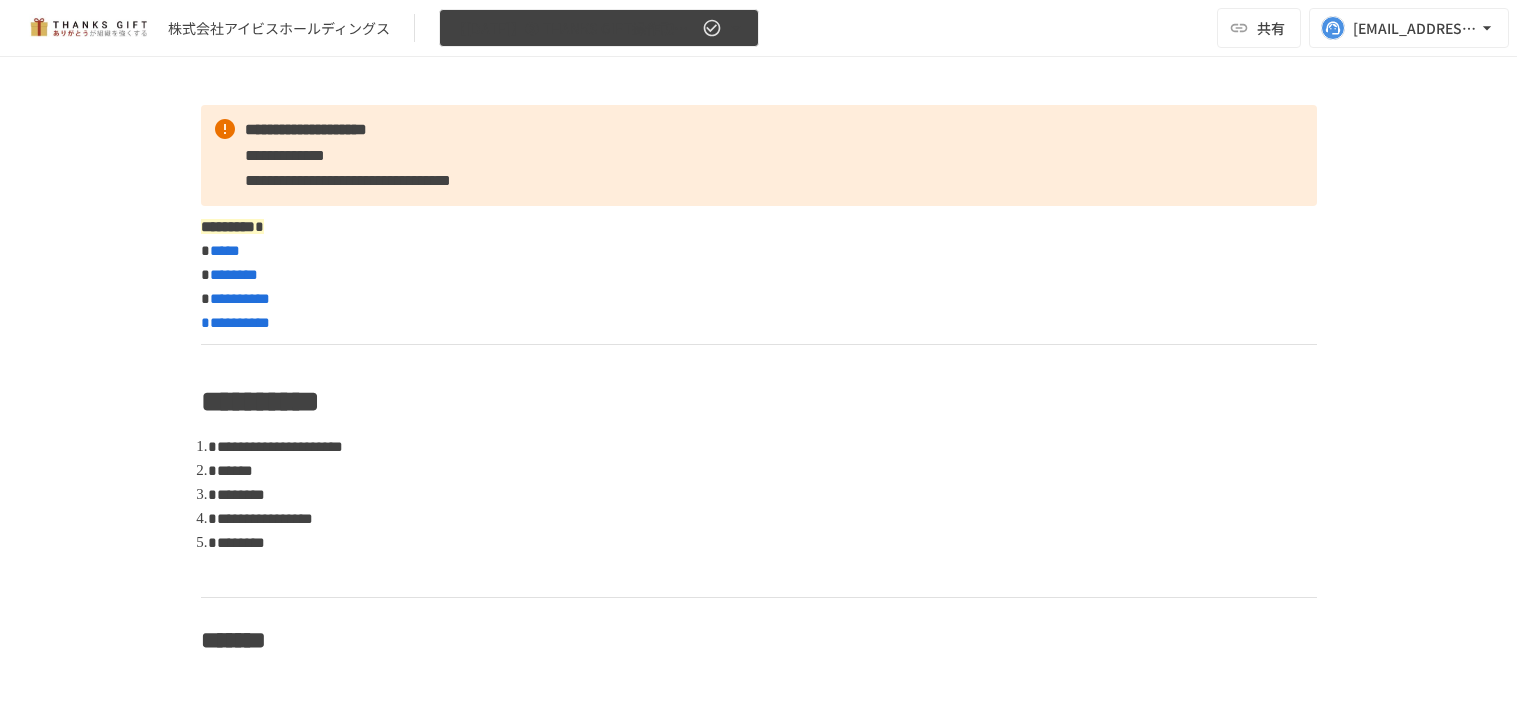 scroll, scrollTop: 0, scrollLeft: 0, axis: both 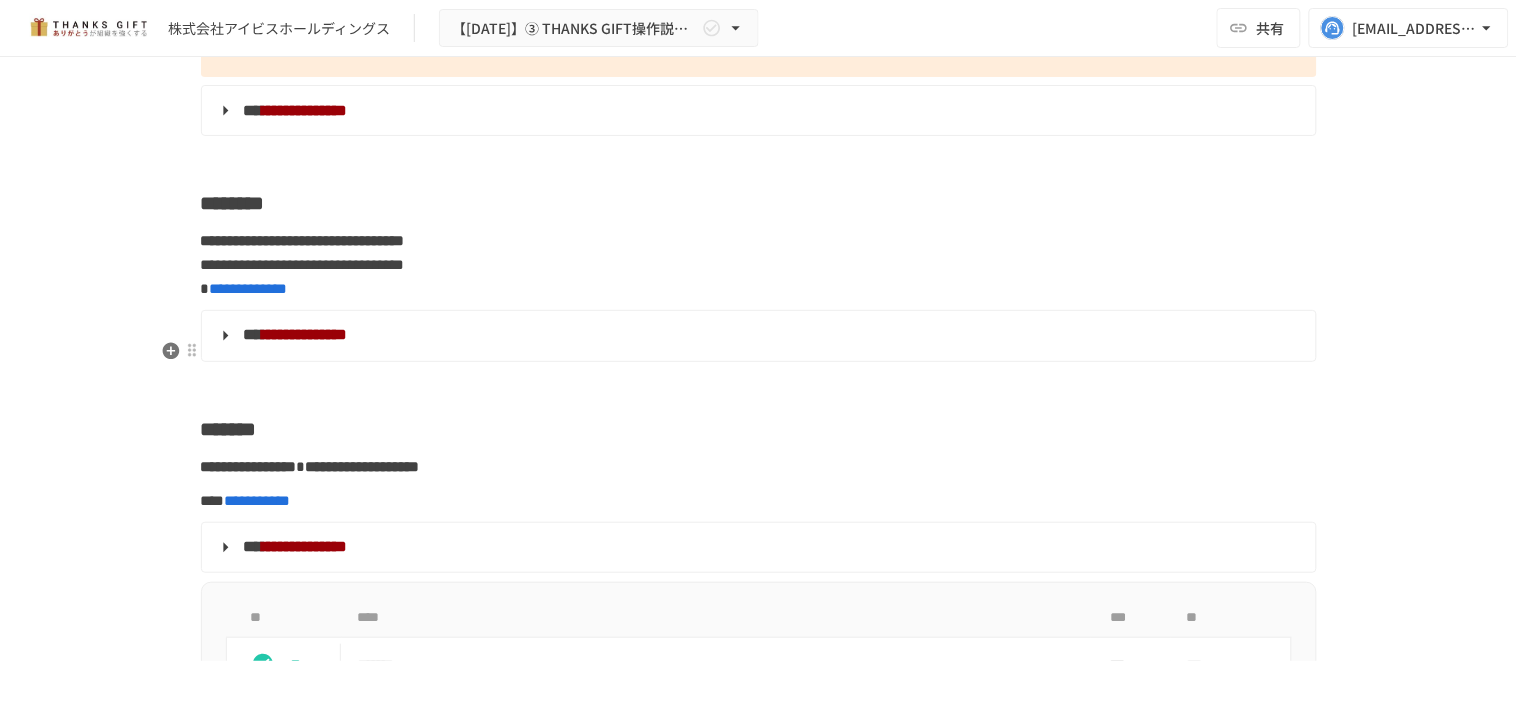 click on "**********" at bounding box center (757, 336) 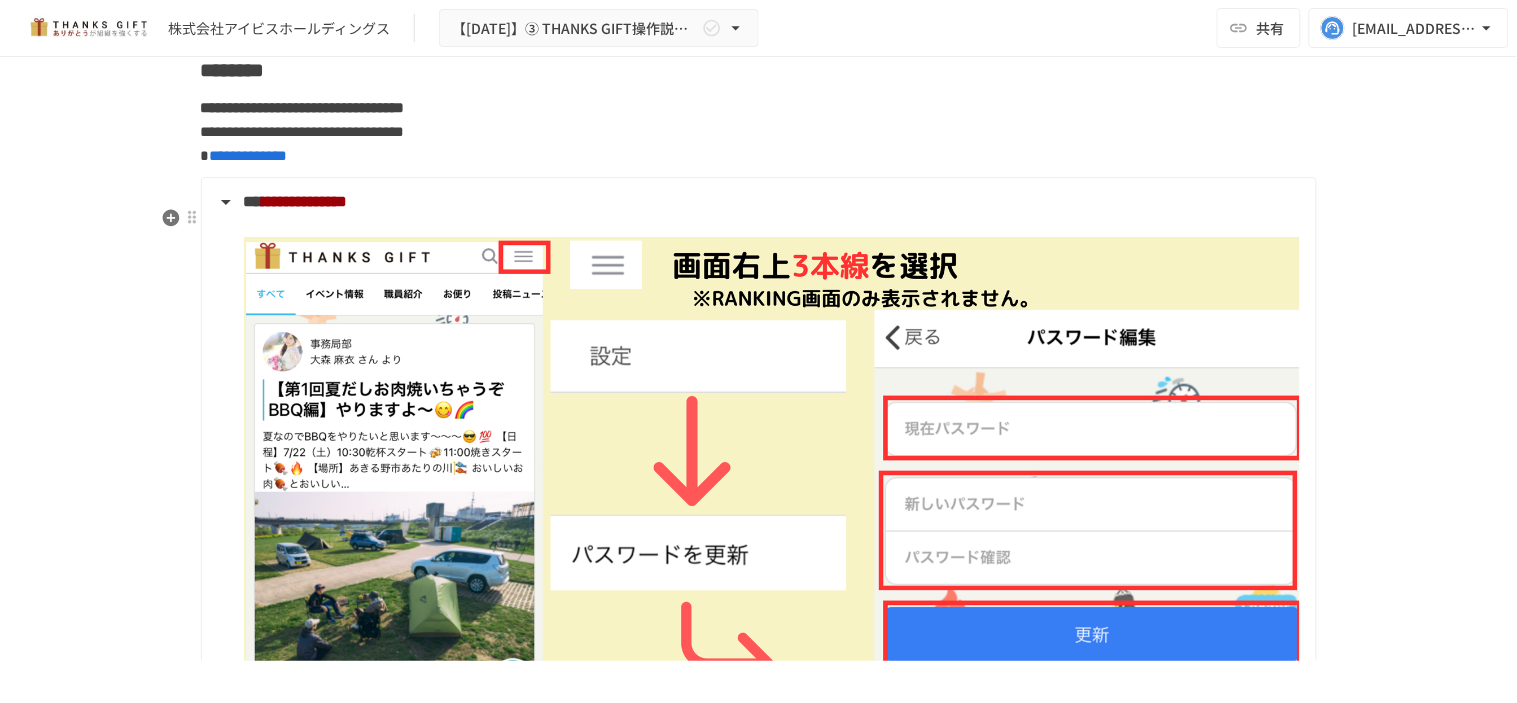 scroll, scrollTop: 4888, scrollLeft: 0, axis: vertical 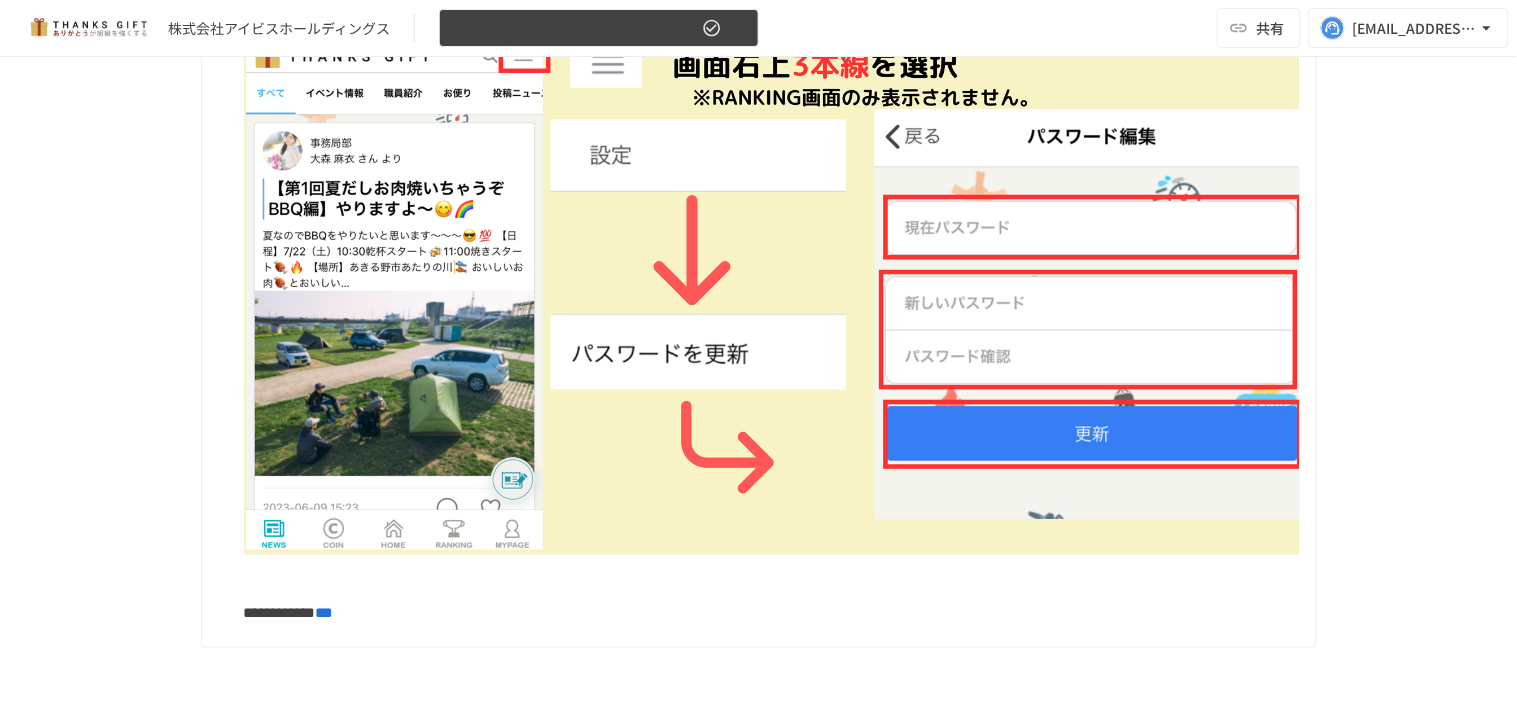 click 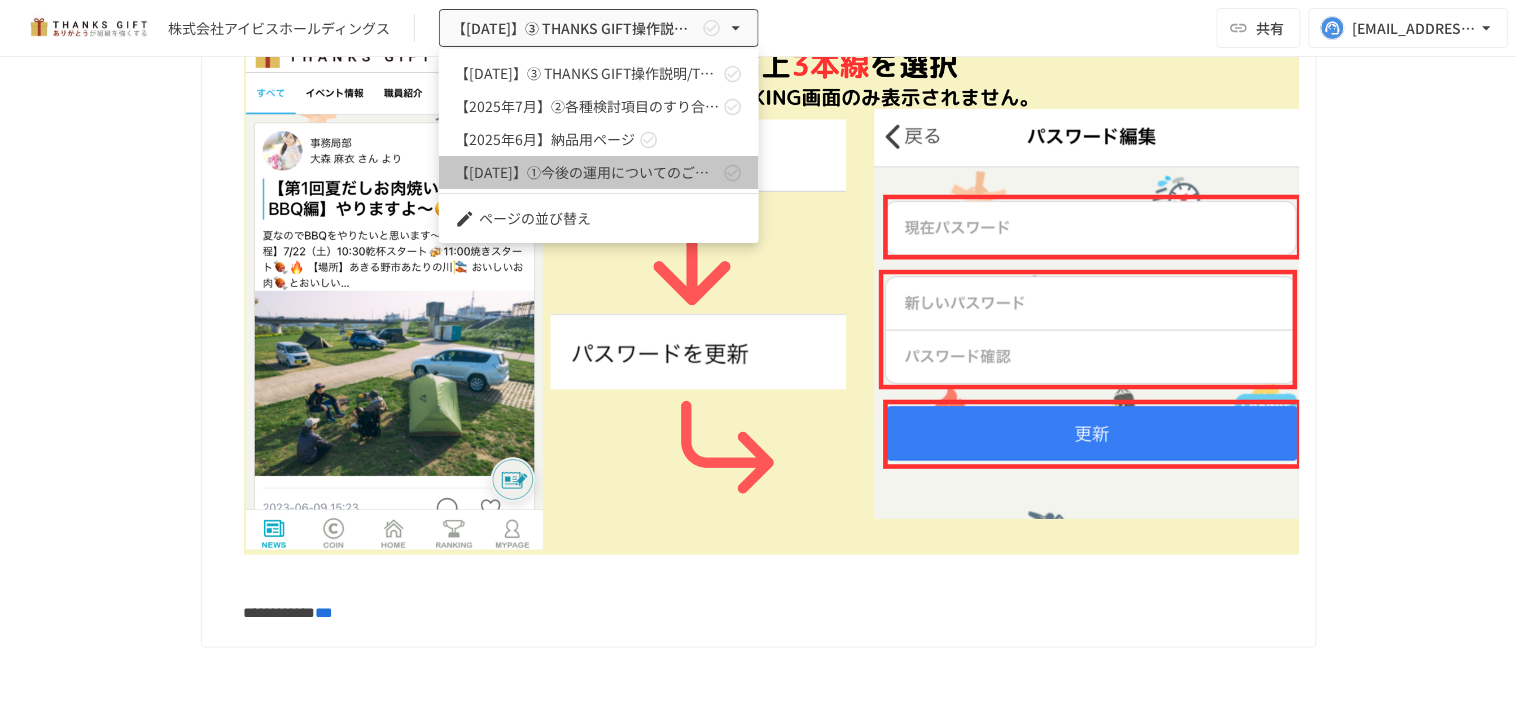 click on "【2025年6月】①今後の運用についてのご案内/THANKS GIFTキックオフMTG" at bounding box center [599, 172] 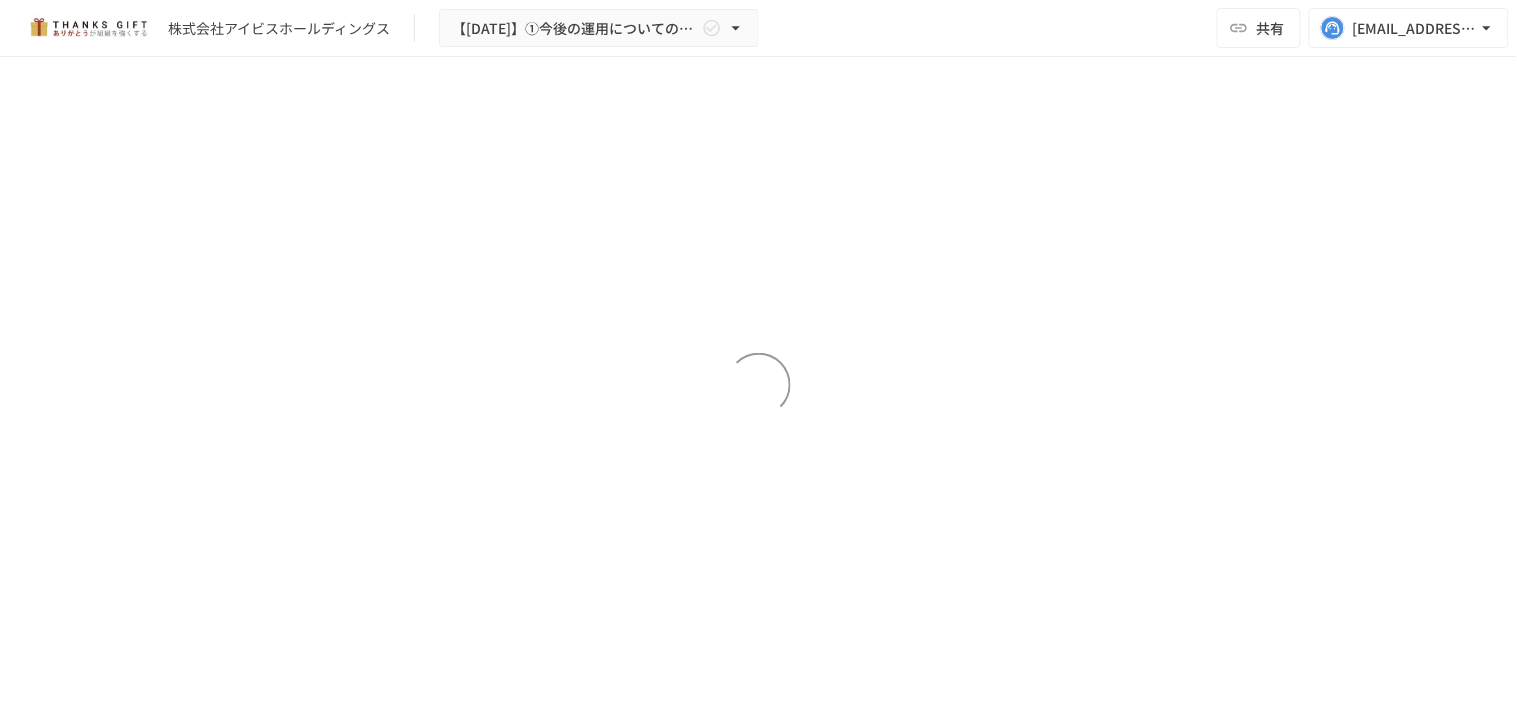 scroll, scrollTop: 10436, scrollLeft: 0, axis: vertical 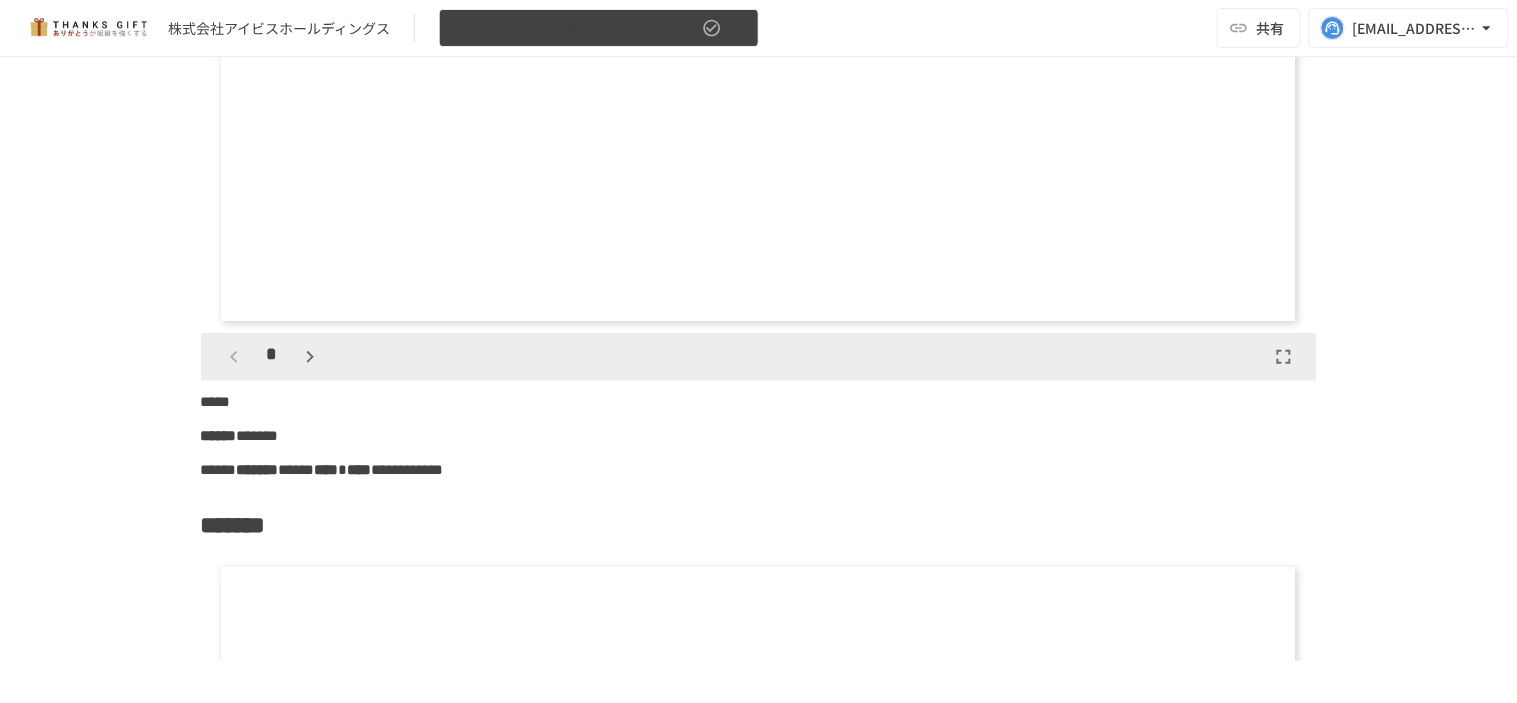 click on "【2025年6月】①今後の運用についてのご案内/THANKS GIFTキックオフMTG" at bounding box center [599, 28] 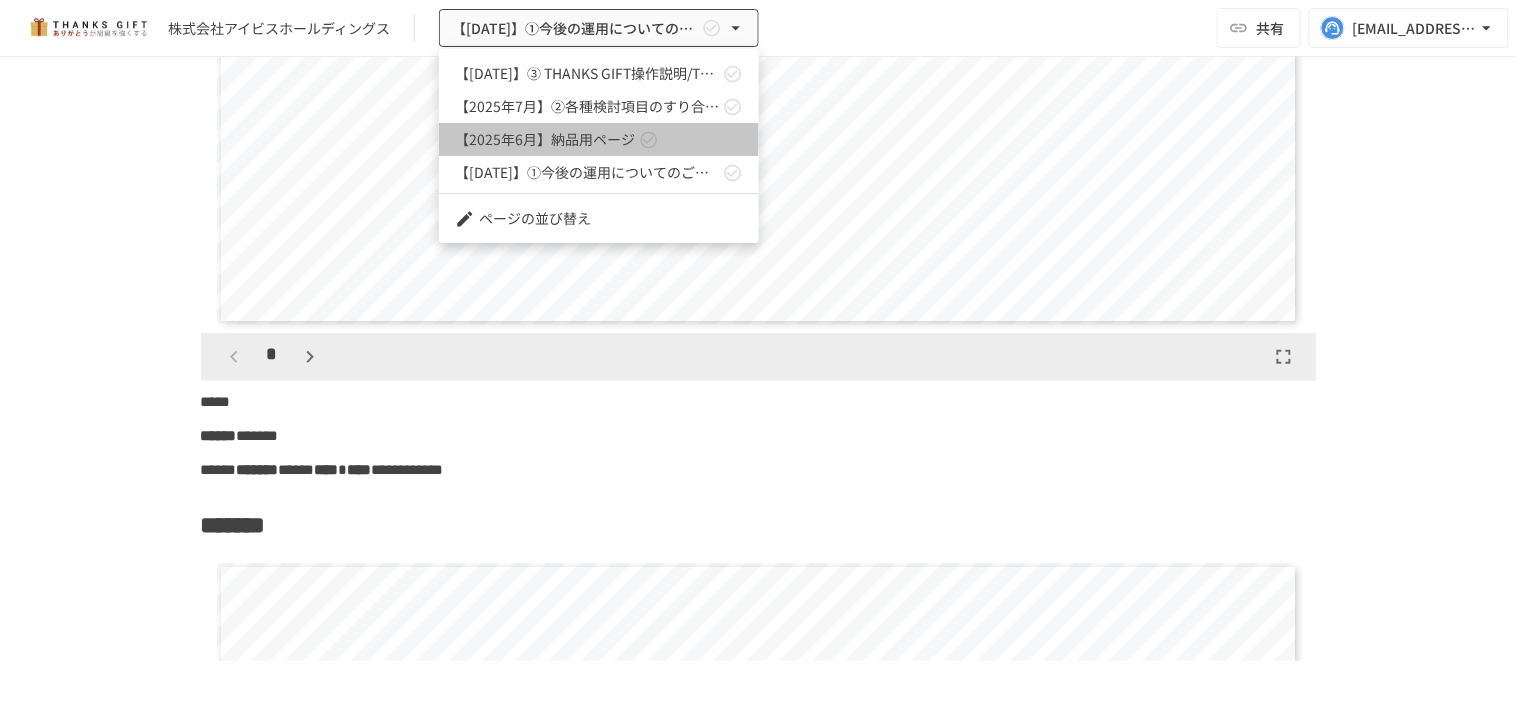 click on "【2025年6月】納品用ページ" at bounding box center [545, 139] 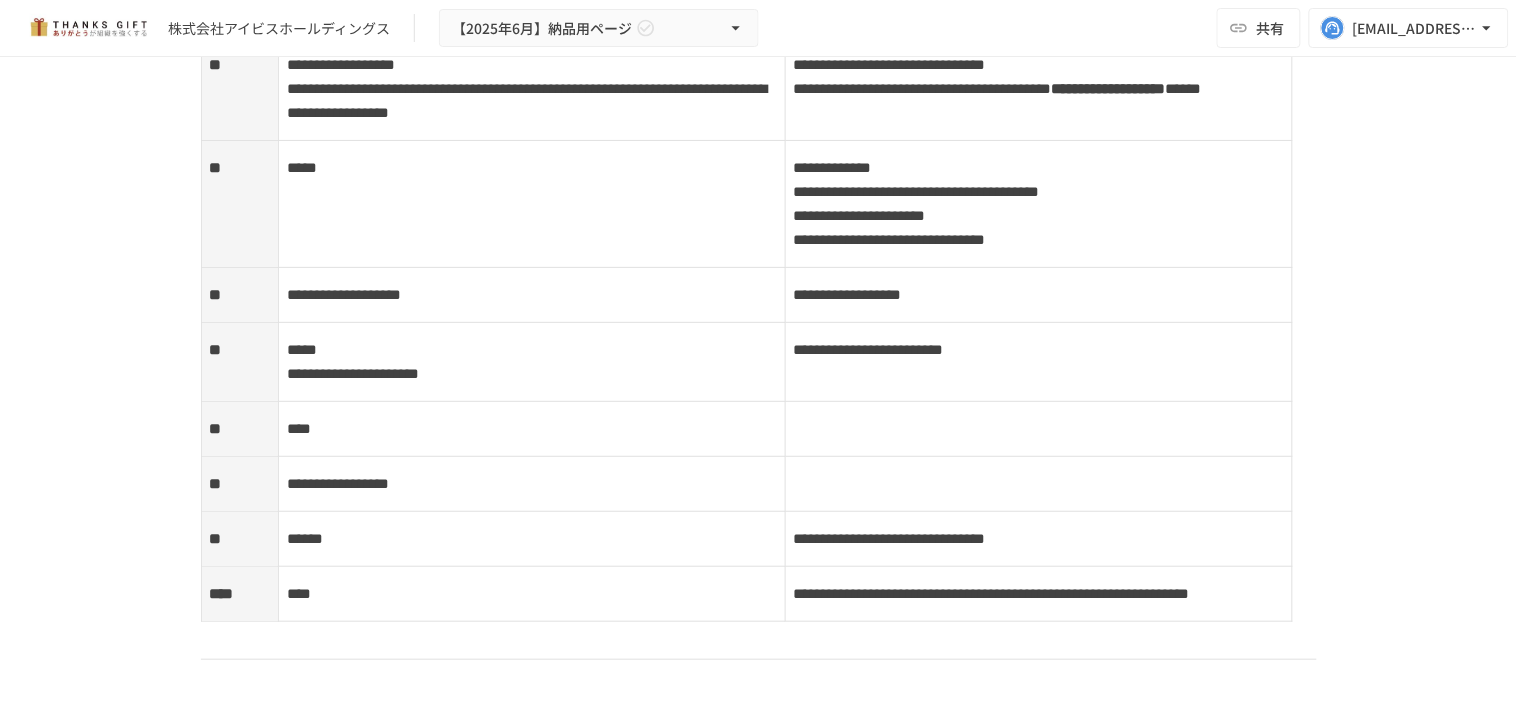 scroll, scrollTop: 4412, scrollLeft: 0, axis: vertical 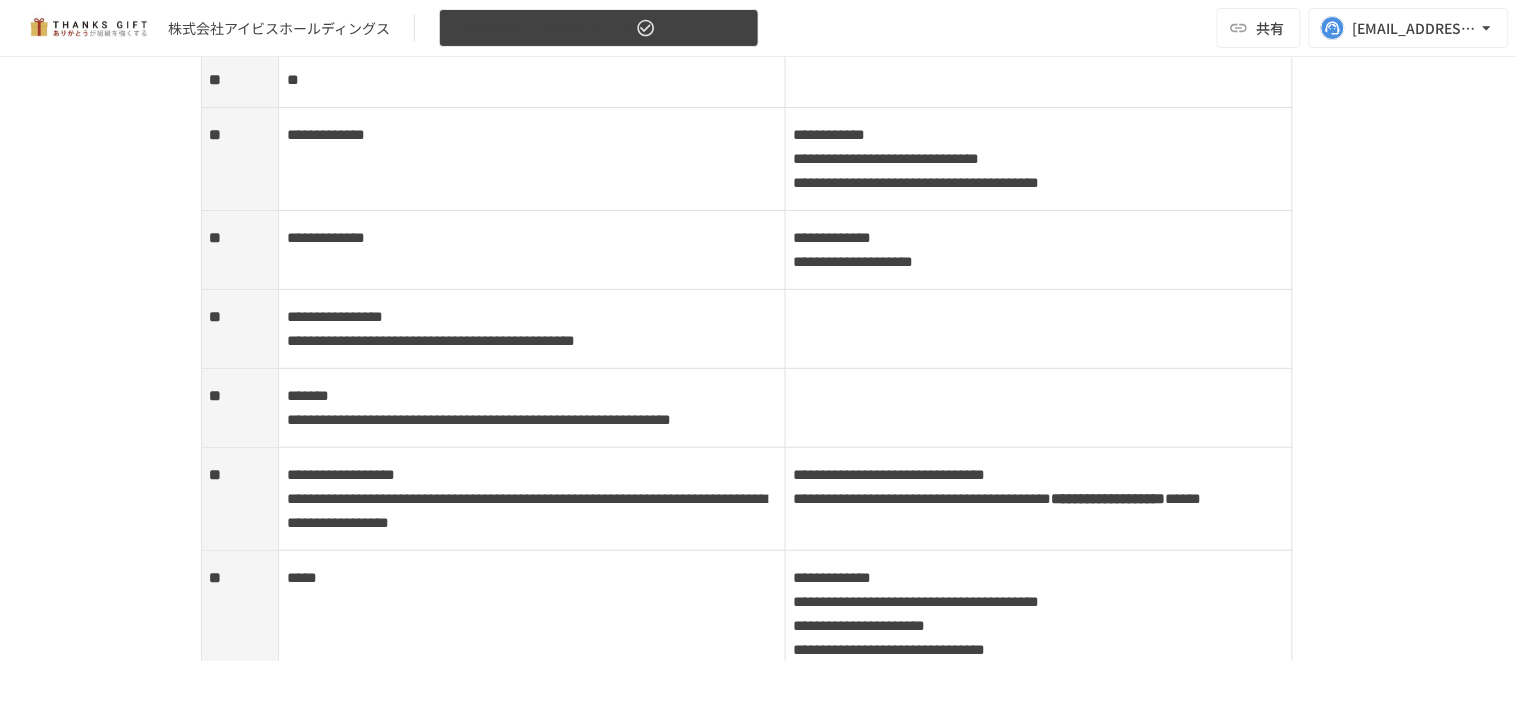 click on "【2025年6月】納品用ページ" at bounding box center [599, 28] 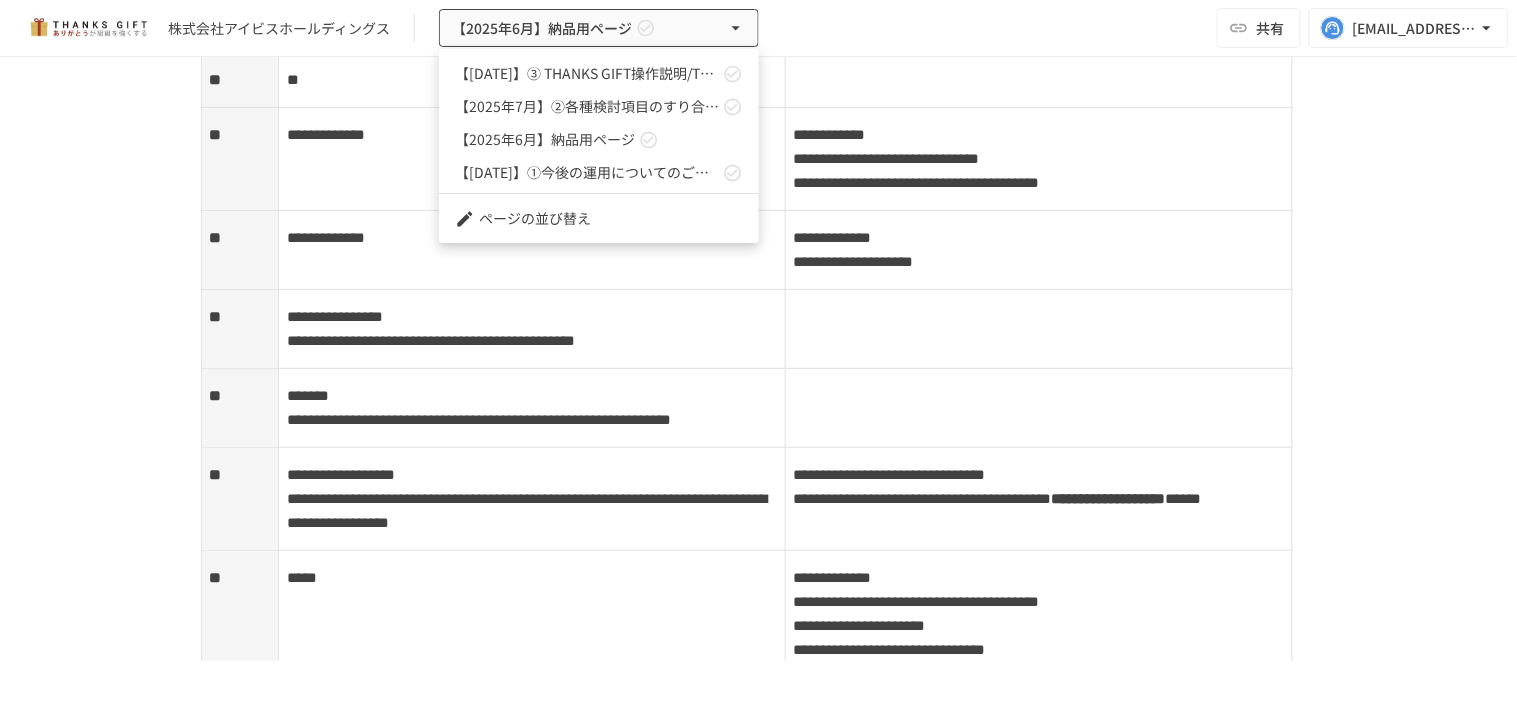 click at bounding box center (758, 351) 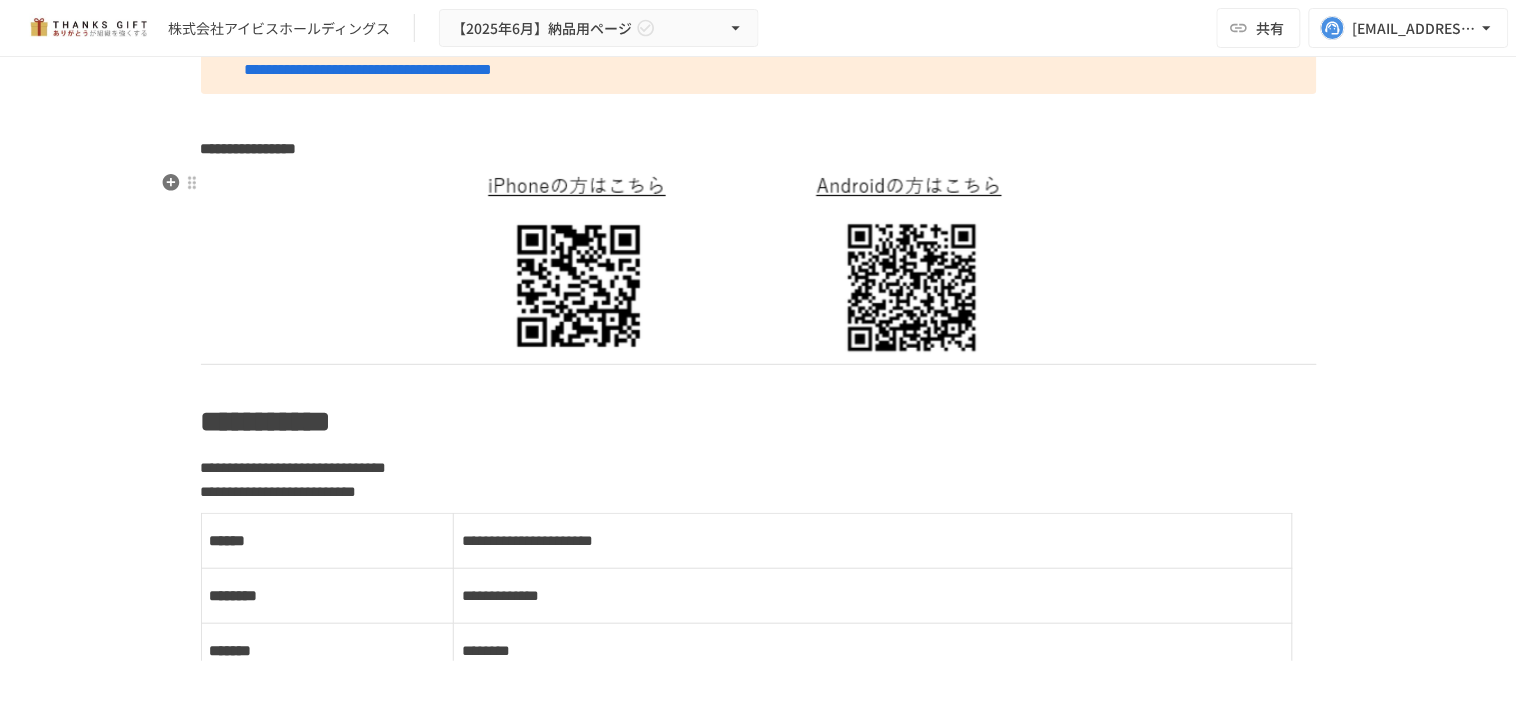 scroll, scrollTop: 1301, scrollLeft: 0, axis: vertical 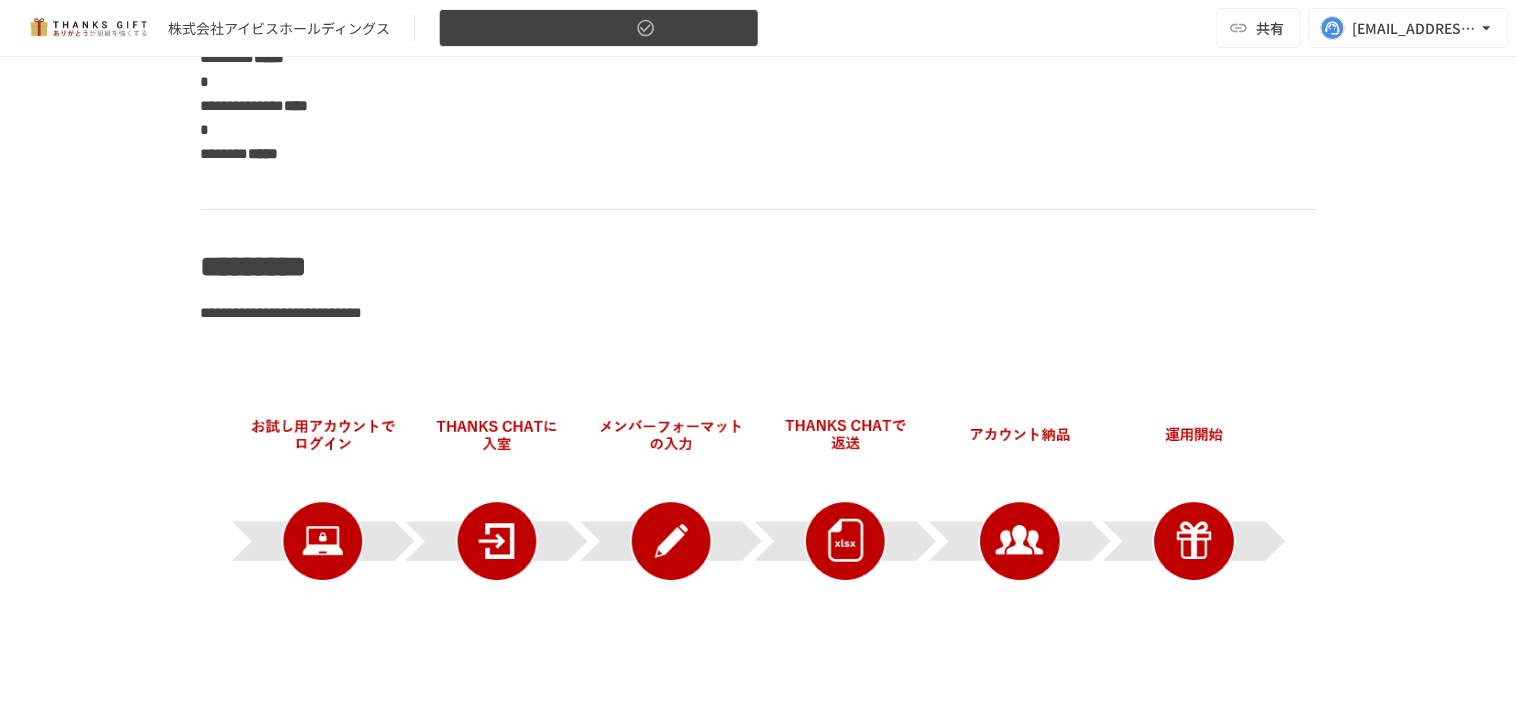 click 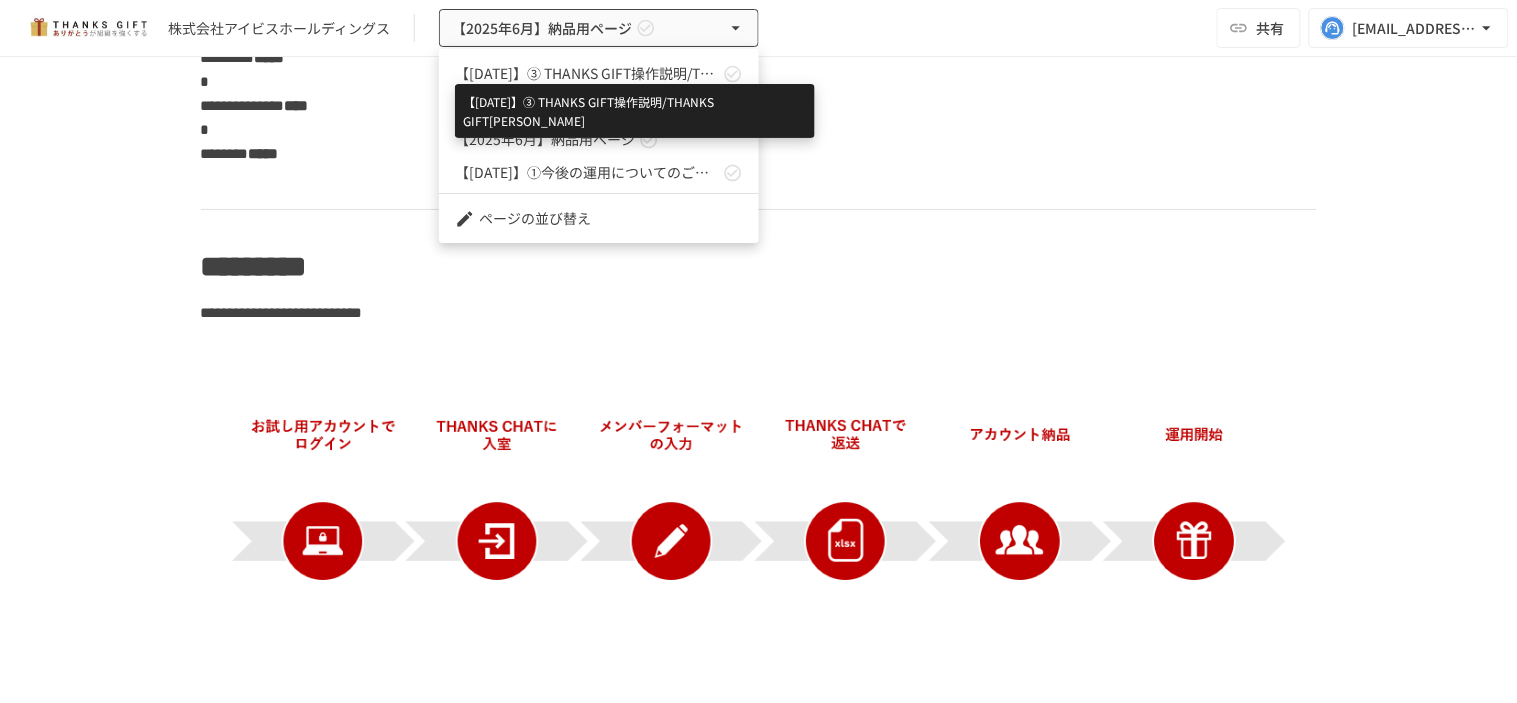 click on "【2025年7月】➂ THANKS GIFT操作説明/THANKS GIFTキックオフMTG" at bounding box center [587, 73] 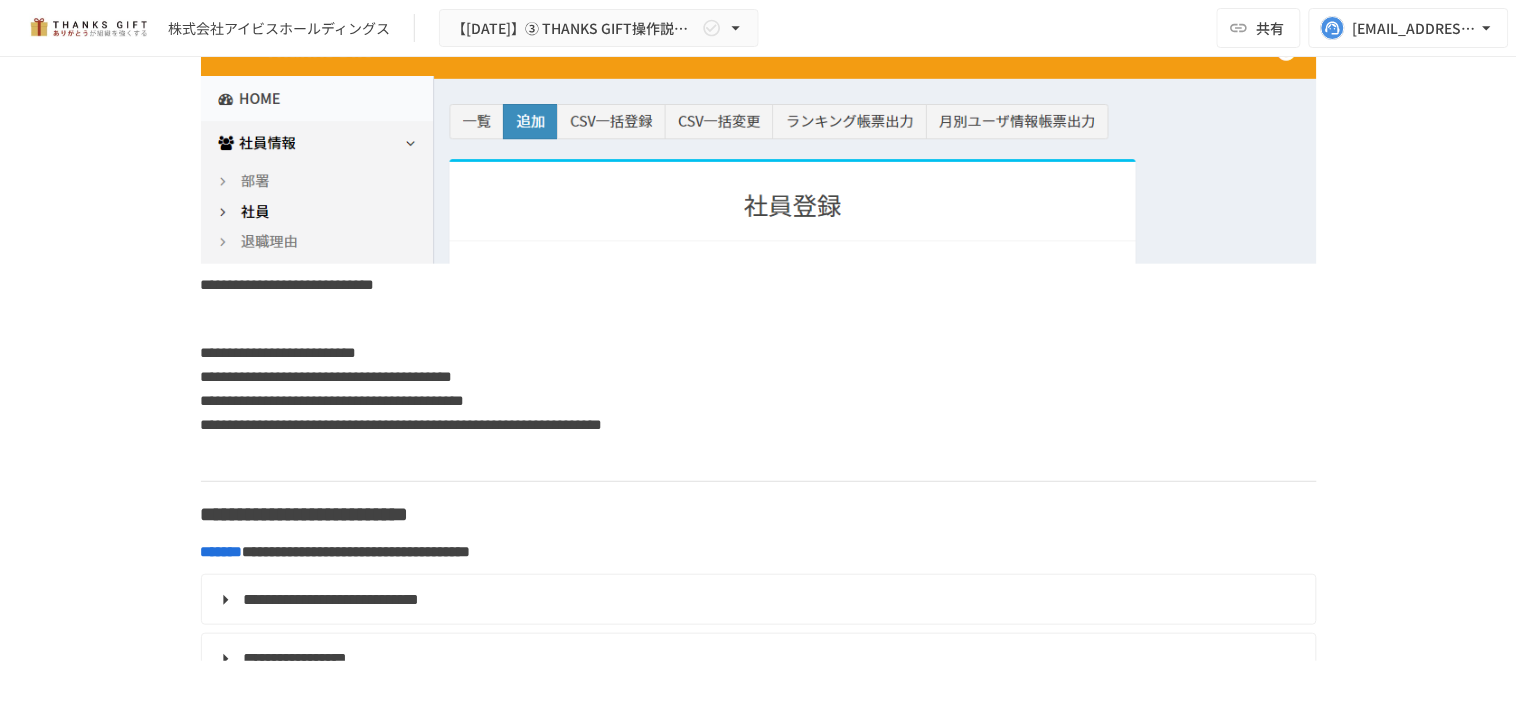 scroll, scrollTop: 16768, scrollLeft: 0, axis: vertical 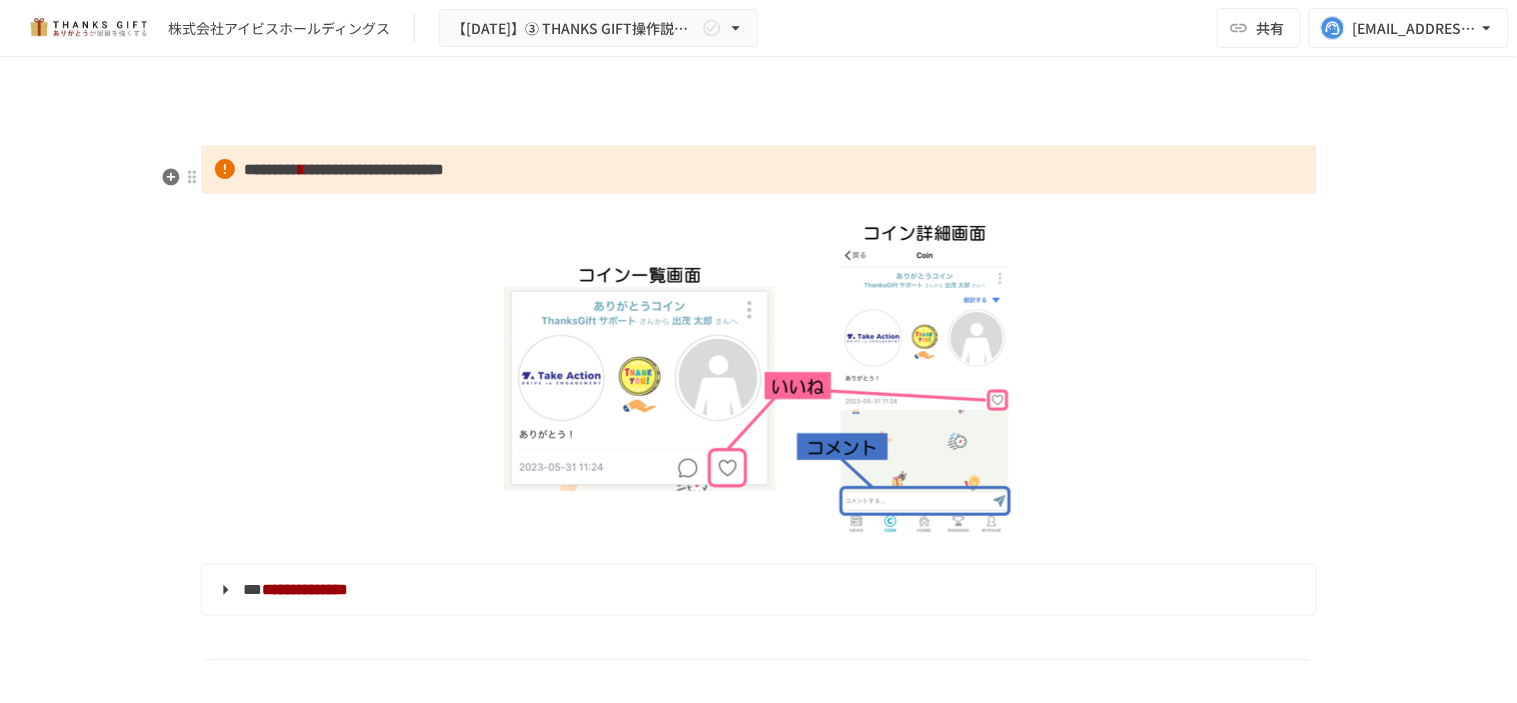 click at bounding box center (759, 124) 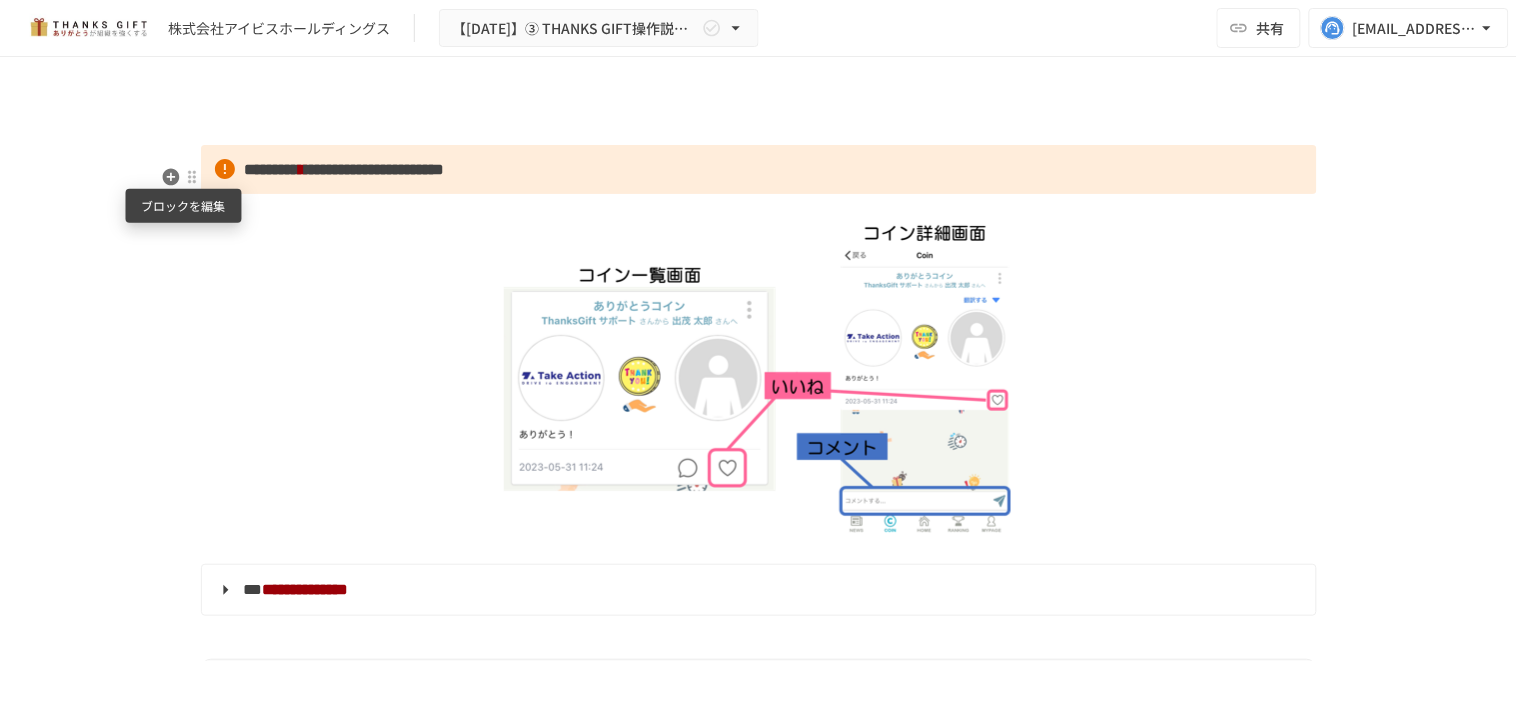 click at bounding box center (192, 177) 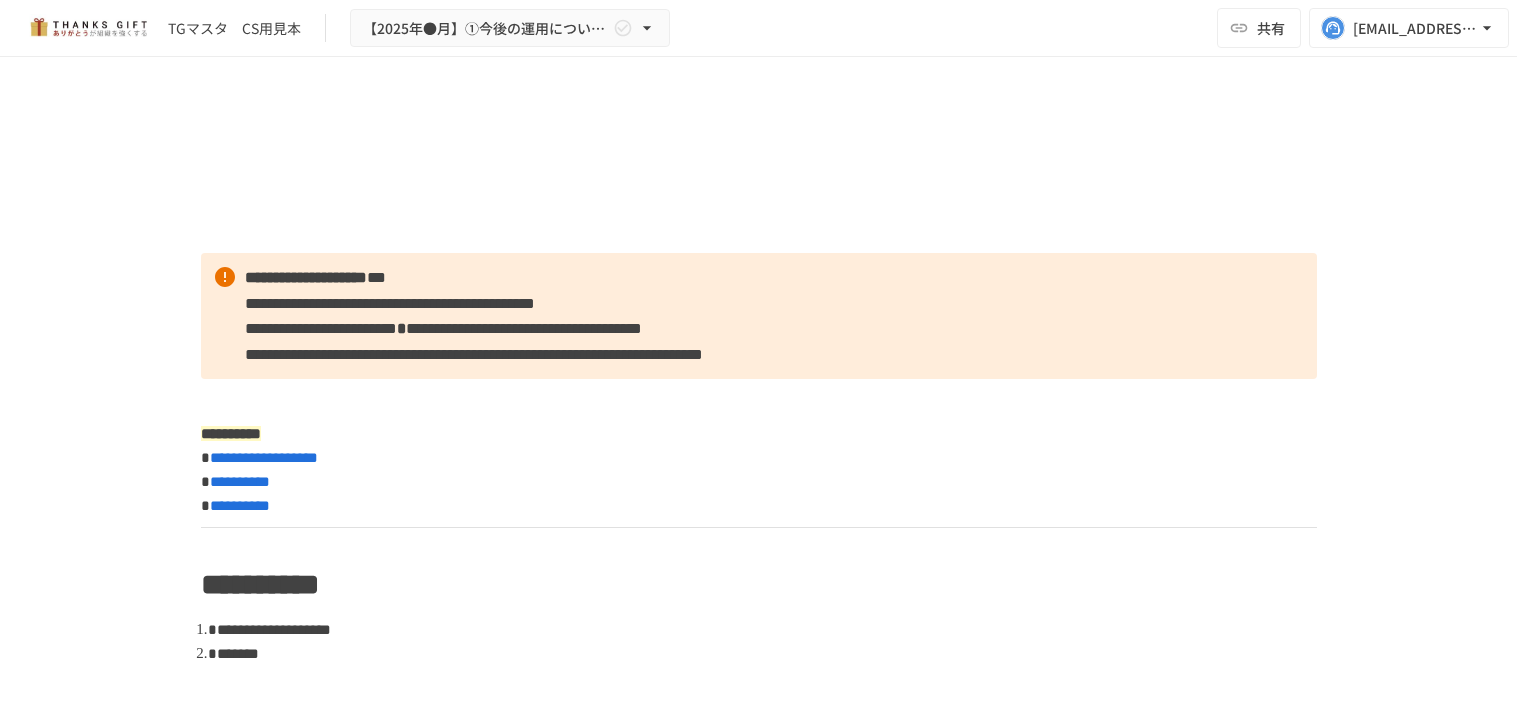 scroll, scrollTop: 0, scrollLeft: 0, axis: both 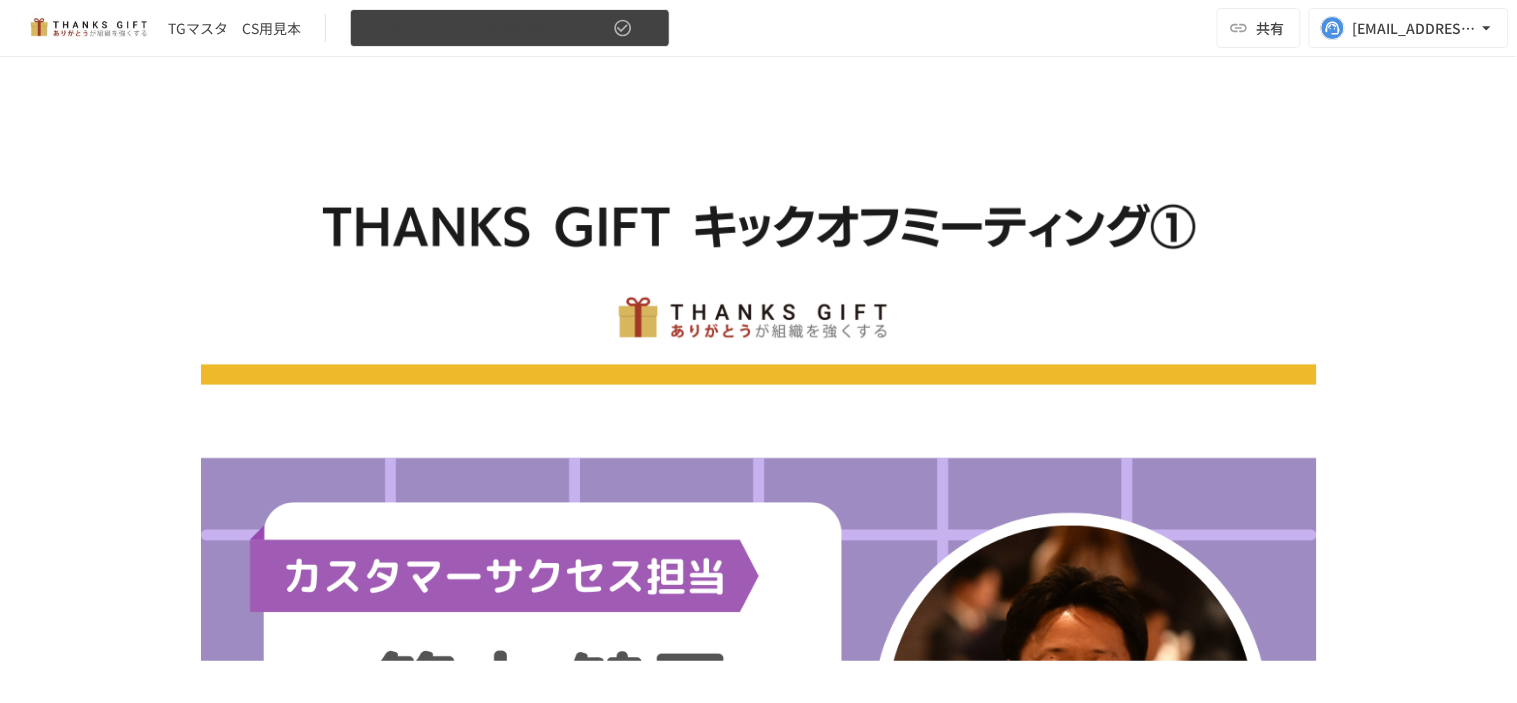 click 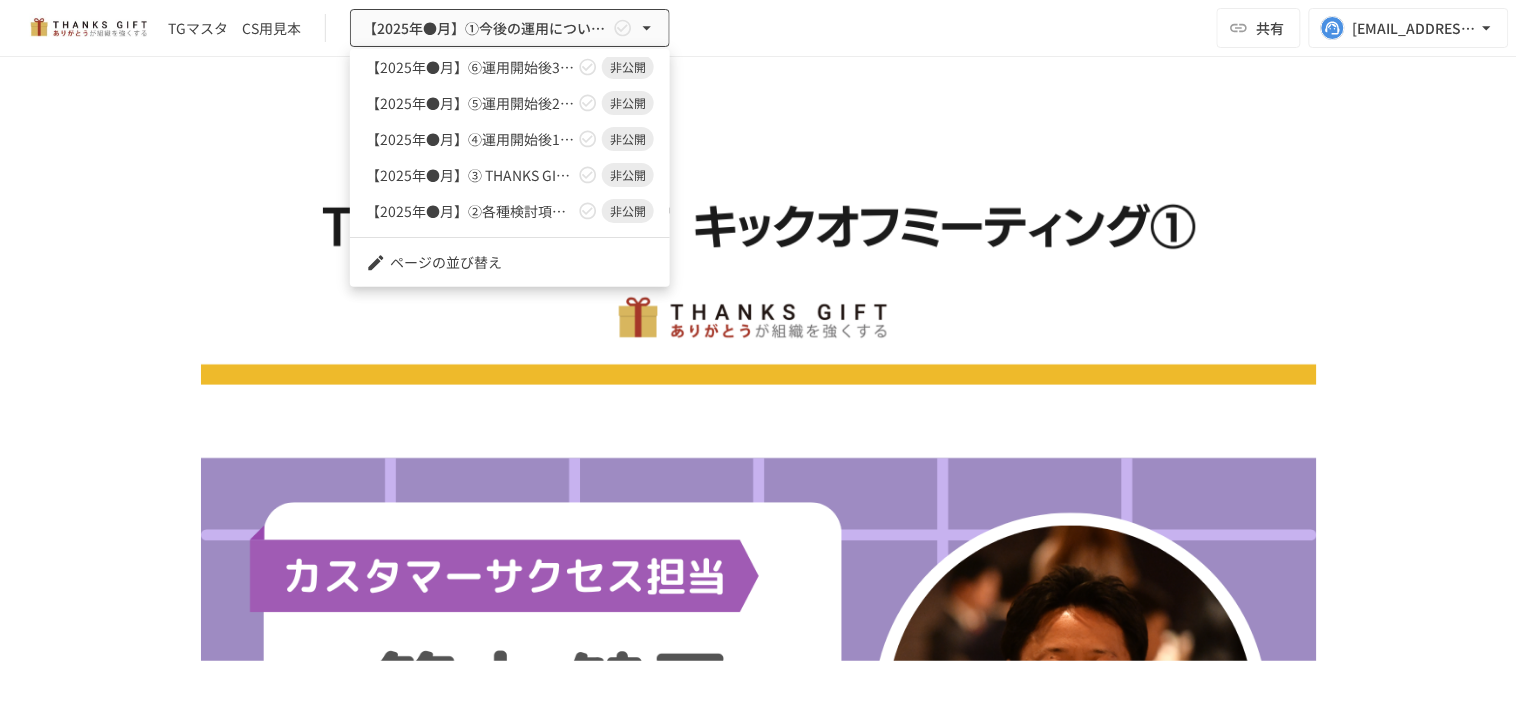 scroll, scrollTop: 142, scrollLeft: 0, axis: vertical 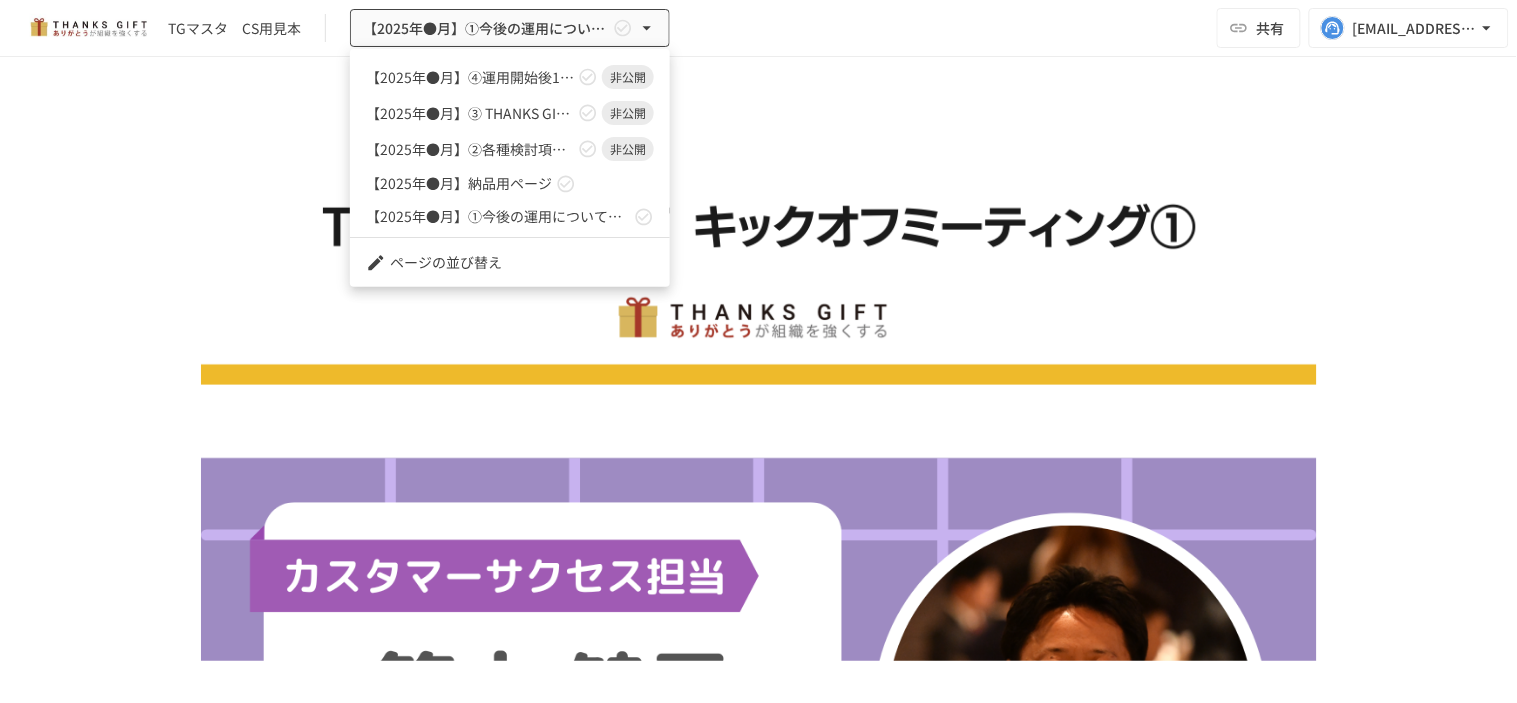 click at bounding box center [758, 351] 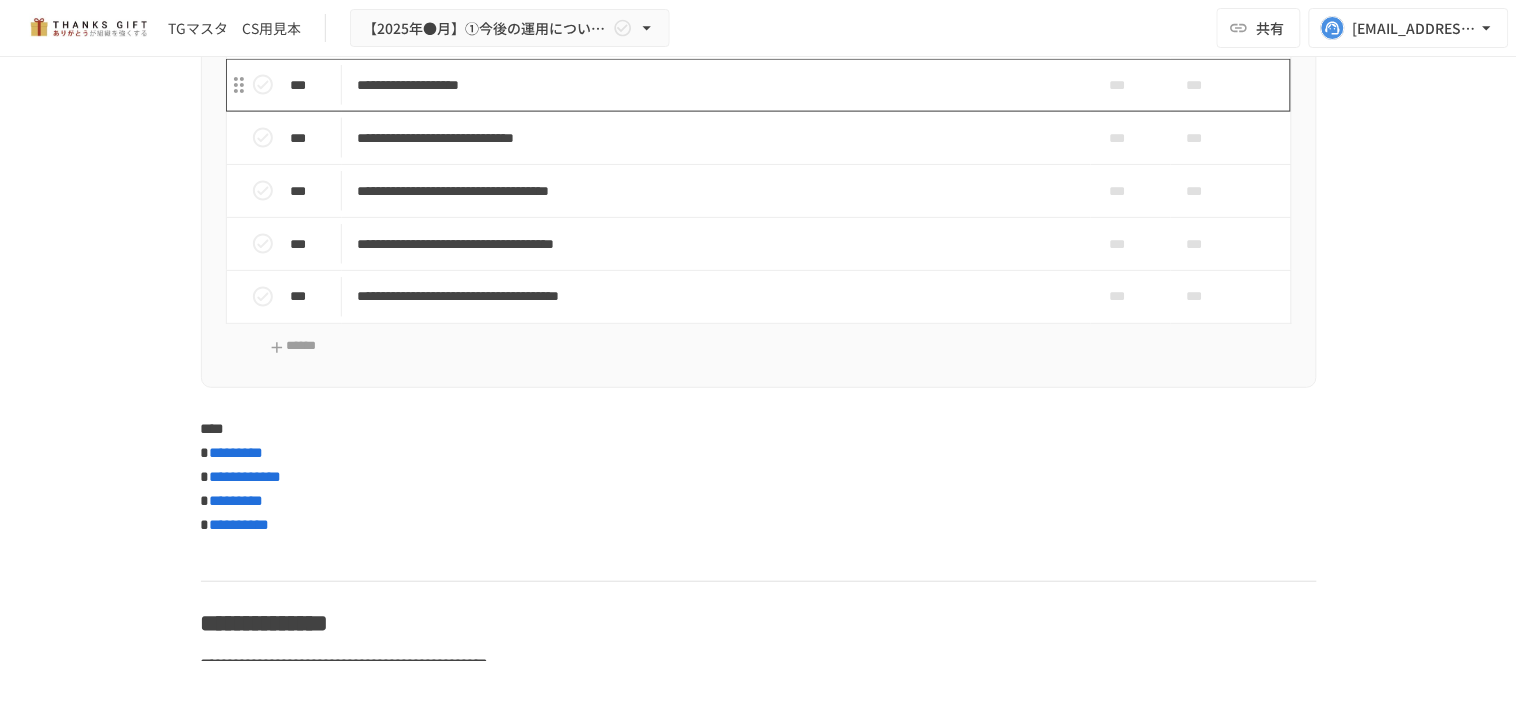 scroll, scrollTop: 12333, scrollLeft: 0, axis: vertical 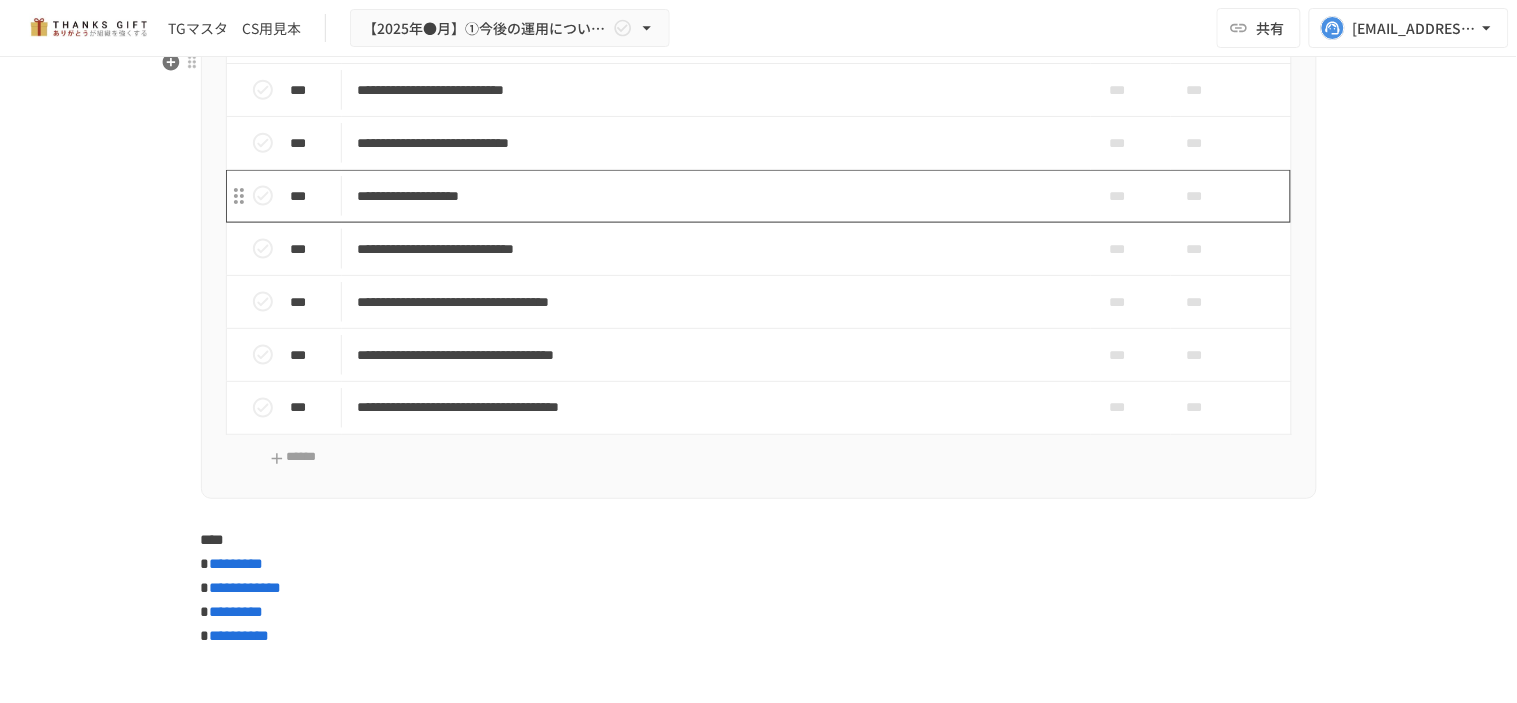 click on "**********" at bounding box center [716, 196] 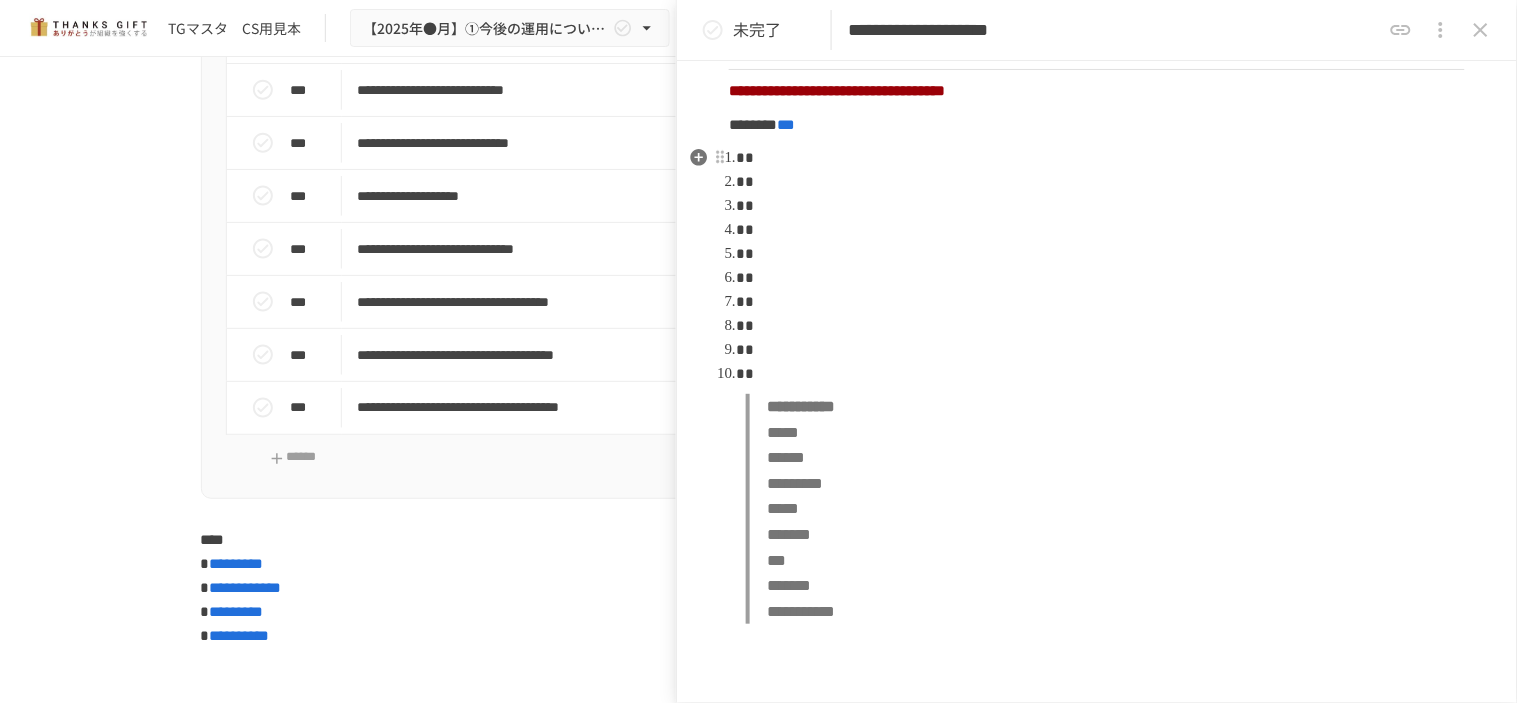 scroll, scrollTop: 1000, scrollLeft: 0, axis: vertical 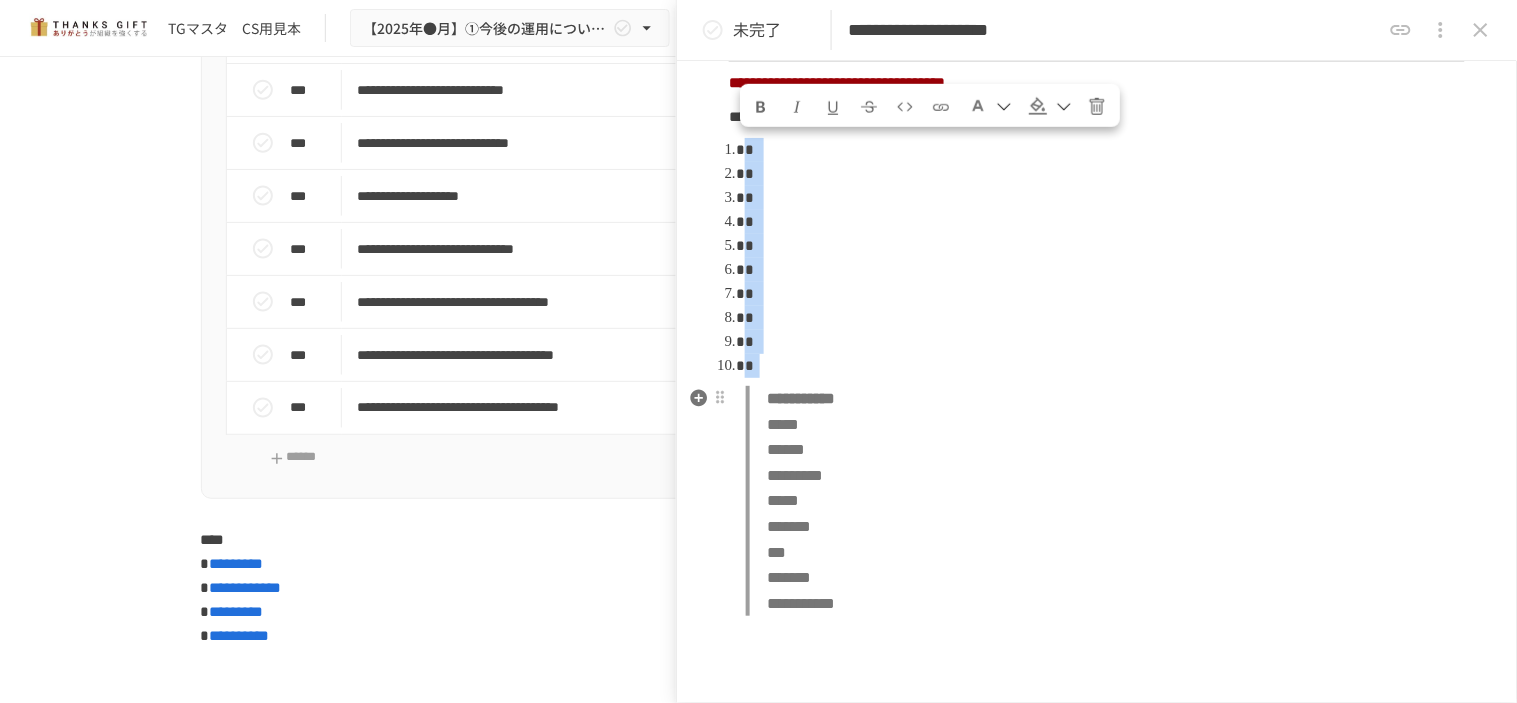 drag, startPoint x: 734, startPoint y: 145, endPoint x: 753, endPoint y: 382, distance: 237.76038 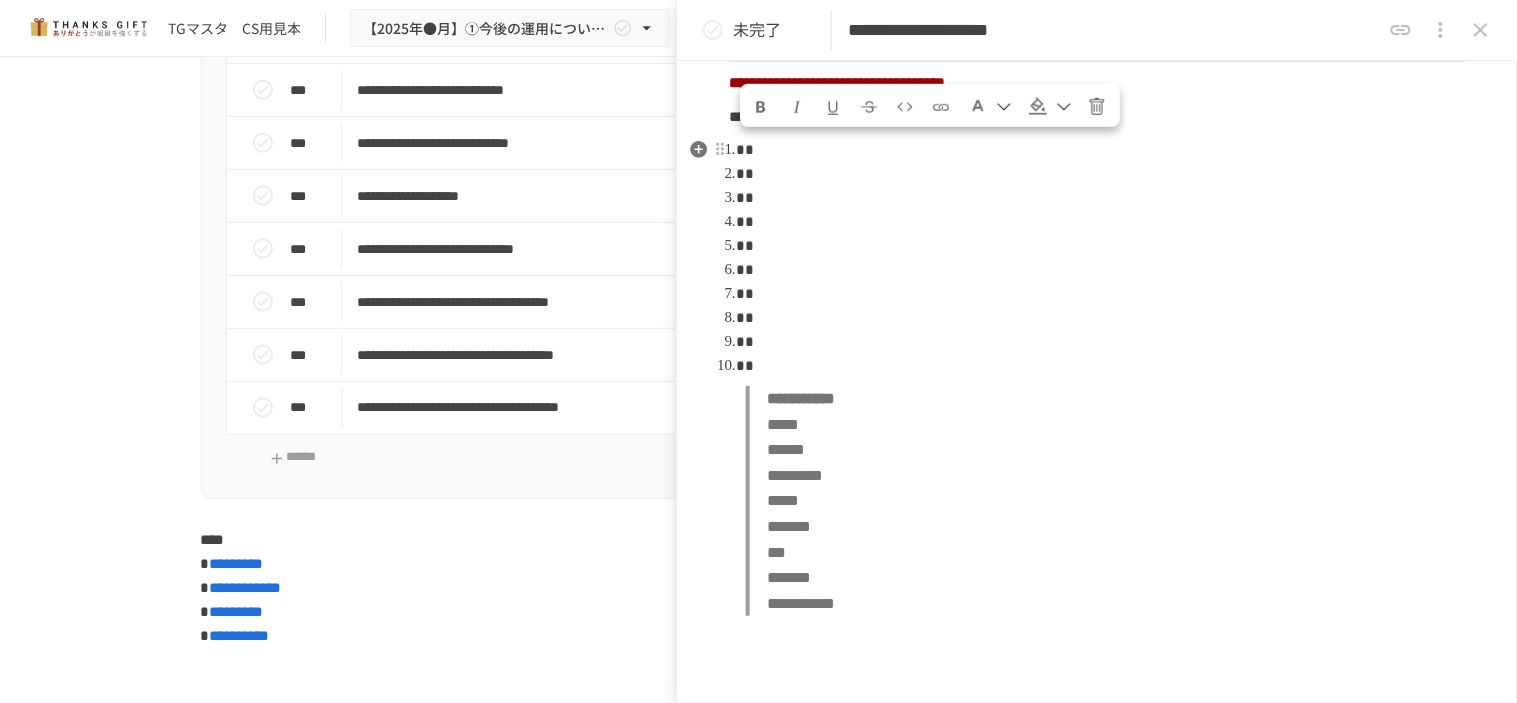 scroll, scrollTop: 992, scrollLeft: 0, axis: vertical 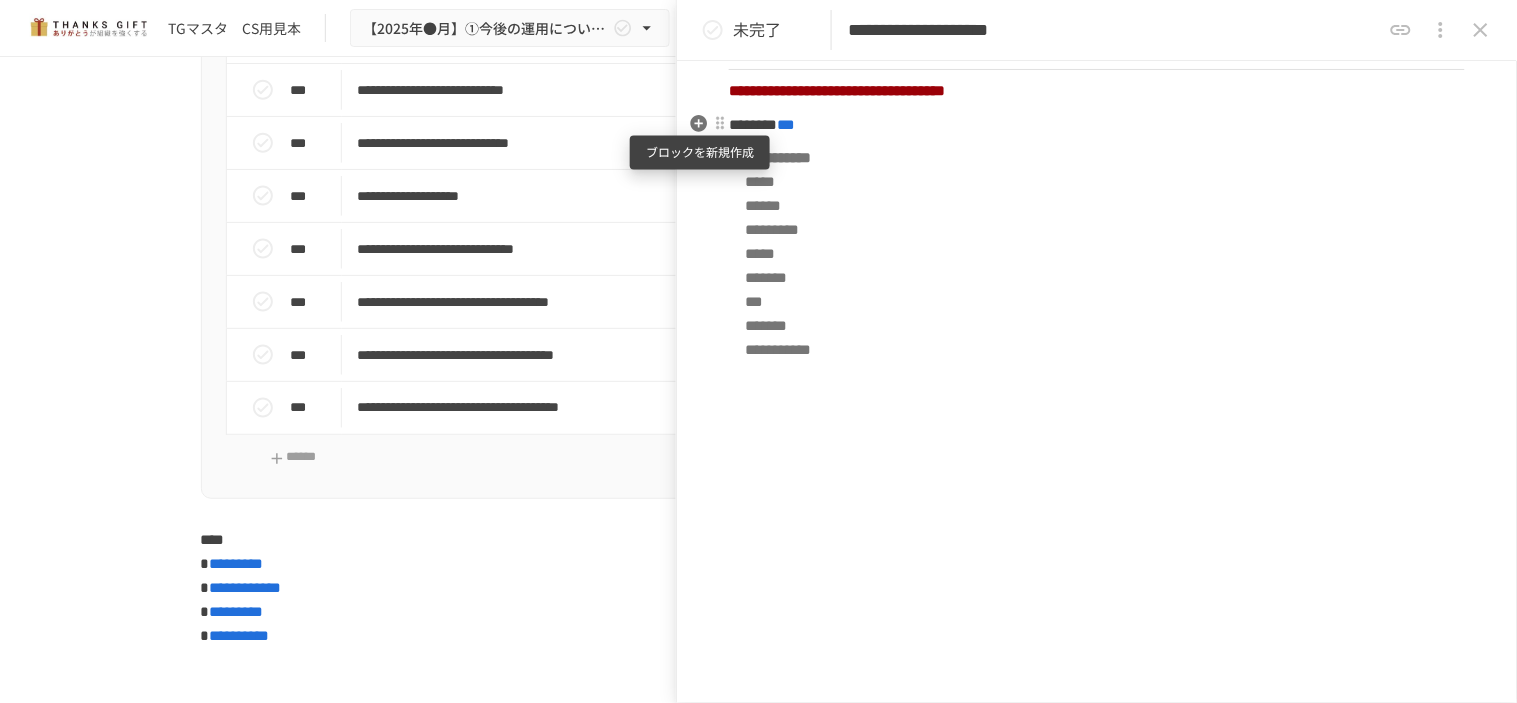 click 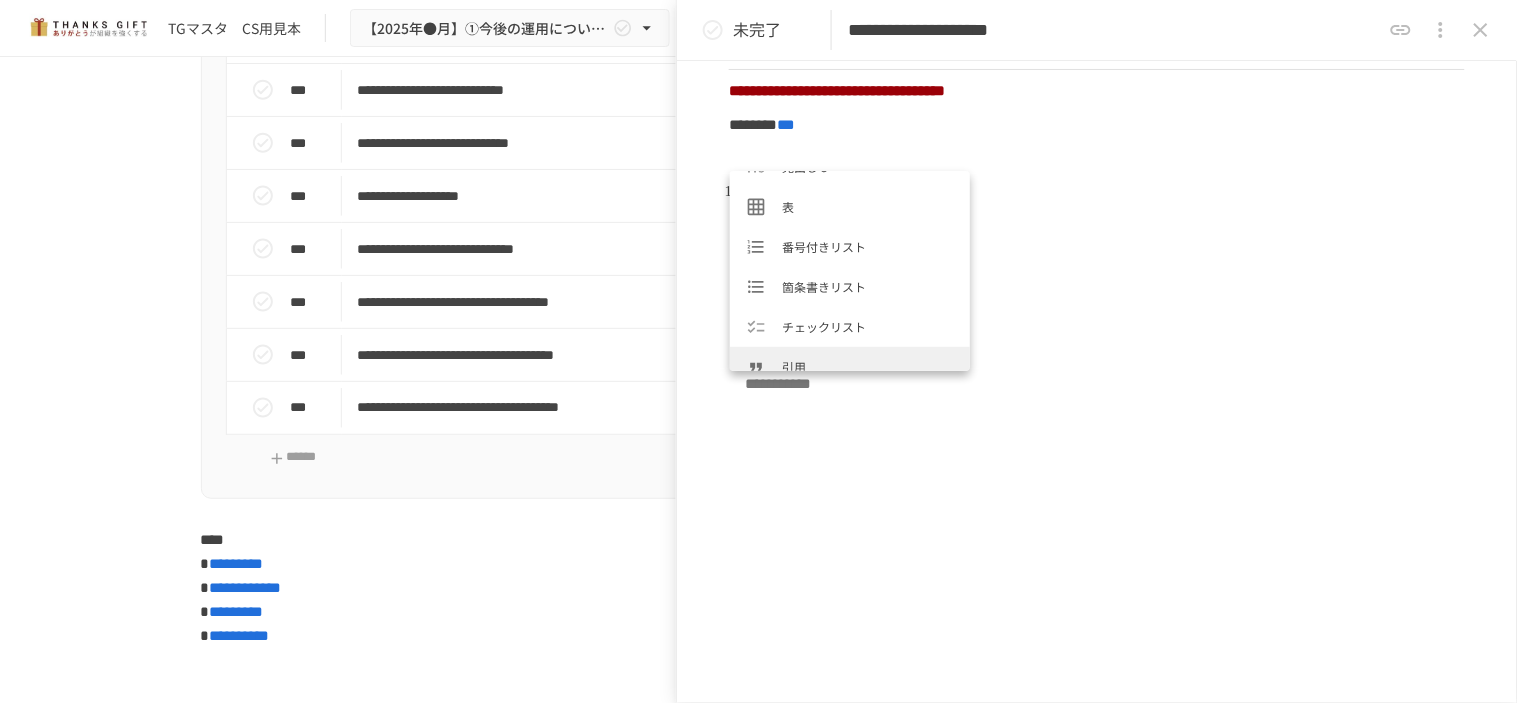 scroll, scrollTop: 111, scrollLeft: 0, axis: vertical 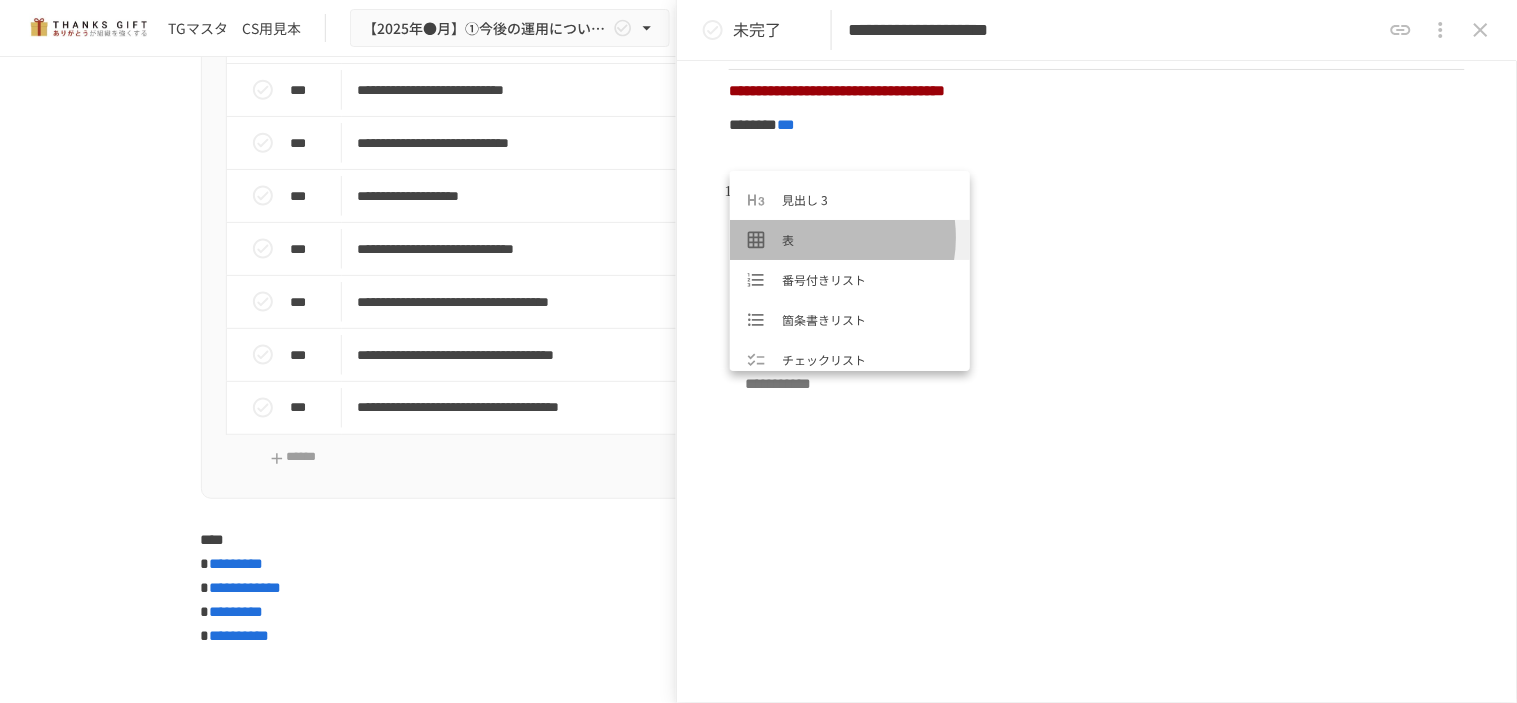 click on "表" at bounding box center (868, 239) 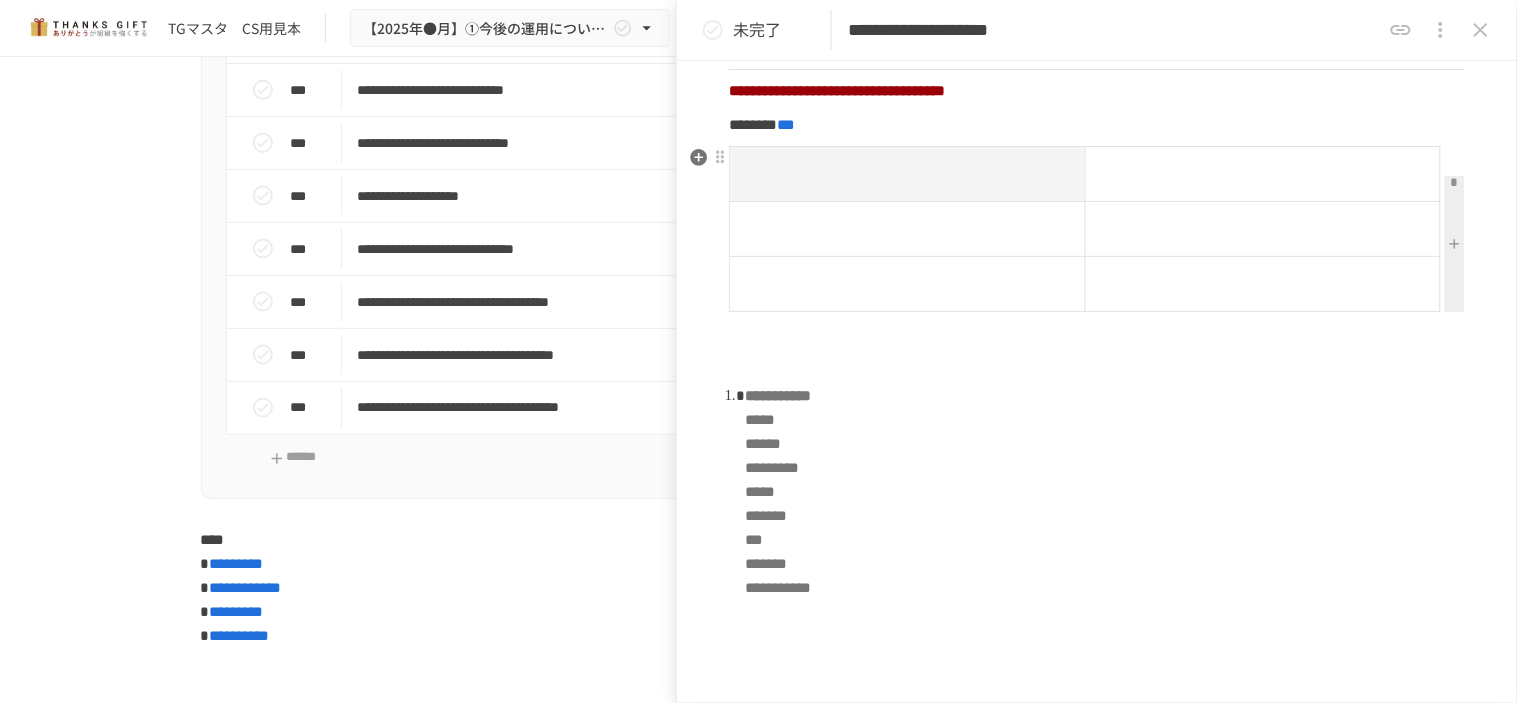 click at bounding box center (1455, 244) 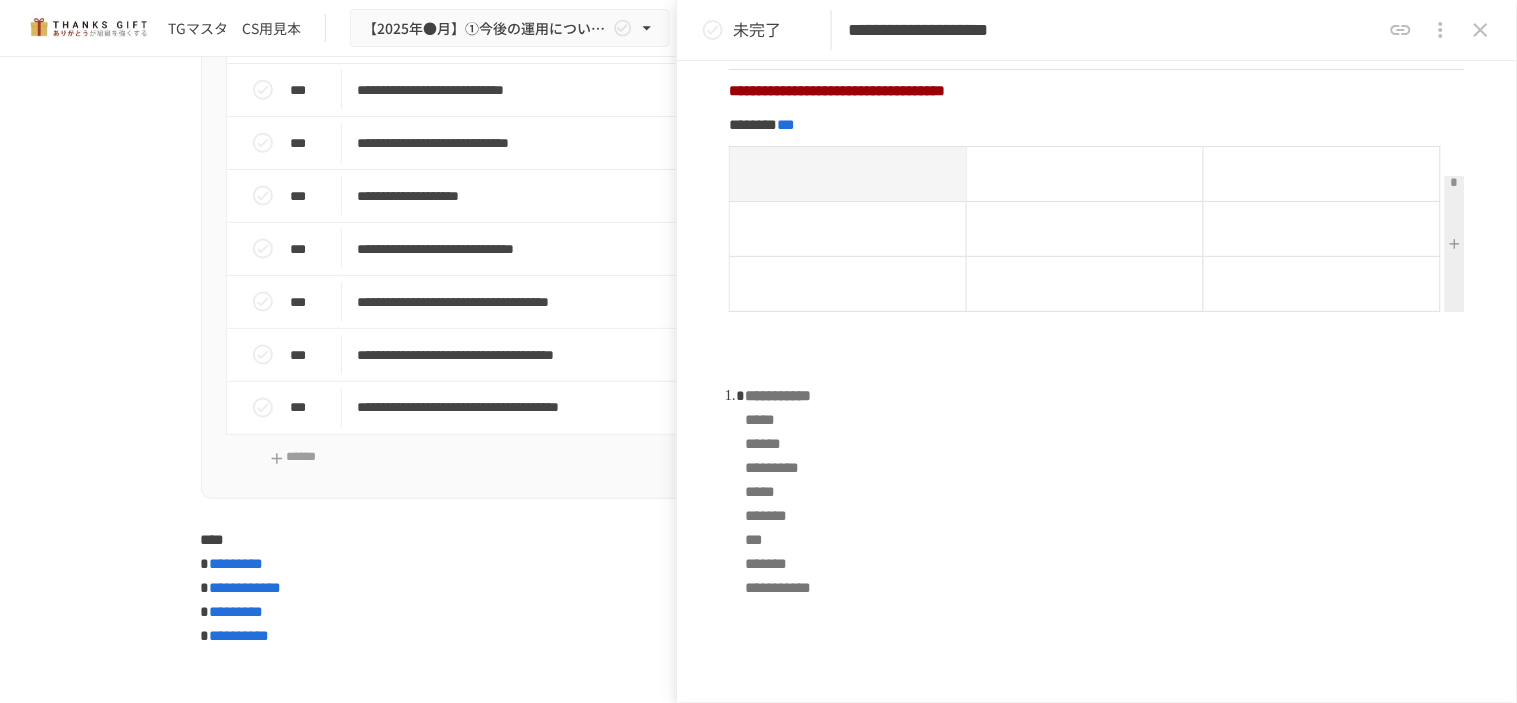 click at bounding box center [1455, 244] 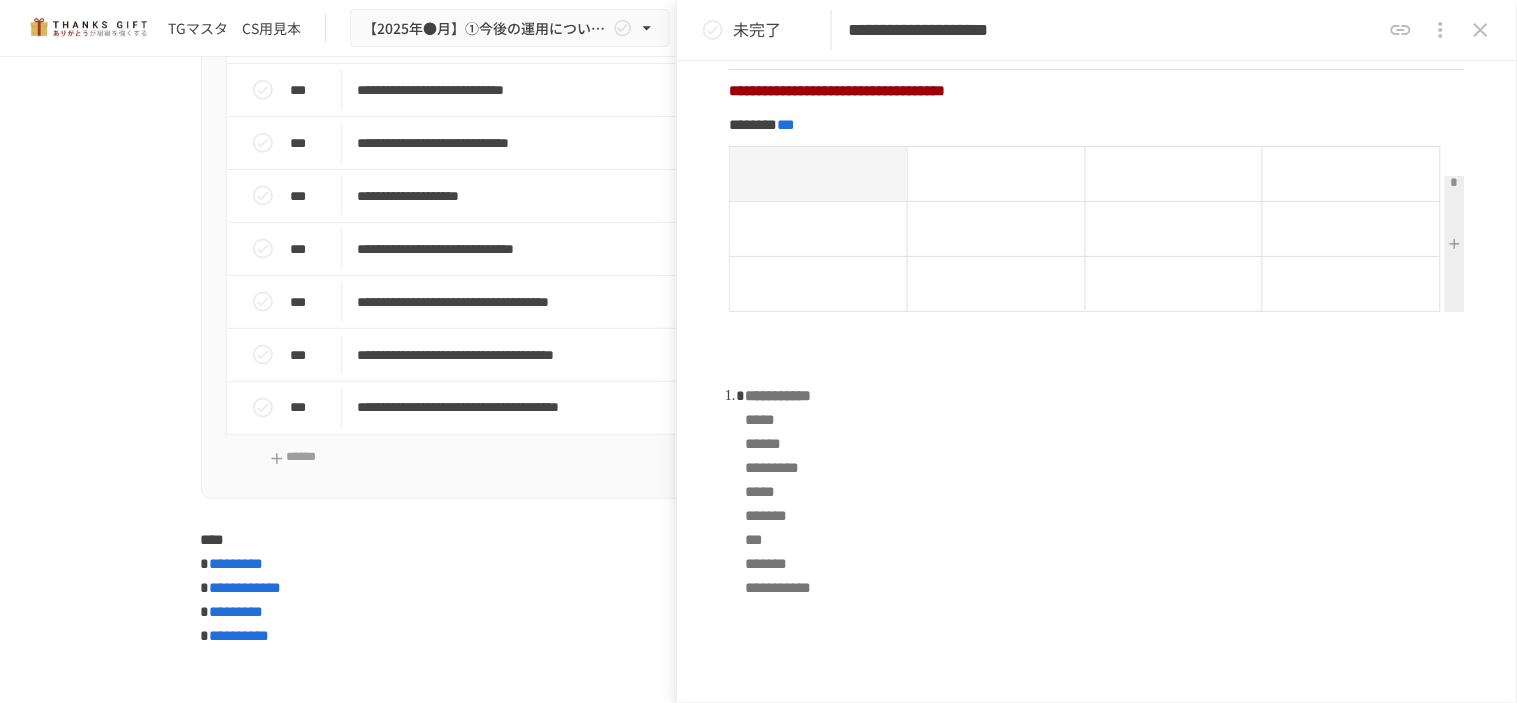 click at bounding box center [1455, 244] 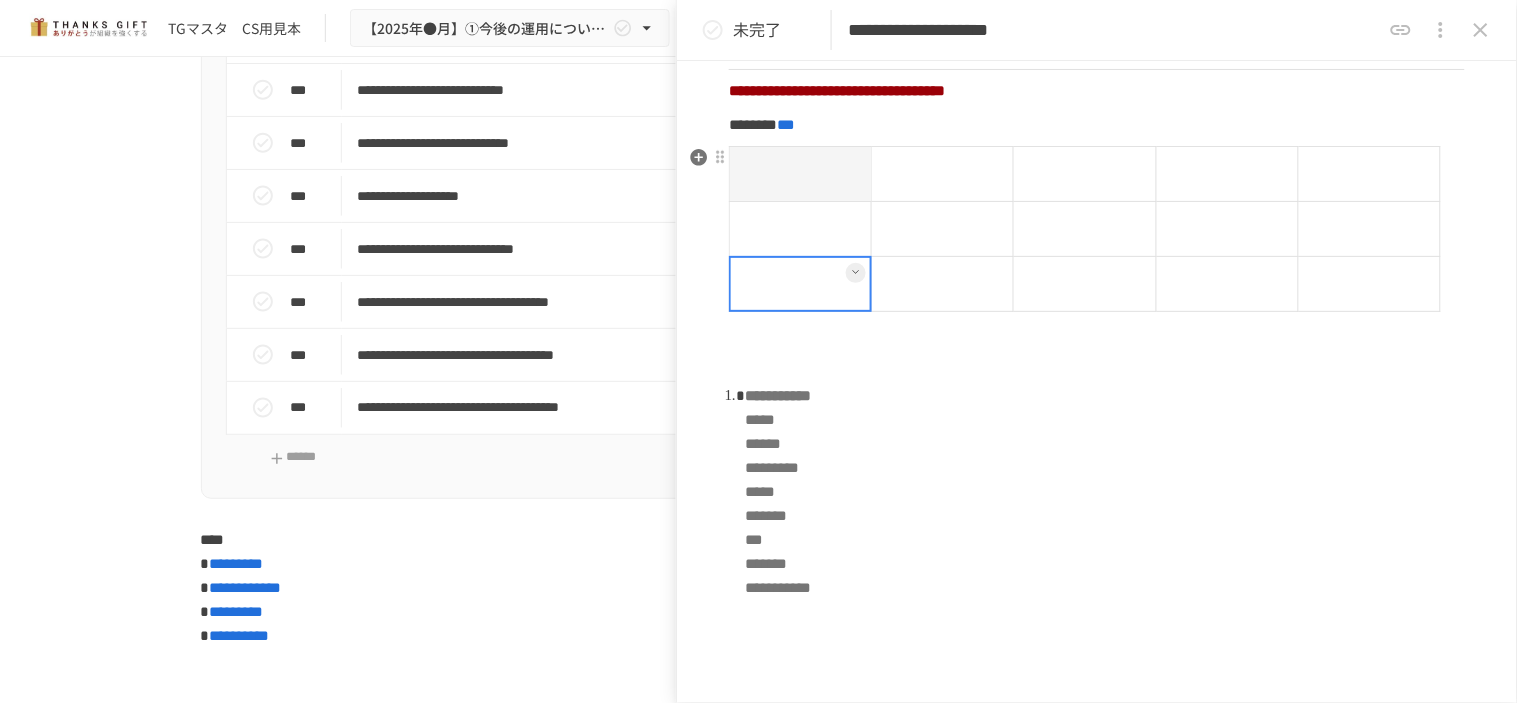 click at bounding box center [801, 283] 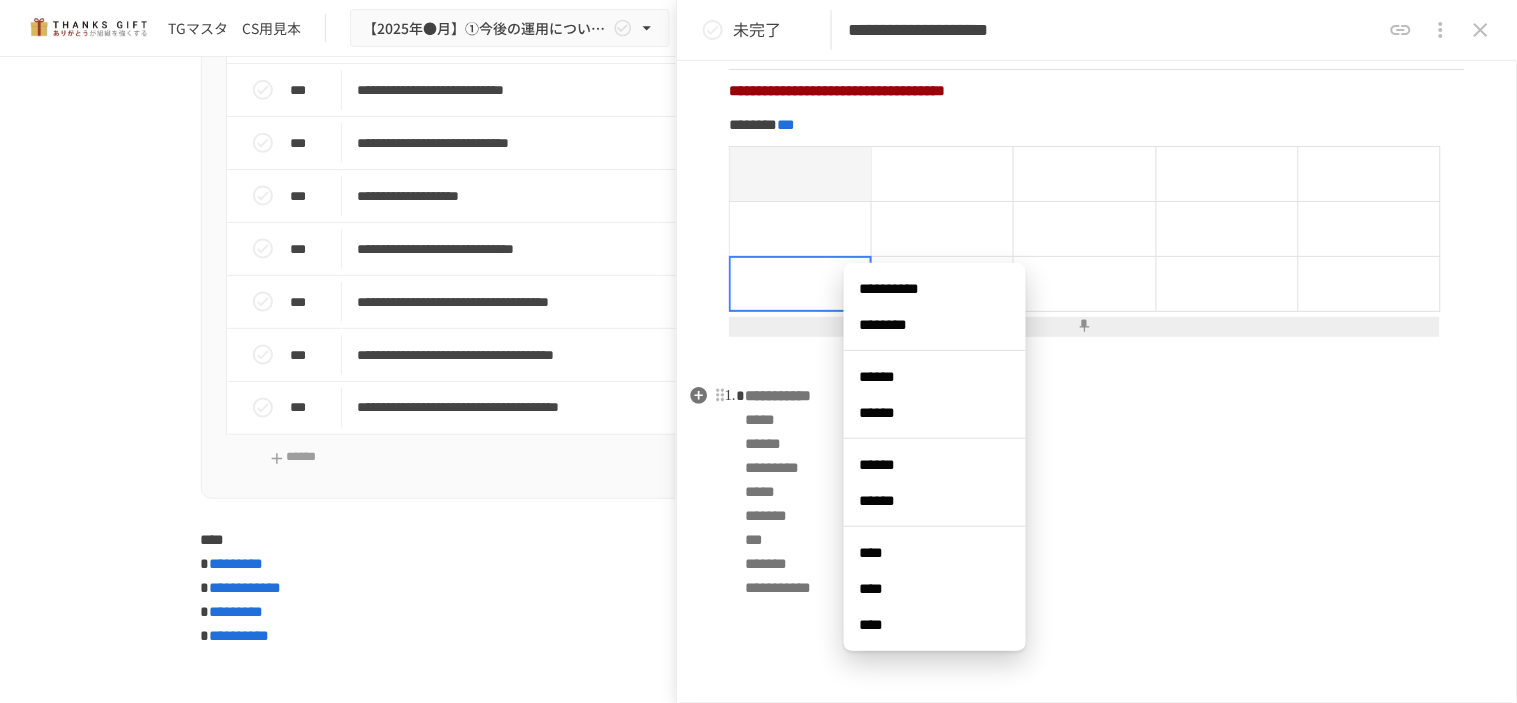 click on "****" at bounding box center (935, 589) 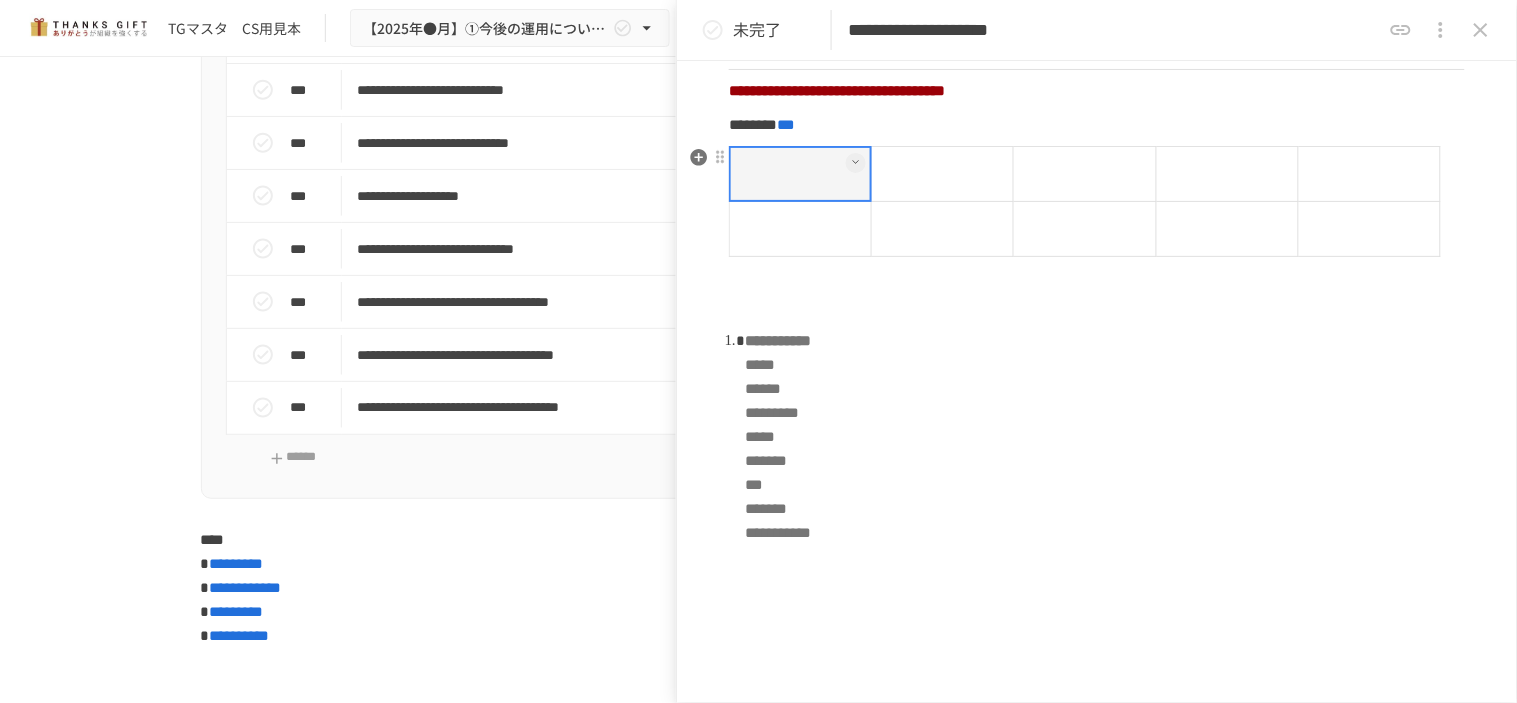 click at bounding box center [801, 173] 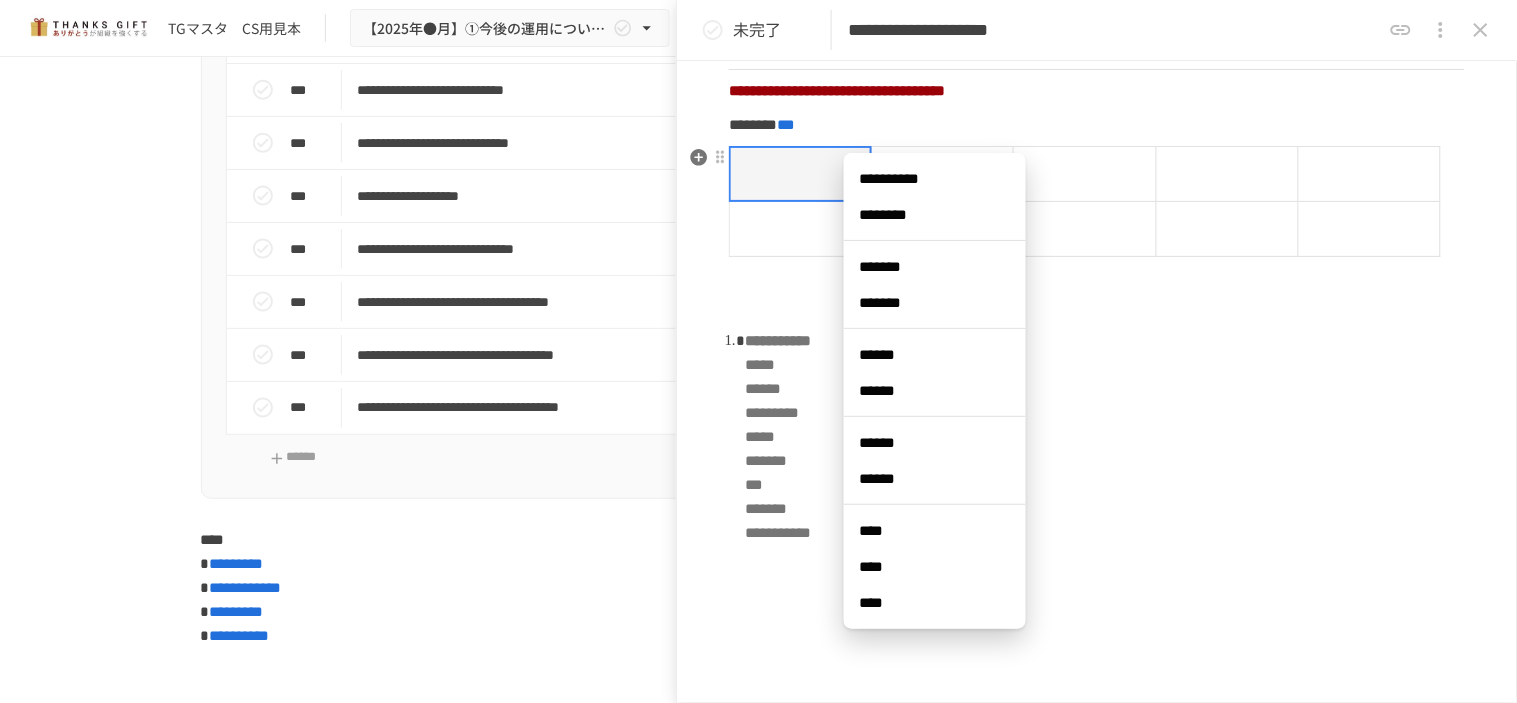 click on "**********" at bounding box center [935, 179] 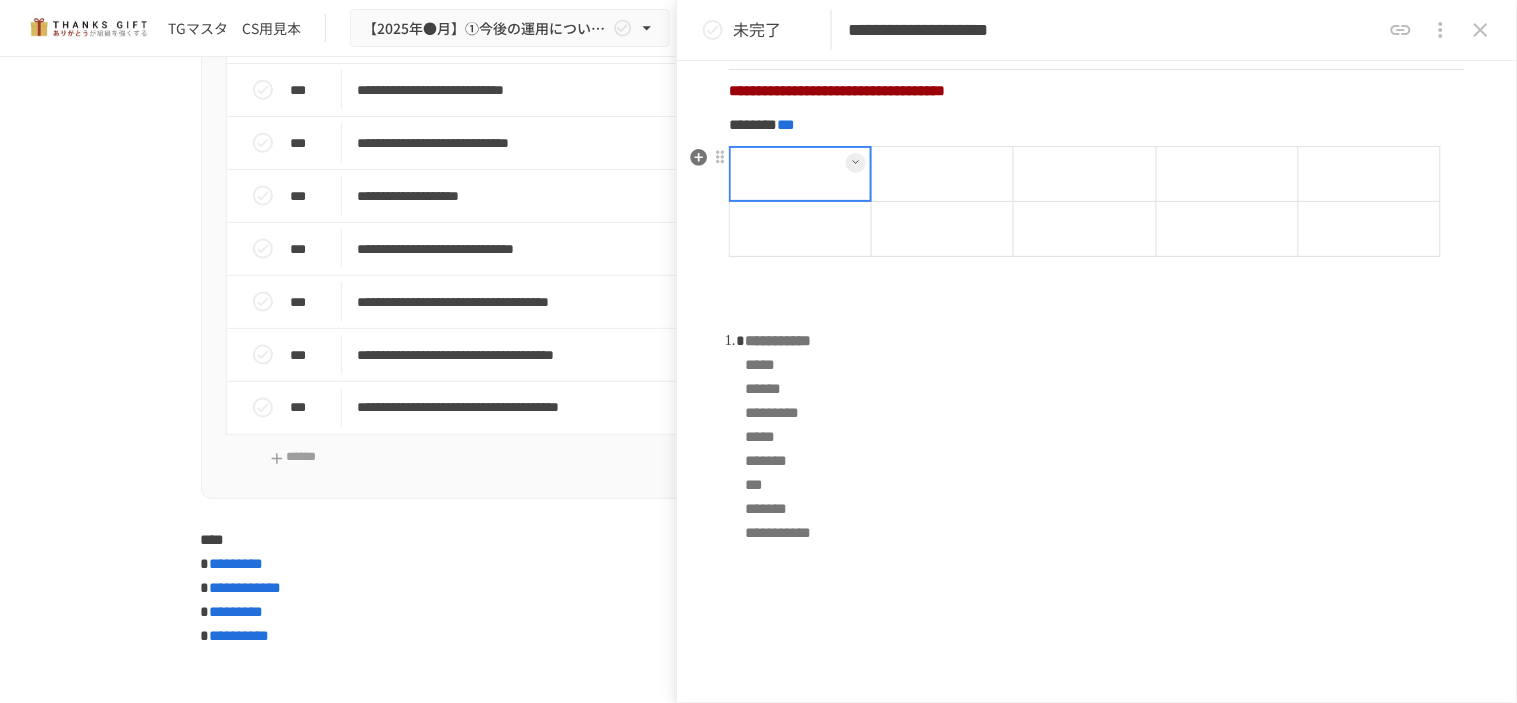 click at bounding box center (800, 174) 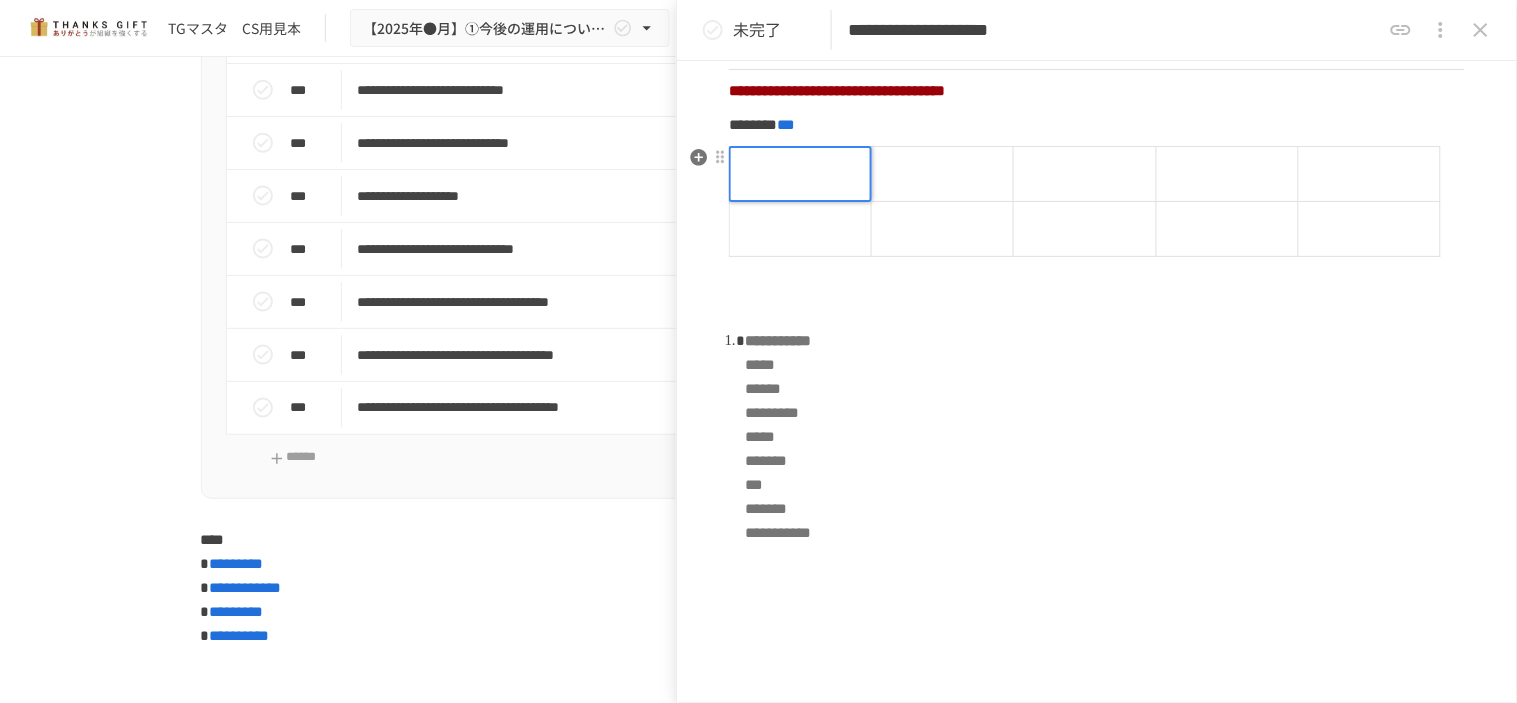click at bounding box center (800, 174) 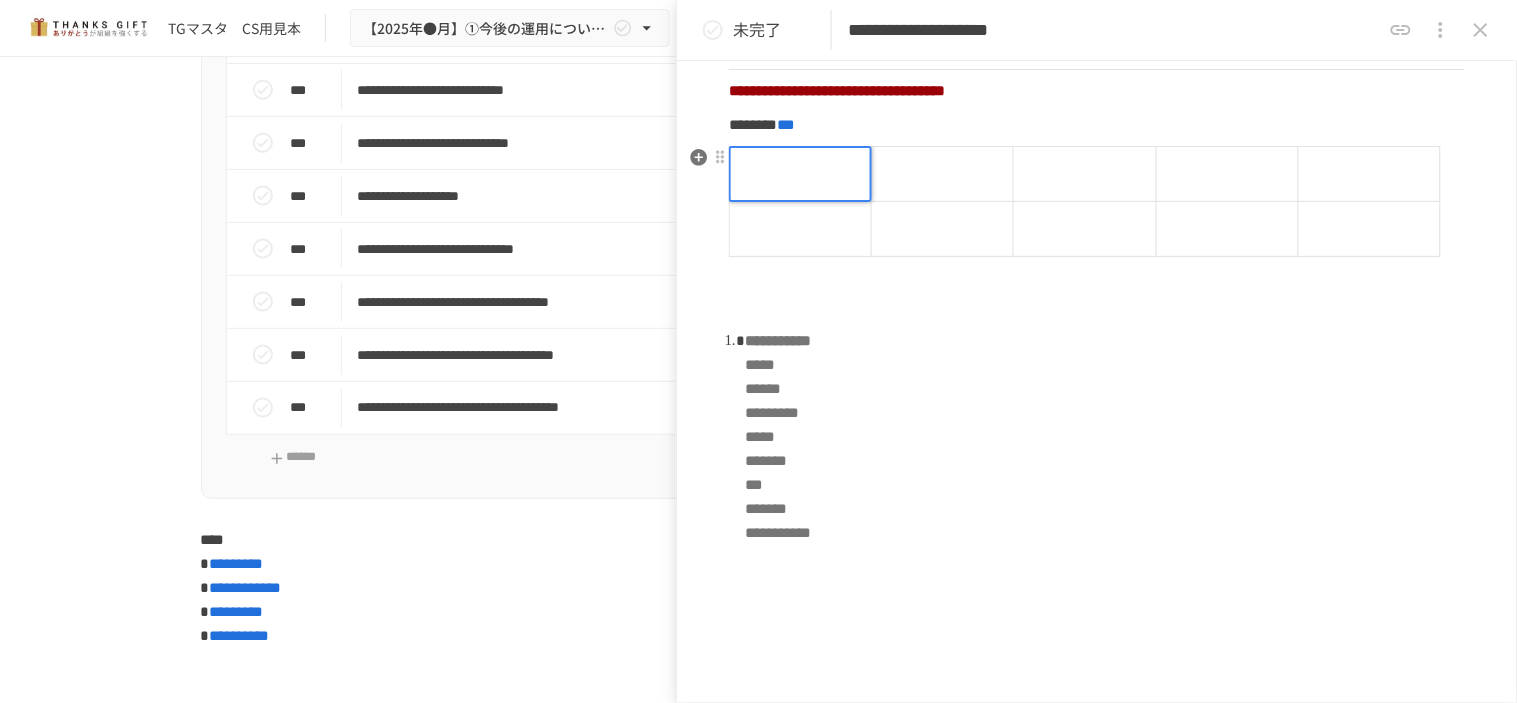 type 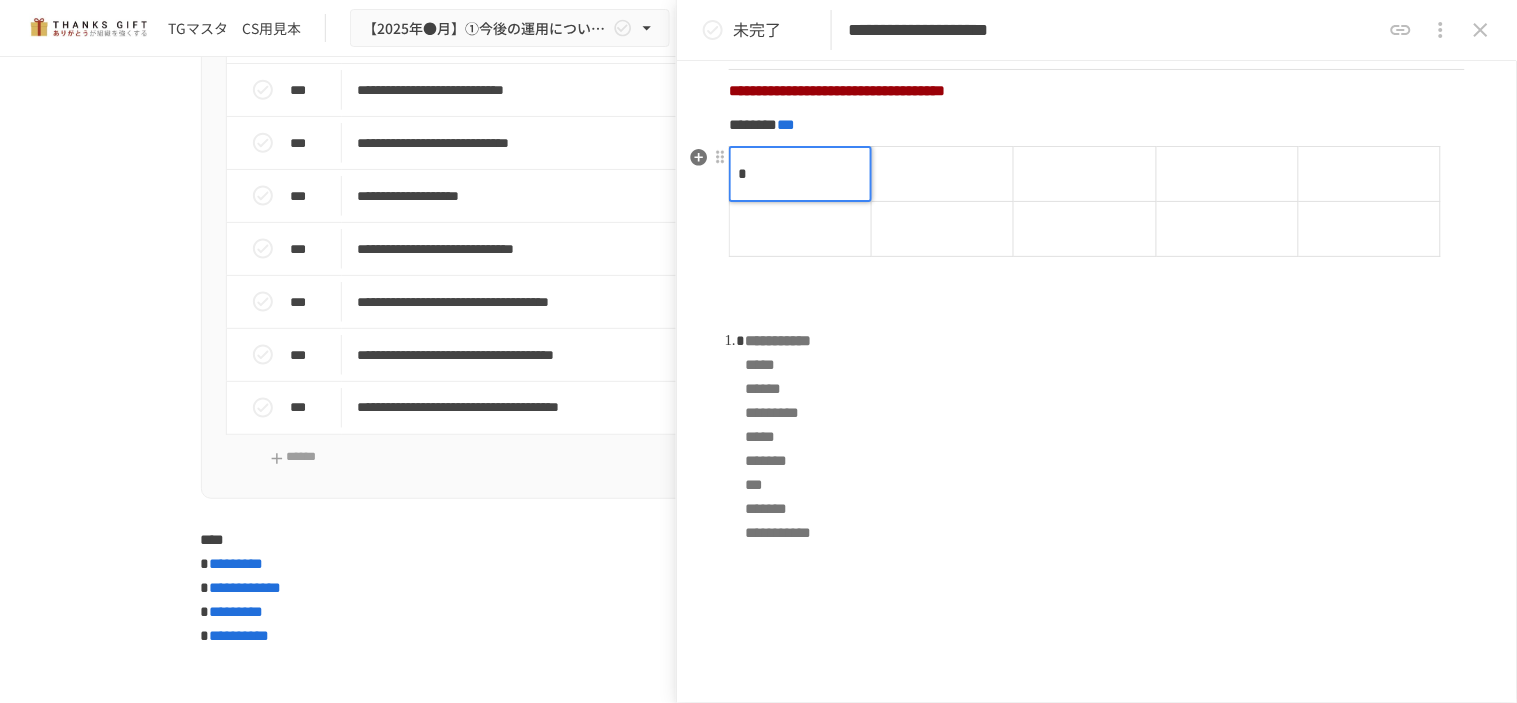 click at bounding box center (943, 173) 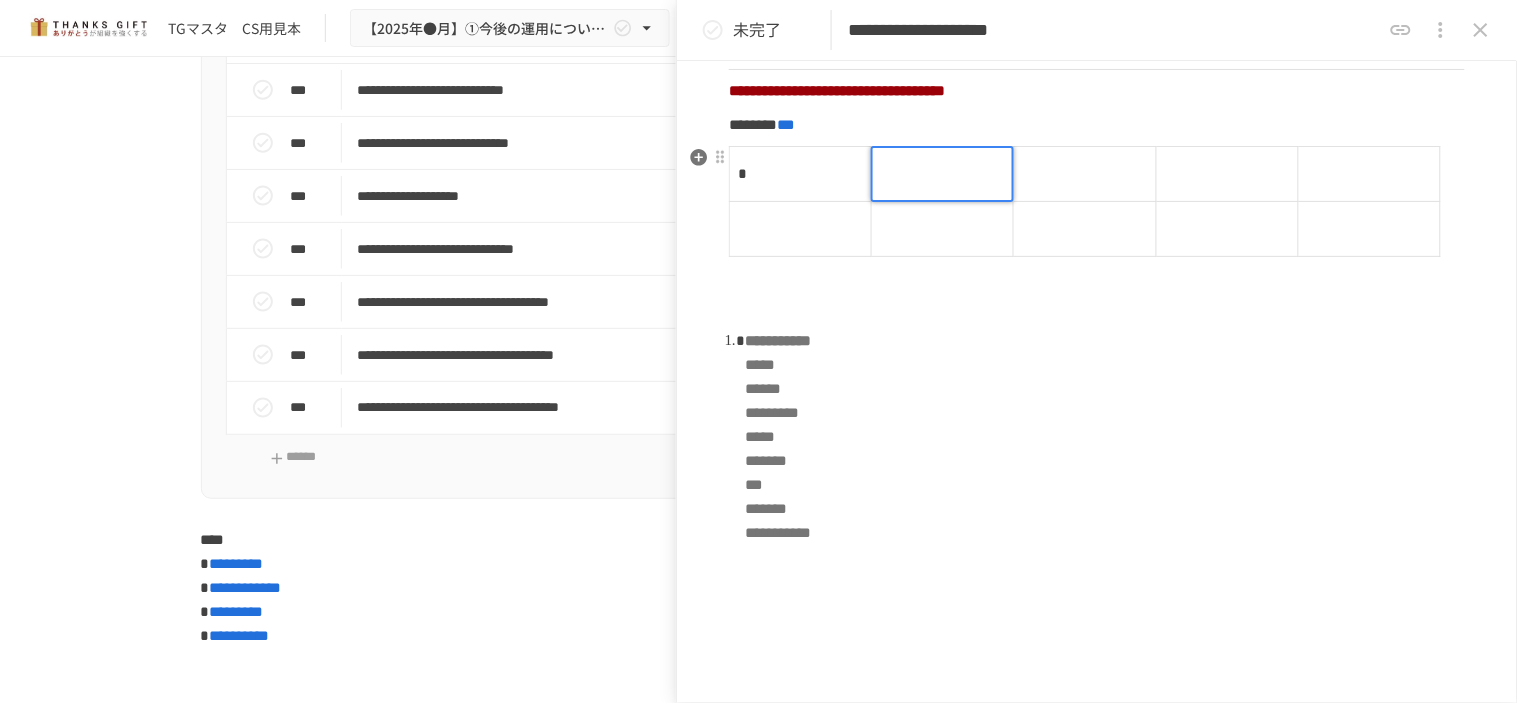 click at bounding box center (942, 174) 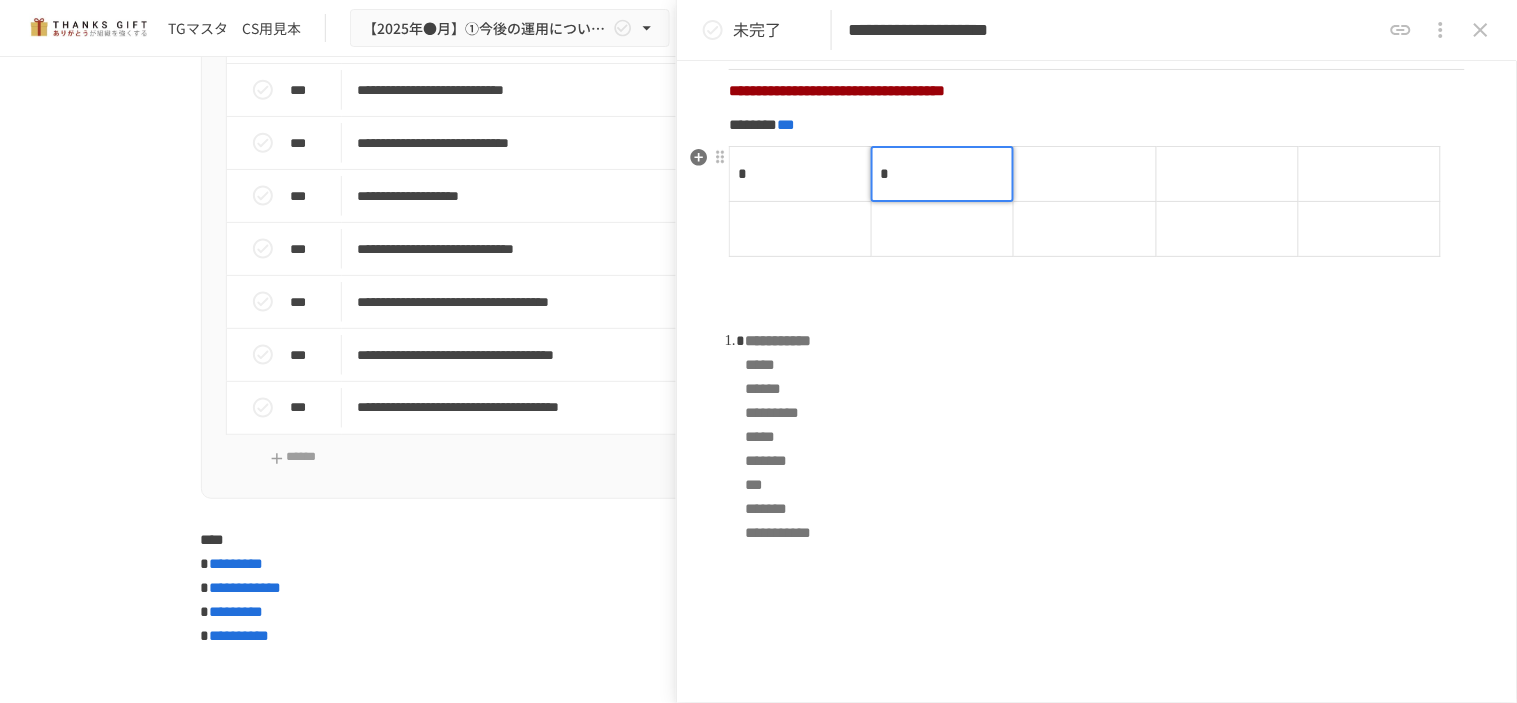 click at bounding box center [1085, 173] 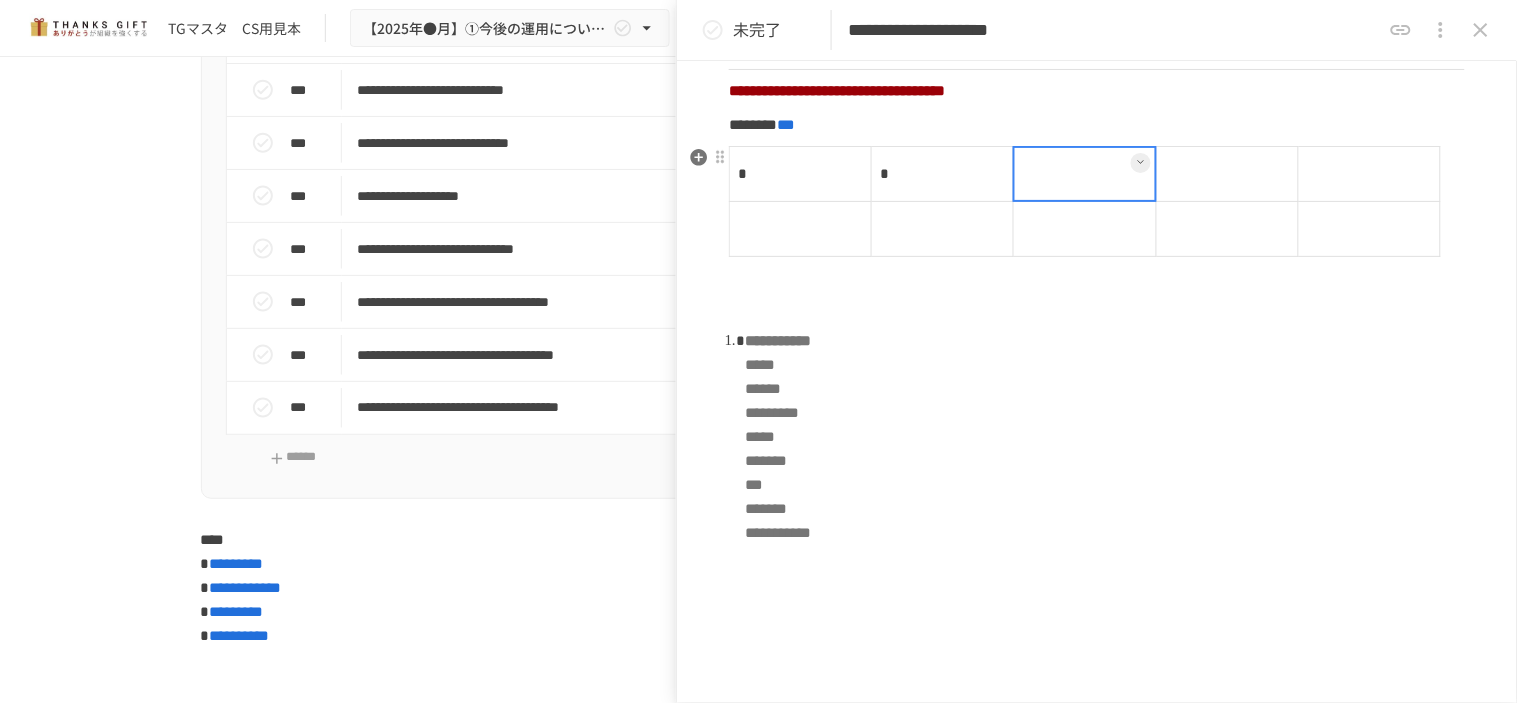 click at bounding box center (1084, 174) 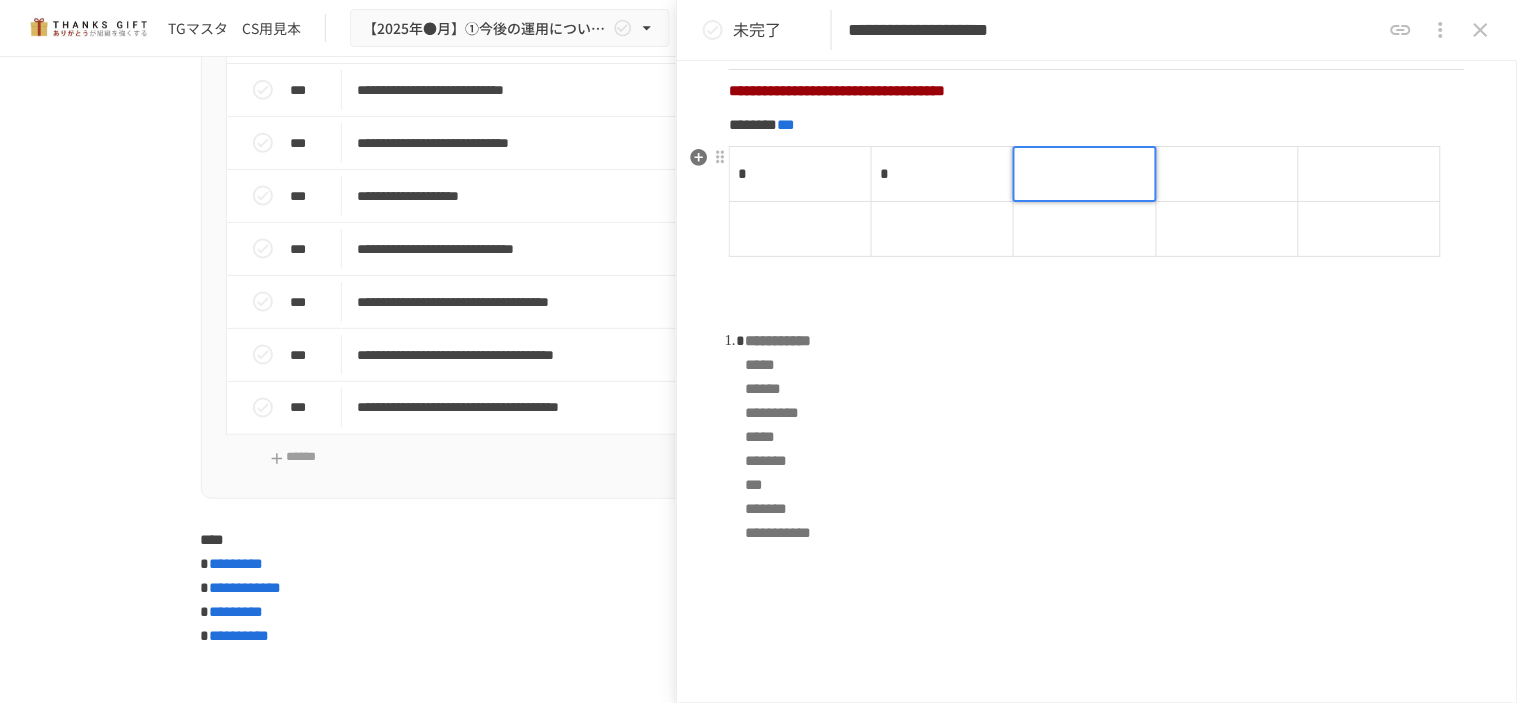 click at bounding box center (1084, 174) 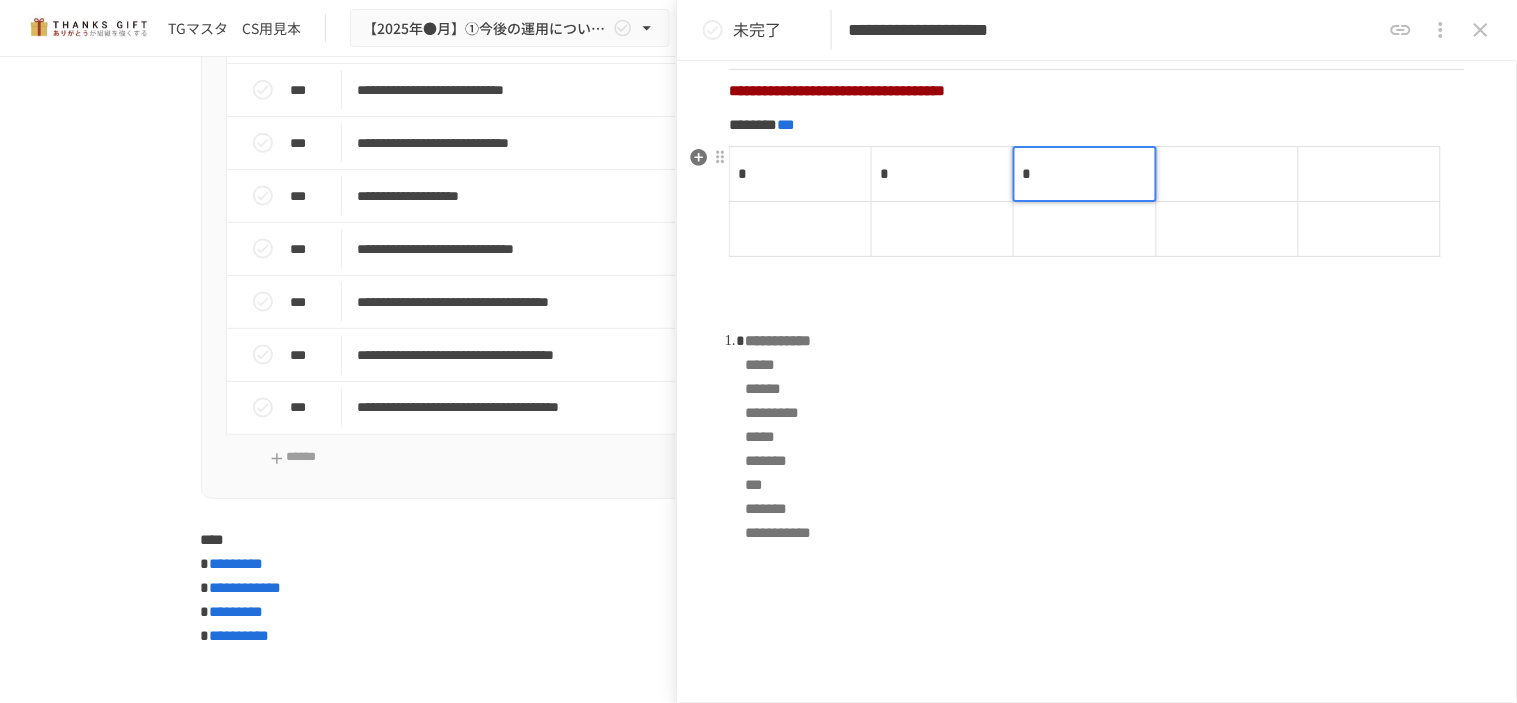 click at bounding box center [1227, 173] 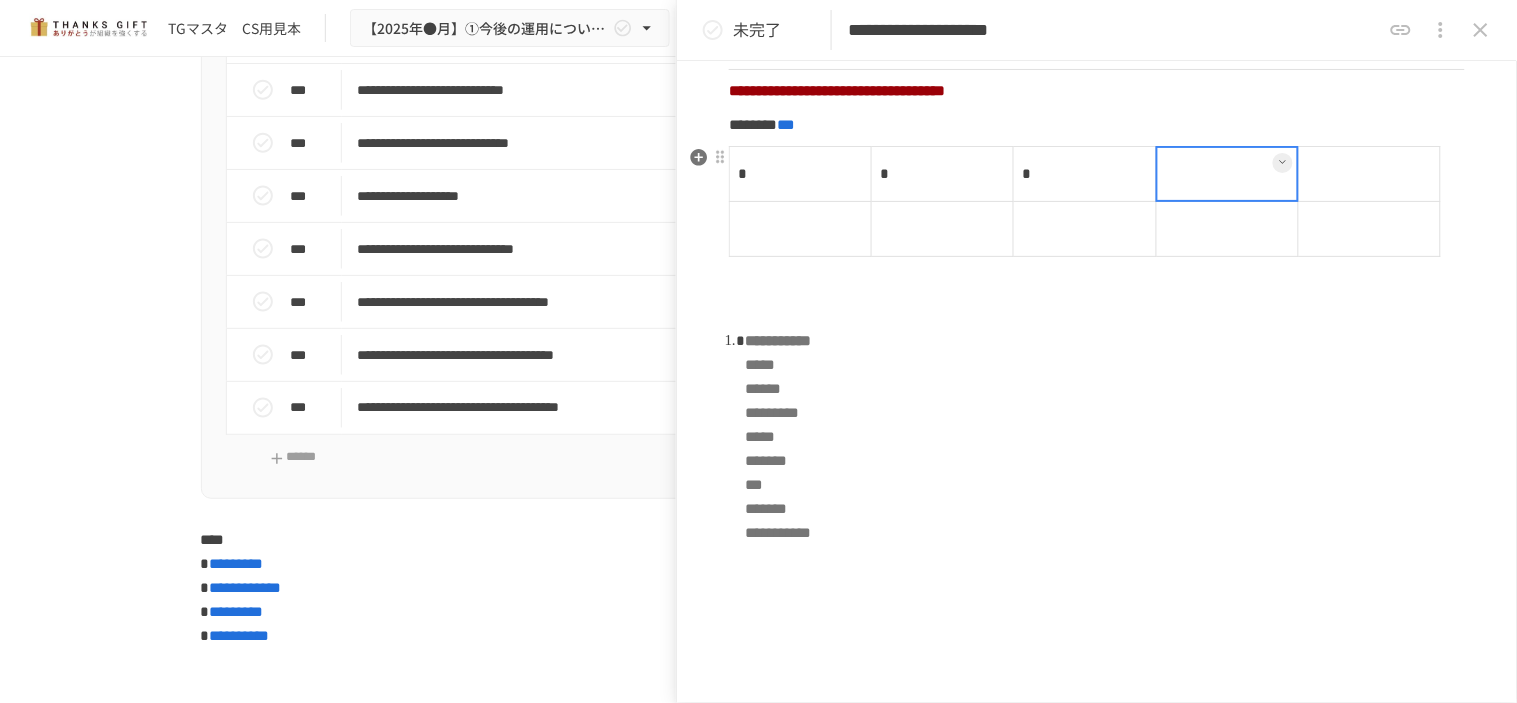 click at bounding box center [1227, 174] 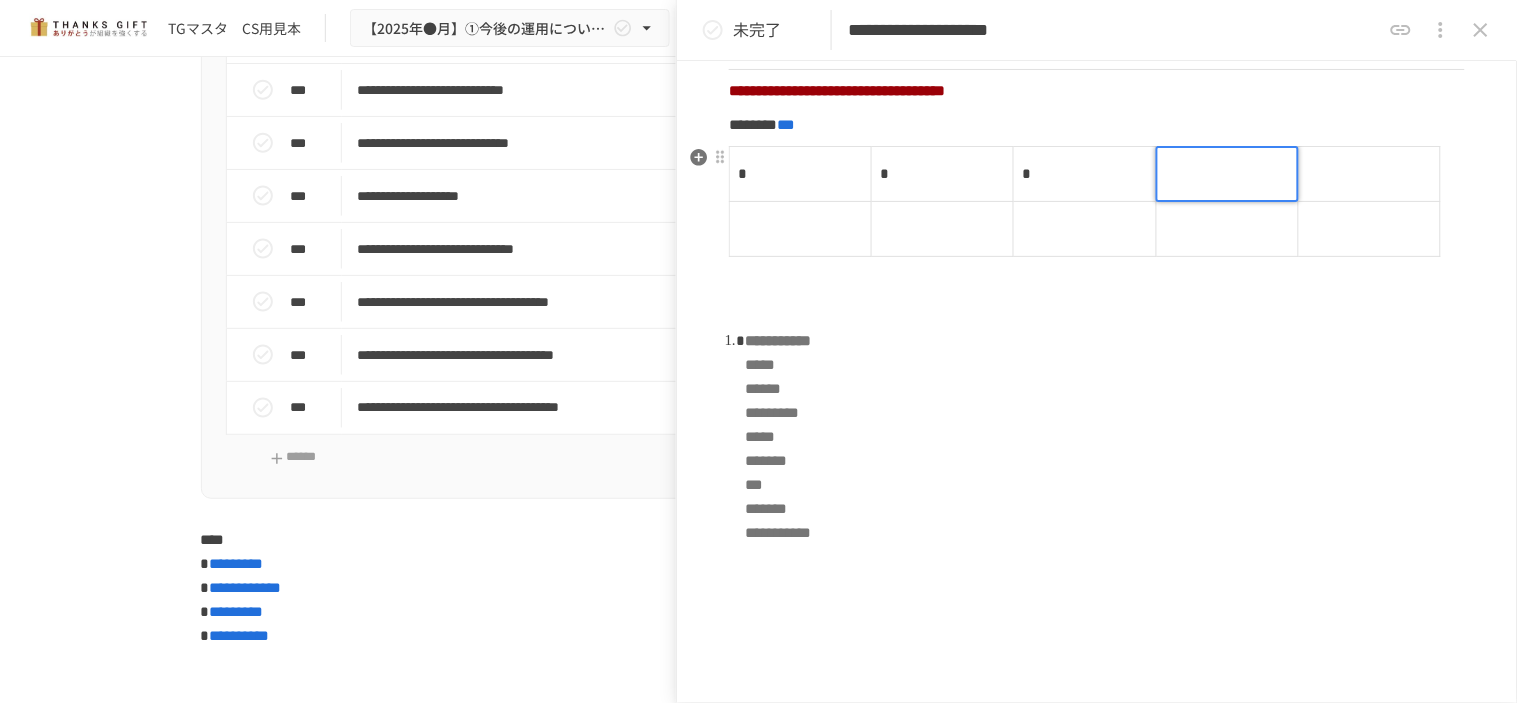 click at bounding box center [1227, 174] 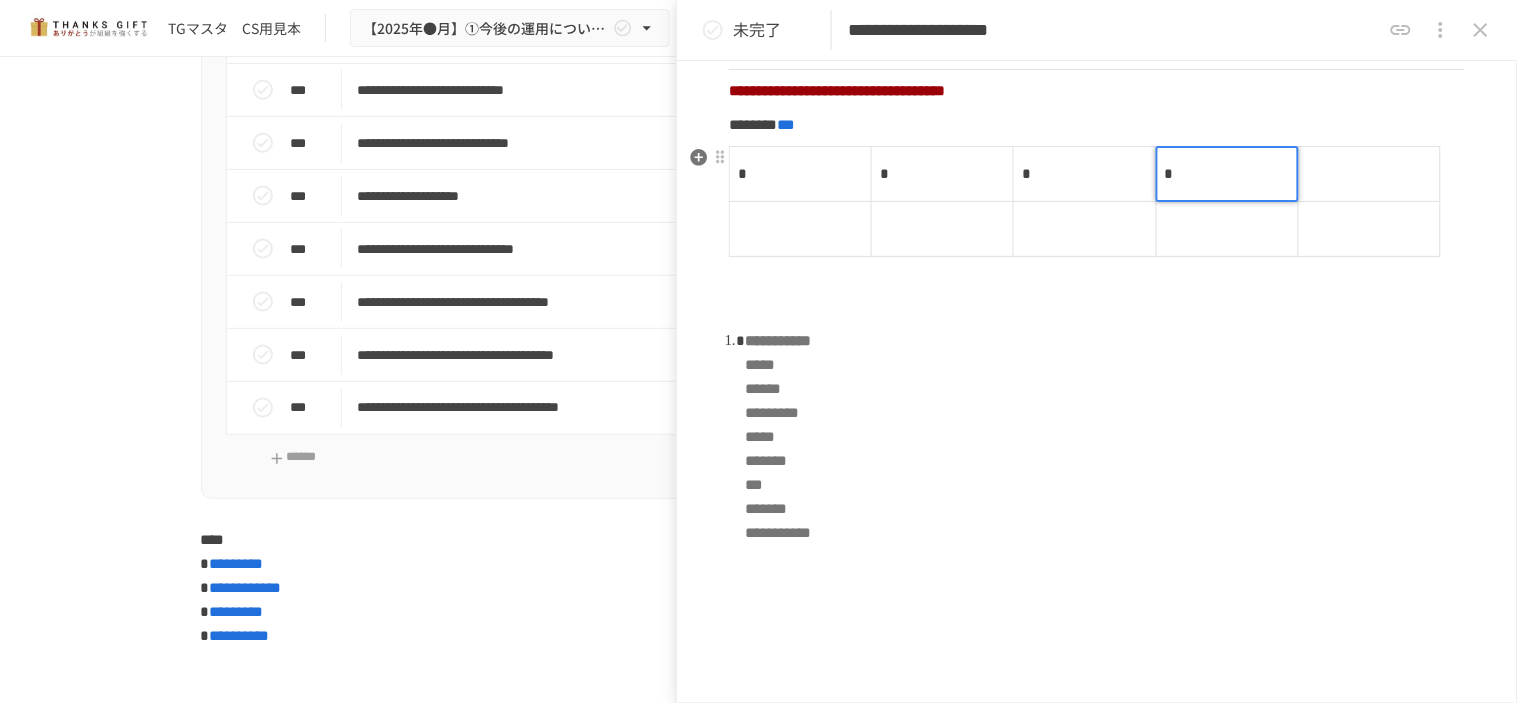 click at bounding box center (1369, 173) 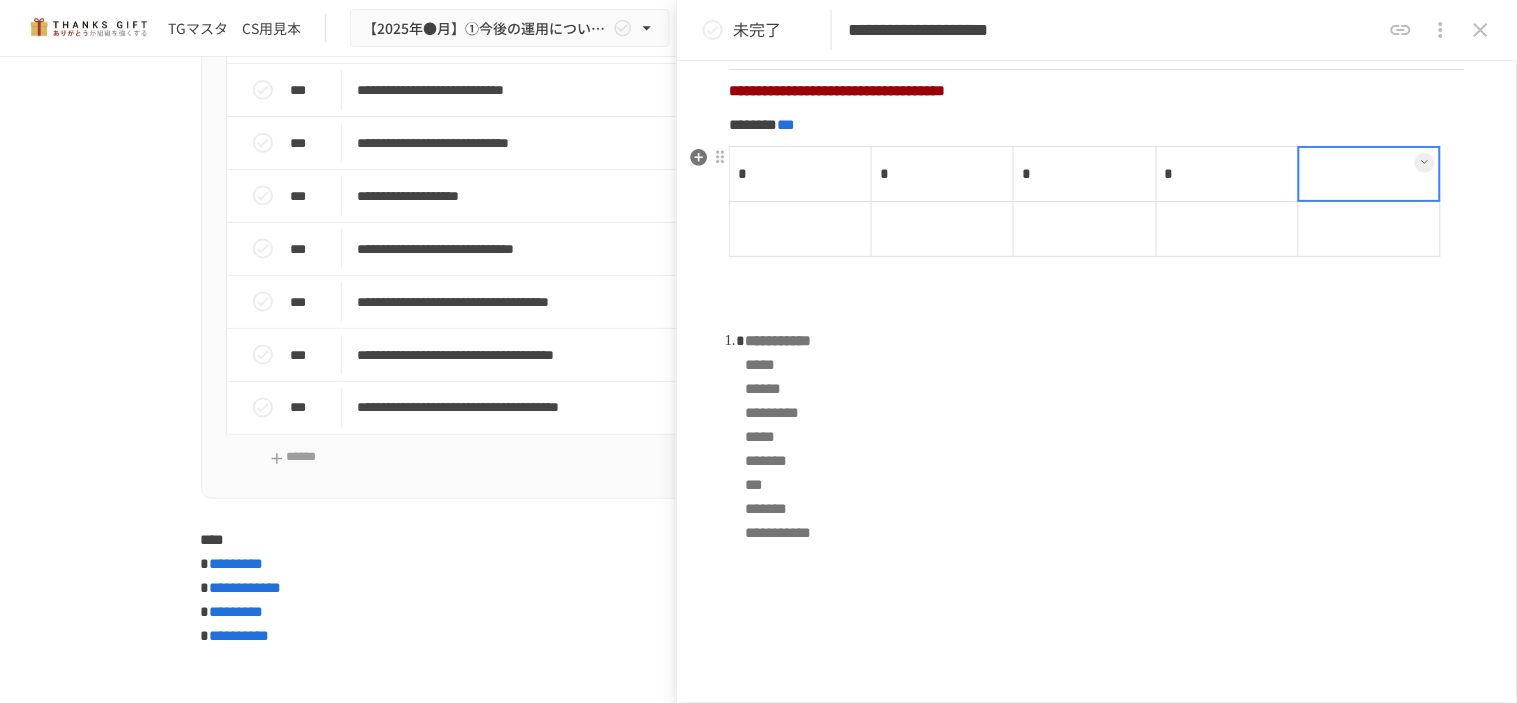 click at bounding box center [1369, 174] 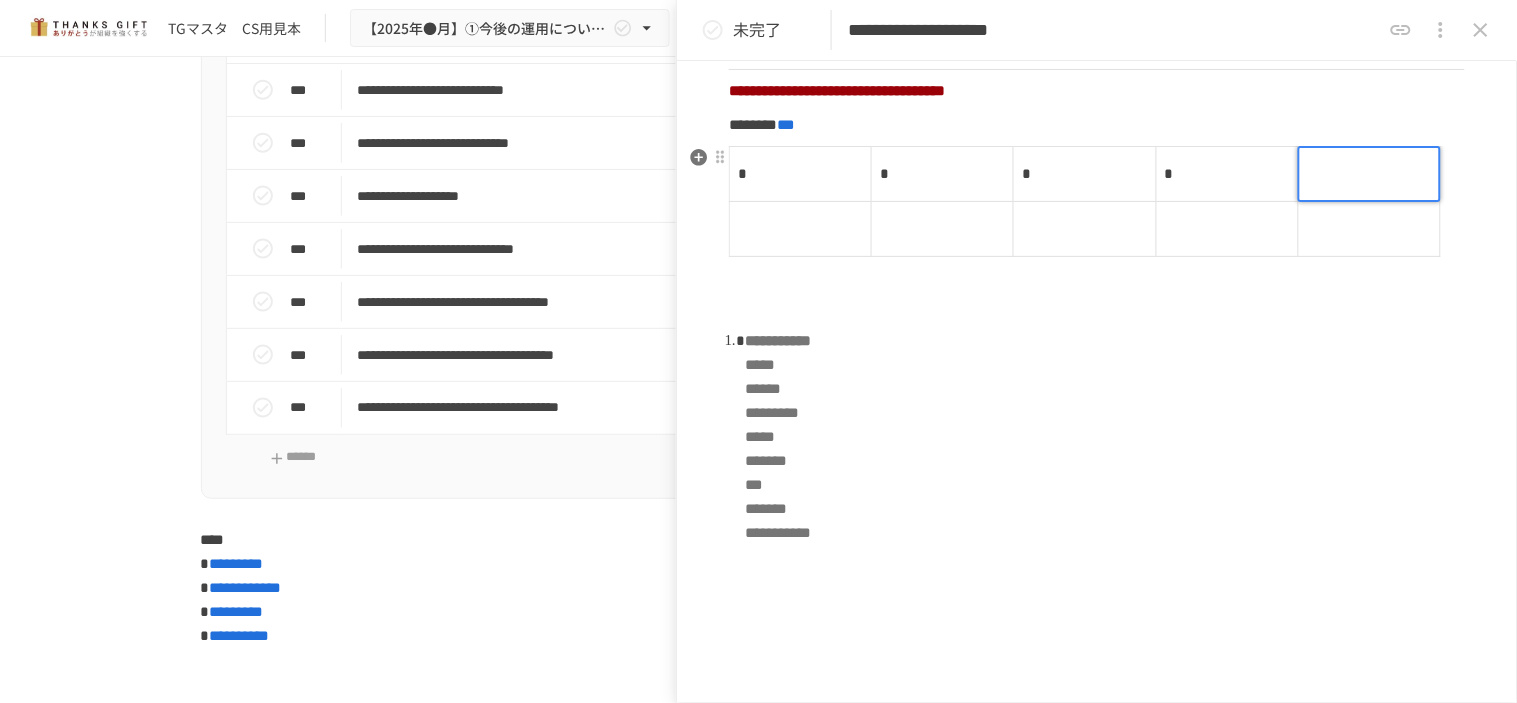 click at bounding box center [1369, 174] 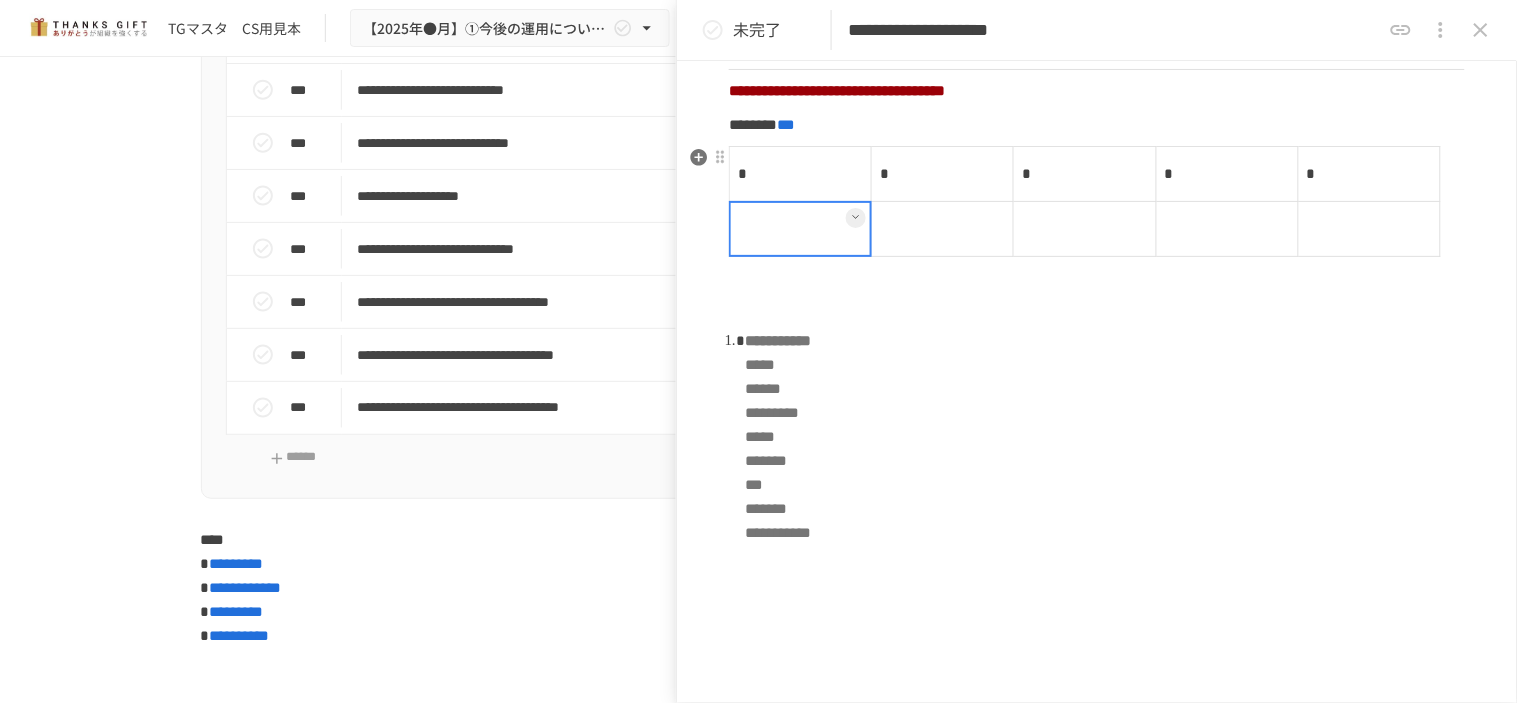 click at bounding box center [801, 228] 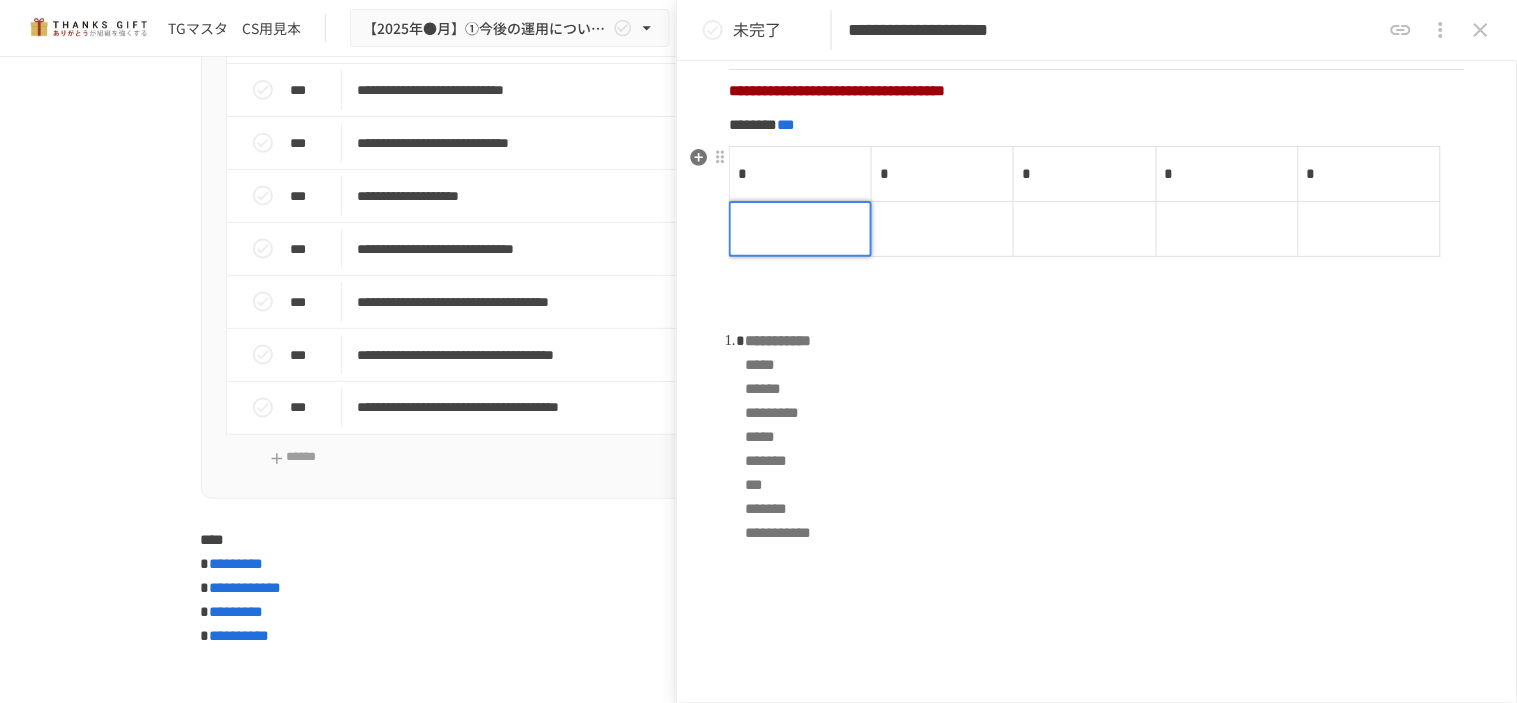click at bounding box center (800, 229) 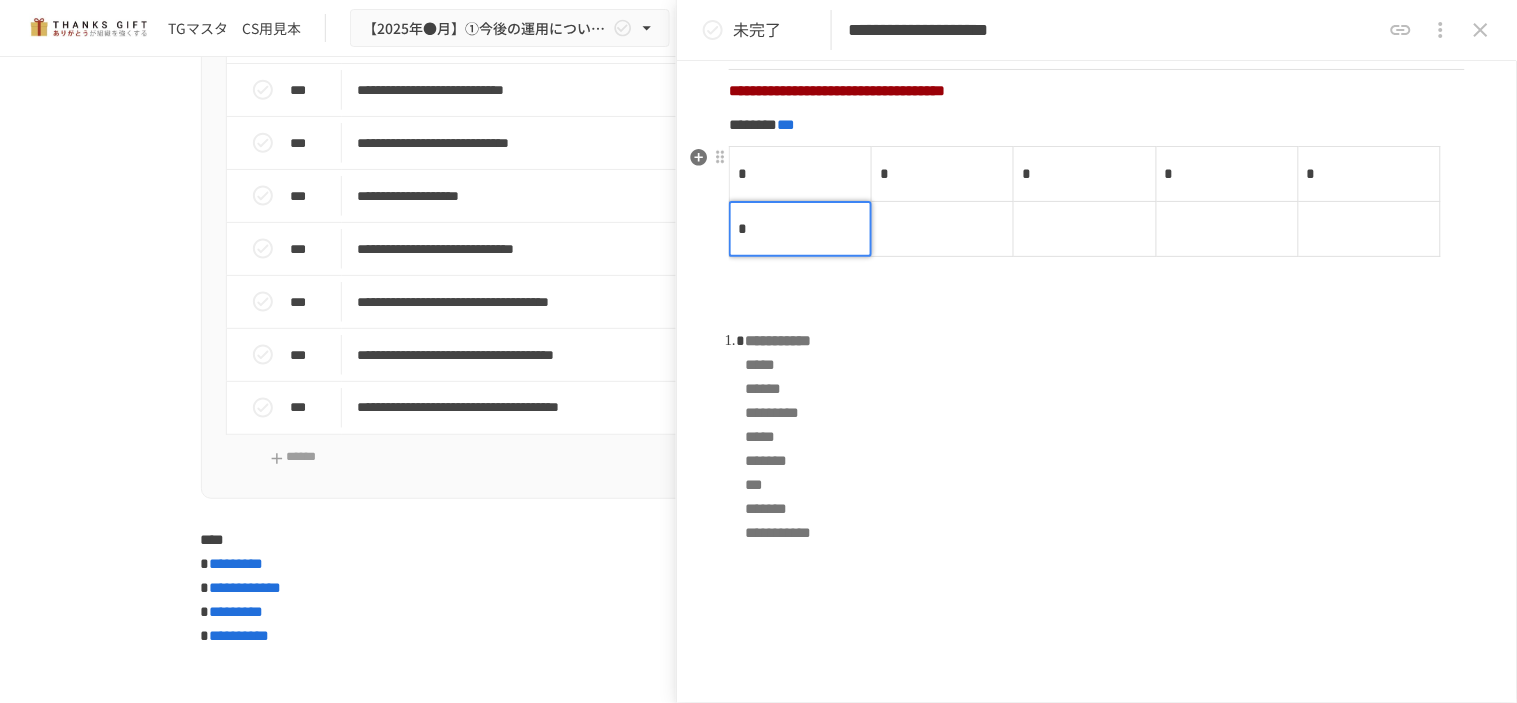 click at bounding box center (943, 228) 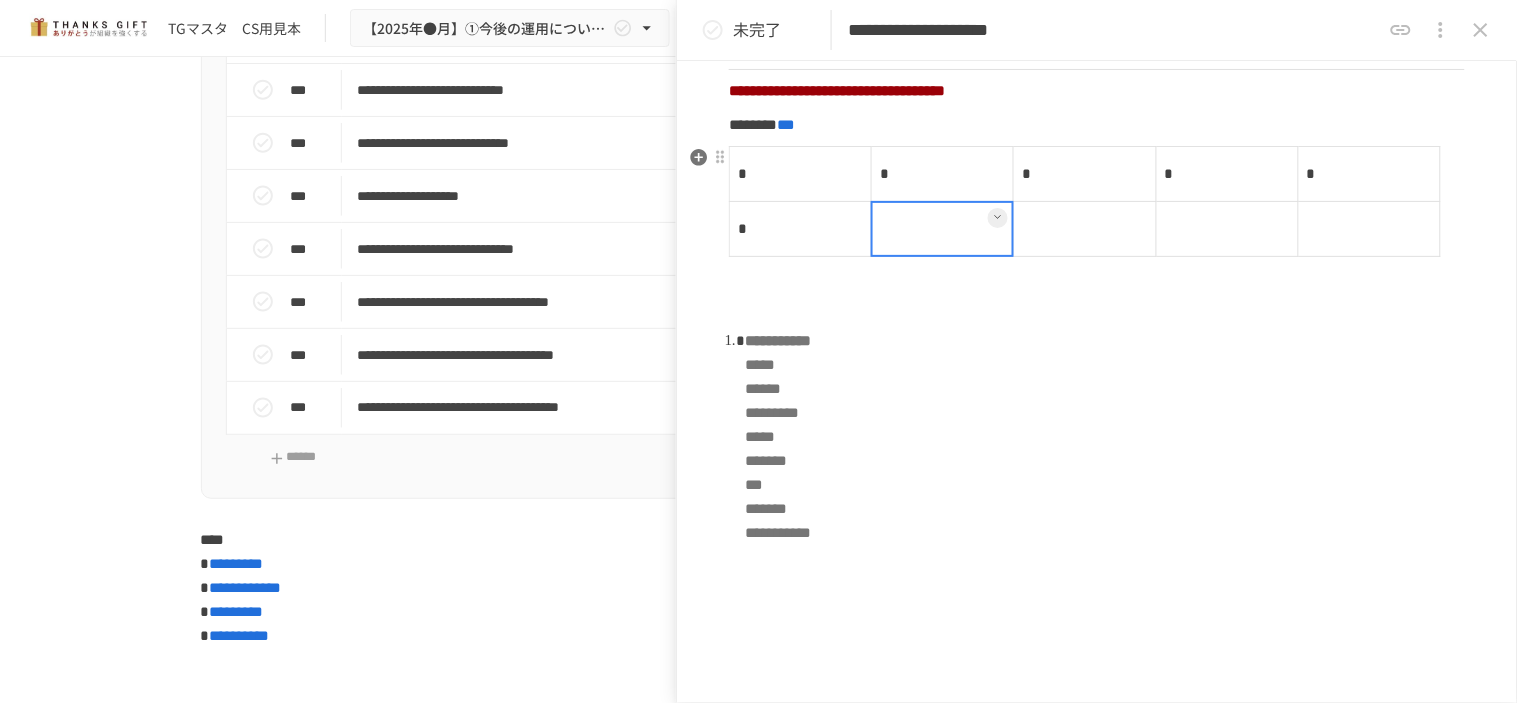 click at bounding box center [942, 229] 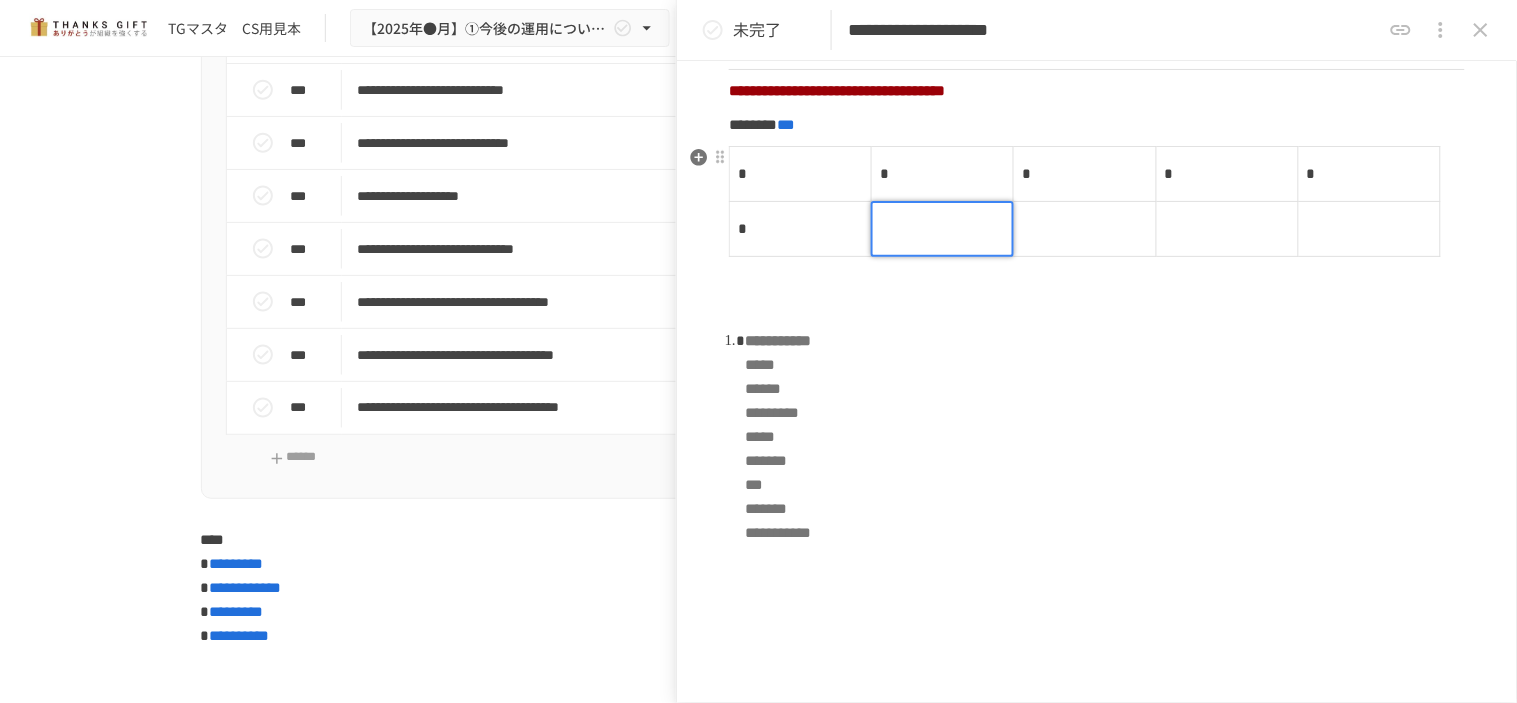 click at bounding box center [942, 229] 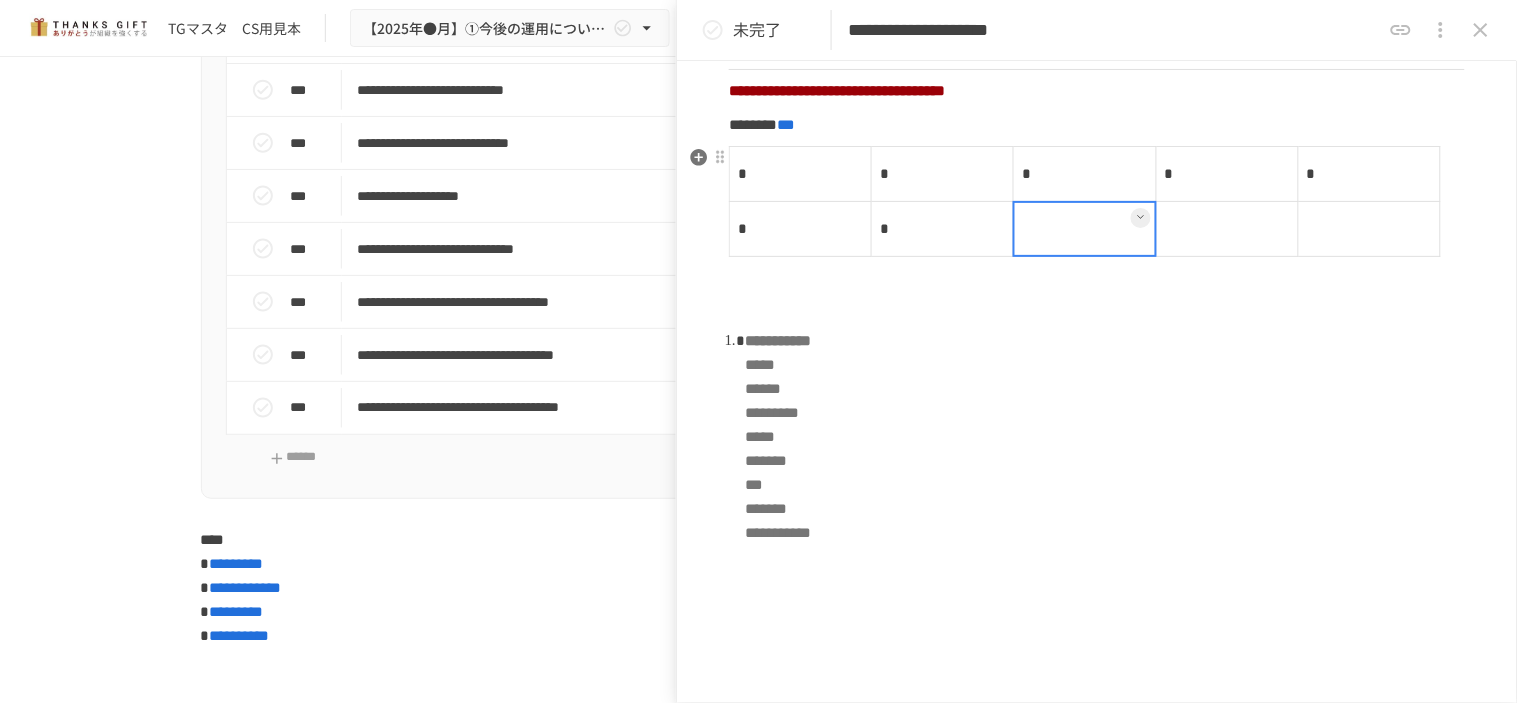 click at bounding box center (1085, 228) 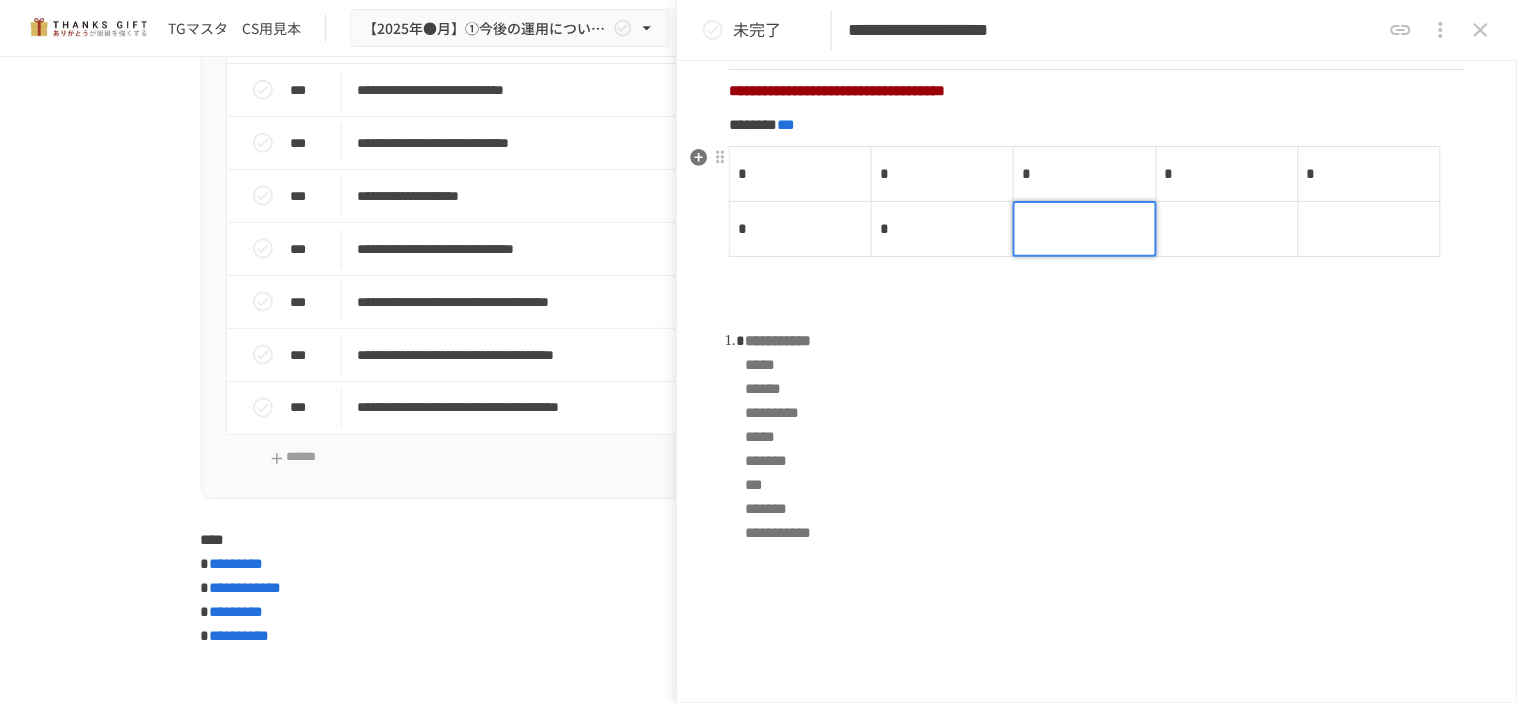 click at bounding box center (1084, 229) 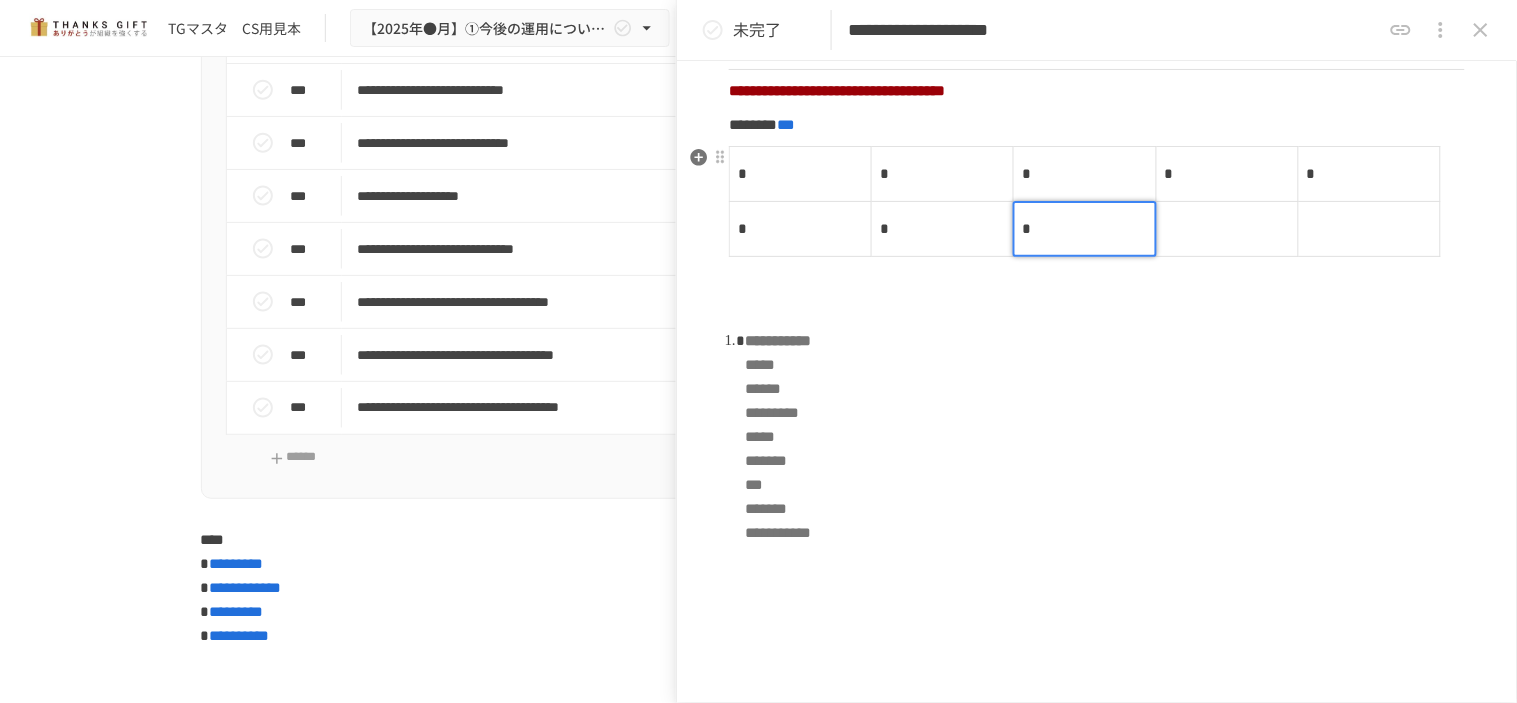 click at bounding box center [1227, 228] 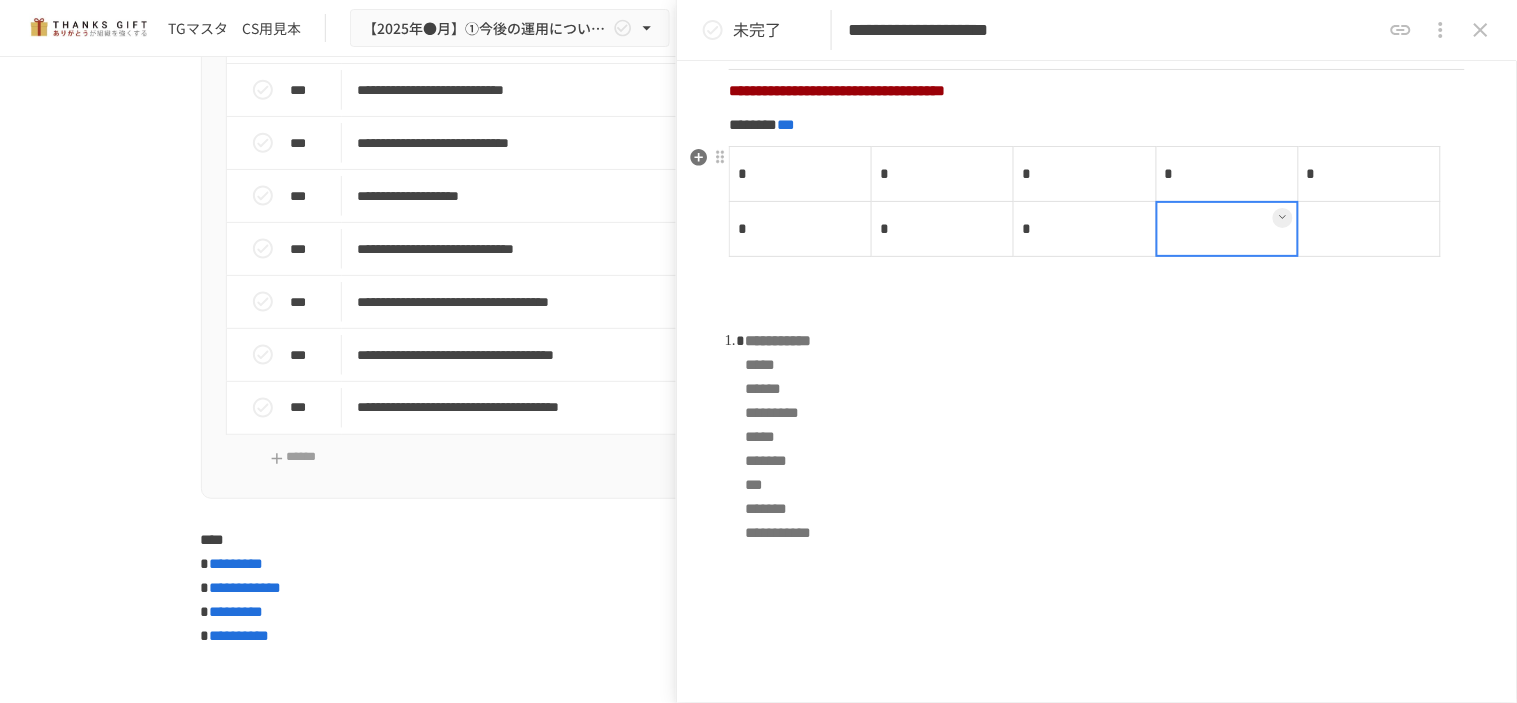 click at bounding box center (1227, 229) 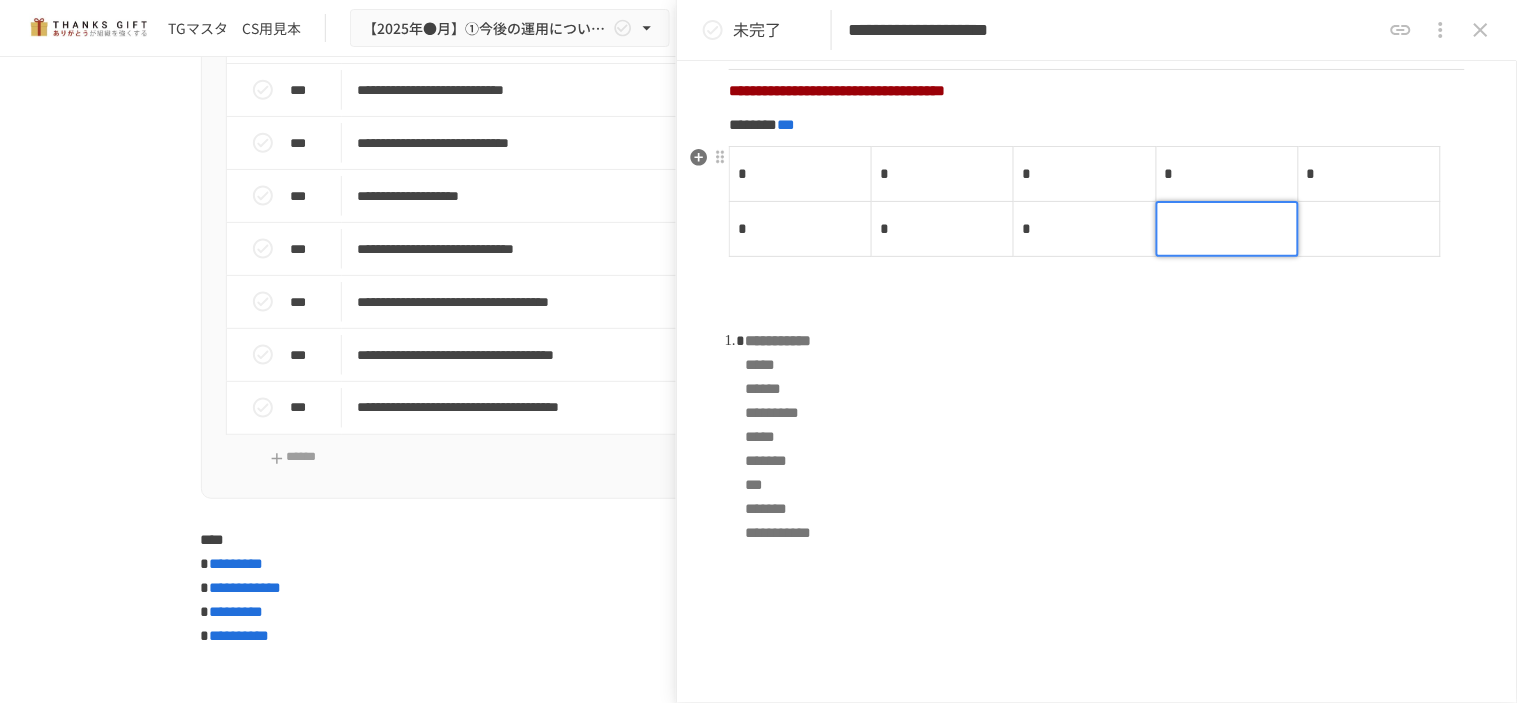 click at bounding box center [1227, 229] 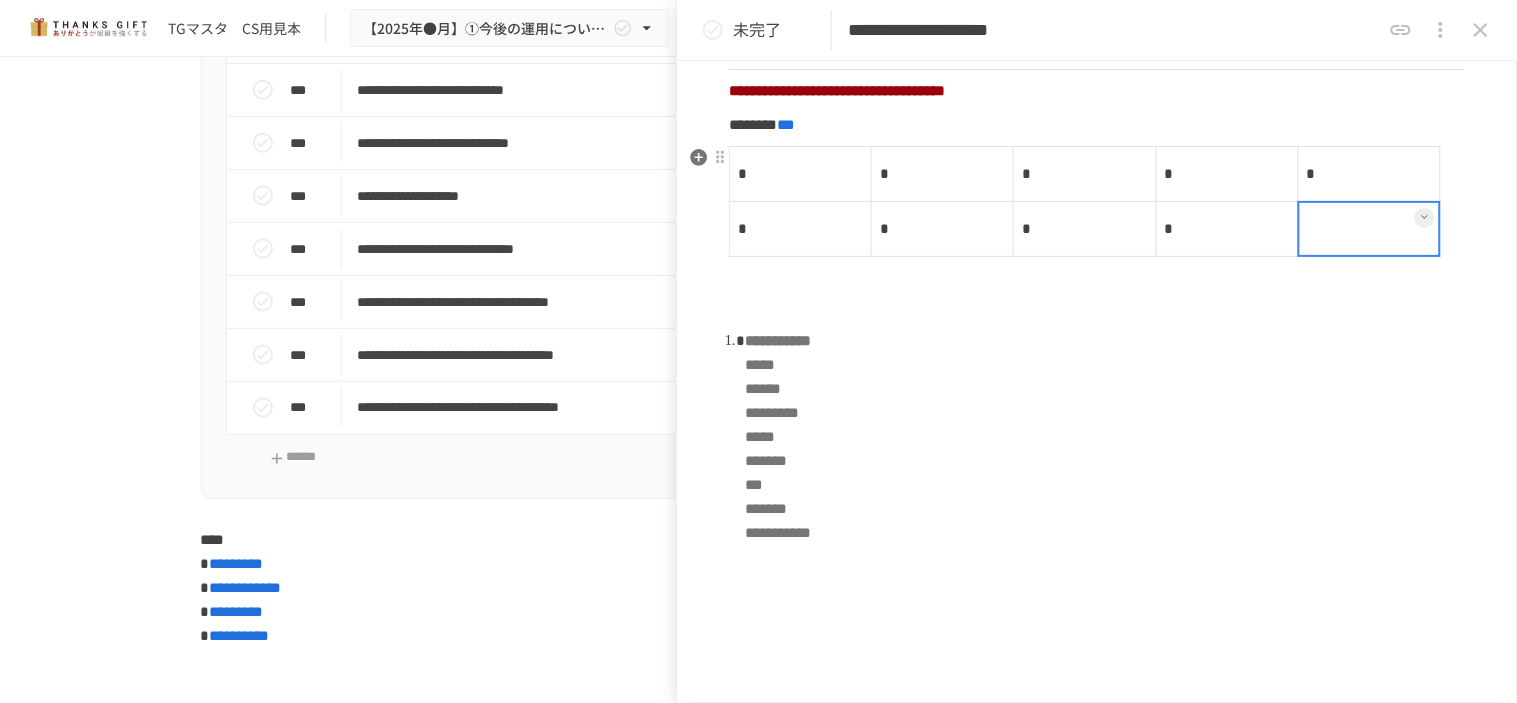 click at bounding box center [1369, 228] 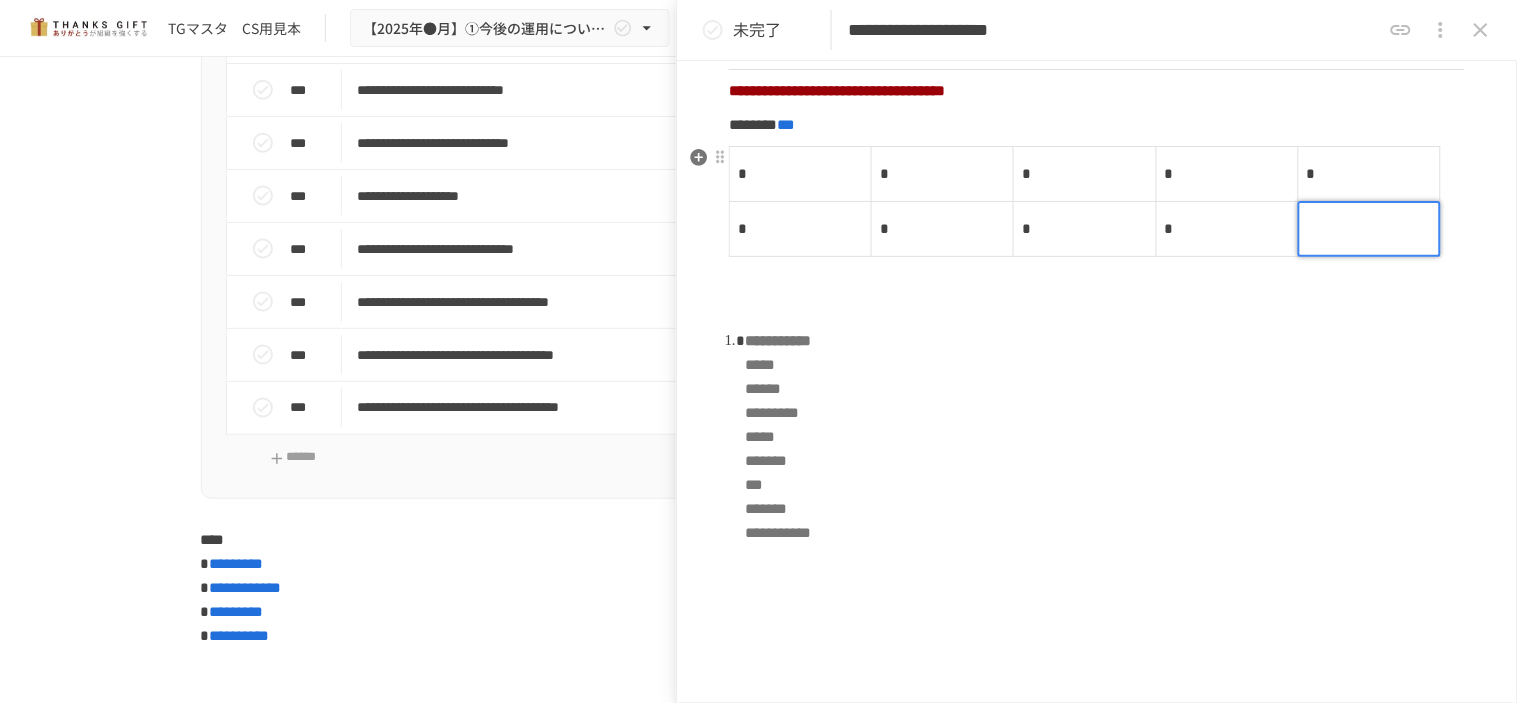 click at bounding box center [1369, 229] 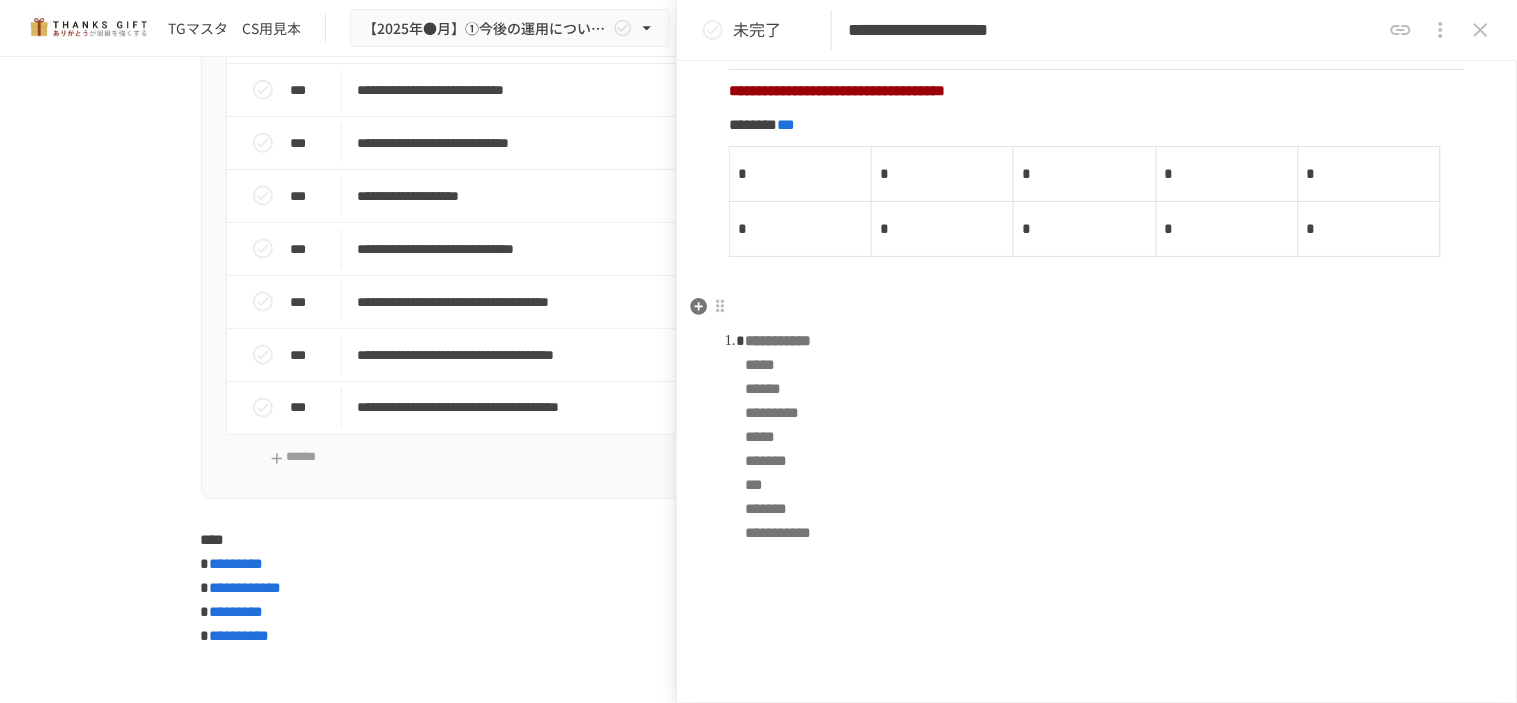 click at bounding box center (1097, 308) 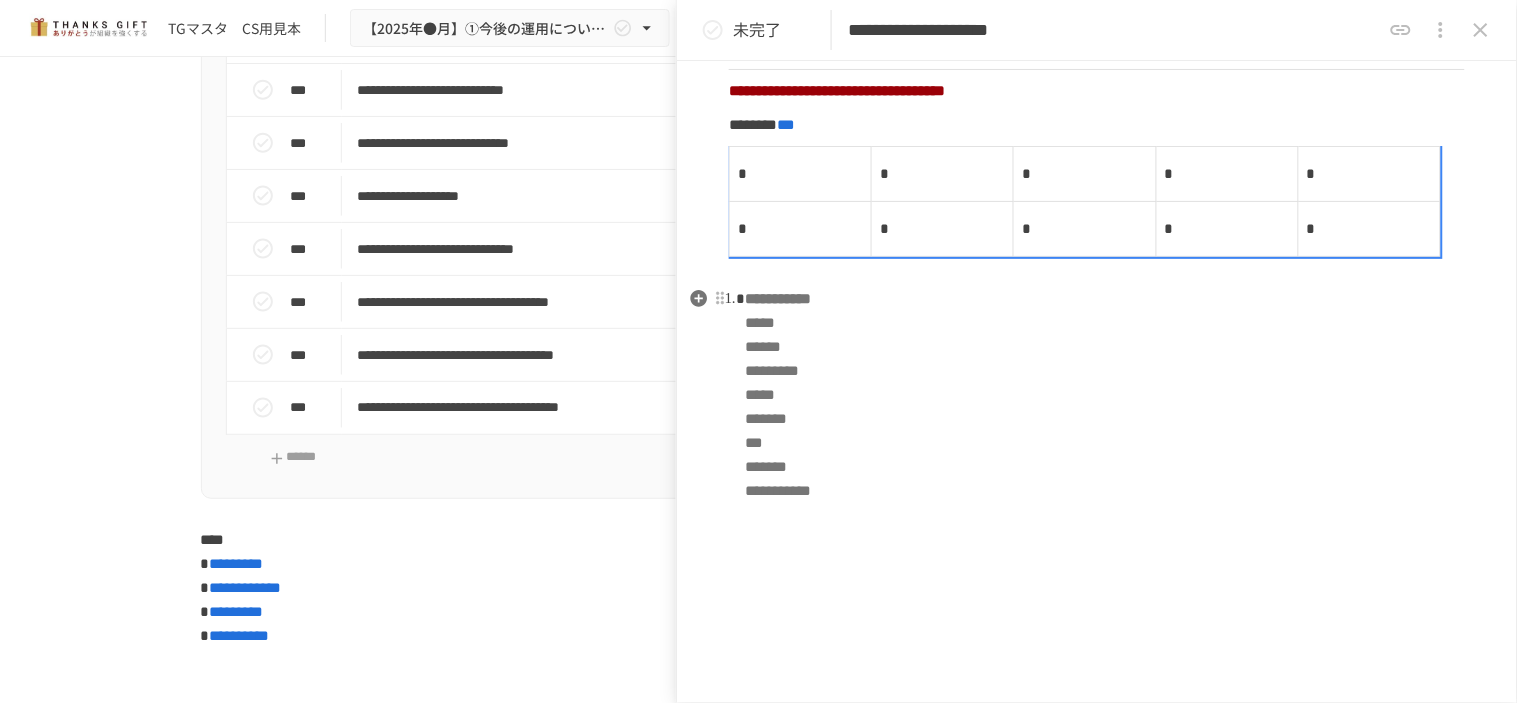 click on "**********" at bounding box center (1105, 395) 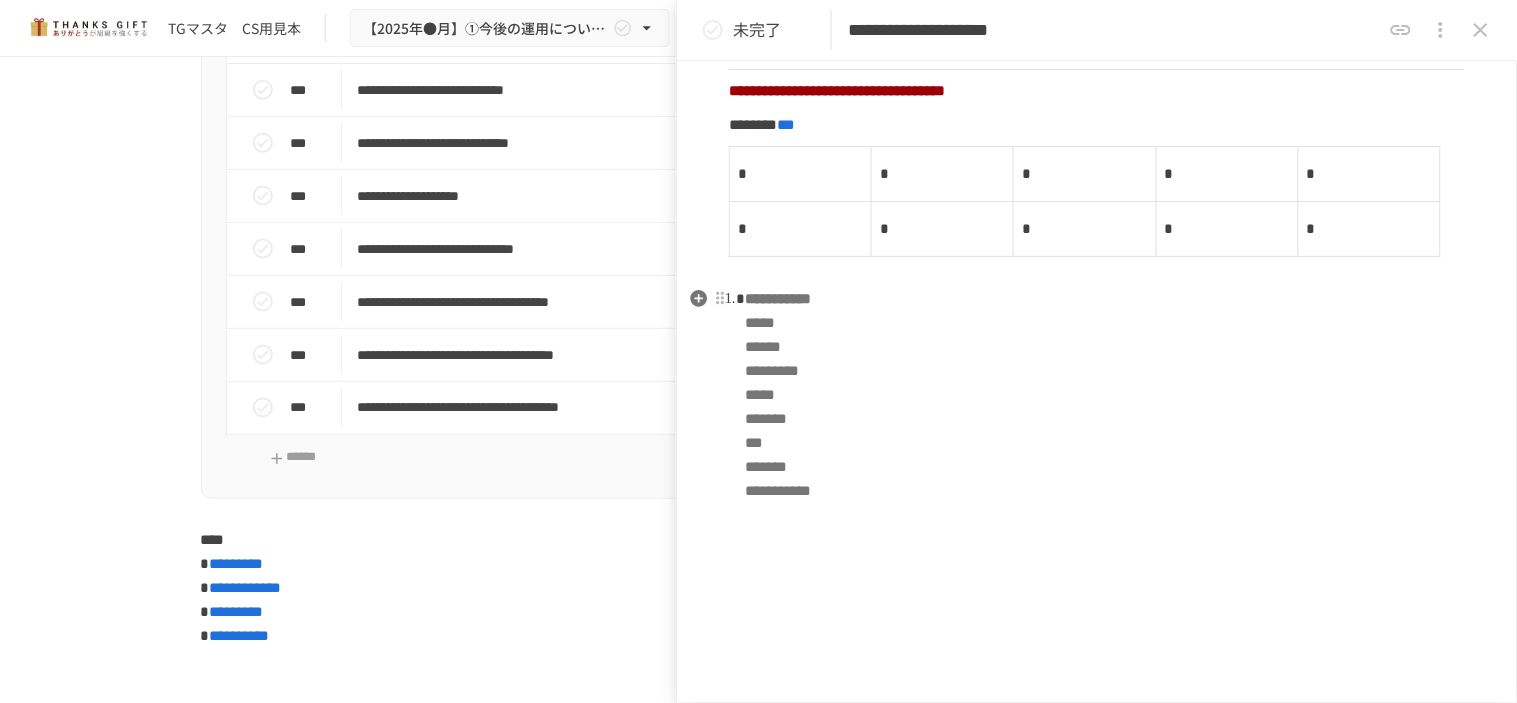 click on "**********" at bounding box center [778, 298] 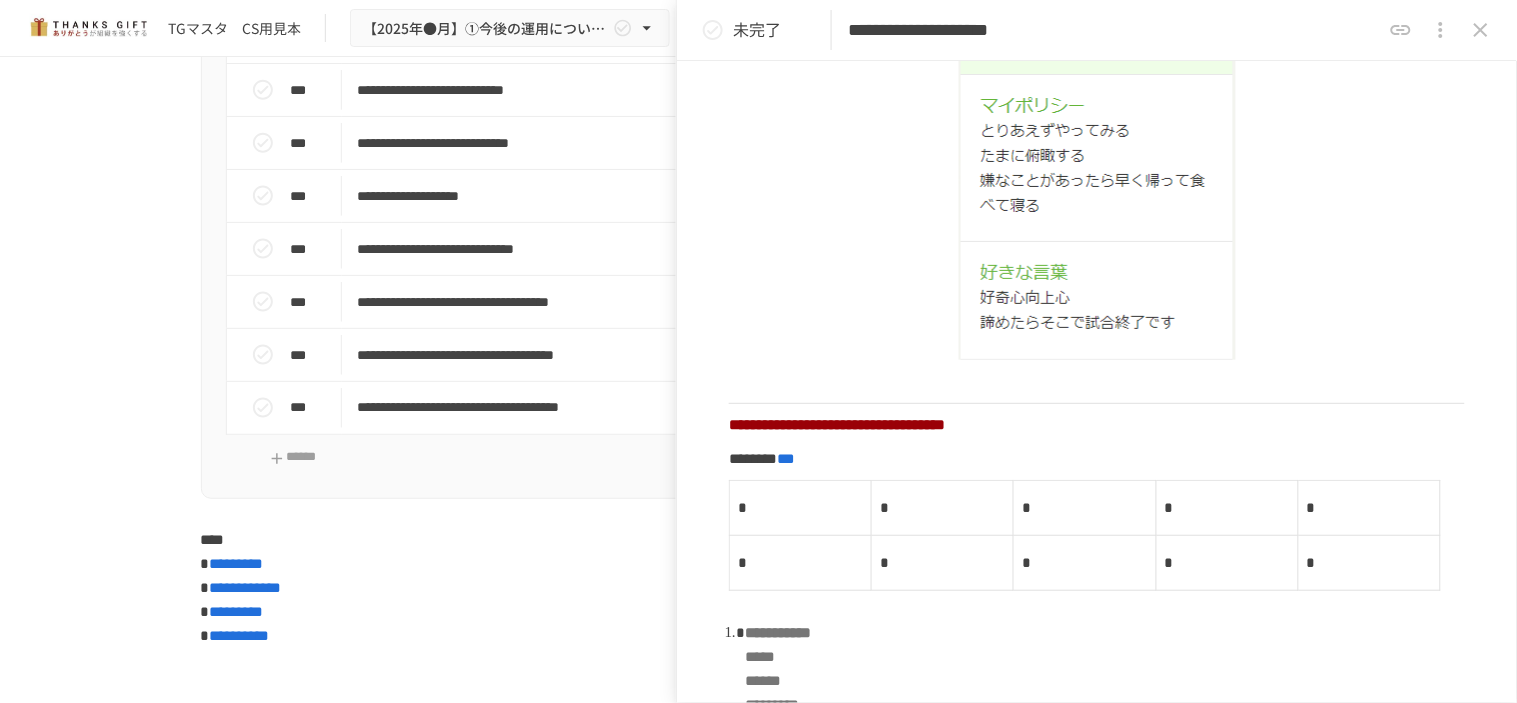 scroll, scrollTop: 881, scrollLeft: 0, axis: vertical 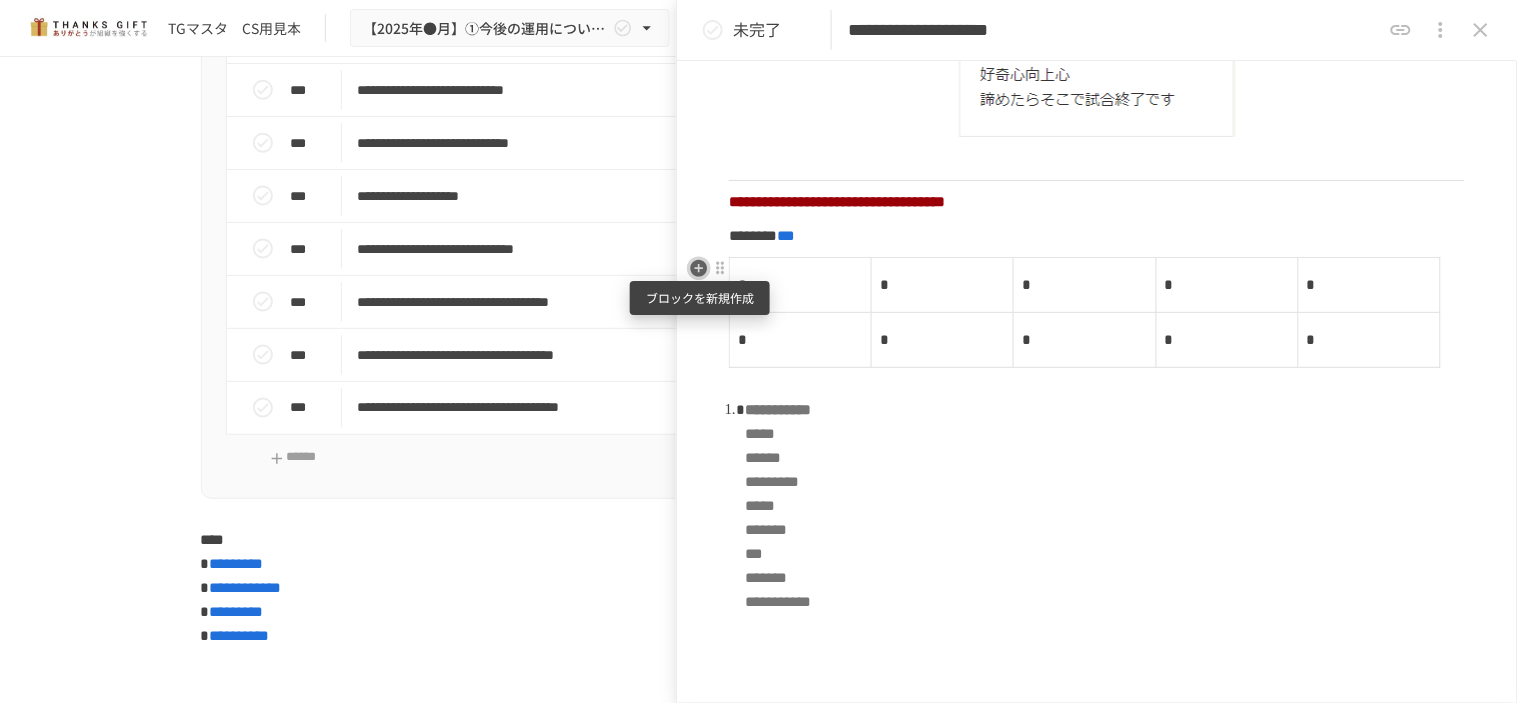 click 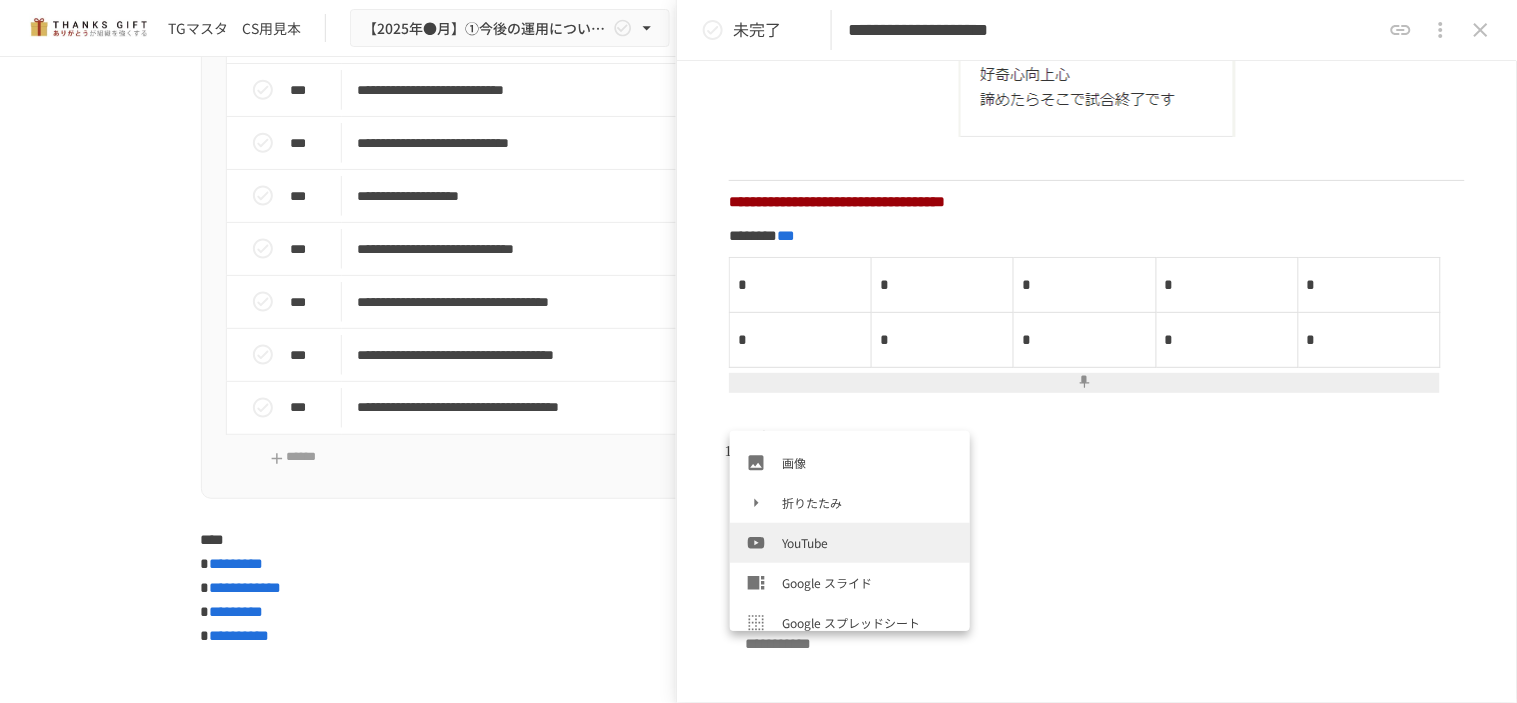 scroll, scrollTop: 306, scrollLeft: 0, axis: vertical 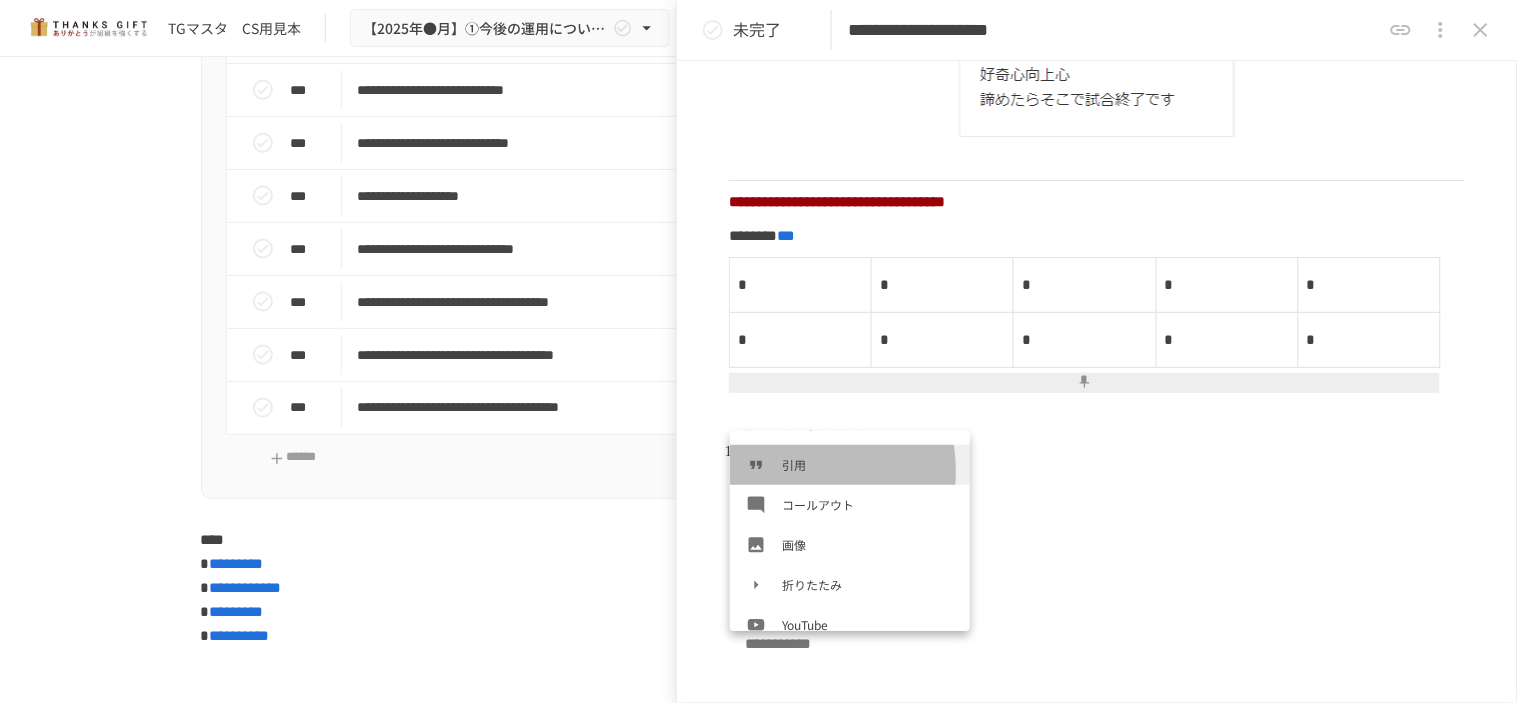 click on "引用" at bounding box center (868, 464) 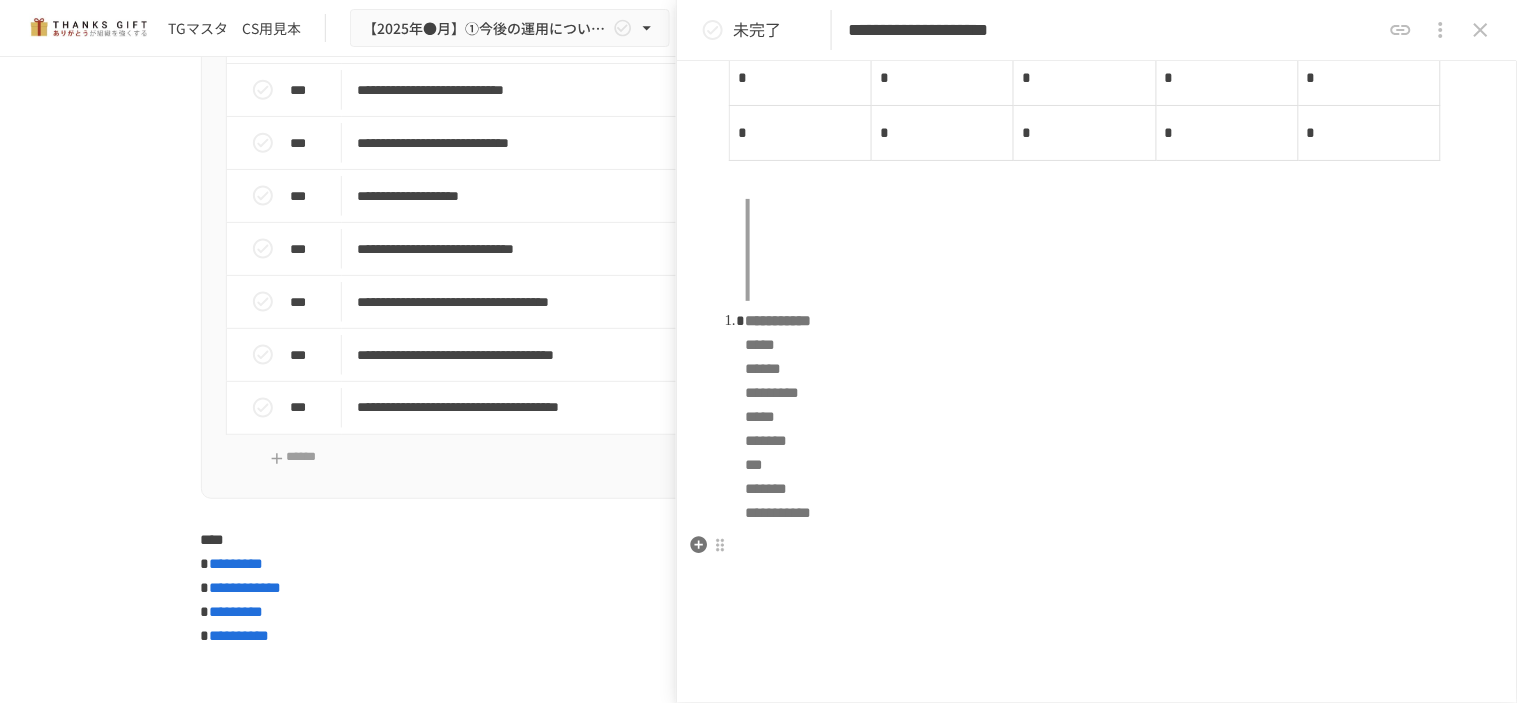 scroll, scrollTop: 1103, scrollLeft: 0, axis: vertical 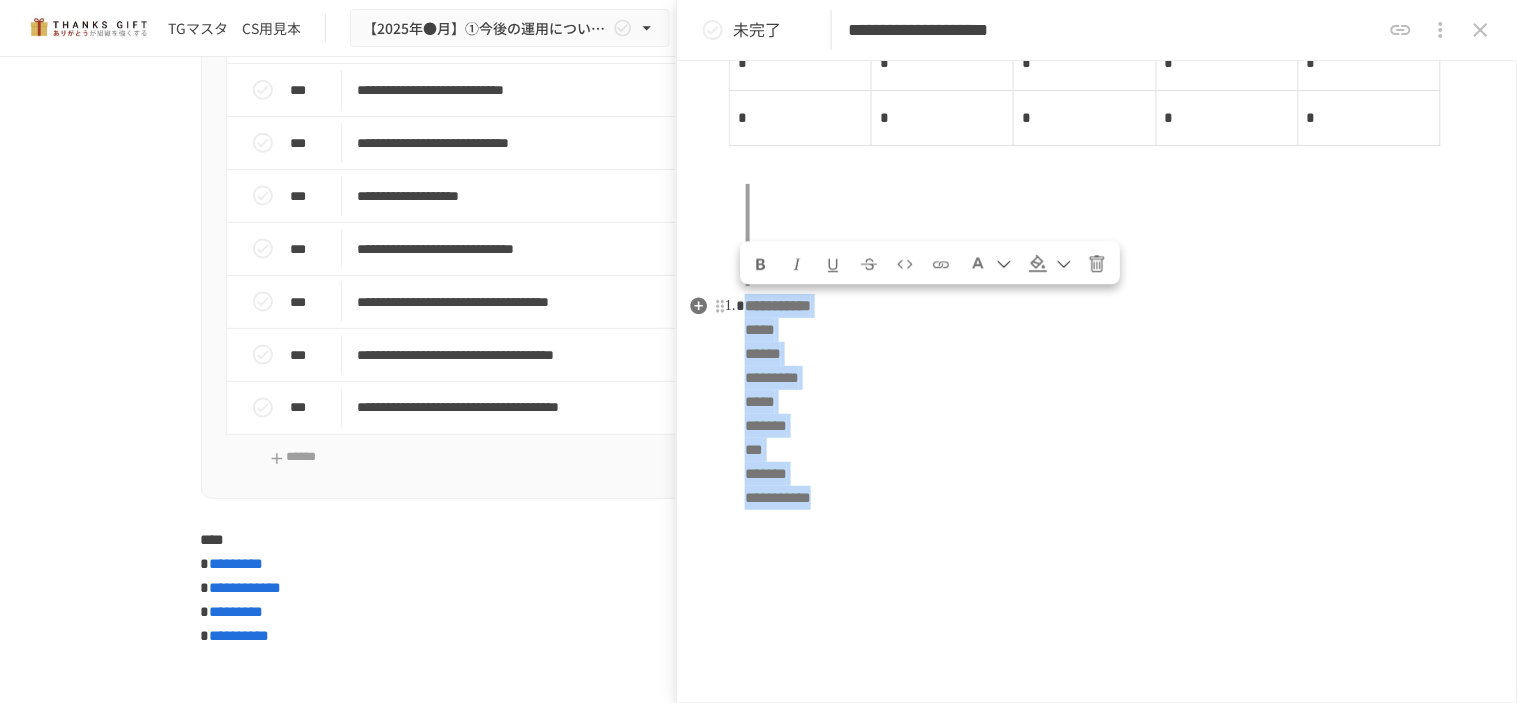drag, startPoint x: 752, startPoint y: 306, endPoint x: 950, endPoint y: 504, distance: 280.01428 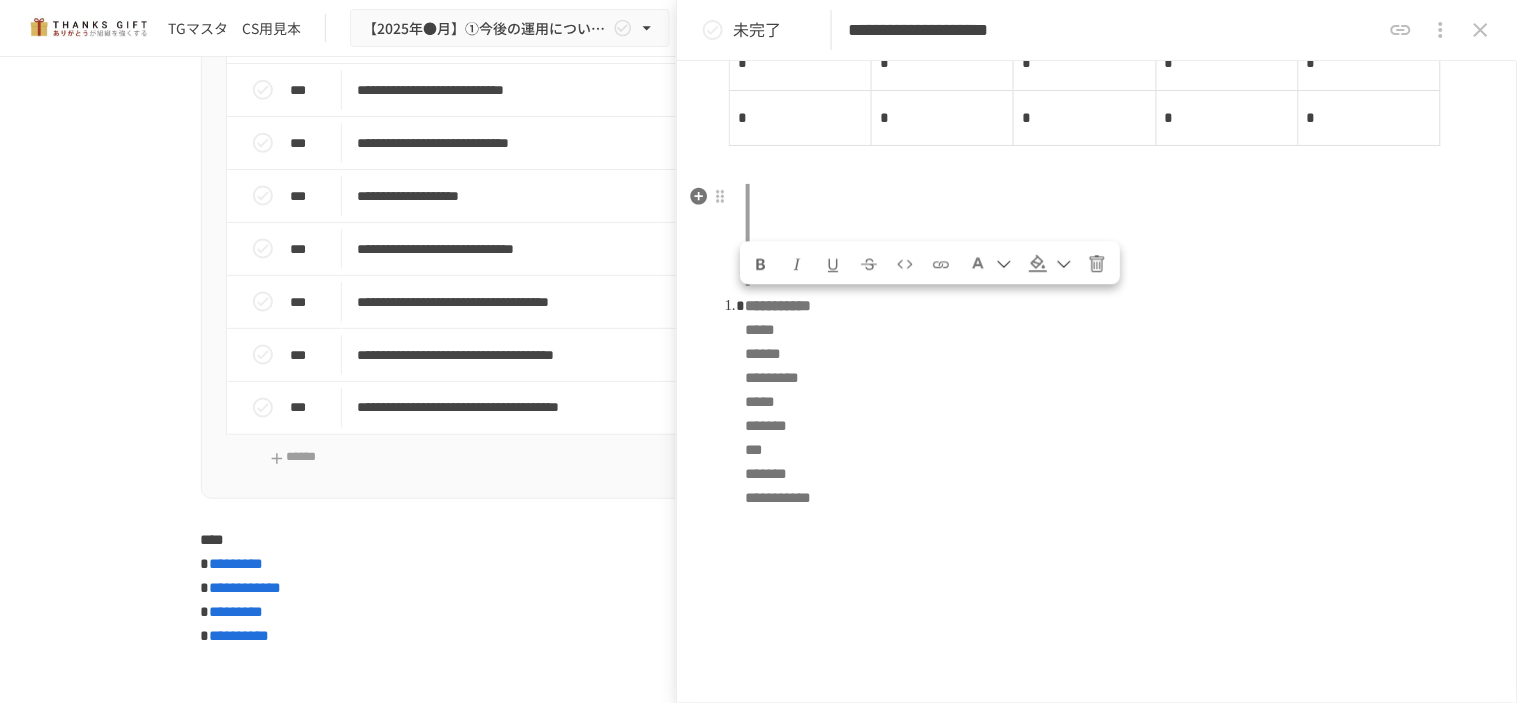 click at bounding box center (1105, 235) 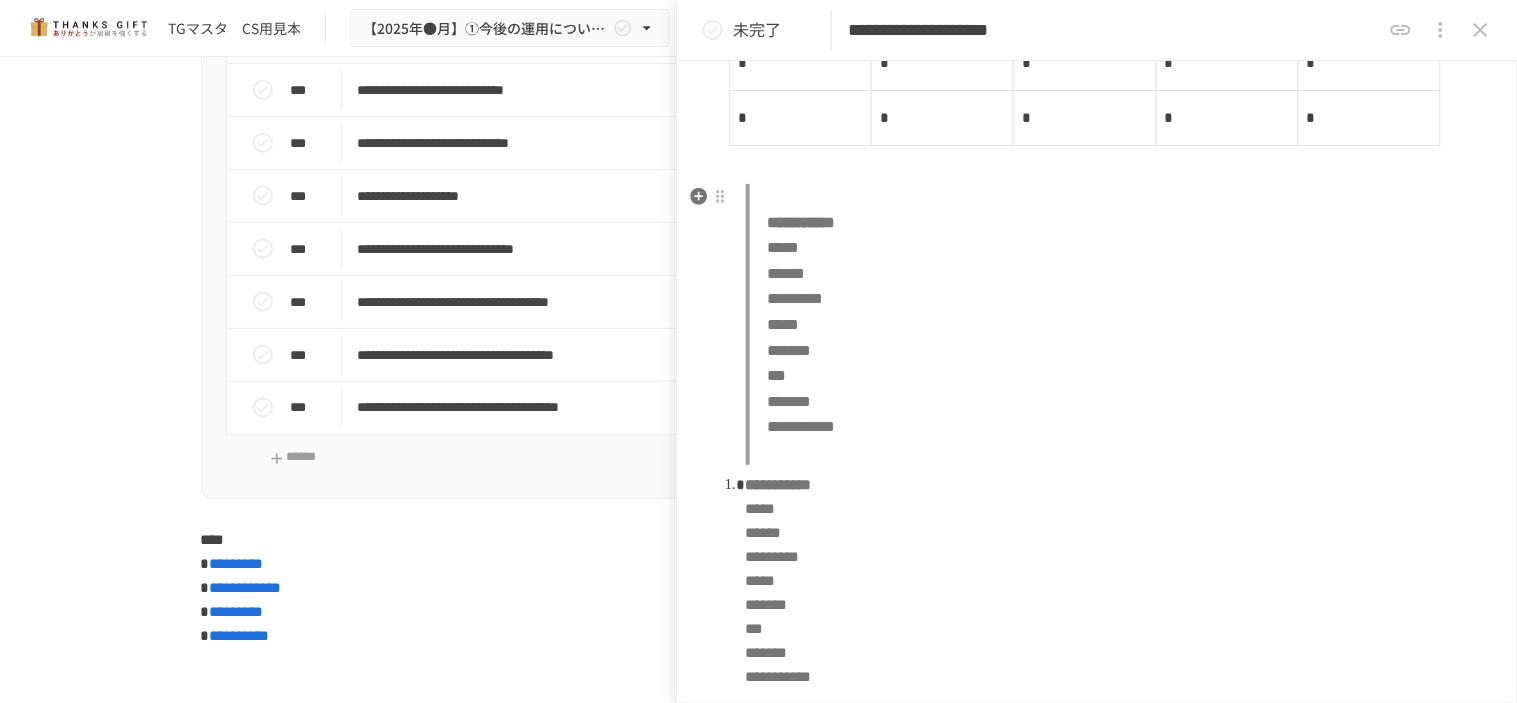 click on "**********" at bounding box center [1105, 325] 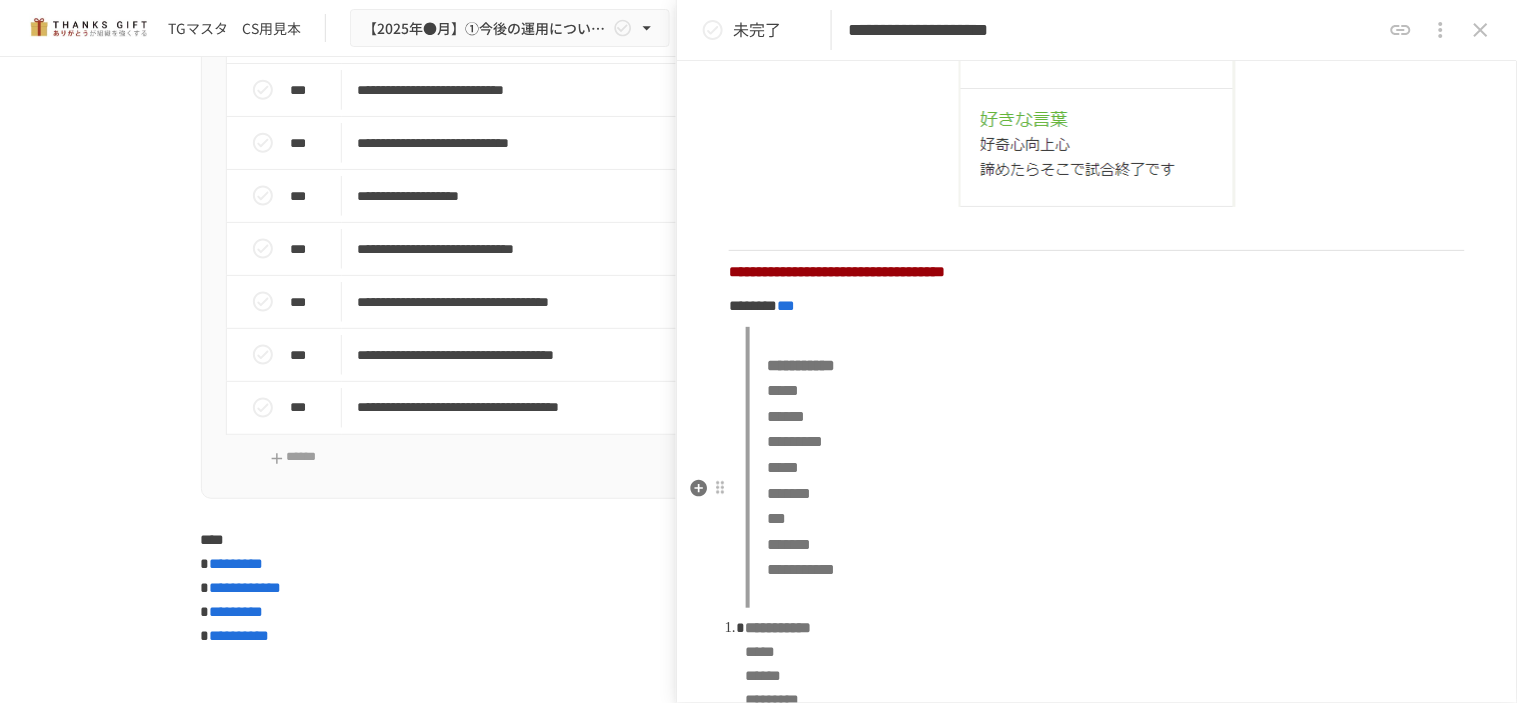 scroll, scrollTop: 813, scrollLeft: 0, axis: vertical 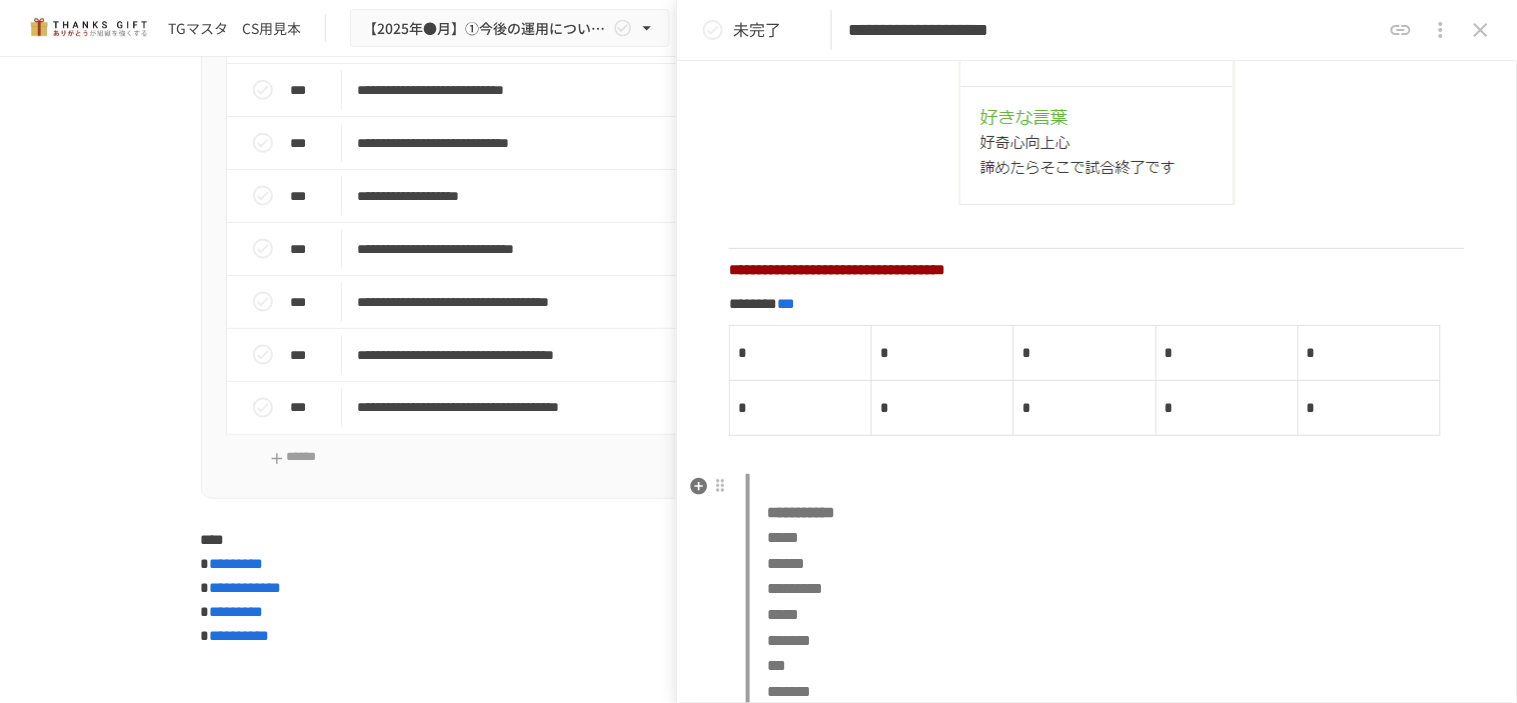 click on "**********" at bounding box center [1105, 615] 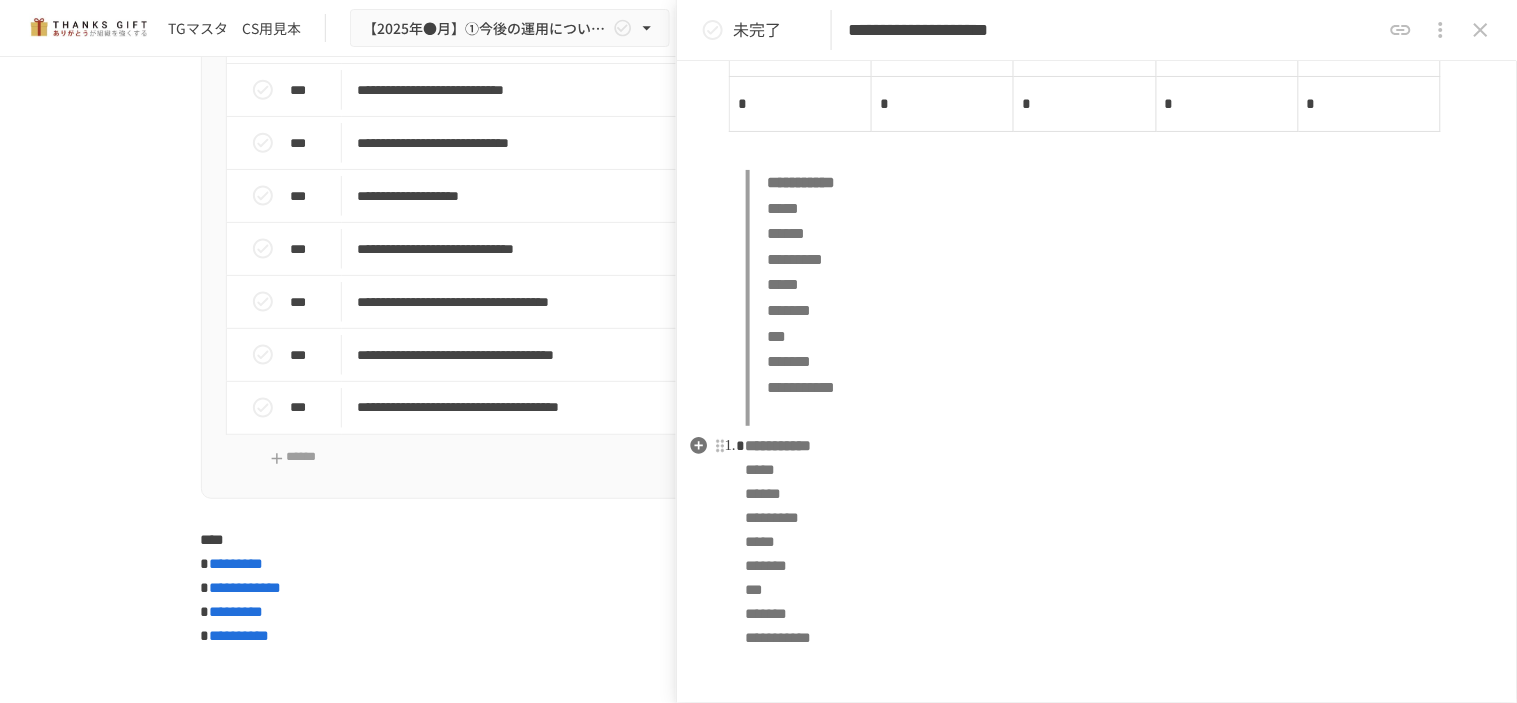 scroll, scrollTop: 1143, scrollLeft: 0, axis: vertical 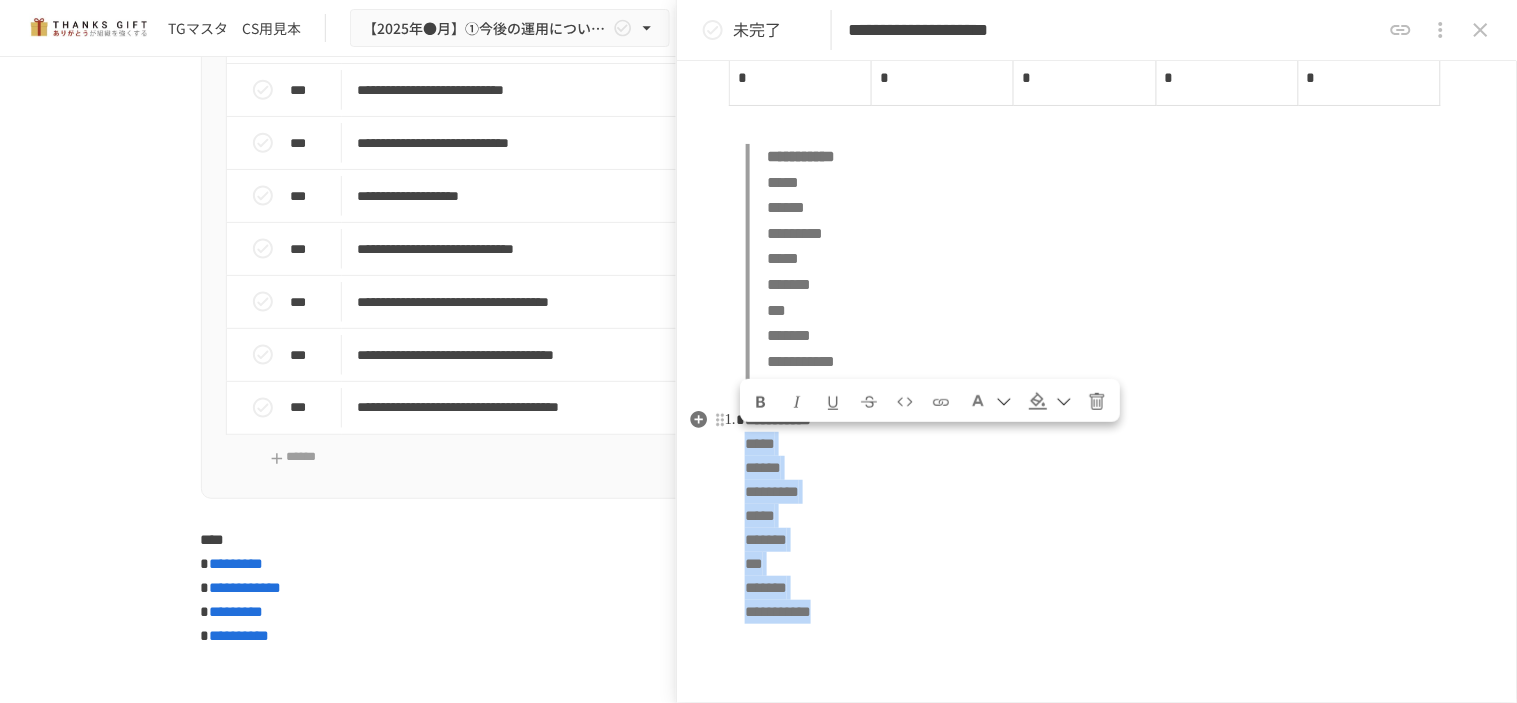 drag, startPoint x: 918, startPoint y: 620, endPoint x: 750, endPoint y: 441, distance: 245.4893 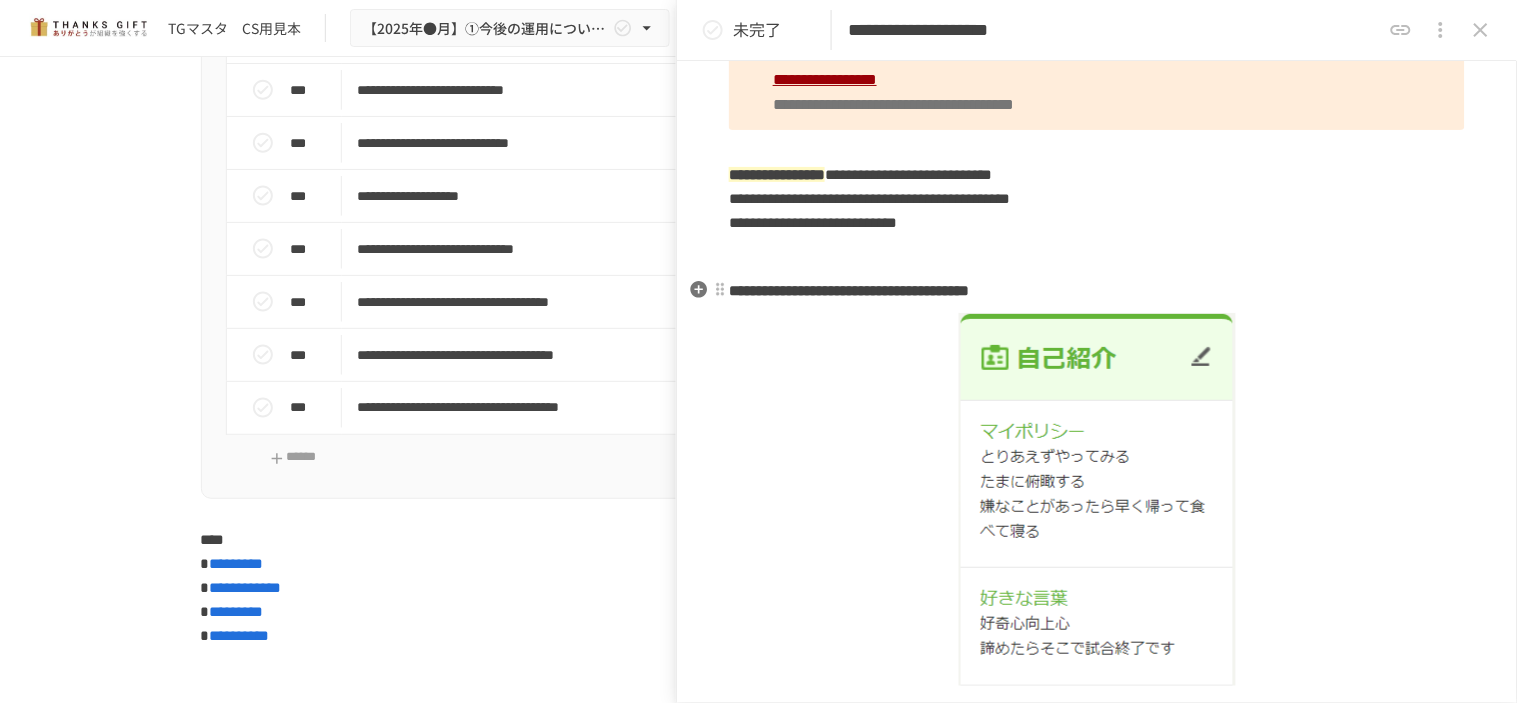 scroll, scrollTop: 0, scrollLeft: 0, axis: both 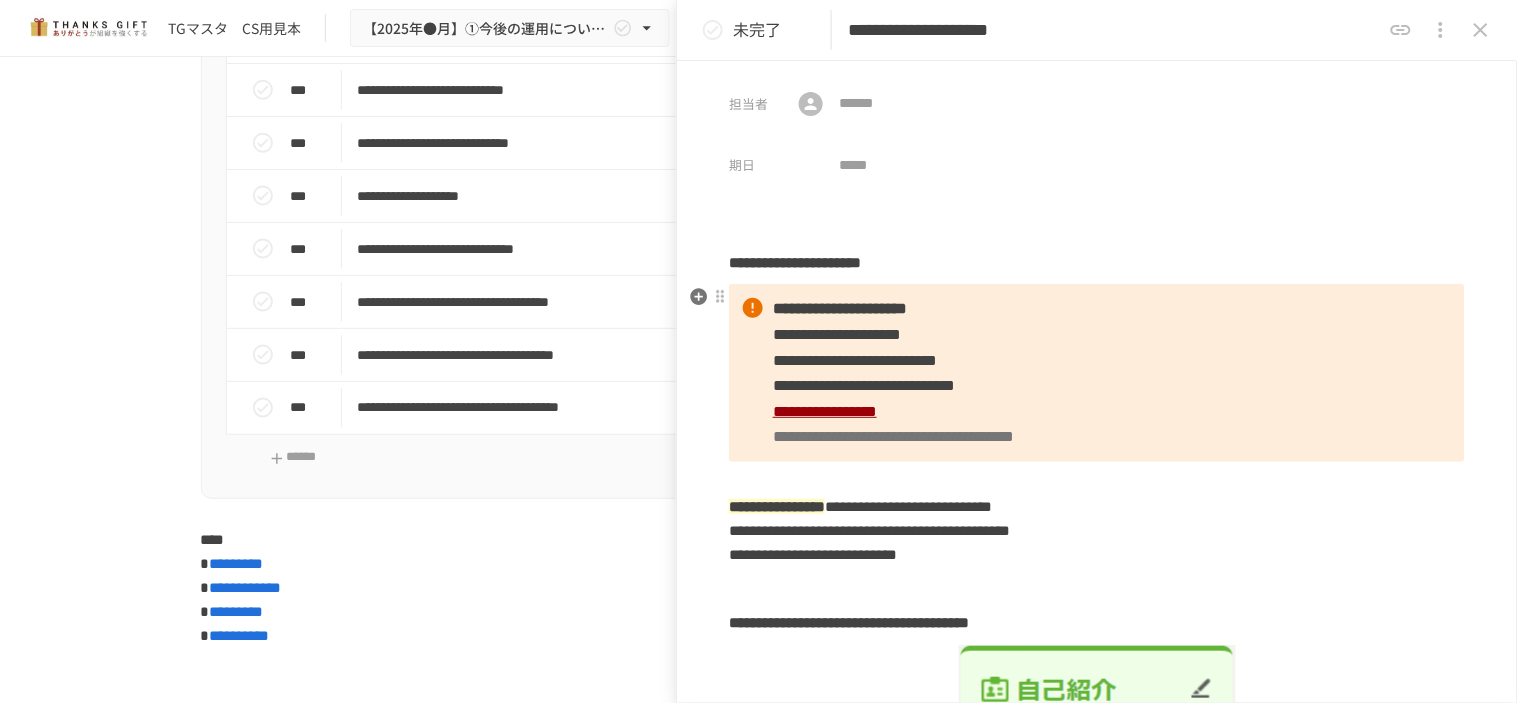click on "**********" at bounding box center (864, 385) 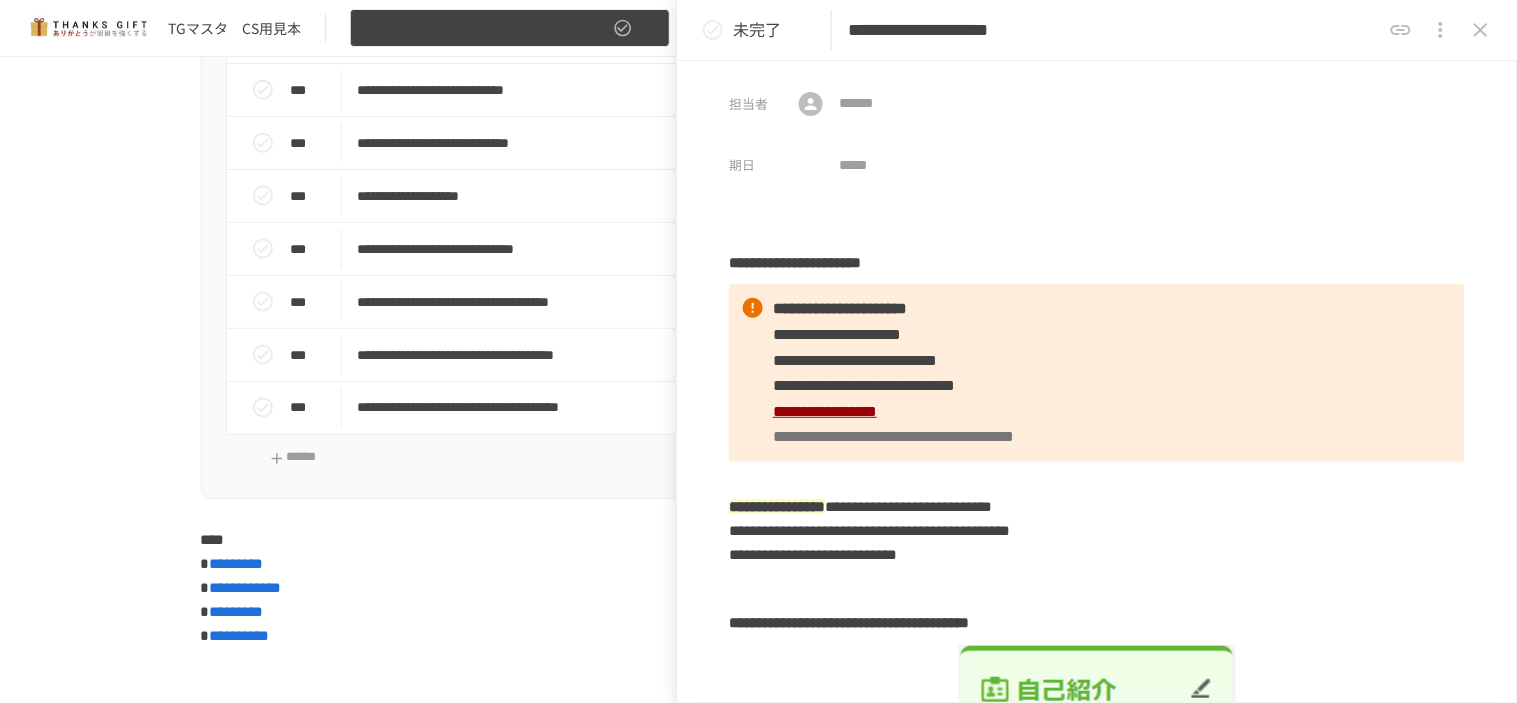 click 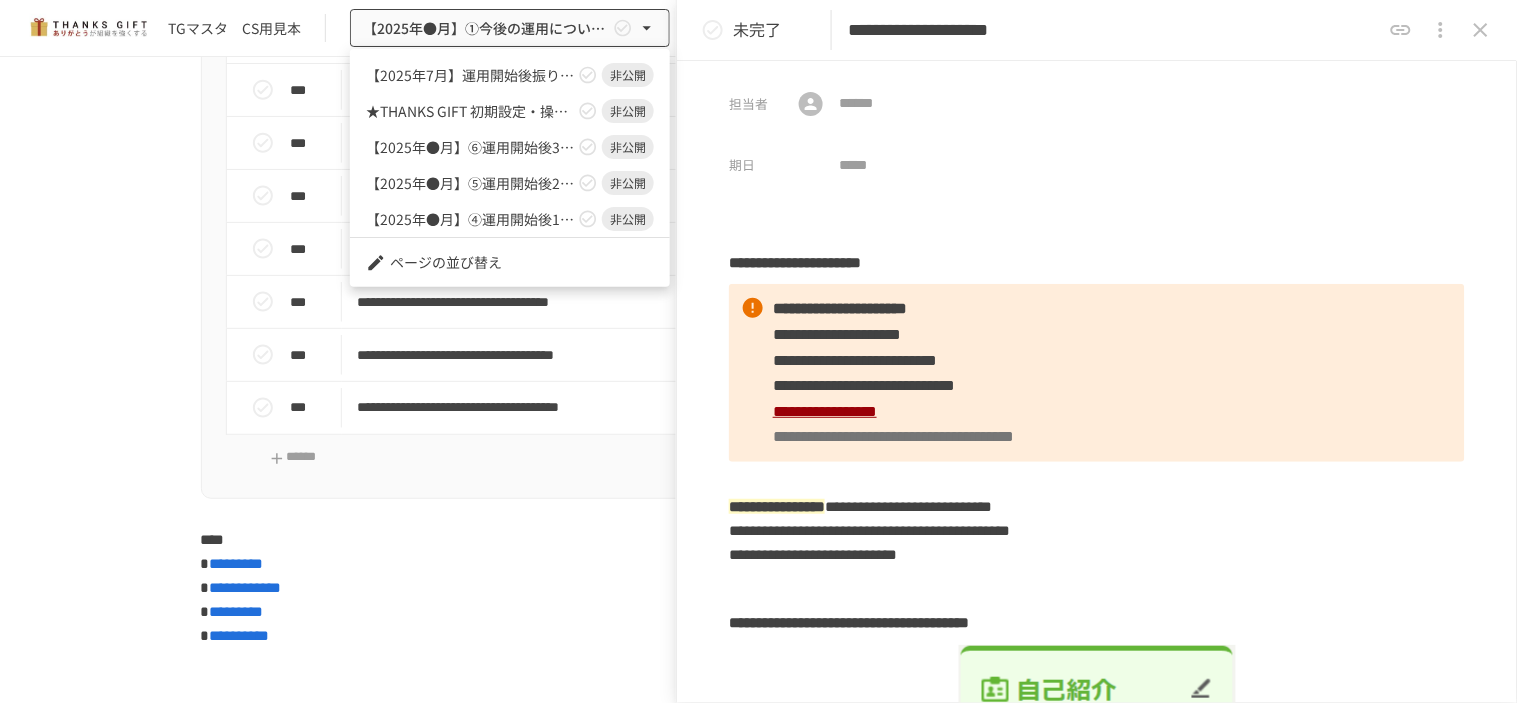 scroll, scrollTop: 111, scrollLeft: 0, axis: vertical 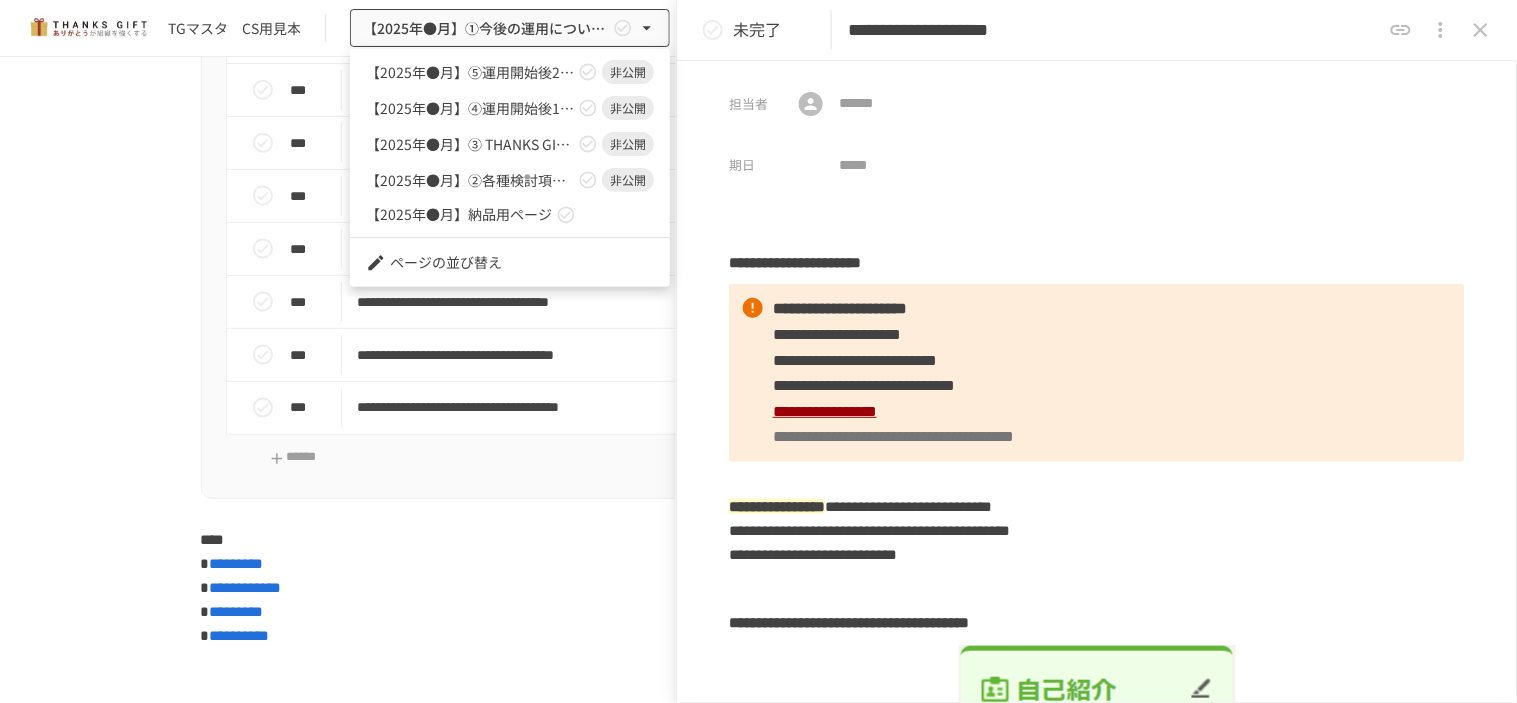 click on "【2025年●月】➂ THANKS GIFT操作説明/THANKS GIFTキックオフMTG 非公開" at bounding box center [510, 144] 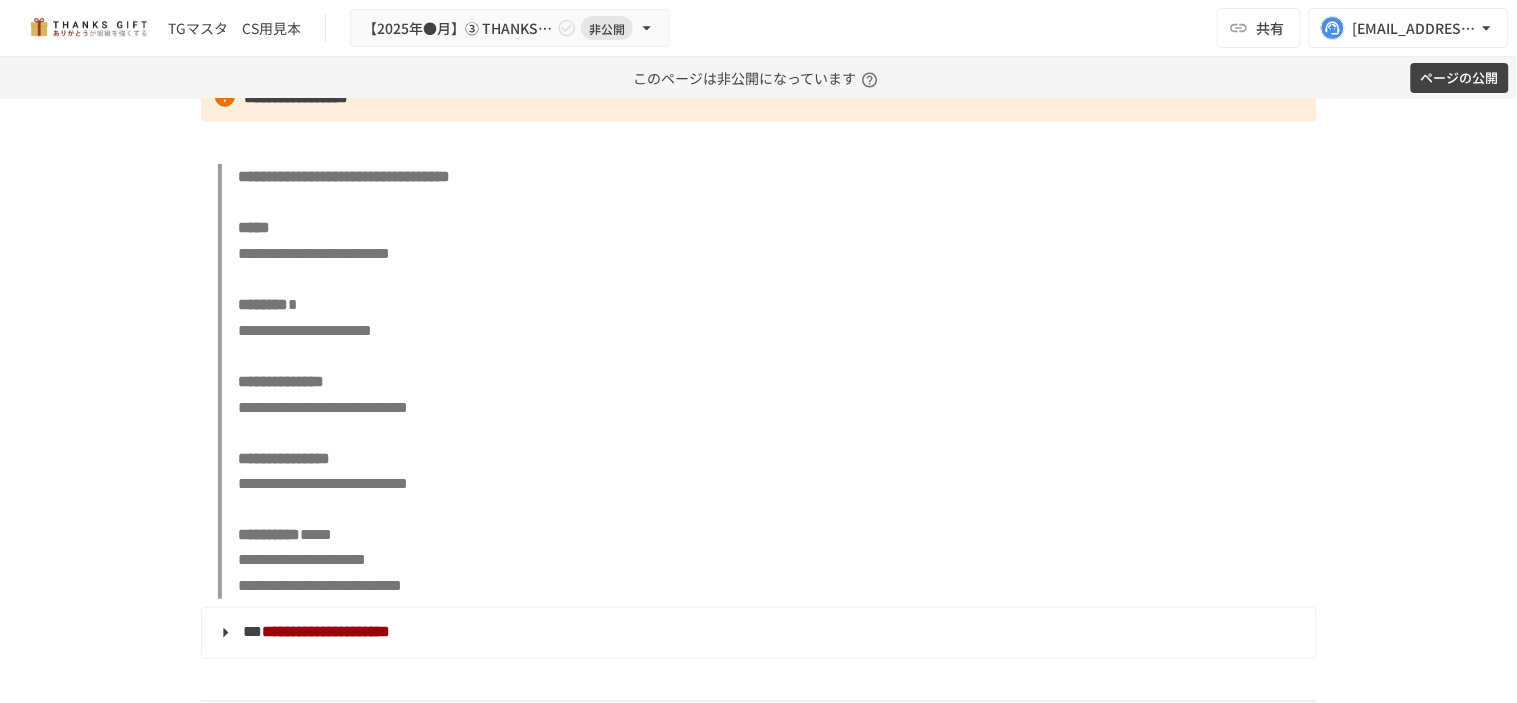 scroll, scrollTop: 10333, scrollLeft: 0, axis: vertical 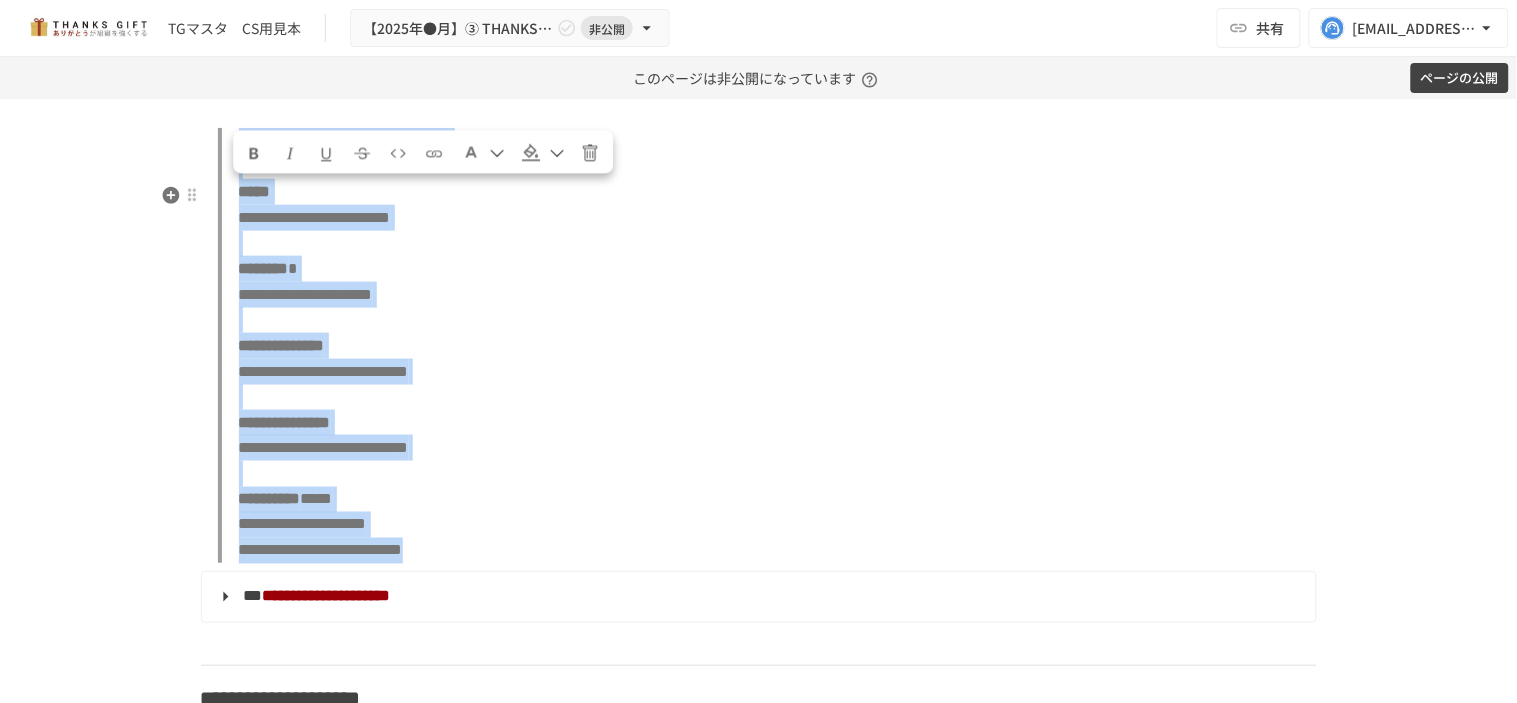drag, startPoint x: 232, startPoint y: 193, endPoint x: 652, endPoint y: 600, distance: 584.84955 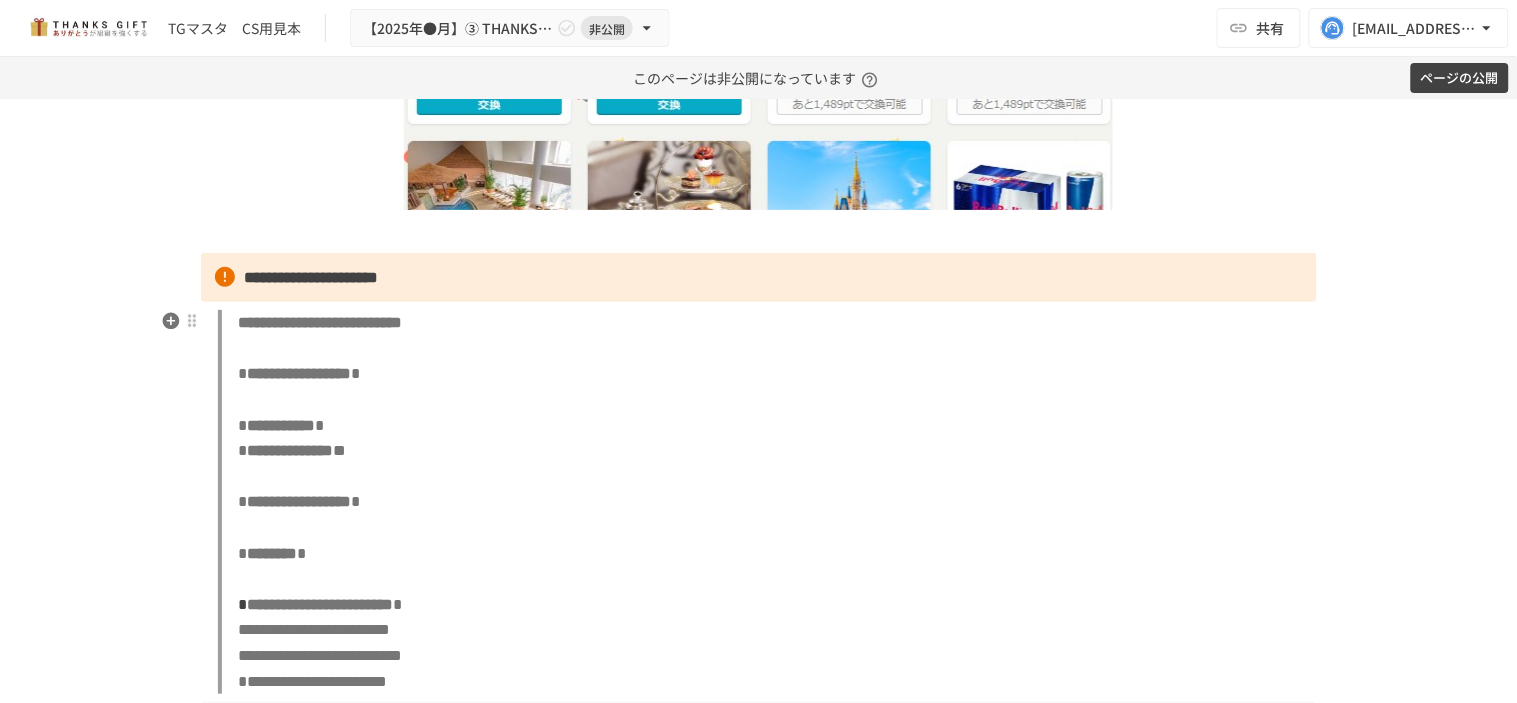 scroll, scrollTop: 13777, scrollLeft: 0, axis: vertical 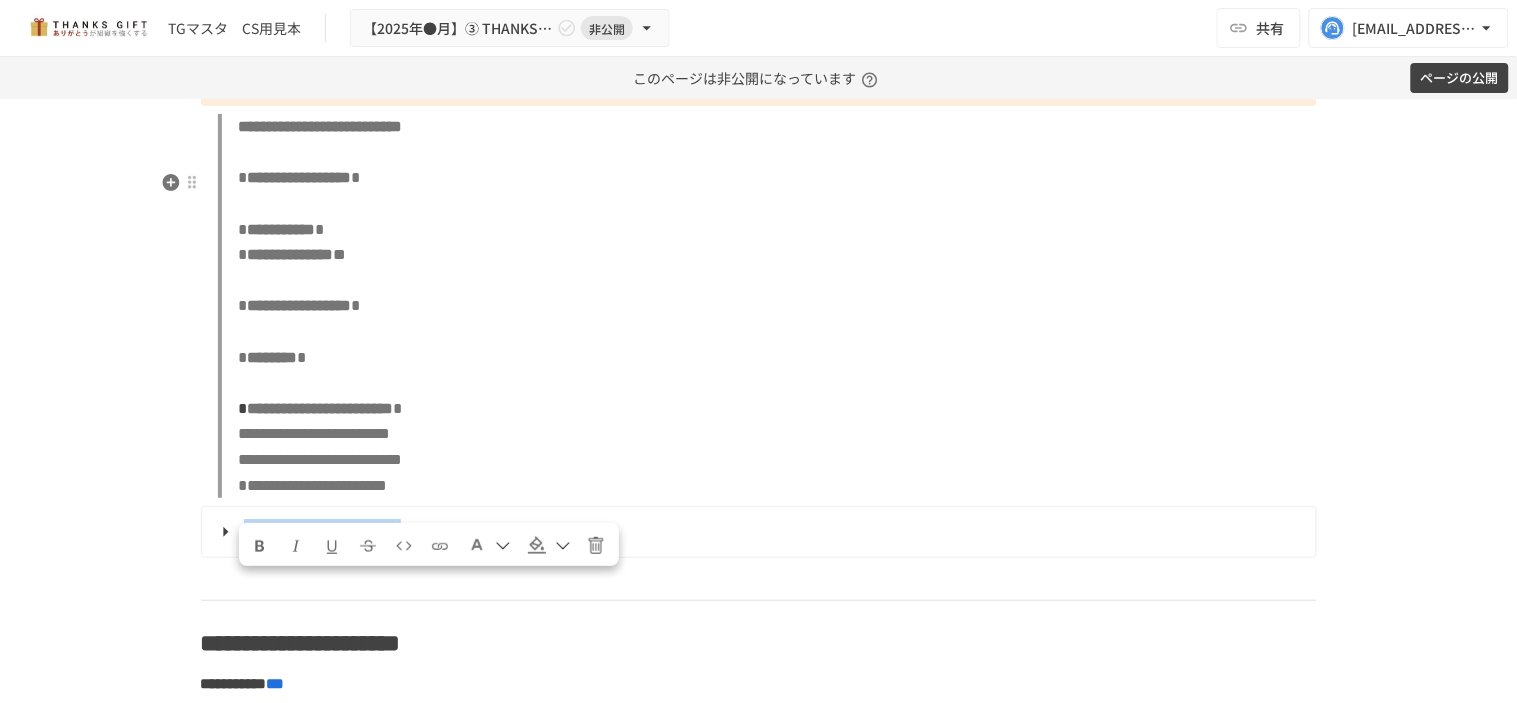 drag, startPoint x: 645, startPoint y: 443, endPoint x: 483, endPoint y: 388, distance: 171.08185 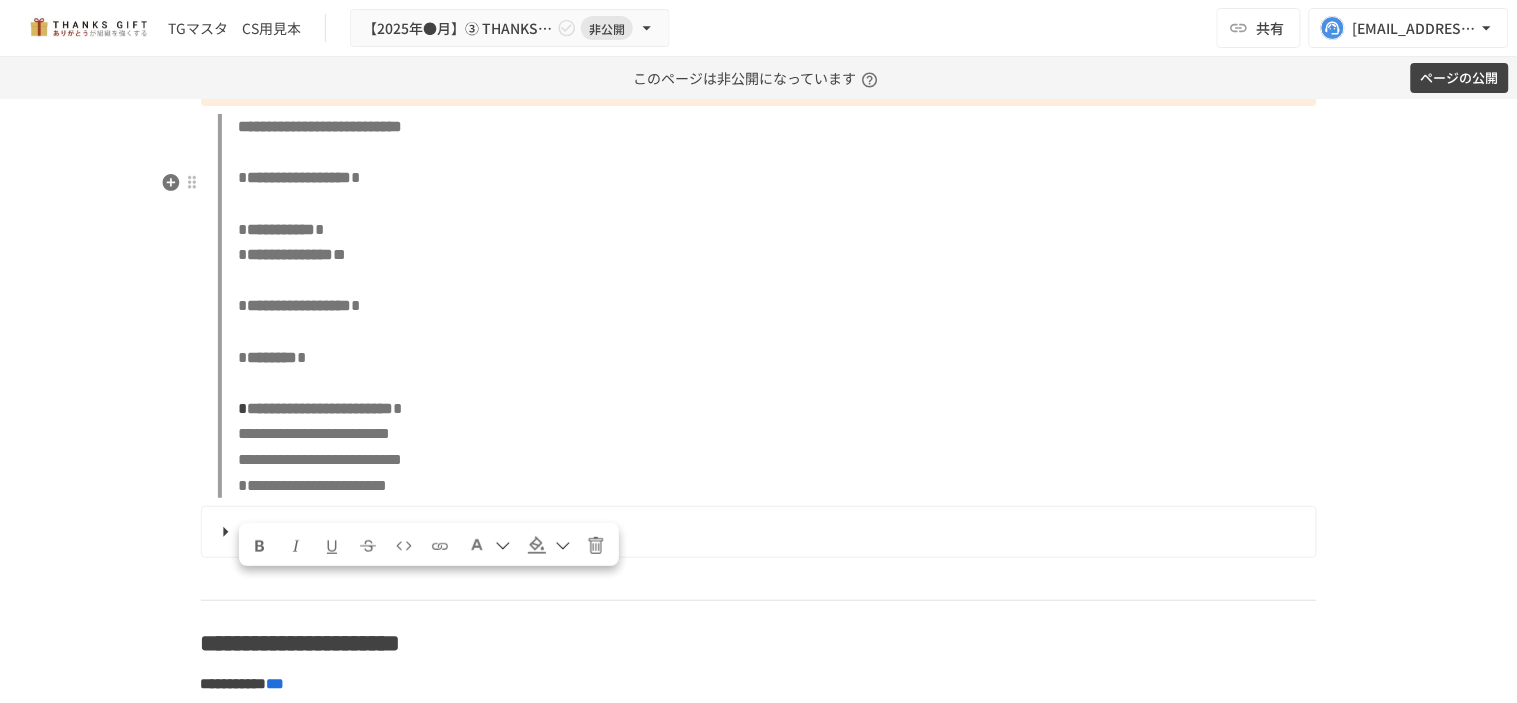 click on "**********" at bounding box center [767, 306] 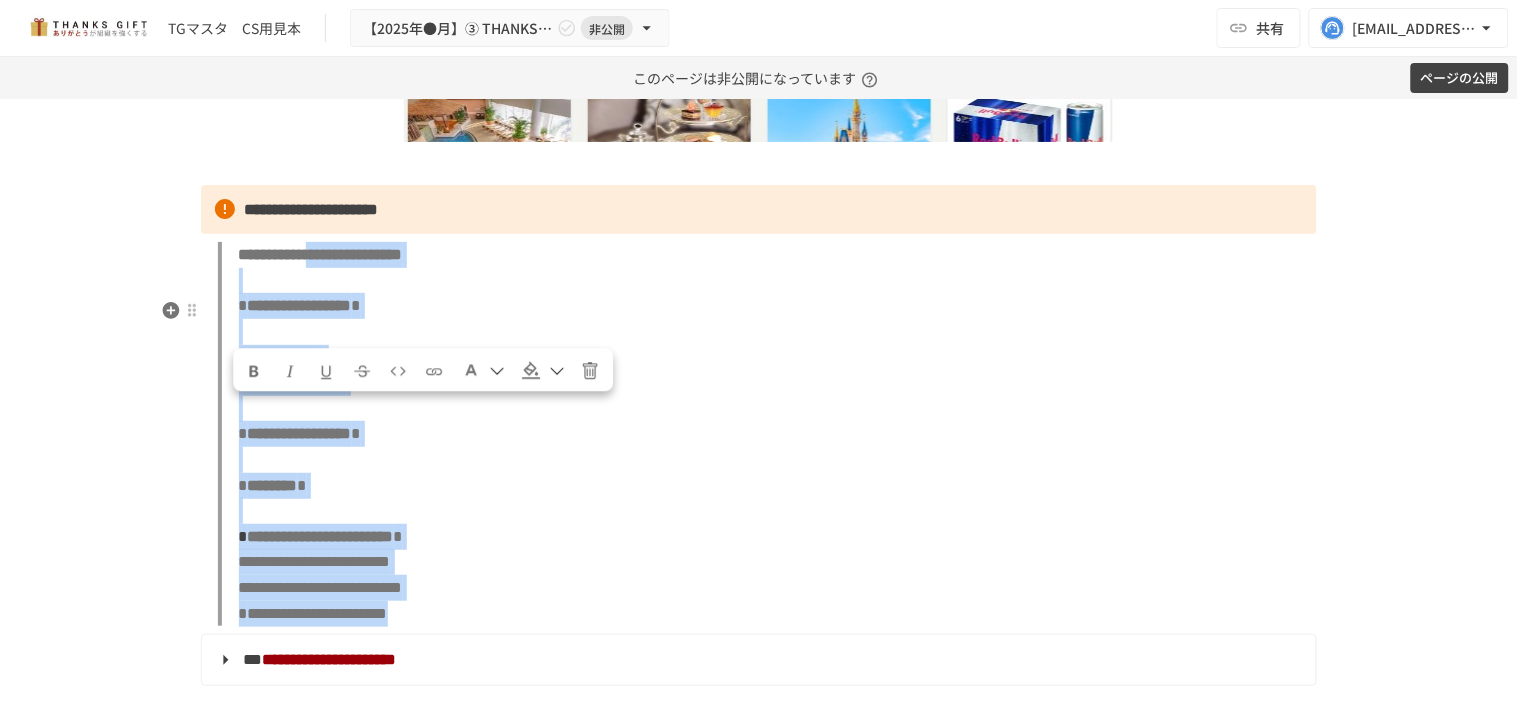 scroll, scrollTop: 13444, scrollLeft: 0, axis: vertical 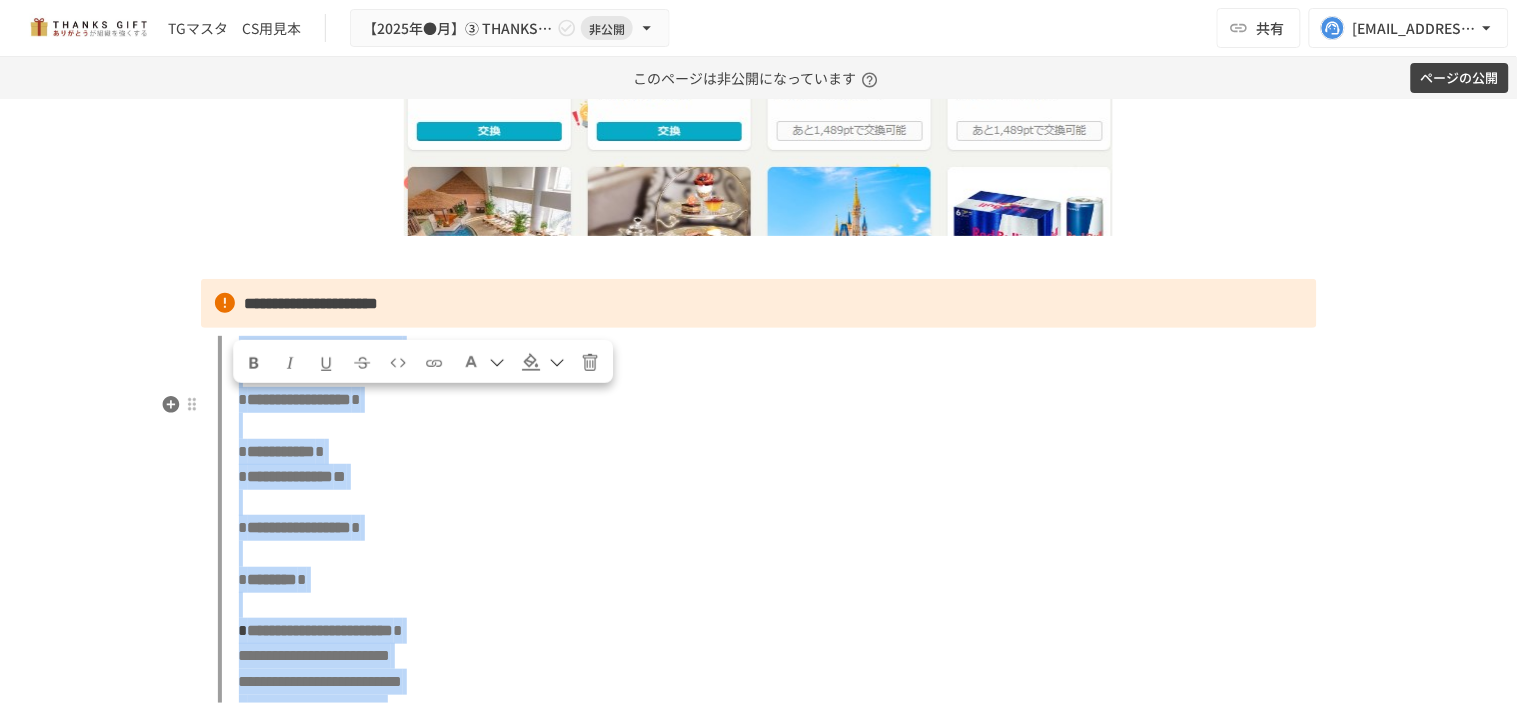 drag, startPoint x: 626, startPoint y: 536, endPoint x: 233, endPoint y: 404, distance: 414.57568 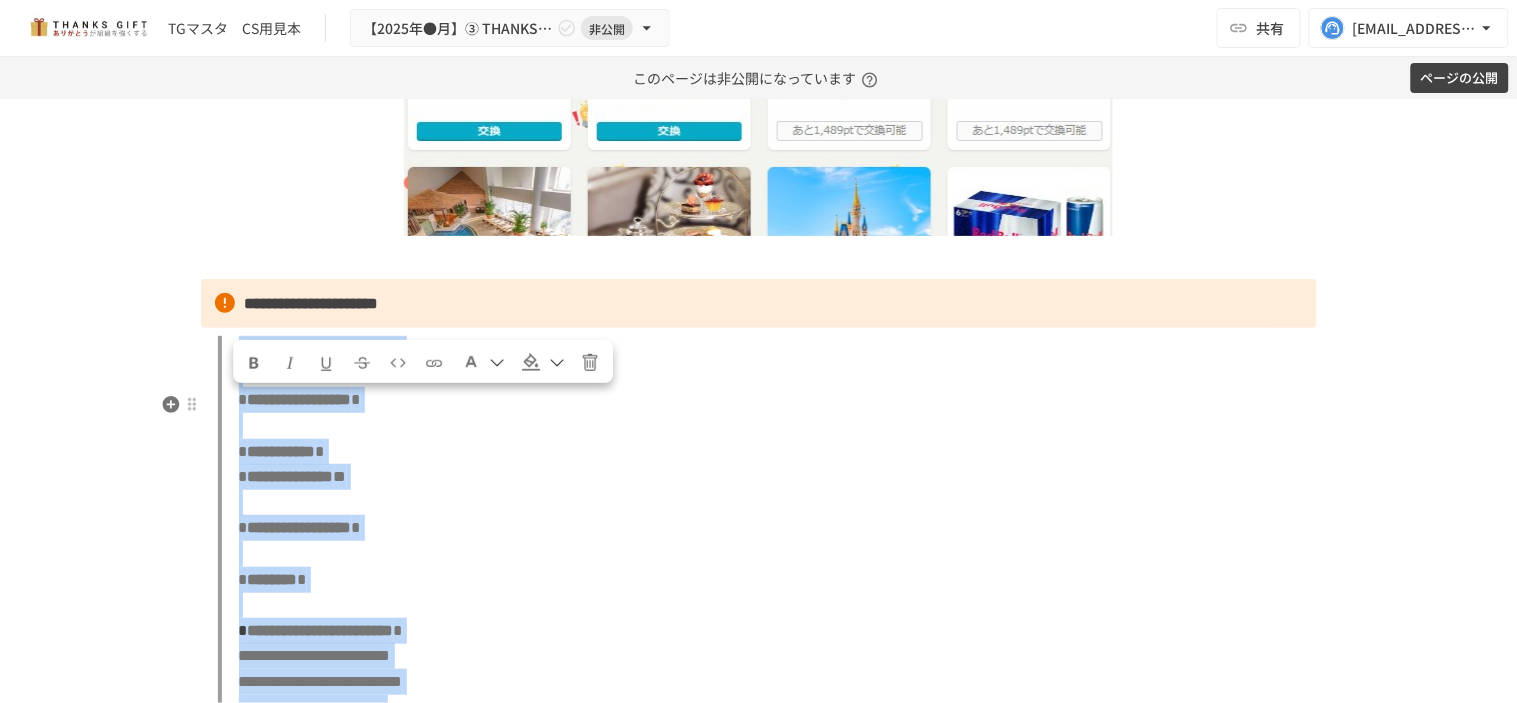 click on "**********" at bounding box center [767, 528] 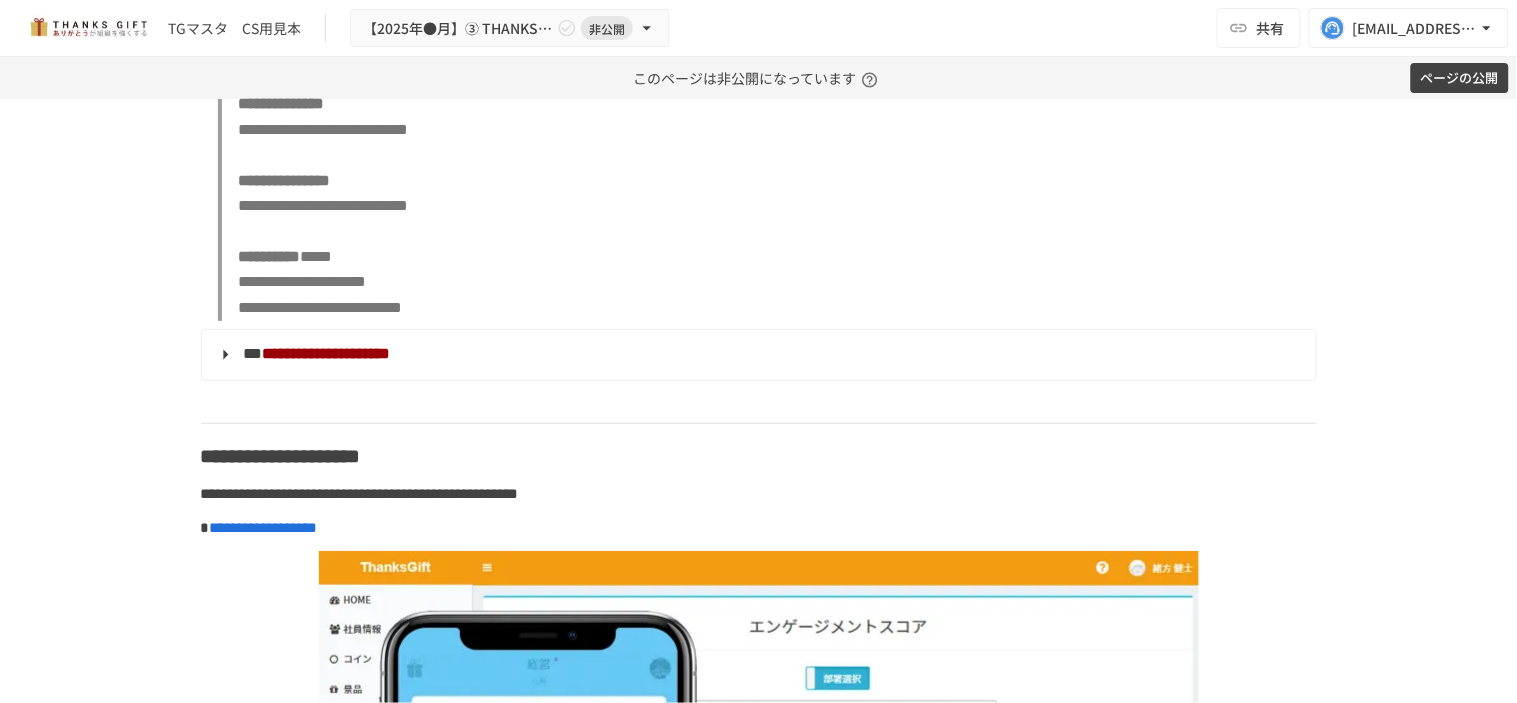 scroll, scrollTop: 10666, scrollLeft: 0, axis: vertical 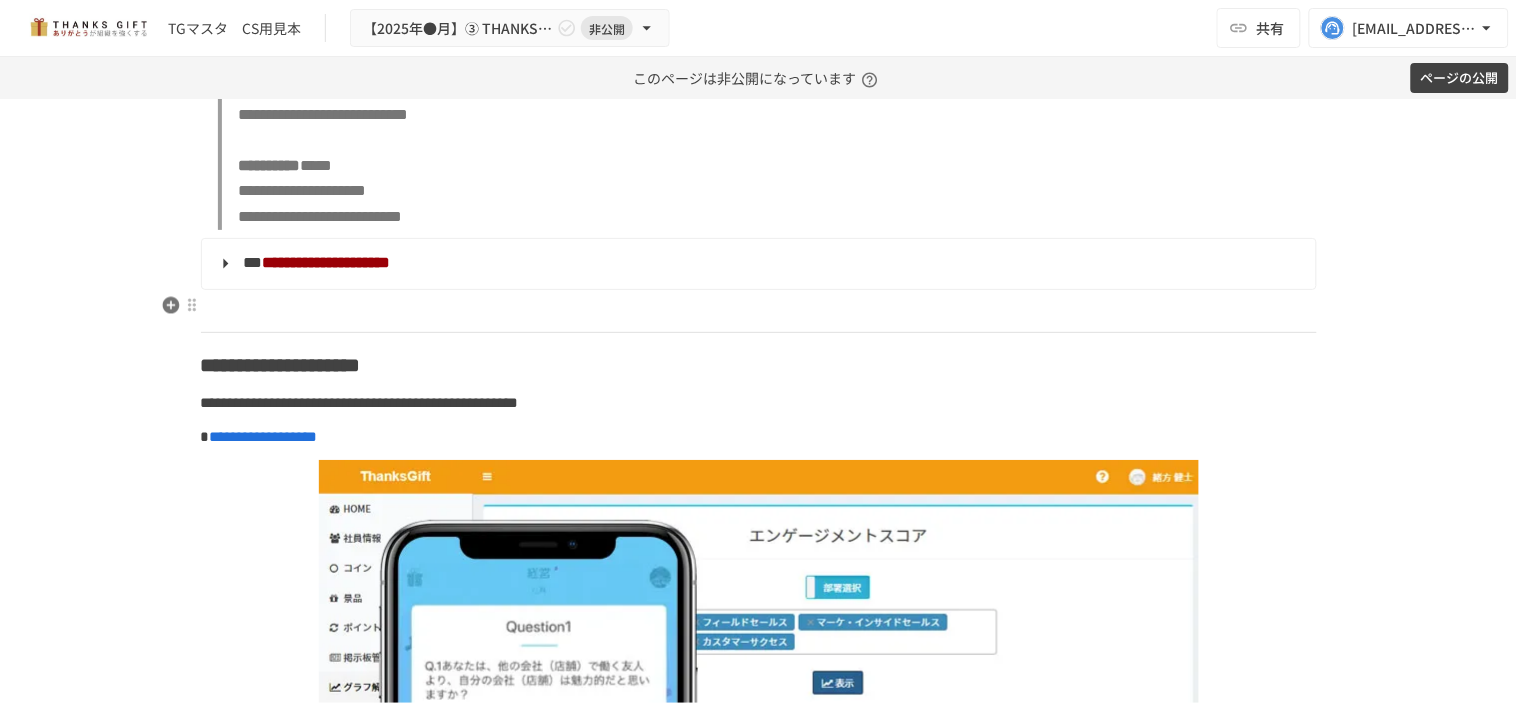 click on "**" at bounding box center (253, 263) 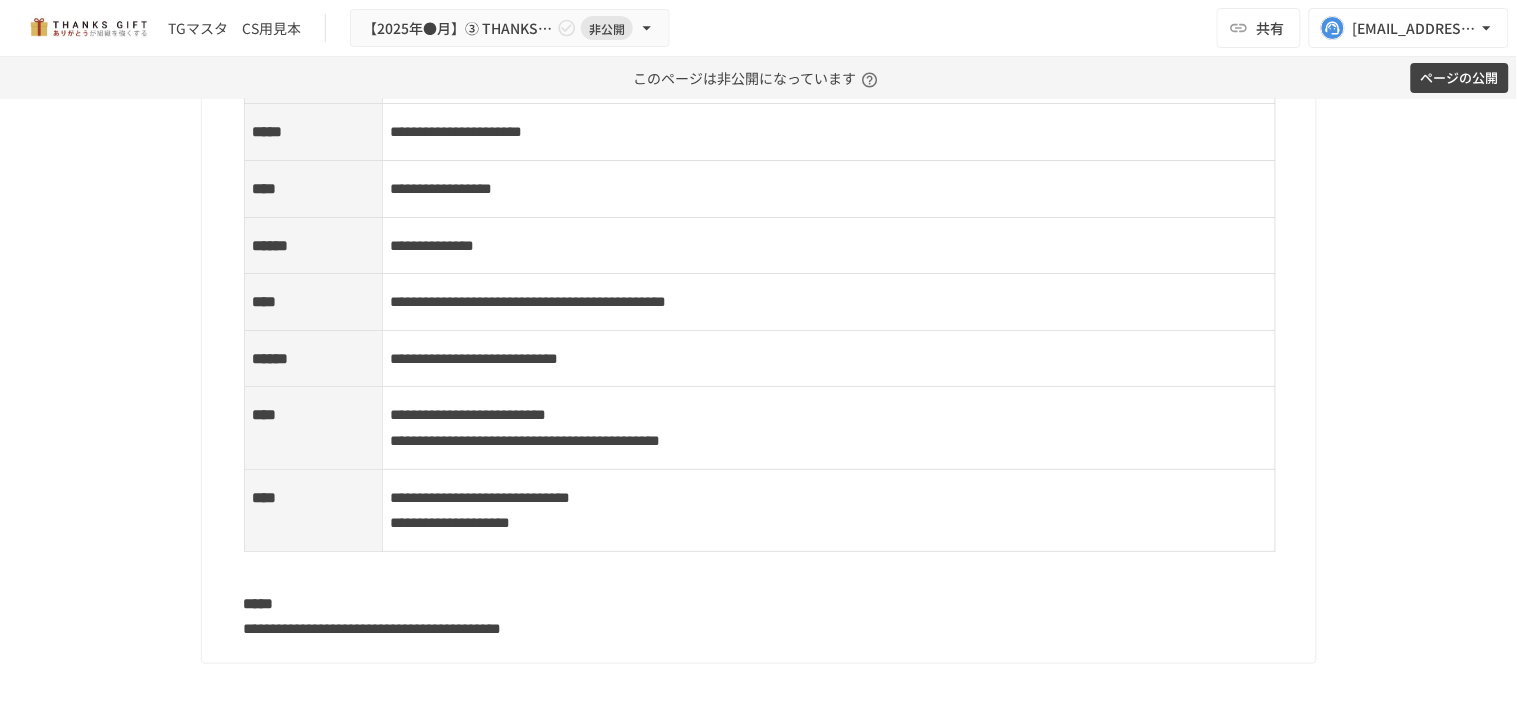 scroll, scrollTop: 11888, scrollLeft: 0, axis: vertical 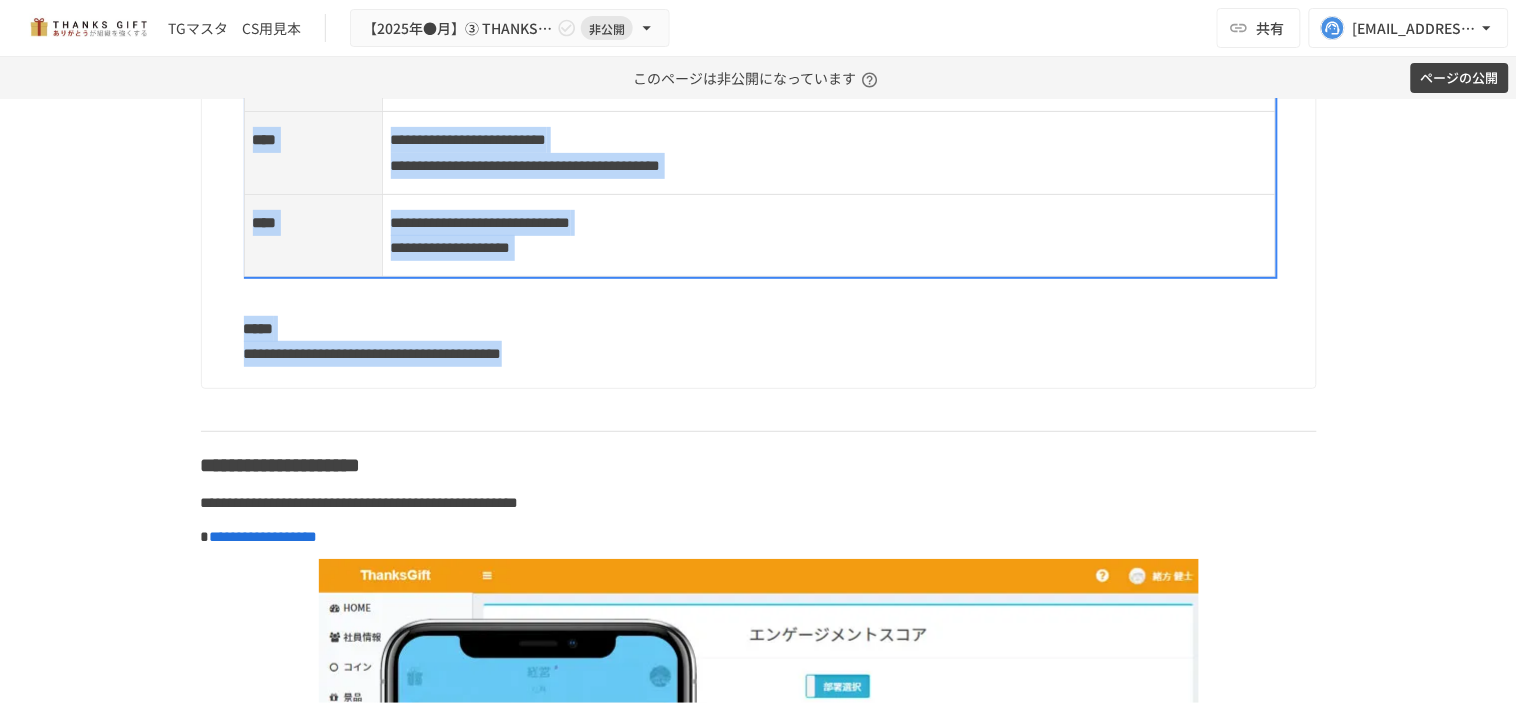 drag, startPoint x: 235, startPoint y: 365, endPoint x: 913, endPoint y: 404, distance: 679.1207 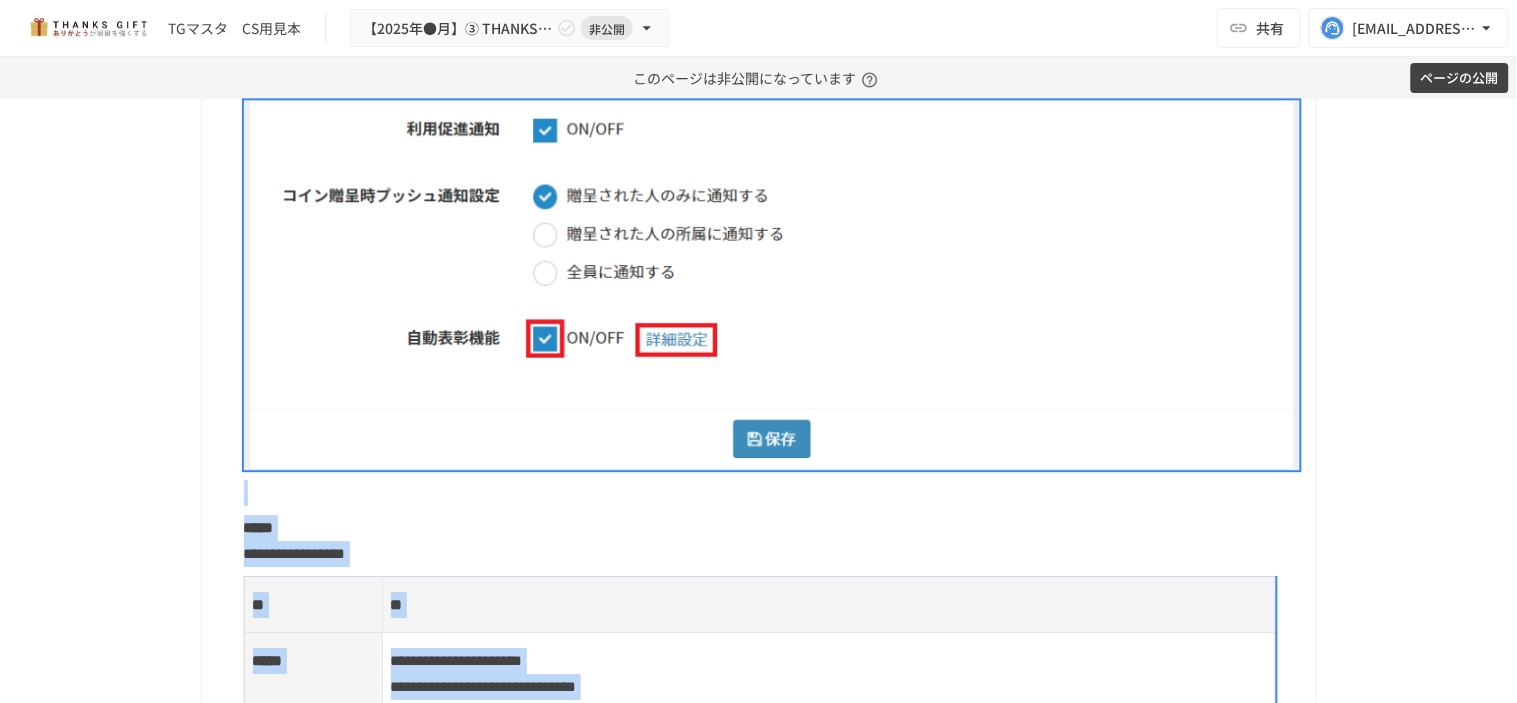 scroll, scrollTop: 11000, scrollLeft: 0, axis: vertical 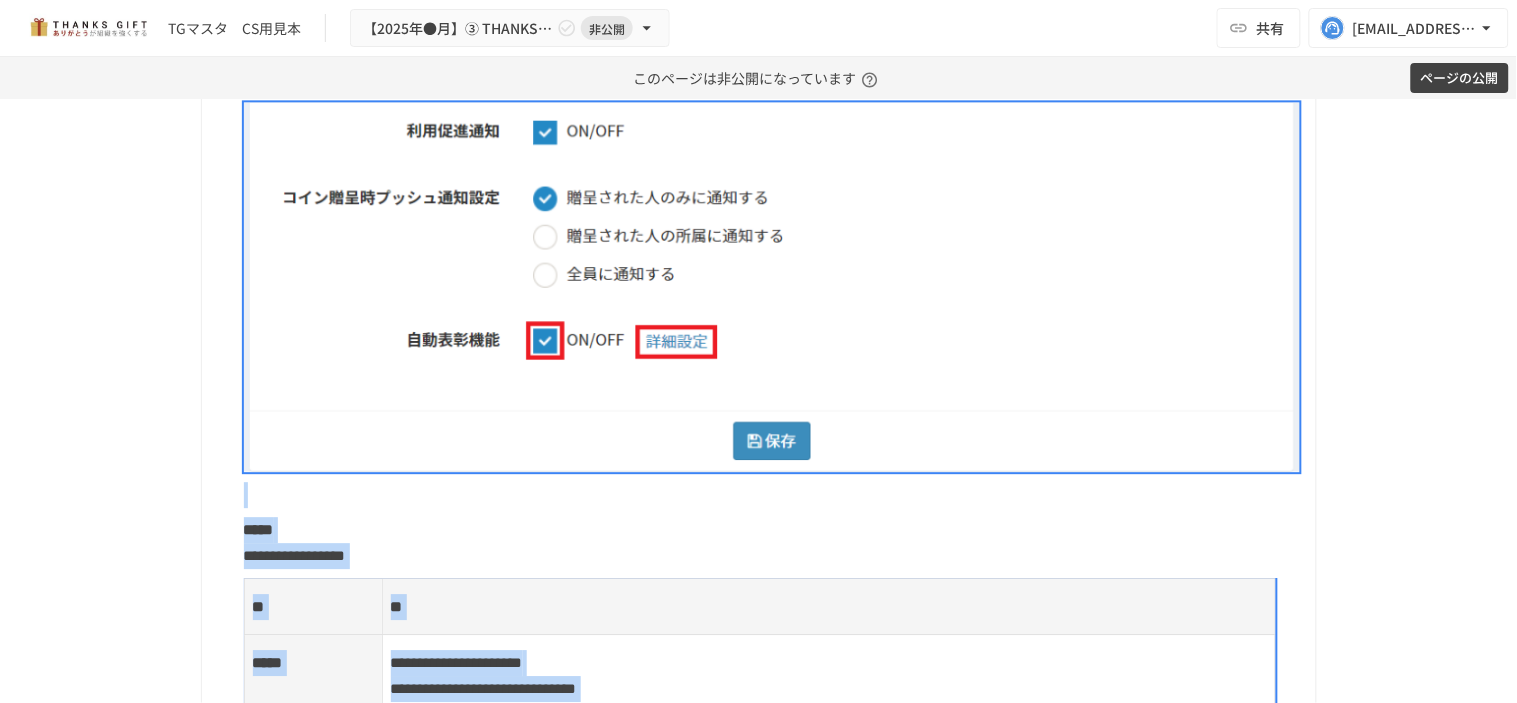 click at bounding box center (772, 287) 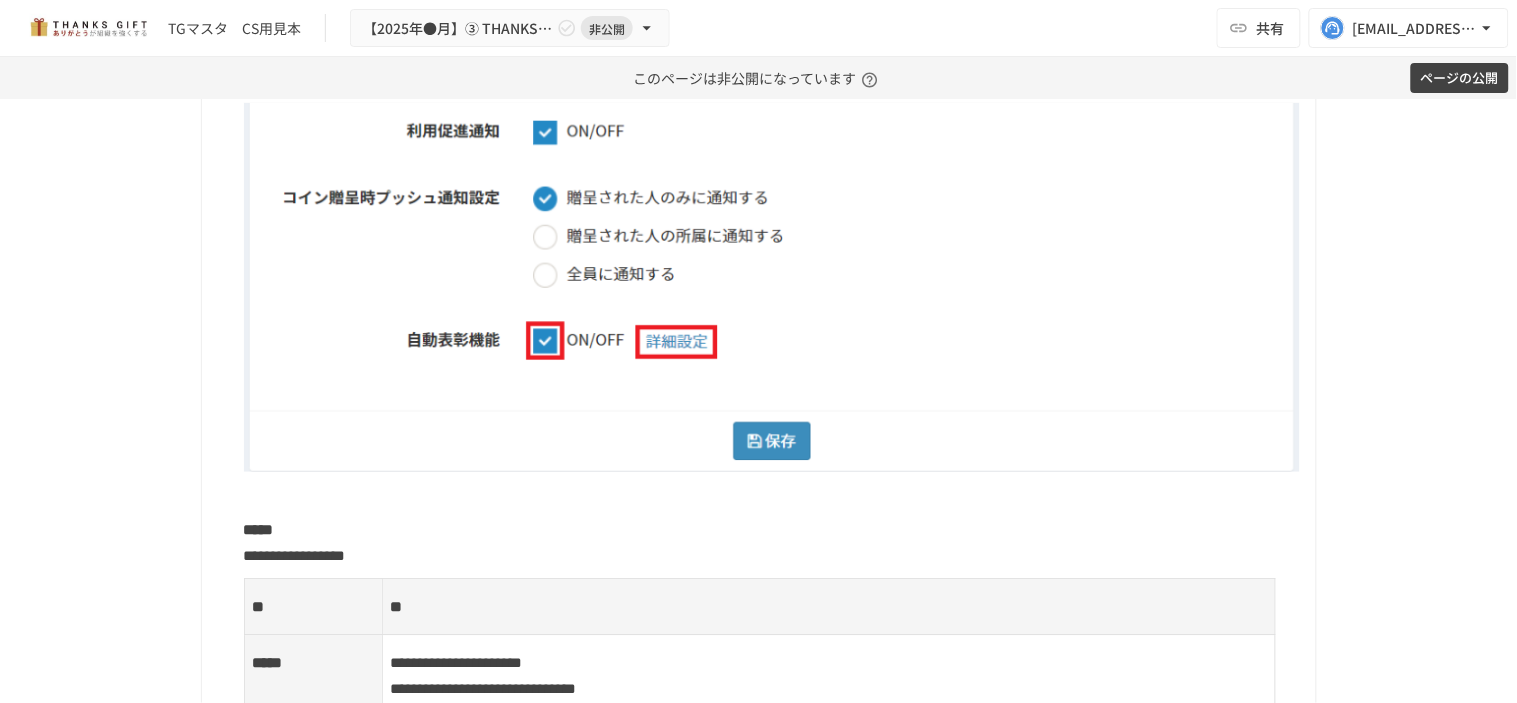 click at bounding box center [772, 287] 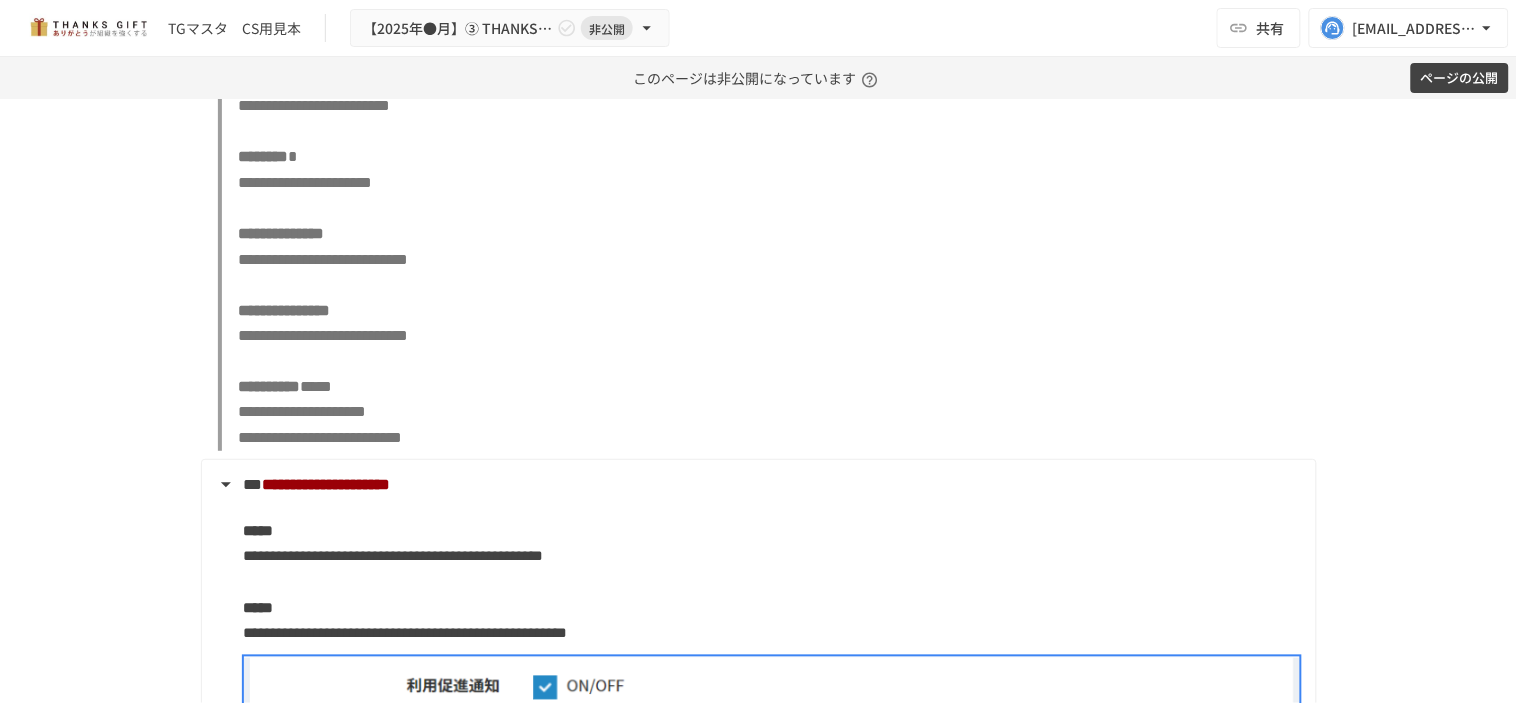 scroll, scrollTop: 10444, scrollLeft: 0, axis: vertical 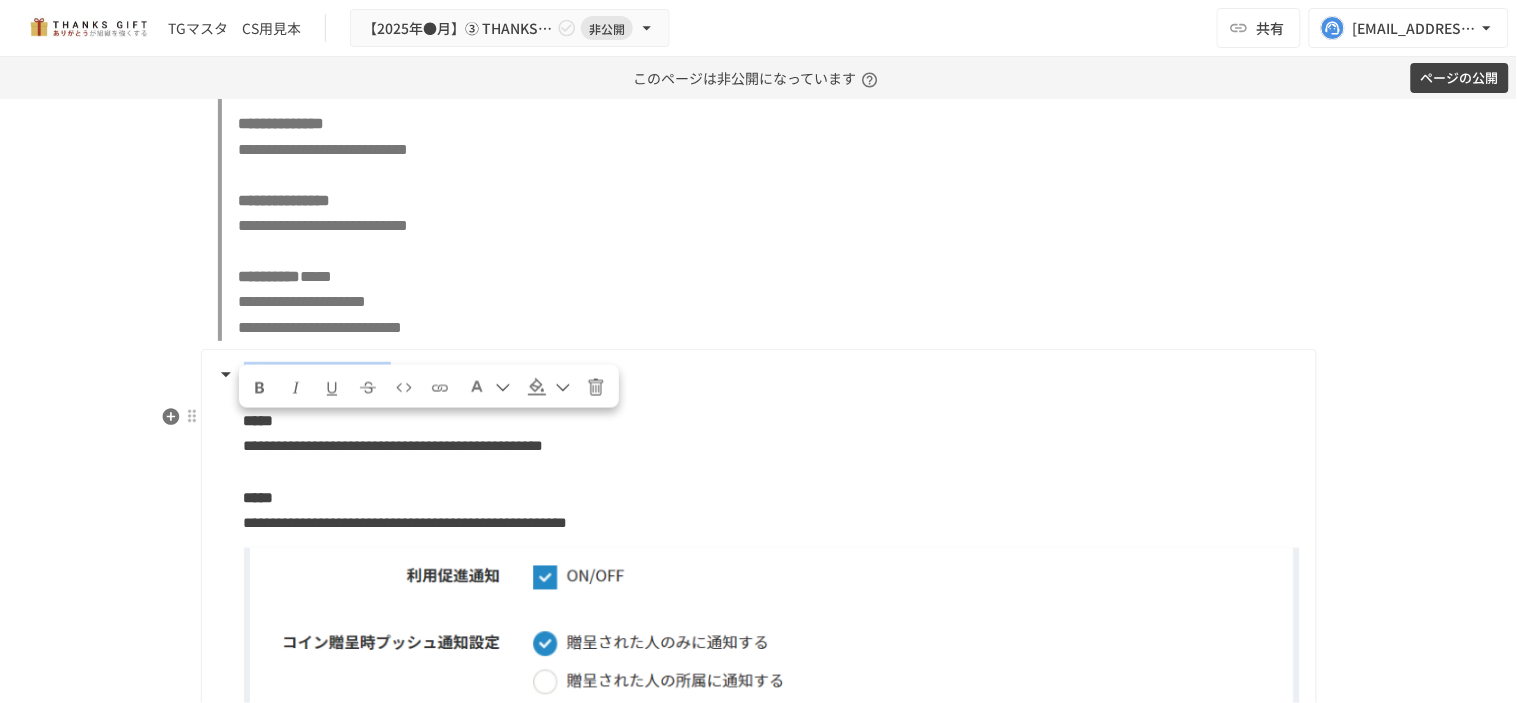 drag, startPoint x: 586, startPoint y: 425, endPoint x: 233, endPoint y: 420, distance: 353.0354 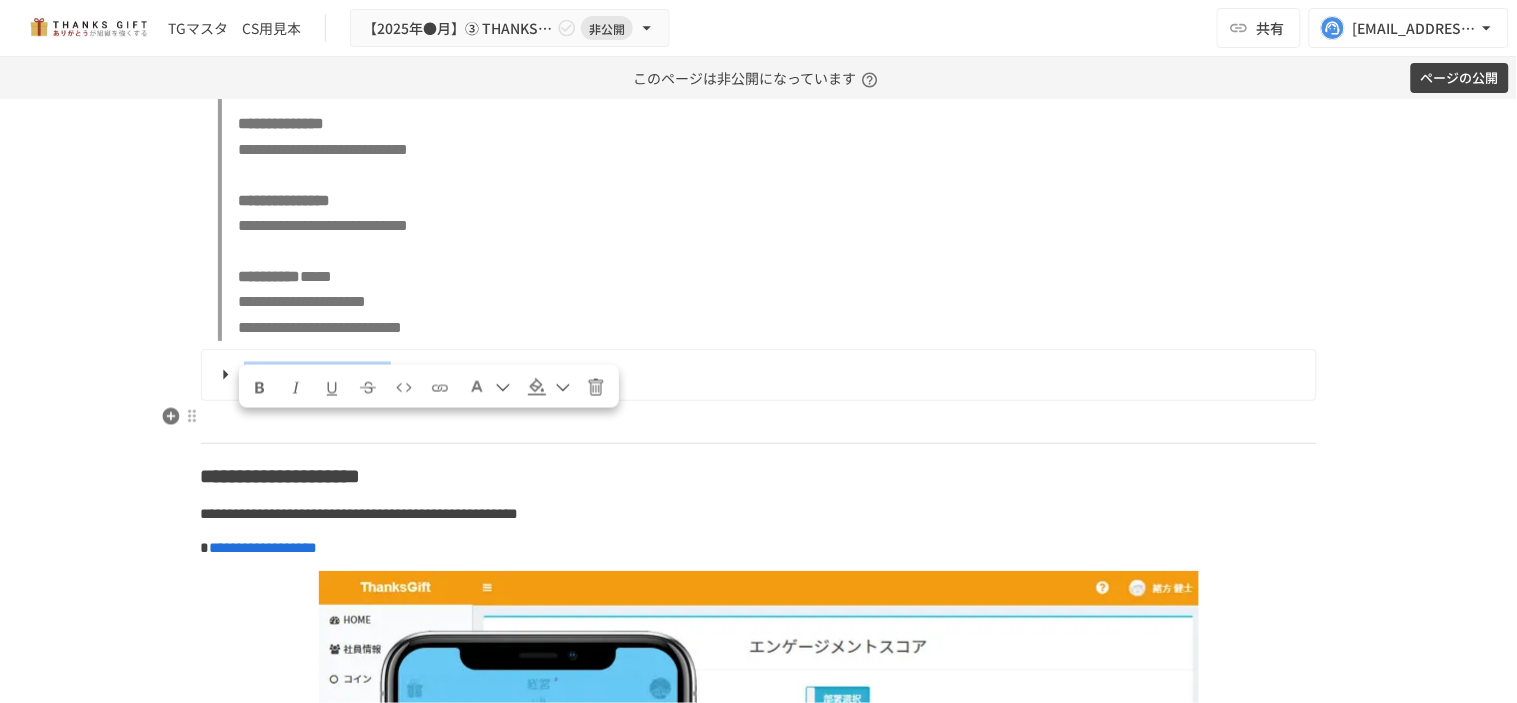 copy on "**********" 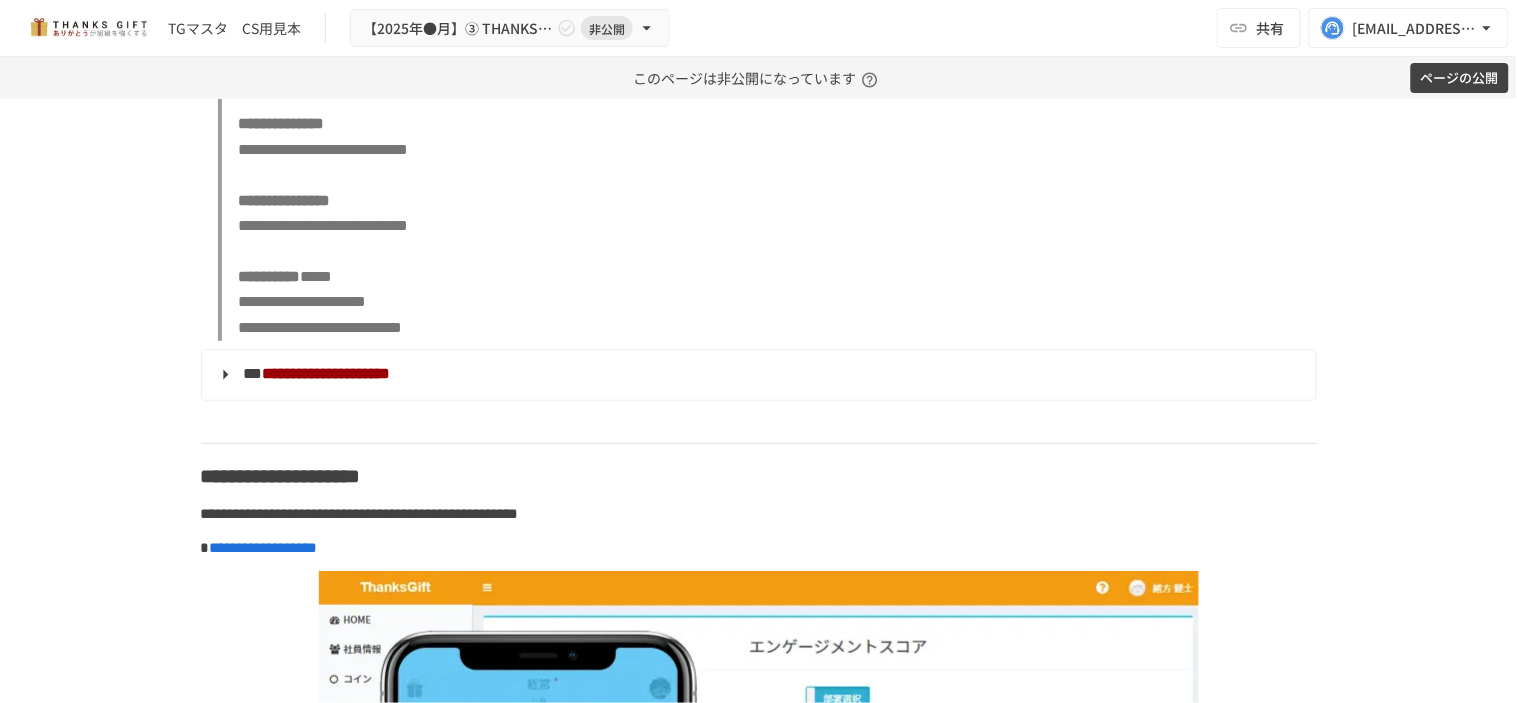 click on "**********" at bounding box center [767, 123] 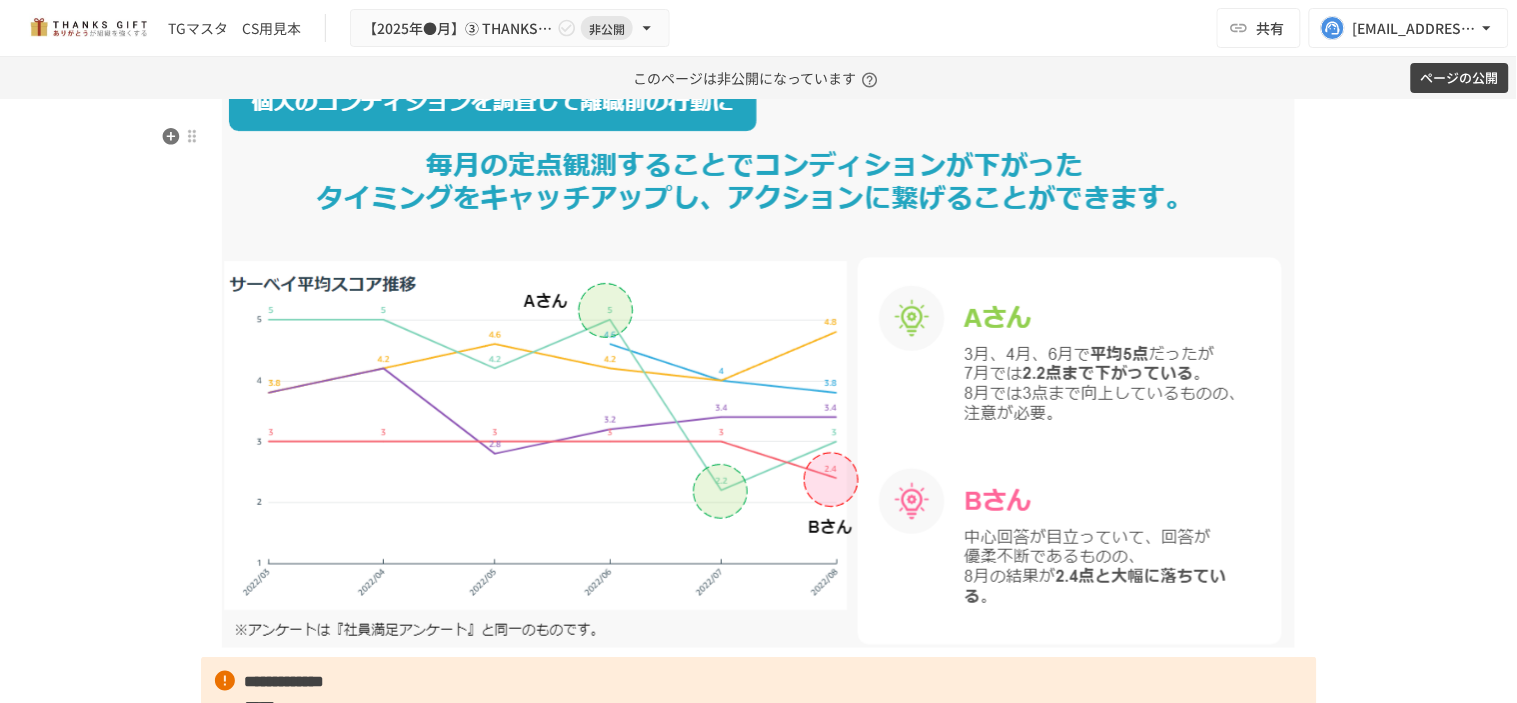 scroll, scrollTop: 11777, scrollLeft: 0, axis: vertical 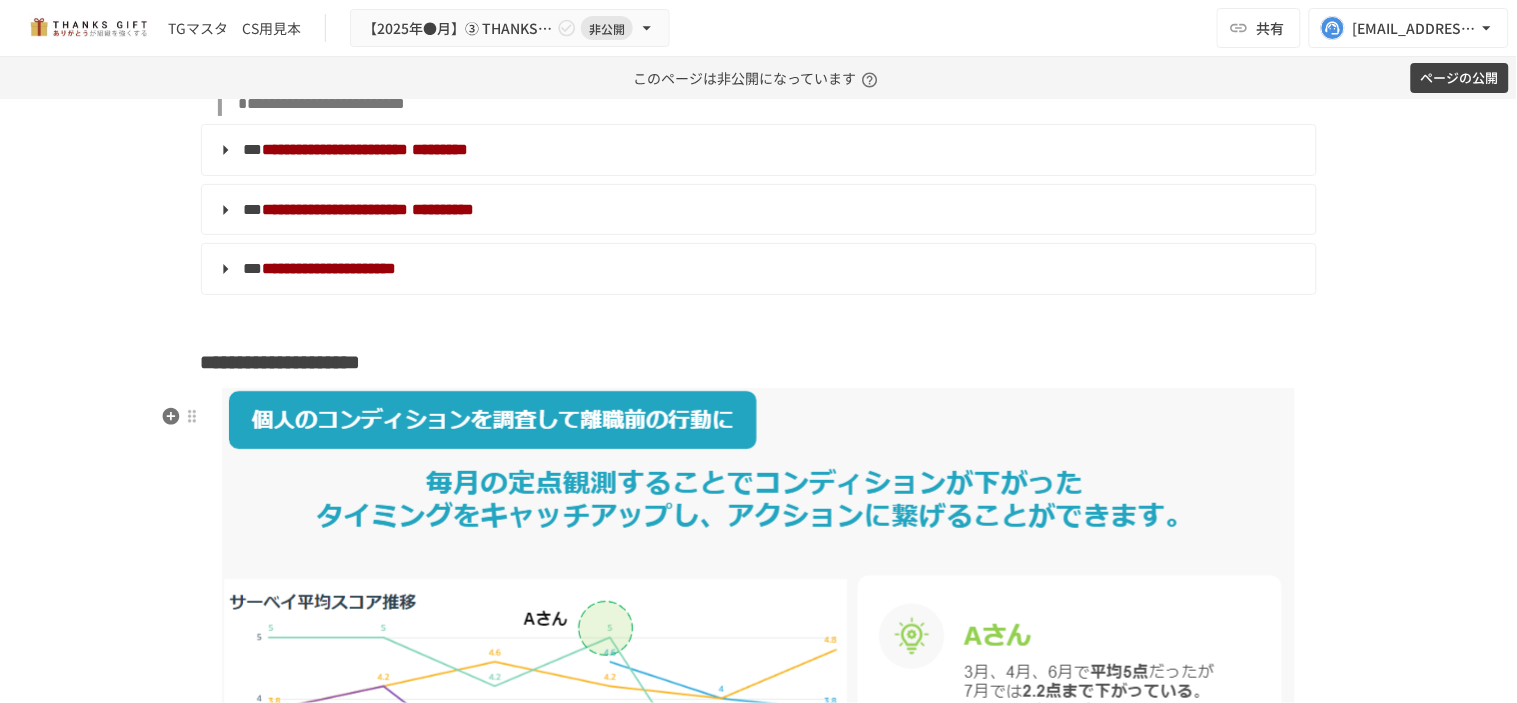 drag, startPoint x: 203, startPoint y: 407, endPoint x: 212, endPoint y: 423, distance: 18.35756 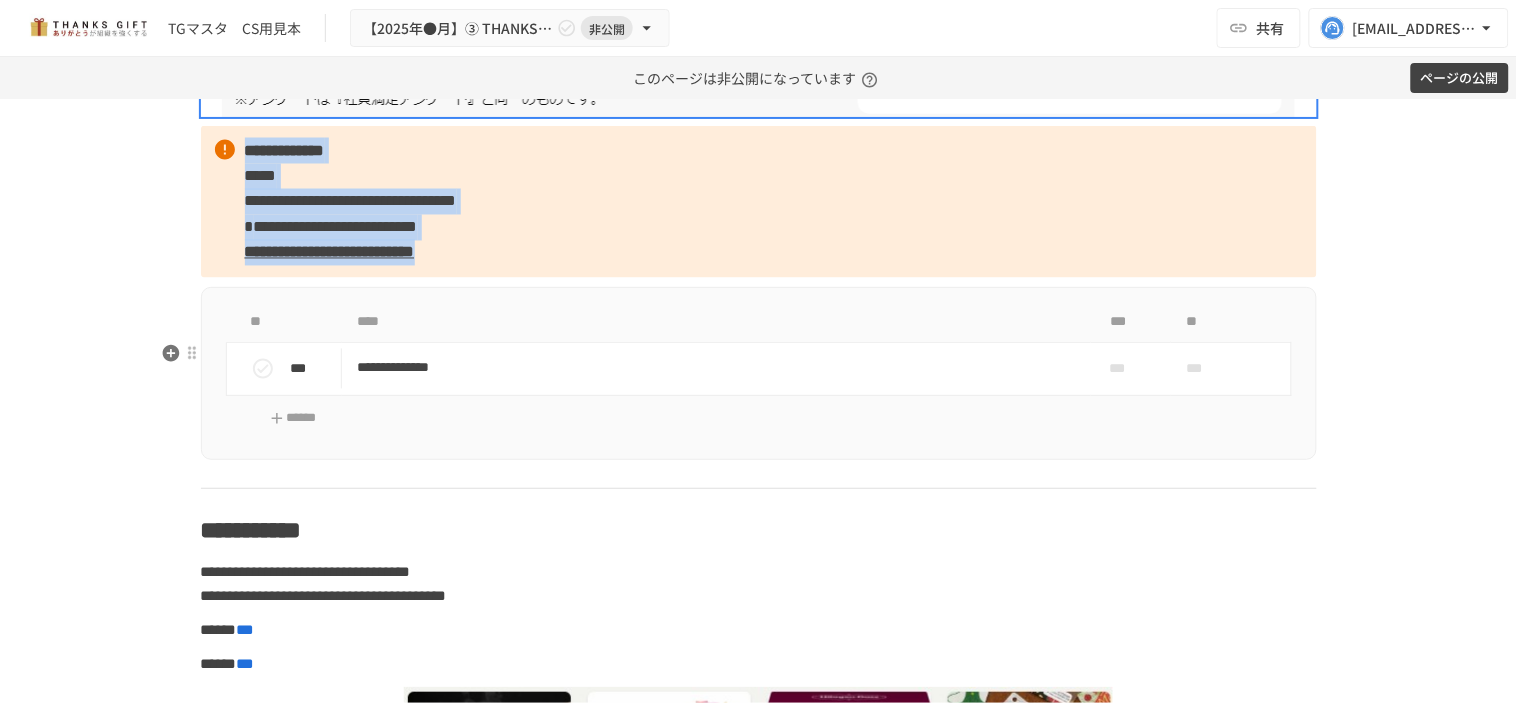 scroll, scrollTop: 12666, scrollLeft: 0, axis: vertical 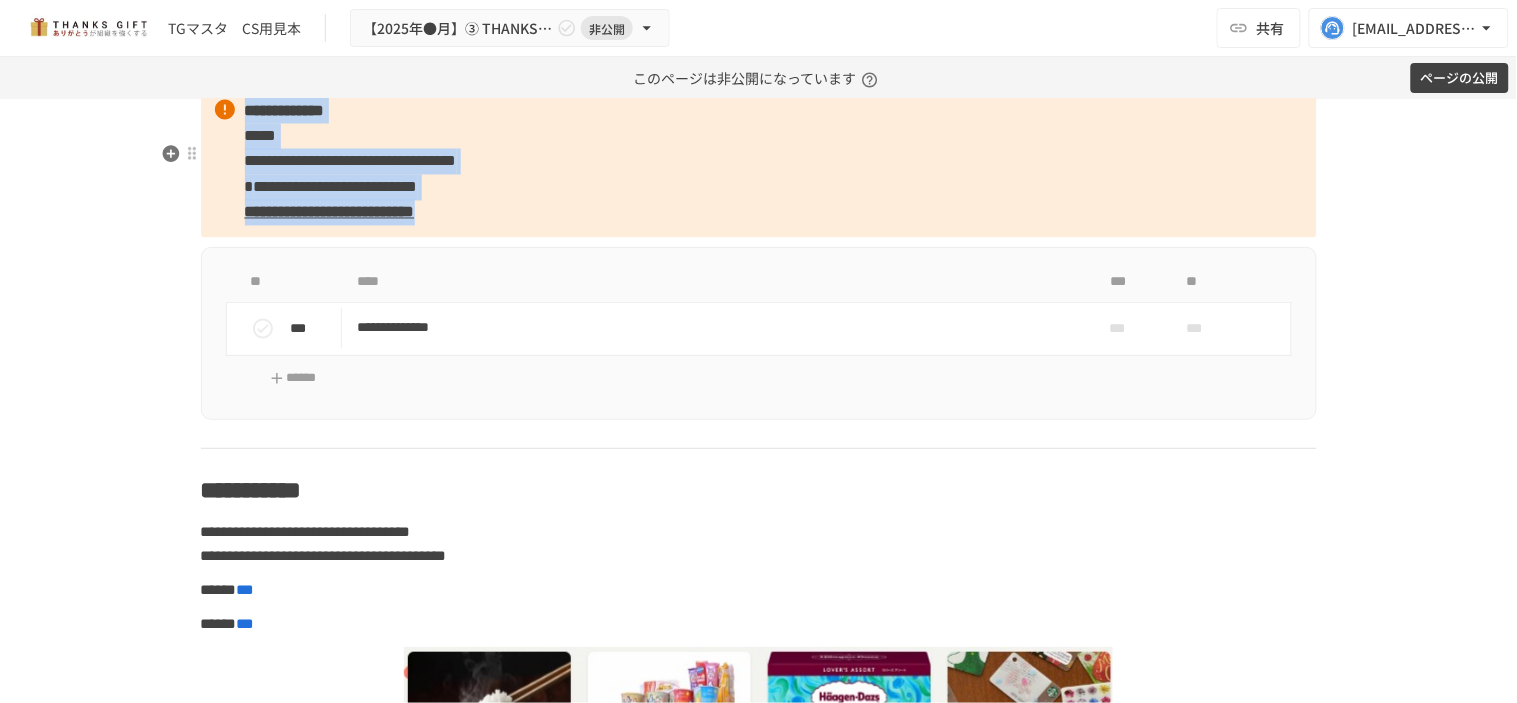 drag, startPoint x: 197, startPoint y: 413, endPoint x: 718, endPoint y: 277, distance: 538.458 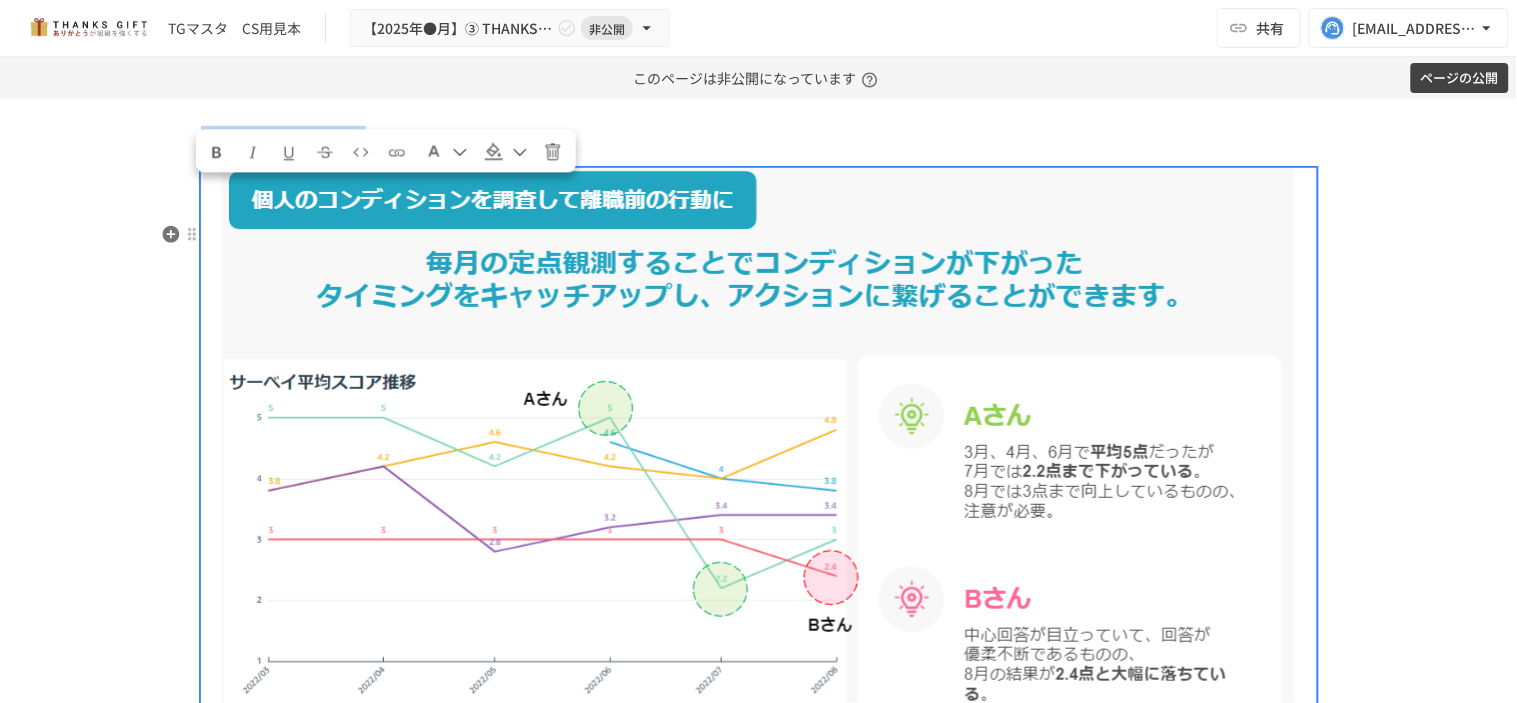 scroll, scrollTop: 12000, scrollLeft: 0, axis: vertical 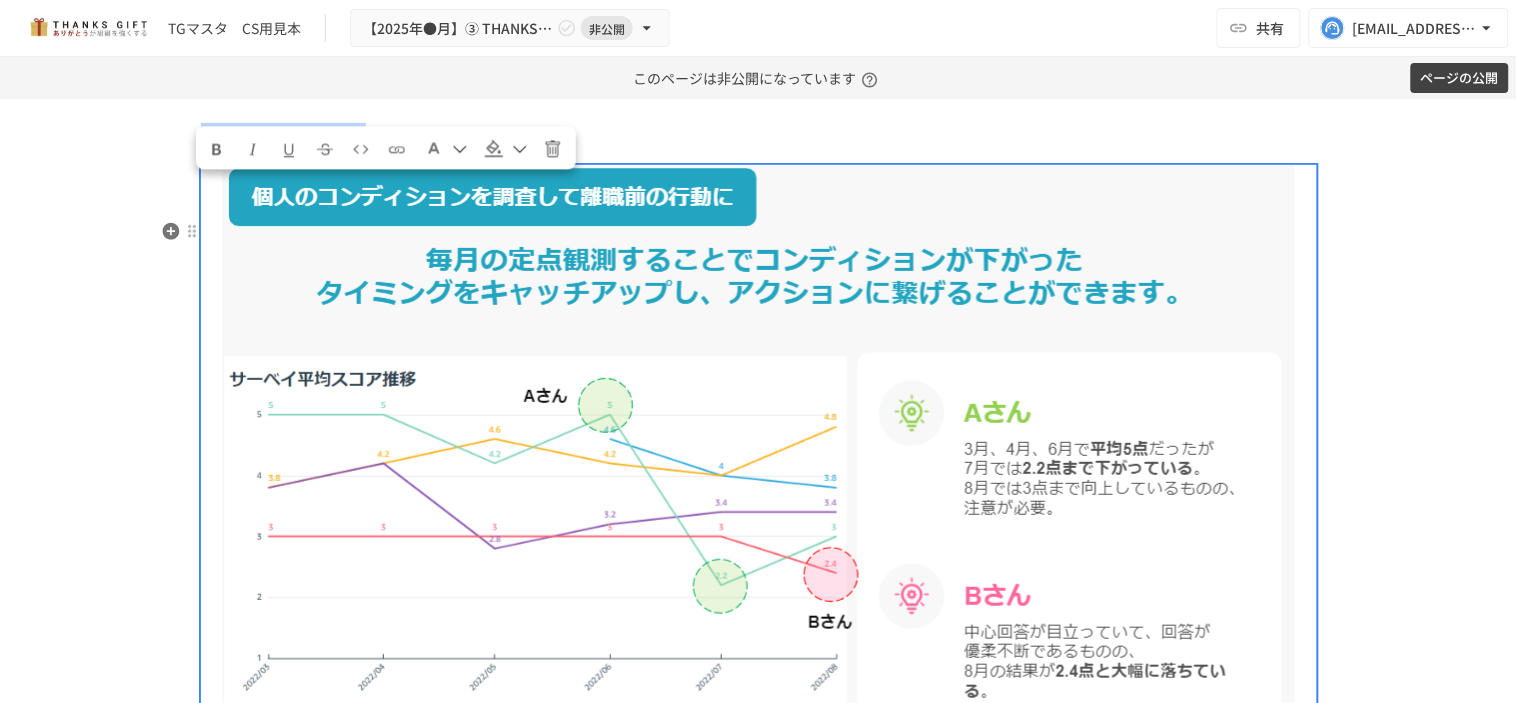 click at bounding box center [758, 454] 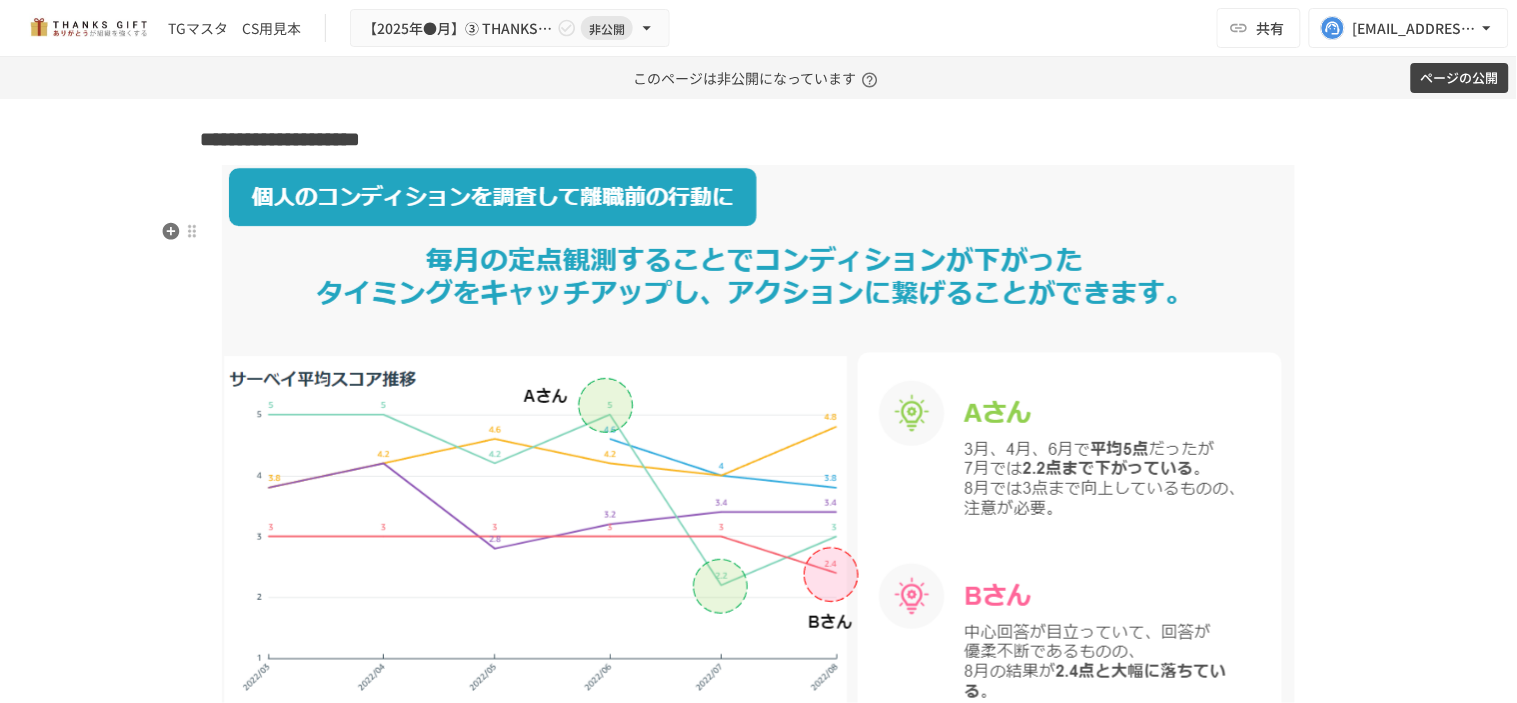 click at bounding box center [758, 454] 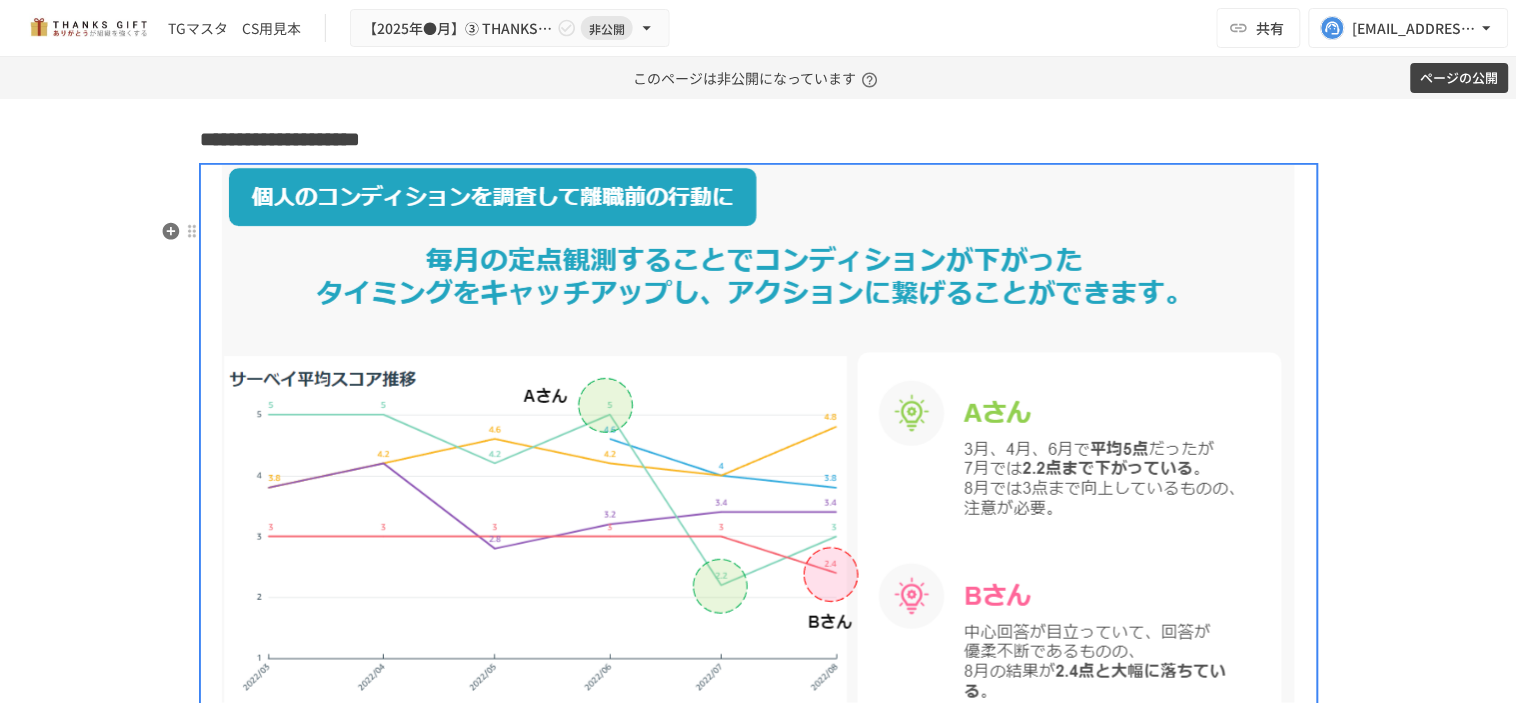 drag, startPoint x: 760, startPoint y: 302, endPoint x: 748, endPoint y: 302, distance: 12 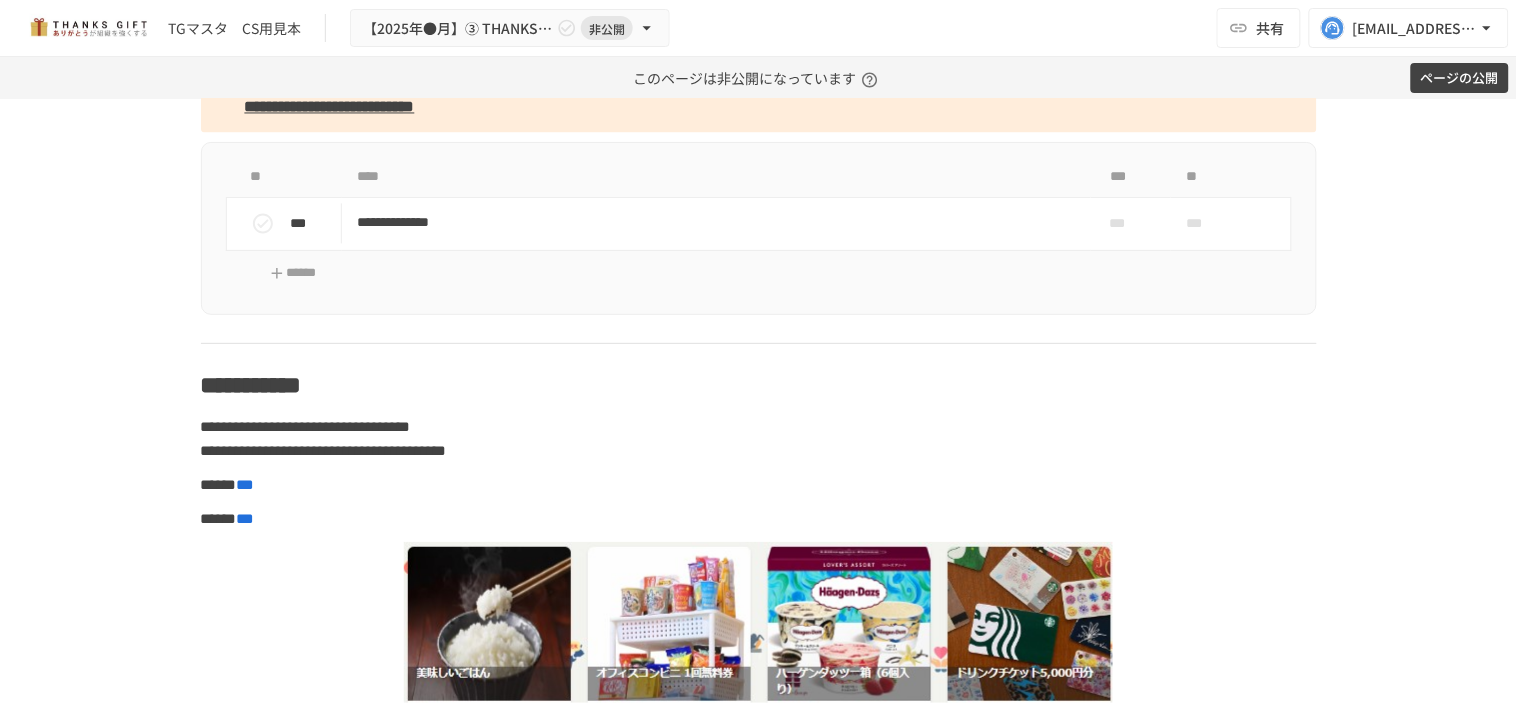scroll, scrollTop: 12777, scrollLeft: 0, axis: vertical 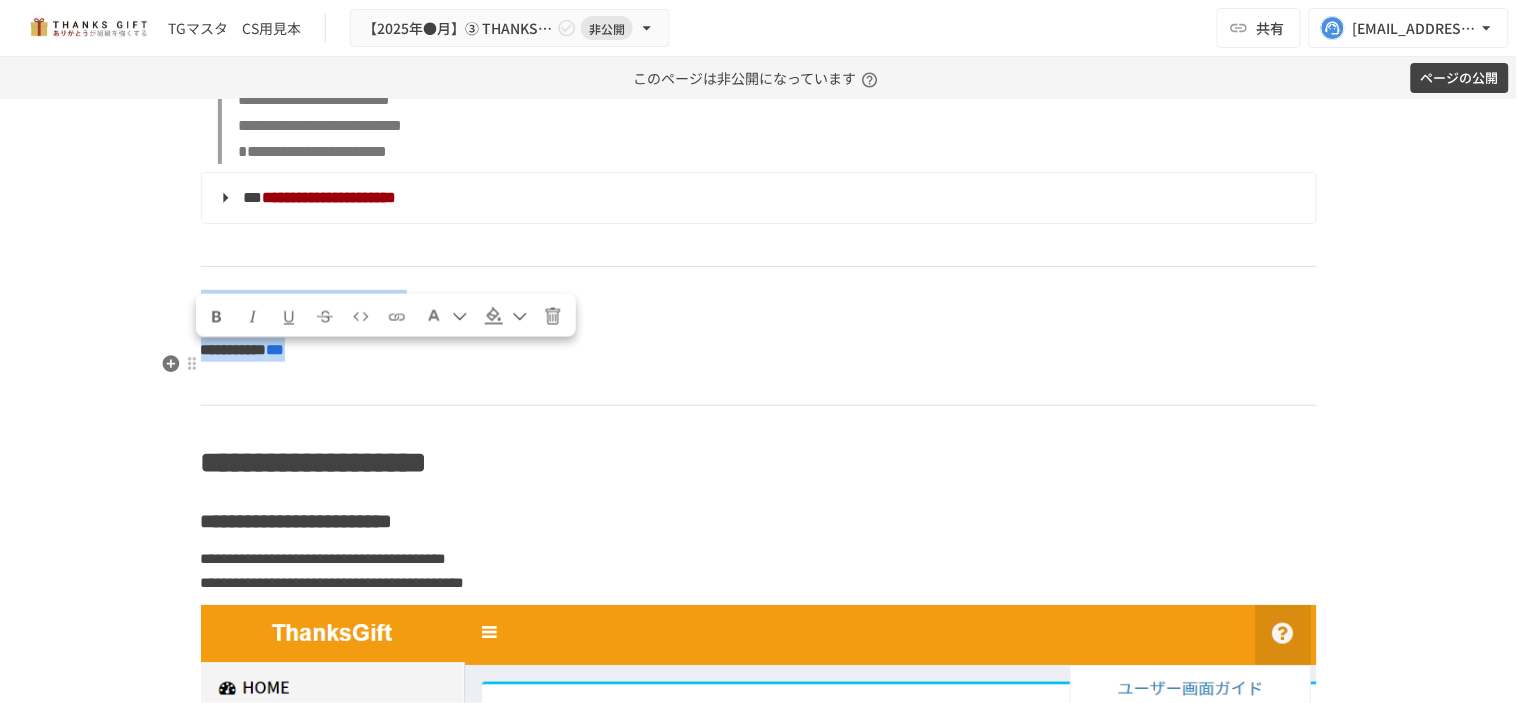 drag, startPoint x: 452, startPoint y: 410, endPoint x: 193, endPoint y: 361, distance: 263.5944 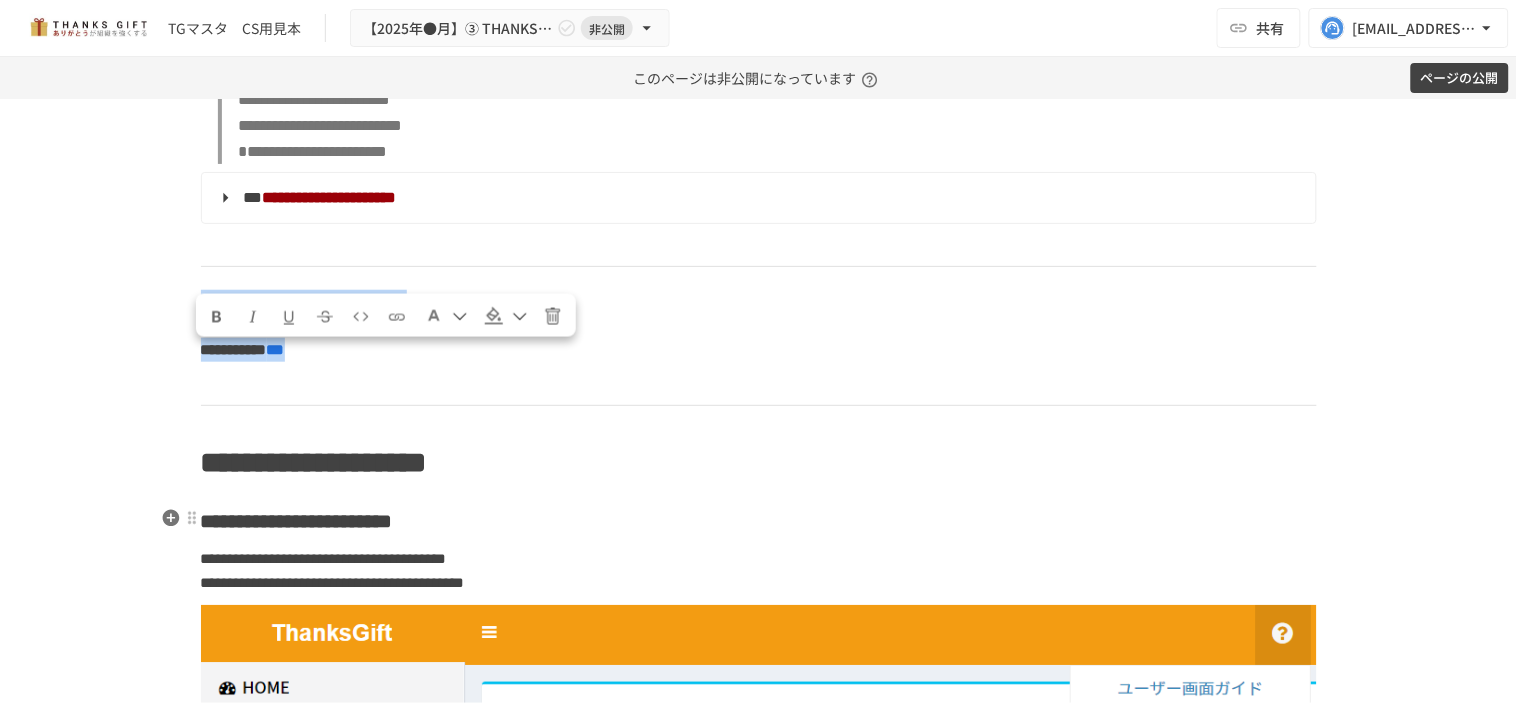 copy on "**********" 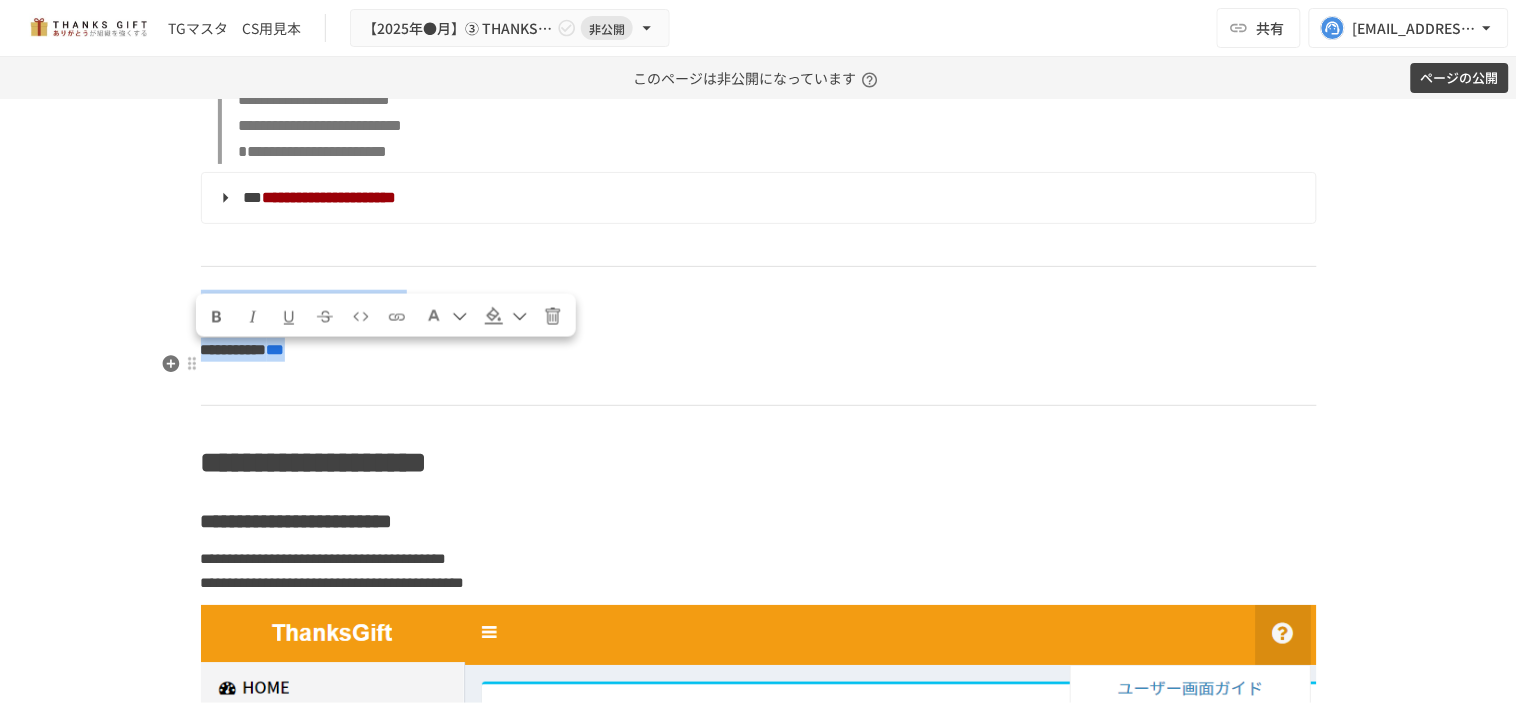 click on "**********" at bounding box center (759, 350) 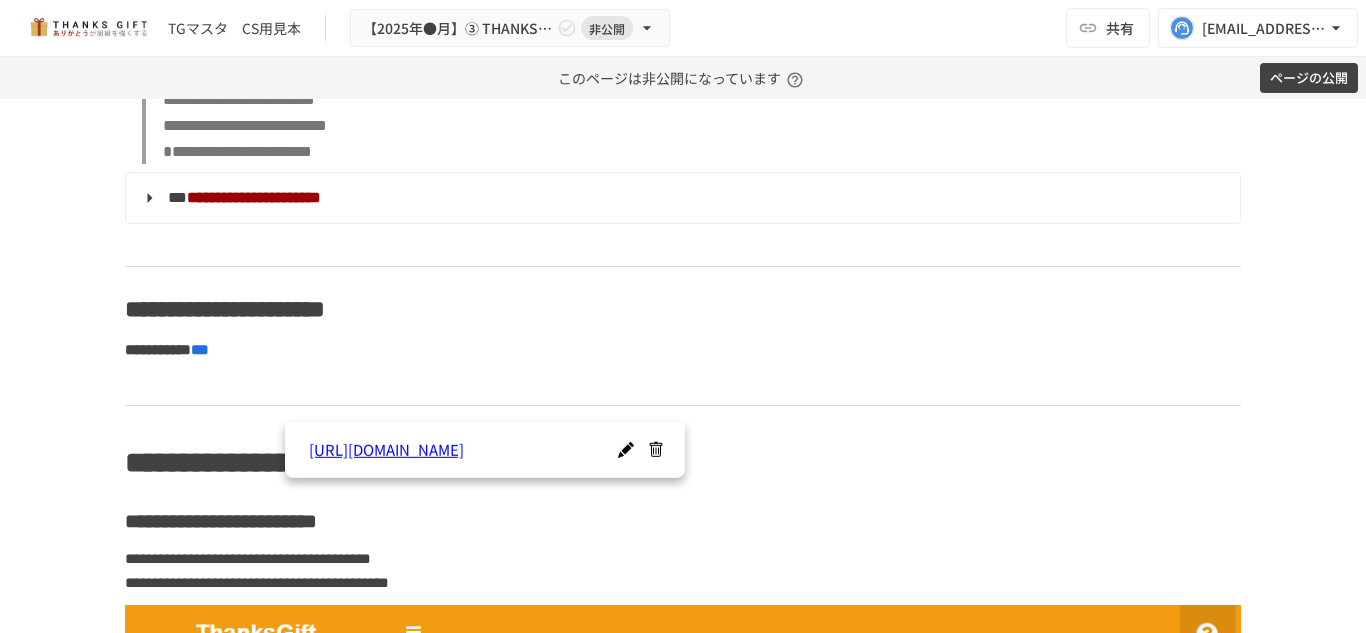 scroll, scrollTop: 14000, scrollLeft: 0, axis: vertical 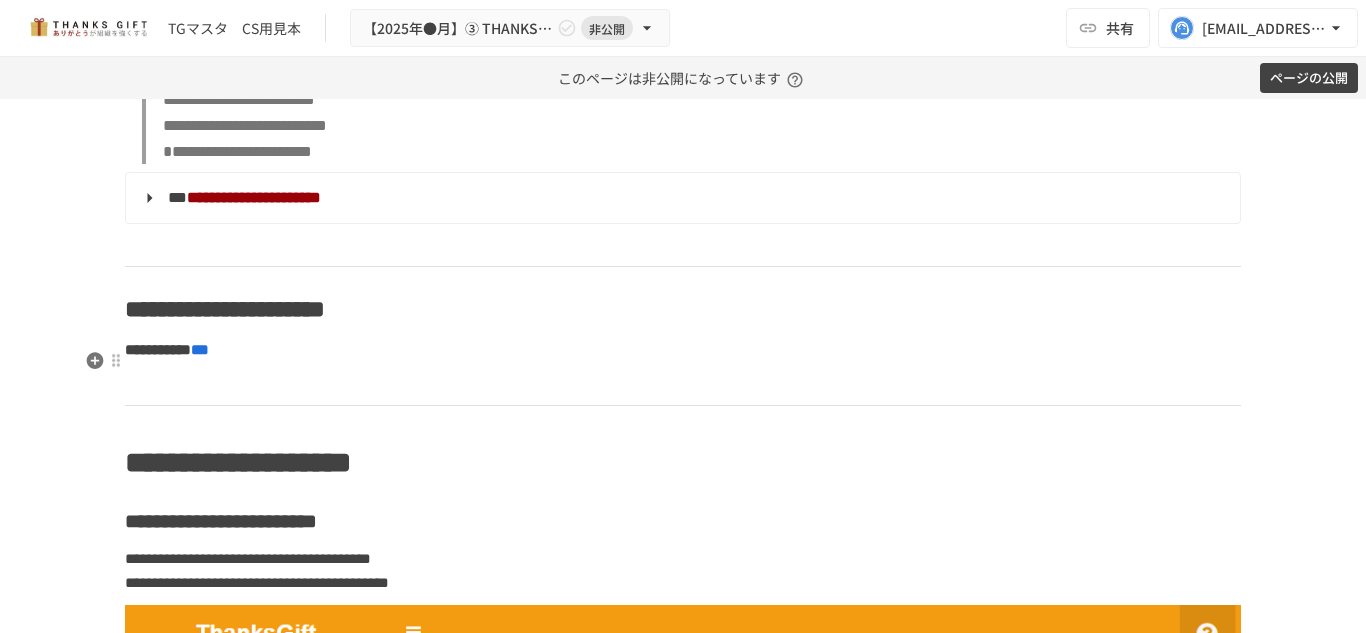 click on "**********" at bounding box center [683, 309] 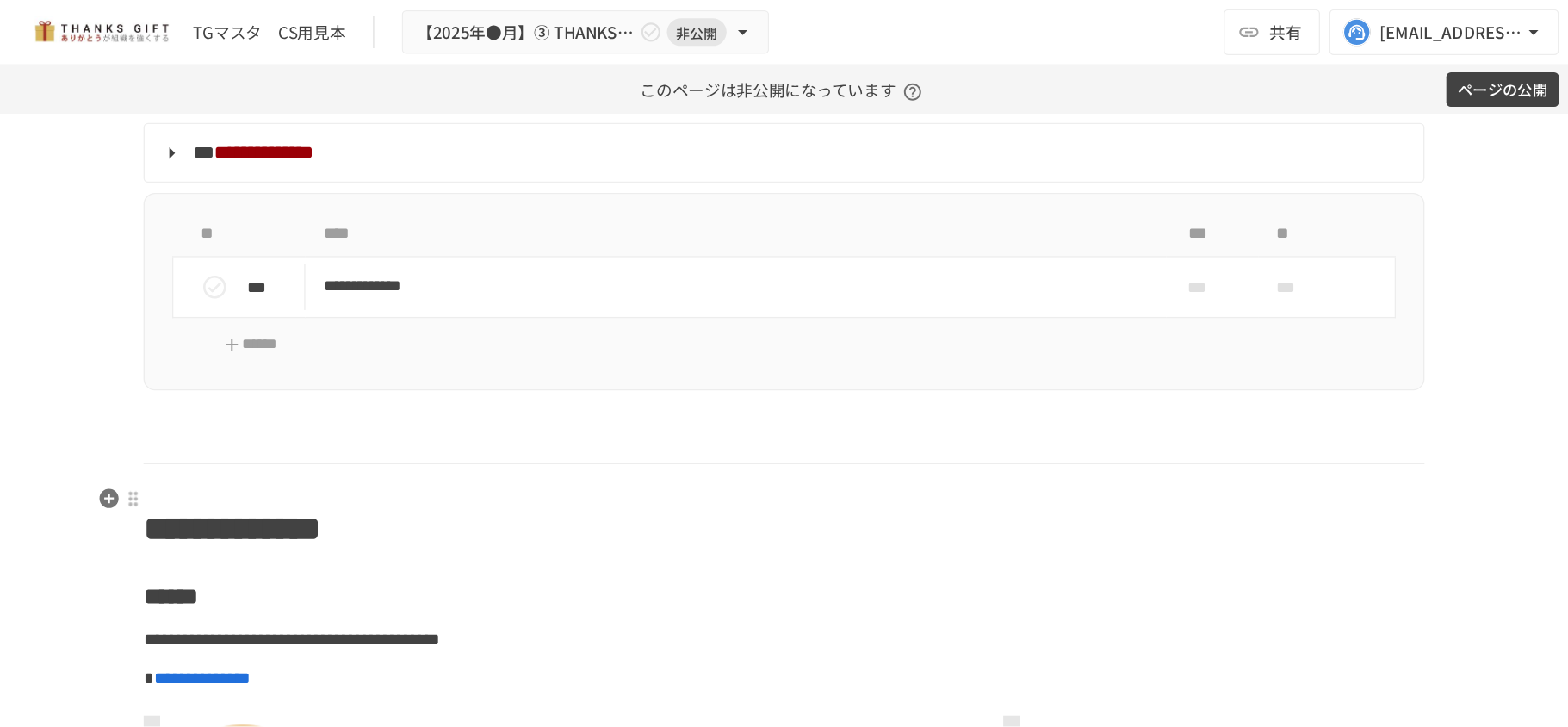 scroll, scrollTop: 7839, scrollLeft: 0, axis: vertical 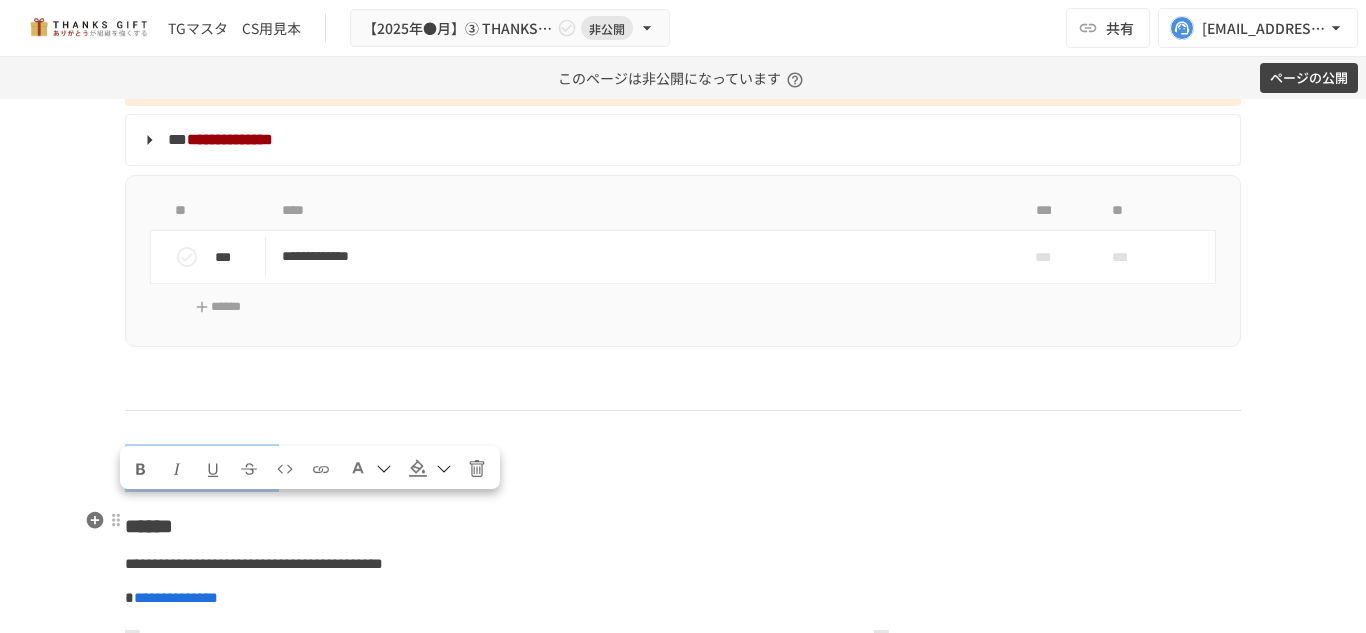 drag, startPoint x: 462, startPoint y: 515, endPoint x: 119, endPoint y: 520, distance: 343.03644 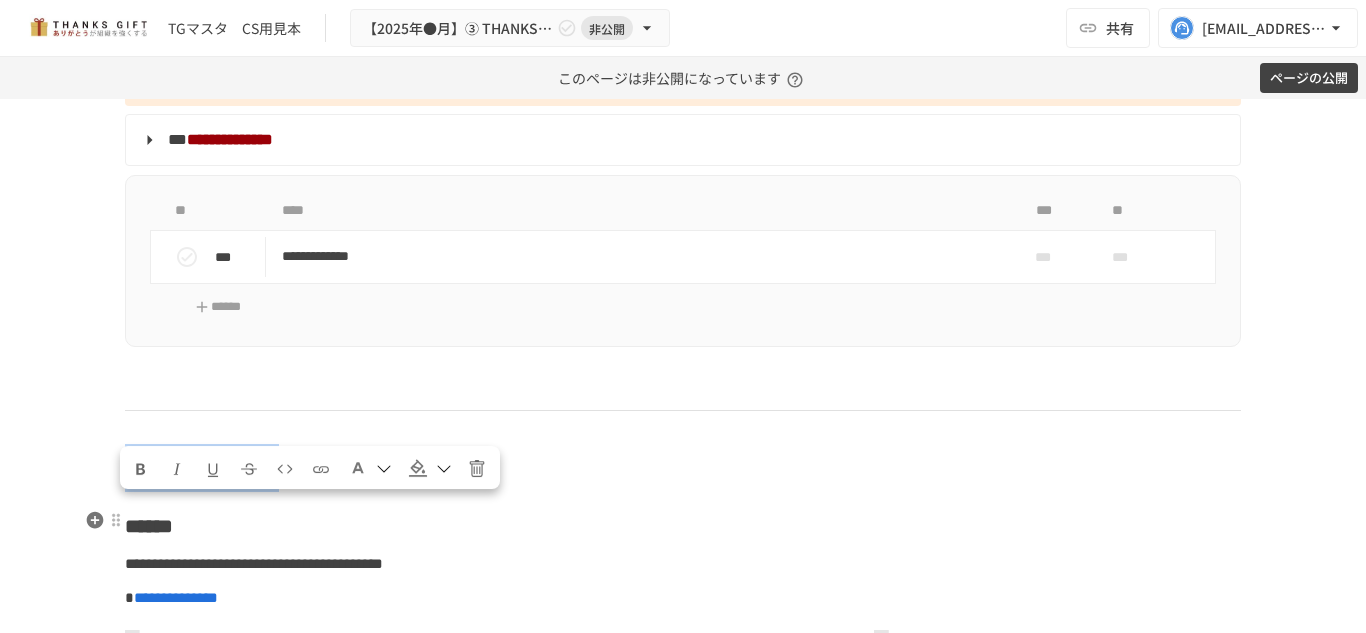 click on "**********" at bounding box center (683, 468) 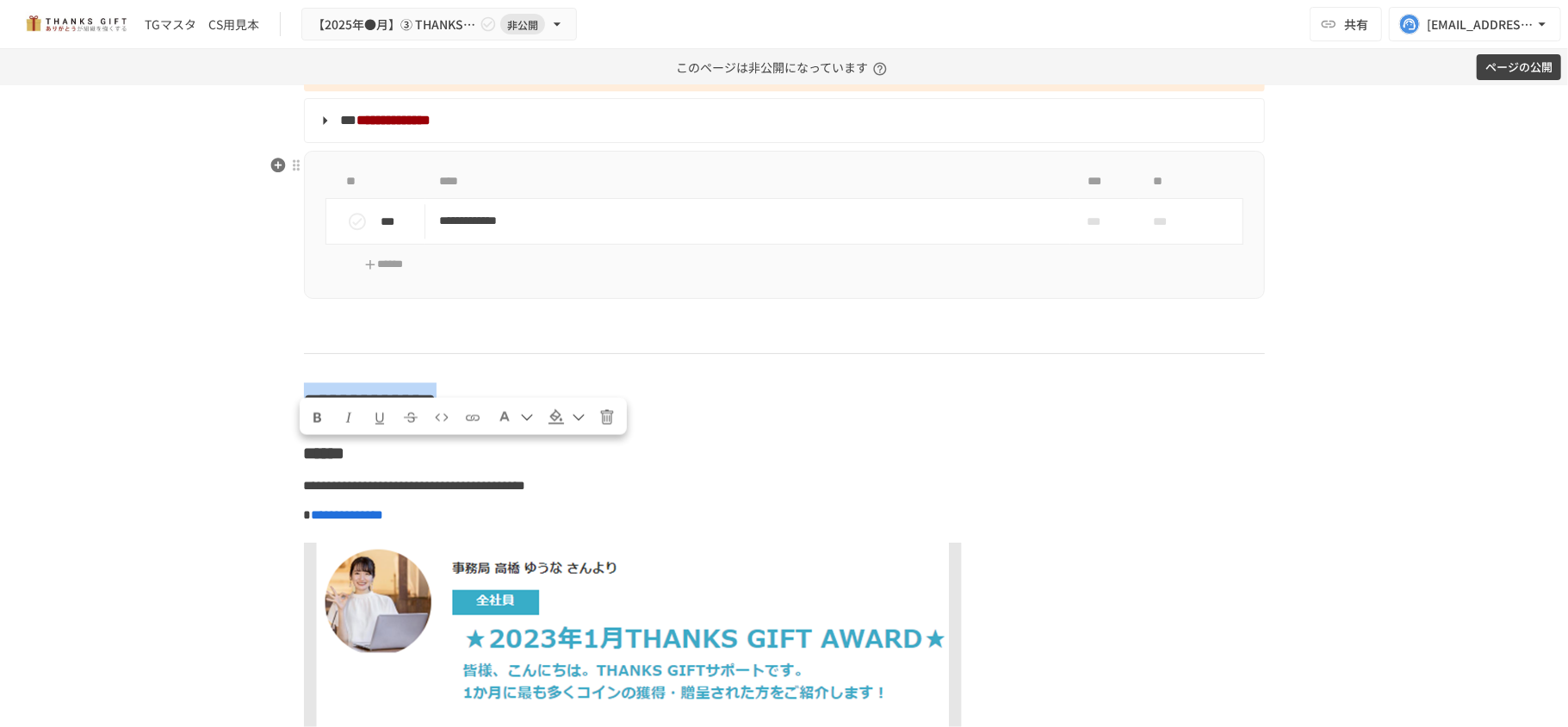 scroll, scrollTop: 7839, scrollLeft: 0, axis: vertical 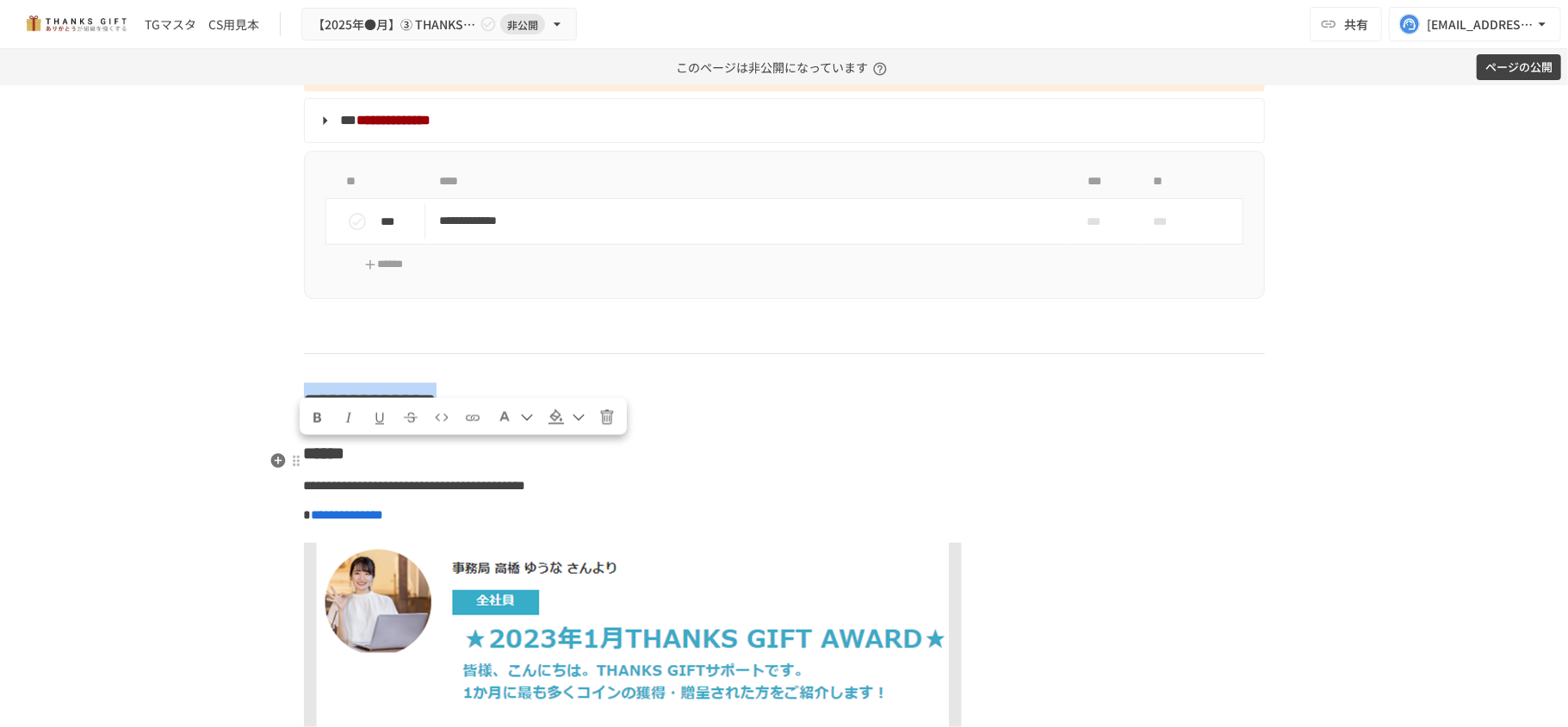 drag, startPoint x: 741, startPoint y: 435, endPoint x: 732, endPoint y: 418, distance: 19.23538 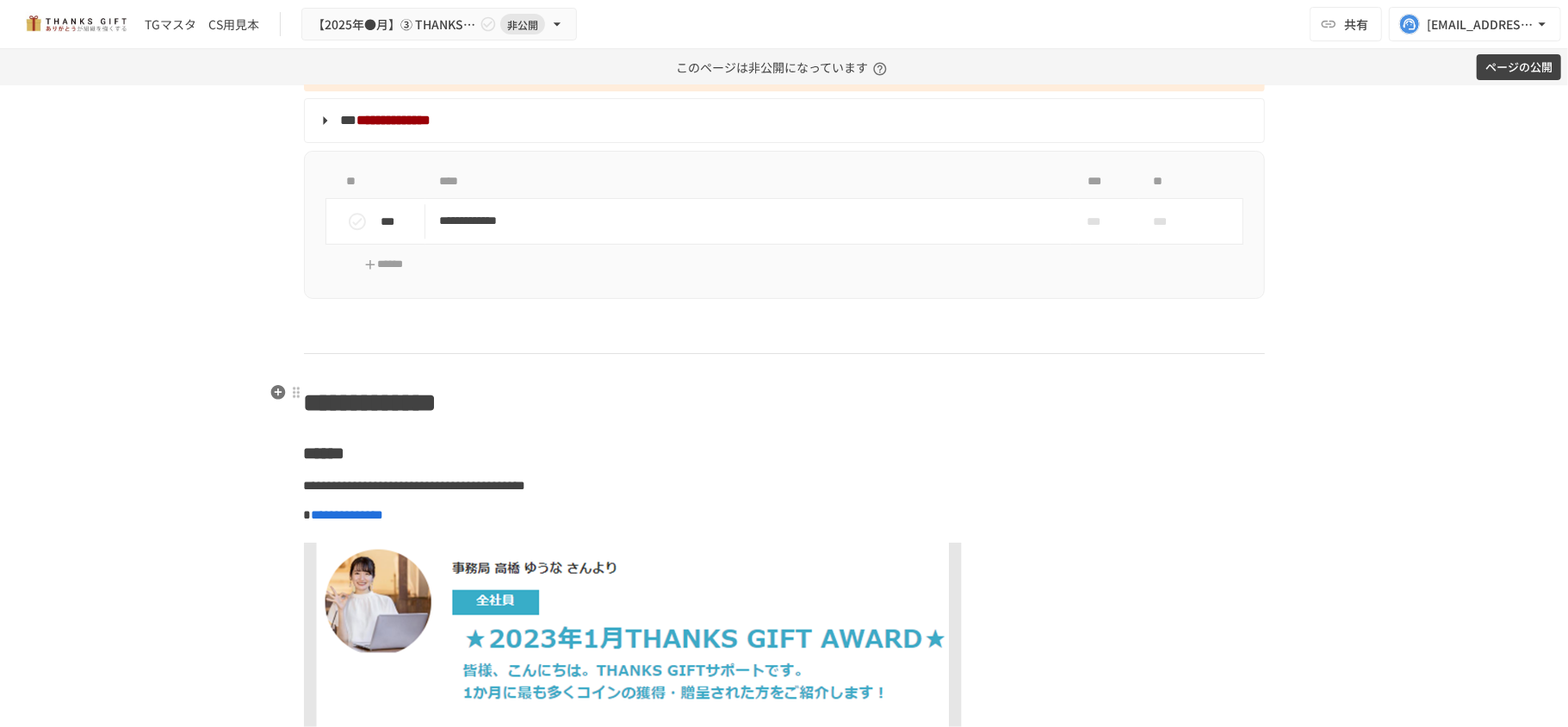click at bounding box center (784, 335) 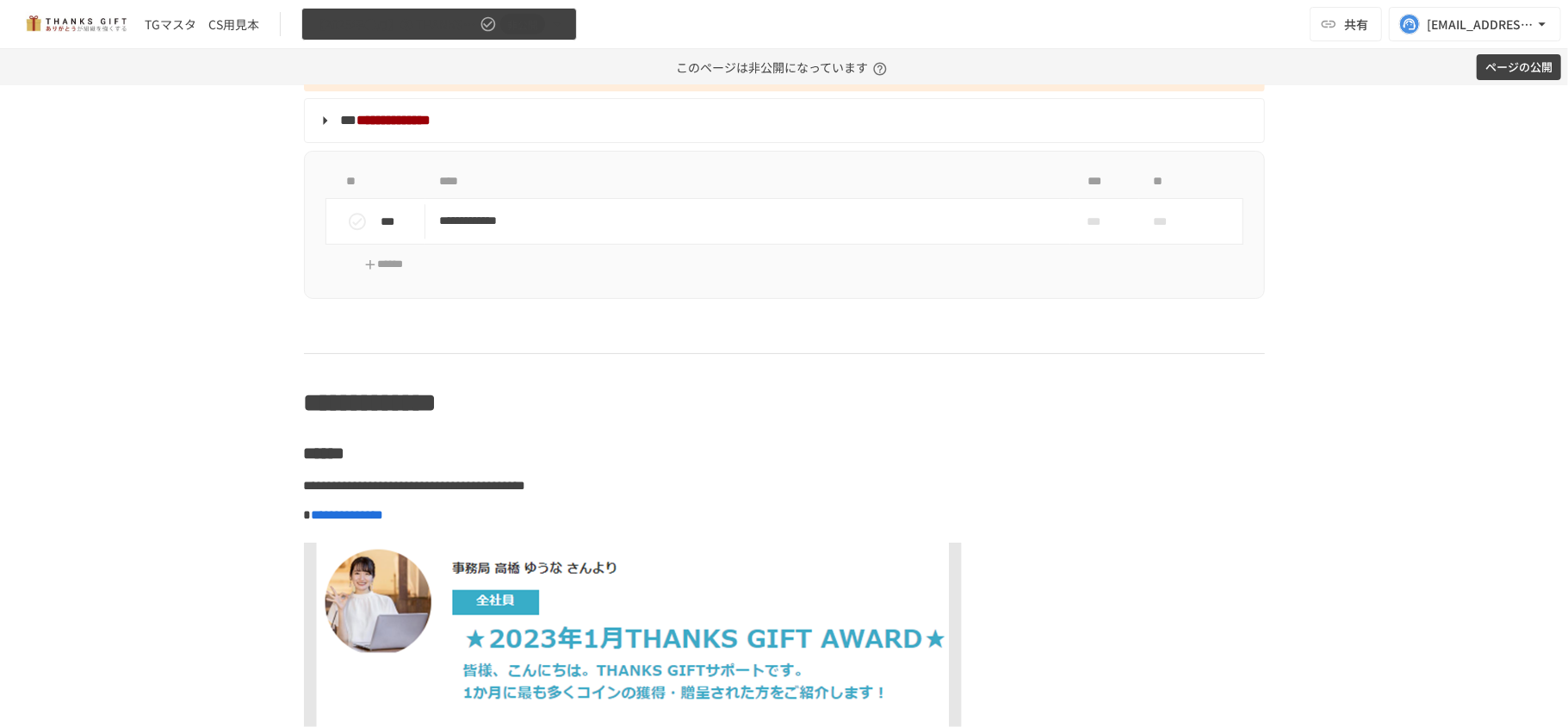 click 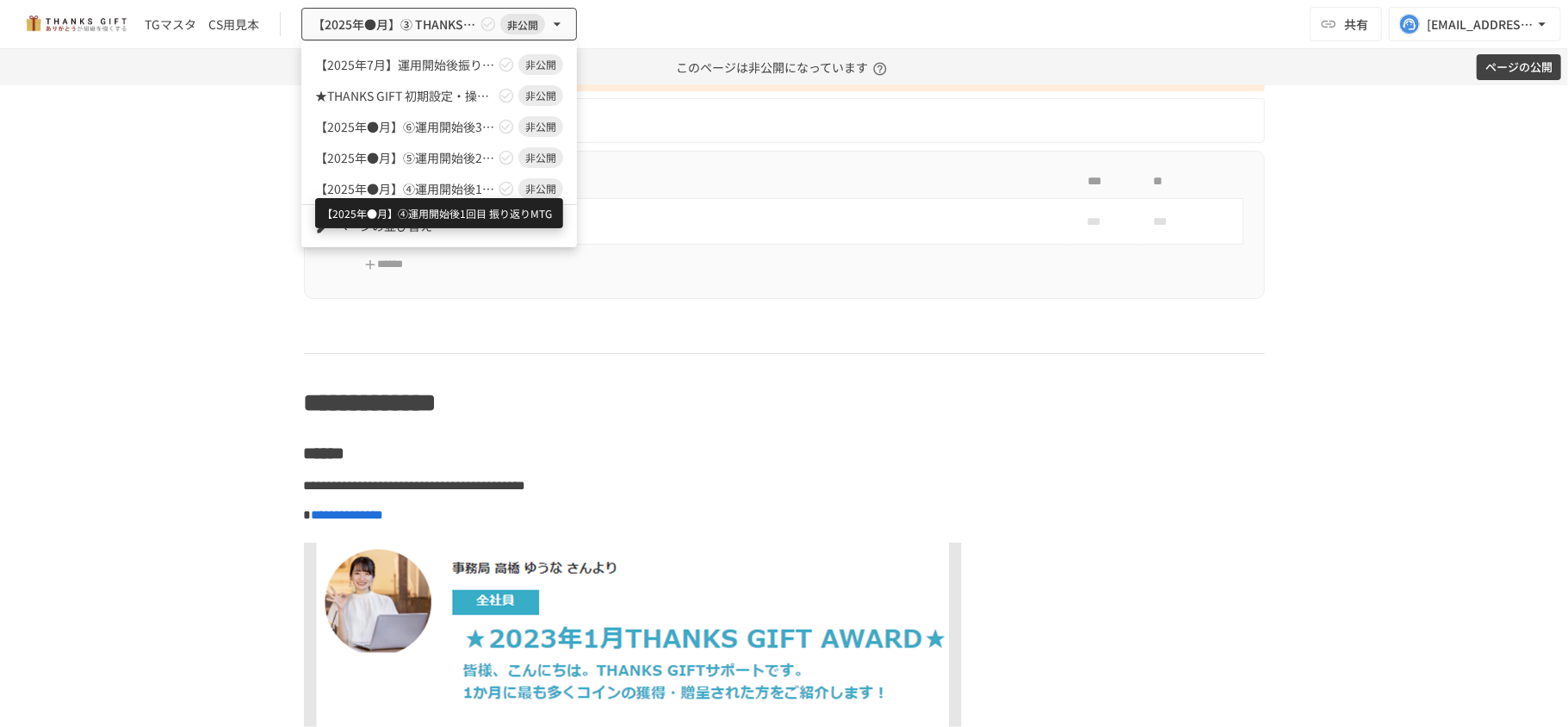 click on "【2025年●月】④運用開始後1回目 振り返りMTG" at bounding box center [405, 189] 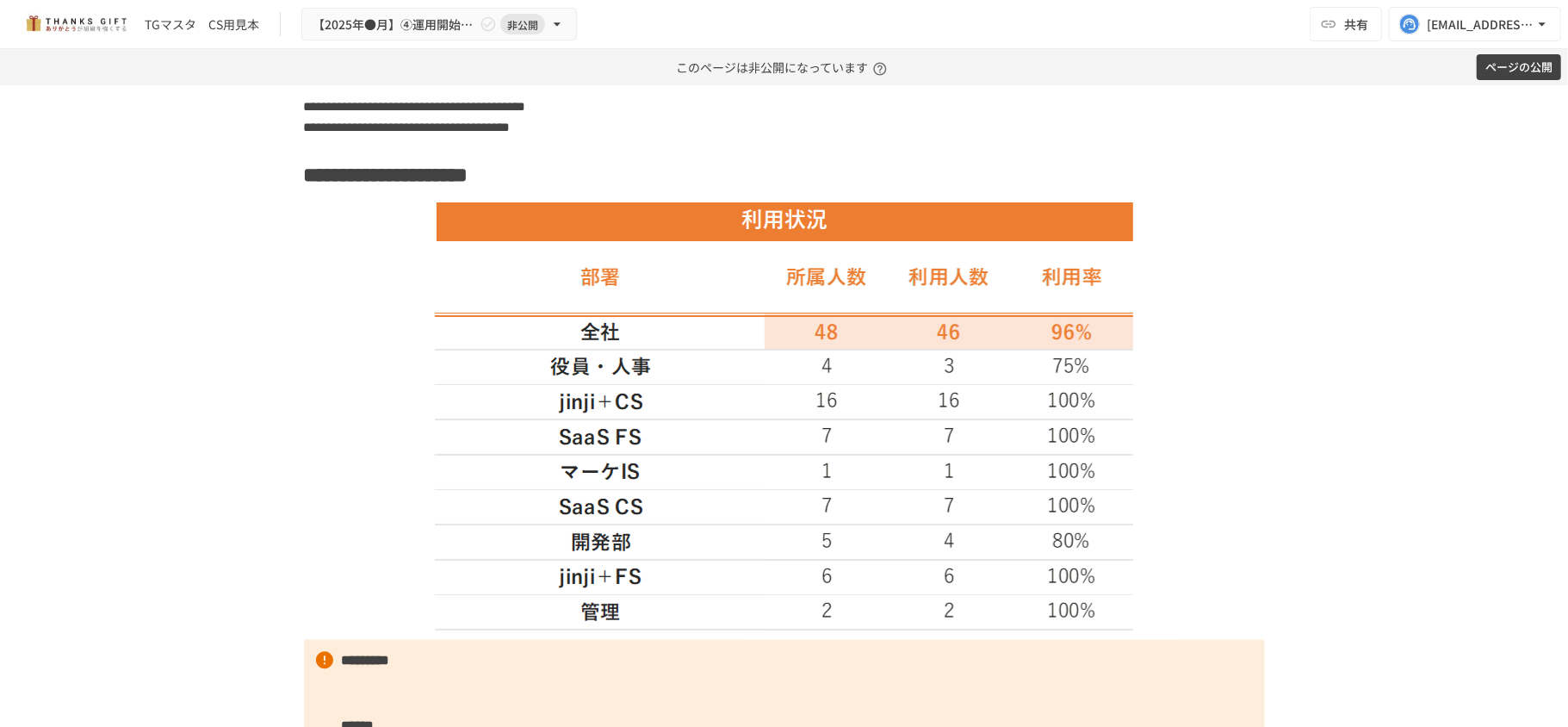 scroll, scrollTop: 3101, scrollLeft: 0, axis: vertical 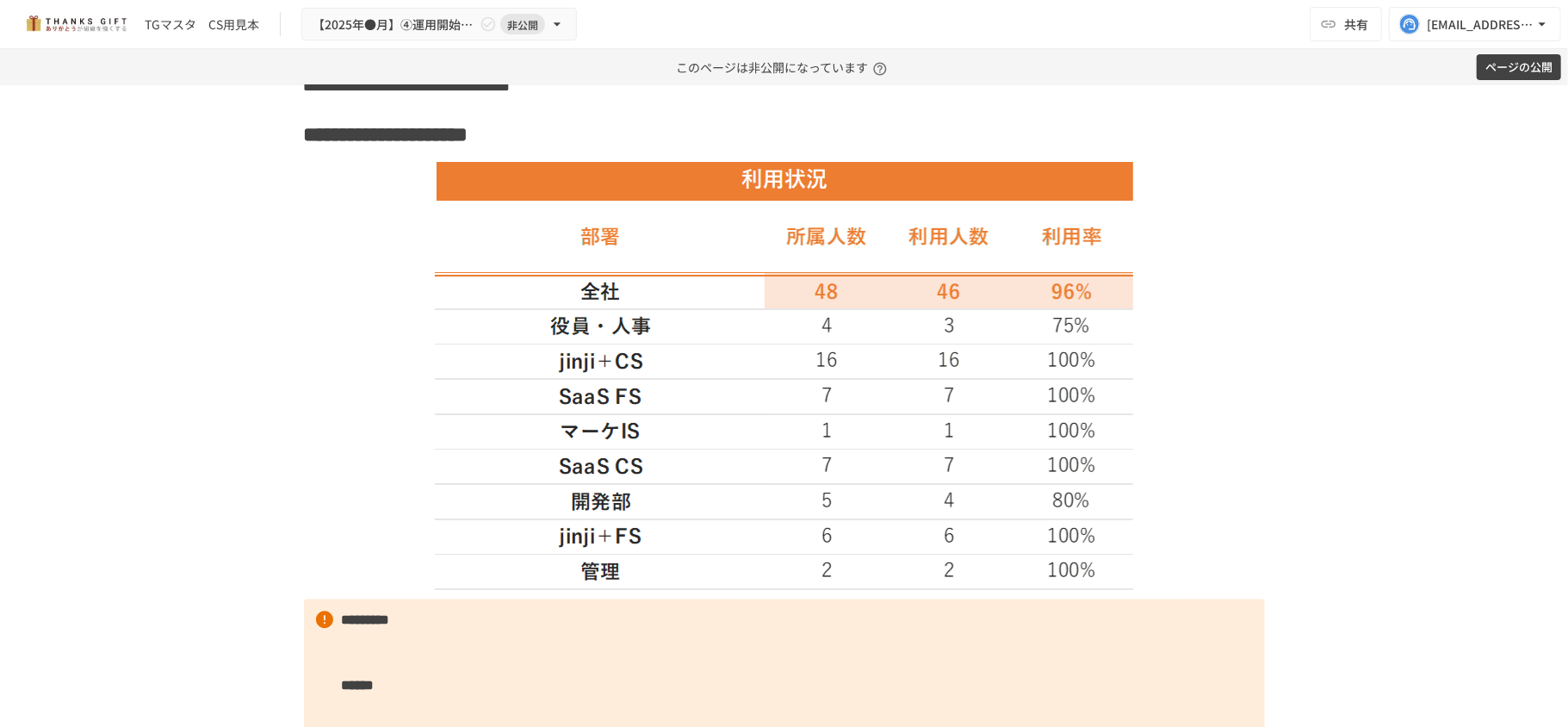 click at bounding box center (784, 376) 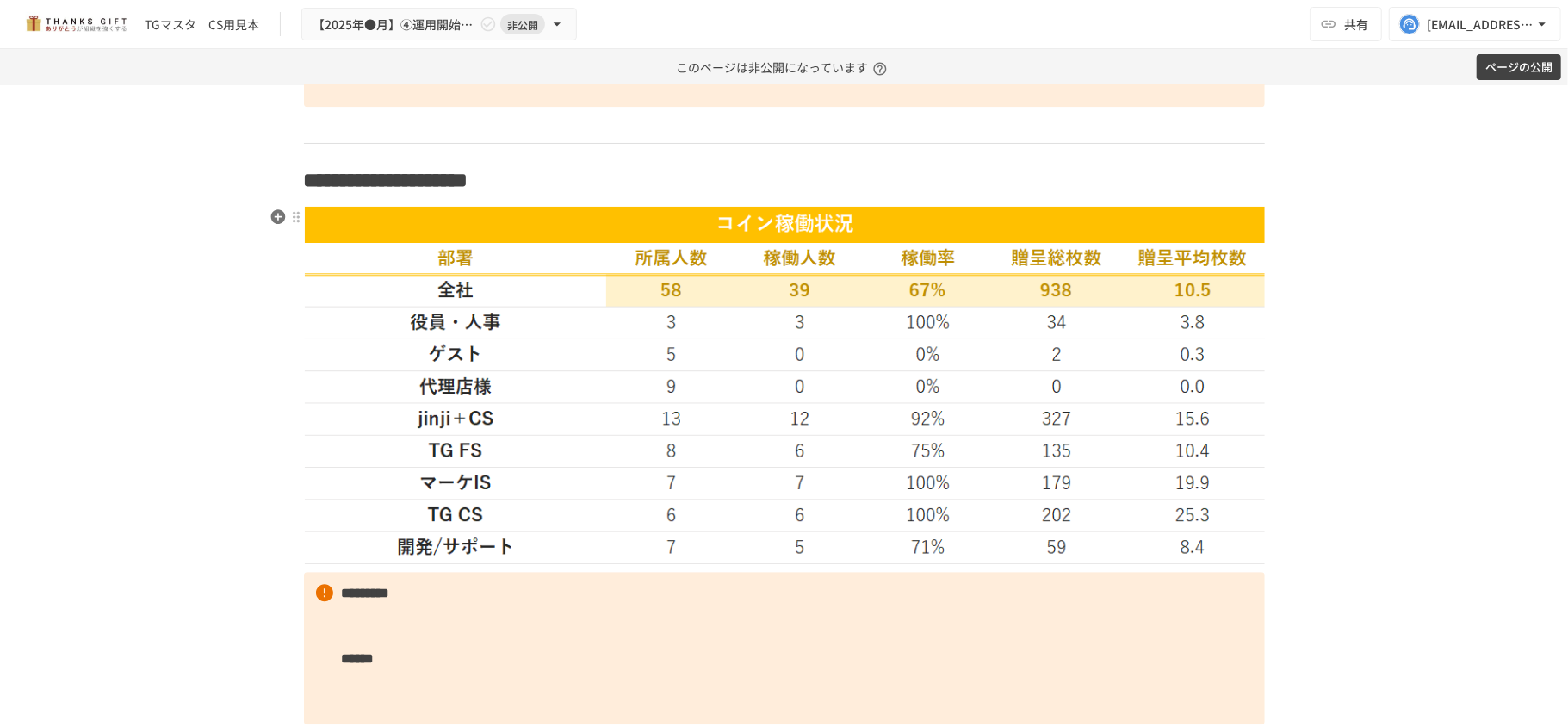 scroll, scrollTop: 3330, scrollLeft: 0, axis: vertical 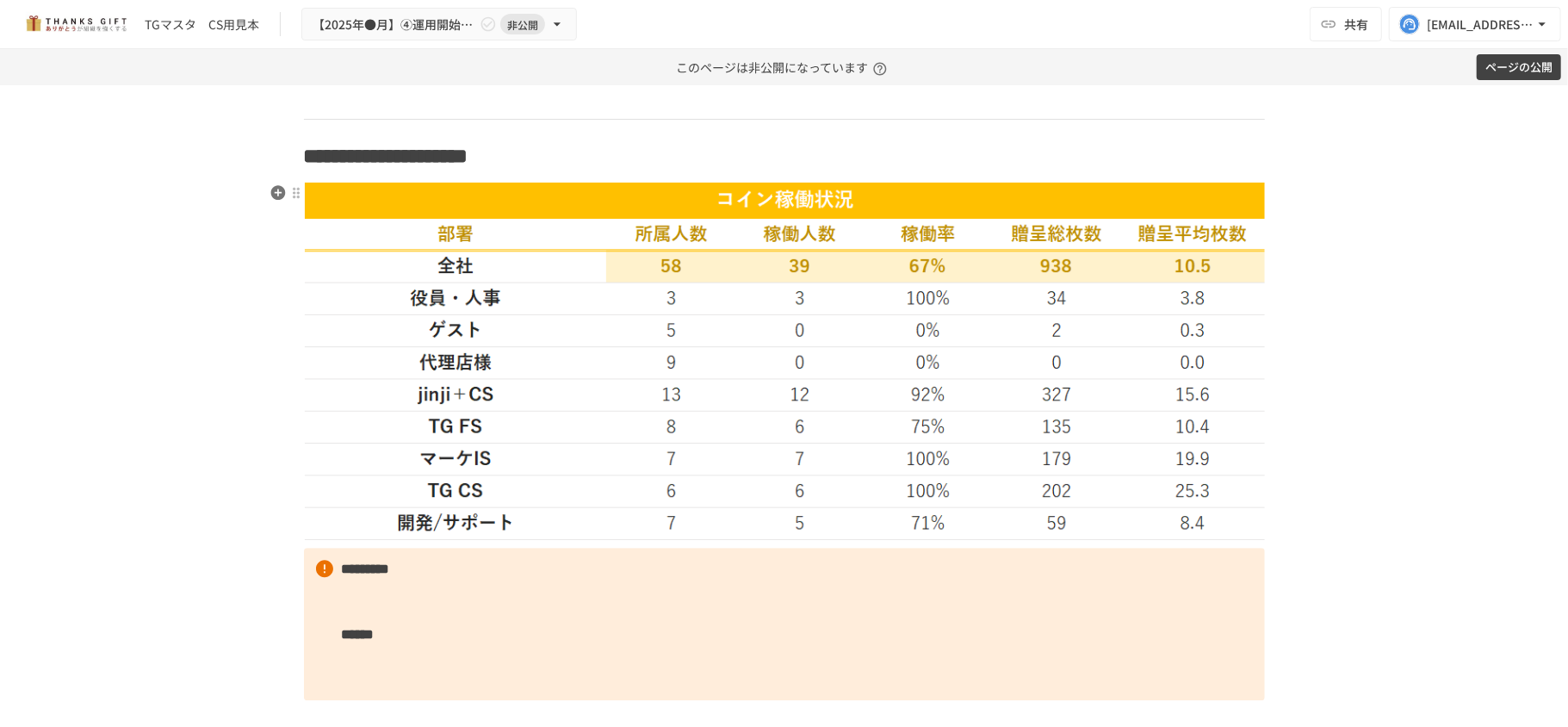 click at bounding box center (784, 361) 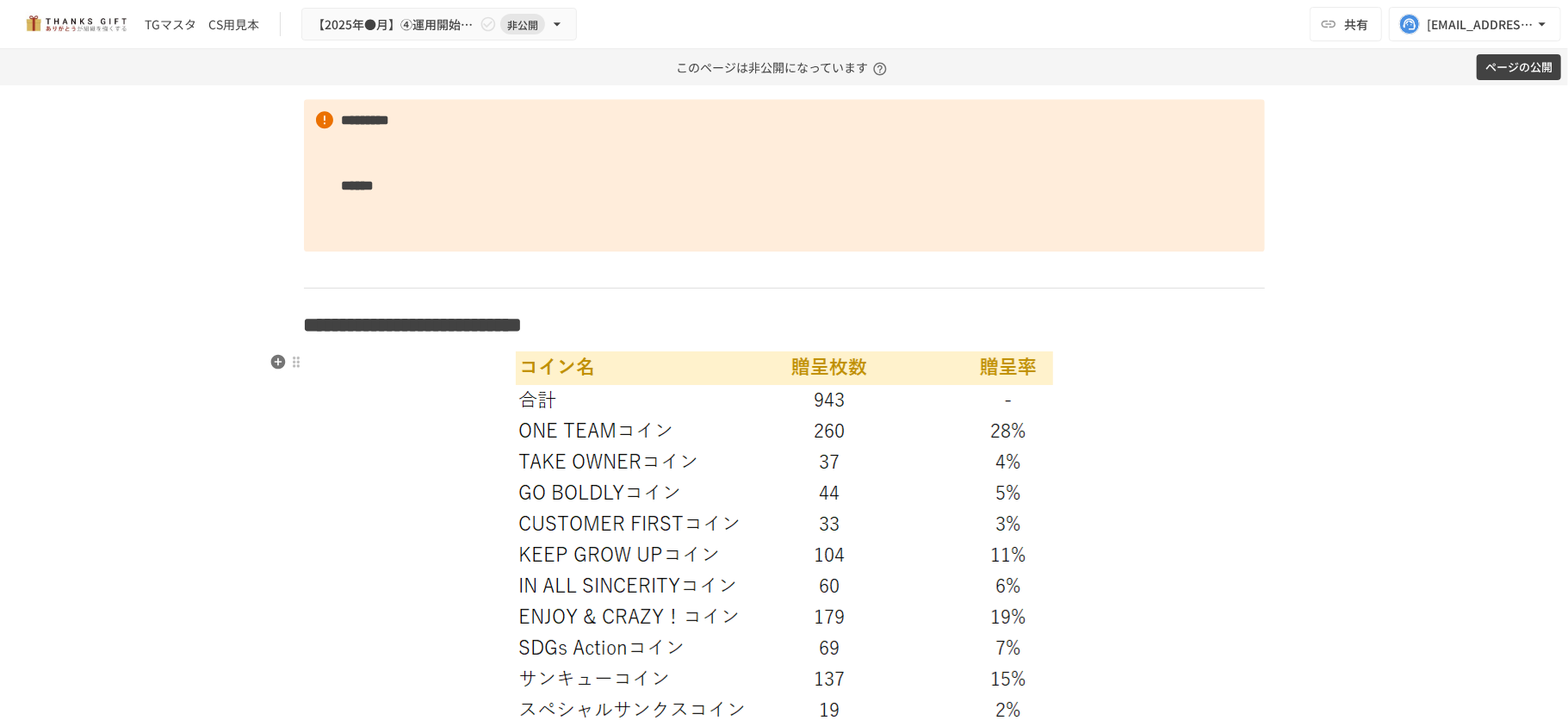 scroll, scrollTop: 3560, scrollLeft: 0, axis: vertical 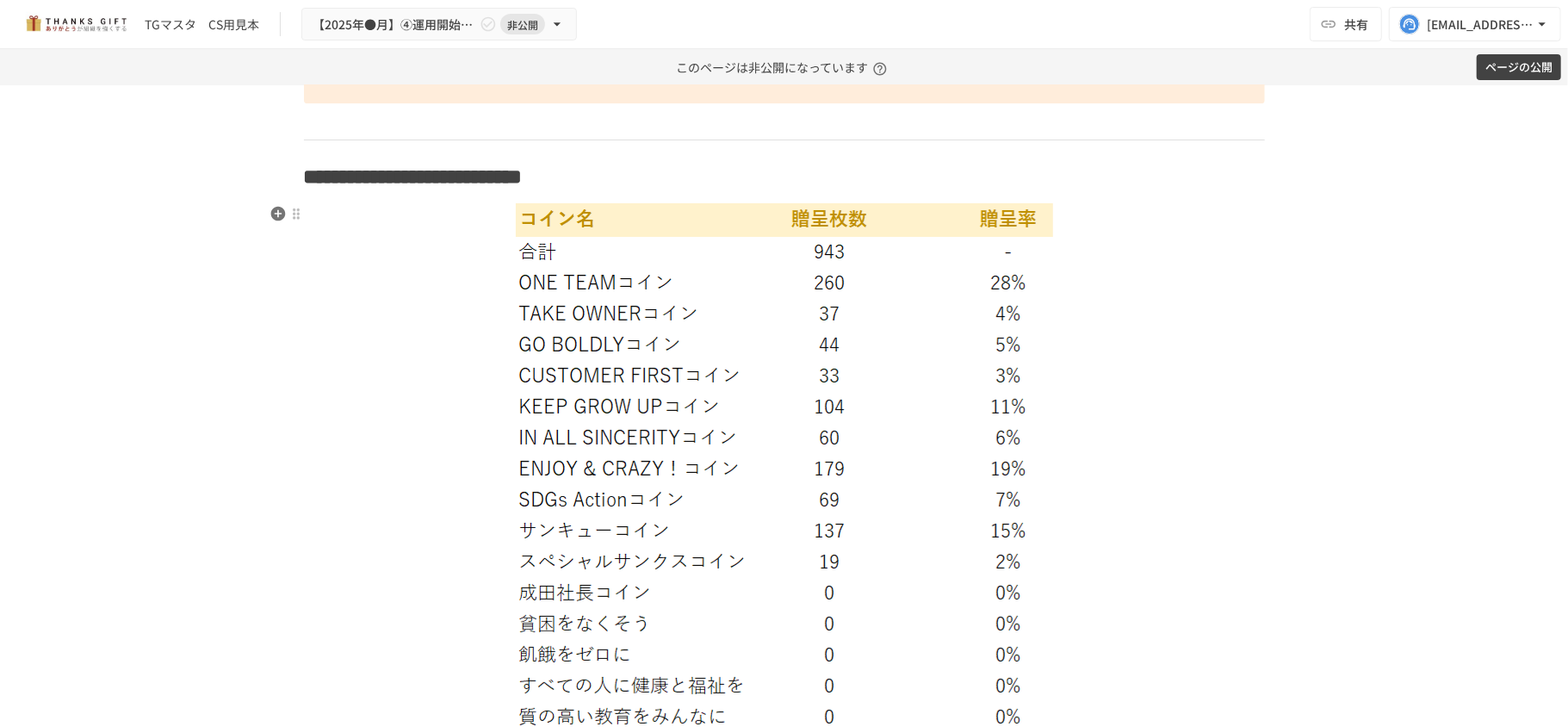 click at bounding box center (784, 669) 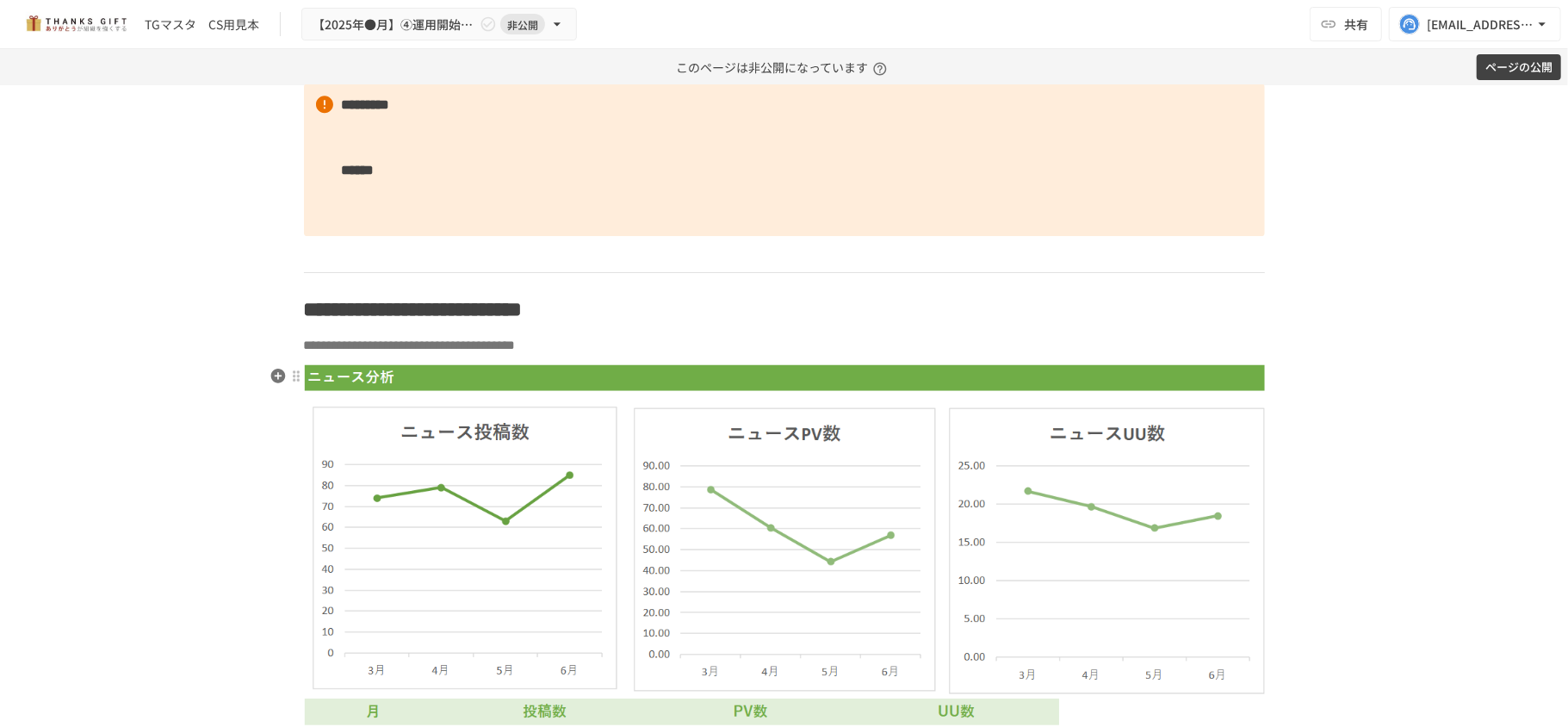 scroll, scrollTop: 3790, scrollLeft: 0, axis: vertical 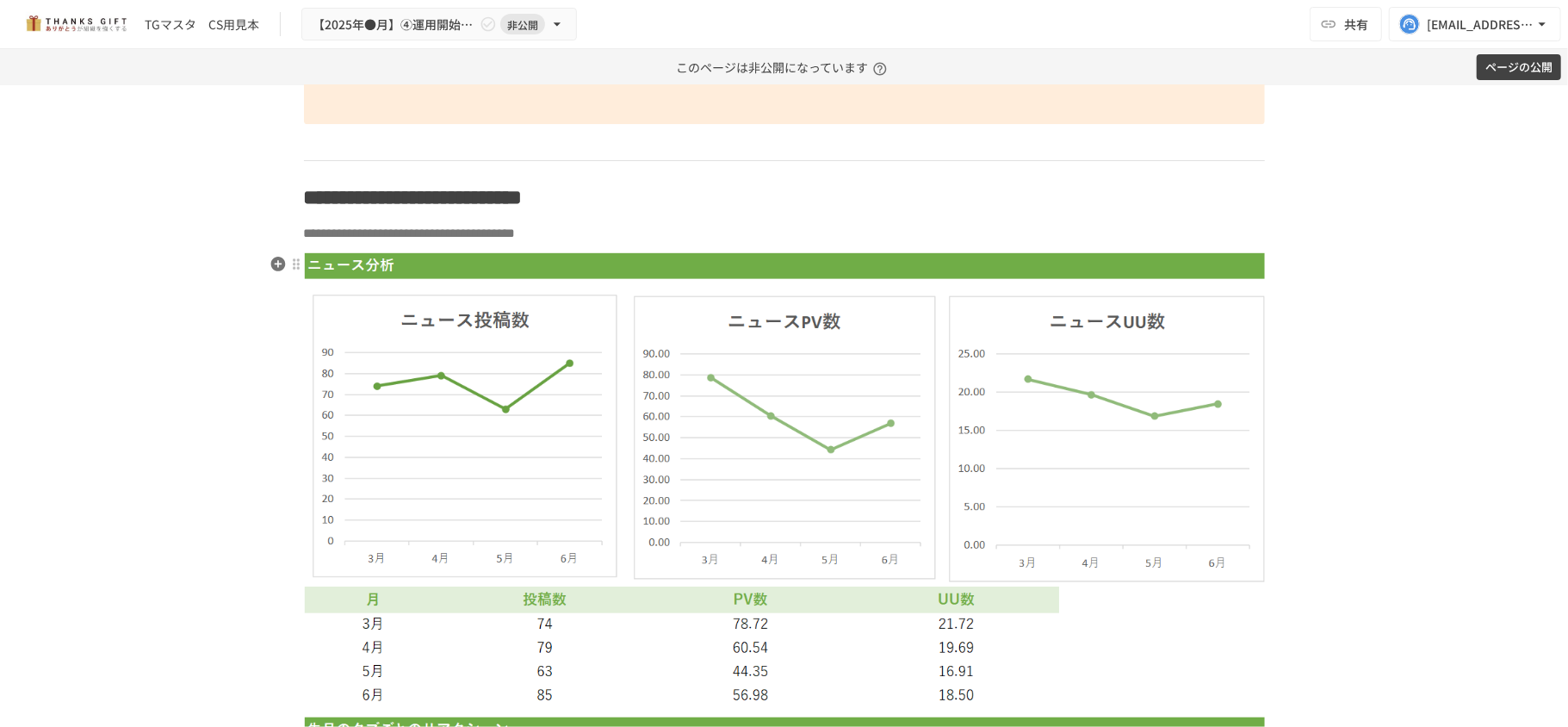 click at bounding box center [784, 480] 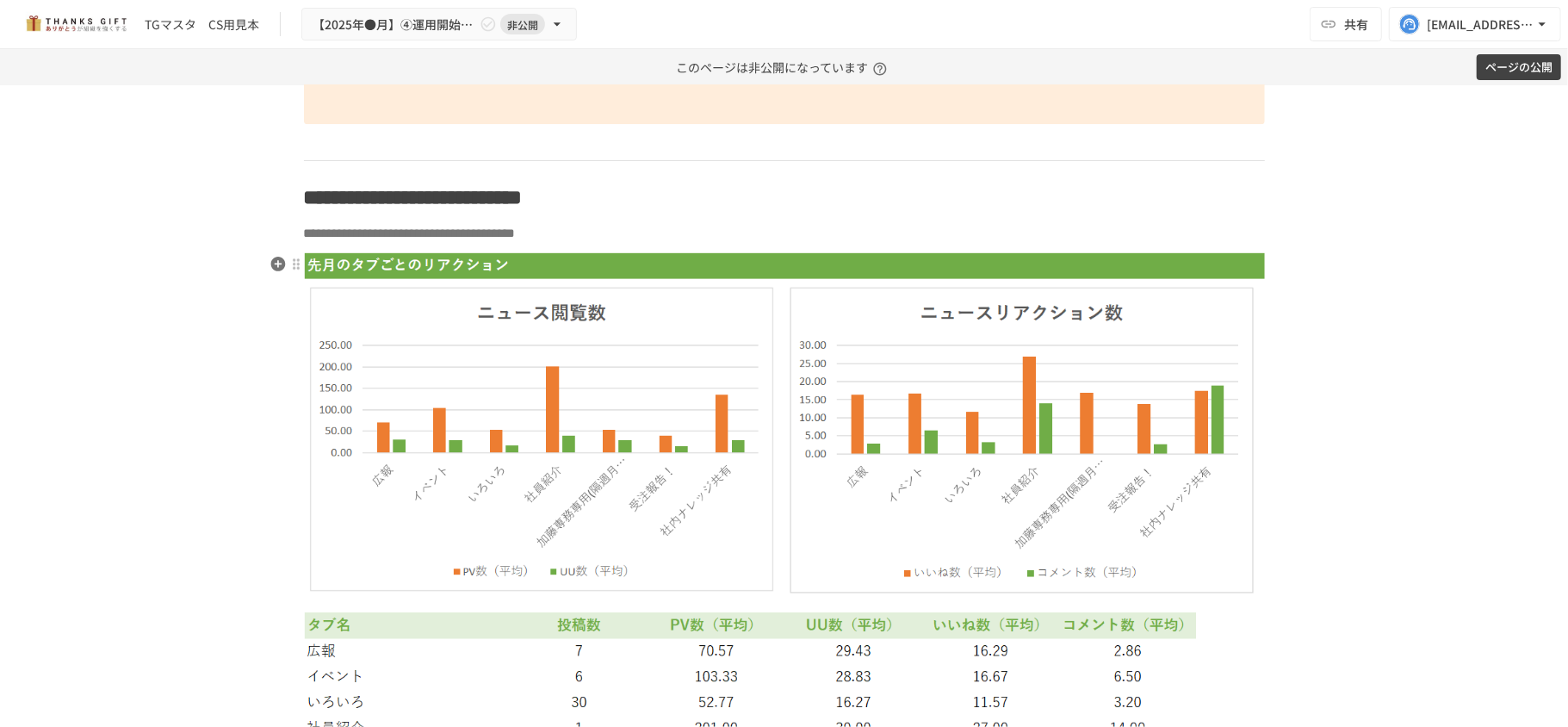 click at bounding box center [784, 533] 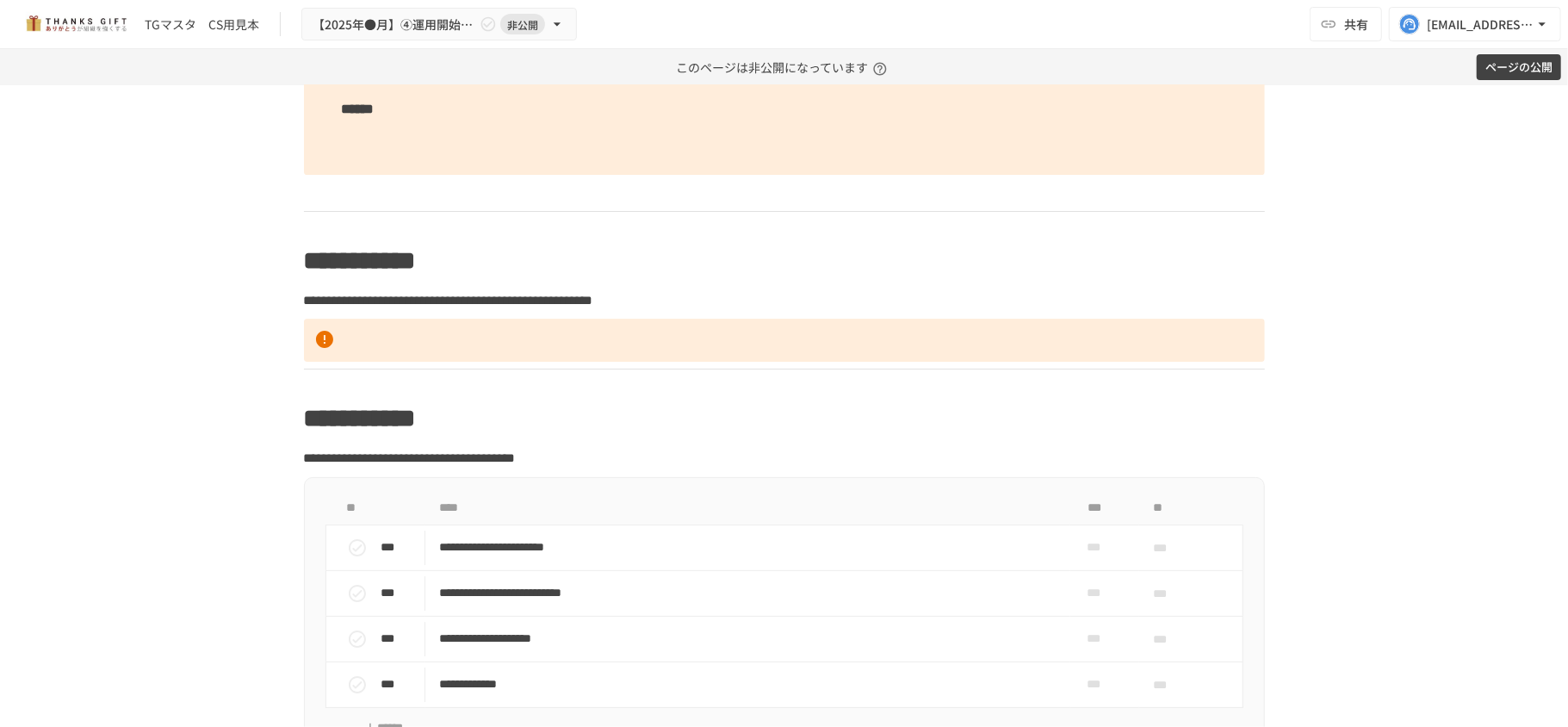 scroll, scrollTop: 4135, scrollLeft: 0, axis: vertical 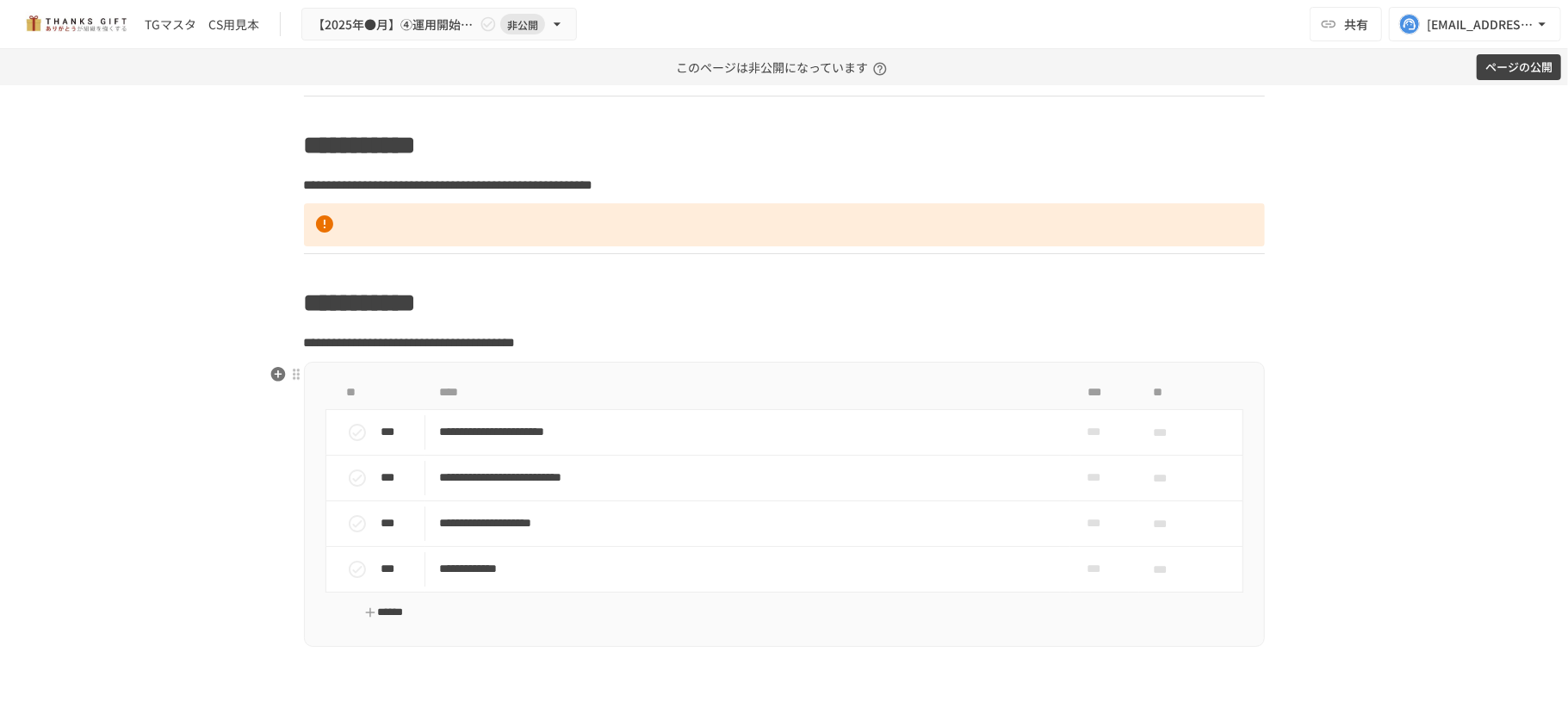 click on "******" at bounding box center [384, 612] 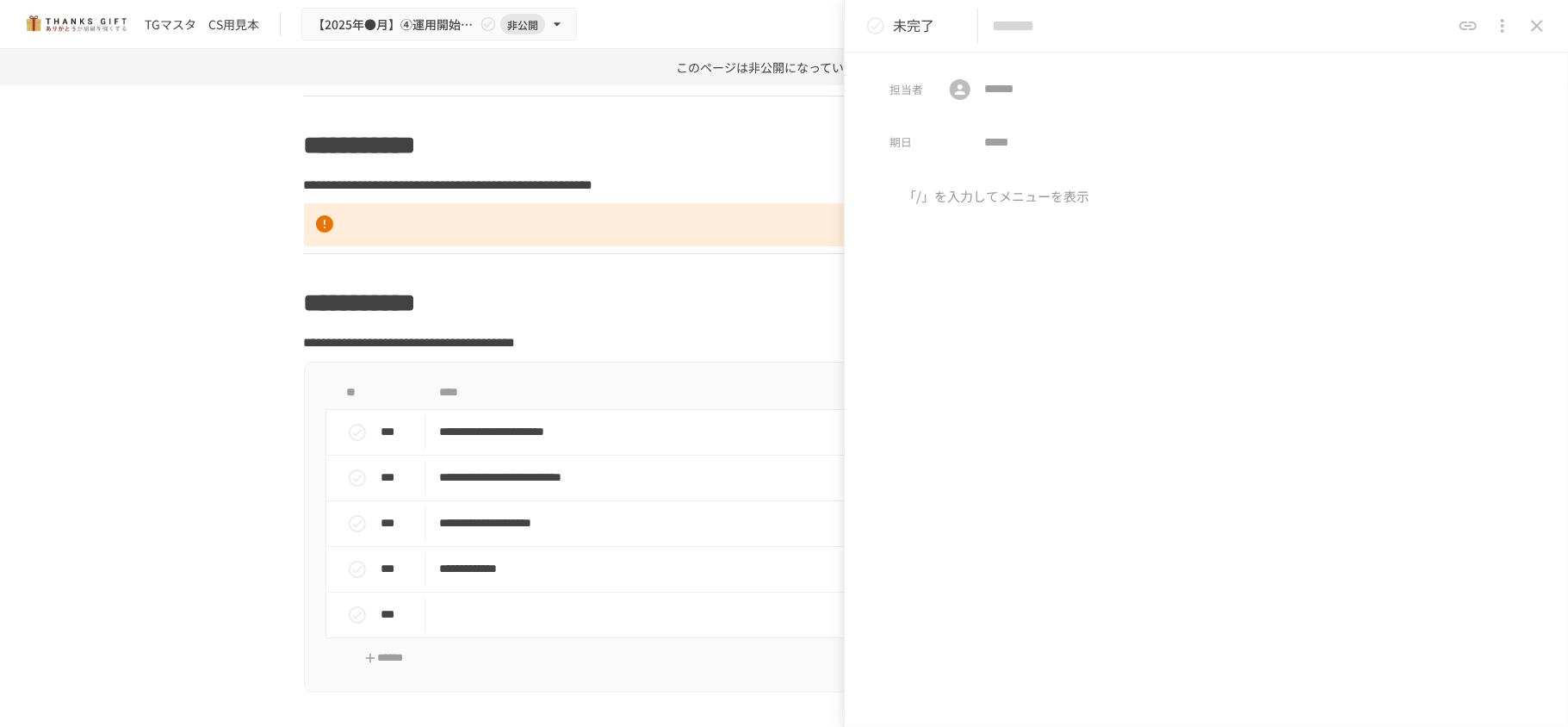 click at bounding box center (1206, 330) 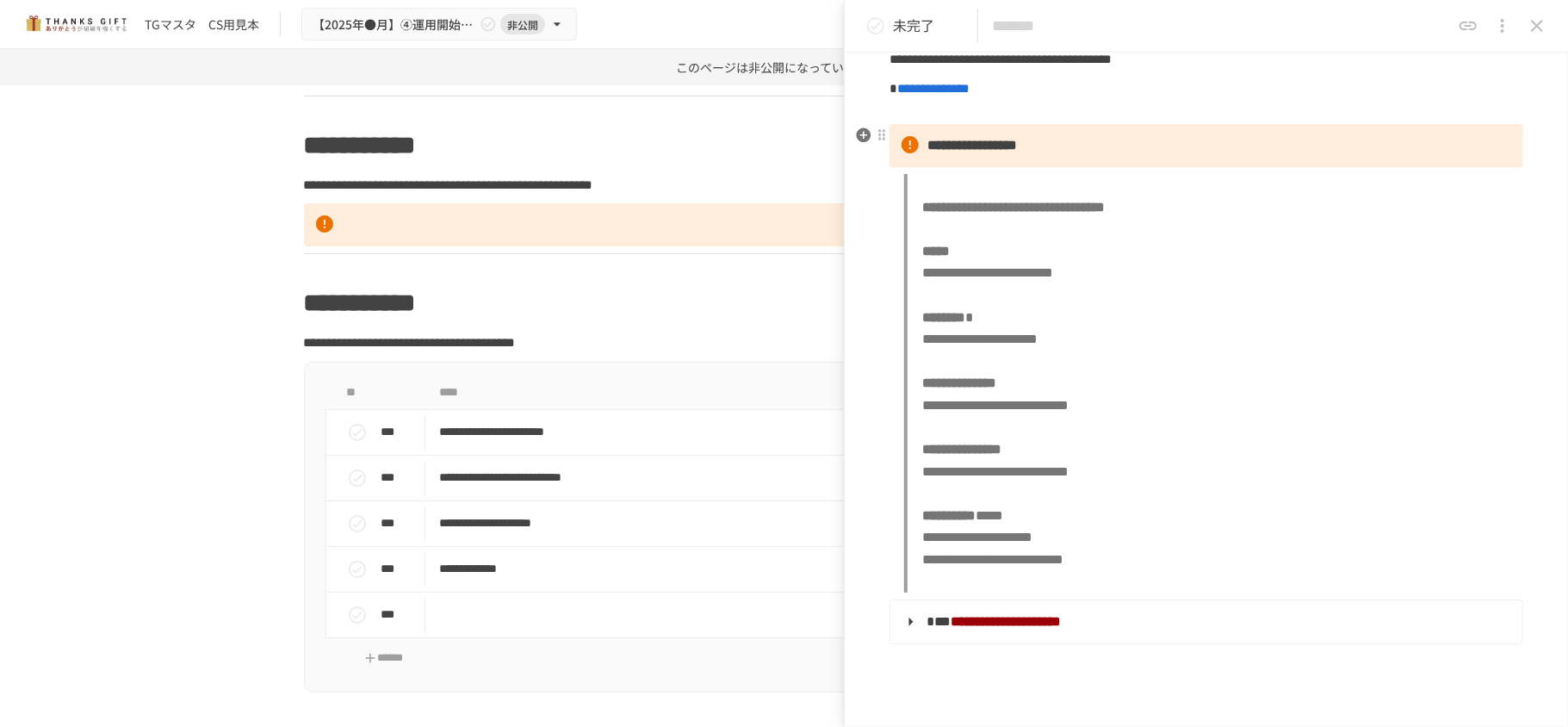 scroll, scrollTop: 350, scrollLeft: 0, axis: vertical 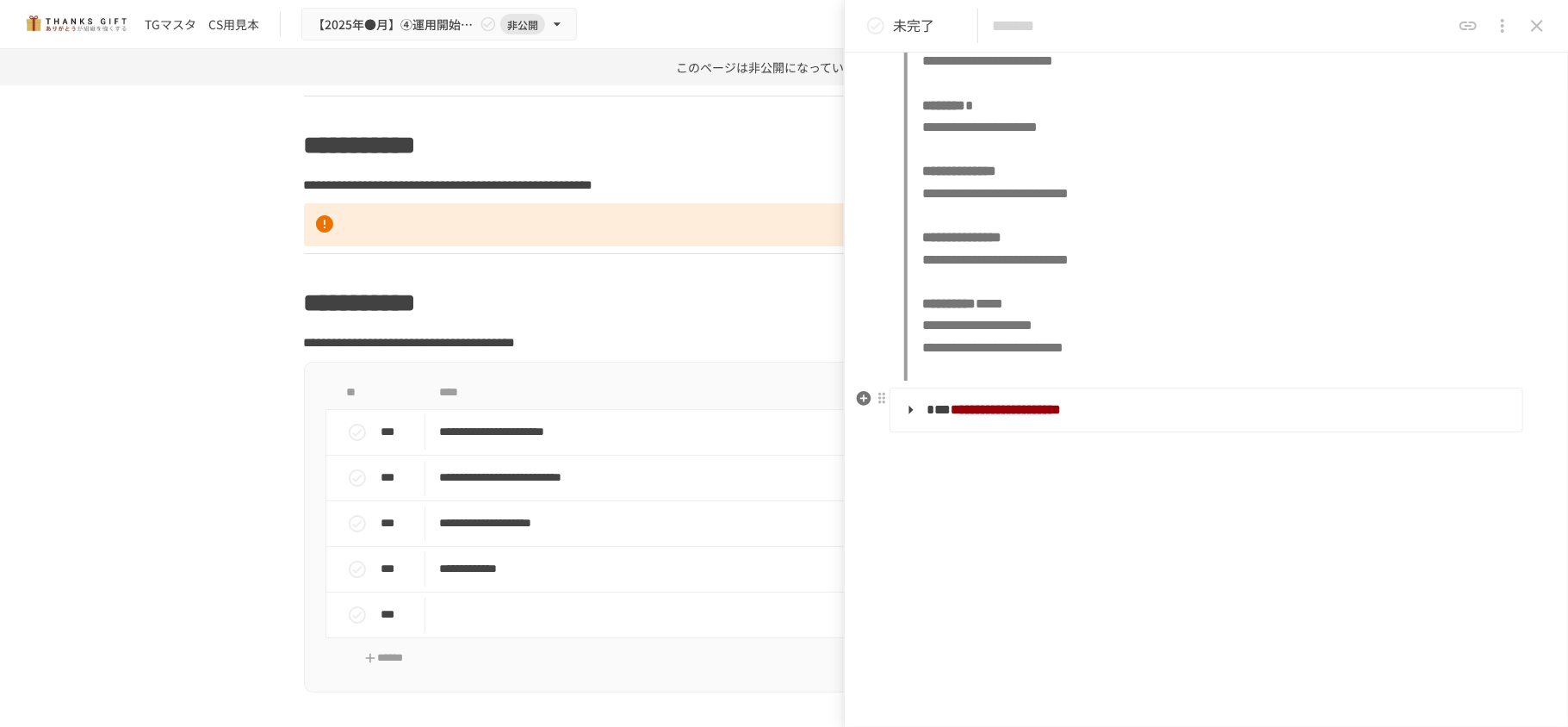 click on "**********" at bounding box center (1205, 410) 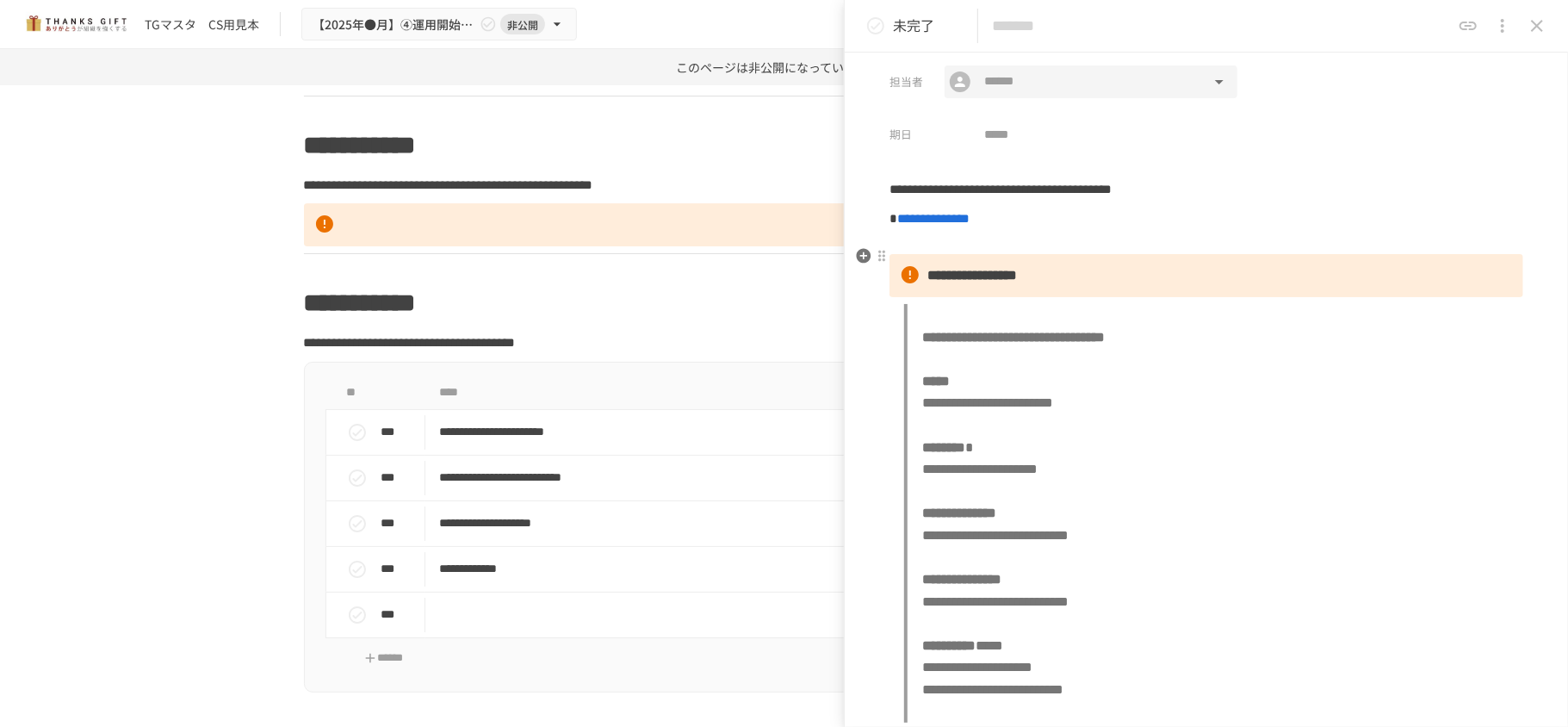 scroll, scrollTop: 0, scrollLeft: 0, axis: both 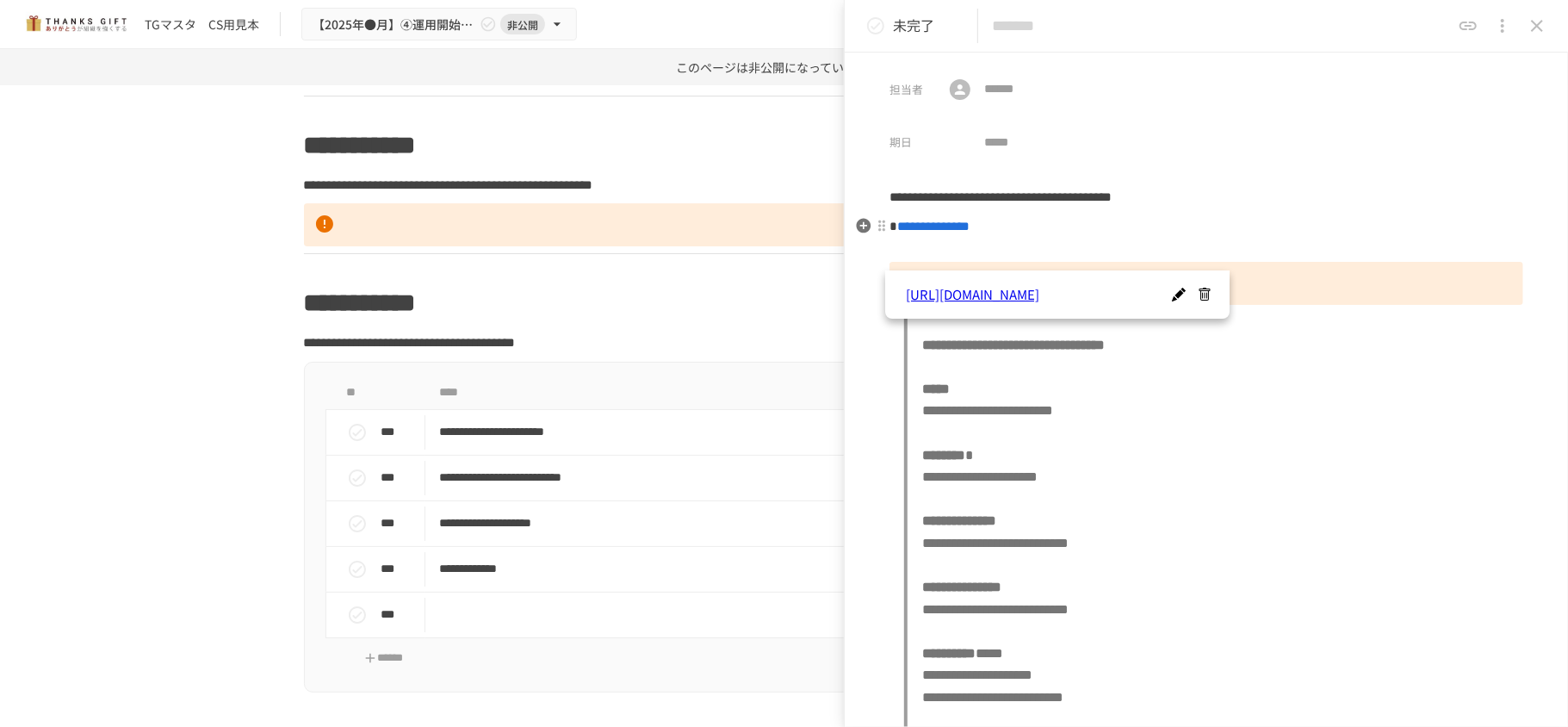 click on "**********" at bounding box center [1206, 897] 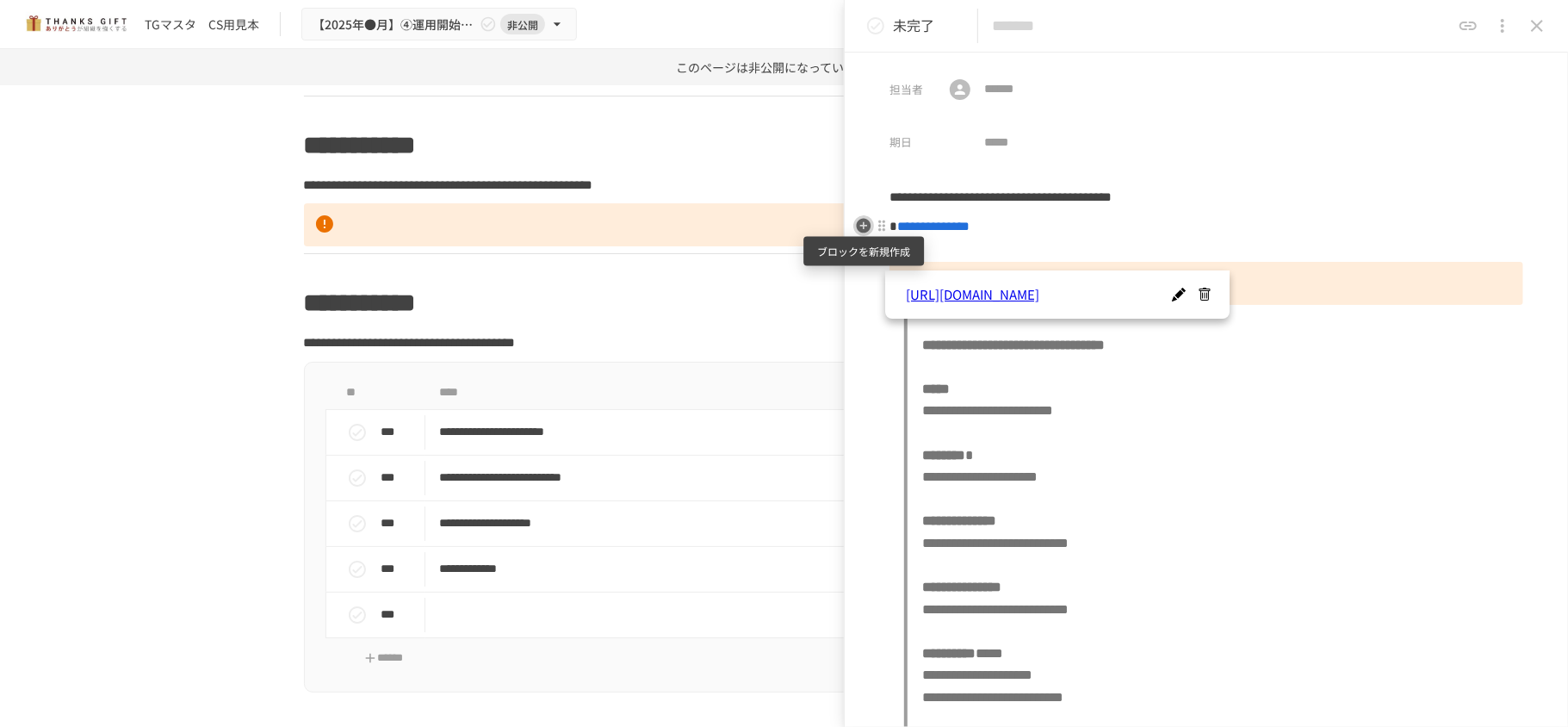 click 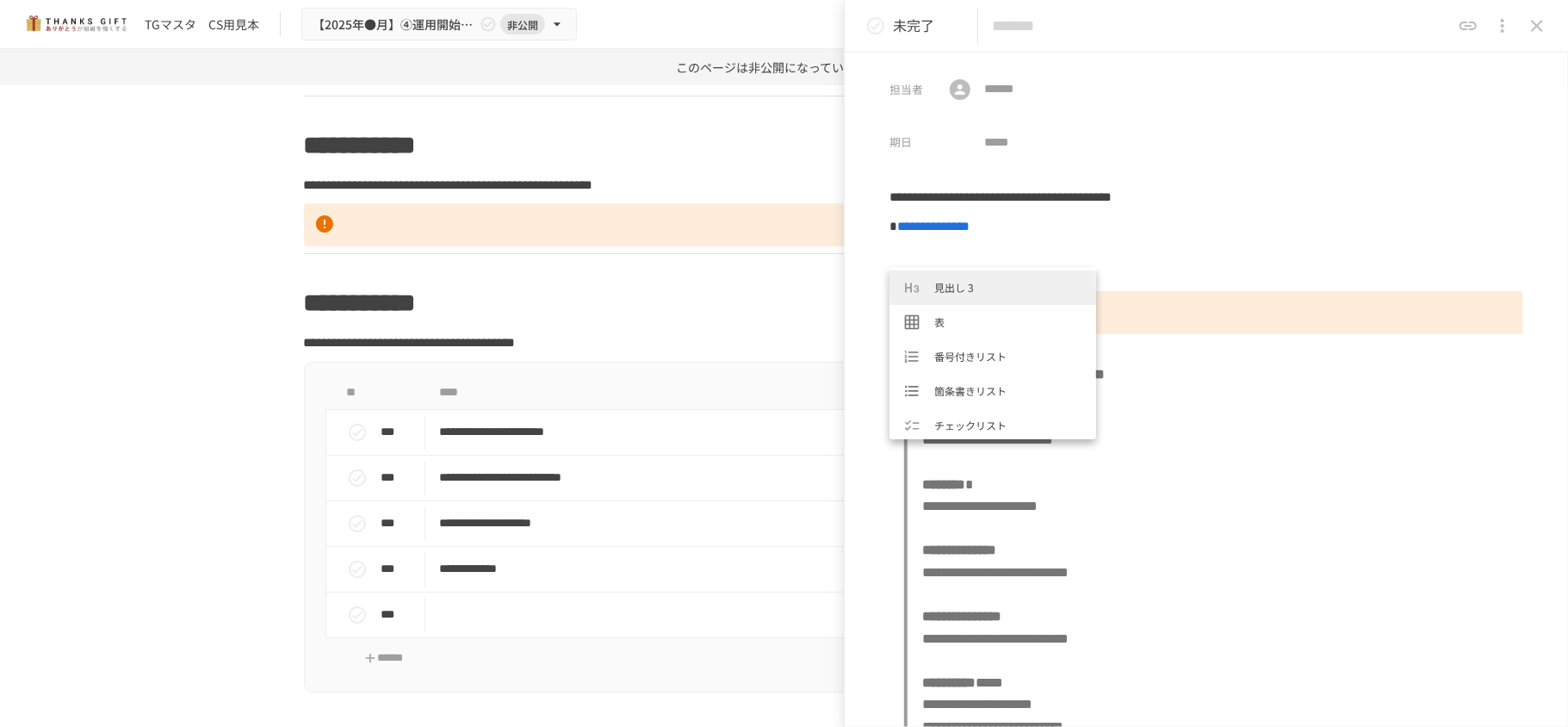 scroll, scrollTop: 229, scrollLeft: 0, axis: vertical 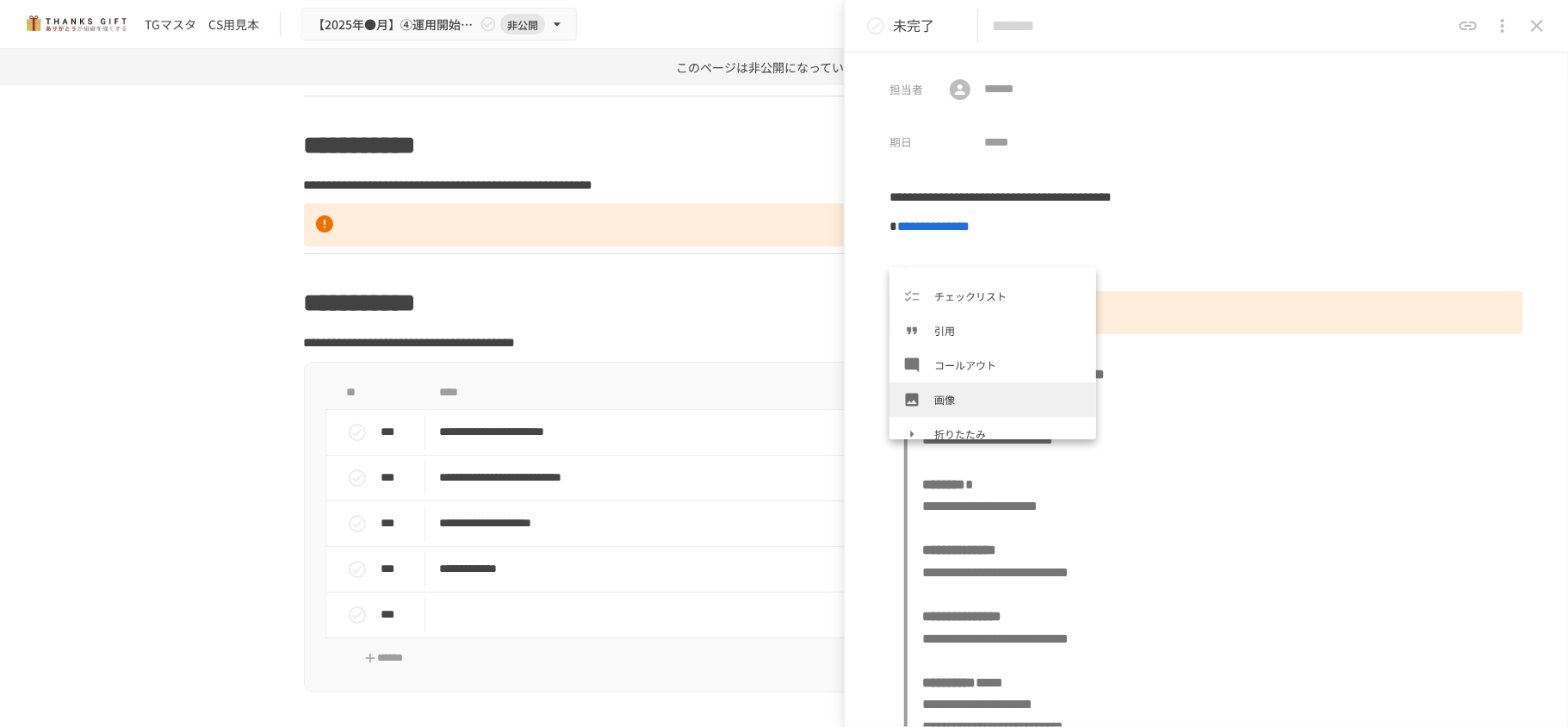 click on "画像" at bounding box center [1008, 399] 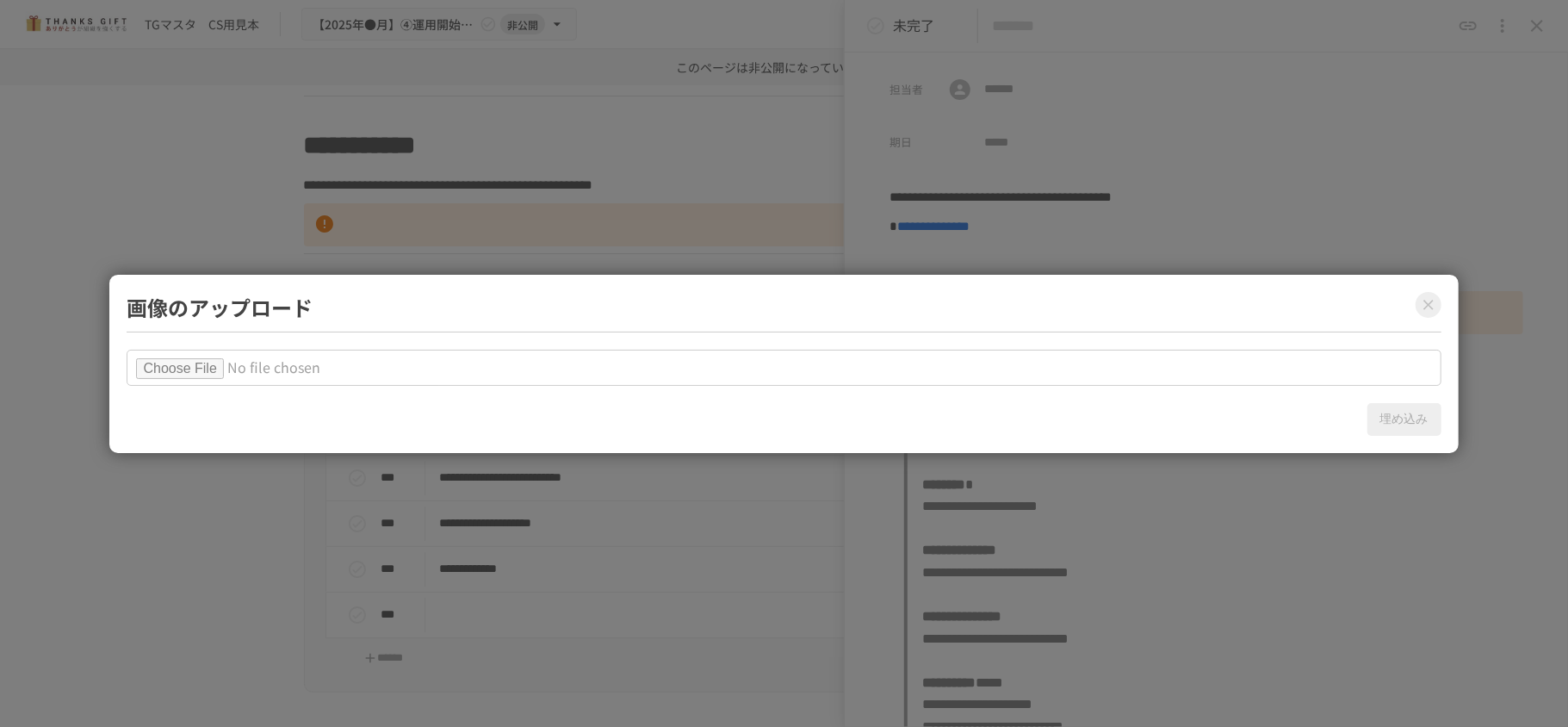 click at bounding box center [784, 368] 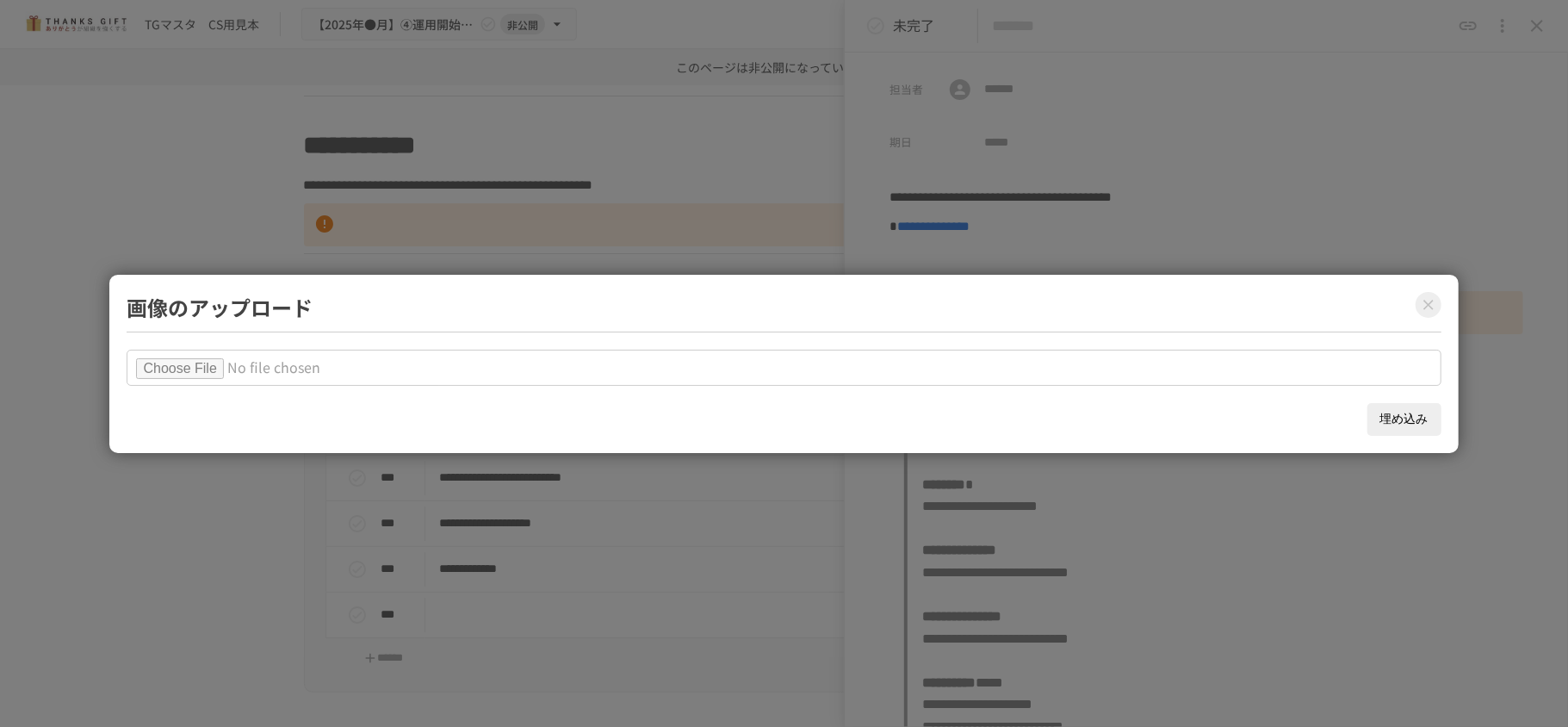 click 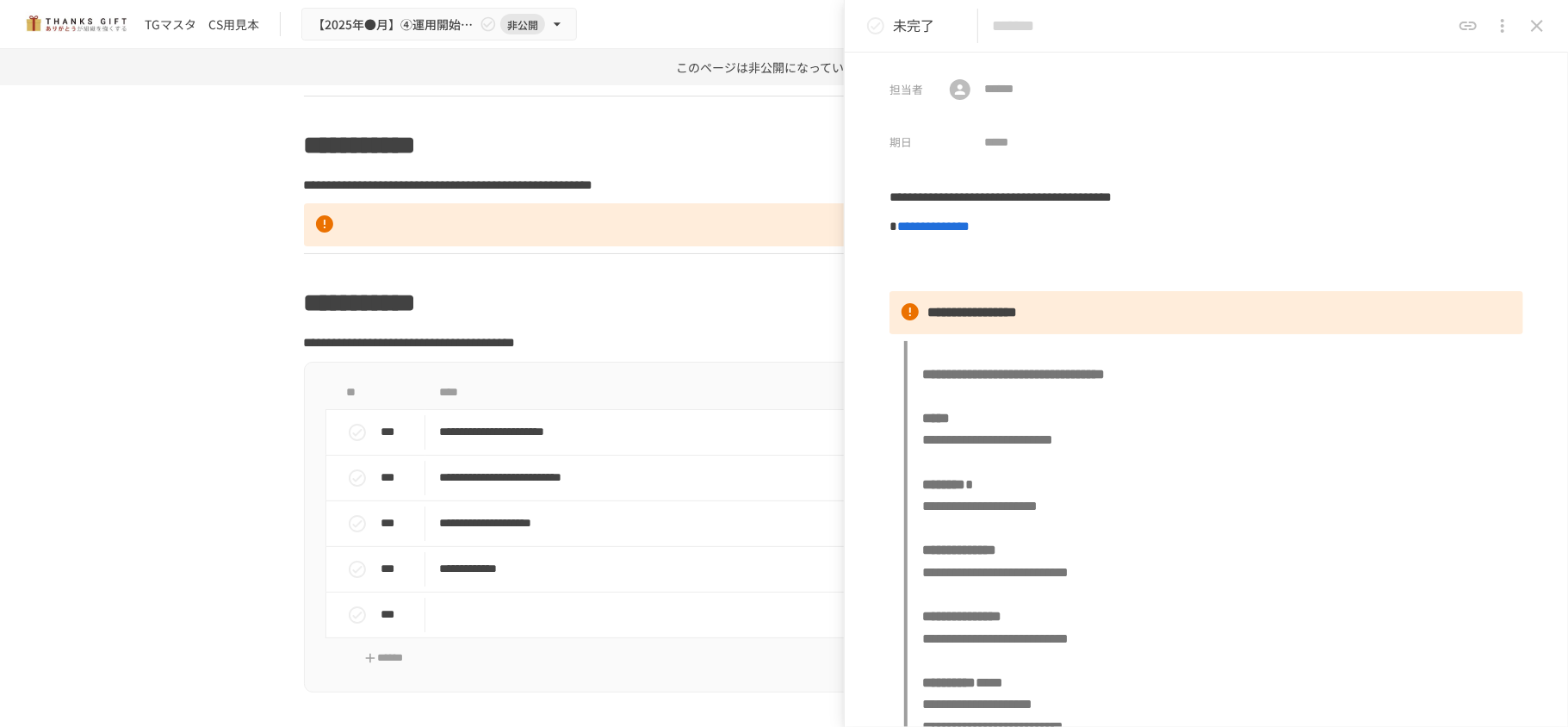 click on "担当者 ​ ​ 期日 ​" at bounding box center [1206, 105] 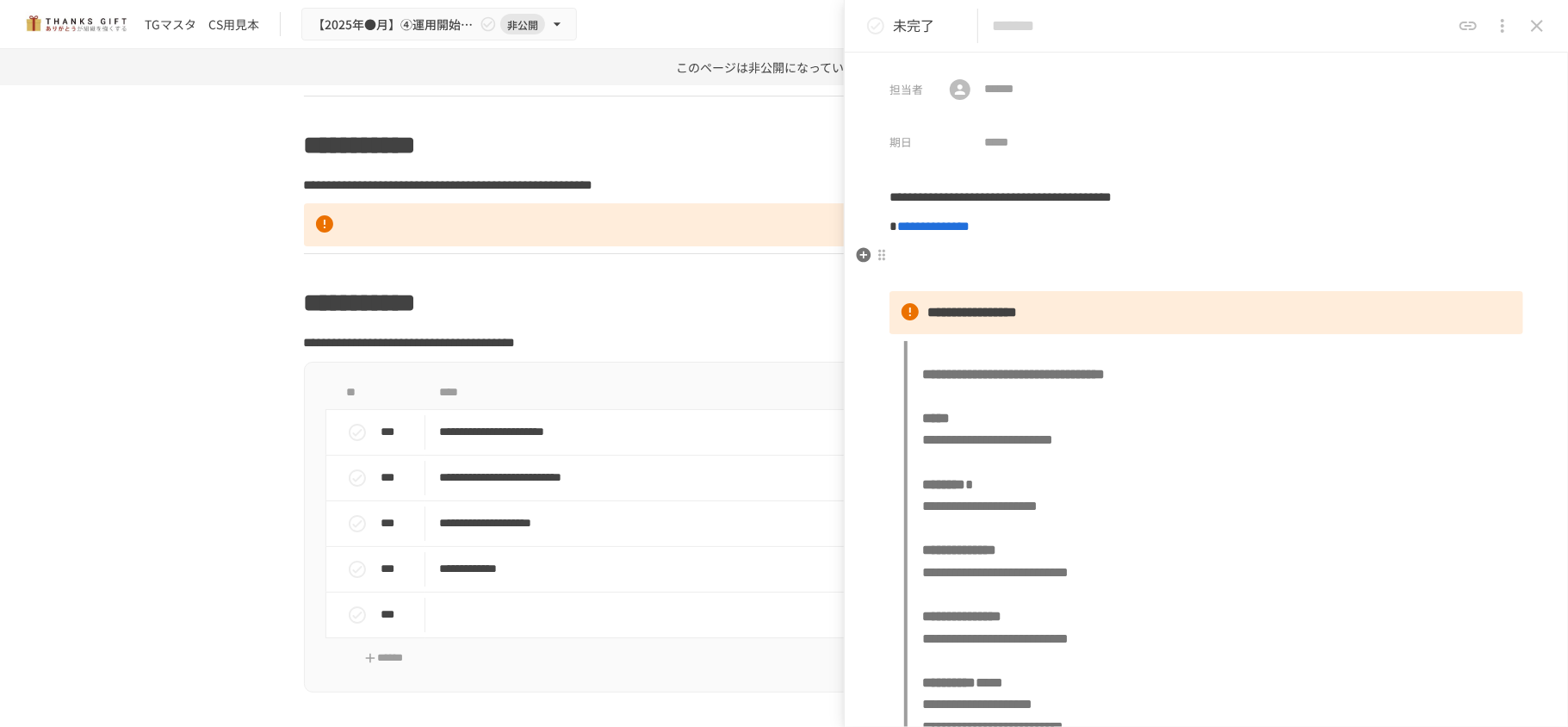 click on "**********" at bounding box center [1206, 911] 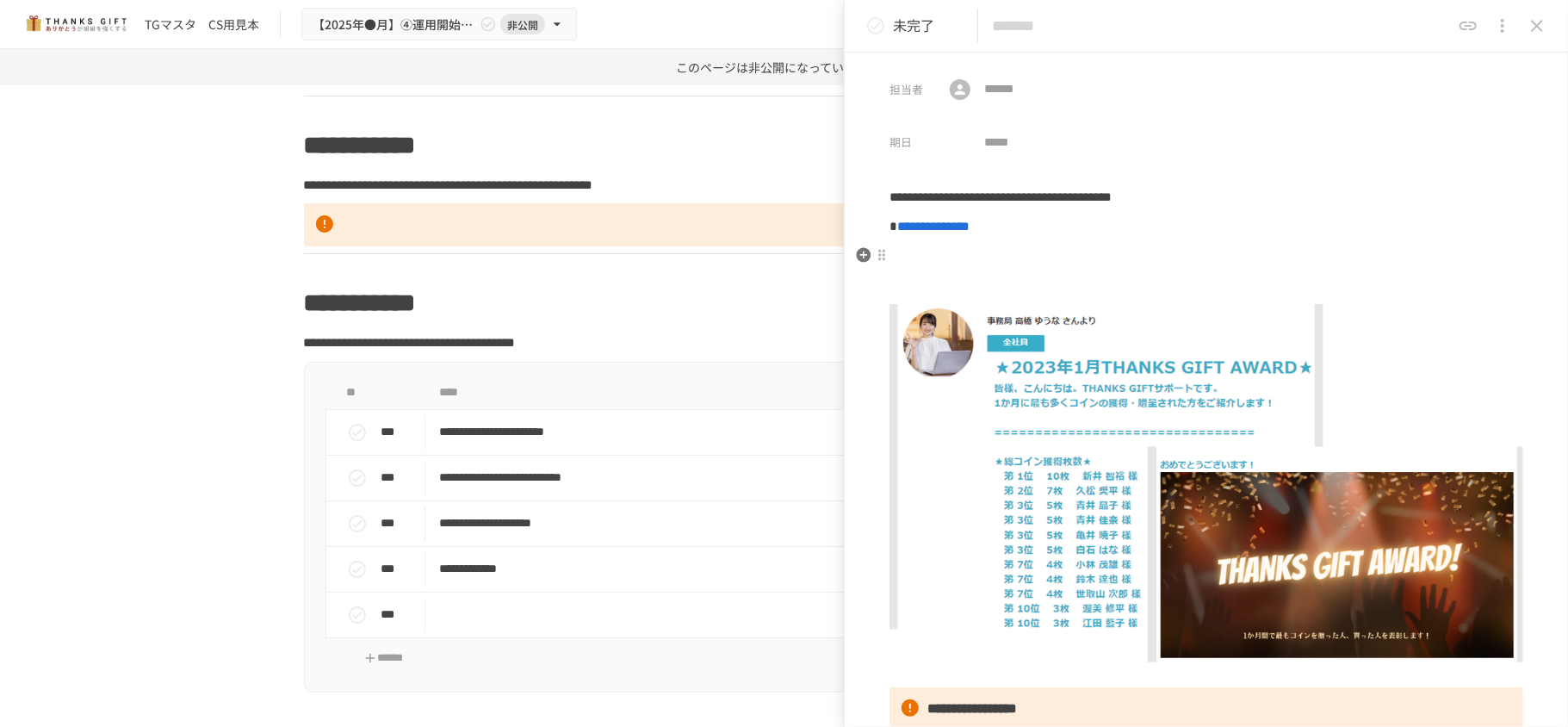 click at bounding box center (1206, 256) 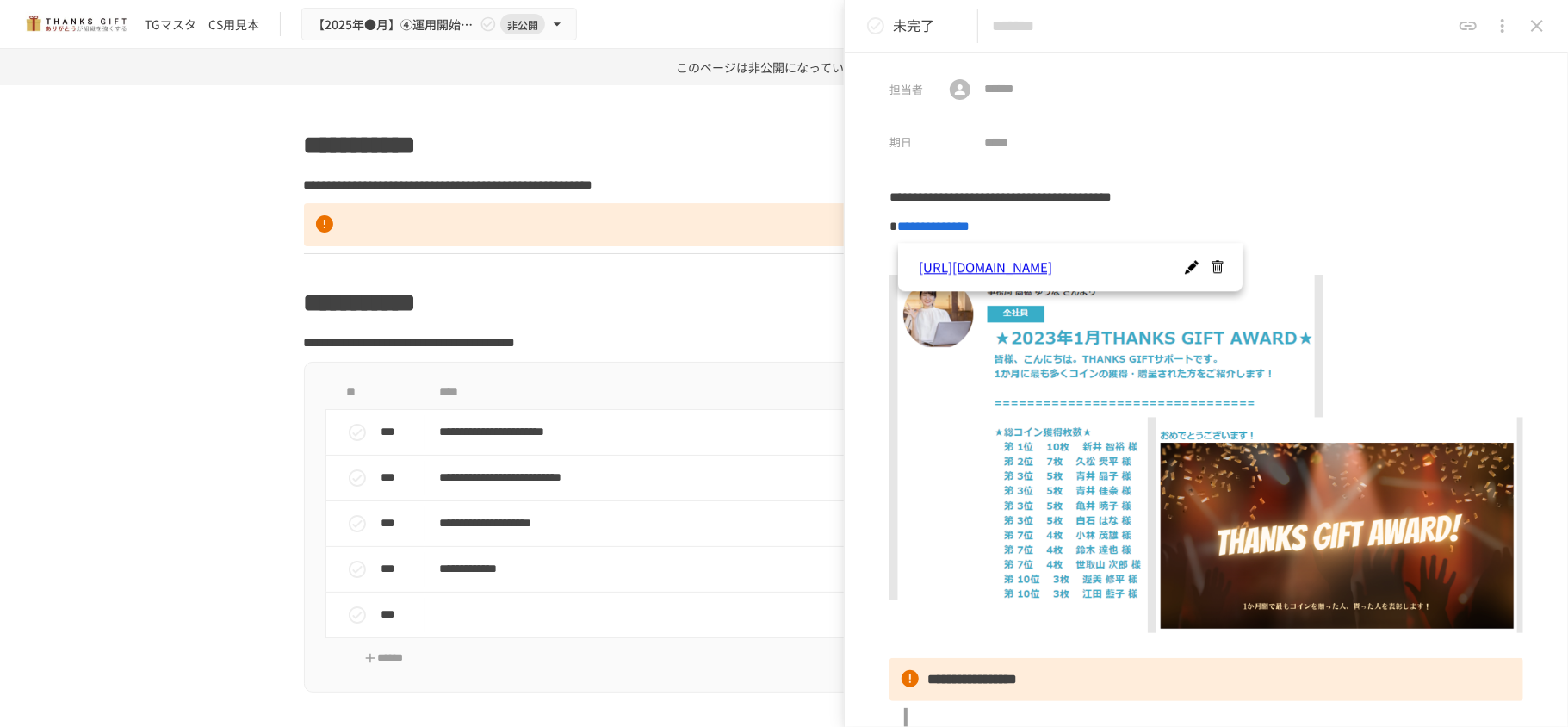 click on "**********" at bounding box center [1206, 1224] 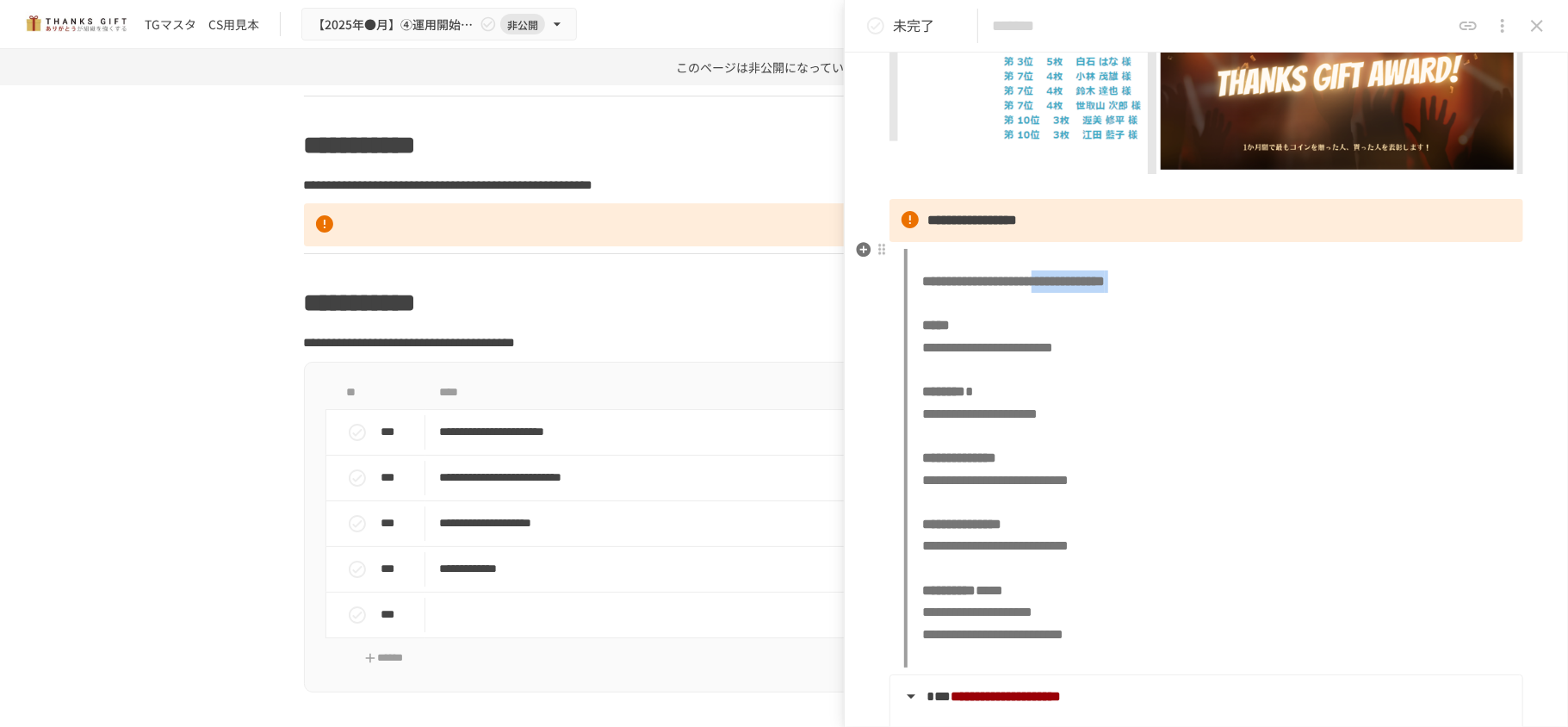 drag, startPoint x: 1214, startPoint y: 291, endPoint x: 1200, endPoint y: 267, distance: 27.78489 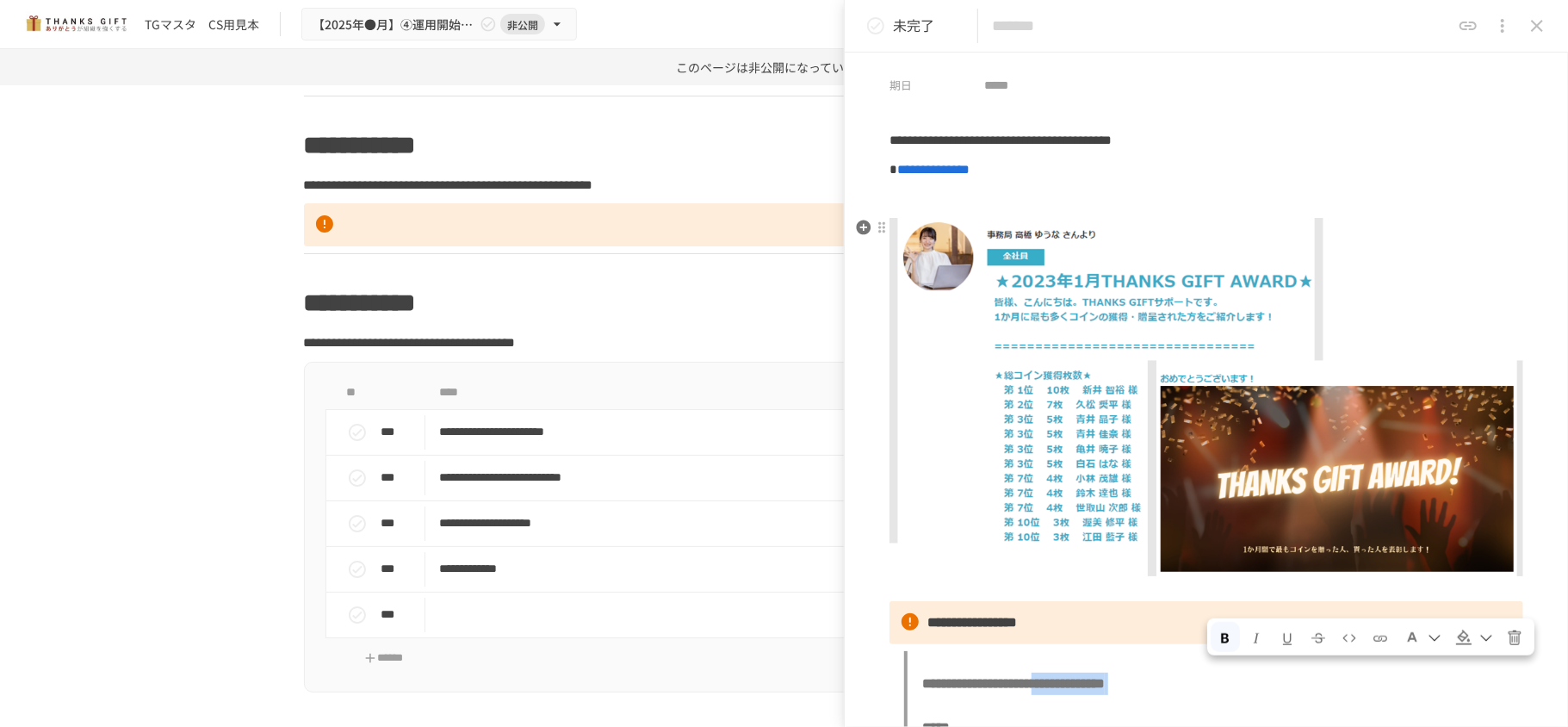 scroll, scrollTop: 0, scrollLeft: 0, axis: both 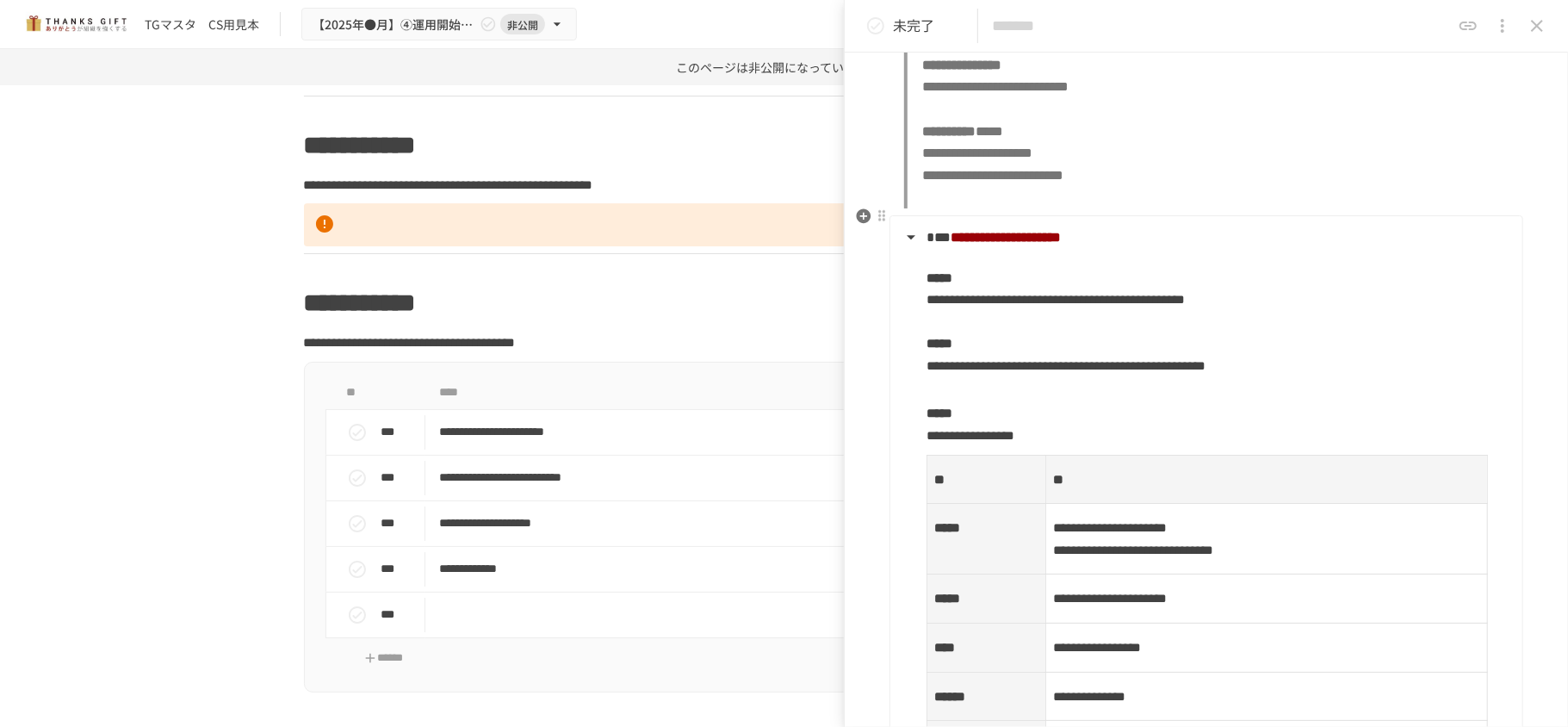 click at bounding box center [1218, 394] 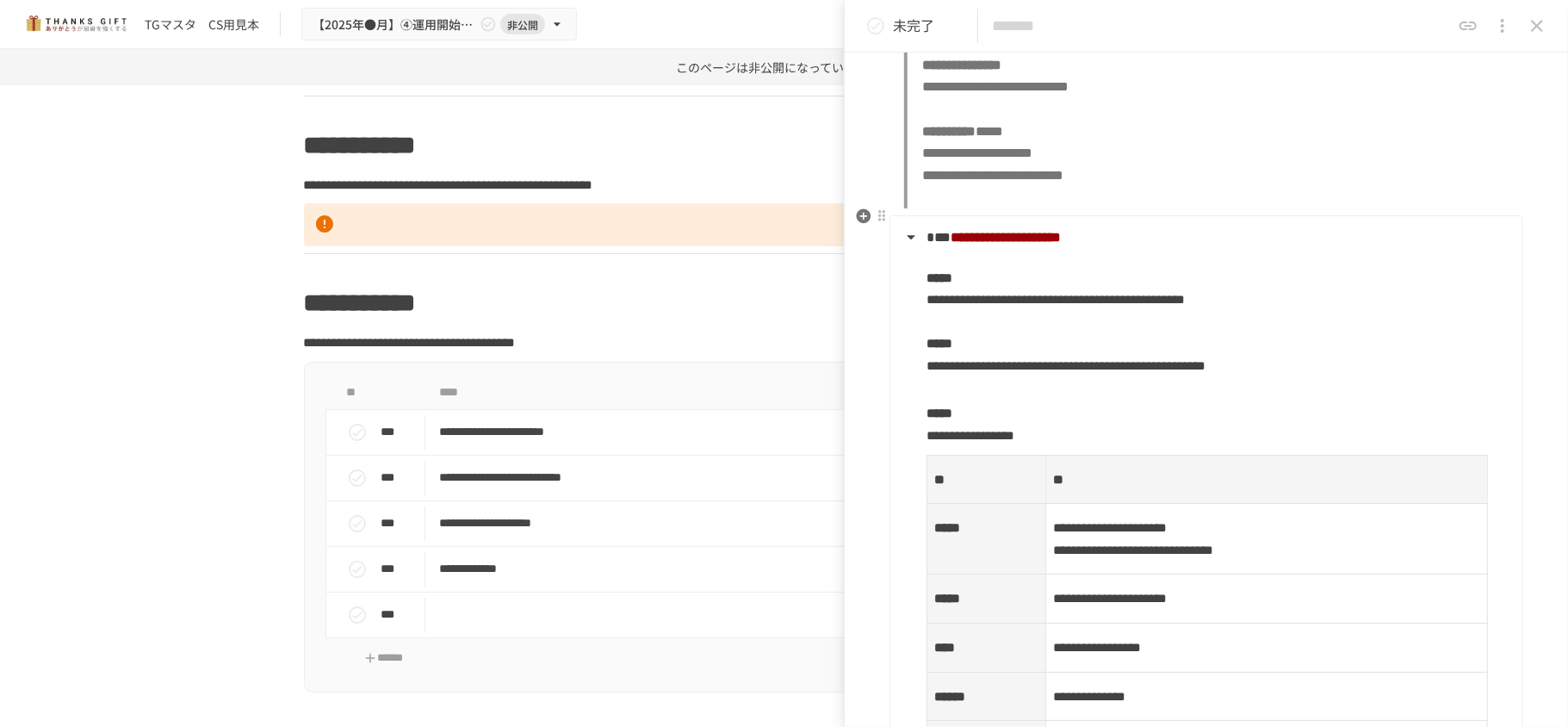 click on "**********" at bounding box center (1205, 643) 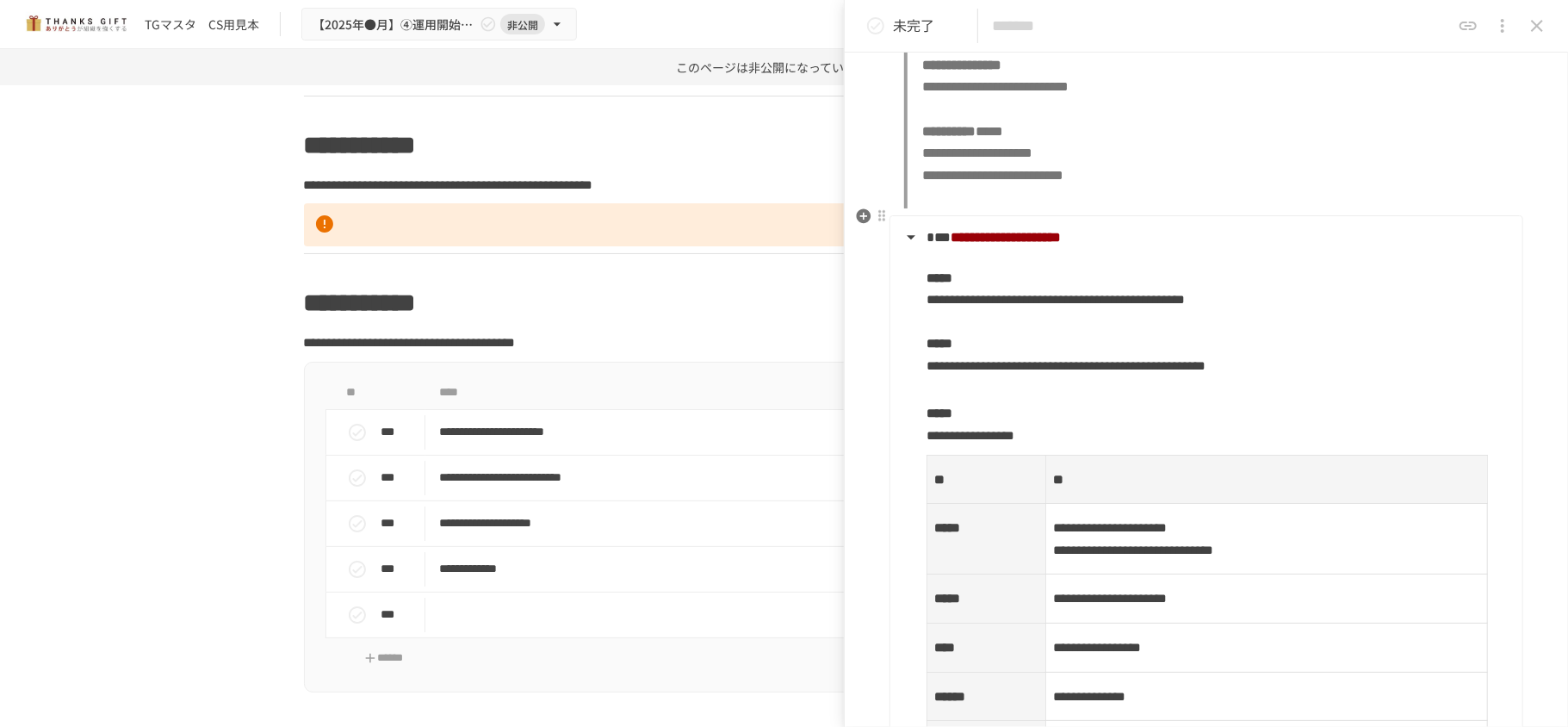 click on "**********" at bounding box center [1218, 322] 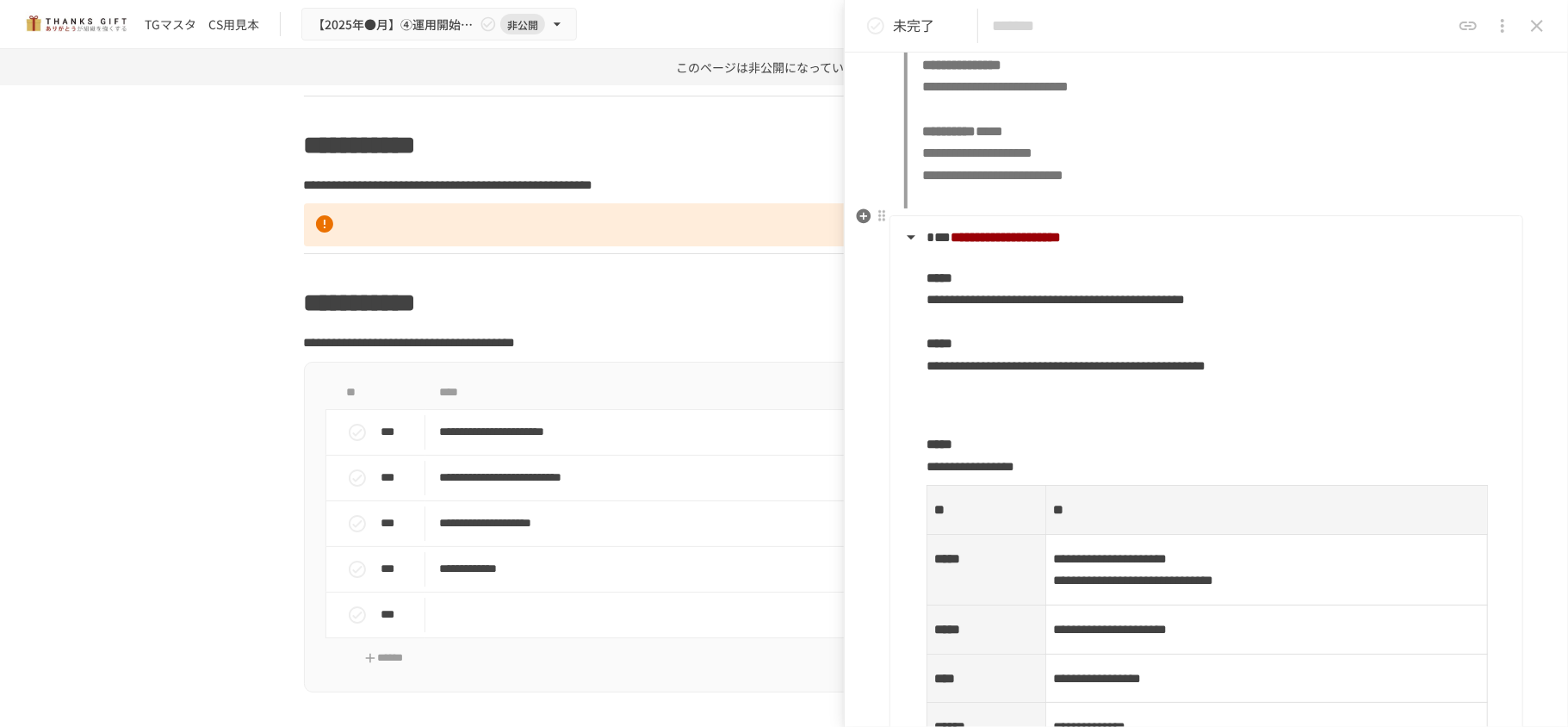drag, startPoint x: 945, startPoint y: 458, endPoint x: 938, endPoint y: 432, distance: 26.92582 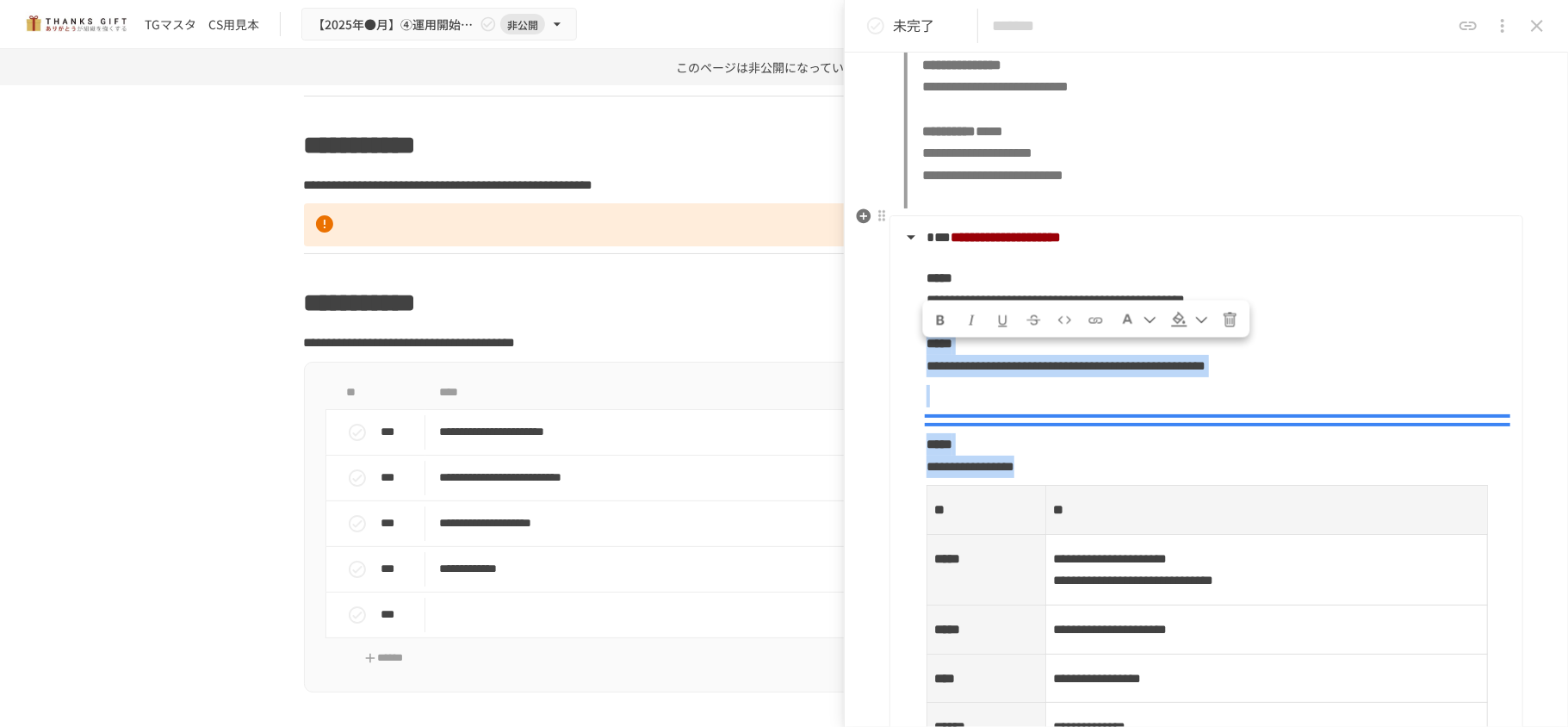 drag, startPoint x: 918, startPoint y: 345, endPoint x: 1141, endPoint y: 506, distance: 275.04545 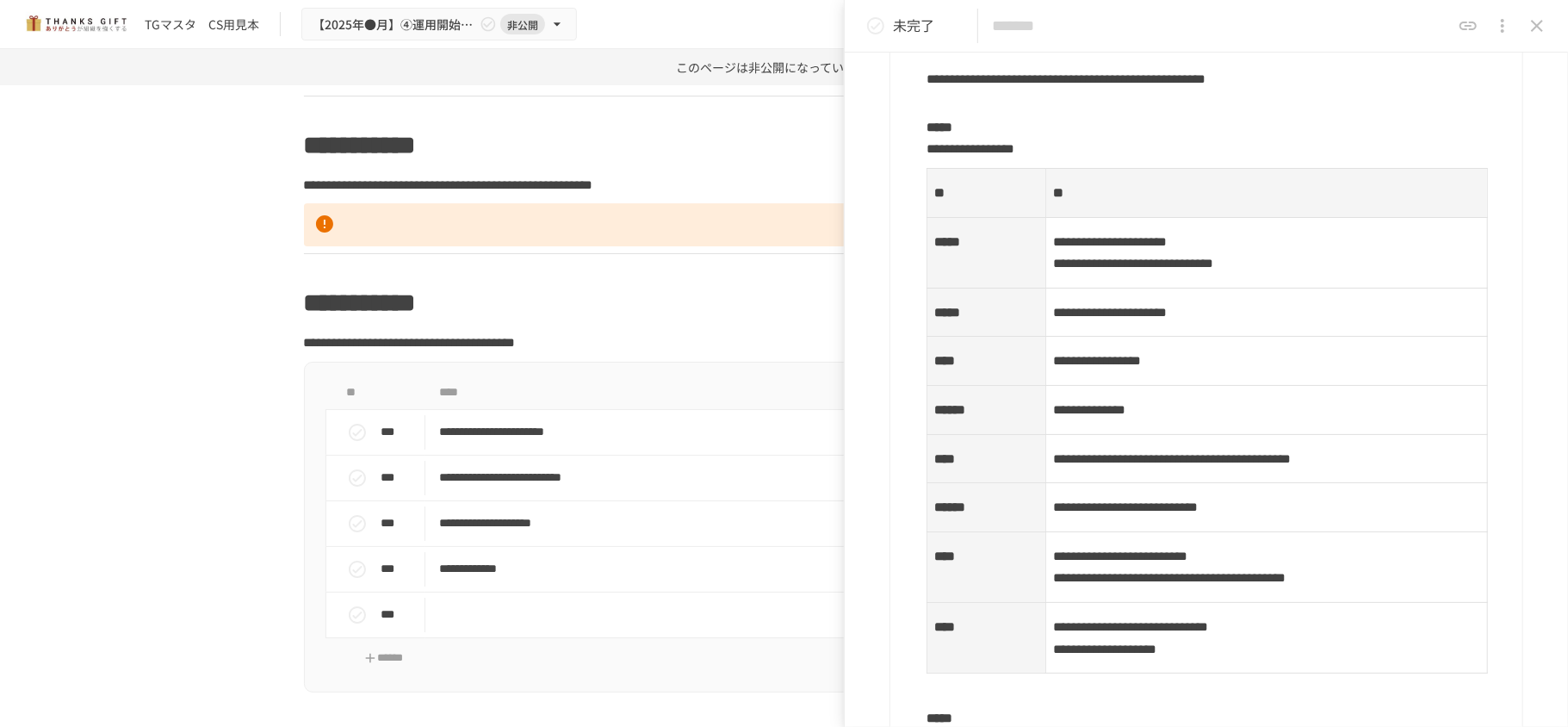 scroll, scrollTop: 1028, scrollLeft: 0, axis: vertical 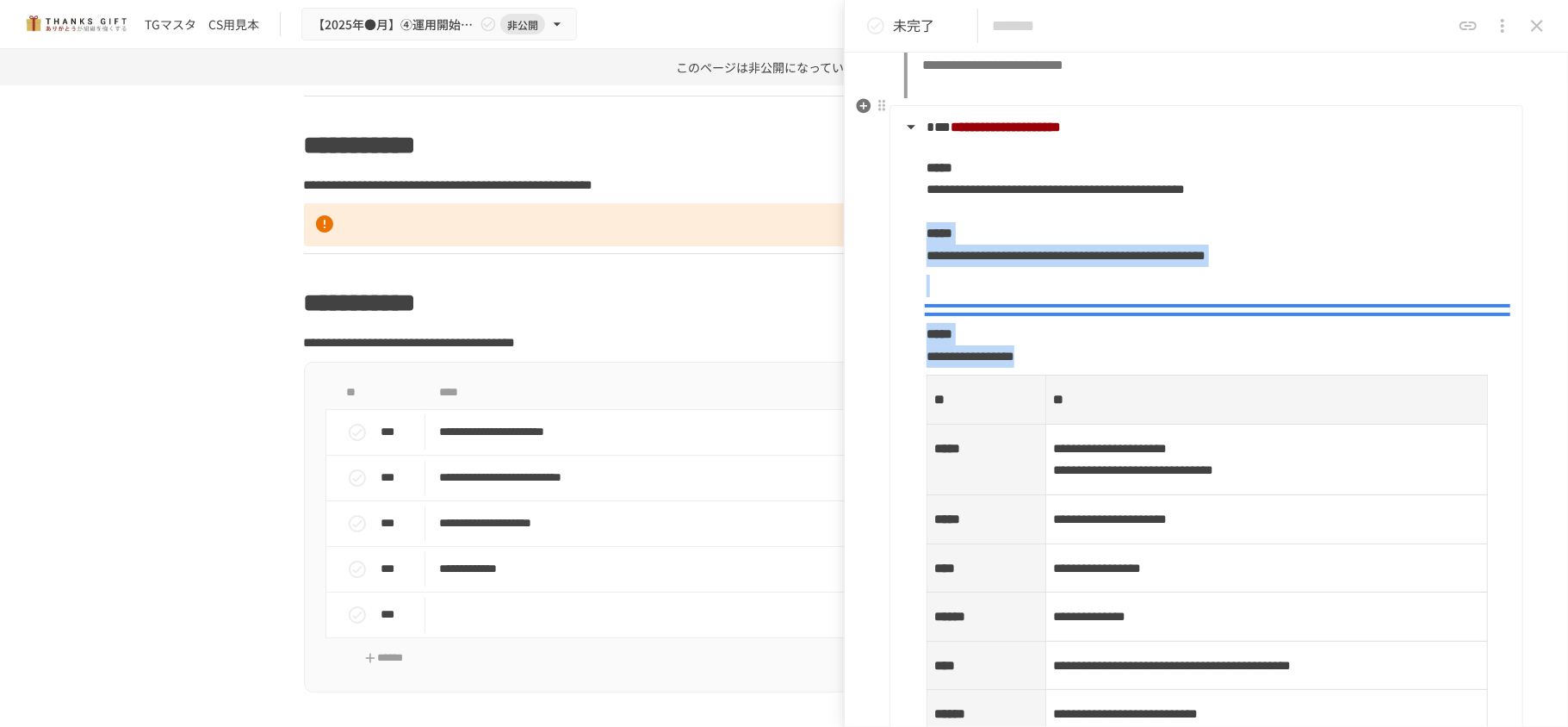 click on "**********" at bounding box center (1205, 549) 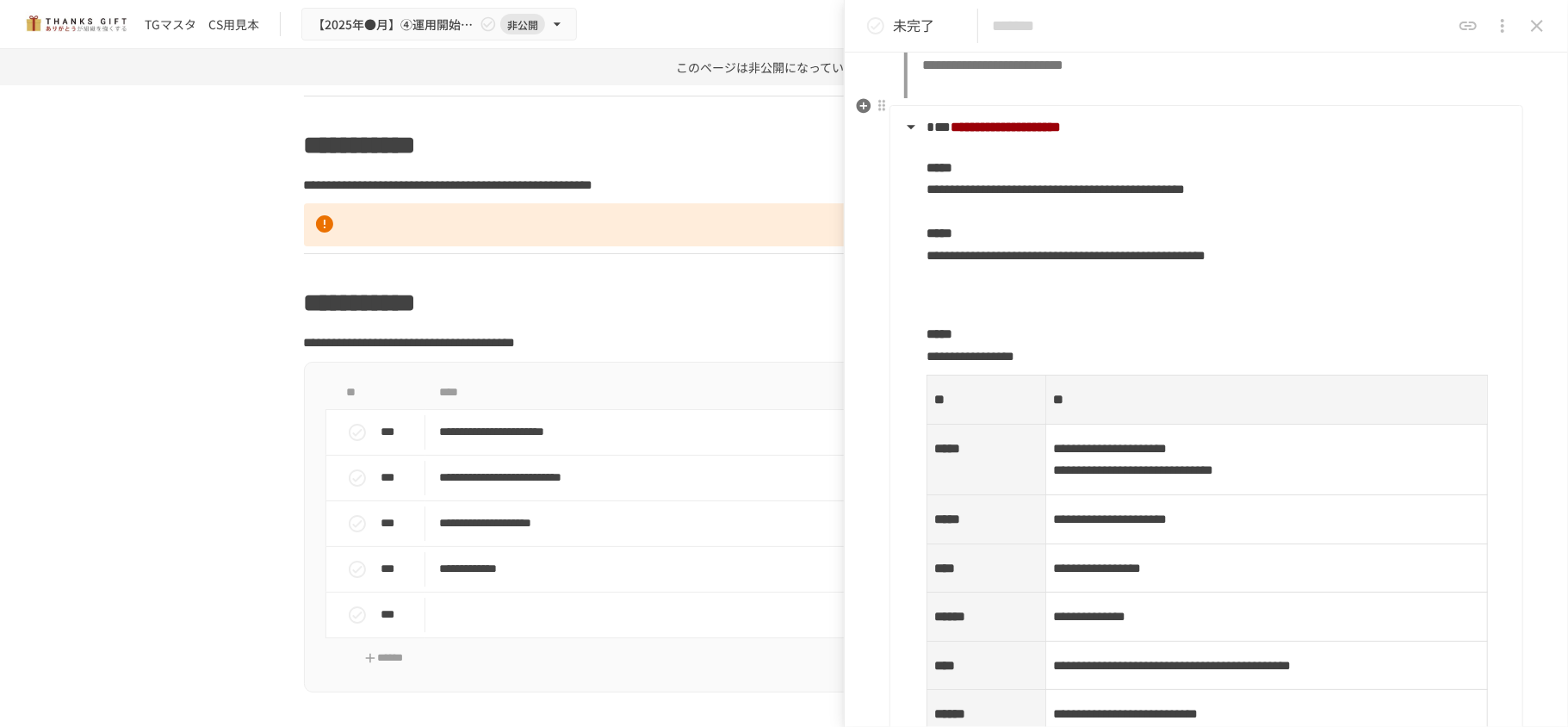drag, startPoint x: 933, startPoint y: 345, endPoint x: 925, endPoint y: 321, distance: 25.298221 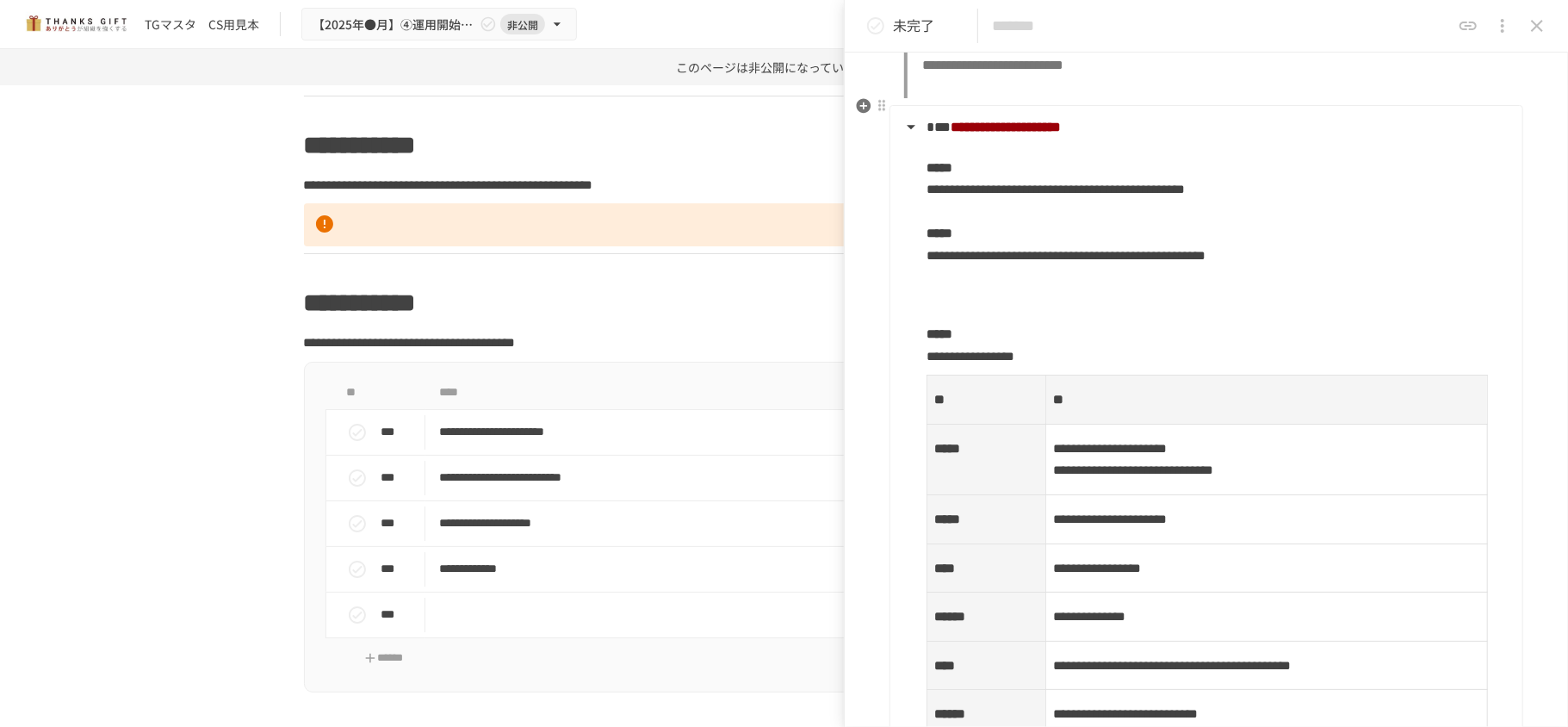 click at bounding box center [1218, 286] 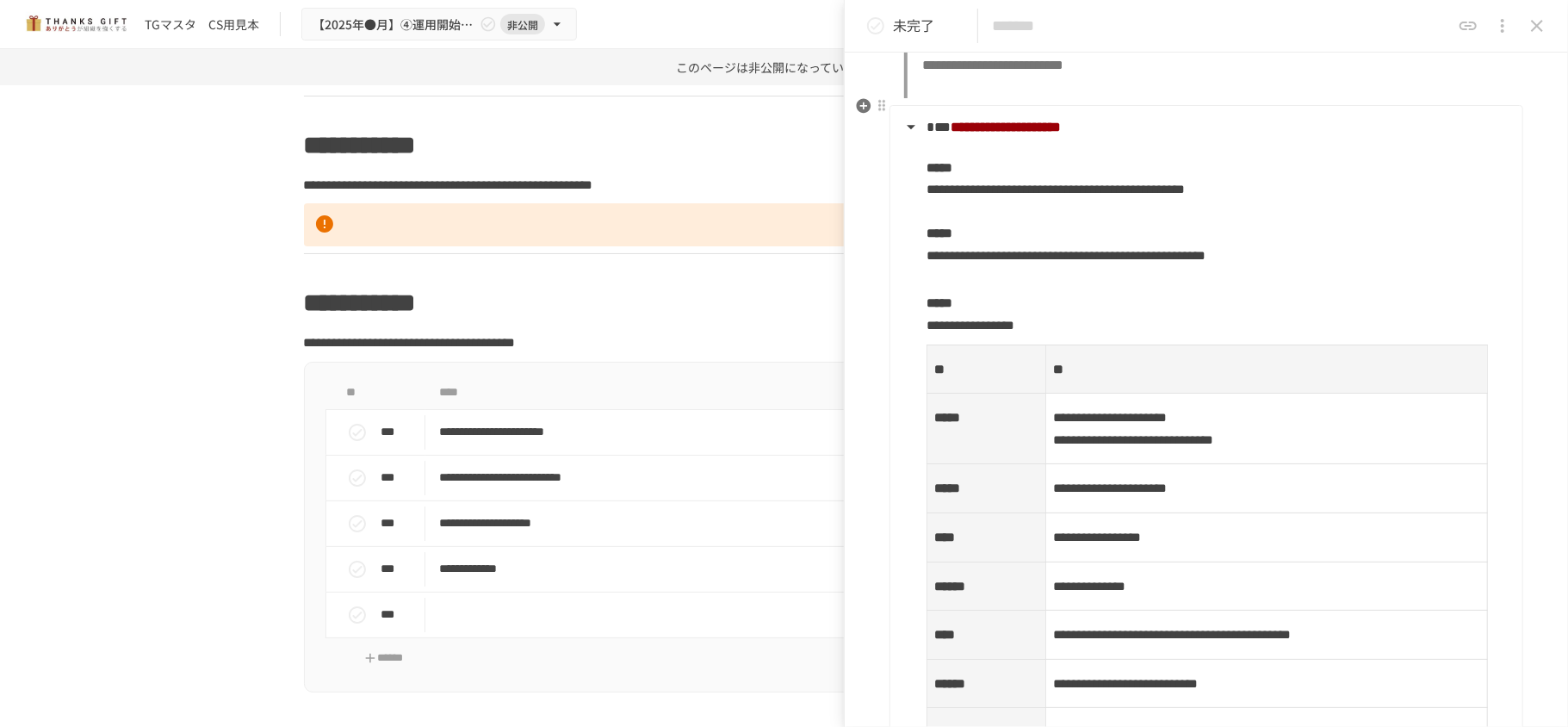 click on "**********" at bounding box center (1205, 533) 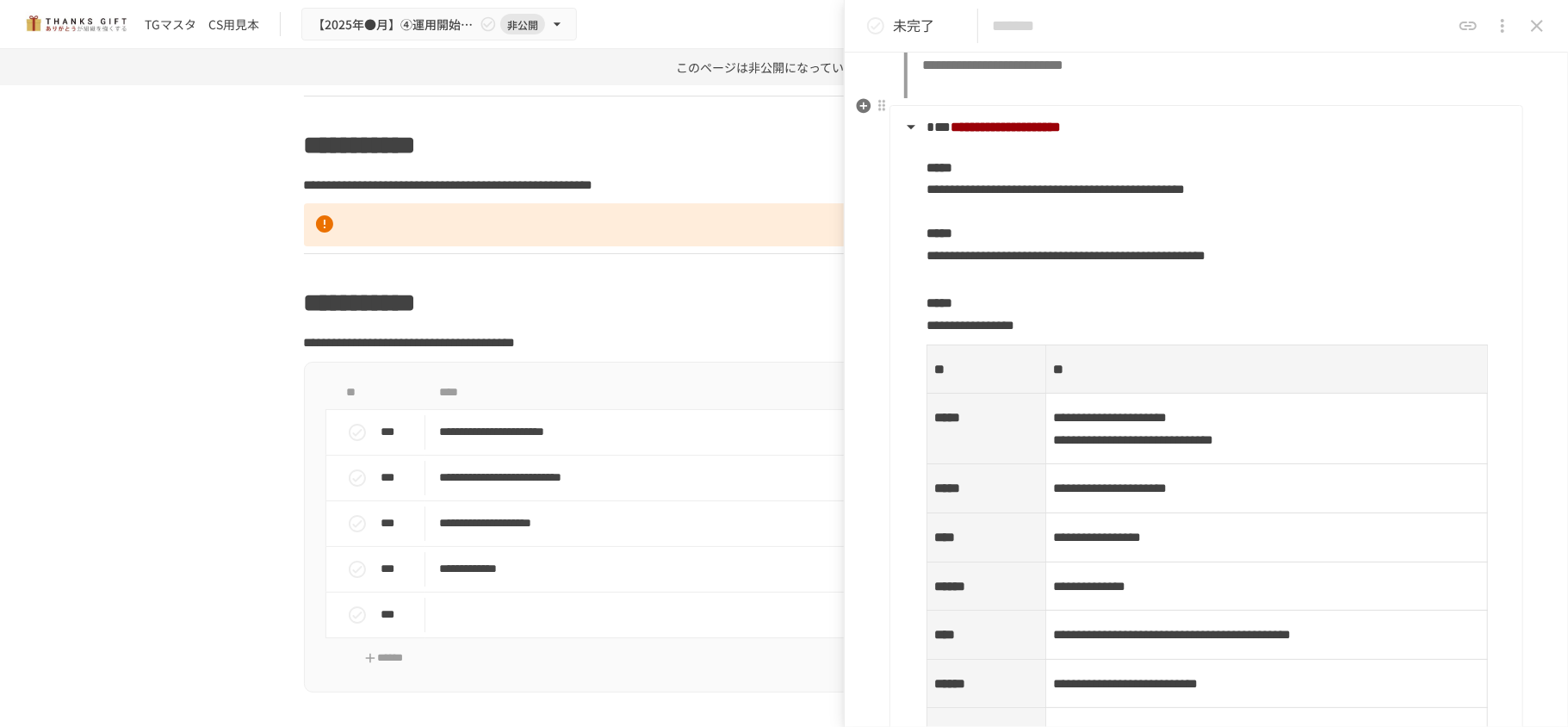 click on "**********" at bounding box center [1218, 212] 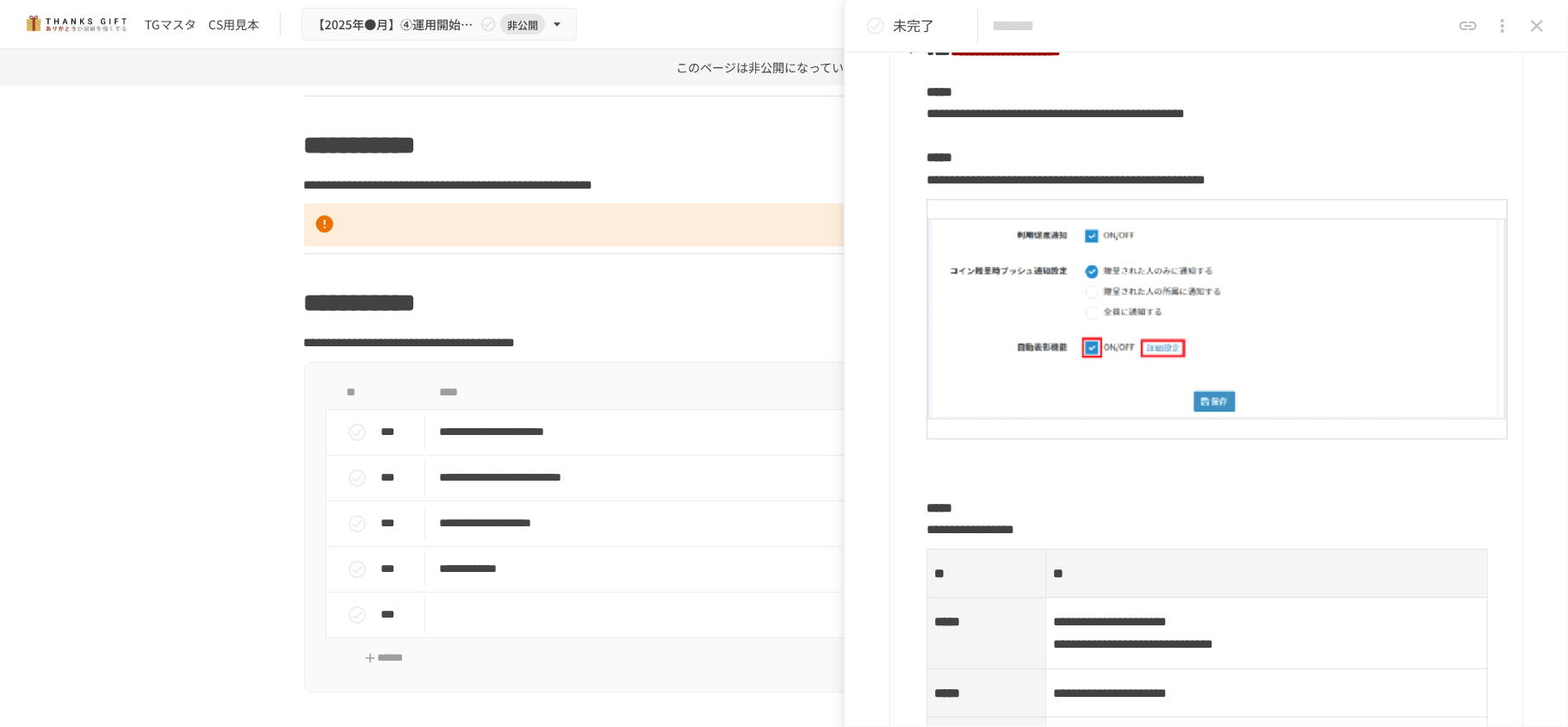 scroll, scrollTop: 1144, scrollLeft: 0, axis: vertical 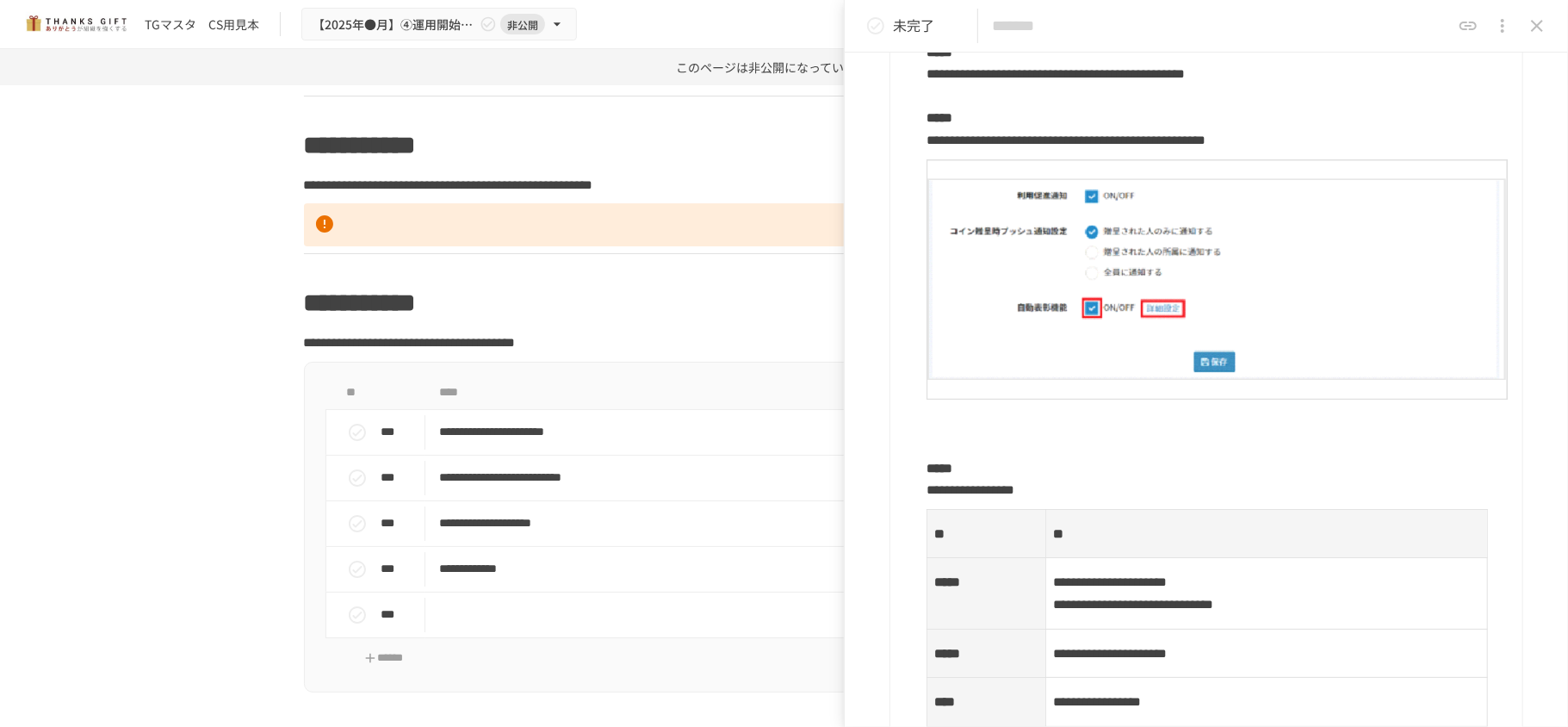click at bounding box center [1218, 279] 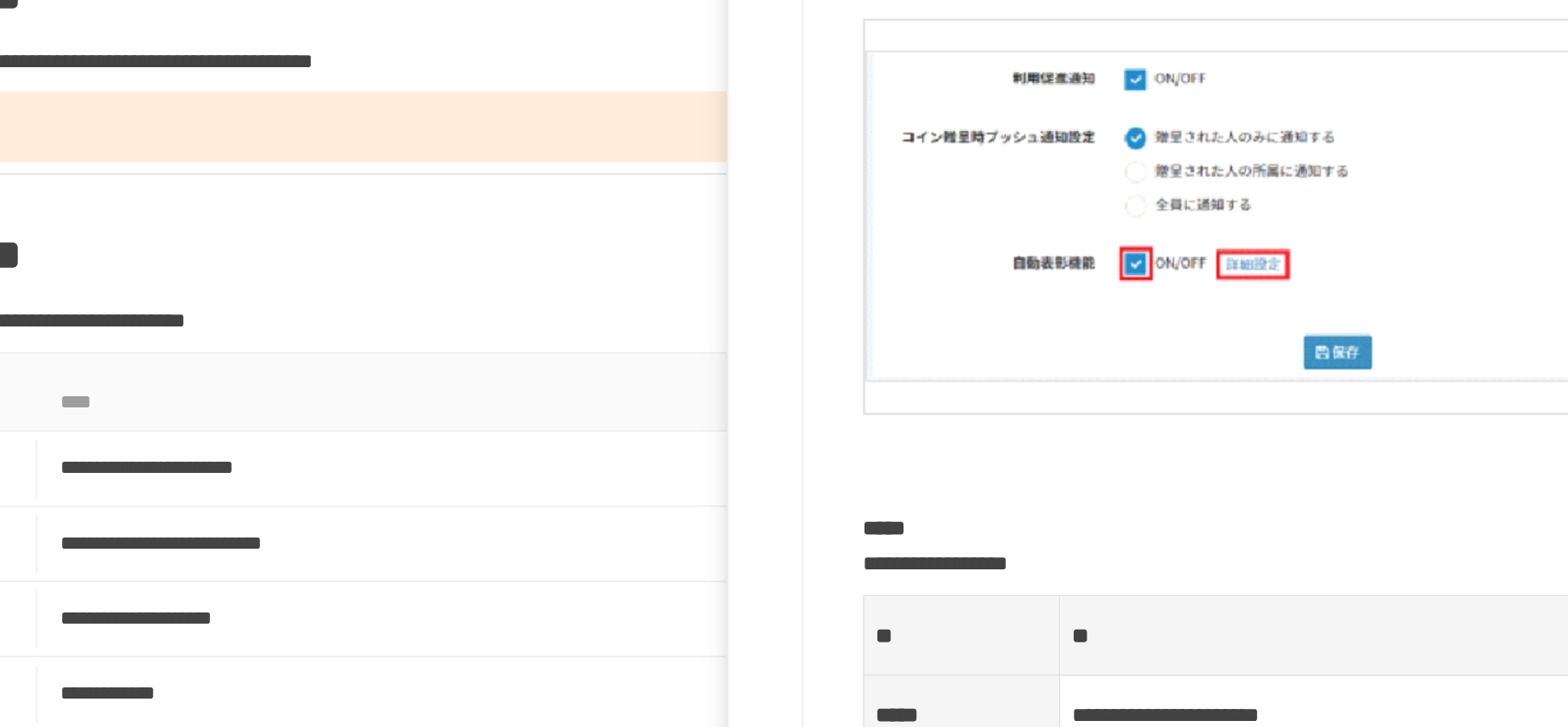 click at bounding box center [1218, 420] 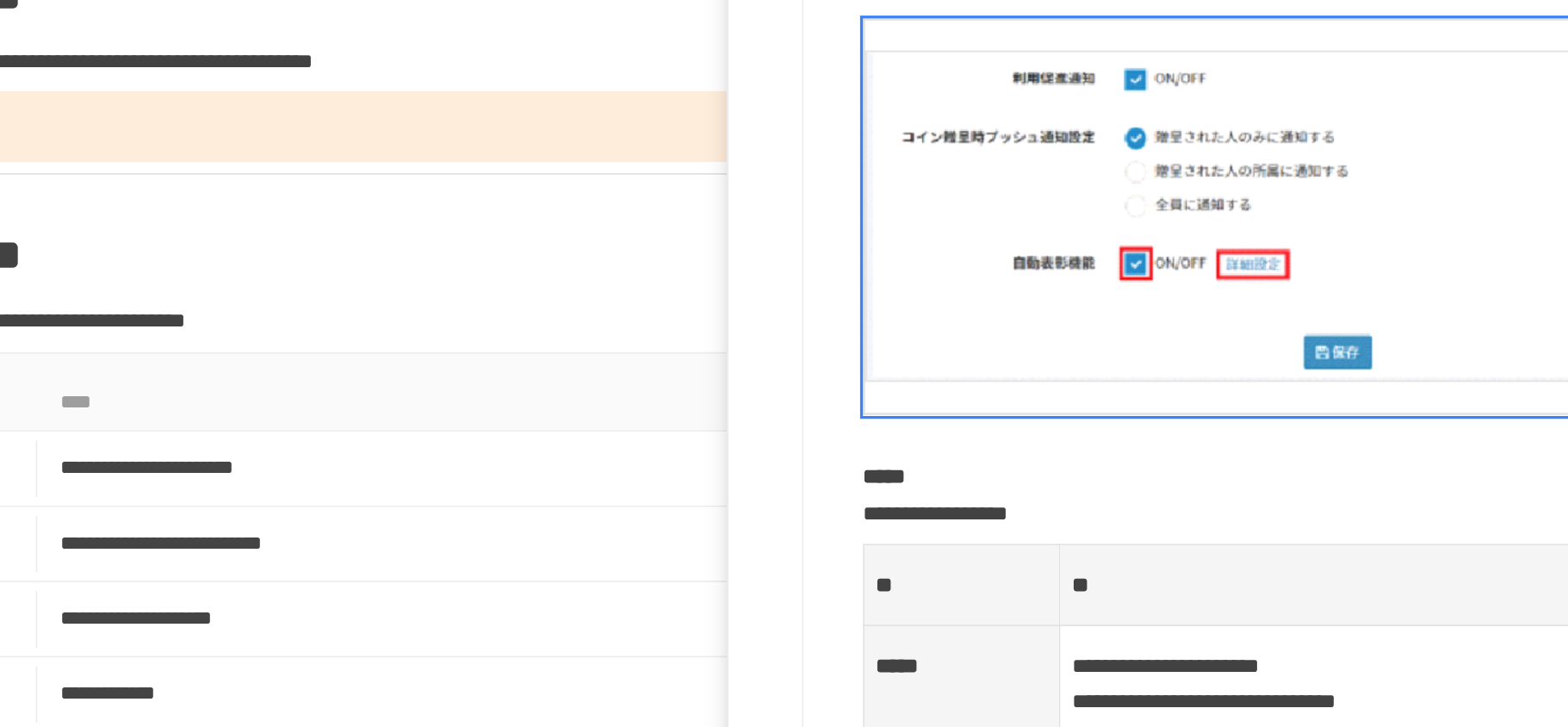 drag, startPoint x: 953, startPoint y: 459, endPoint x: 952, endPoint y: 450, distance: 9.055385 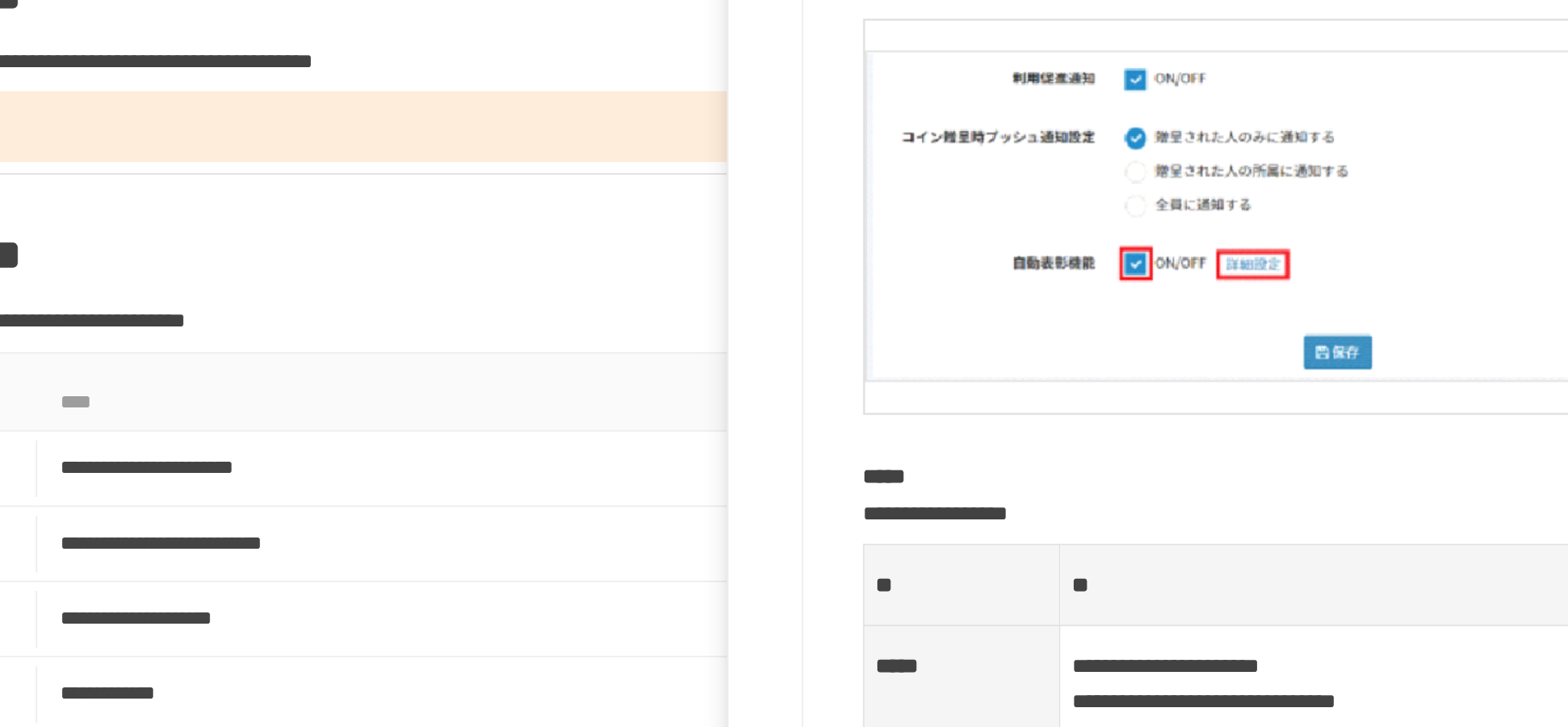 click at bounding box center [1218, 418] 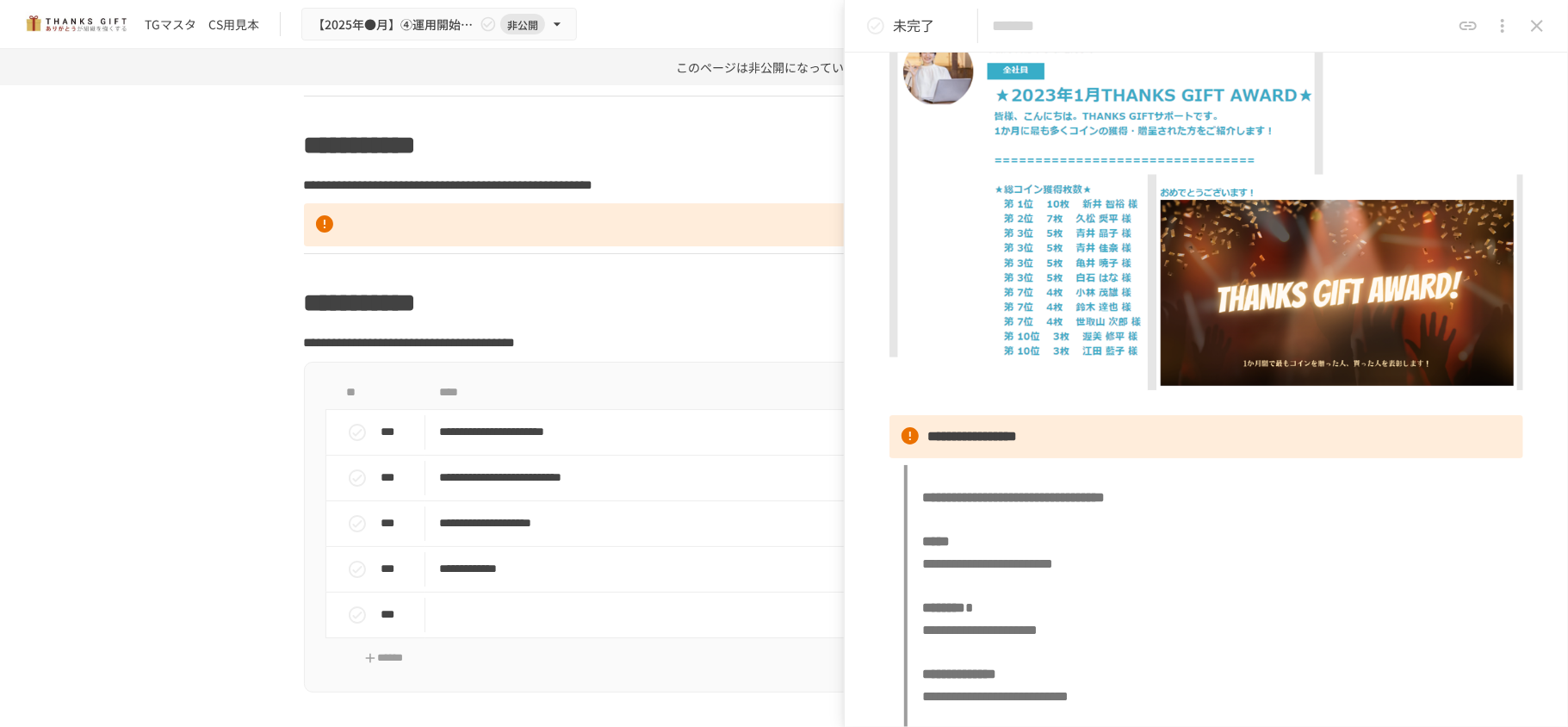 scroll, scrollTop: 86, scrollLeft: 0, axis: vertical 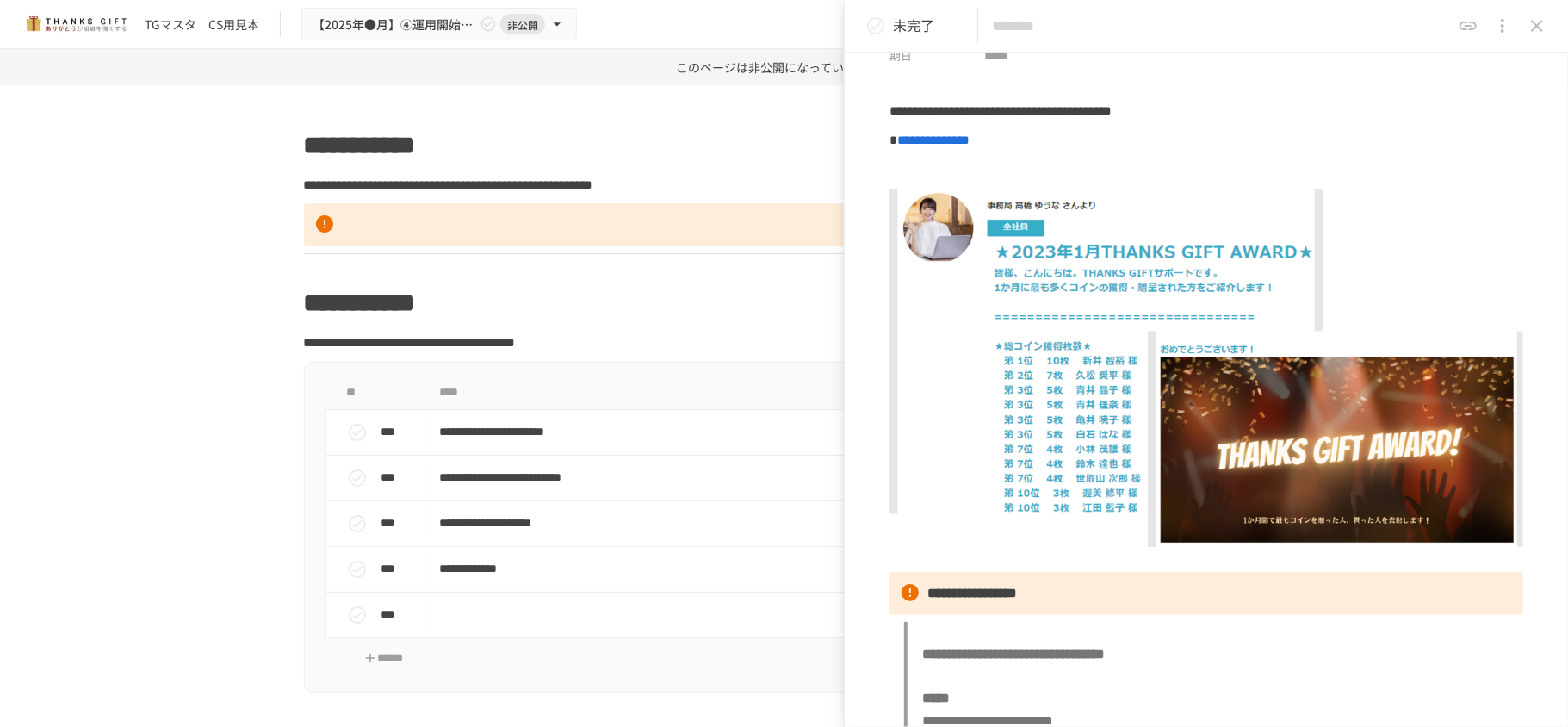 click at bounding box center (1221, 26) 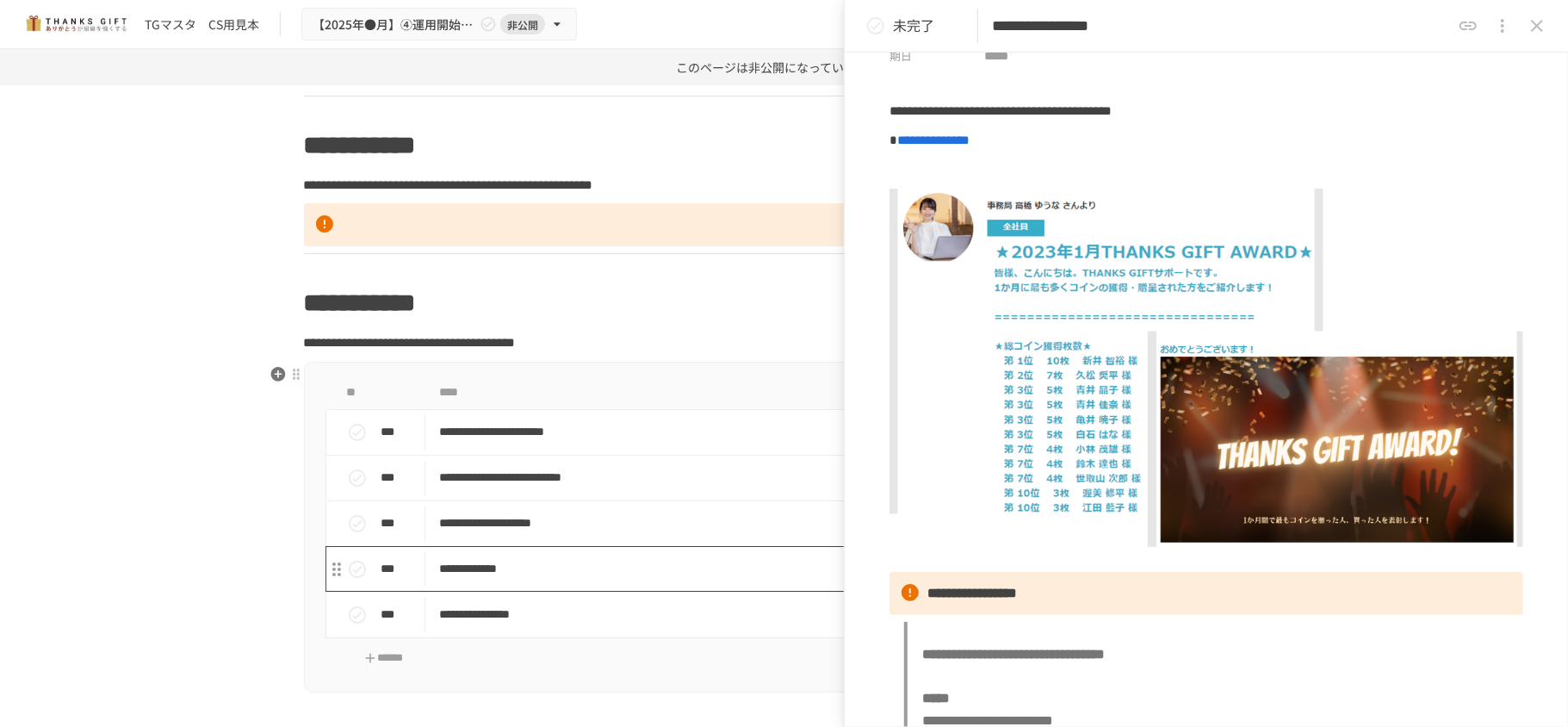 type on "**********" 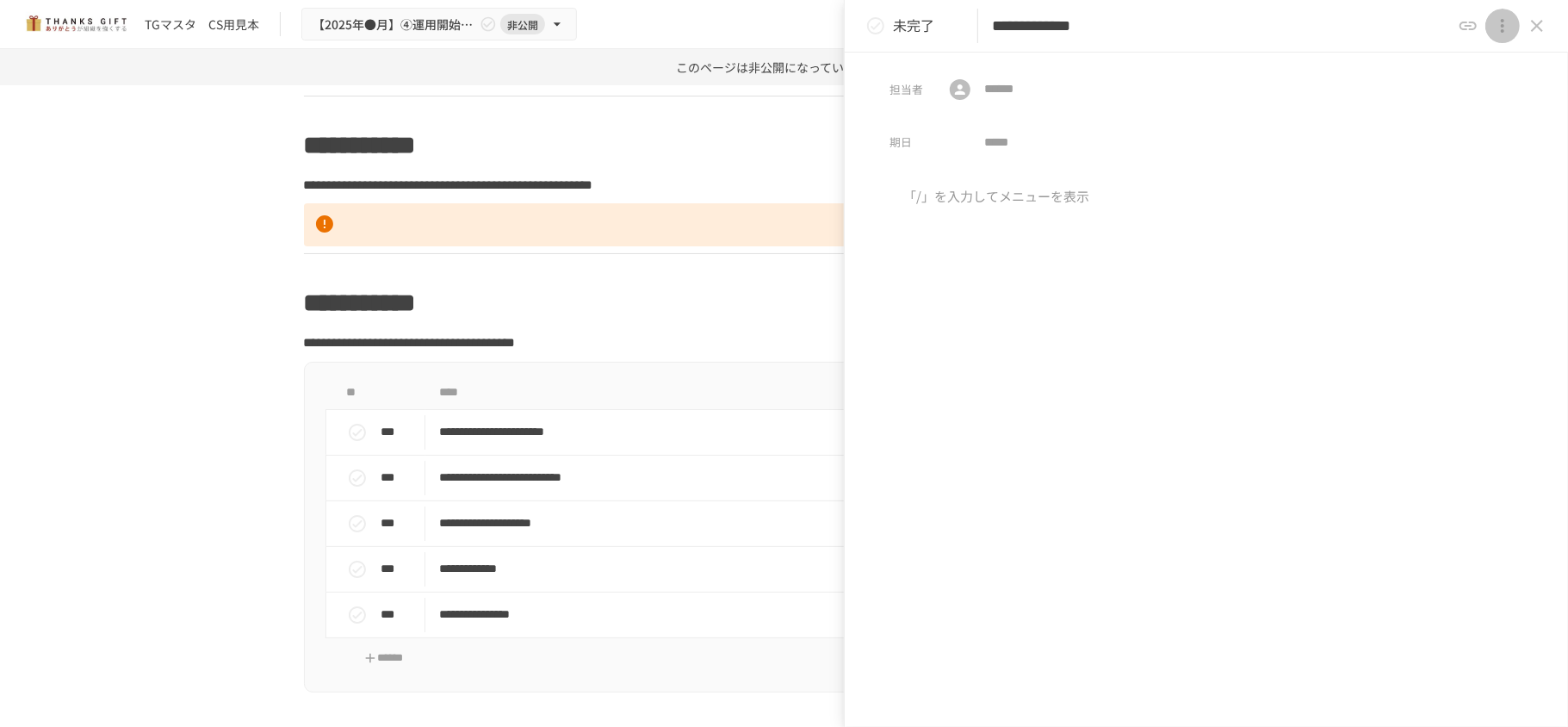 click 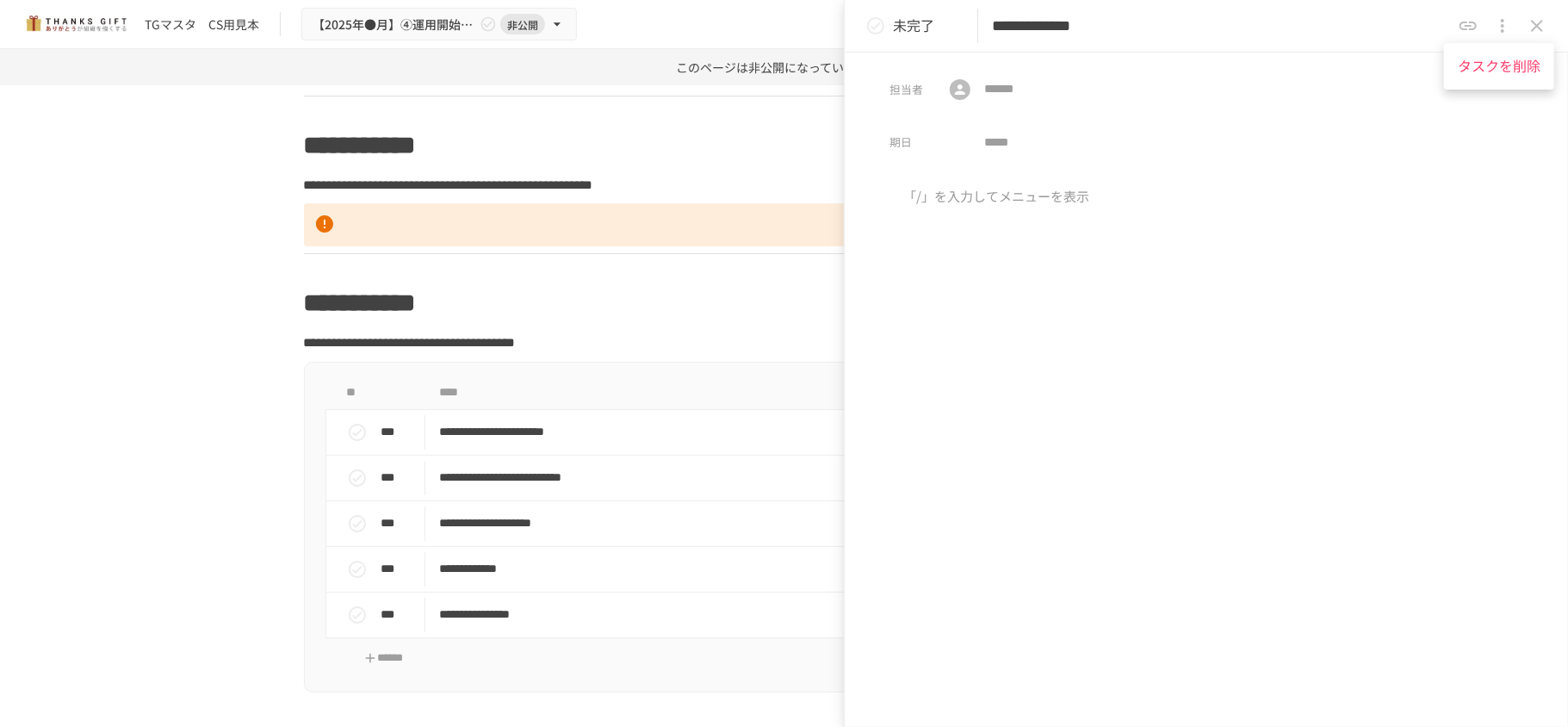 click on "タスクを削除" at bounding box center (1499, 66) 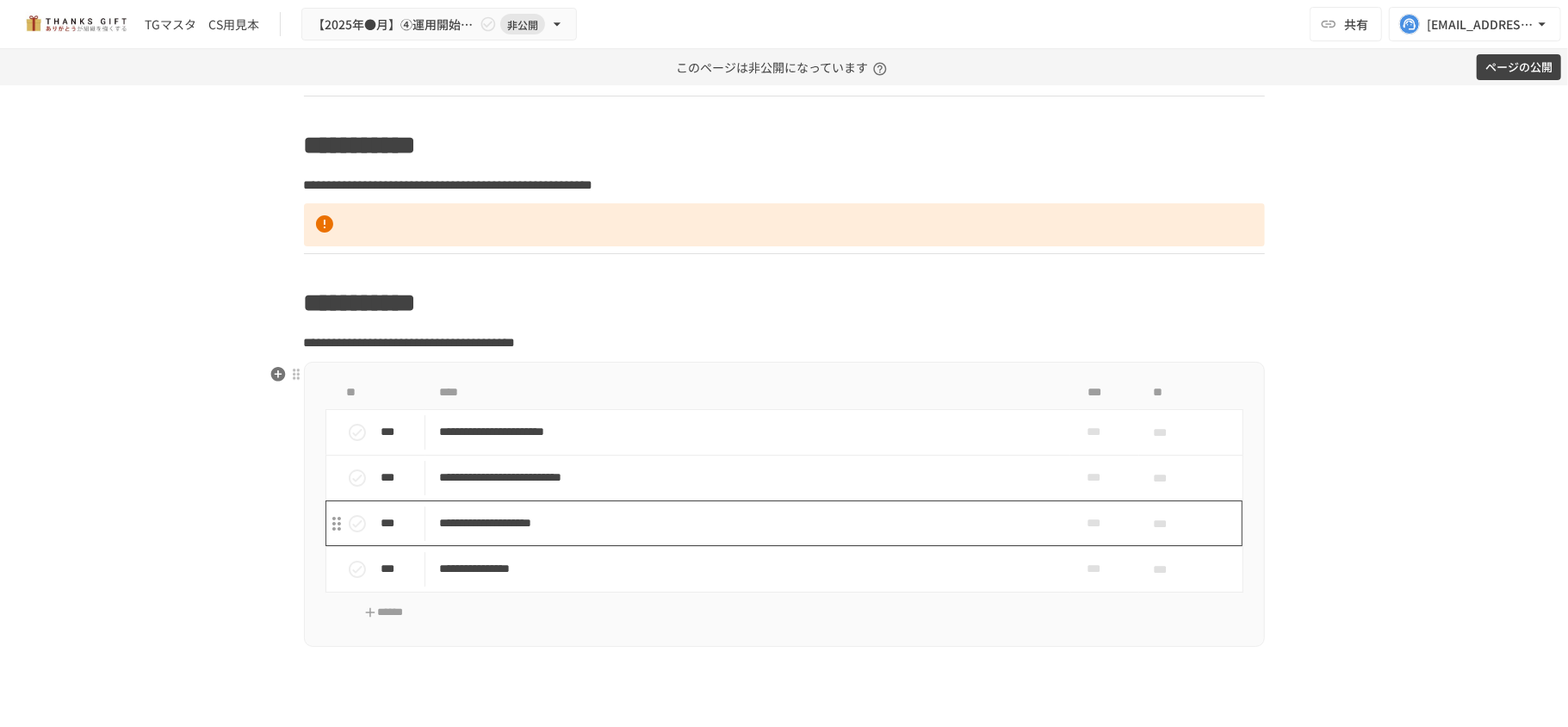 click on "**********" at bounding box center (747, 523) 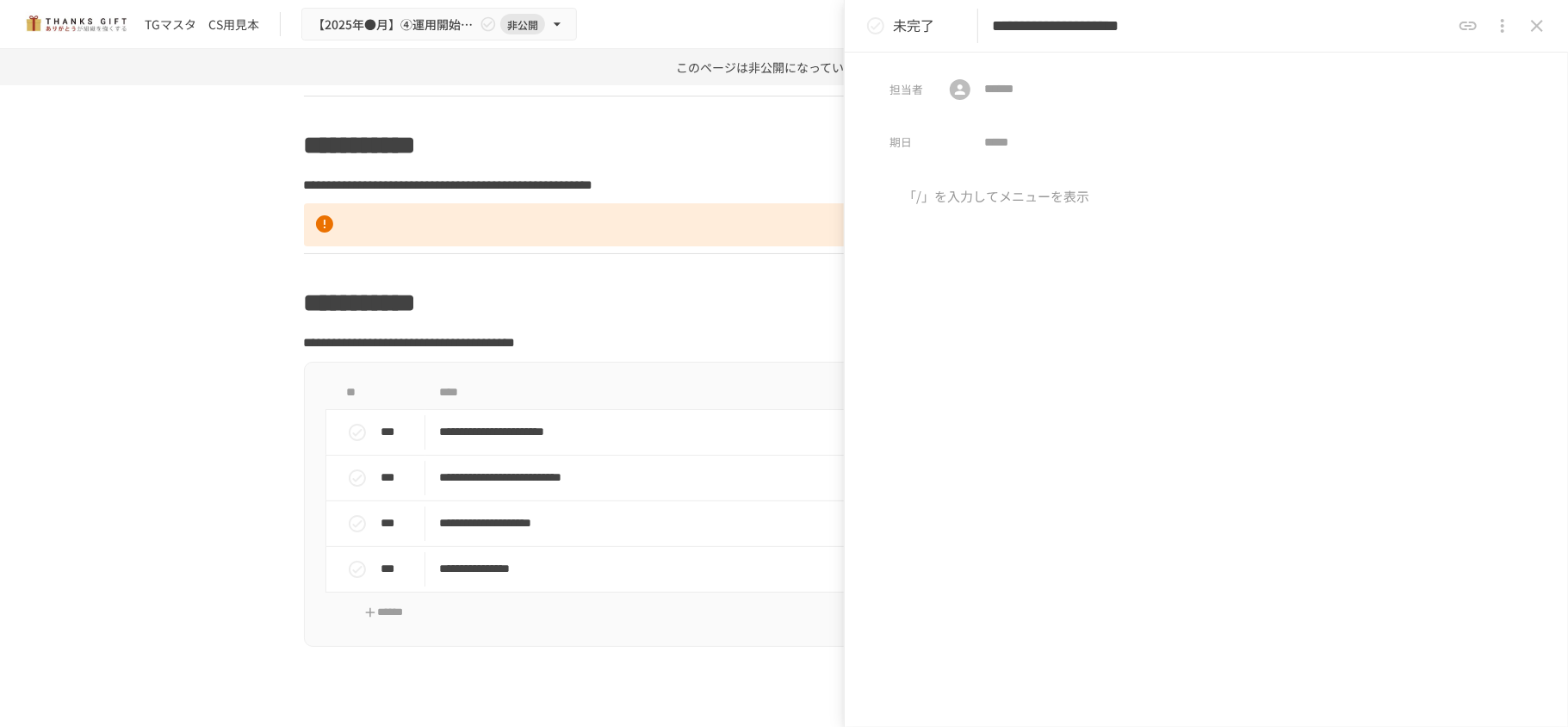 click 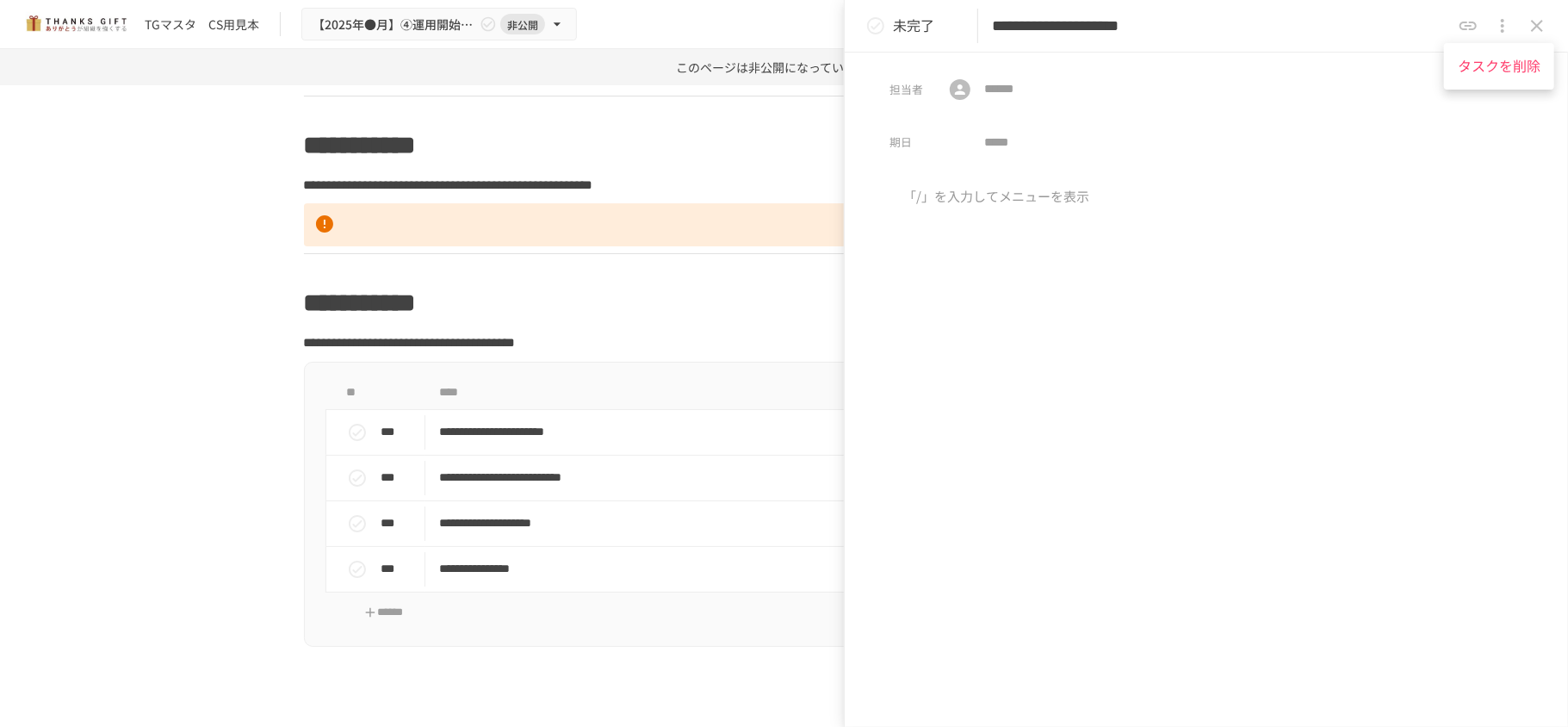 click on "タスクを削除" at bounding box center (1499, 66) 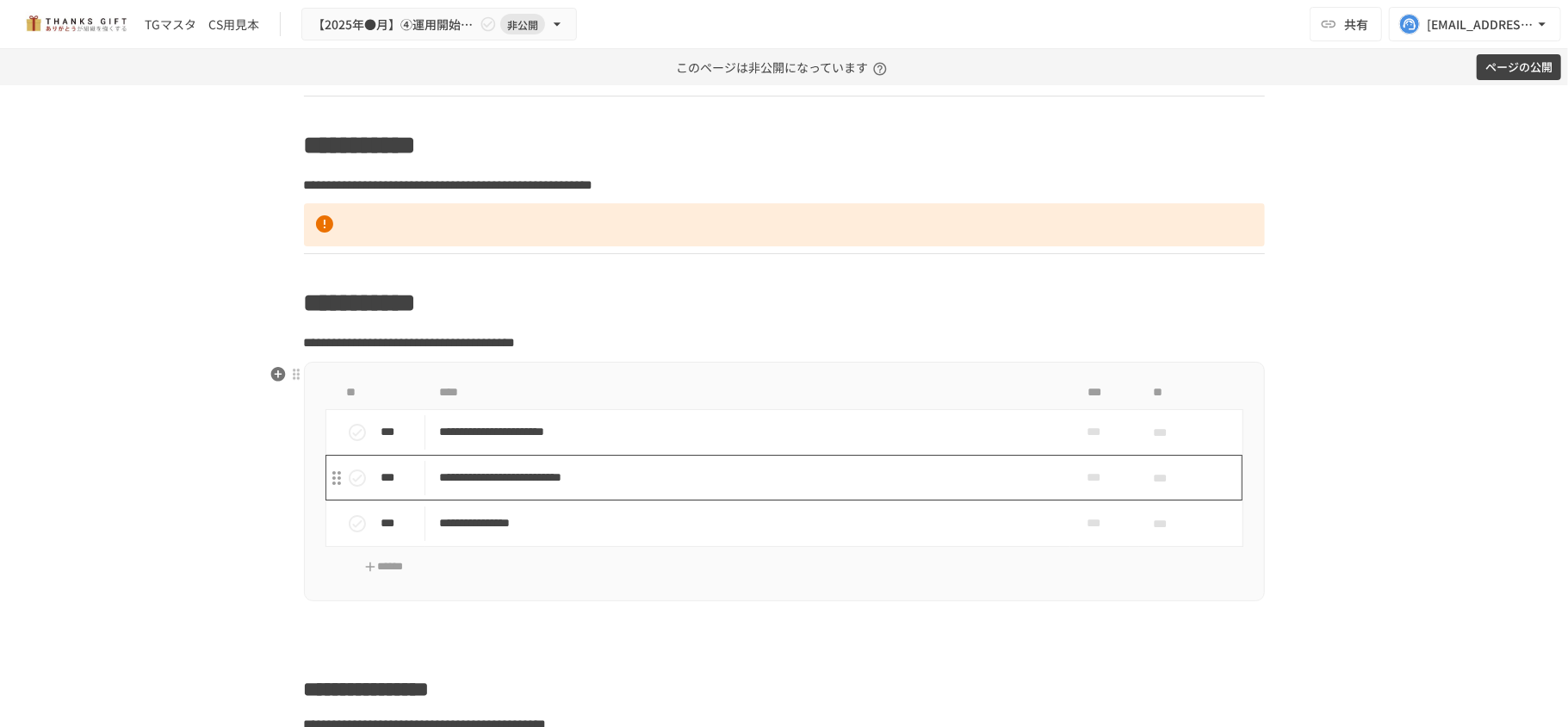 click on "**********" at bounding box center (747, 477) 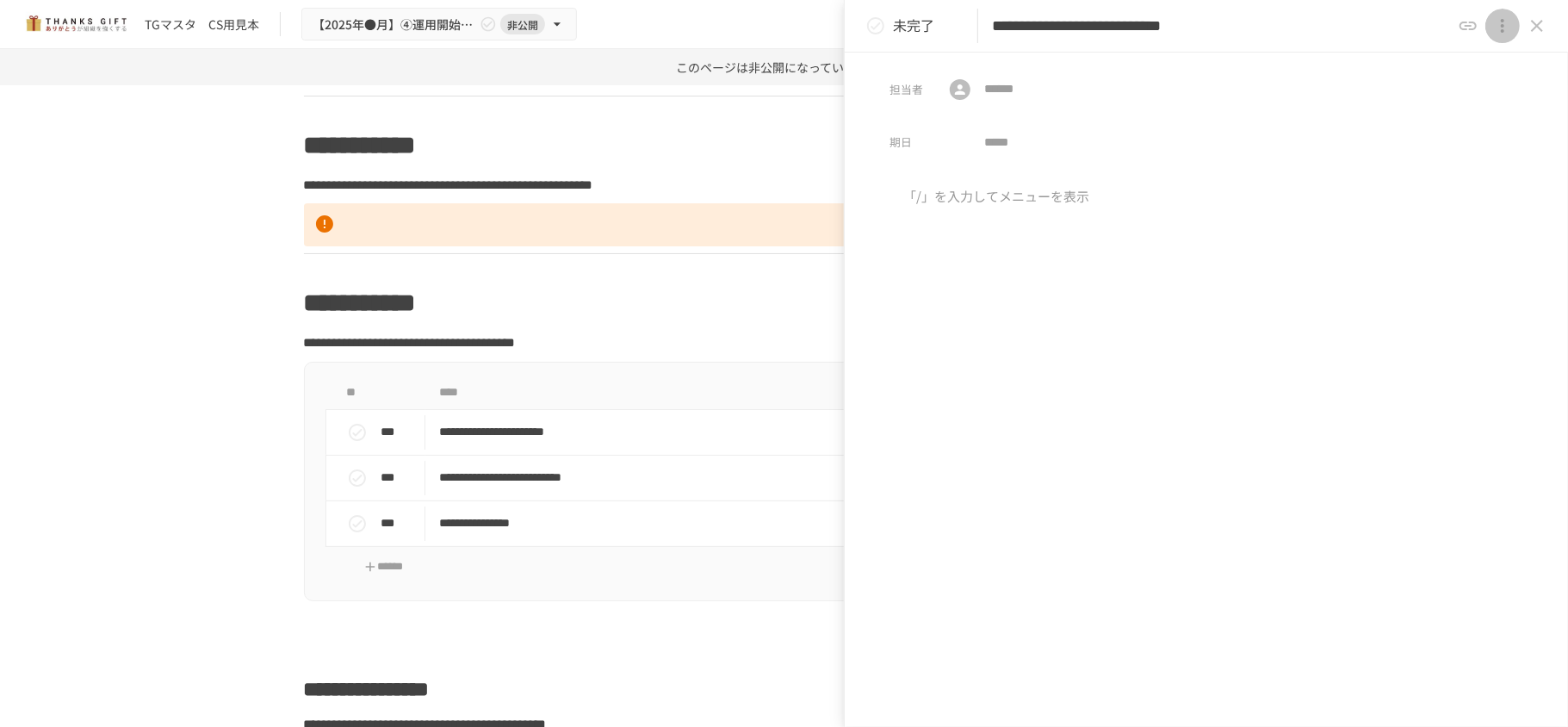 click 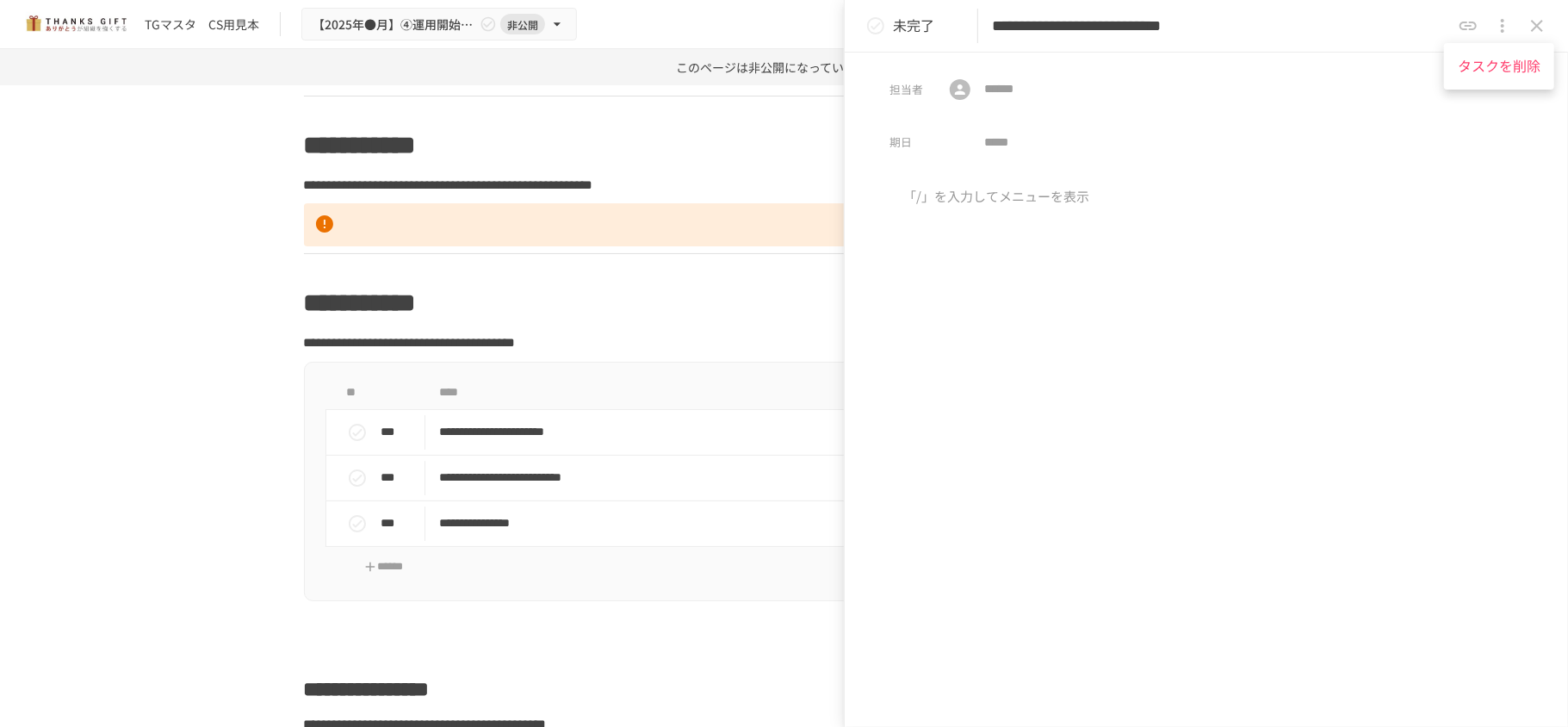 click on "タスクを削除" at bounding box center (1499, 66) 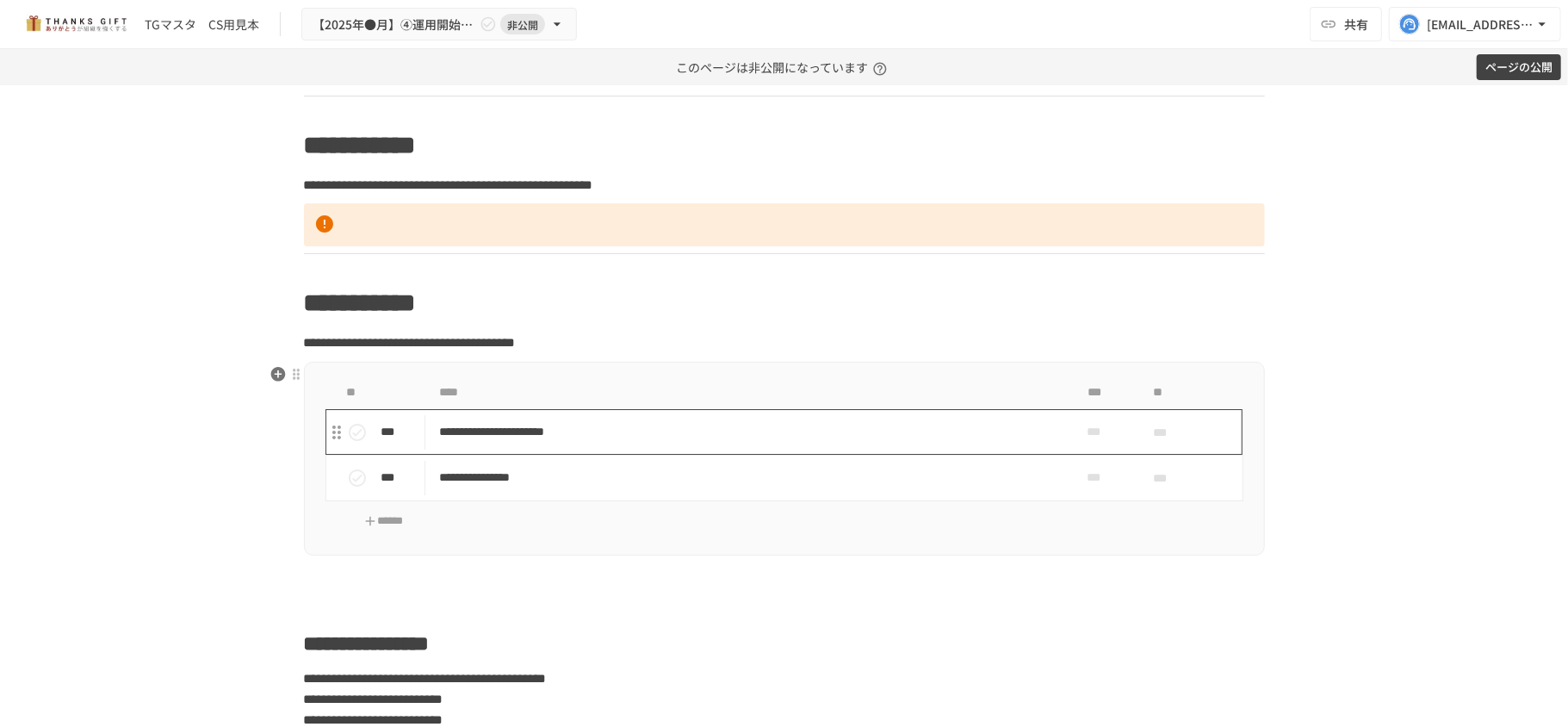 click on "**********" at bounding box center (747, 432) 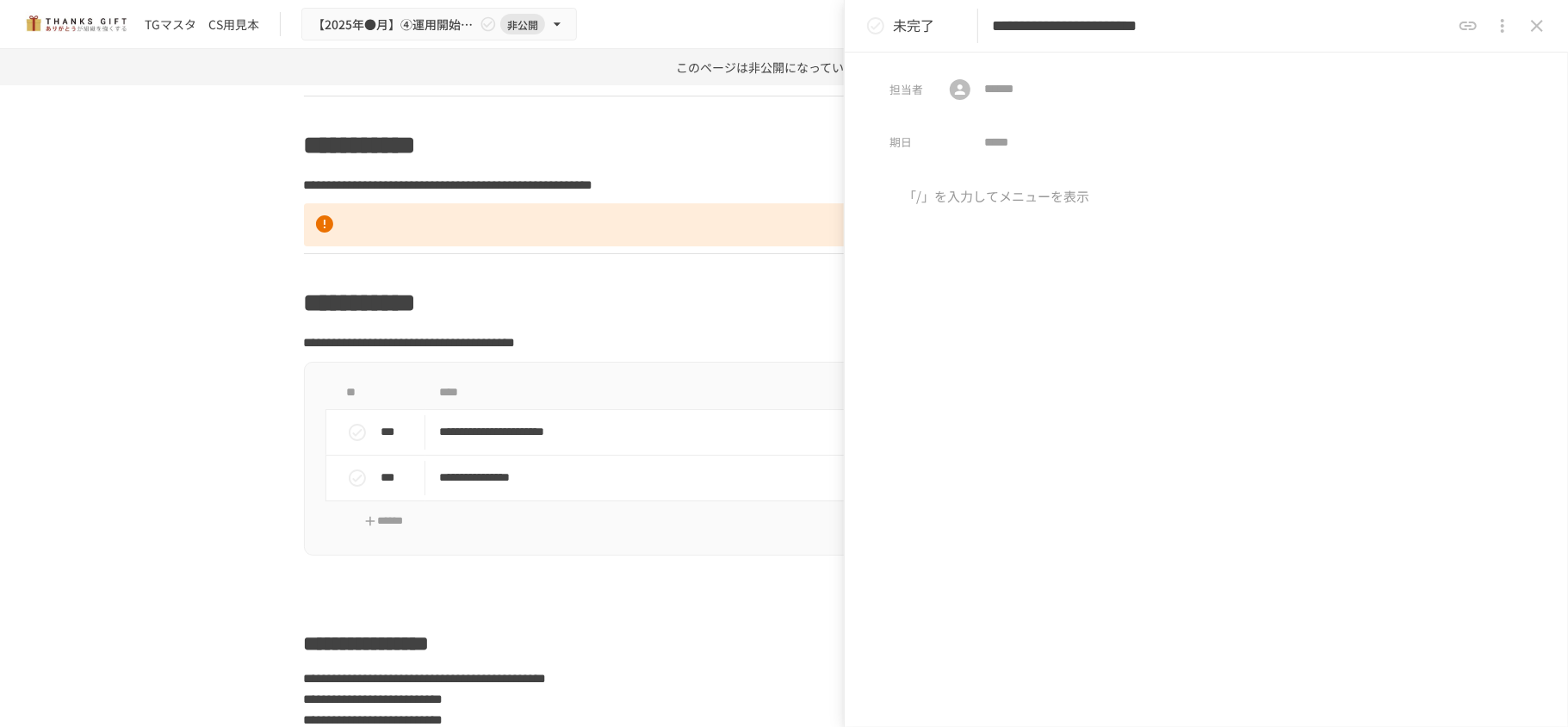 click 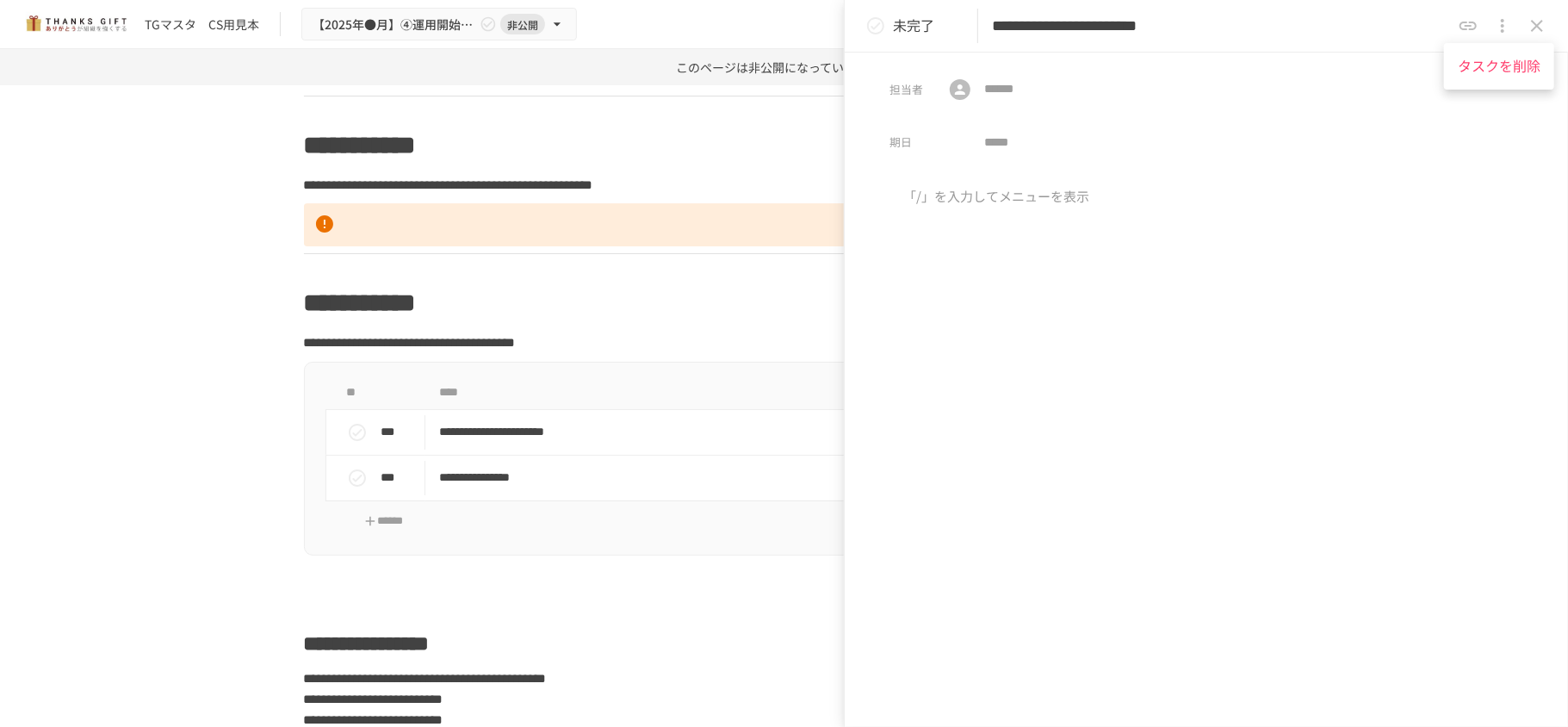 click on "タスクを削除" at bounding box center [1499, 66] 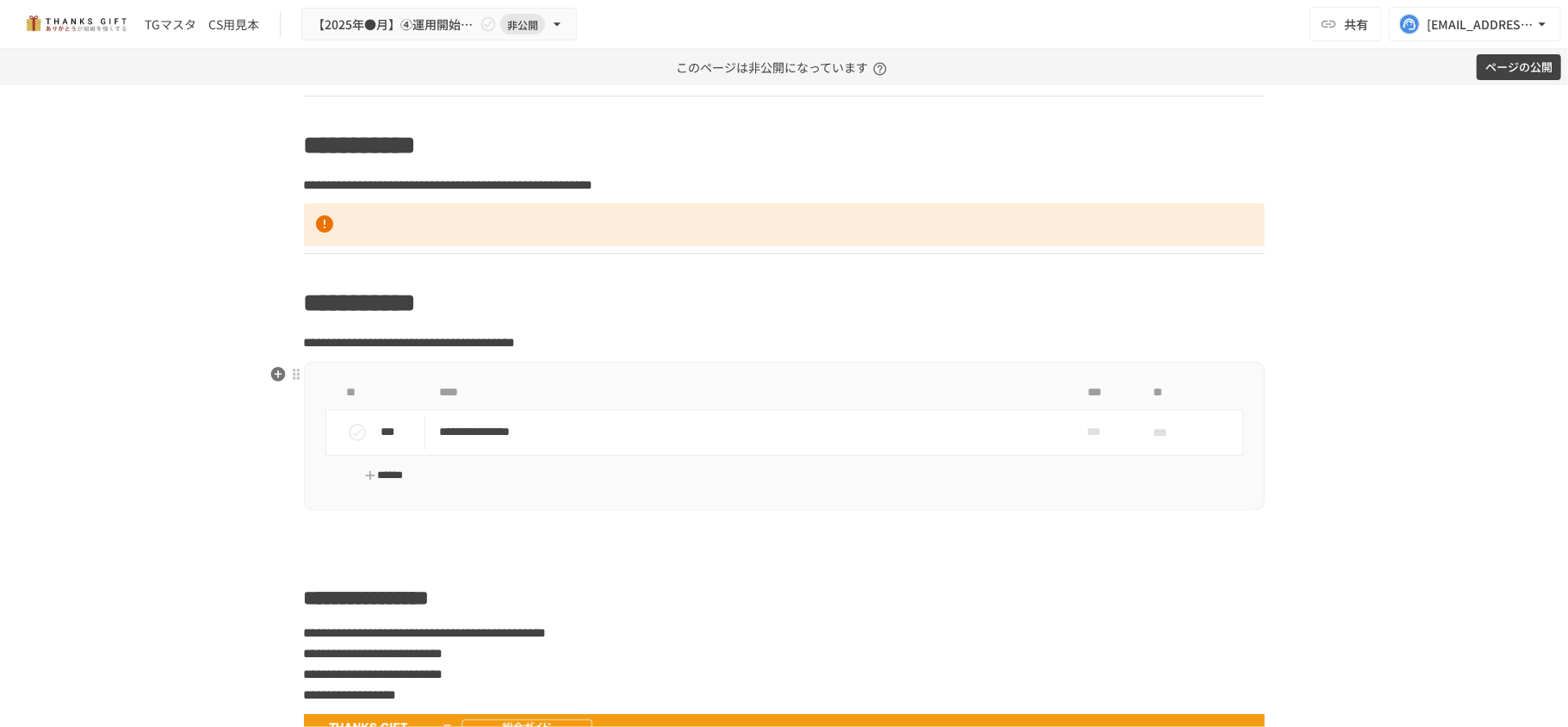 click on "******" at bounding box center [384, 475] 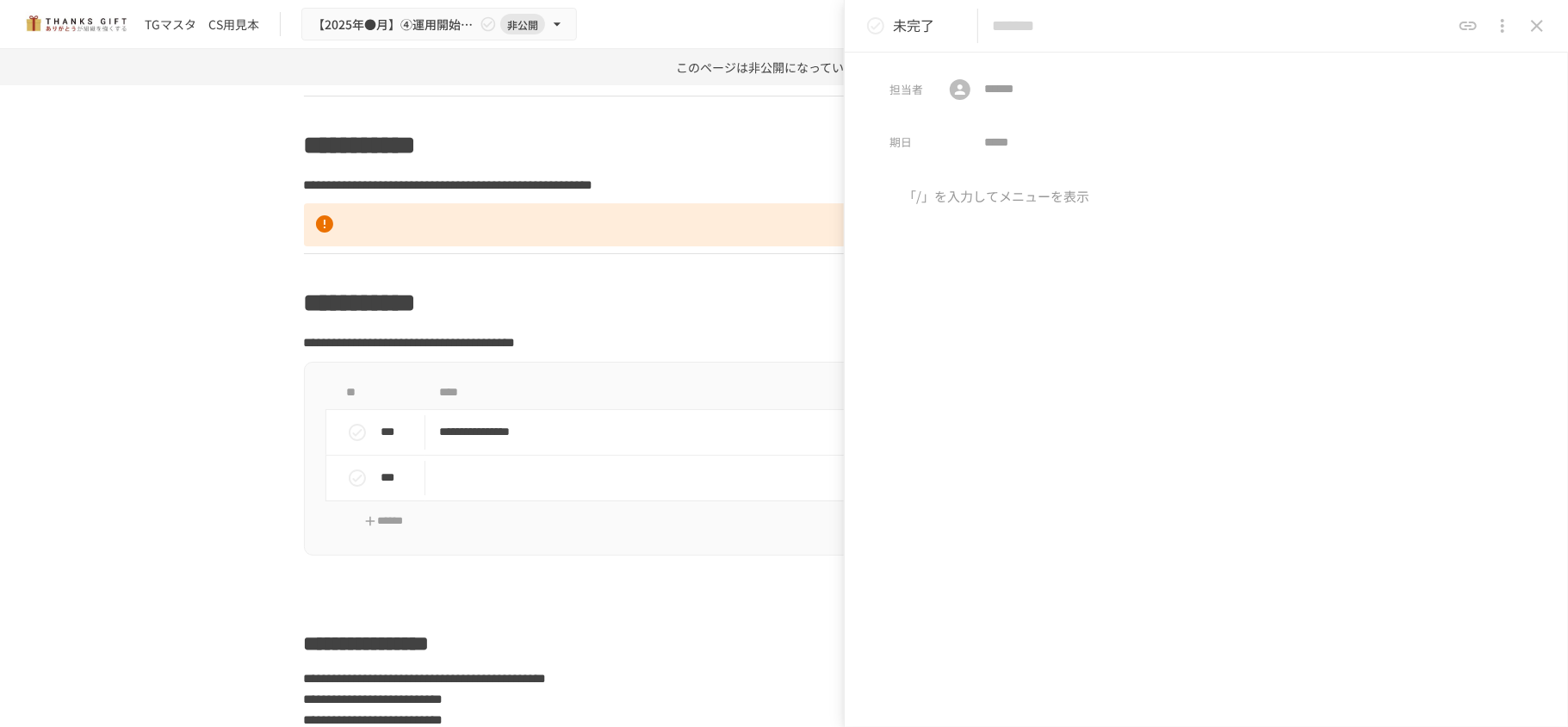 click at bounding box center [1206, 330] 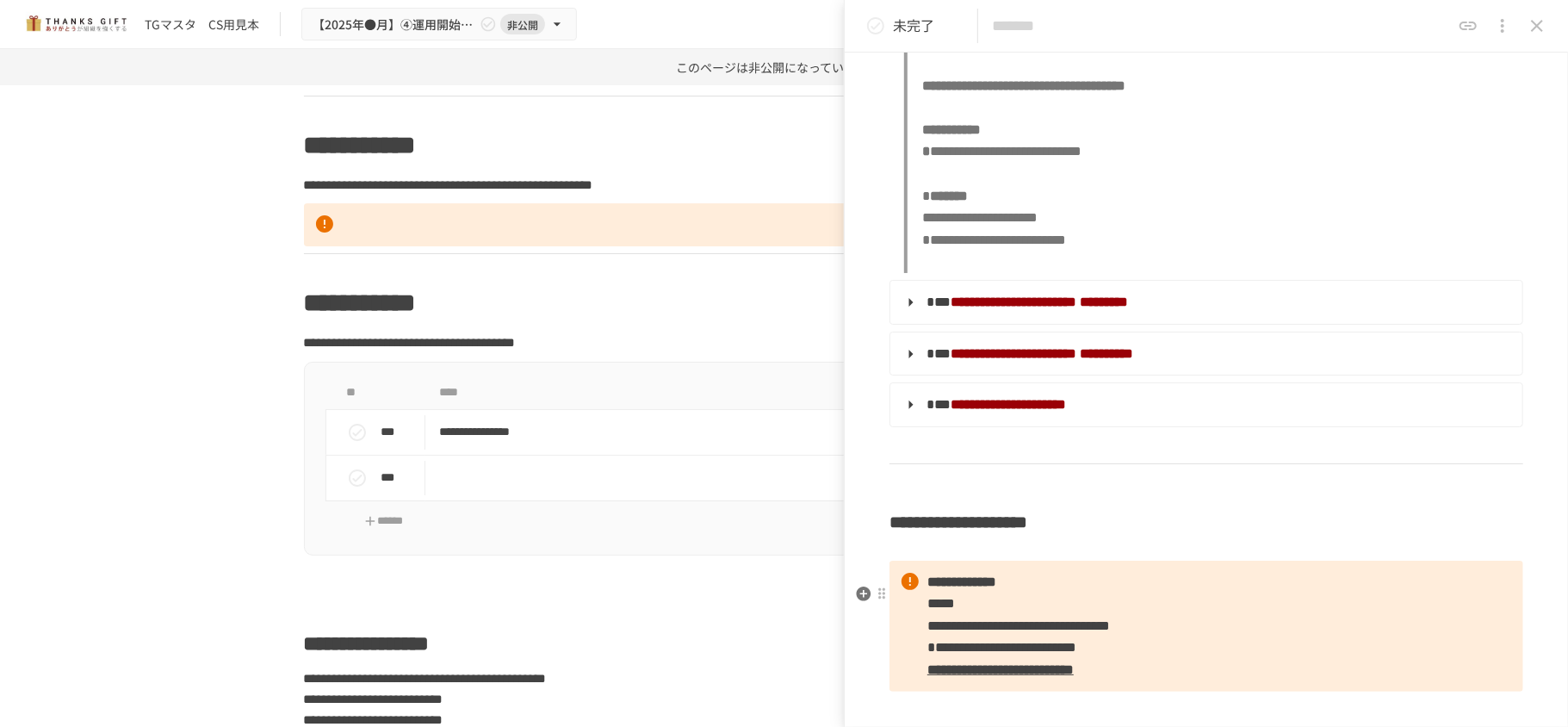 scroll, scrollTop: 345, scrollLeft: 0, axis: vertical 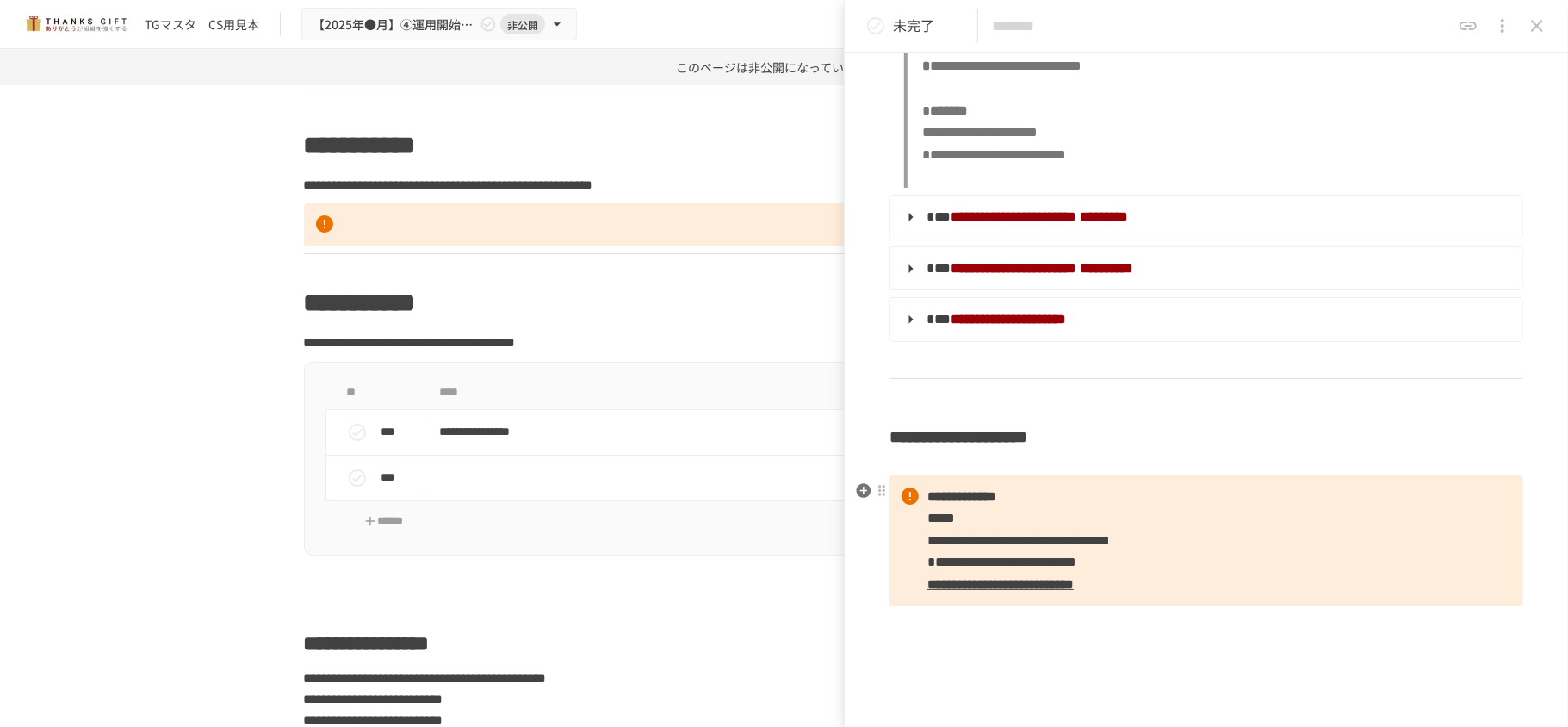 click at bounding box center (1206, 459) 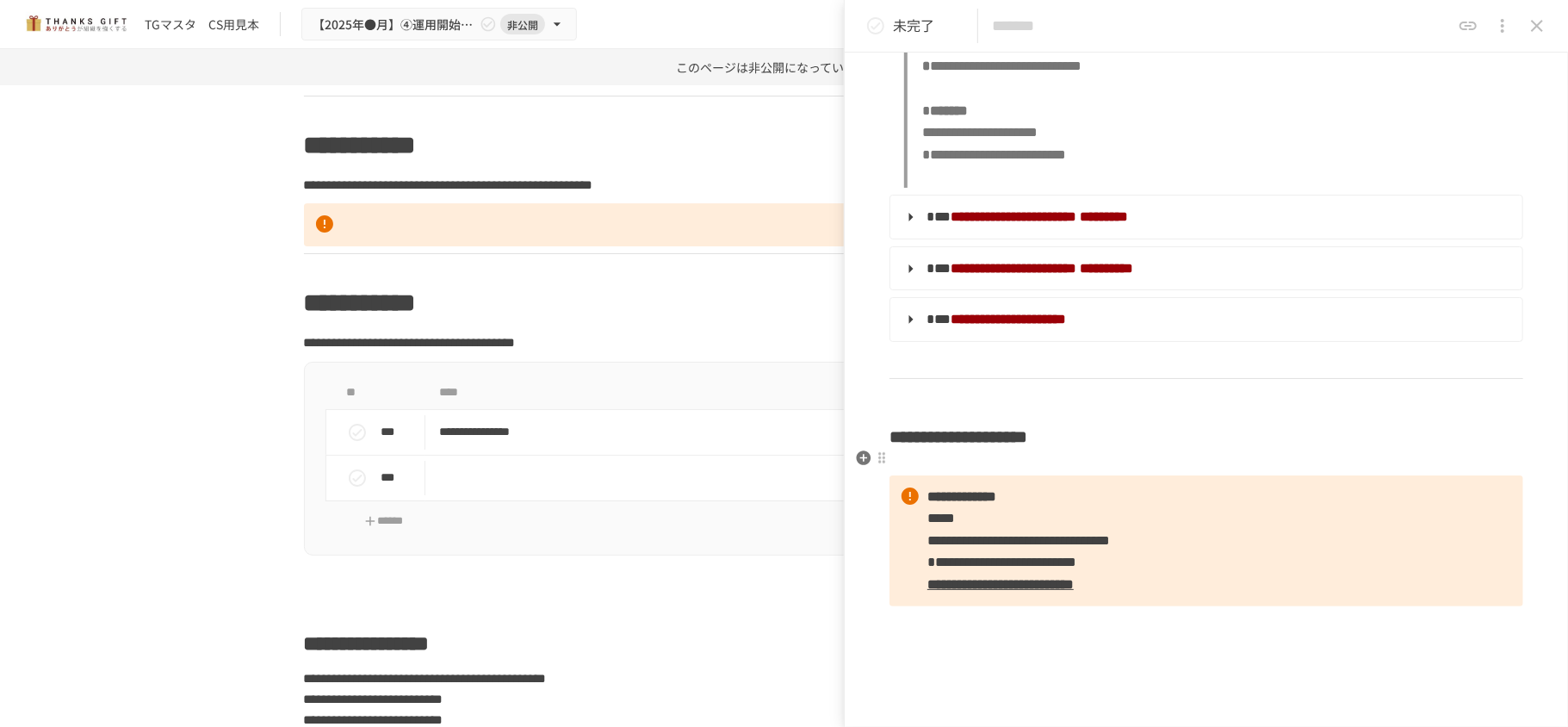 click on "**********" at bounding box center (1206, 437) 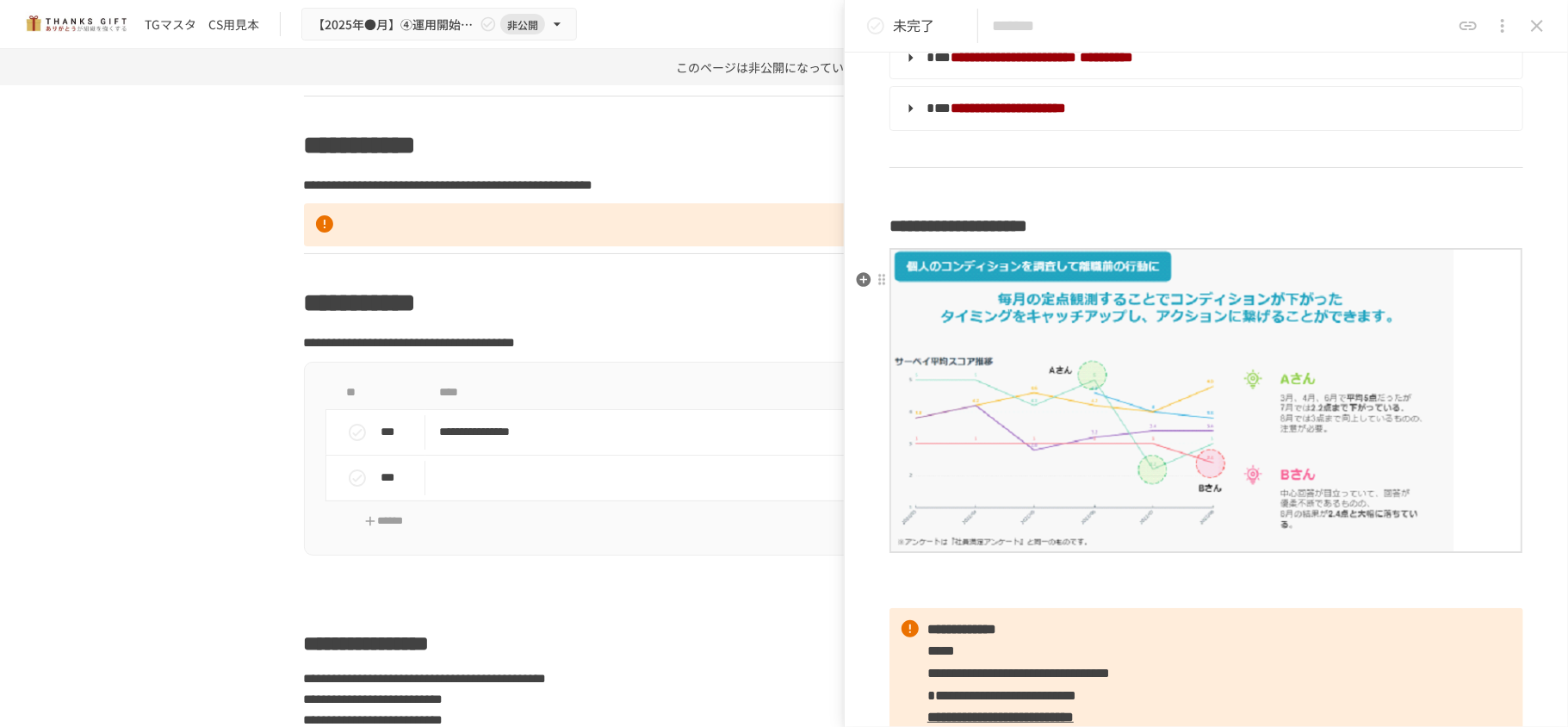 scroll, scrollTop: 574, scrollLeft: 0, axis: vertical 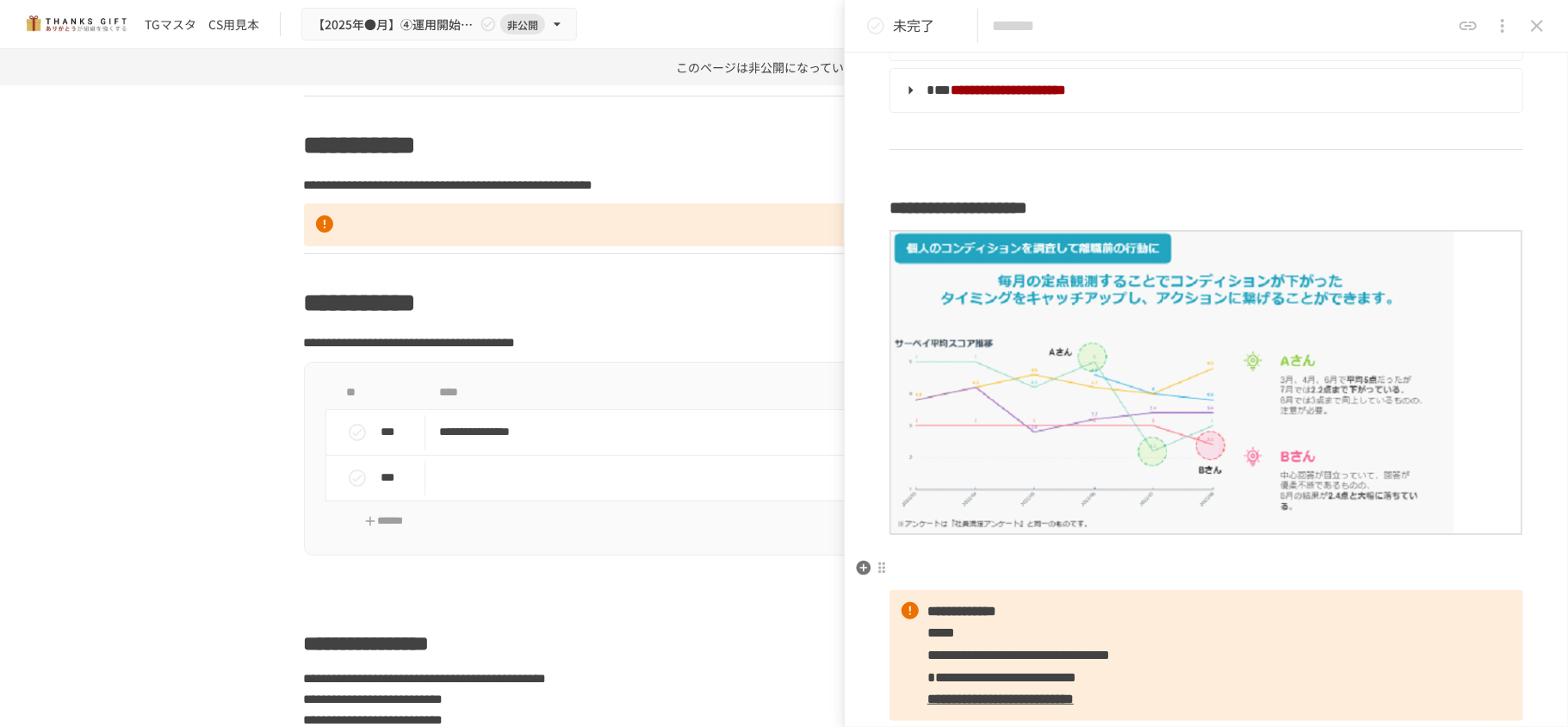 click at bounding box center [1206, 574] 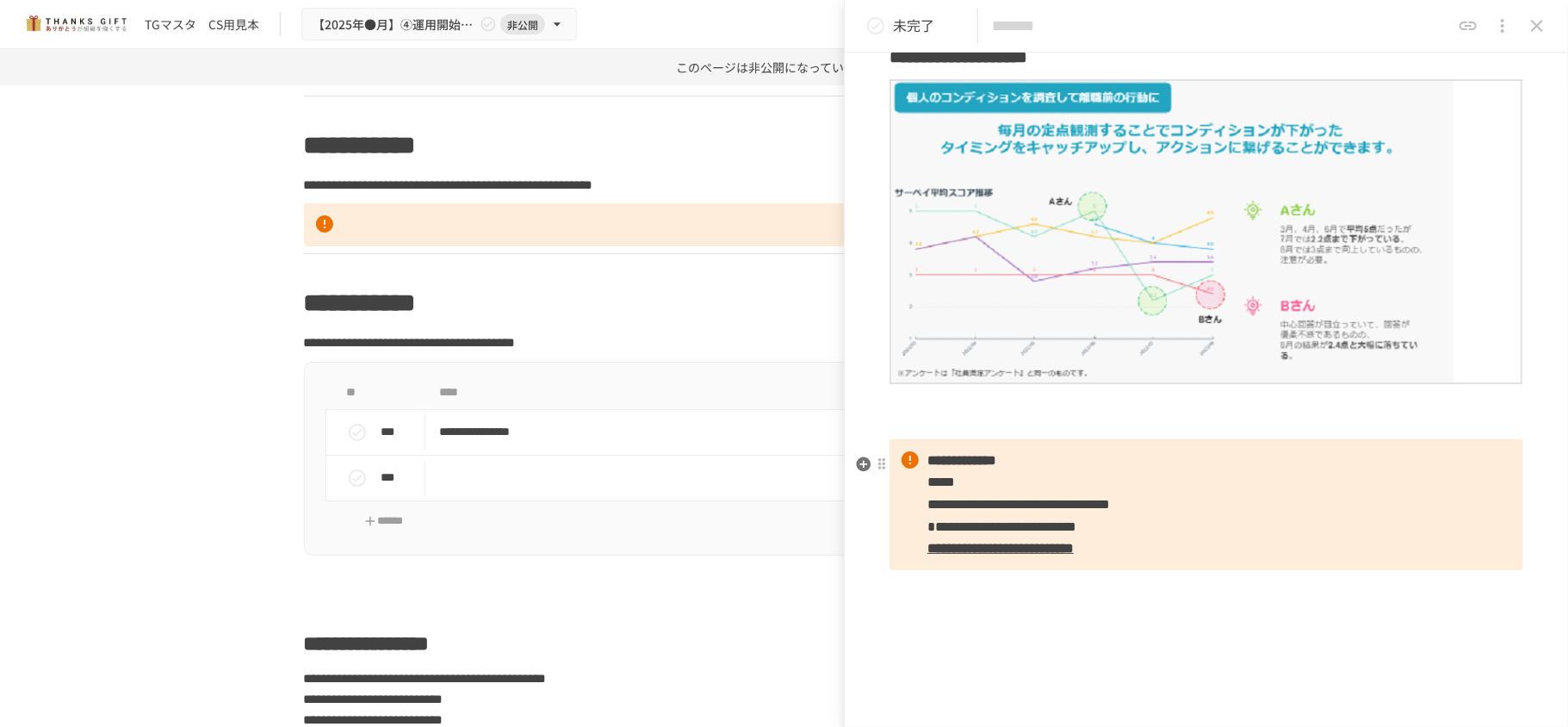 scroll, scrollTop: 689, scrollLeft: 0, axis: vertical 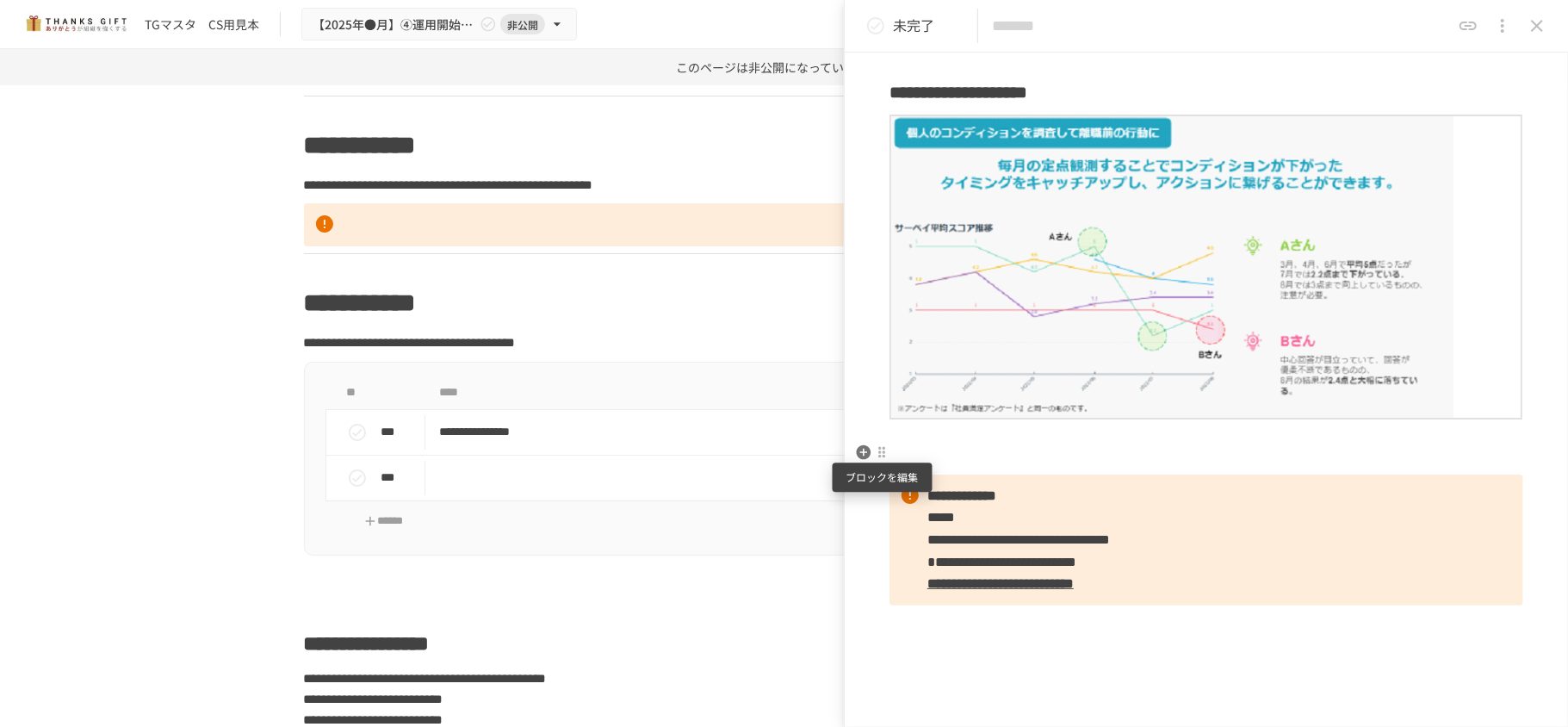click at bounding box center [882, 453] 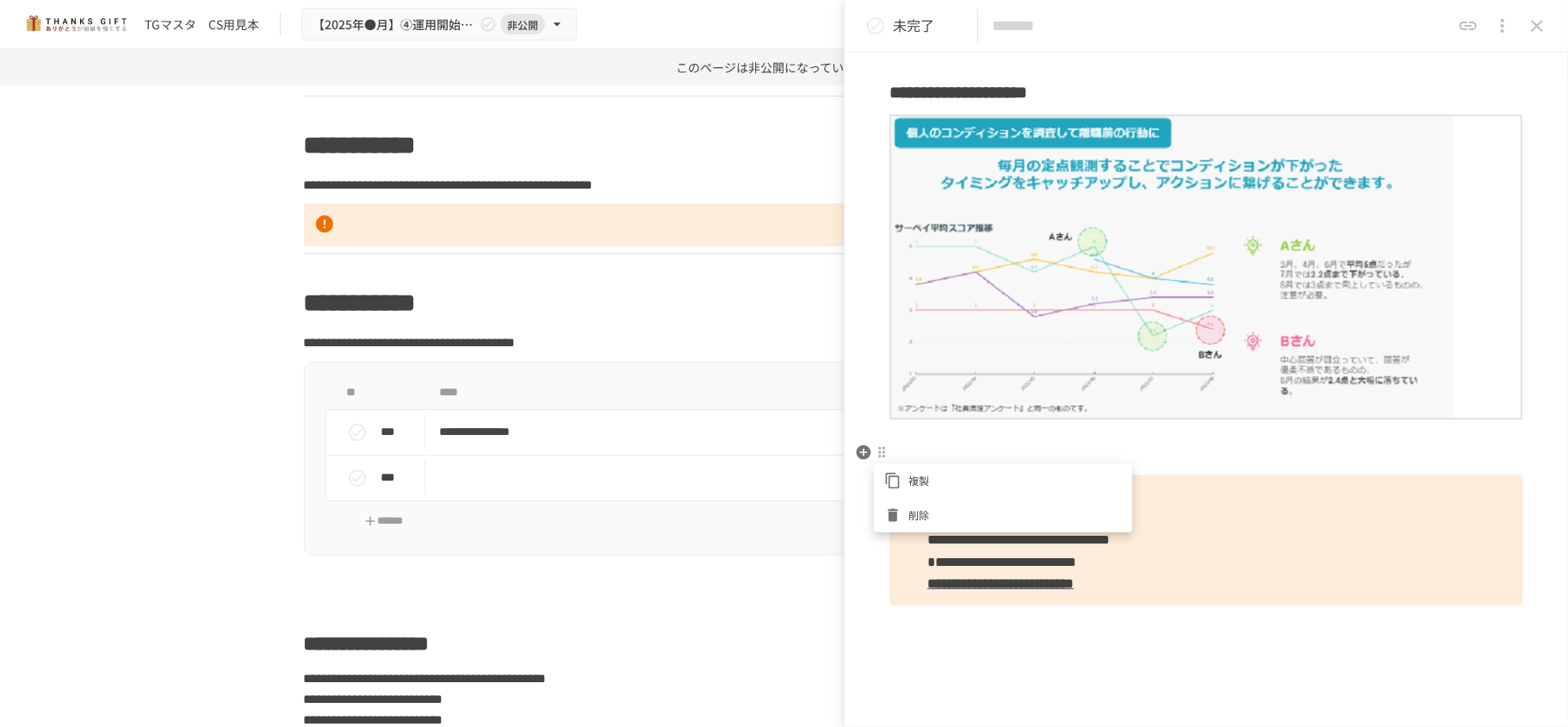 drag, startPoint x: 935, startPoint y: 494, endPoint x: 945, endPoint y: 500, distance: 11.661904 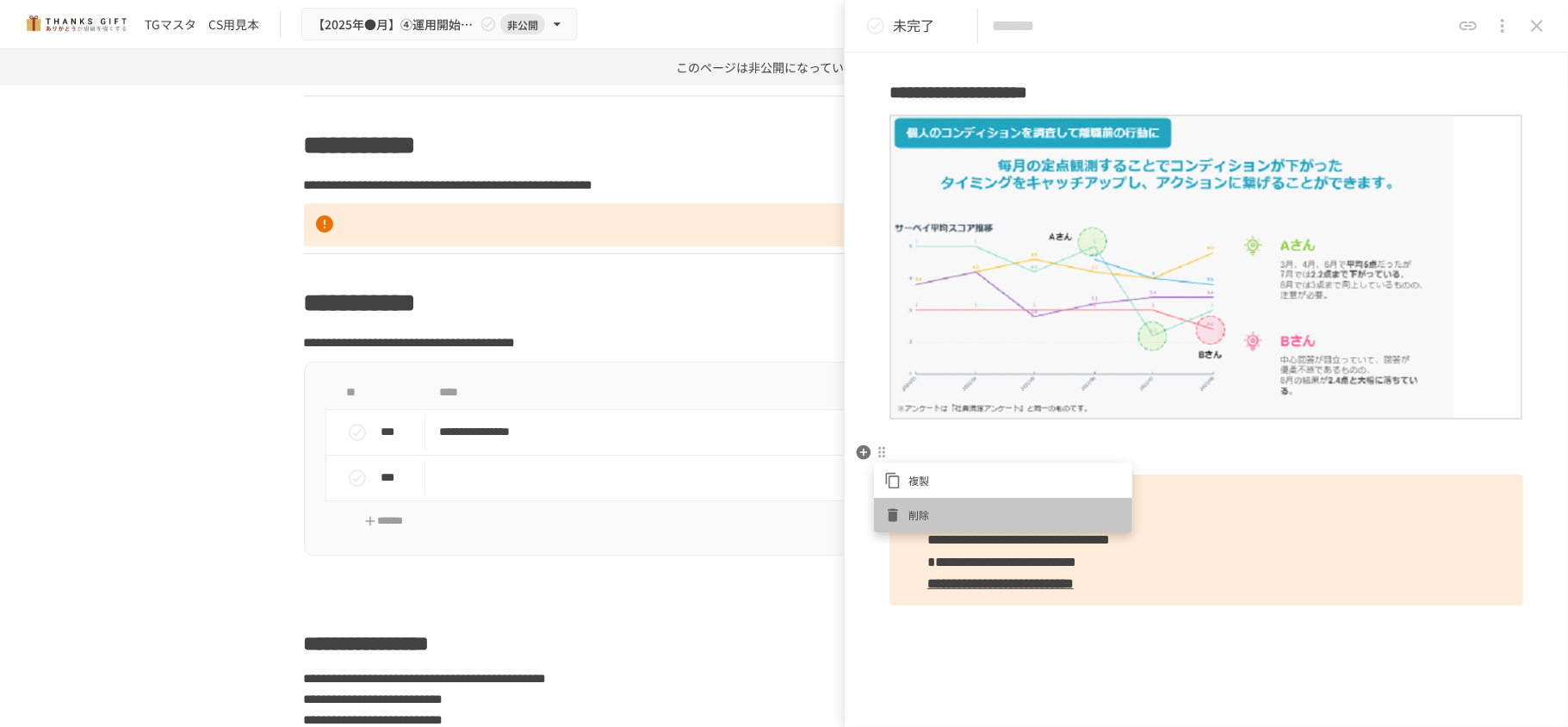 click on "削除" at bounding box center (1015, 514) 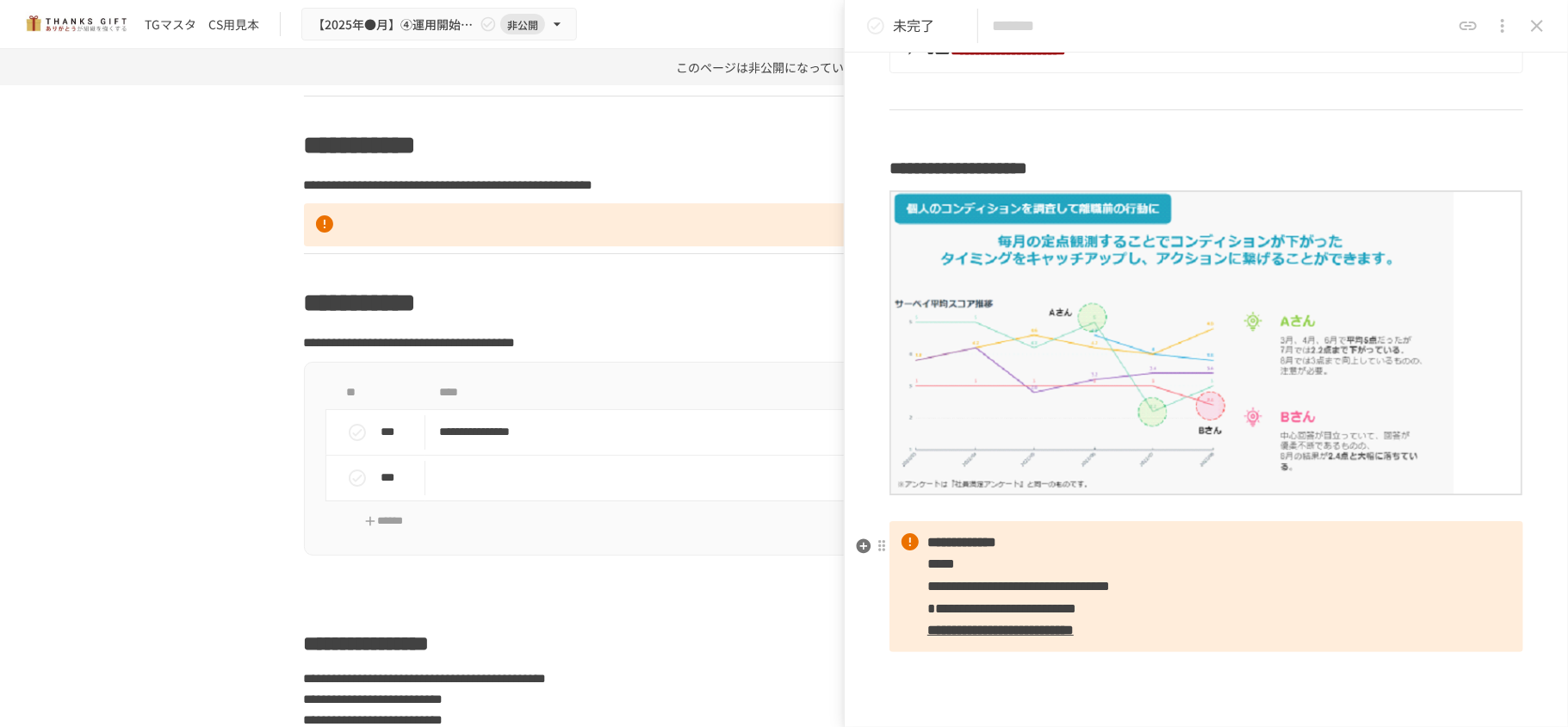 scroll, scrollTop: 574, scrollLeft: 0, axis: vertical 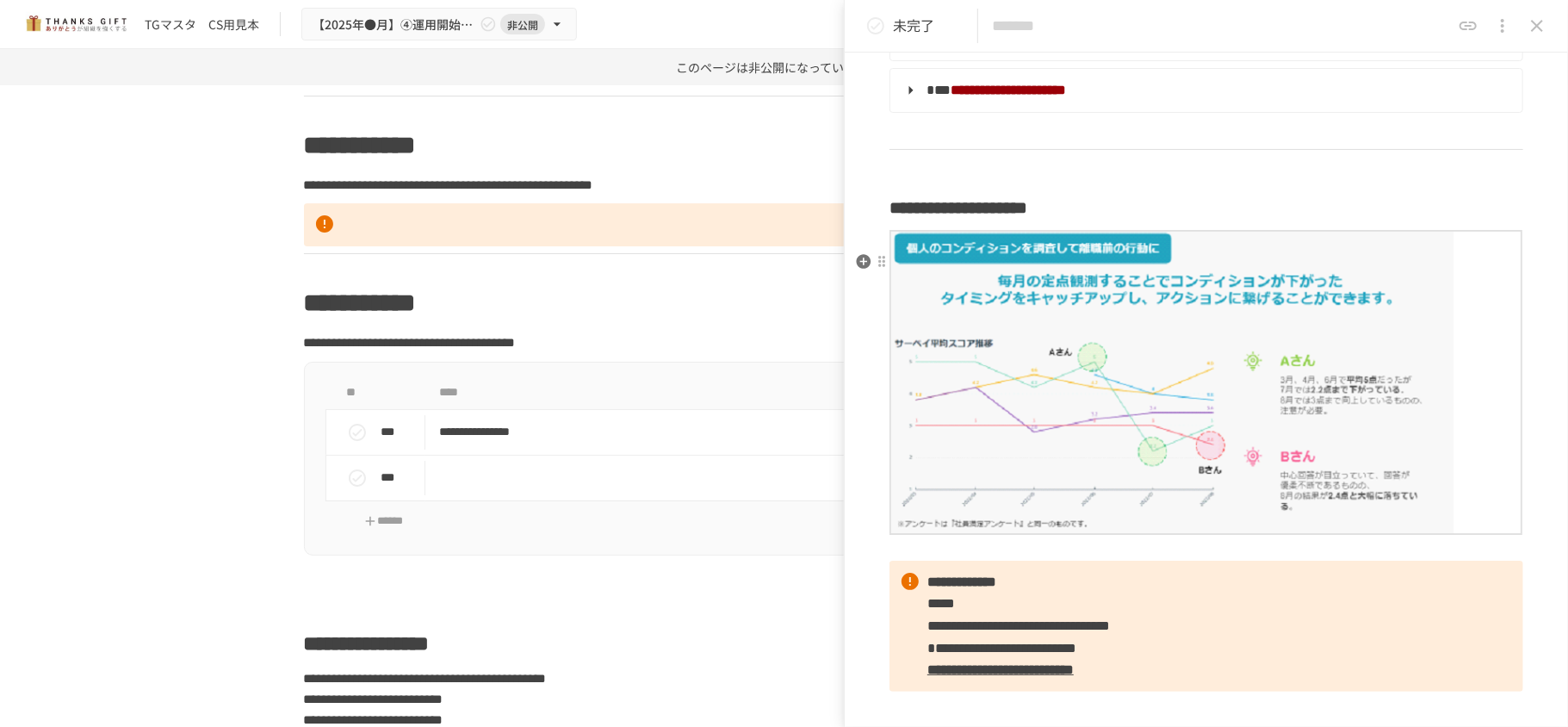 click at bounding box center (1206, 382) 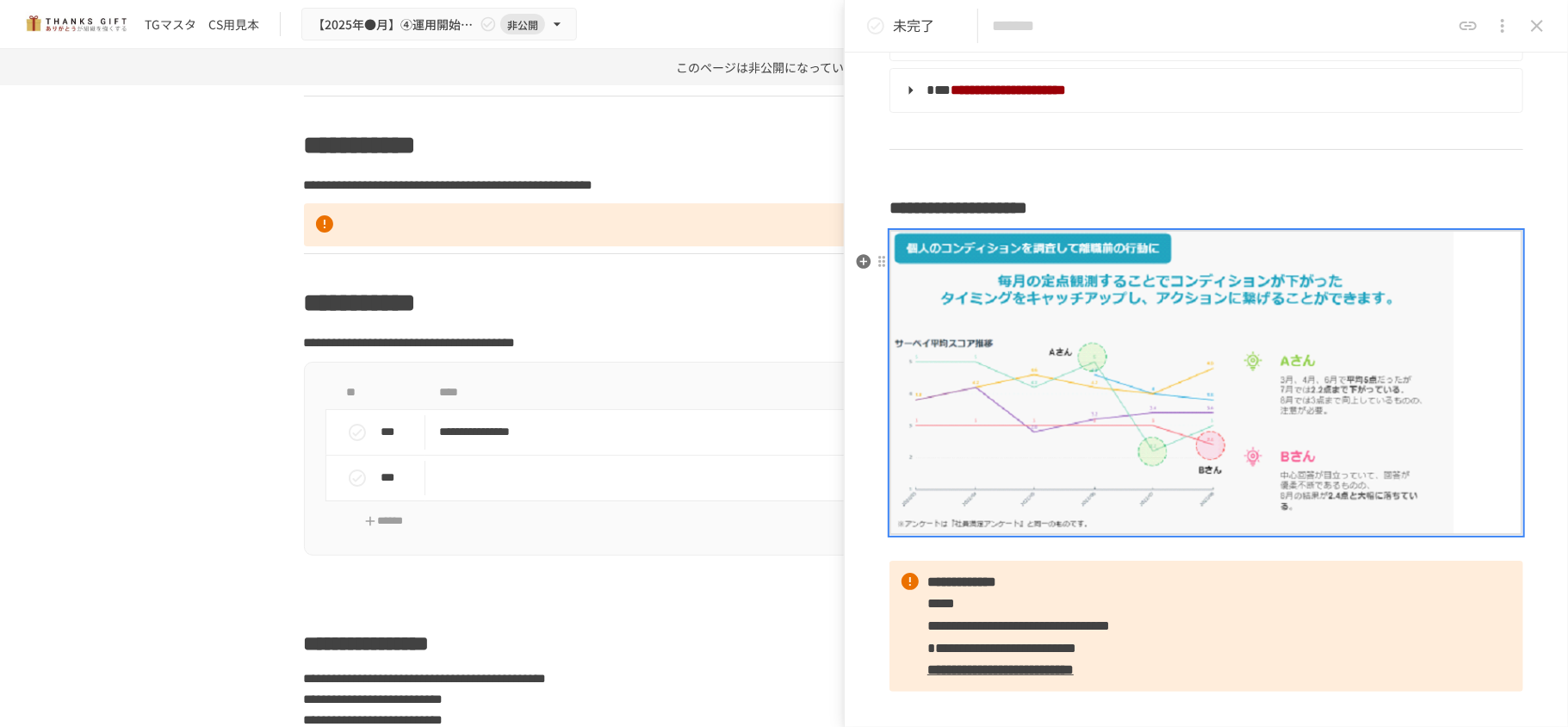 scroll, scrollTop: 541, scrollLeft: 0, axis: vertical 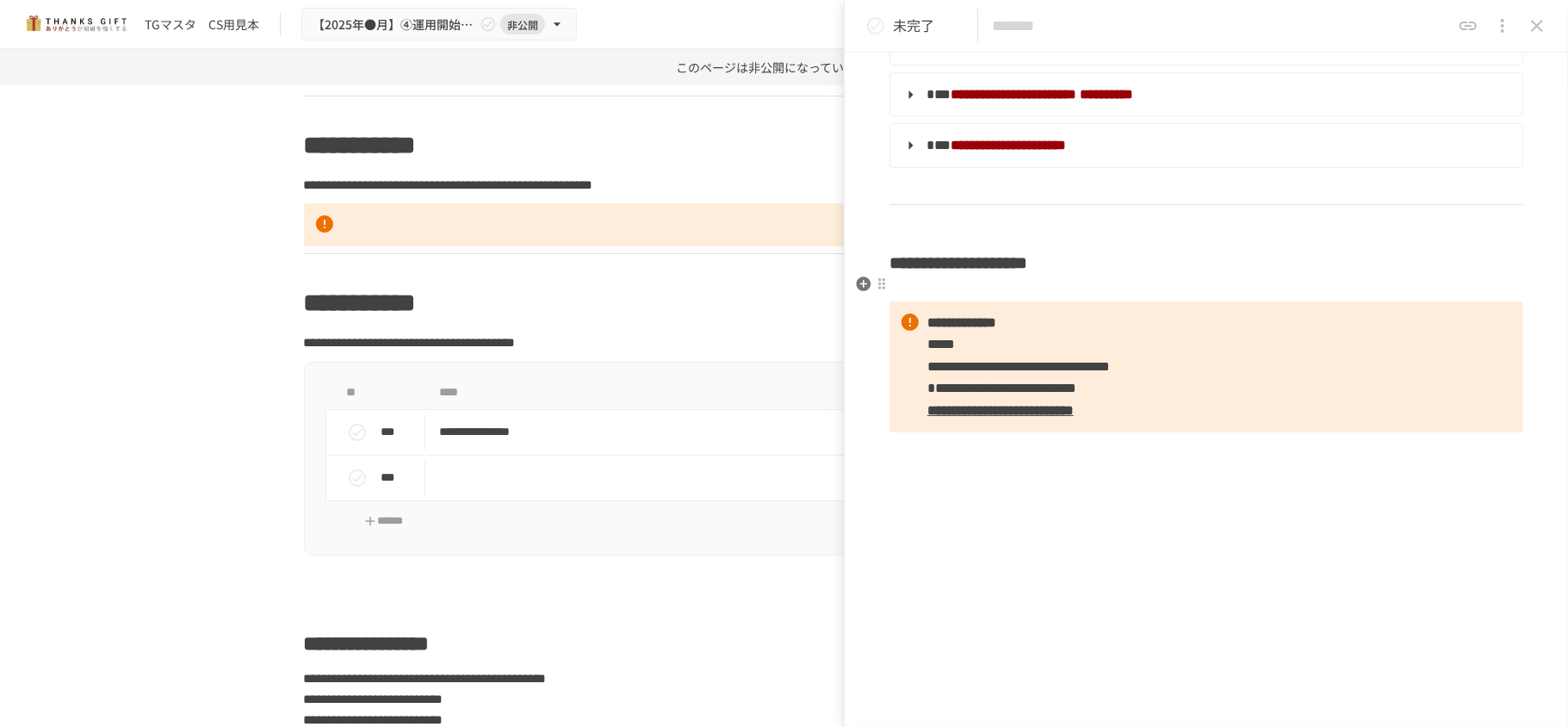 click on "**********" at bounding box center (1206, 263) 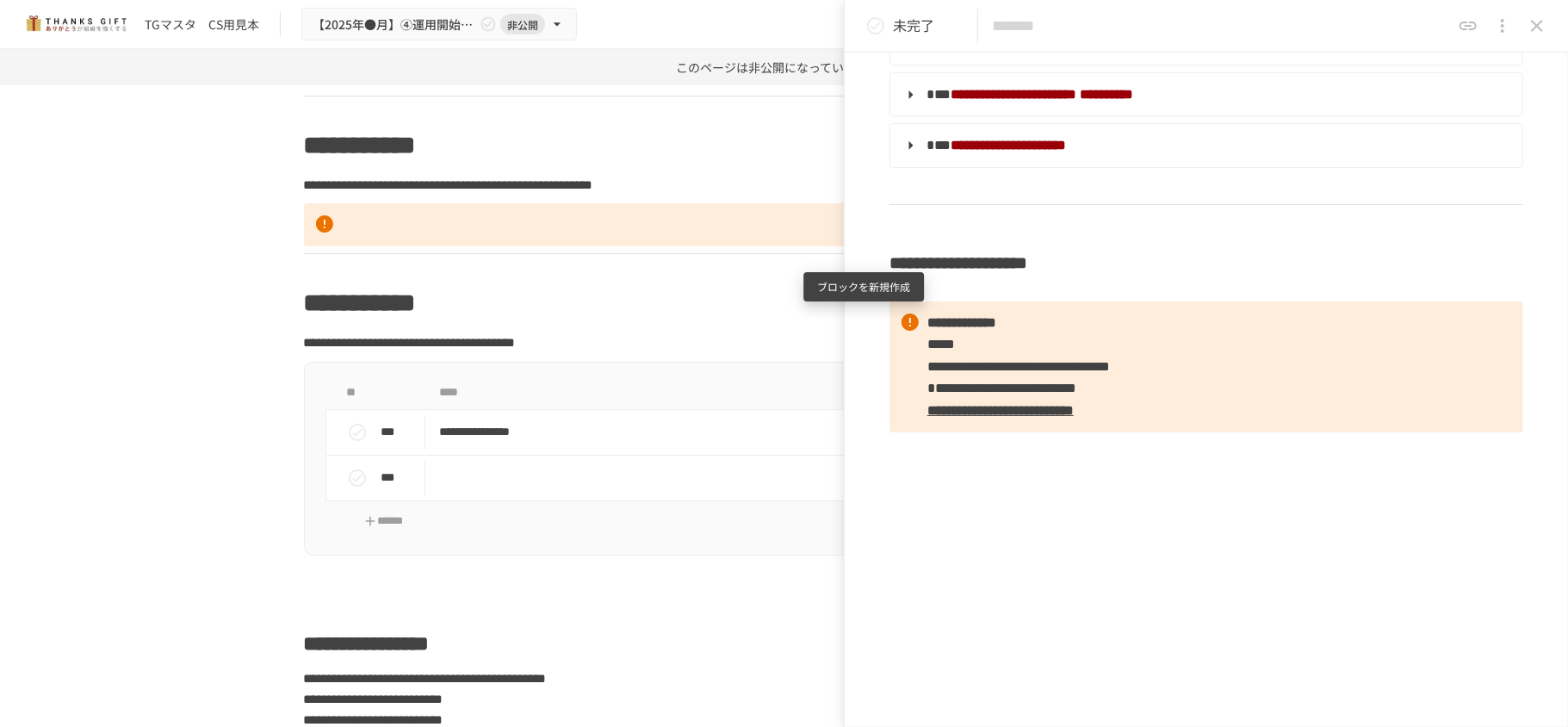 click 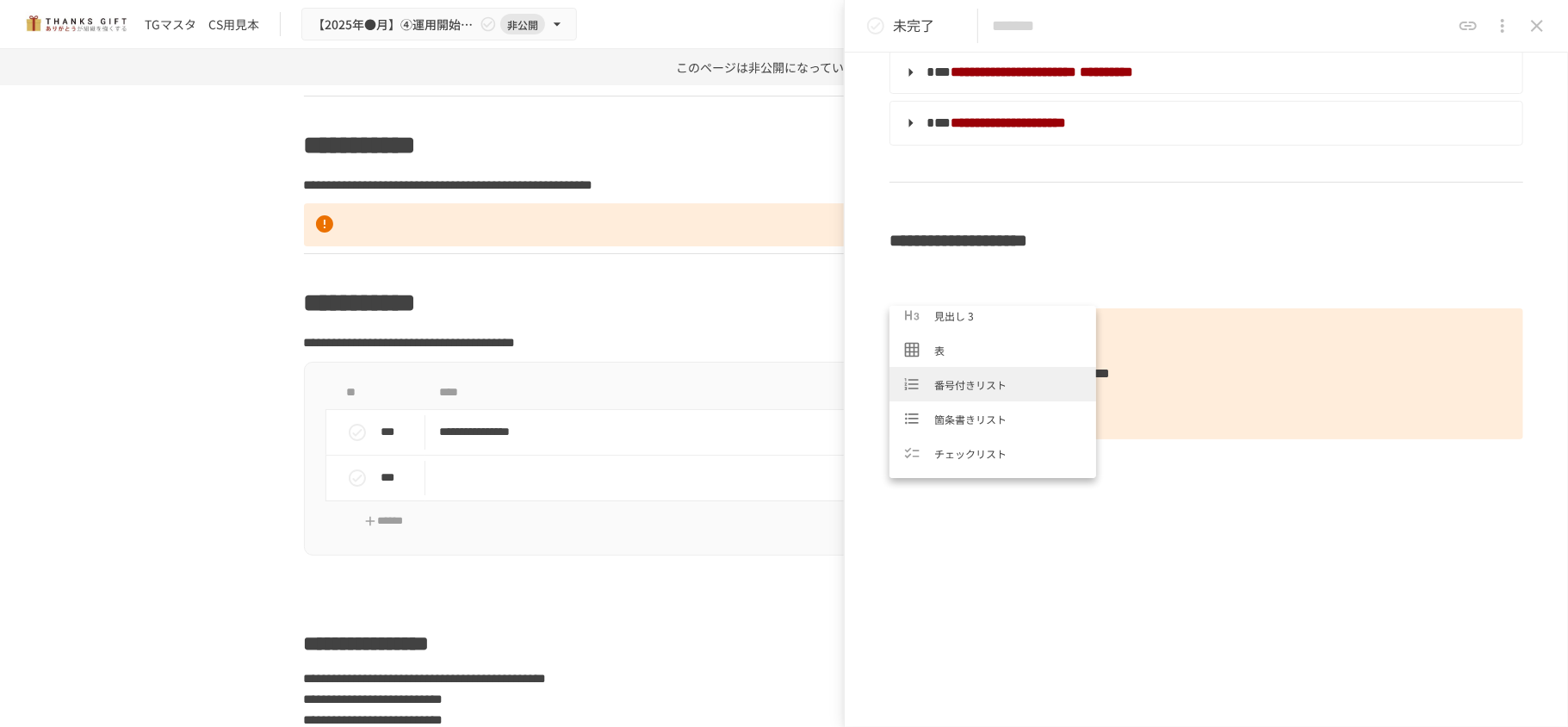 scroll, scrollTop: 229, scrollLeft: 0, axis: vertical 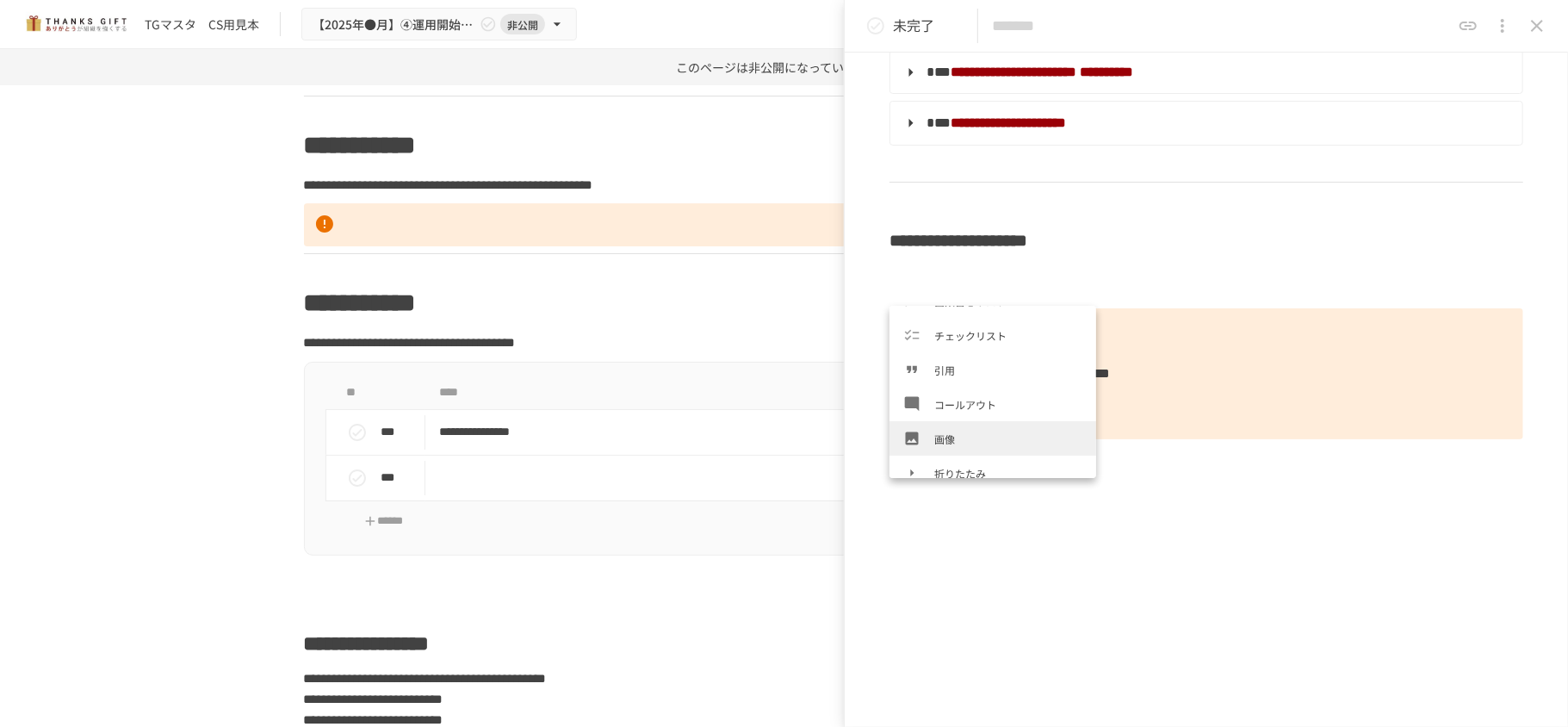 click on "画像" at bounding box center [1008, 438] 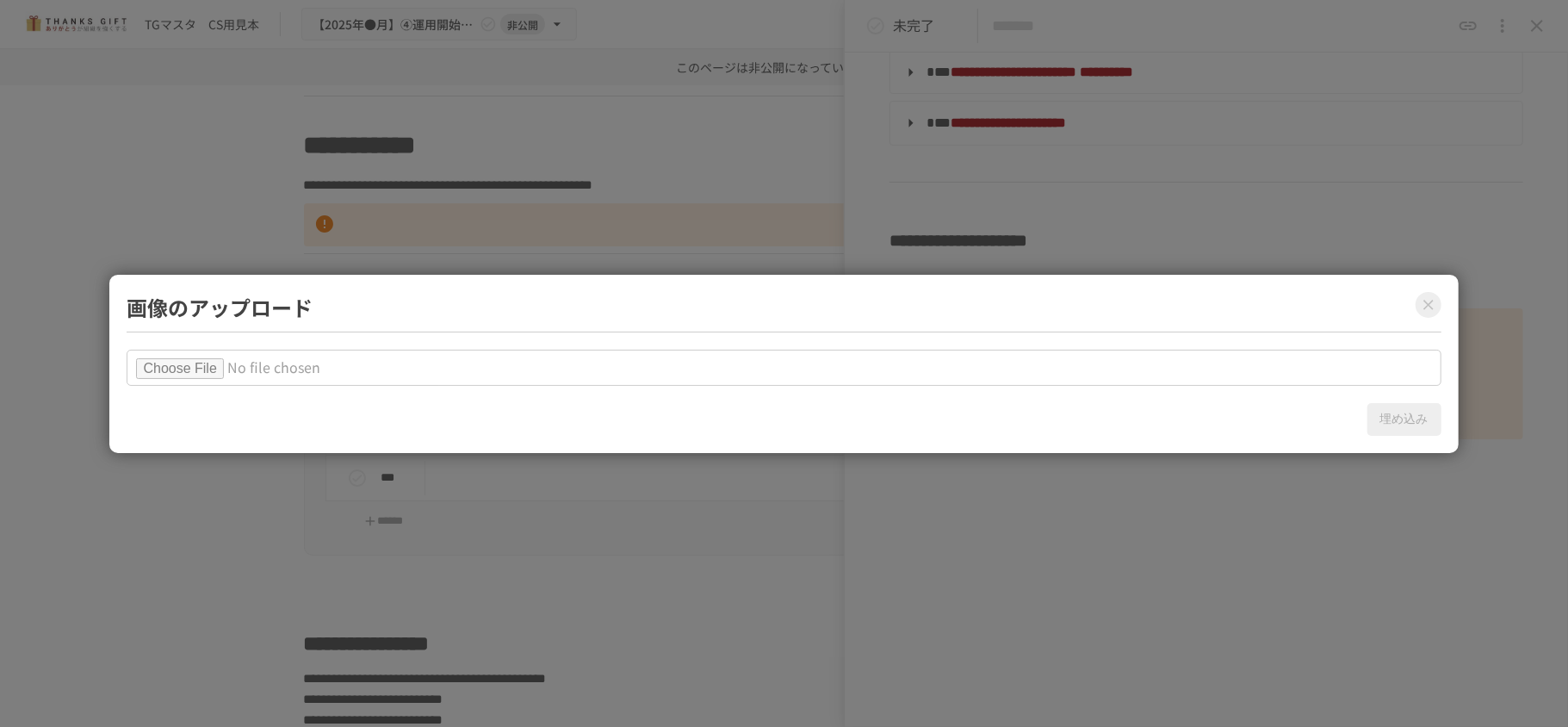 click at bounding box center [784, 368] 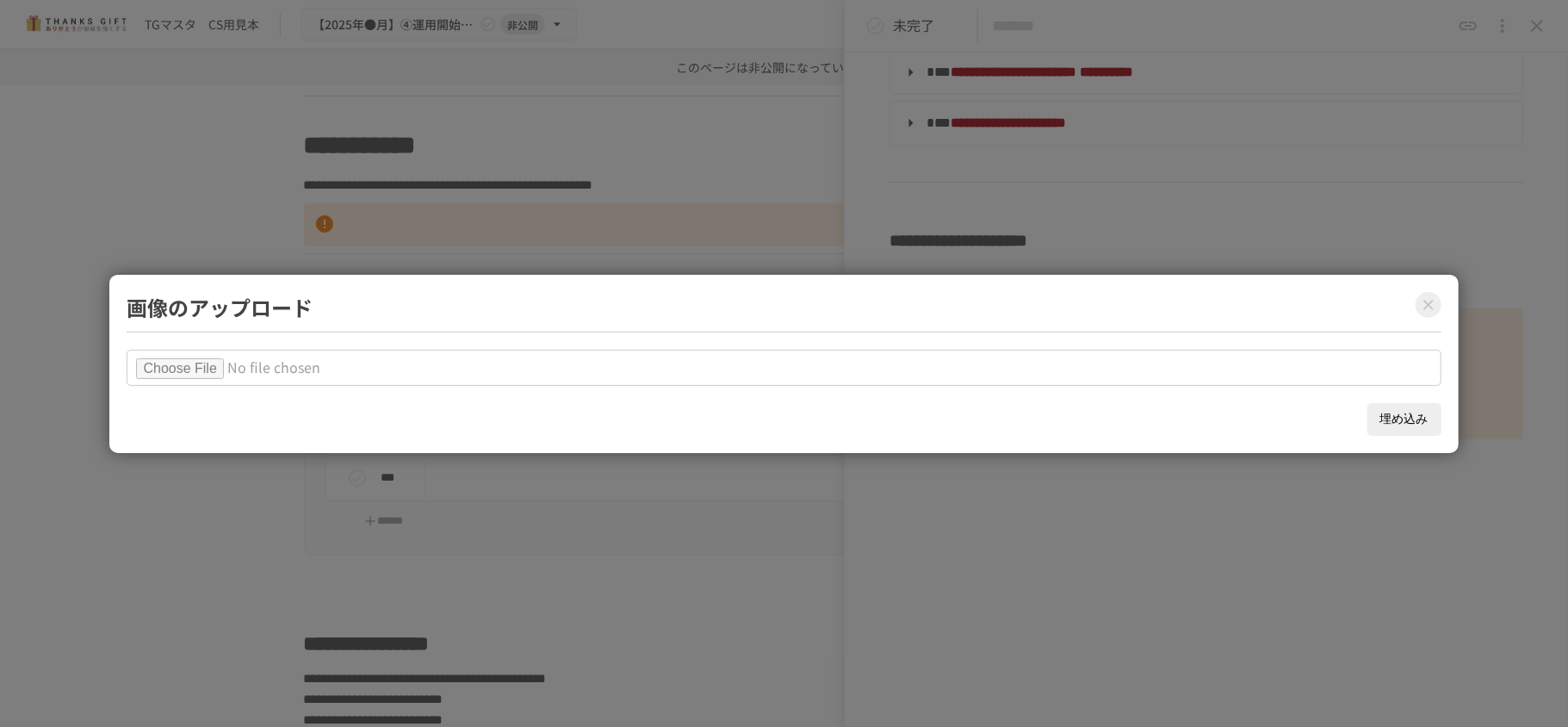click on "埋め込み" at bounding box center [1404, 419] 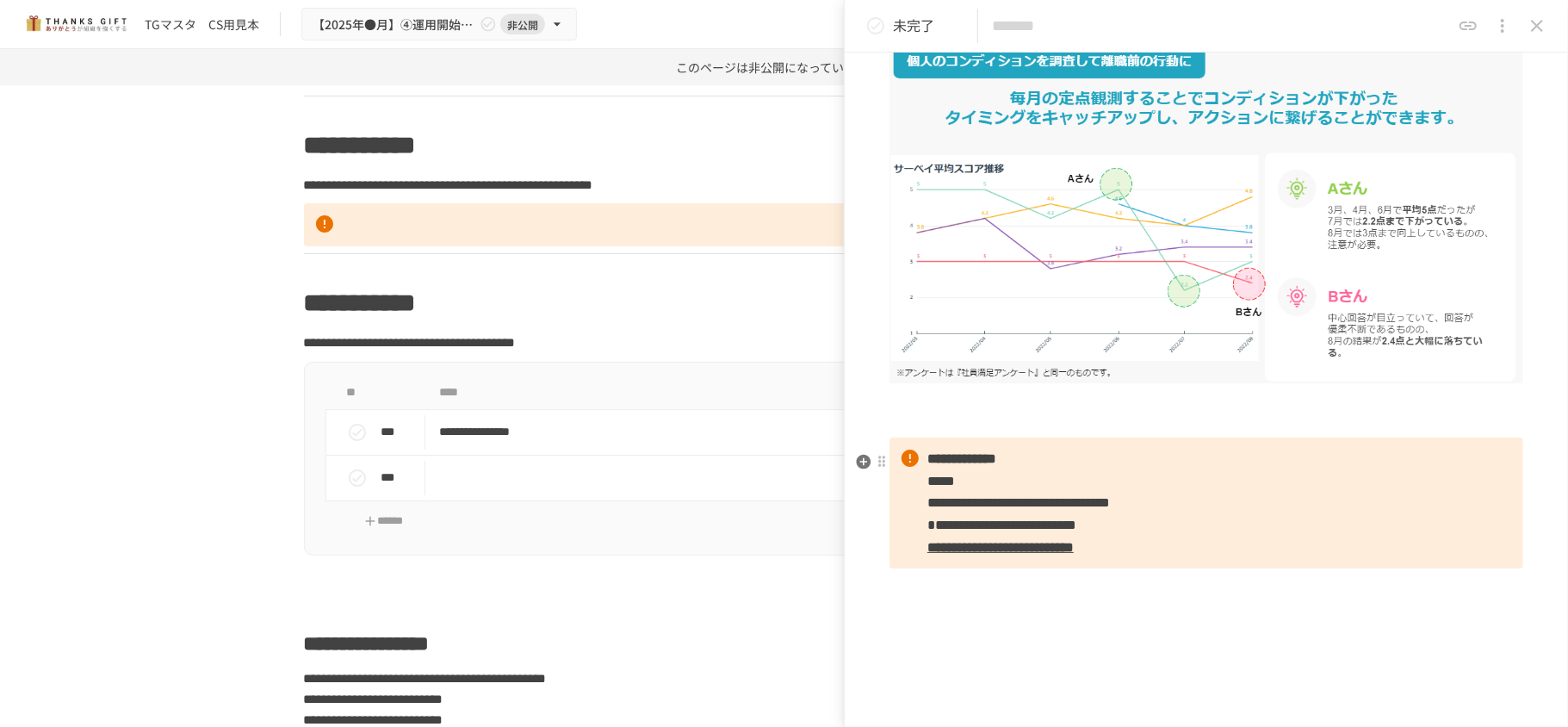 scroll, scrollTop: 770, scrollLeft: 0, axis: vertical 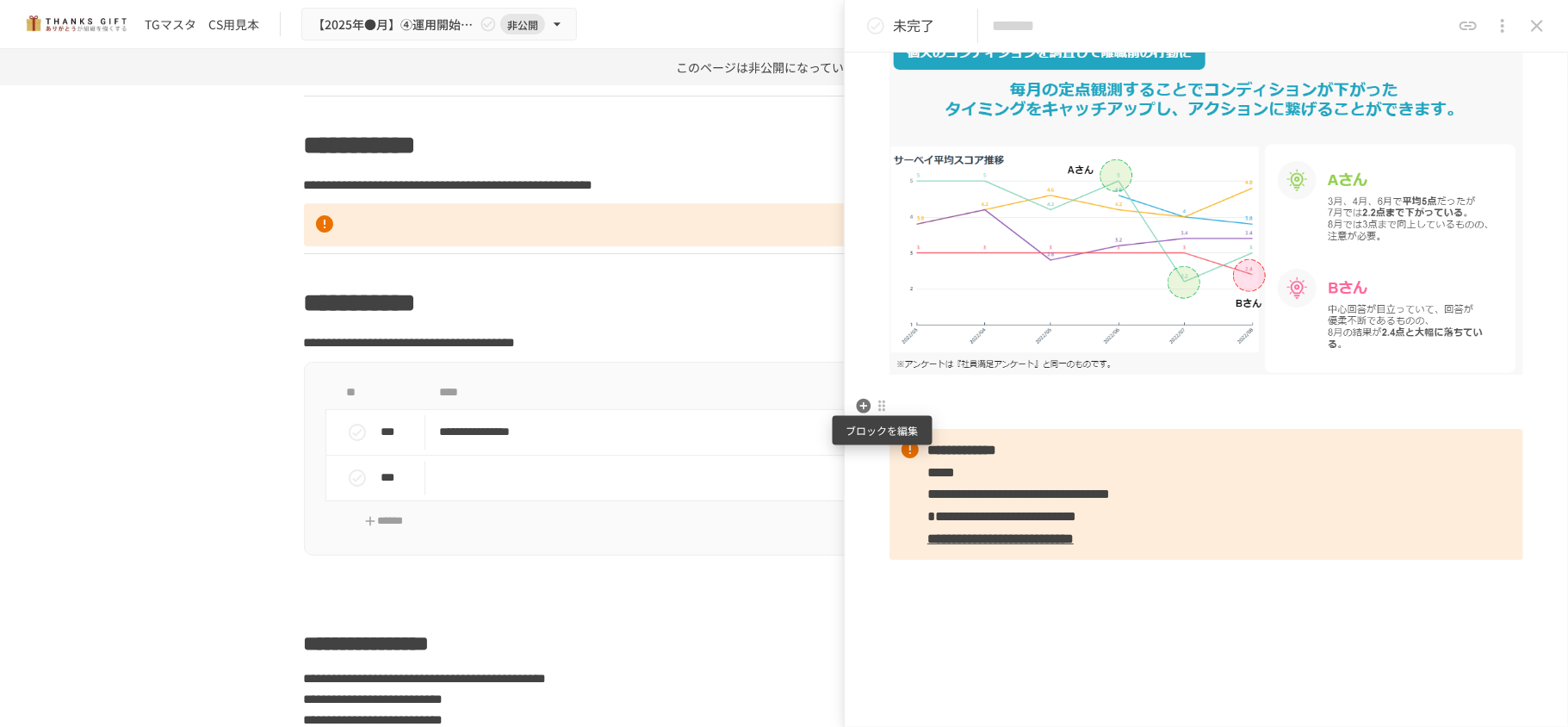 click at bounding box center [882, 407] 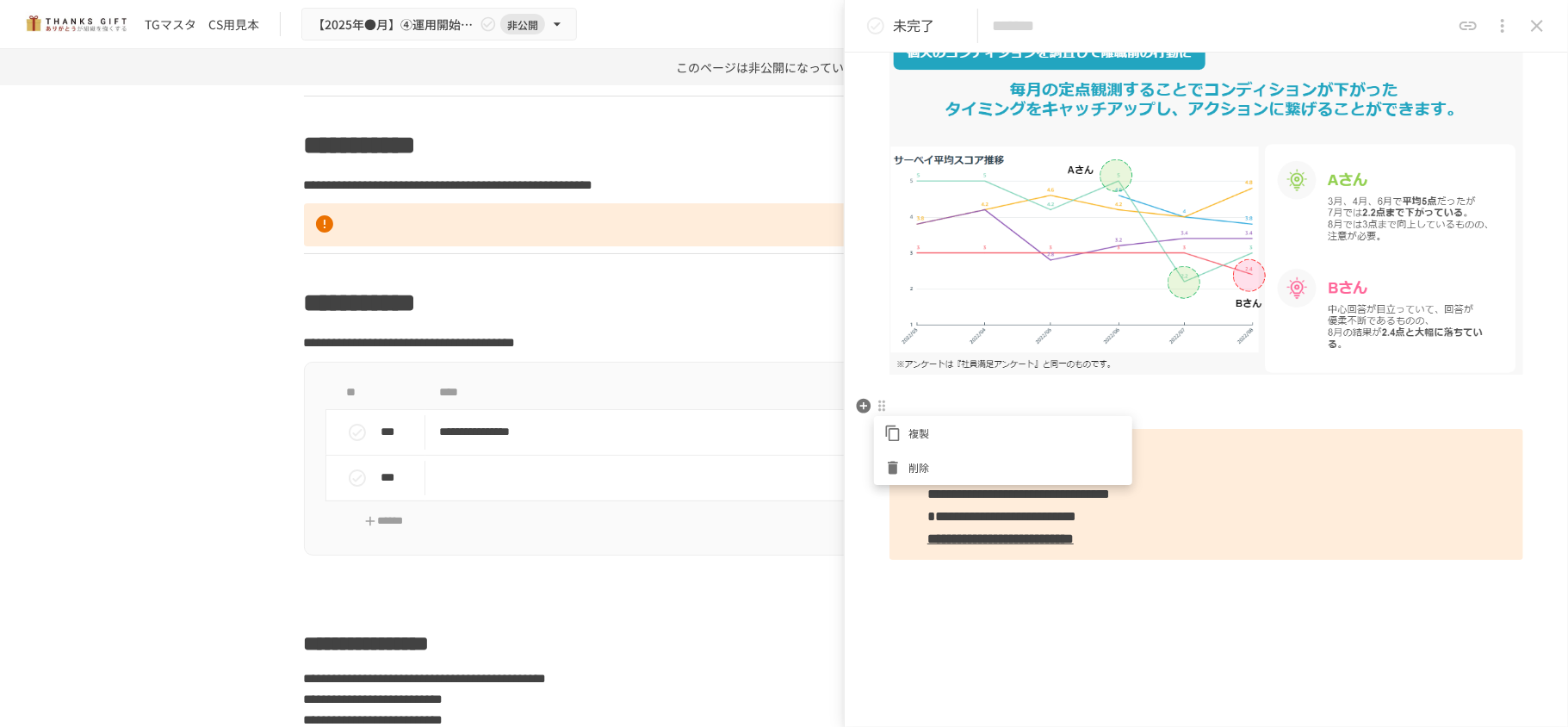 click on "削除" at bounding box center (1015, 467) 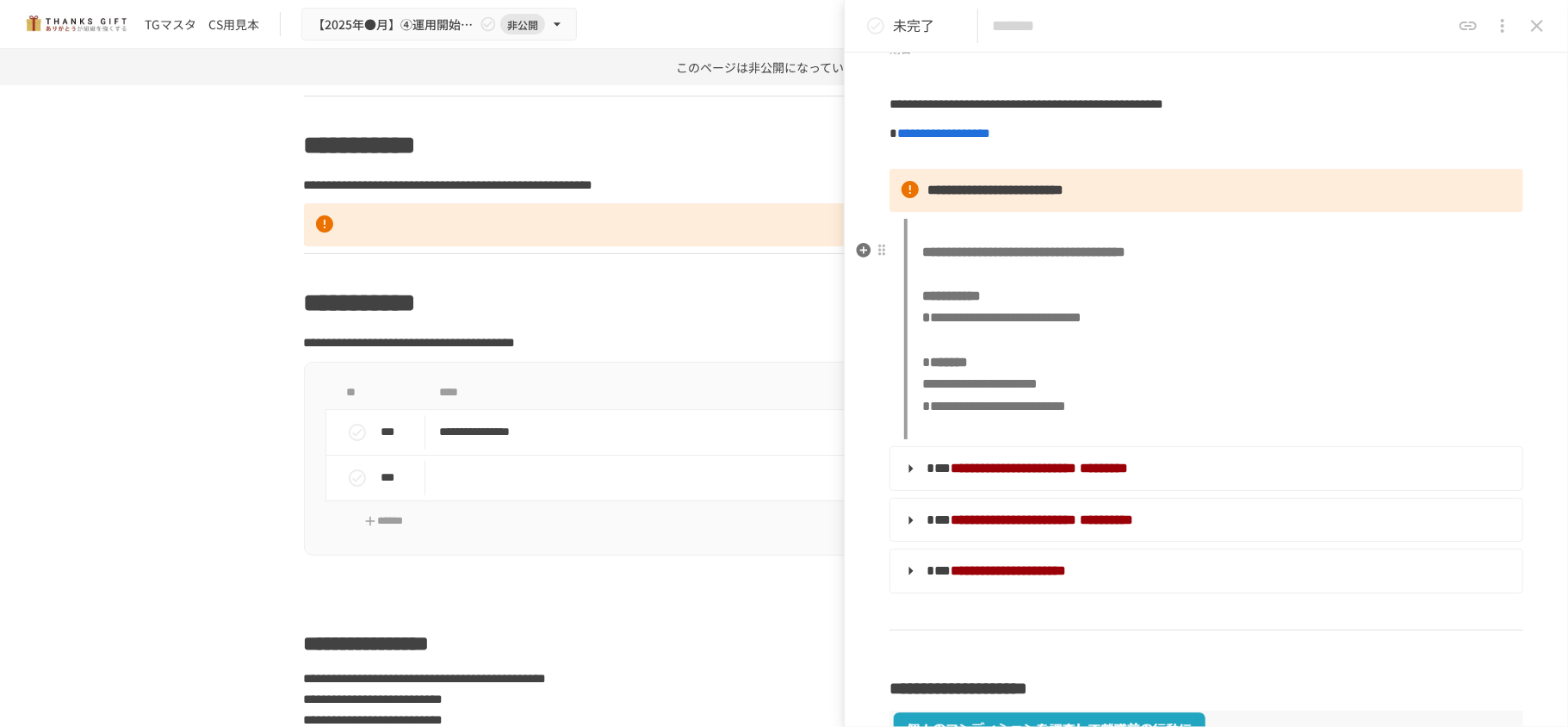 scroll, scrollTop: 0, scrollLeft: 0, axis: both 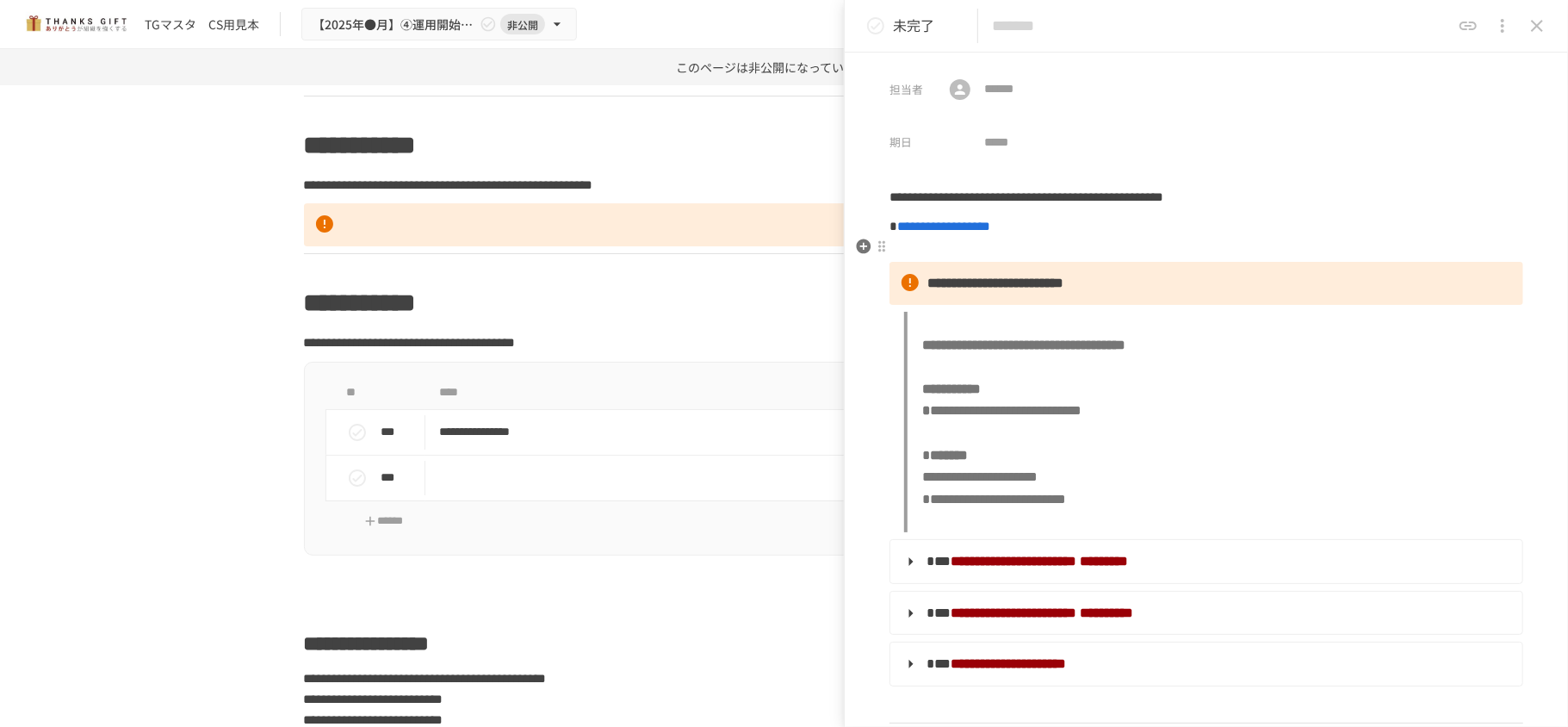 click on "**********" at bounding box center [1206, 227] 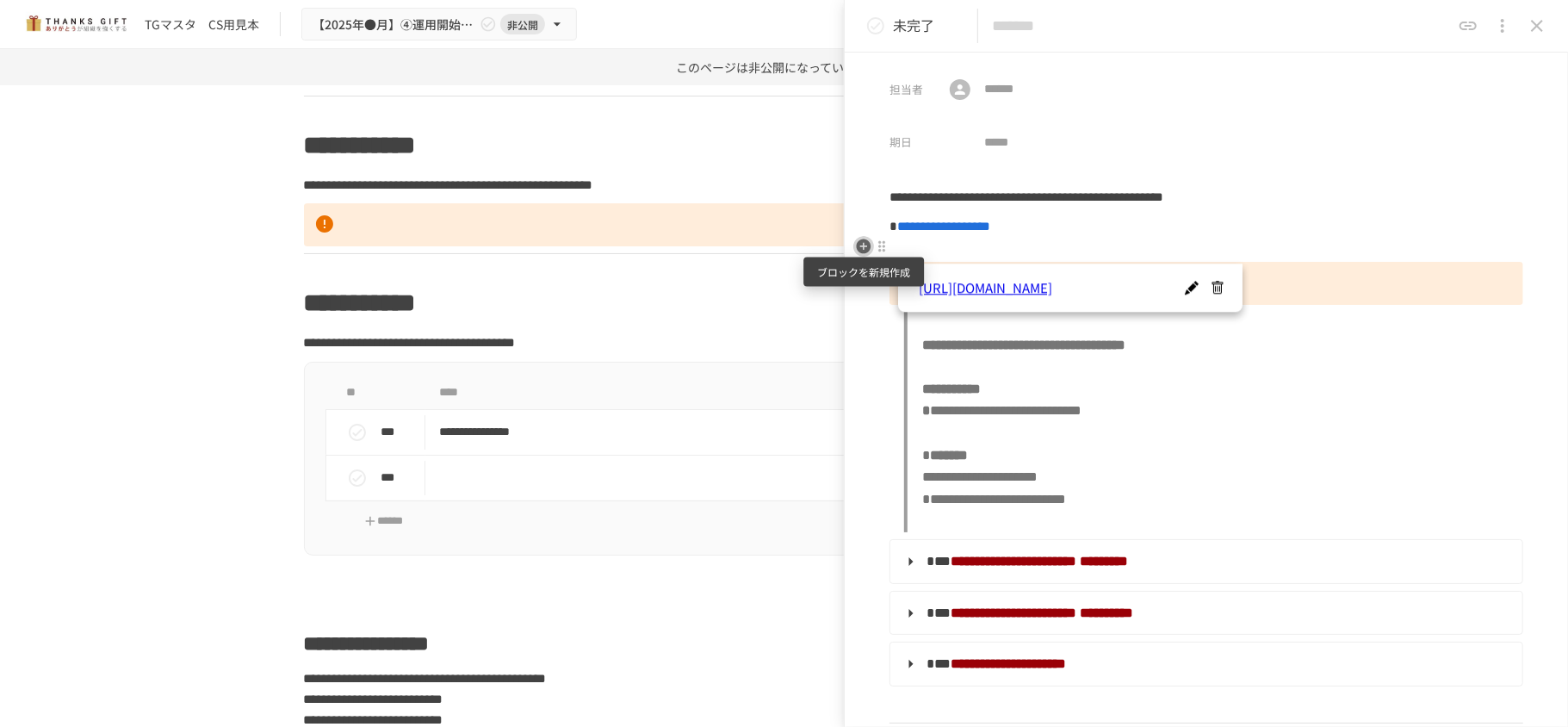 click 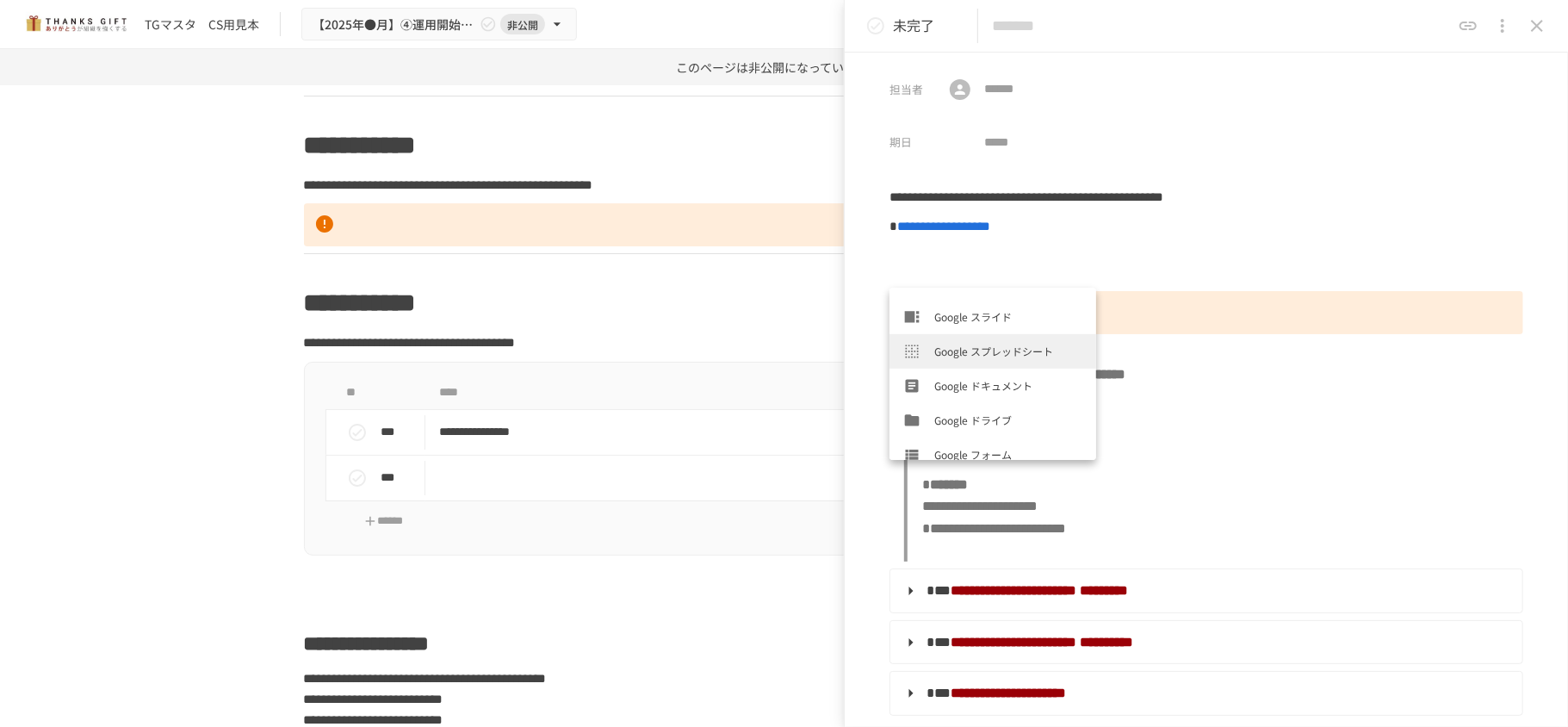 scroll, scrollTop: 207, scrollLeft: 0, axis: vertical 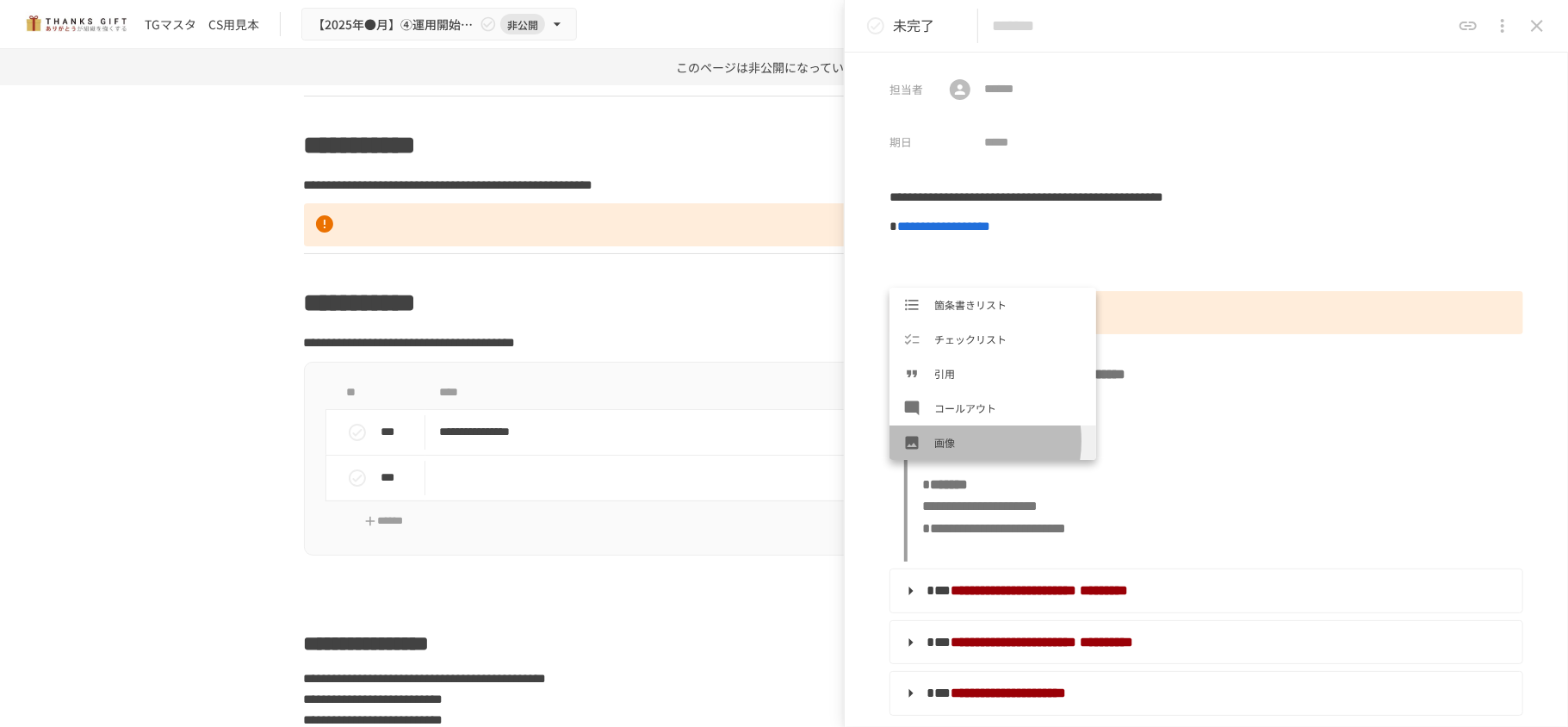 click on "画像" at bounding box center (1008, 442) 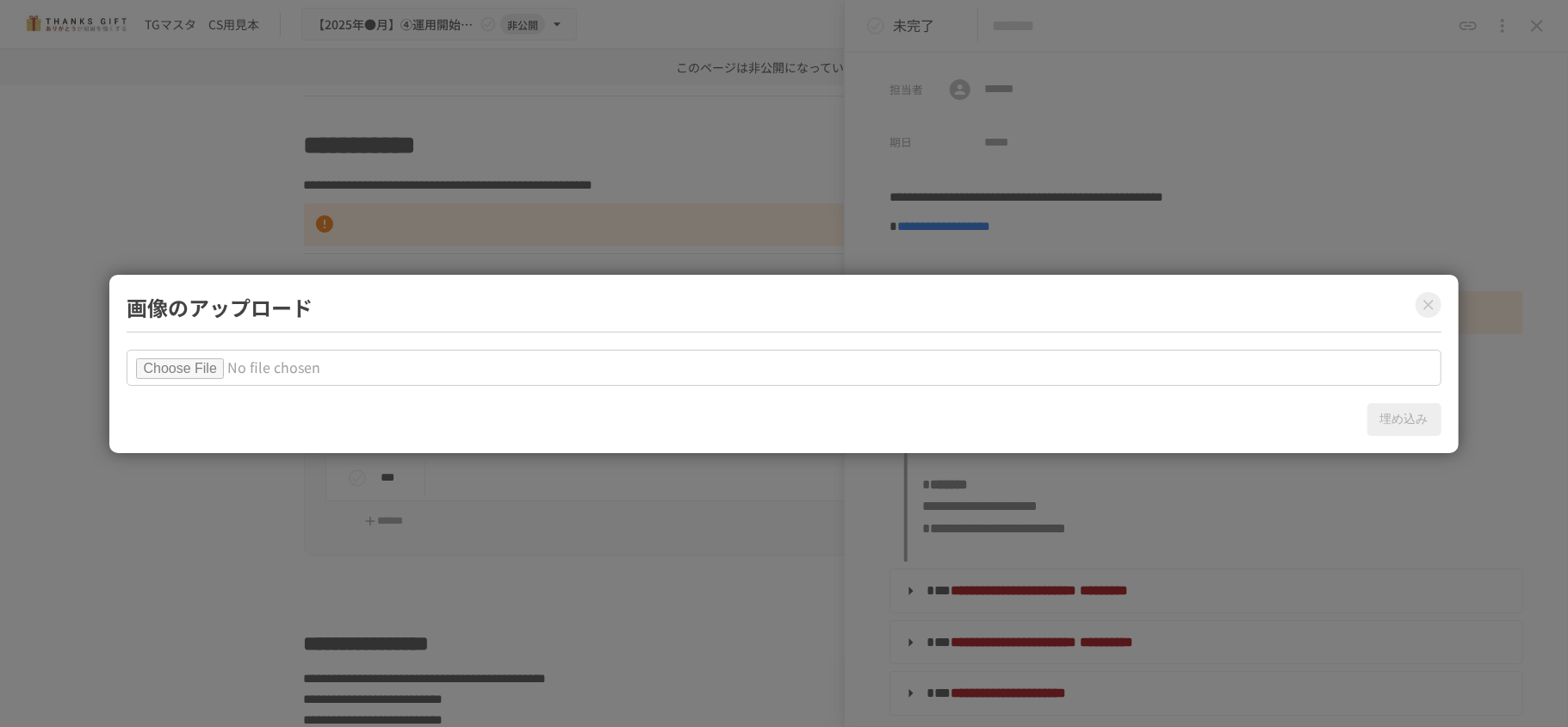 click at bounding box center (784, 368) 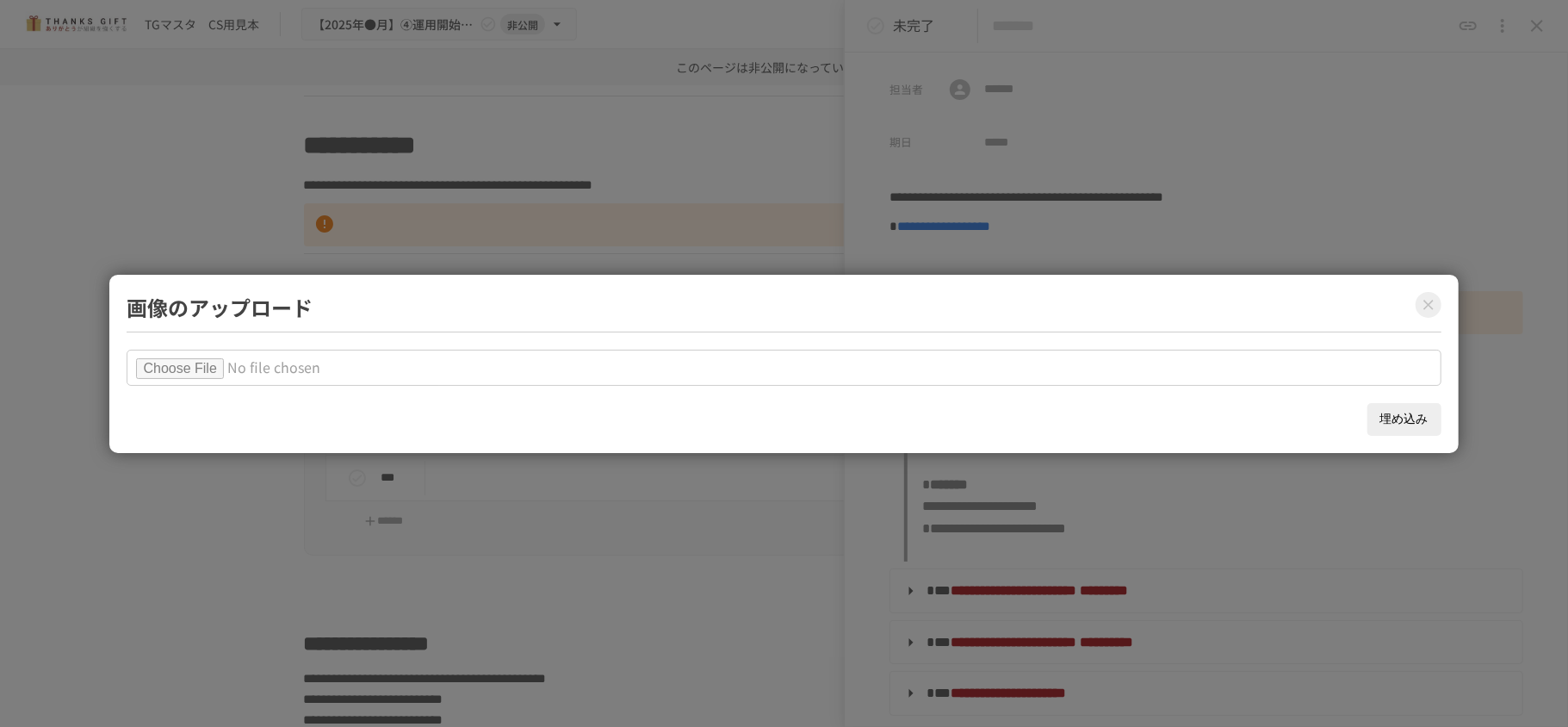 click on "埋め込み" at bounding box center (1404, 419) 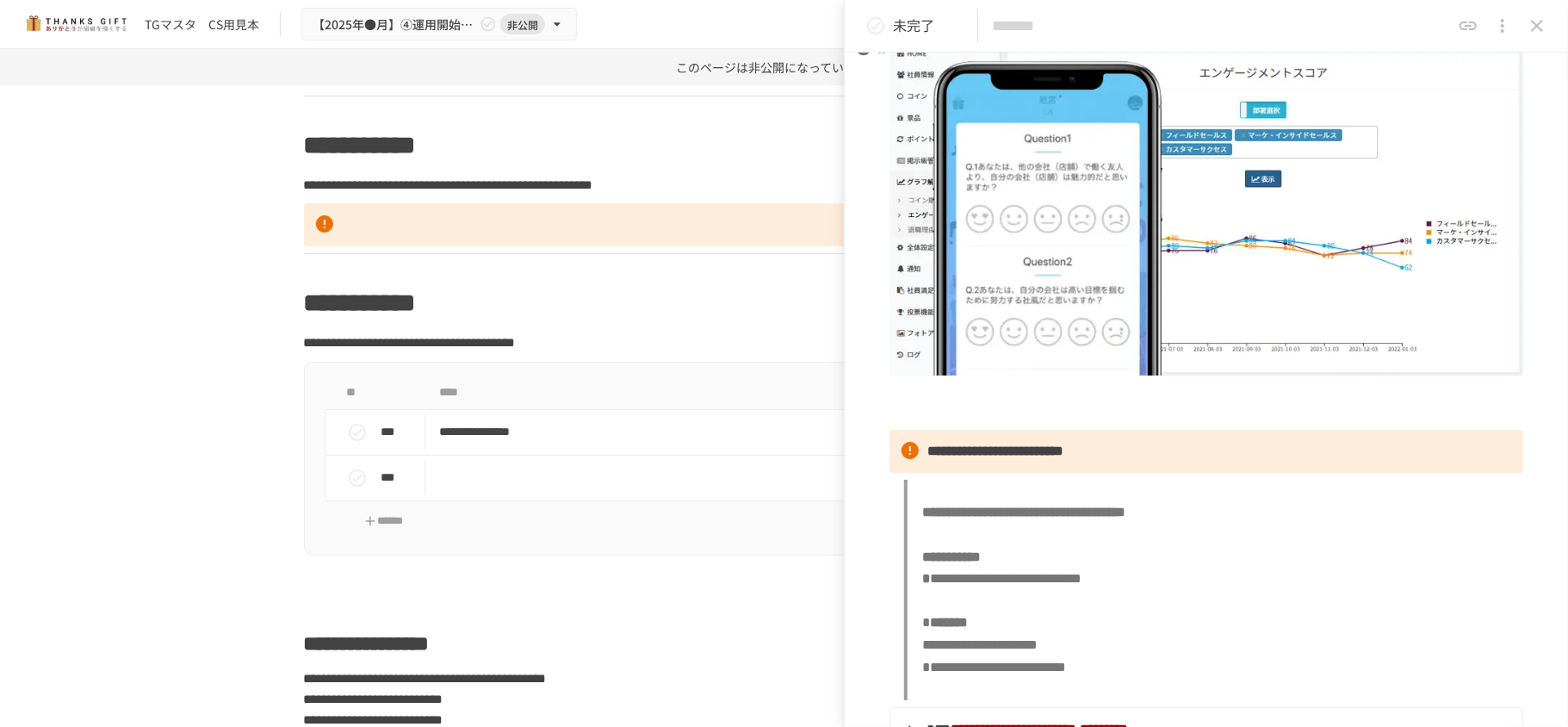scroll, scrollTop: 229, scrollLeft: 0, axis: vertical 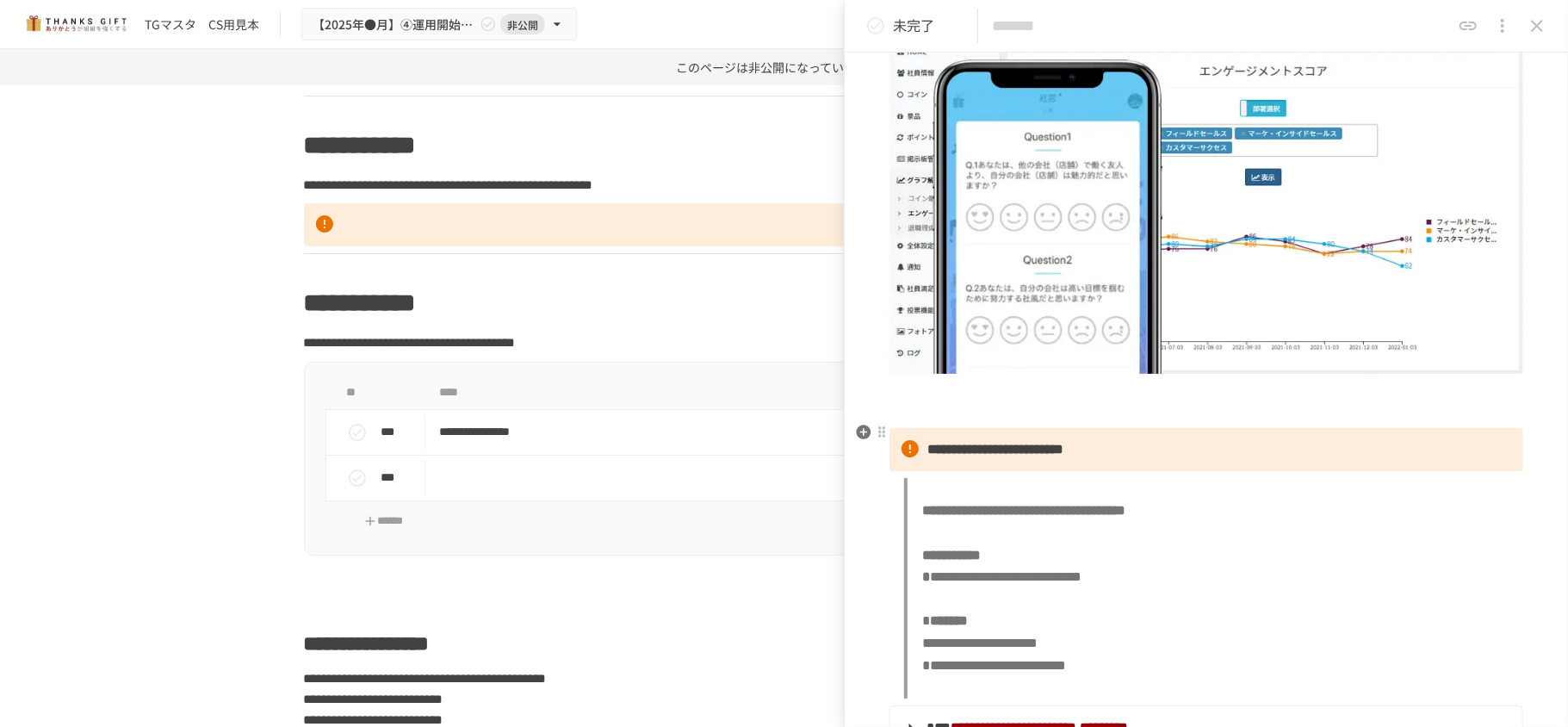 click on "**********" at bounding box center [1206, 726] 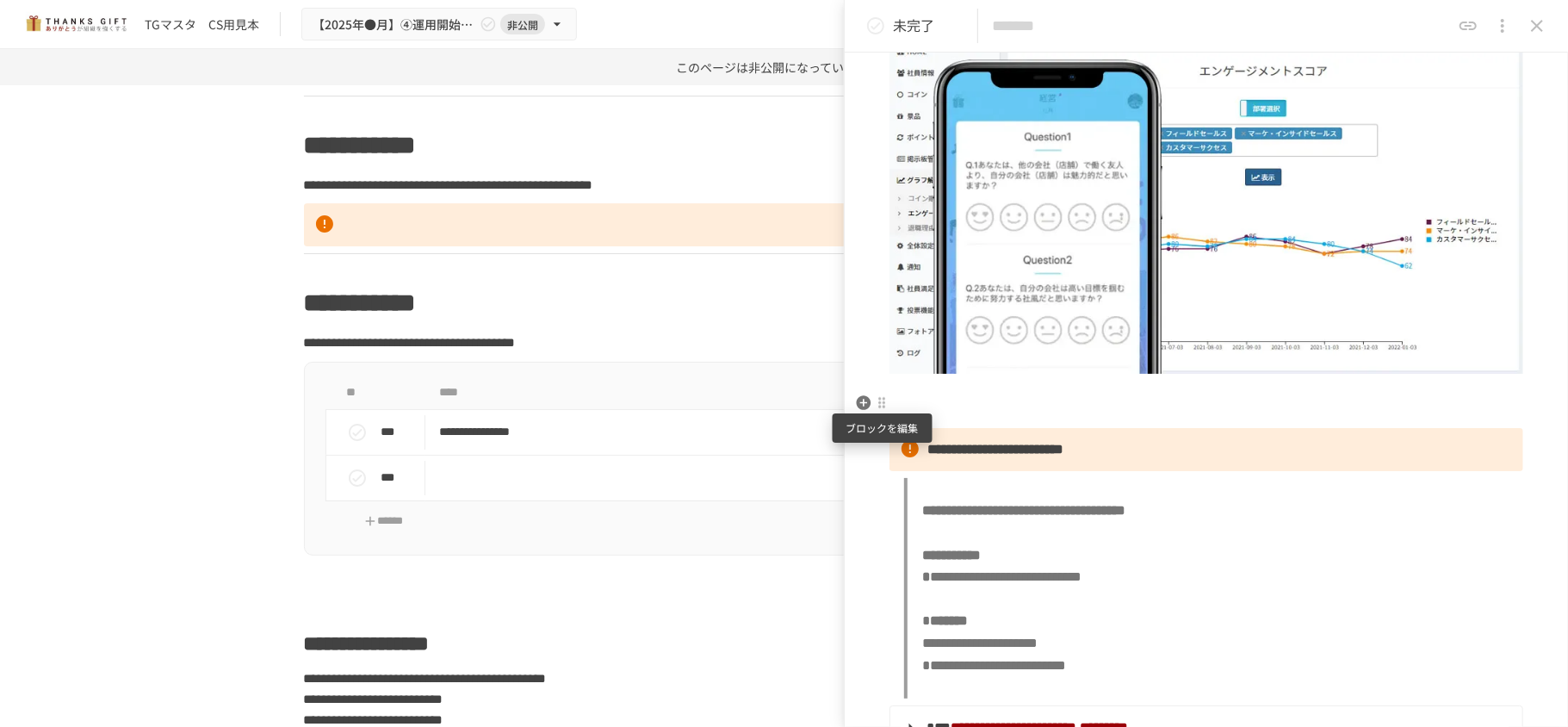 click at bounding box center (882, 403) 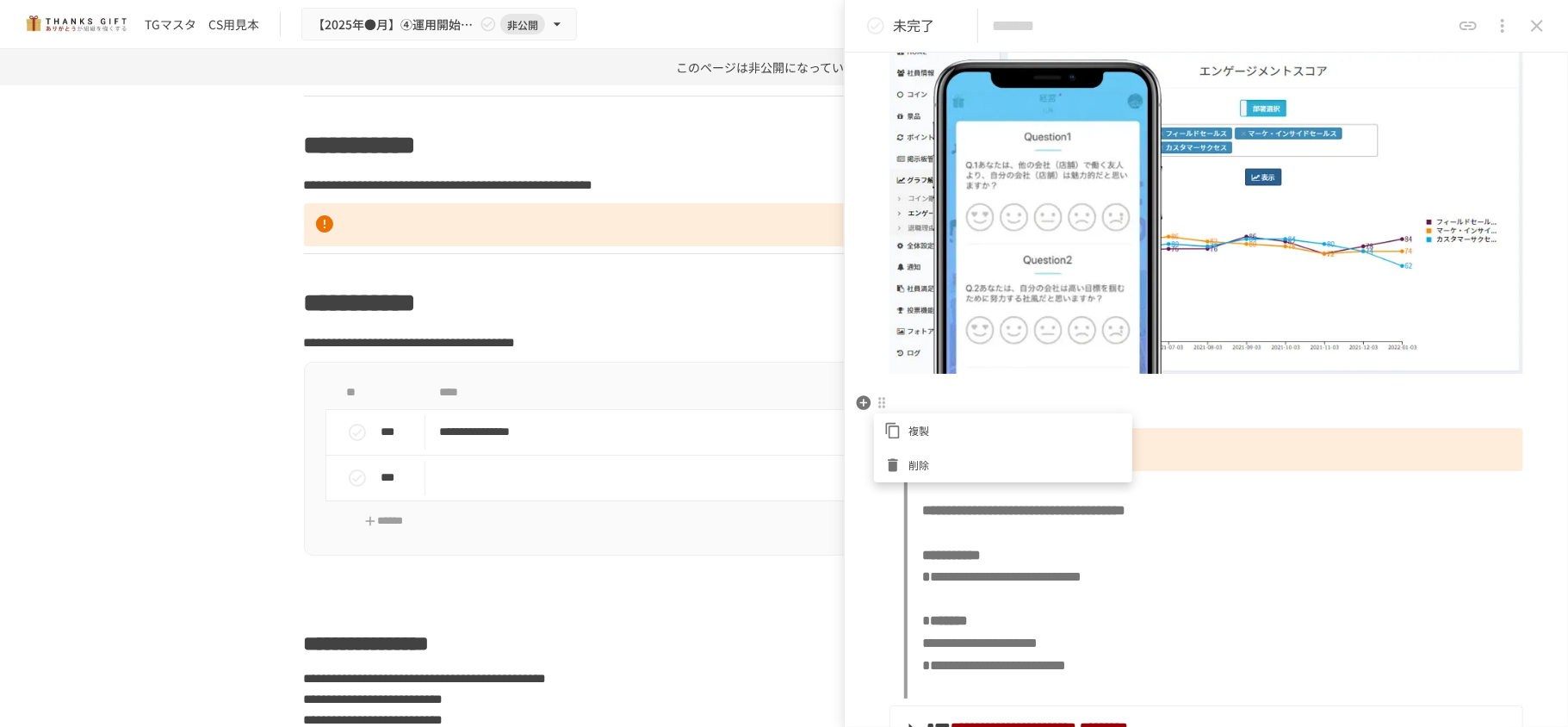 click on "複製" at bounding box center (1003, 431) 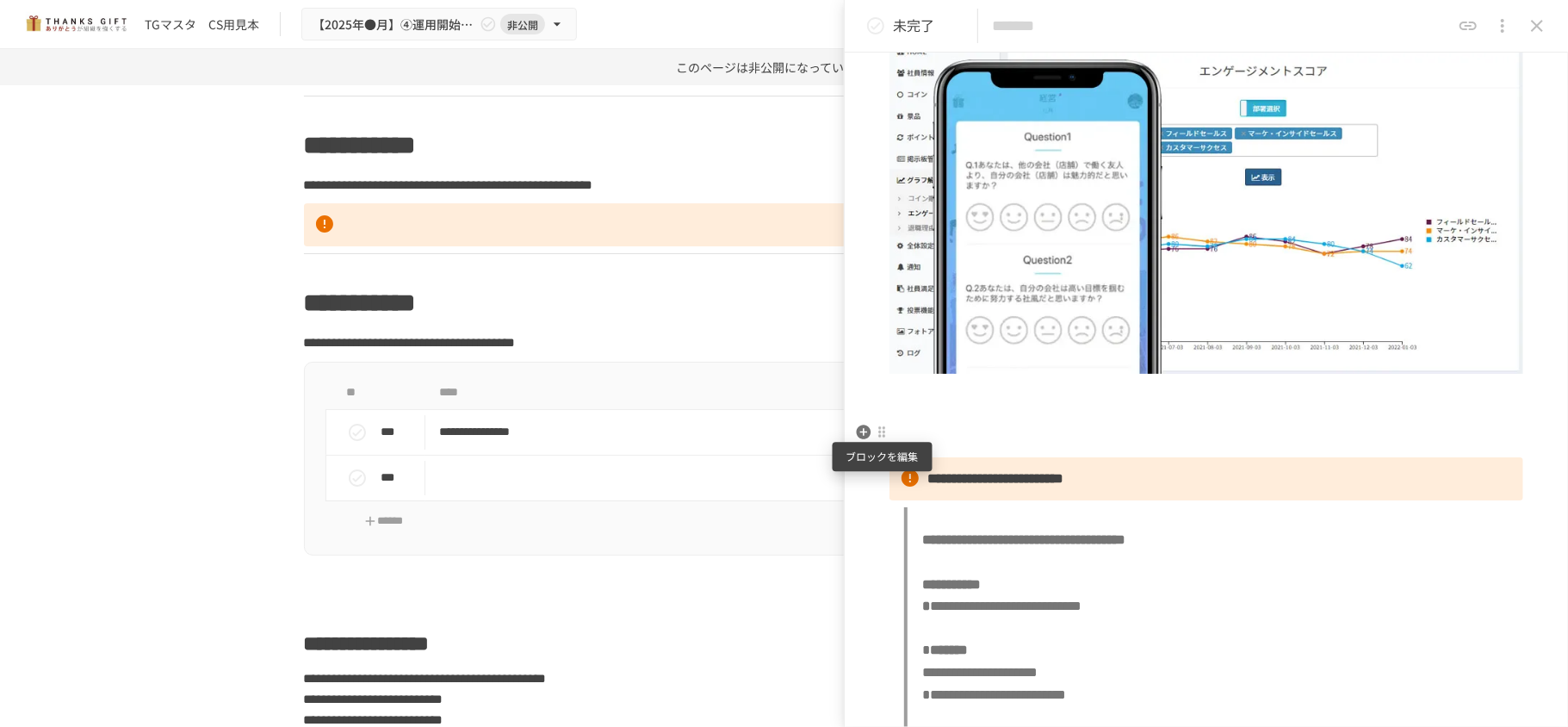 click at bounding box center [882, 432] 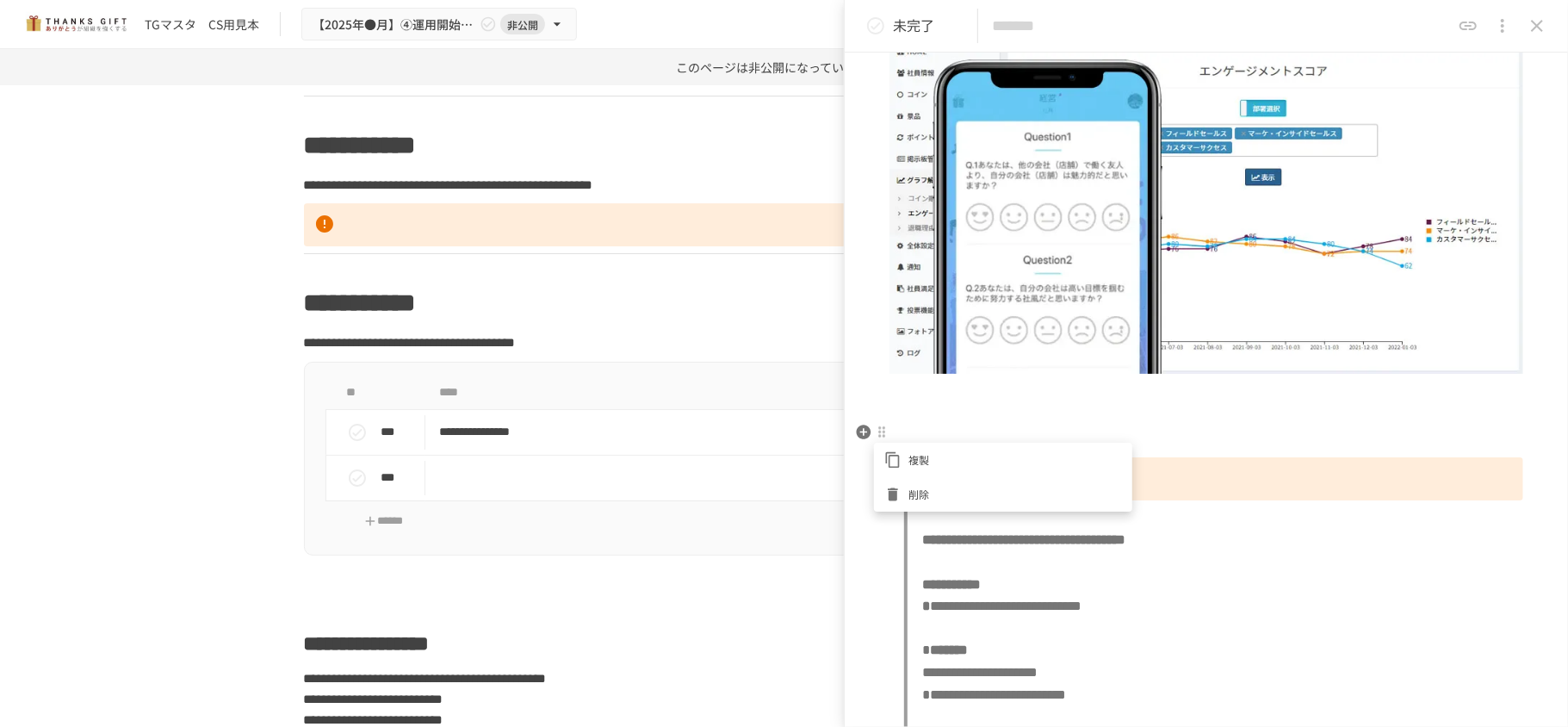 click on "削除" at bounding box center (1003, 494) 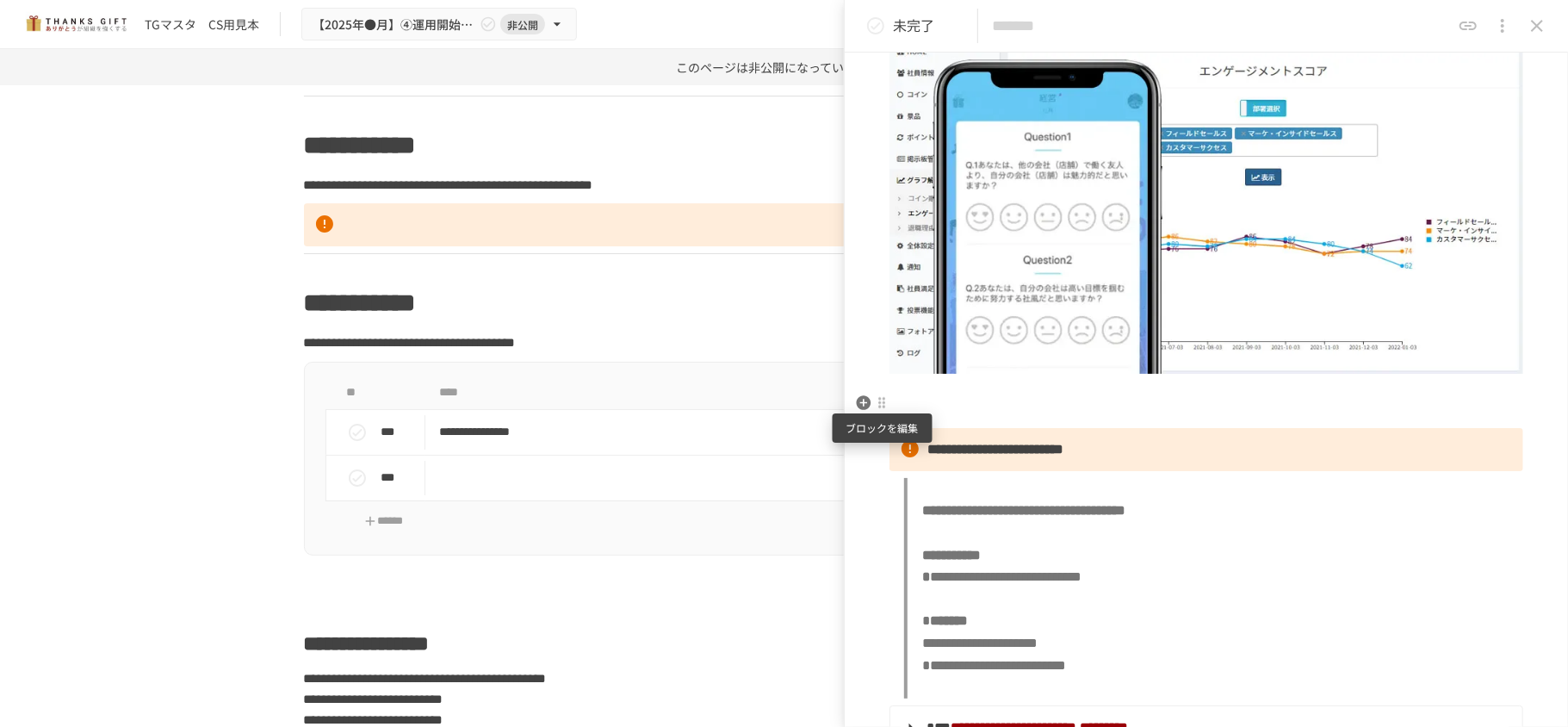 click at bounding box center (882, 403) 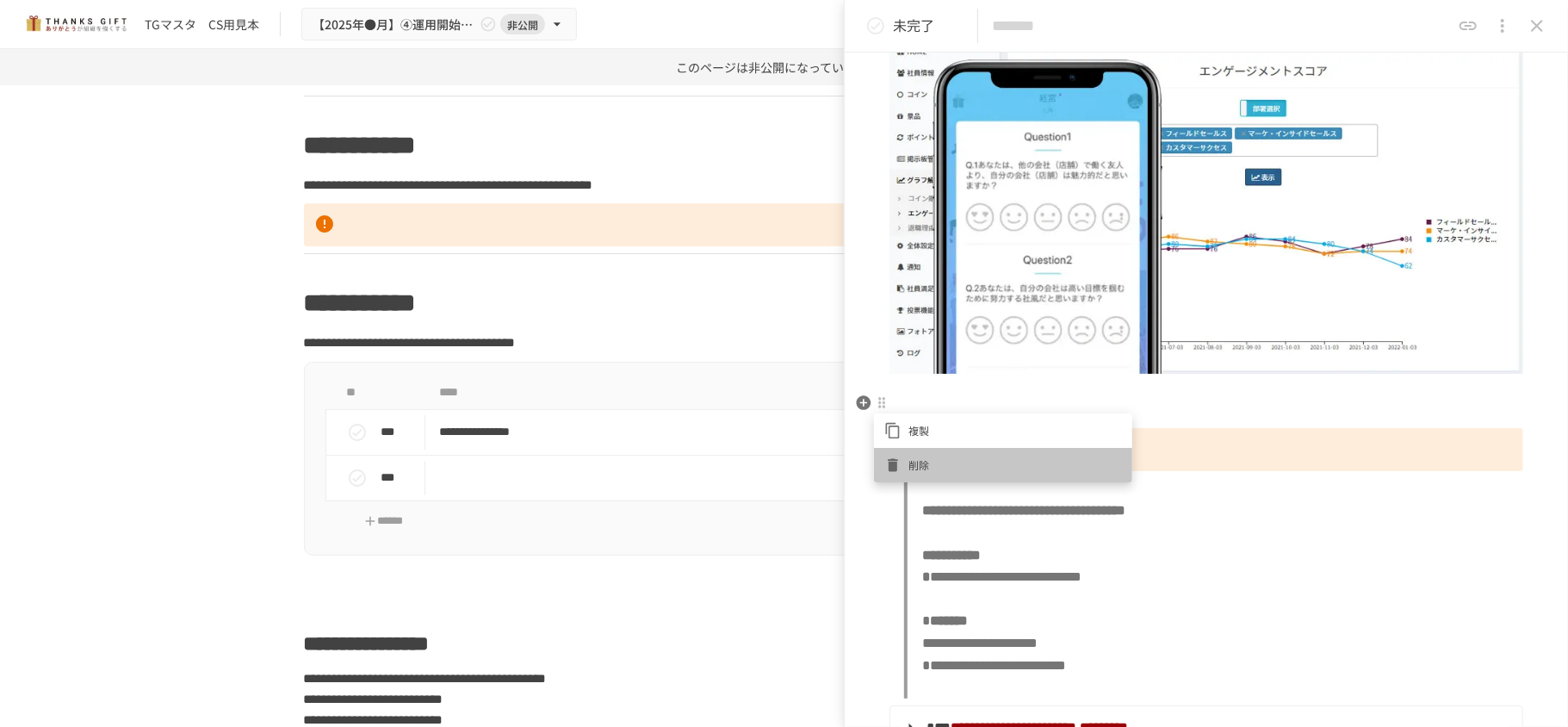 click on "削除" at bounding box center (1015, 464) 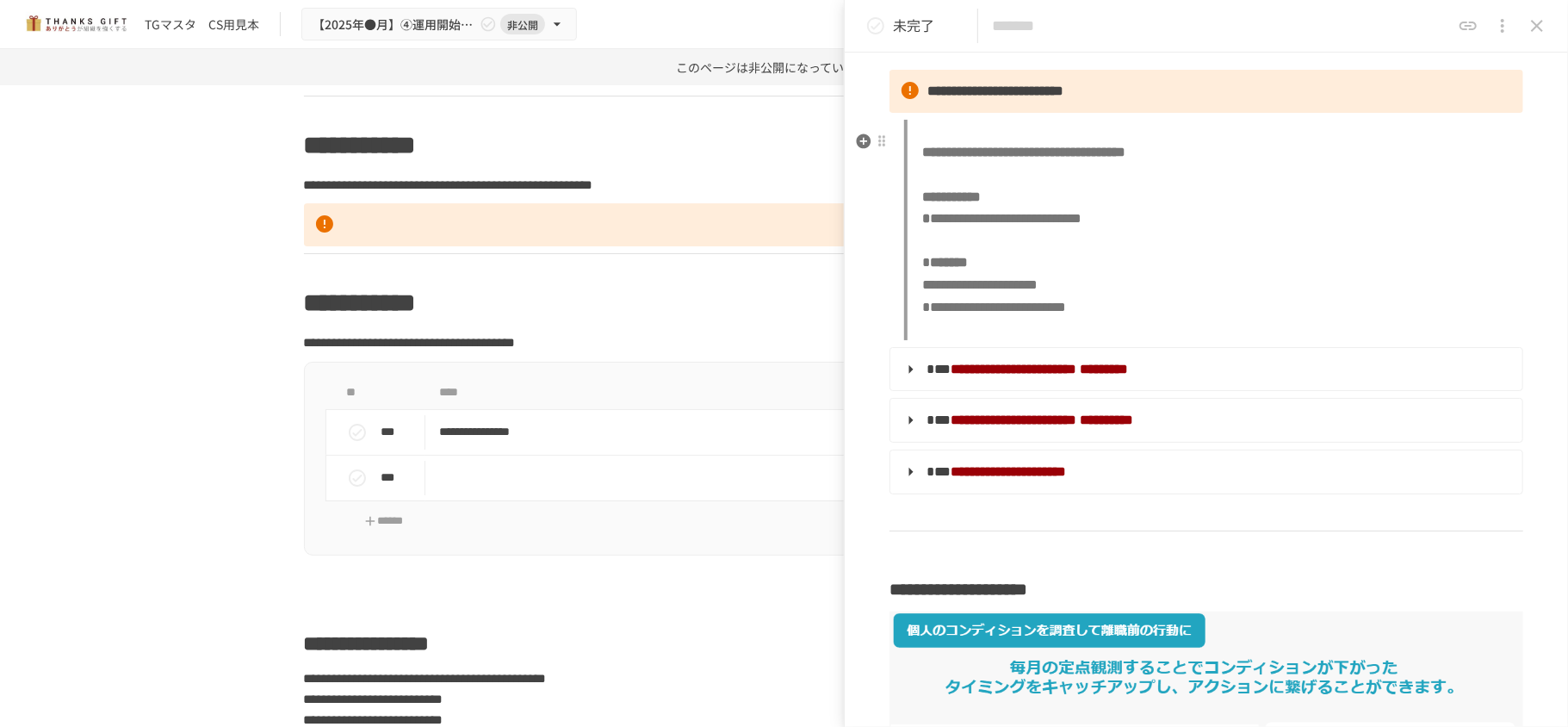 scroll, scrollTop: 689, scrollLeft: 0, axis: vertical 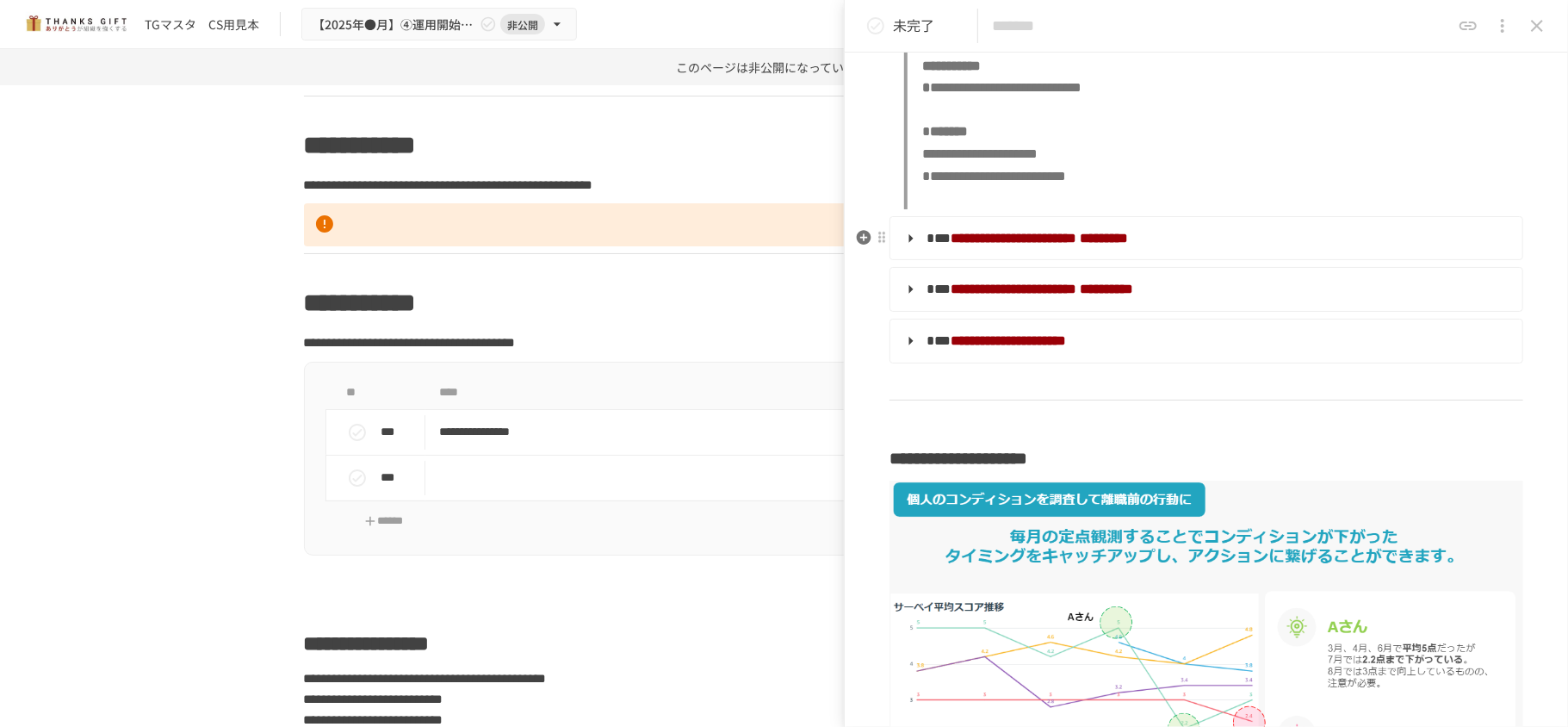 drag, startPoint x: 917, startPoint y: 239, endPoint x: 917, endPoint y: 252, distance: 13 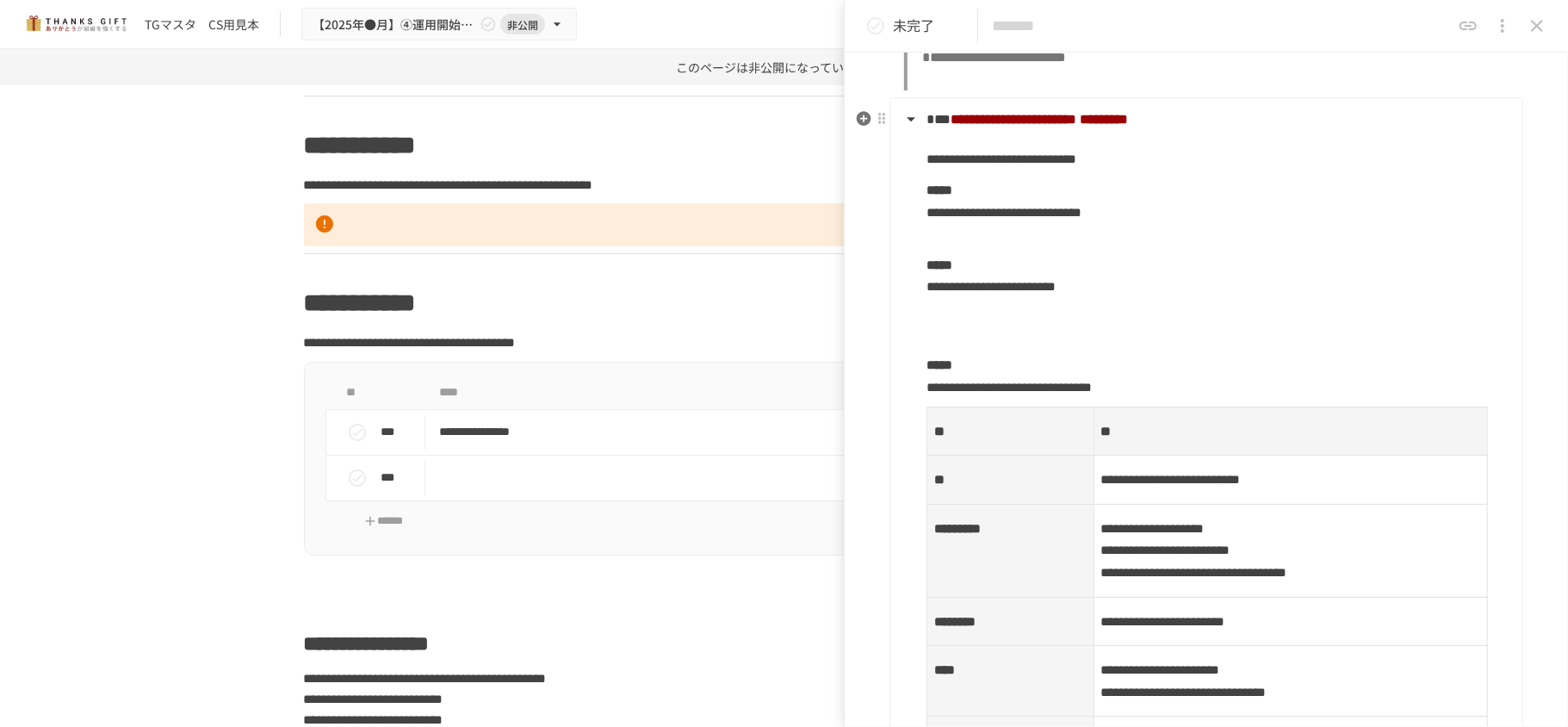 scroll, scrollTop: 918, scrollLeft: 0, axis: vertical 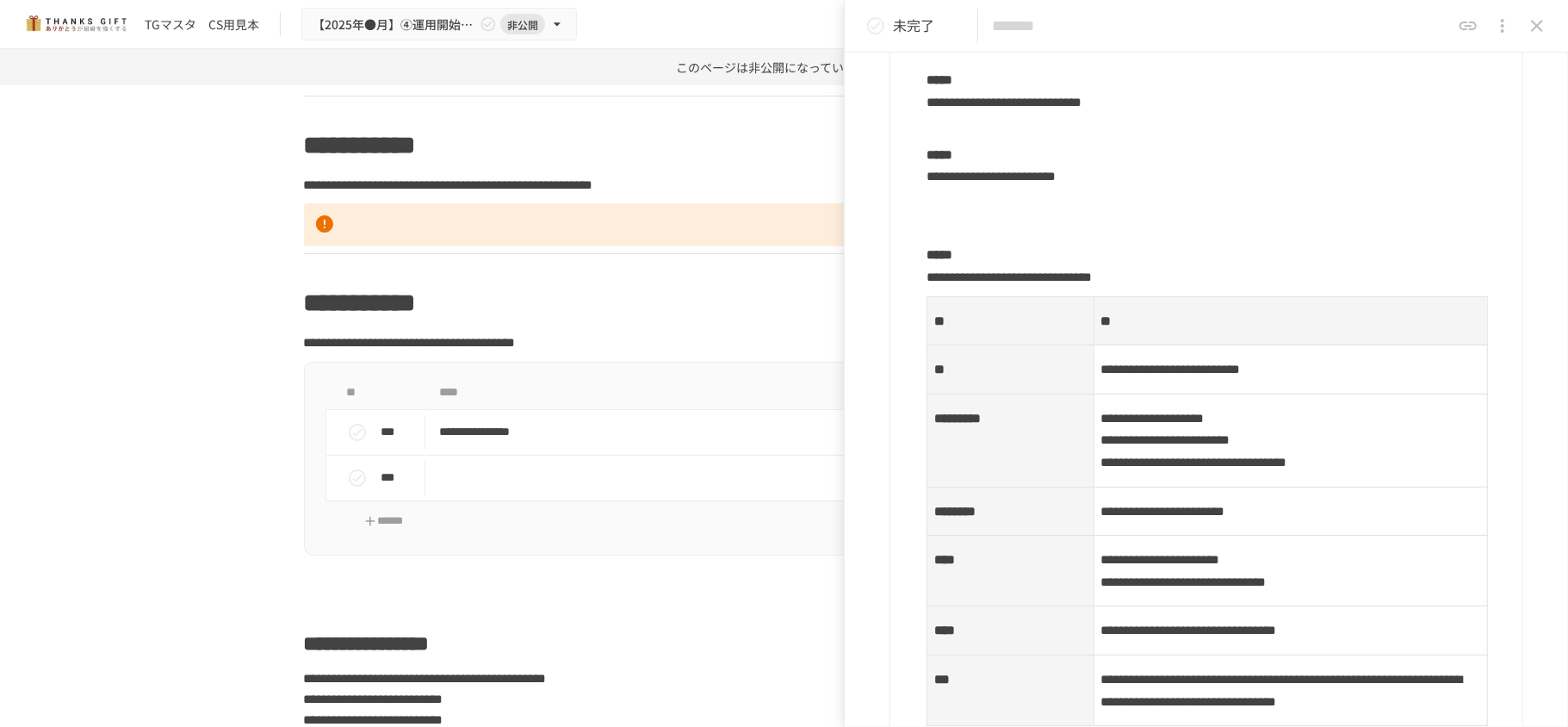 click at bounding box center [1218, 216] 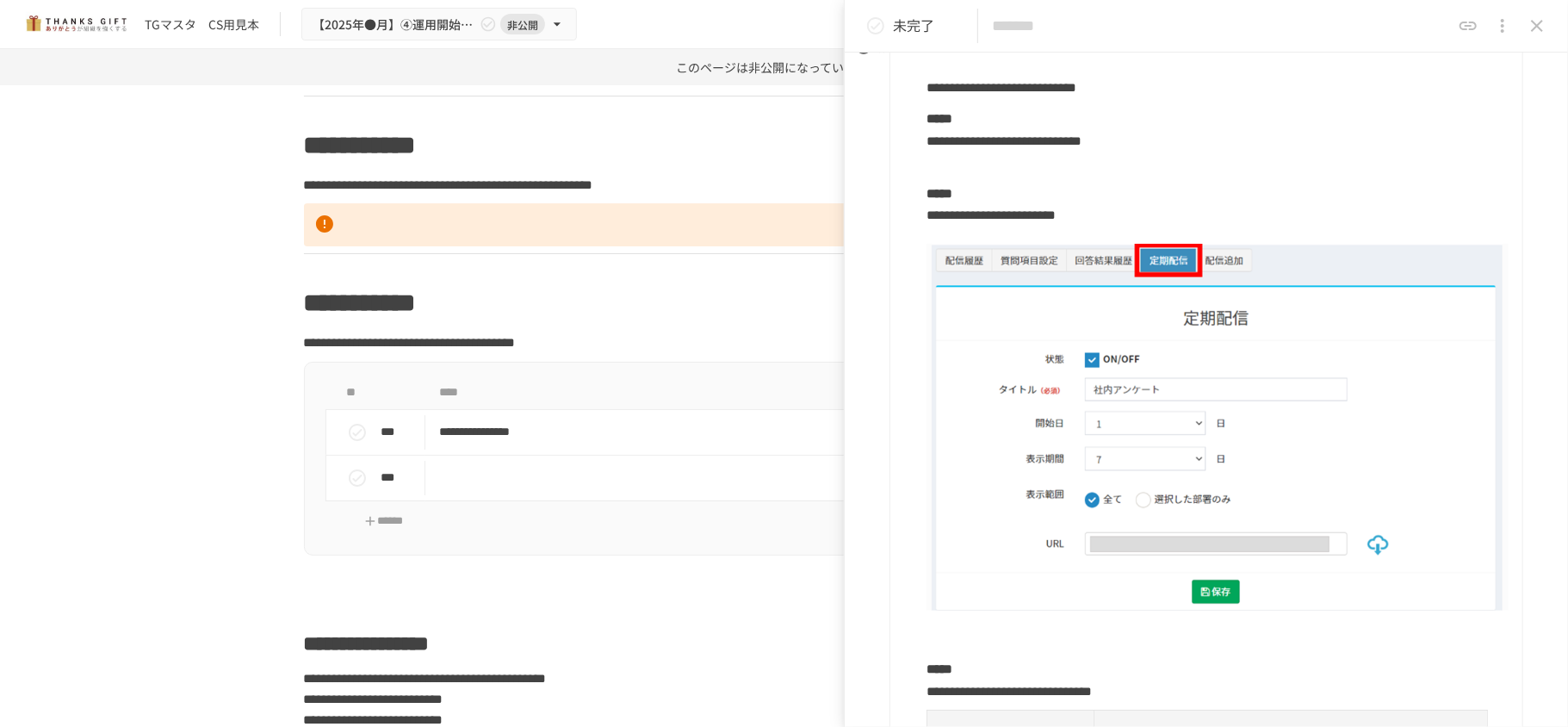 scroll, scrollTop: 804, scrollLeft: 0, axis: vertical 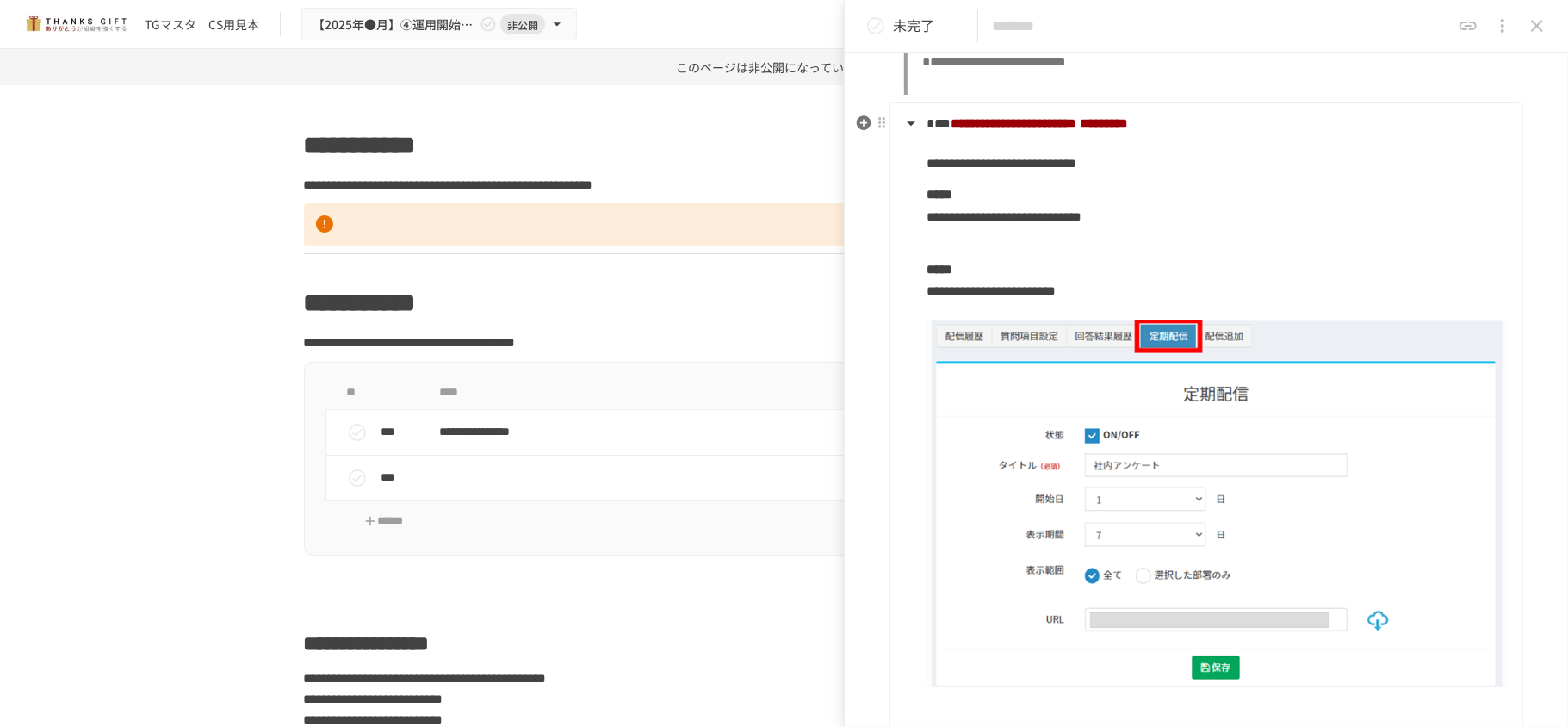drag, startPoint x: 918, startPoint y: 114, endPoint x: 913, endPoint y: 131, distance: 17.720045 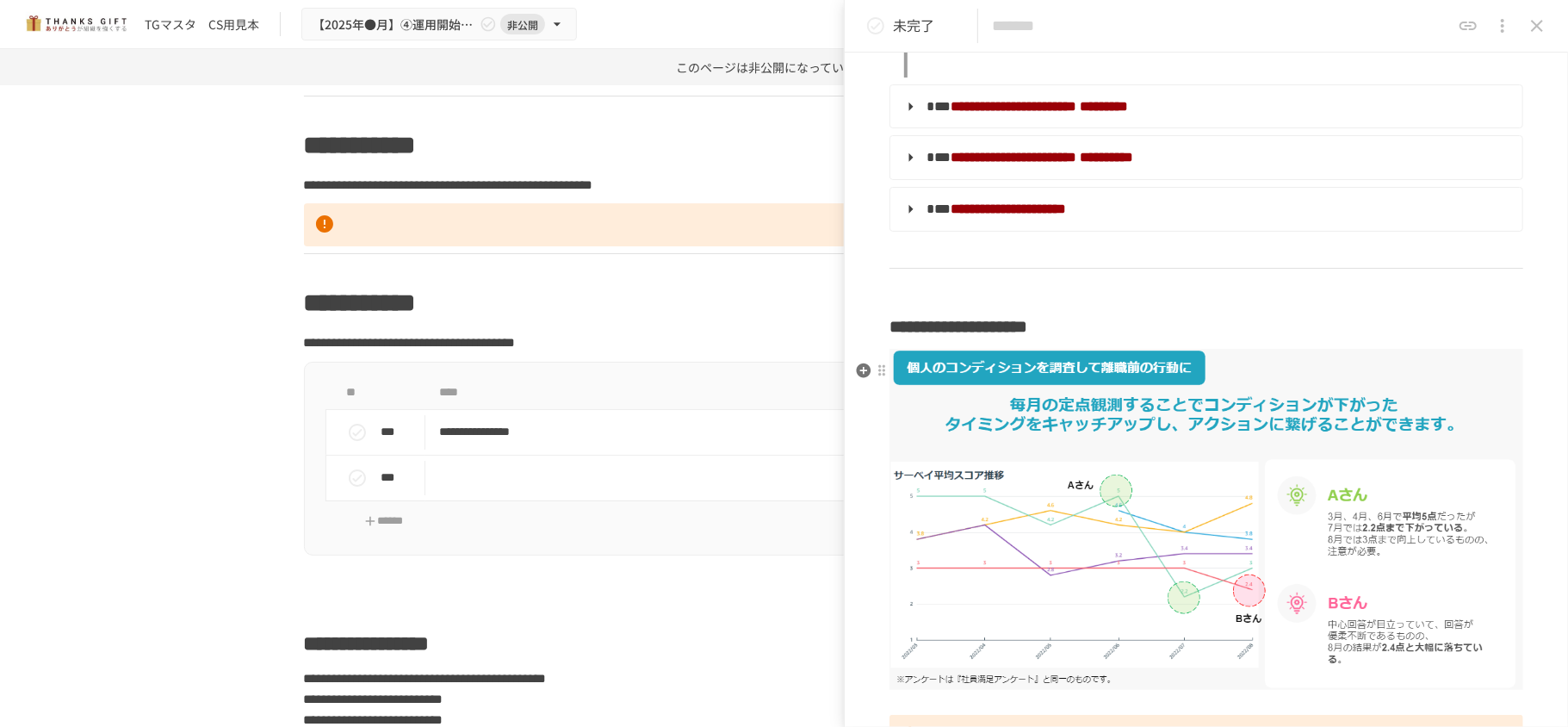 scroll, scrollTop: 689, scrollLeft: 0, axis: vertical 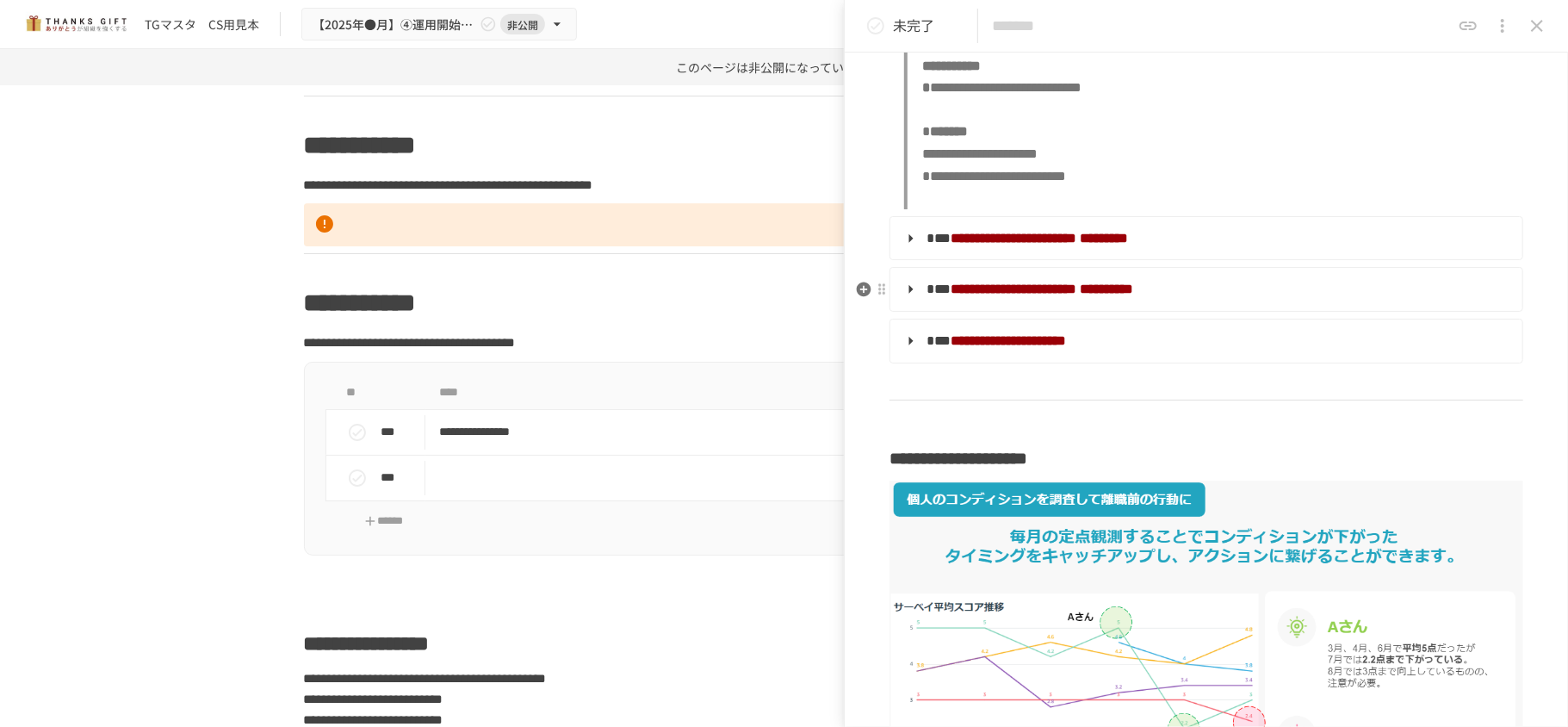 click on "**********" at bounding box center [1205, 289] 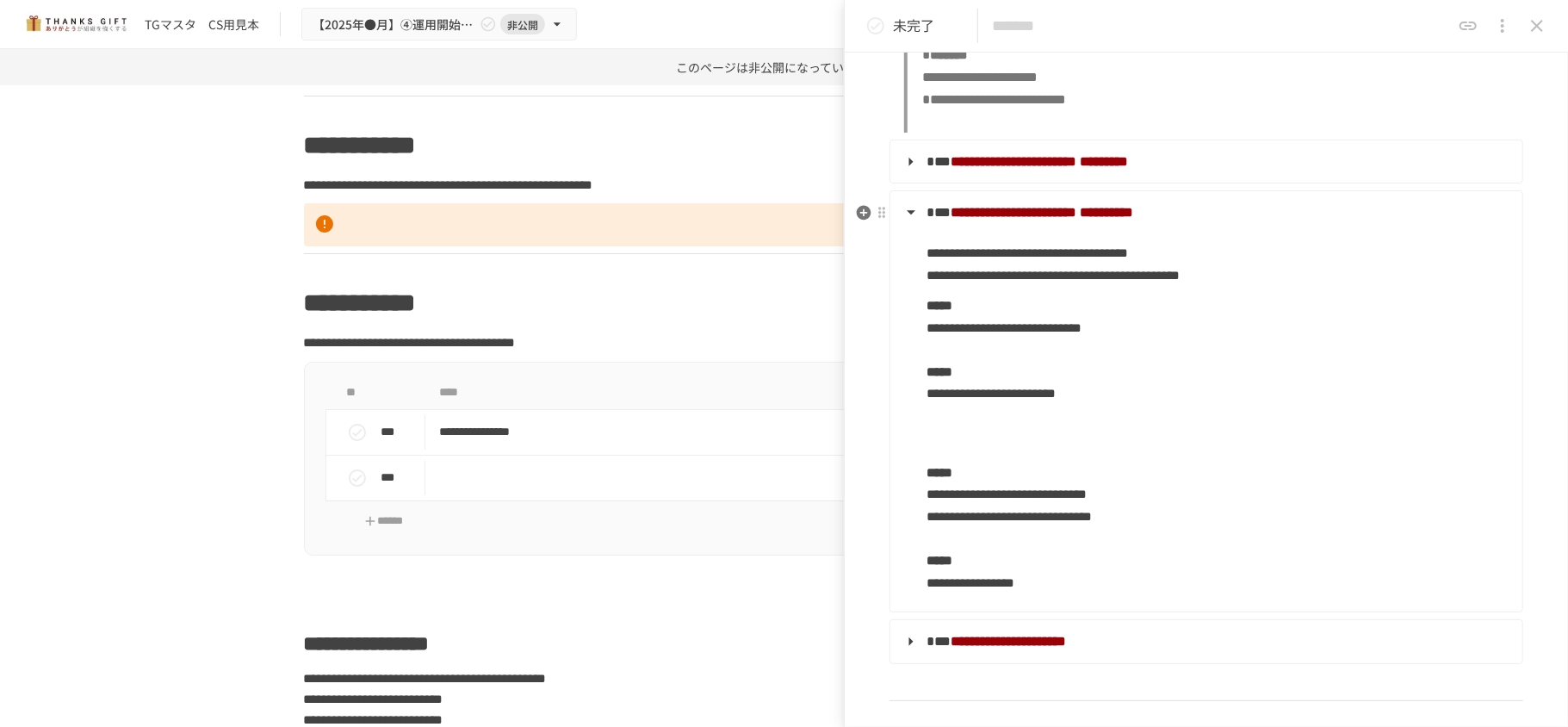 scroll, scrollTop: 804, scrollLeft: 0, axis: vertical 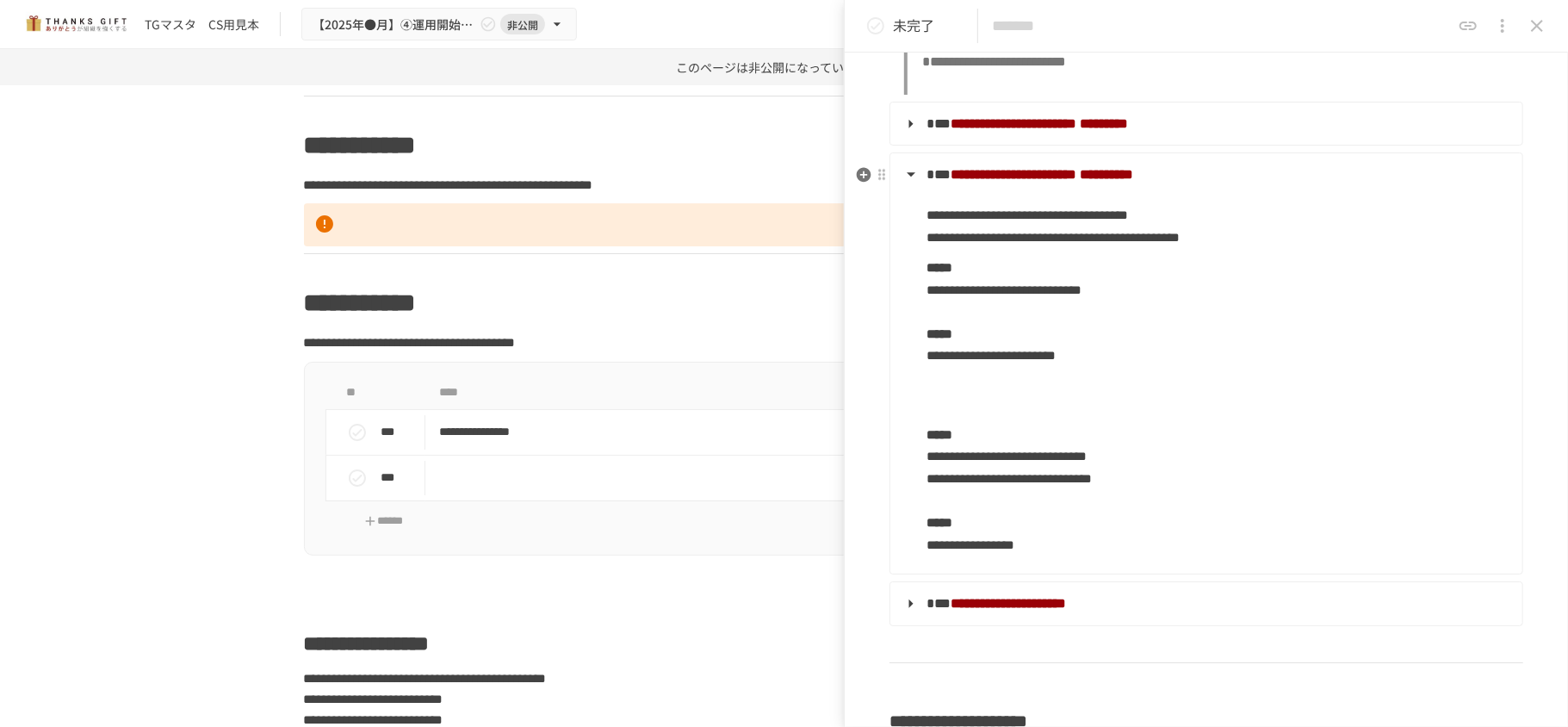 click at bounding box center (1218, 404) 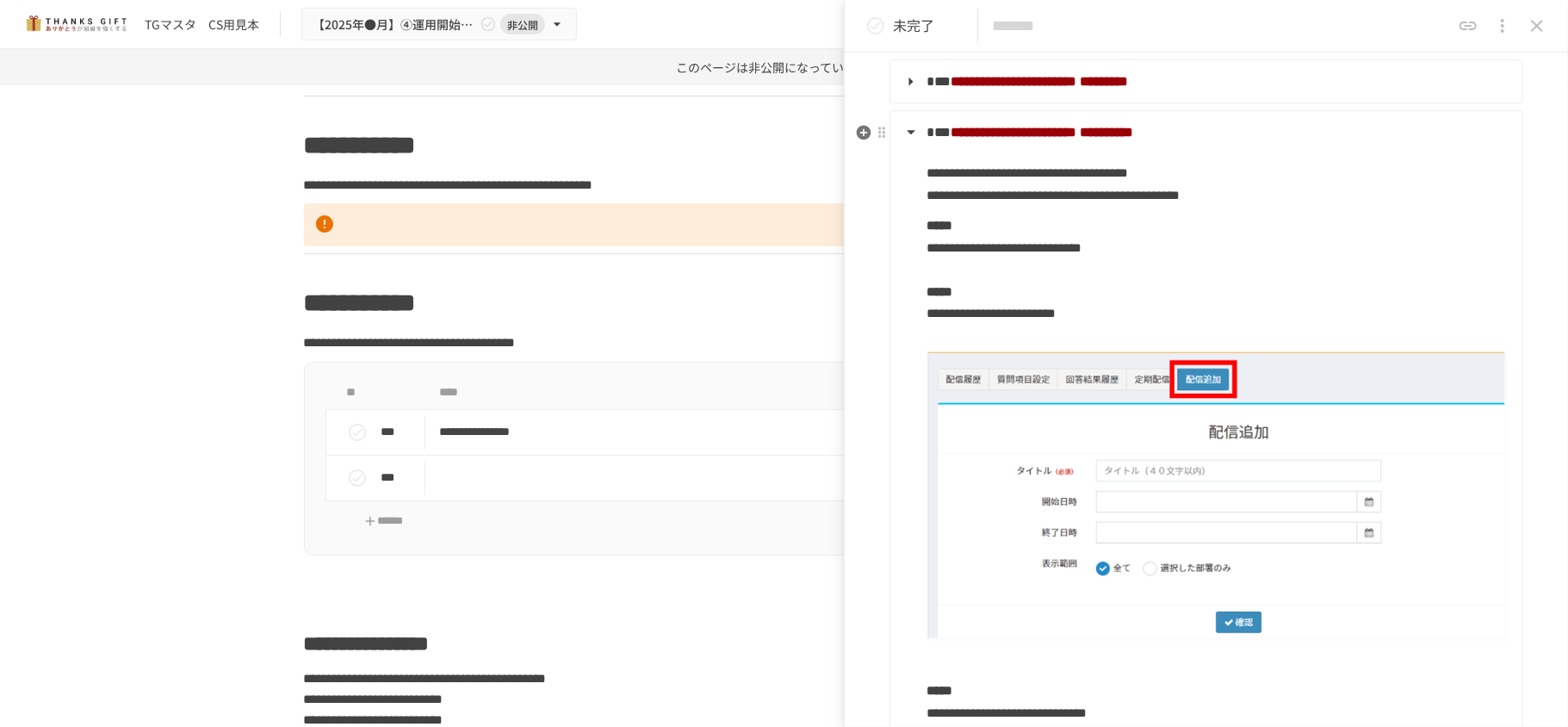 scroll, scrollTop: 689, scrollLeft: 0, axis: vertical 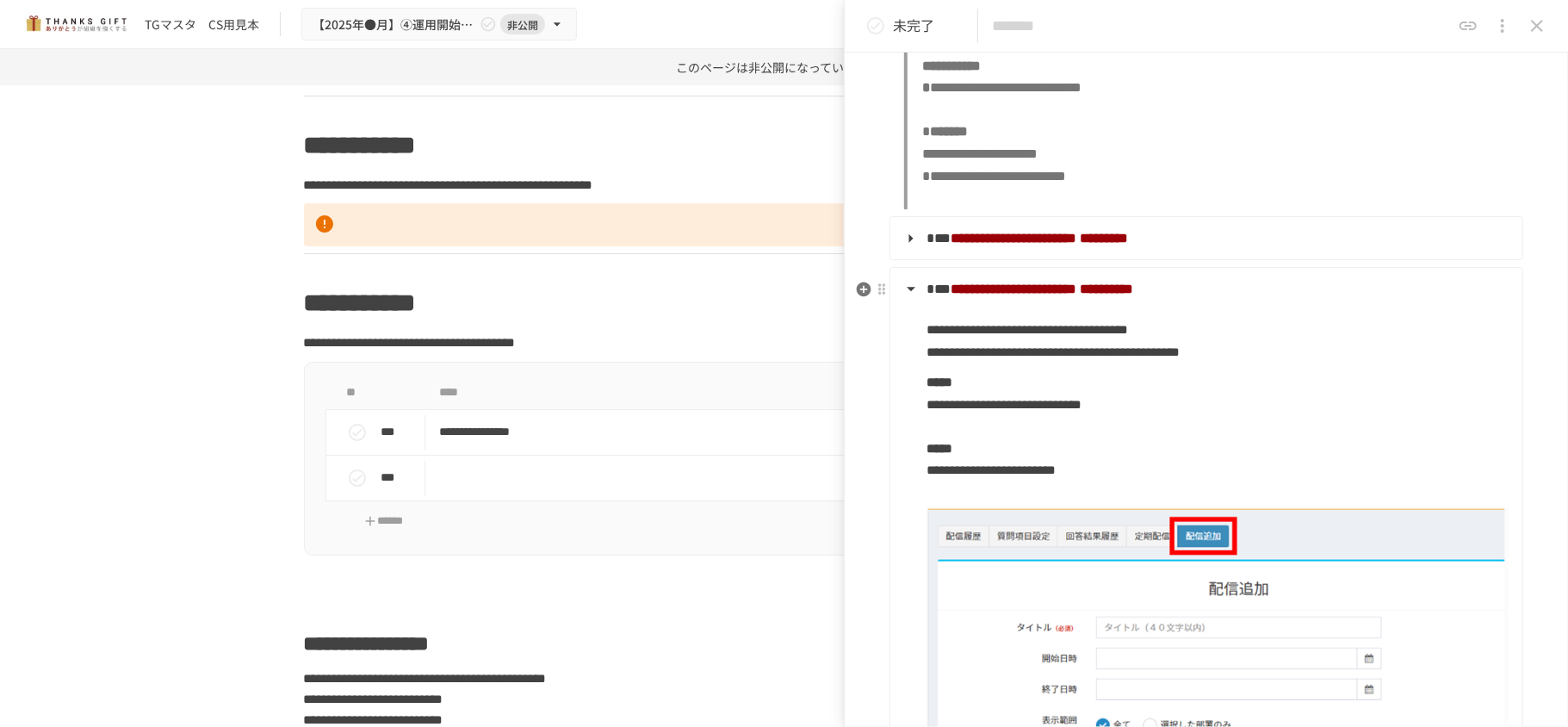 click on "**********" at bounding box center (1205, 289) 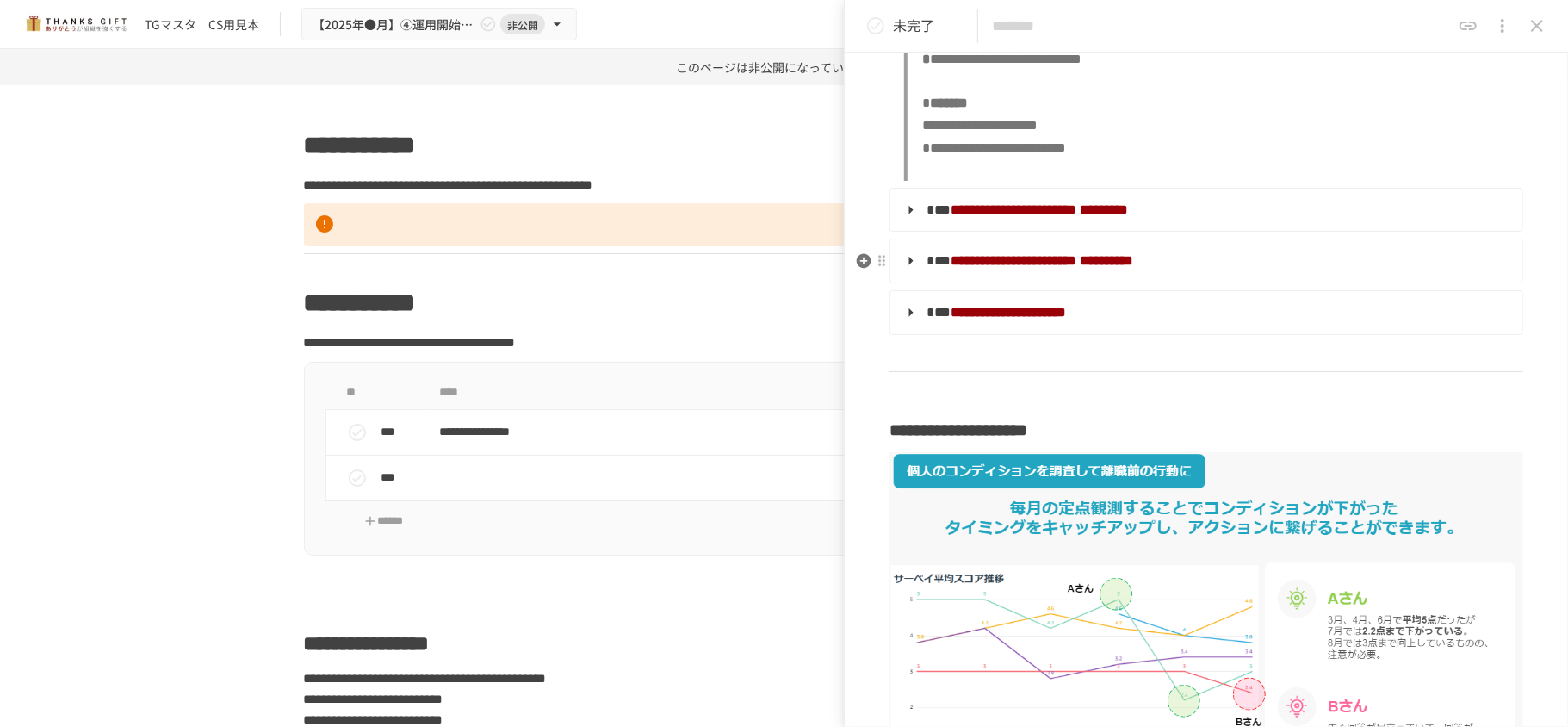 scroll, scrollTop: 804, scrollLeft: 0, axis: vertical 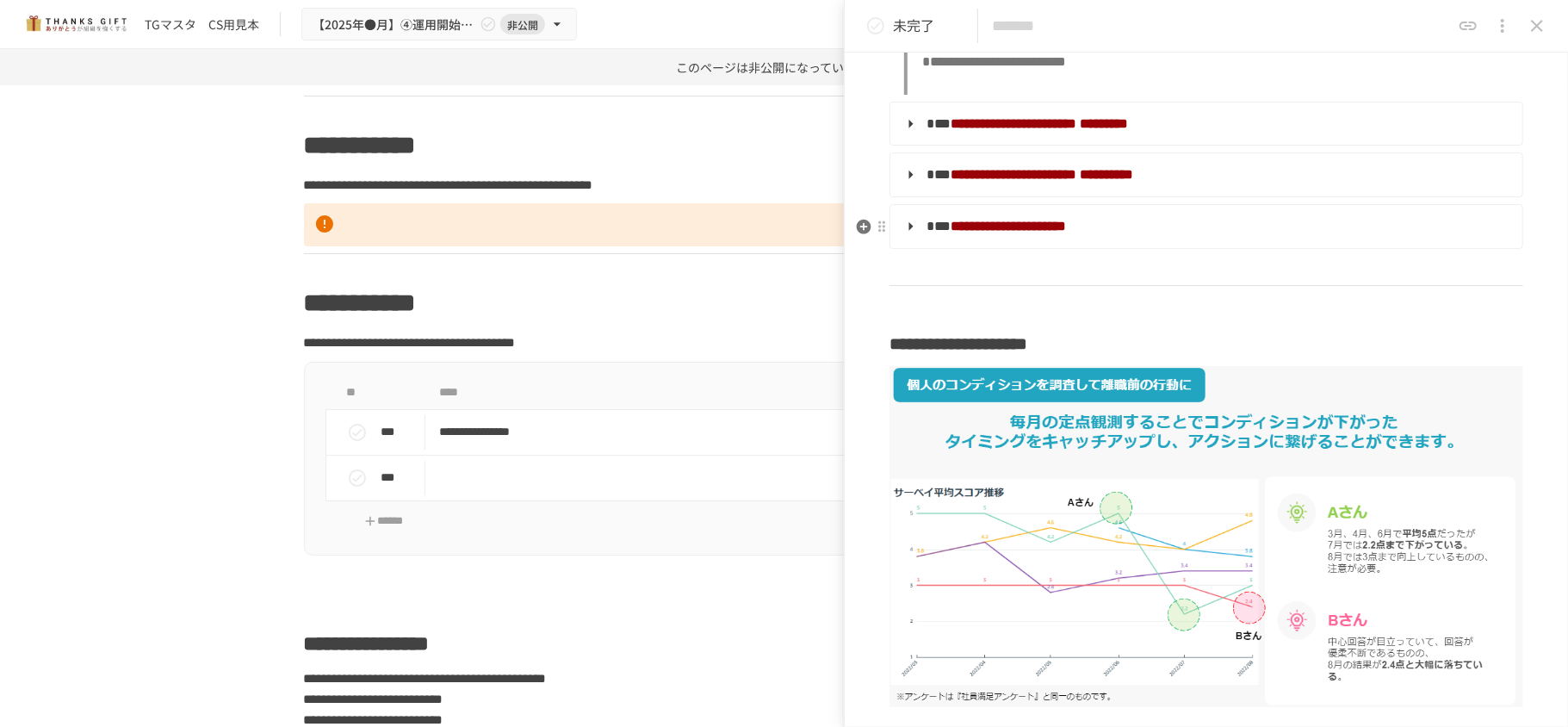 click on "**********" at bounding box center [1205, 227] 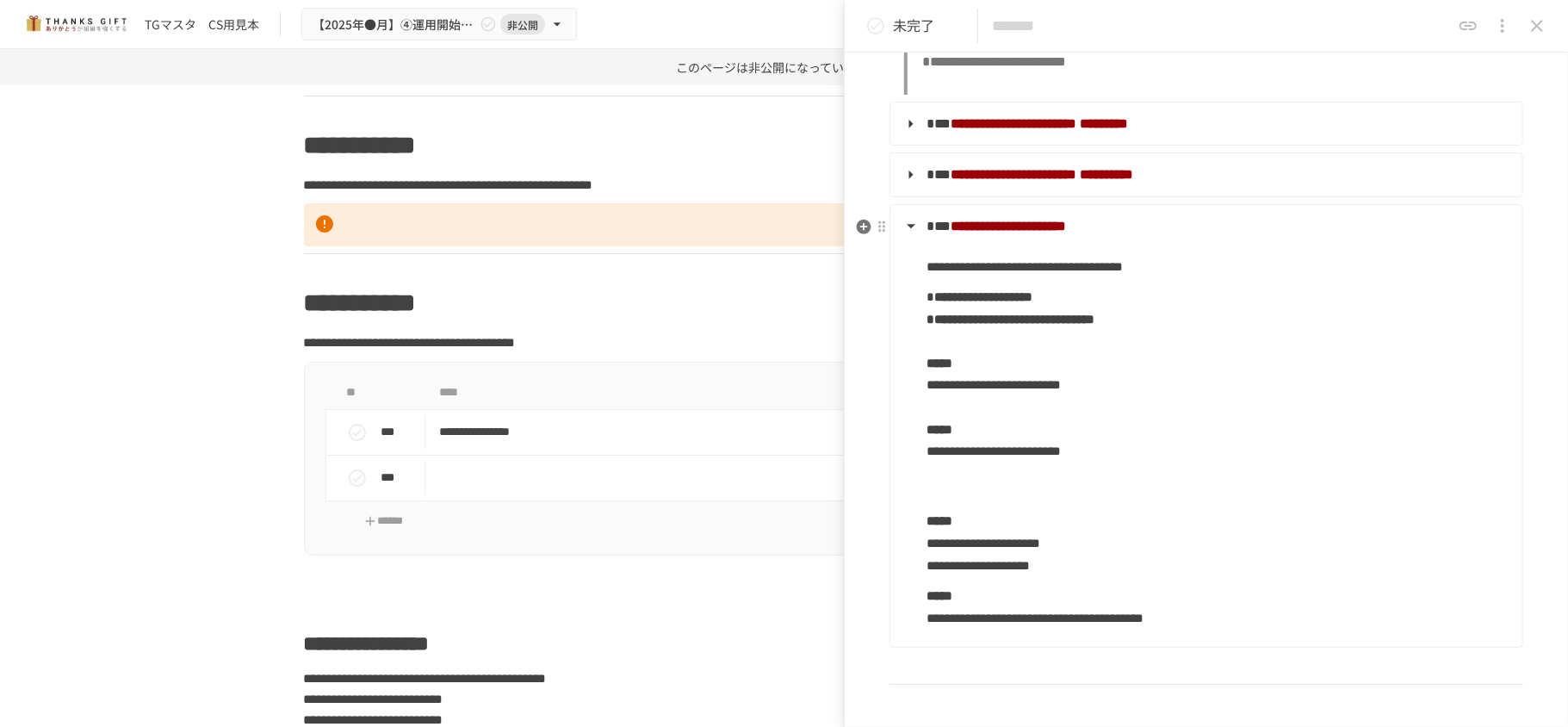 click on "**********" at bounding box center [1218, 532] 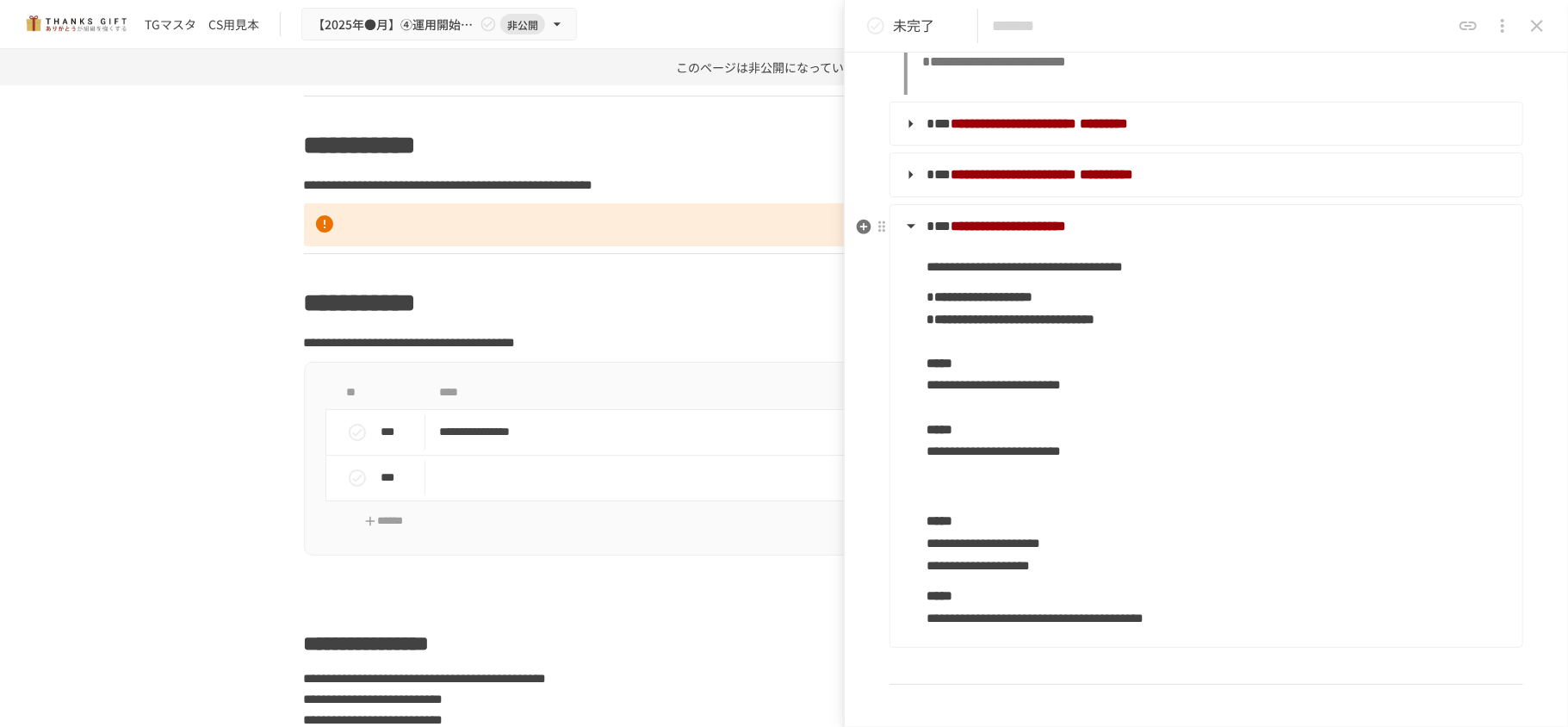 click on "**********" at bounding box center [1205, 434] 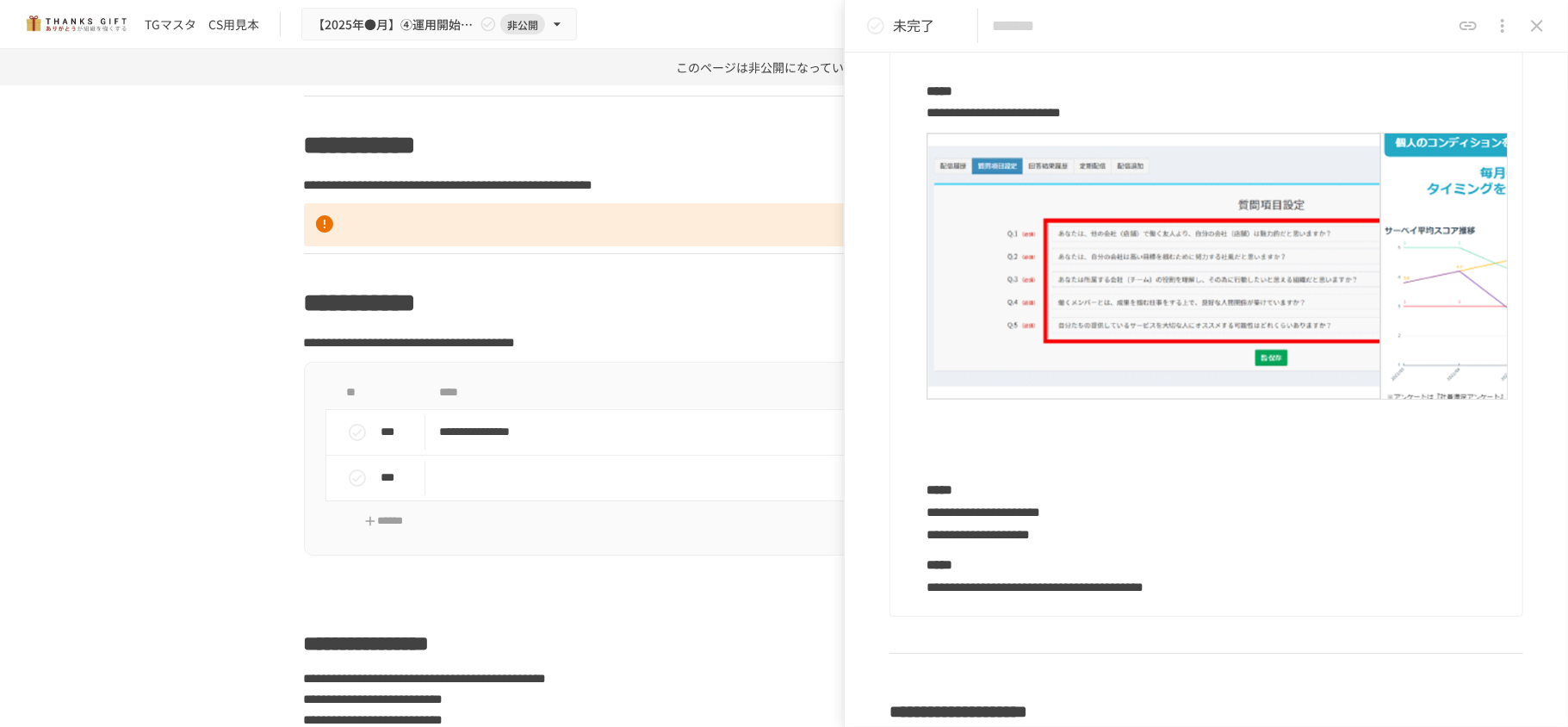 scroll, scrollTop: 1148, scrollLeft: 0, axis: vertical 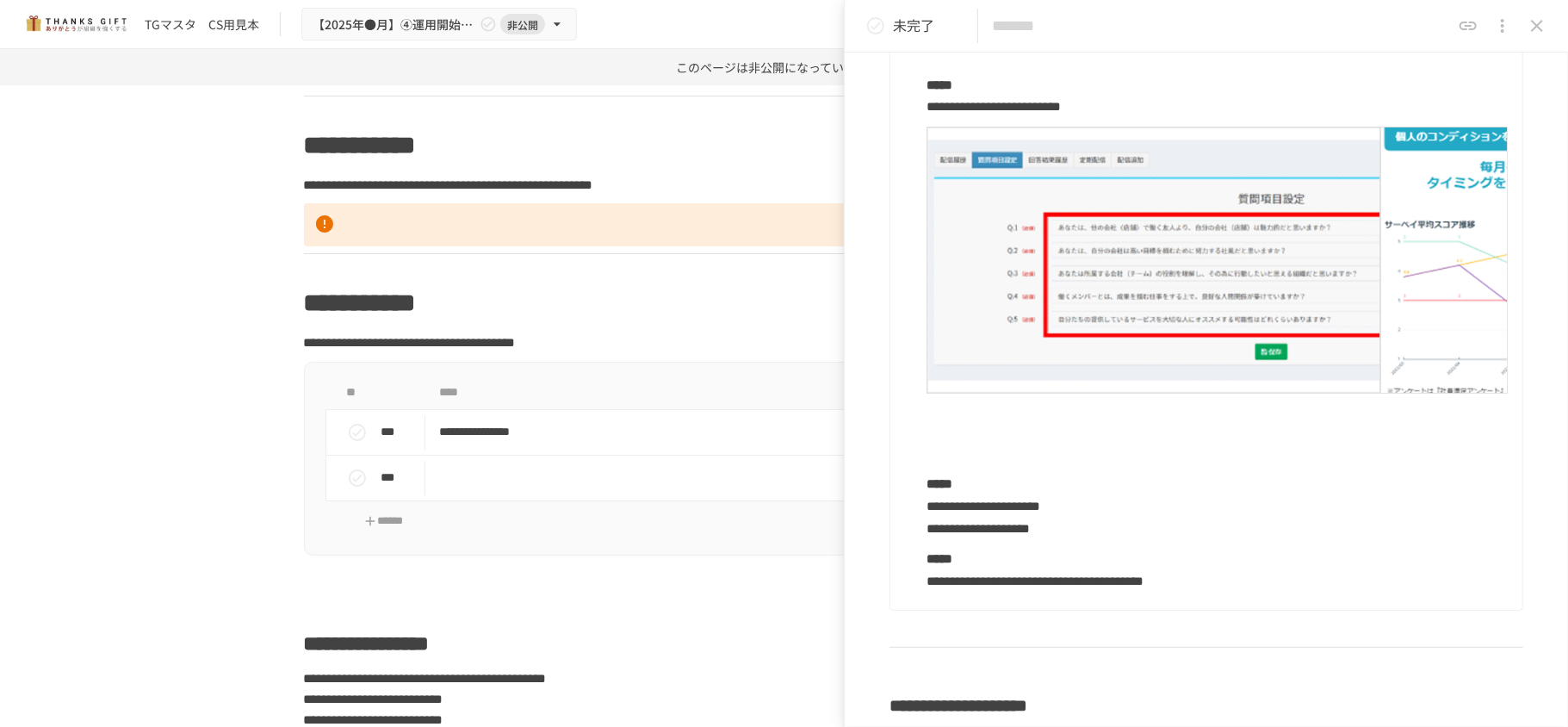 drag, startPoint x: 952, startPoint y: 455, endPoint x: 963, endPoint y: 456, distance: 11.045361 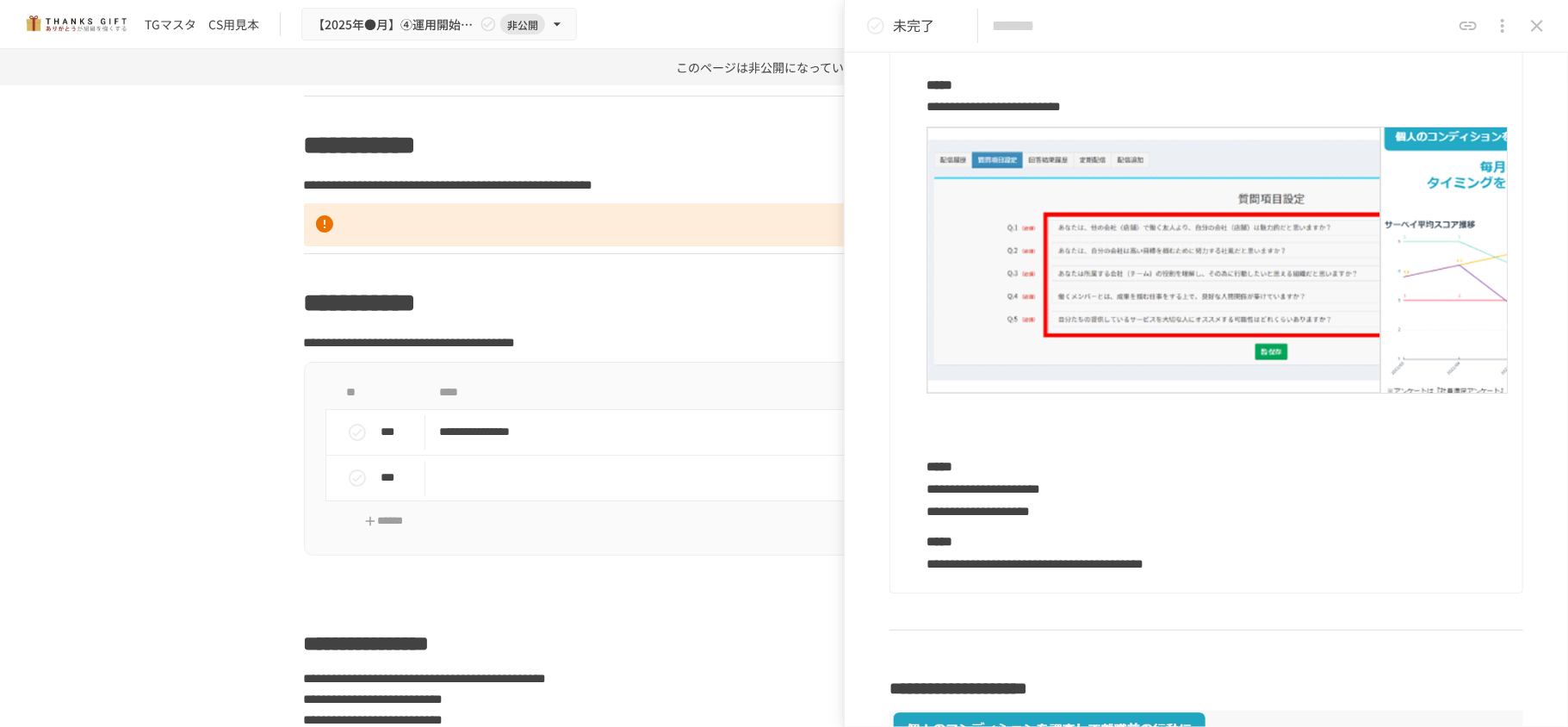 scroll, scrollTop: 1148, scrollLeft: 0, axis: vertical 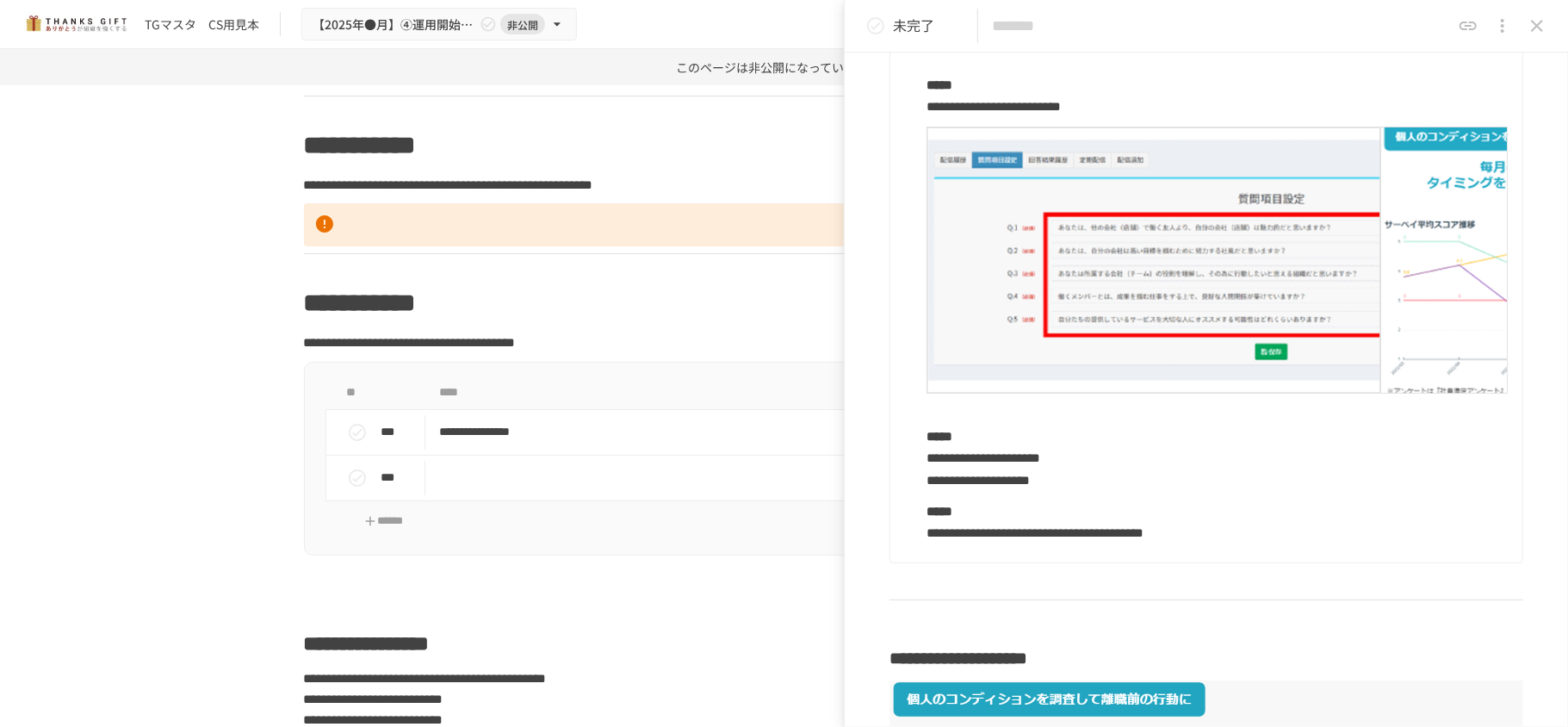 click at bounding box center (1218, 260) 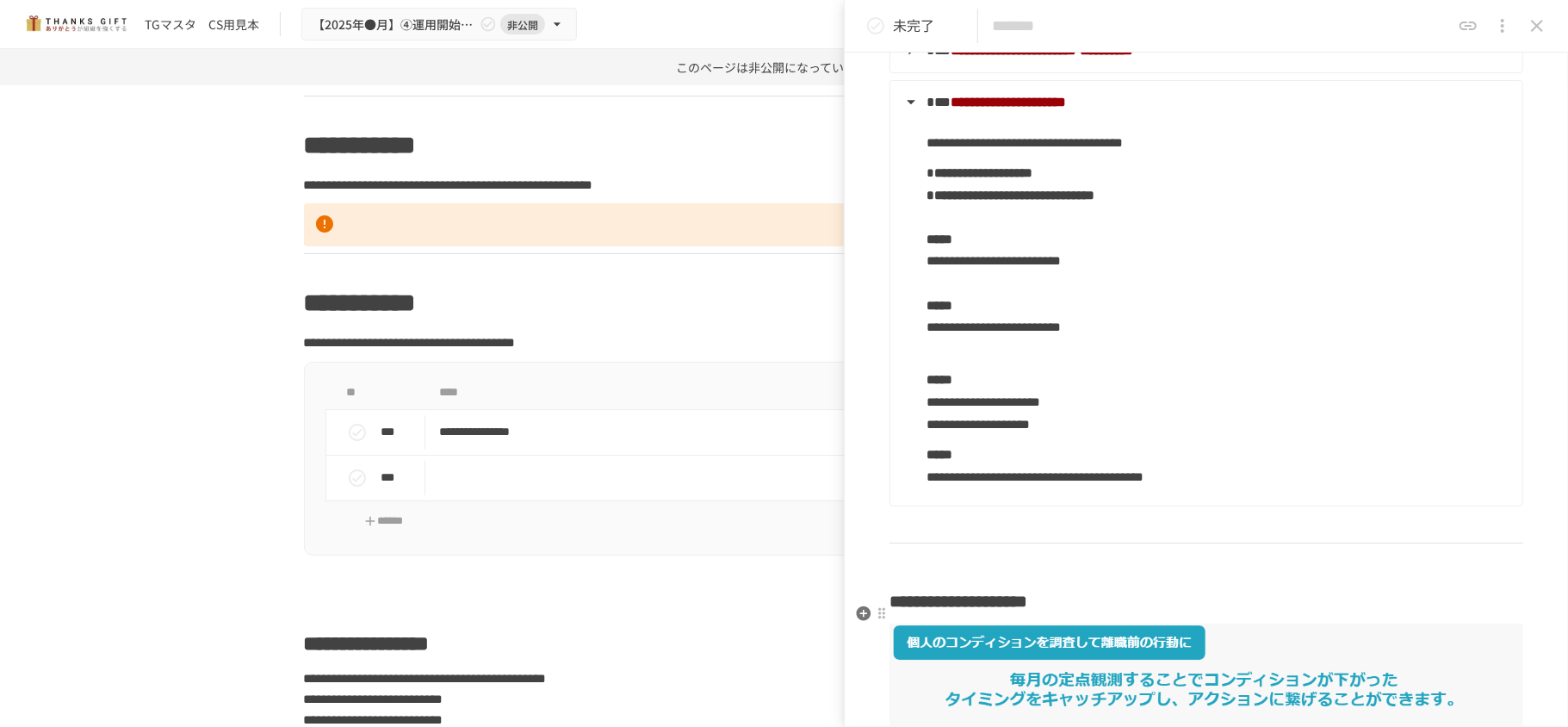 scroll, scrollTop: 918, scrollLeft: 0, axis: vertical 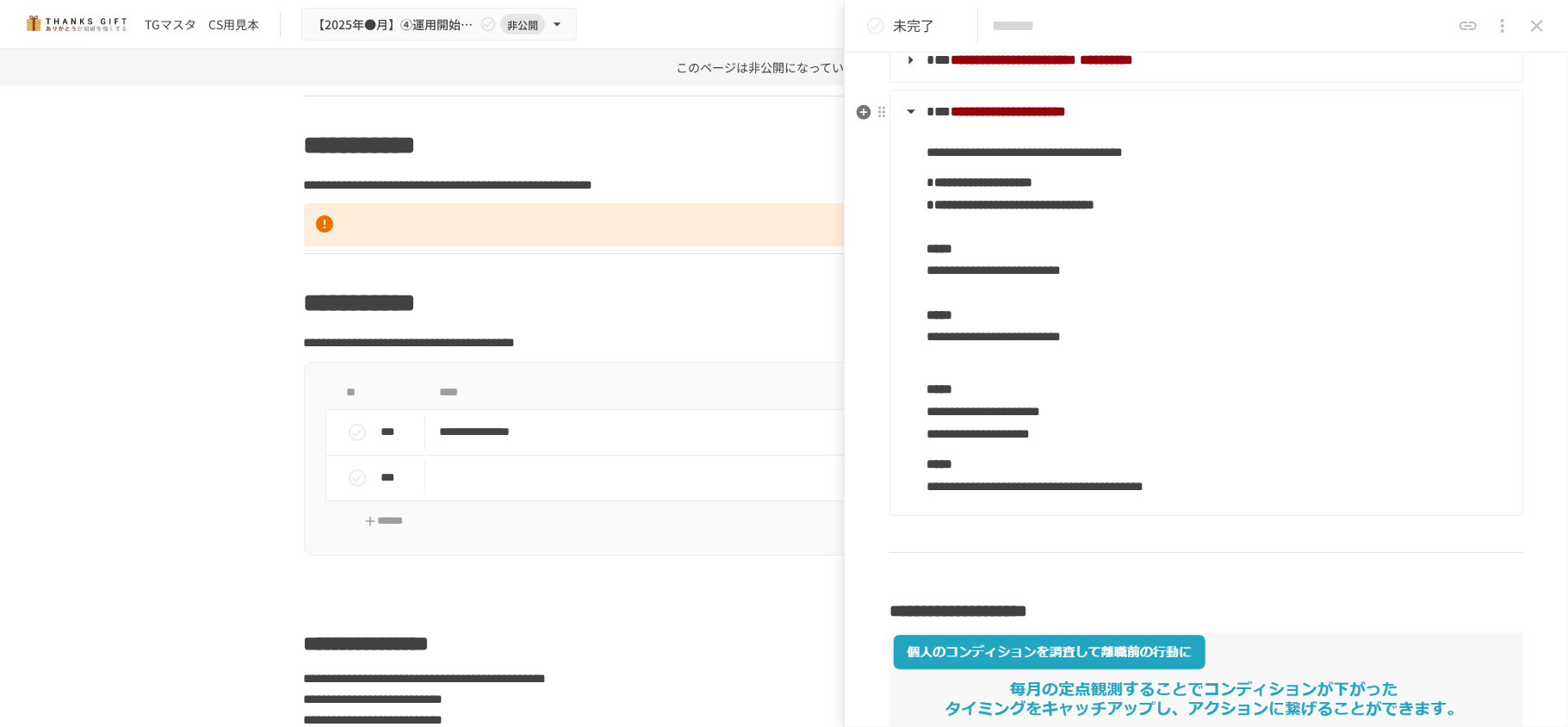 click on "**********" at bounding box center (1218, 401) 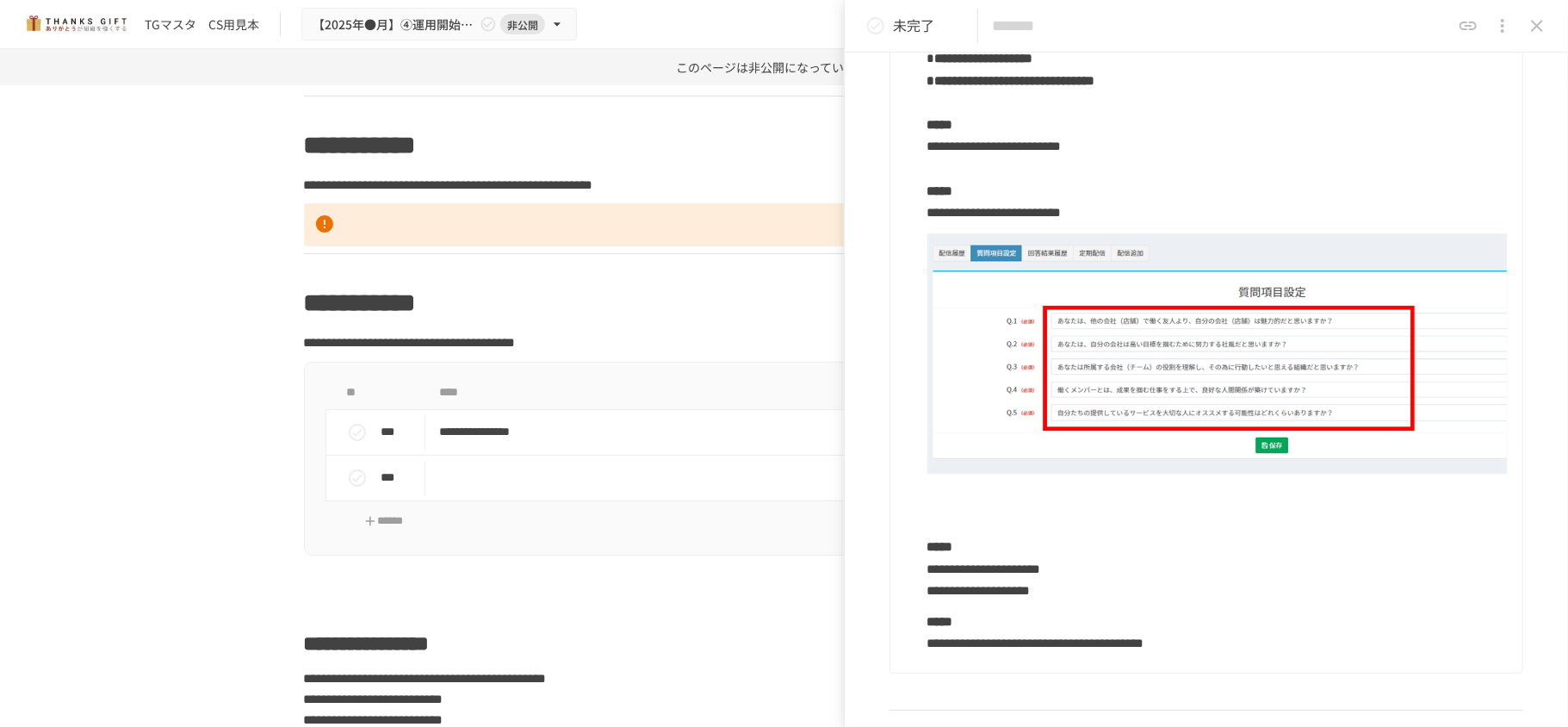 scroll, scrollTop: 1148, scrollLeft: 0, axis: vertical 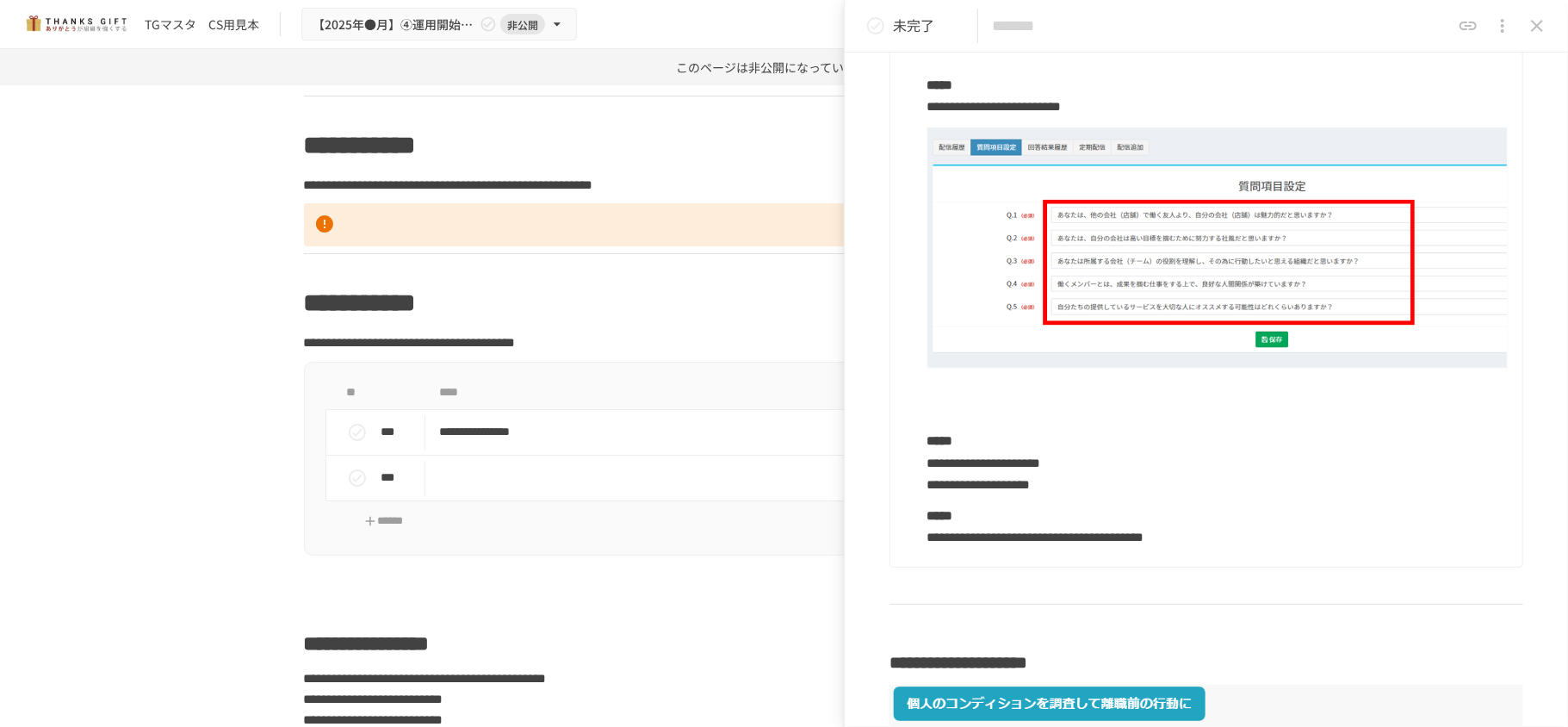 click on "**********" at bounding box center [1218, 451] 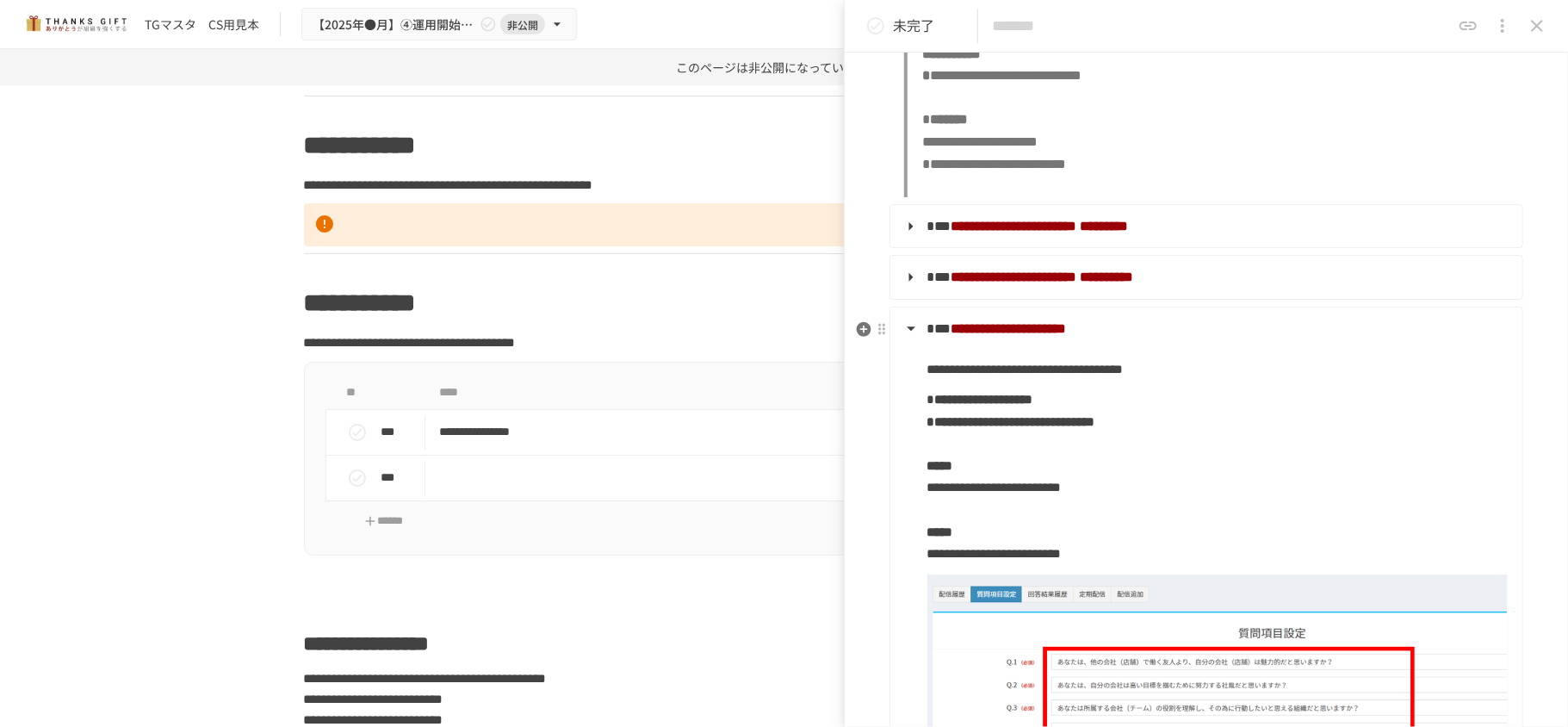 scroll, scrollTop: 689, scrollLeft: 0, axis: vertical 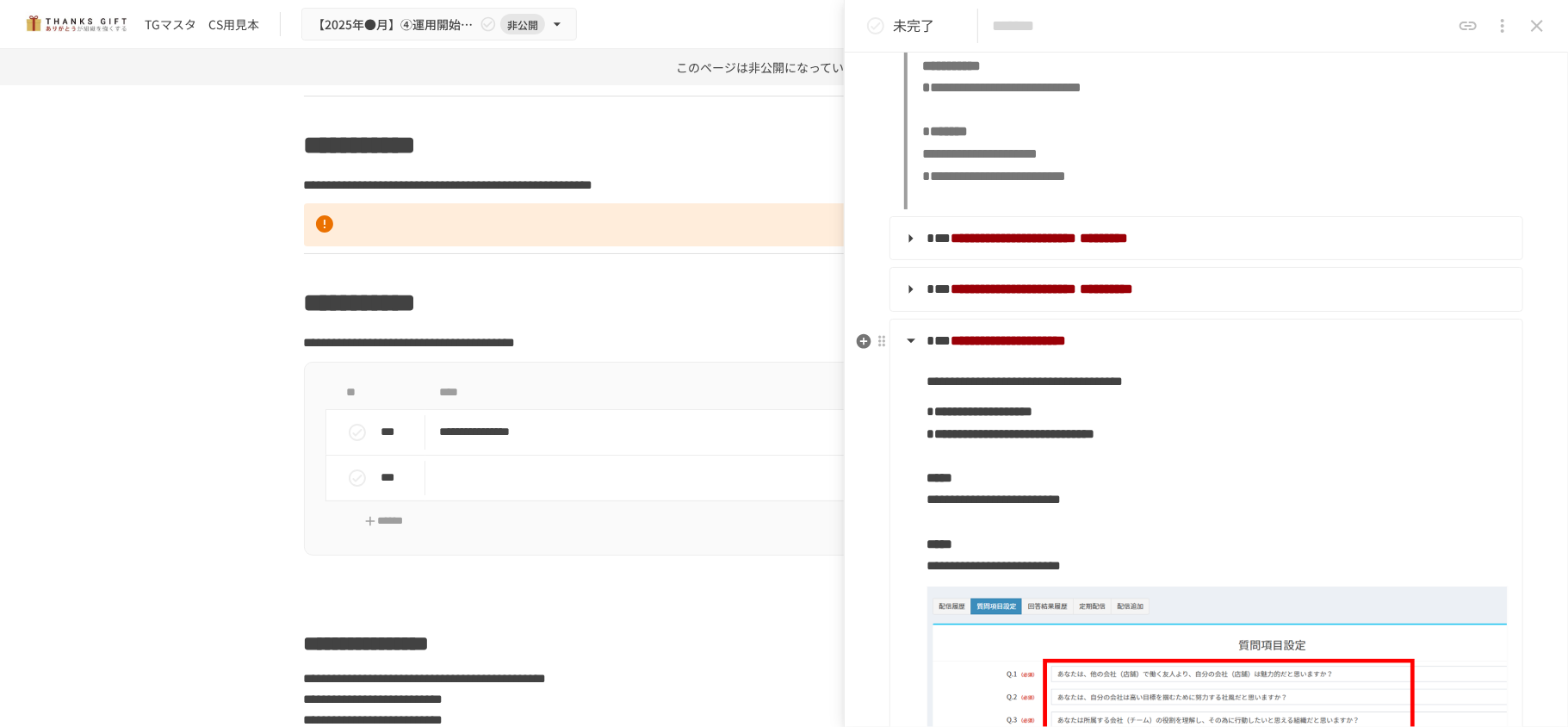 click on "**********" at bounding box center [1205, 341] 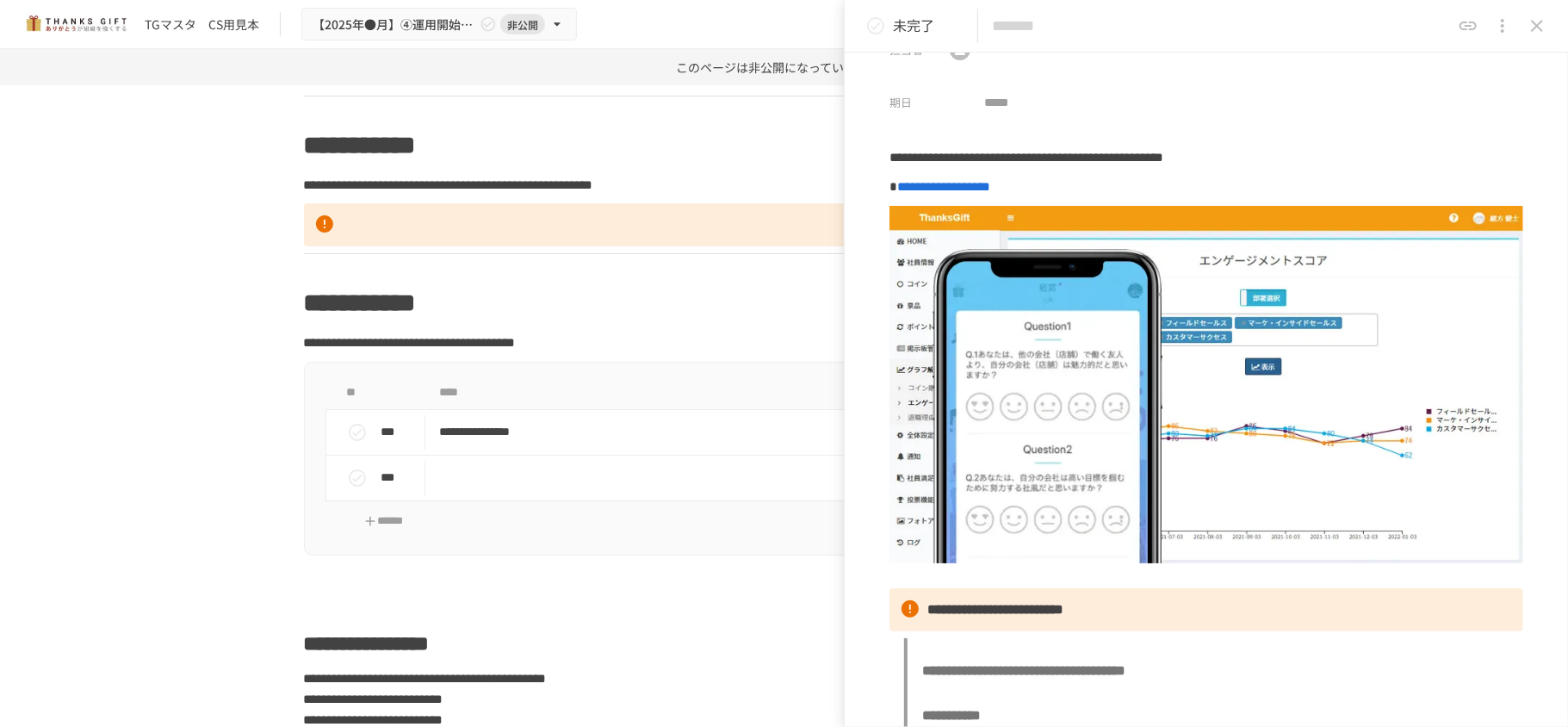 scroll, scrollTop: 0, scrollLeft: 0, axis: both 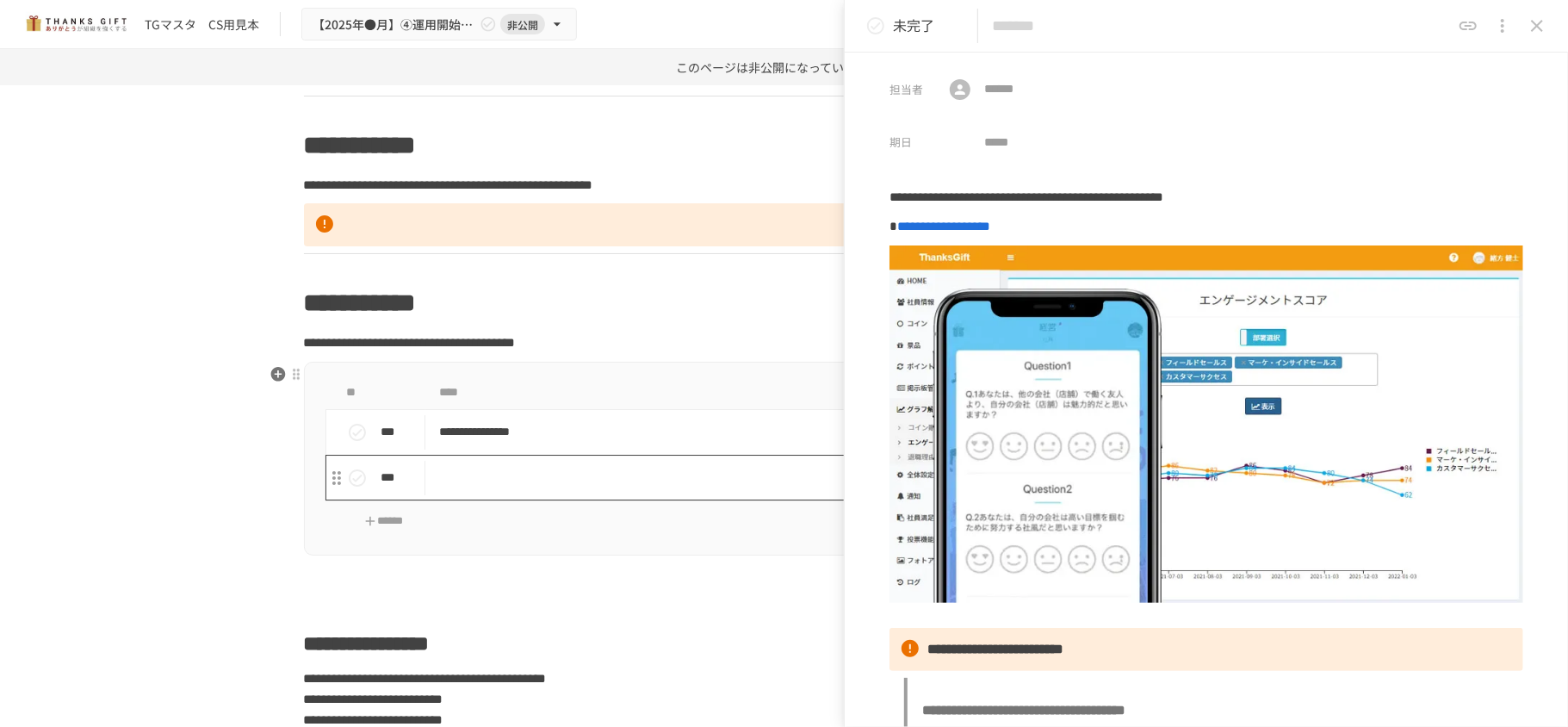 click at bounding box center [747, 477] 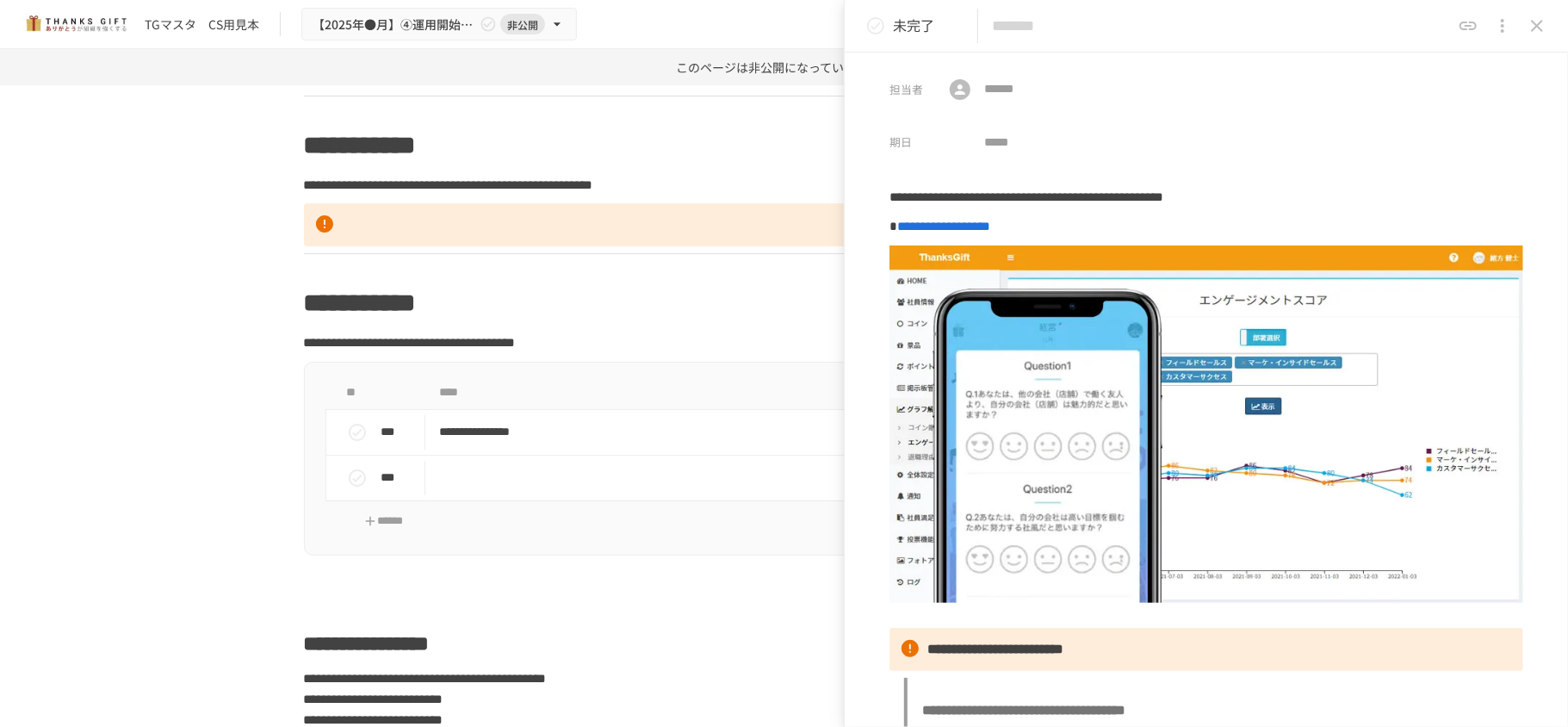 click at bounding box center (1221, 26) 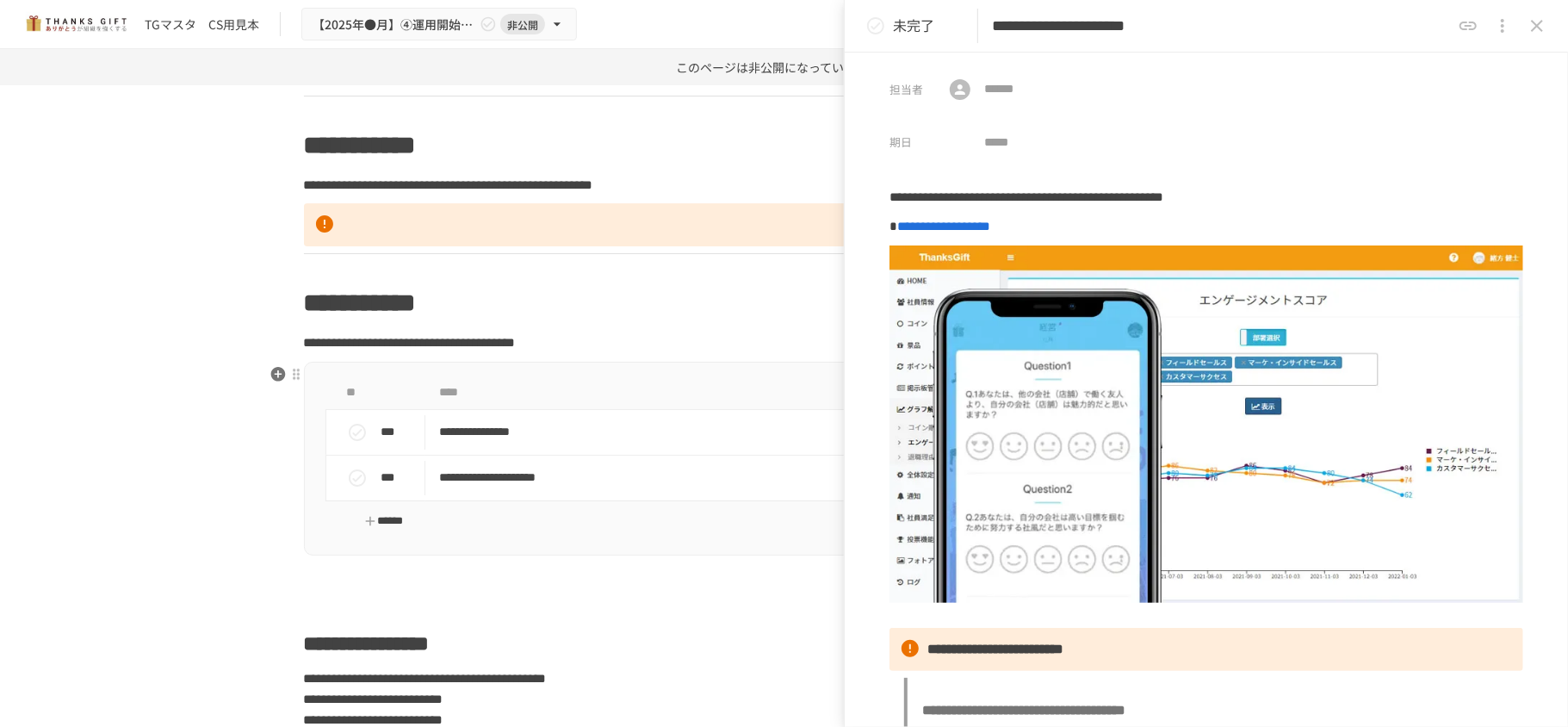 type on "**********" 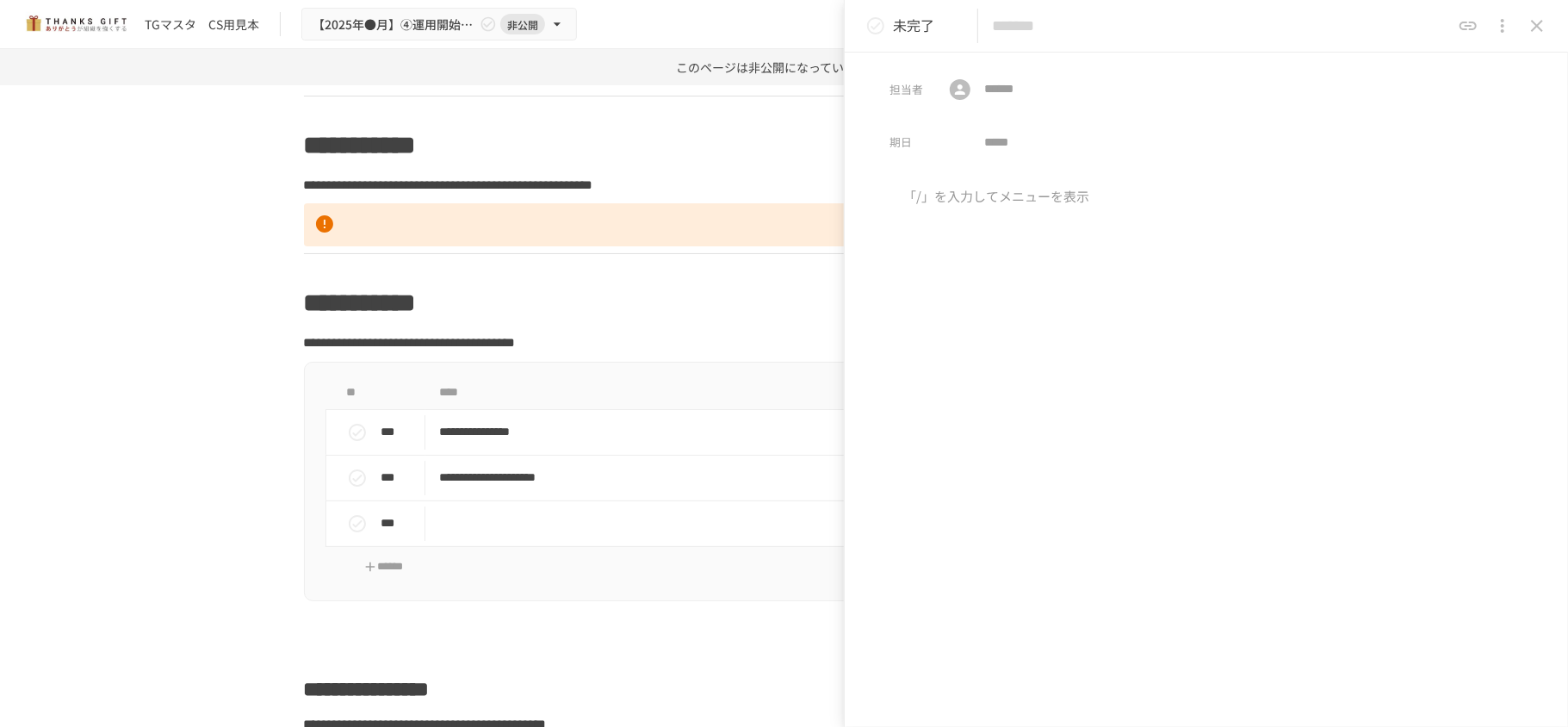 click at bounding box center [1221, 26] 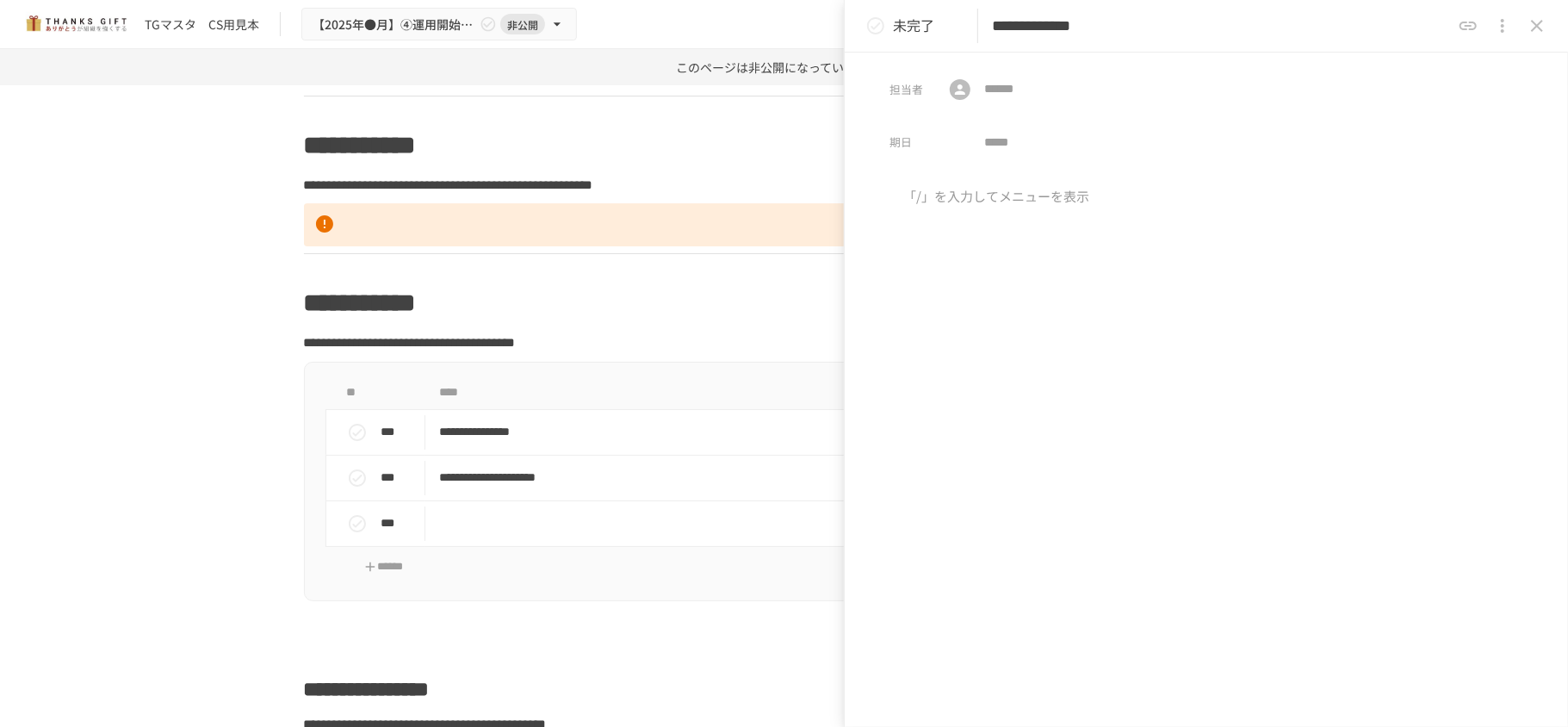 type on "**********" 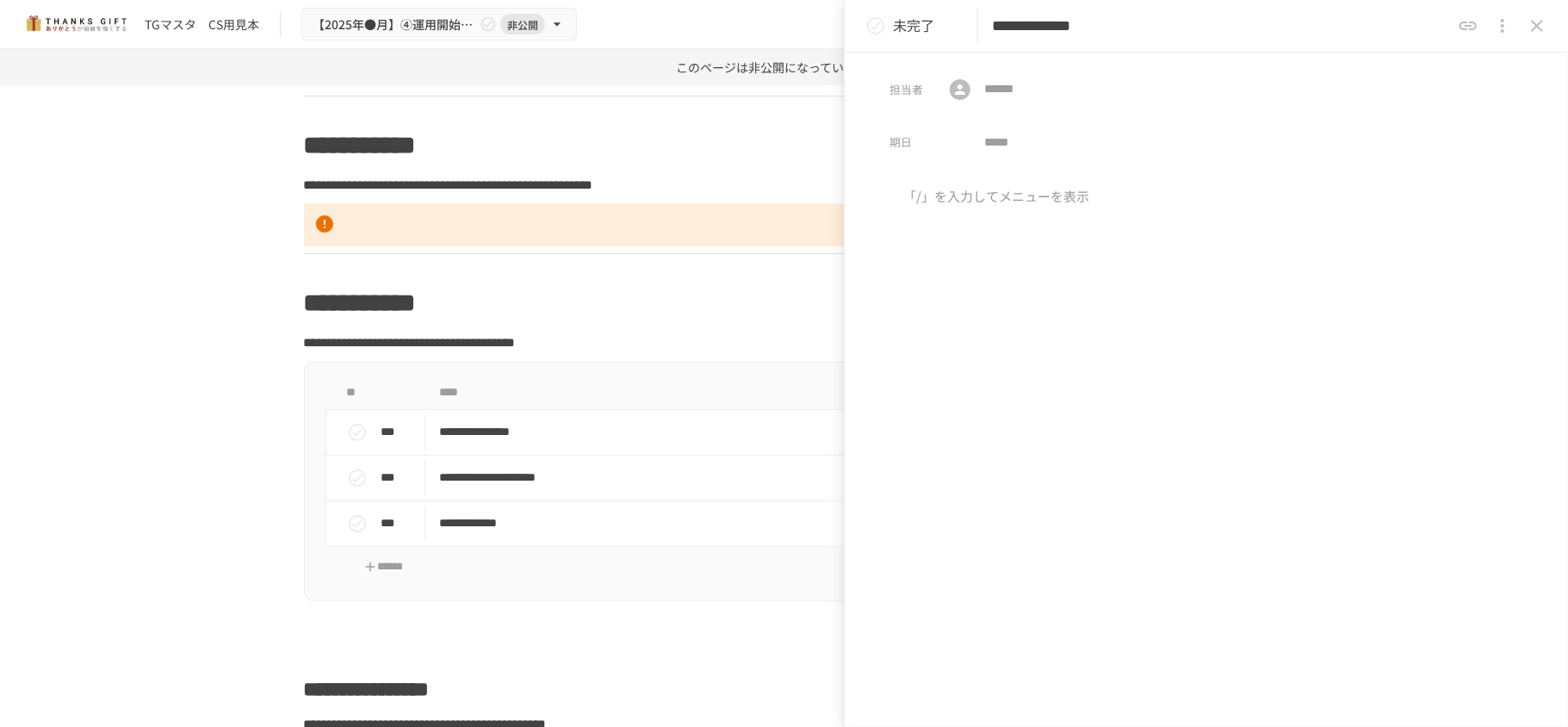 click at bounding box center [1206, 330] 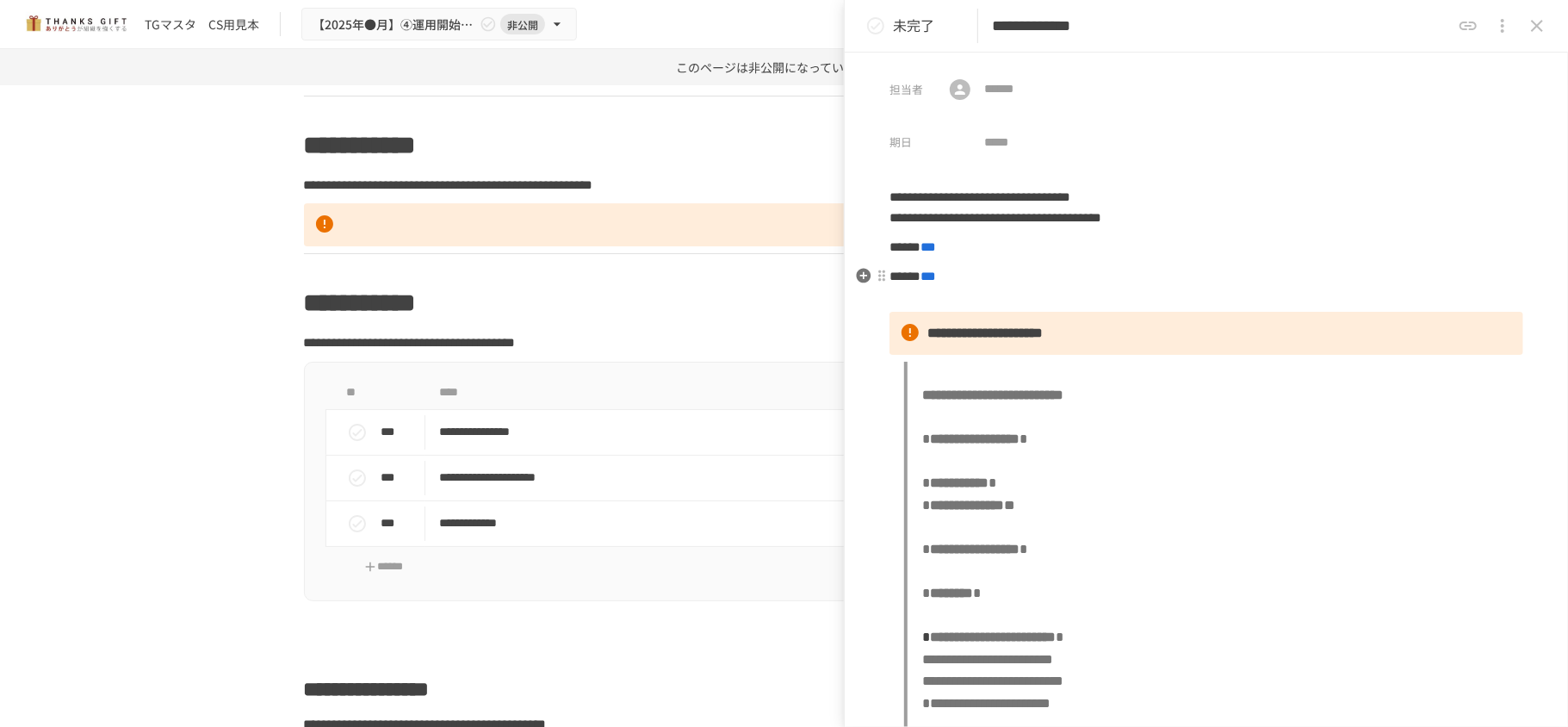 scroll, scrollTop: 88, scrollLeft: 0, axis: vertical 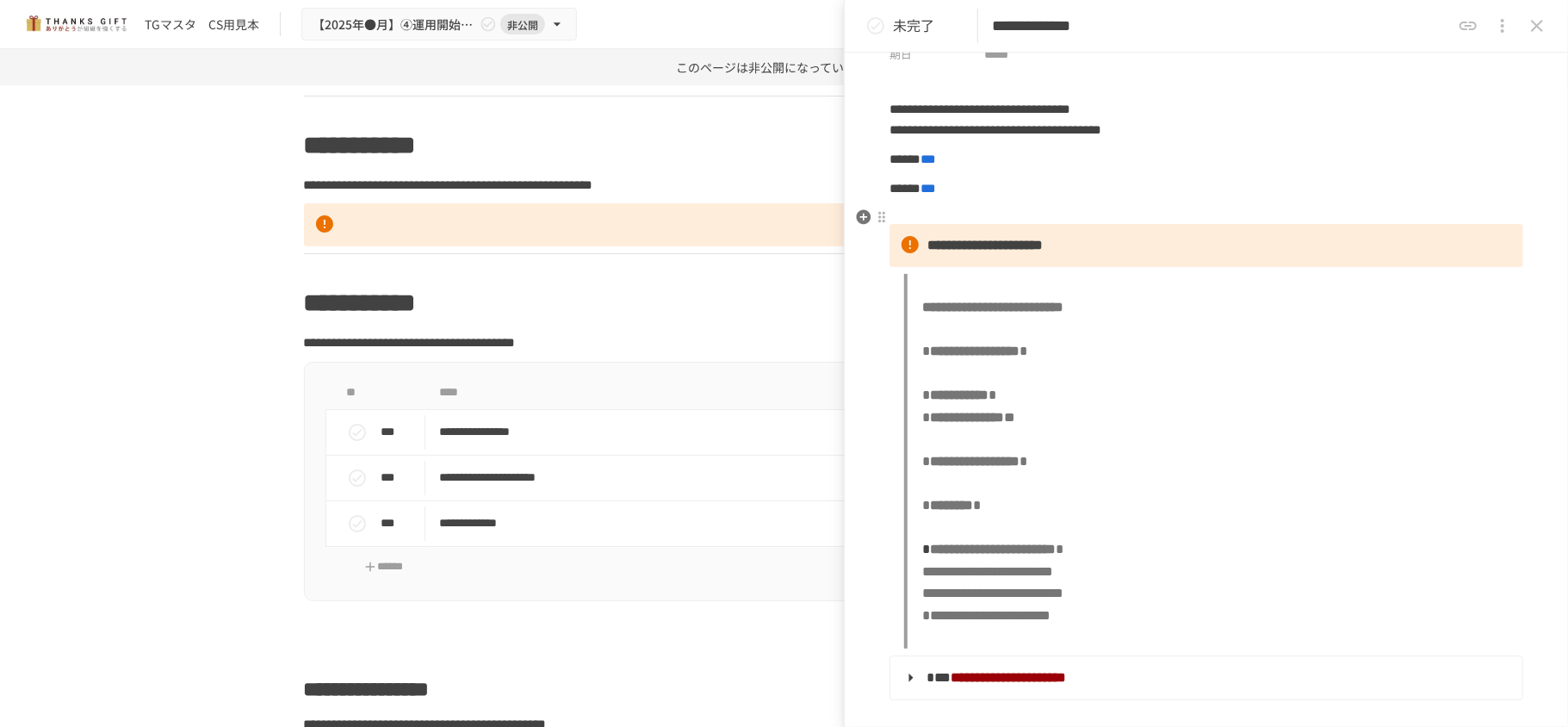 click on "**********" at bounding box center (1206, 413) 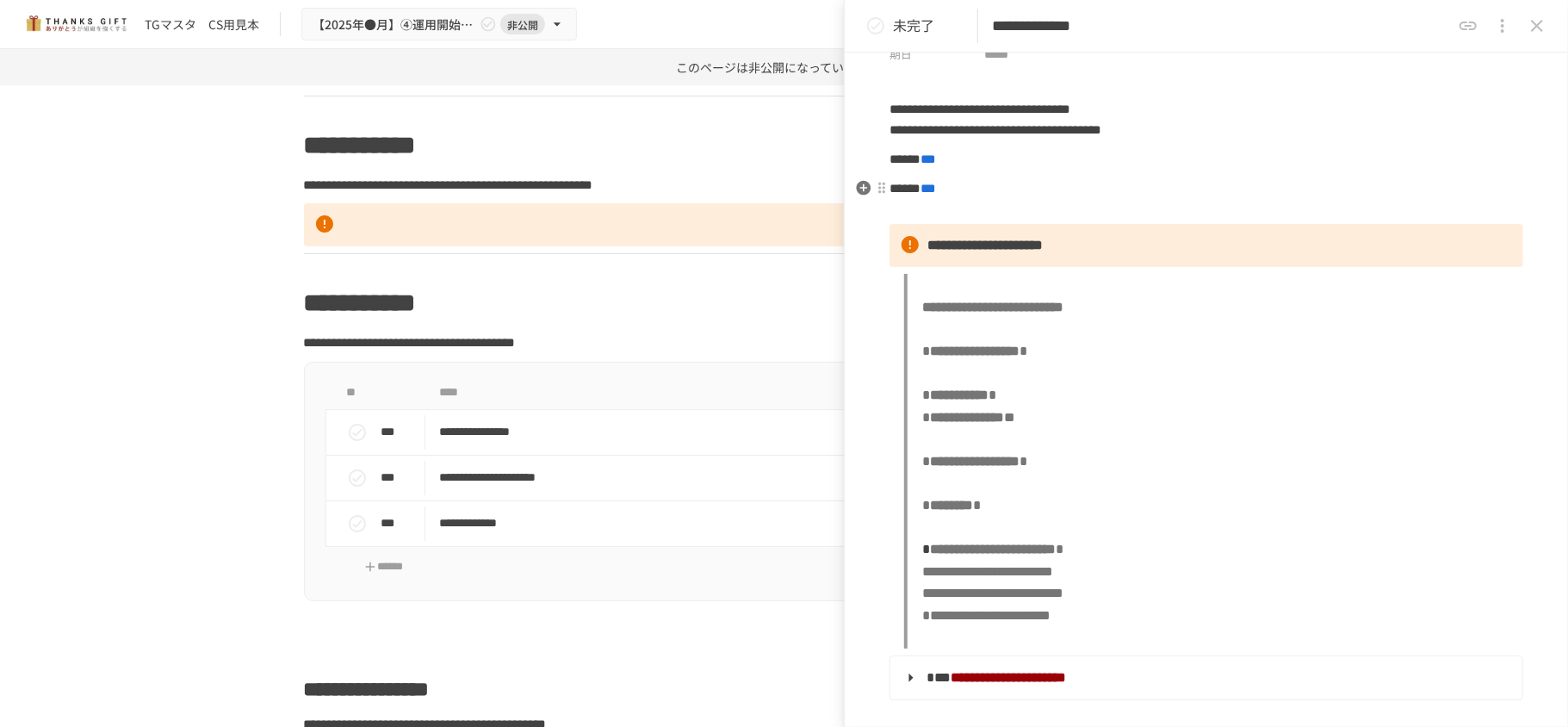 click on "****** ***" at bounding box center (1206, 189) 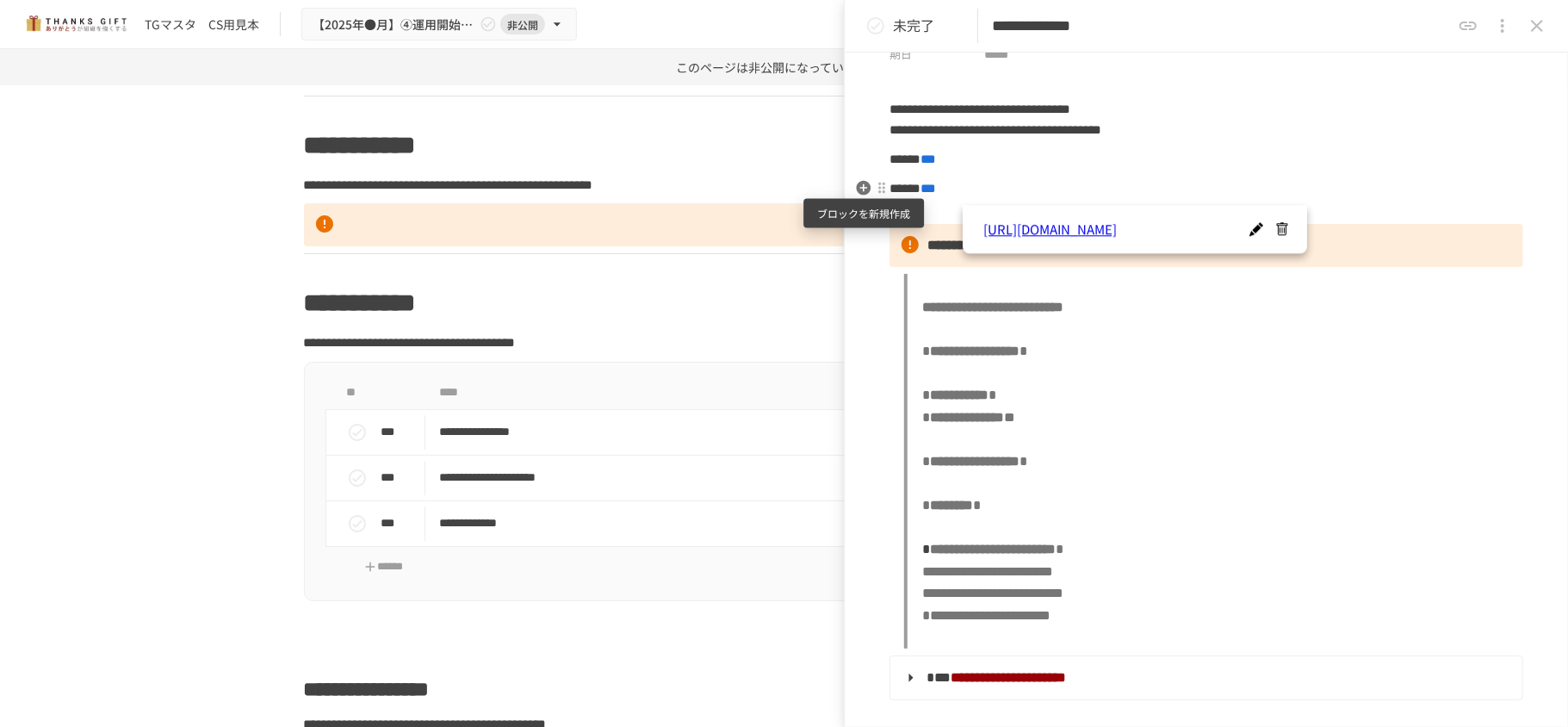 click 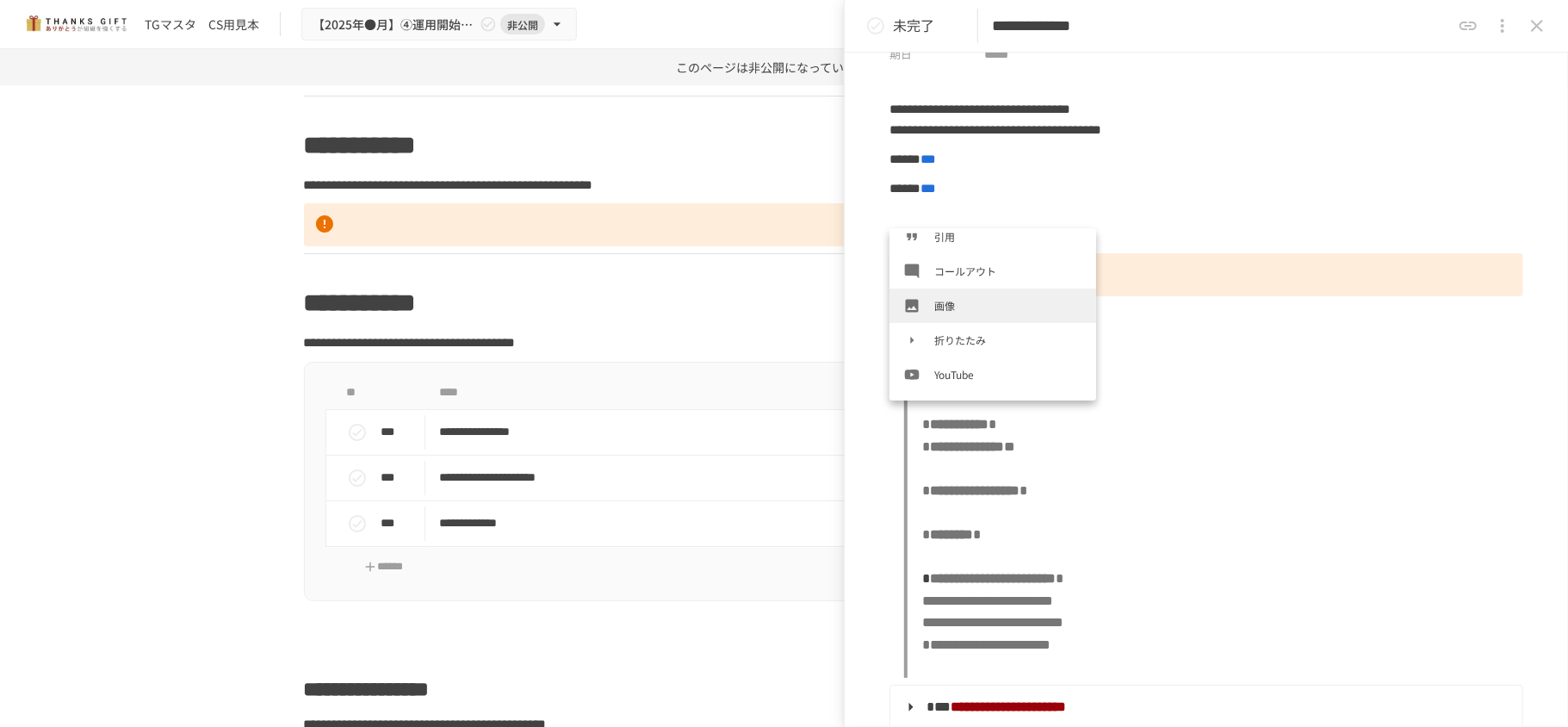 scroll, scrollTop: 345, scrollLeft: 0, axis: vertical 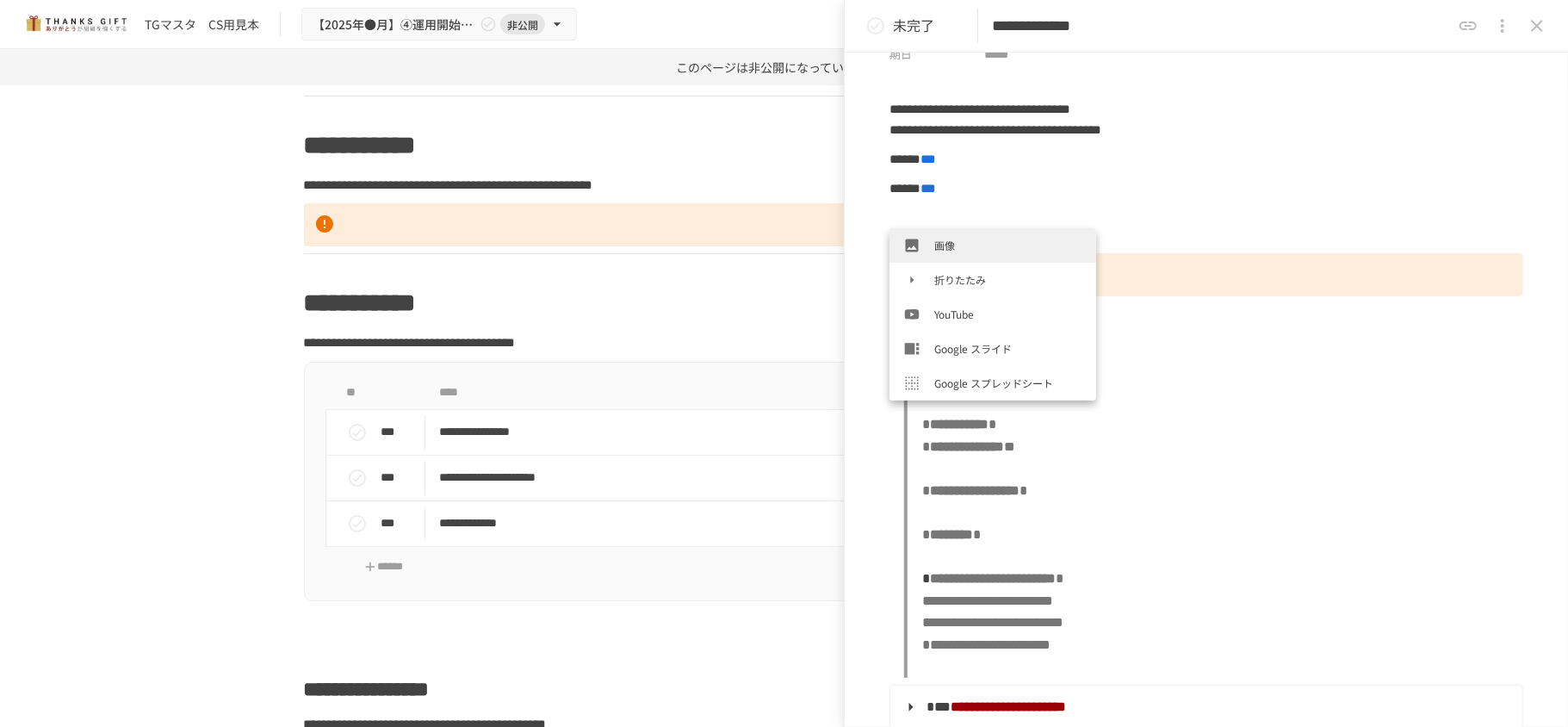 click on "画像" at bounding box center (1008, 245) 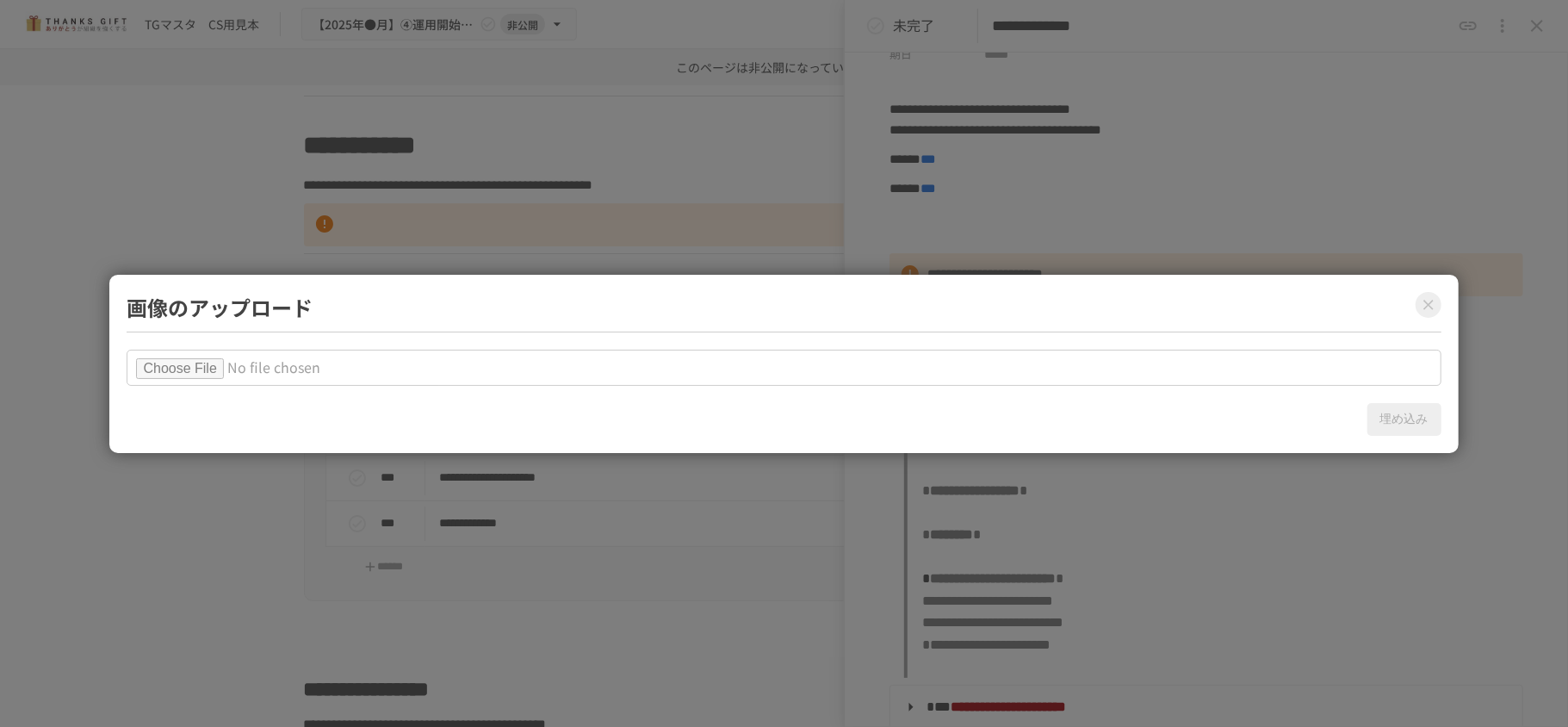 click at bounding box center (784, 368) 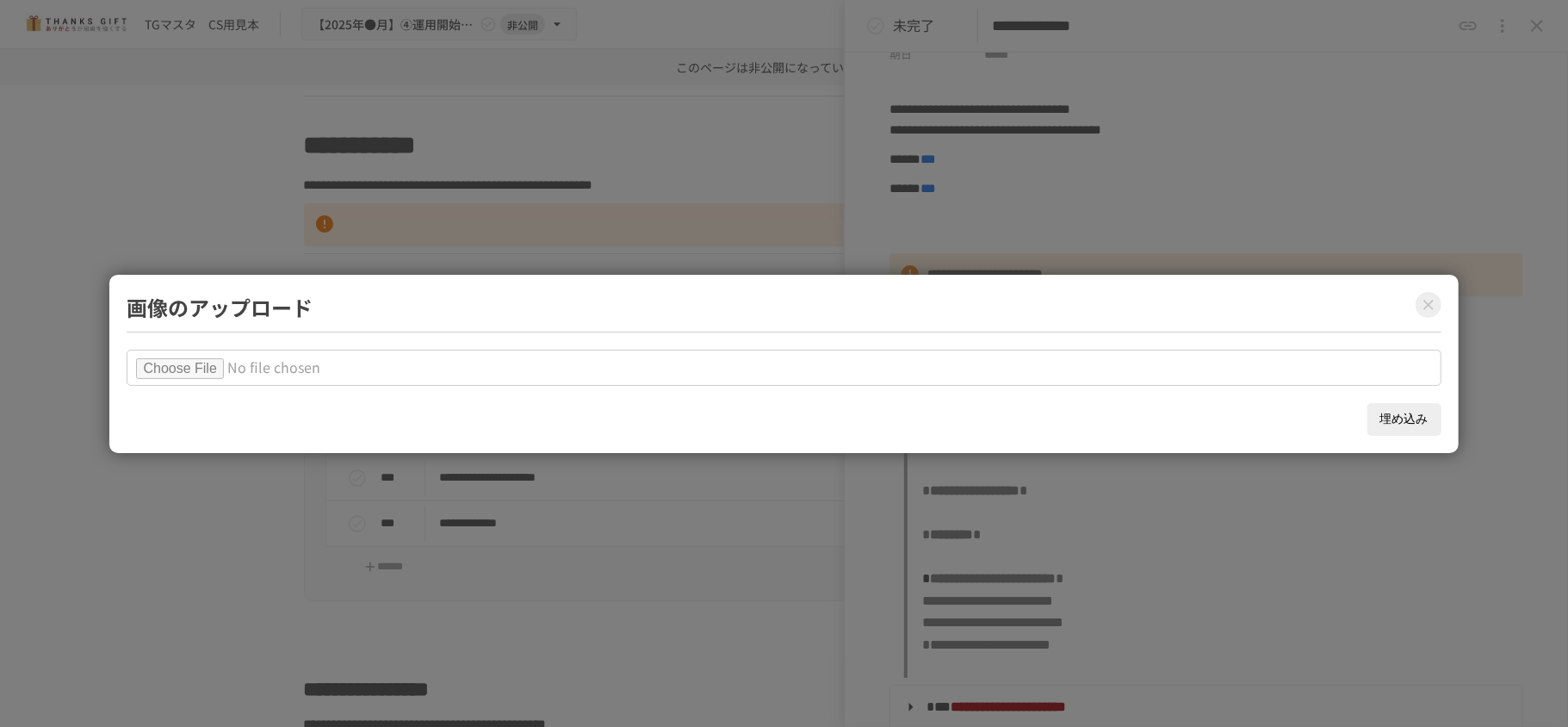 click on "埋め込み" at bounding box center (1404, 419) 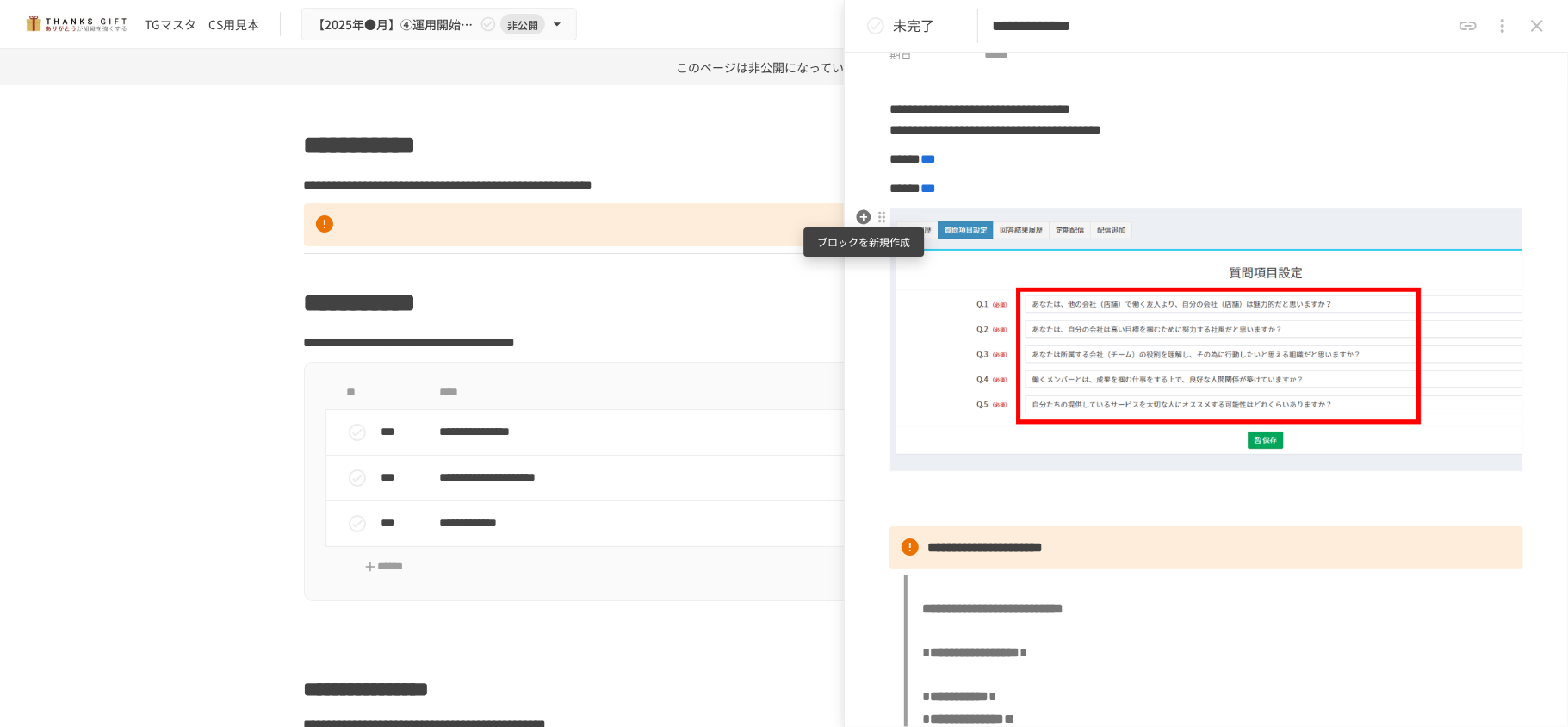 click 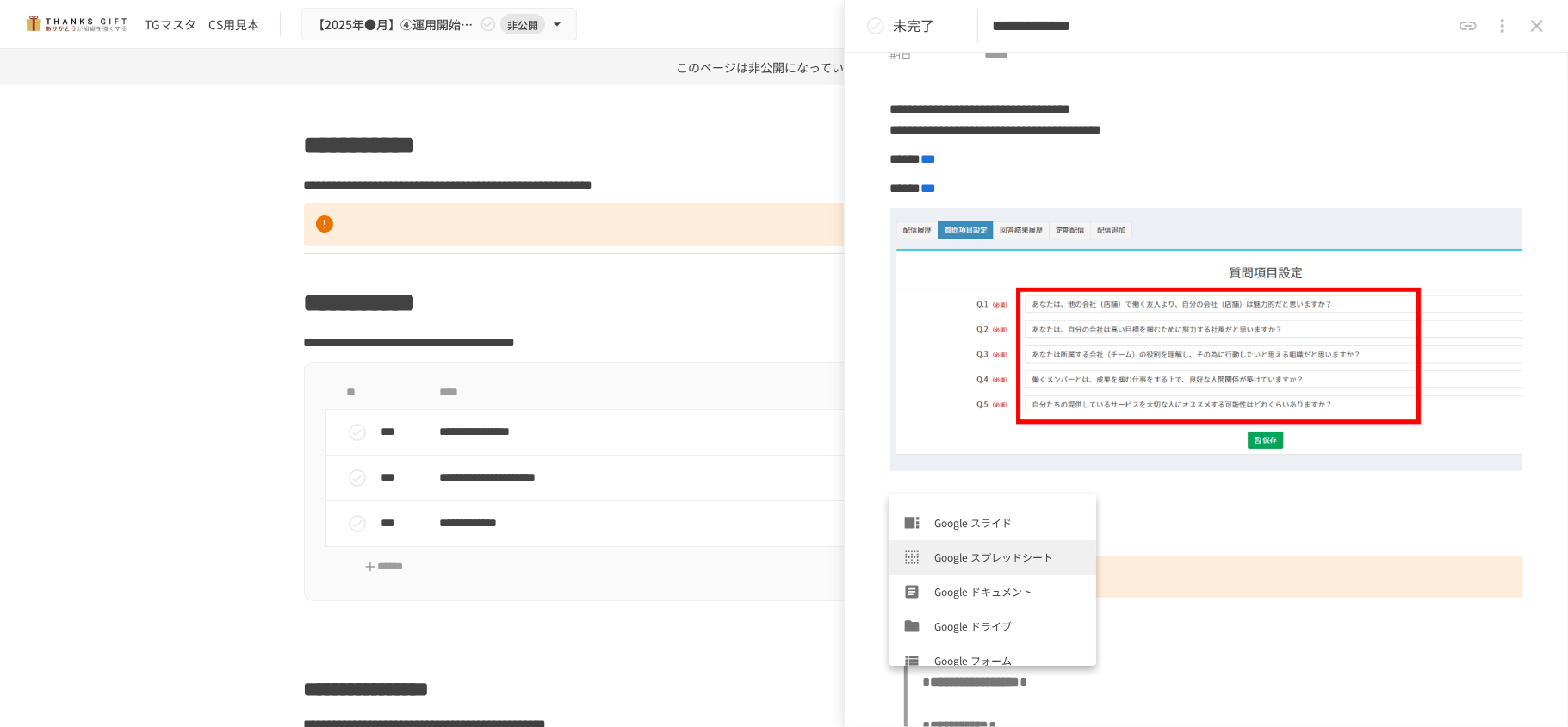 scroll, scrollTop: 321, scrollLeft: 0, axis: vertical 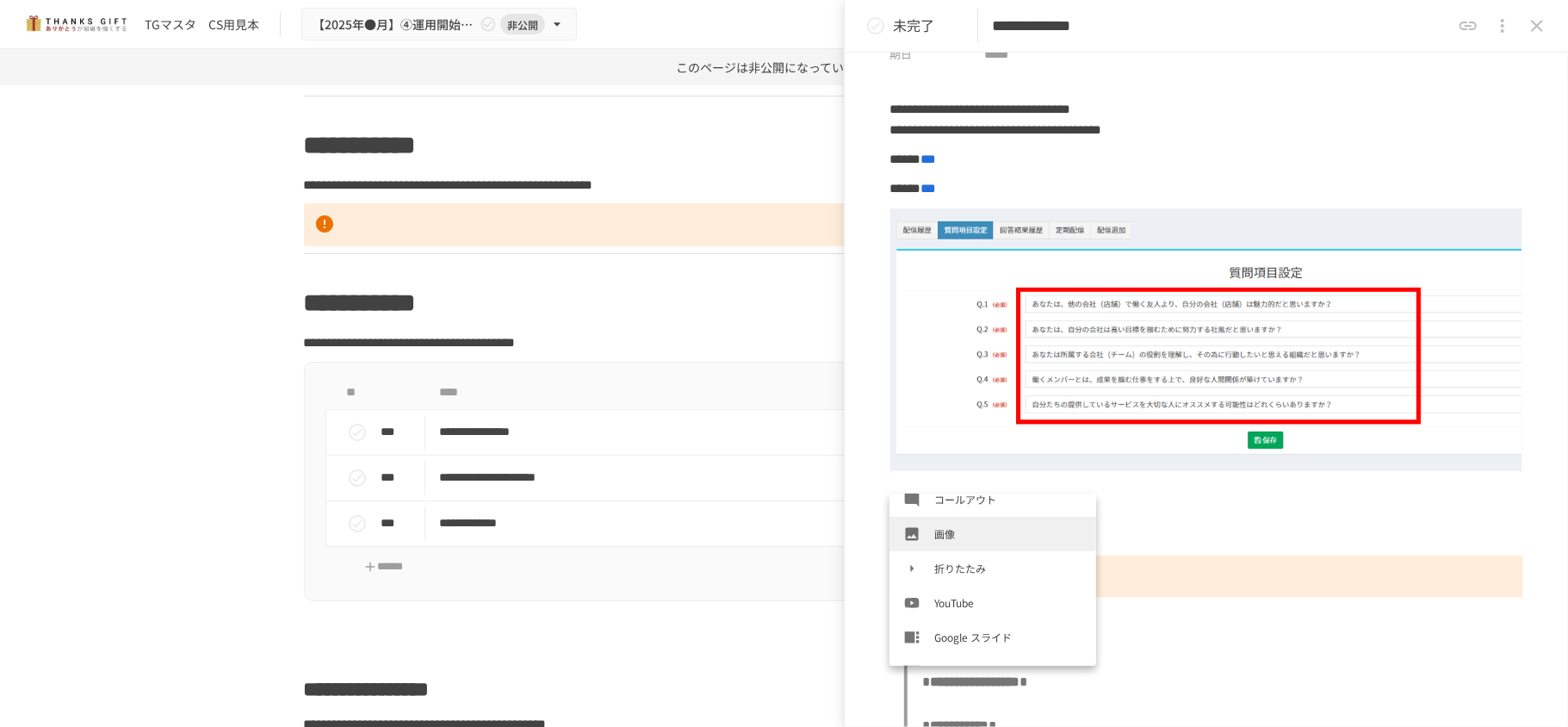 click on "画像" at bounding box center [993, 534] 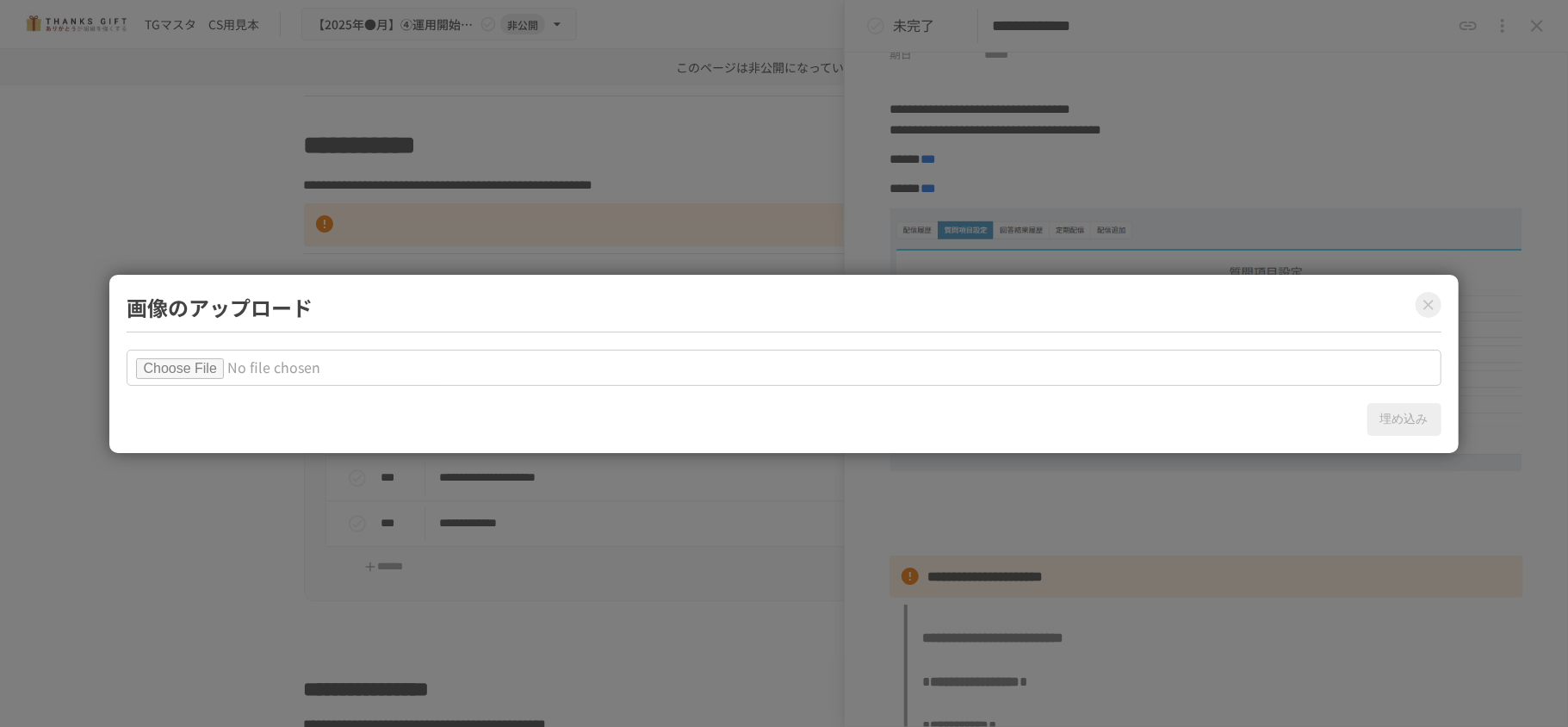 click at bounding box center (784, 368) 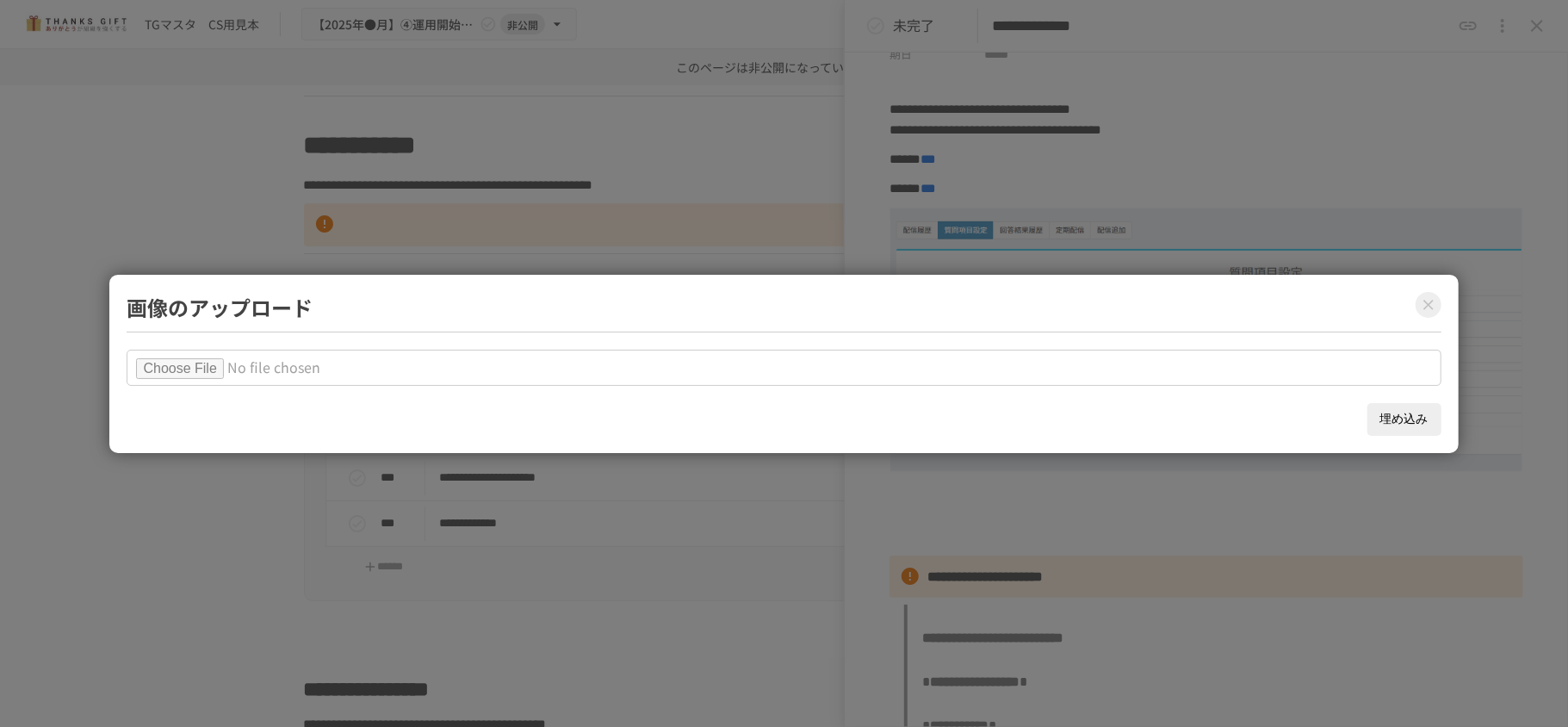click on "埋め込み" at bounding box center [1404, 419] 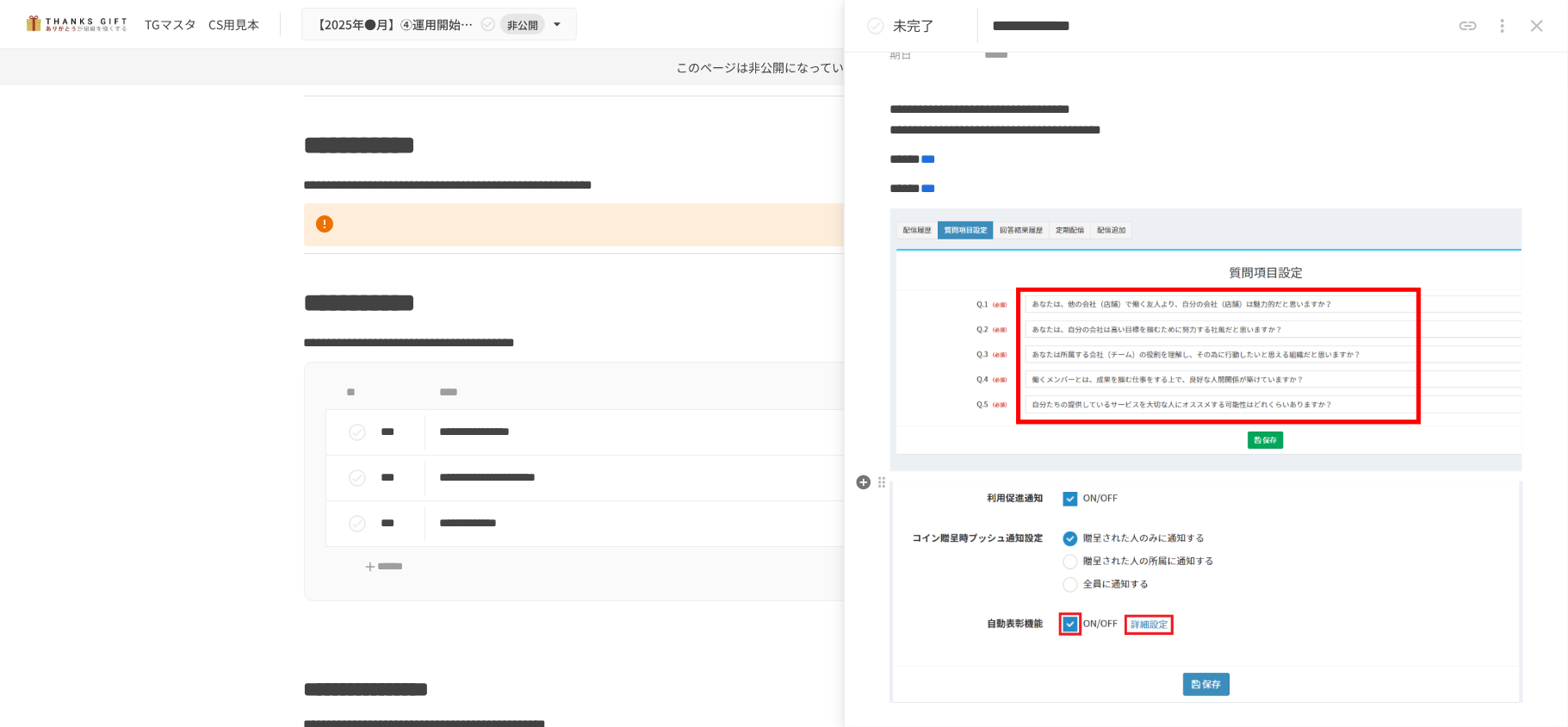 click at bounding box center (1206, 592) 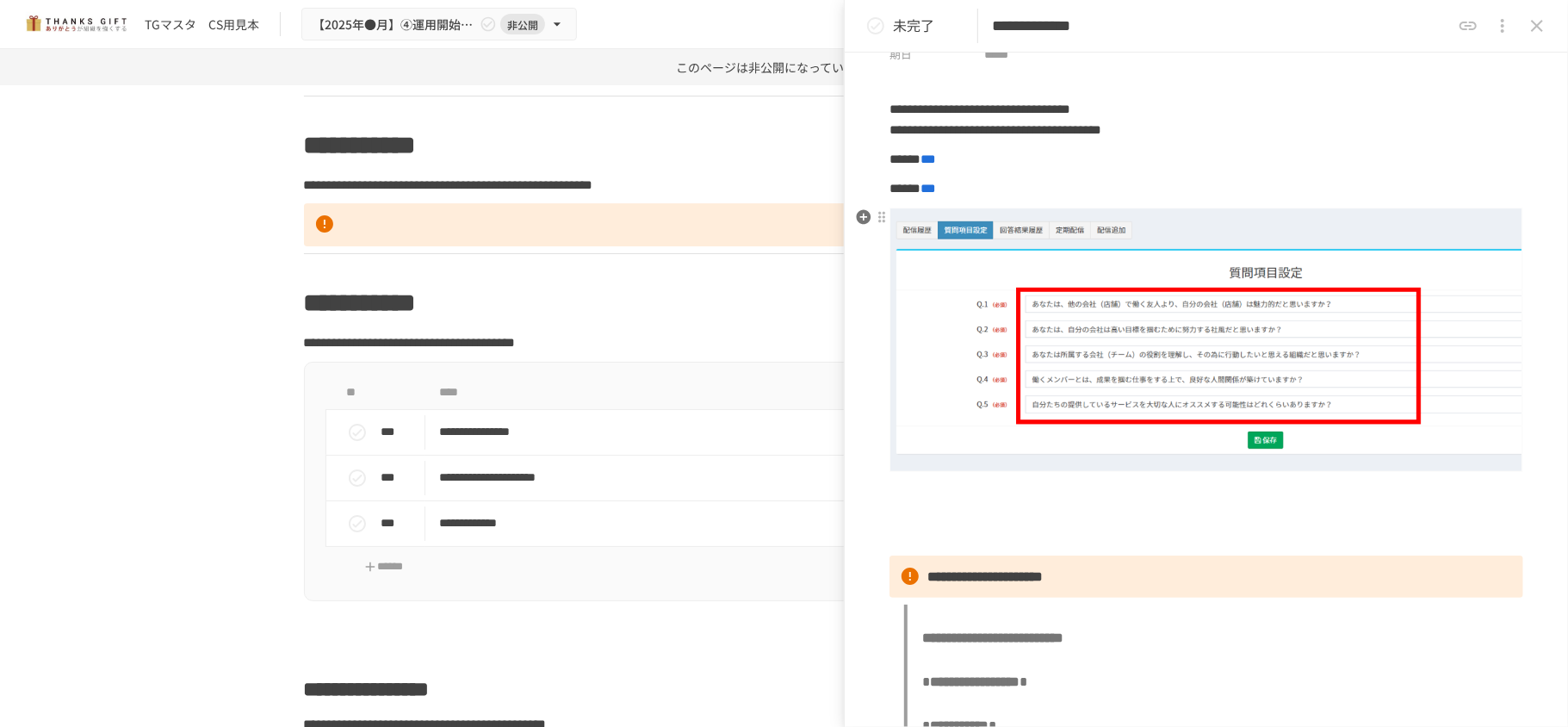 click at bounding box center (1206, 339) 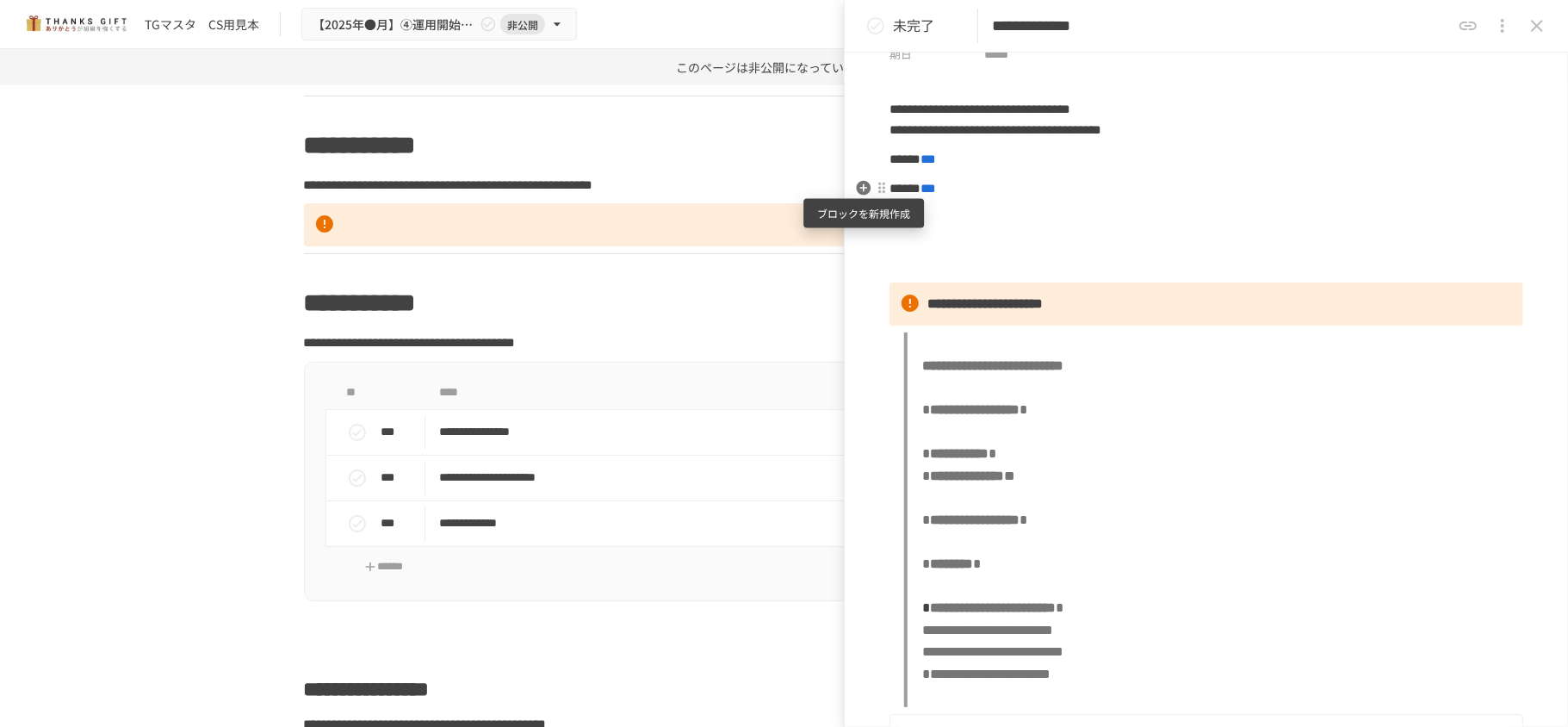 click 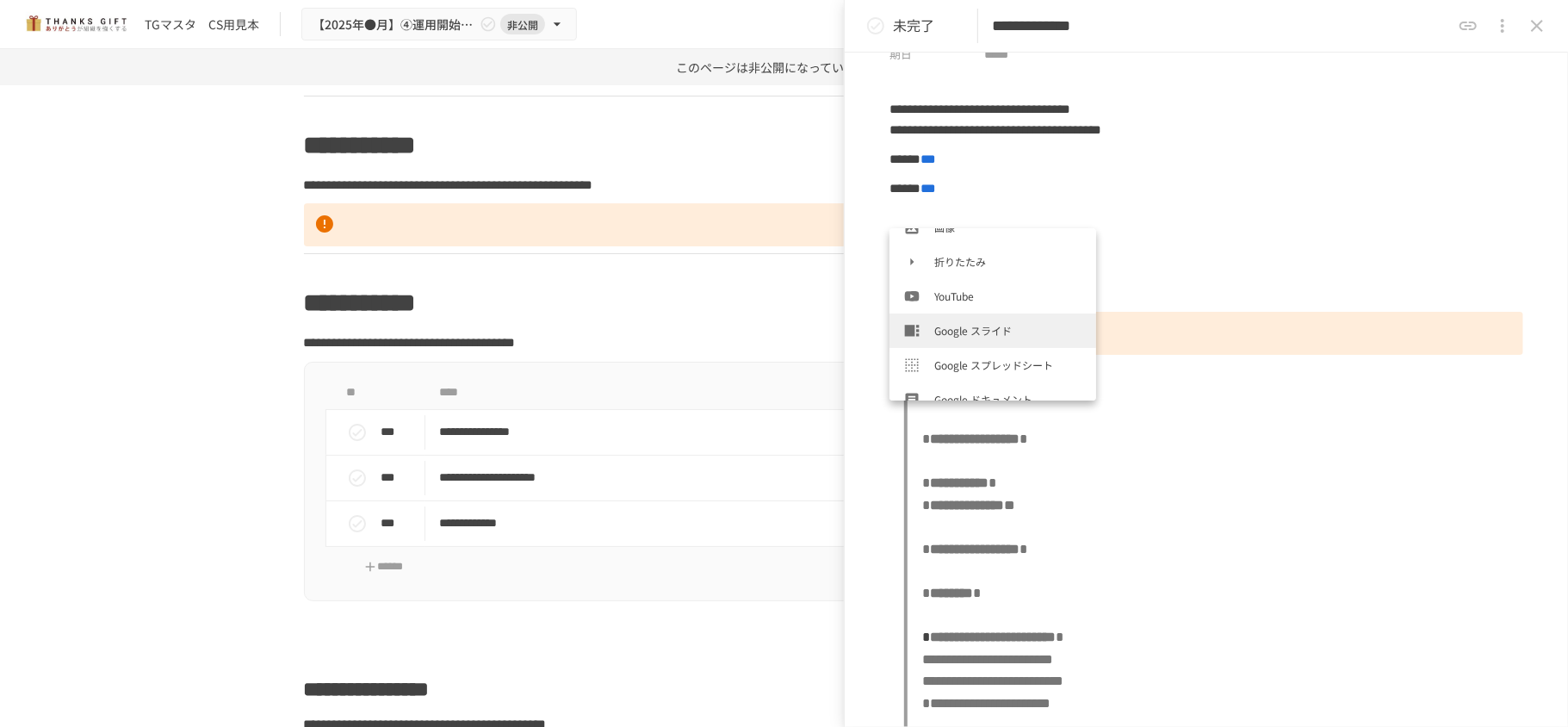 scroll, scrollTop: 207, scrollLeft: 0, axis: vertical 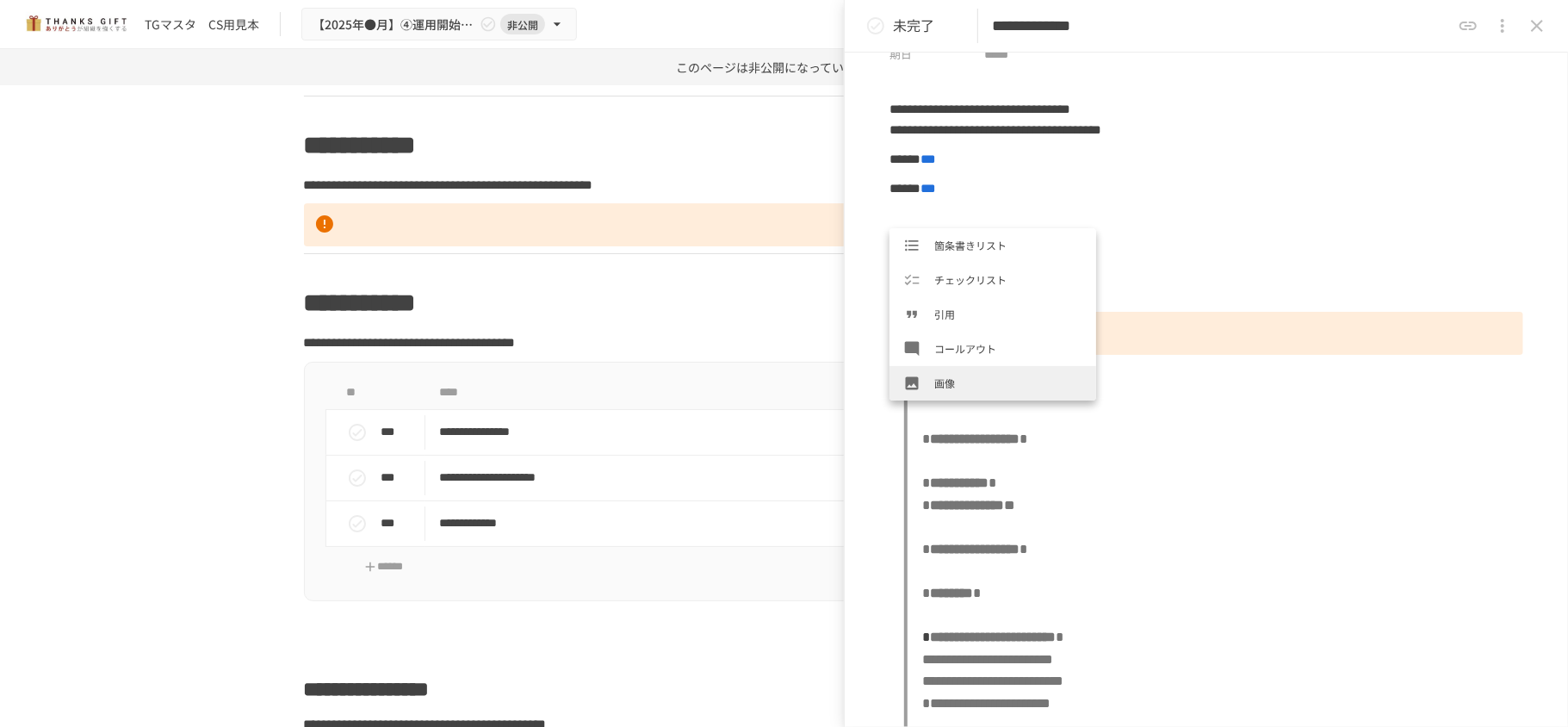 click on "画像" at bounding box center (1008, 382) 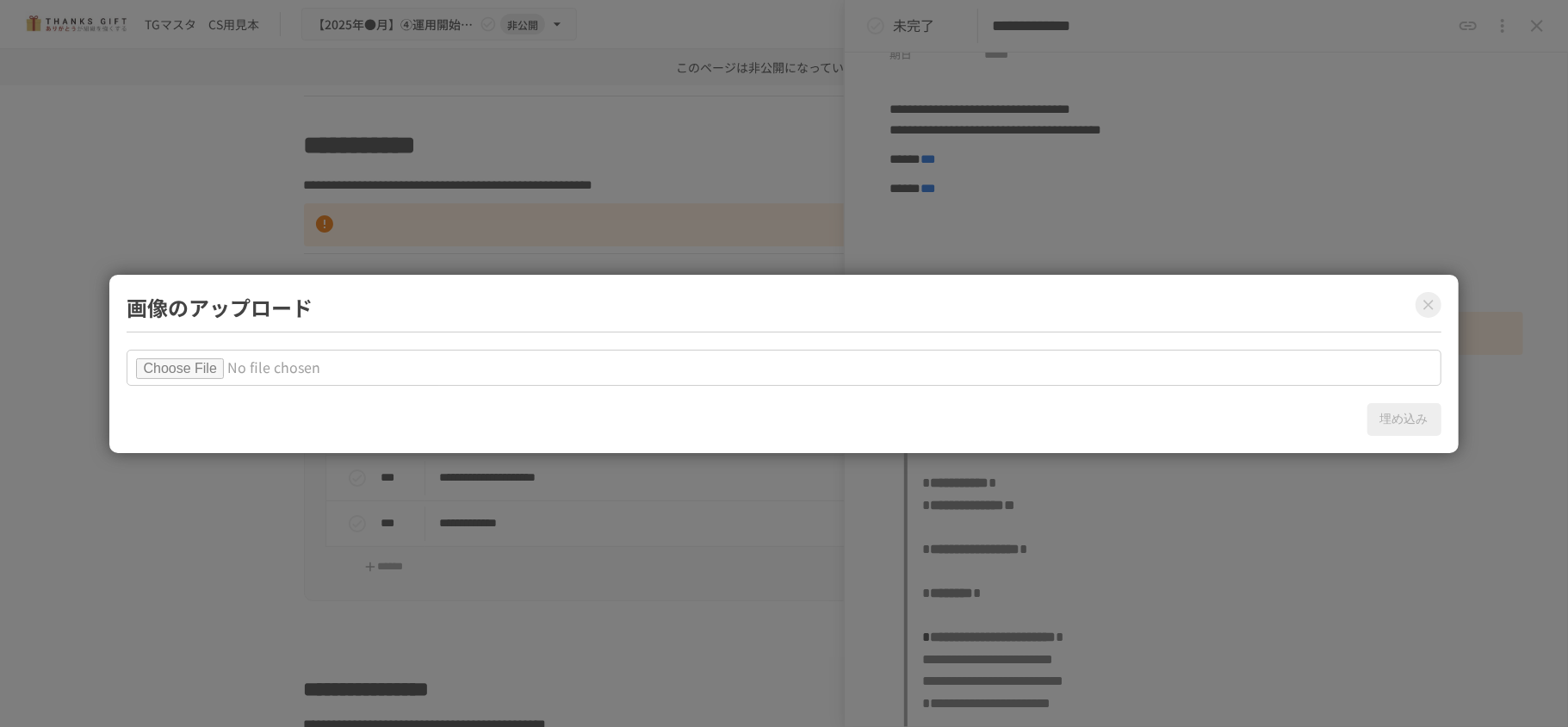 click at bounding box center (784, 368) 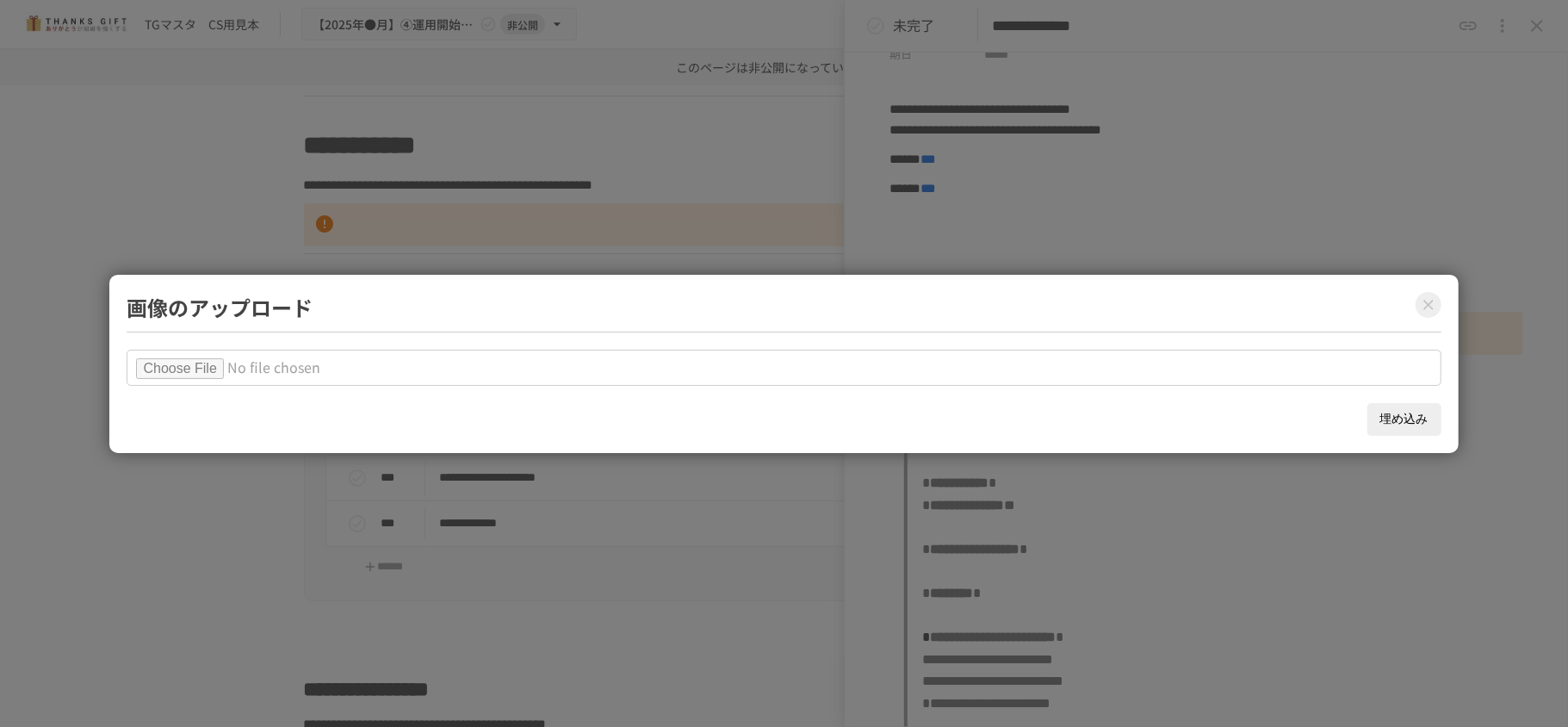 click on "埋め込み" at bounding box center (1404, 419) 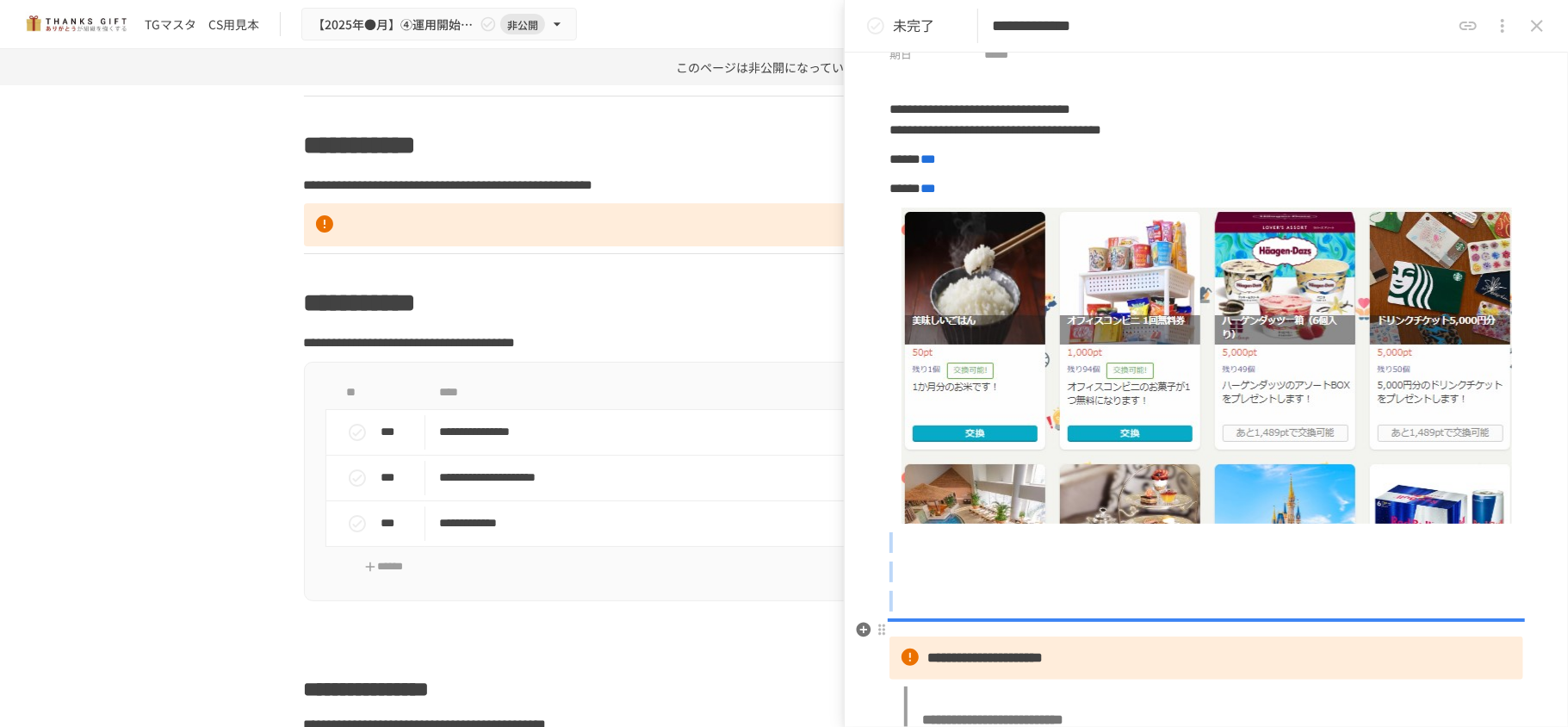 drag, startPoint x: 904, startPoint y: 551, endPoint x: 909, endPoint y: 627, distance: 76.1643 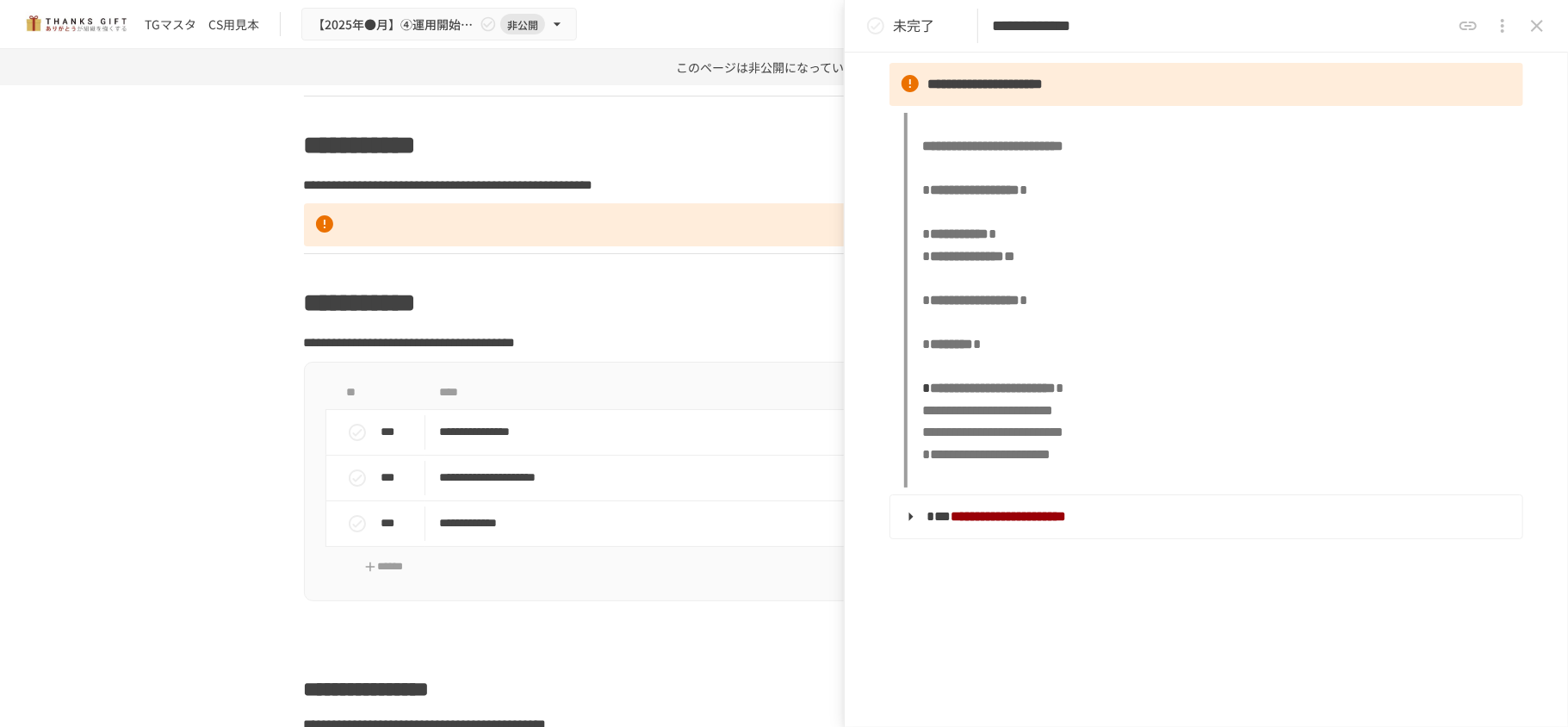 scroll, scrollTop: 574, scrollLeft: 0, axis: vertical 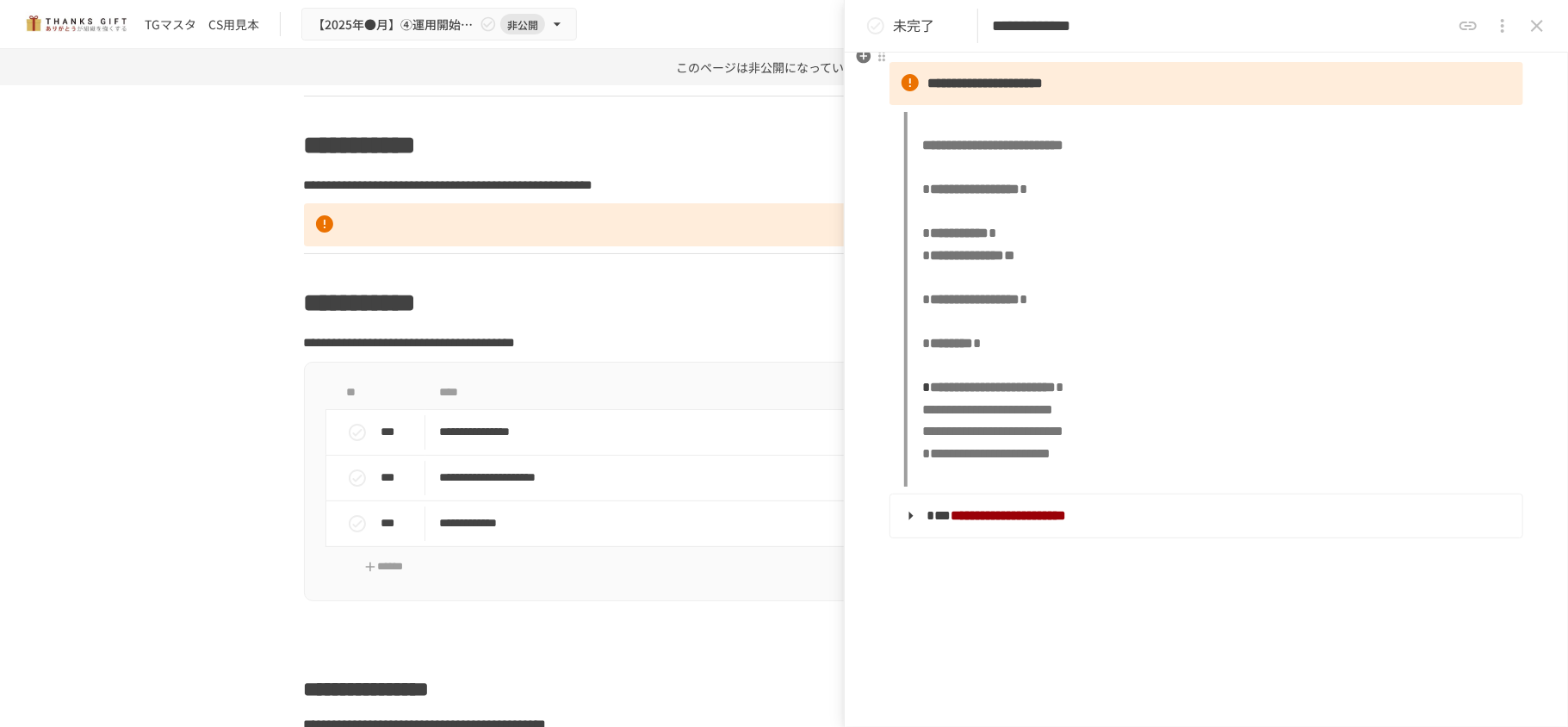 click on "**********" at bounding box center [1205, 516] 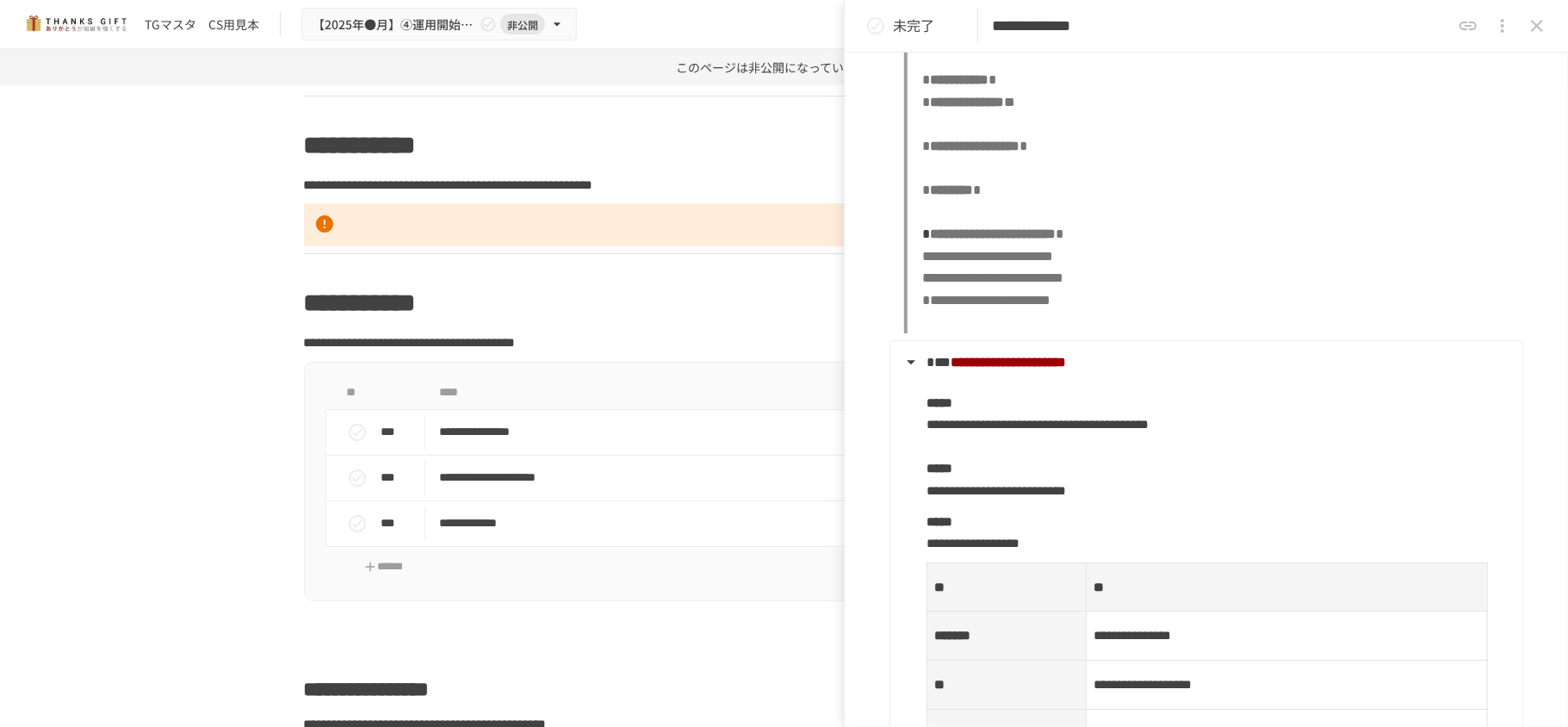 scroll, scrollTop: 918, scrollLeft: 0, axis: vertical 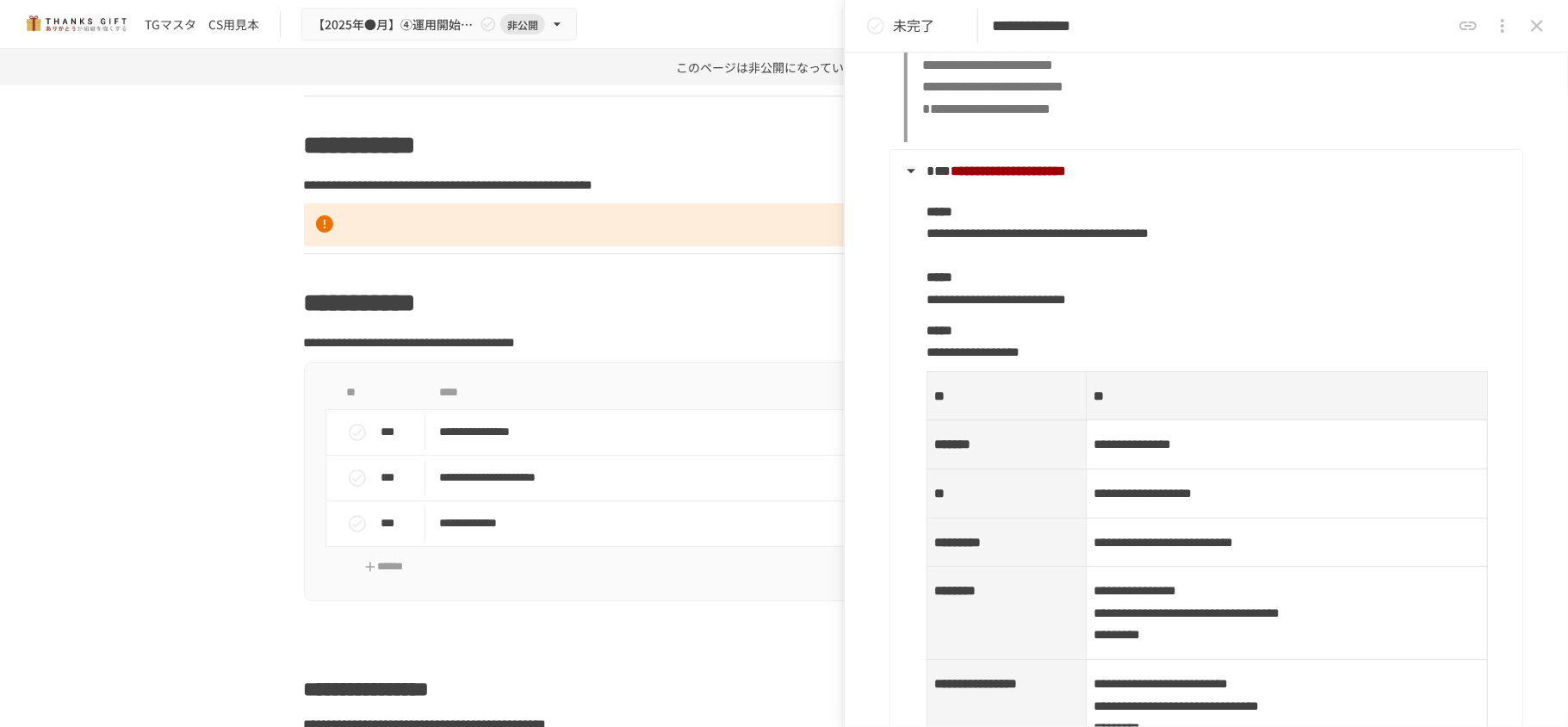 click on "**********" at bounding box center (1218, 256) 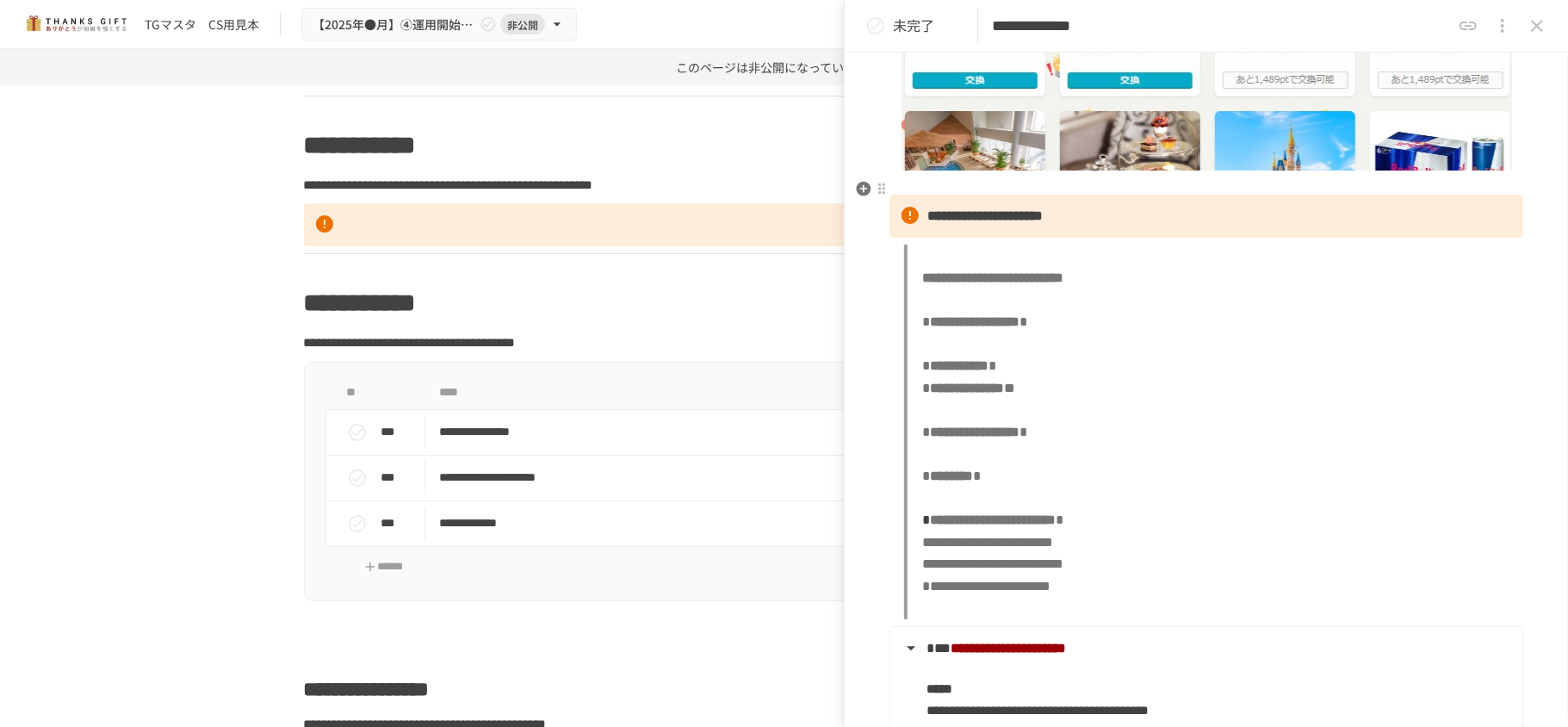 scroll, scrollTop: 574, scrollLeft: 0, axis: vertical 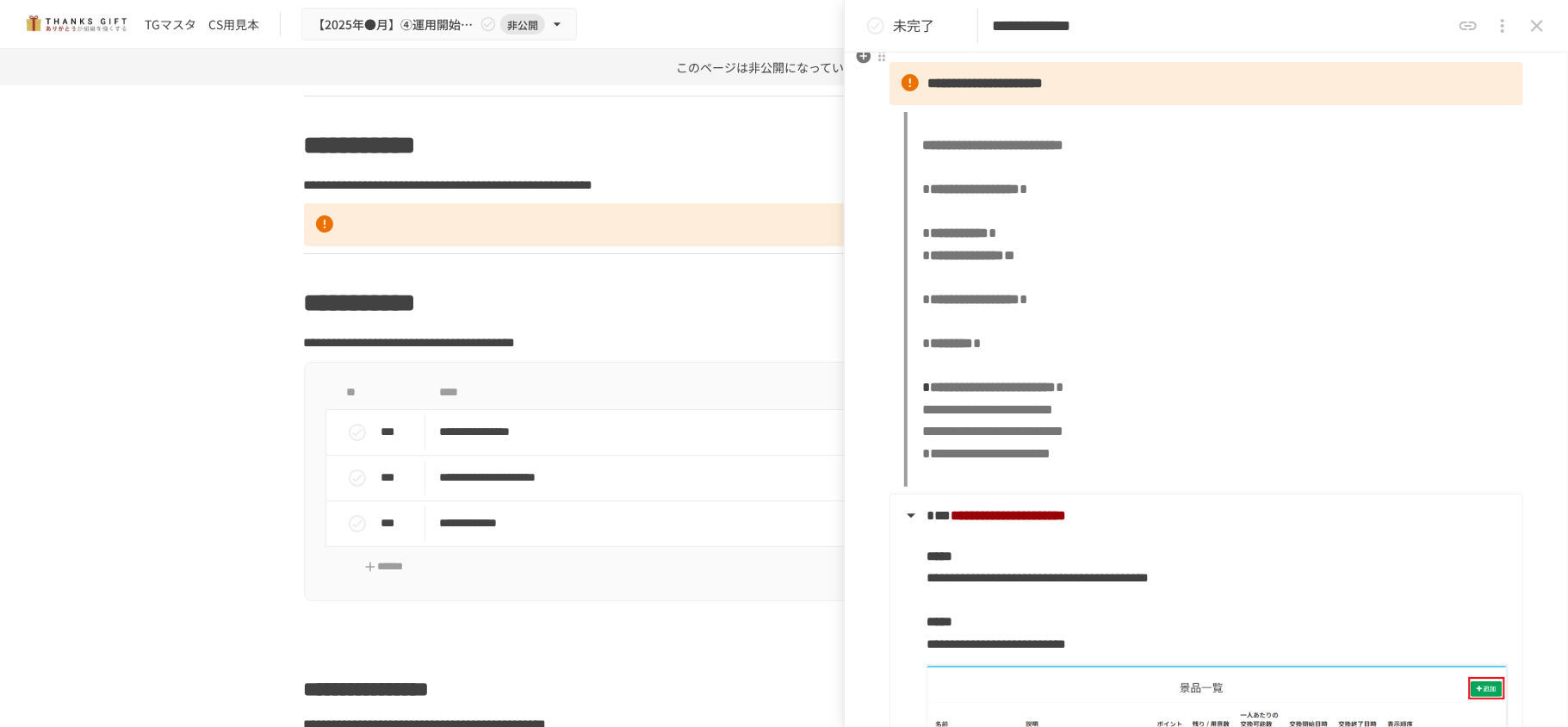 click on "**********" at bounding box center (1205, 516) 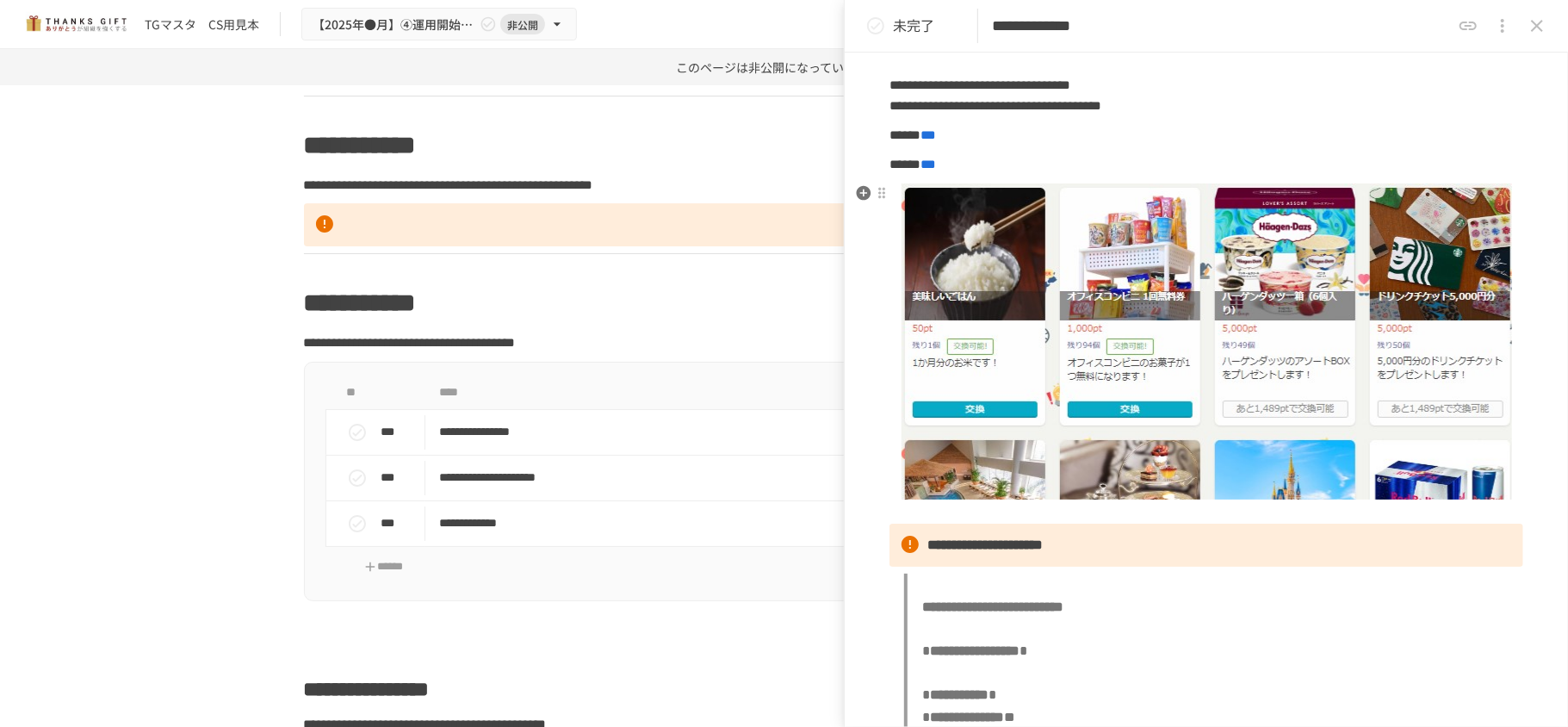 scroll, scrollTop: 0, scrollLeft: 0, axis: both 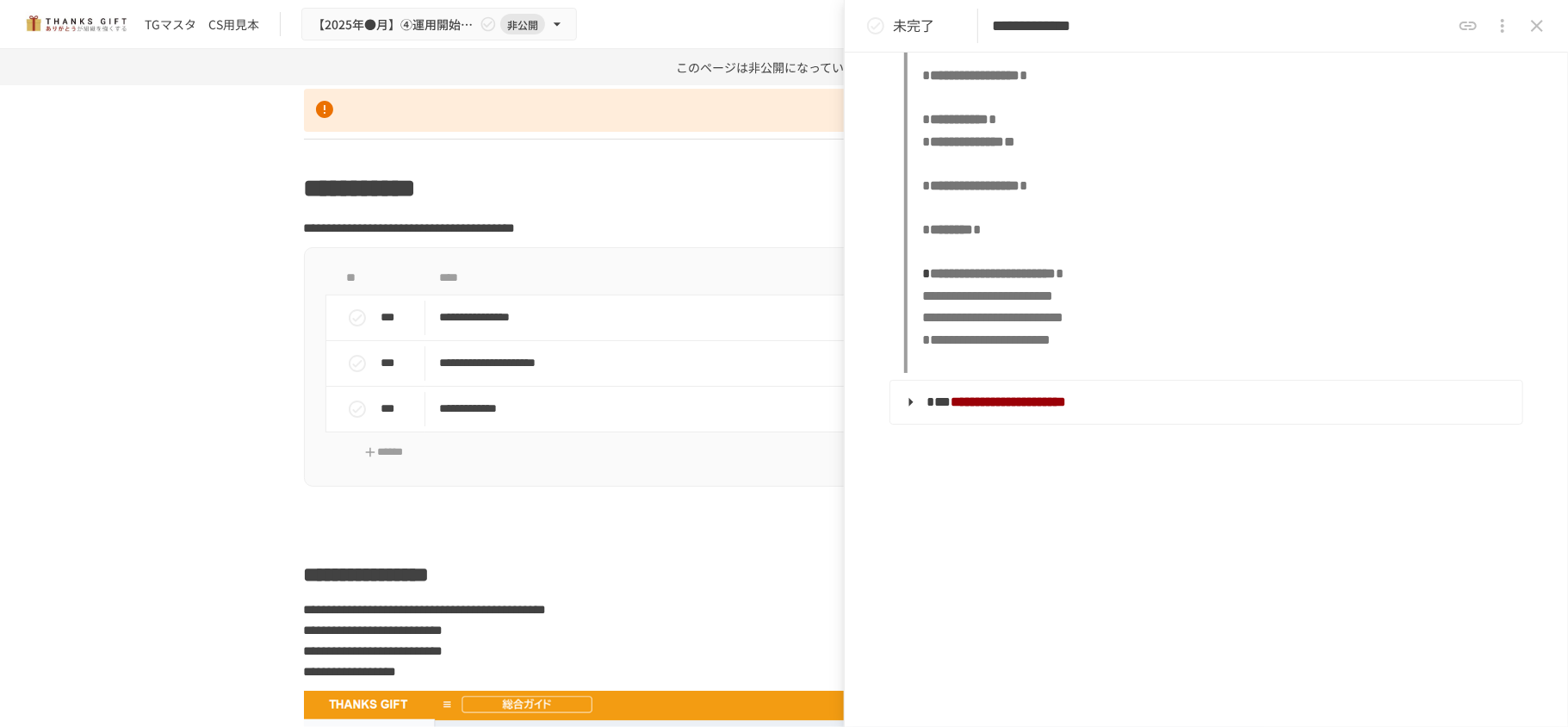click on "**********" at bounding box center [1206, 402] 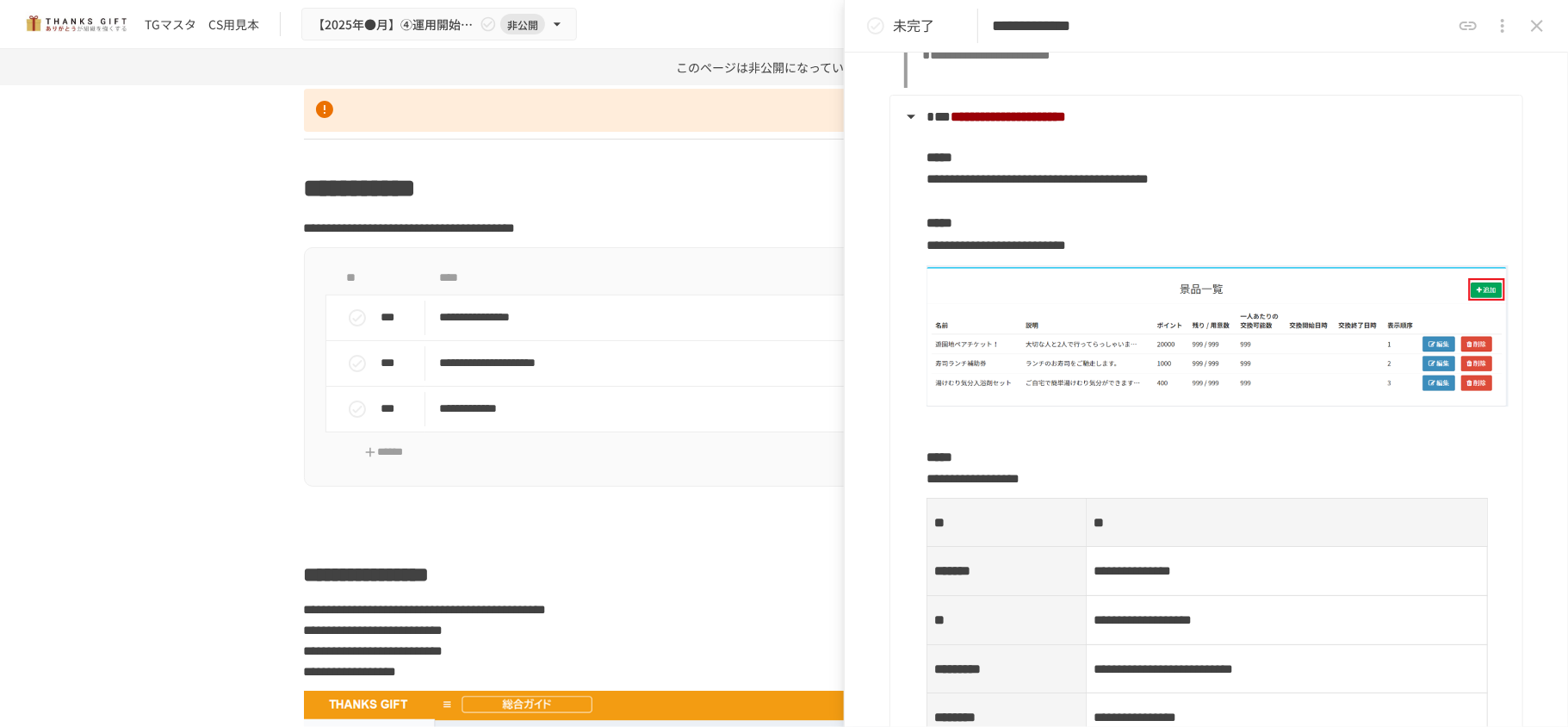 scroll, scrollTop: 917, scrollLeft: 0, axis: vertical 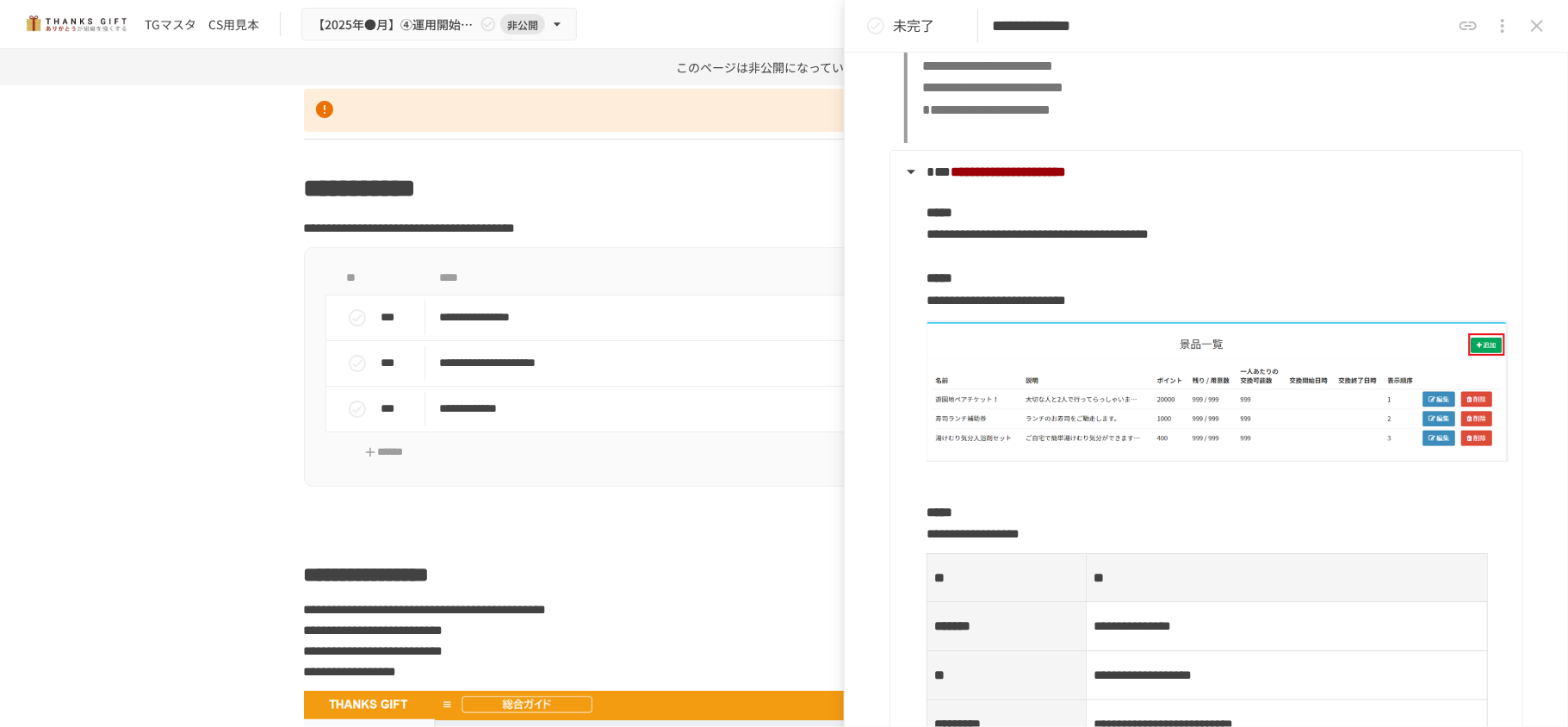 click at bounding box center (1218, 391) 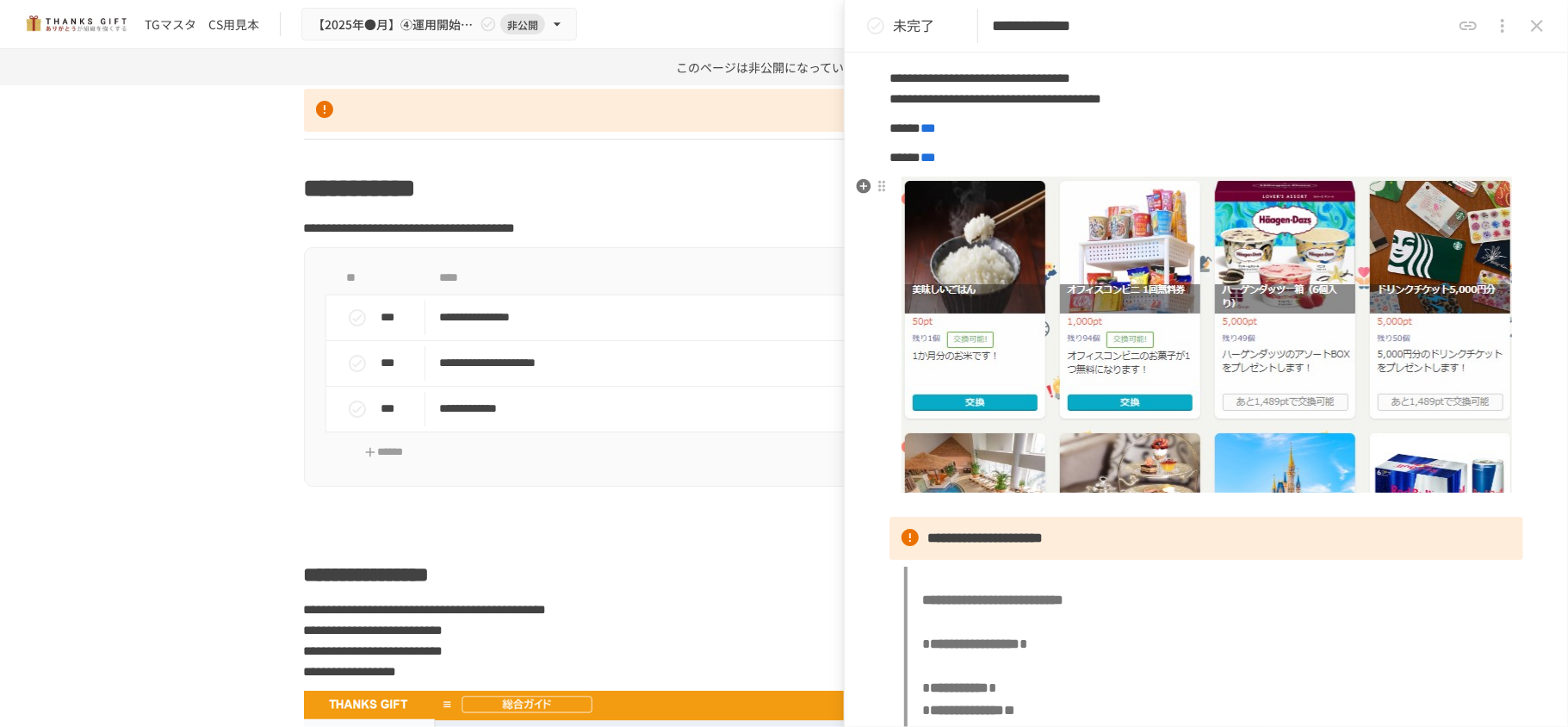 scroll, scrollTop: 0, scrollLeft: 0, axis: both 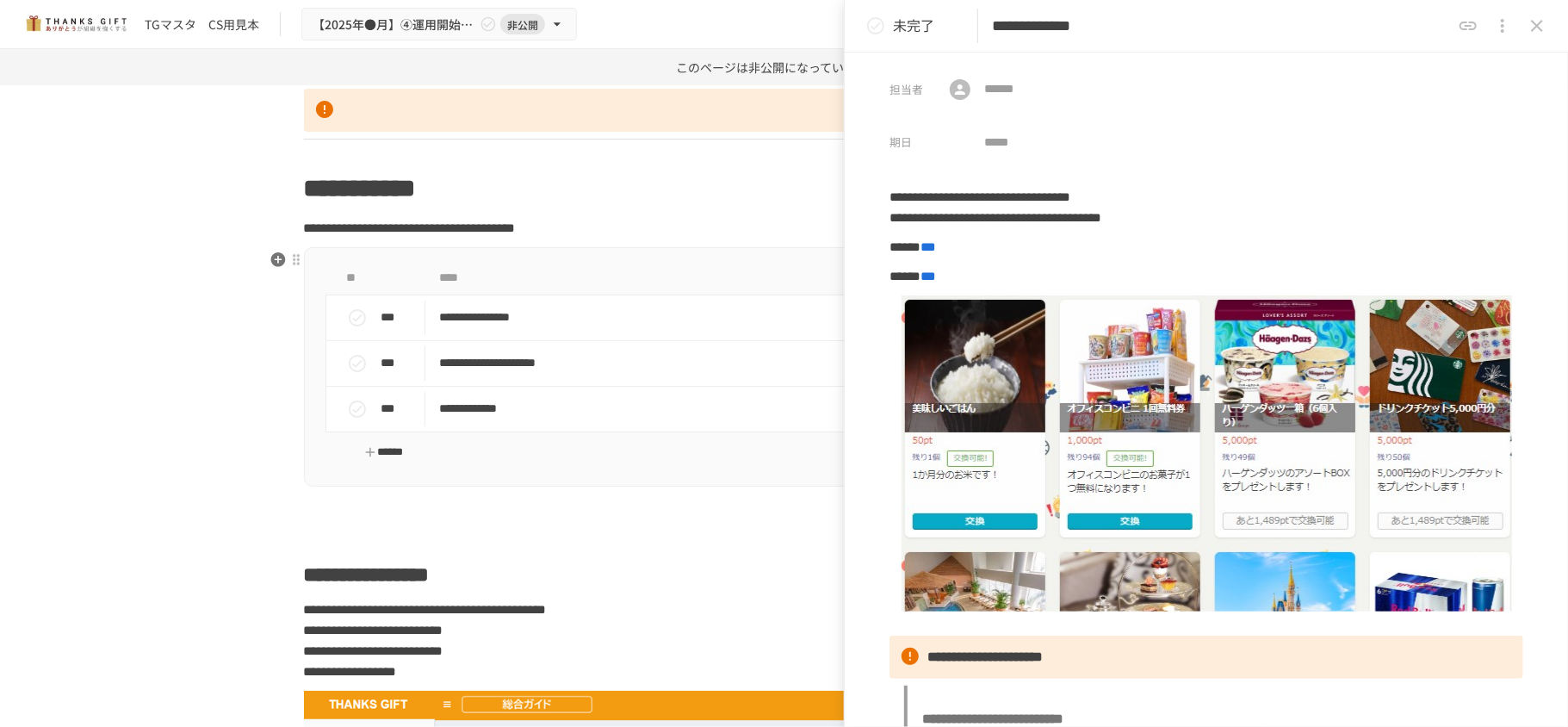 click 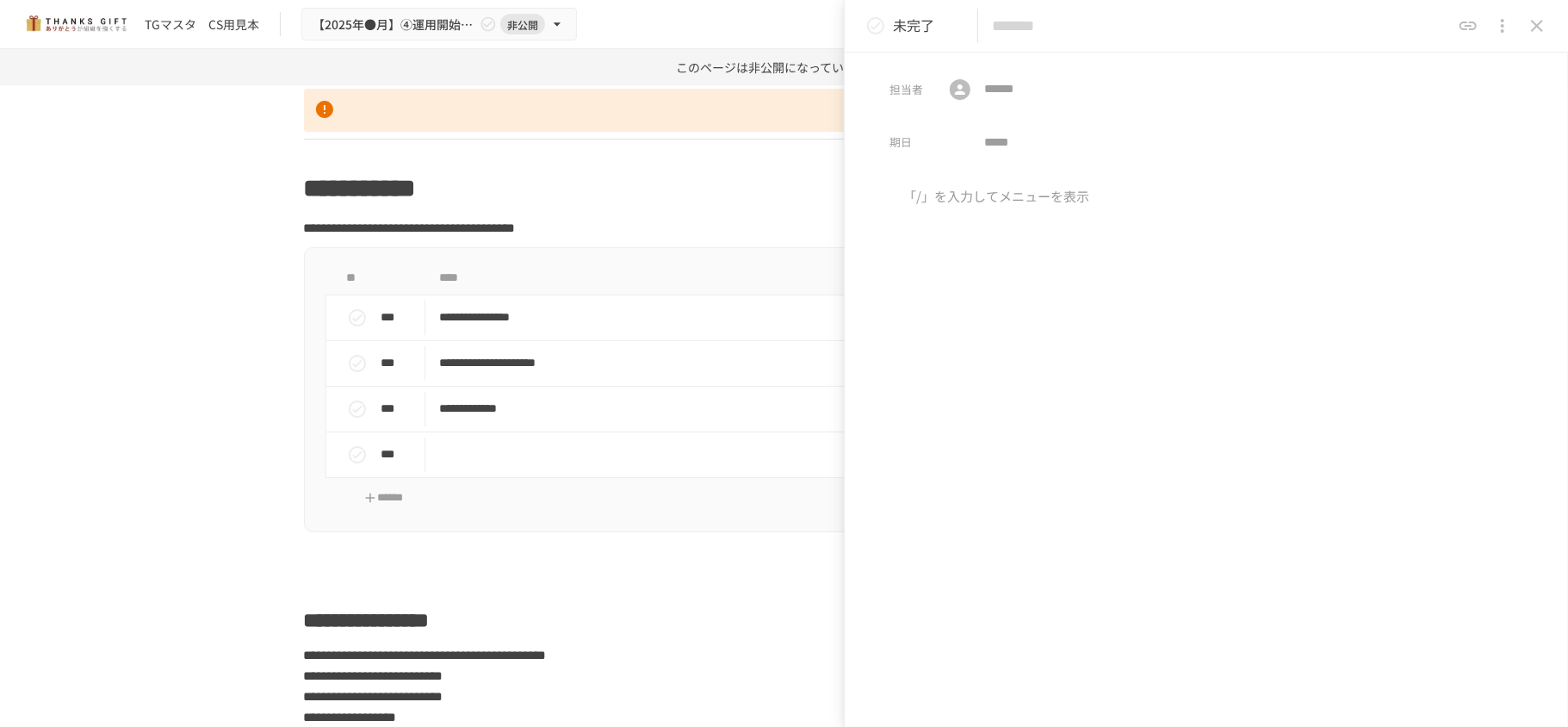 paste on "**********" 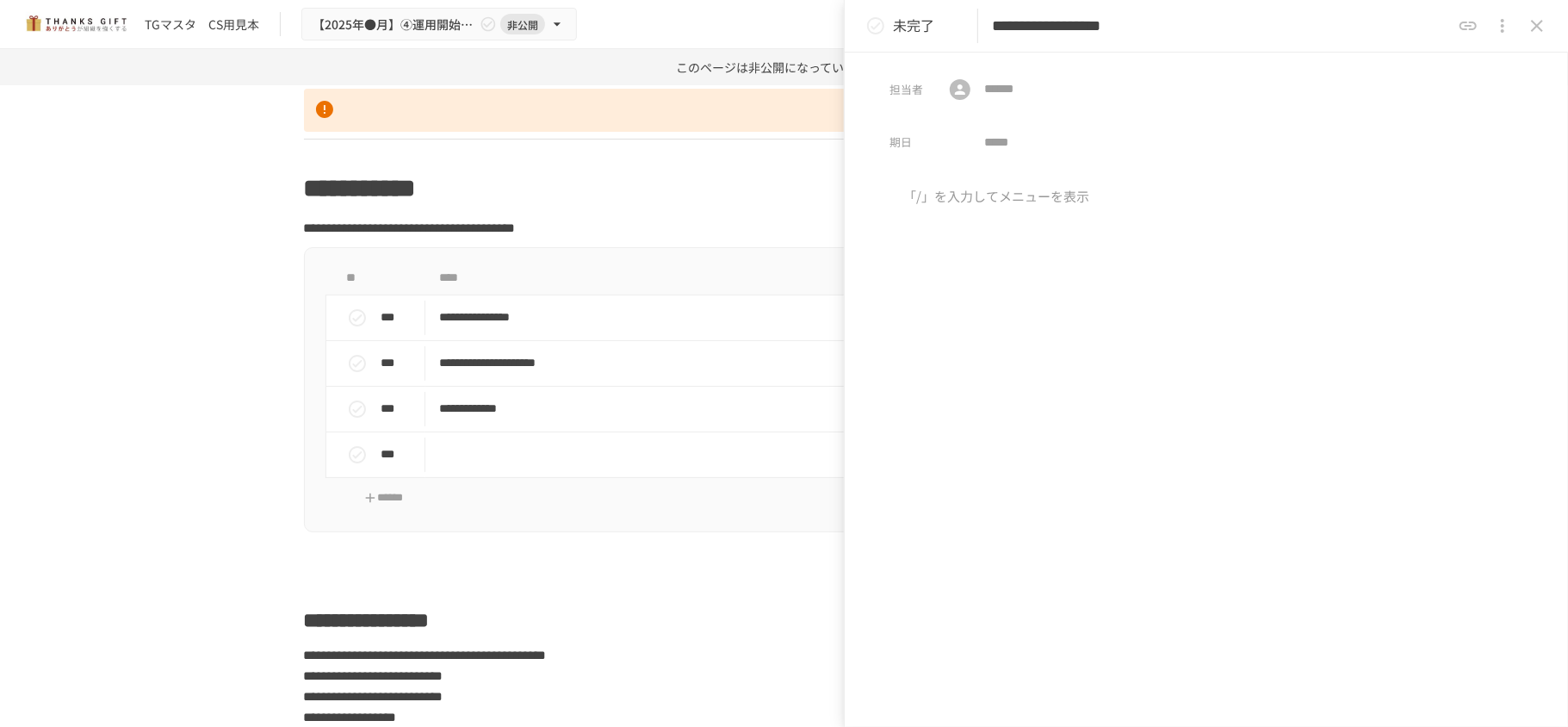 type on "**********" 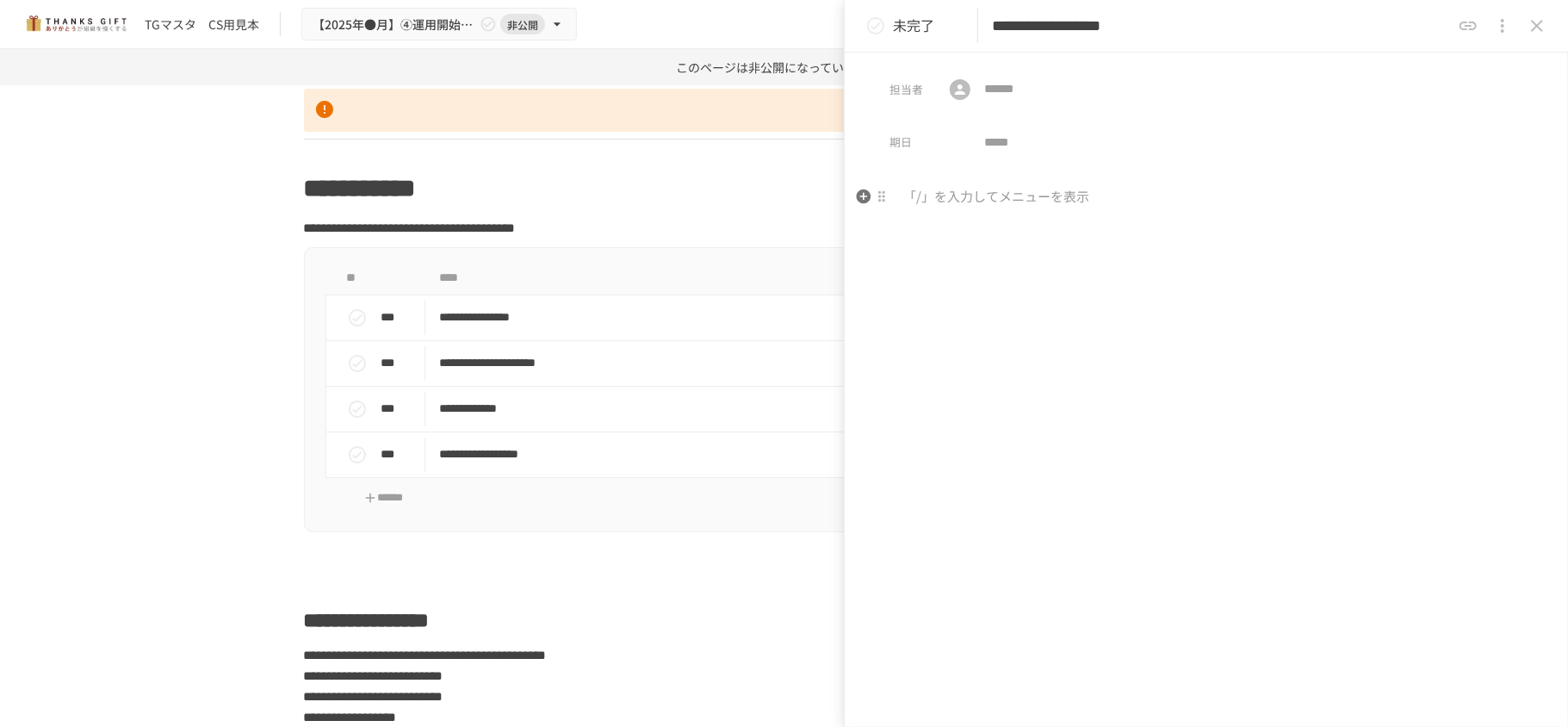 click at bounding box center [1206, 197] 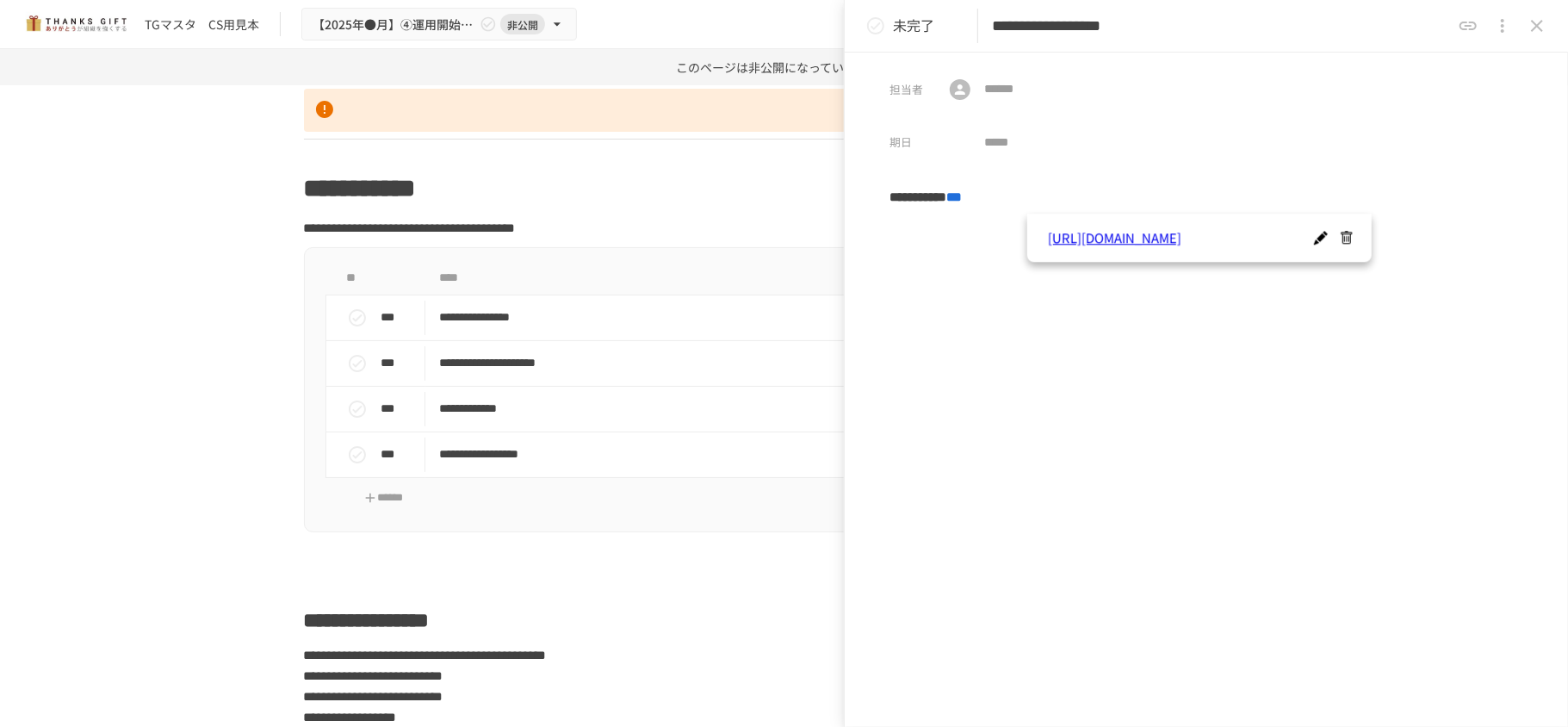 click 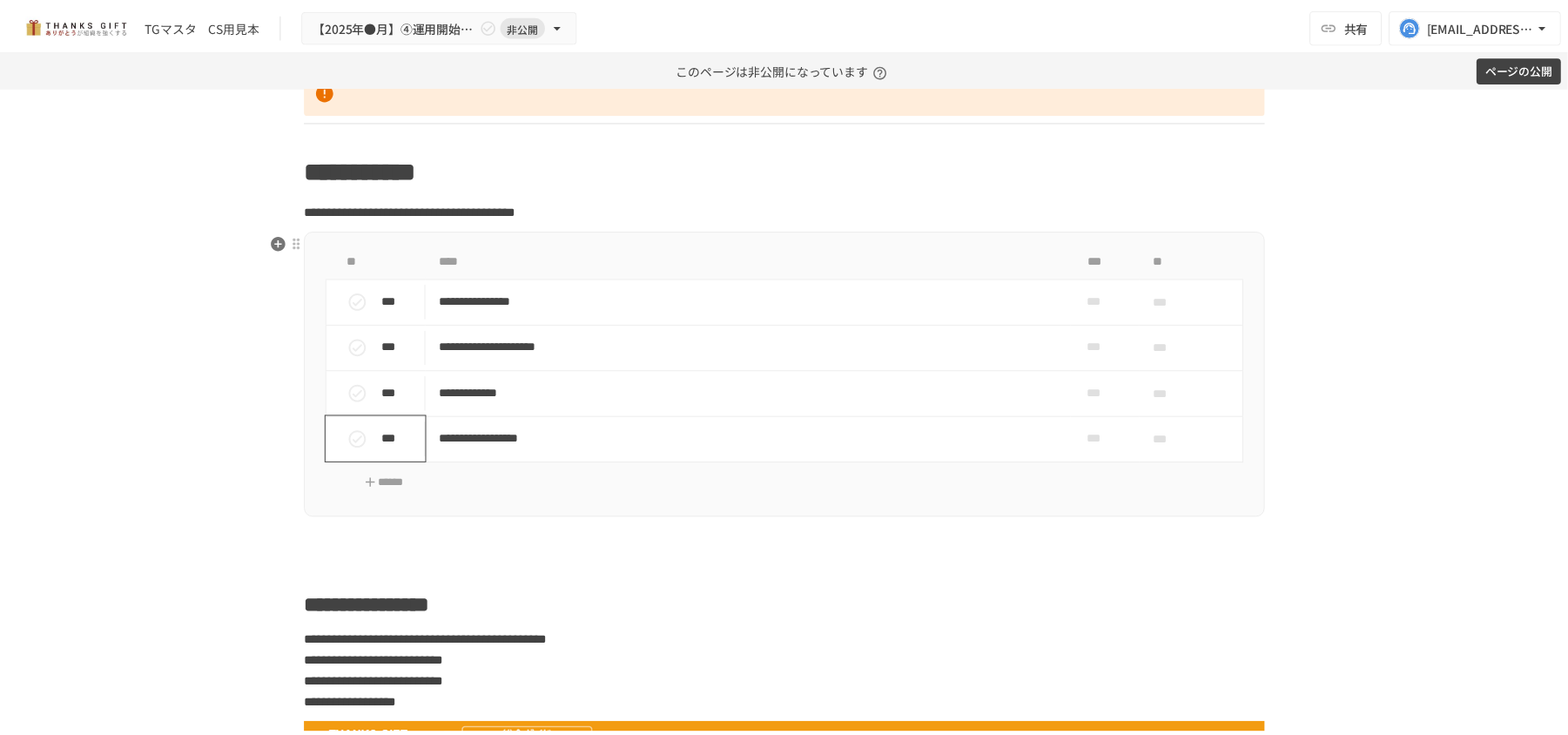 scroll, scrollTop: 4296, scrollLeft: 0, axis: vertical 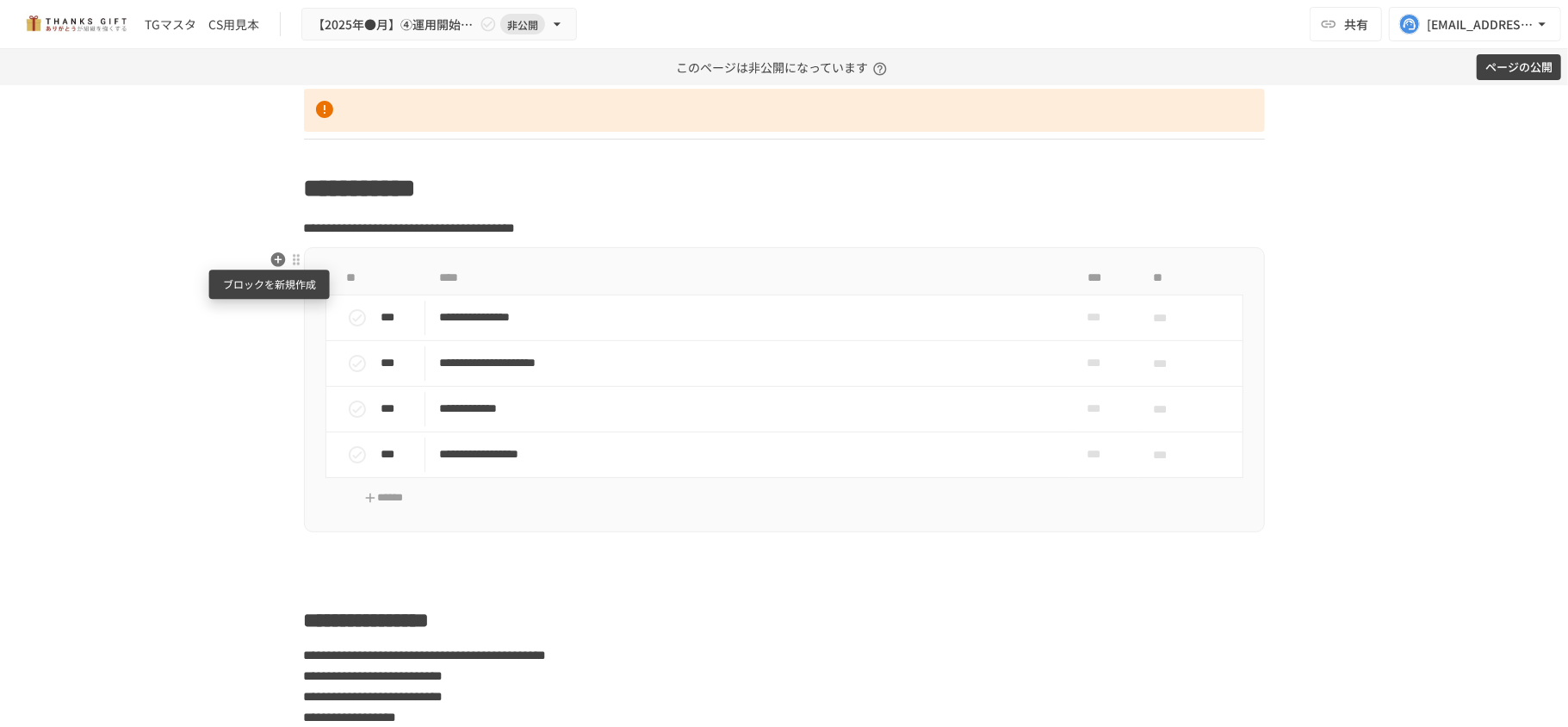 click 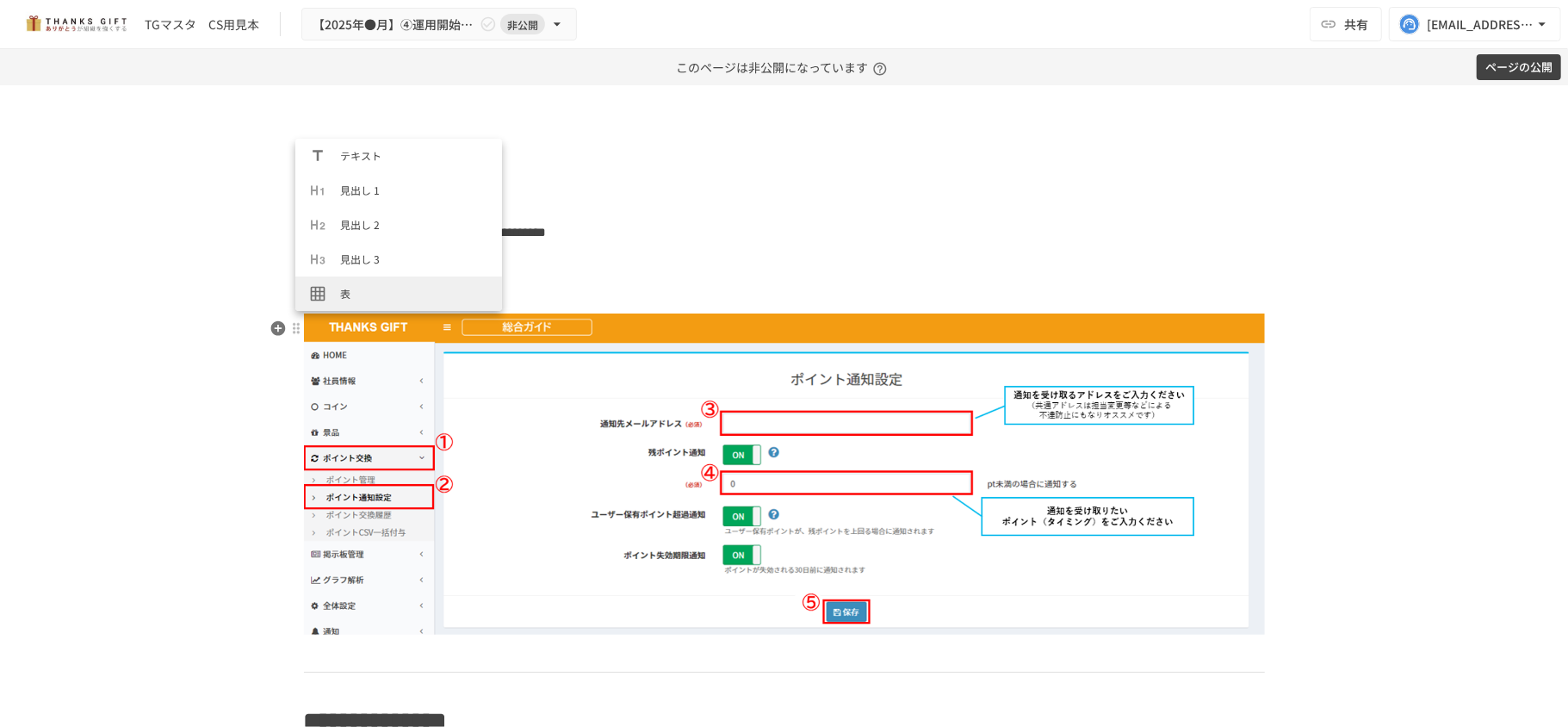scroll, scrollTop: 4708, scrollLeft: 0, axis: vertical 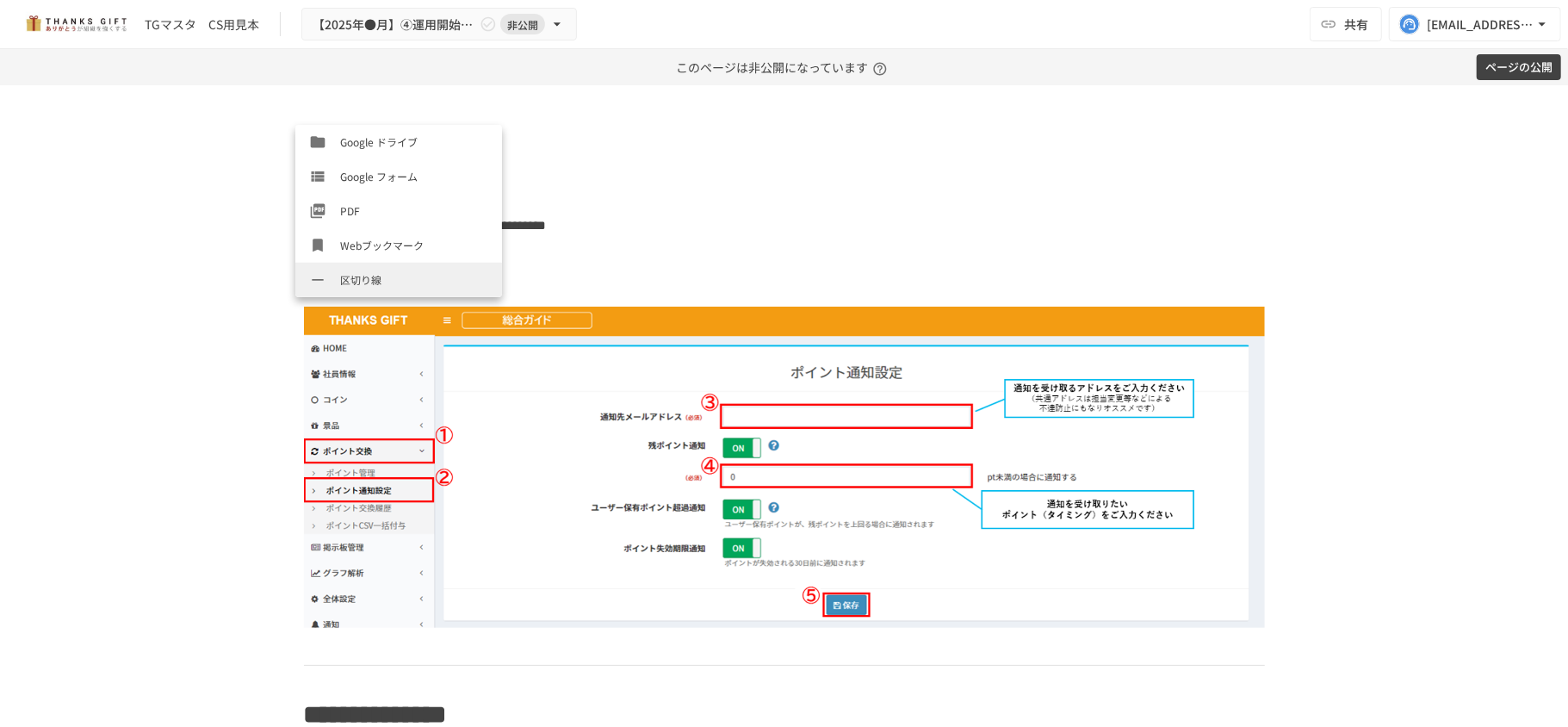 click on "区切り線" at bounding box center (399, 280) 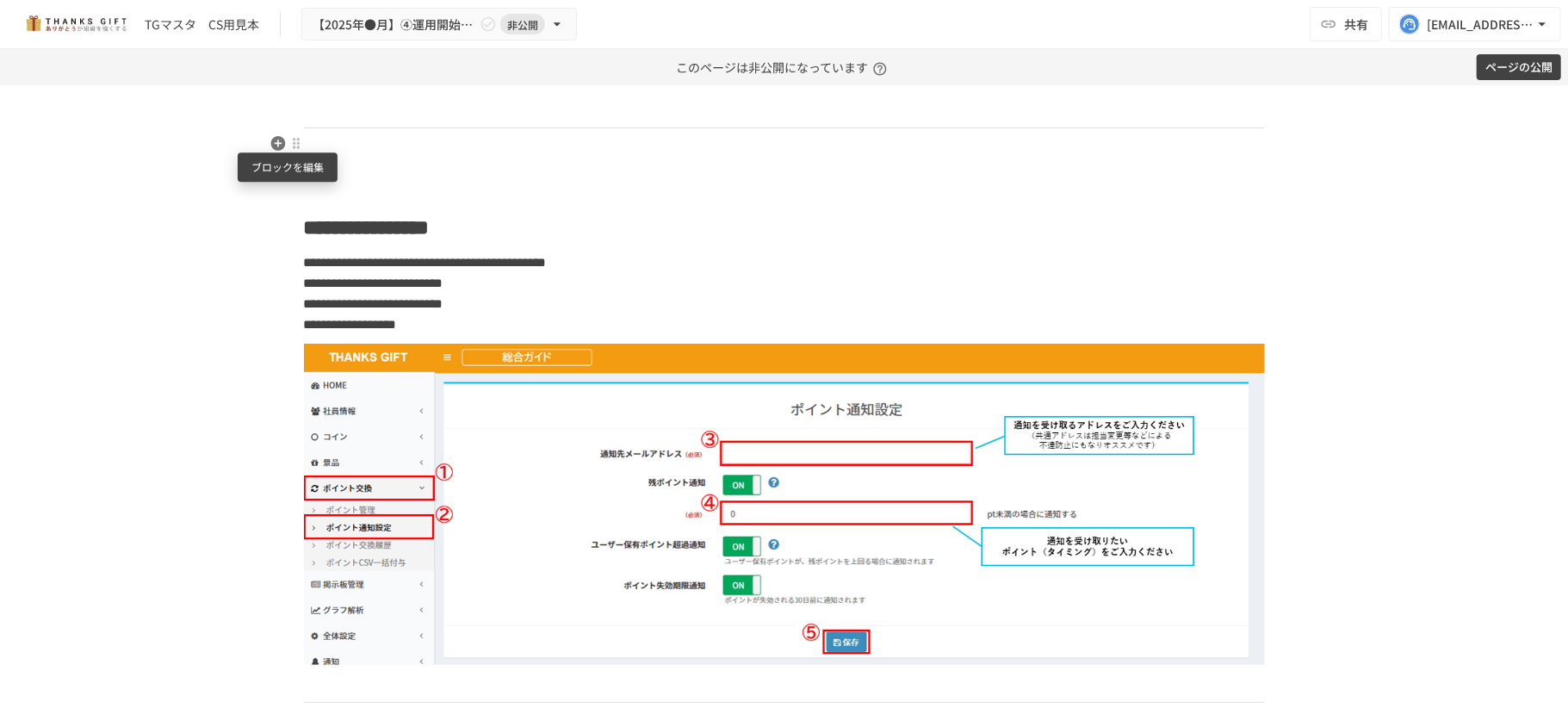 click at bounding box center (296, 143) 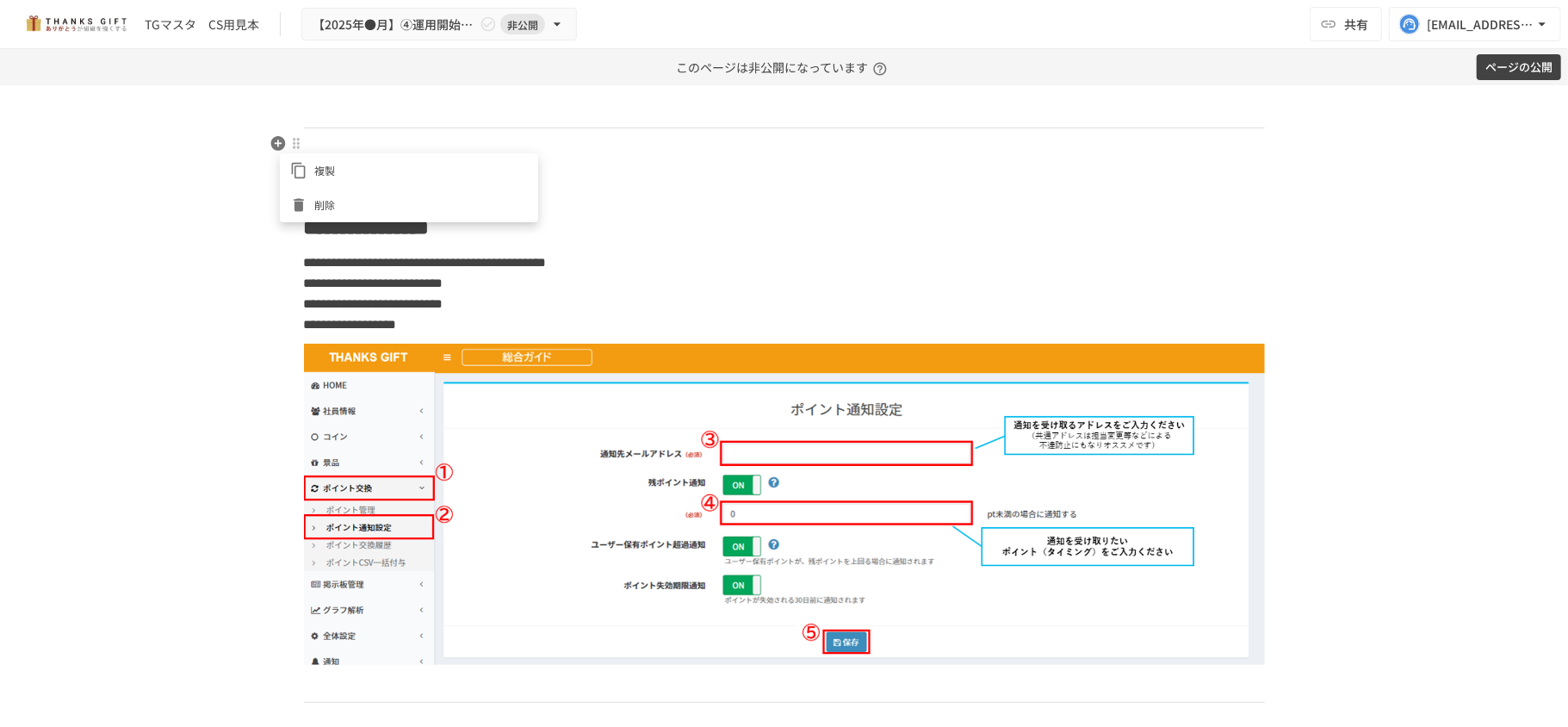 click on "削除" at bounding box center (409, 205) 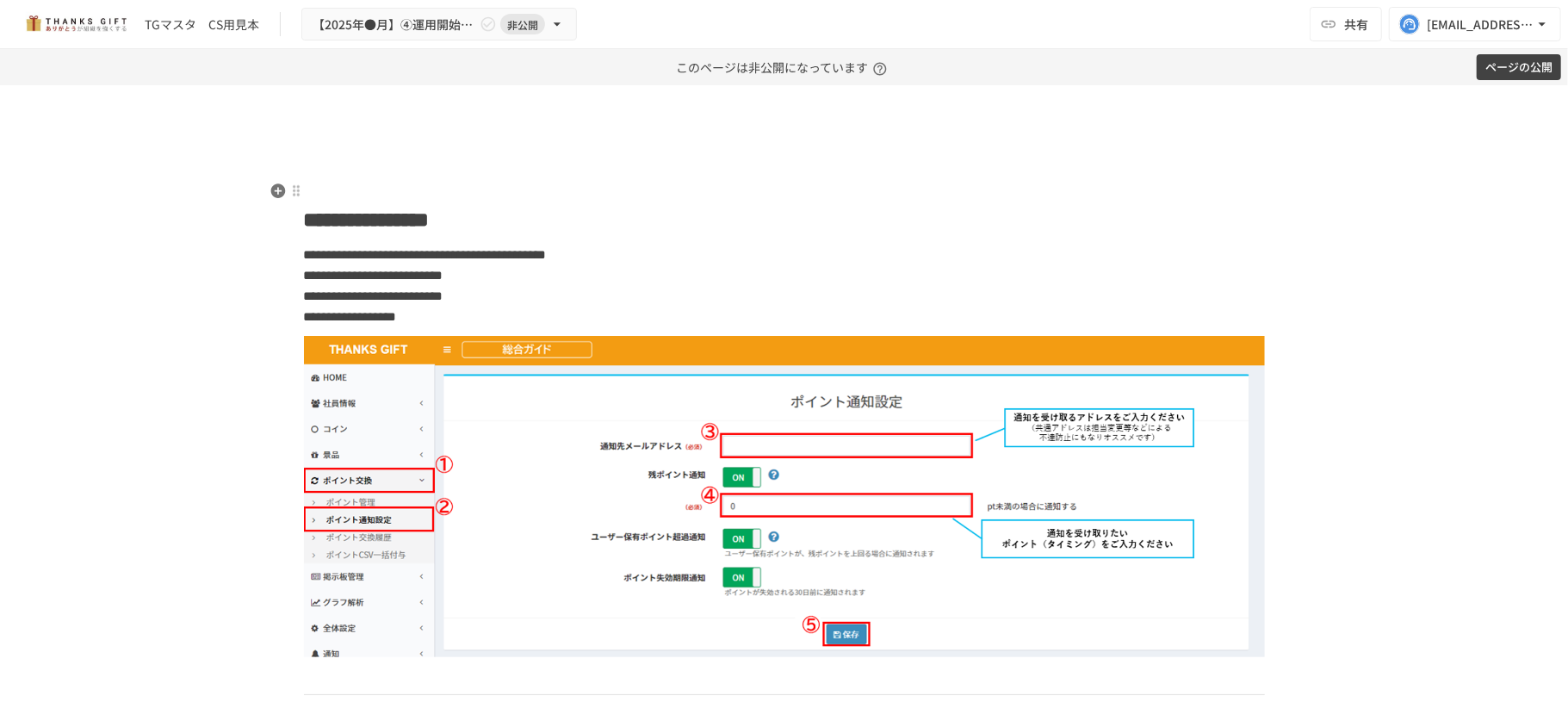 click on "**********" at bounding box center (784, 202) 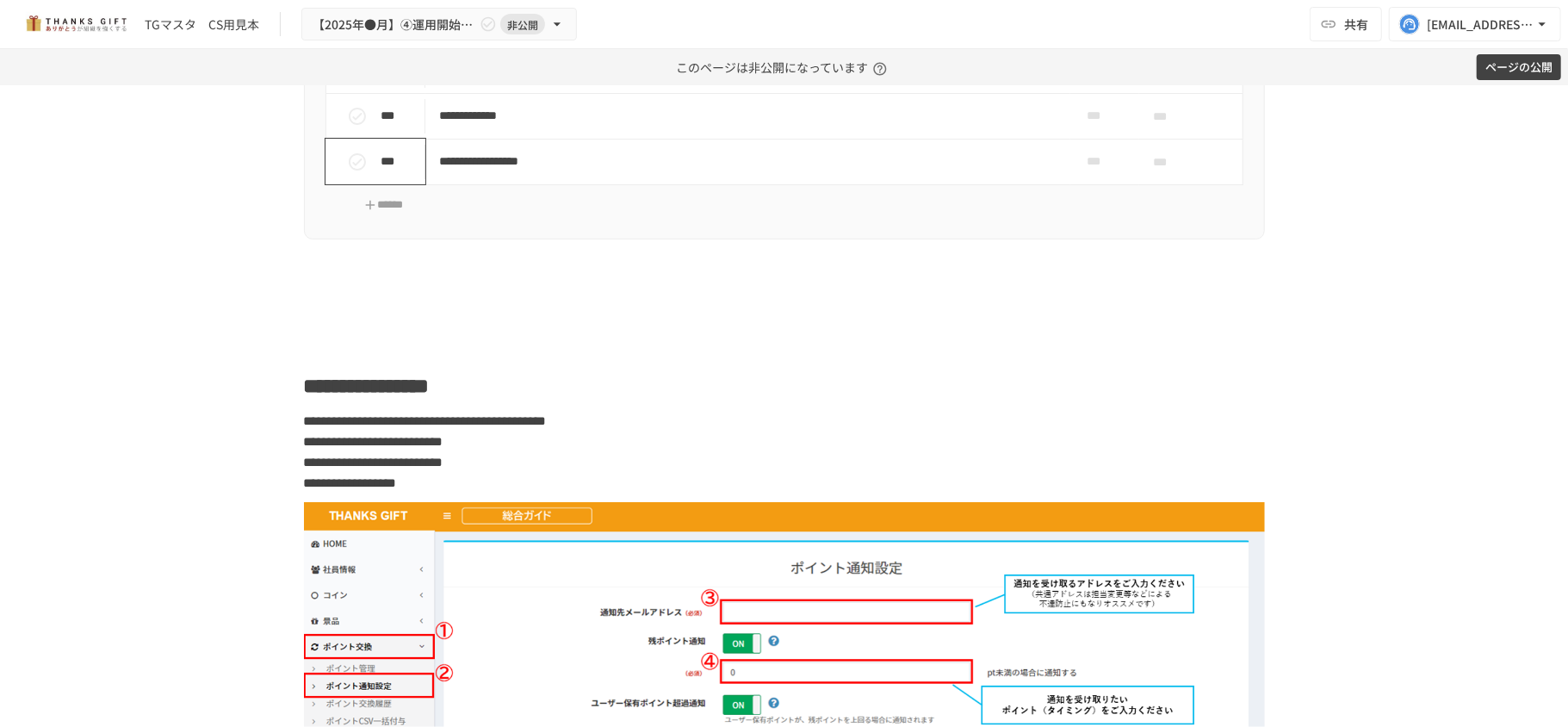 scroll, scrollTop: 4479, scrollLeft: 0, axis: vertical 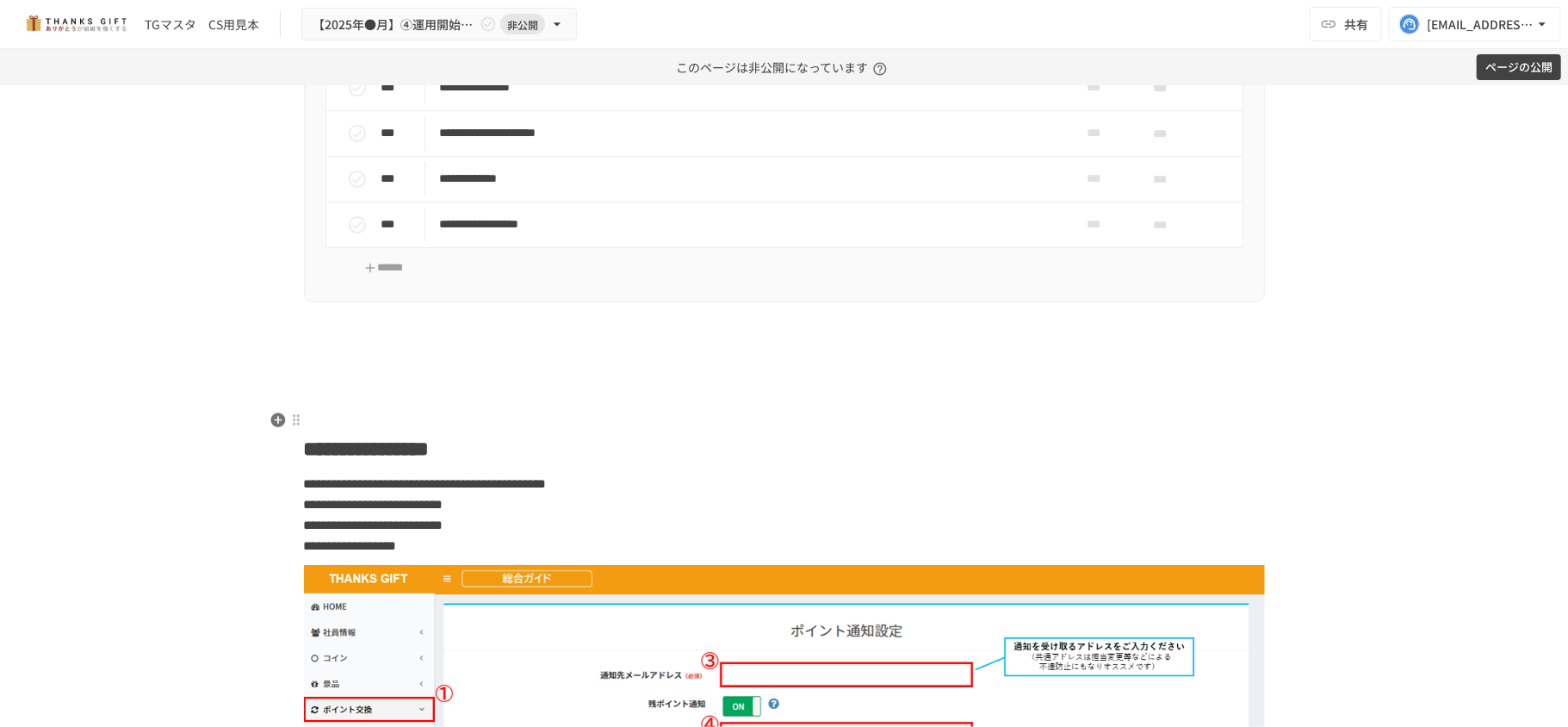 drag, startPoint x: 325, startPoint y: 401, endPoint x: 322, endPoint y: 415, distance: 14.31782 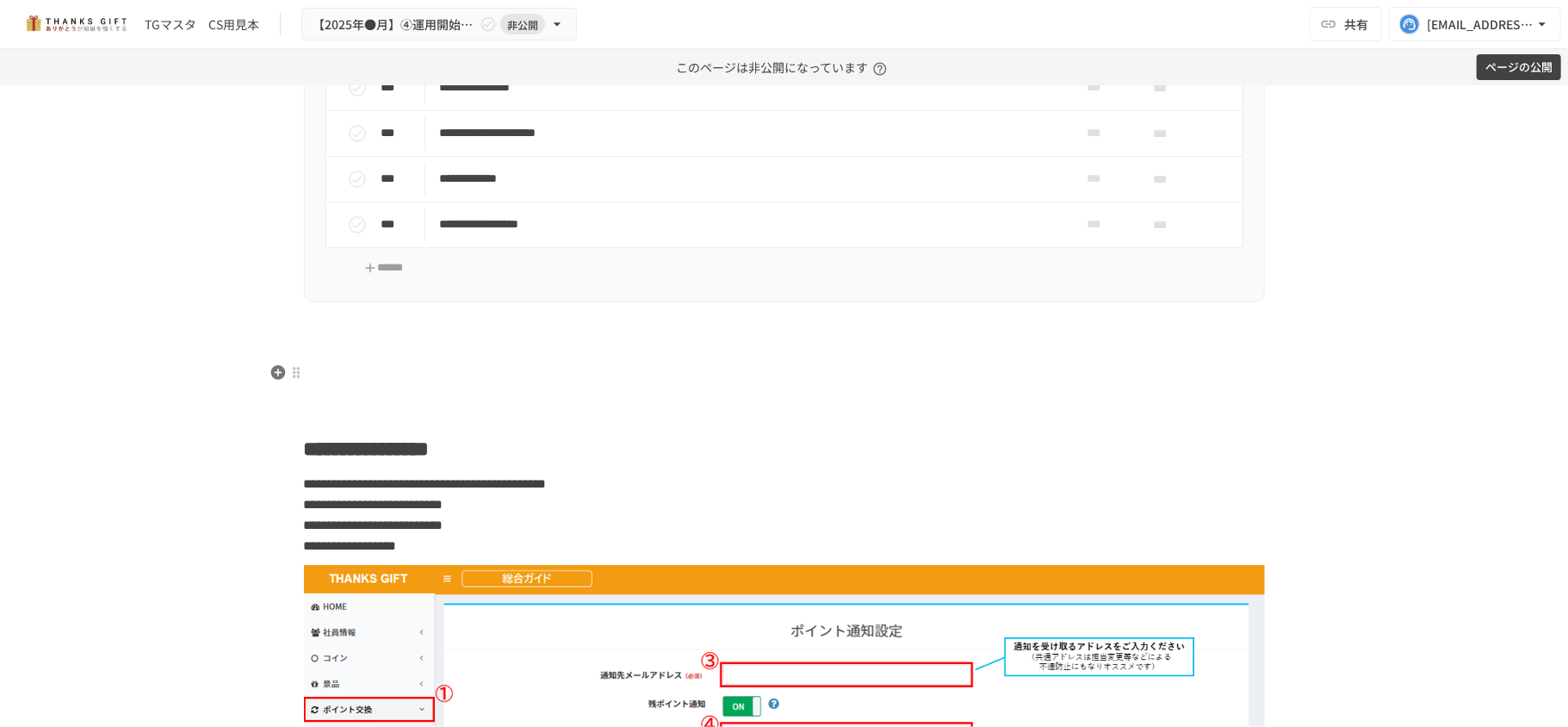 click at bounding box center [784, 368] 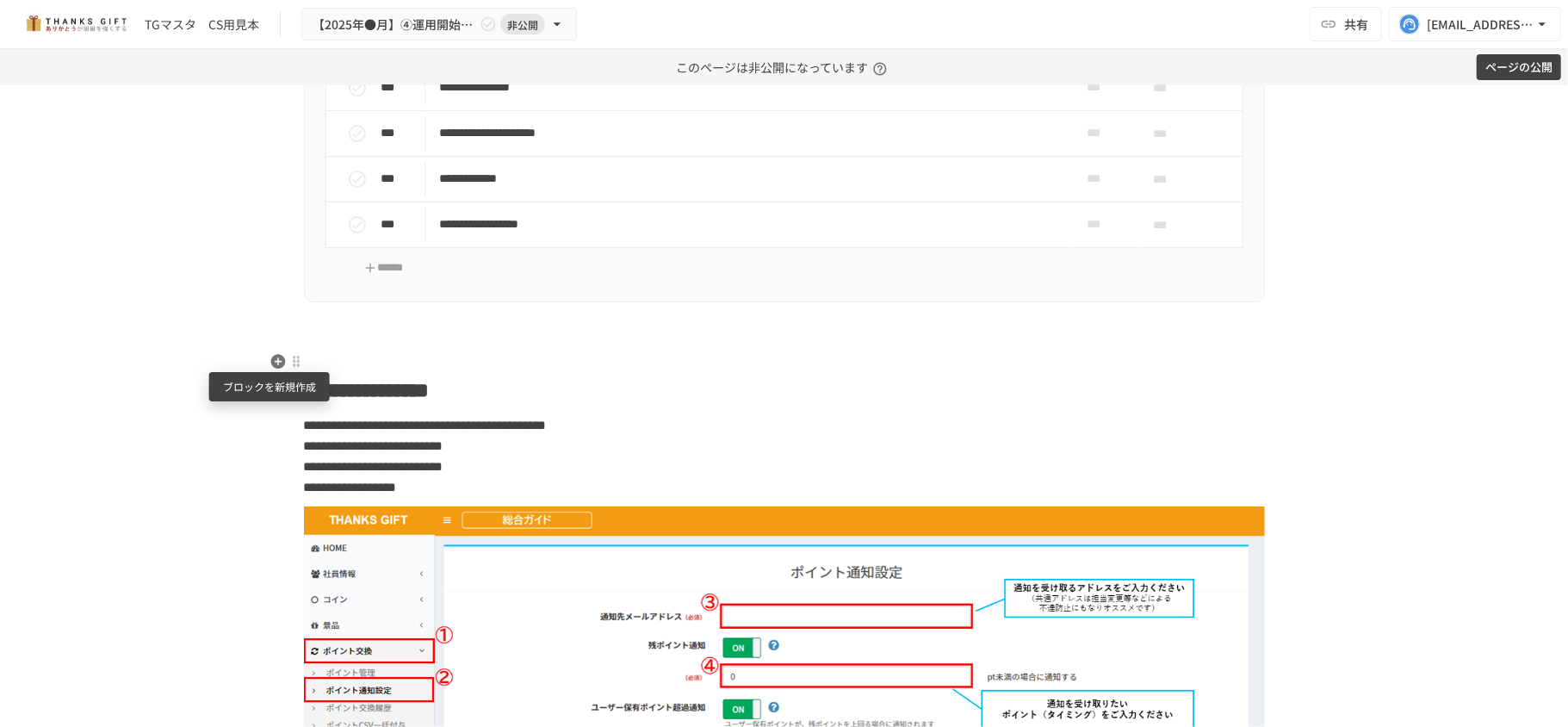 click 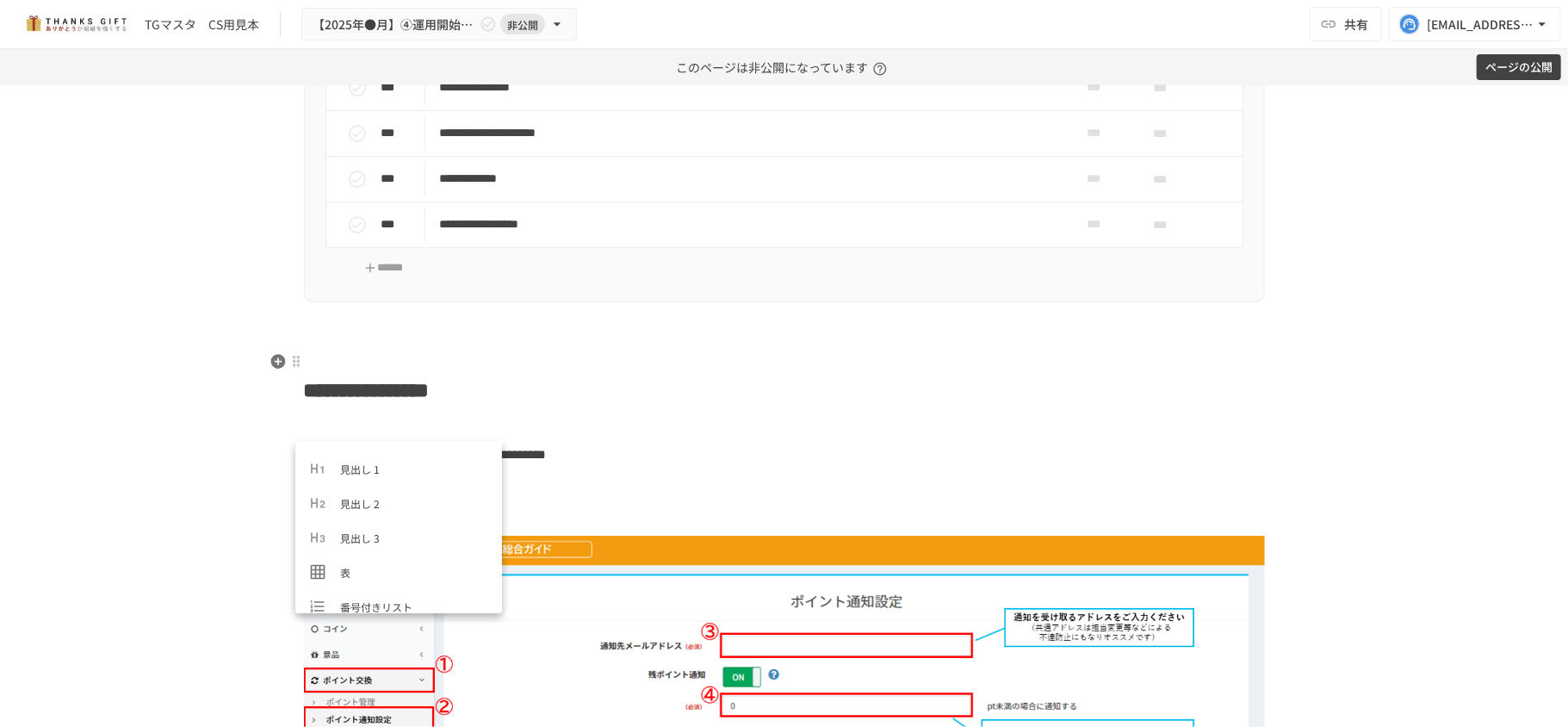 scroll, scrollTop: 0, scrollLeft: 0, axis: both 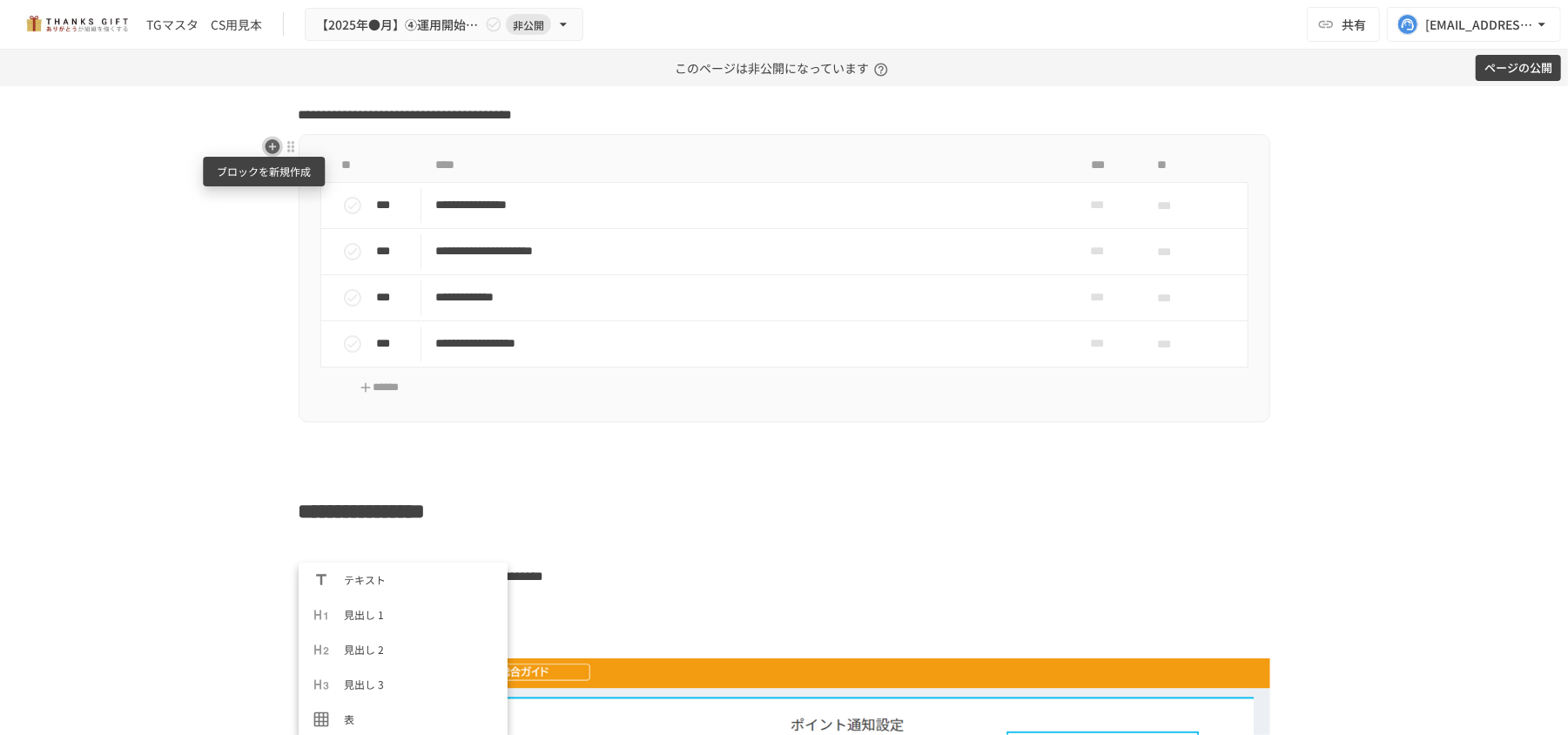 click 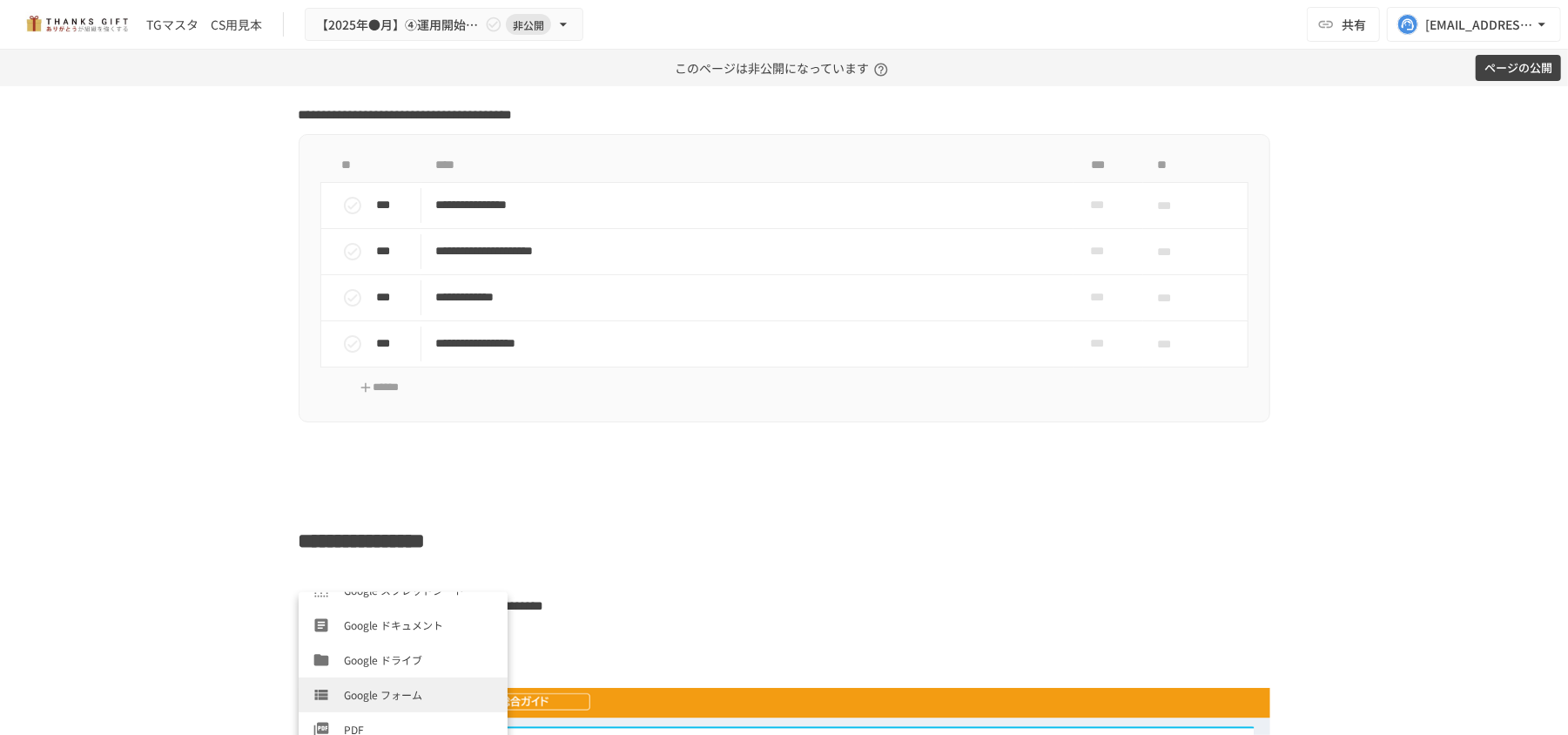 scroll, scrollTop: 592, scrollLeft: 0, axis: vertical 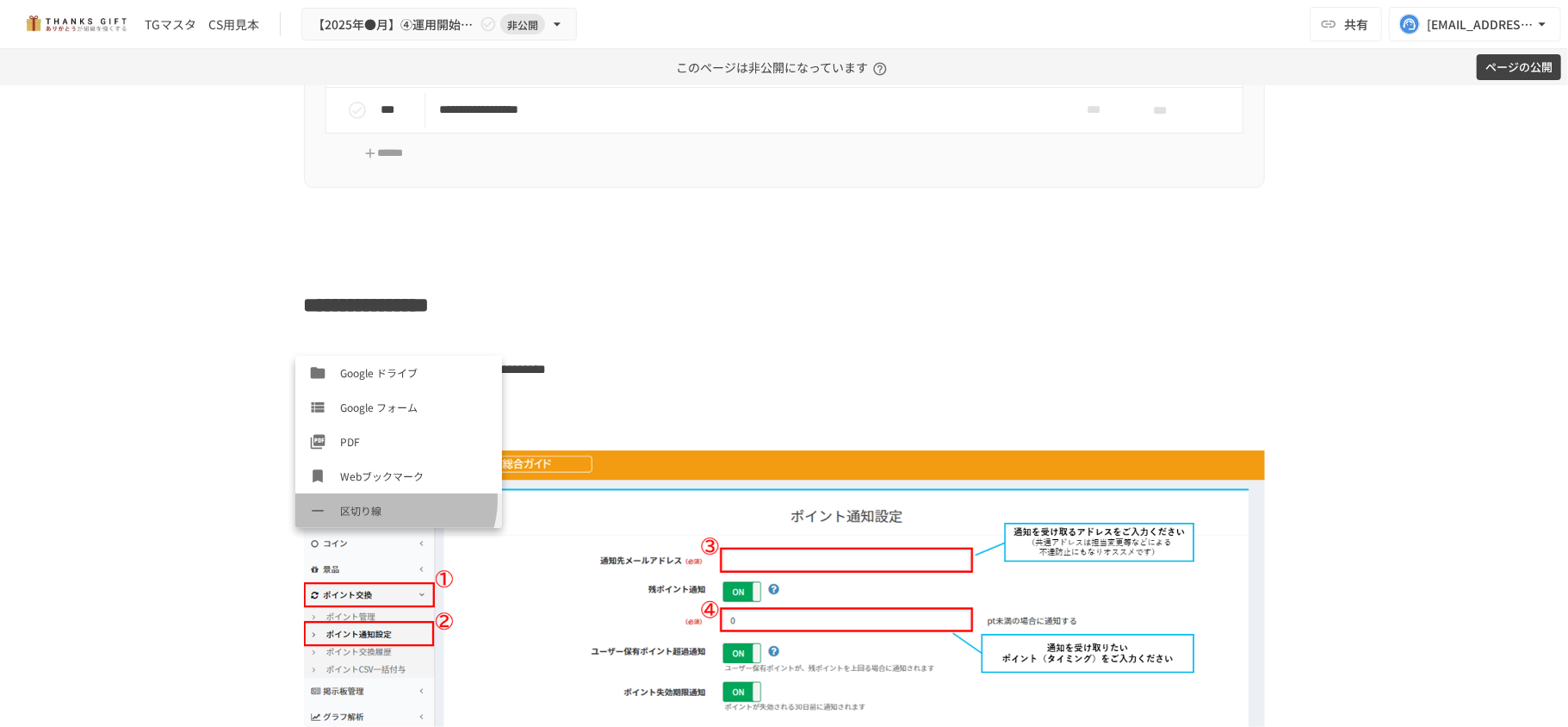 click on "区切り線" at bounding box center [399, 511] 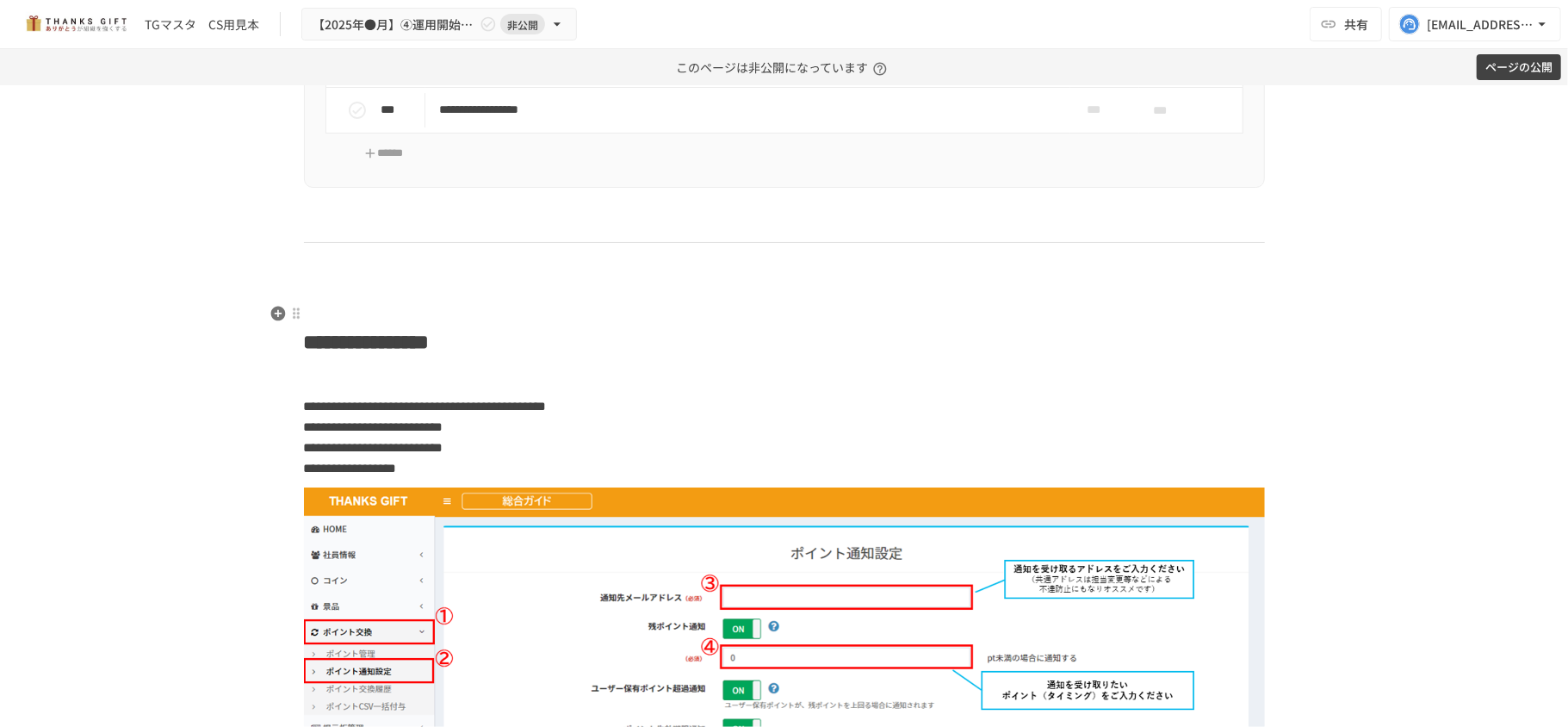 click on "**********" at bounding box center (784, 325) 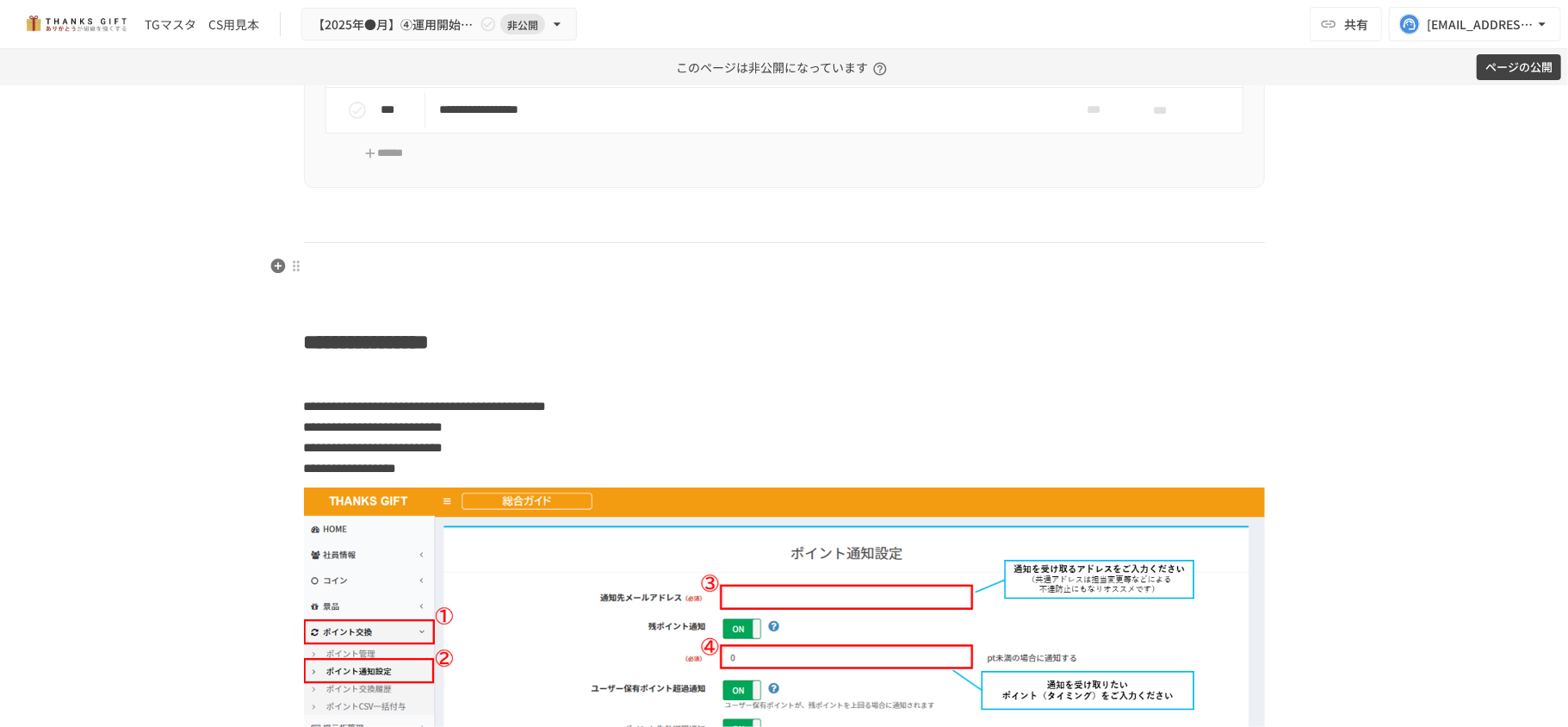 click on "**********" at bounding box center (784, 425) 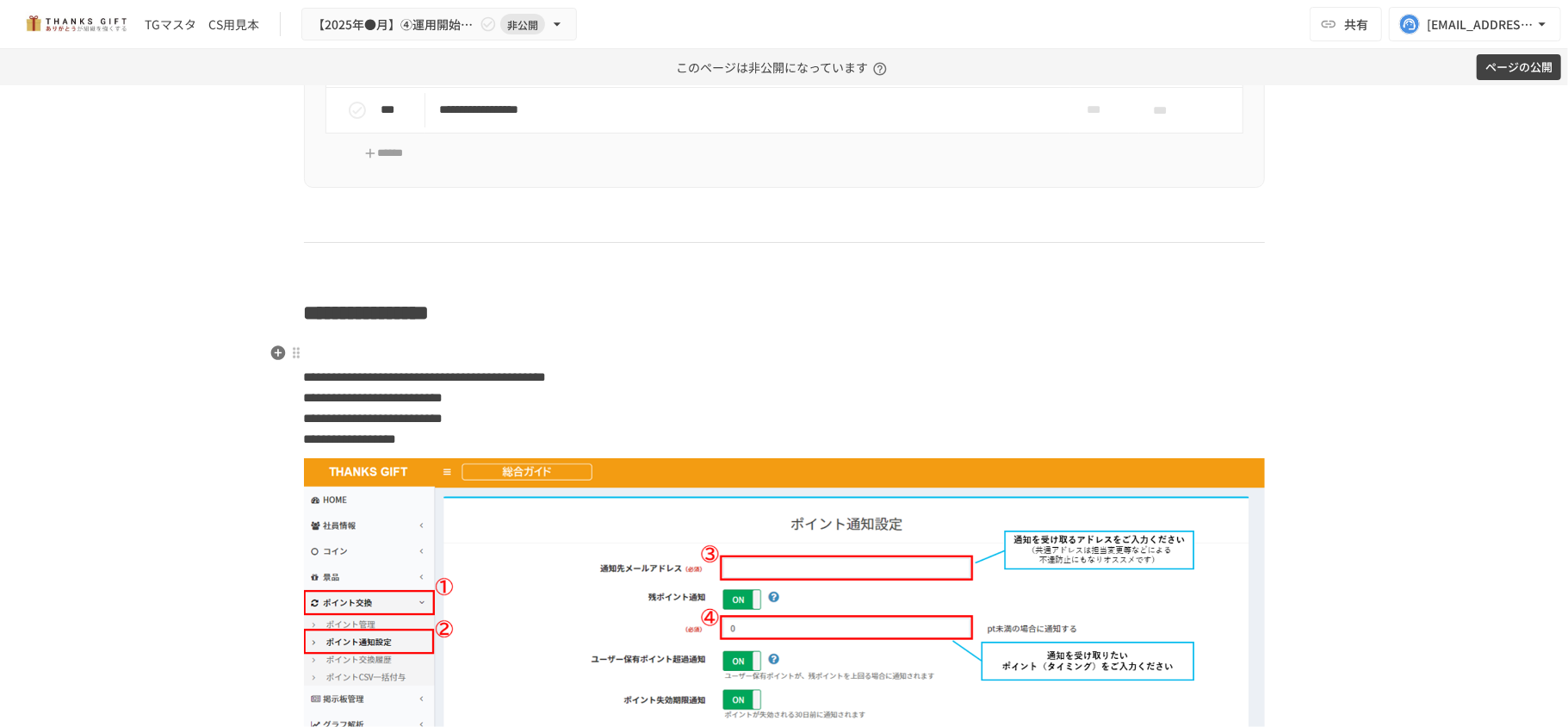 click at bounding box center (784, 348) 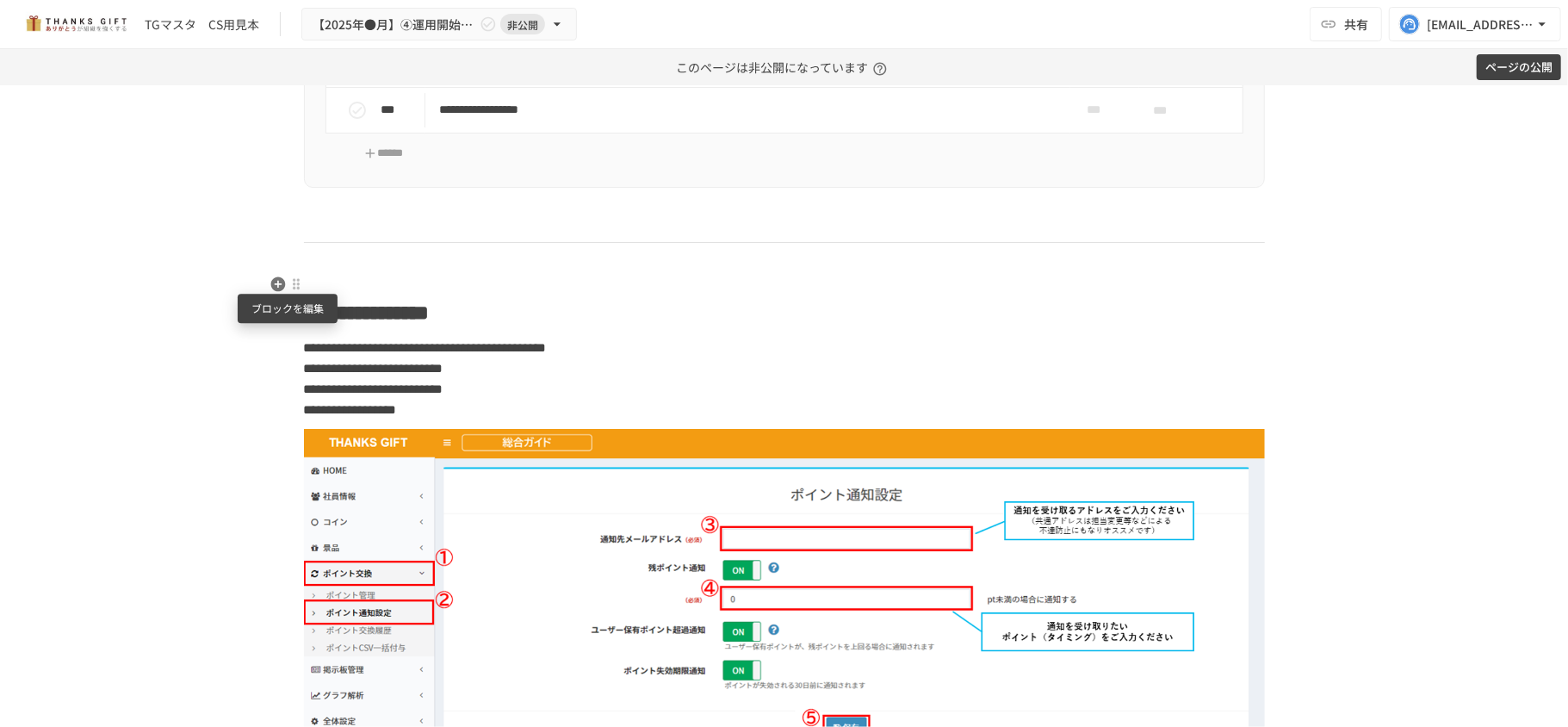 click at bounding box center [296, 284] 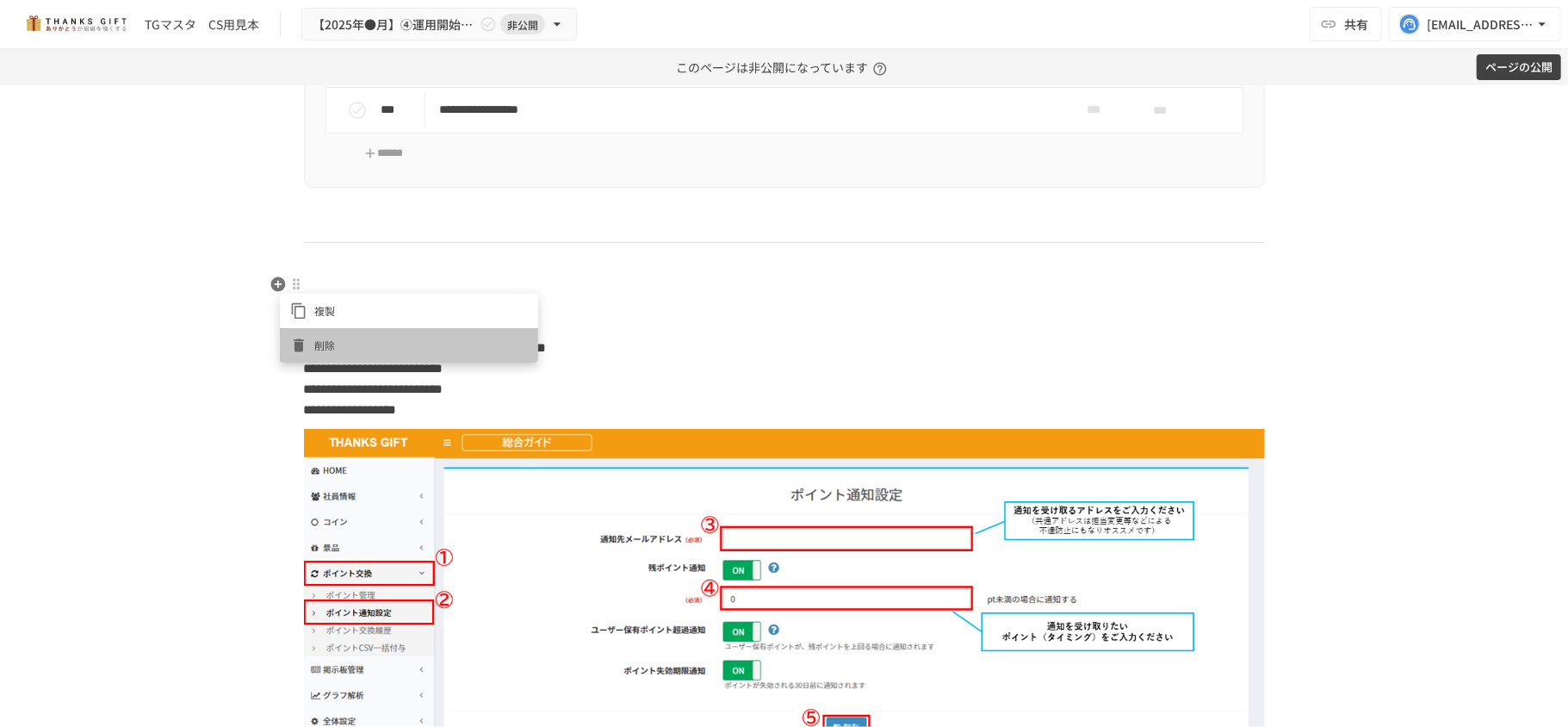 click on "削除" at bounding box center [421, 345] 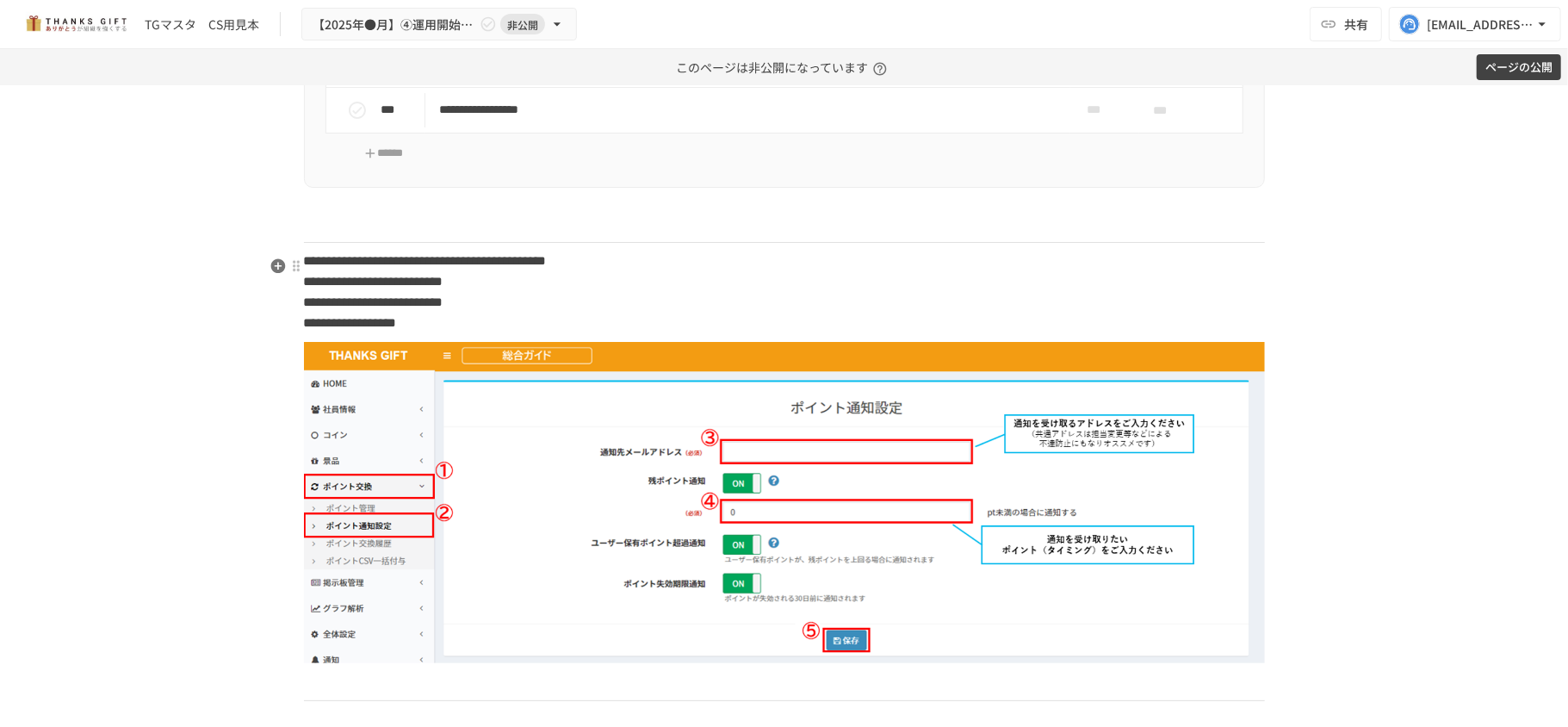 click on "**********" at bounding box center [425, 260] 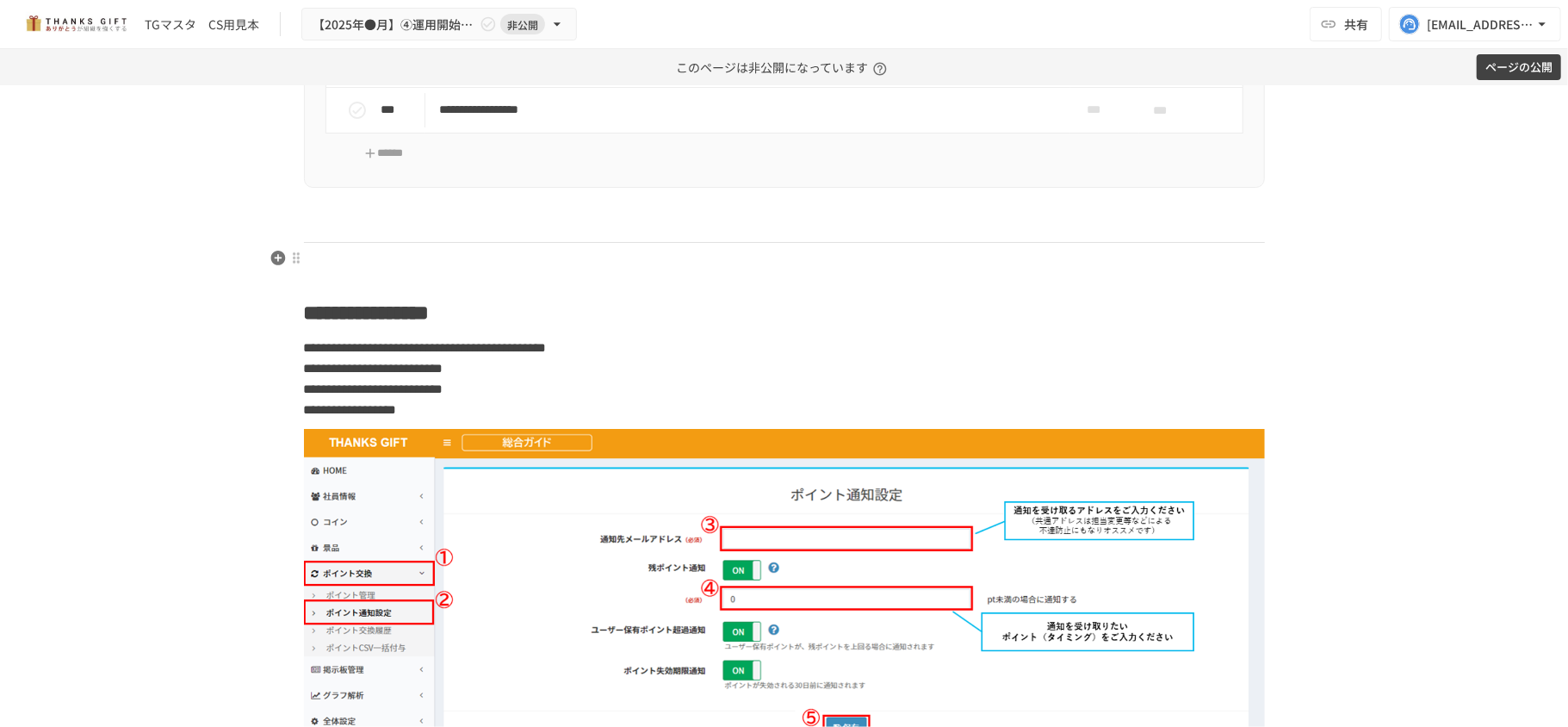 click on "**********" at bounding box center [784, 395] 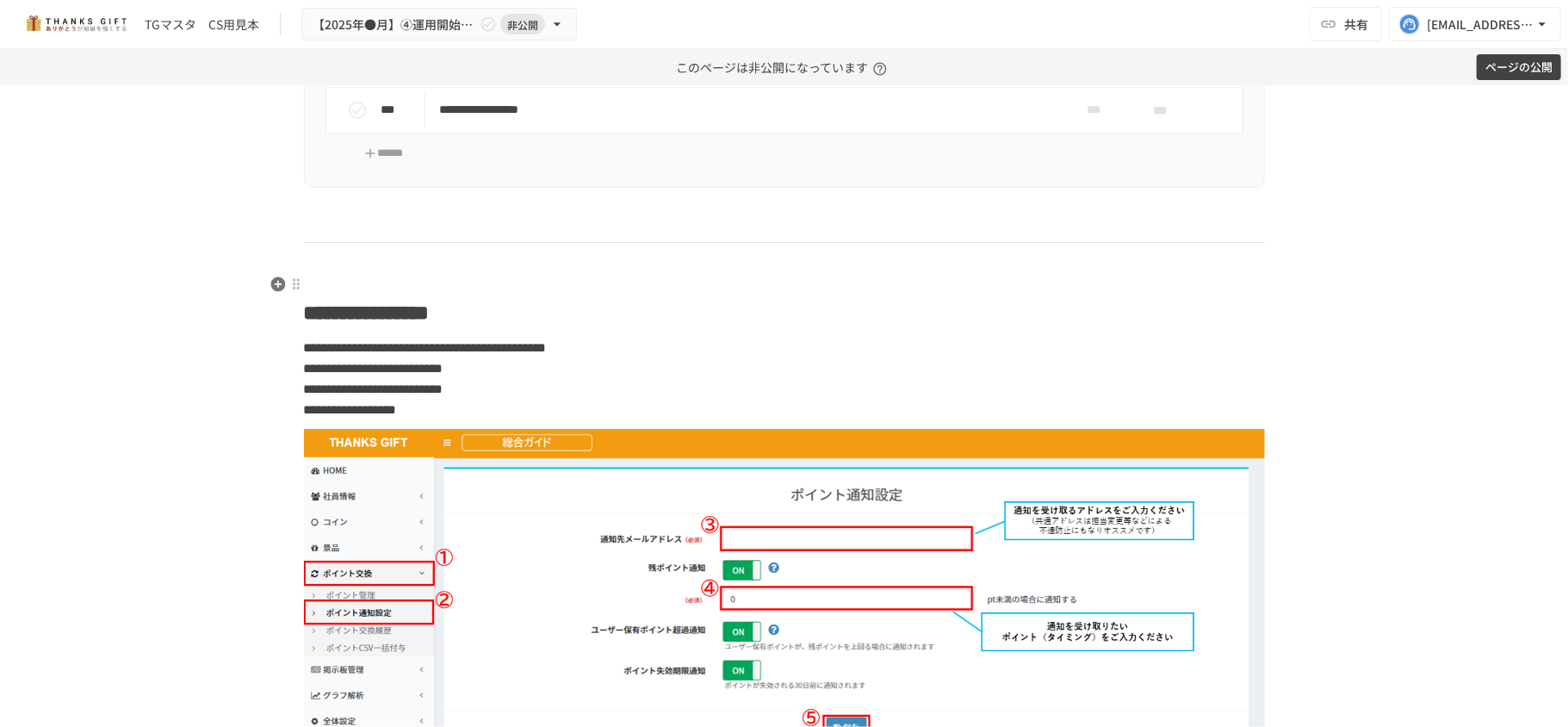 click on "**********" at bounding box center [367, 313] 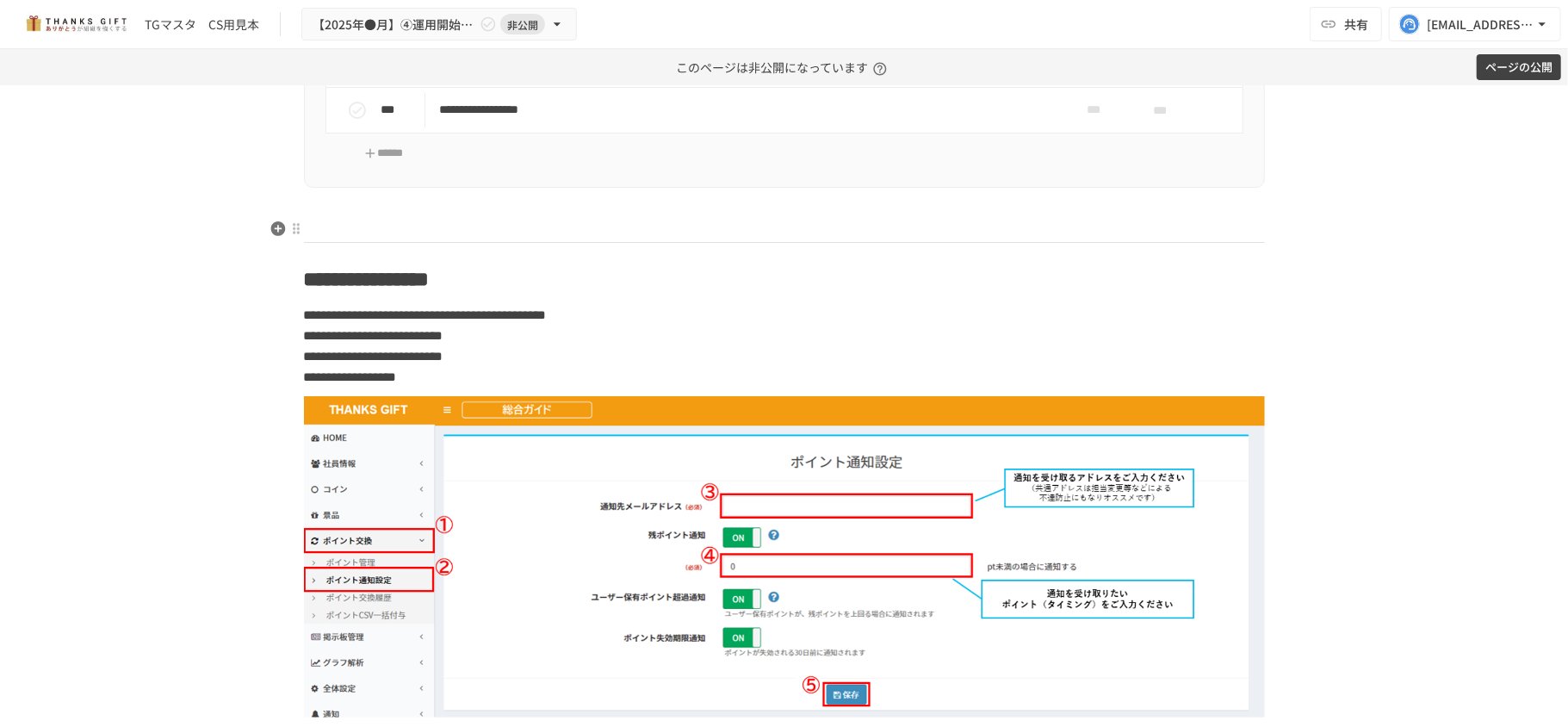click at bounding box center [784, 224] 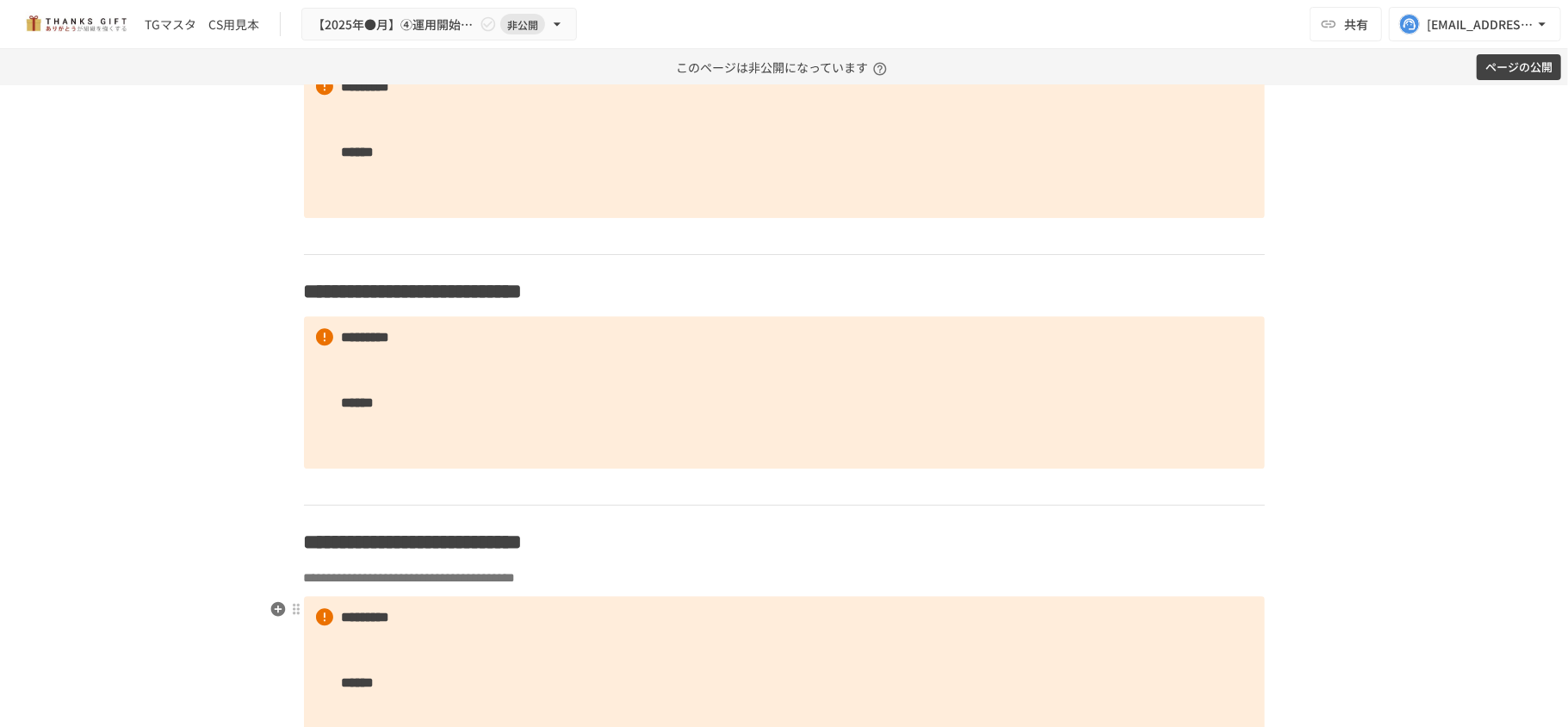 scroll, scrollTop: 4364, scrollLeft: 0, axis: vertical 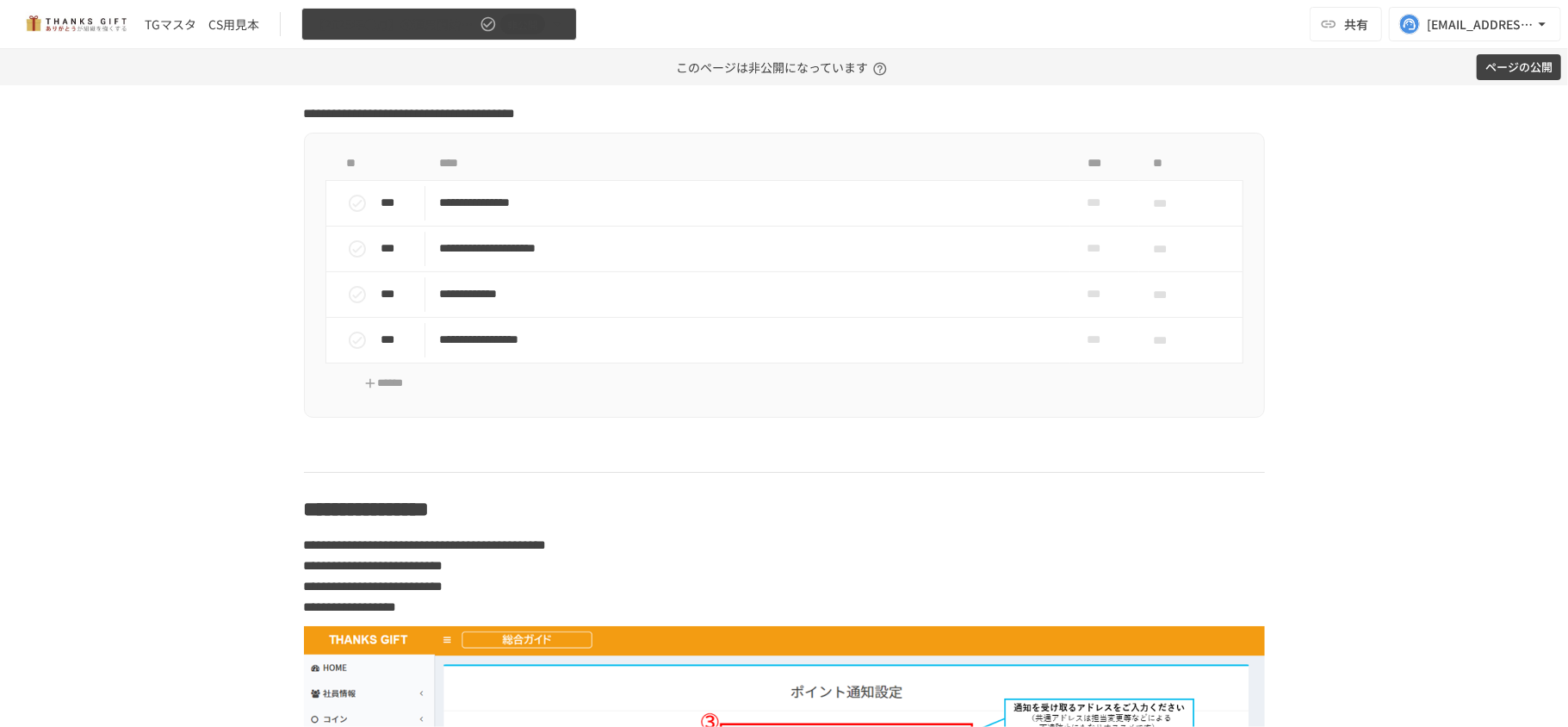 click 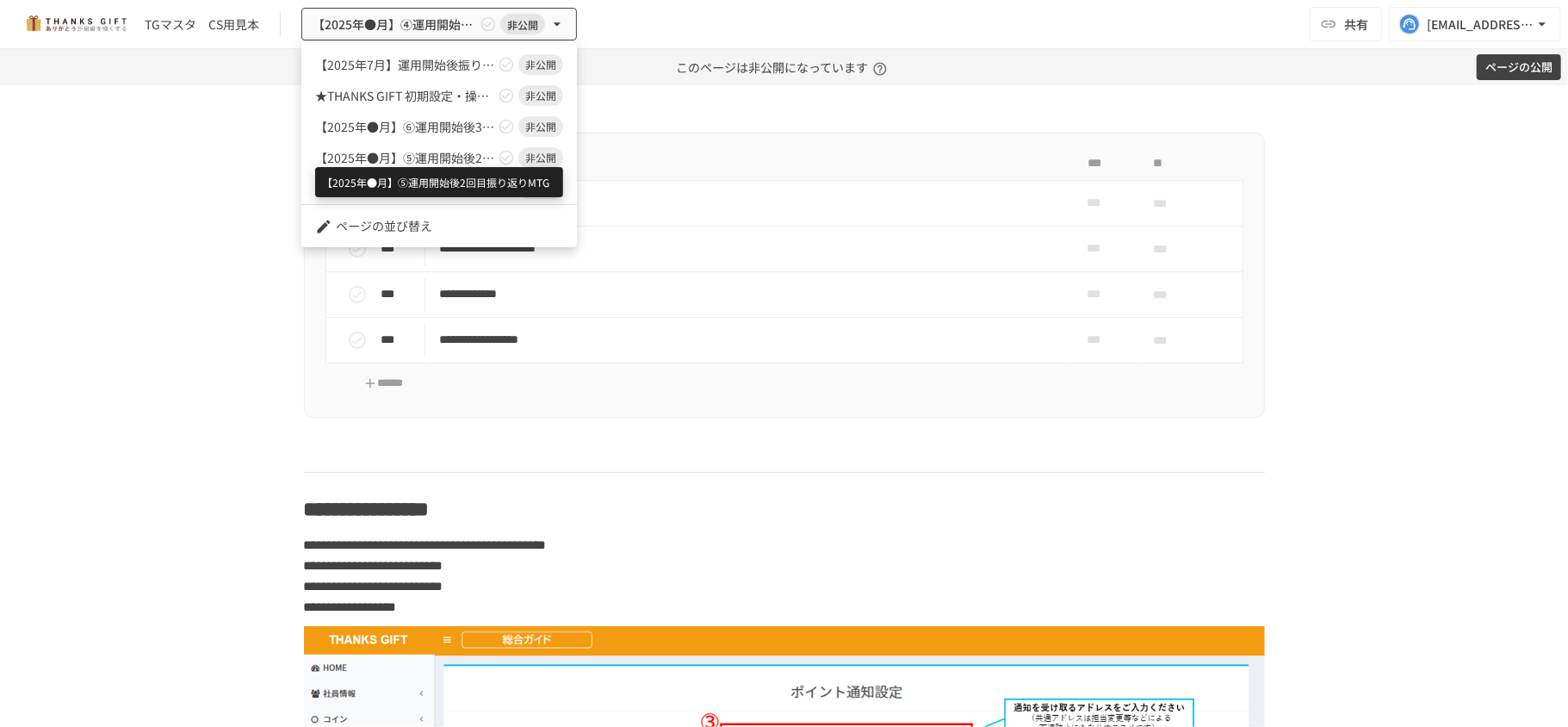 click on "【2025年●月】⑤運用開始後2回目振り返りMTG" at bounding box center [405, 158] 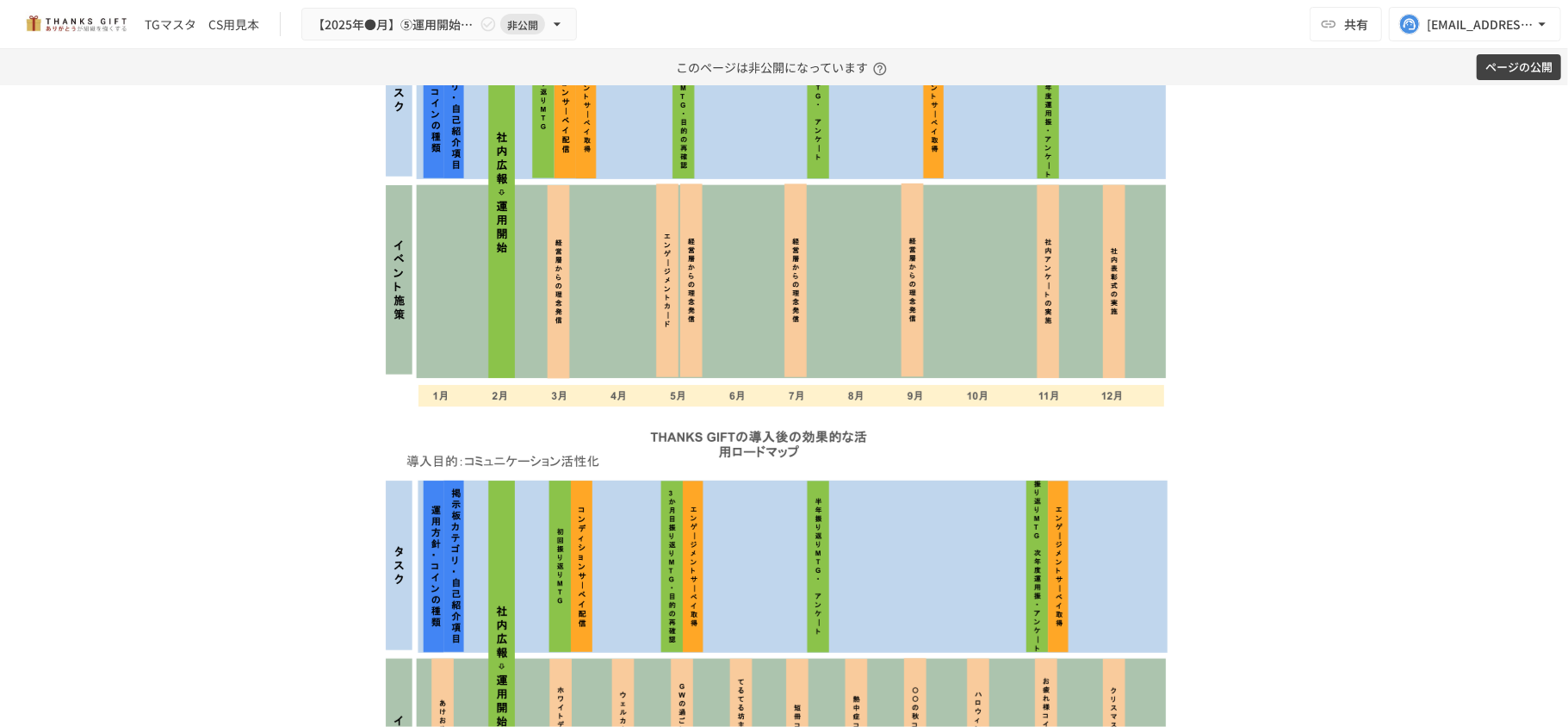 scroll, scrollTop: 1830, scrollLeft: 0, axis: vertical 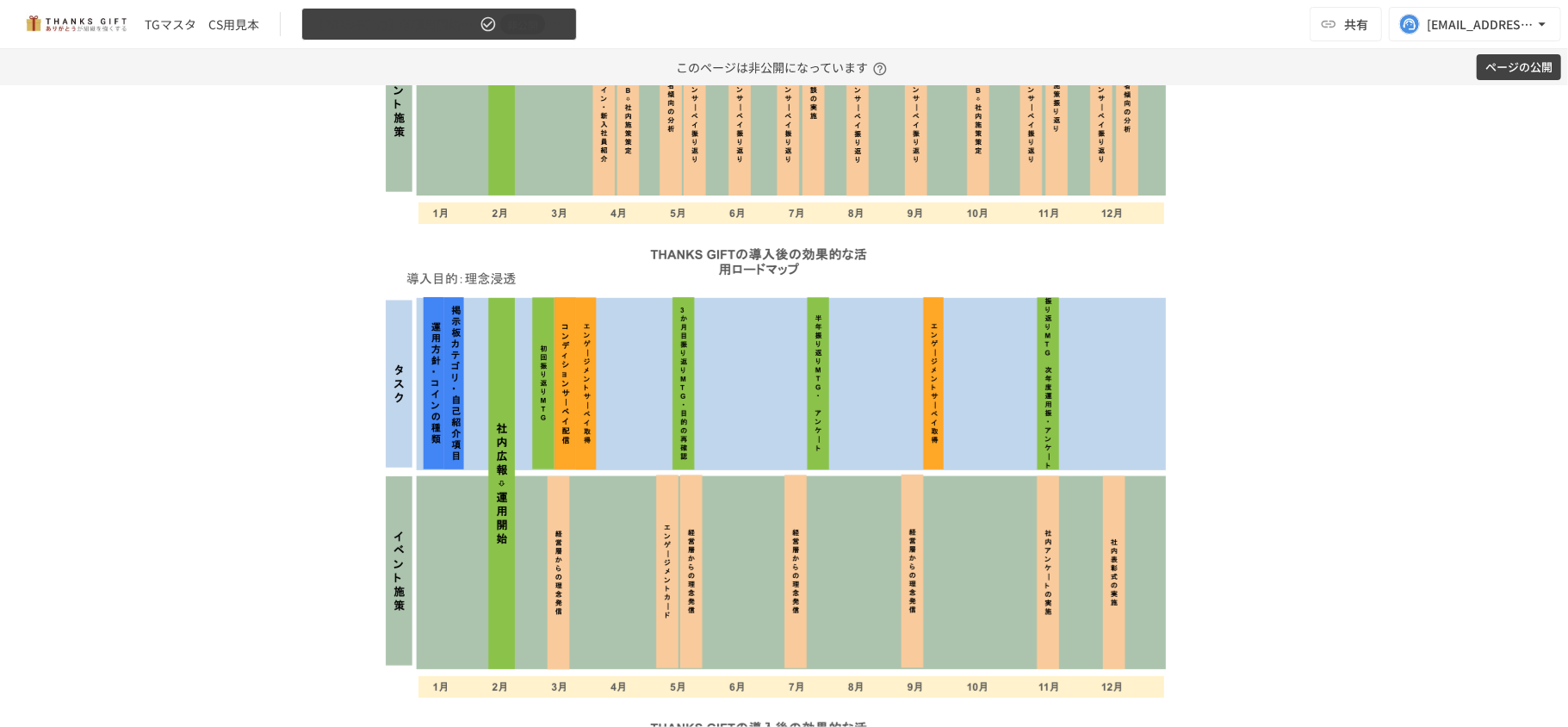 click on "【2025年●月】⑤運用開始後2回目振り返りMTG 非公開" at bounding box center [439, 24] 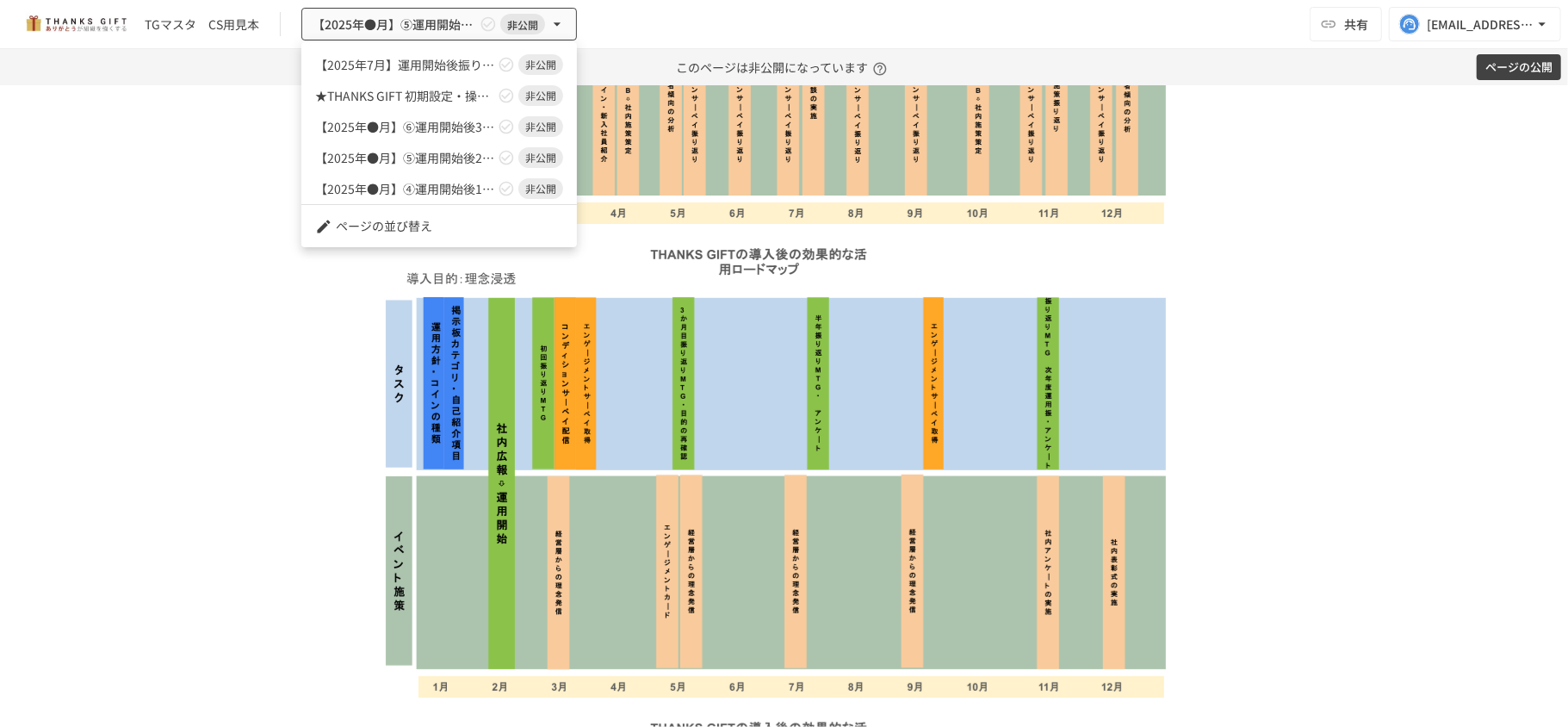 click at bounding box center [784, 364] 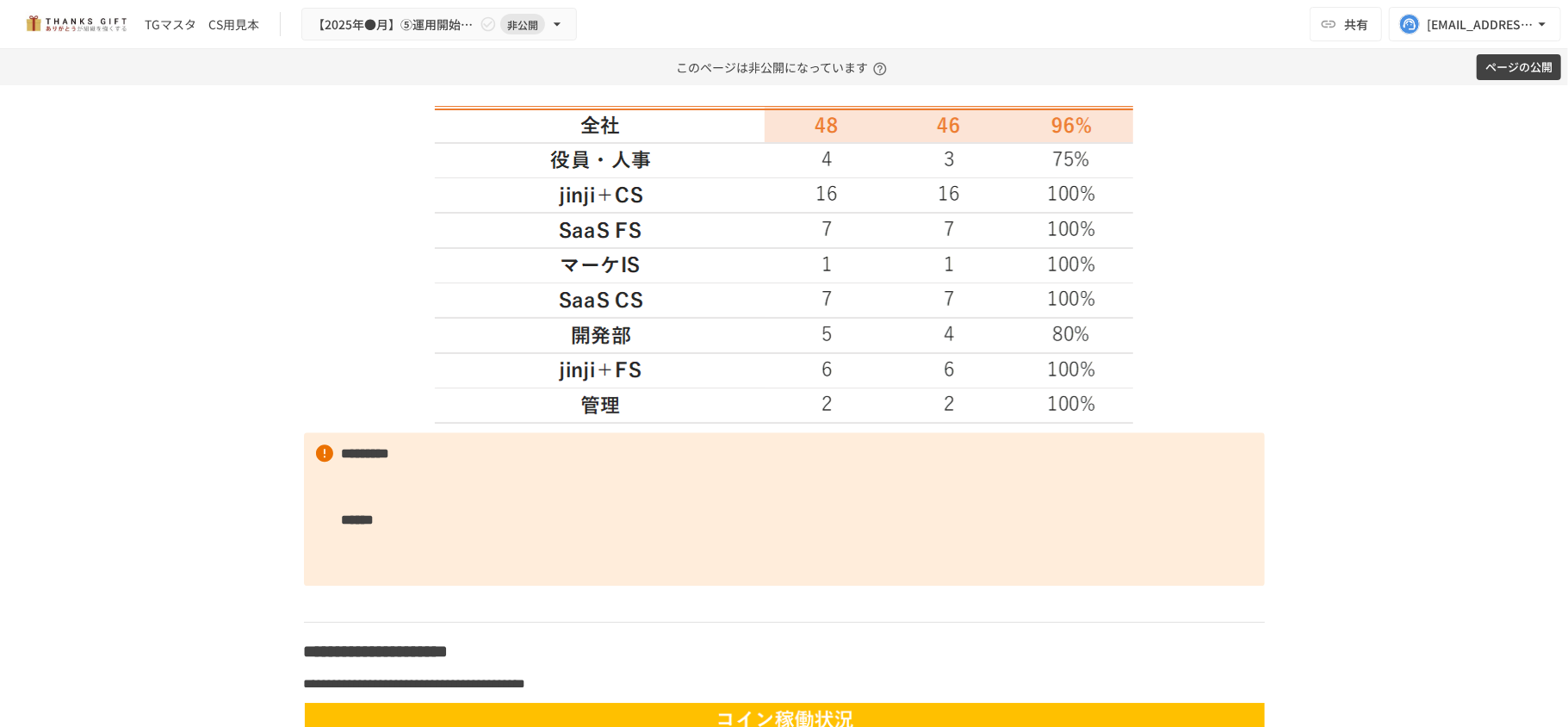 scroll, scrollTop: 3208, scrollLeft: 0, axis: vertical 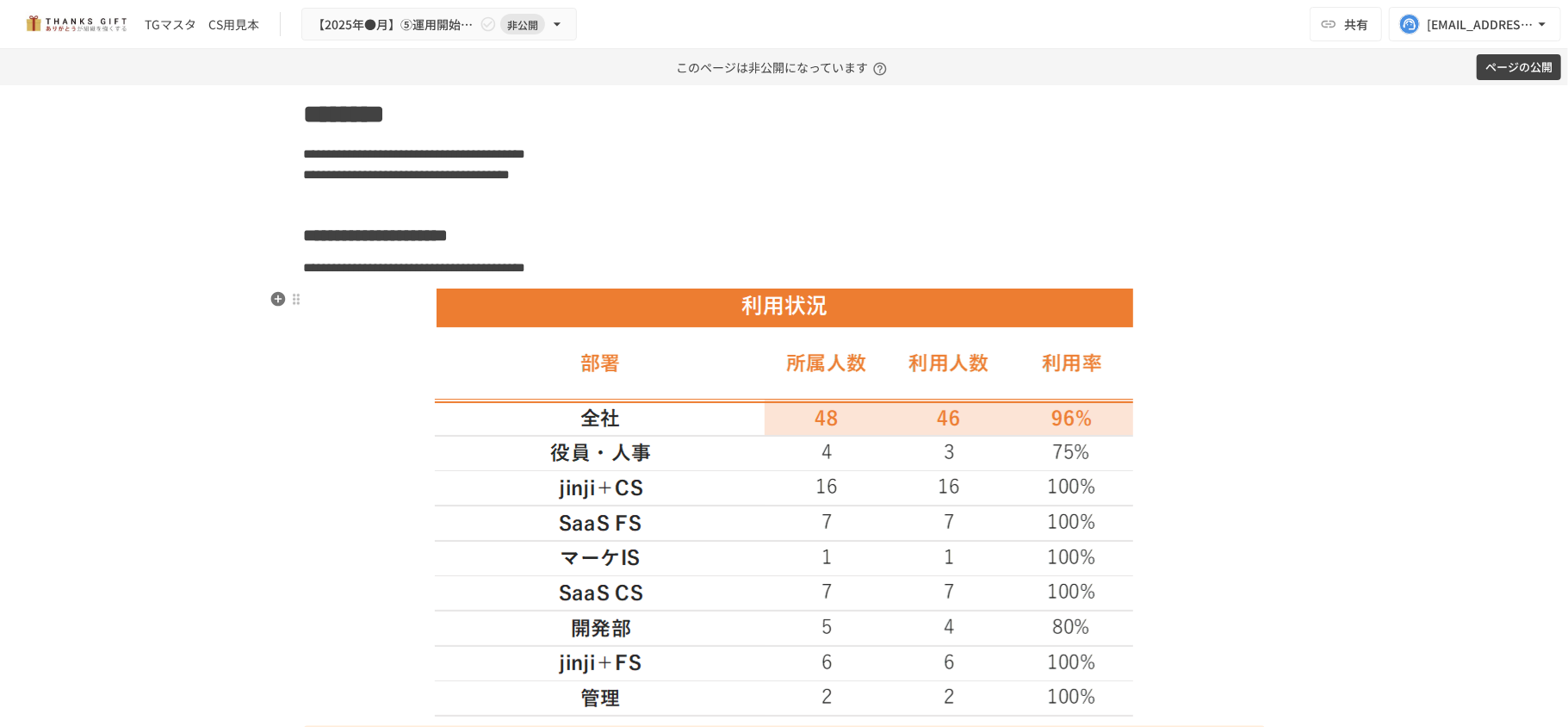 click at bounding box center [784, 502] 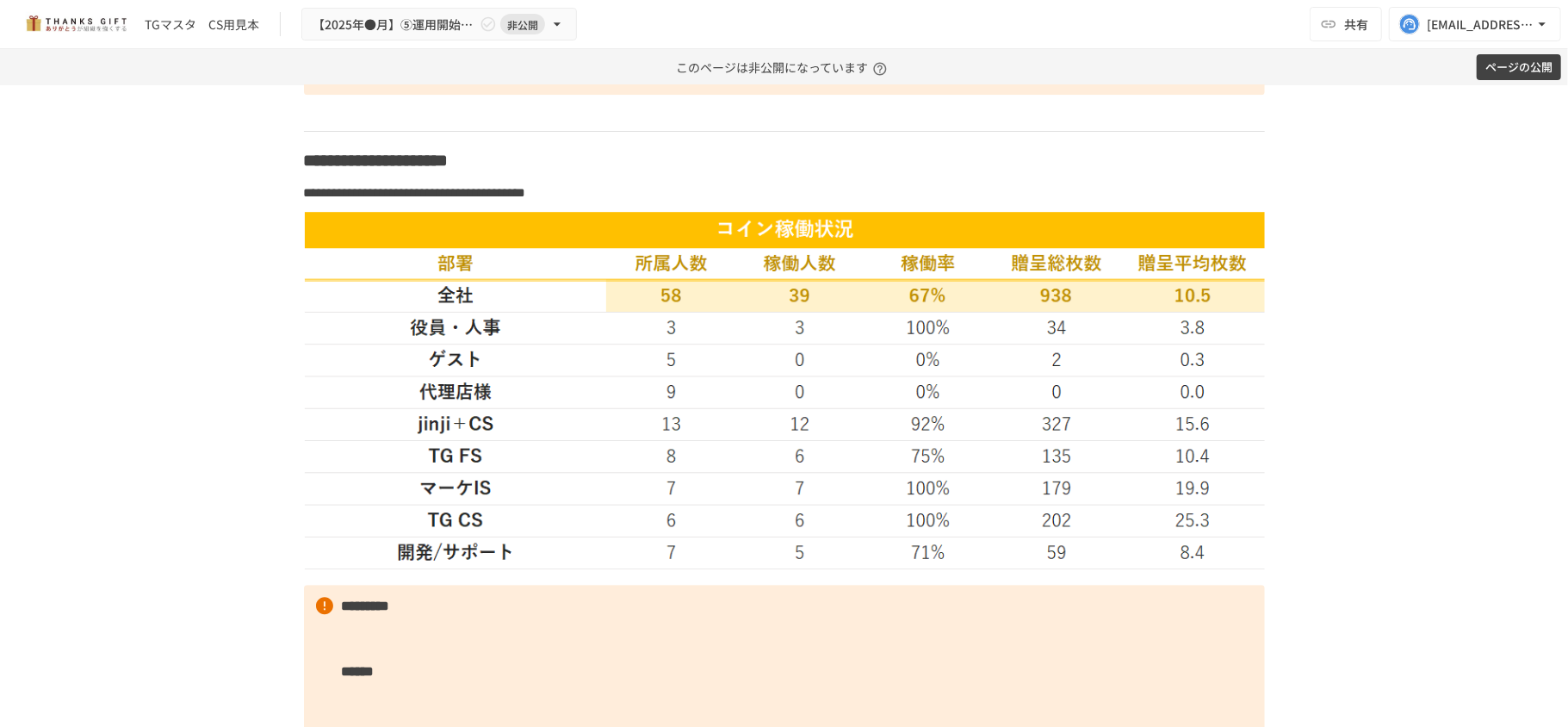 click at bounding box center (784, 390) 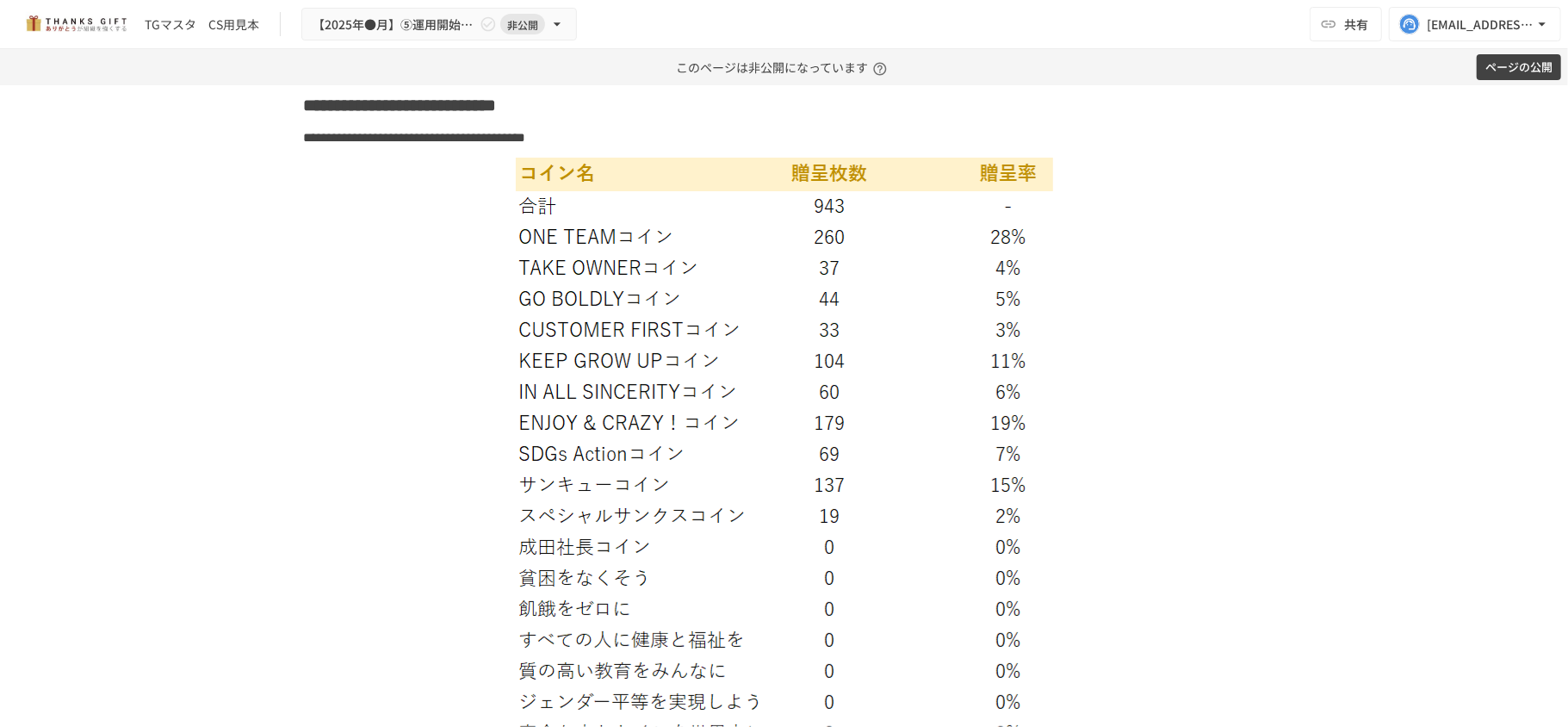 click at bounding box center (784, 624) 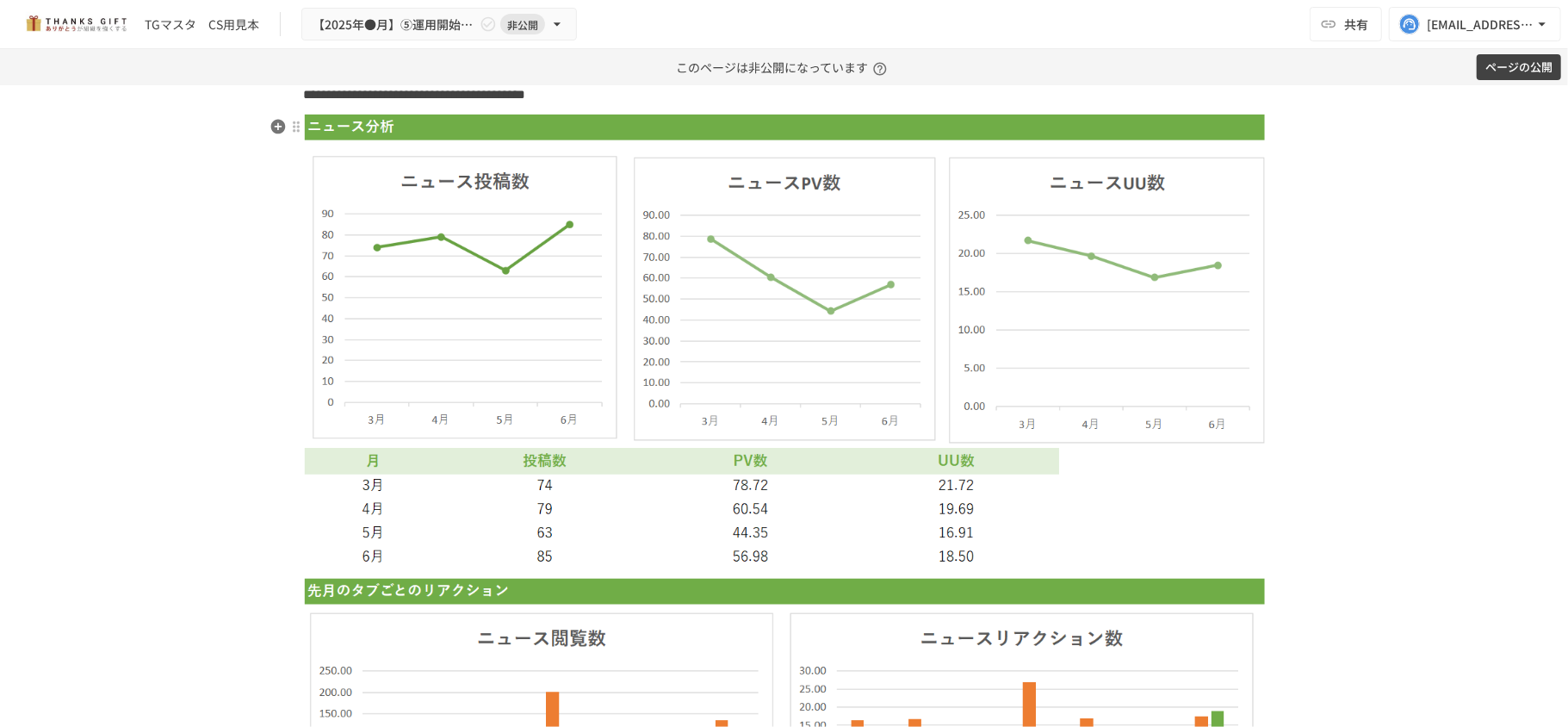 scroll, scrollTop: 4241, scrollLeft: 0, axis: vertical 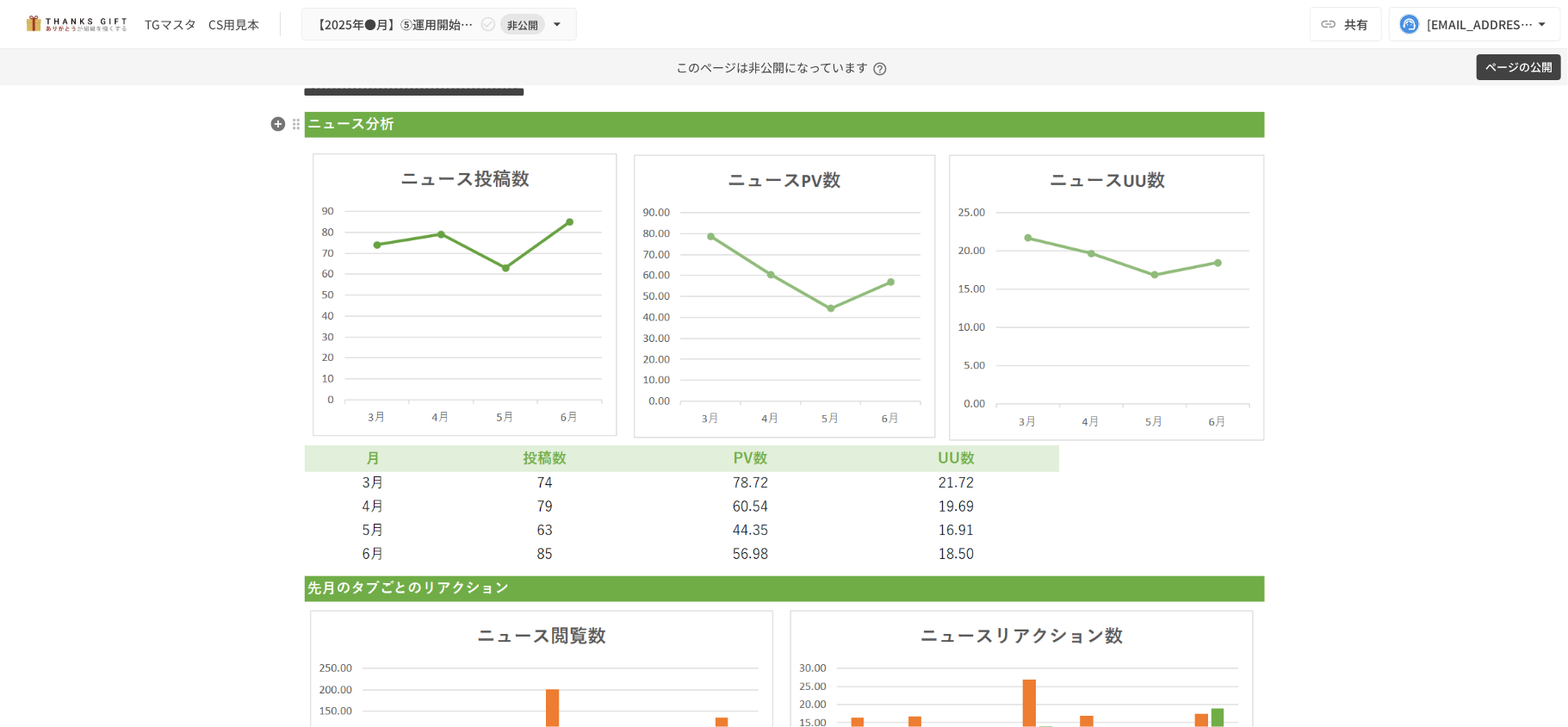 click at bounding box center (784, 339) 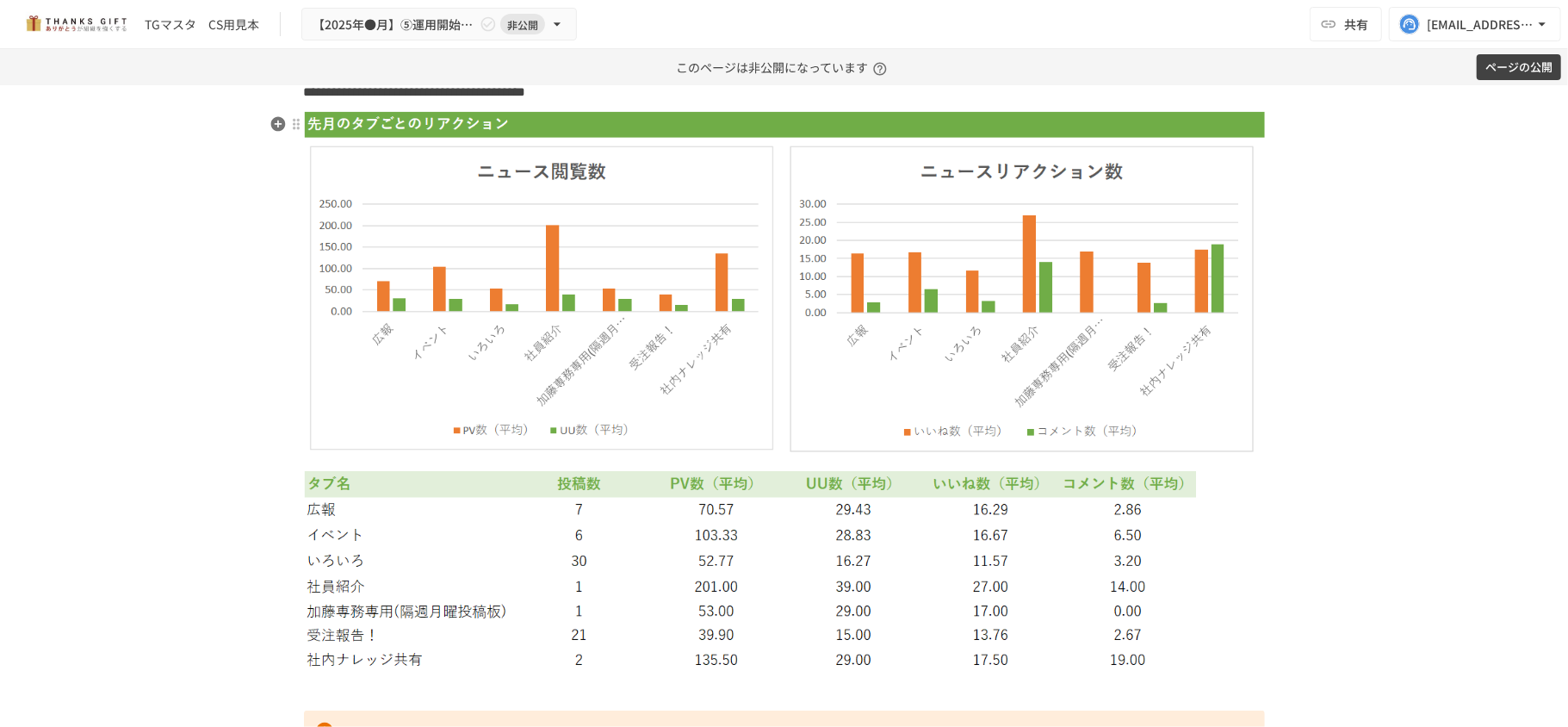 click at bounding box center [784, 392] 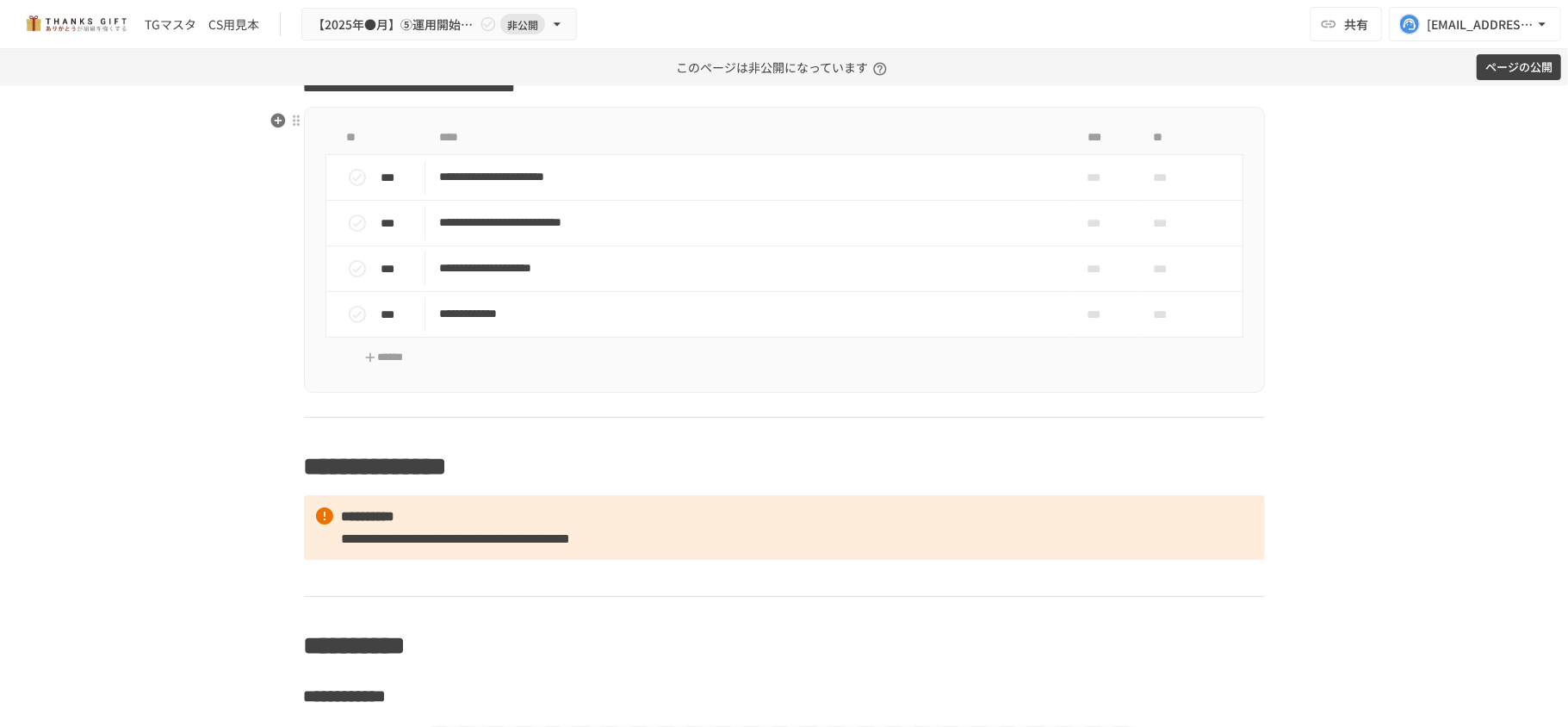 scroll, scrollTop: 4586, scrollLeft: 0, axis: vertical 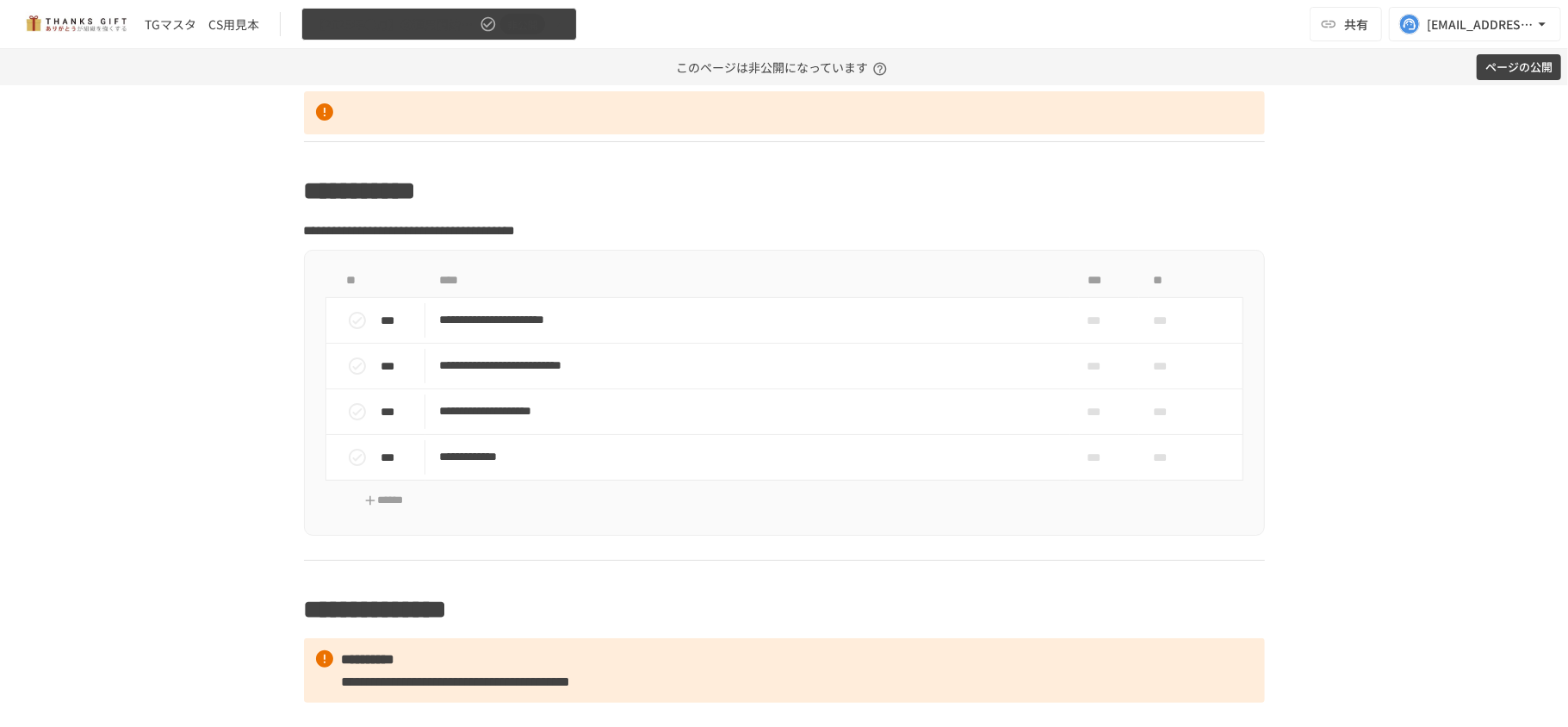 click 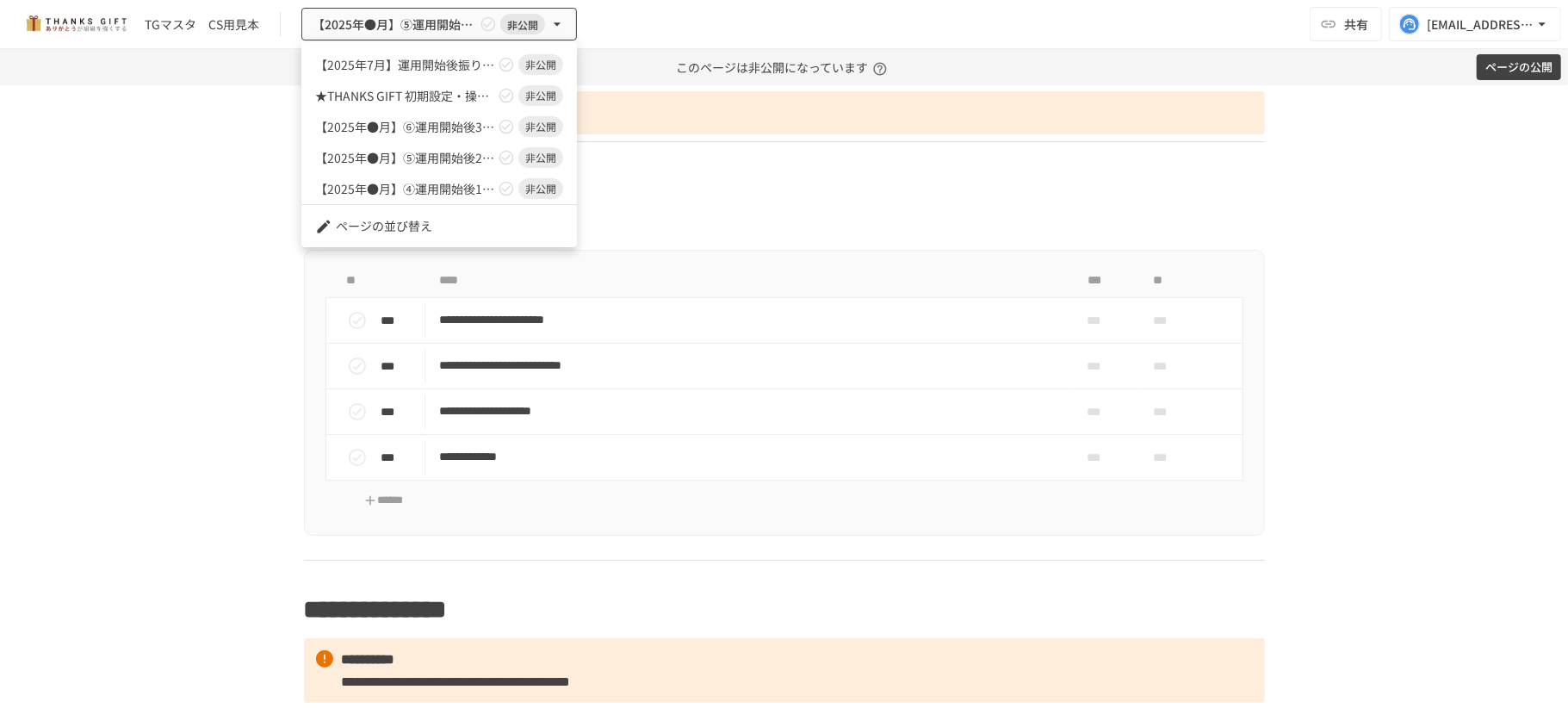 click at bounding box center (784, 364) 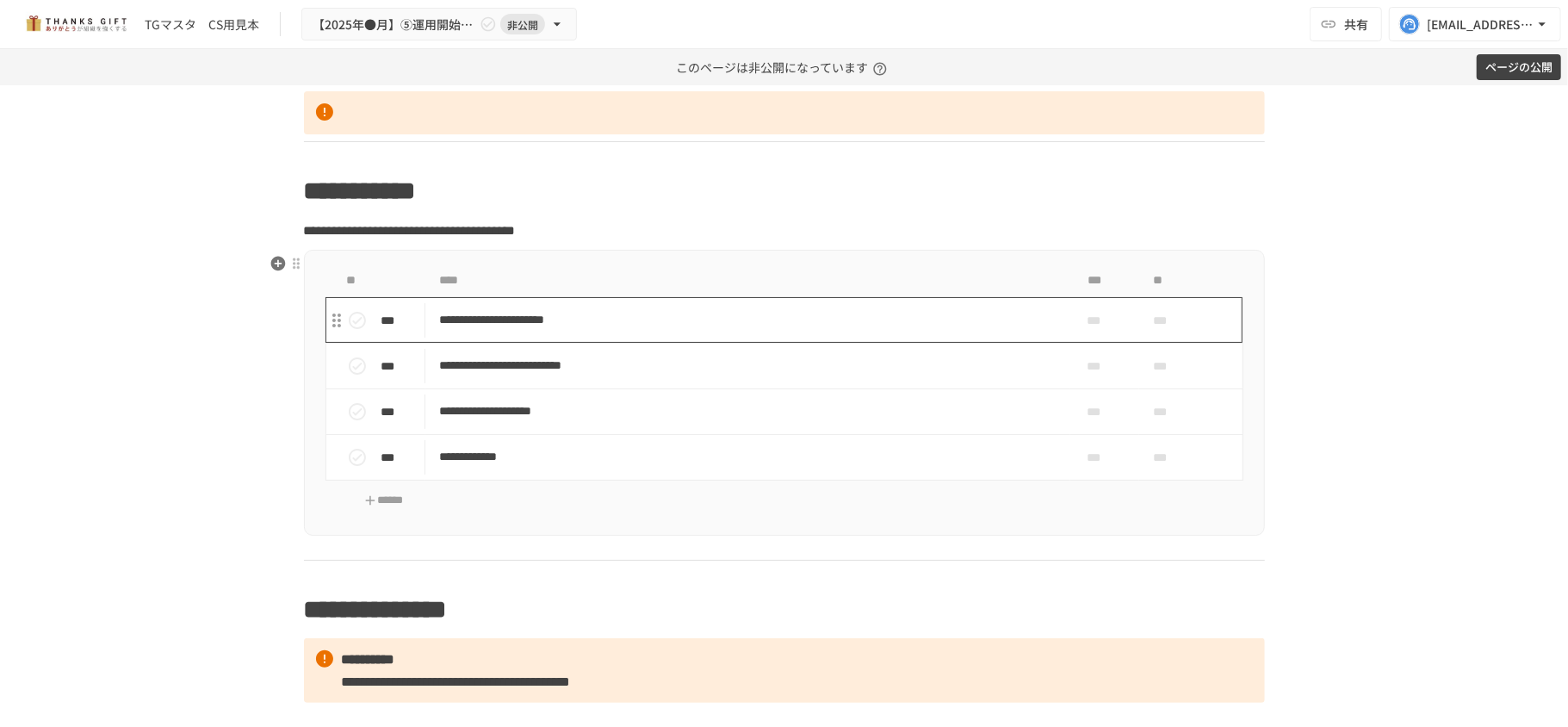 click on "**********" at bounding box center [747, 320] 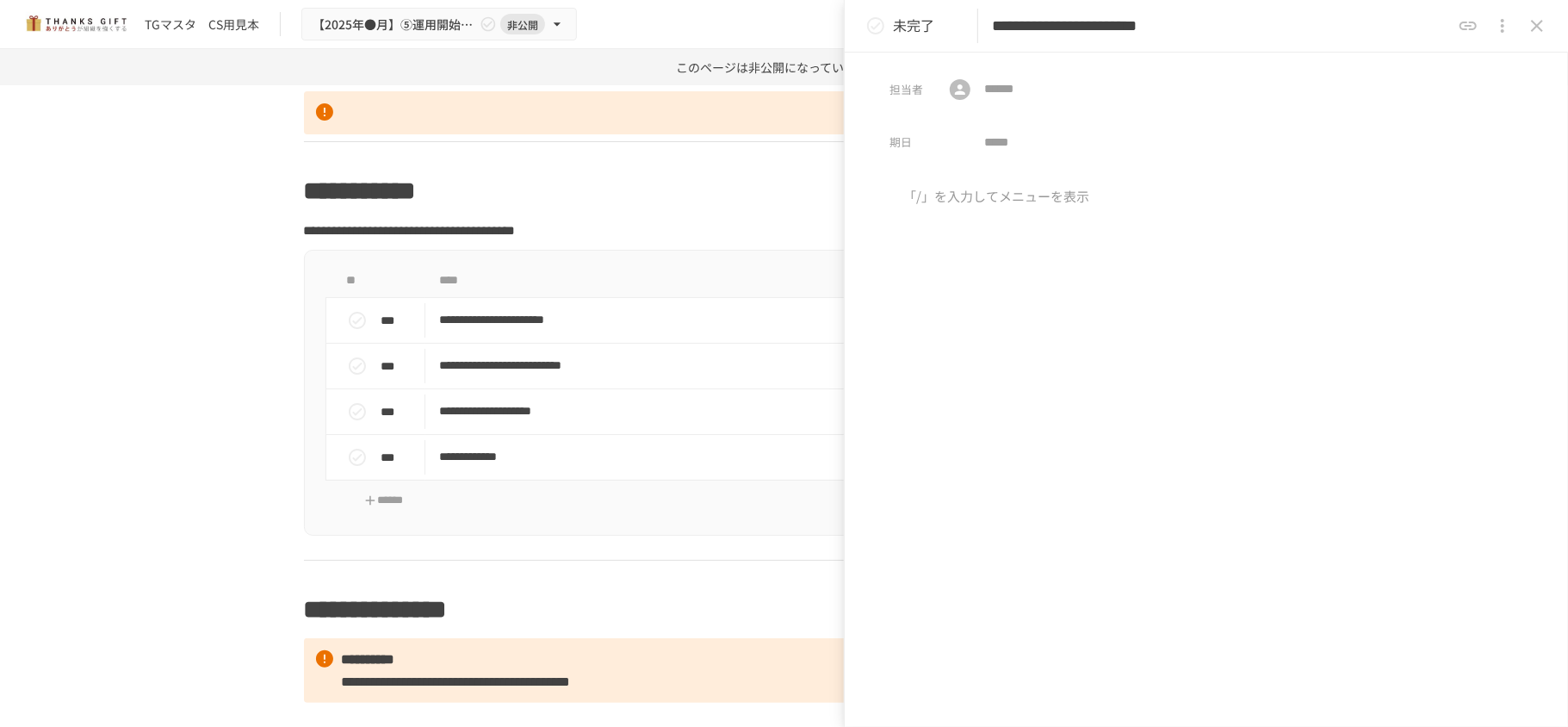 click 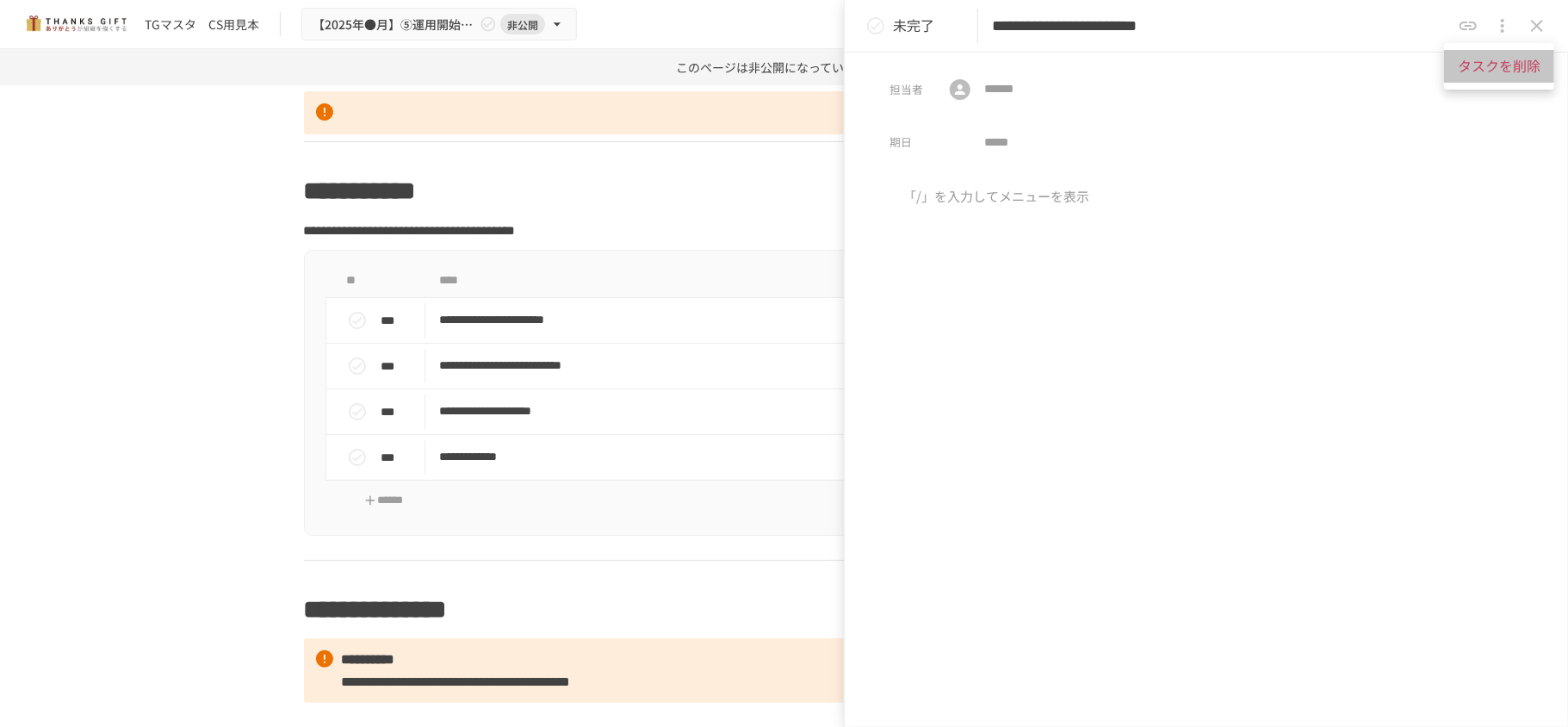 click on "タスクを削除" at bounding box center (1499, 66) 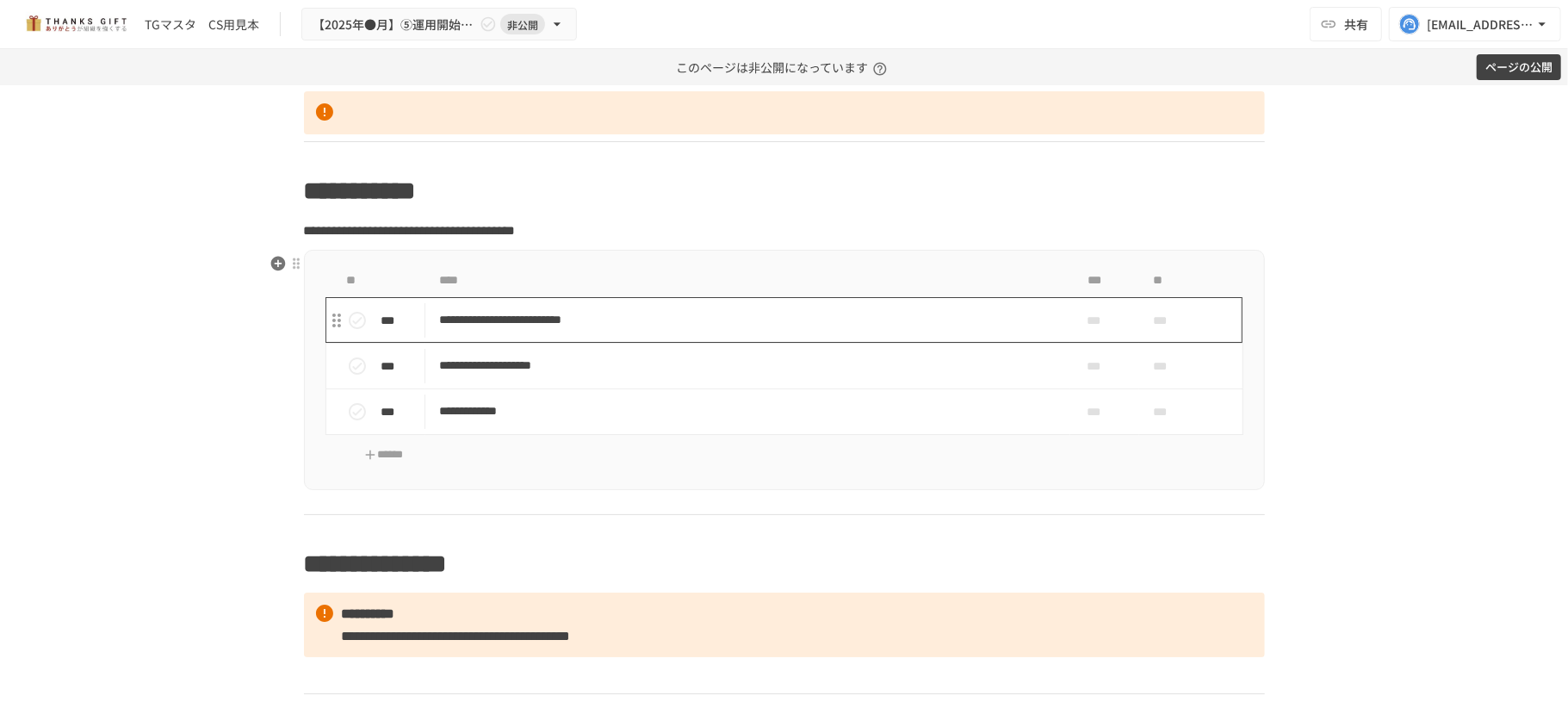 click on "**********" at bounding box center [747, 320] 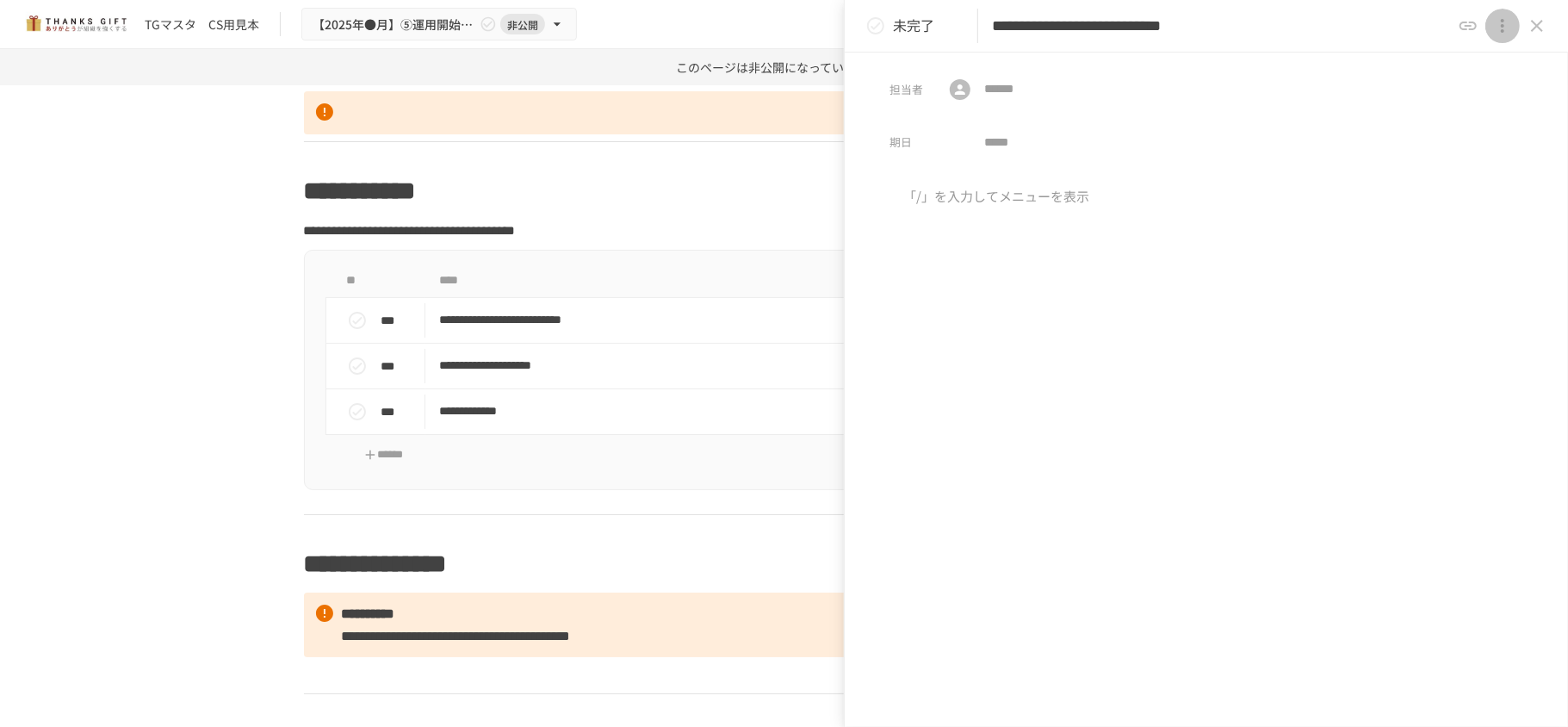 click 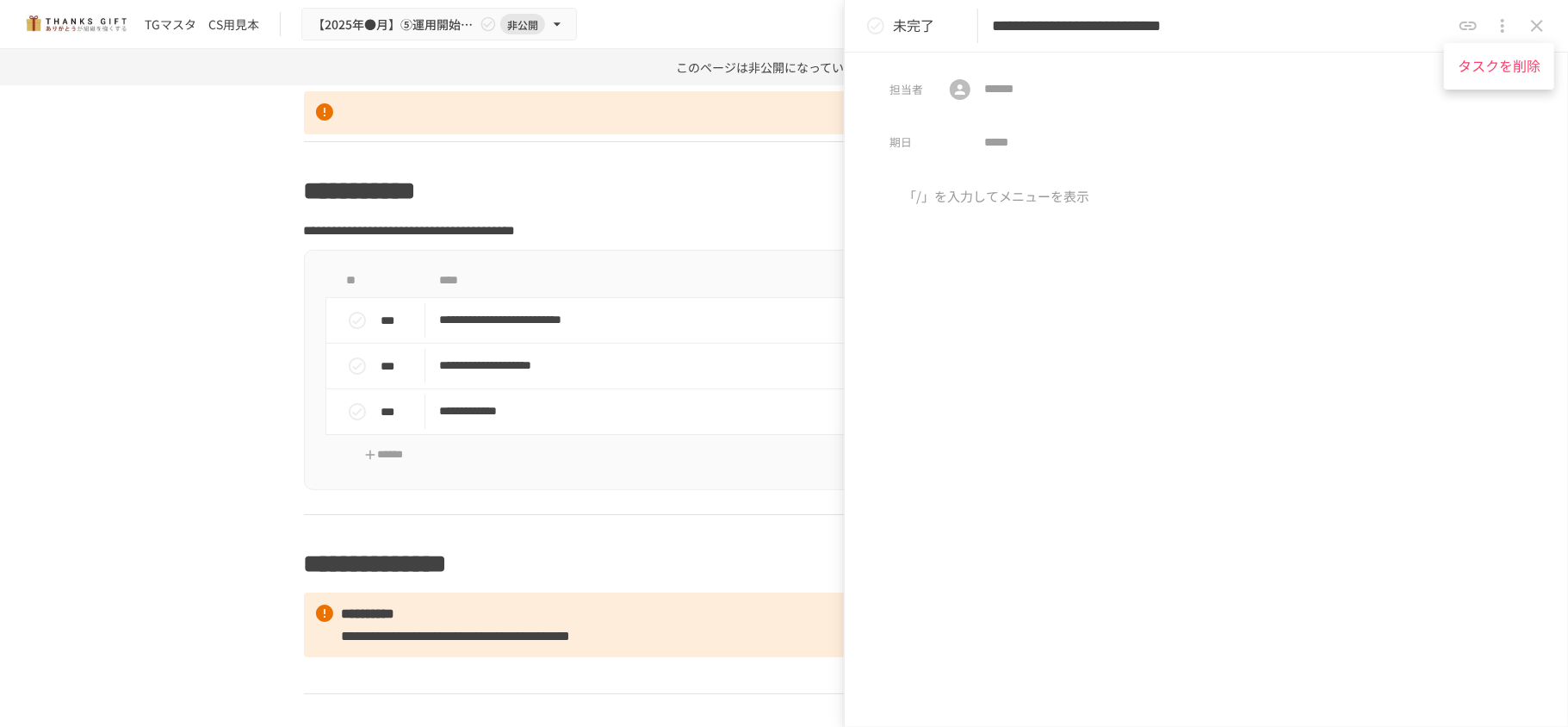 click on "タスクを削除" at bounding box center [1499, 66] 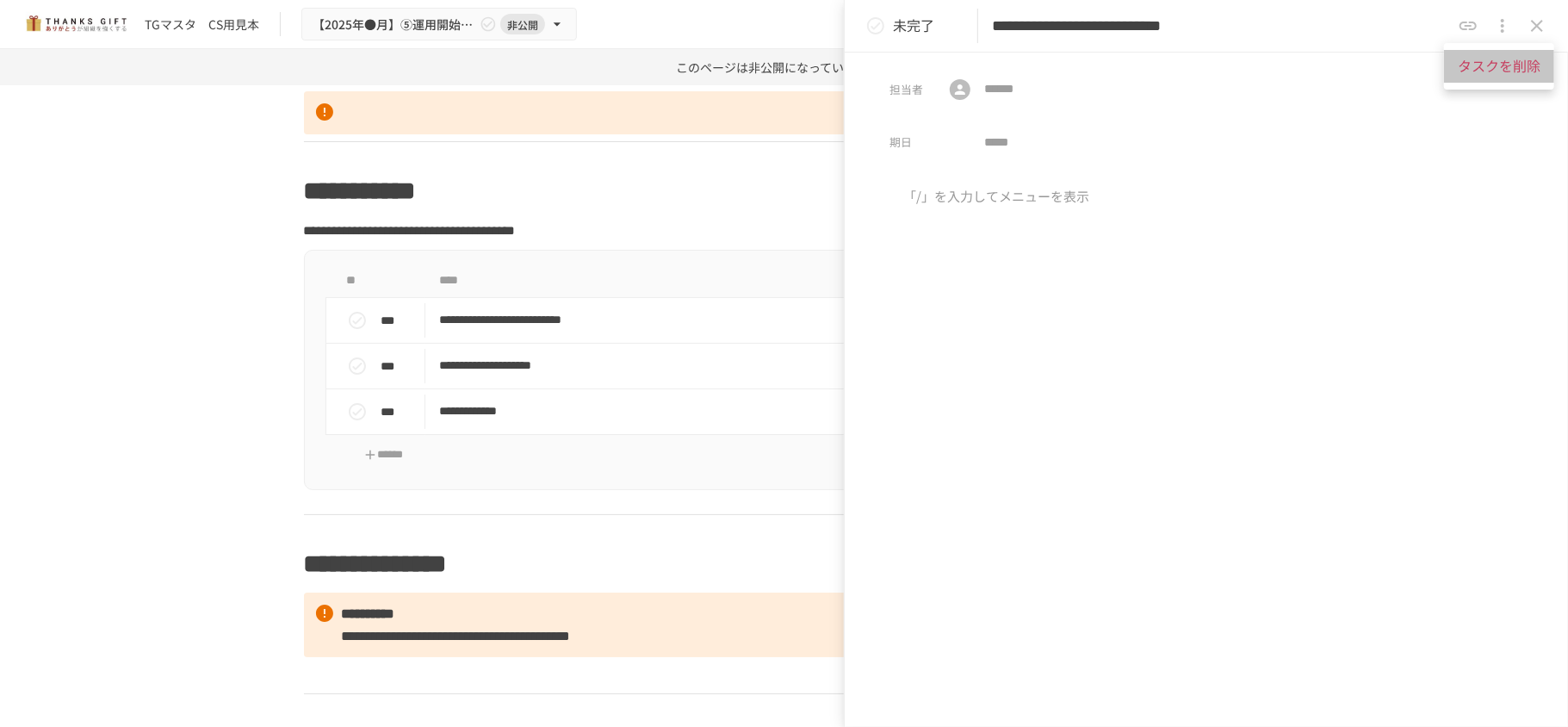 drag, startPoint x: 1471, startPoint y: 76, endPoint x: 1298, endPoint y: 128, distance: 180.64606 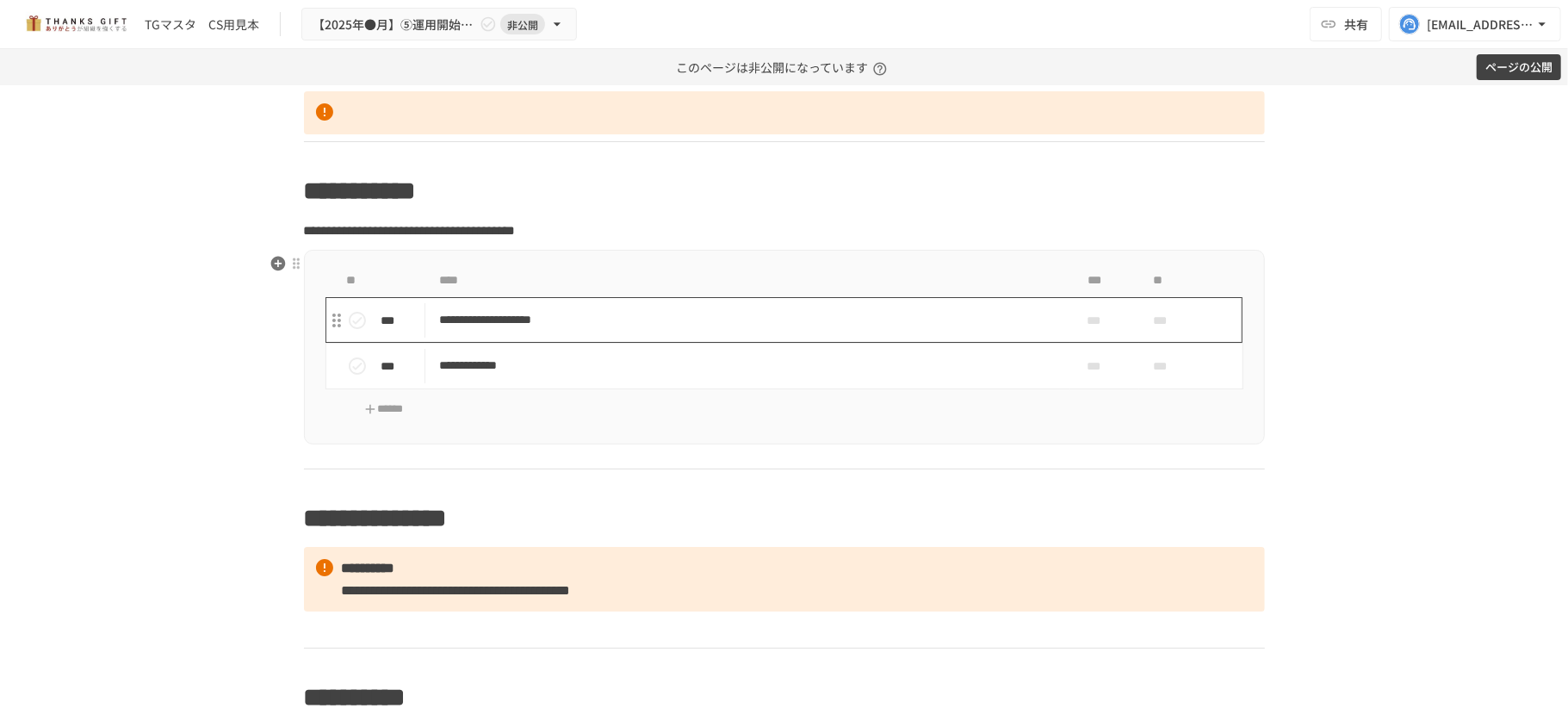 click on "**********" at bounding box center [747, 320] 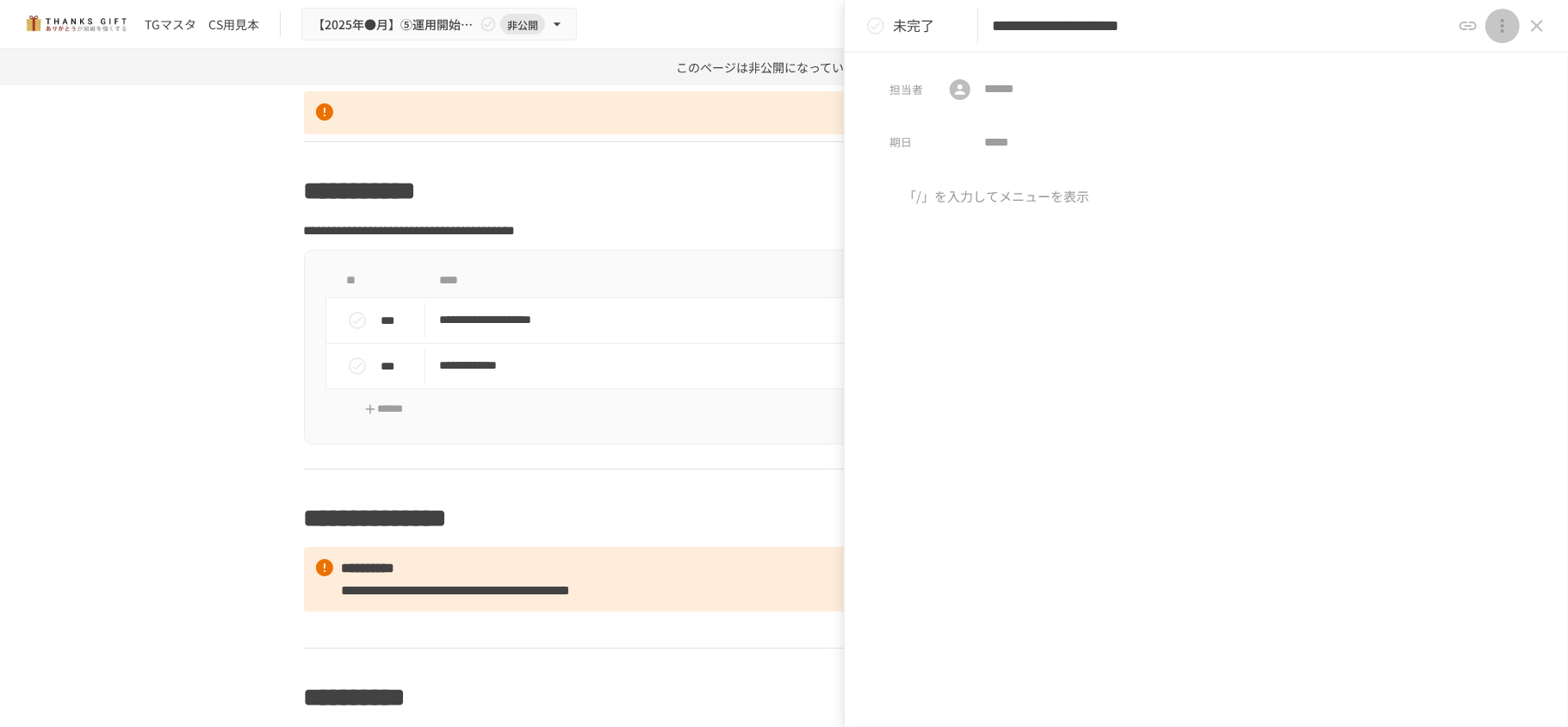 click 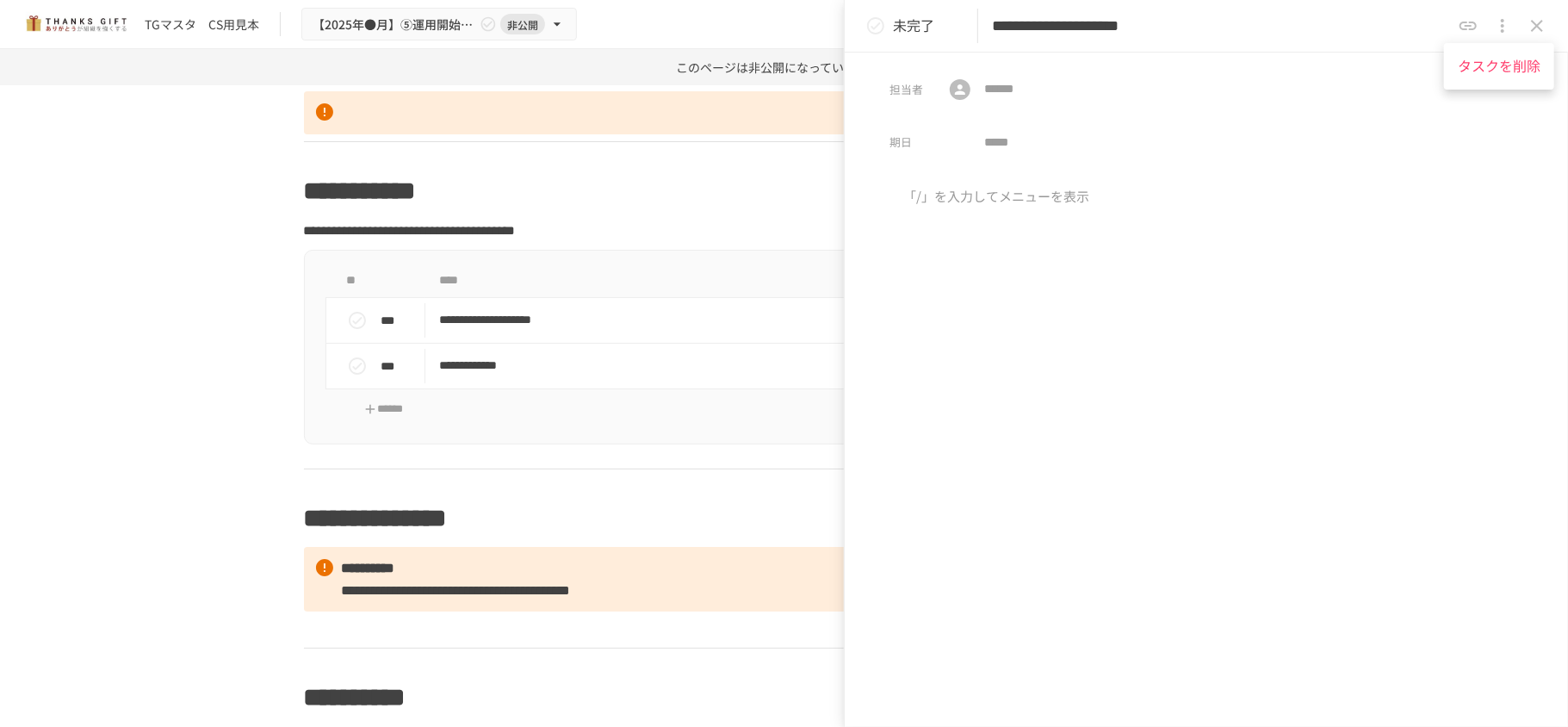 click on "タスクを削除" at bounding box center [1499, 66] 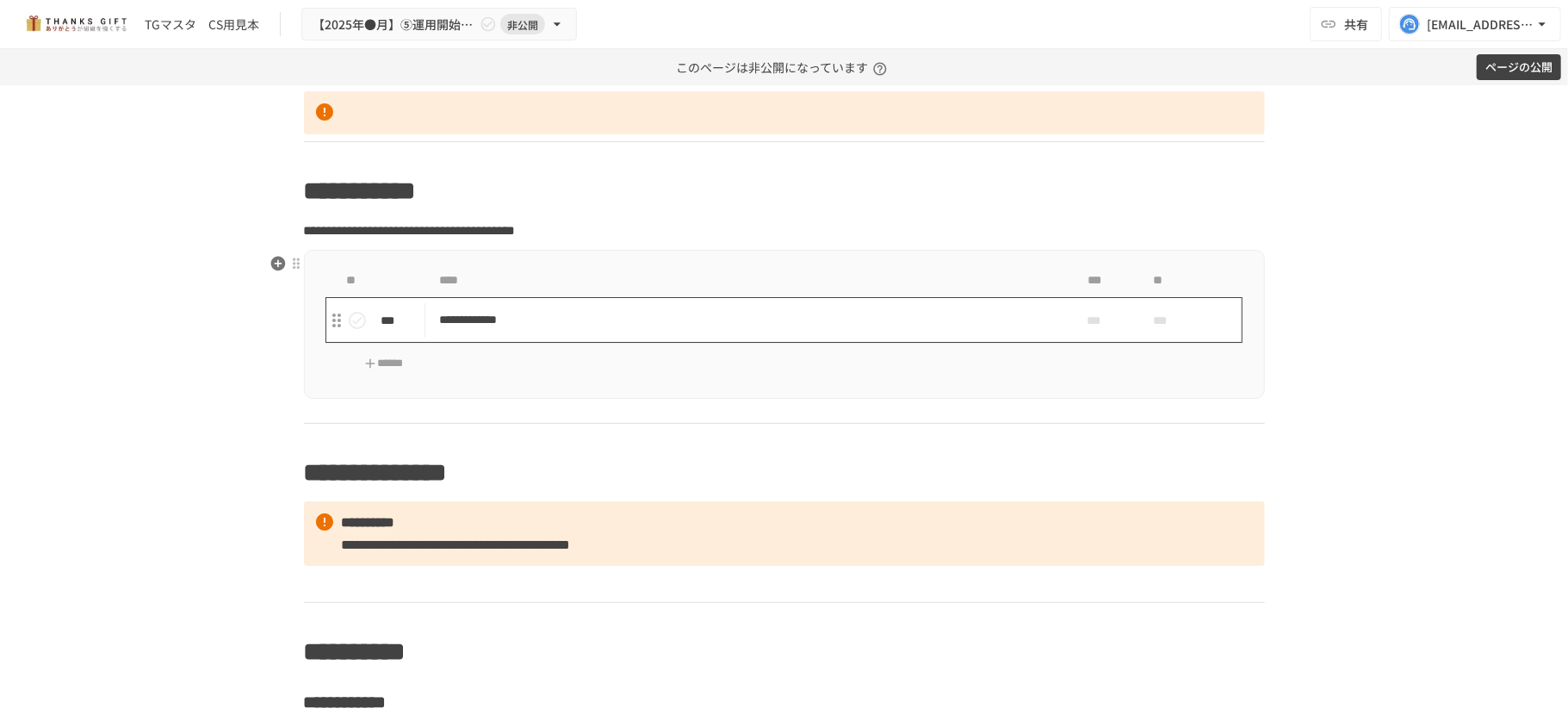 click on "**********" at bounding box center [747, 320] 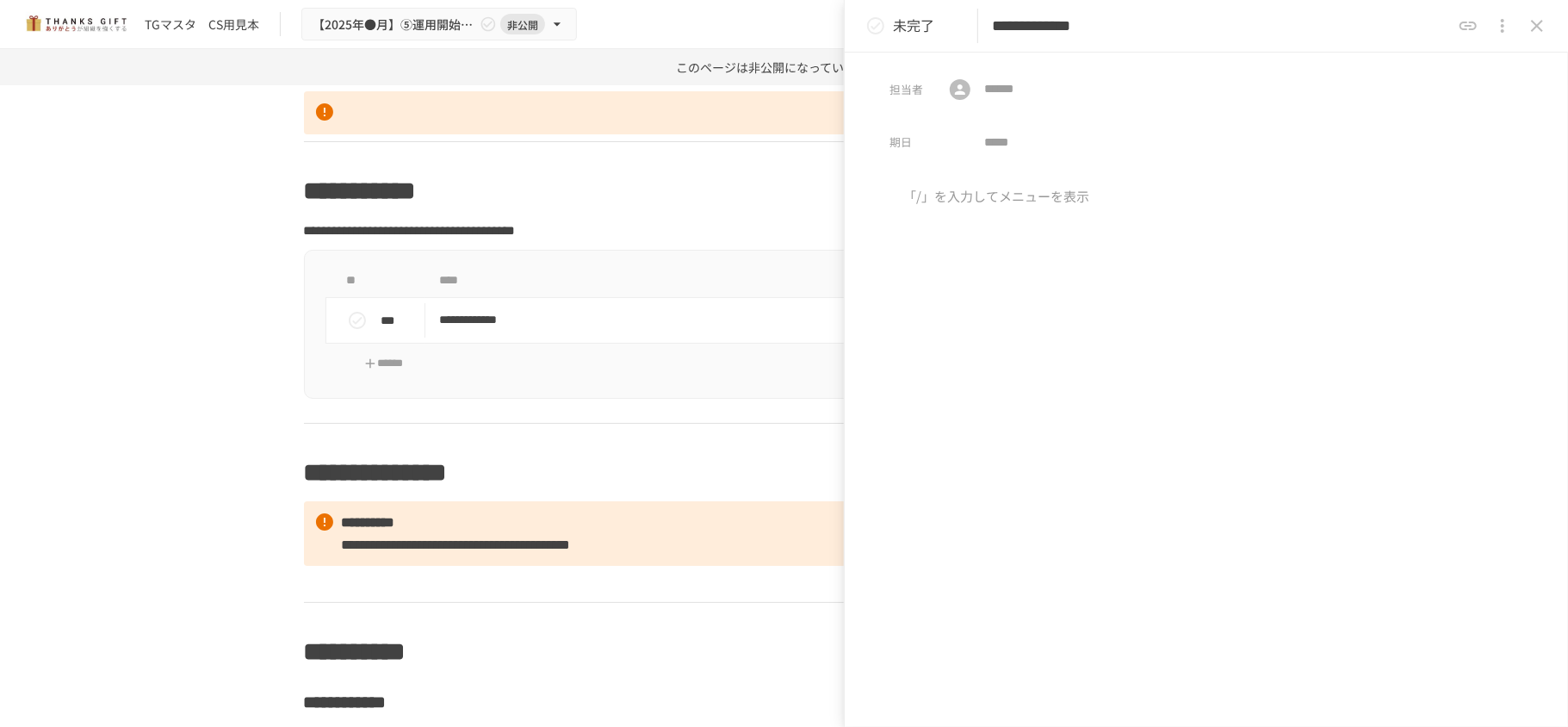 drag, startPoint x: 1204, startPoint y: 29, endPoint x: 996, endPoint y: 25, distance: 208.03846 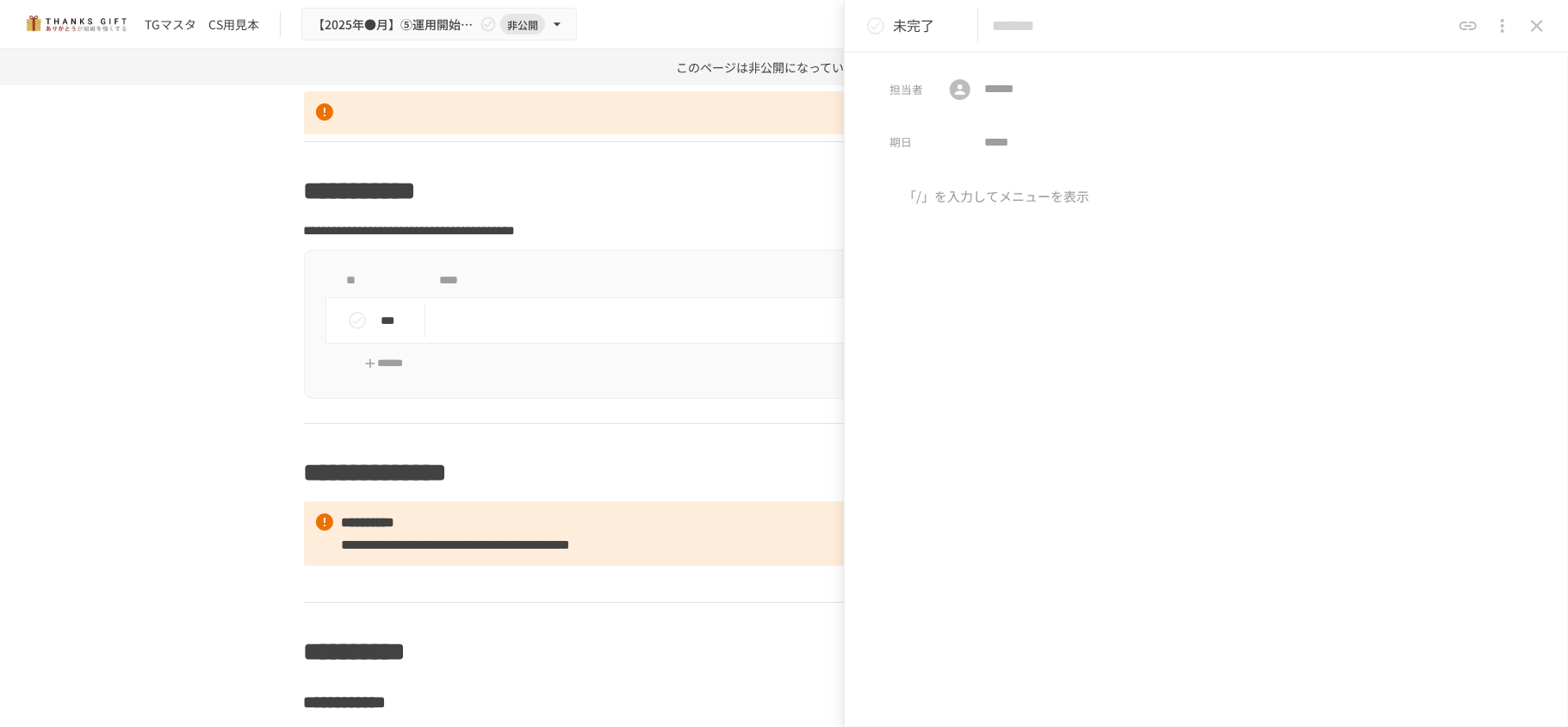 type 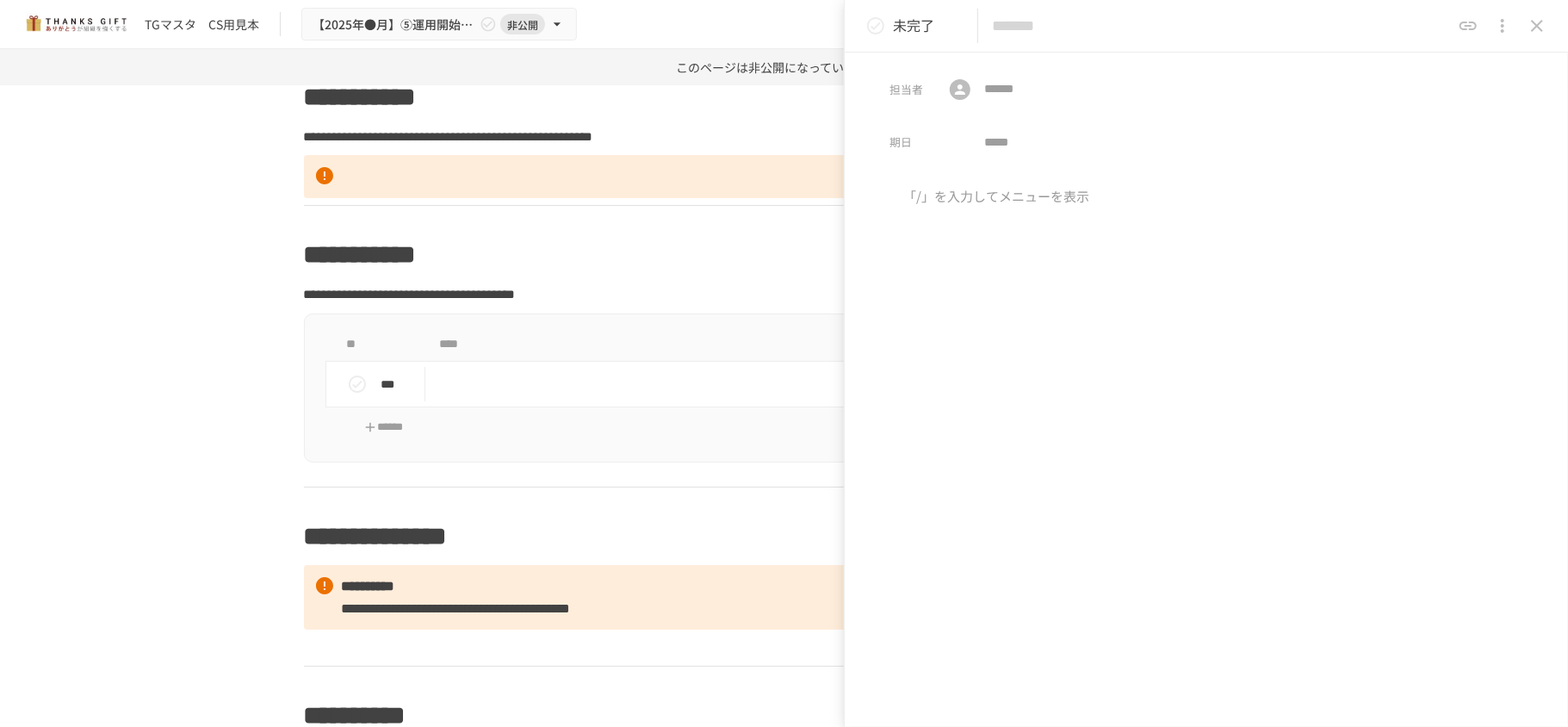scroll, scrollTop: 4471, scrollLeft: 0, axis: vertical 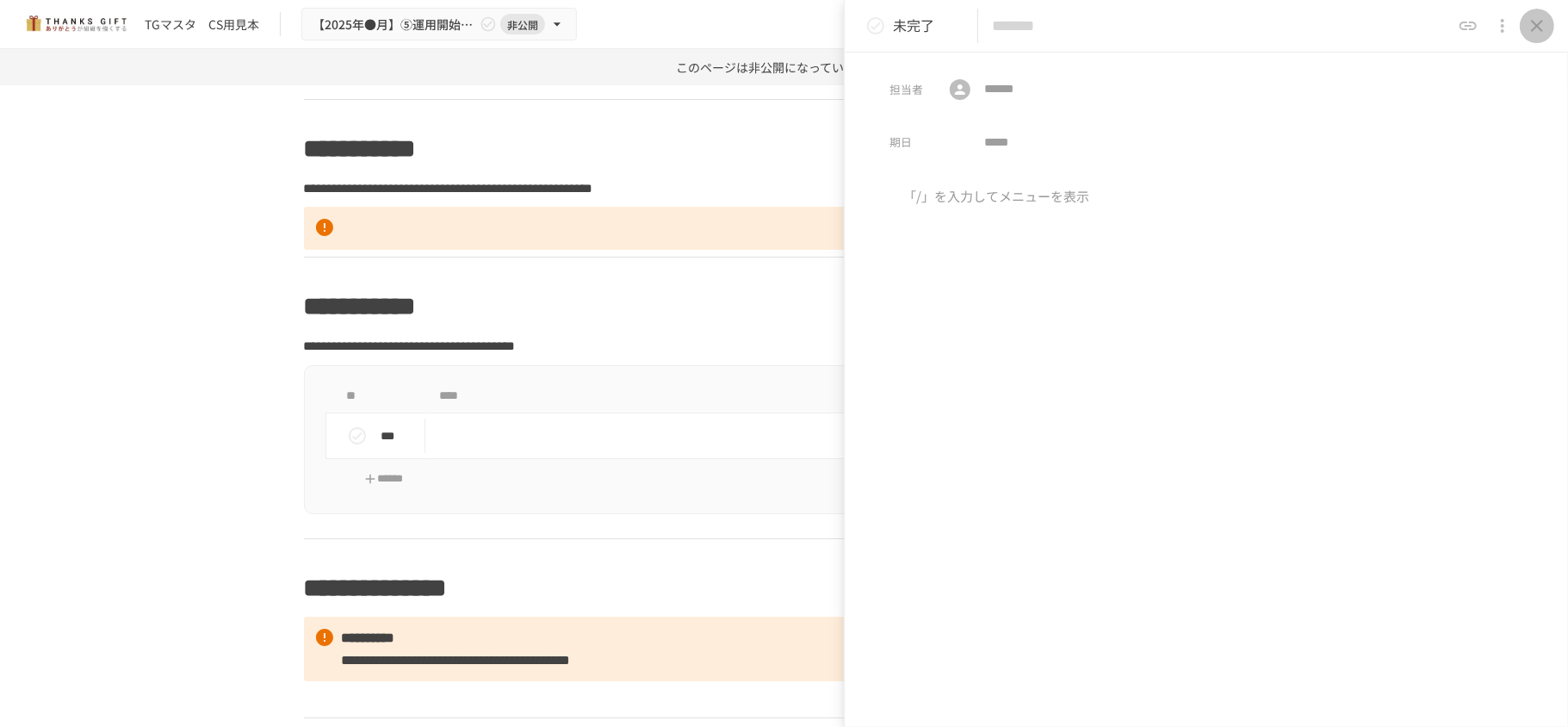 click 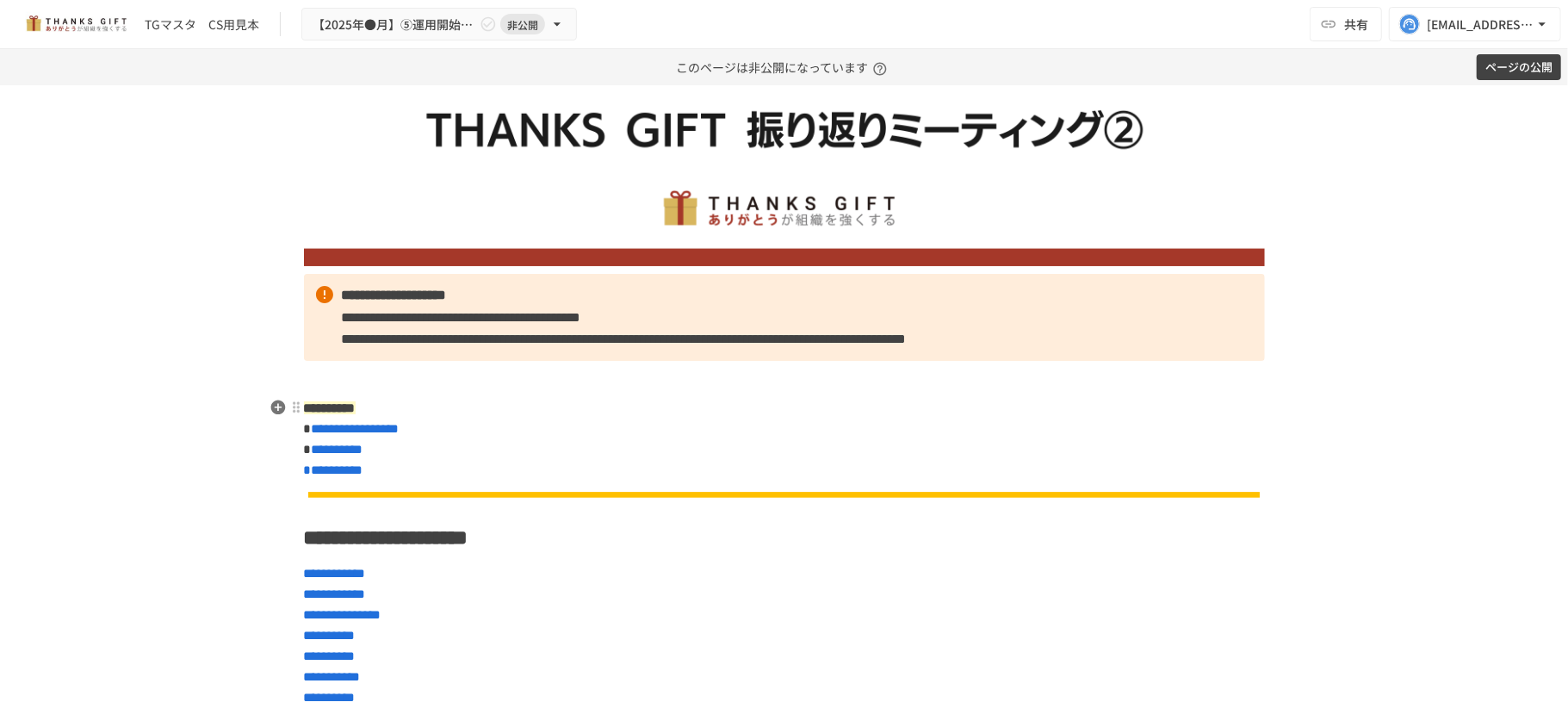 scroll, scrollTop: 0, scrollLeft: 0, axis: both 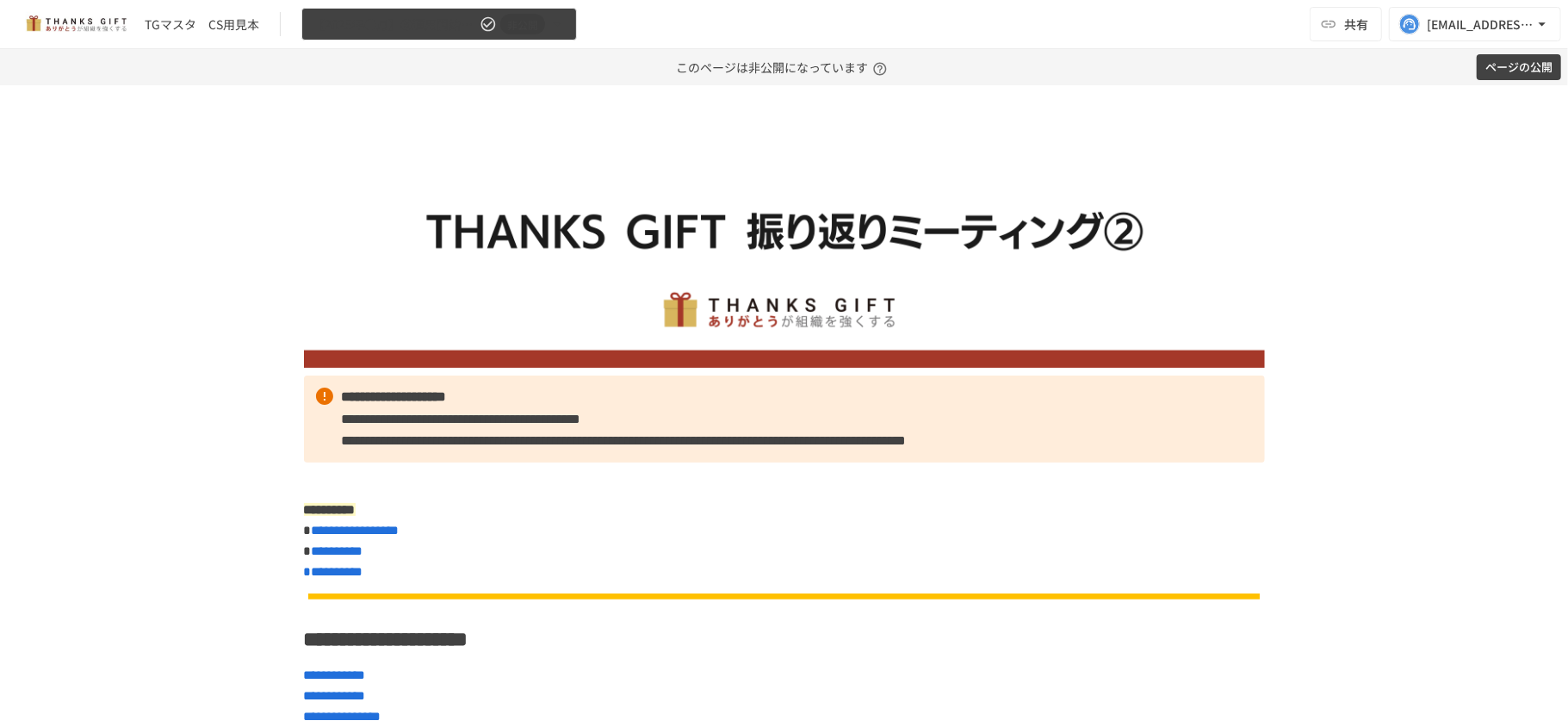 click 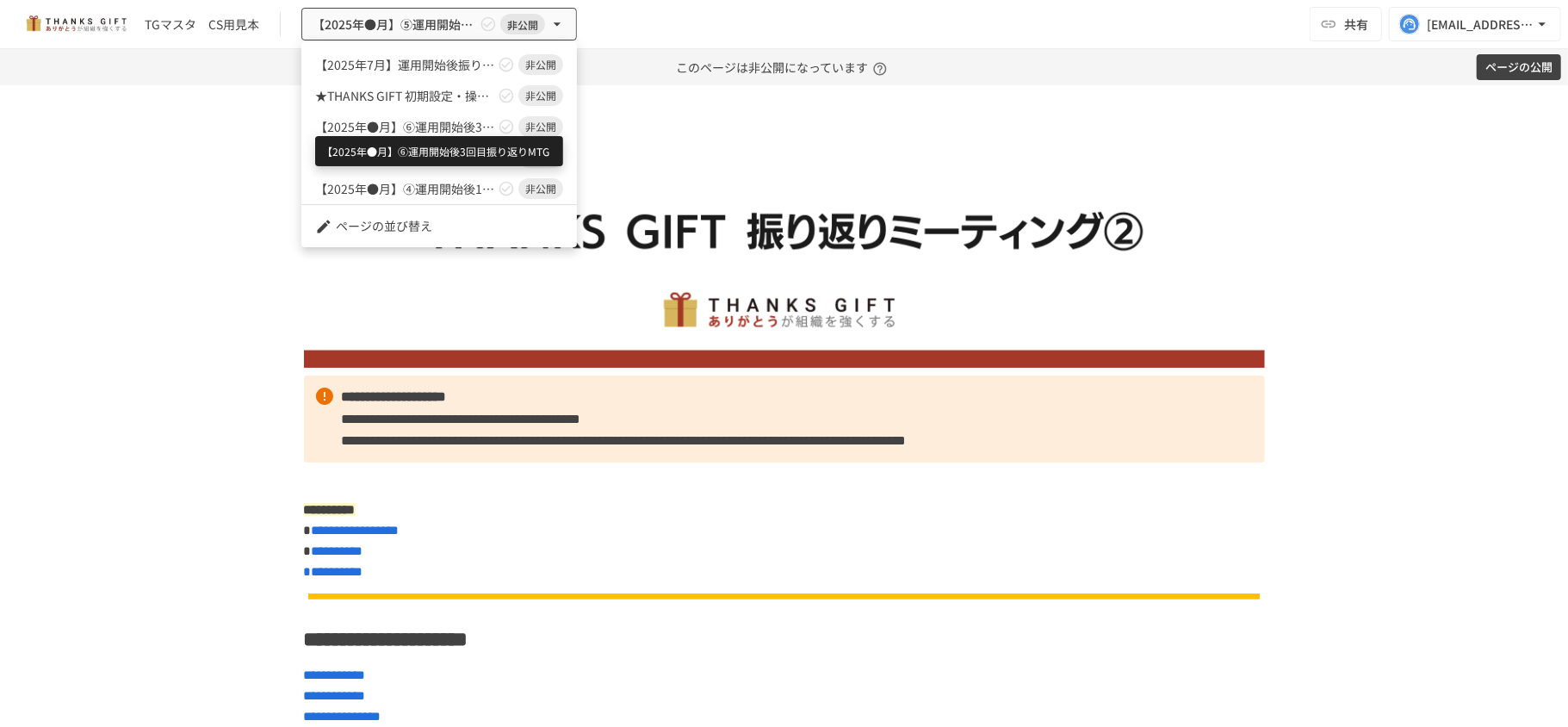 click on "【2025年●月】⑥運用開始後3回目振り返りMTG" at bounding box center (405, 127) 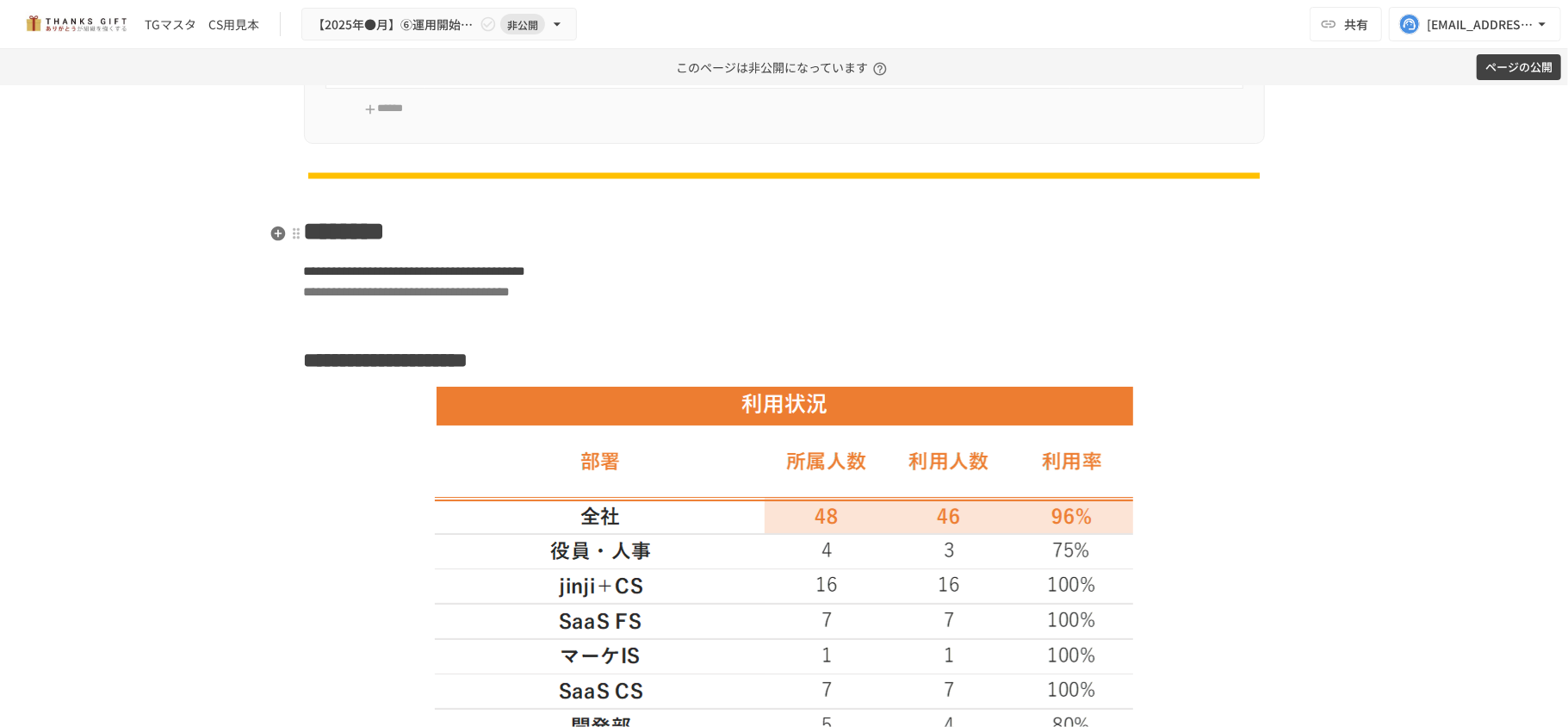 scroll, scrollTop: 3340, scrollLeft: 0, axis: vertical 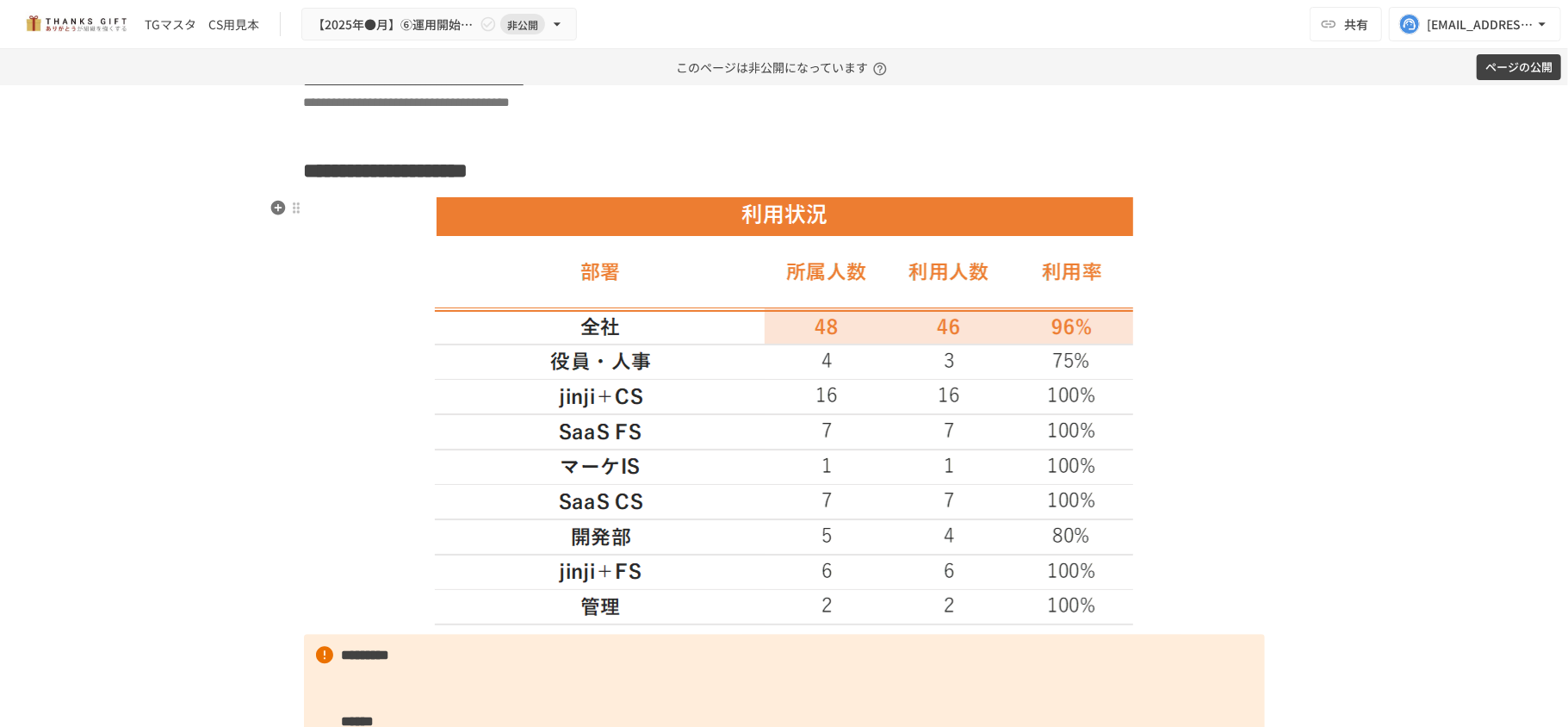 click at bounding box center [784, 411] 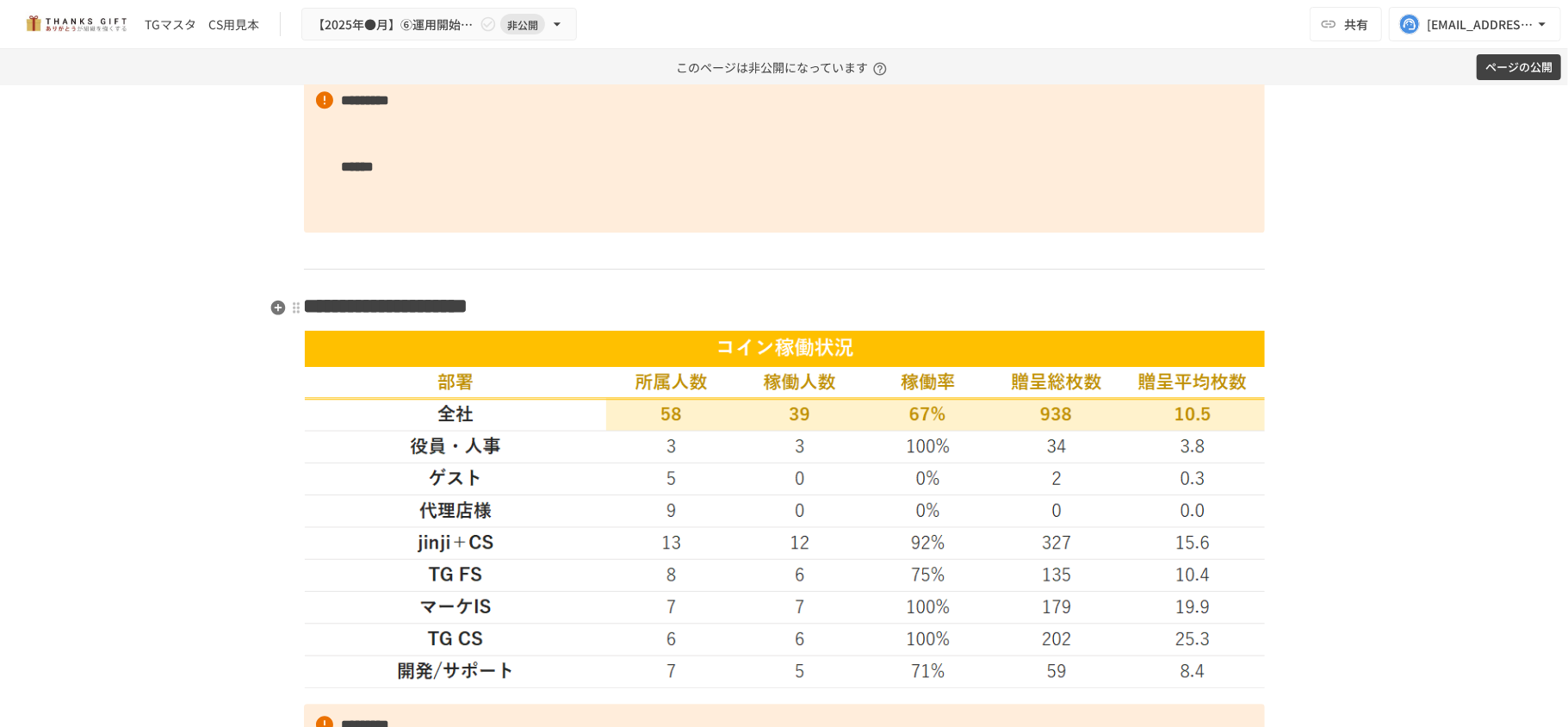 click at bounding box center [784, 509] 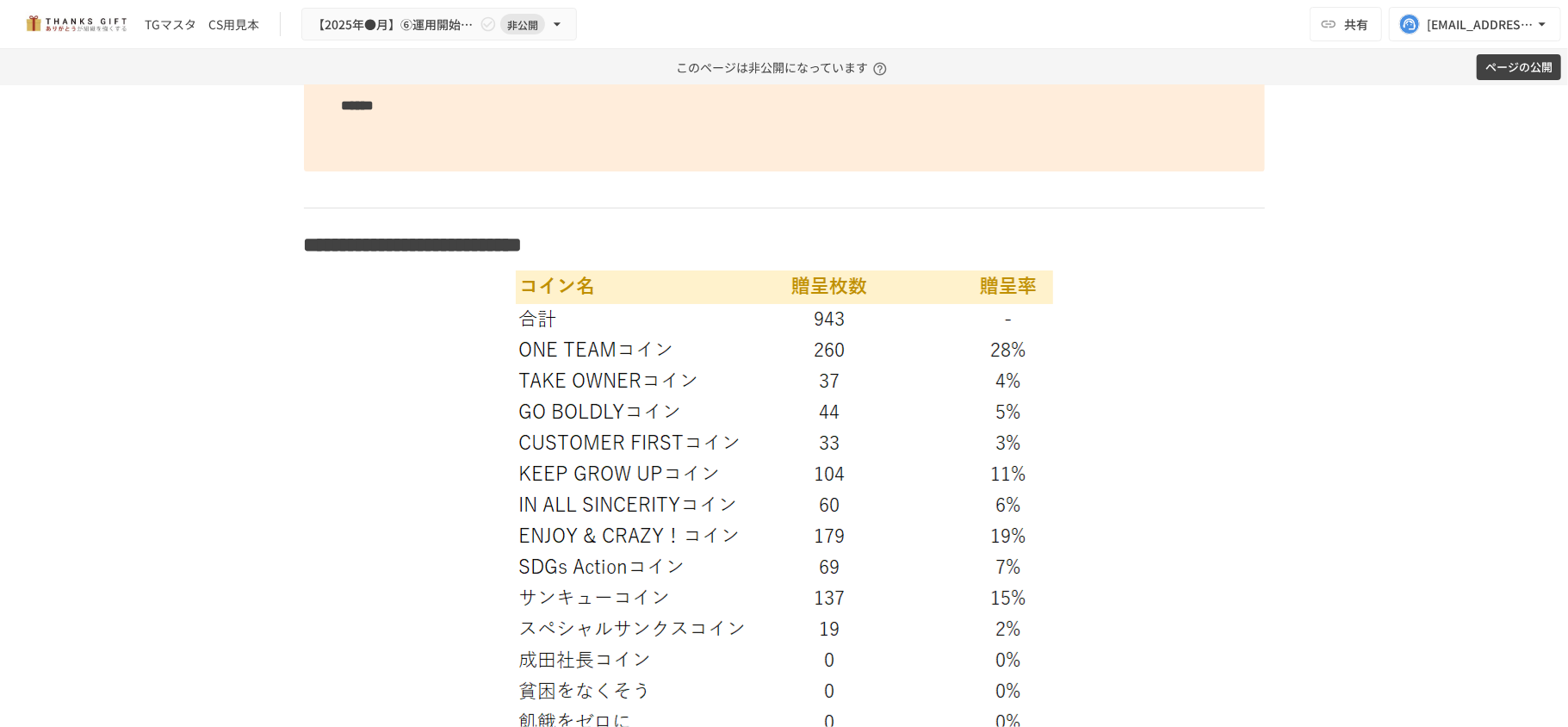 click at bounding box center [784, 736] 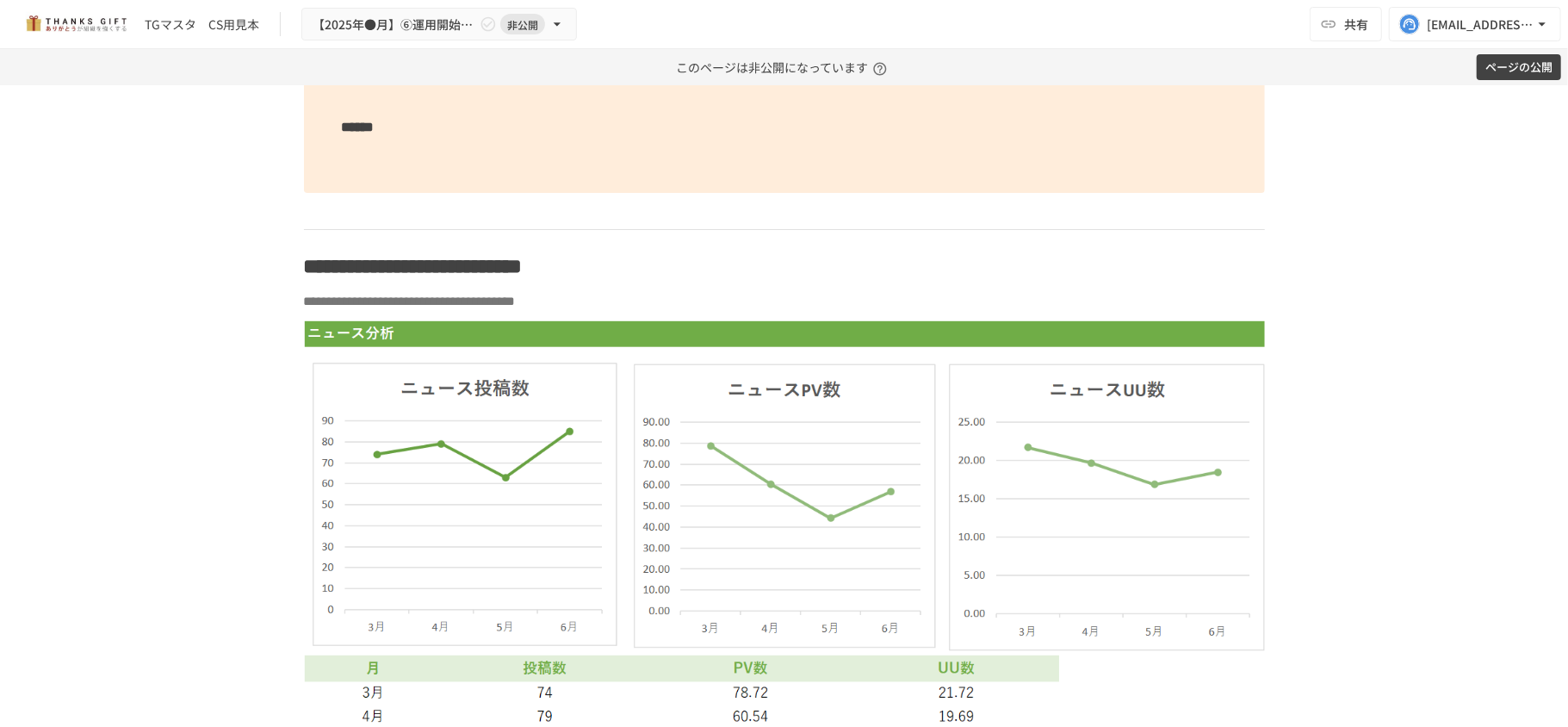 click at bounding box center (784, 548) 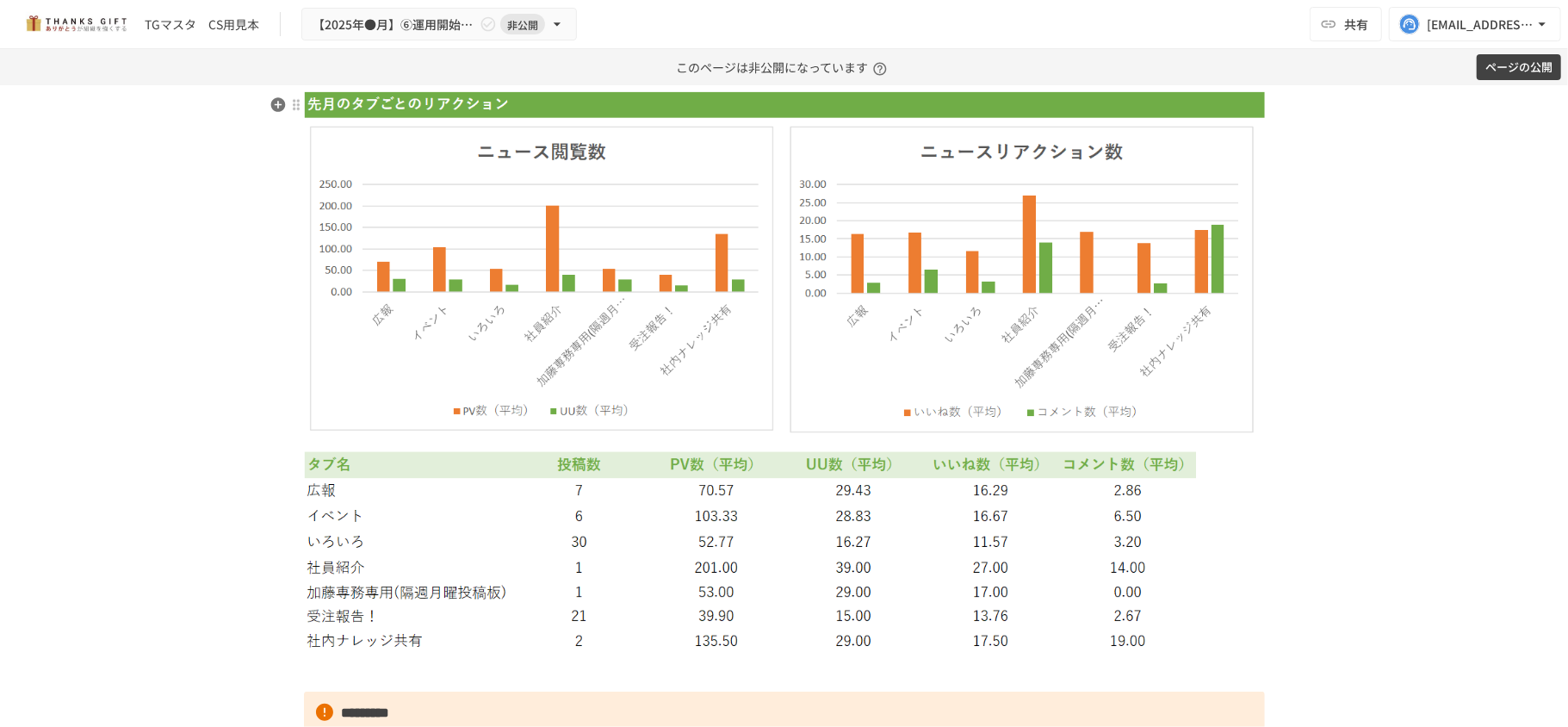 scroll, scrollTop: 4259, scrollLeft: 0, axis: vertical 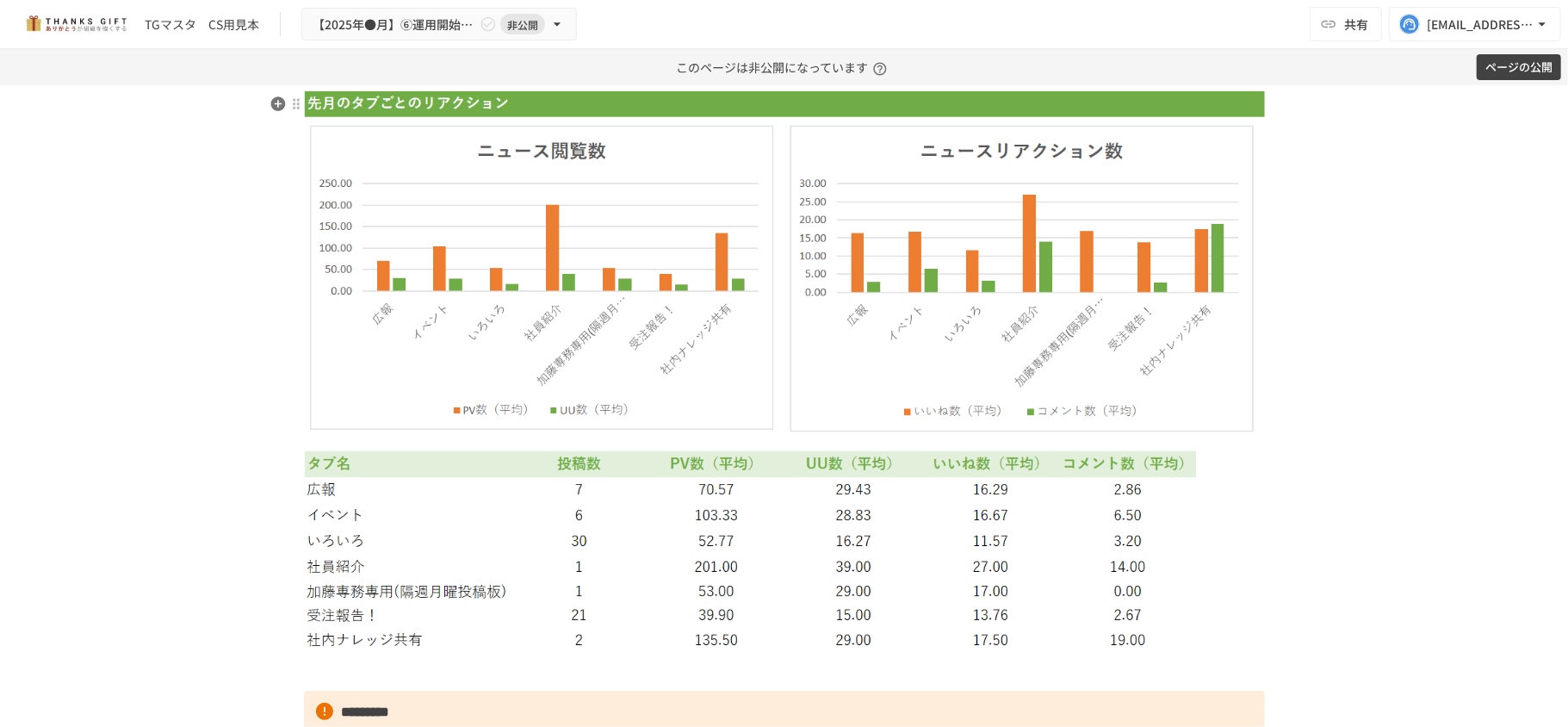 click at bounding box center (784, 371) 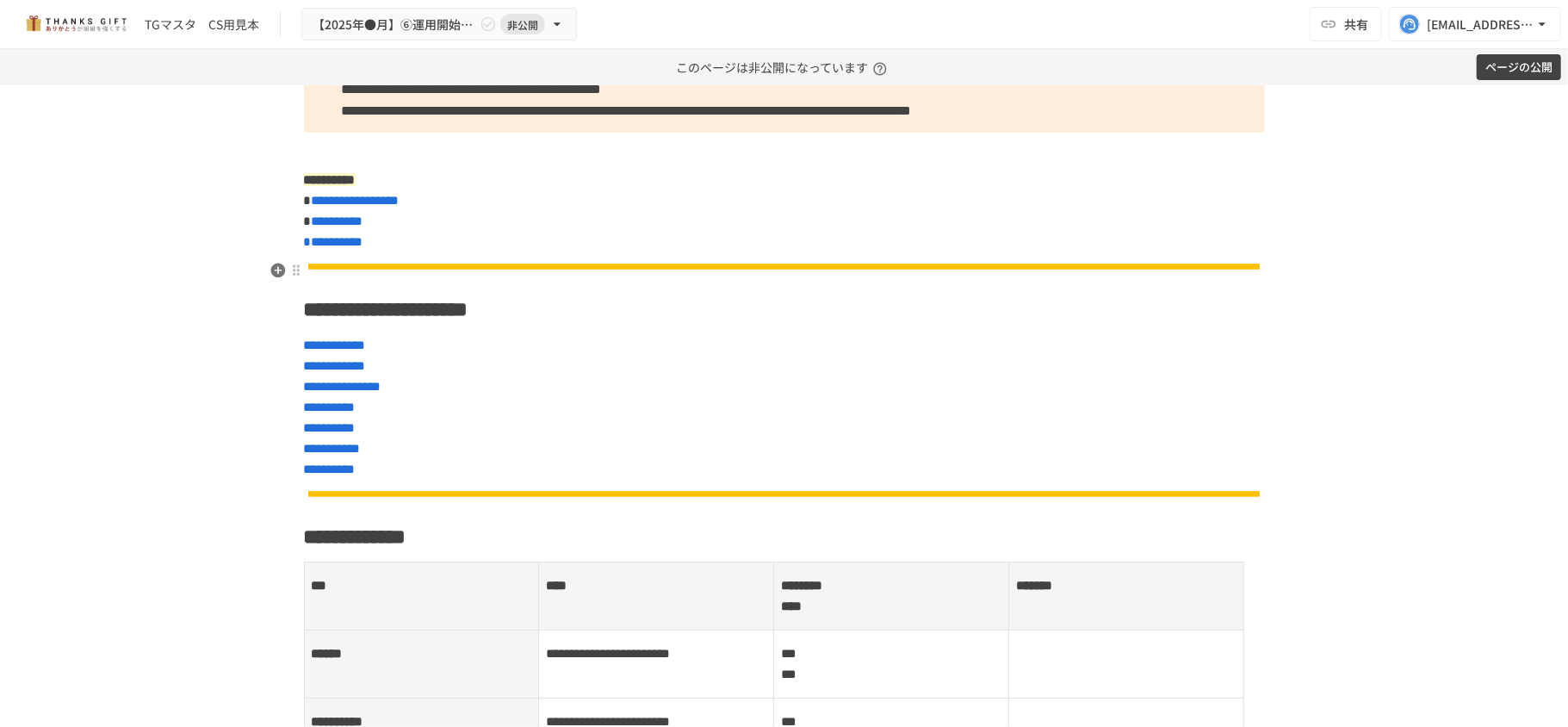 scroll, scrollTop: 0, scrollLeft: 0, axis: both 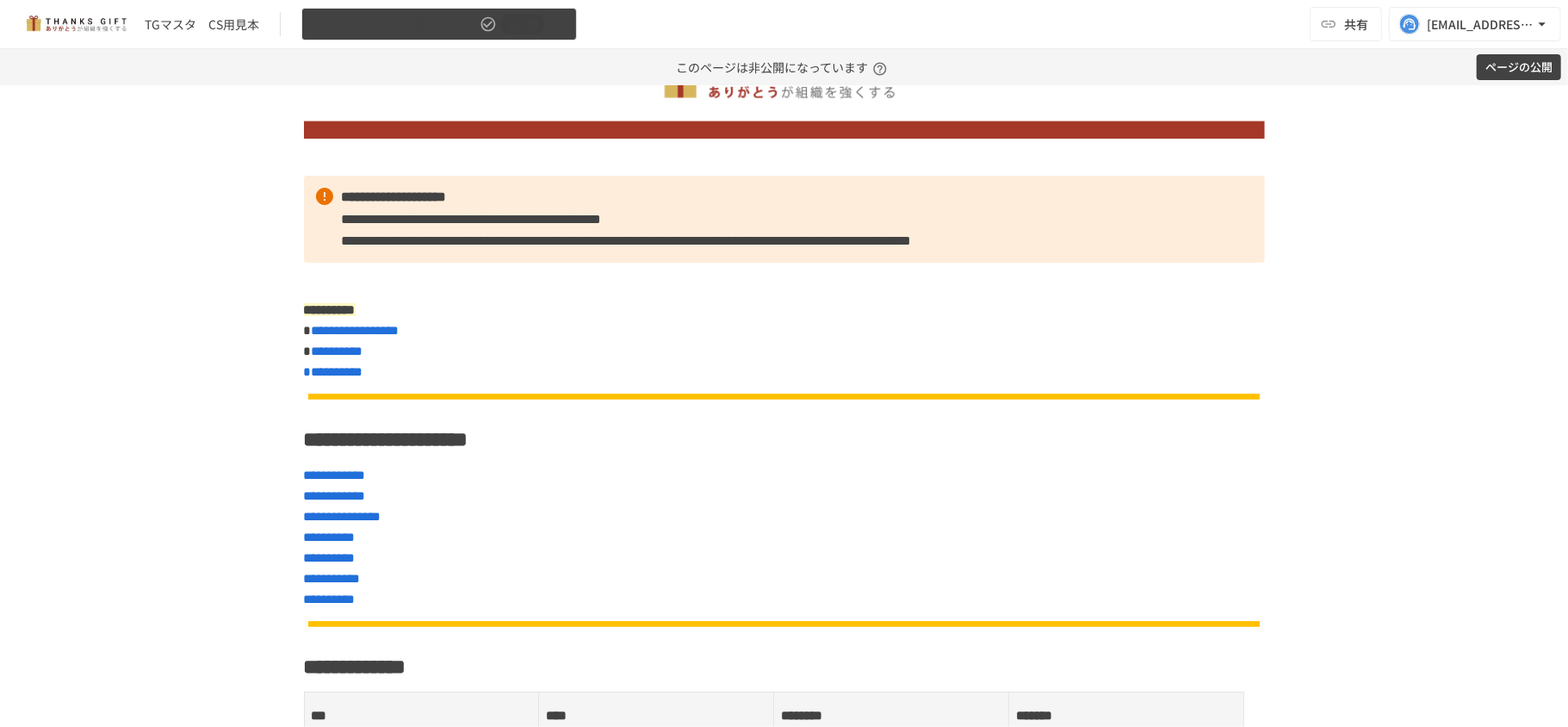 click on "【2025年●月】⑥運用開始後3回目振り返りMTG 非公開" at bounding box center [439, 24] 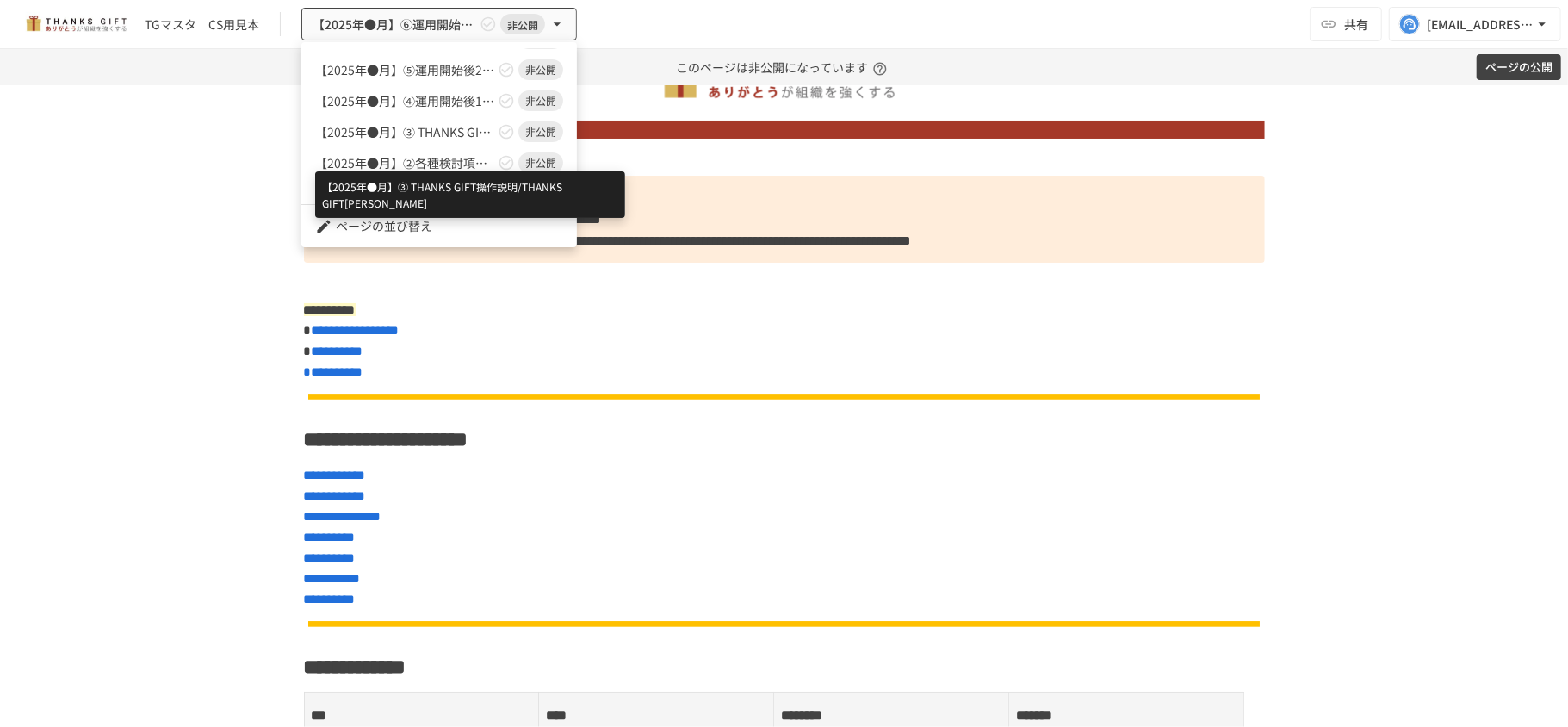 scroll, scrollTop: 115, scrollLeft: 0, axis: vertical 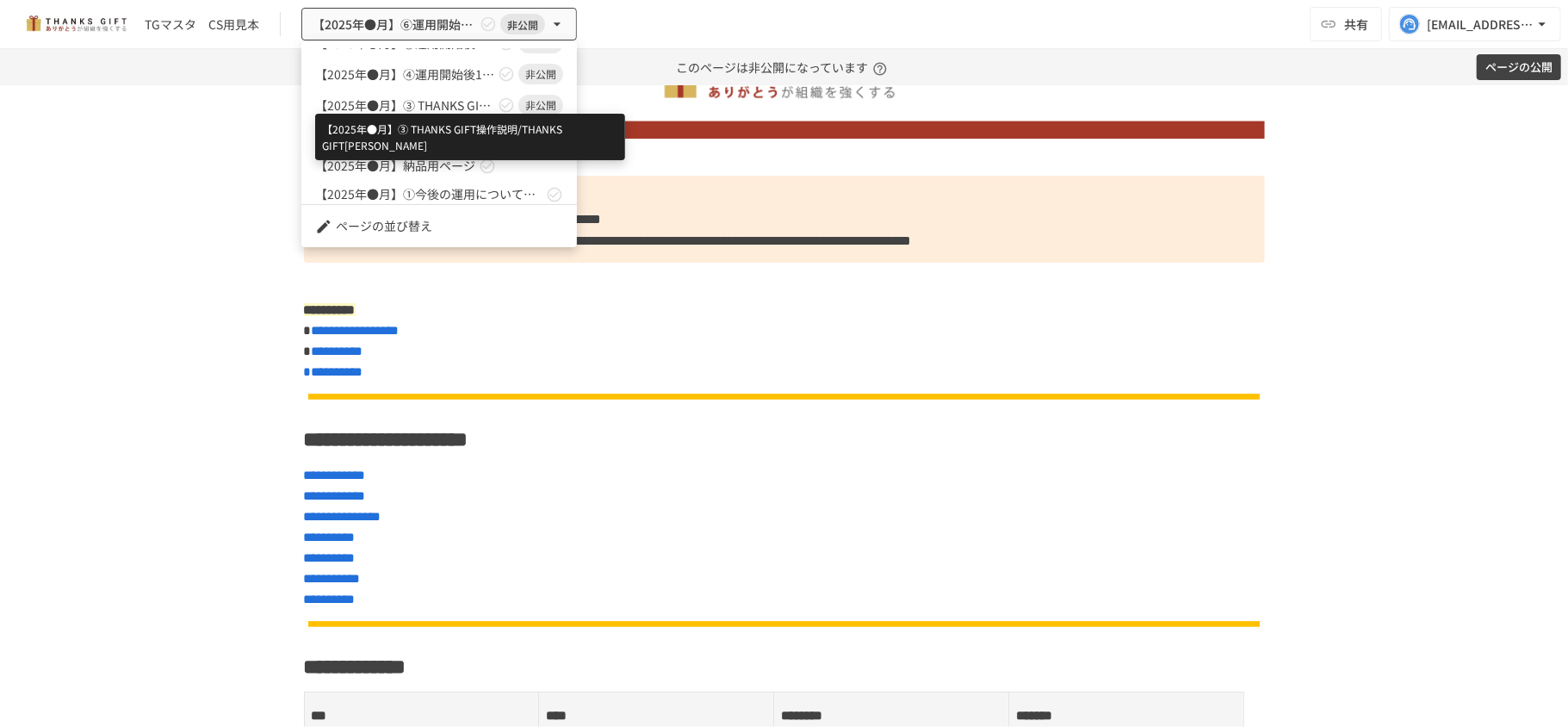 click on "【[DATE]●月】➂ THANKS GIFT操作説明/THANKS GIFT[PERSON_NAME]" at bounding box center [405, 105] 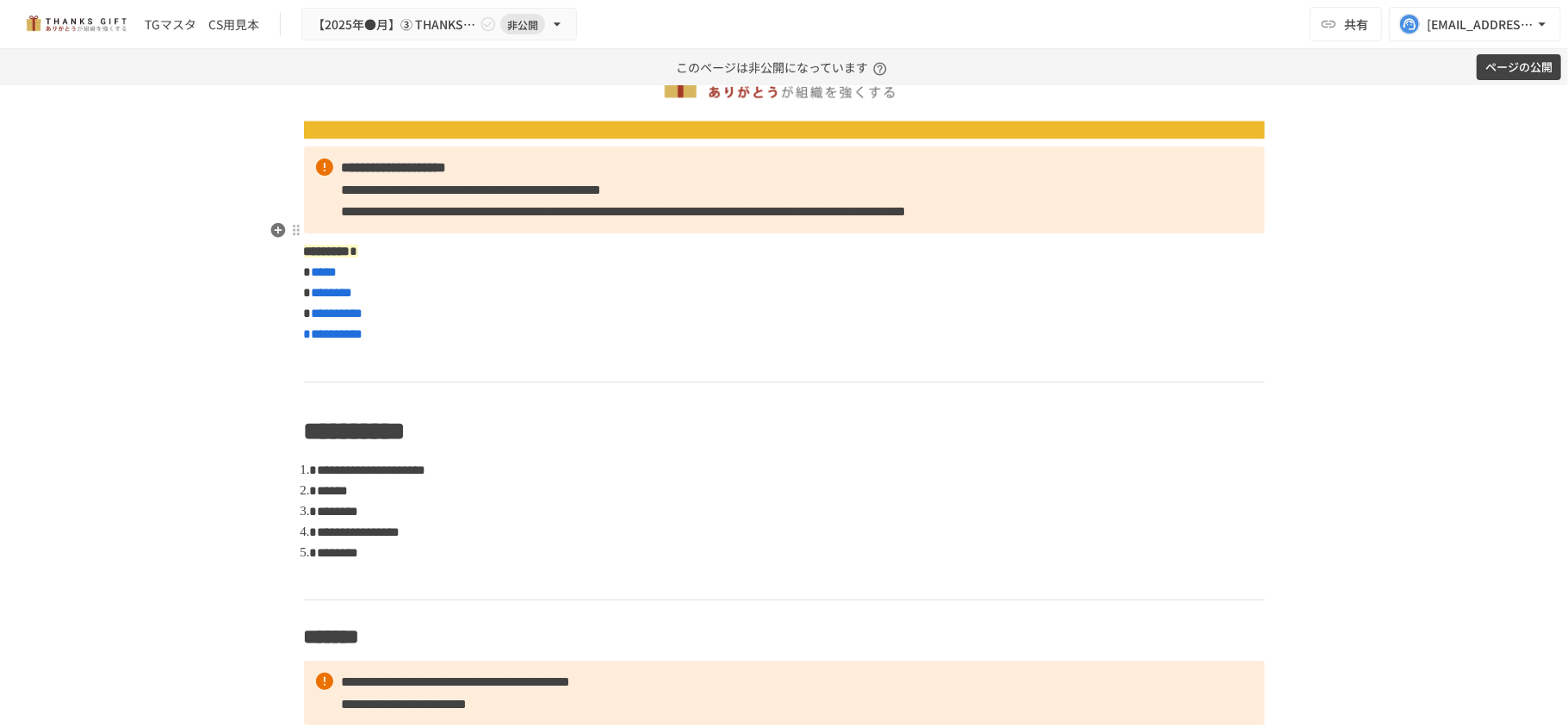 scroll, scrollTop: 469, scrollLeft: 0, axis: vertical 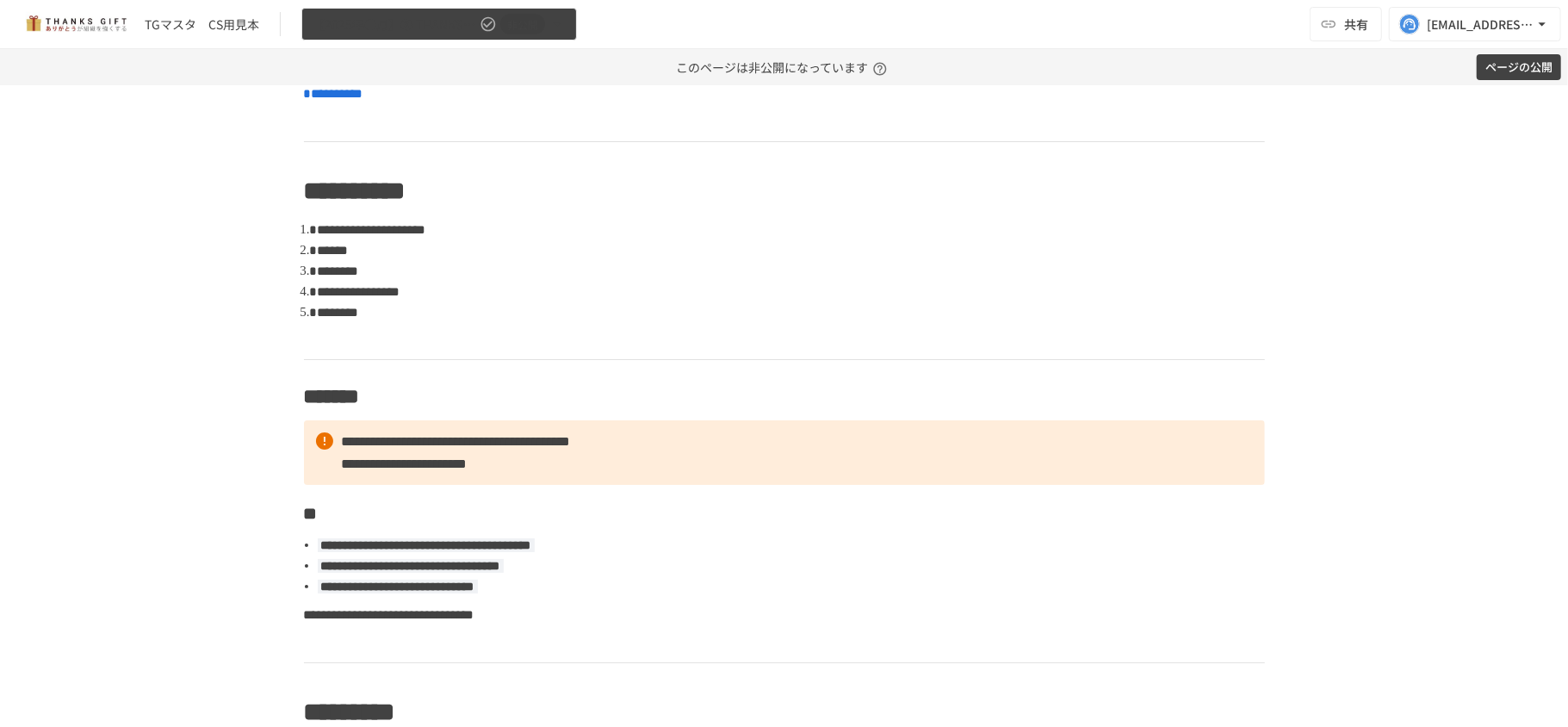 click on "【[DATE]●月】➂ THANKS GIFT操作説明/THANKS GIFT[PERSON_NAME]MTG 非公開" at bounding box center (439, 24) 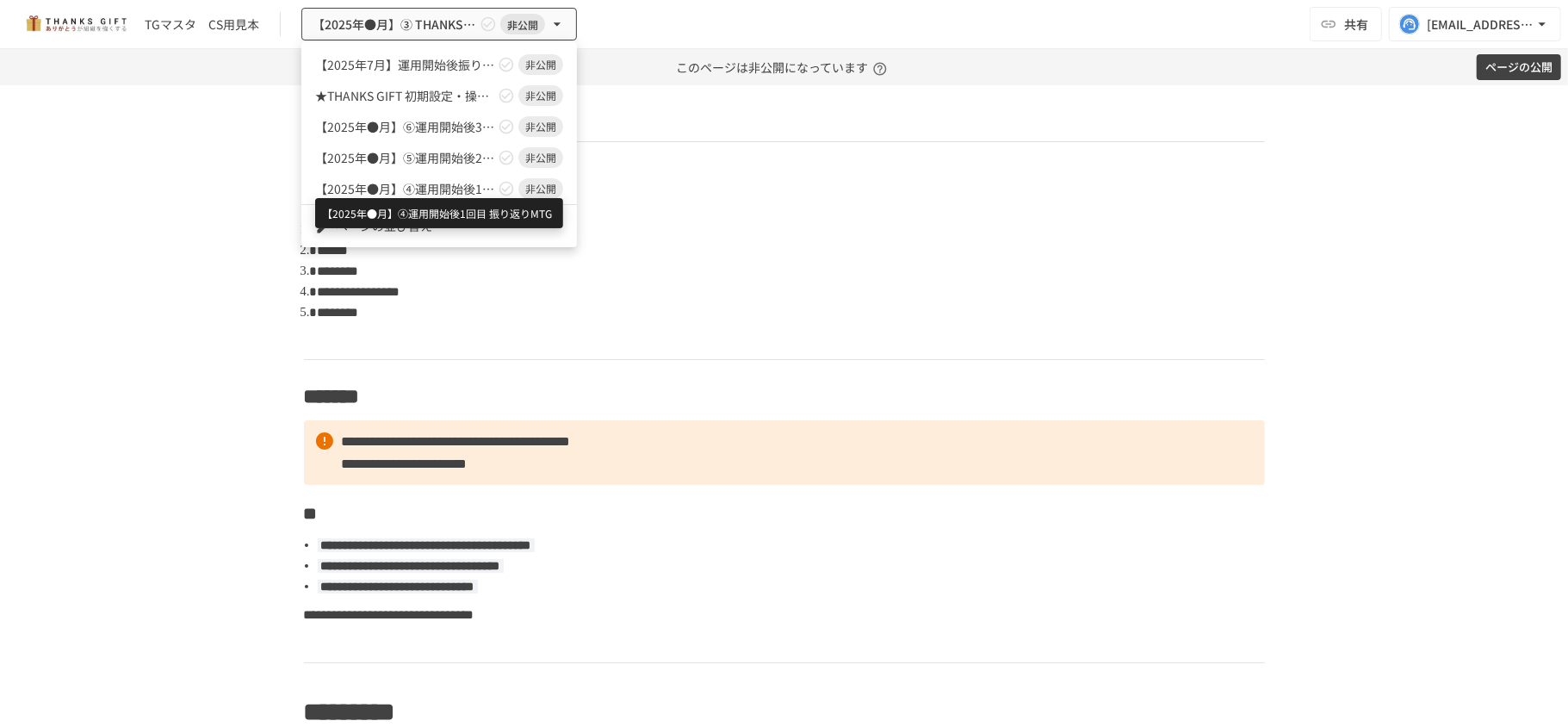 click on "【2025年●月】④運用開始後1回目 振り返りMTG" at bounding box center (405, 189) 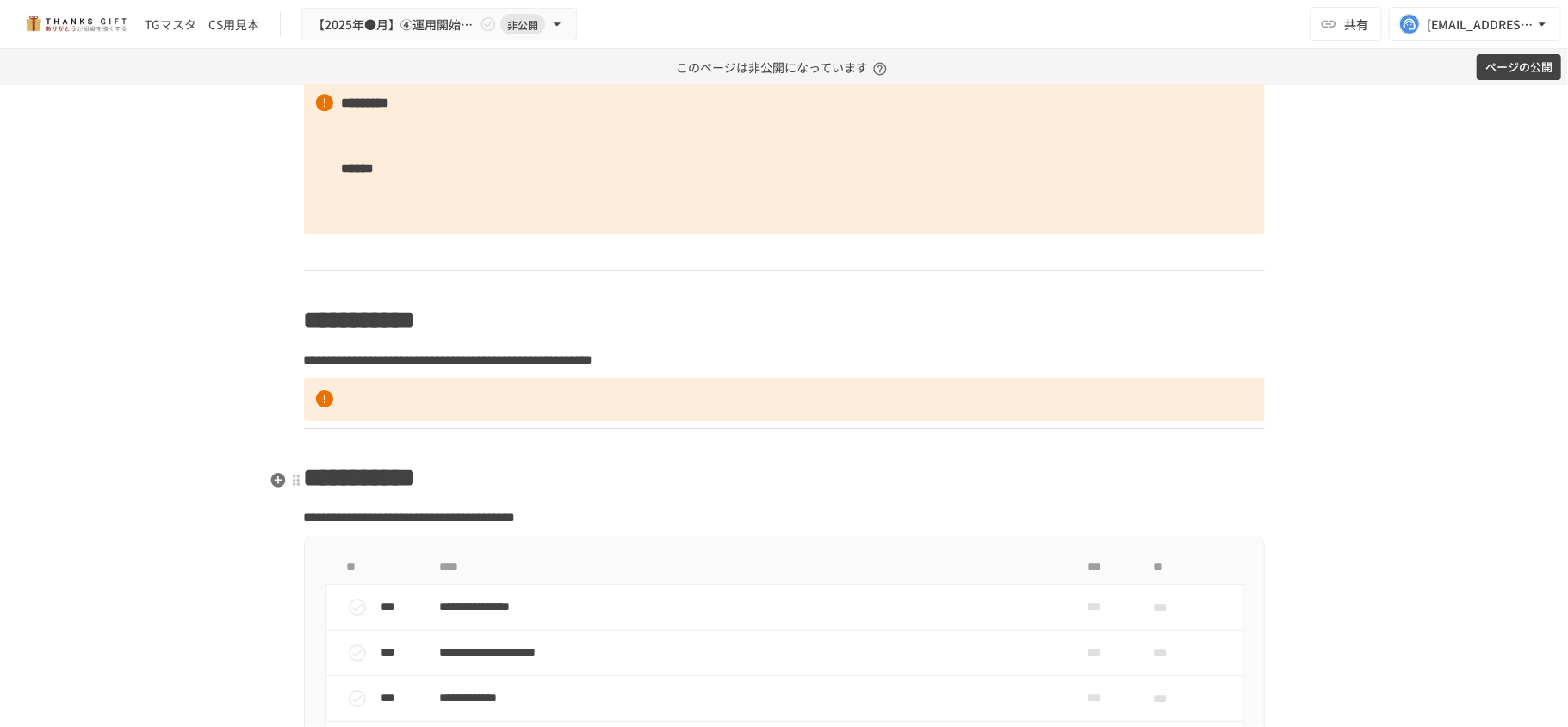 scroll, scrollTop: 4201, scrollLeft: 0, axis: vertical 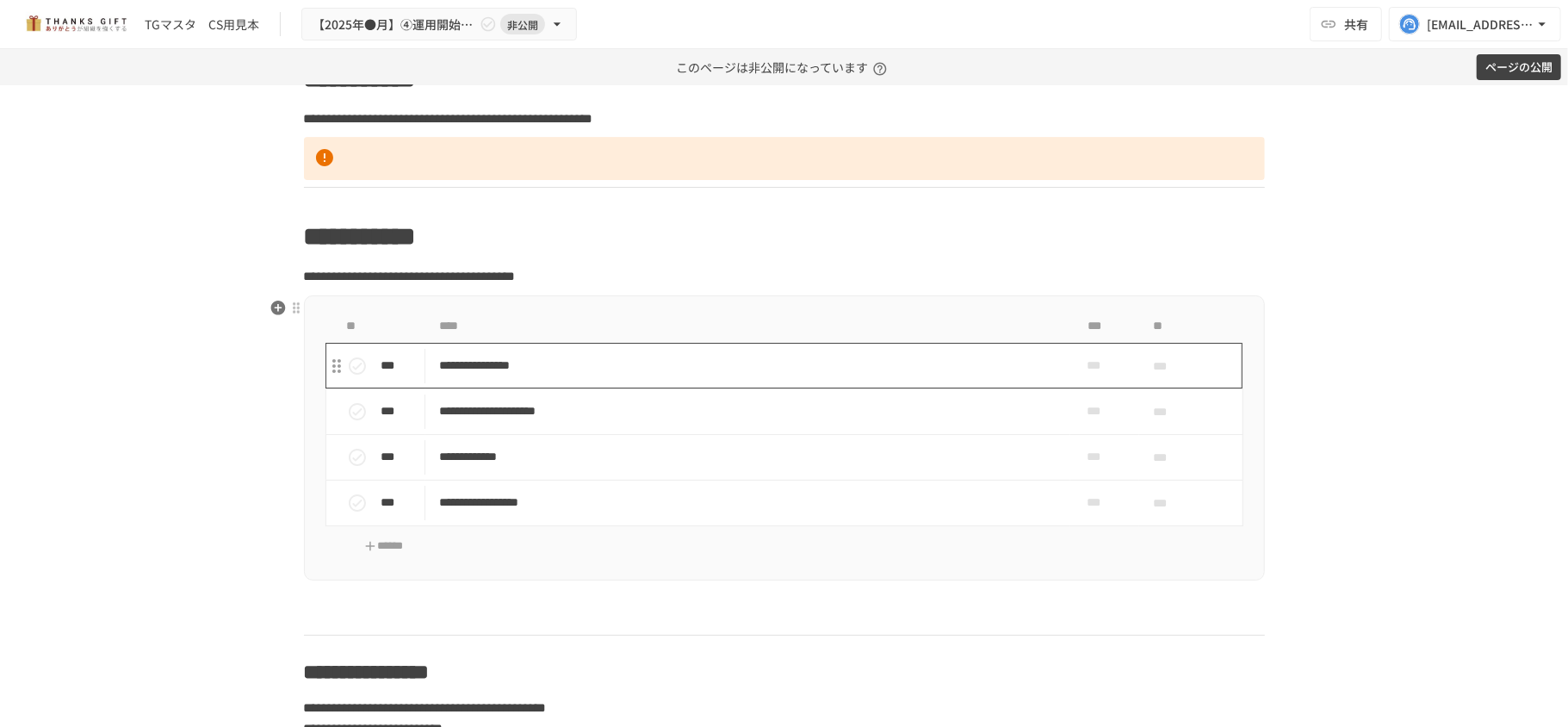 click on "**********" at bounding box center (747, 365) 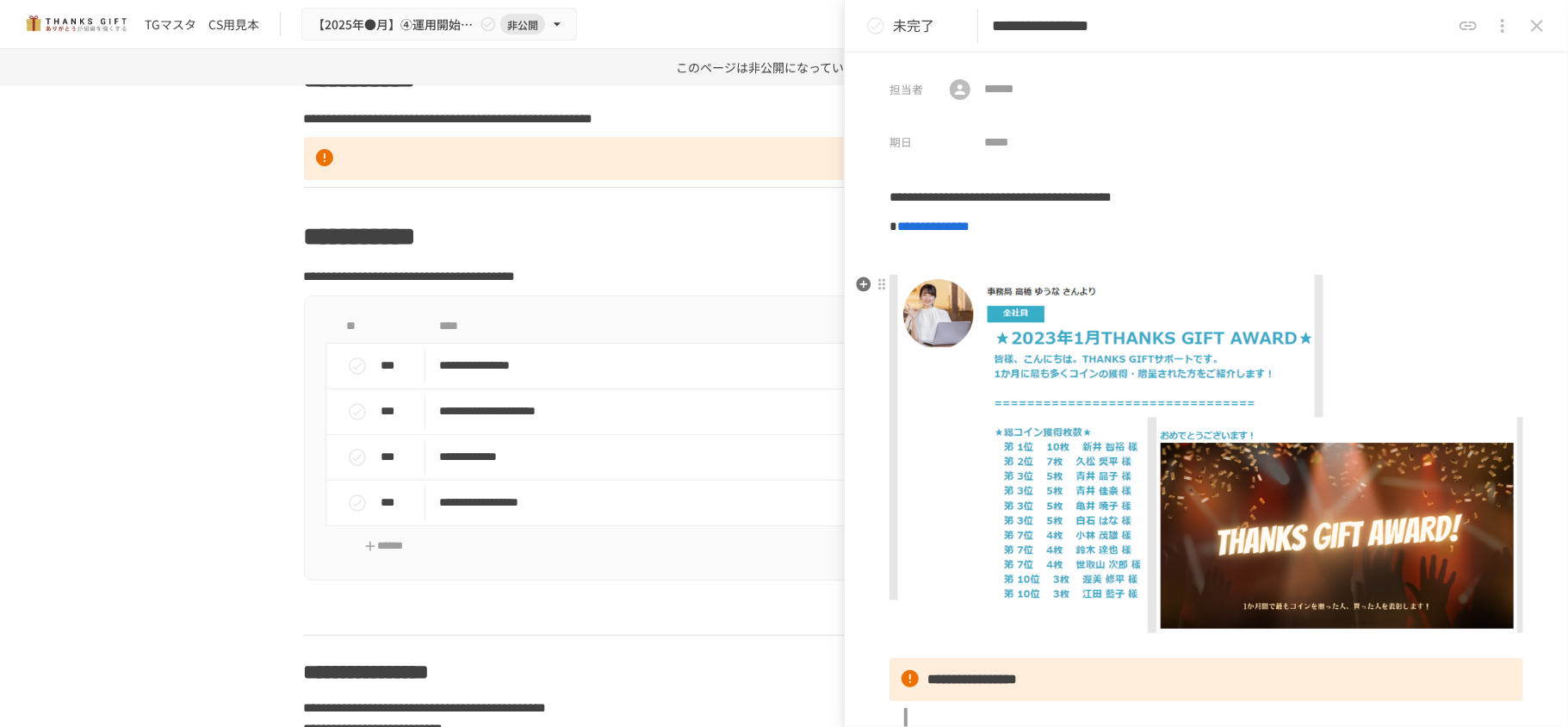 scroll, scrollTop: 689, scrollLeft: 0, axis: vertical 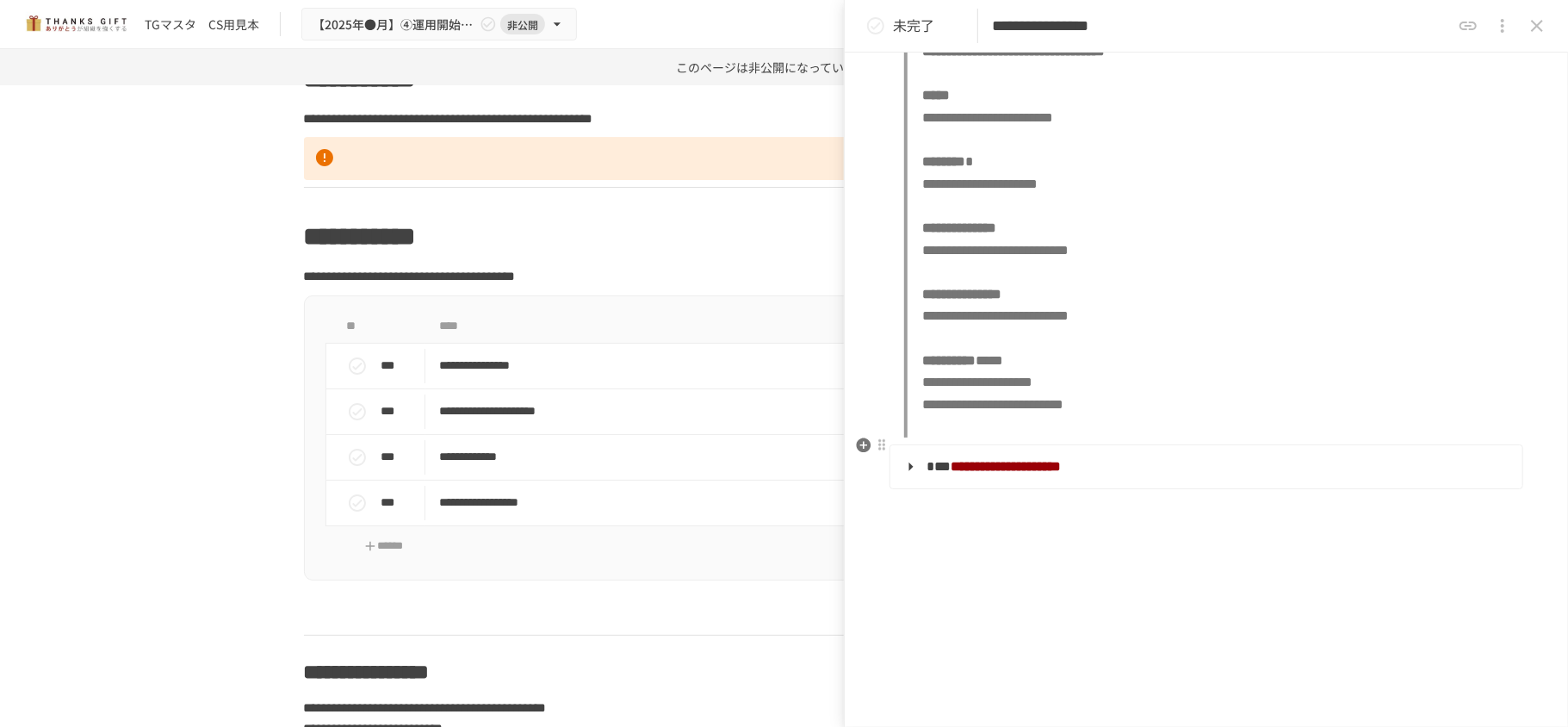 click on "**********" at bounding box center [1205, 467] 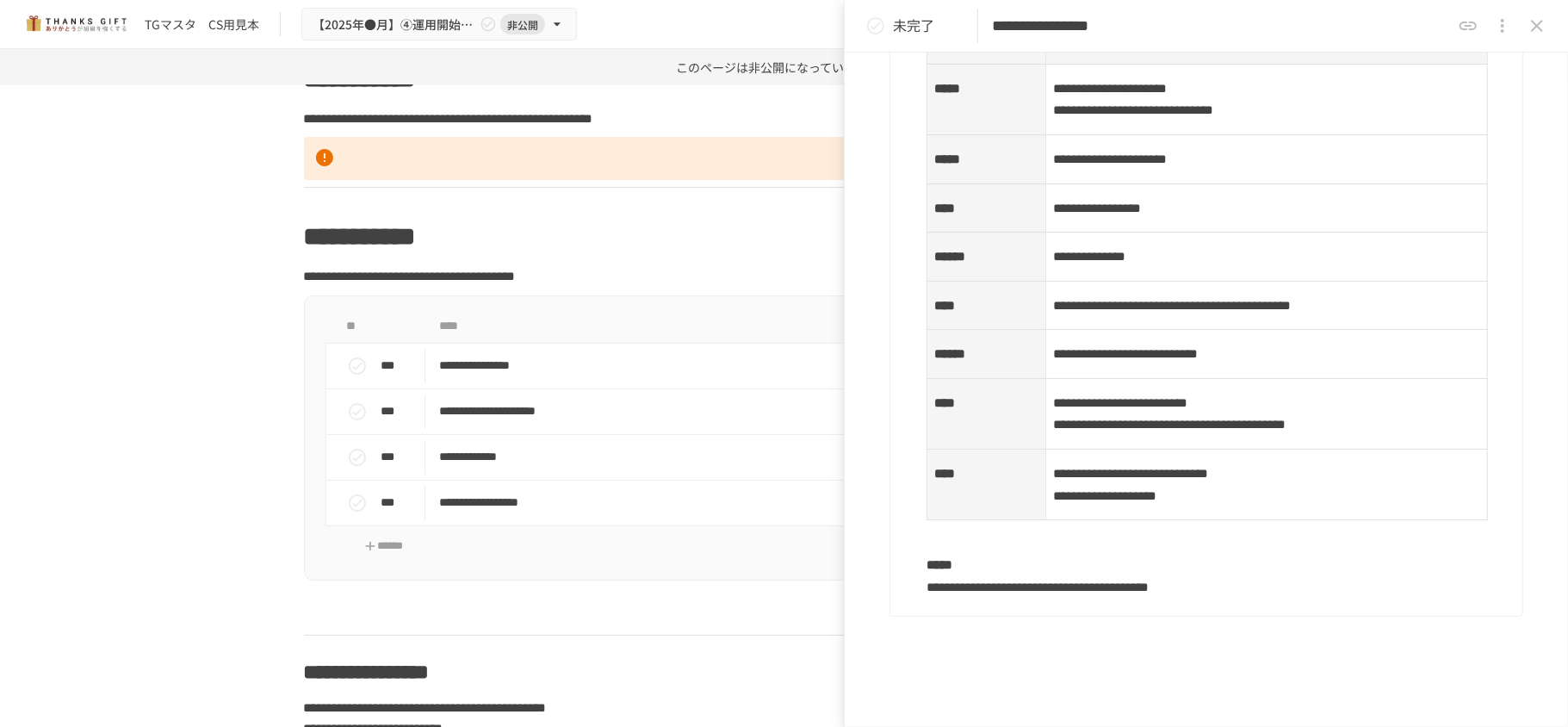 scroll, scrollTop: 1867, scrollLeft: 0, axis: vertical 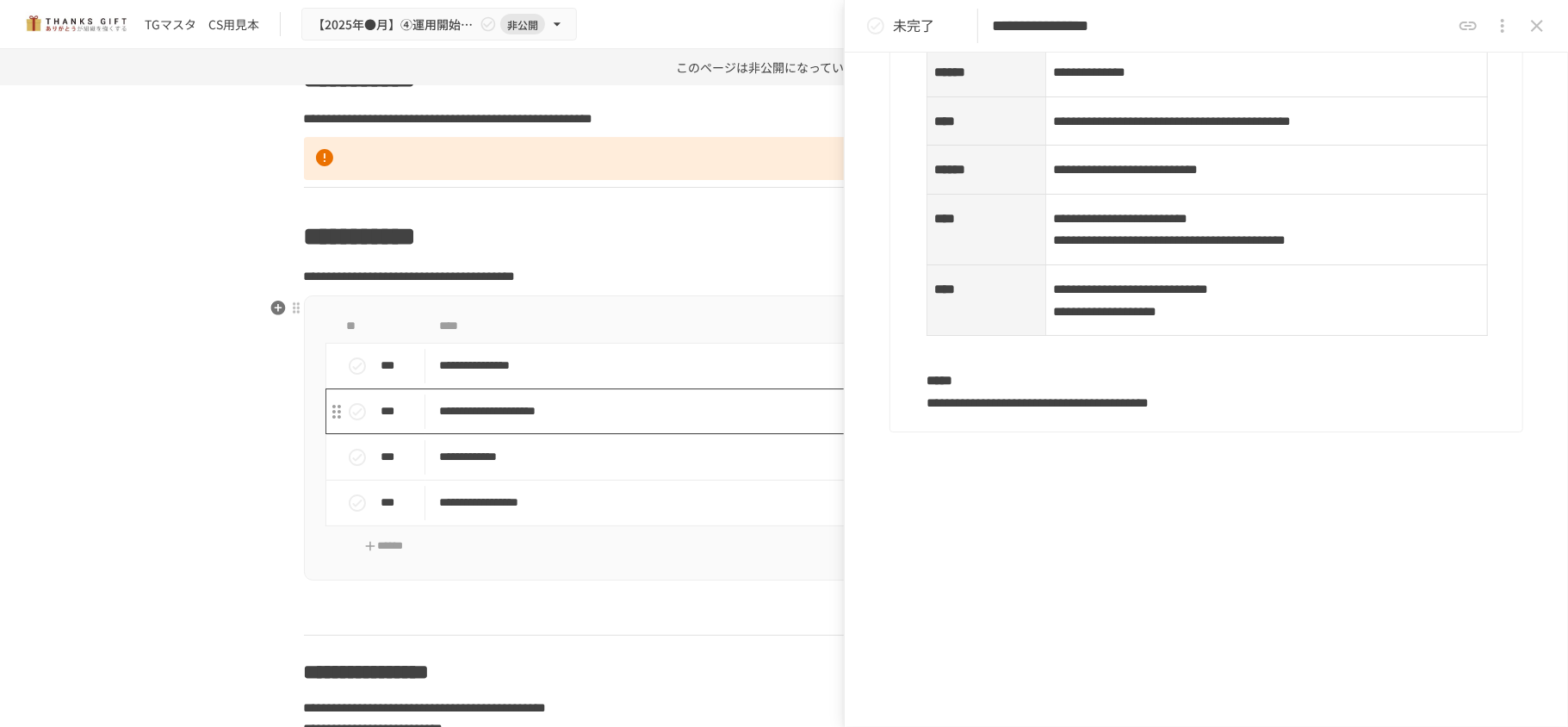 click on "**********" at bounding box center (747, 411) 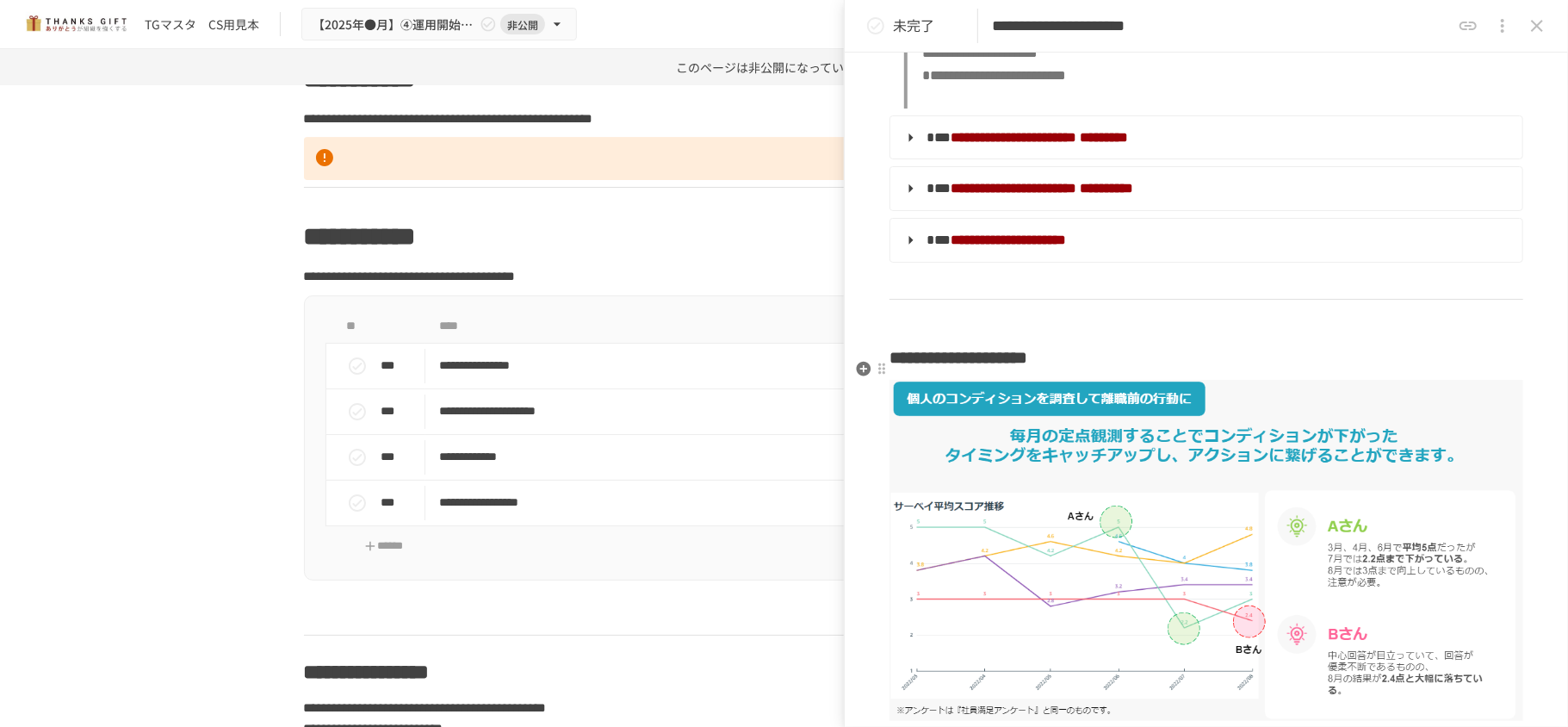scroll, scrollTop: 804, scrollLeft: 0, axis: vertical 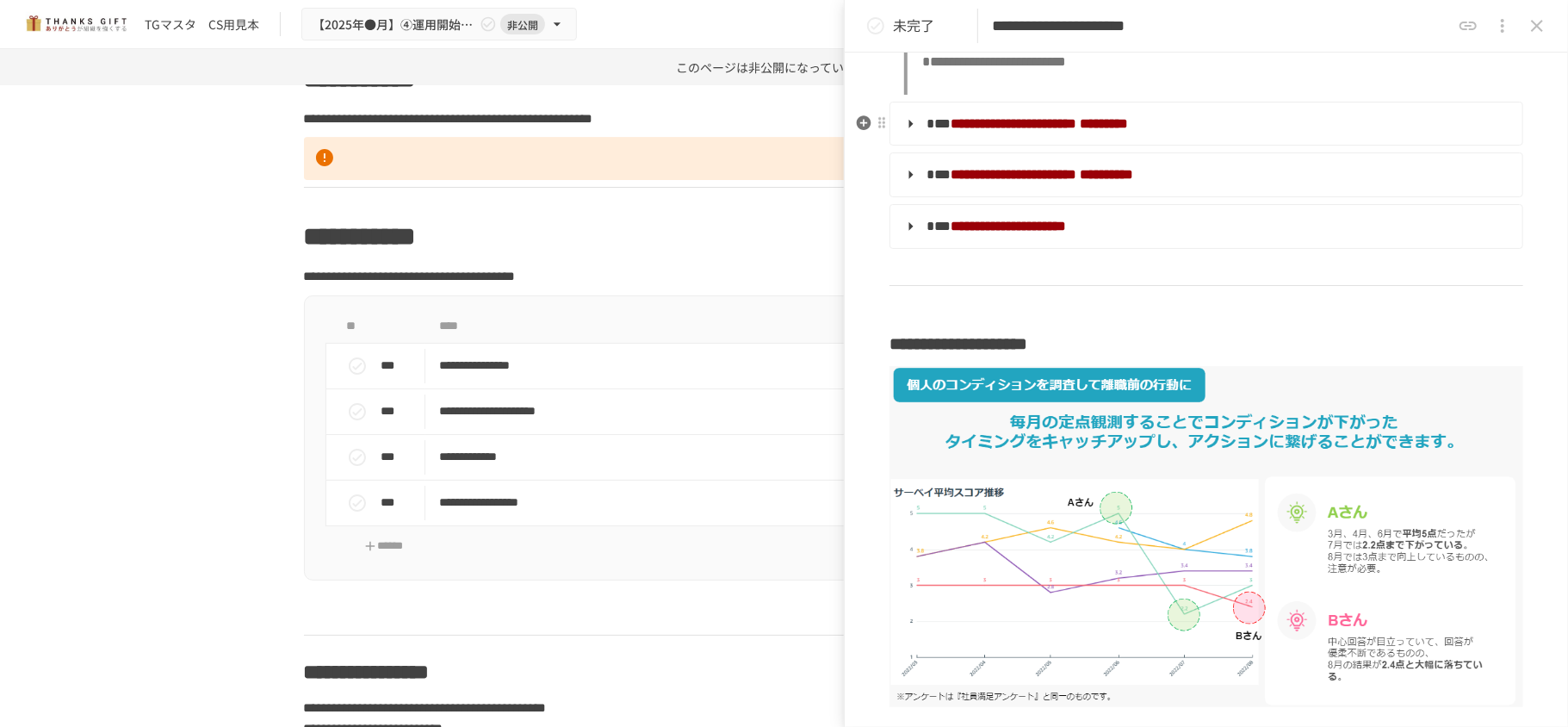 click on "**********" at bounding box center (1205, 124) 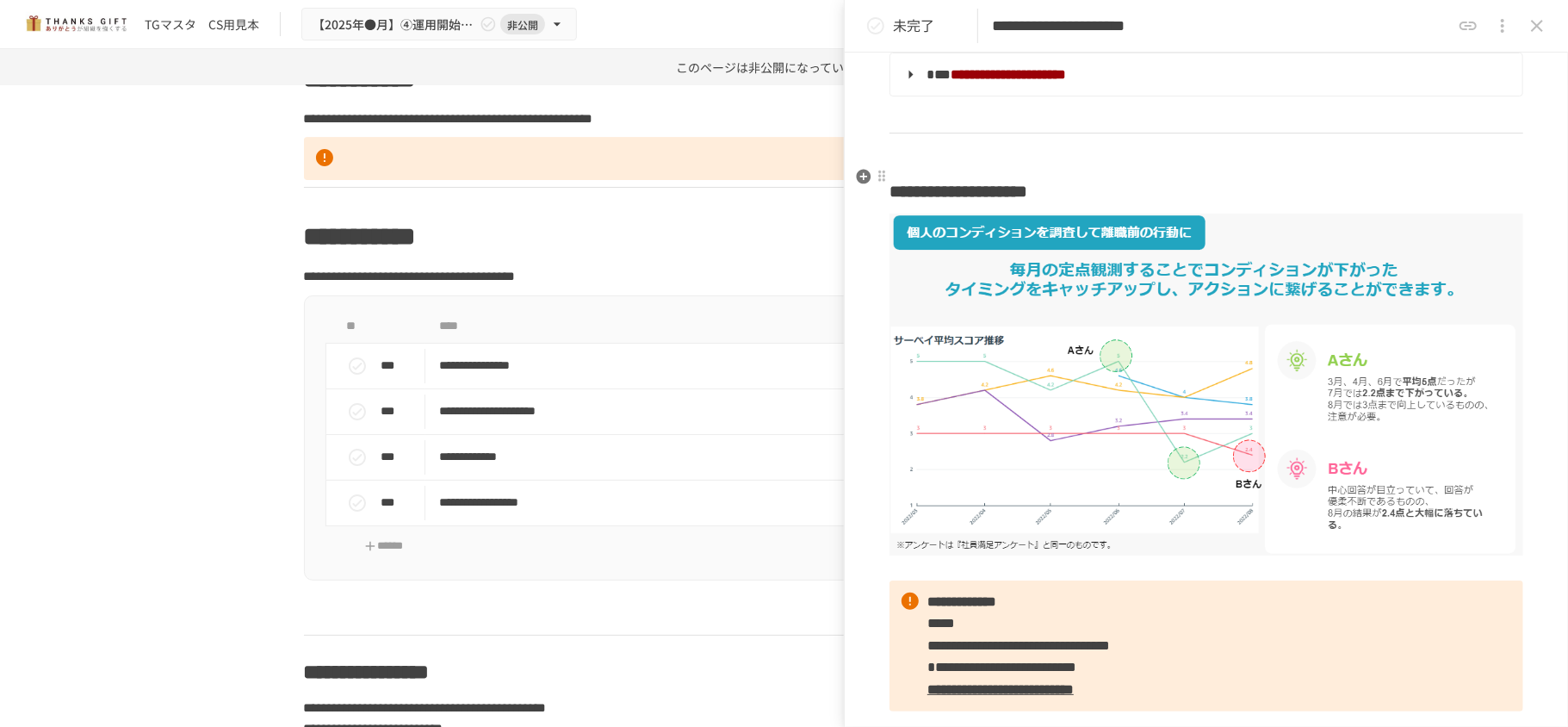 scroll, scrollTop: 2067, scrollLeft: 0, axis: vertical 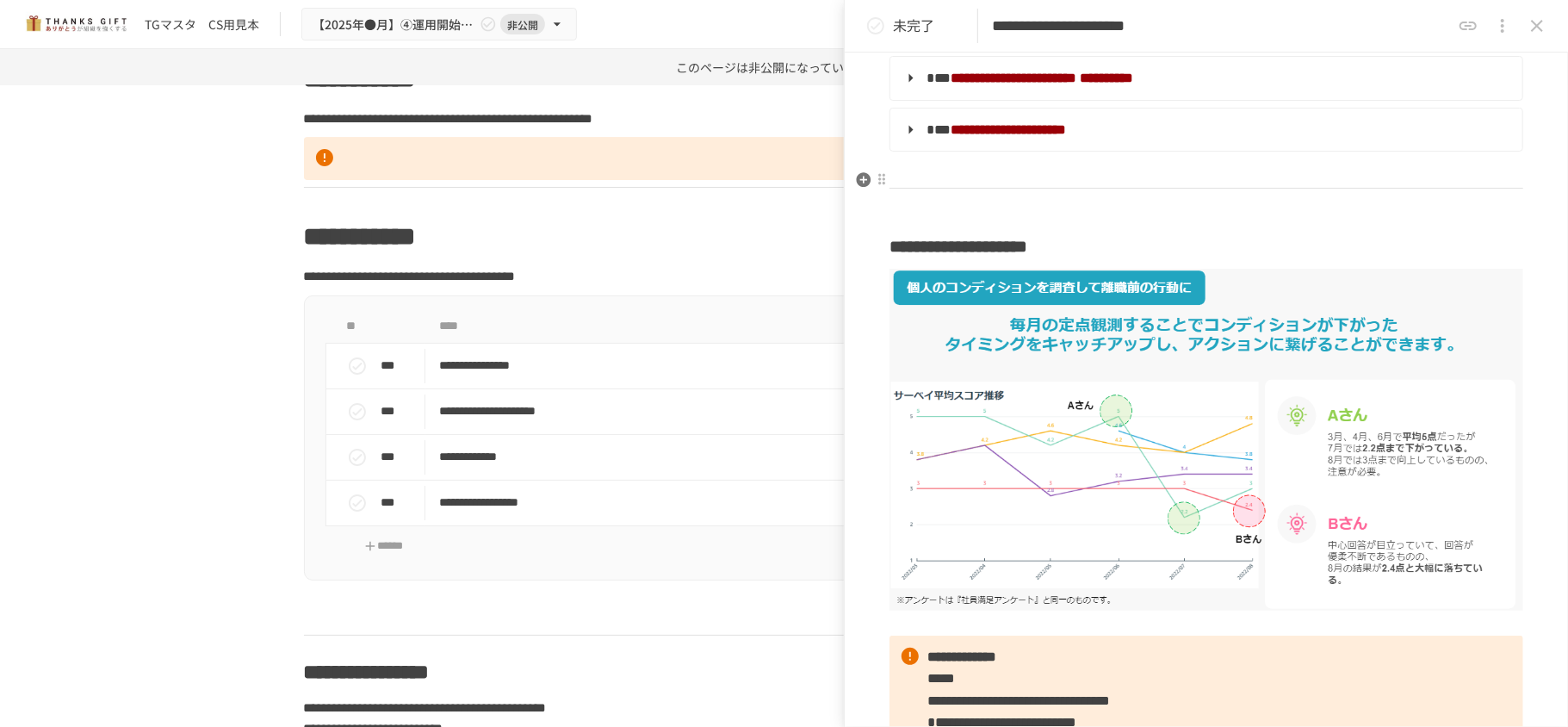 click on "**********" at bounding box center [1205, 78] 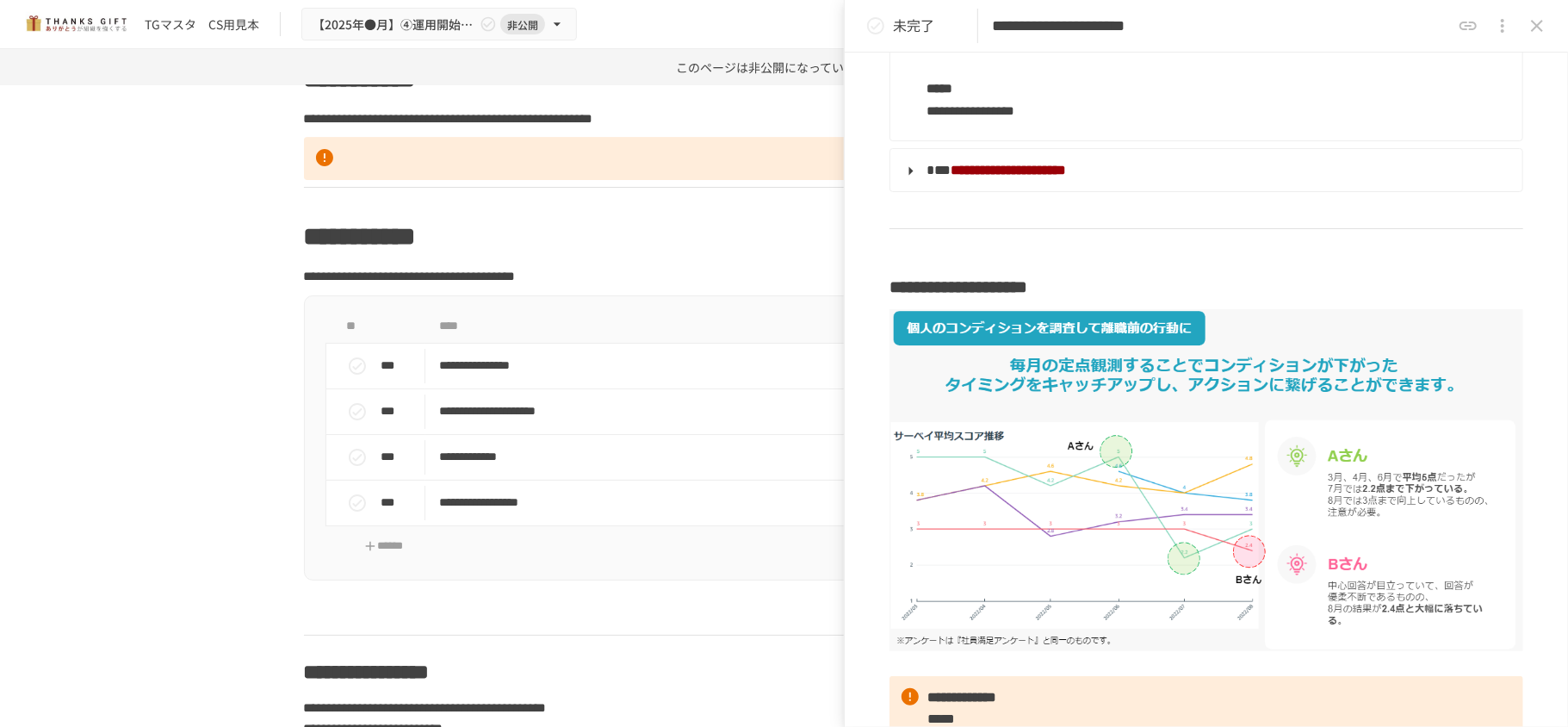 scroll, scrollTop: 2756, scrollLeft: 0, axis: vertical 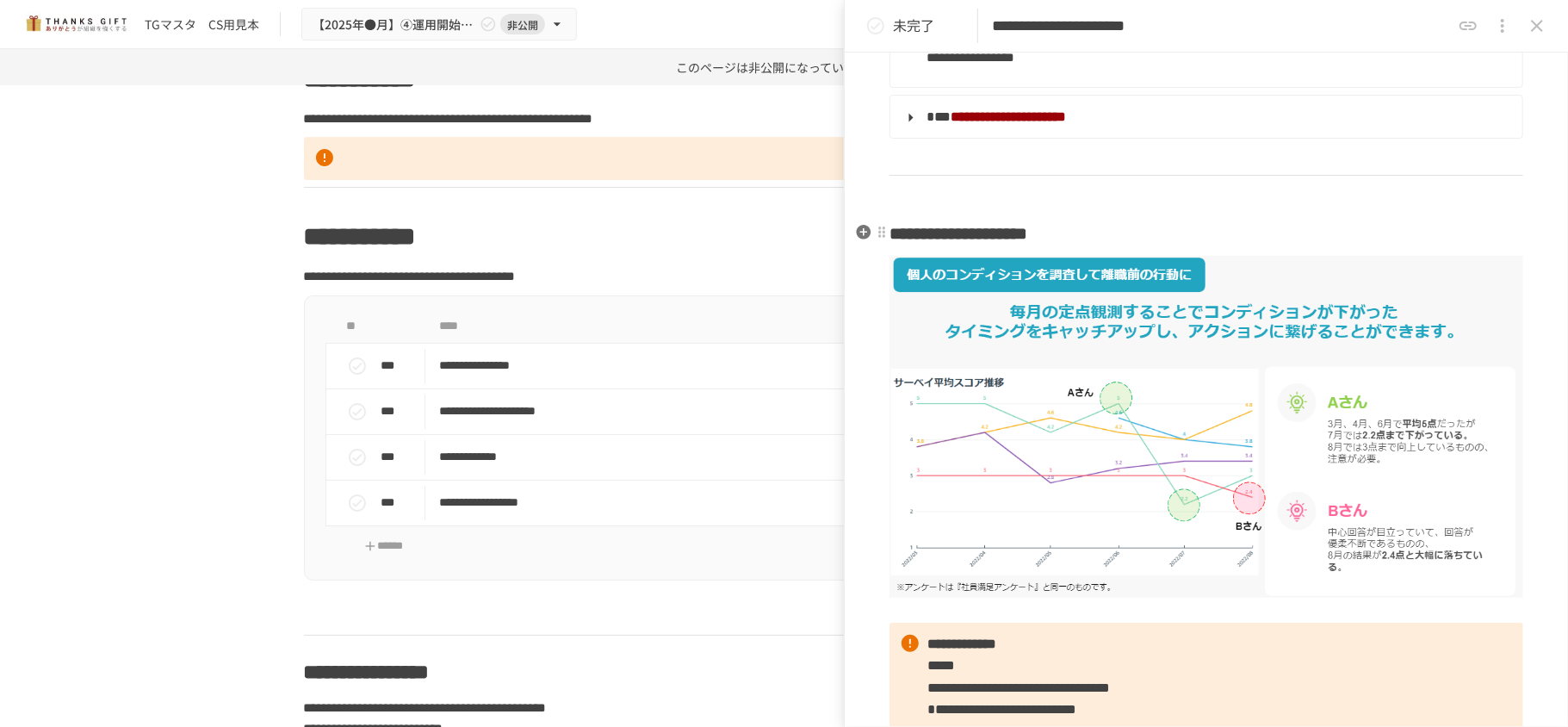 click on "**********" at bounding box center (1205, 117) 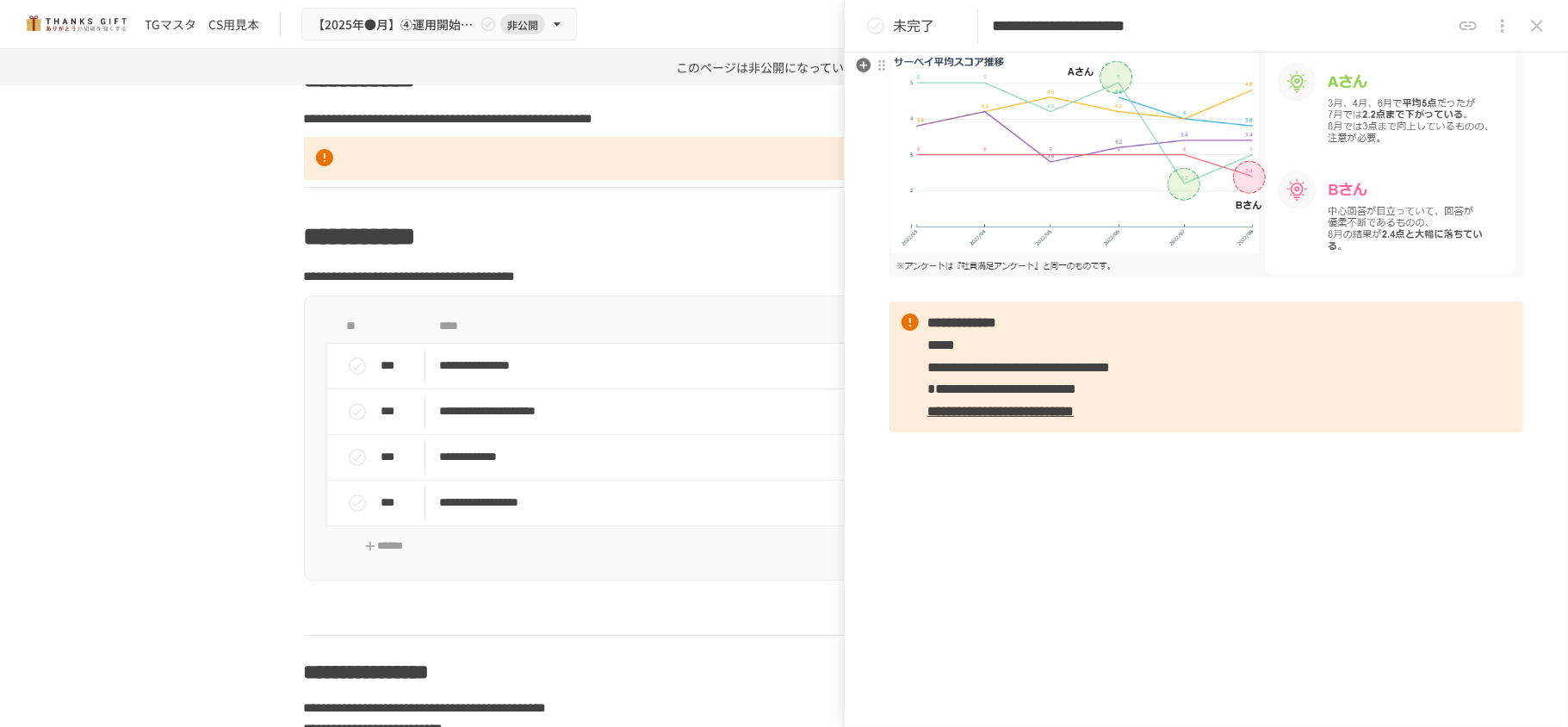 scroll, scrollTop: 3822, scrollLeft: 0, axis: vertical 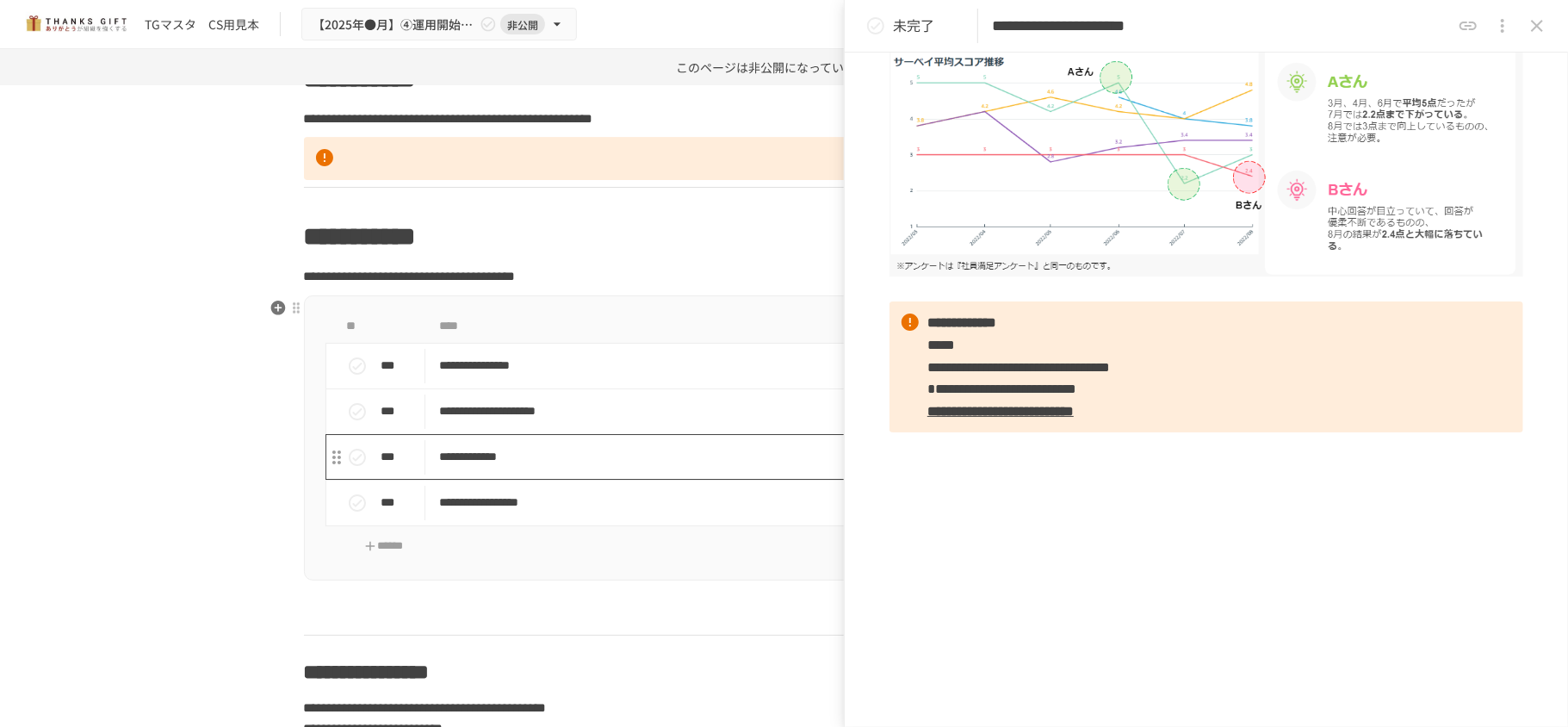 click on "**********" at bounding box center [747, 457] 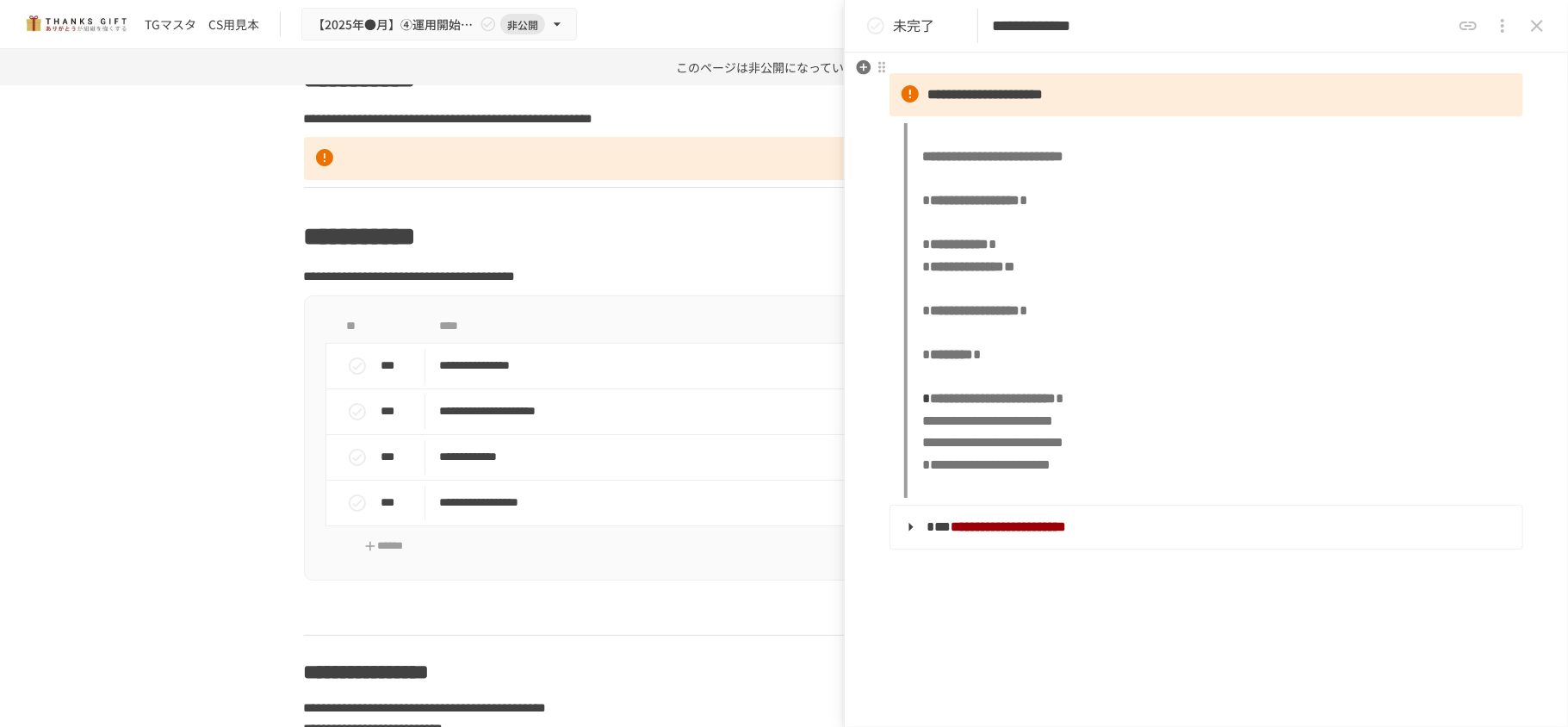 scroll, scrollTop: 687, scrollLeft: 0, axis: vertical 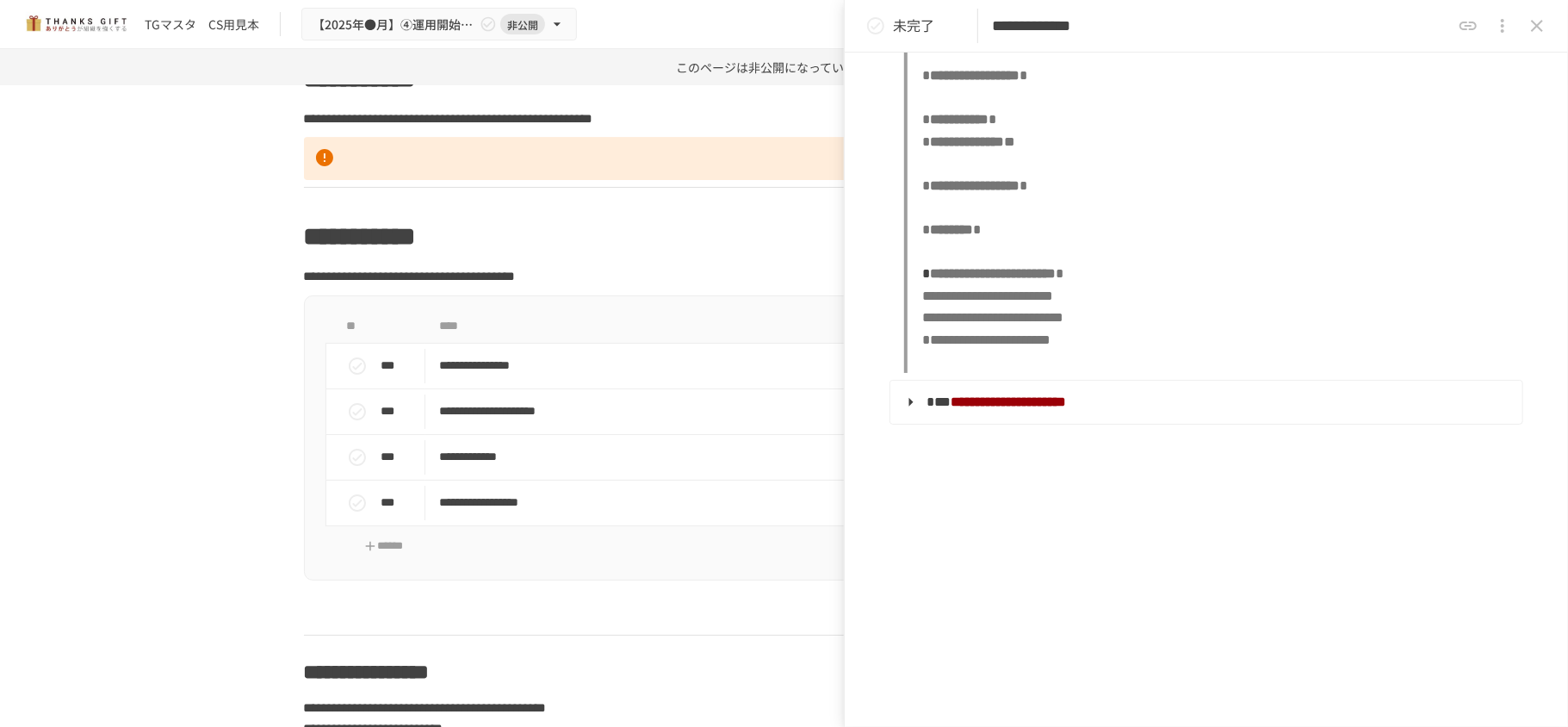 click on "**********" at bounding box center [1205, 402] 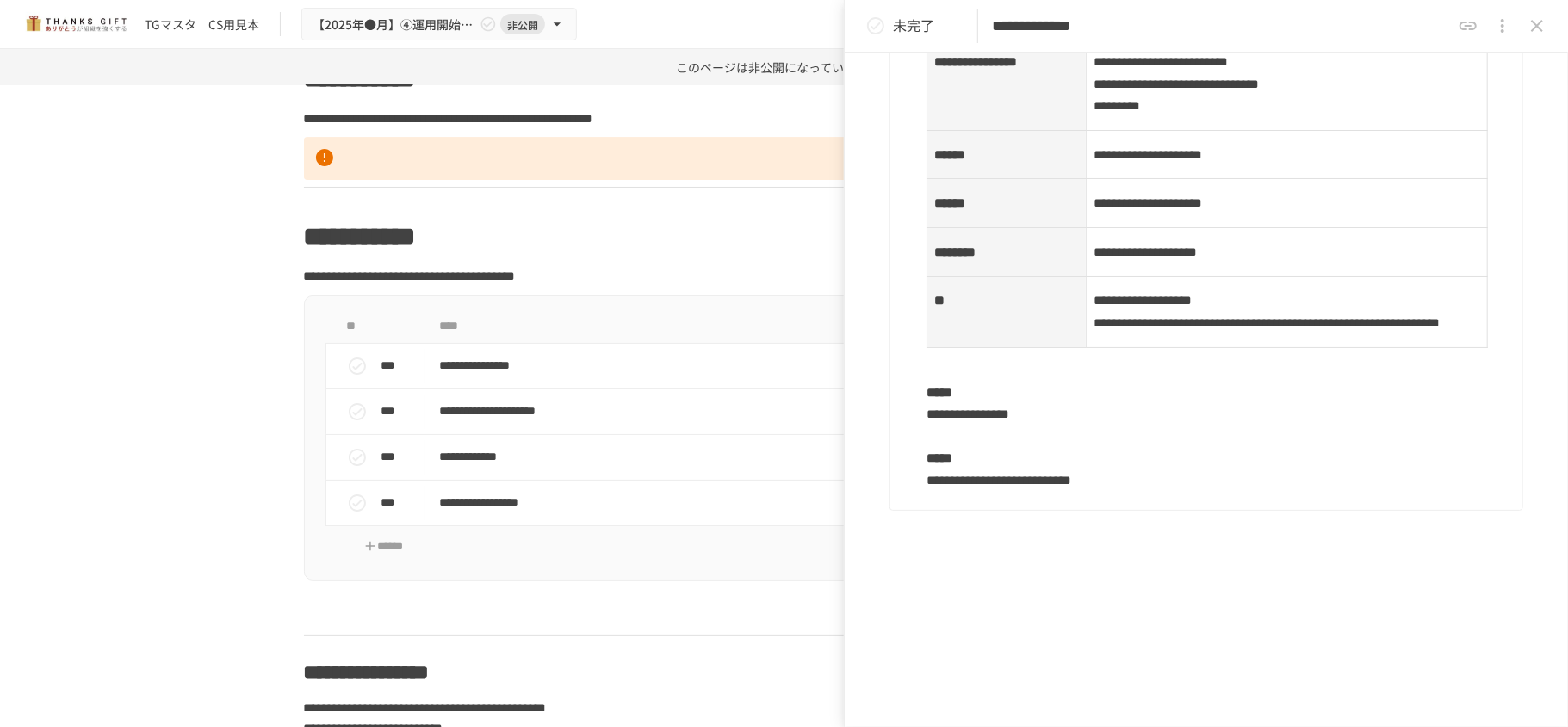 scroll, scrollTop: 1895, scrollLeft: 0, axis: vertical 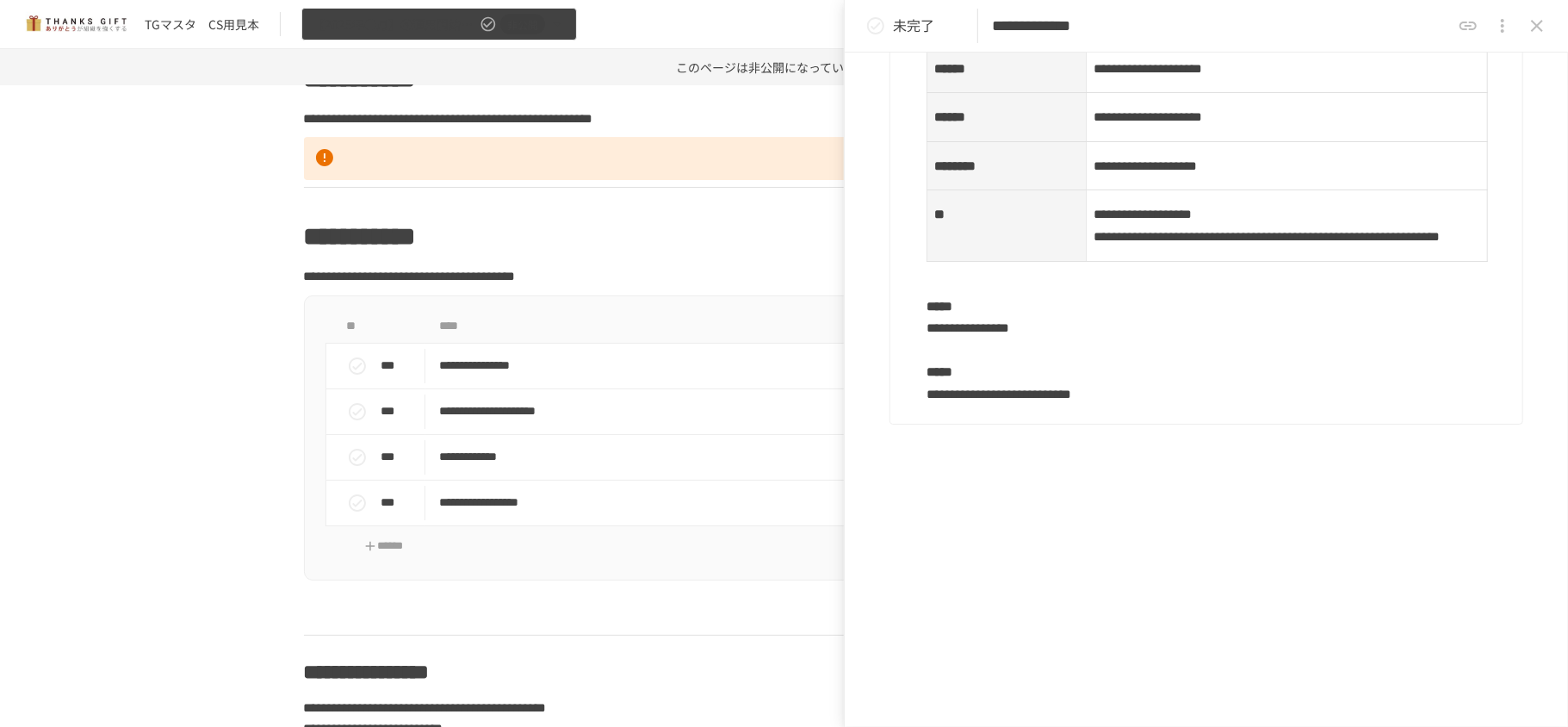 click 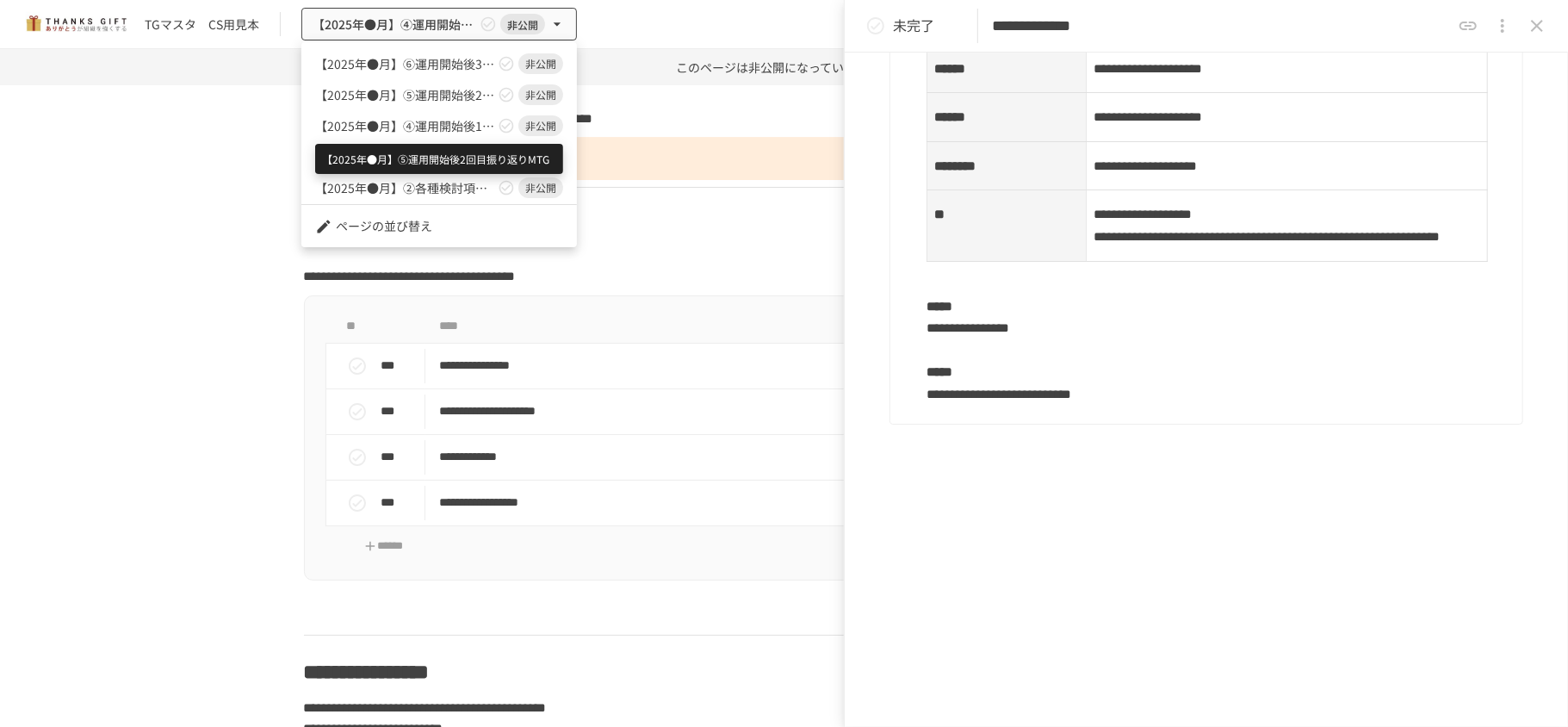 scroll, scrollTop: 121, scrollLeft: 0, axis: vertical 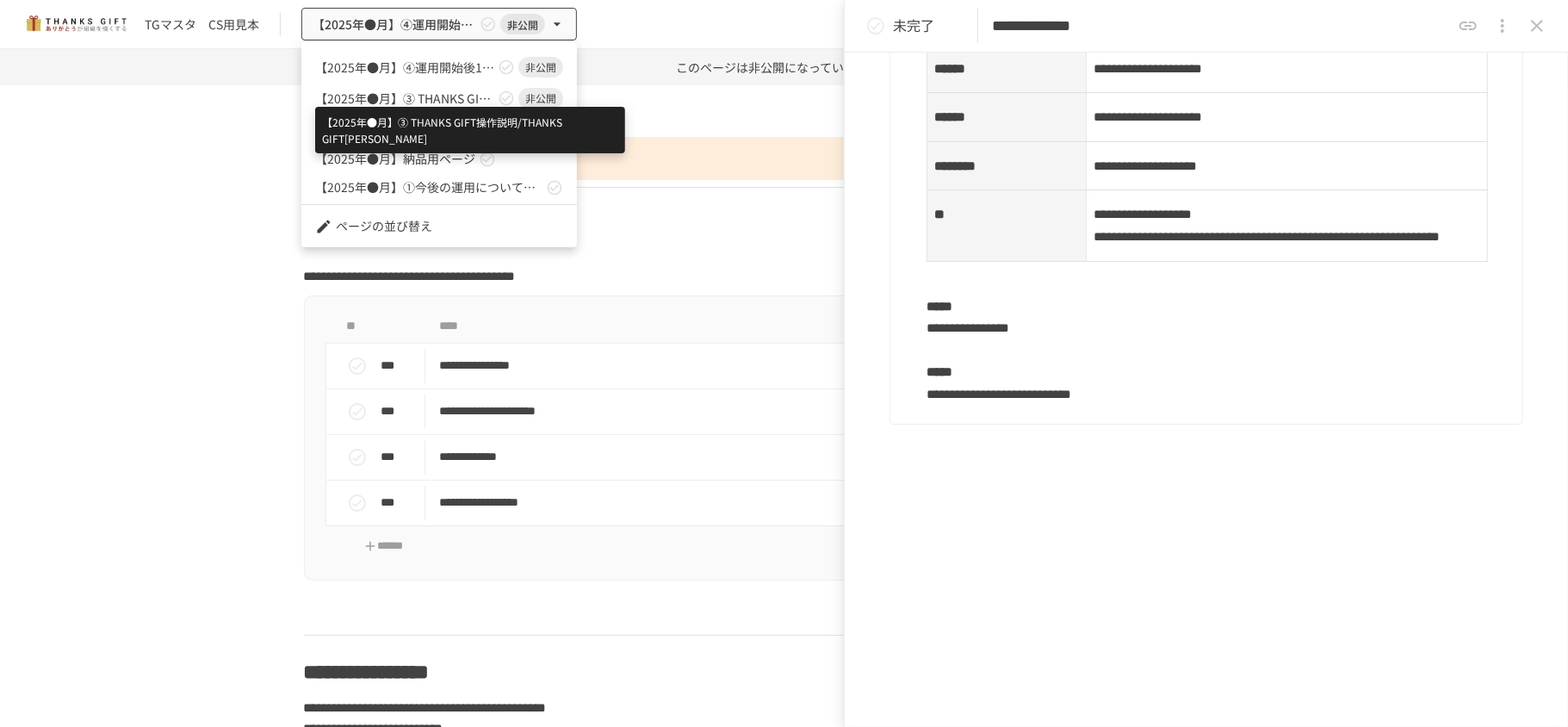 click on "【[DATE]●月】➂ THANKS GIFT操作説明/THANKS GIFT[PERSON_NAME]" at bounding box center (405, 98) 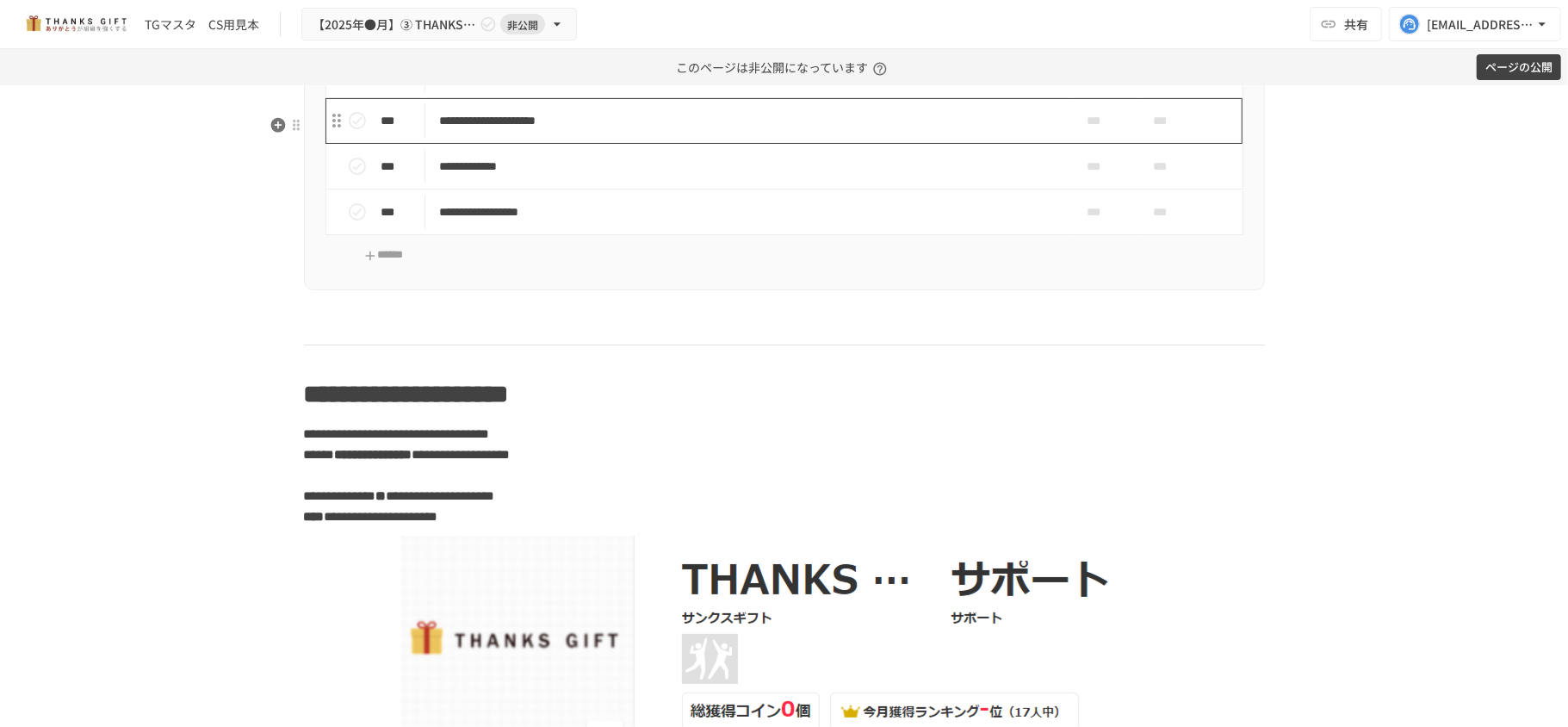 scroll, scrollTop: 14347, scrollLeft: 0, axis: vertical 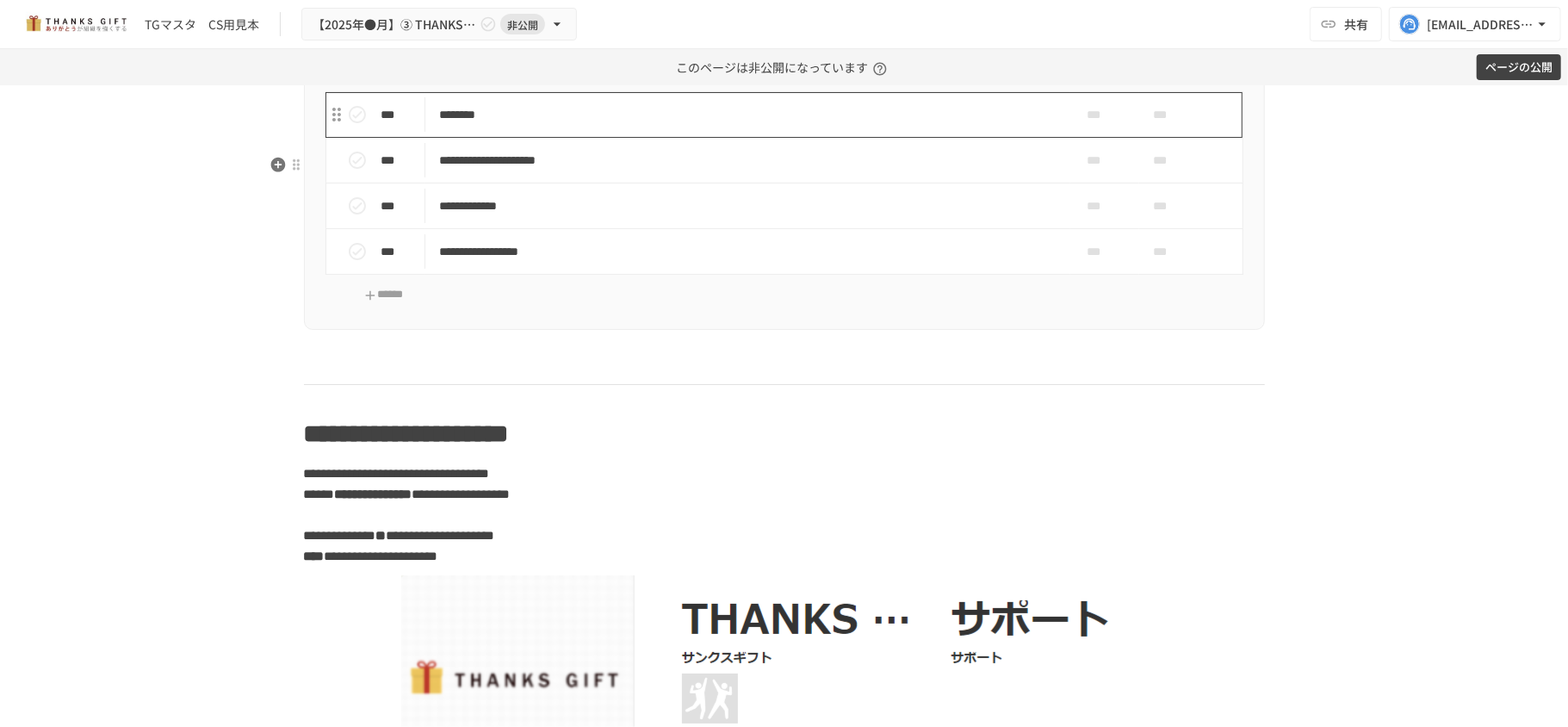 click on "********" at bounding box center [747, 115] 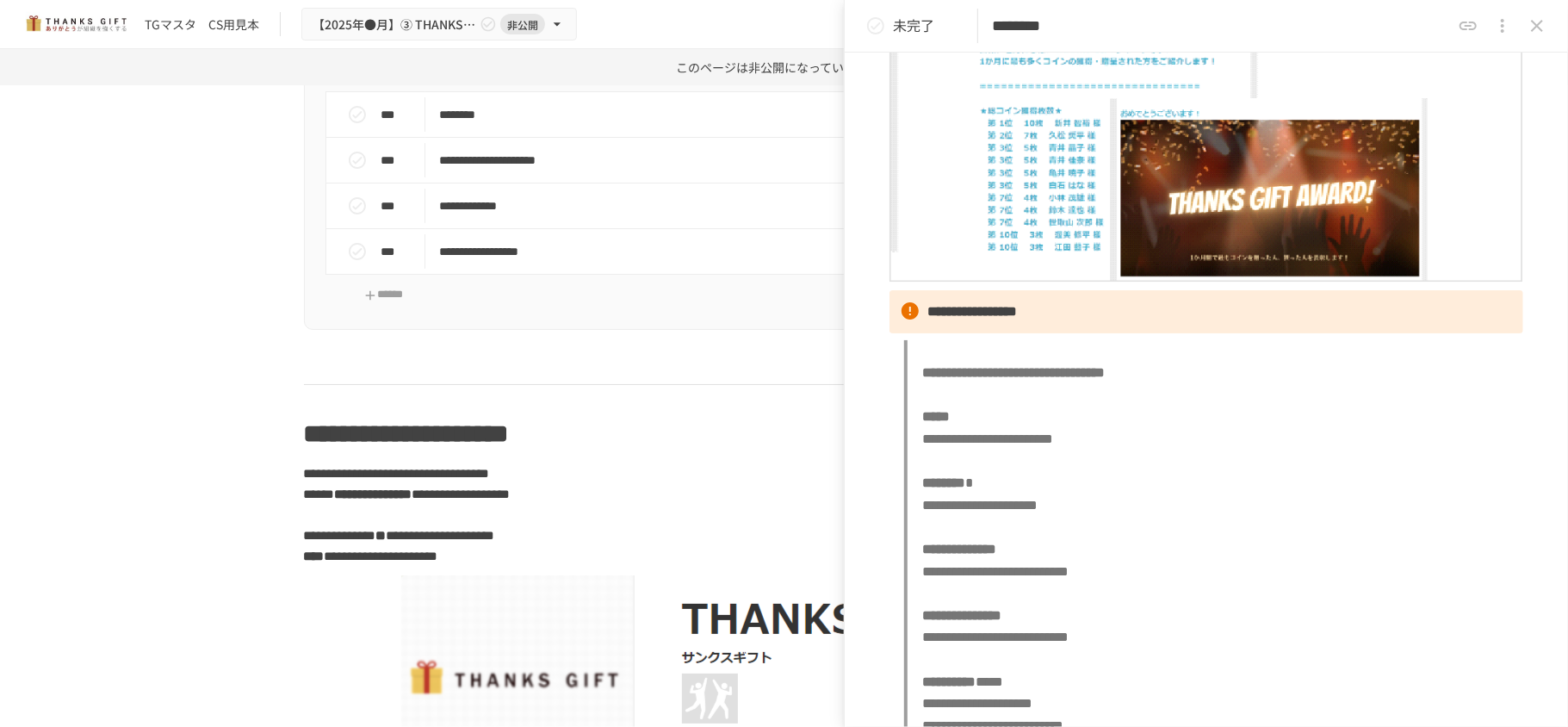 scroll, scrollTop: 532, scrollLeft: 0, axis: vertical 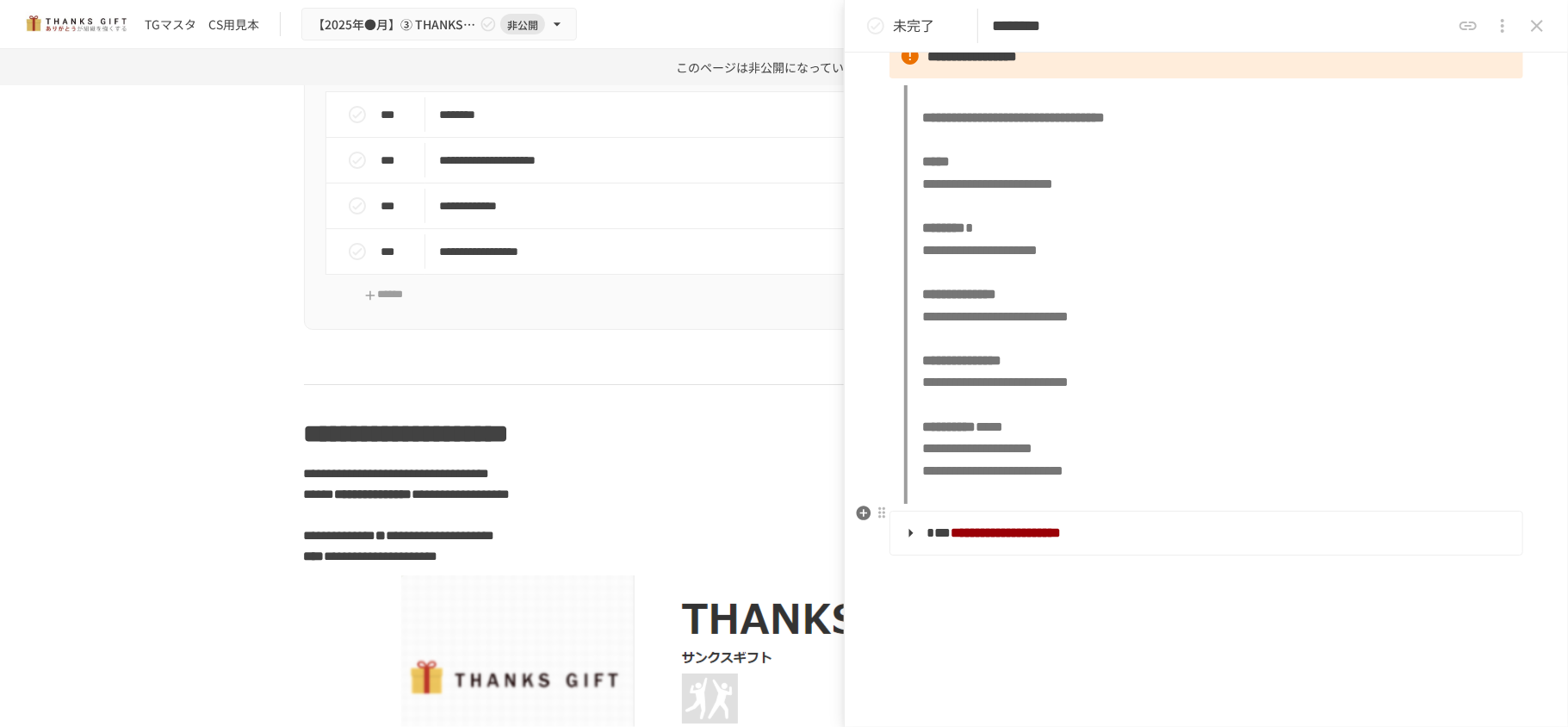click on "**********" at bounding box center (1205, 533) 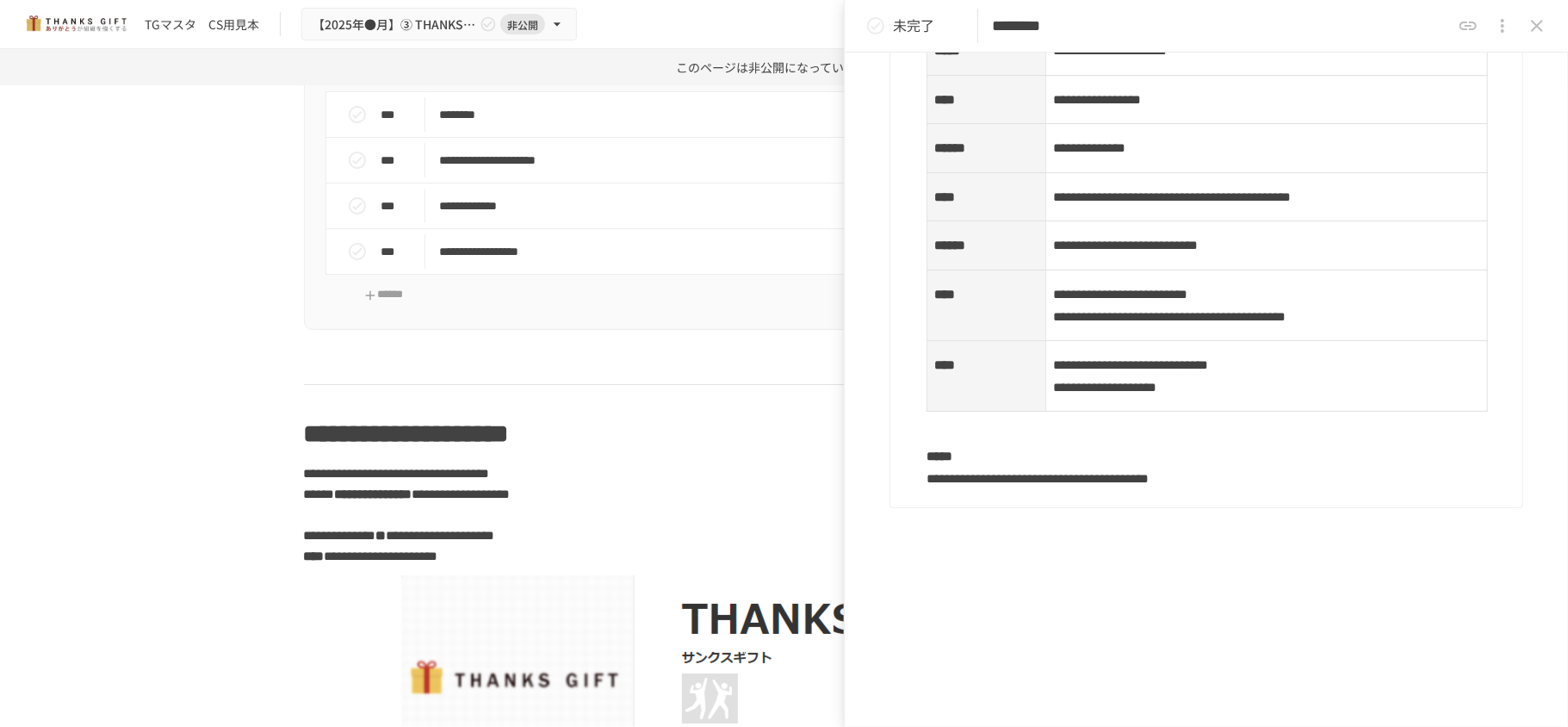scroll, scrollTop: 1733, scrollLeft: 0, axis: vertical 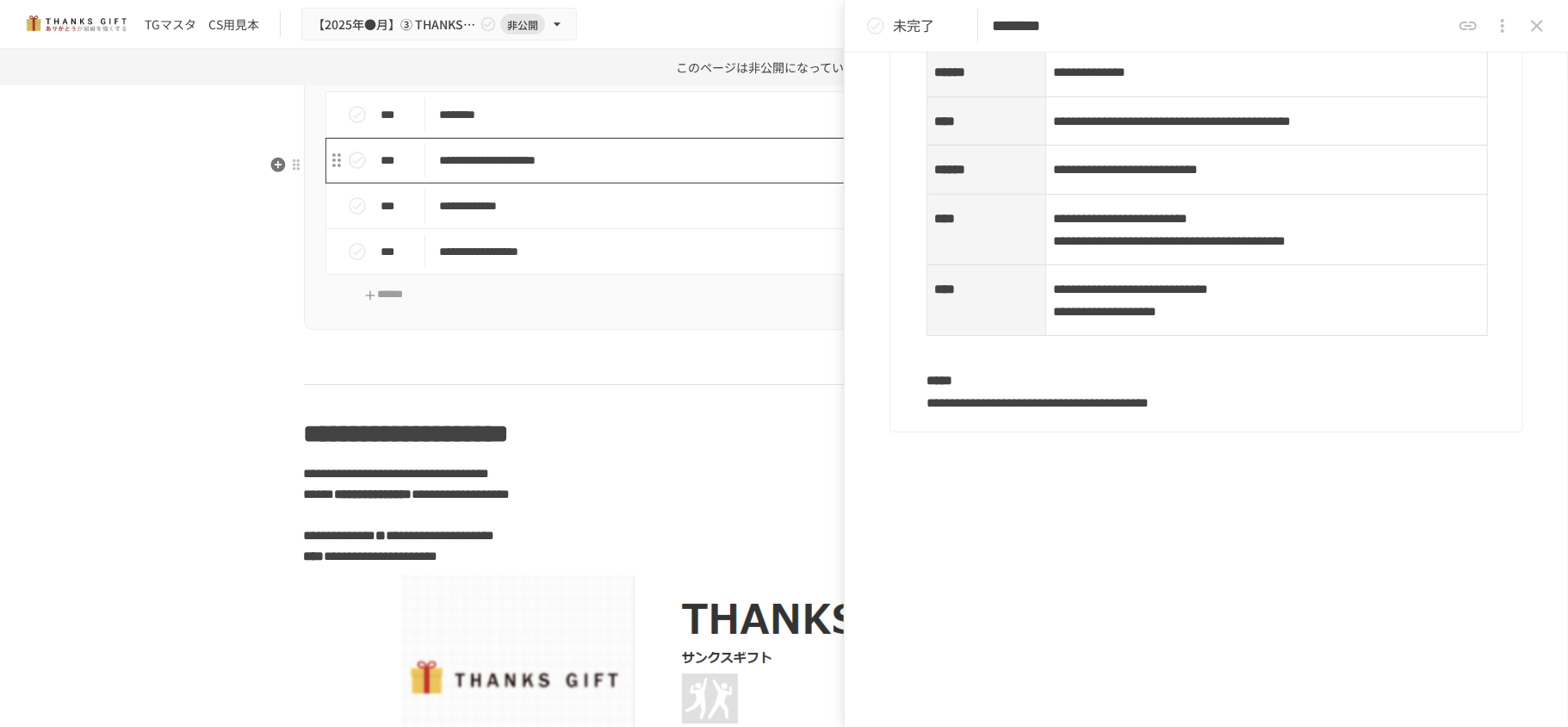 click on "**********" at bounding box center [747, 160] 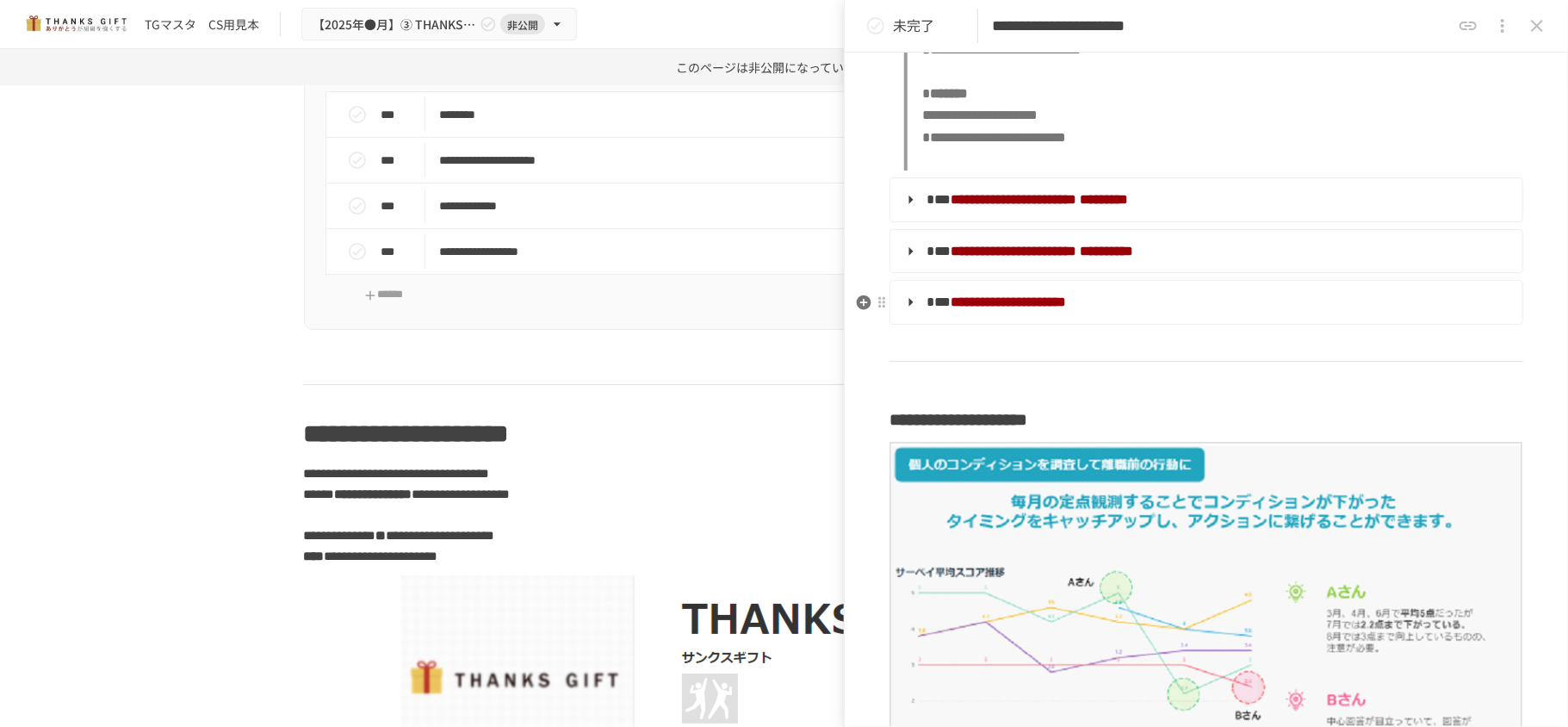 scroll, scrollTop: 689, scrollLeft: 0, axis: vertical 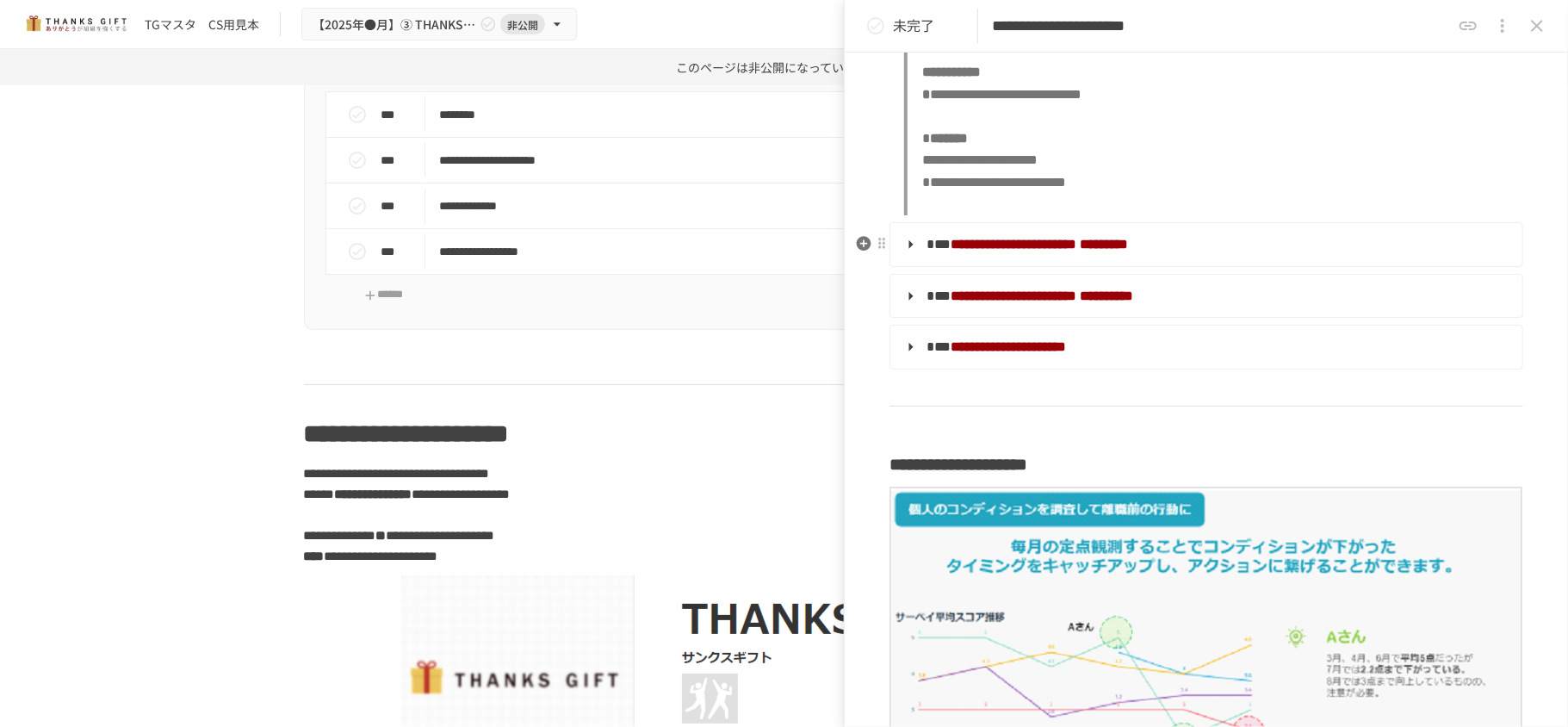 click on "**********" at bounding box center [1205, 245] 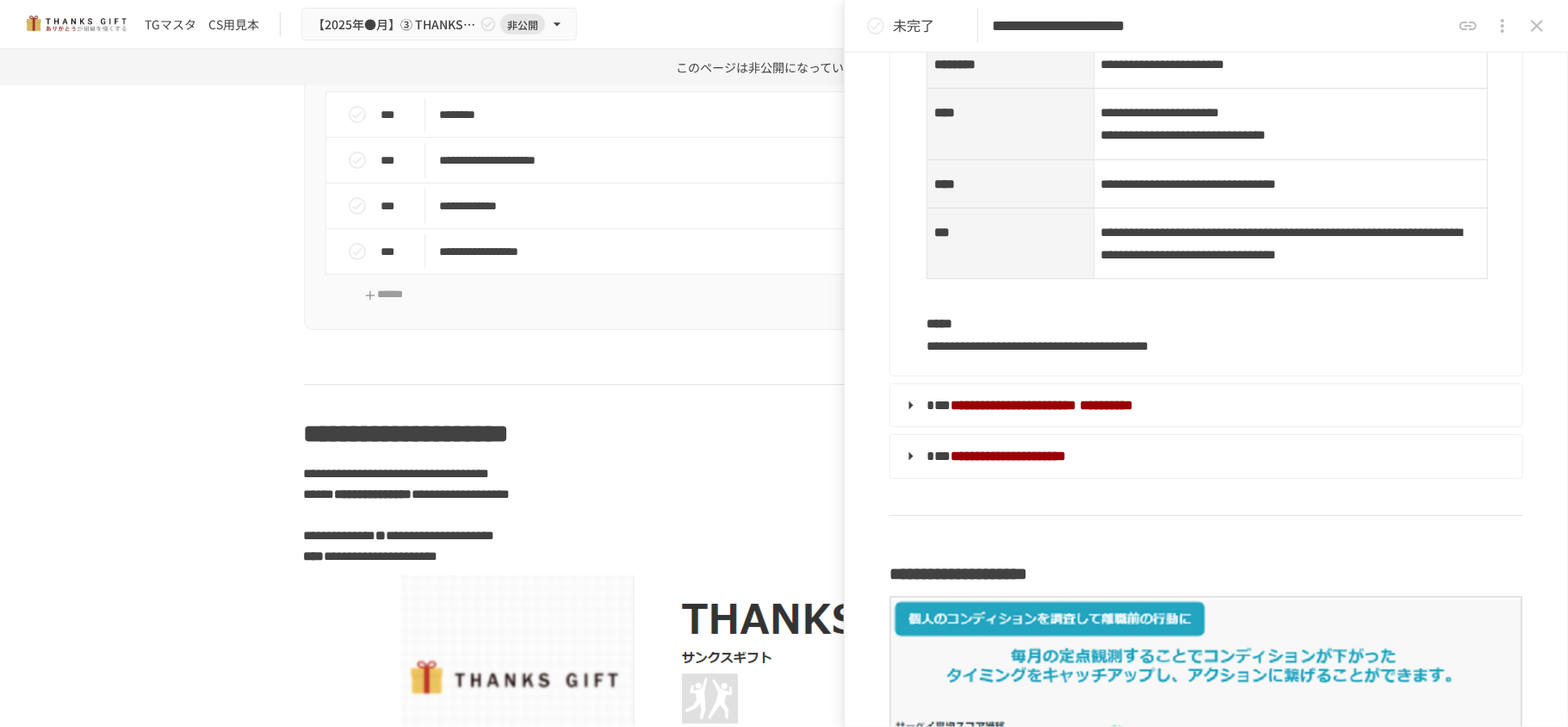 scroll, scrollTop: 1952, scrollLeft: 0, axis: vertical 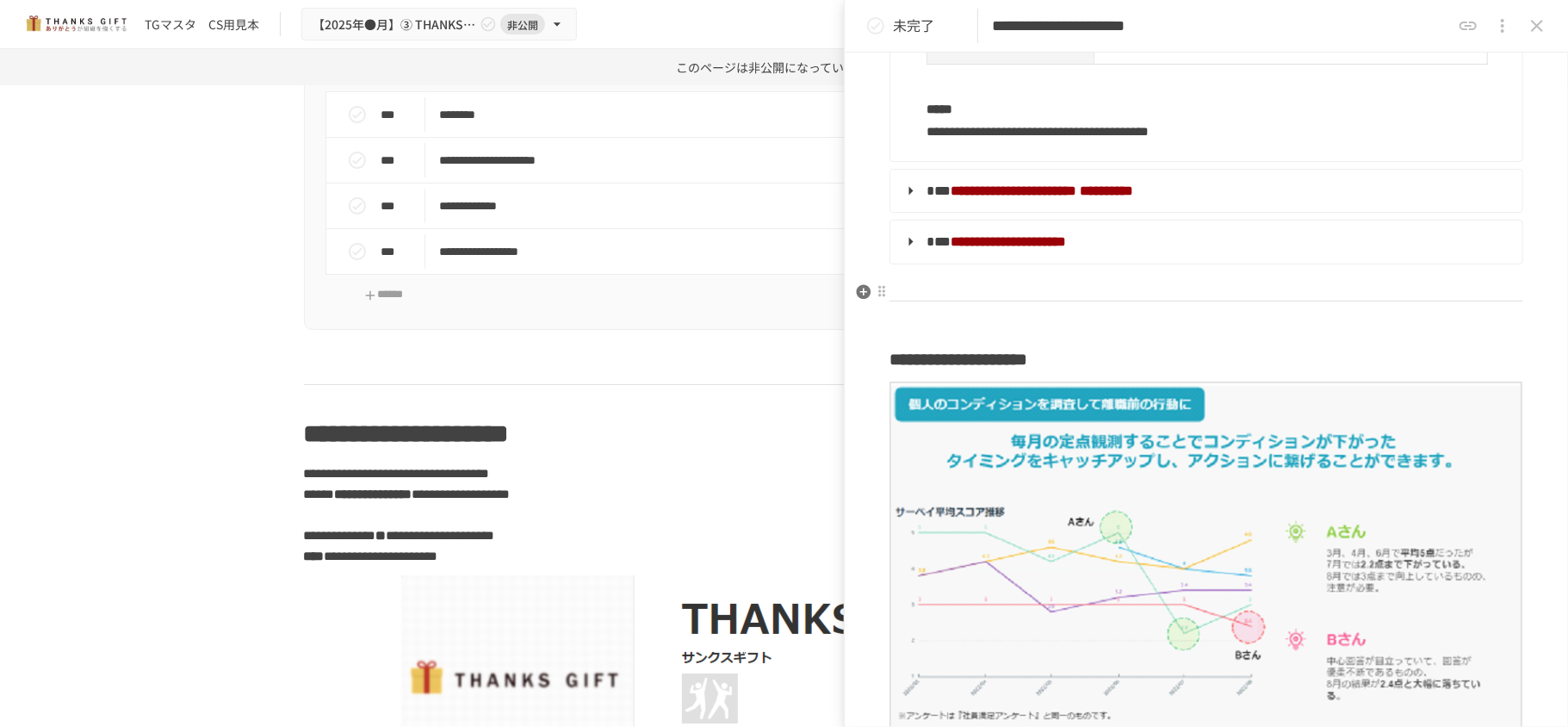 click on "**********" at bounding box center [1205, 191] 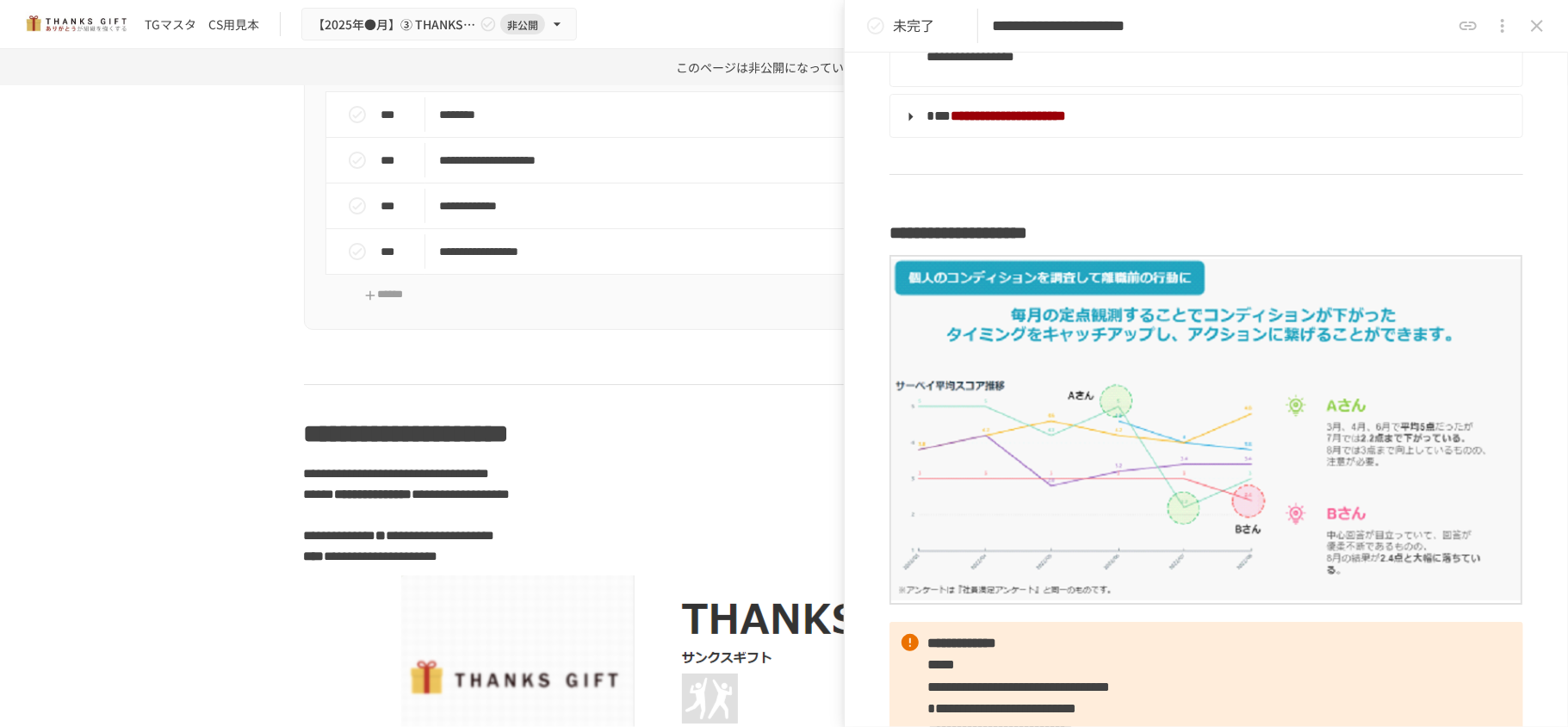 scroll, scrollTop: 2756, scrollLeft: 0, axis: vertical 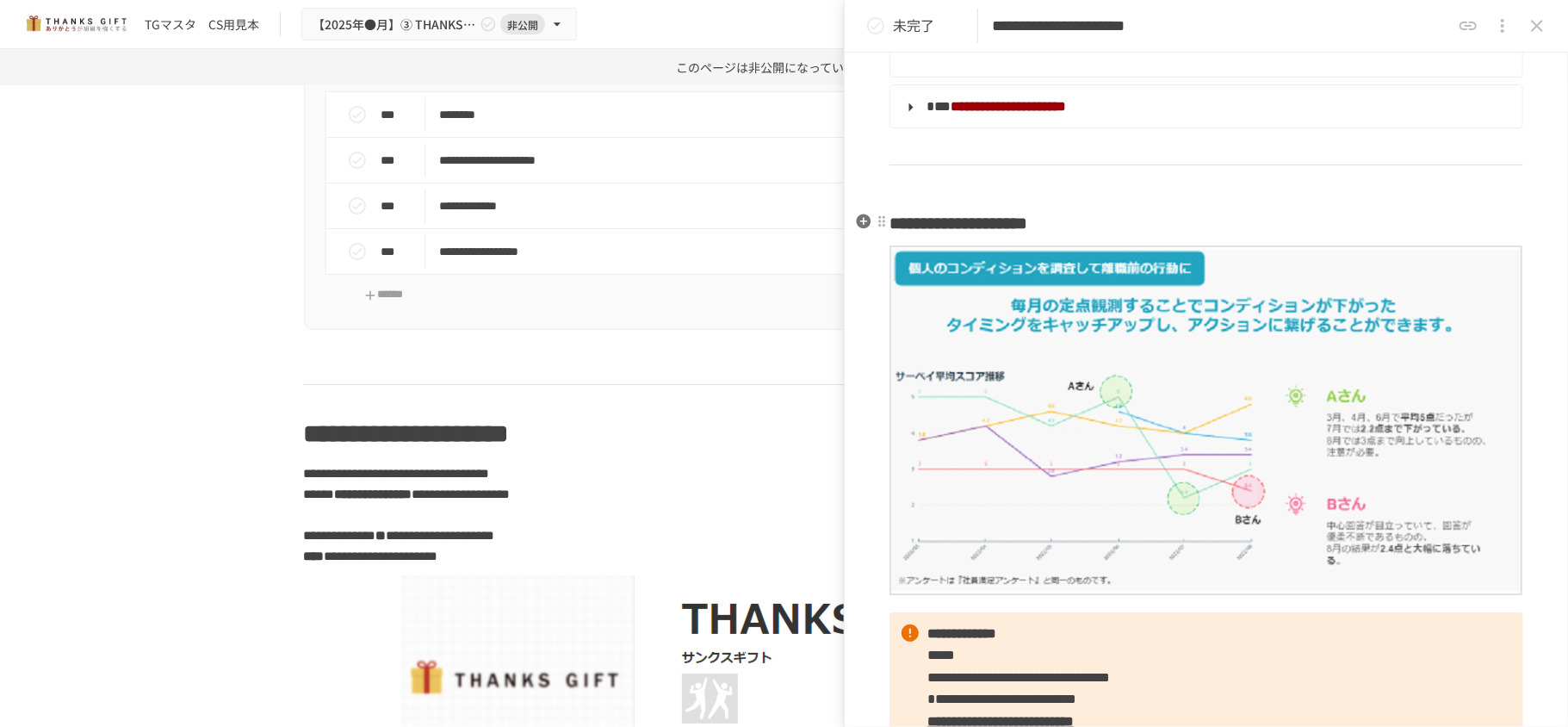 click on "**********" at bounding box center (1205, 107) 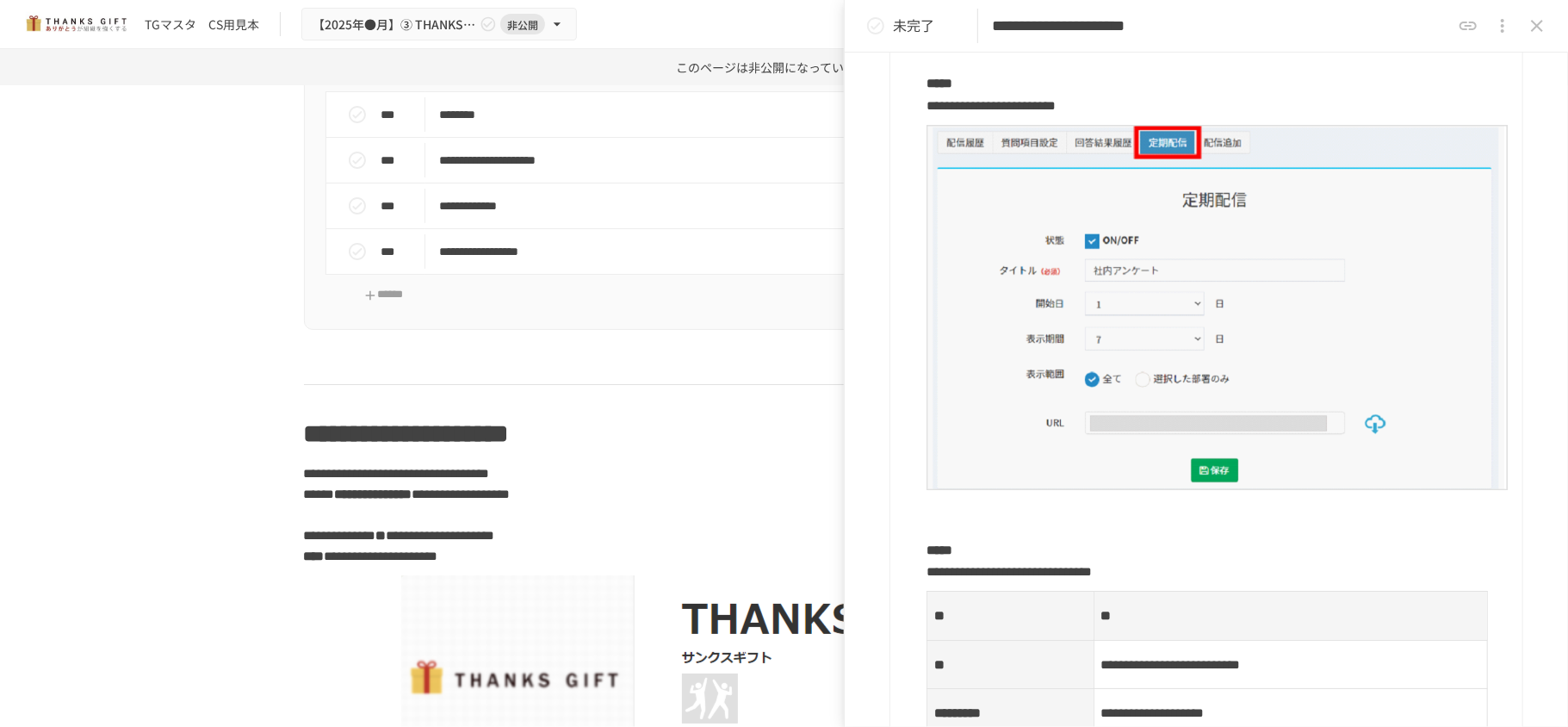 scroll, scrollTop: 804, scrollLeft: 0, axis: vertical 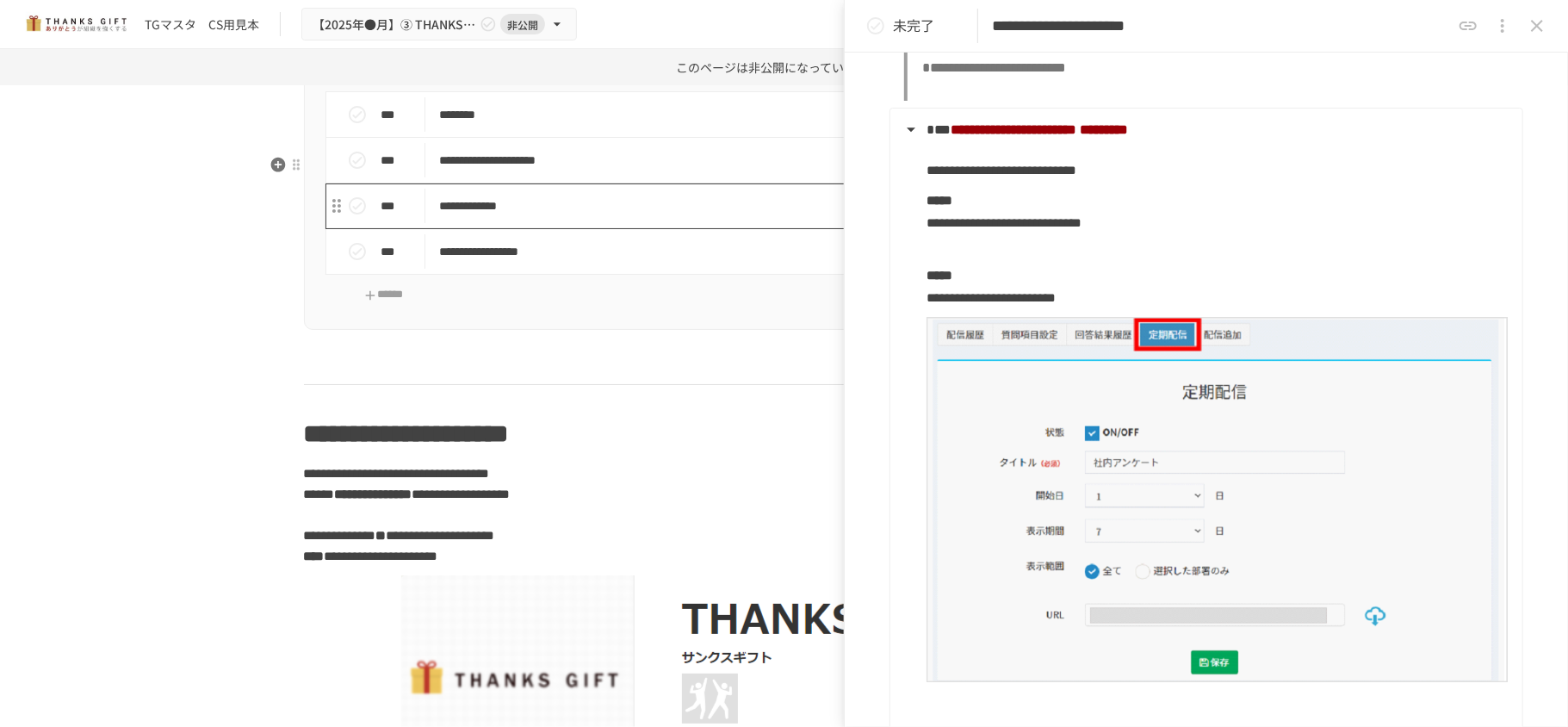 click on "**********" at bounding box center (747, 206) 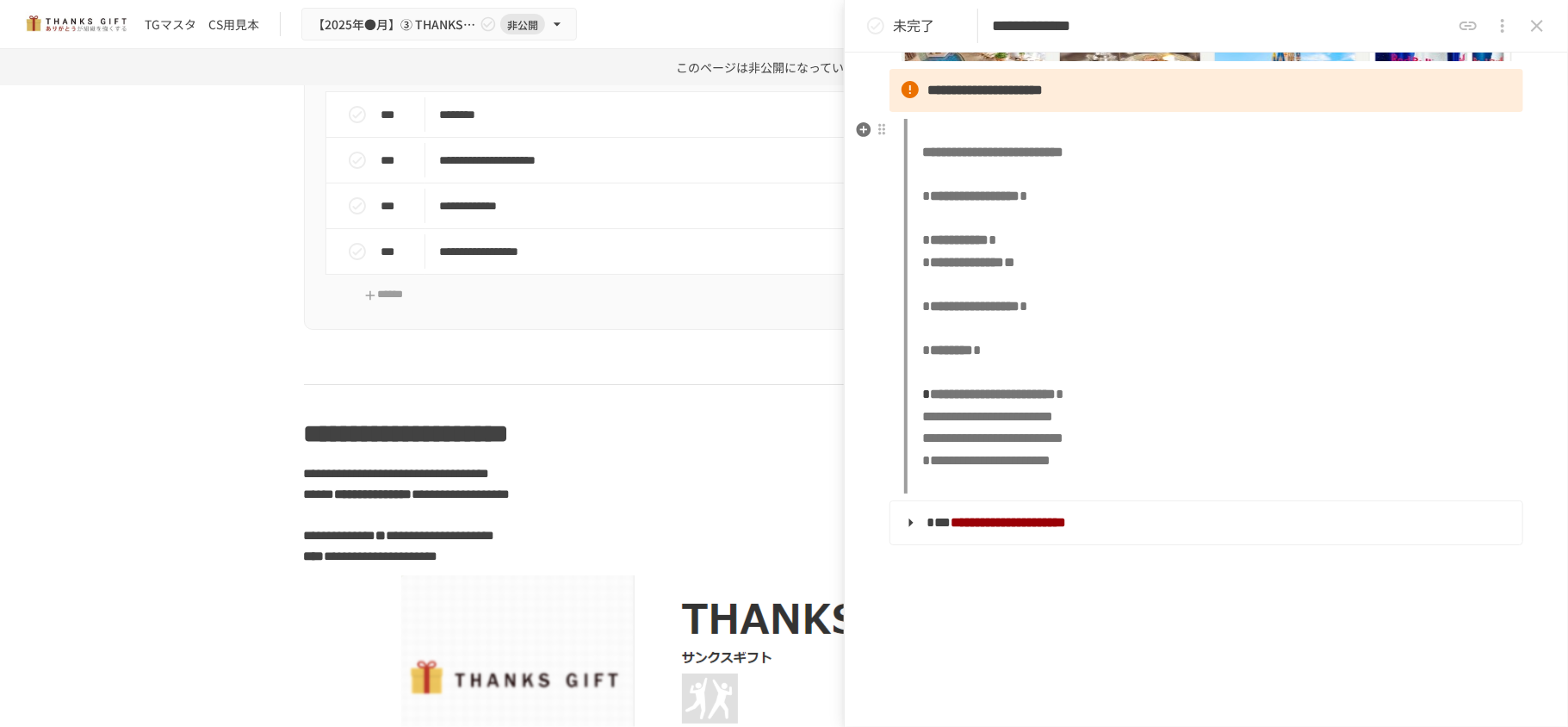 scroll, scrollTop: 672, scrollLeft: 0, axis: vertical 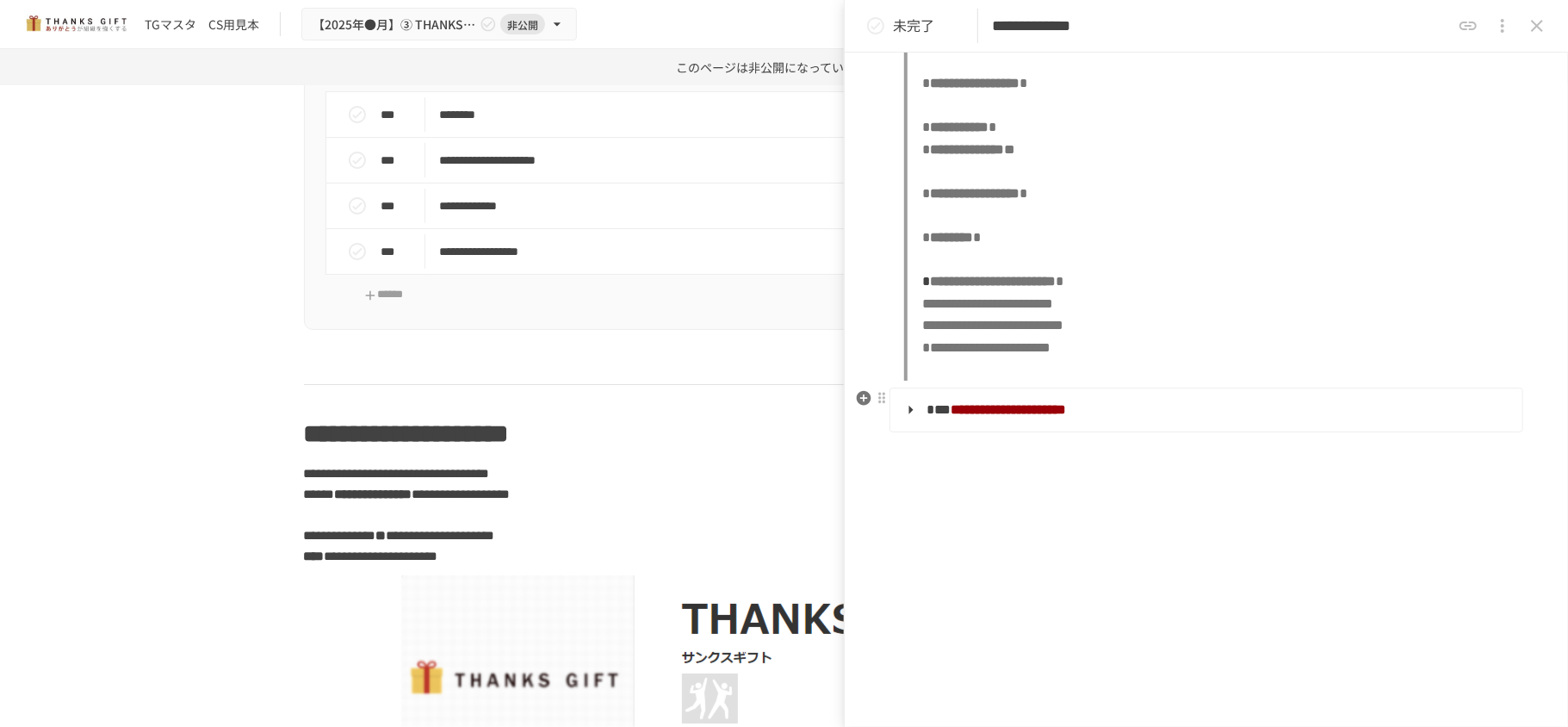 click on "**********" at bounding box center [1205, 410] 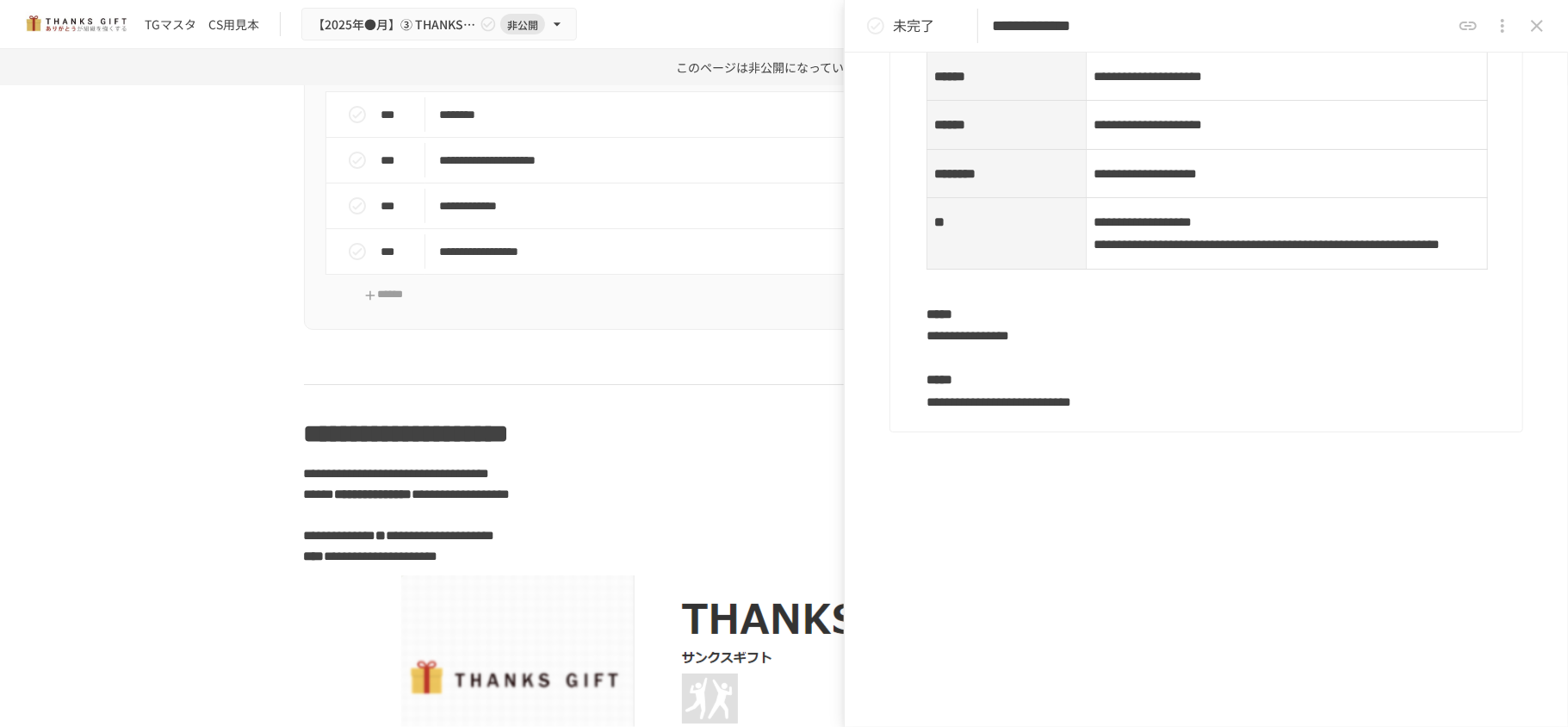 scroll, scrollTop: 1879, scrollLeft: 0, axis: vertical 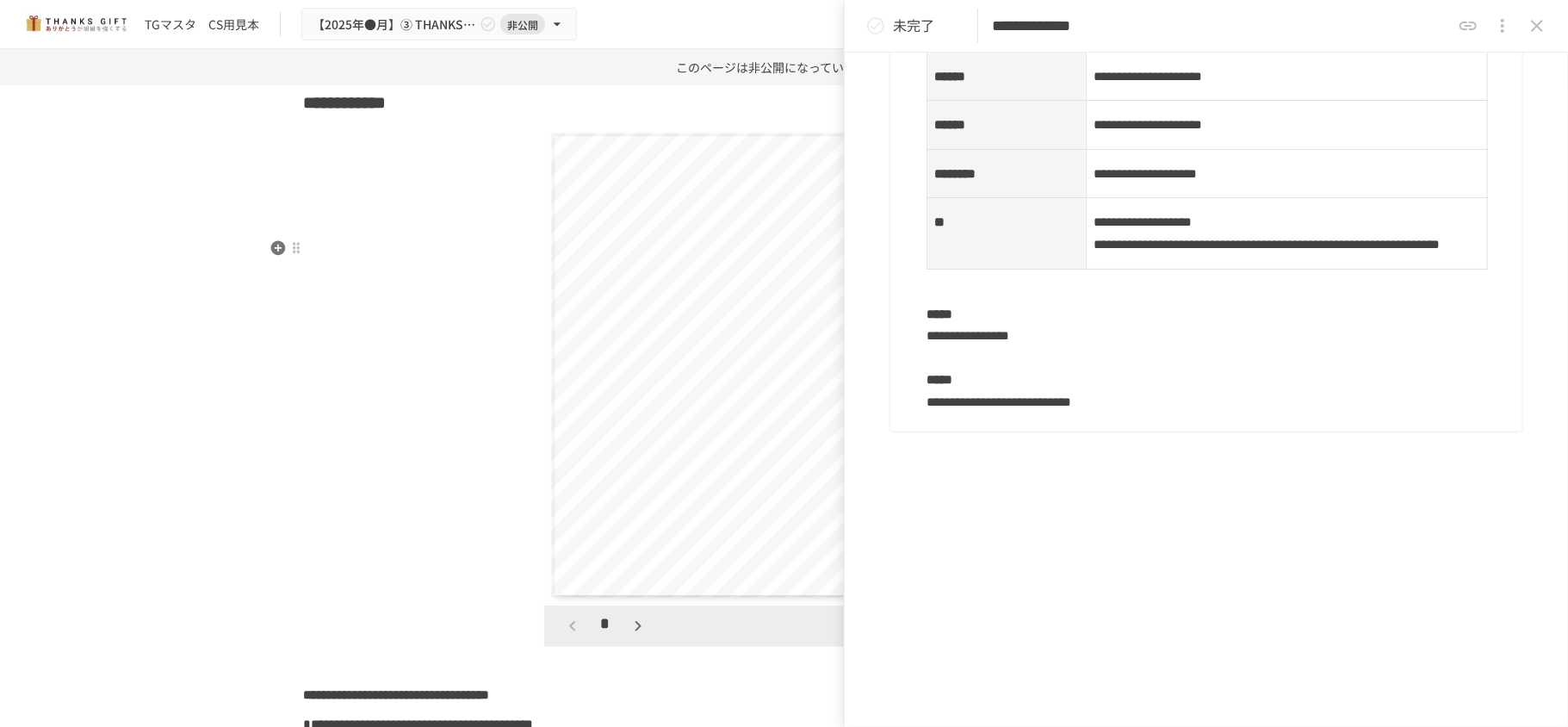 click on "**********" at bounding box center (784, 406) 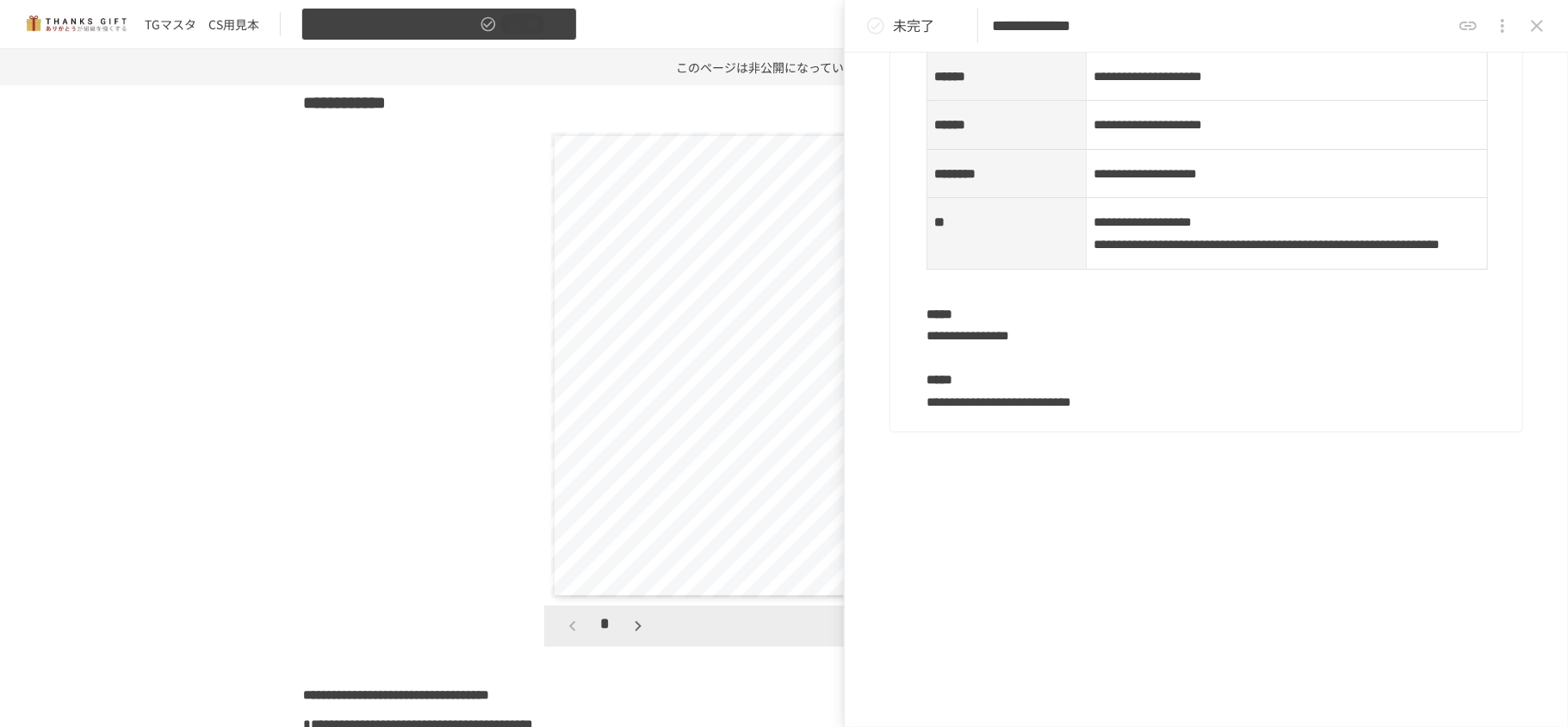 click 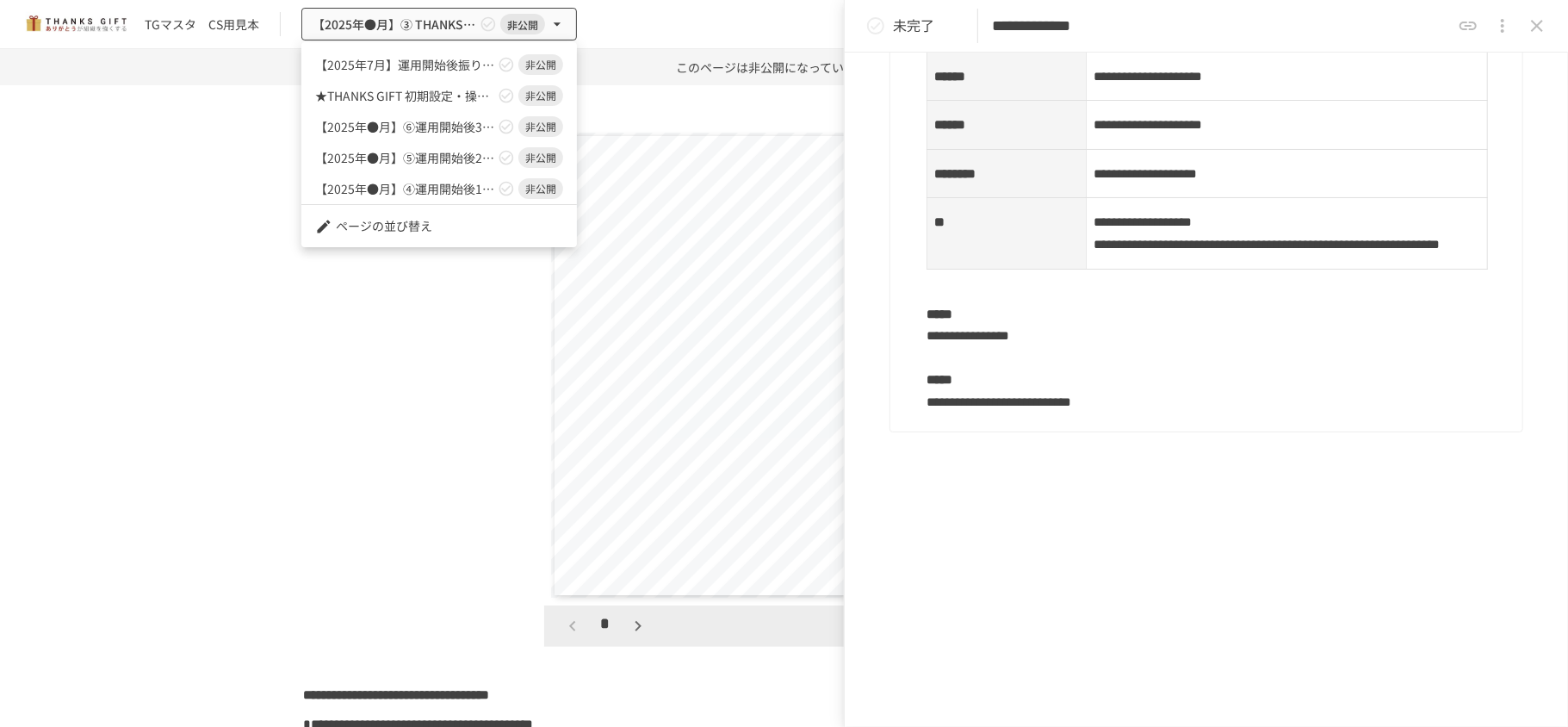 scroll, scrollTop: 121, scrollLeft: 0, axis: vertical 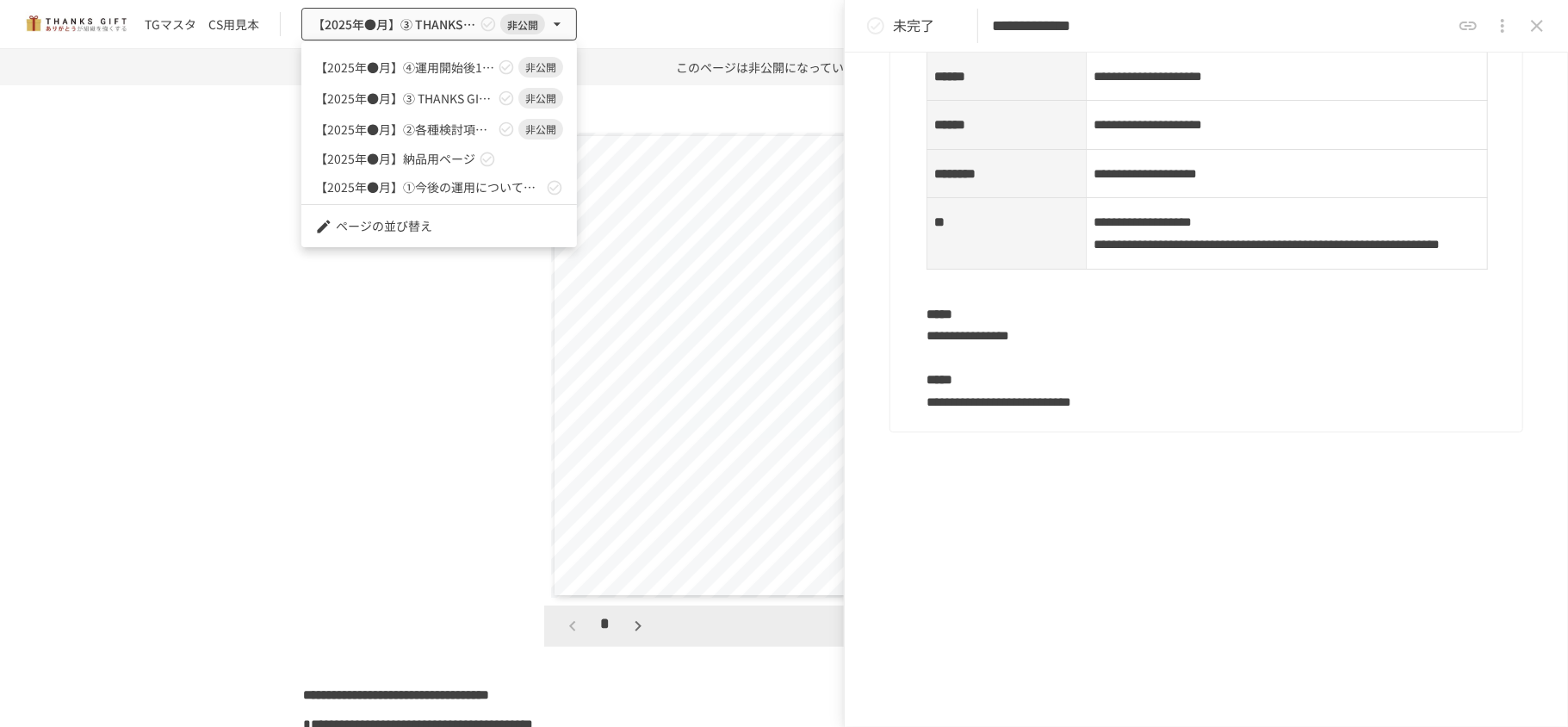 click at bounding box center [784, 364] 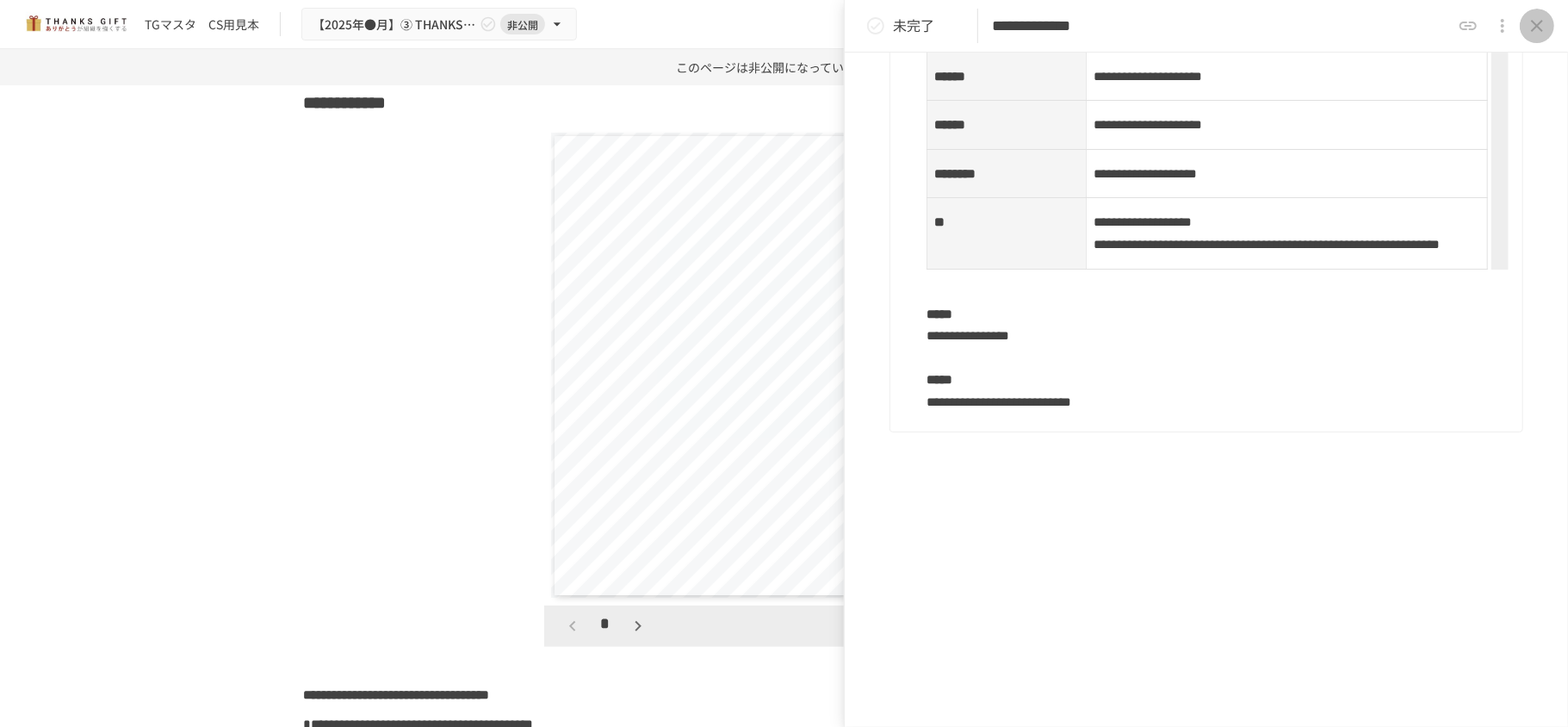 click 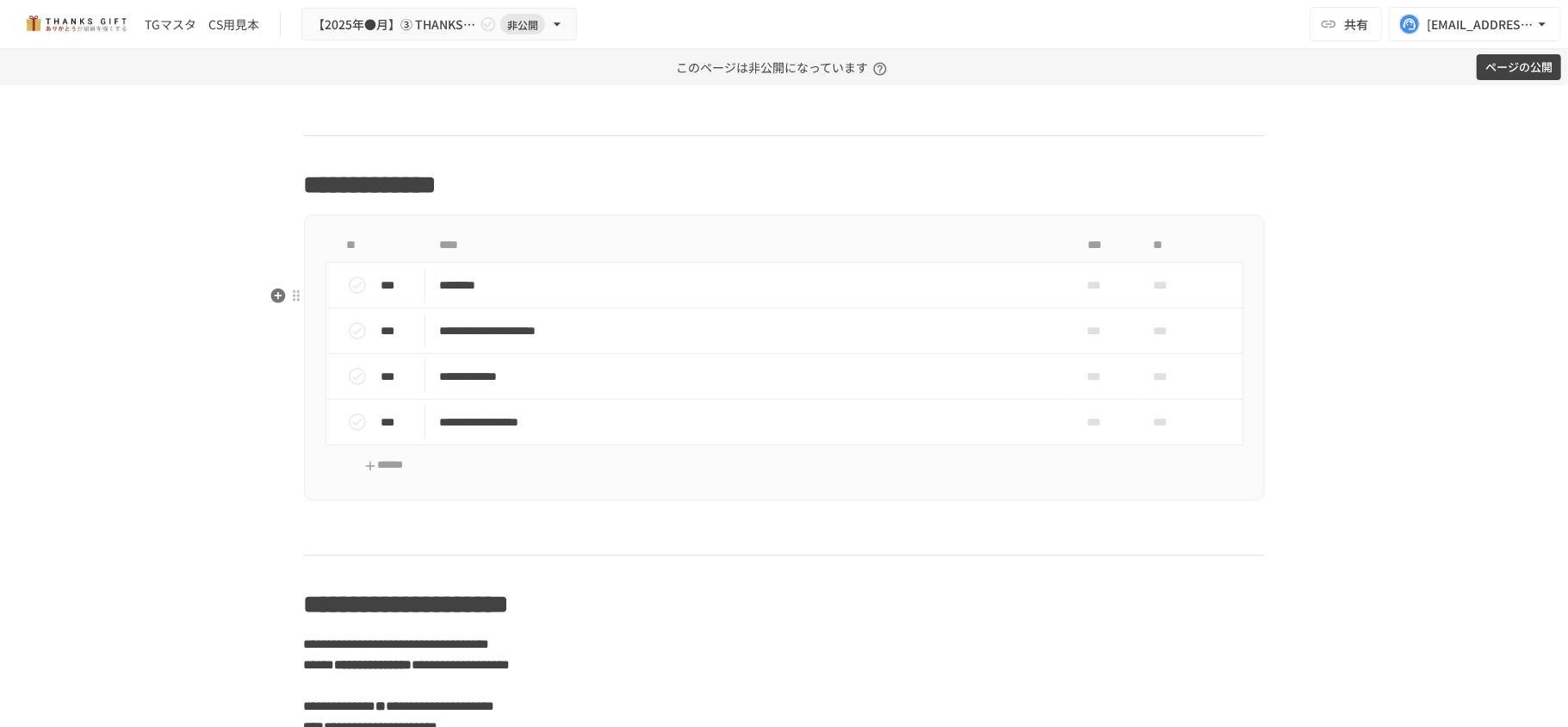 scroll, scrollTop: 14232, scrollLeft: 0, axis: vertical 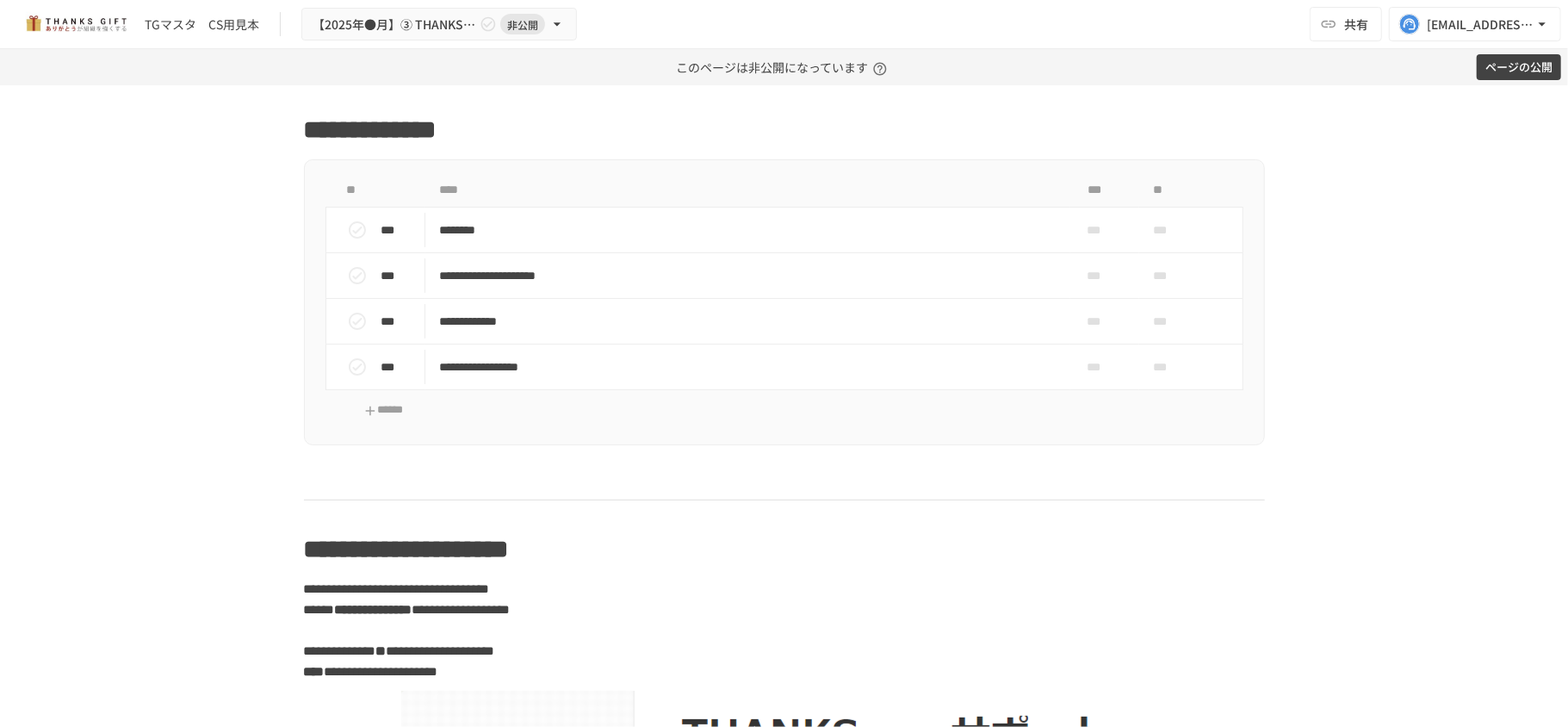 click on "**********" at bounding box center (784, 406) 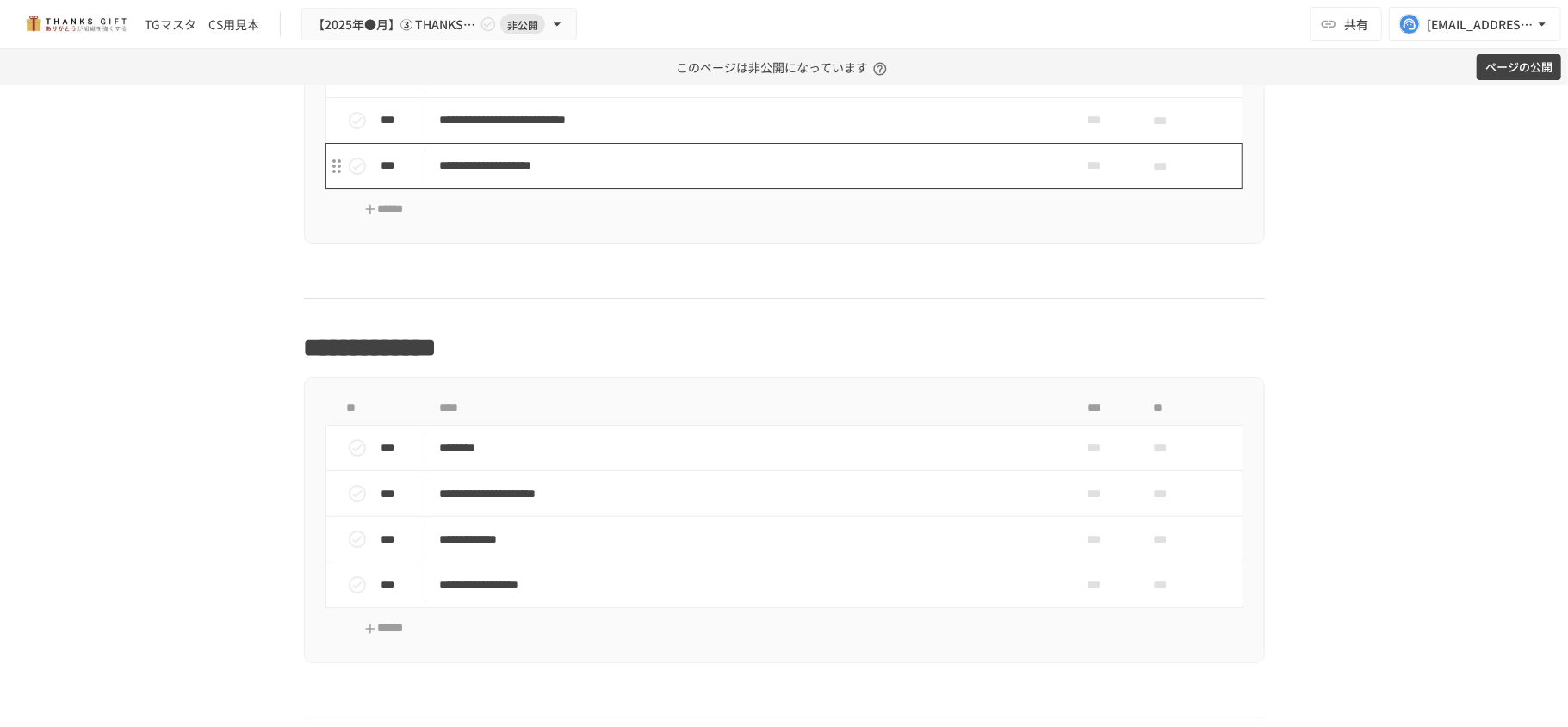 scroll, scrollTop: 13773, scrollLeft: 0, axis: vertical 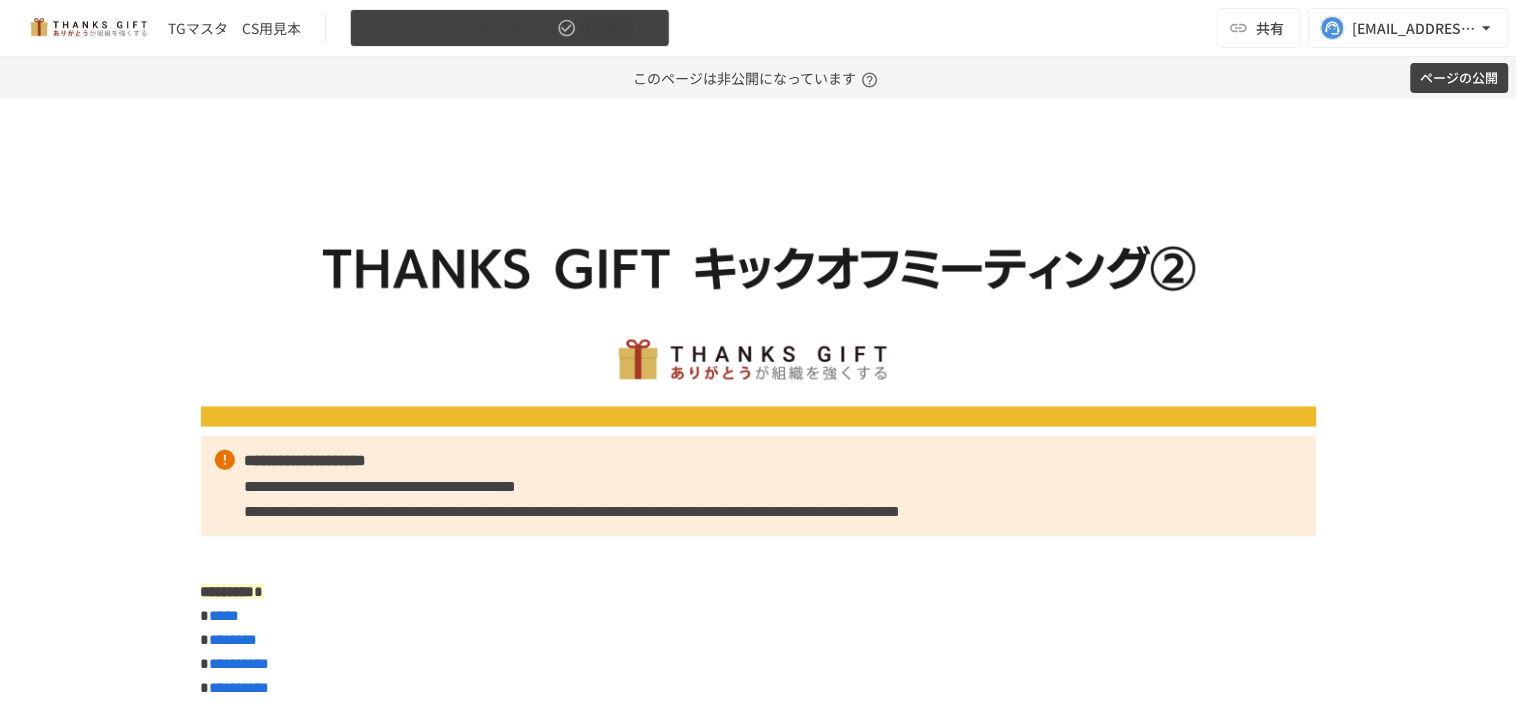 click 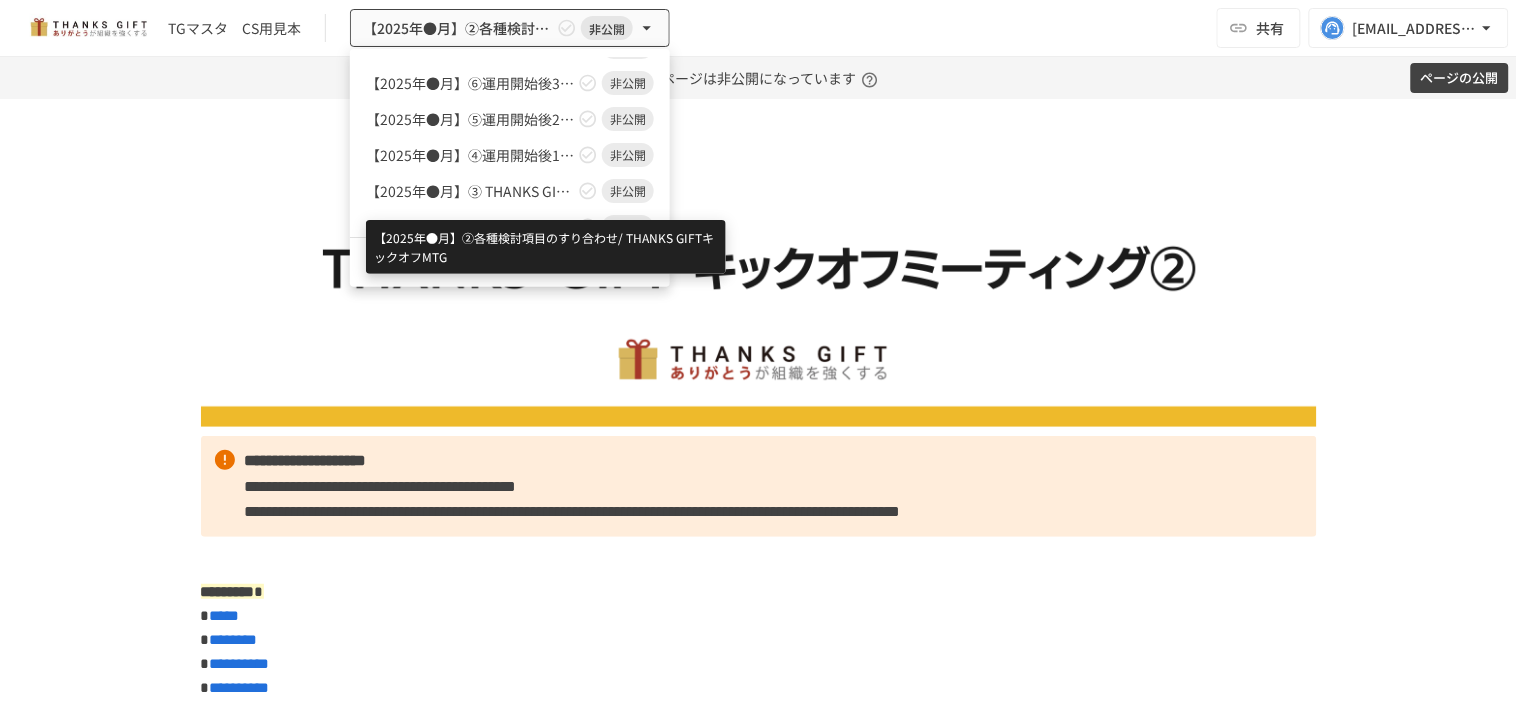 scroll, scrollTop: 111, scrollLeft: 0, axis: vertical 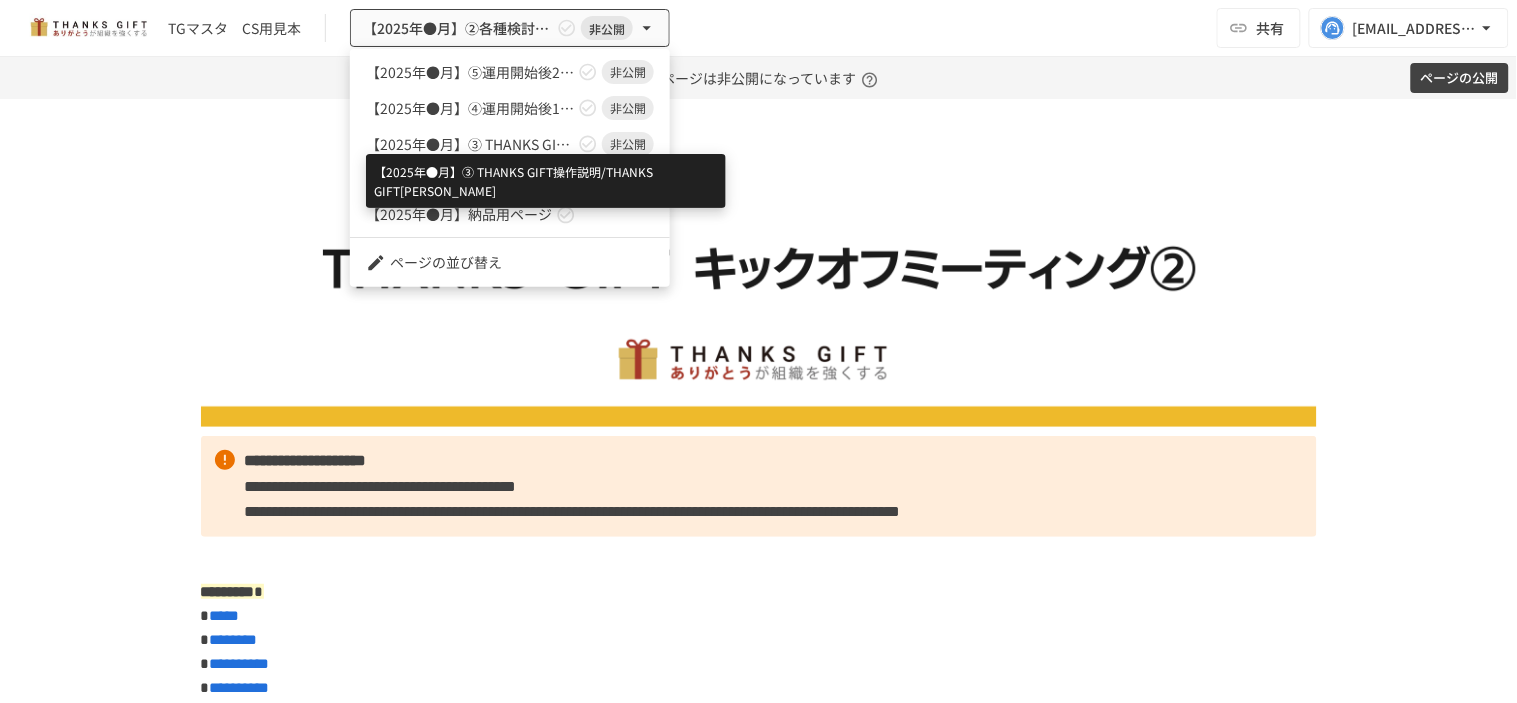 click on "【2025年●月】➂ THANKS GIFT操作説明/THANKS GIFTキックオフMTG" at bounding box center (470, 144) 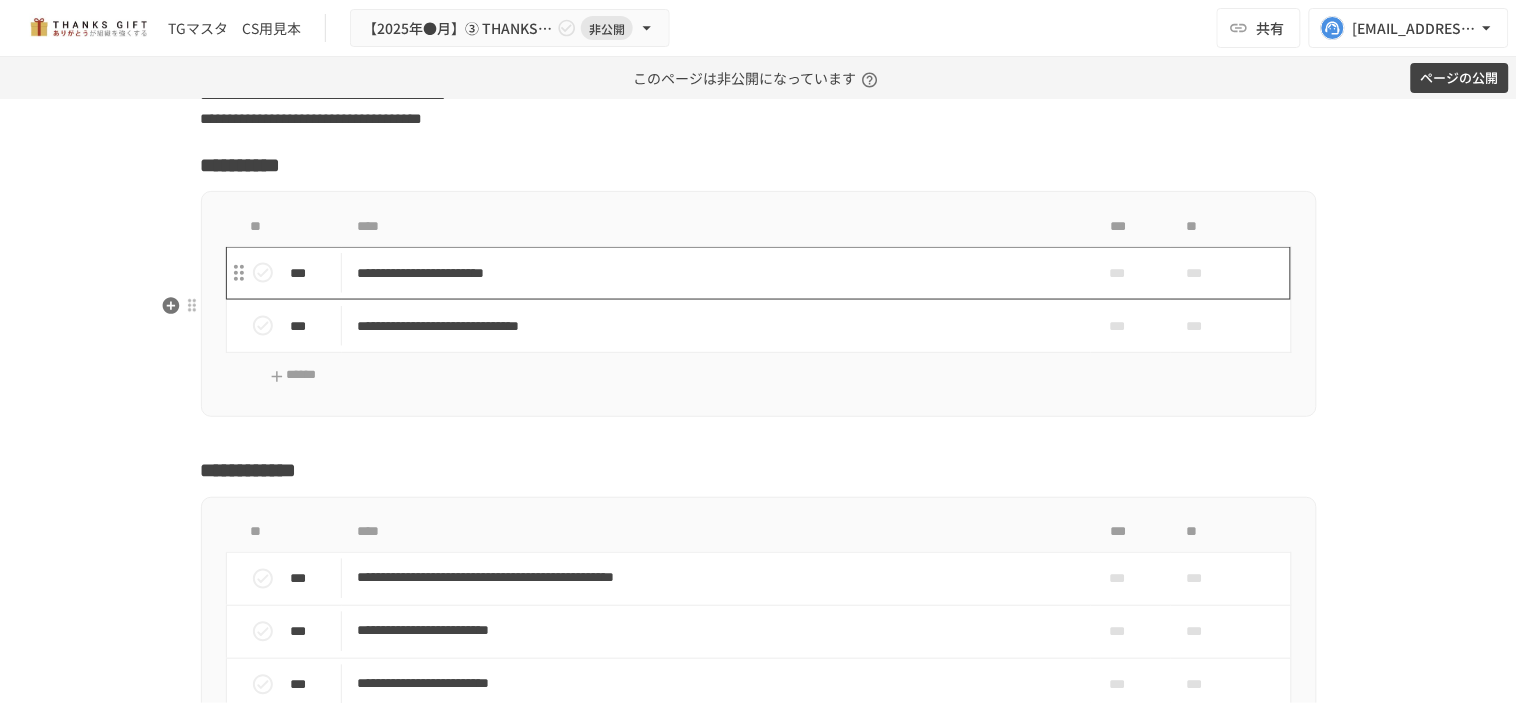 scroll, scrollTop: 20685, scrollLeft: 0, axis: vertical 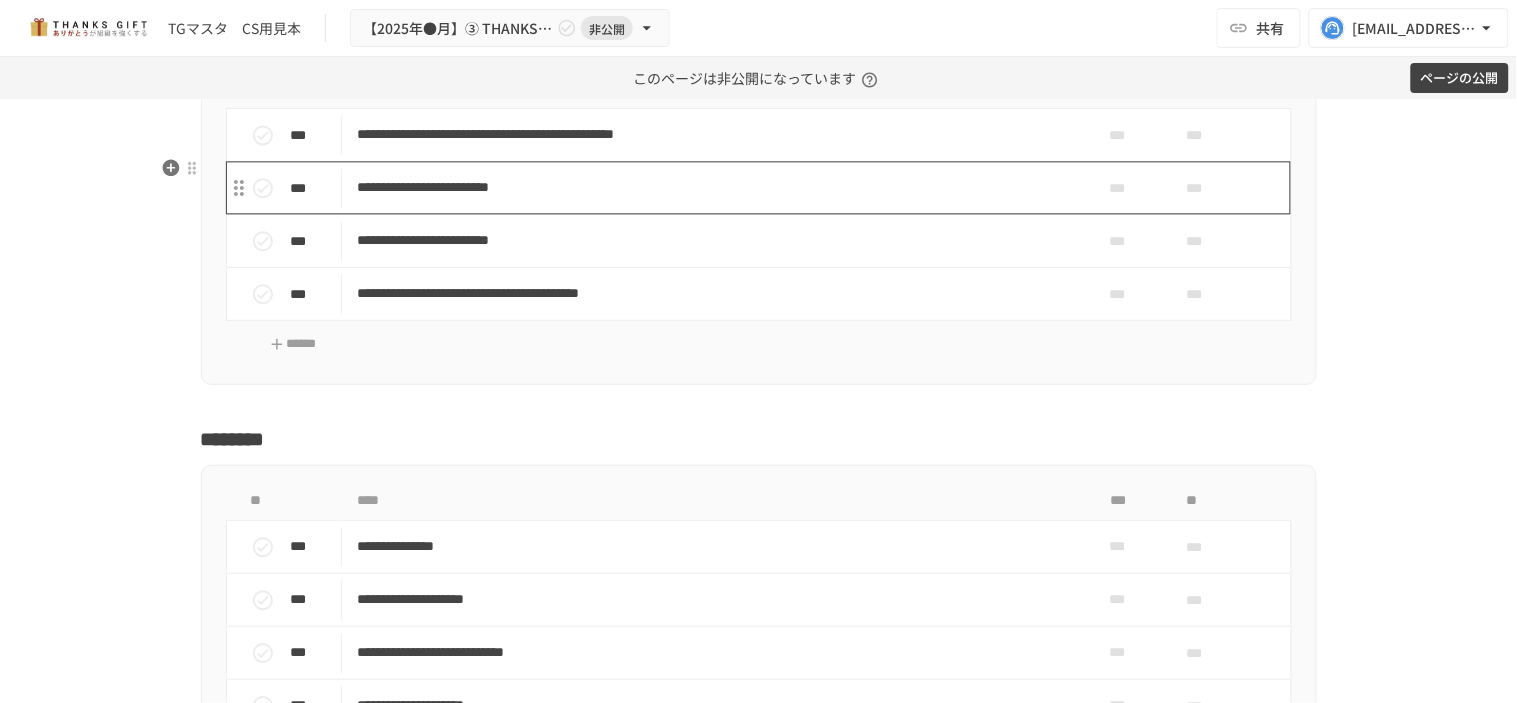 click on "**********" at bounding box center [716, 187] 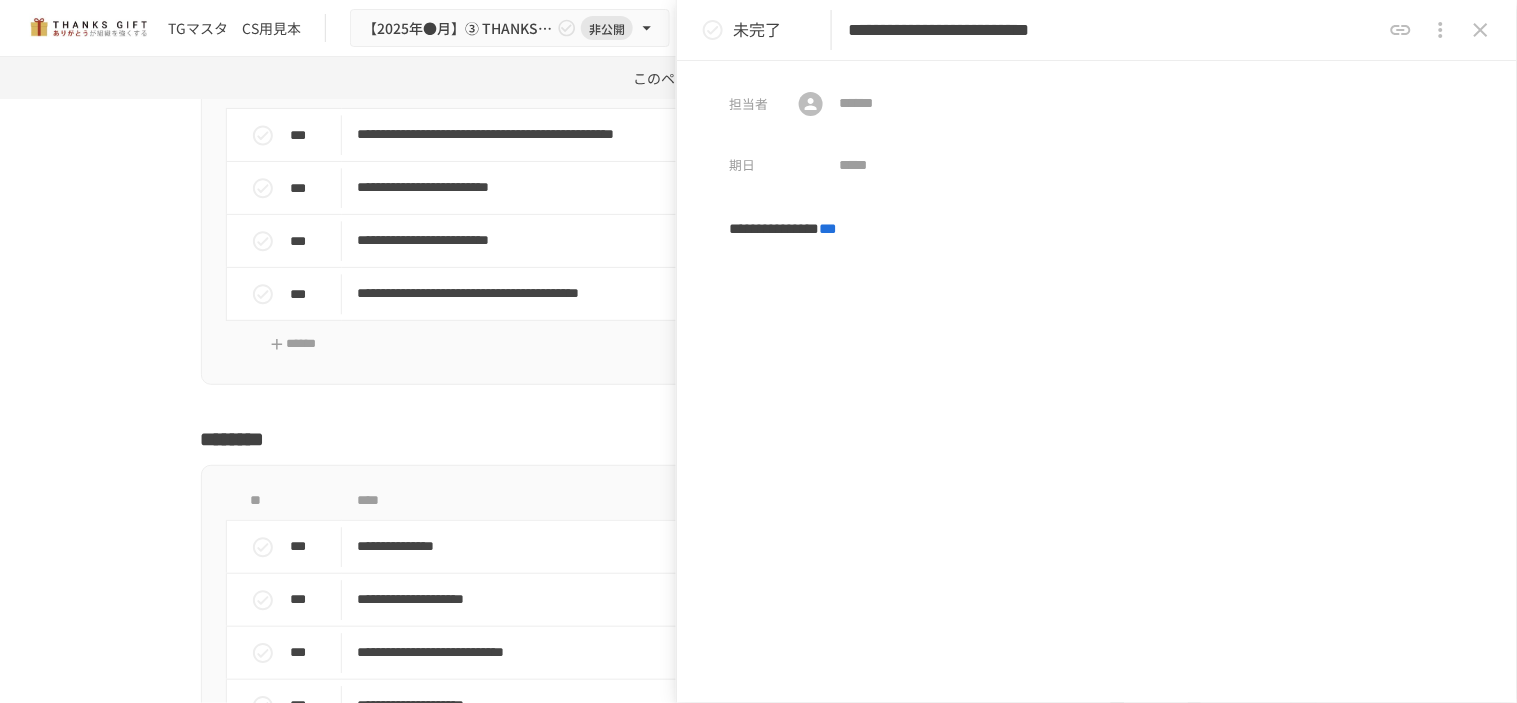 click 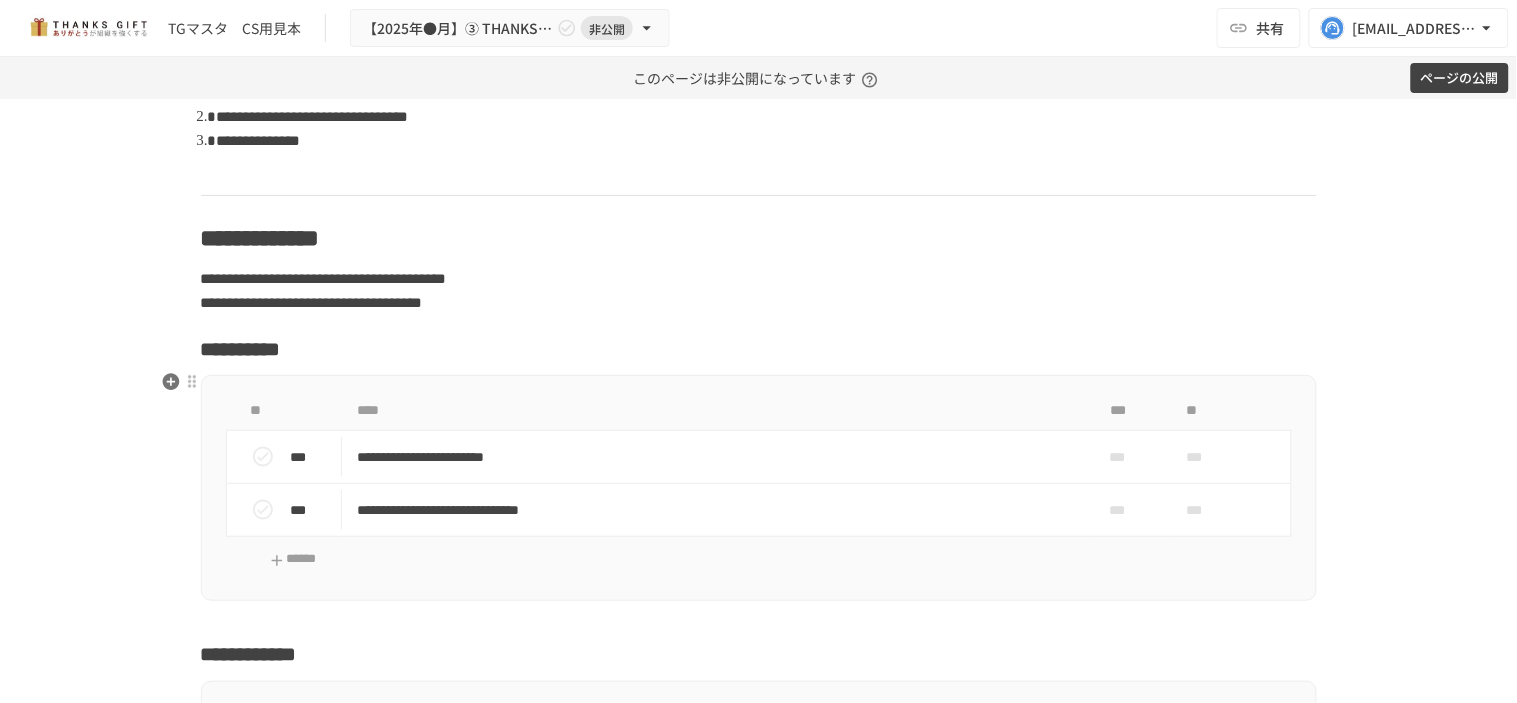 scroll, scrollTop: 20018, scrollLeft: 0, axis: vertical 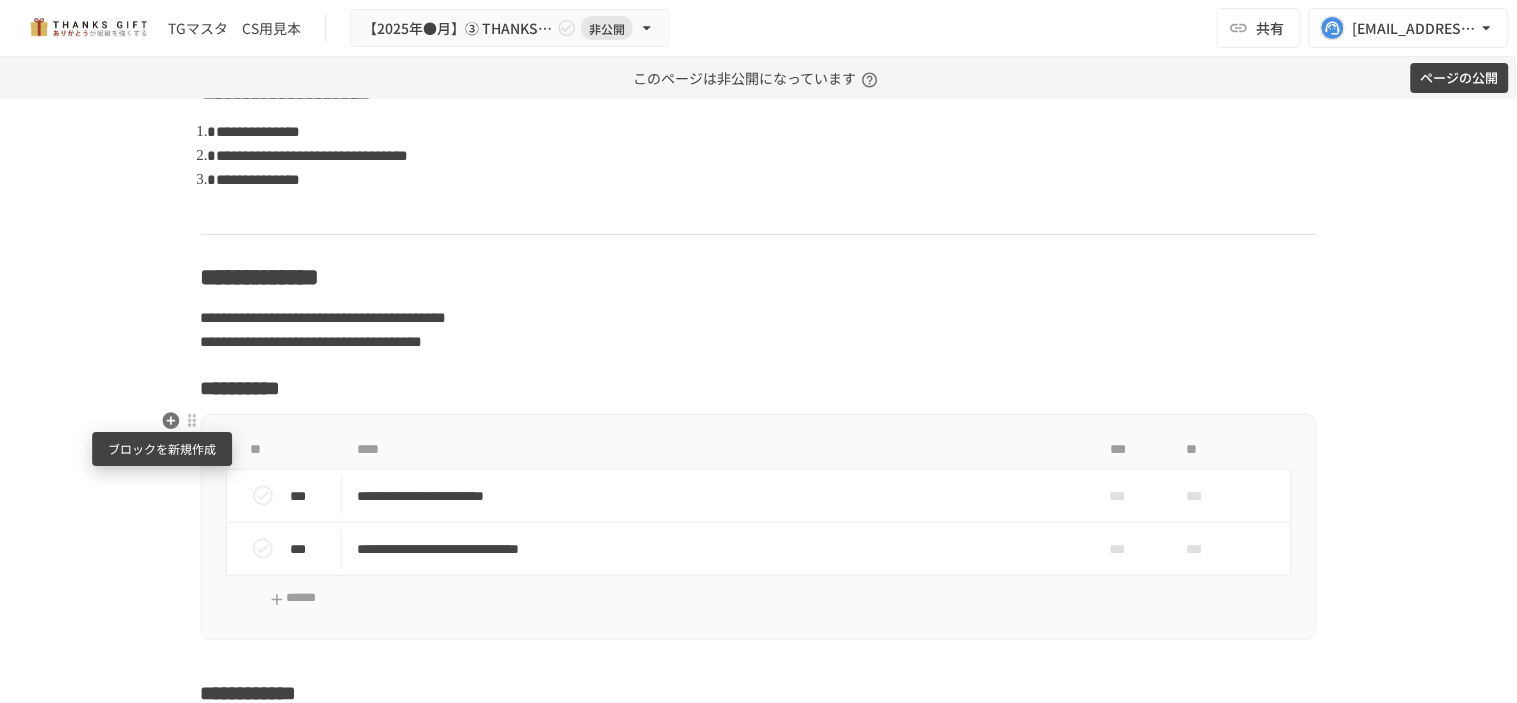 click 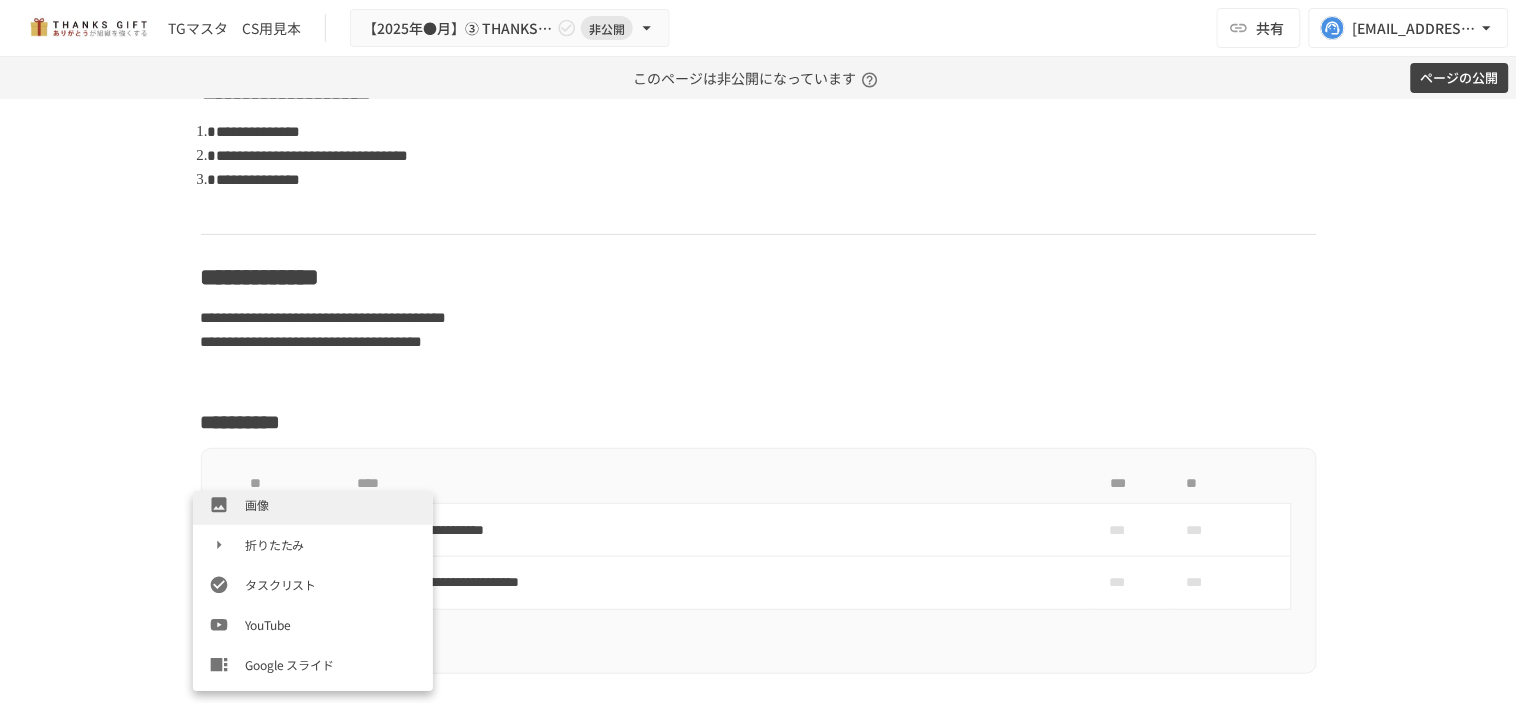scroll, scrollTop: 444, scrollLeft: 0, axis: vertical 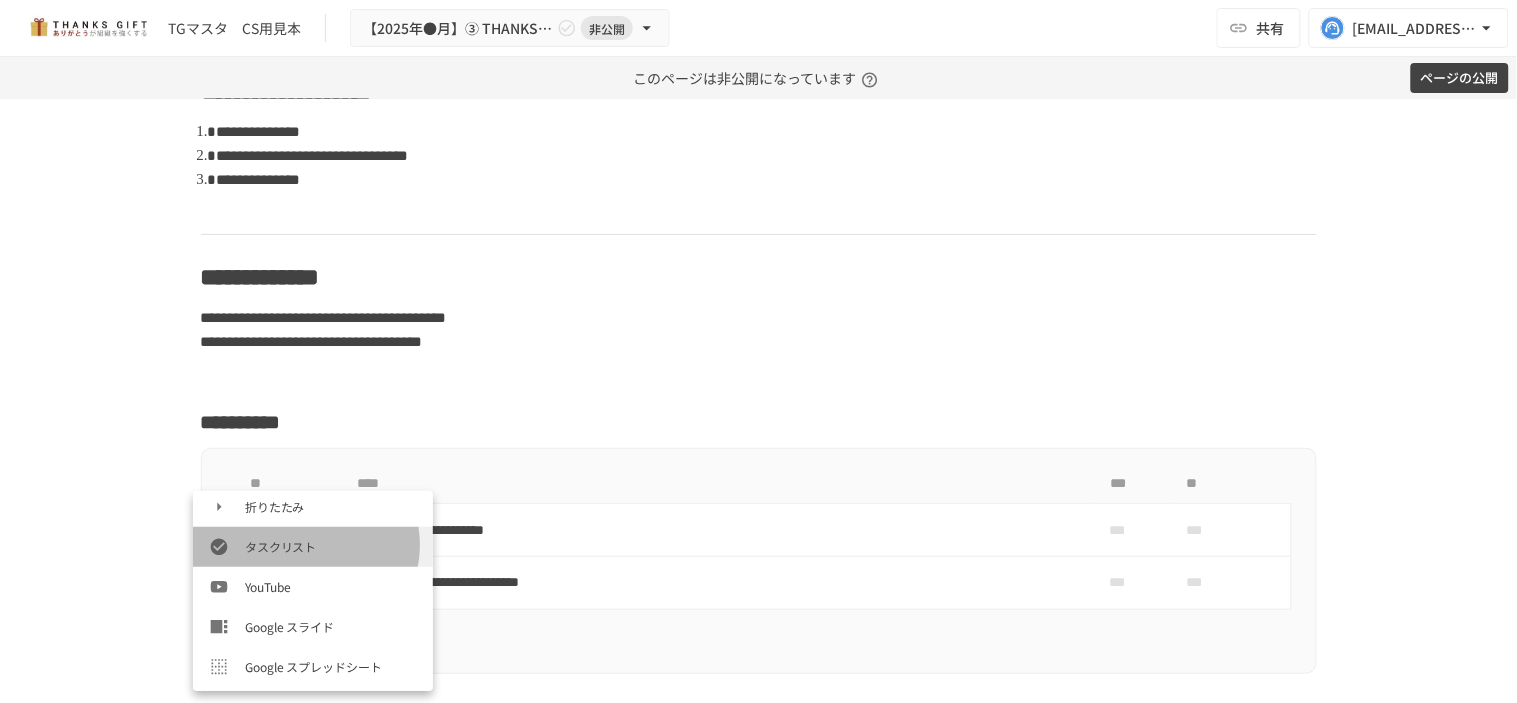 click on "タスクリスト" at bounding box center [331, 546] 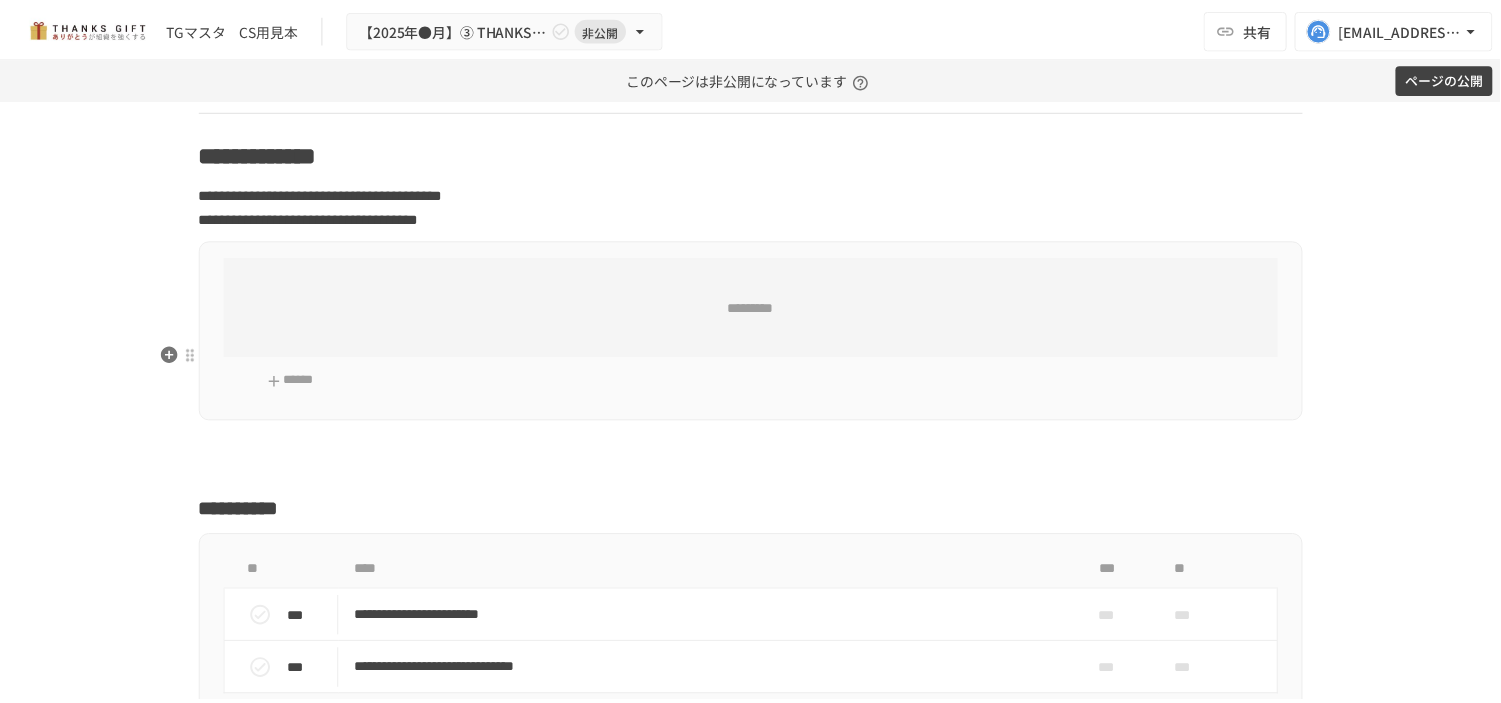 scroll, scrollTop: 20130, scrollLeft: 0, axis: vertical 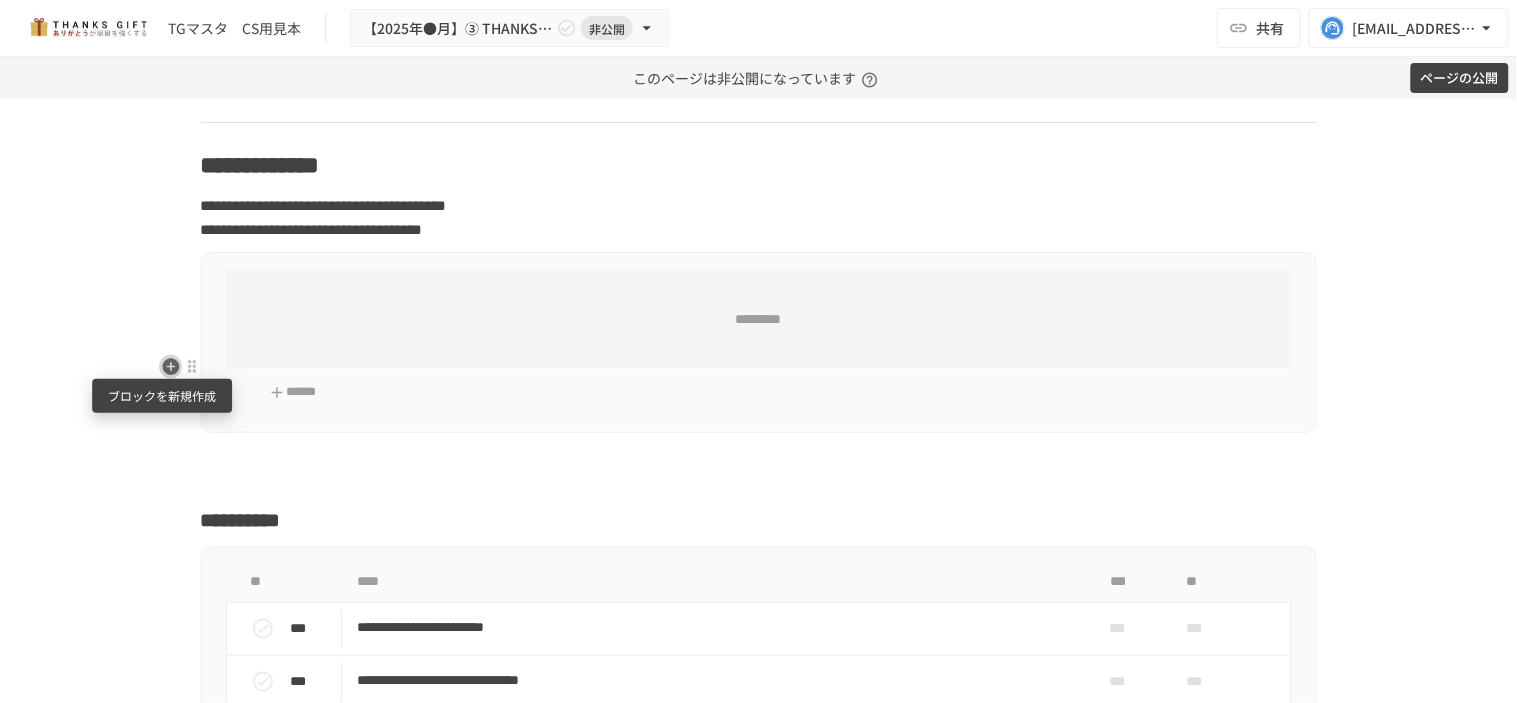 click 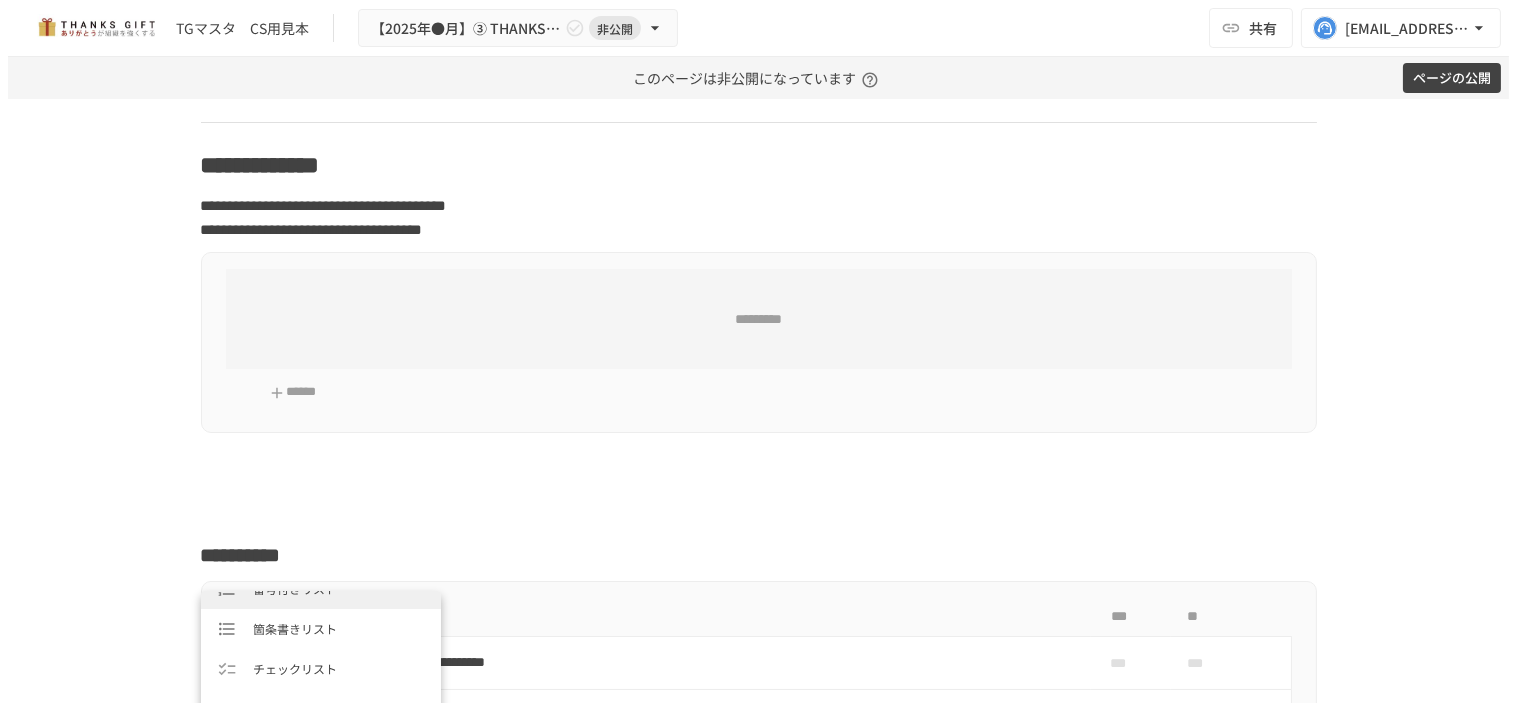 scroll, scrollTop: 111, scrollLeft: 0, axis: vertical 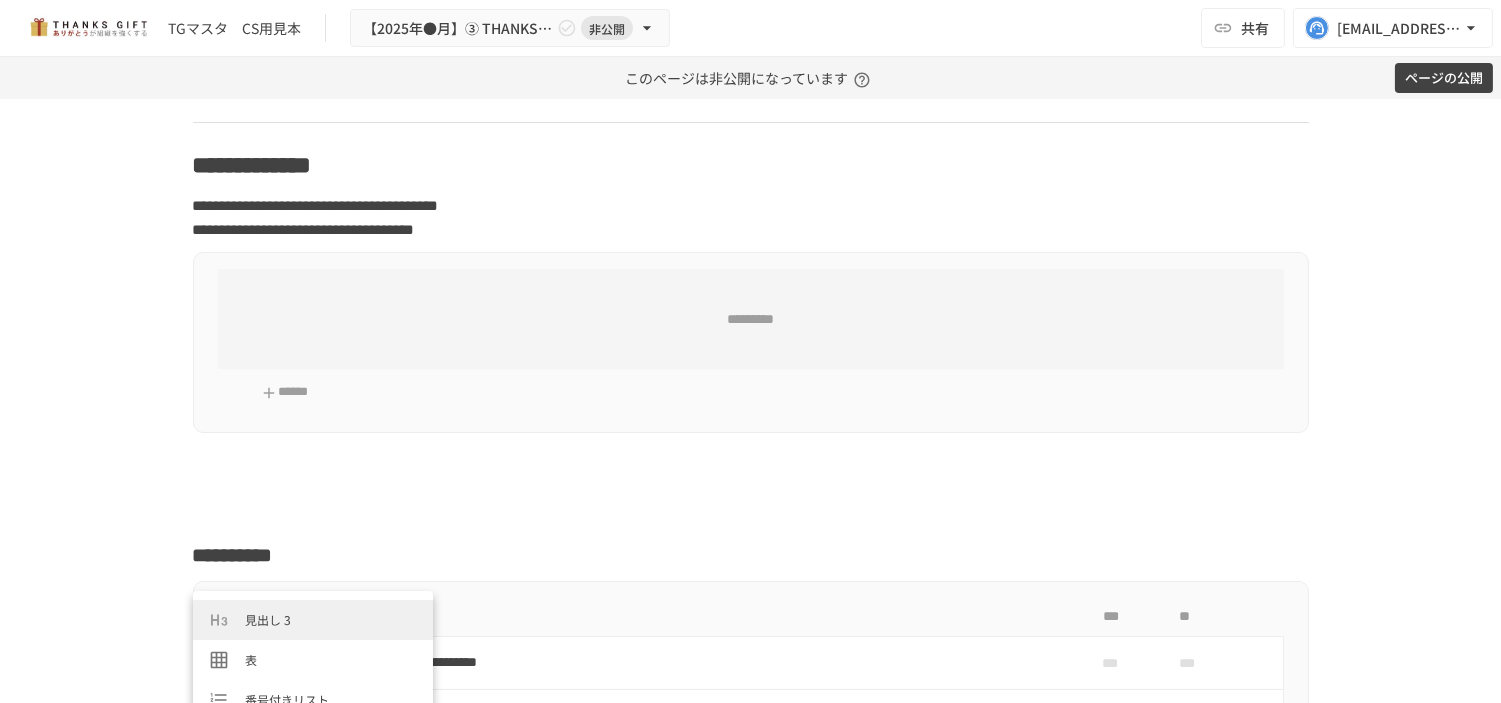 click on "見出し 3" at bounding box center [331, 619] 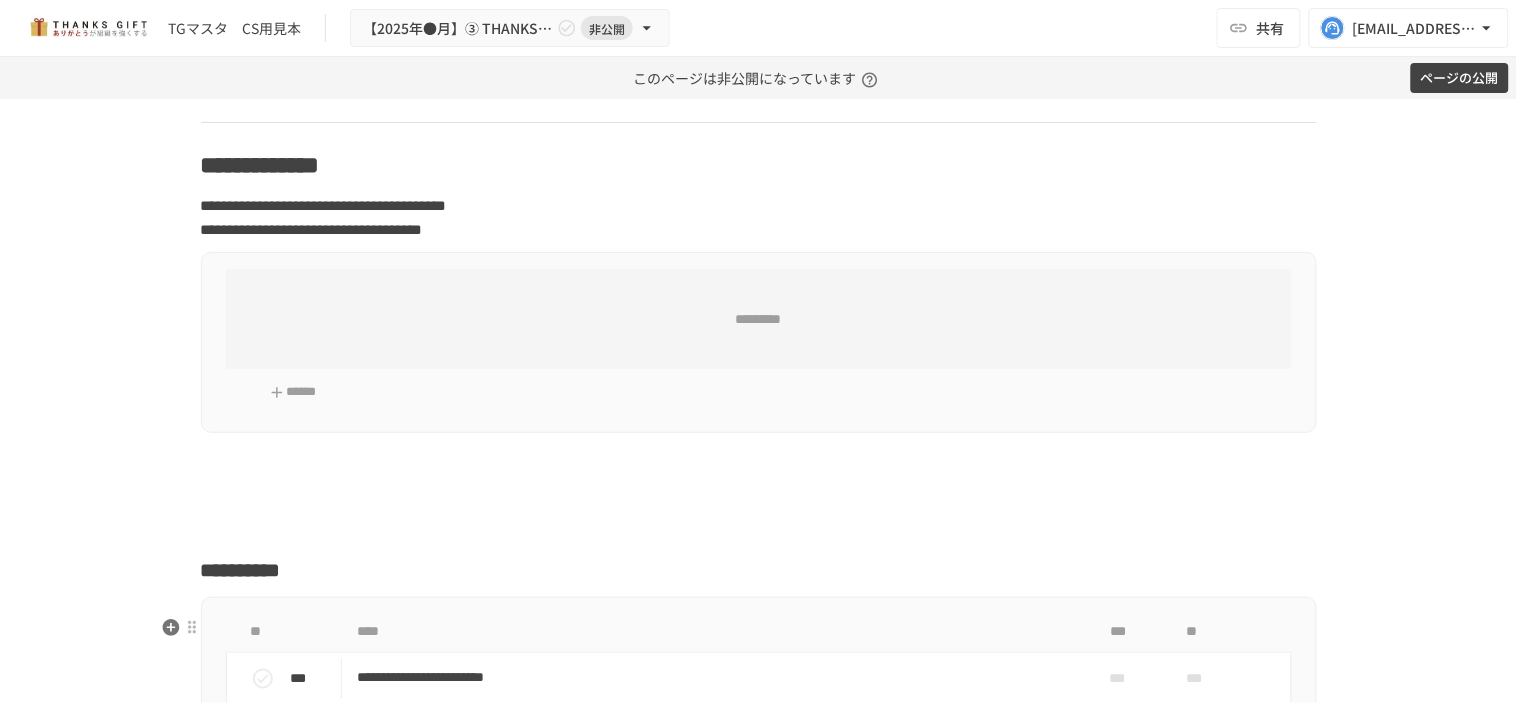 type 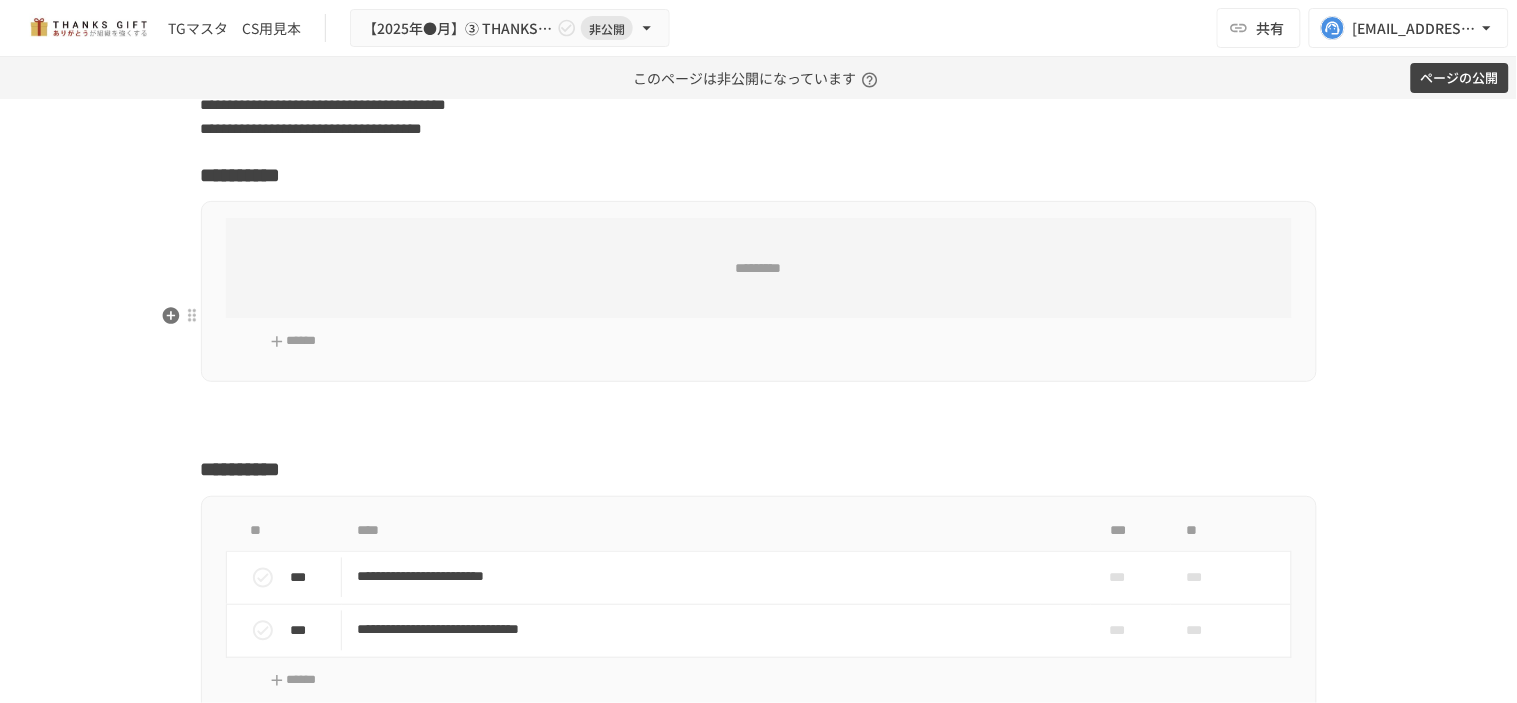scroll, scrollTop: 20241, scrollLeft: 0, axis: vertical 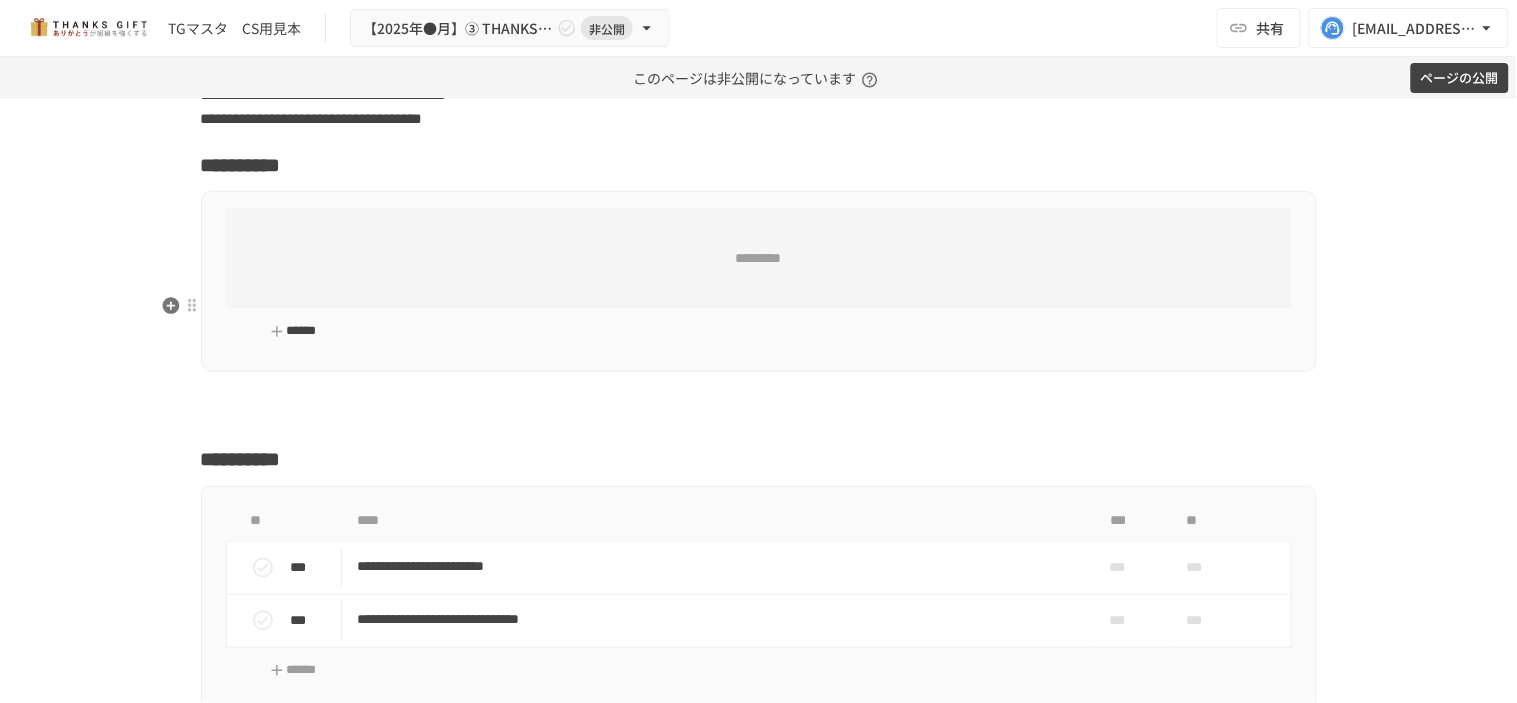 click on "******" at bounding box center [294, 331] 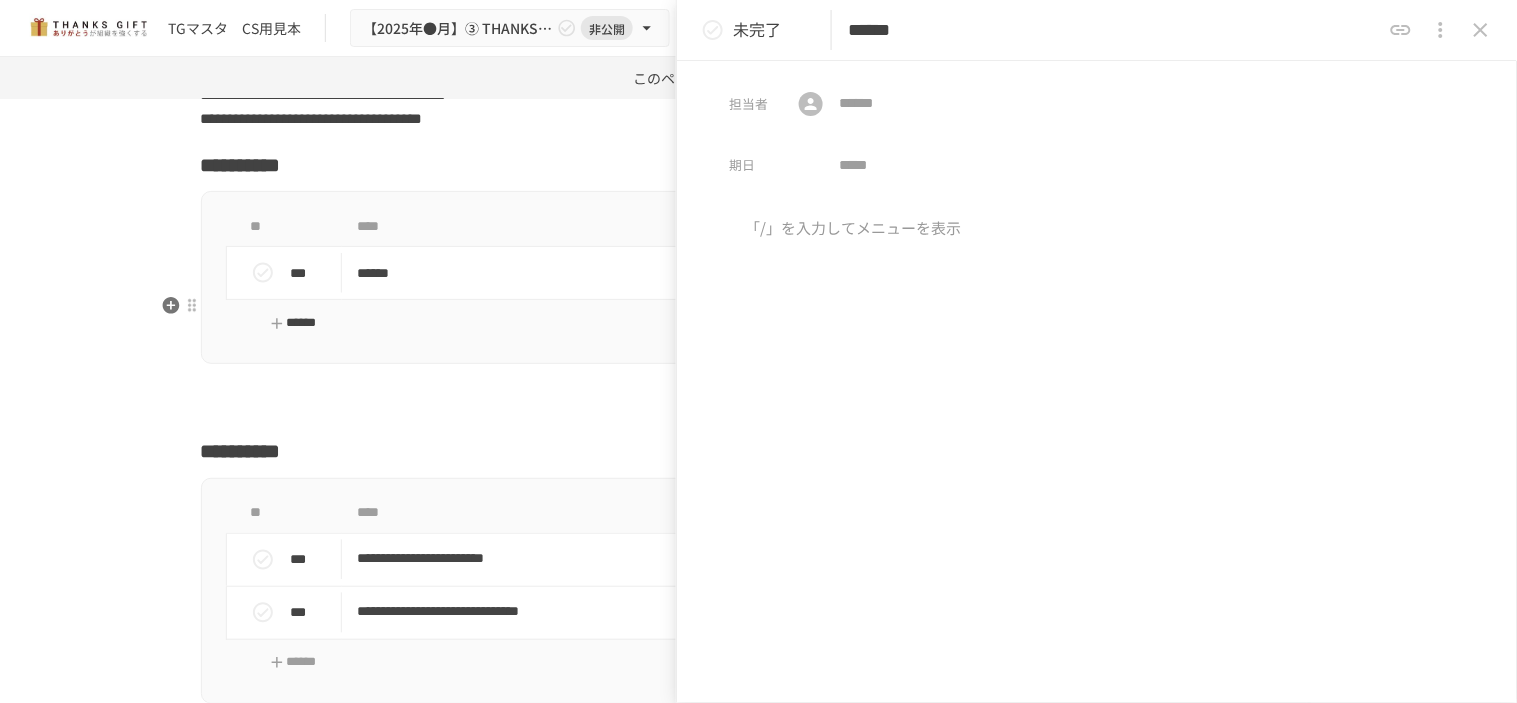 type on "******" 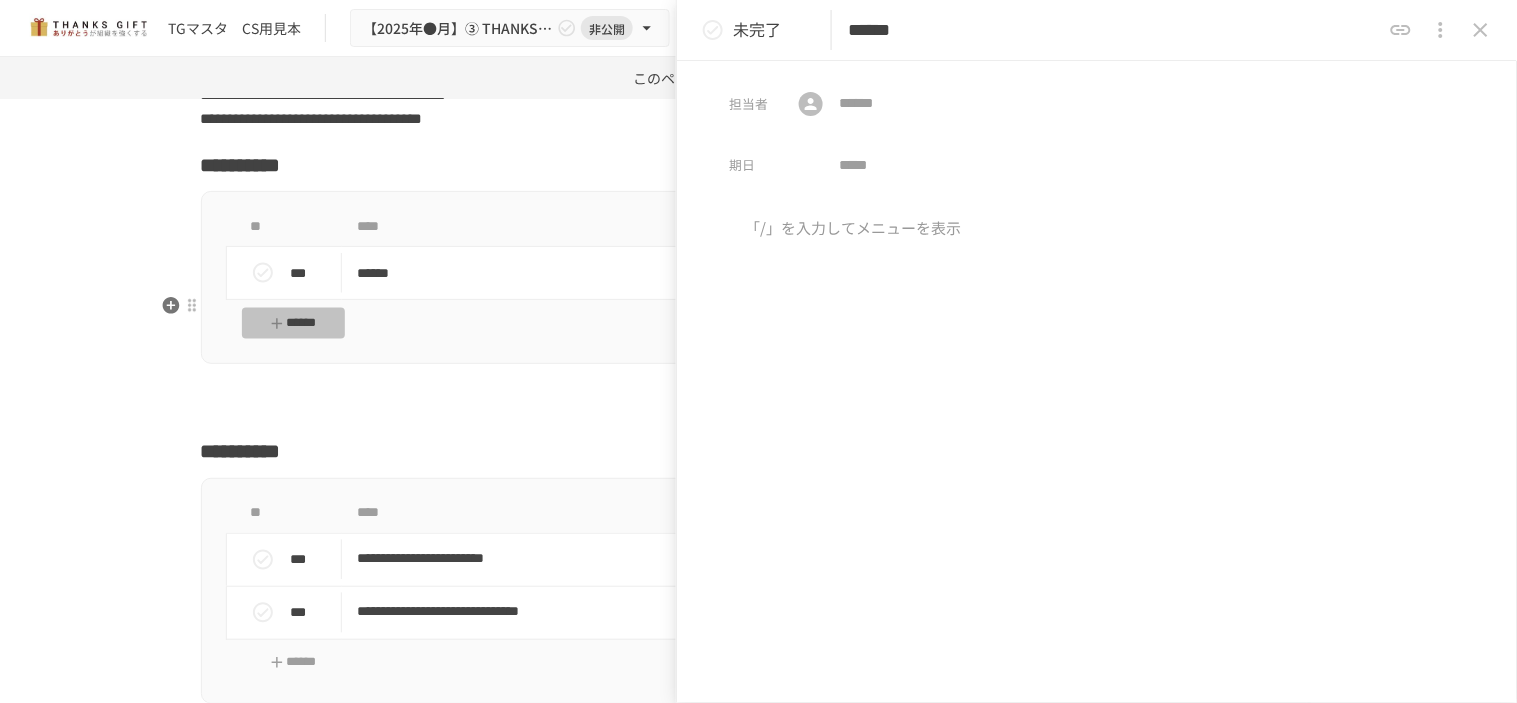 click on "******" at bounding box center (294, 323) 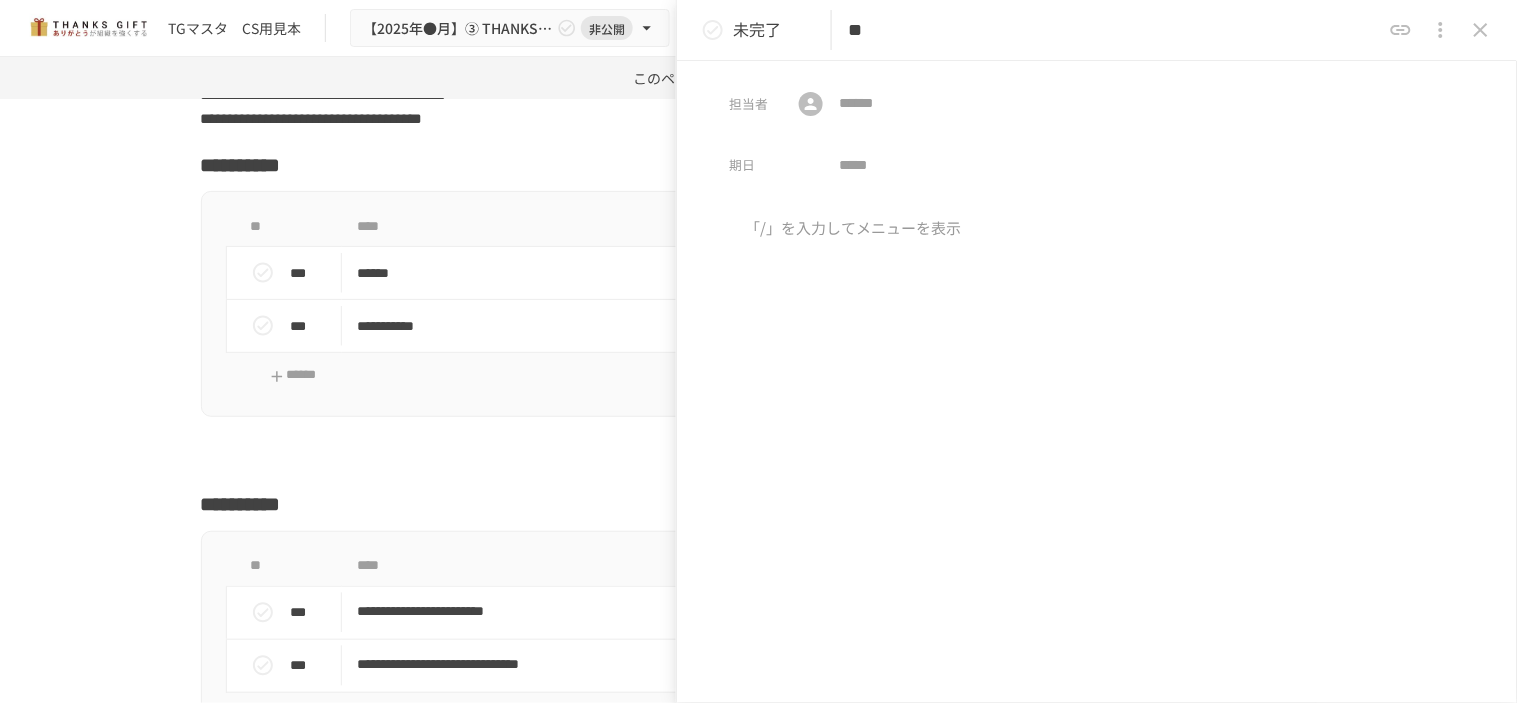 type on "*" 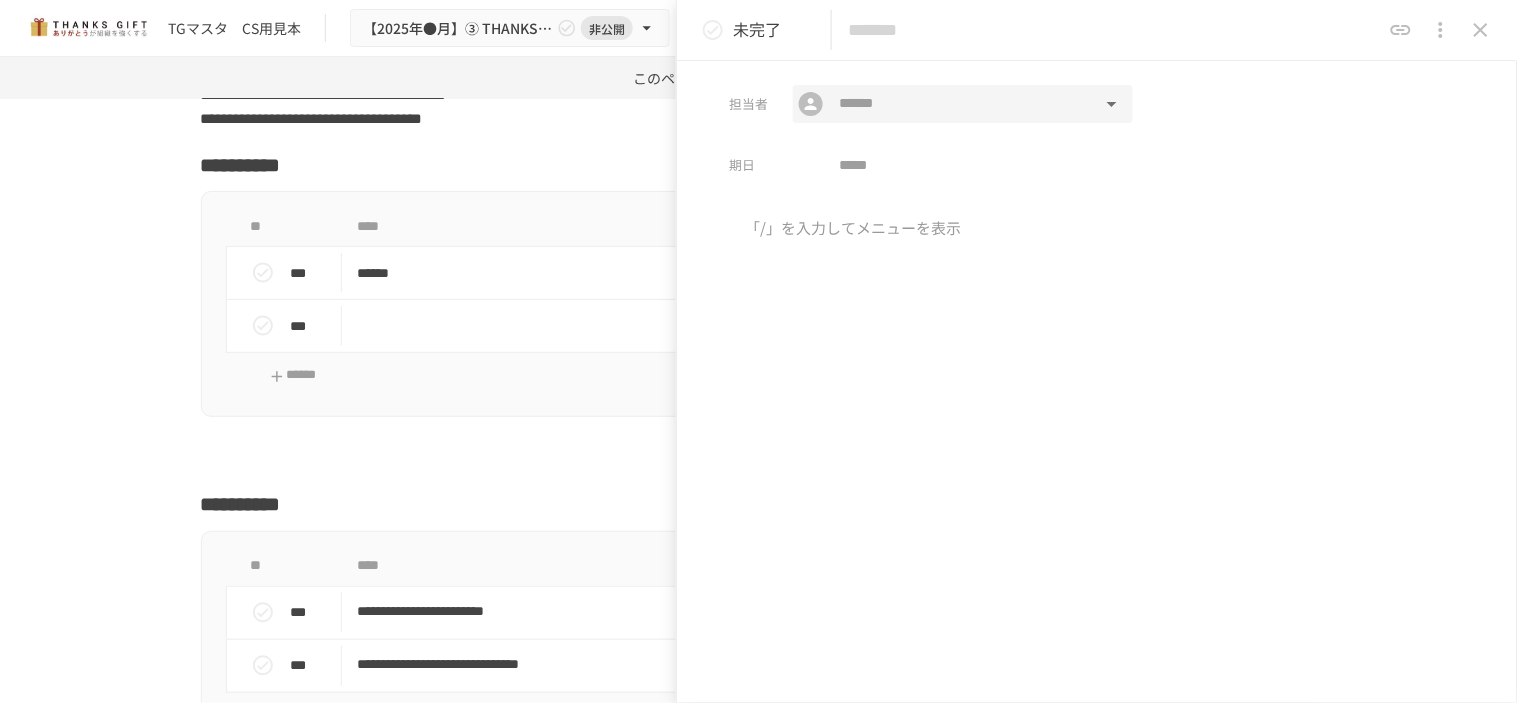 paste on "**********" 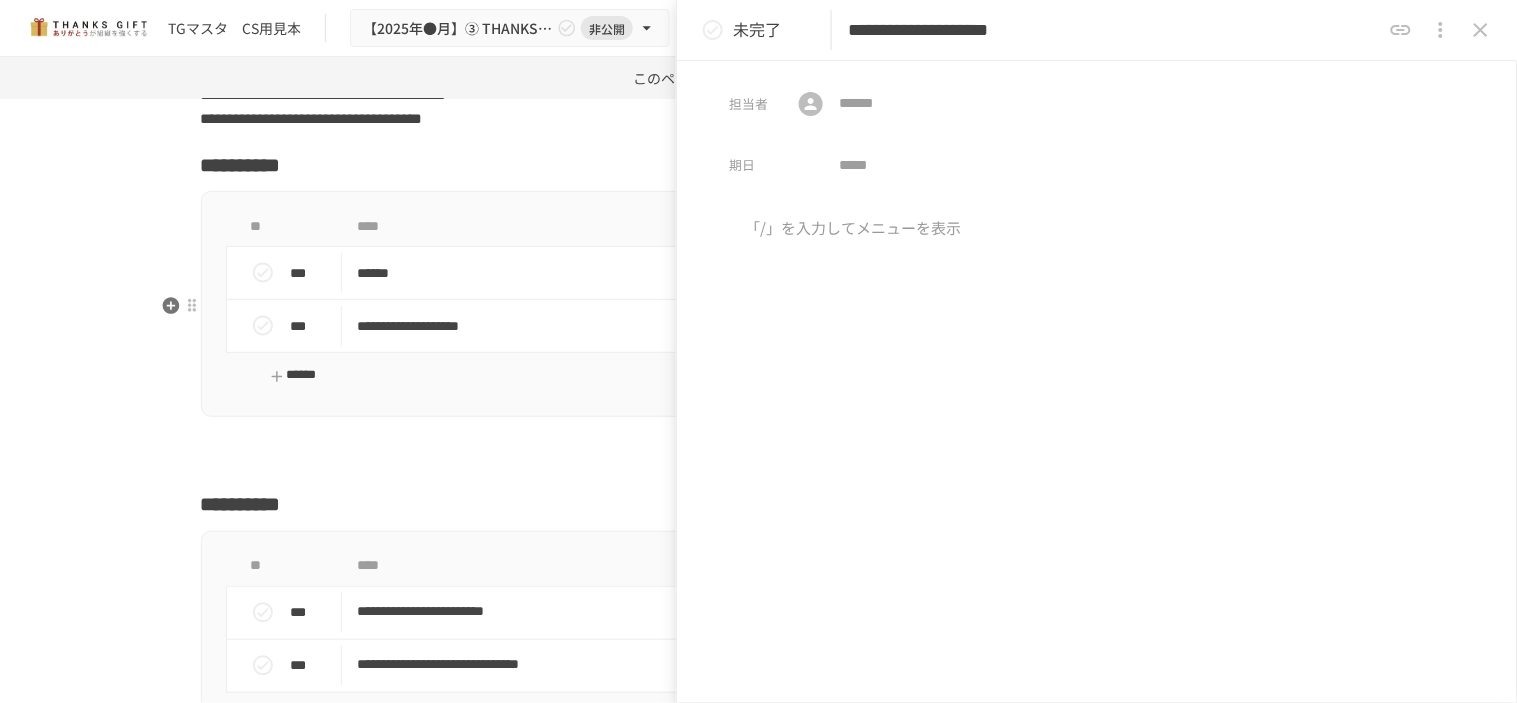 type on "**********" 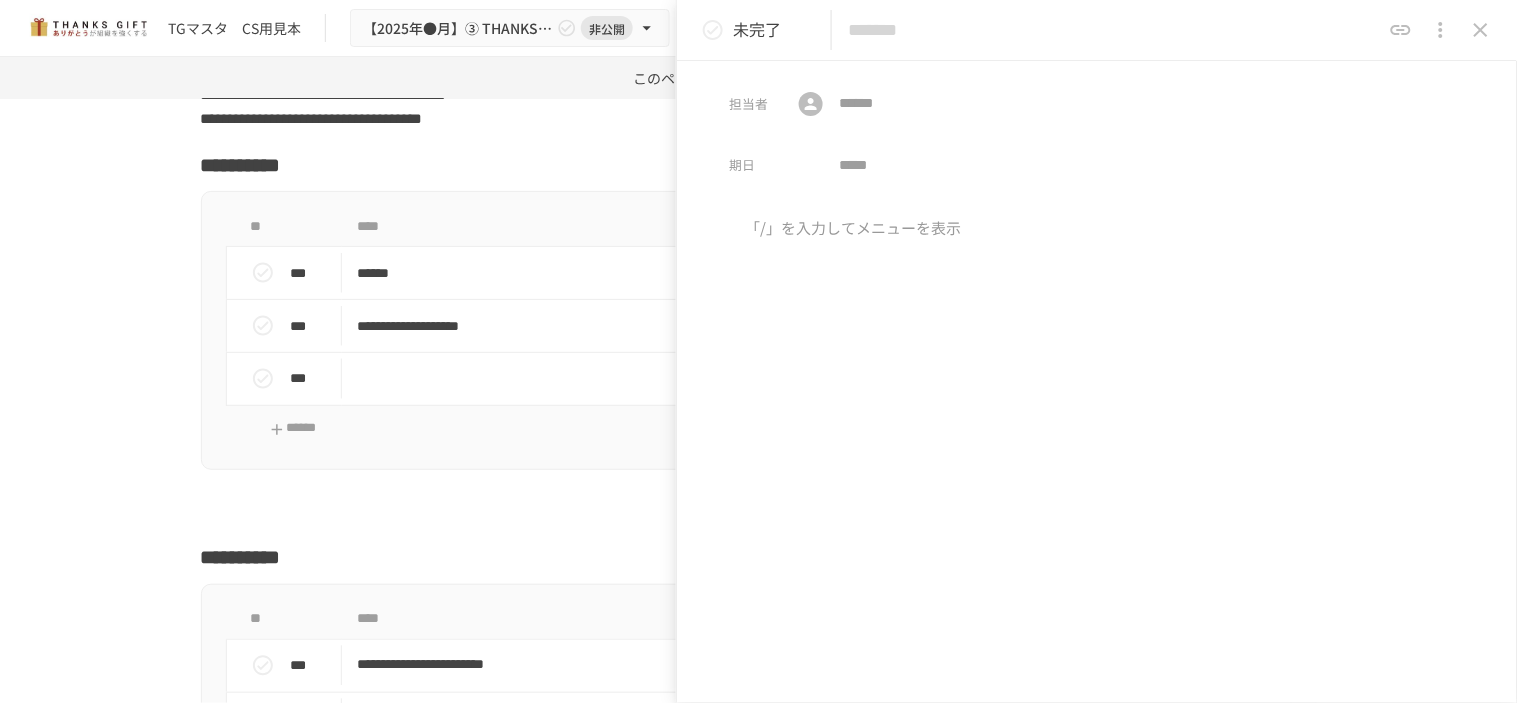 paste on "**********" 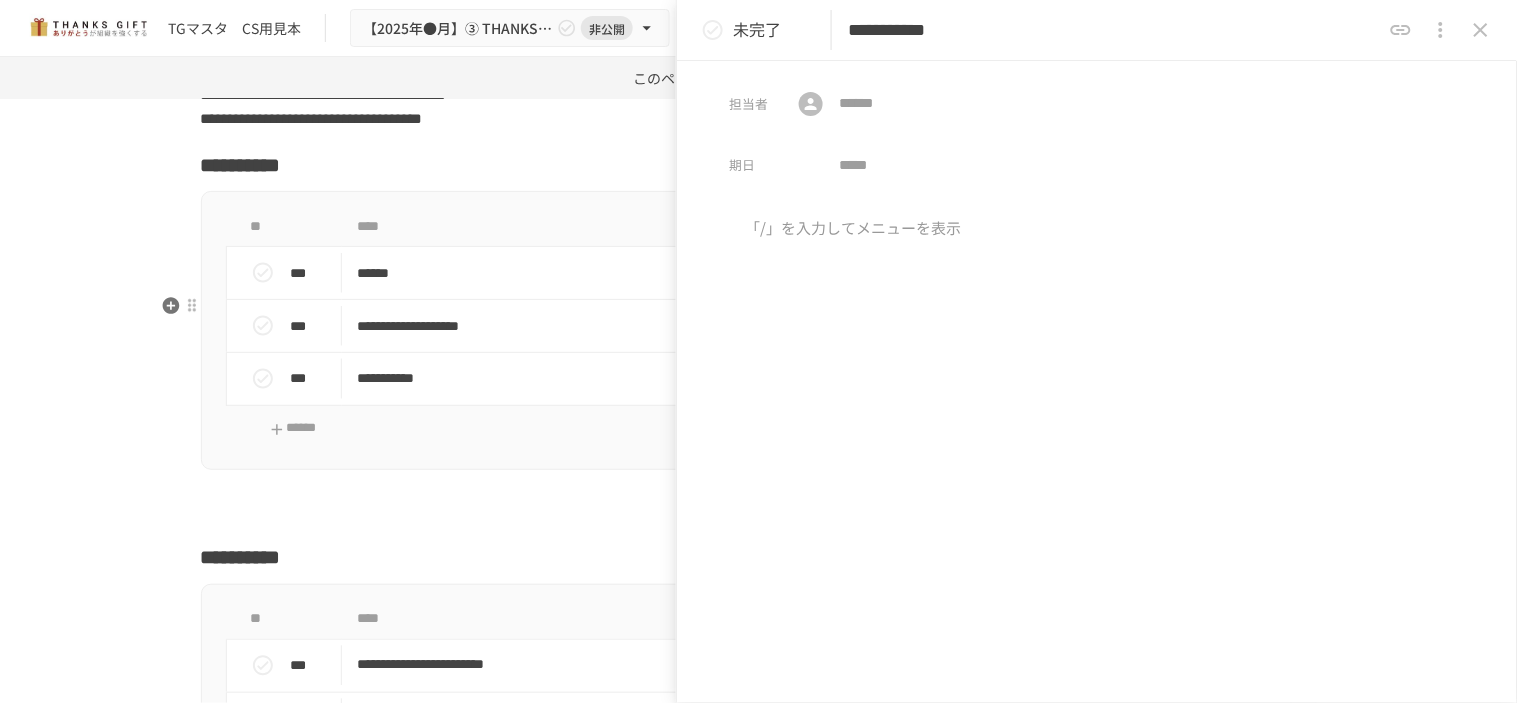 scroll, scrollTop: 20352, scrollLeft: 0, axis: vertical 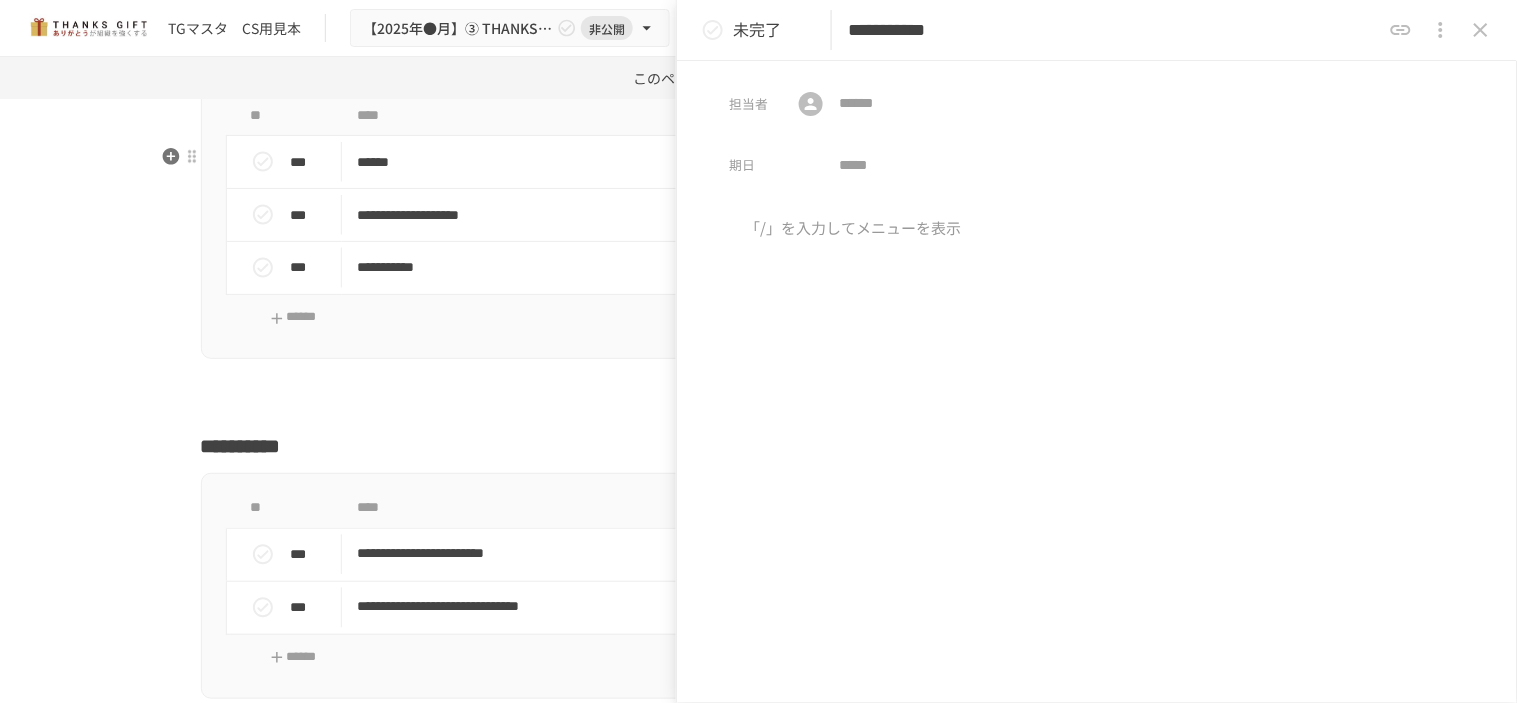 type on "**********" 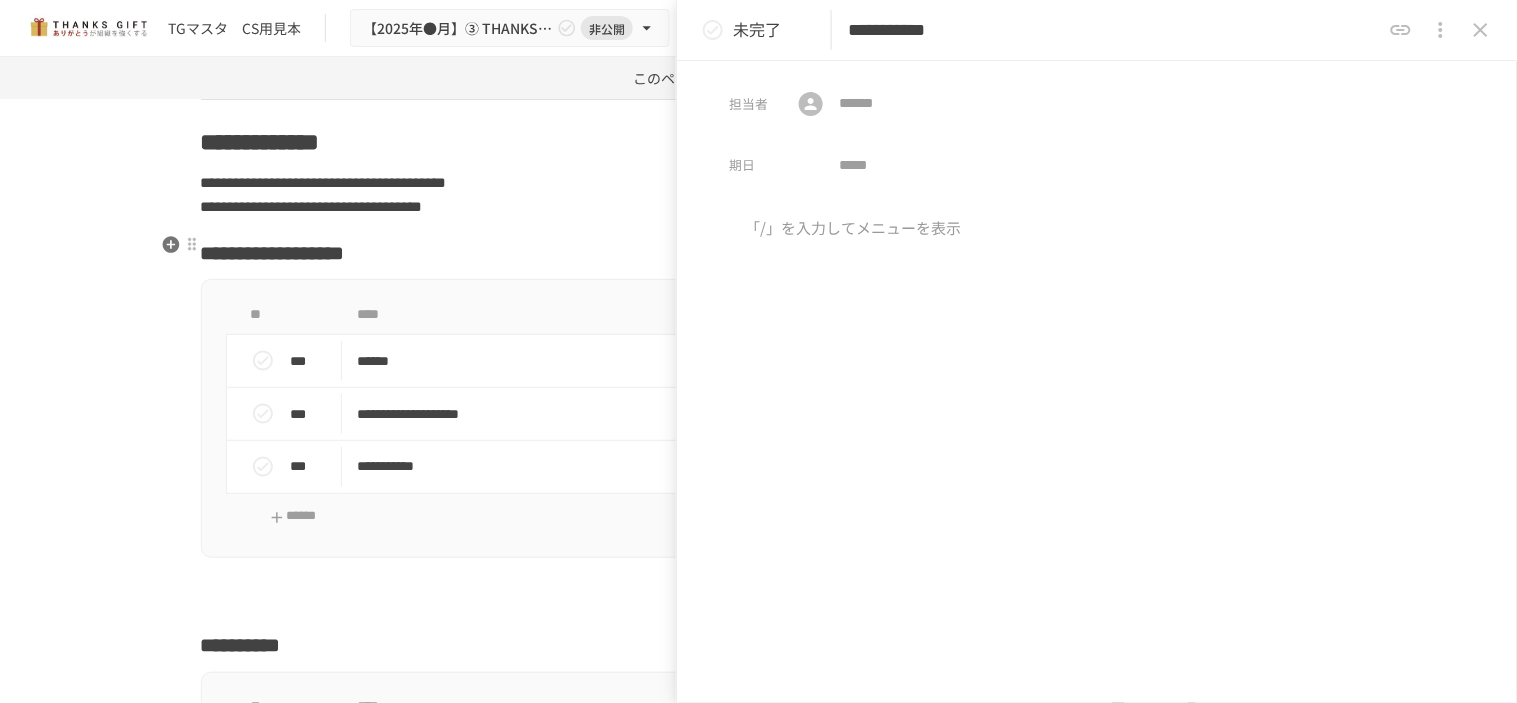 scroll, scrollTop: 20241, scrollLeft: 0, axis: vertical 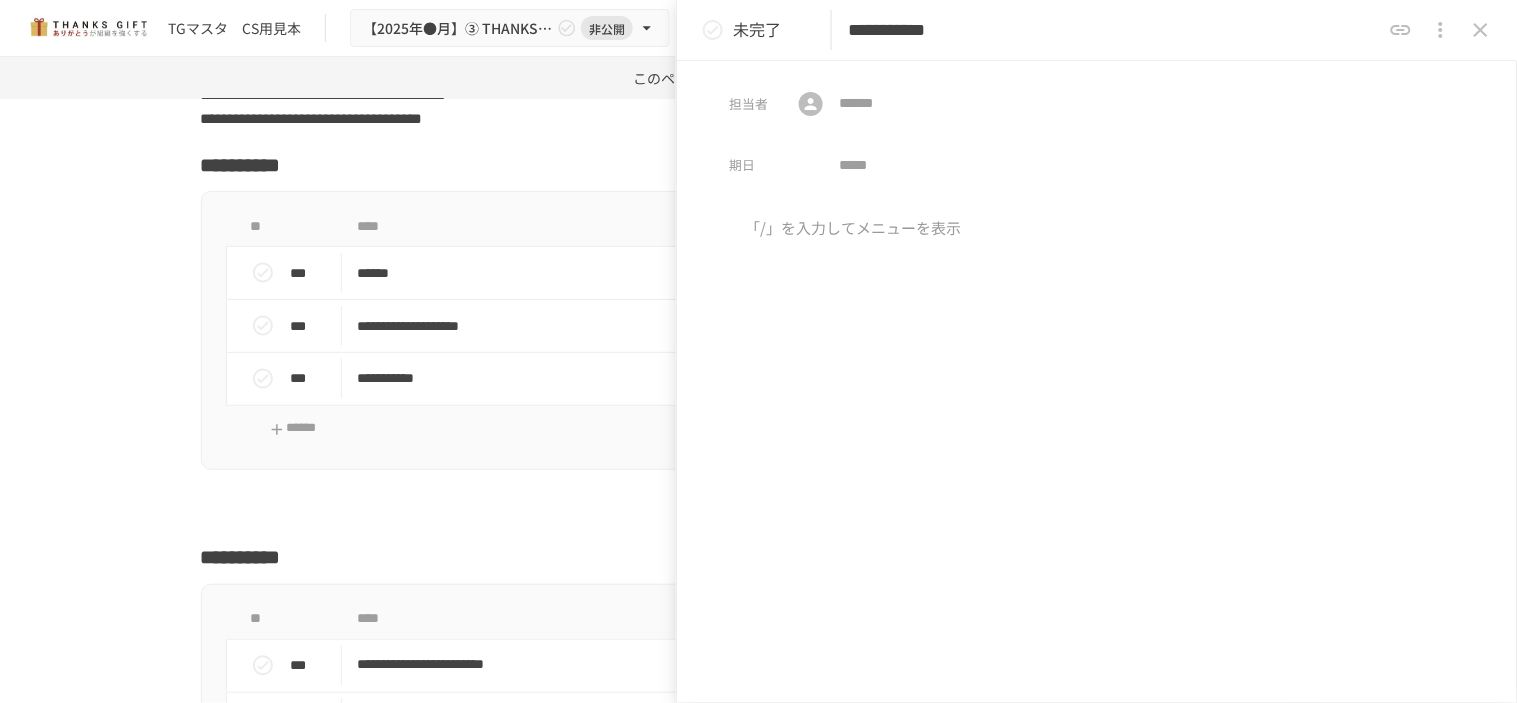 click at bounding box center [1097, 383] 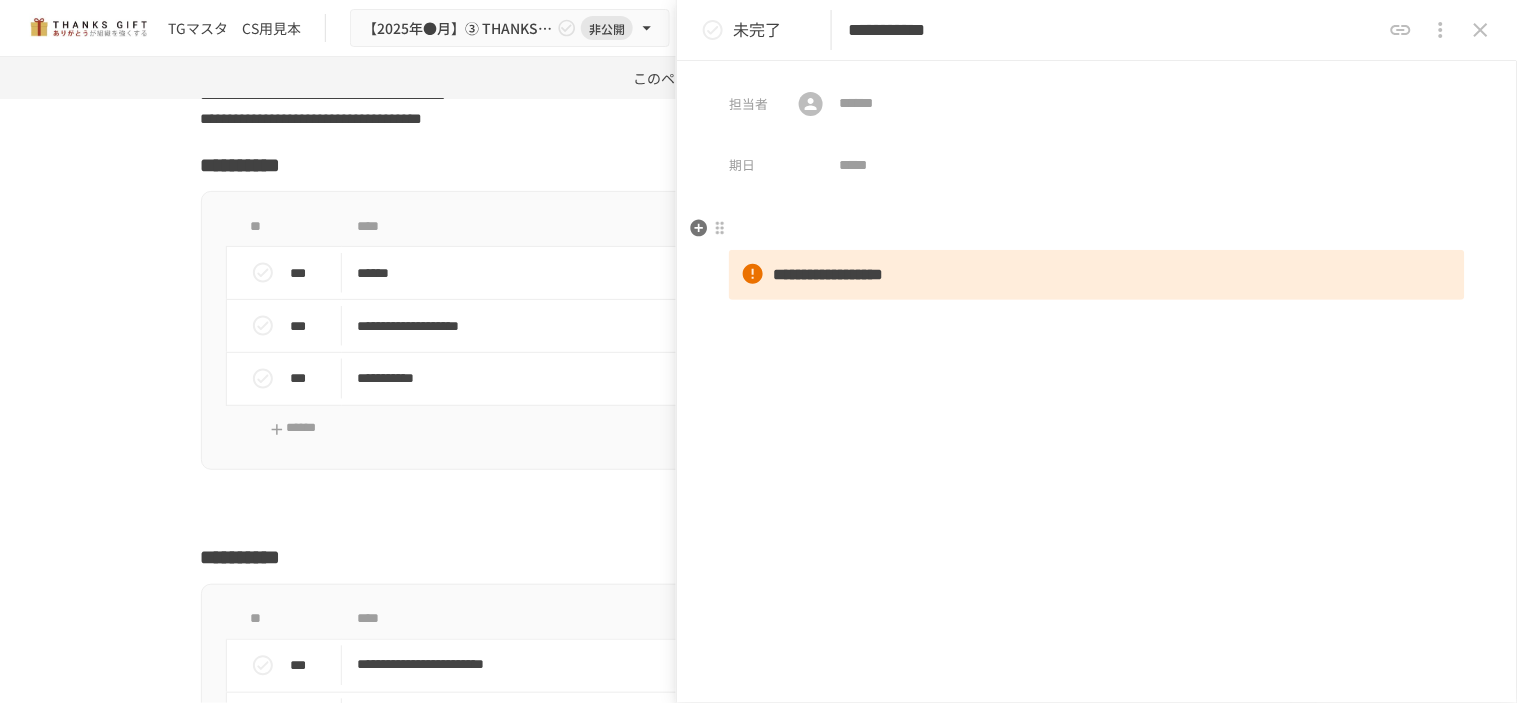 click at bounding box center (1097, 229) 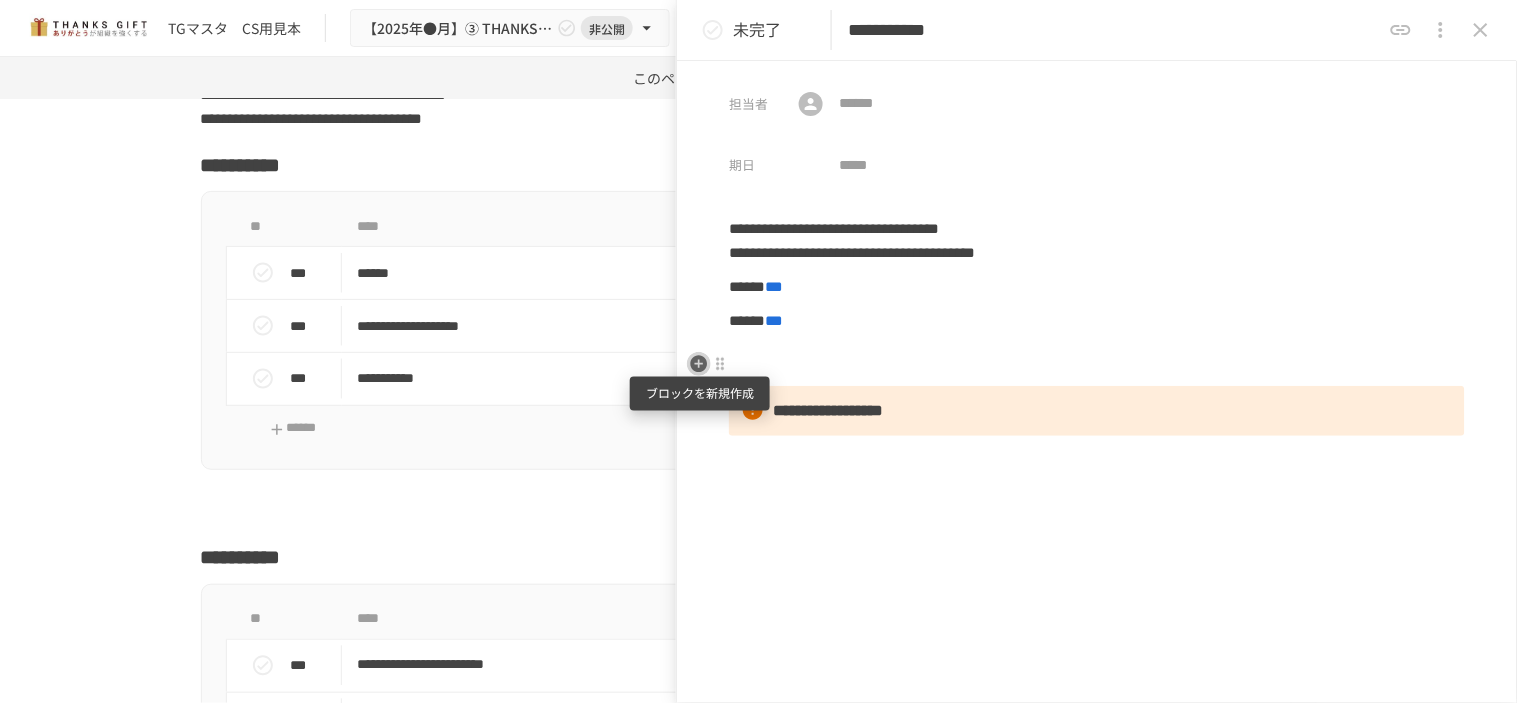 click 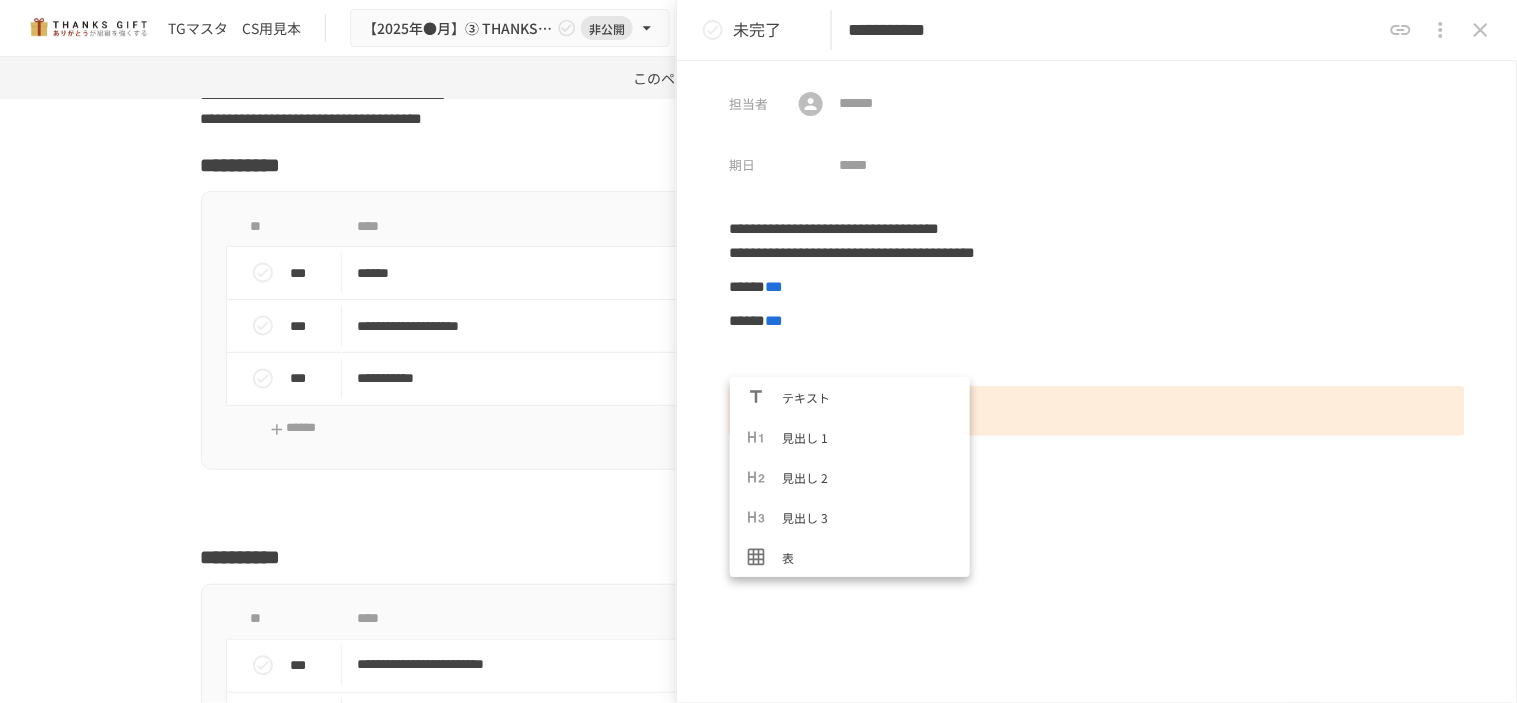 scroll, scrollTop: 333, scrollLeft: 0, axis: vertical 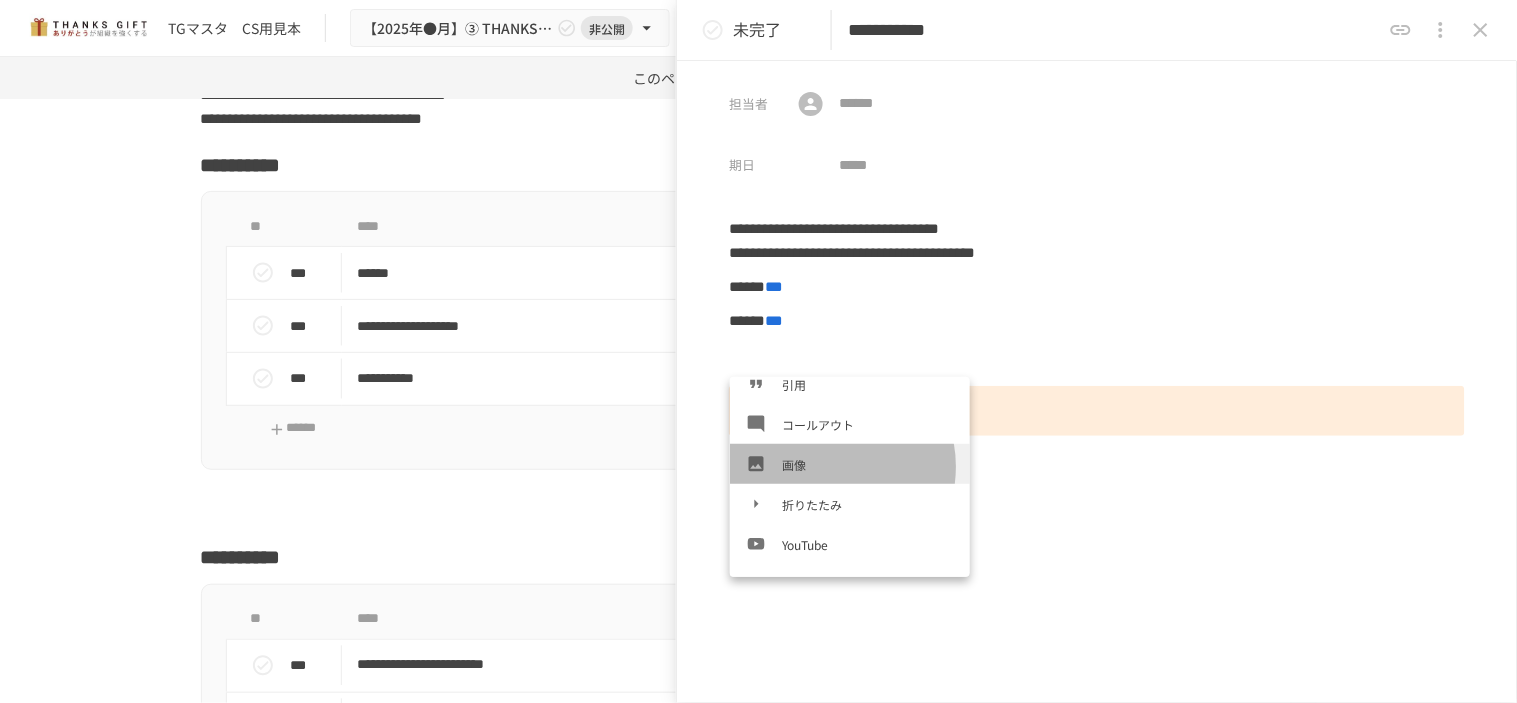 click on "画像" at bounding box center (868, 464) 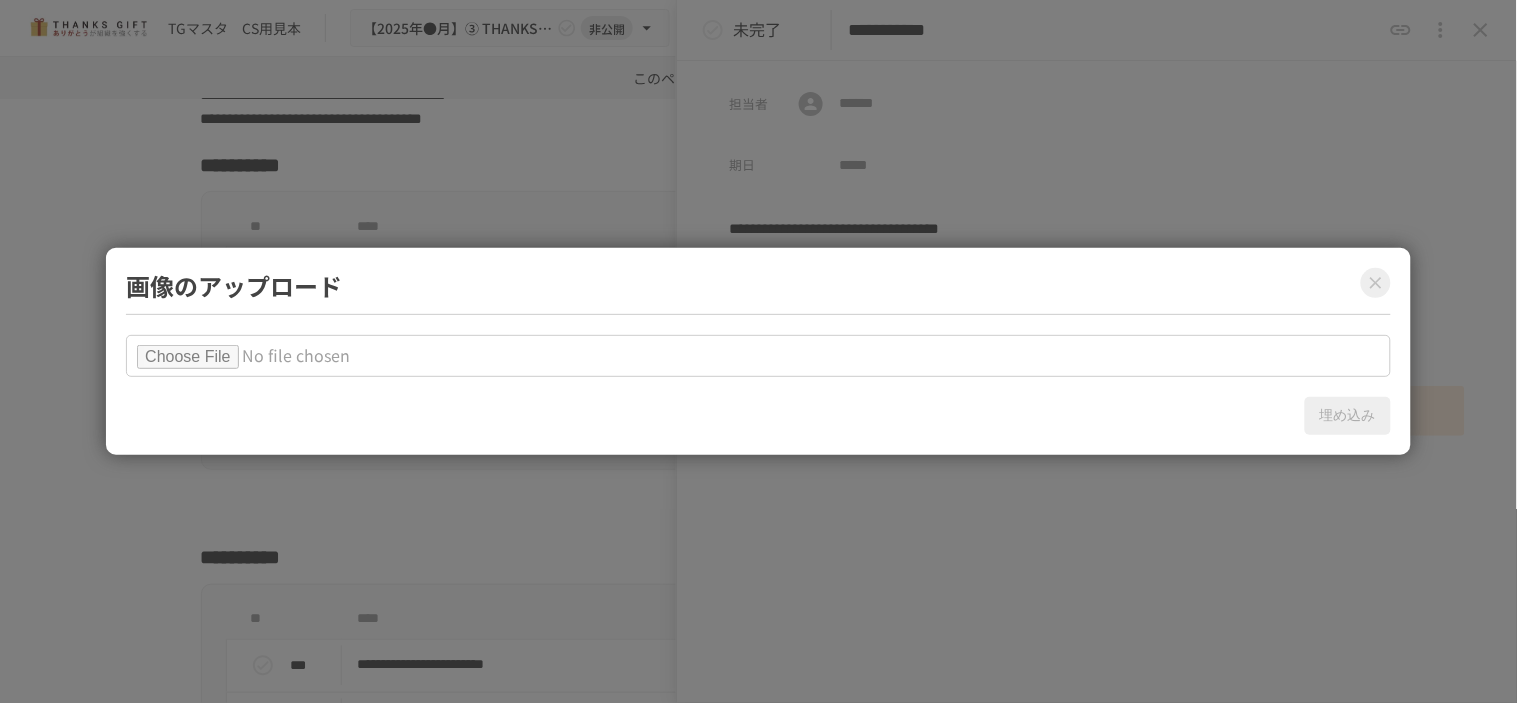 click at bounding box center (758, 356) 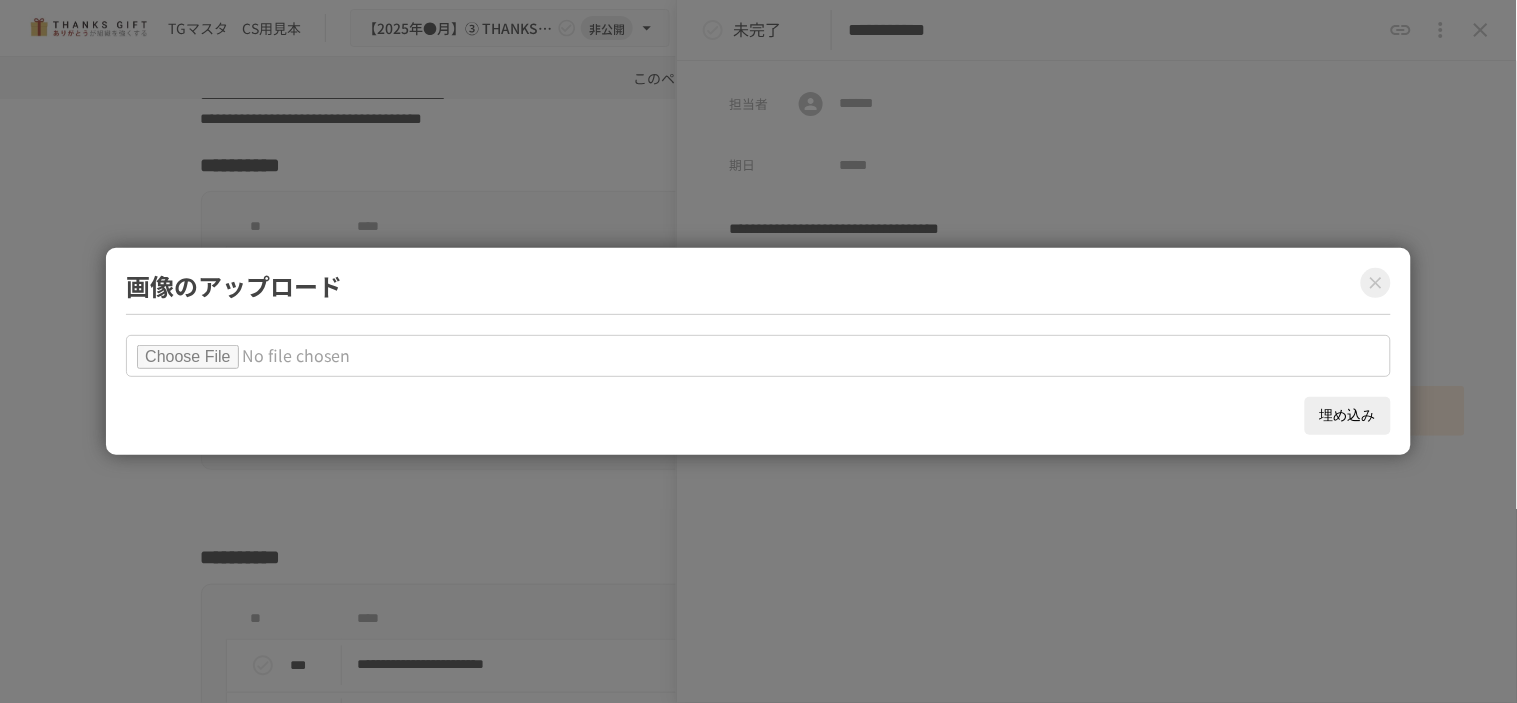 click on "埋め込み" at bounding box center (1348, 416) 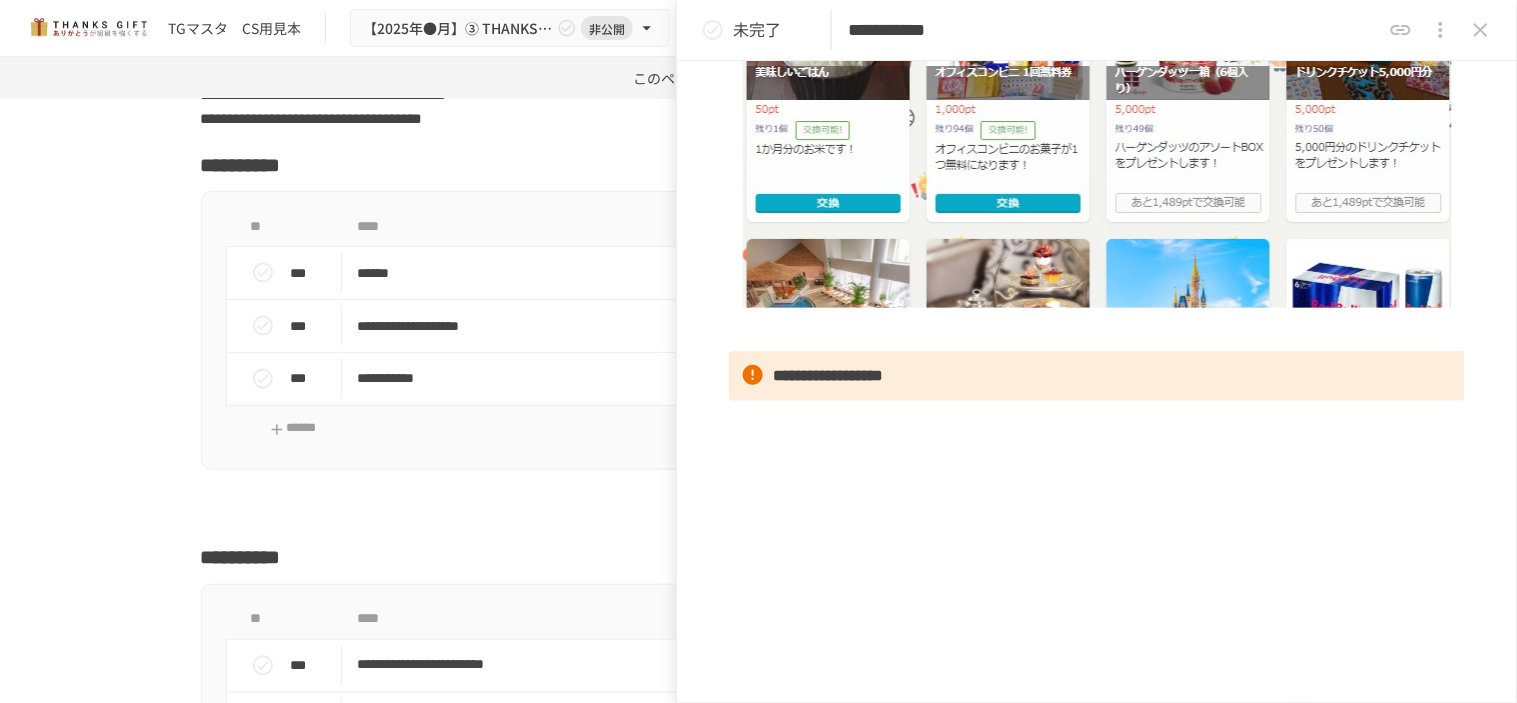 scroll, scrollTop: 417, scrollLeft: 0, axis: vertical 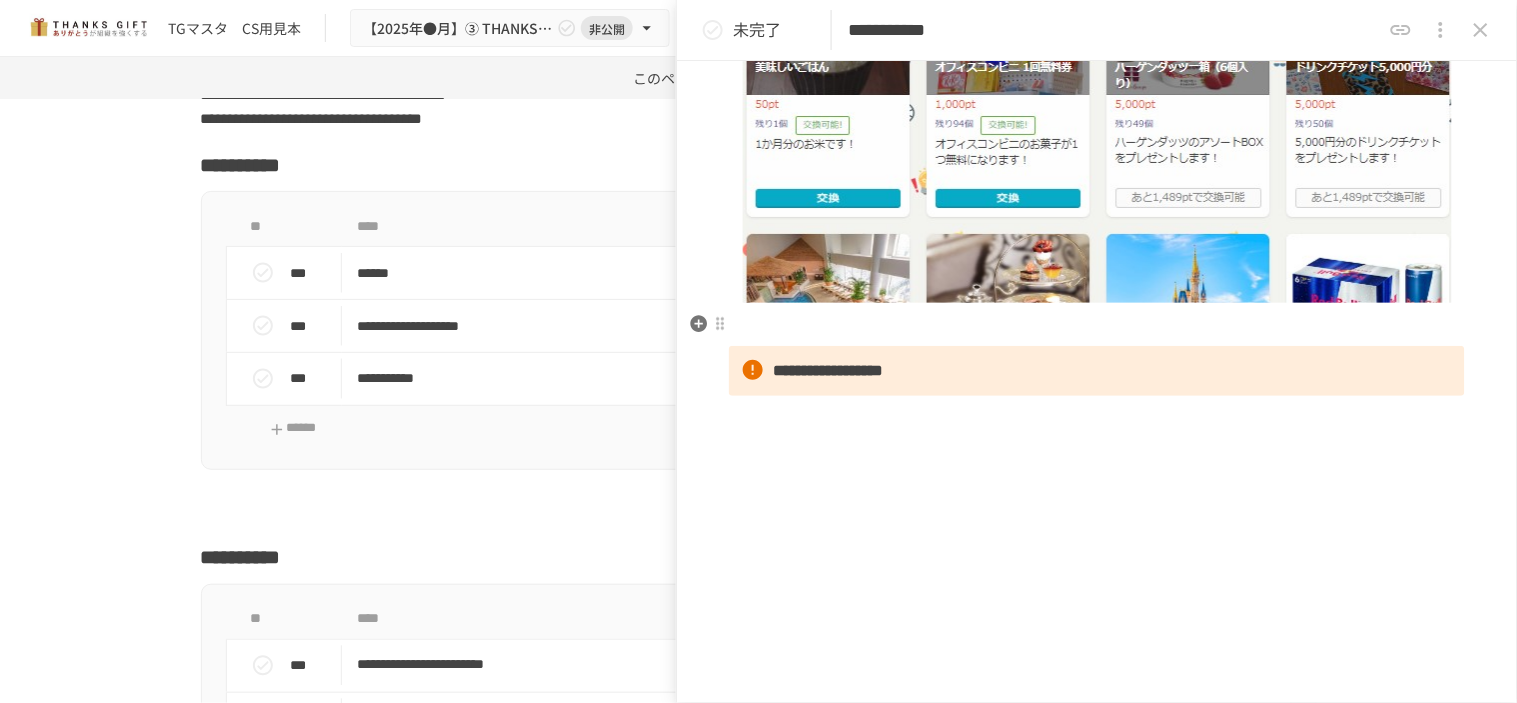 click at bounding box center (1097, 325) 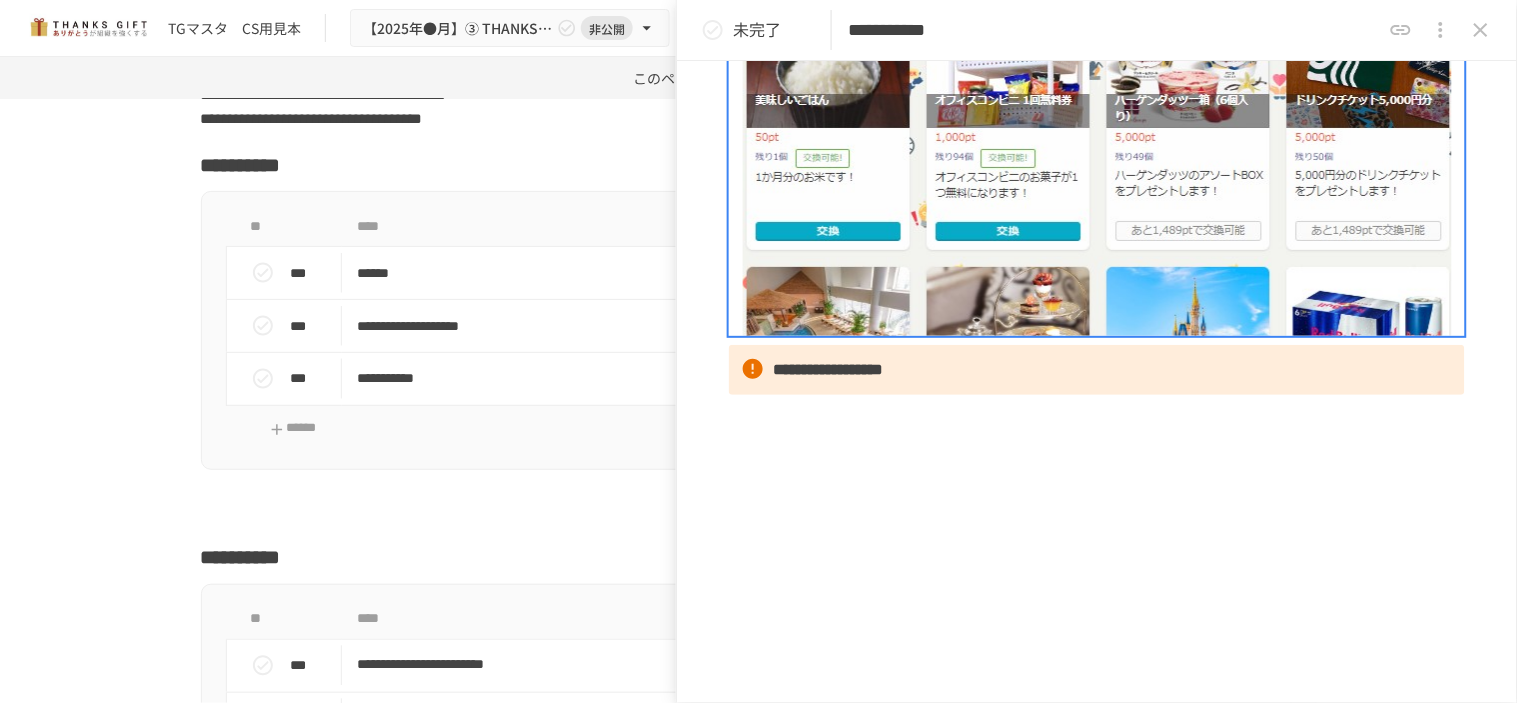 scroll, scrollTop: 383, scrollLeft: 0, axis: vertical 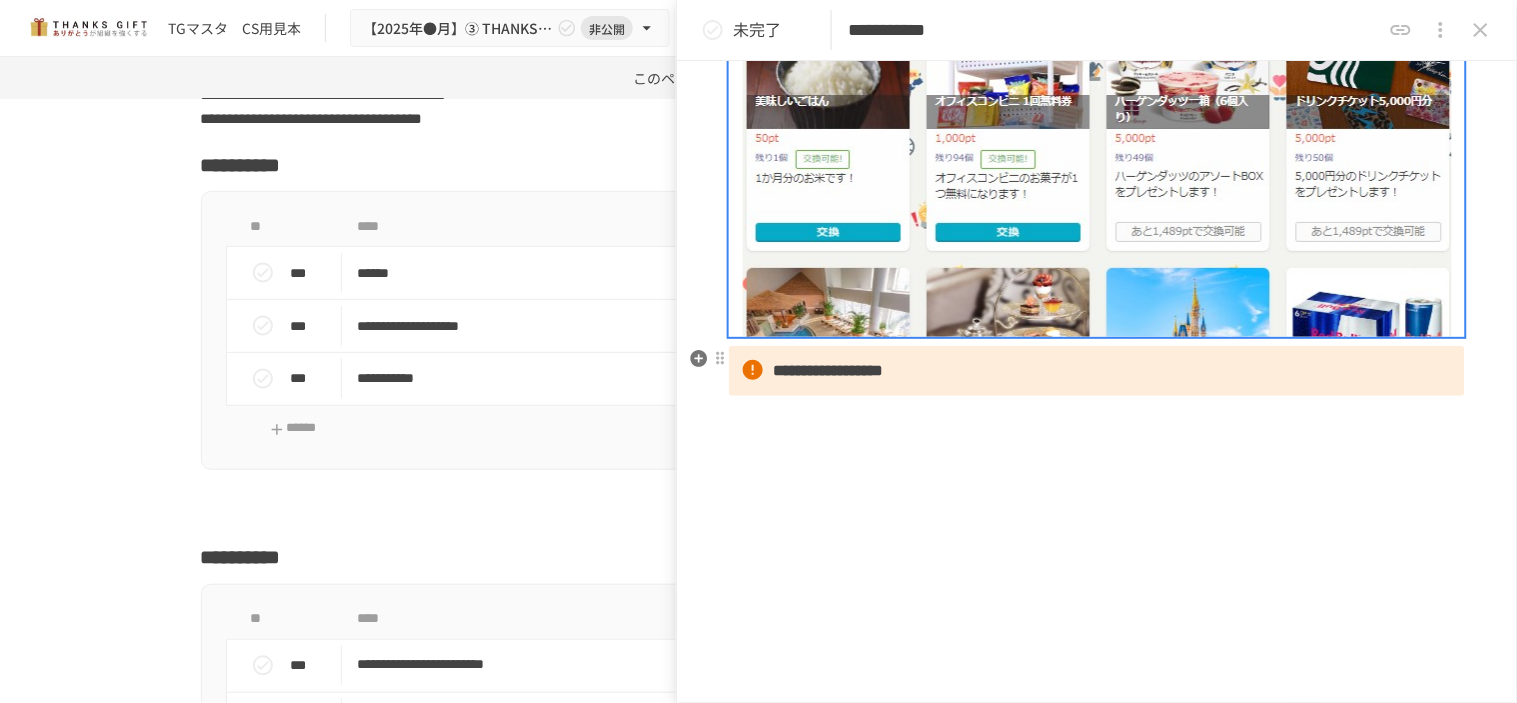 click on "**********" at bounding box center (828, 370) 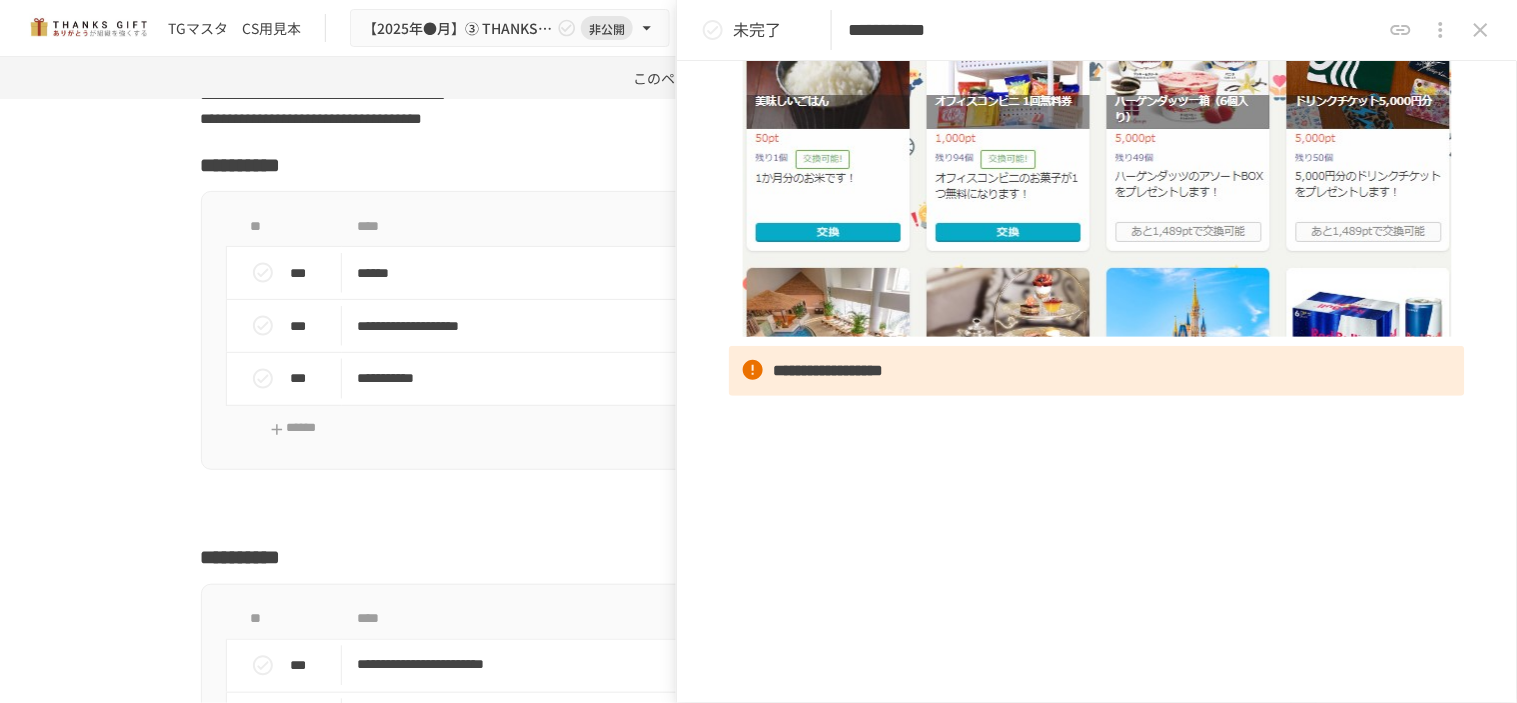 type 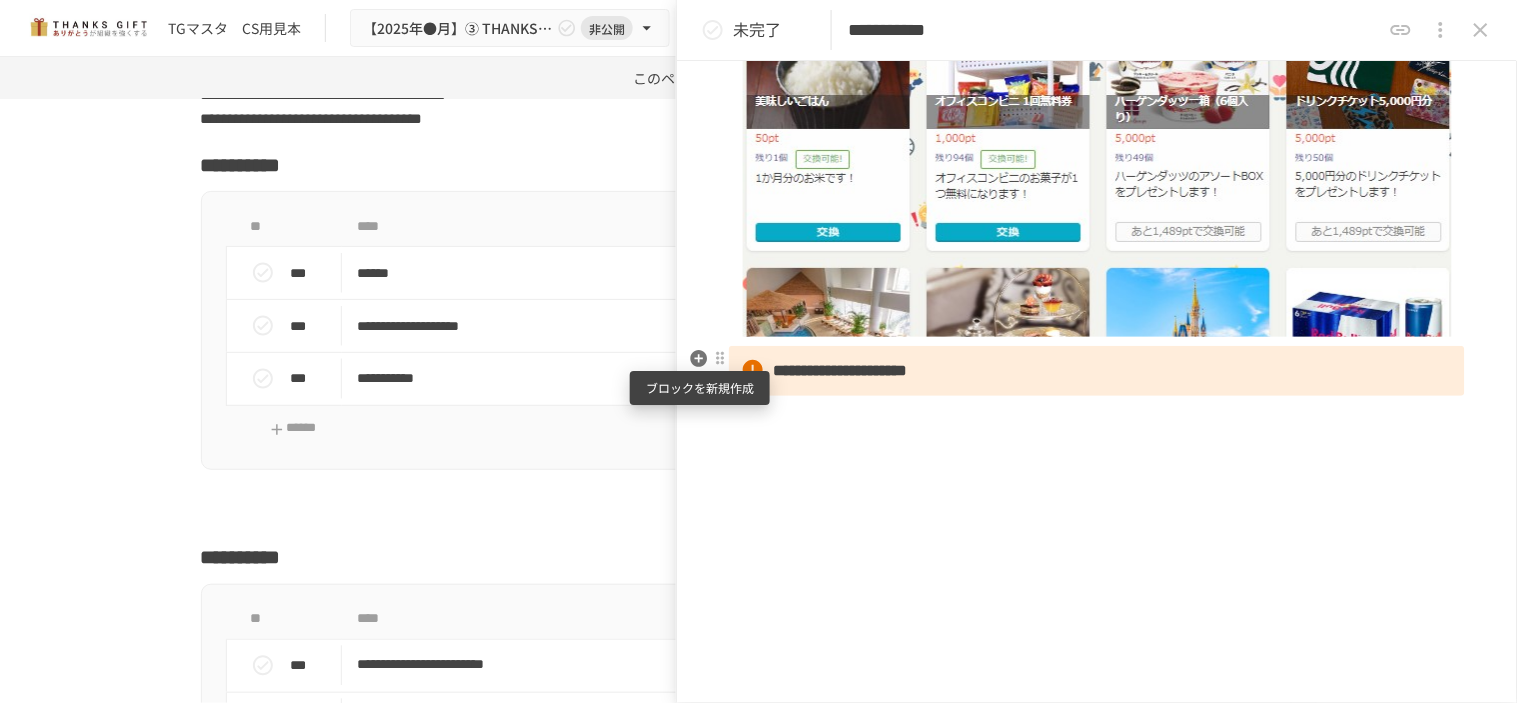 click 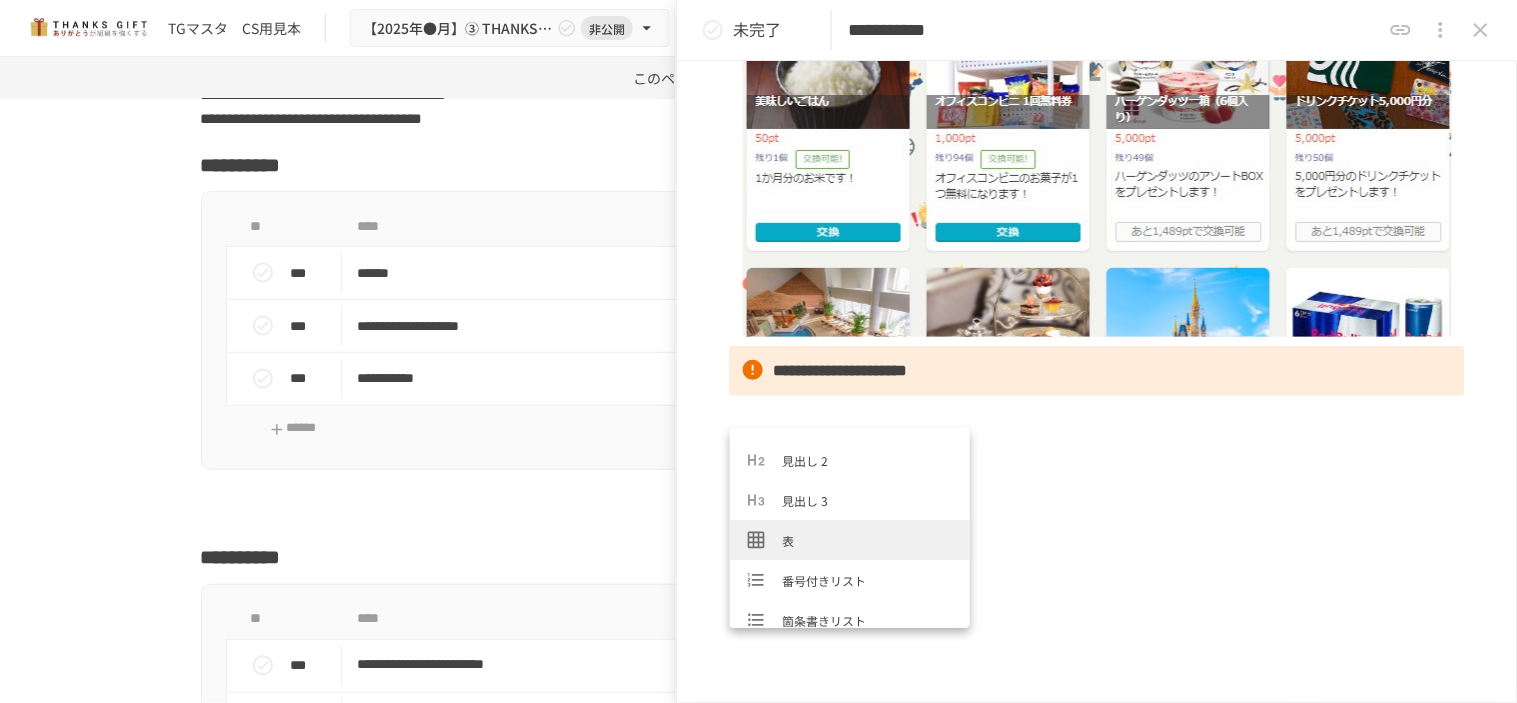 scroll, scrollTop: 222, scrollLeft: 0, axis: vertical 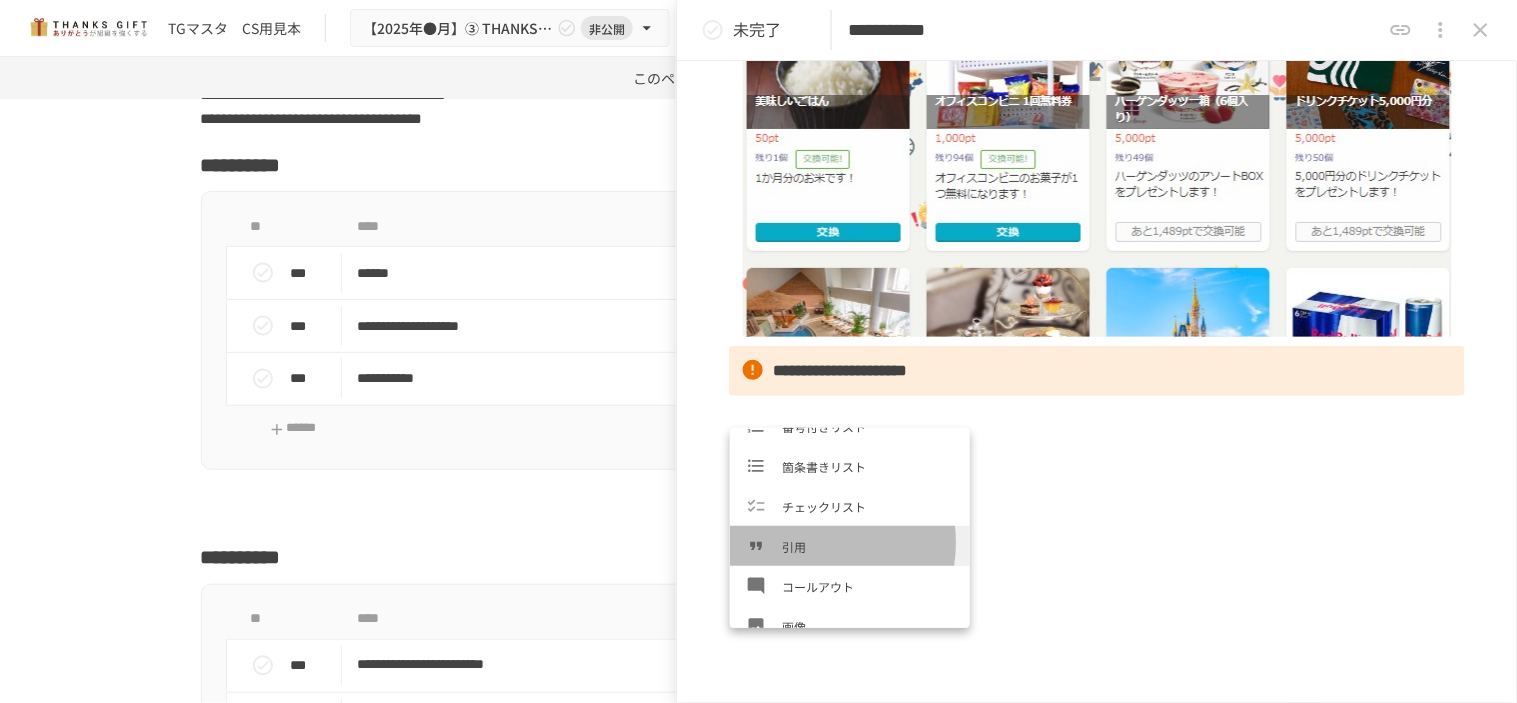 click on "引用" at bounding box center [868, 546] 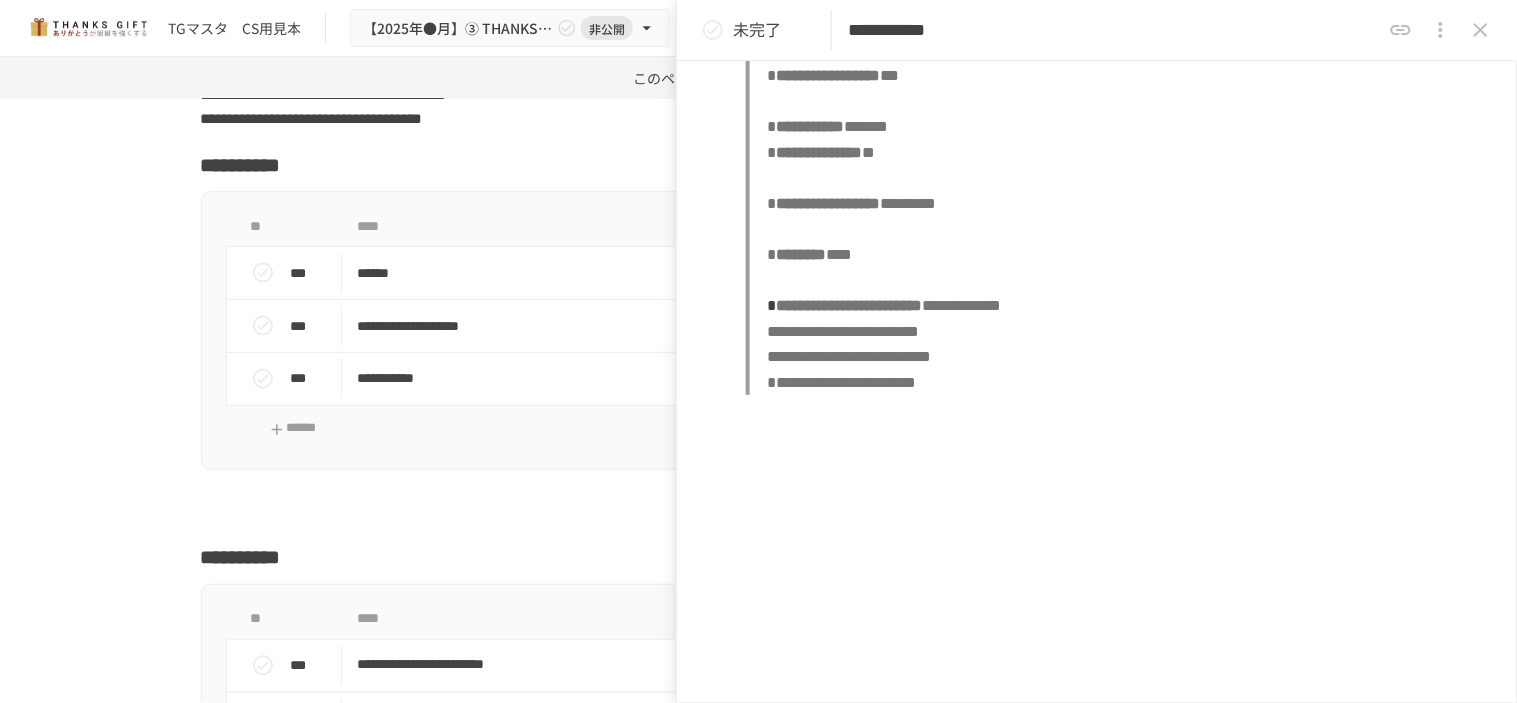 scroll, scrollTop: 578, scrollLeft: 0, axis: vertical 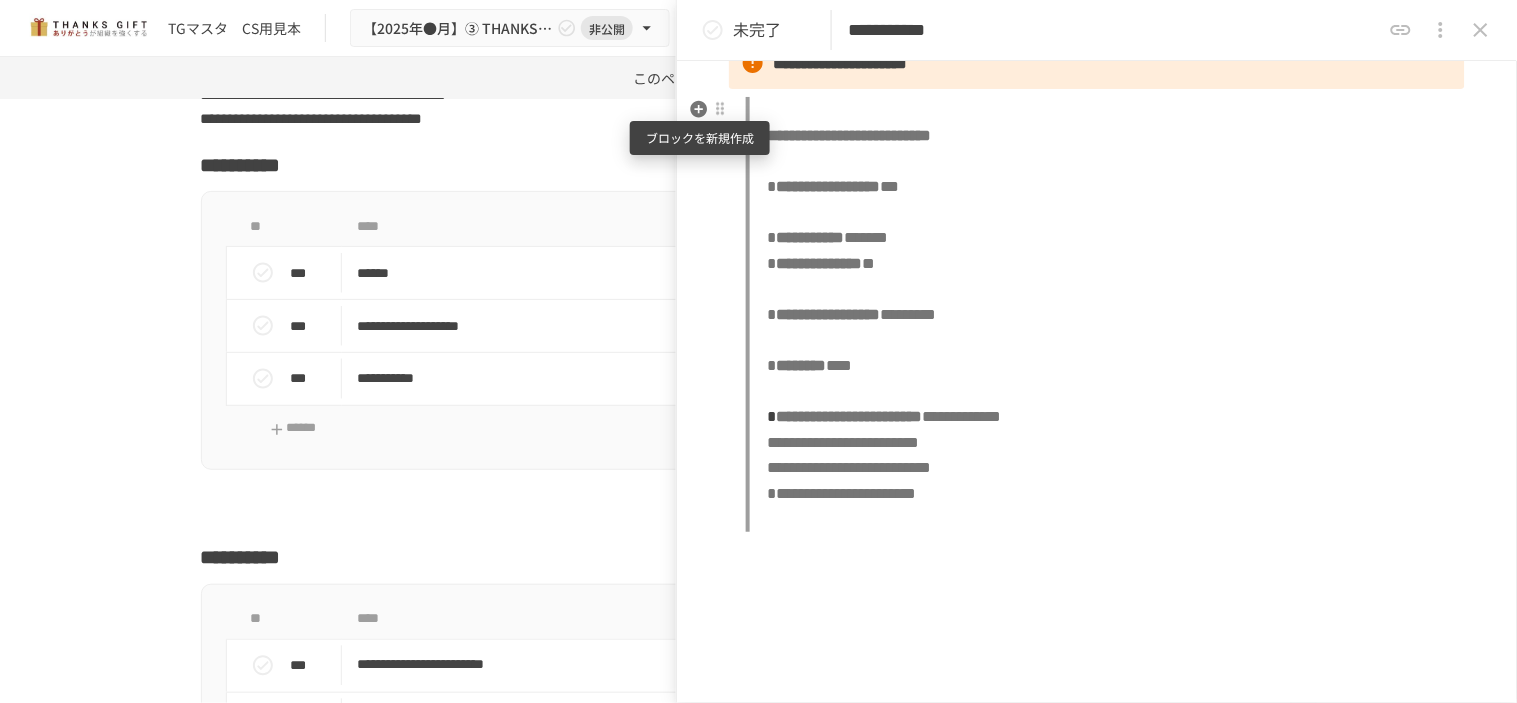 click 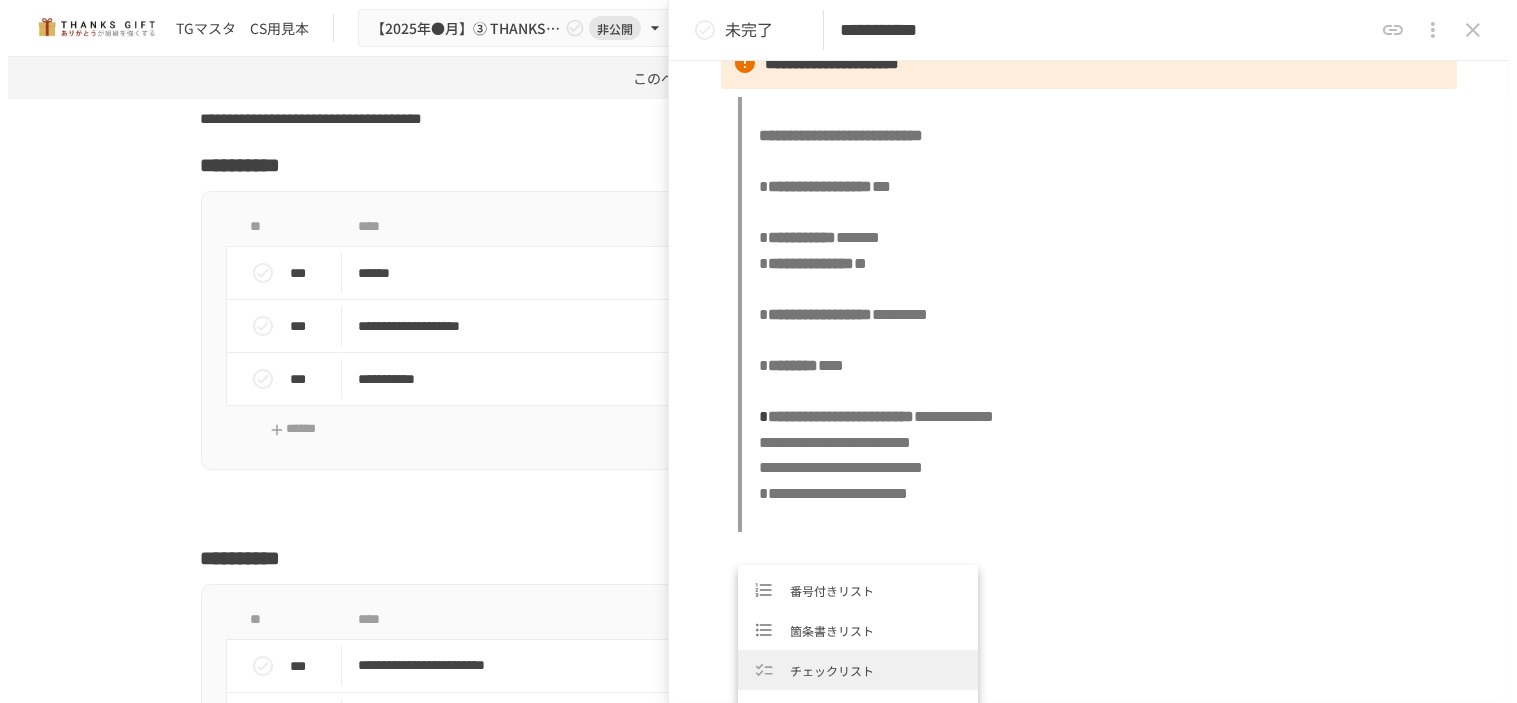 scroll, scrollTop: 333, scrollLeft: 0, axis: vertical 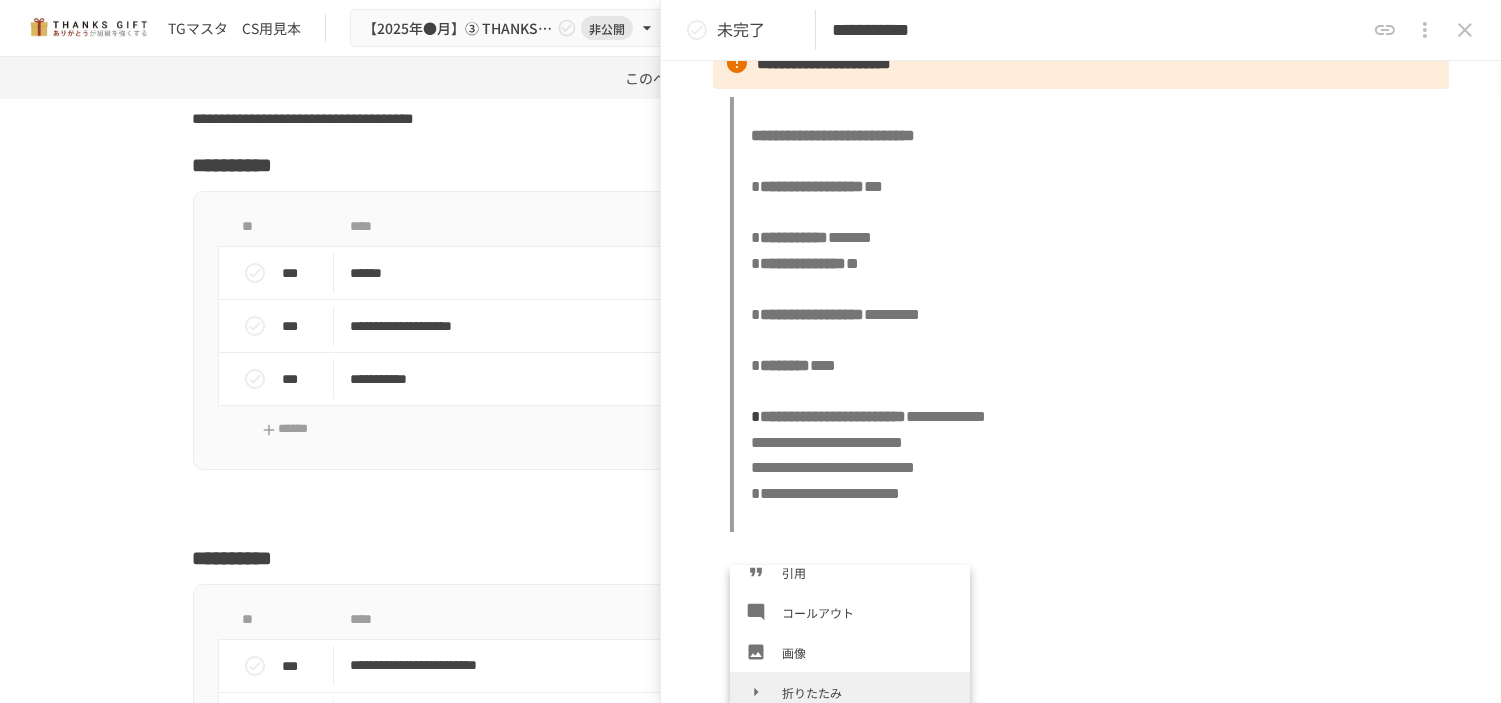 click on "折りたたみ" at bounding box center (868, 692) 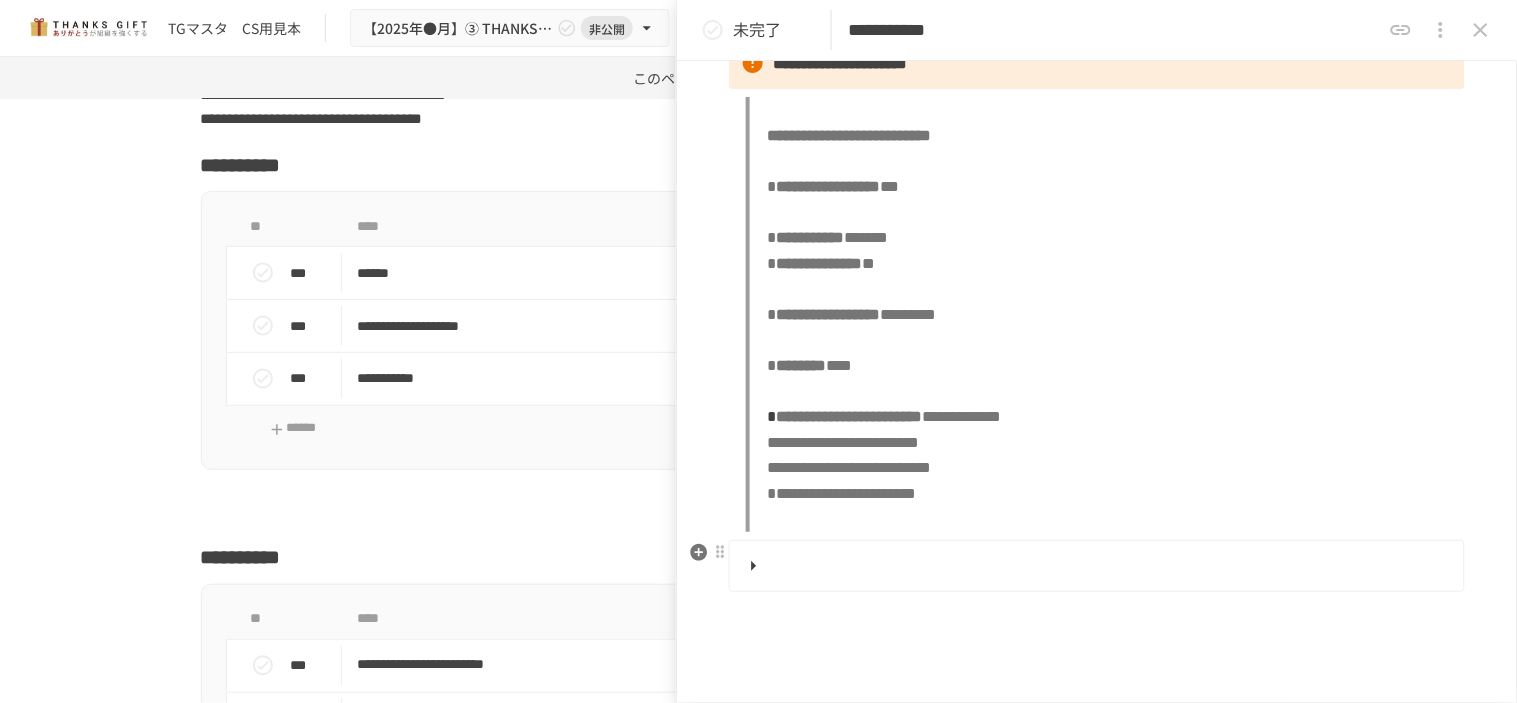 click at bounding box center (1097, 566) 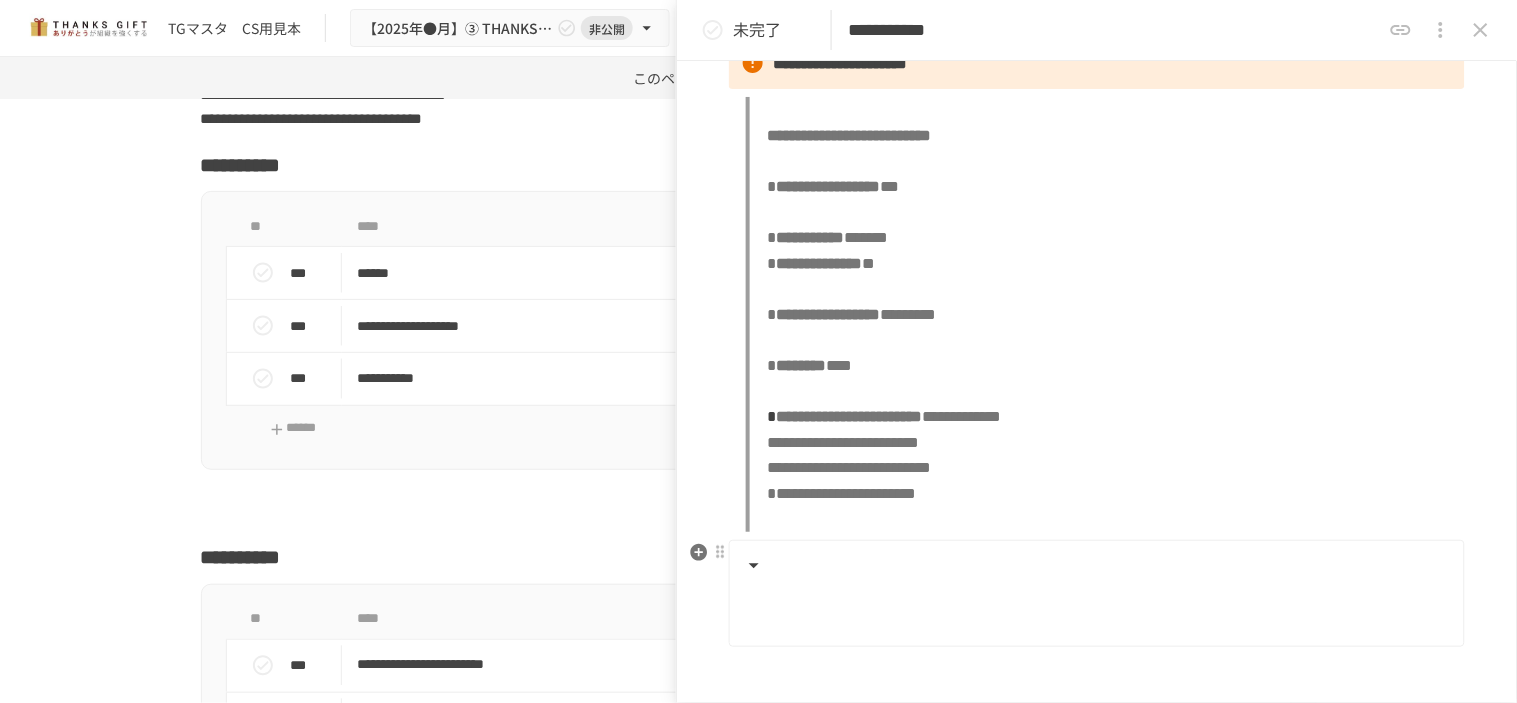 drag, startPoint x: 811, startPoint y: 596, endPoint x: 812, endPoint y: 607, distance: 11.045361 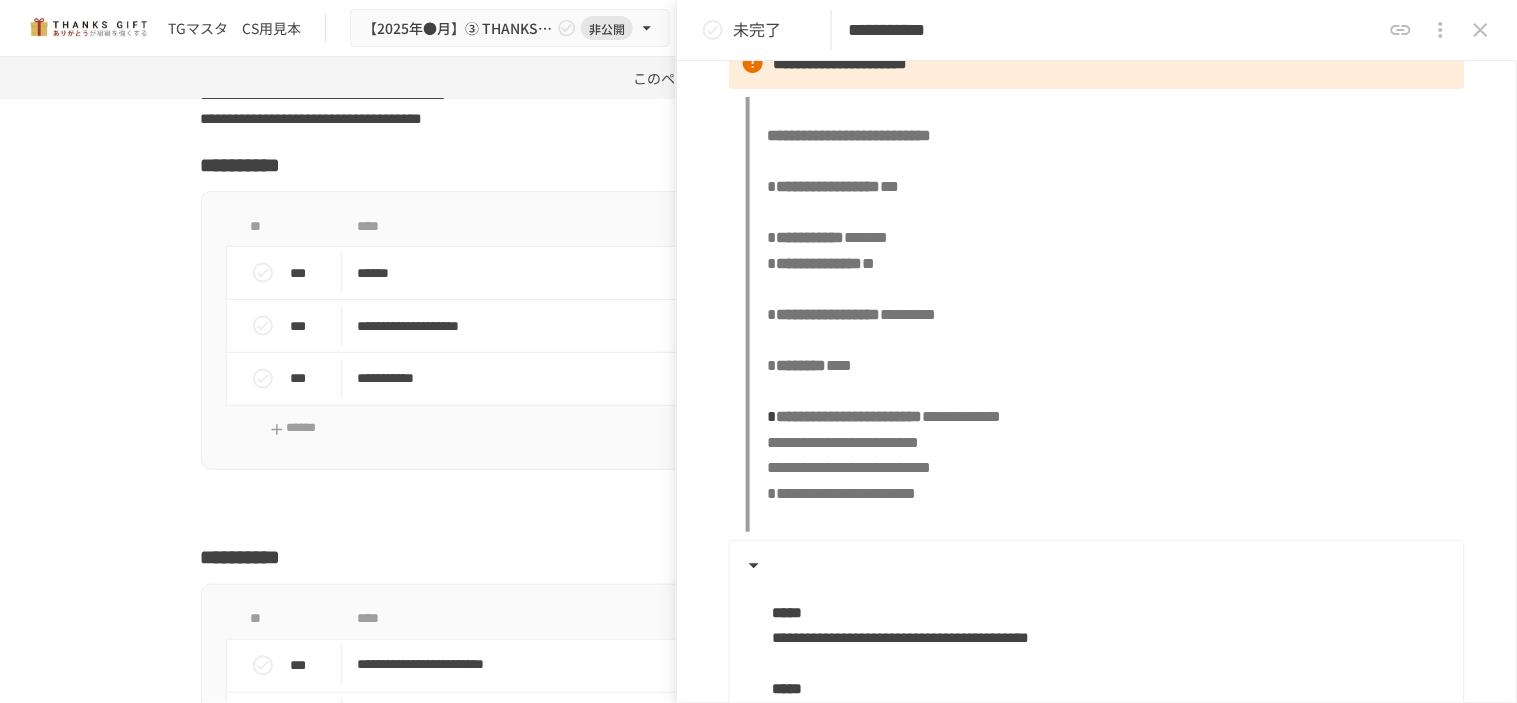scroll, scrollTop: 992, scrollLeft: 0, axis: vertical 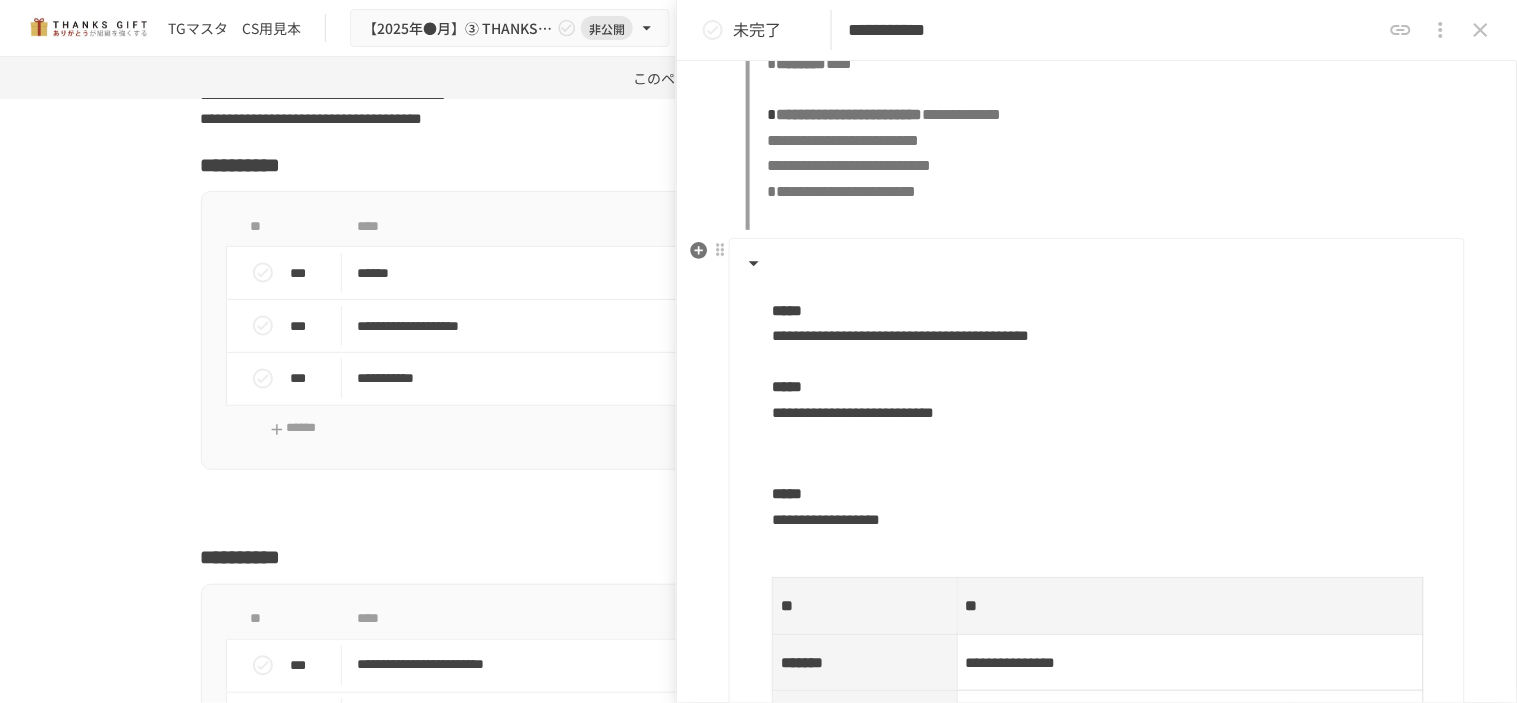 click at bounding box center (1095, 264) 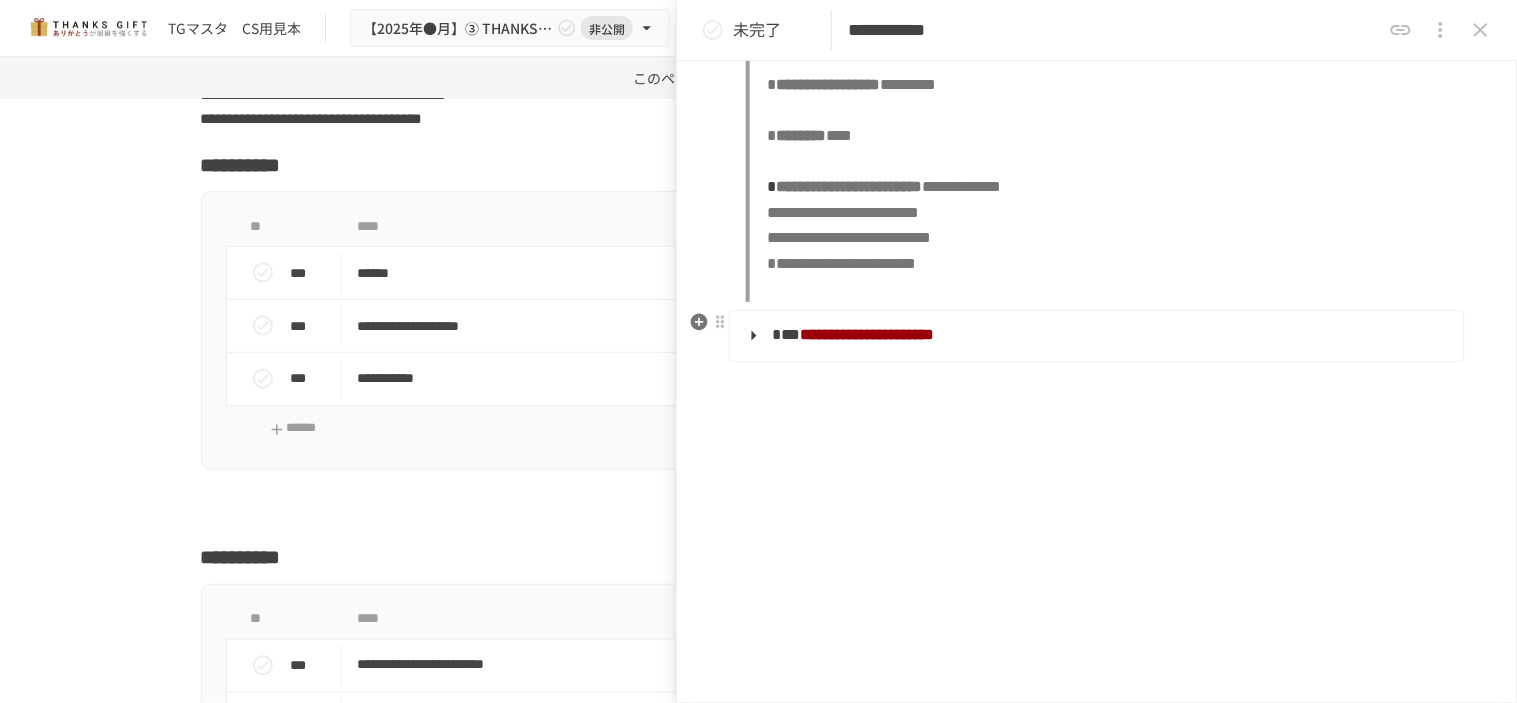 click on "**********" at bounding box center [1095, 336] 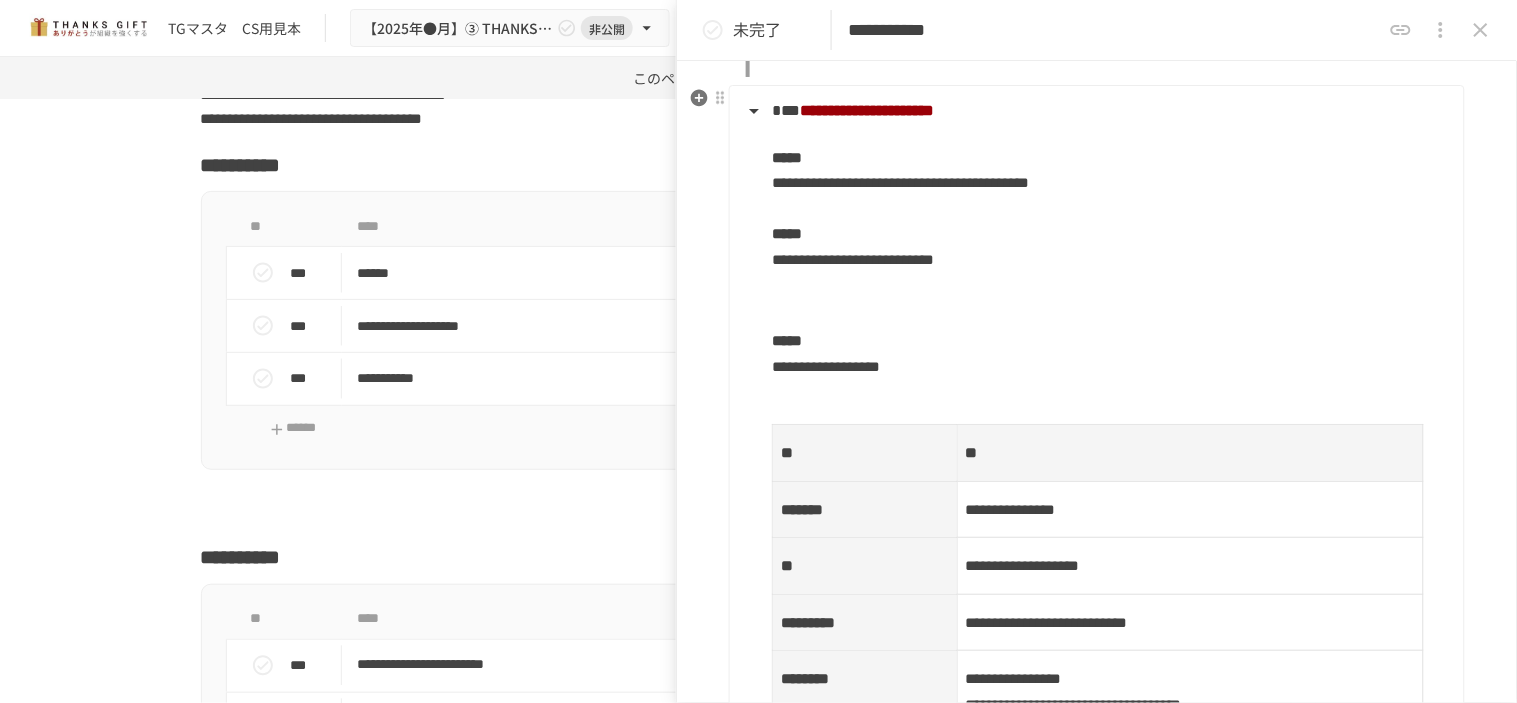 scroll, scrollTop: 1031, scrollLeft: 0, axis: vertical 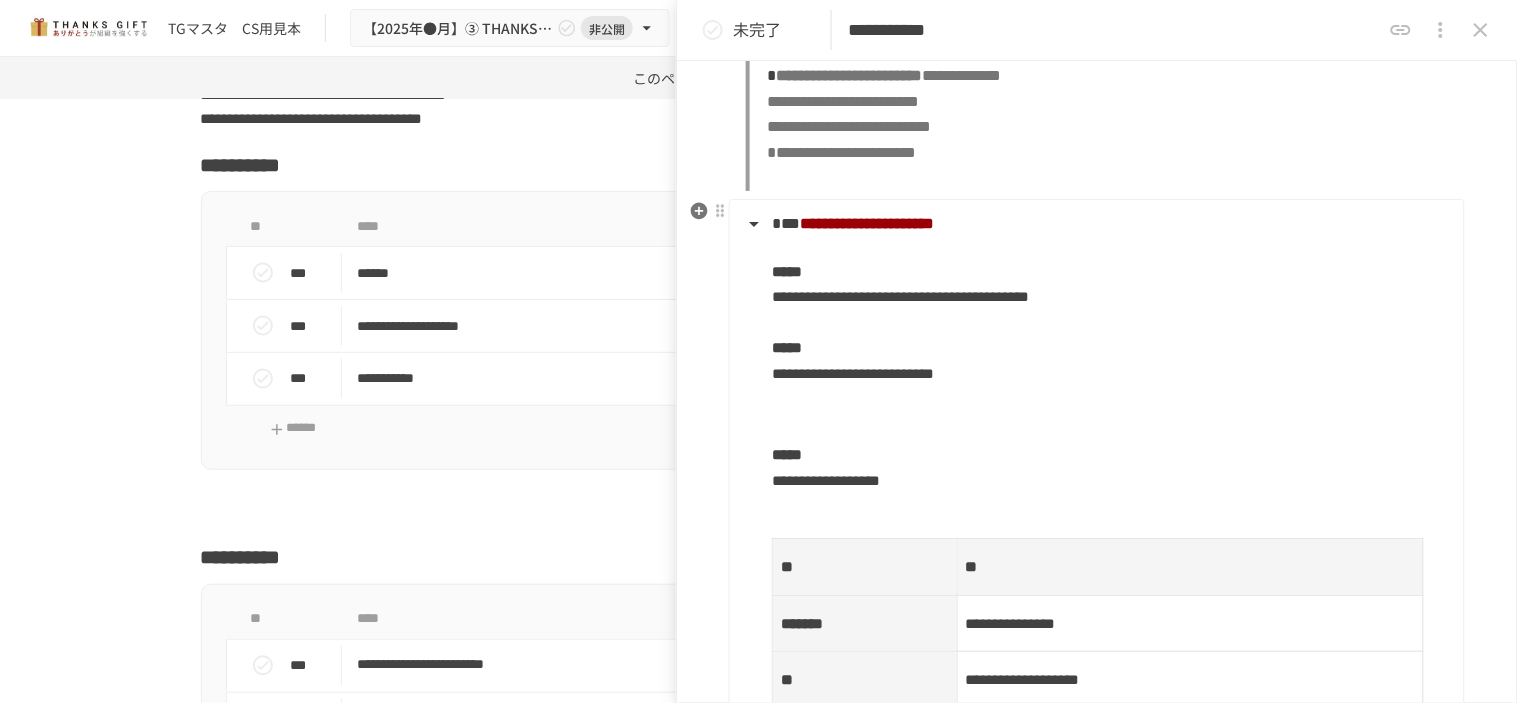 click at bounding box center (1110, 410) 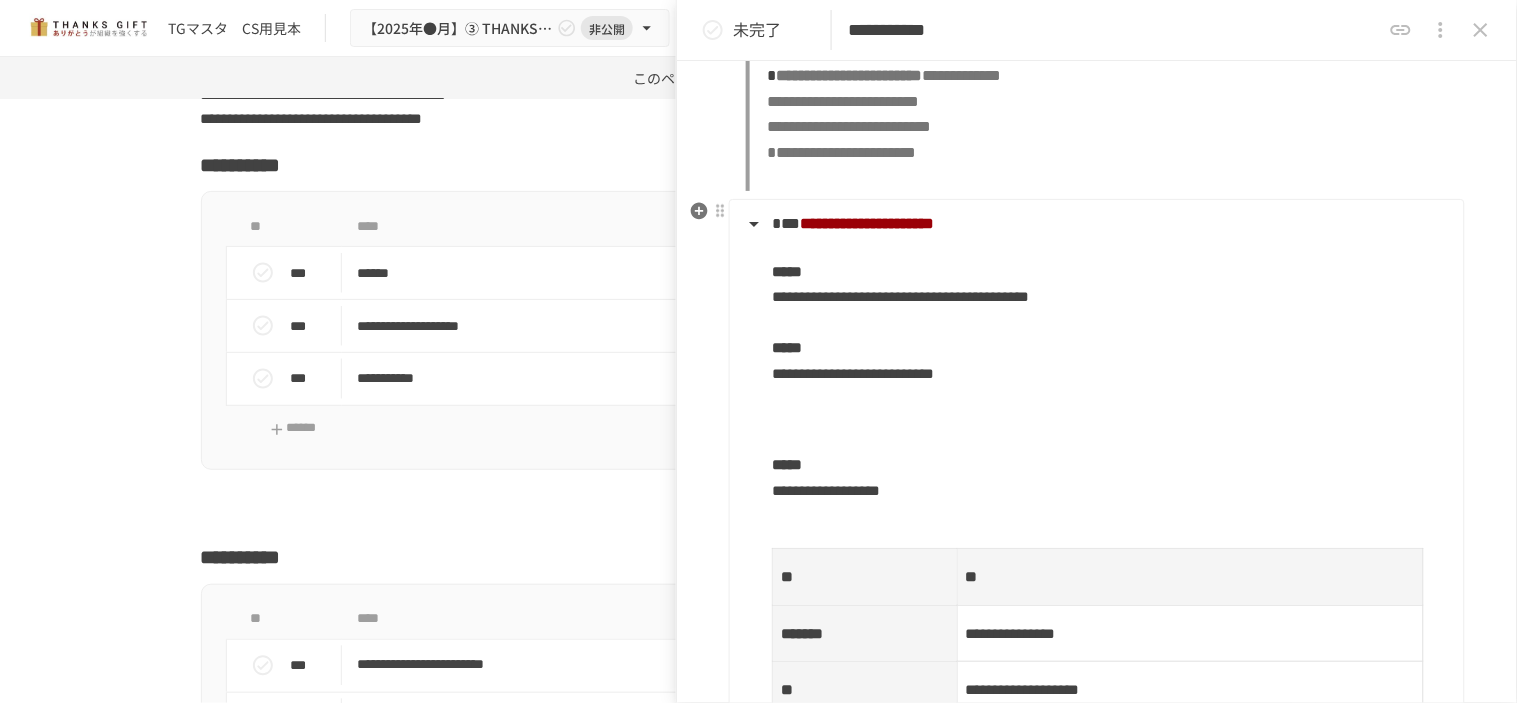 click on "**********" at bounding box center (1095, 824) 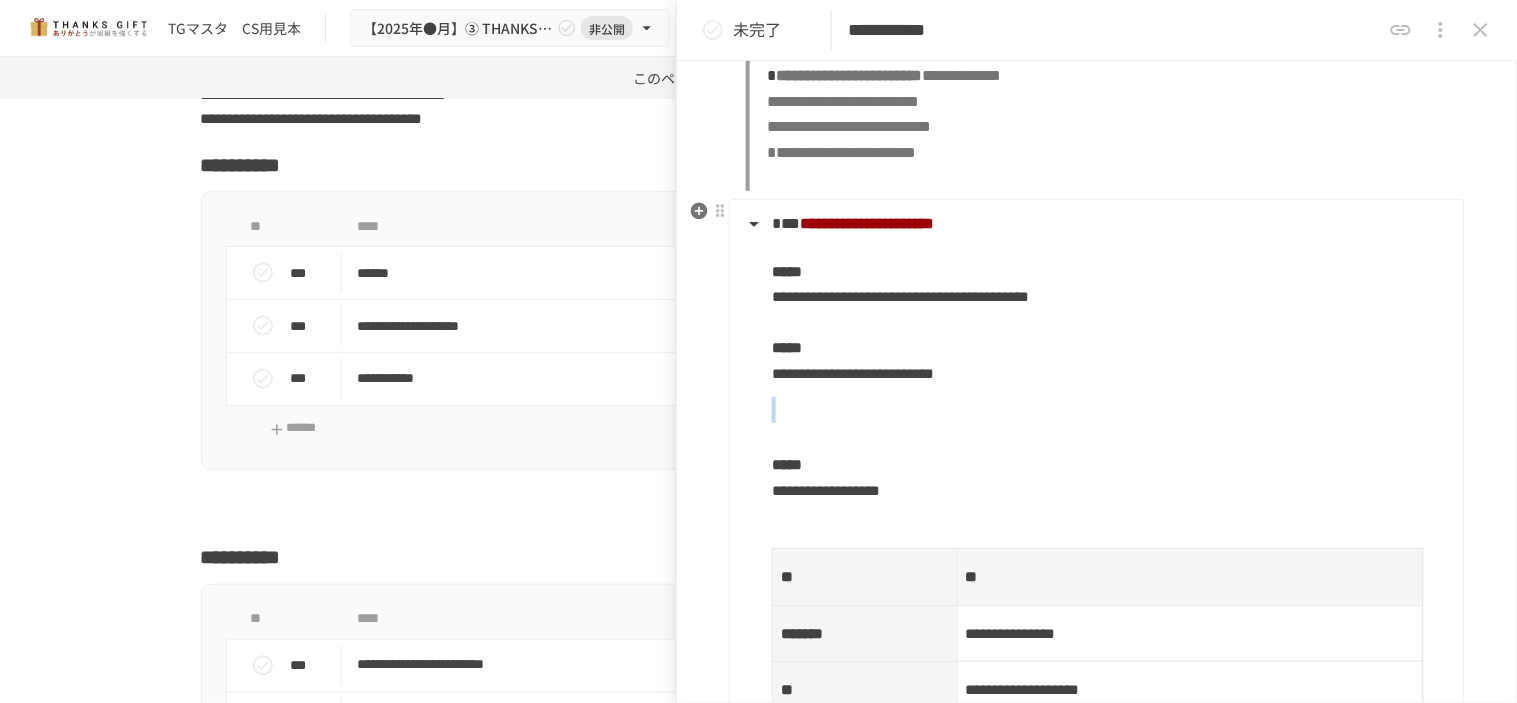 drag, startPoint x: 786, startPoint y: 410, endPoint x: 835, endPoint y: 424, distance: 50.96077 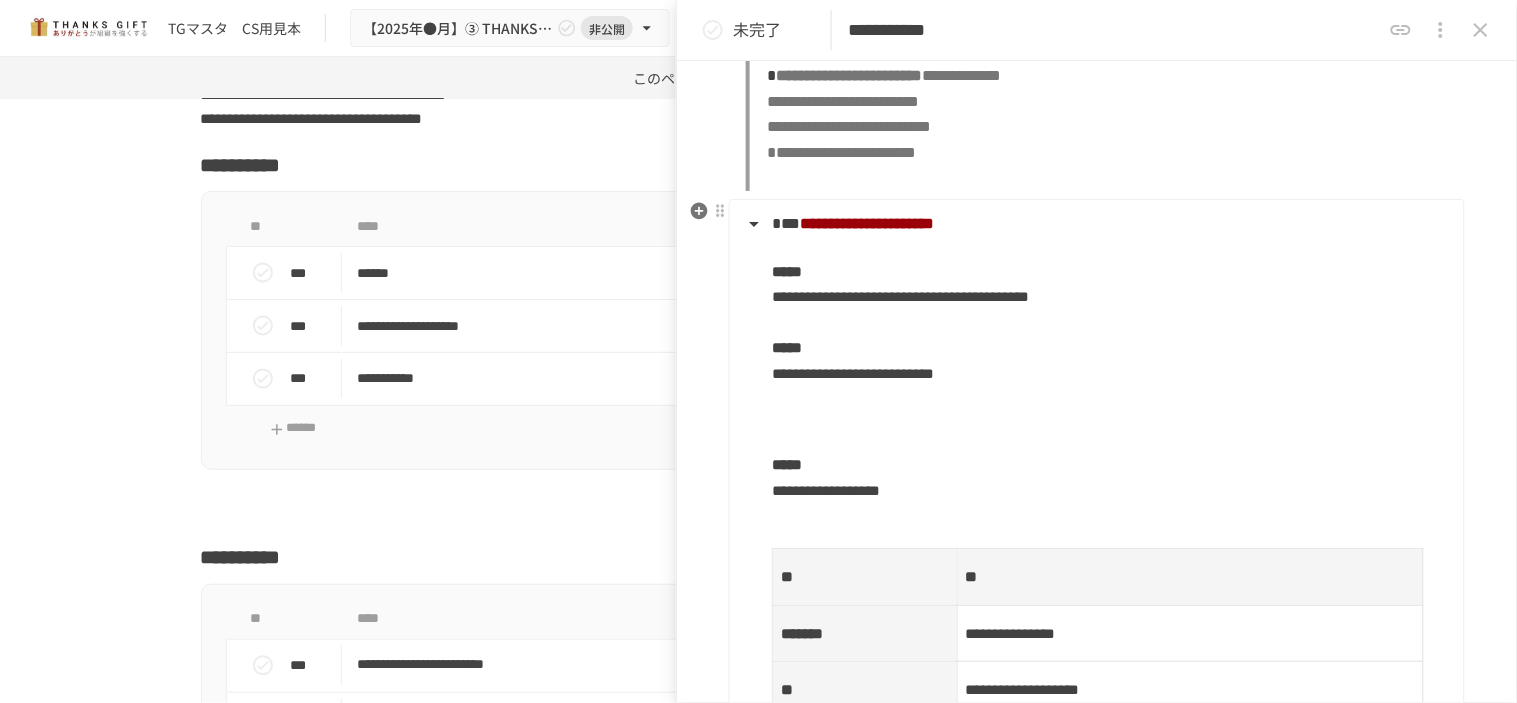 drag, startPoint x: 778, startPoint y: 436, endPoint x: 772, endPoint y: 398, distance: 38.470768 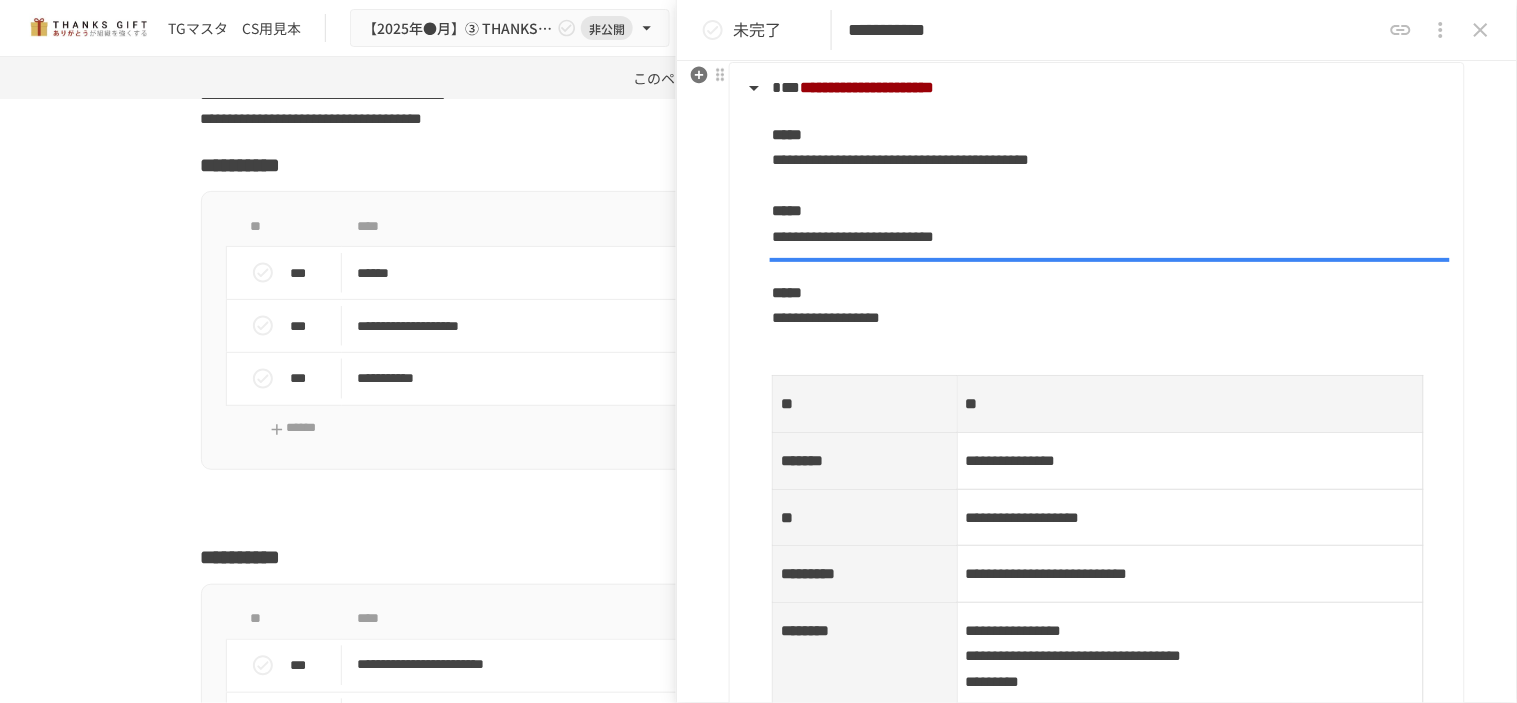 scroll, scrollTop: 1168, scrollLeft: 0, axis: vertical 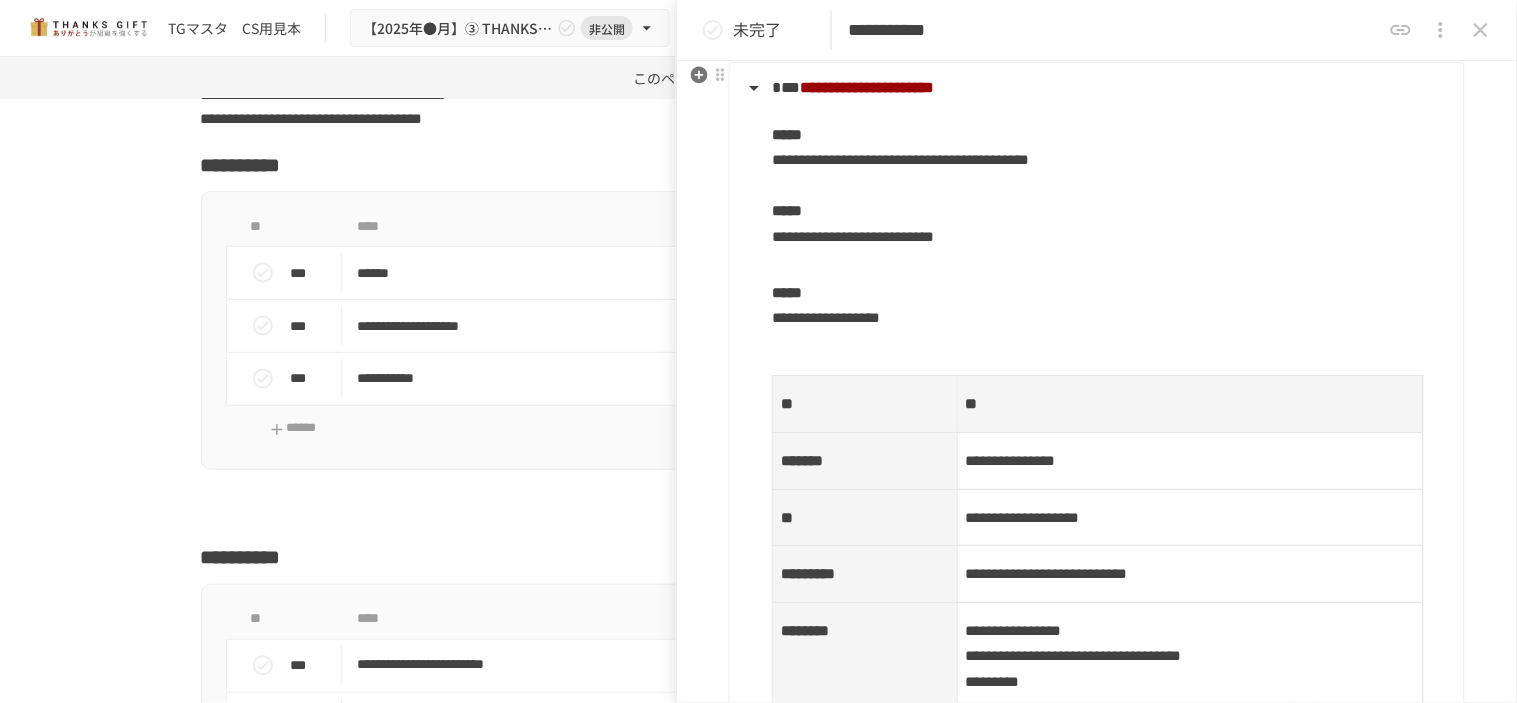 click on "**********" at bounding box center [1095, 670] 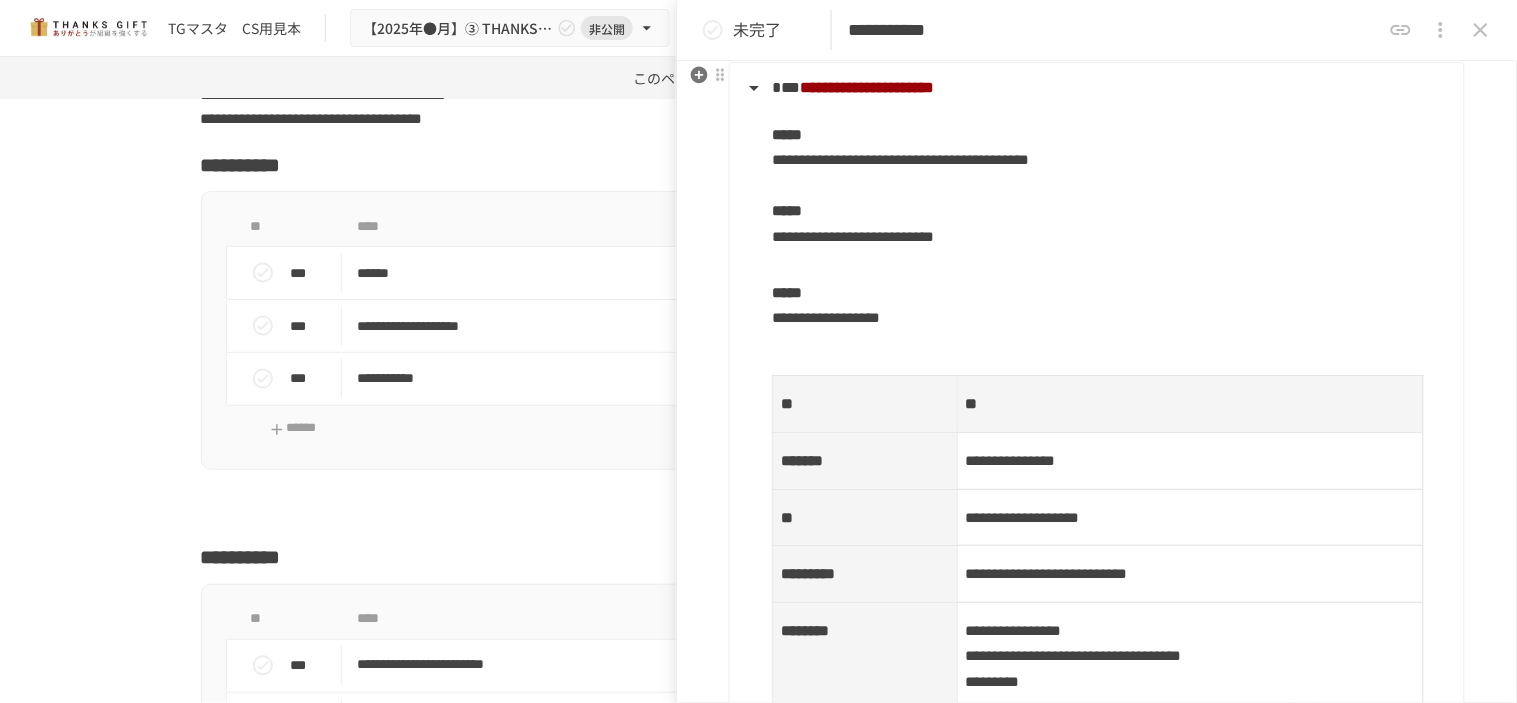 click on "**********" at bounding box center [1095, 670] 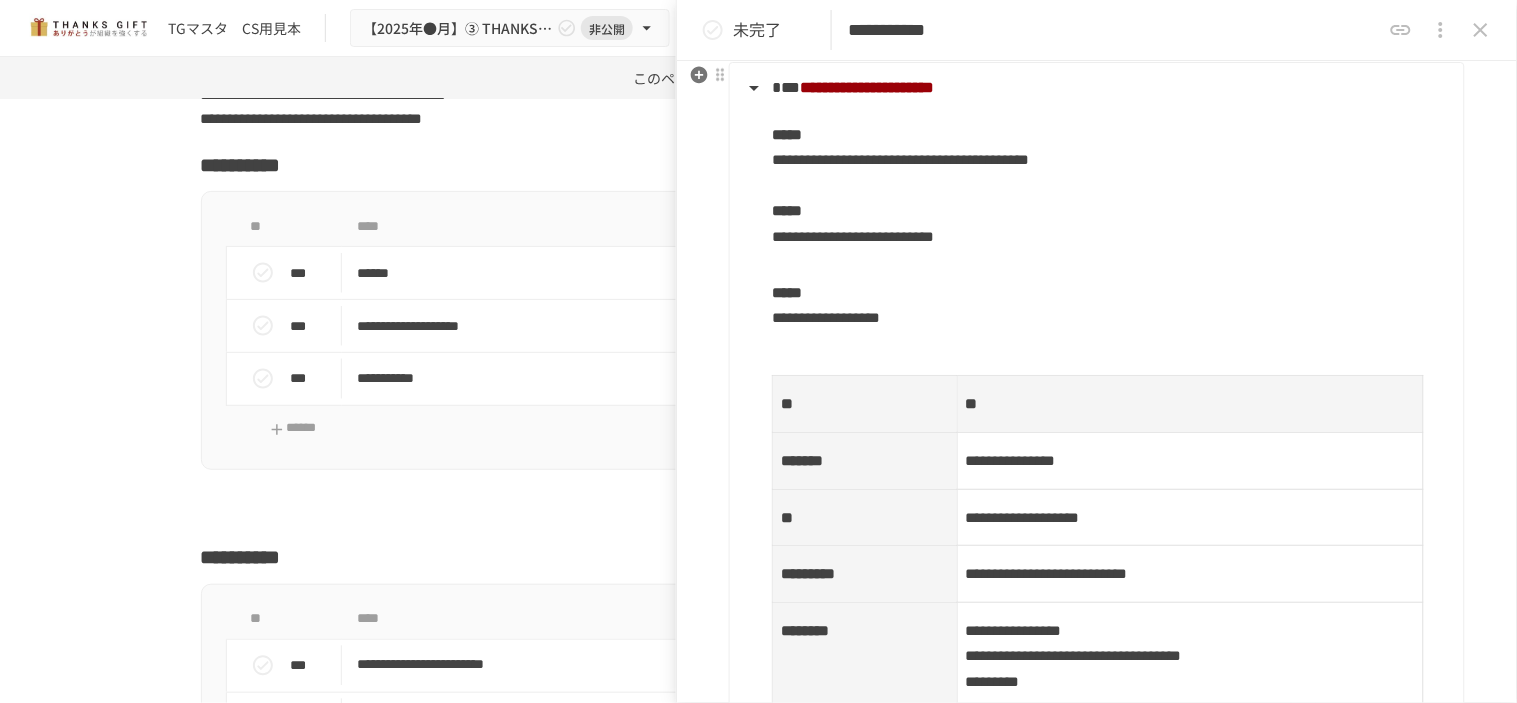 click on "**********" at bounding box center [1095, 670] 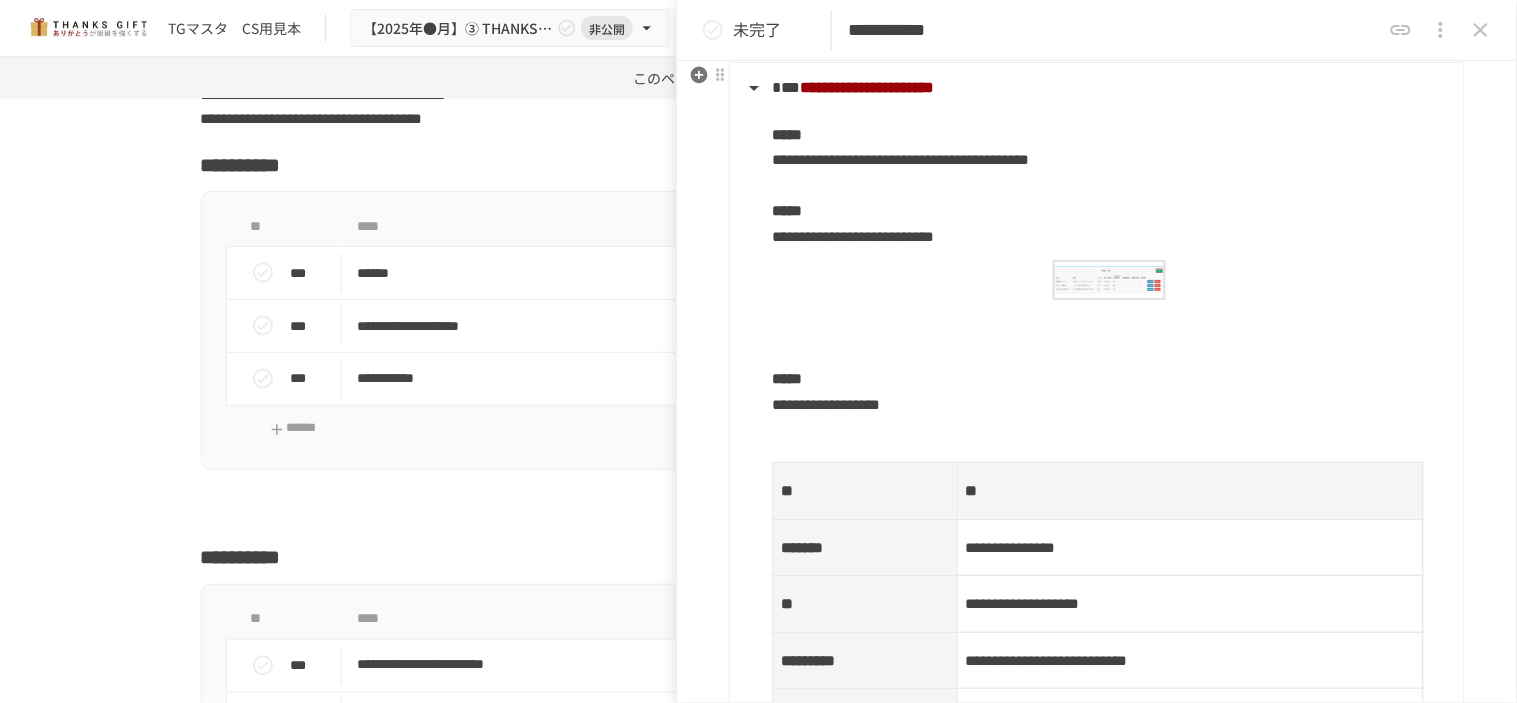 click at bounding box center [1110, 280] 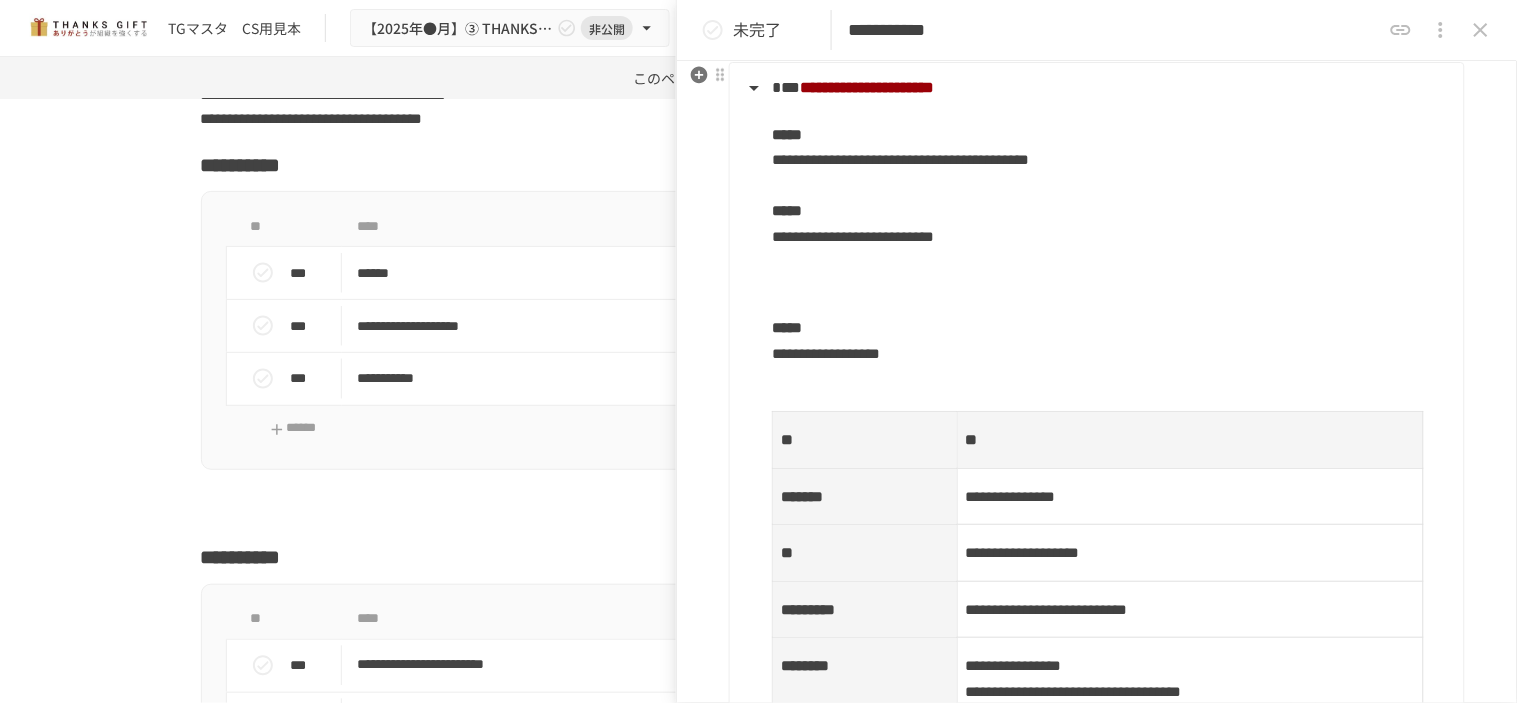 click at bounding box center [1110, 273] 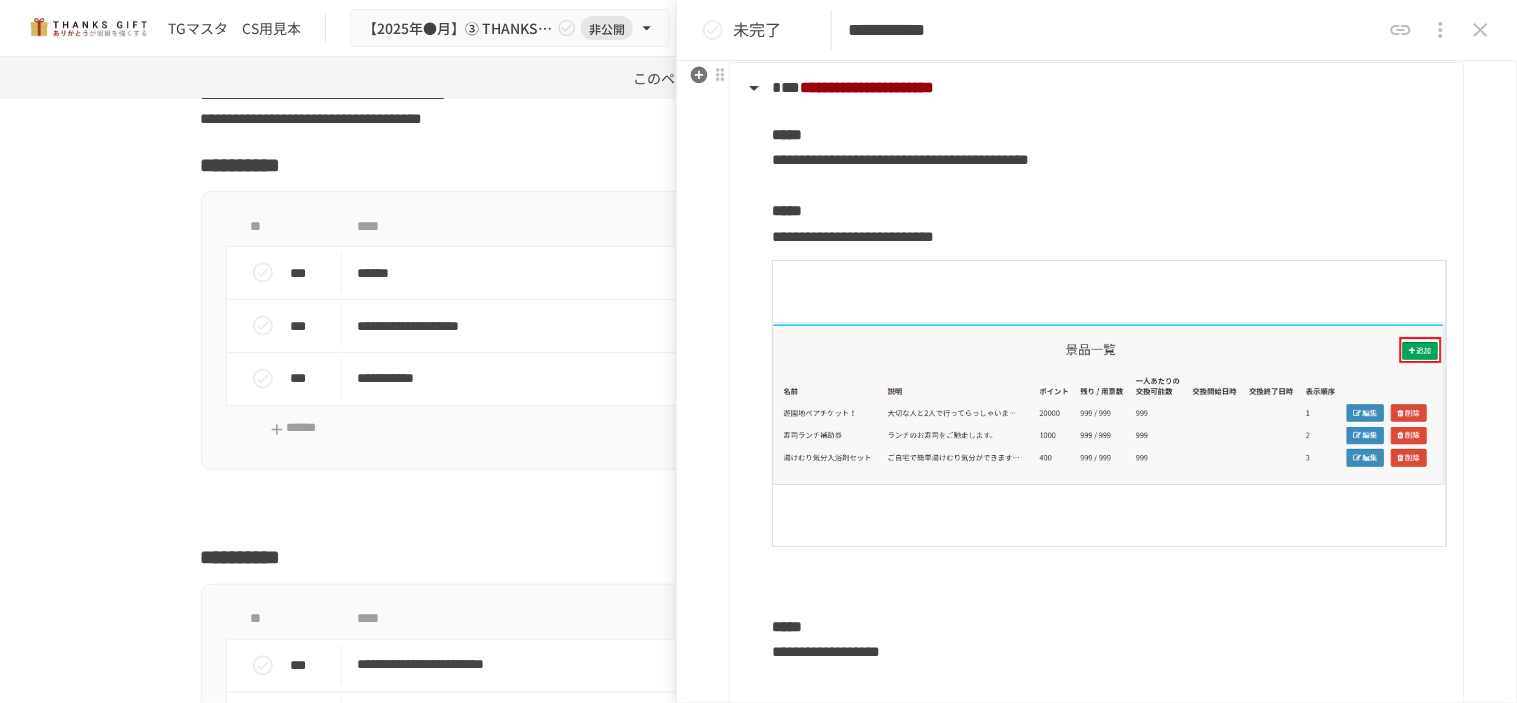 click at bounding box center [1110, 571] 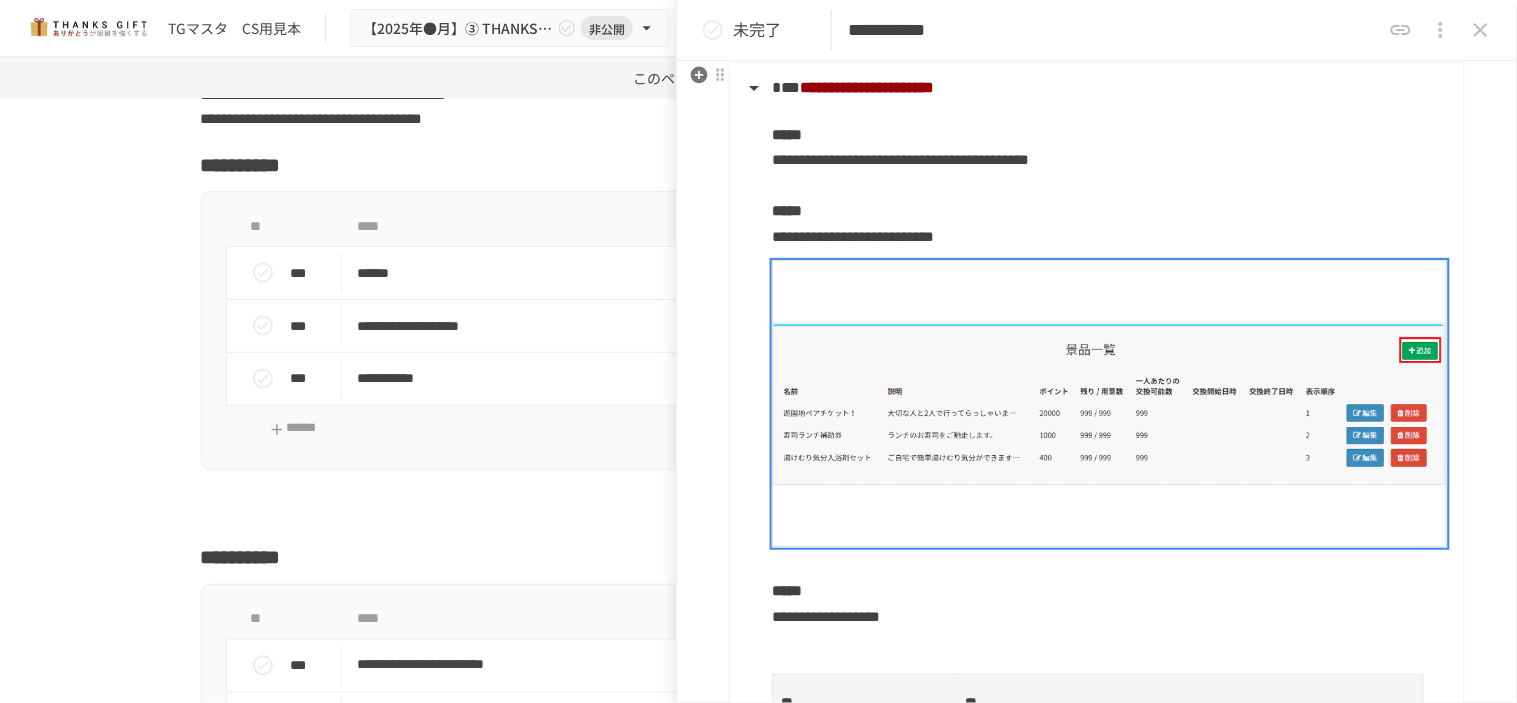 click on "**********" at bounding box center [901, 159] 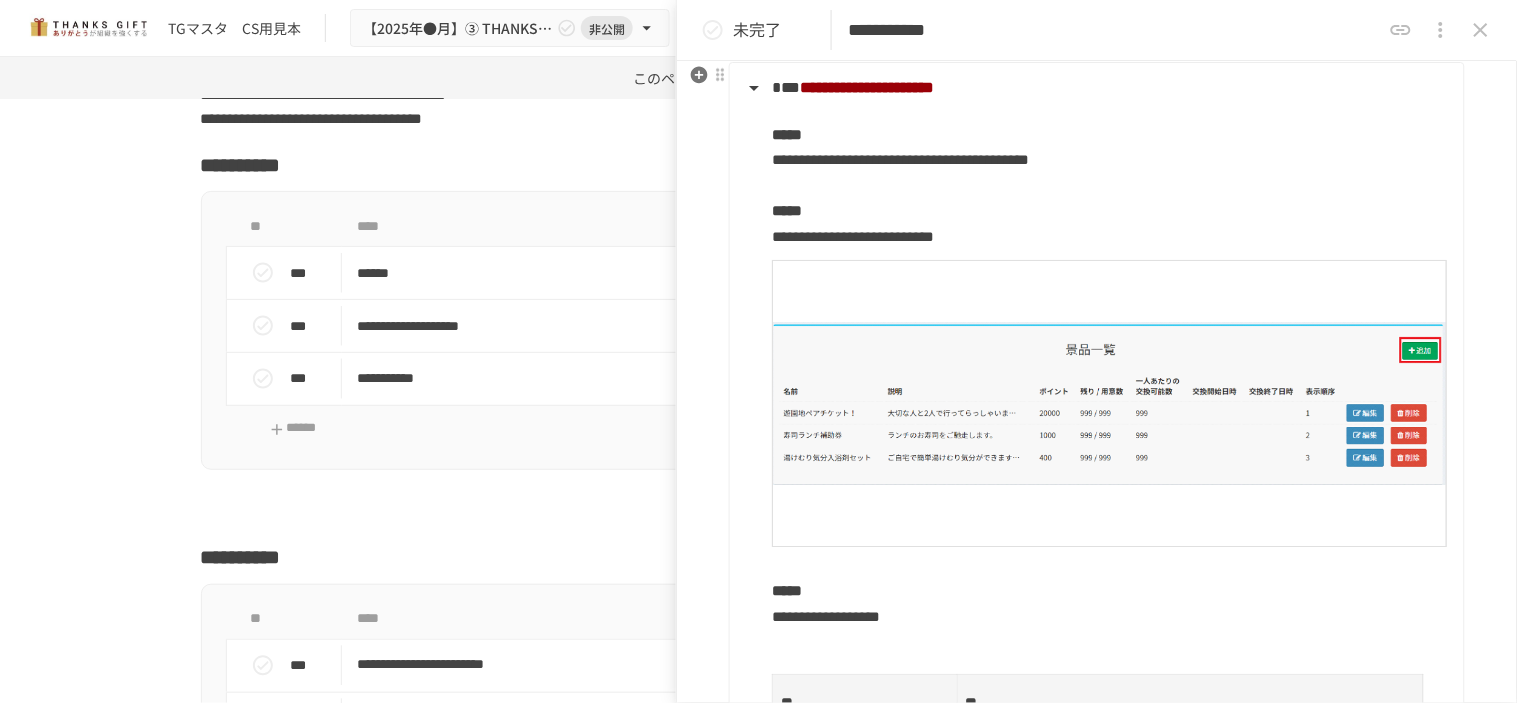 click at bounding box center (1110, 404) 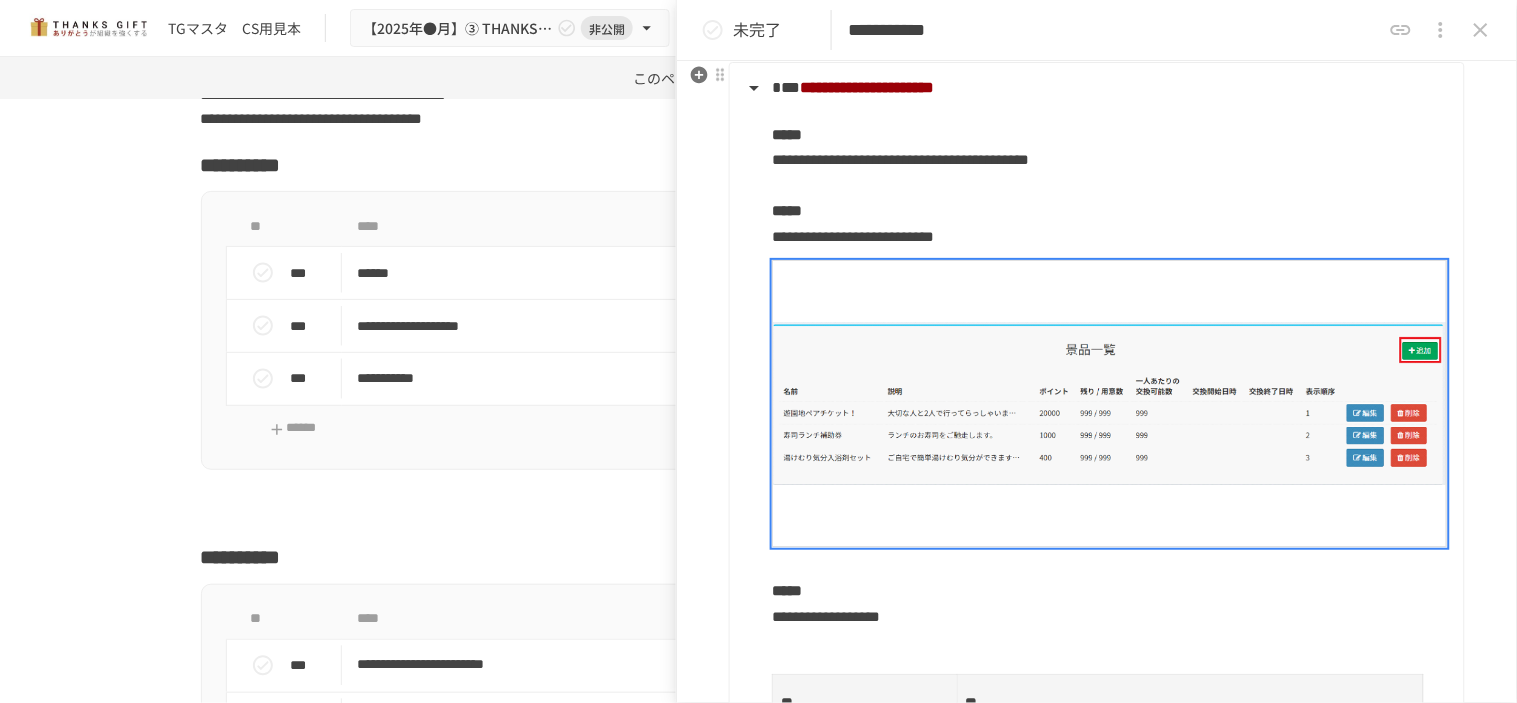 click on "**********" at bounding box center (1110, 186) 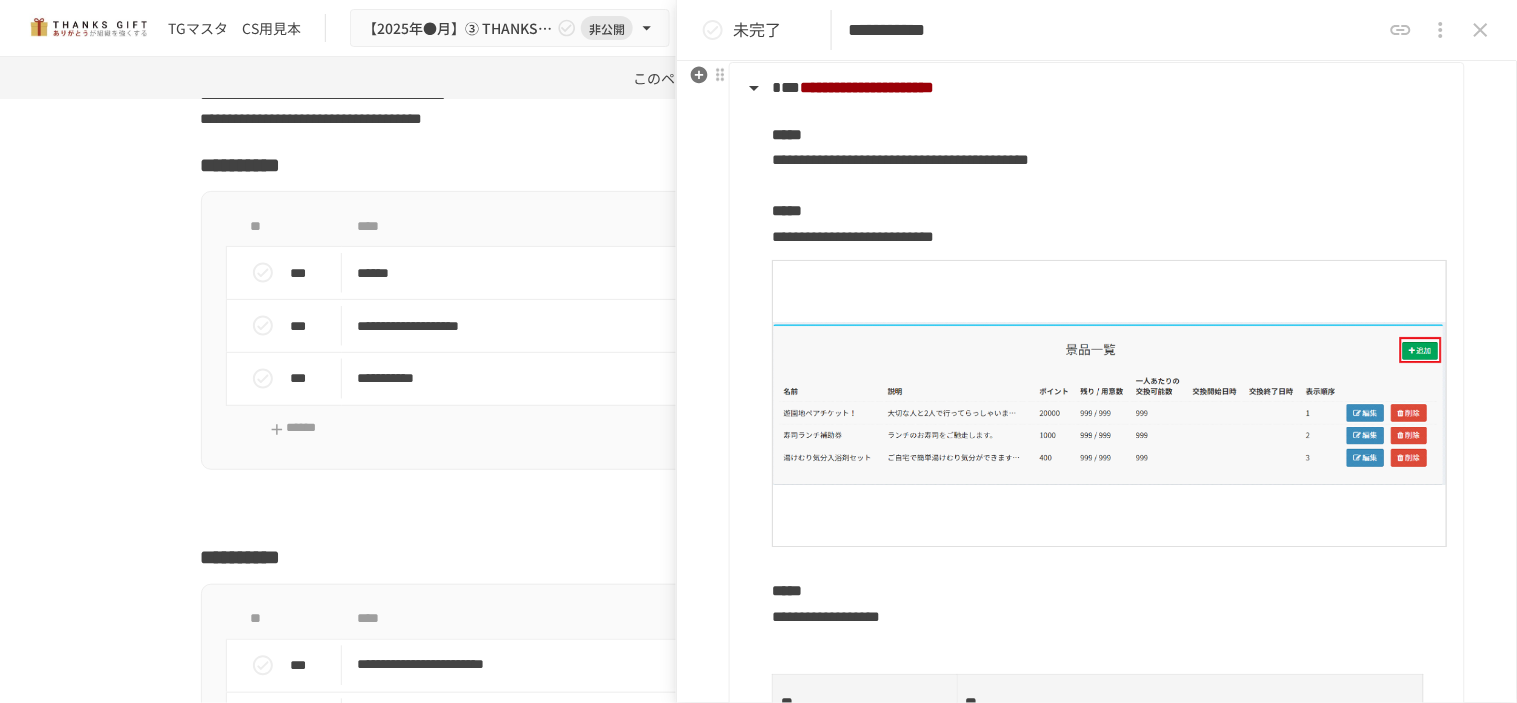 click on "**********" at bounding box center (1110, 186) 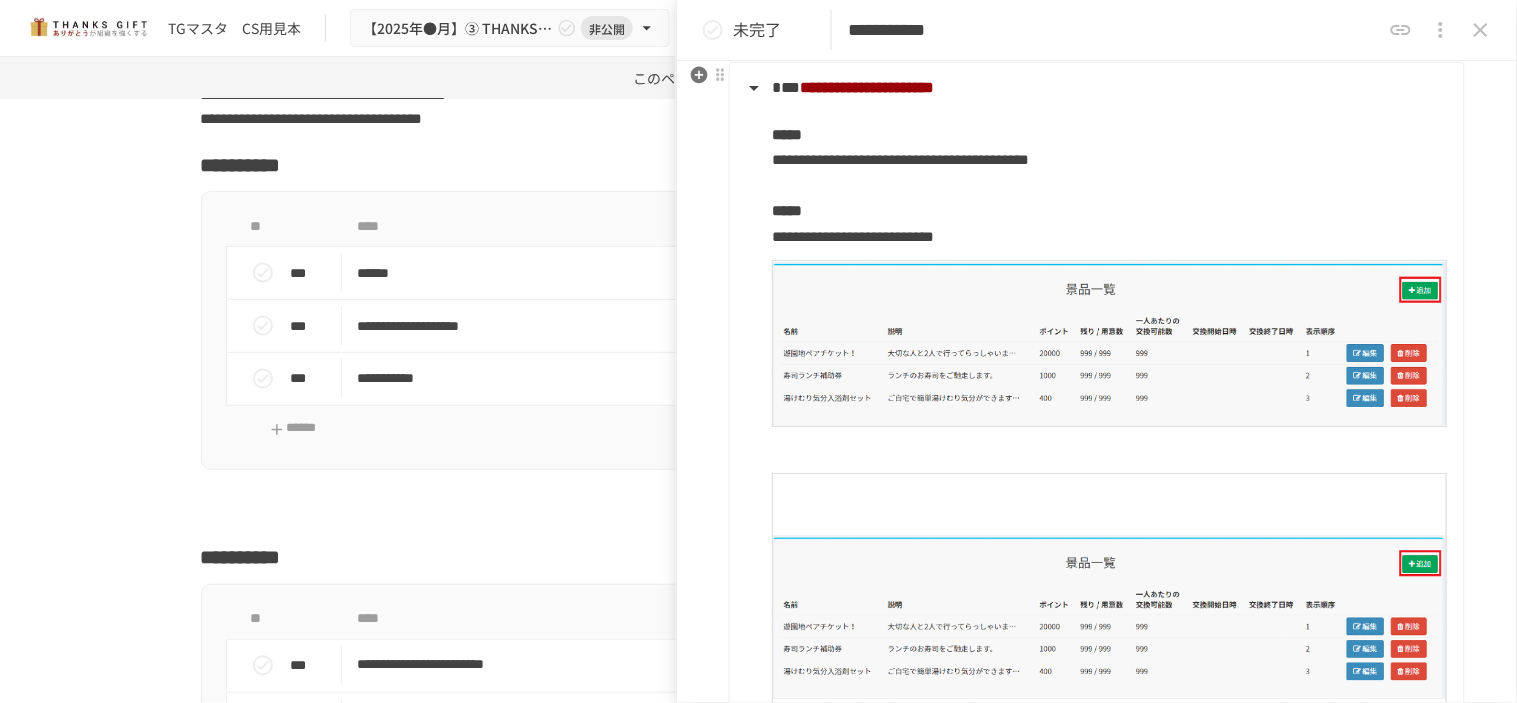 click at bounding box center [1110, 617] 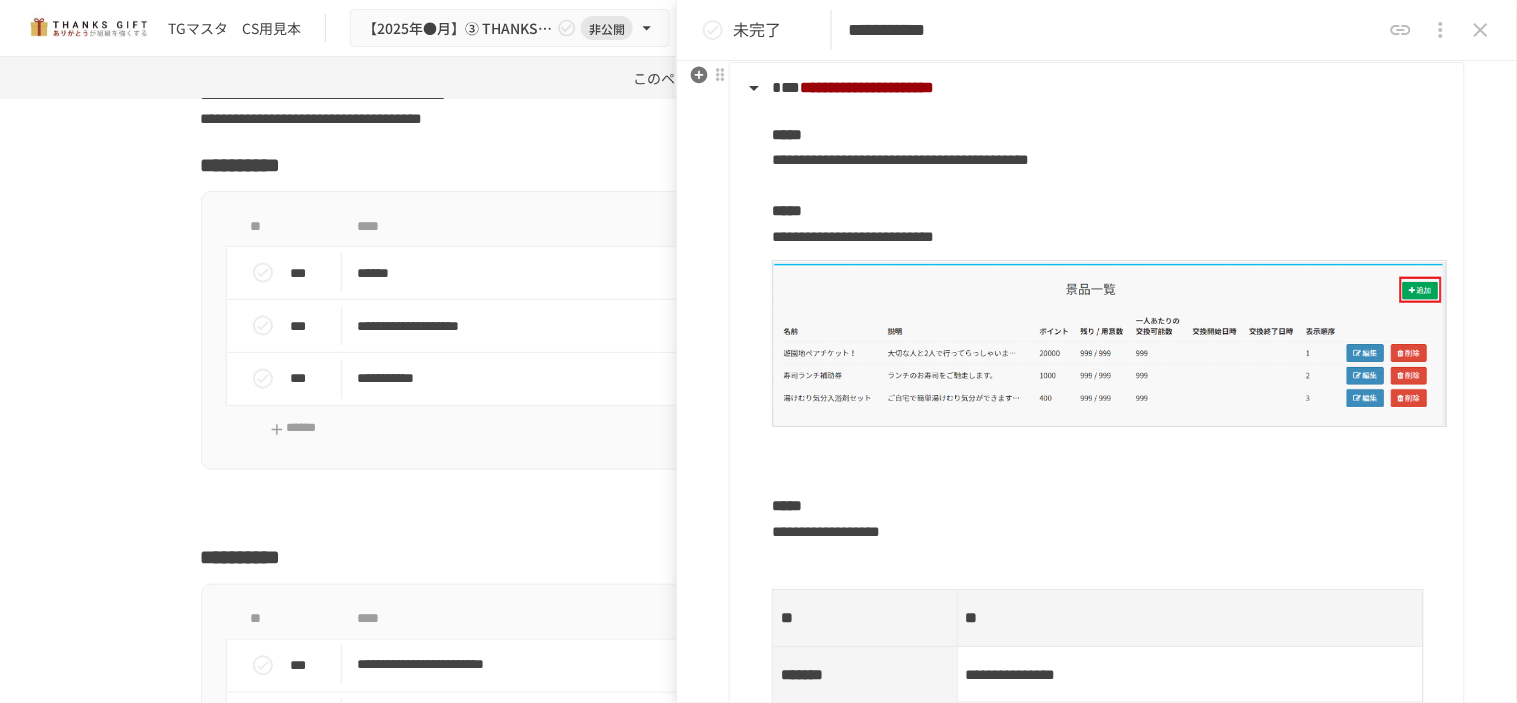 click at bounding box center [1110, 473] 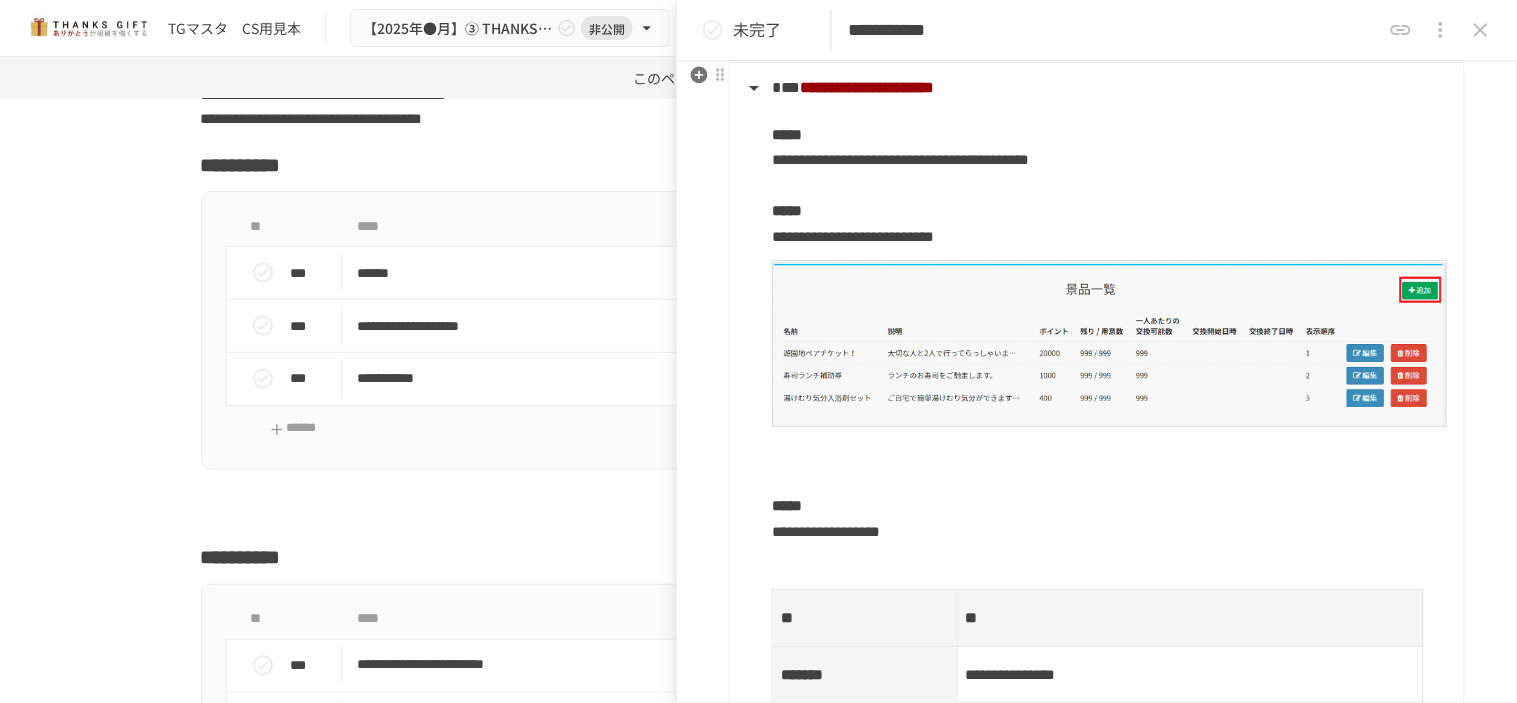 click on "**********" at bounding box center (1095, 776) 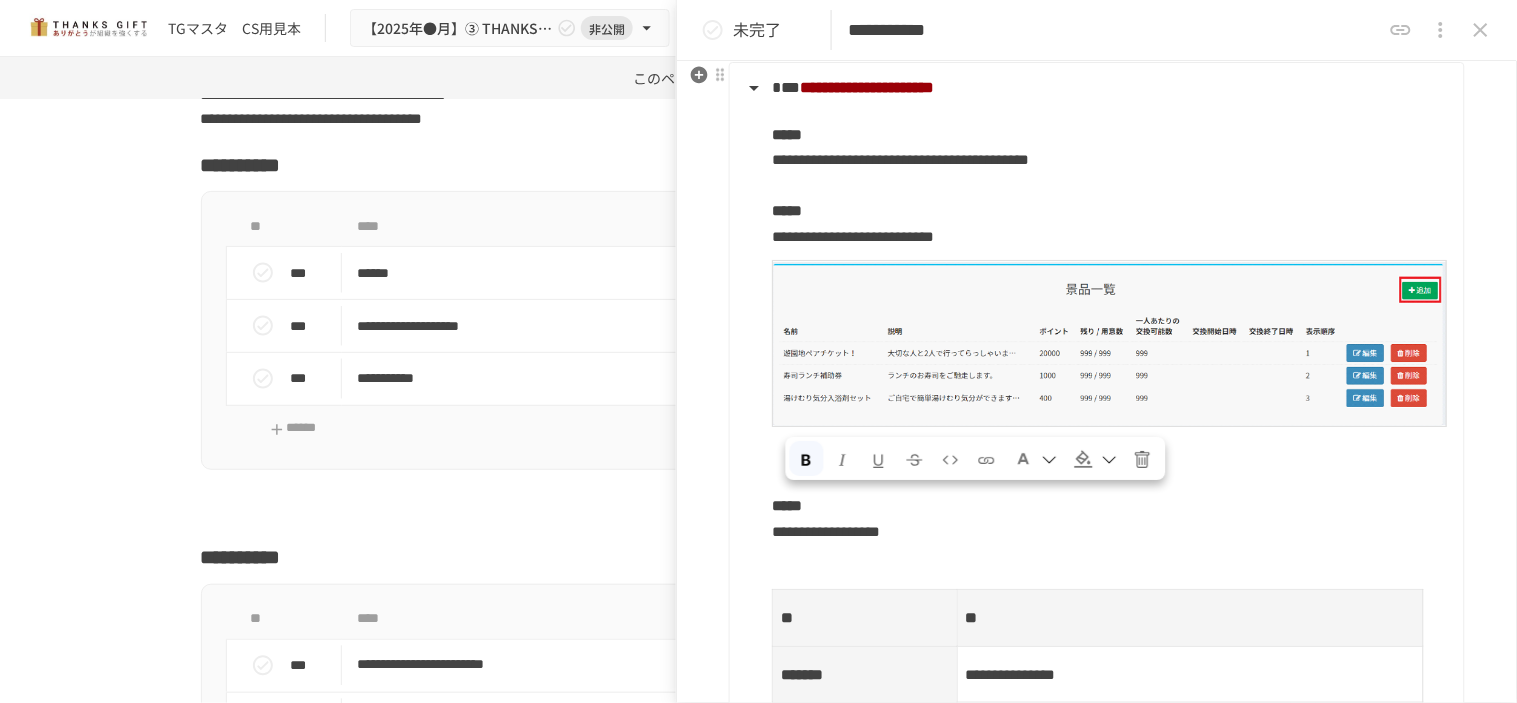 drag, startPoint x: 807, startPoint y: 481, endPoint x: 848, endPoint y: 444, distance: 55.226807 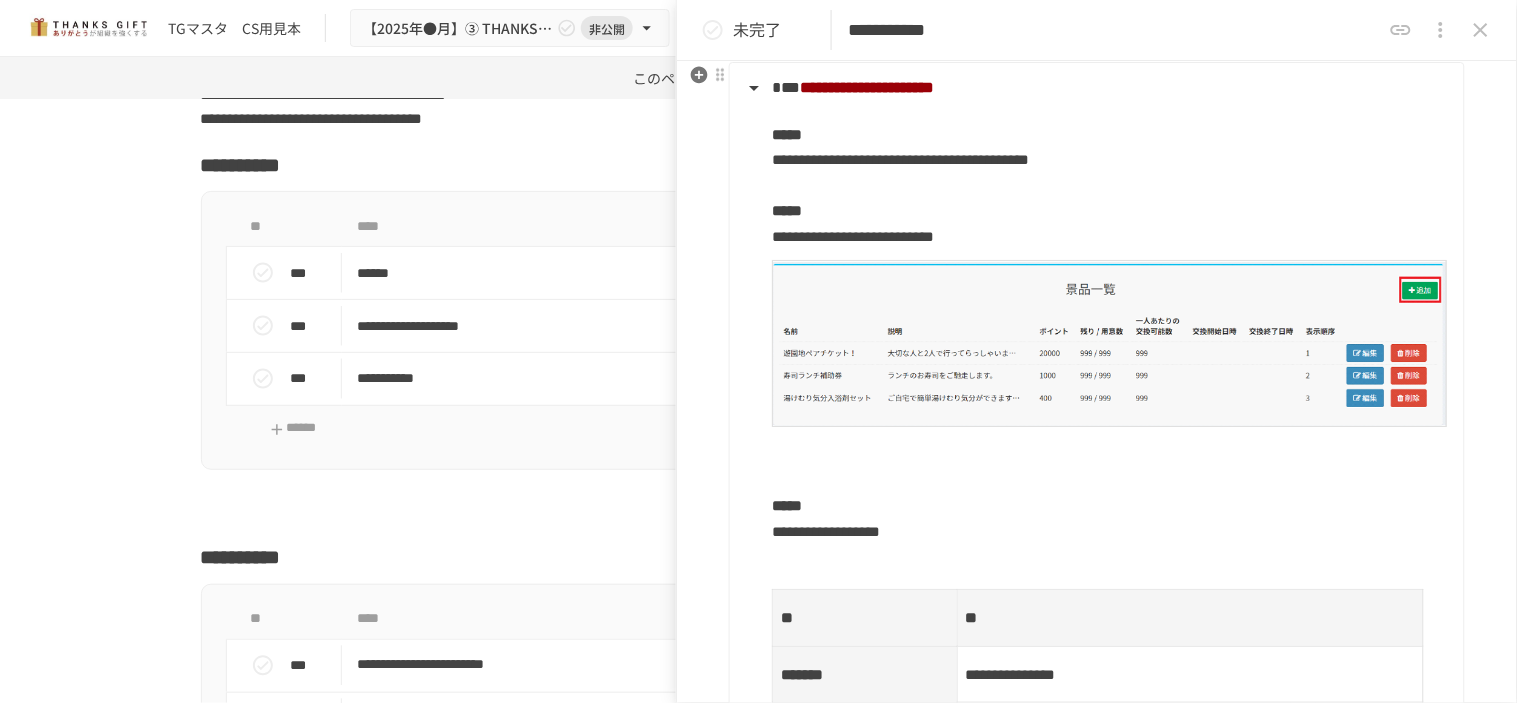 click on "**********" at bounding box center (1095, 776) 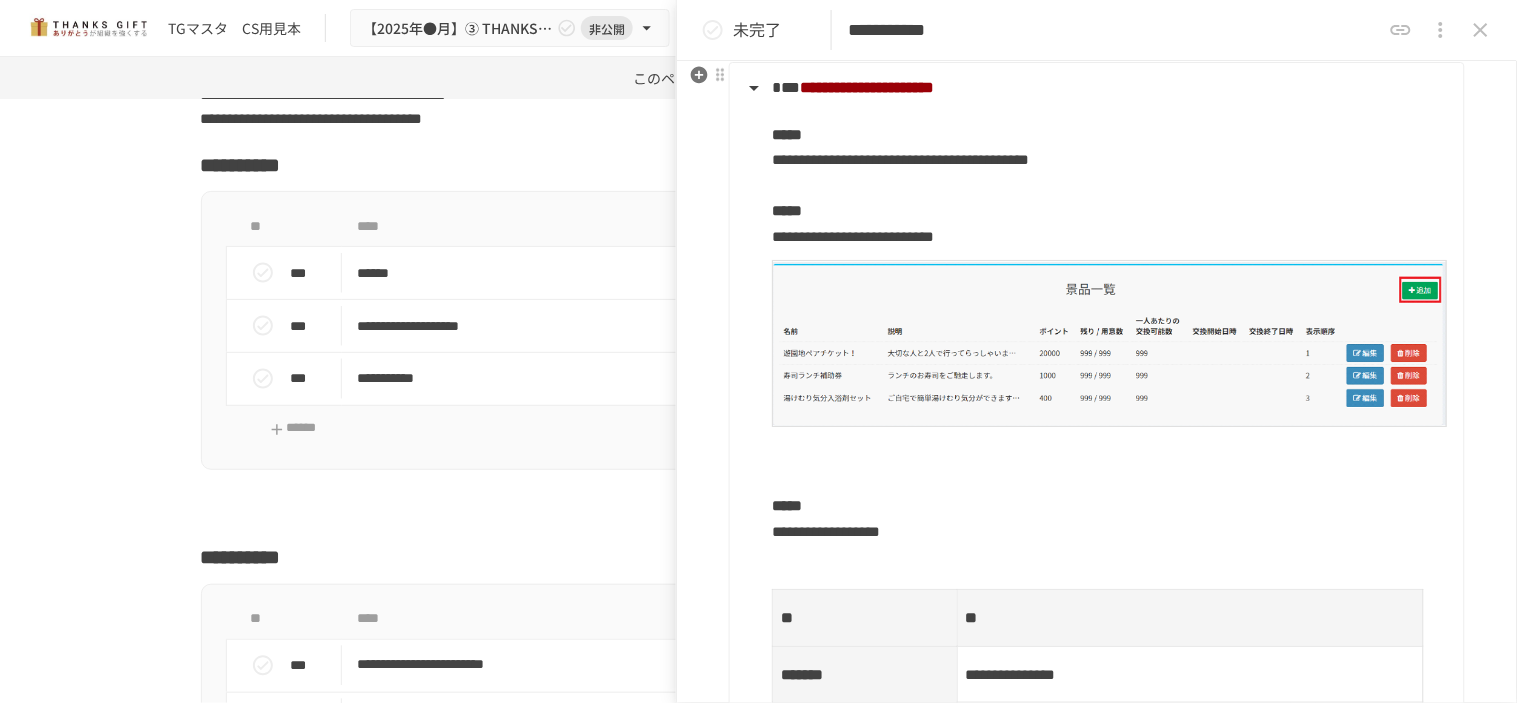 click on "**********" at bounding box center [1095, 776] 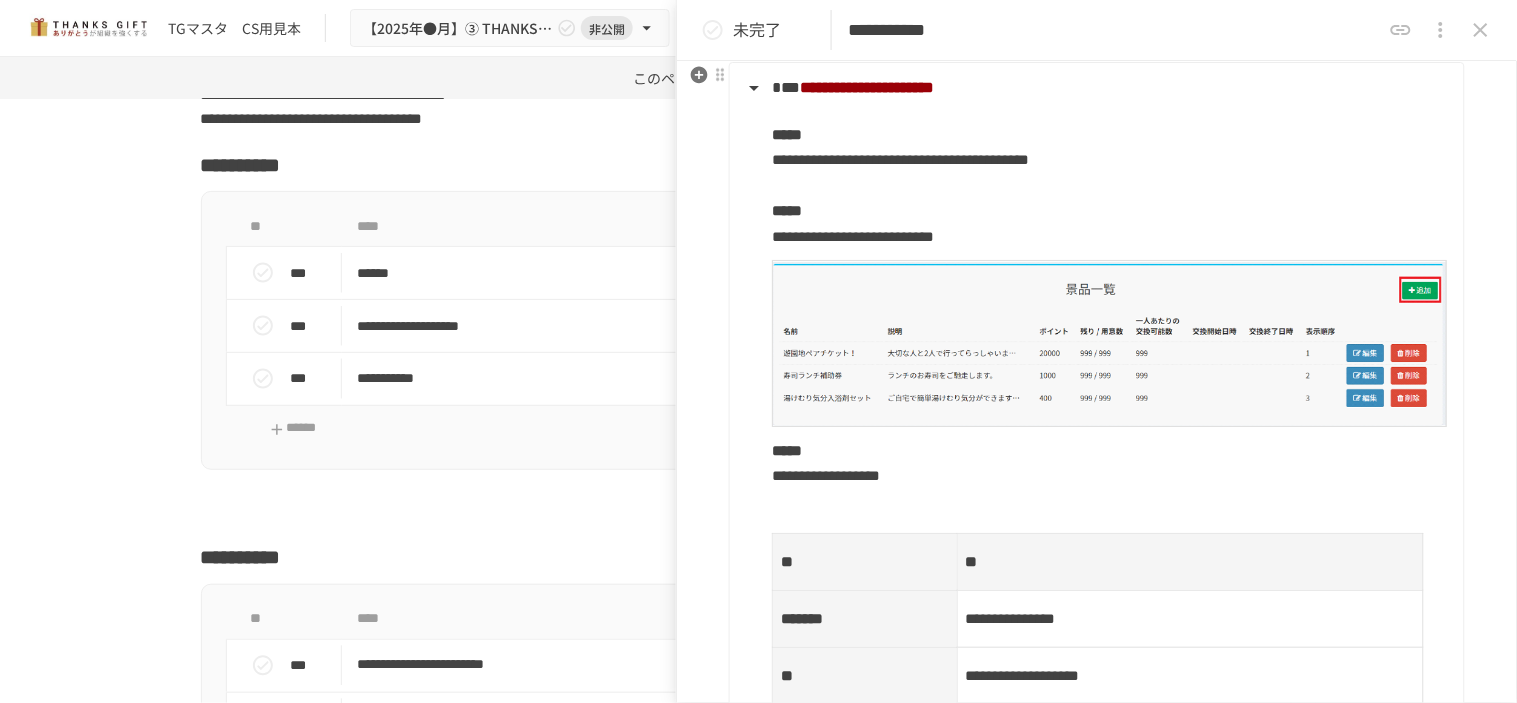 click at bounding box center (1110, 512) 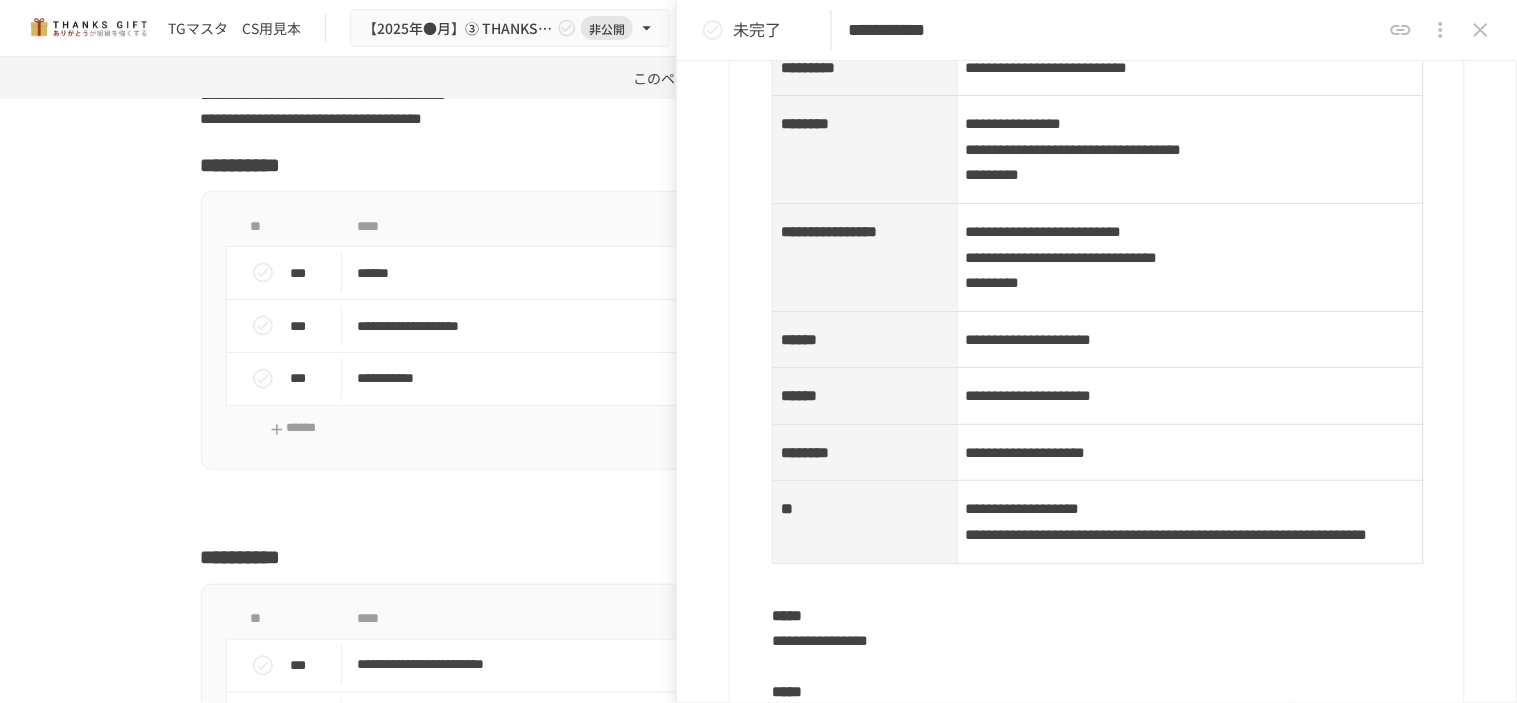 scroll, scrollTop: 1835, scrollLeft: 0, axis: vertical 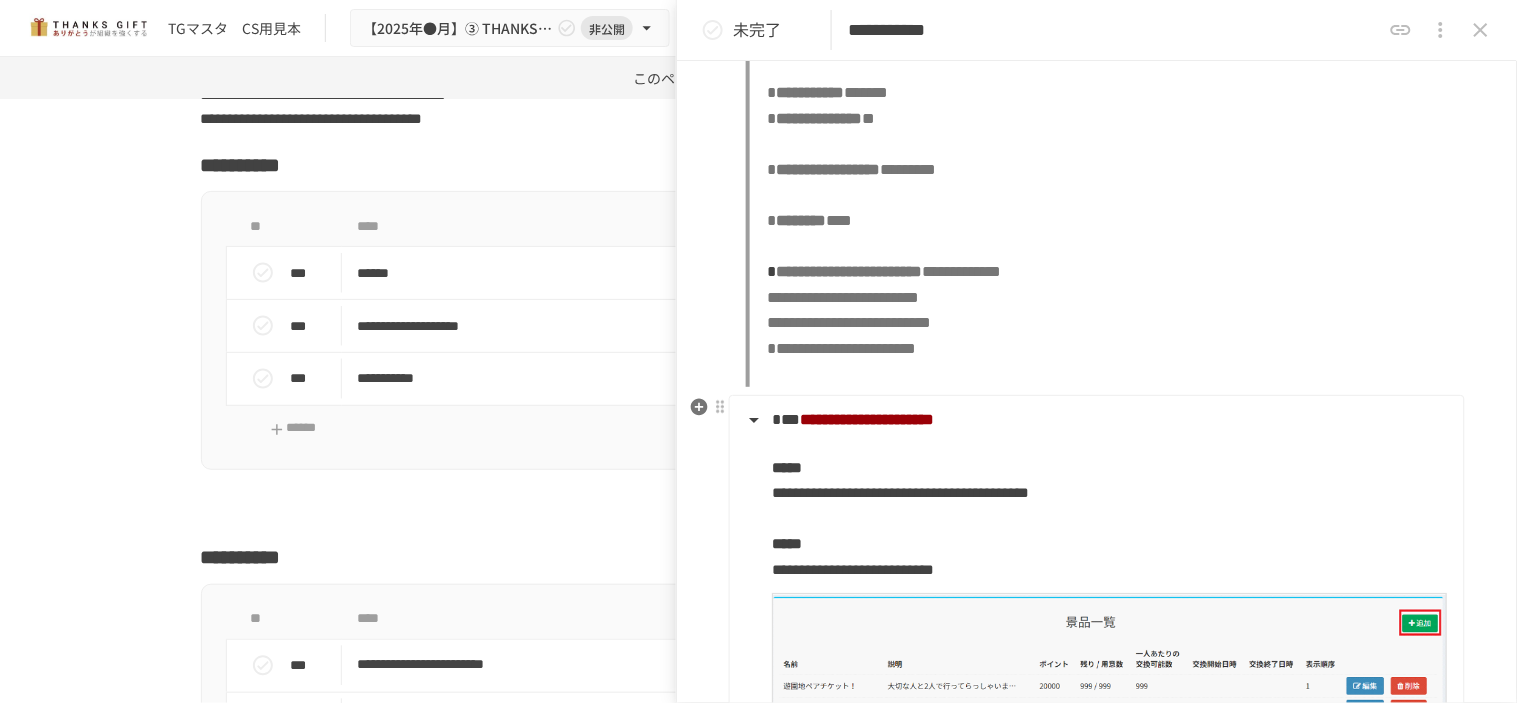 click on "**********" at bounding box center [1095, 421] 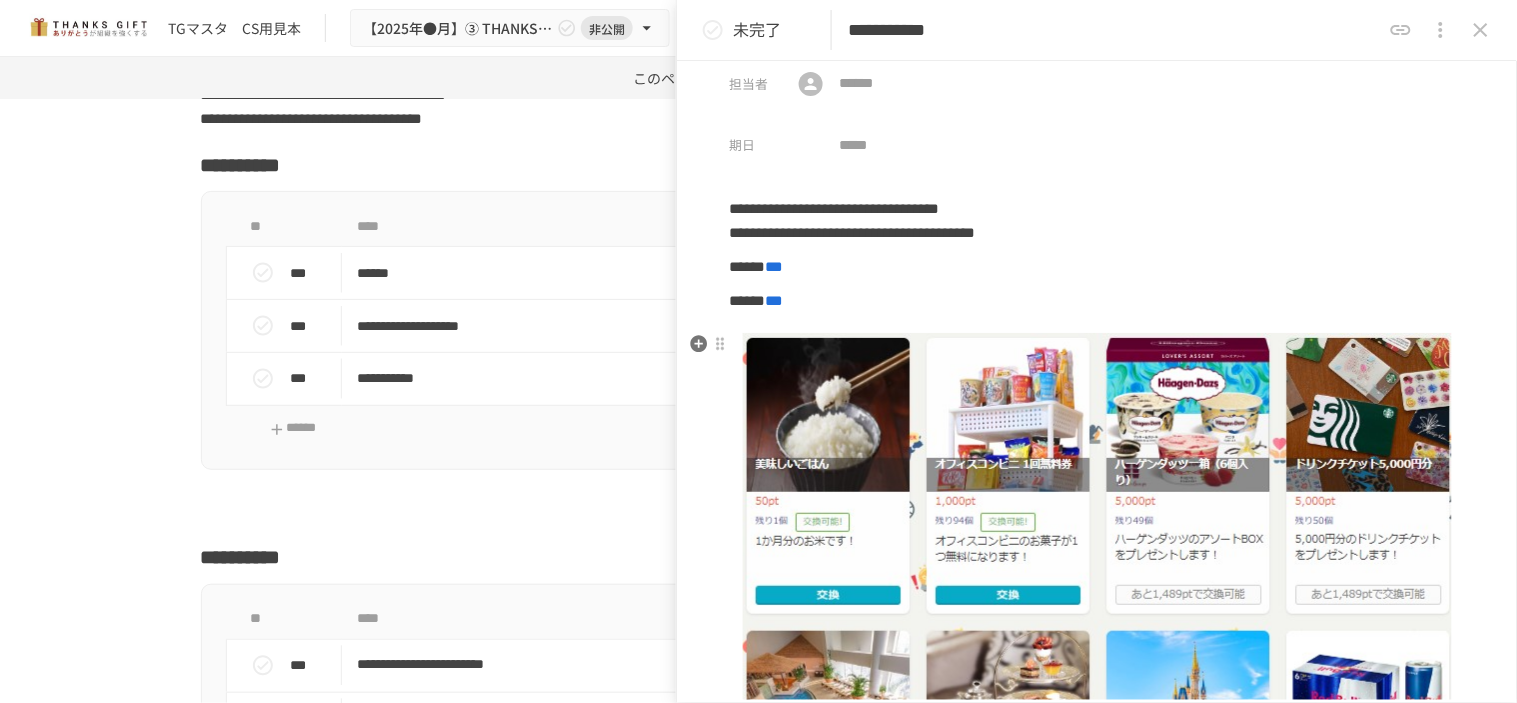 scroll, scrollTop: 0, scrollLeft: 0, axis: both 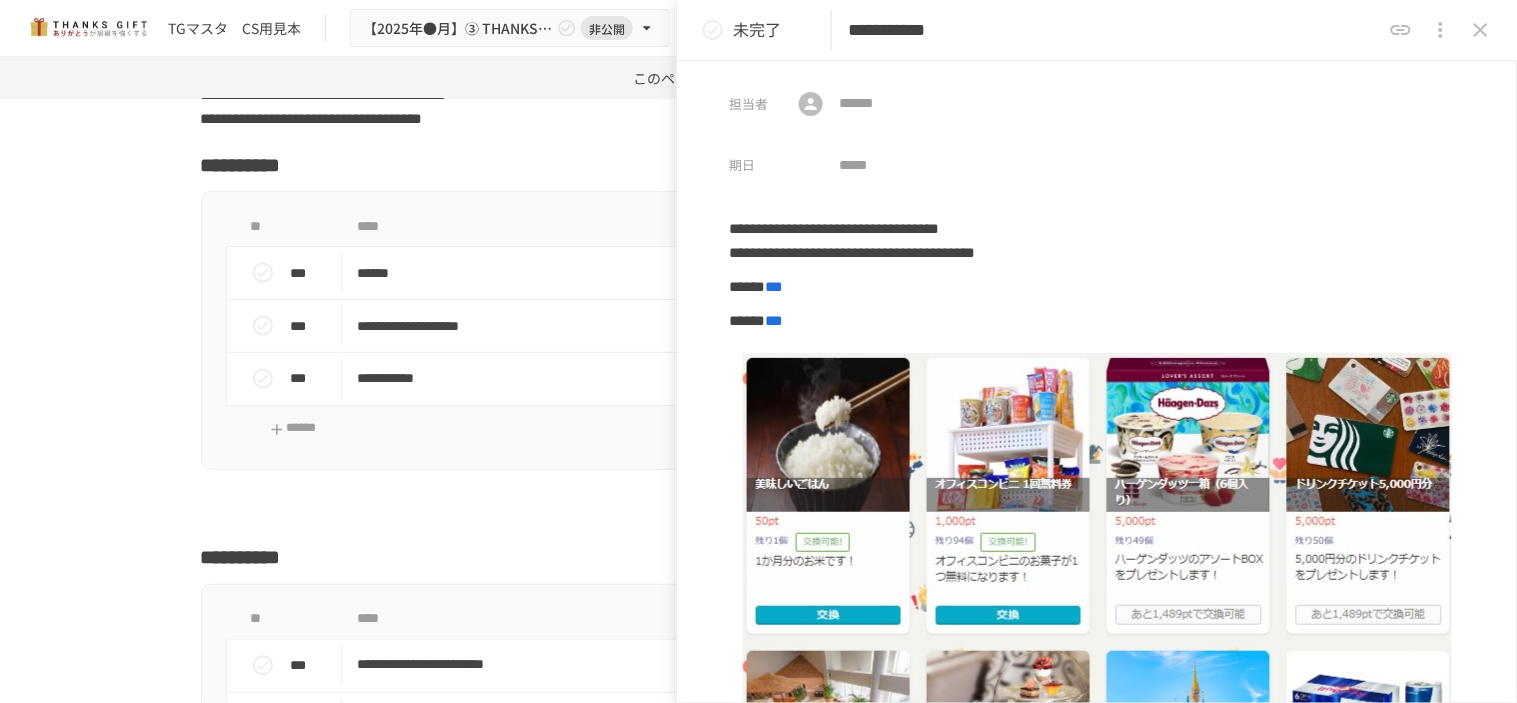 drag, startPoint x: 1477, startPoint y: 32, endPoint x: 1471, endPoint y: 48, distance: 17.088007 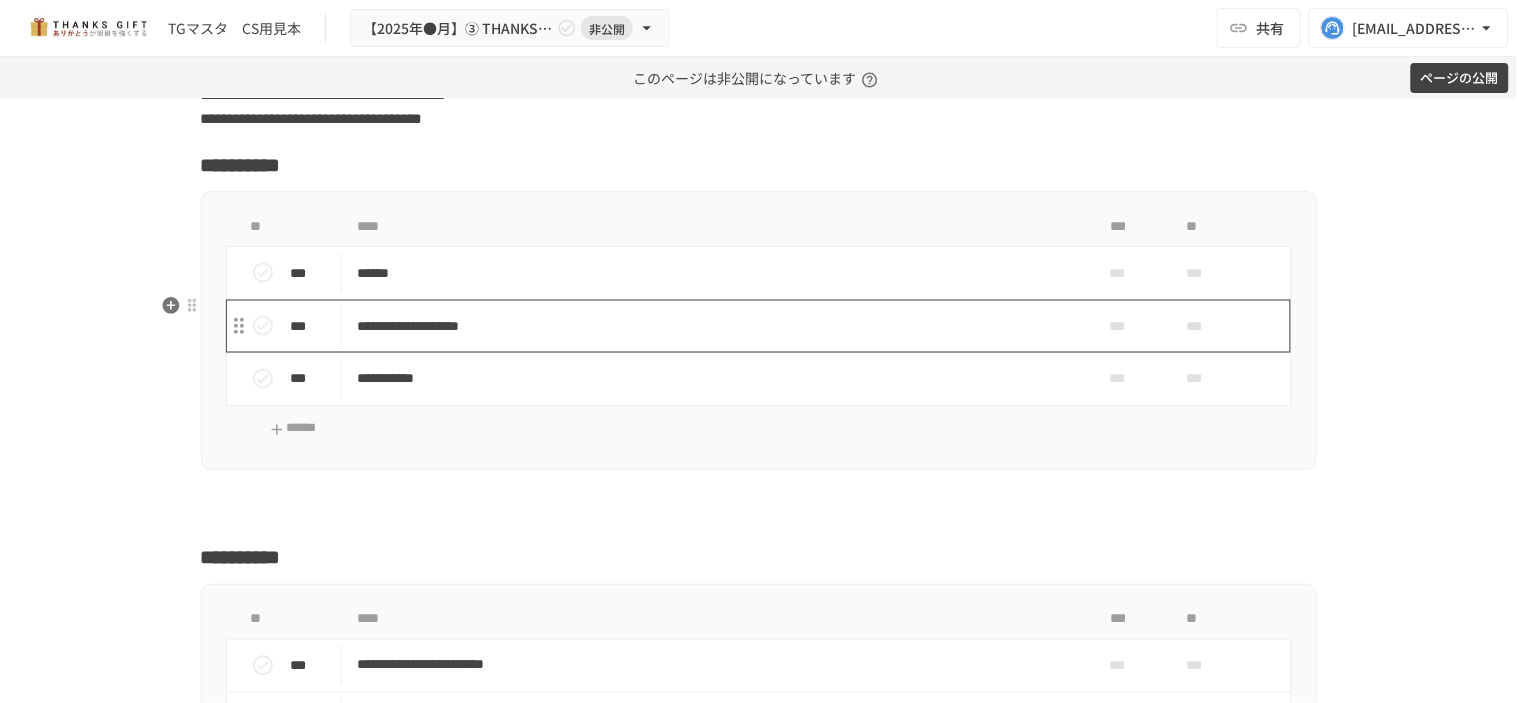click on "**********" at bounding box center (716, 326) 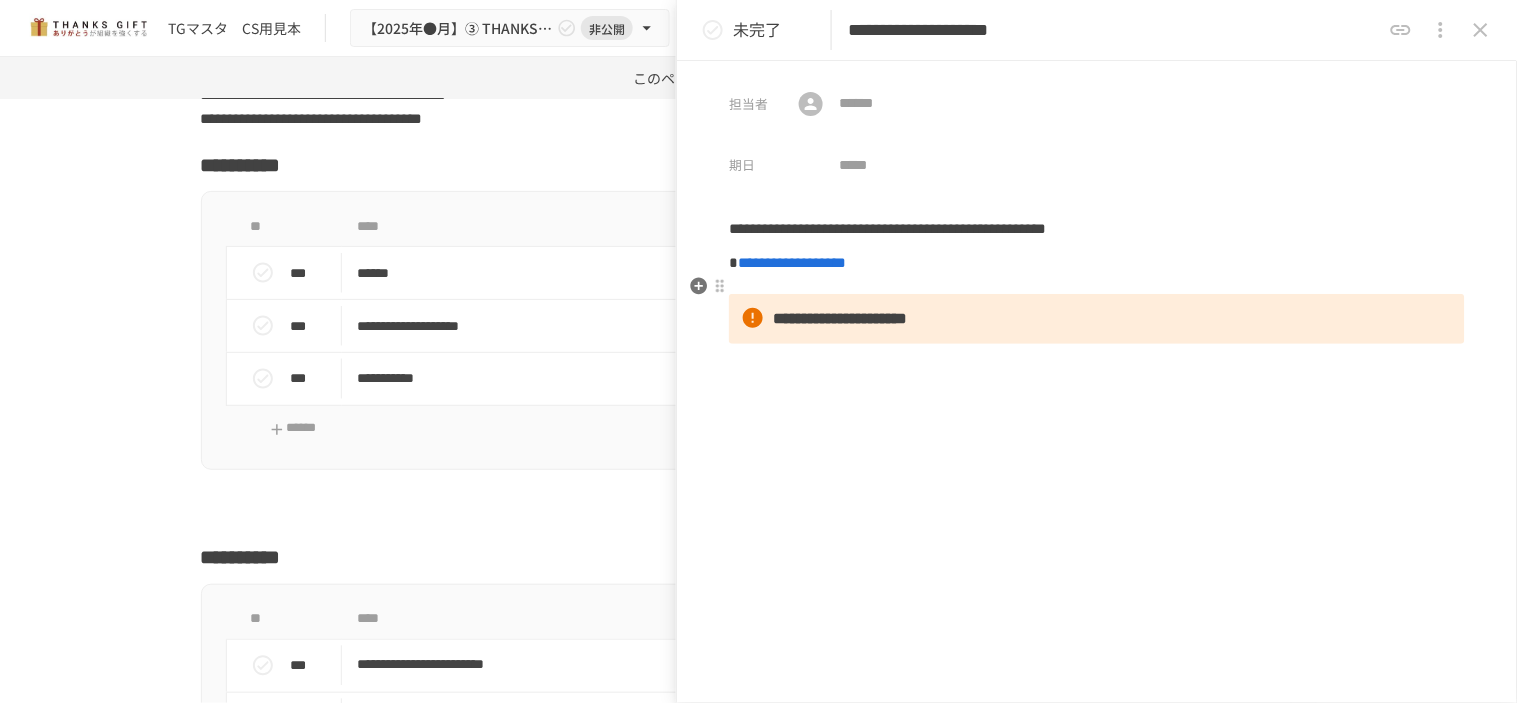 click on "**********" at bounding box center (1097, 263) 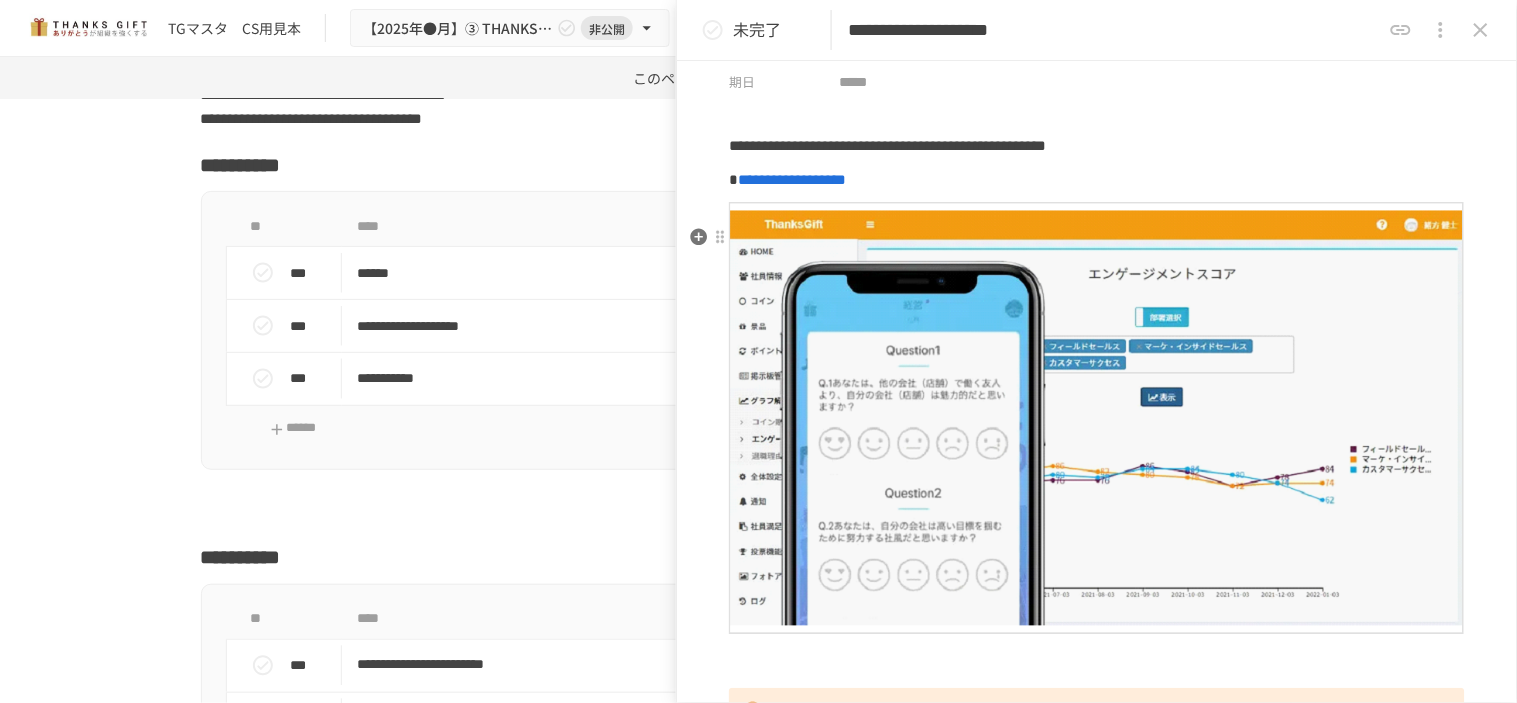 scroll, scrollTop: 333, scrollLeft: 0, axis: vertical 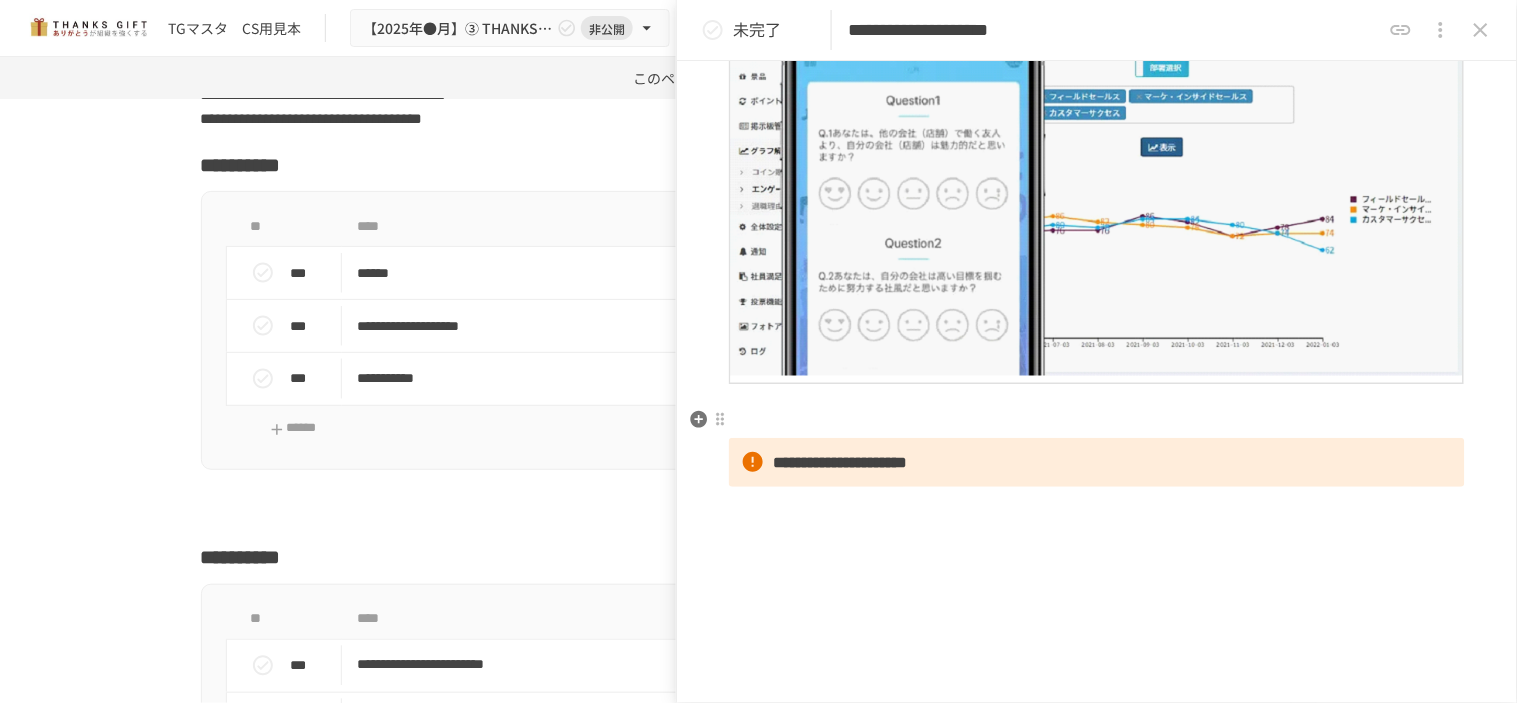 click on "**********" at bounding box center (1097, 185) 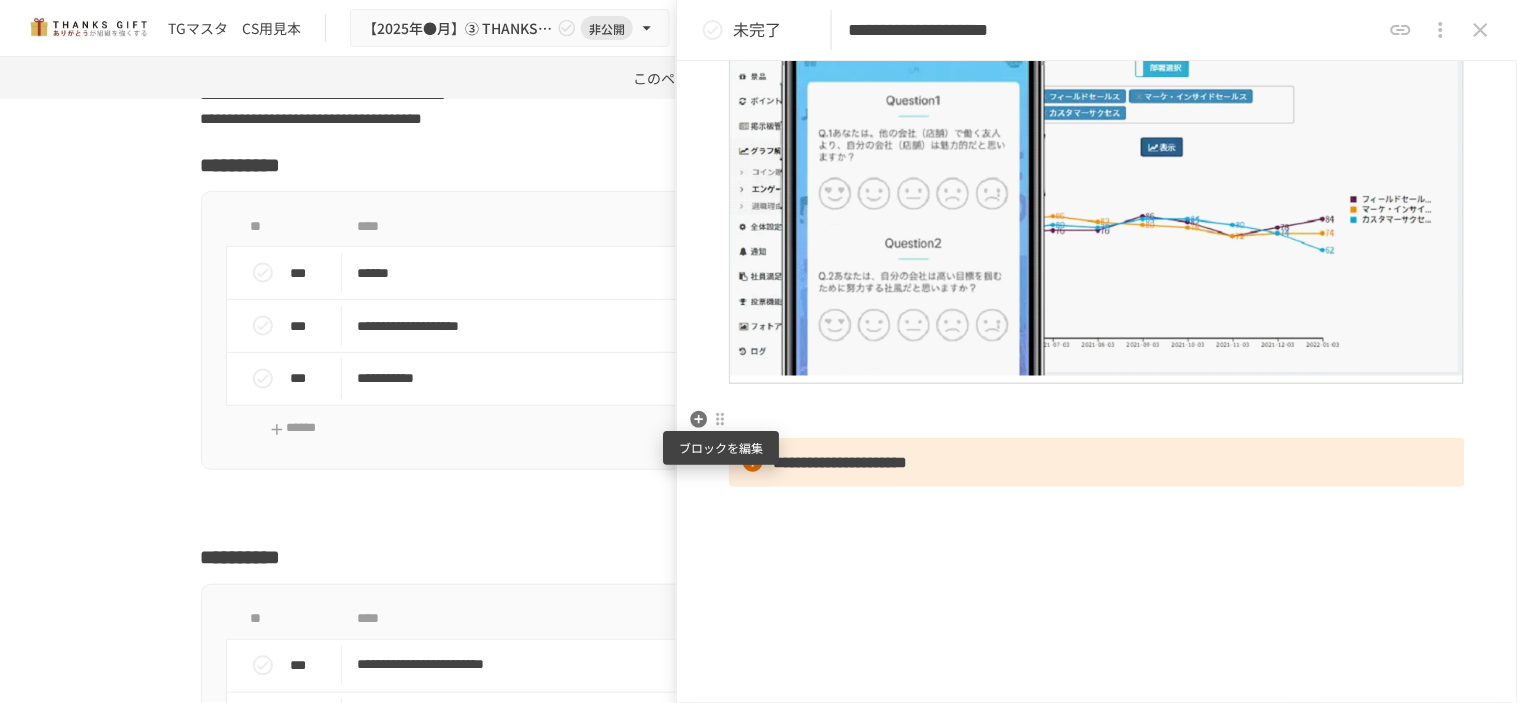 click at bounding box center [720, 420] 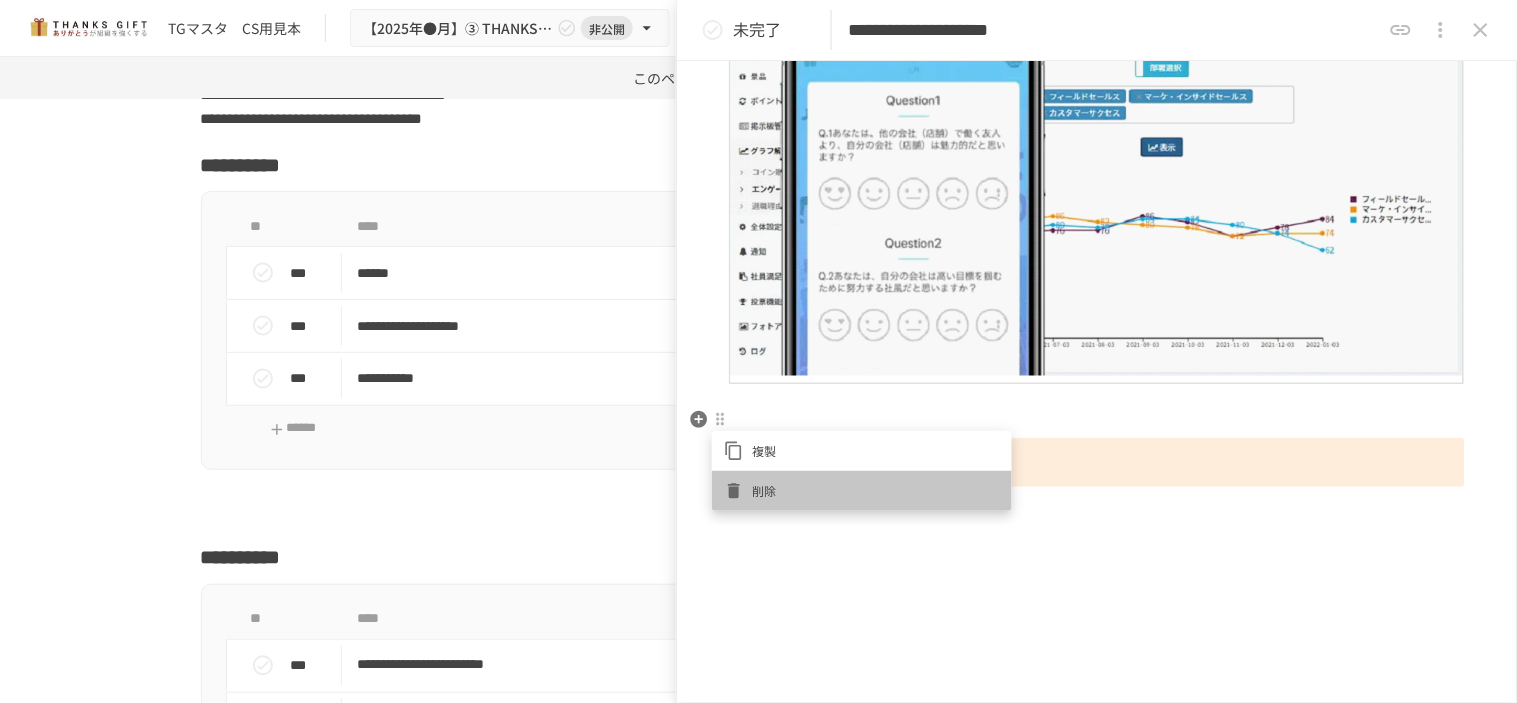 drag, startPoint x: 765, startPoint y: 473, endPoint x: 768, endPoint y: 487, distance: 14.3178215 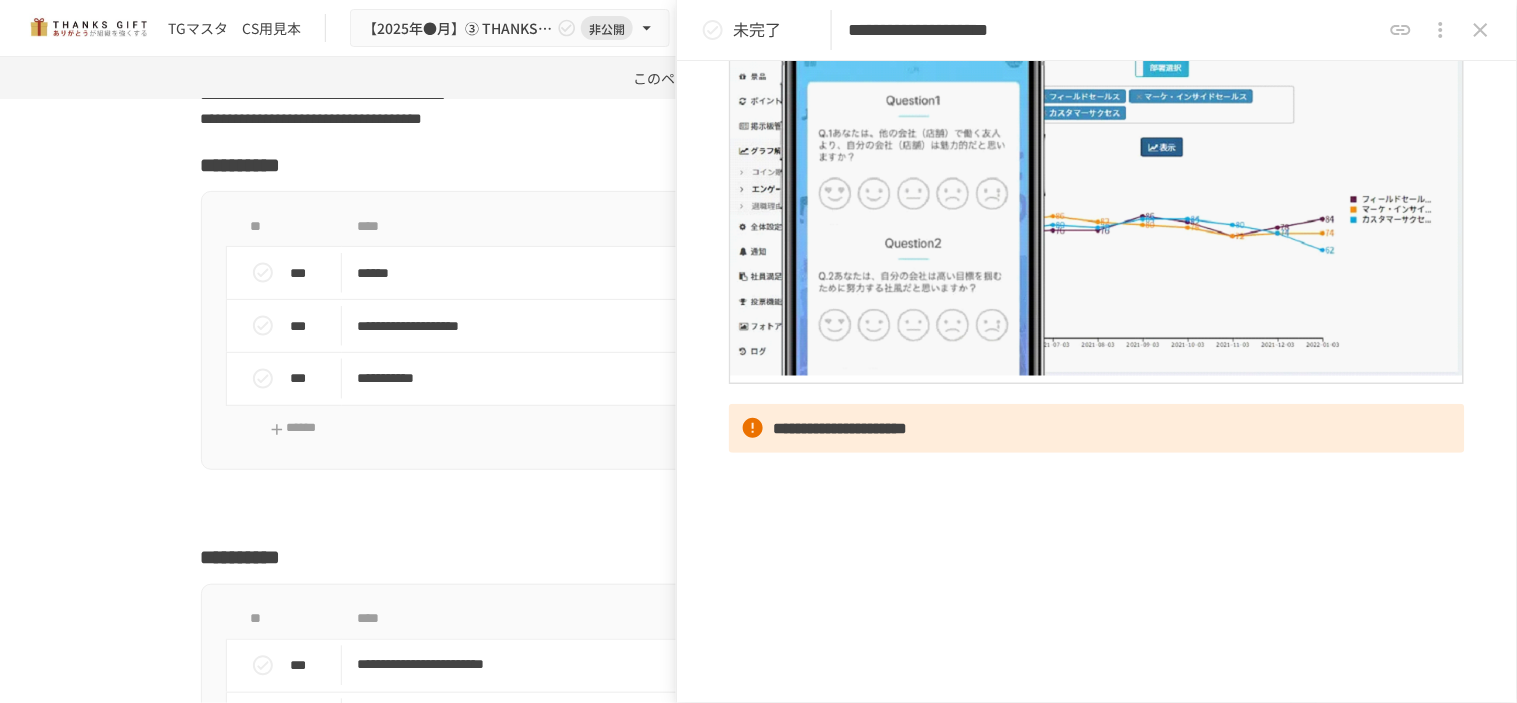 click on "**********" at bounding box center [1097, 322] 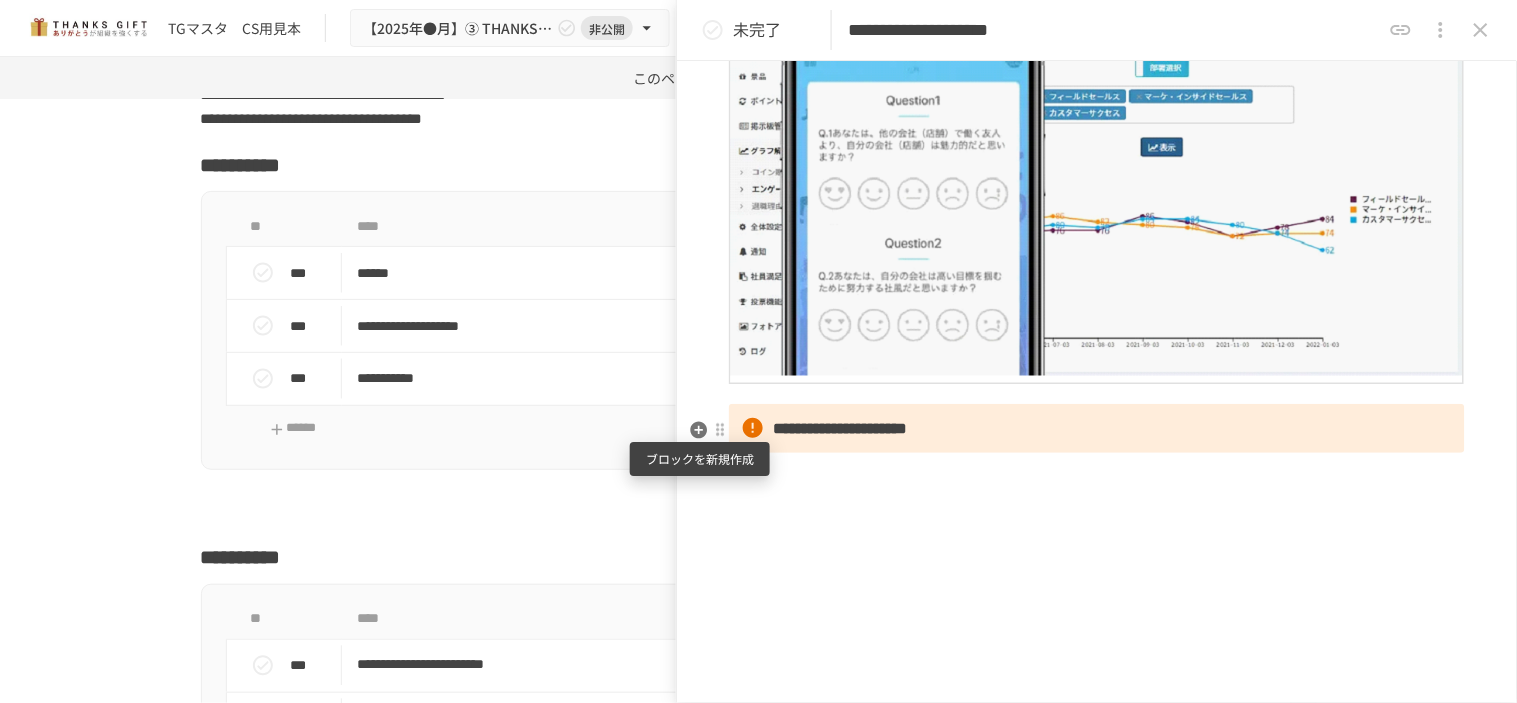 click 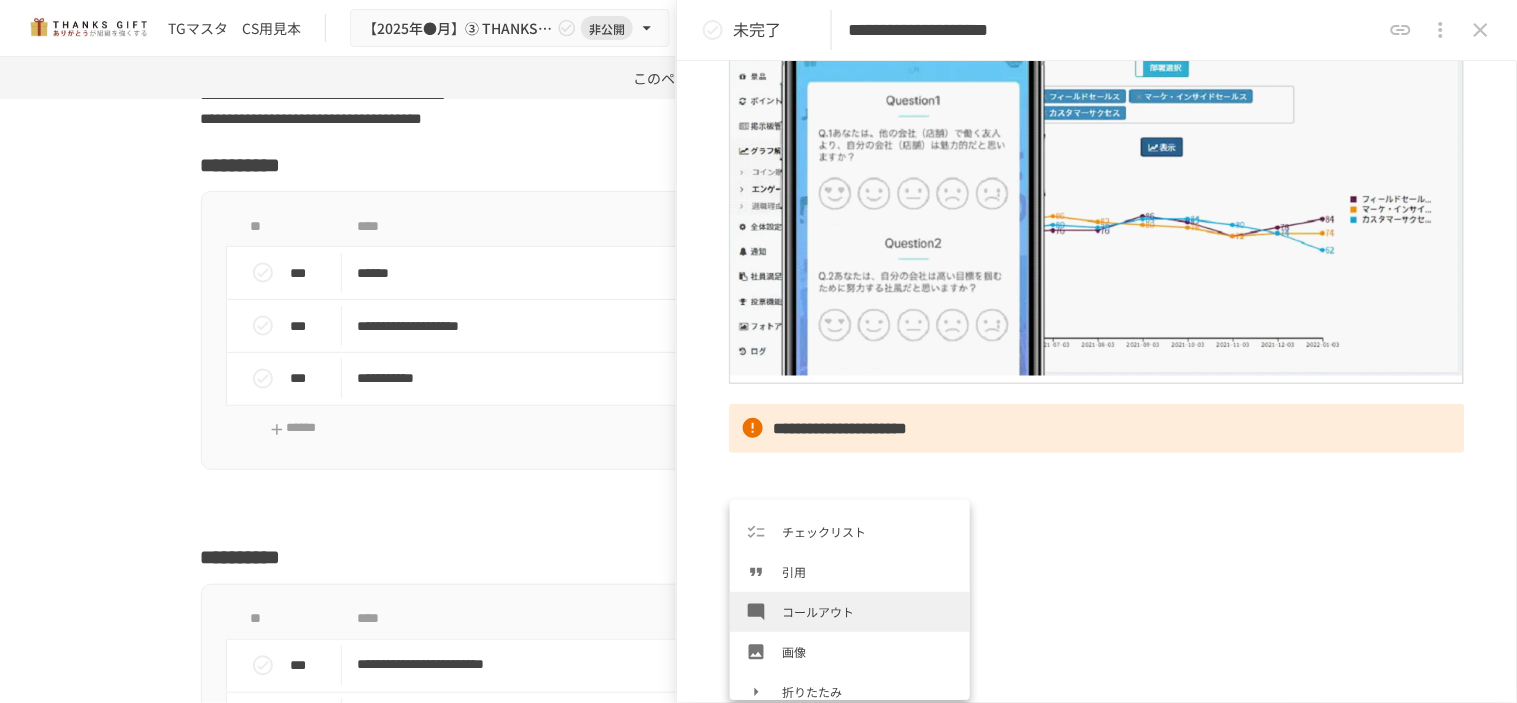 scroll, scrollTop: 306, scrollLeft: 0, axis: vertical 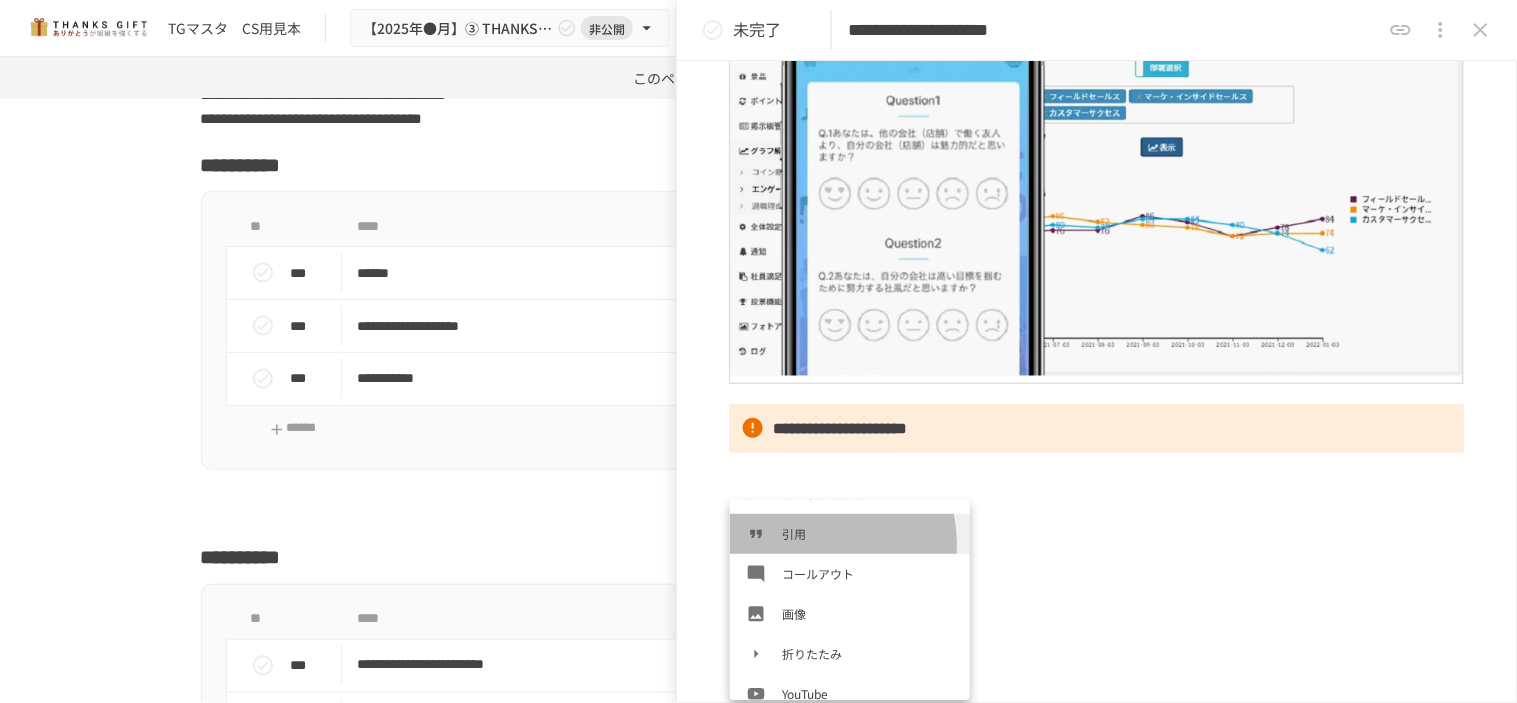 click on "引用" at bounding box center [850, 534] 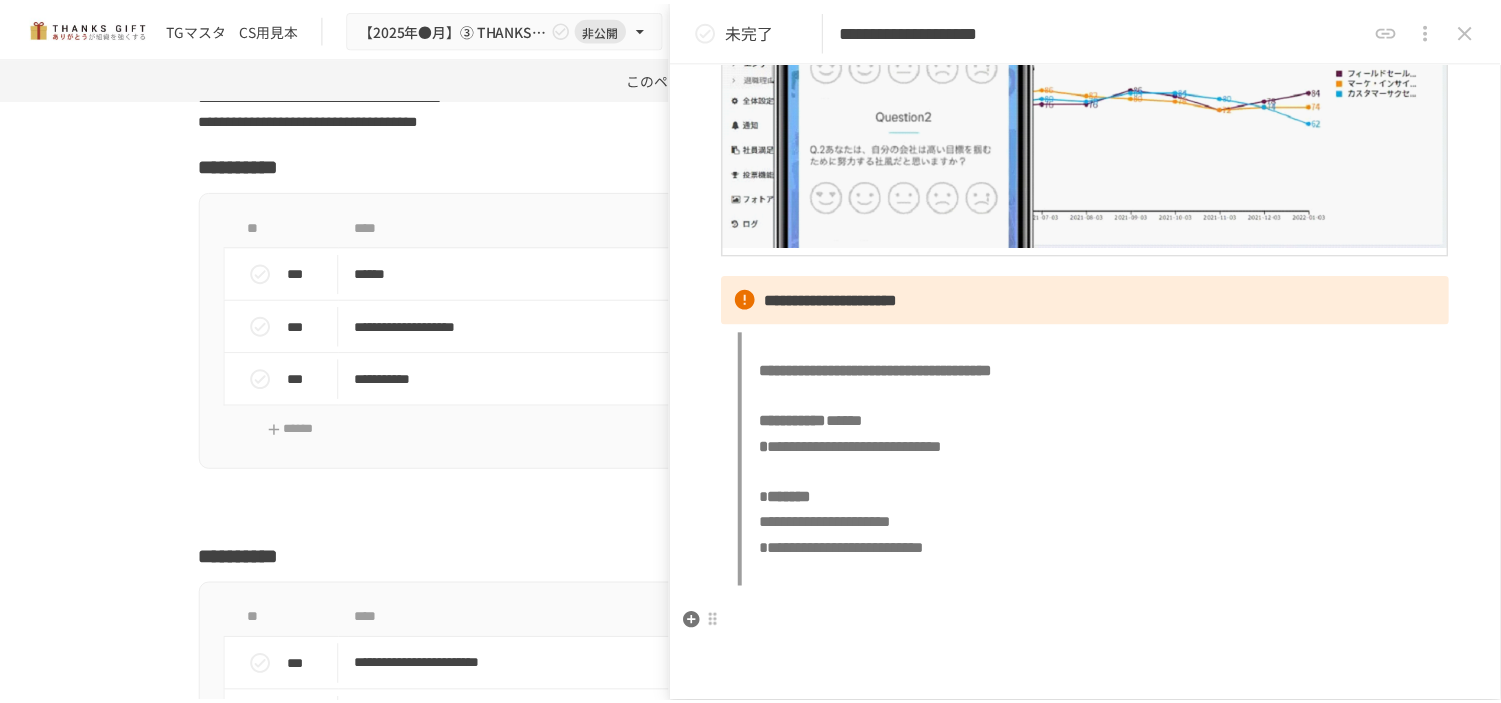 scroll, scrollTop: 582, scrollLeft: 0, axis: vertical 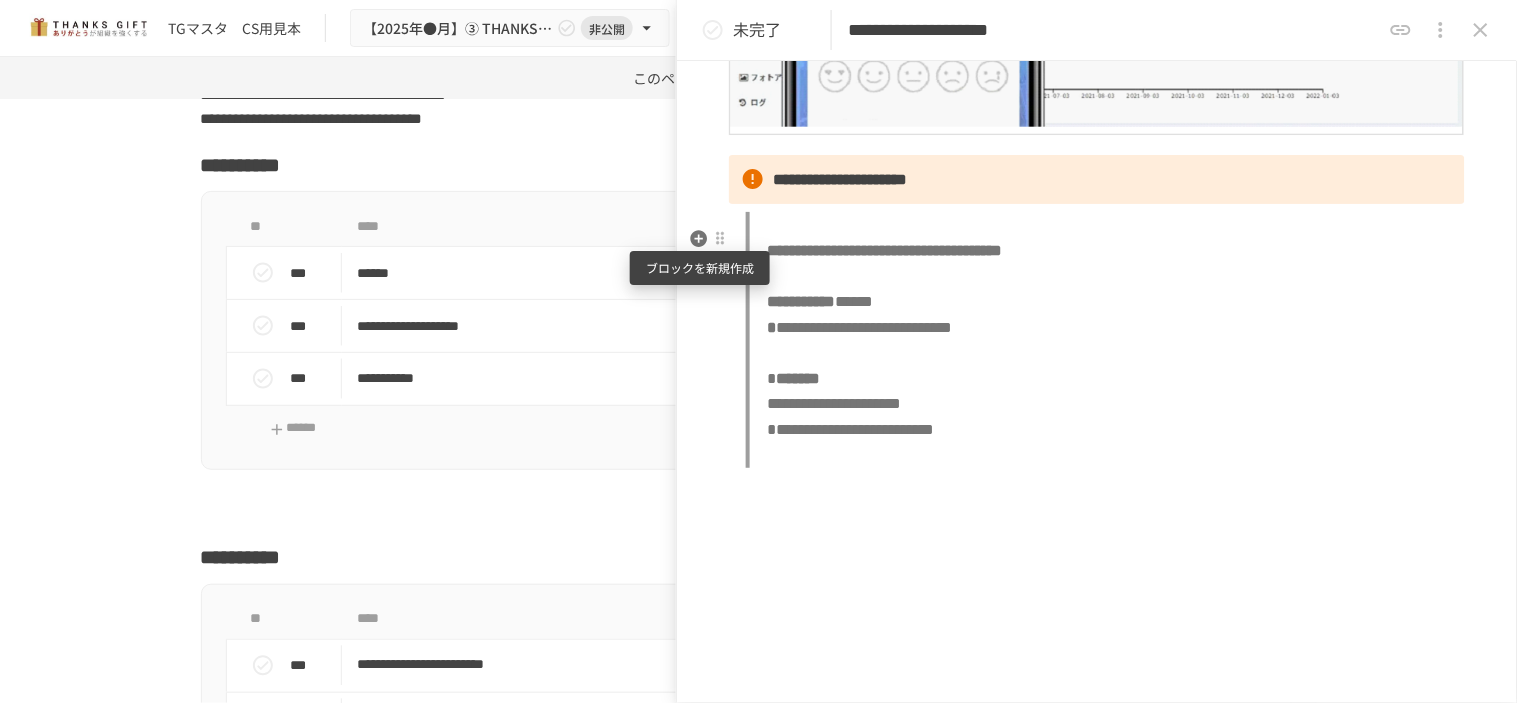 click 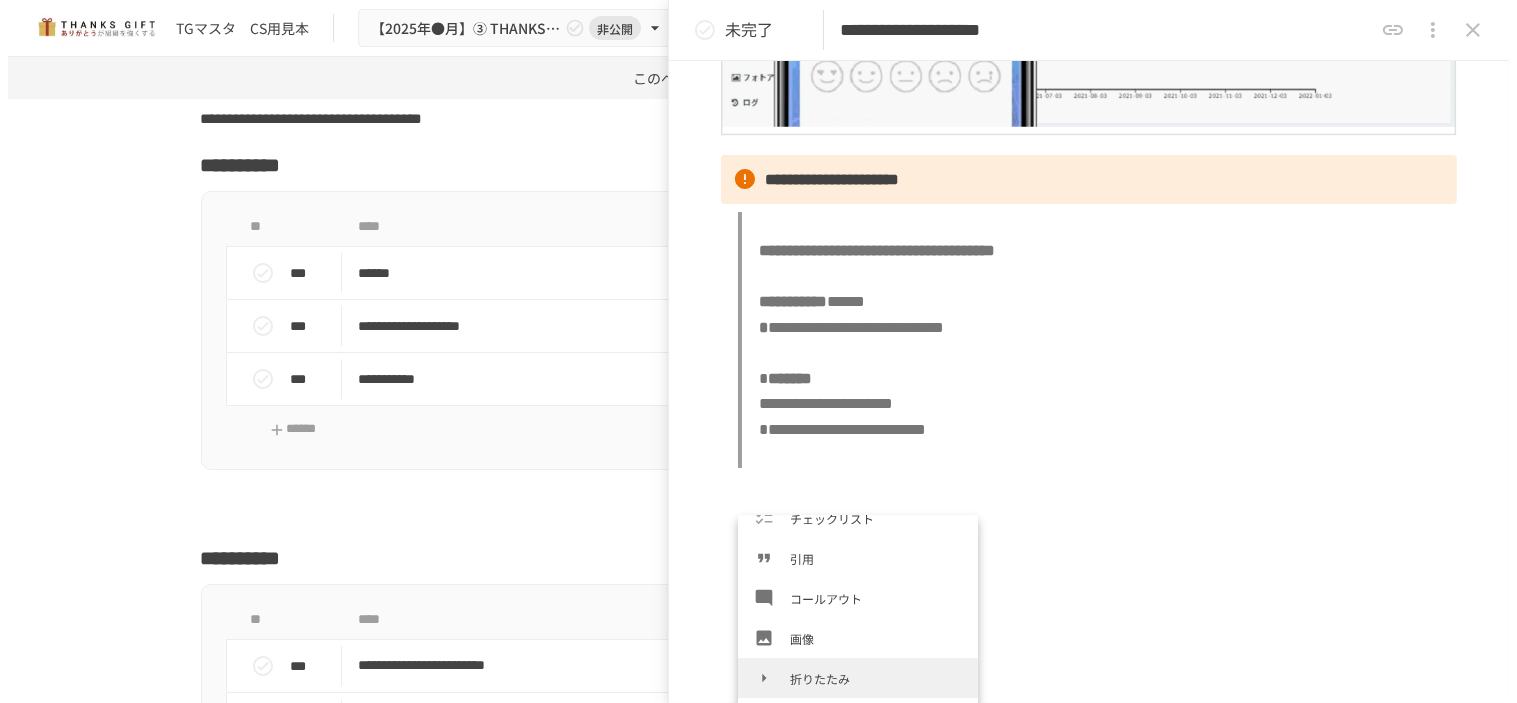 scroll, scrollTop: 333, scrollLeft: 0, axis: vertical 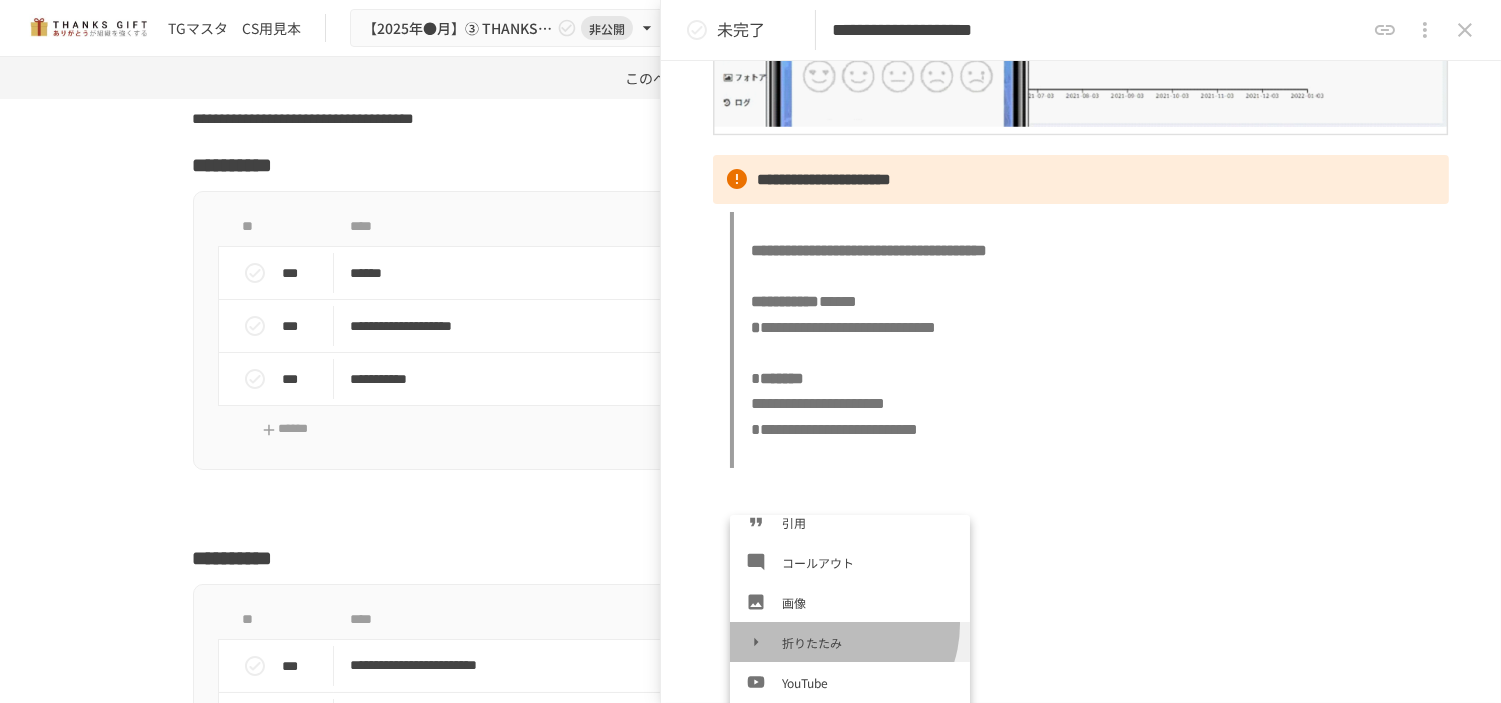 click on "折りたたみ" at bounding box center (850, 642) 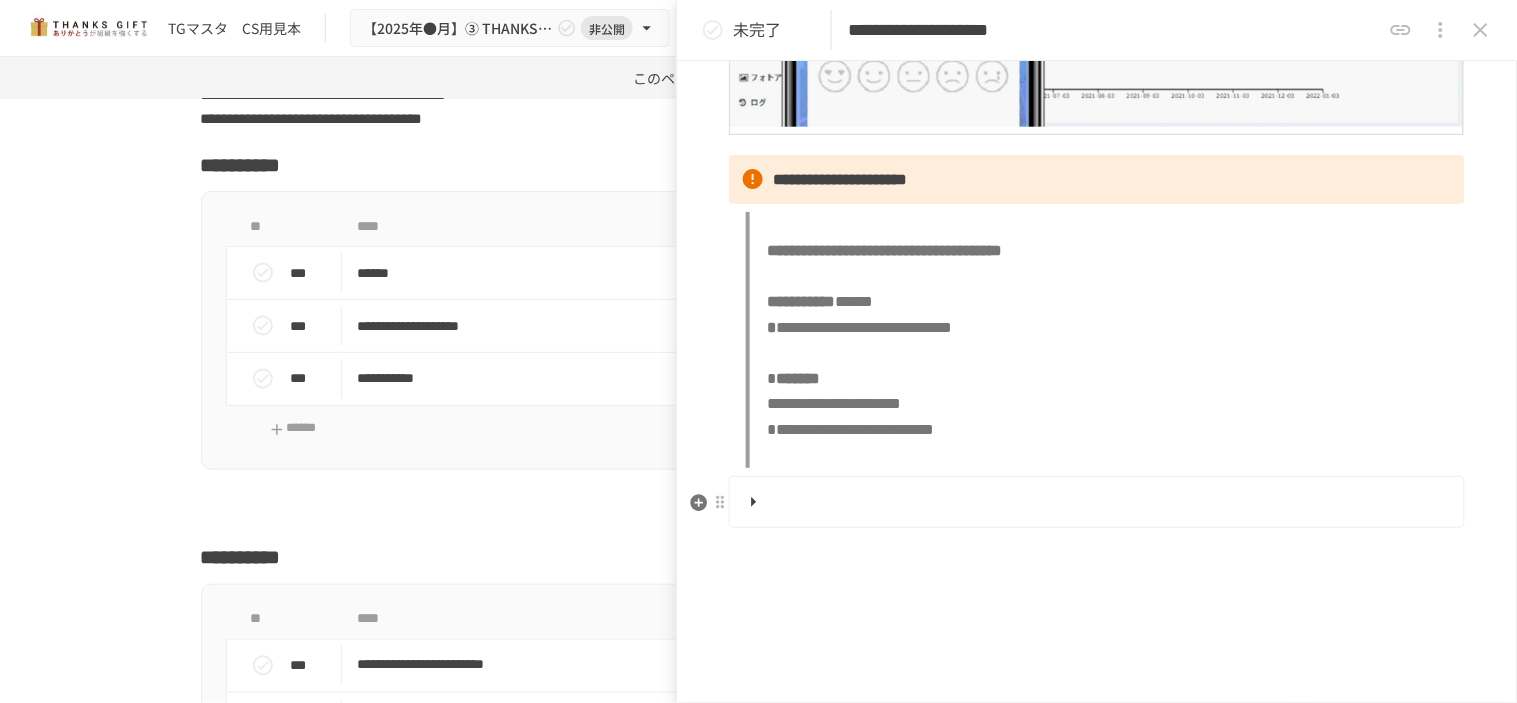 click at bounding box center (1095, 502) 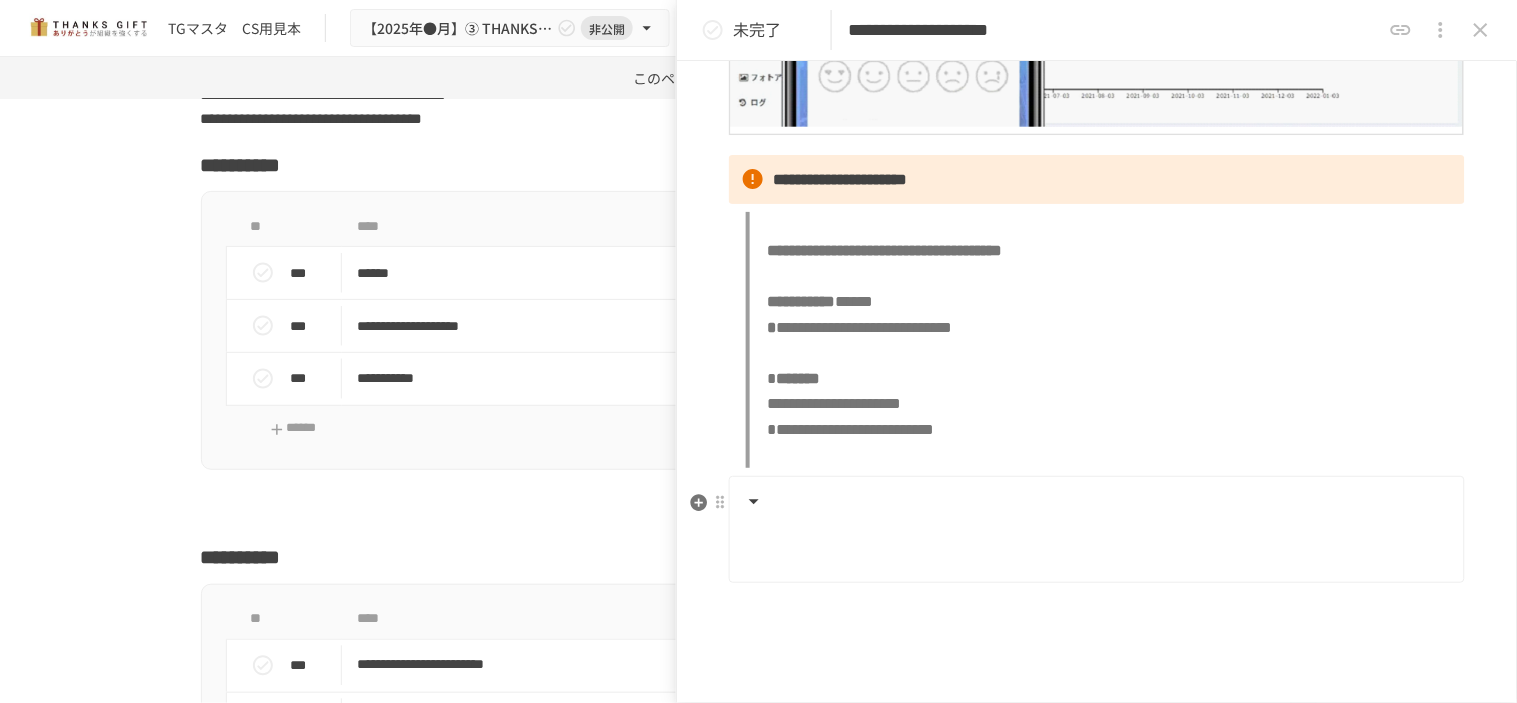 click at bounding box center (1110, 549) 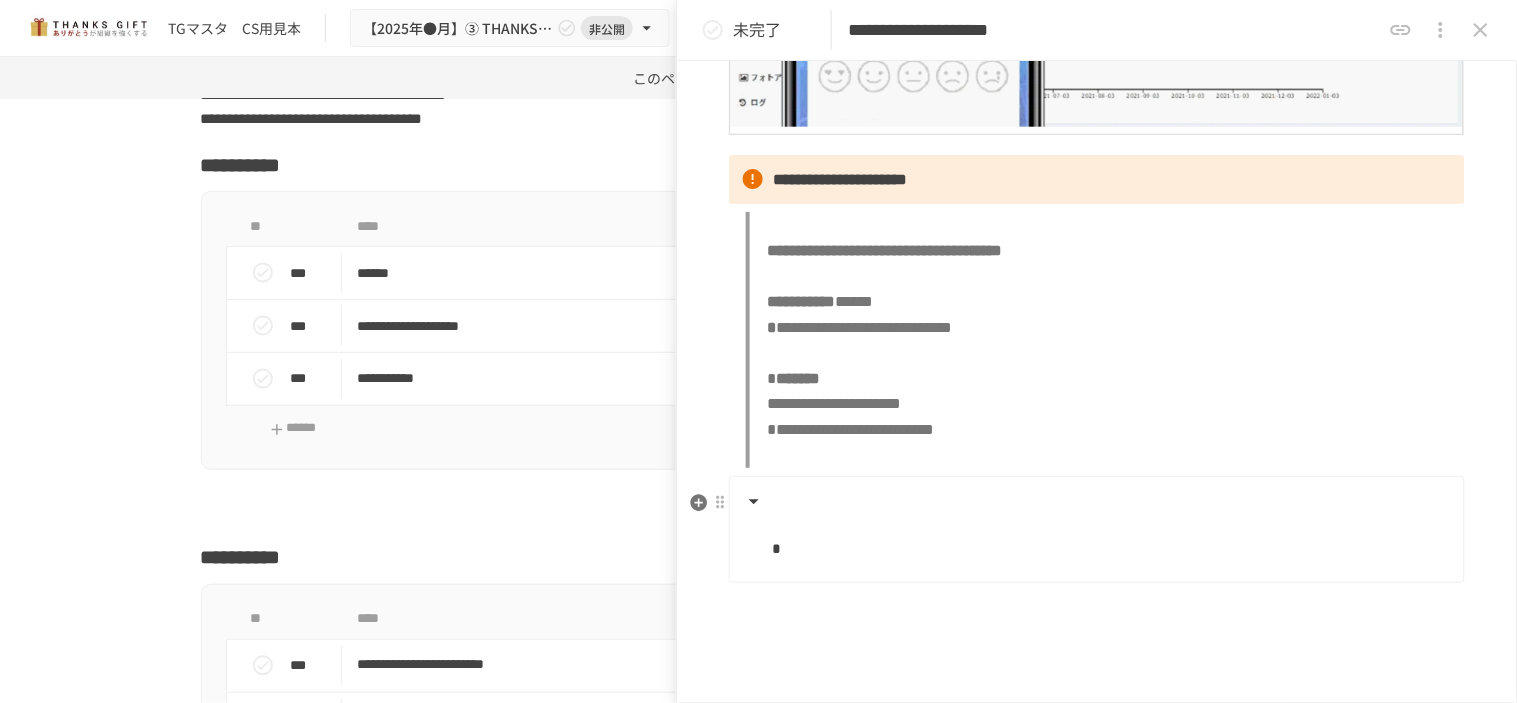 scroll, scrollTop: 803, scrollLeft: 0, axis: vertical 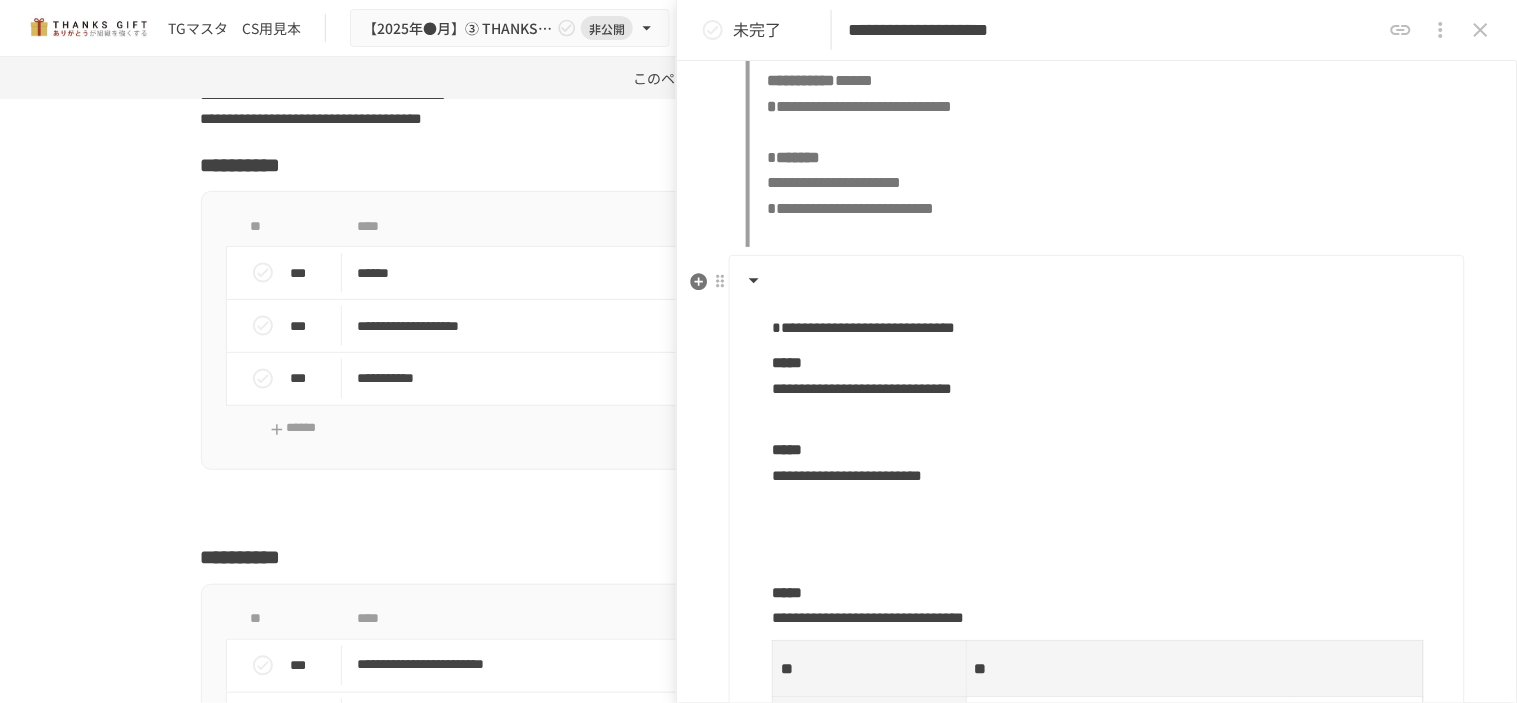 click on "**********" at bounding box center [863, 327] 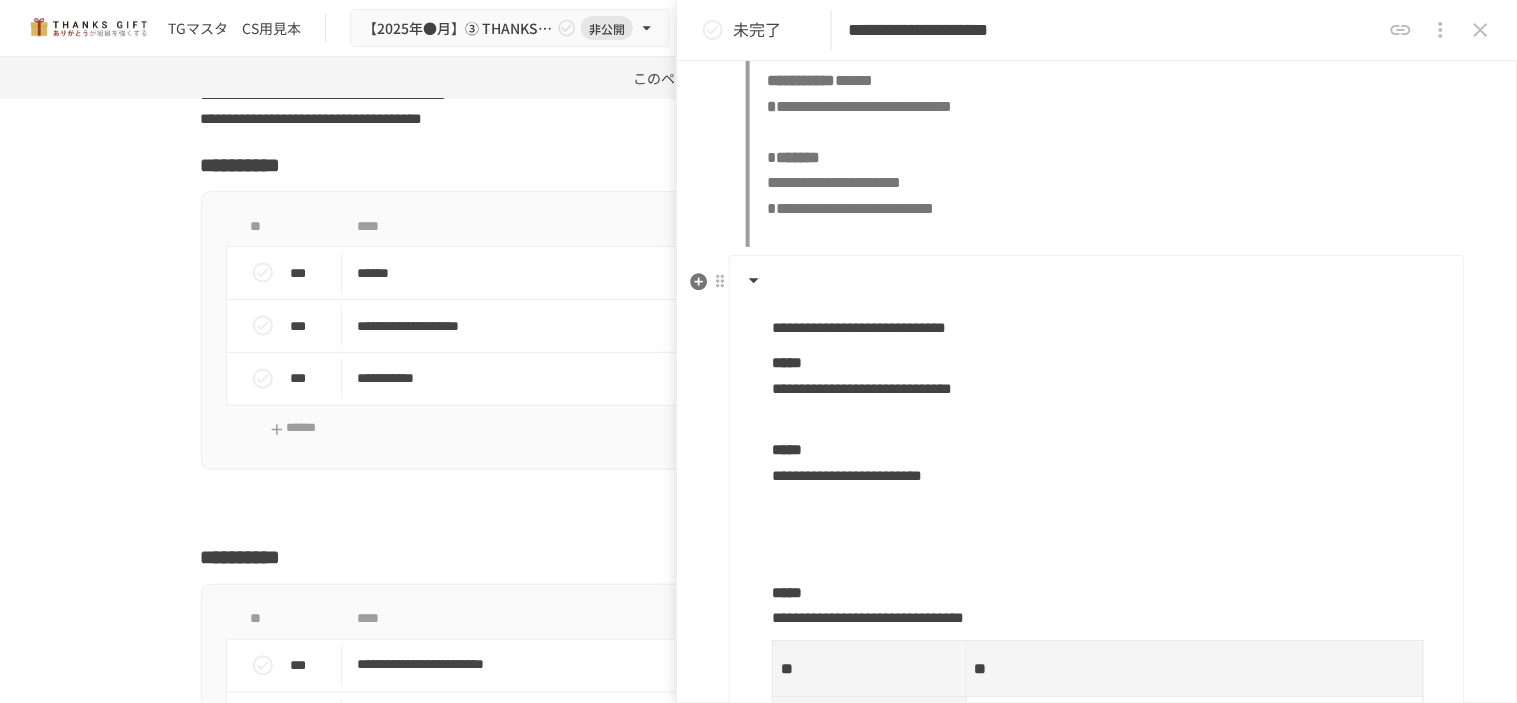 click on "**********" at bounding box center (1095, 762) 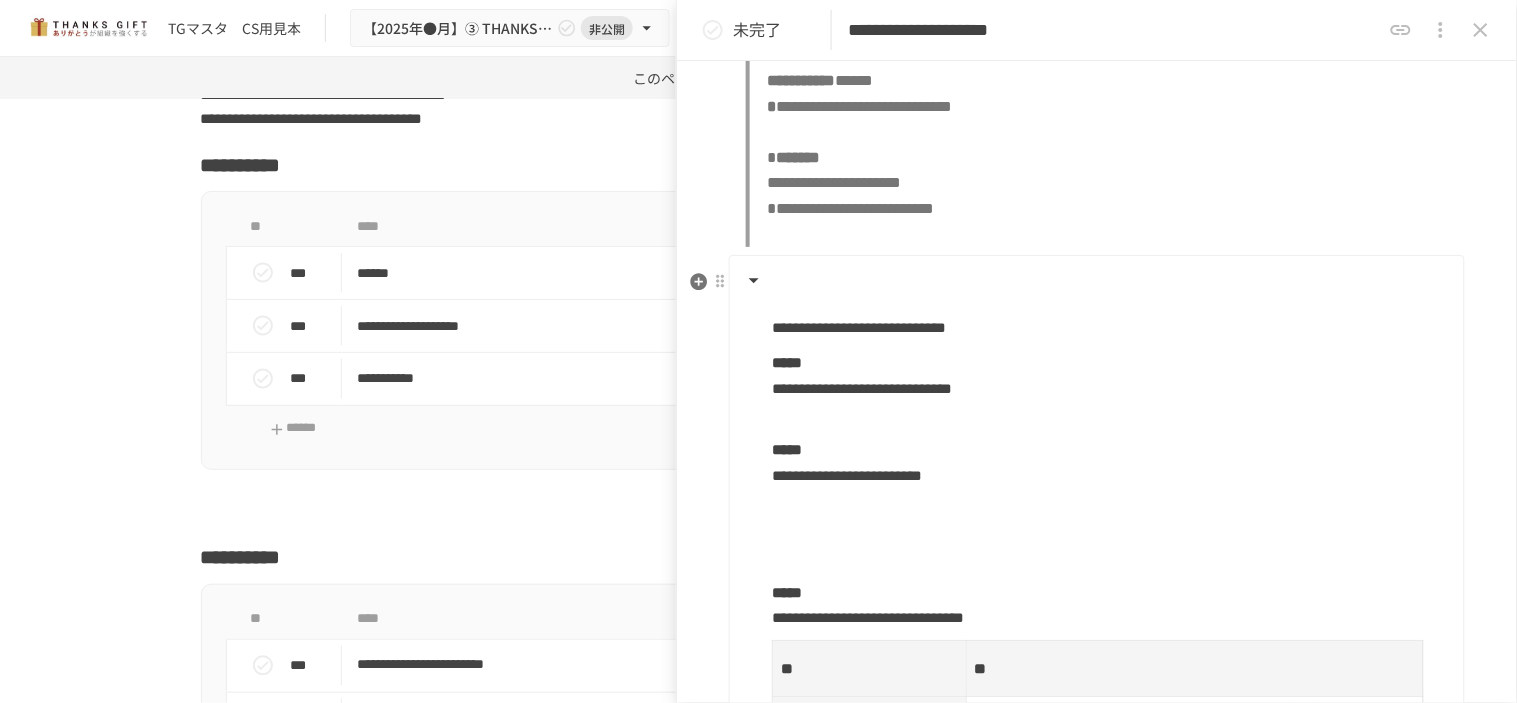 click on "**********" at bounding box center [1095, 762] 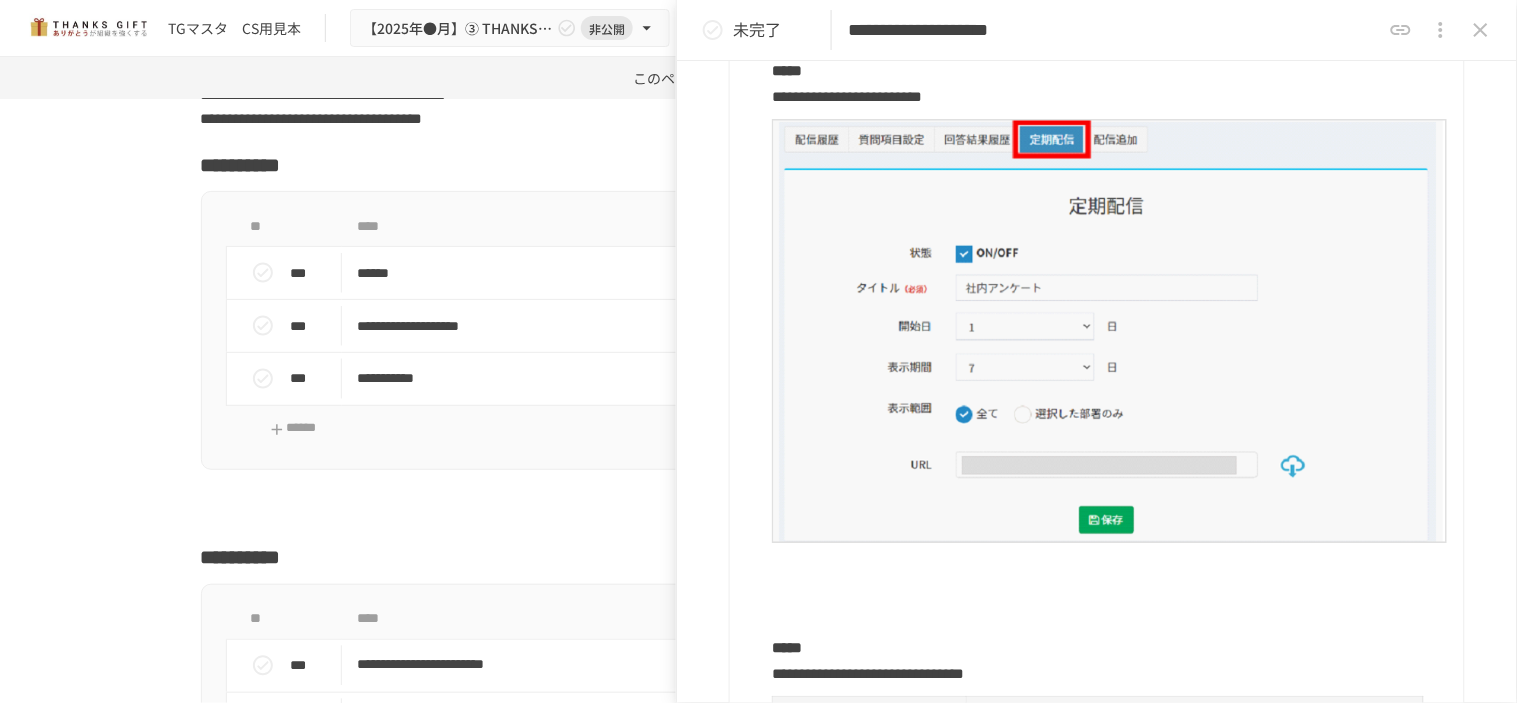 scroll, scrollTop: 1247, scrollLeft: 0, axis: vertical 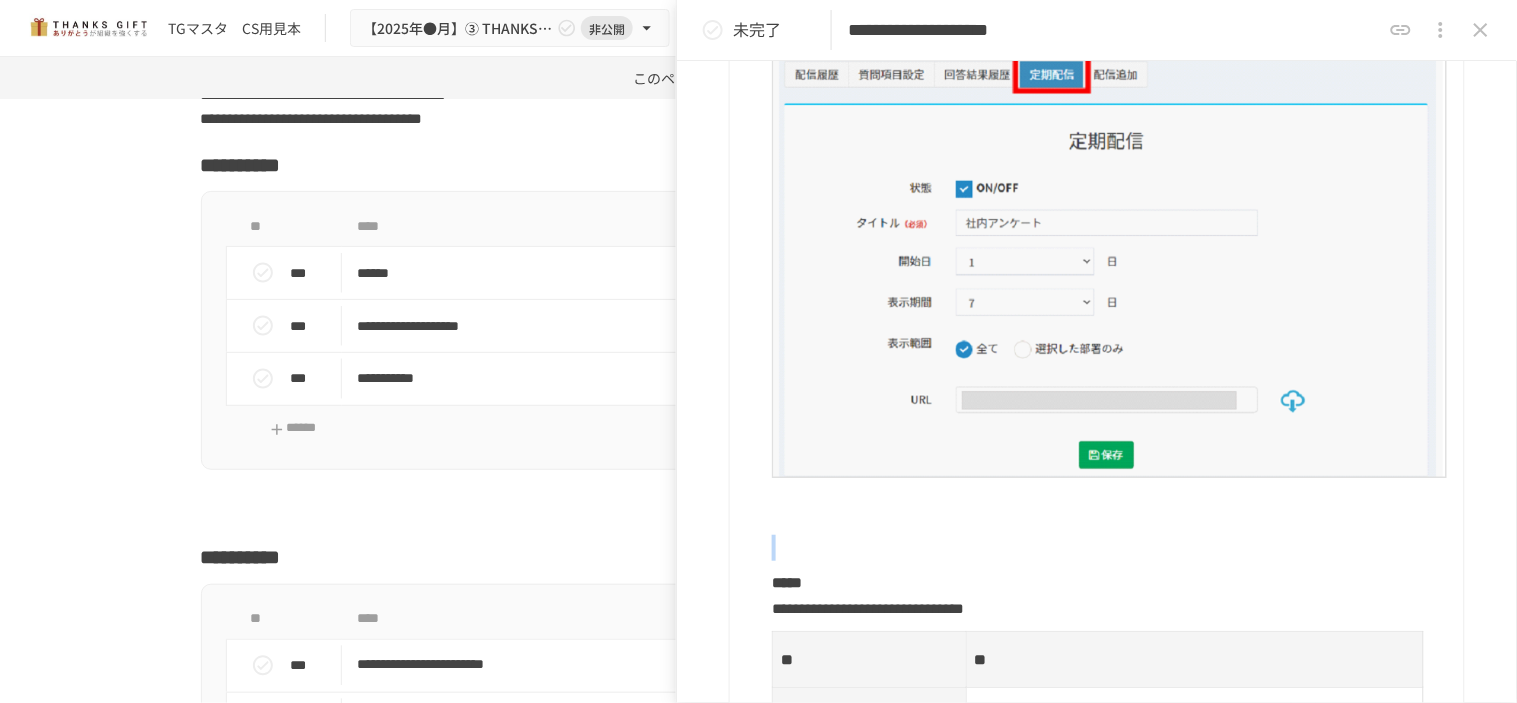 drag, startPoint x: 778, startPoint y: 560, endPoint x: 775, endPoint y: 523, distance: 37.12142 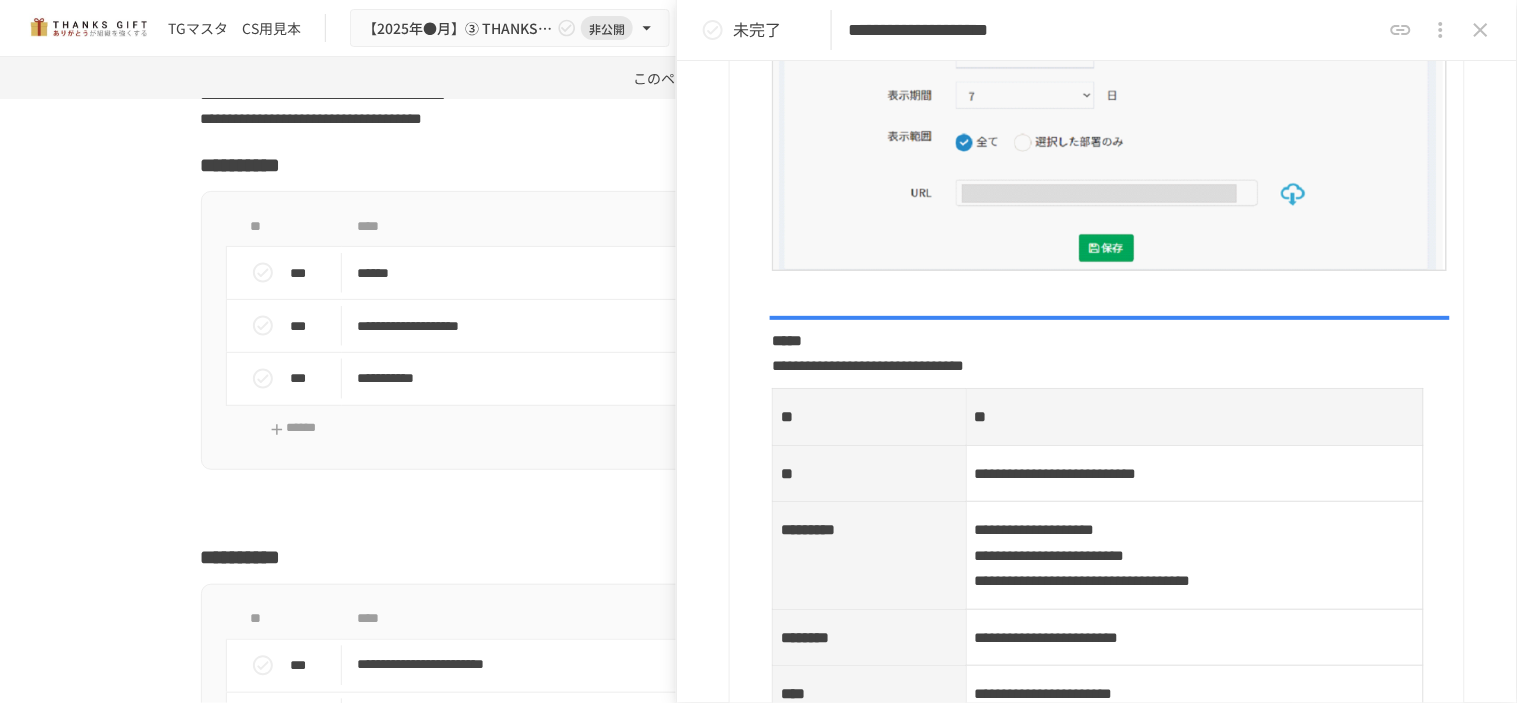 scroll, scrollTop: 1470, scrollLeft: 0, axis: vertical 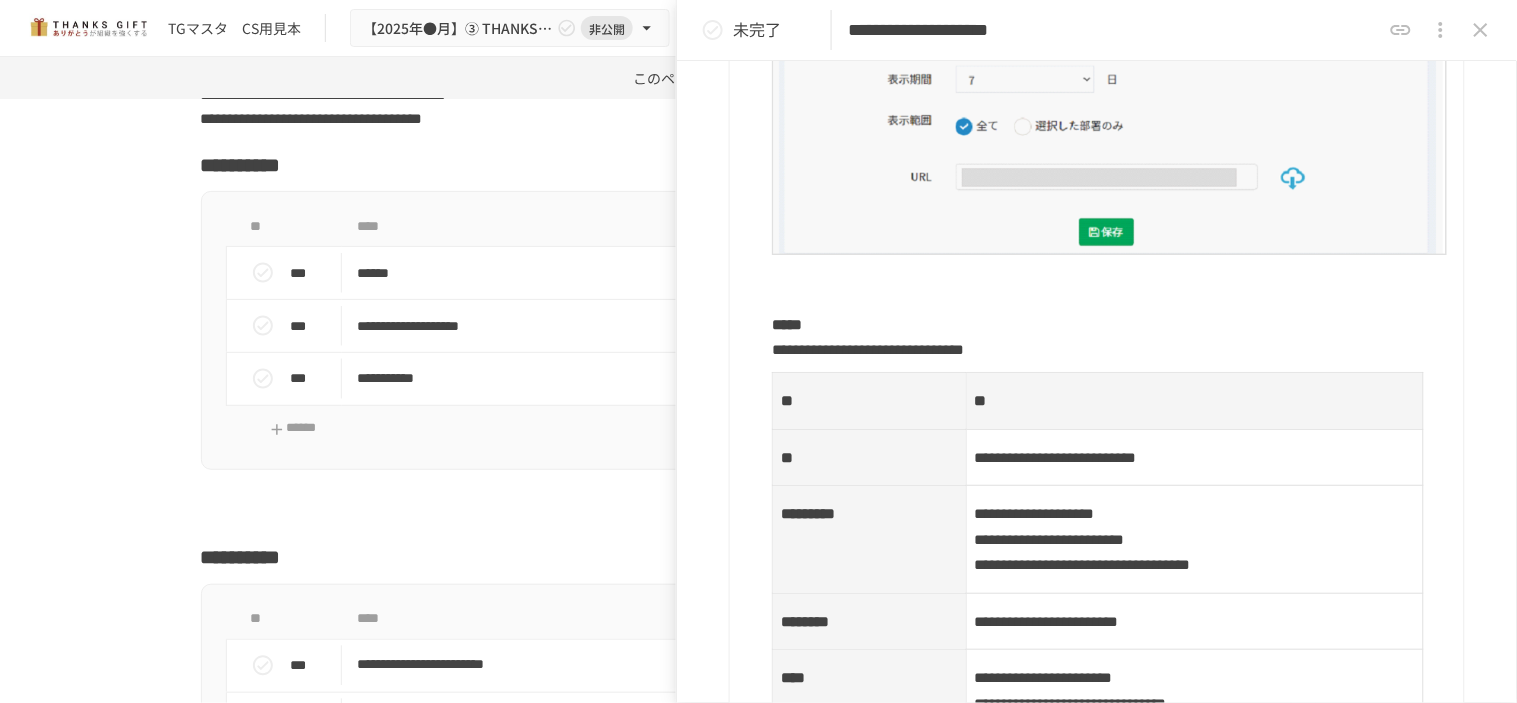 click on "**********" at bounding box center [1110, 337] 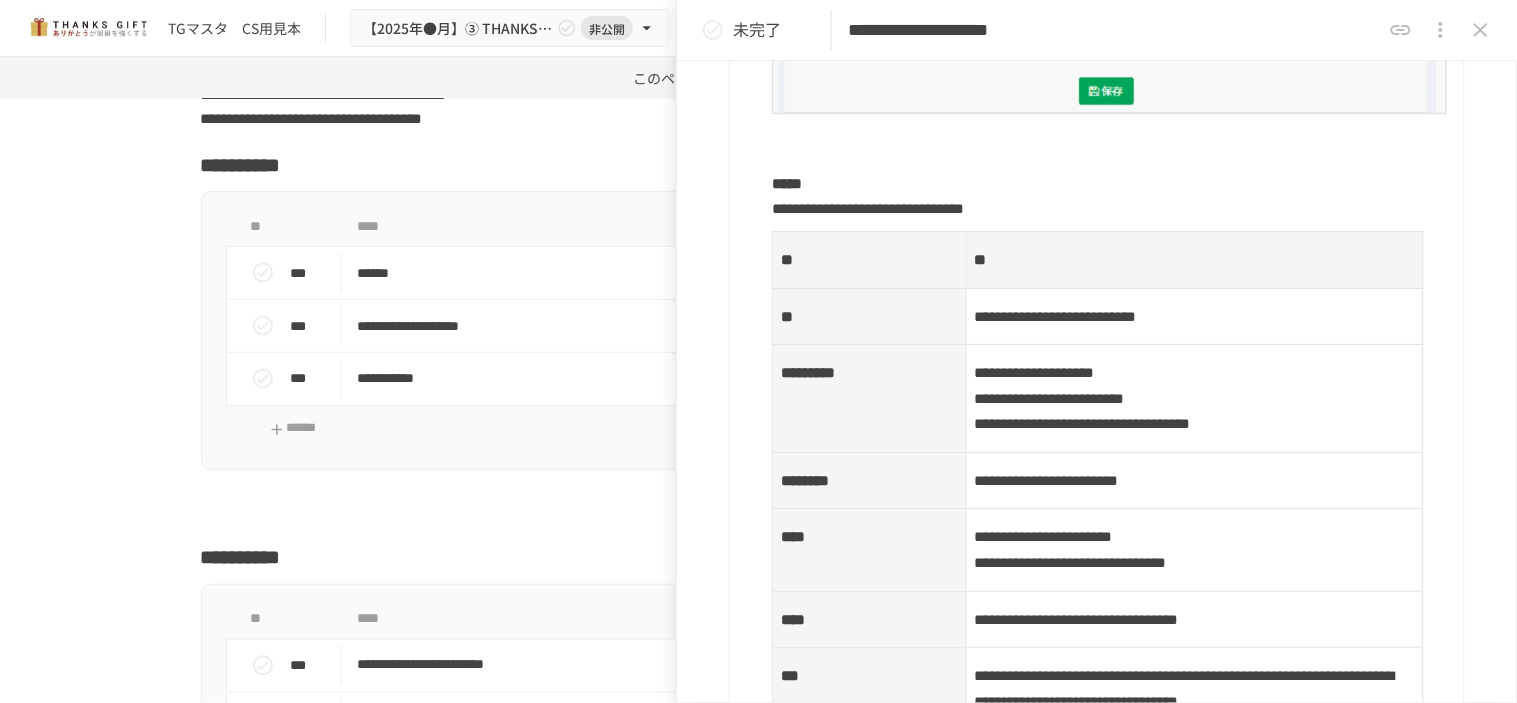 scroll, scrollTop: 1370, scrollLeft: 0, axis: vertical 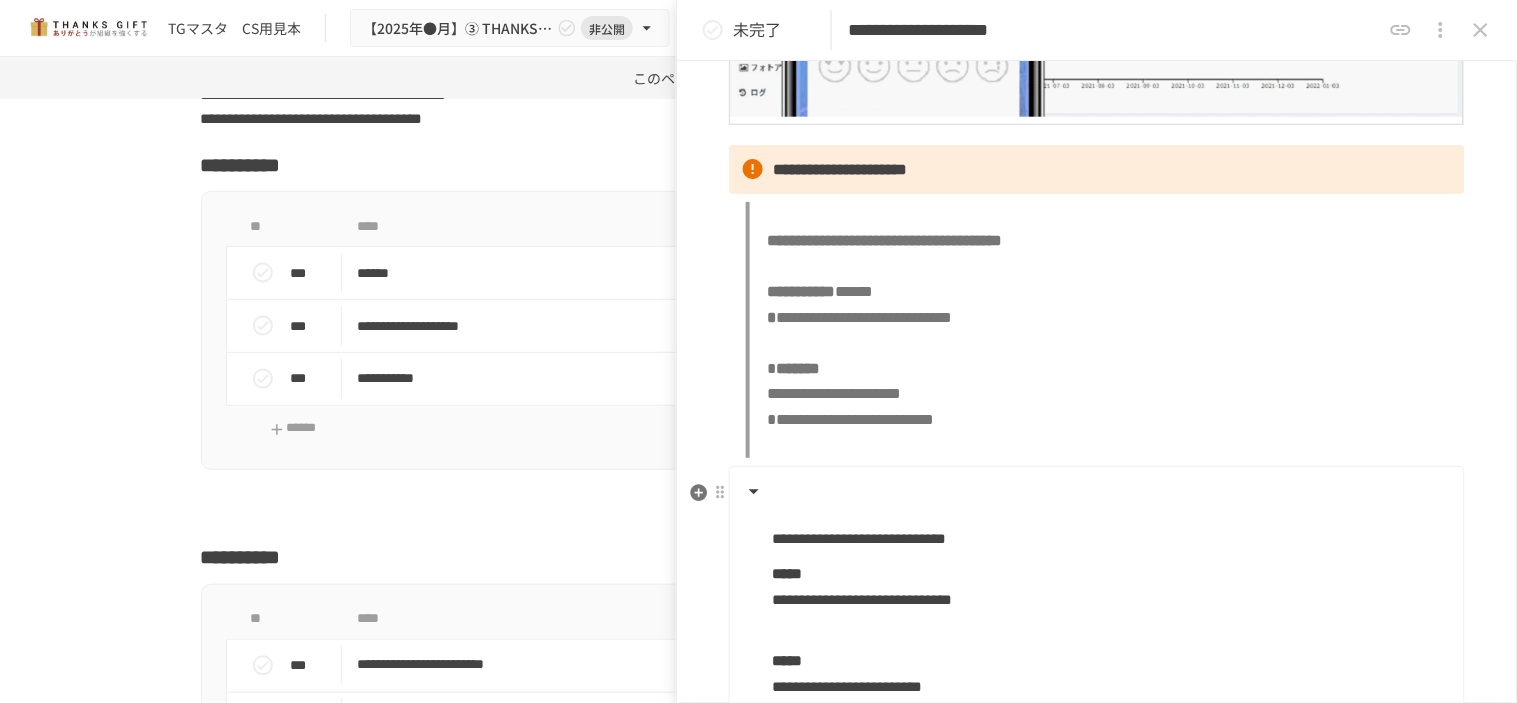 click at bounding box center [1095, 492] 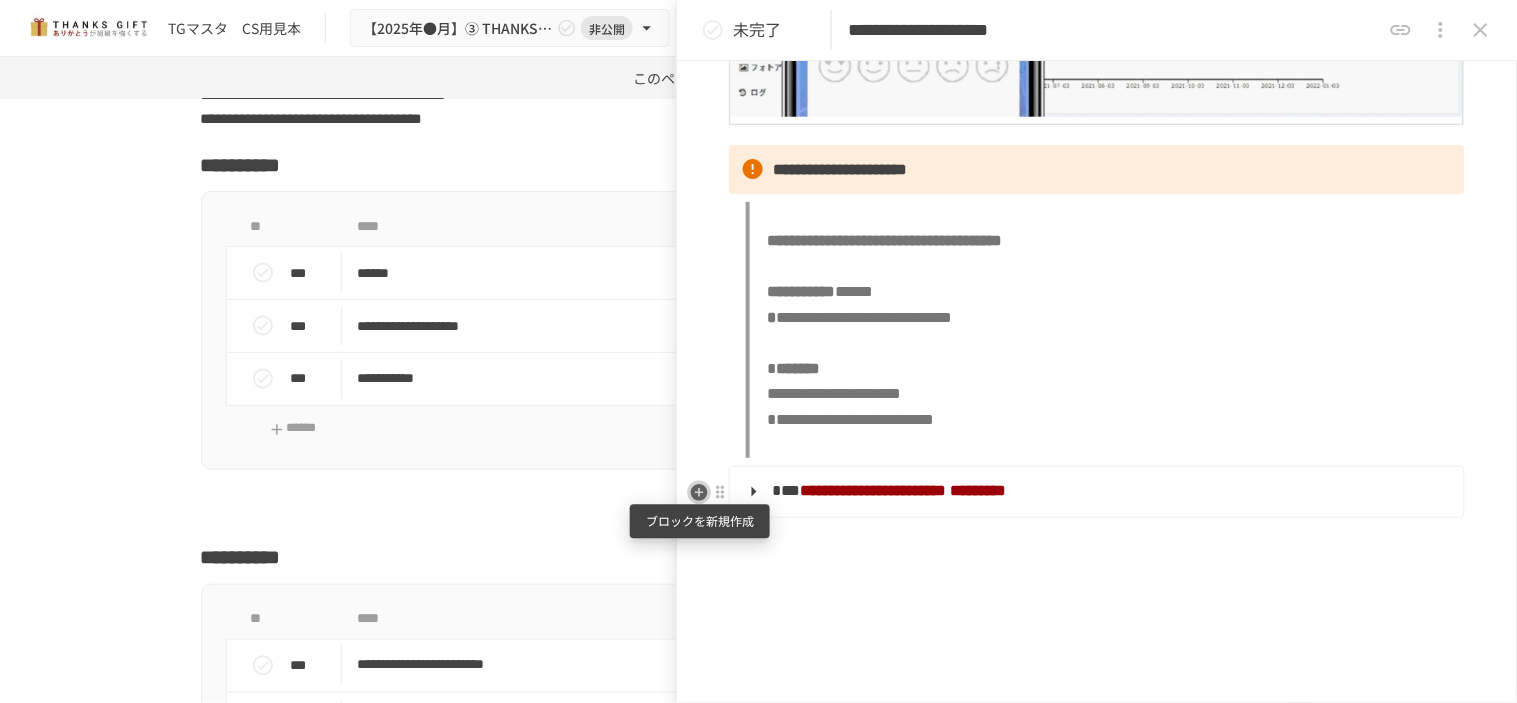 click 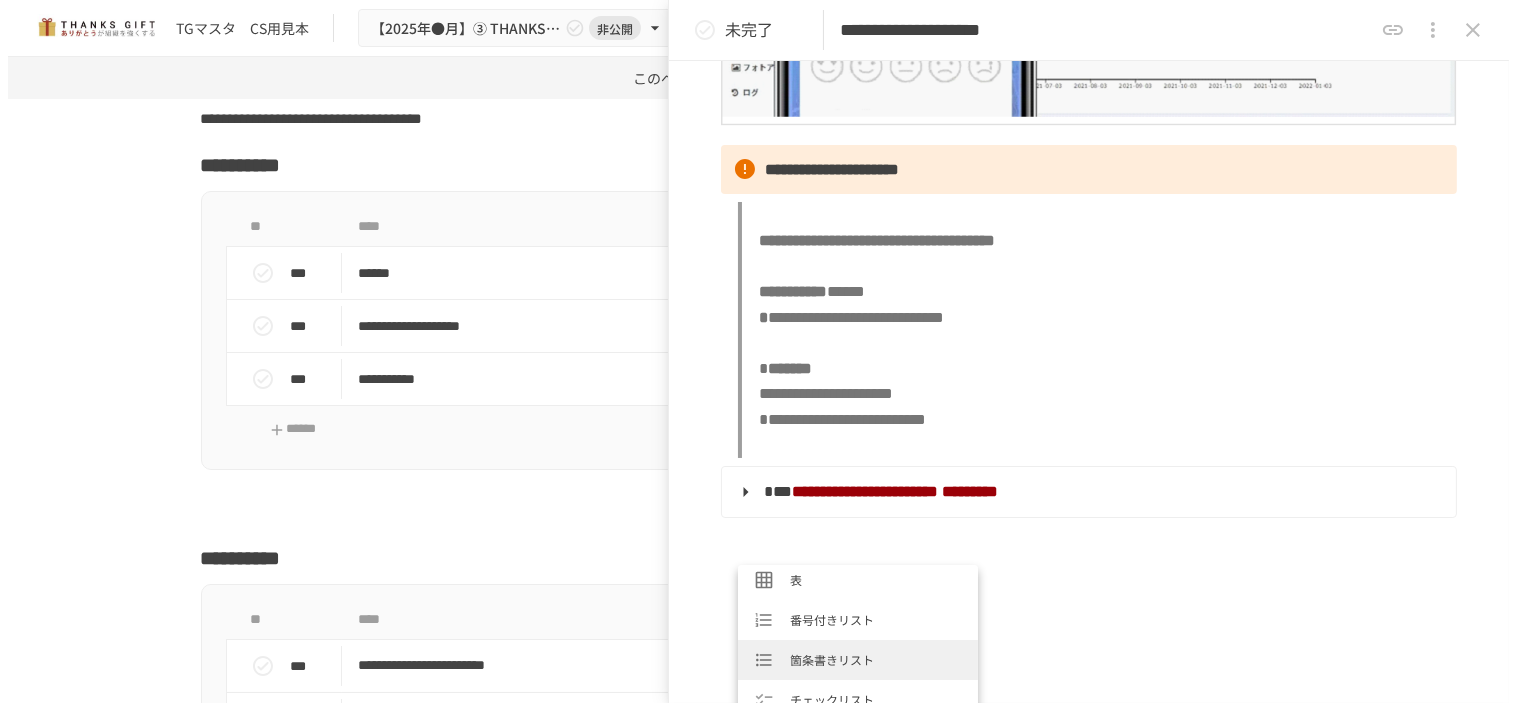 scroll, scrollTop: 333, scrollLeft: 0, axis: vertical 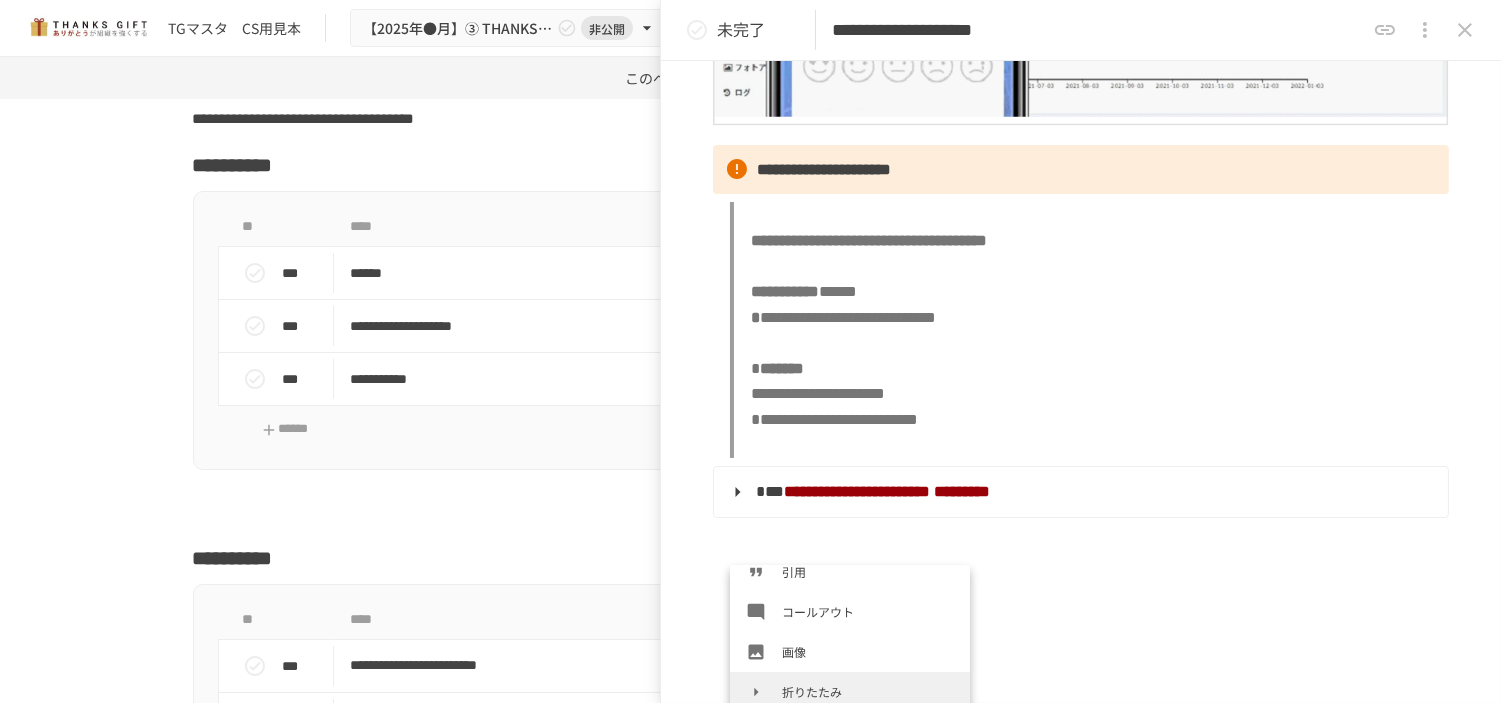 click on "折りたたみ" at bounding box center (868, 691) 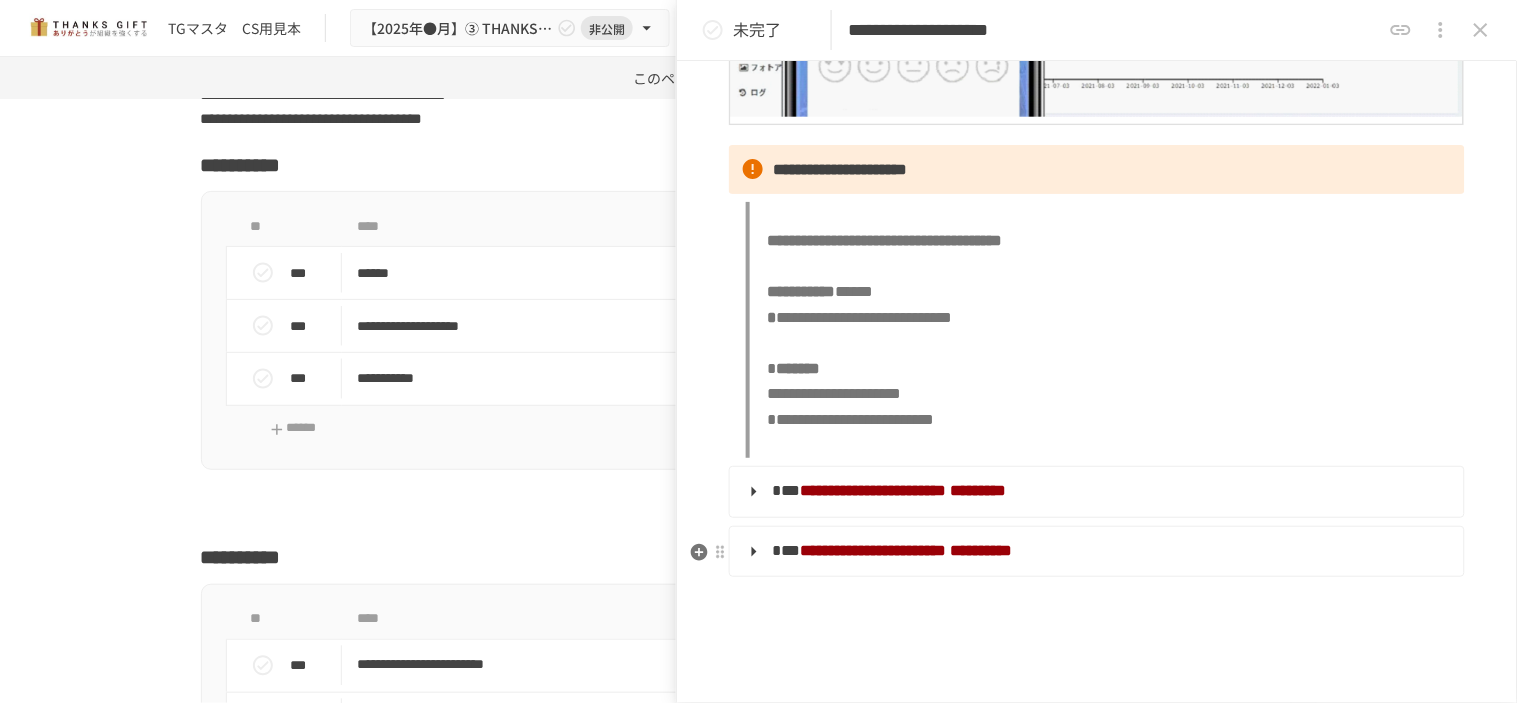 click on "**********" at bounding box center (1095, 552) 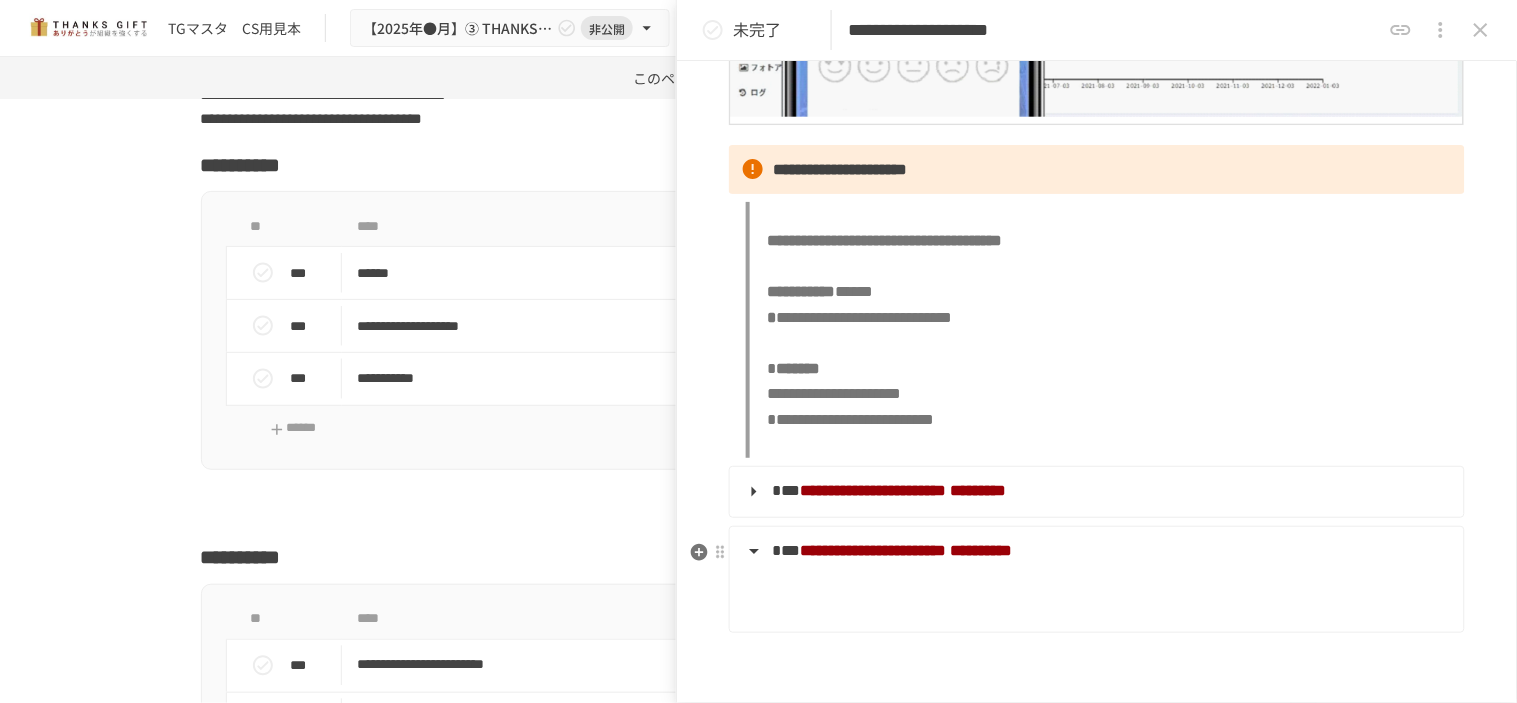 click at bounding box center (1110, 598) 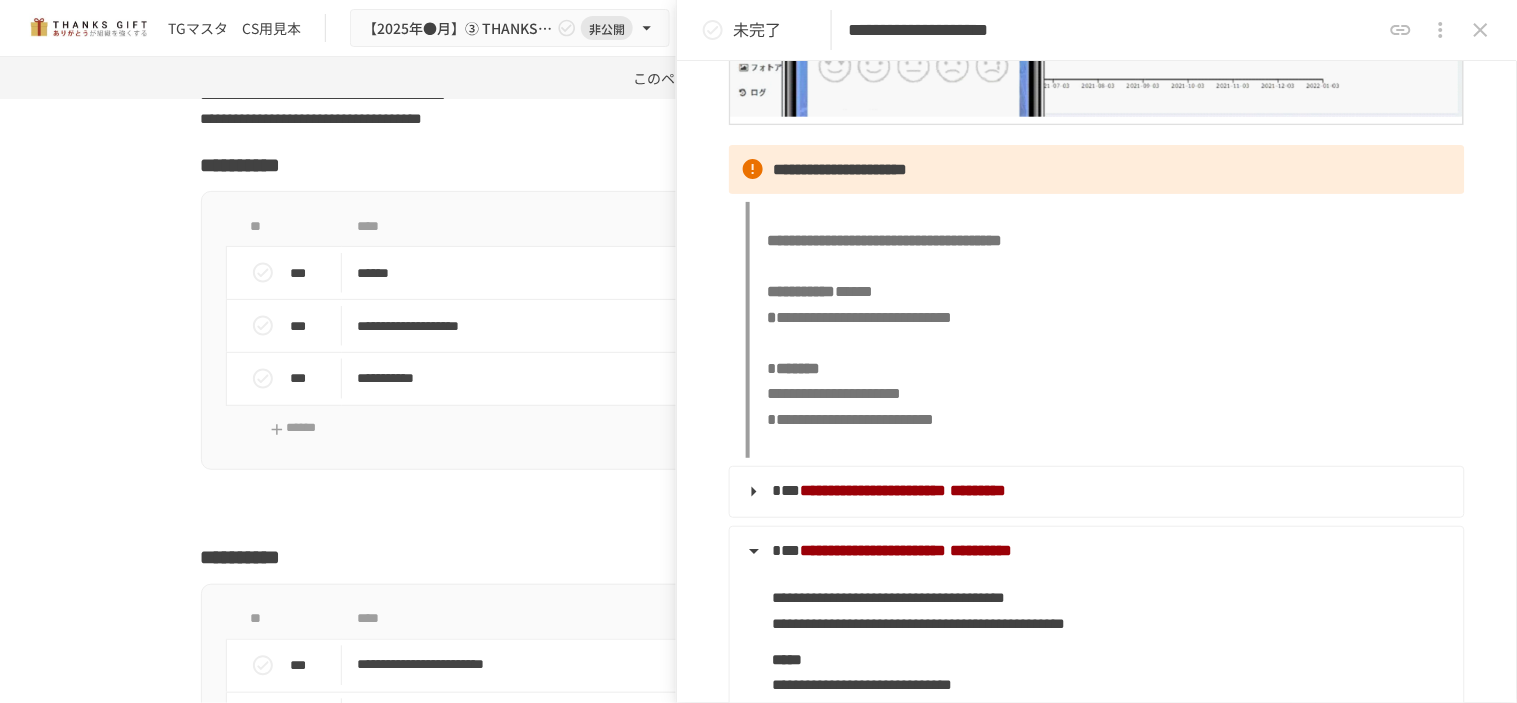 scroll, scrollTop: 910, scrollLeft: 0, axis: vertical 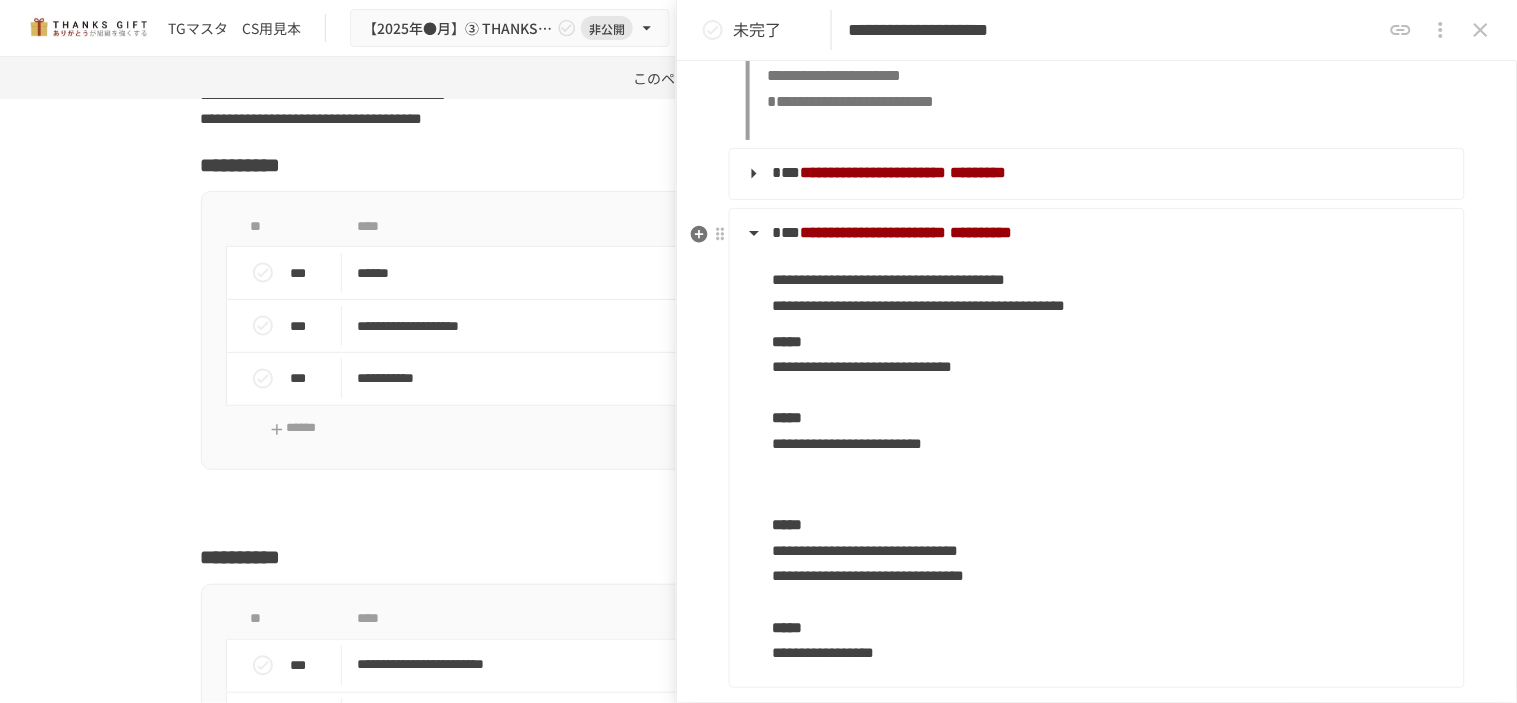 click on "**********" at bounding box center (1095, 456) 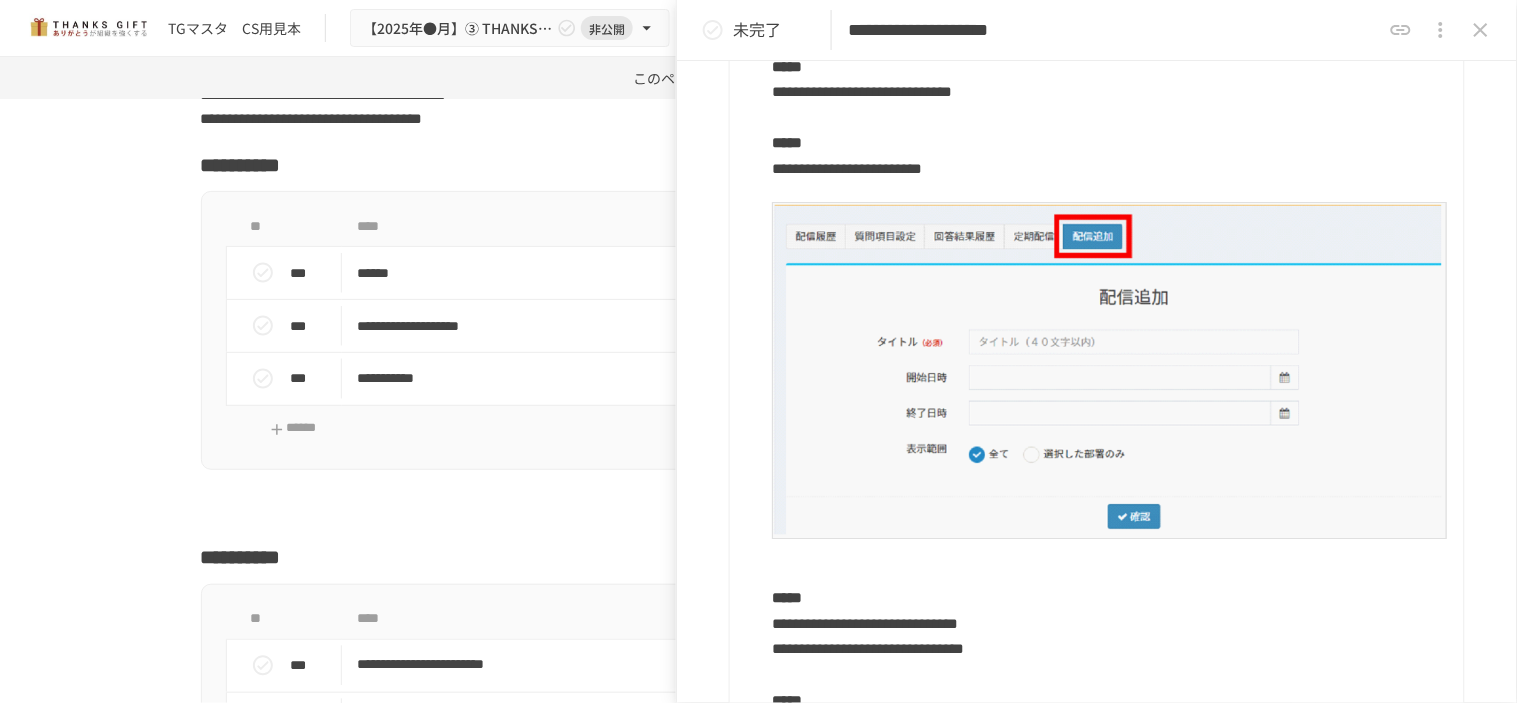 scroll, scrollTop: 1021, scrollLeft: 0, axis: vertical 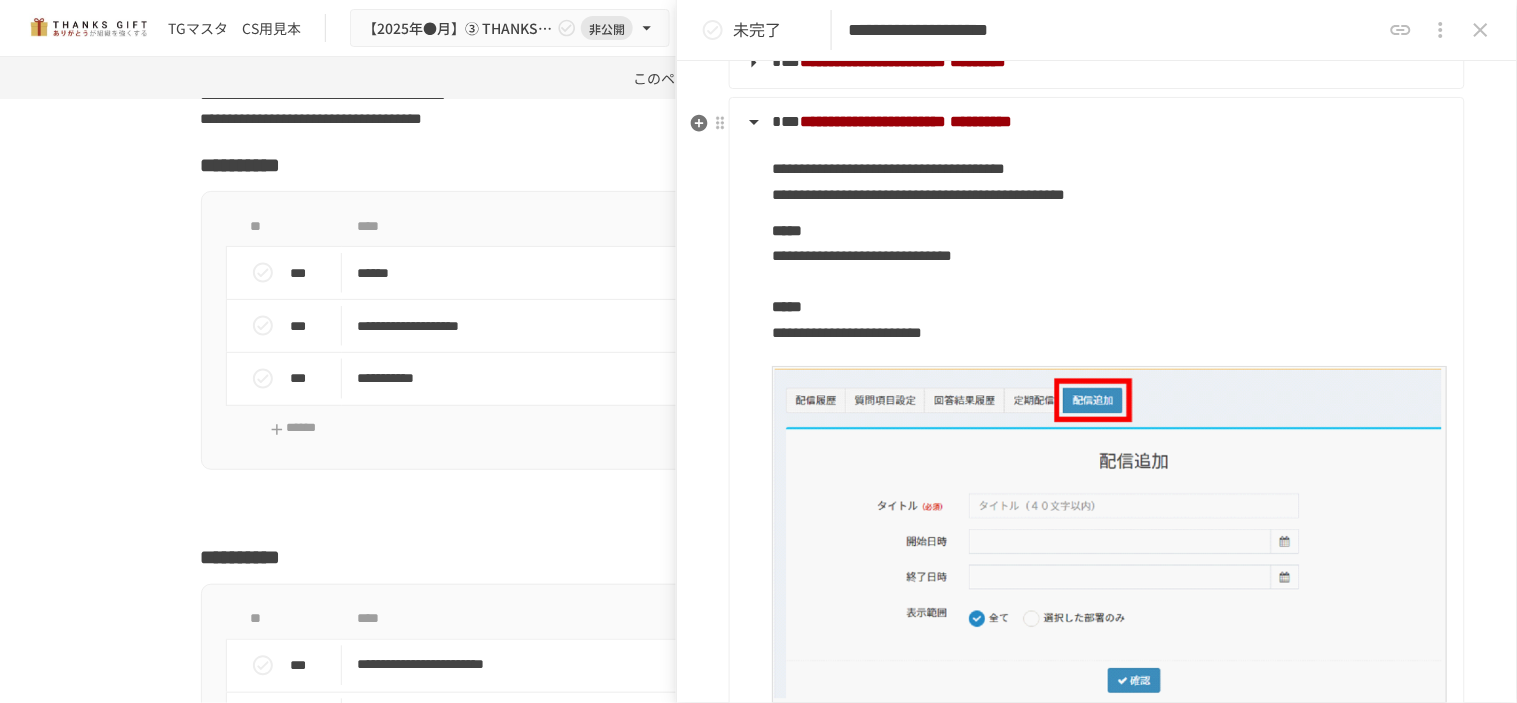 click on "**********" at bounding box center (1095, 123) 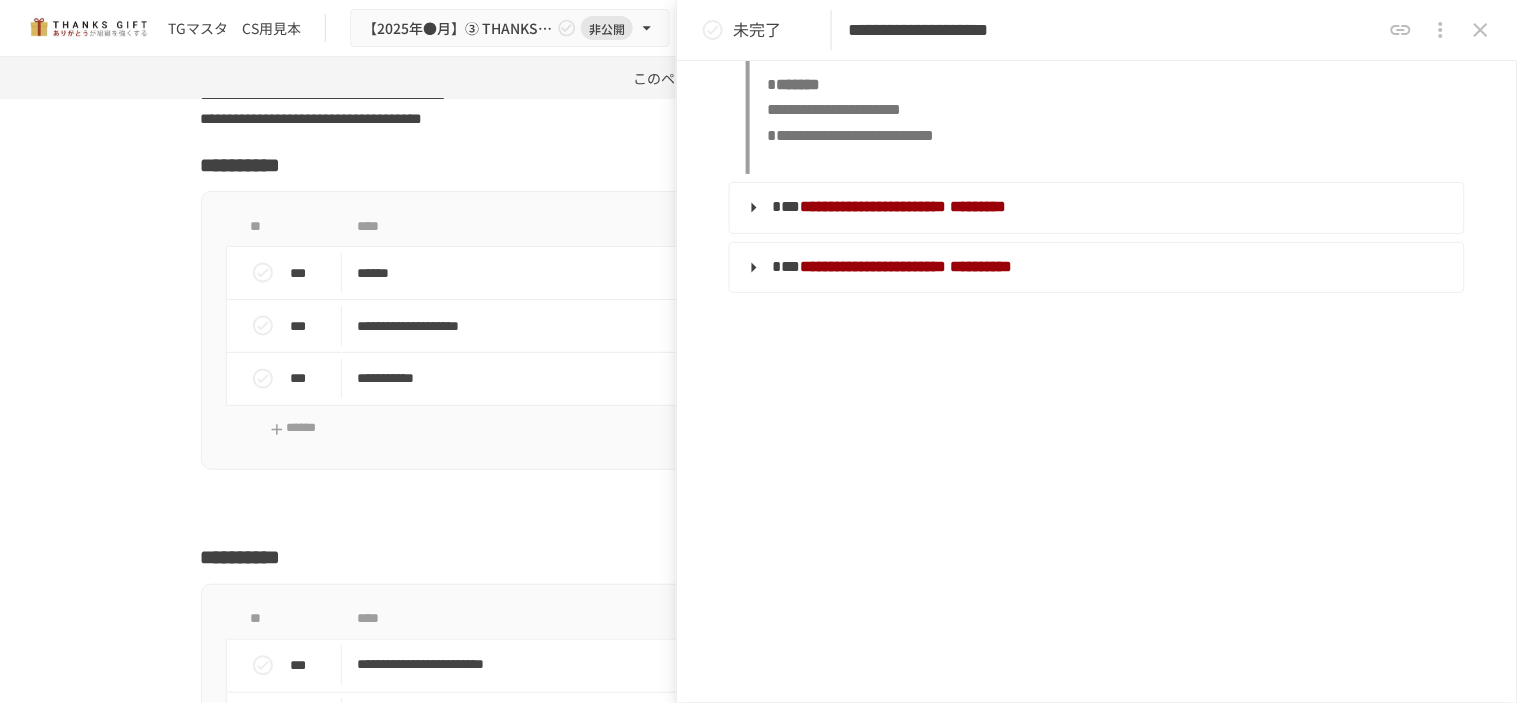 scroll, scrollTop: 891, scrollLeft: 0, axis: vertical 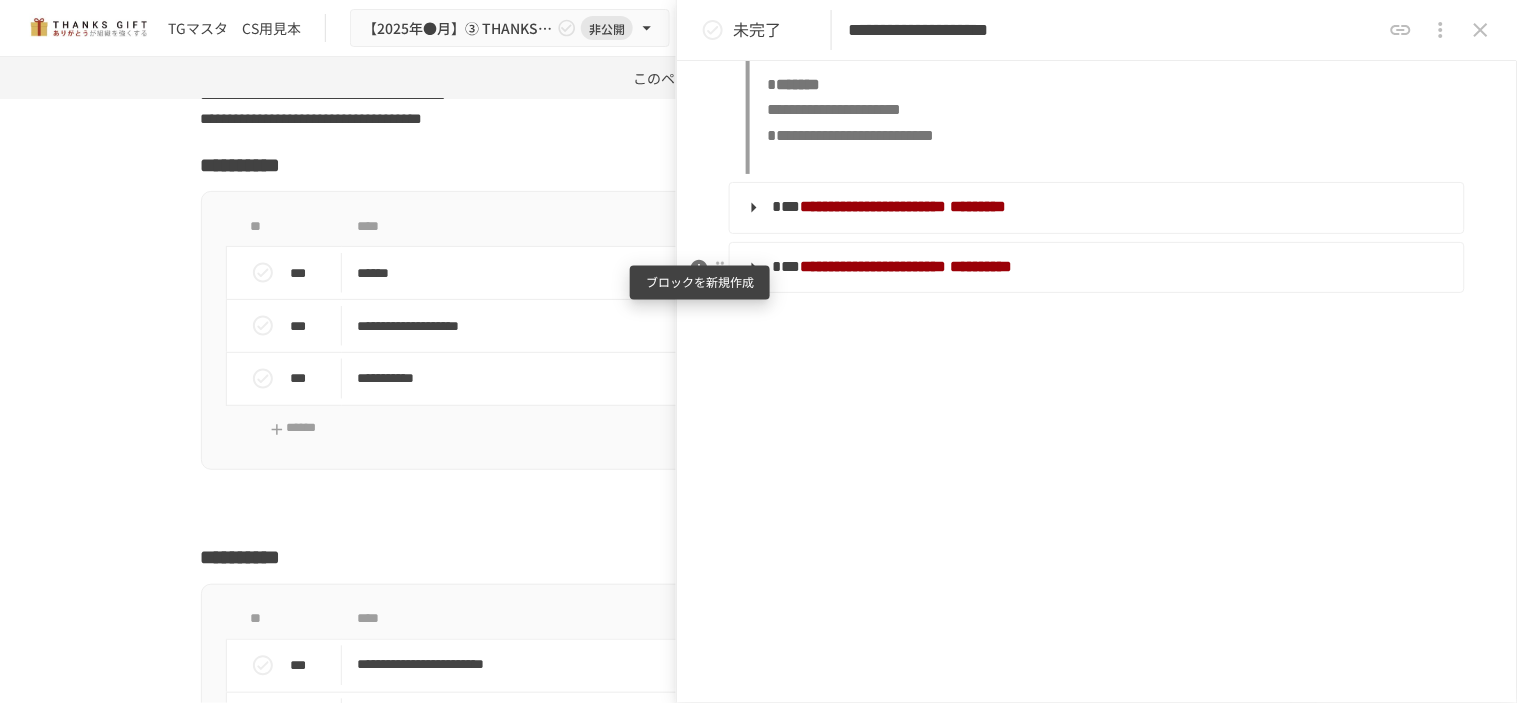 click 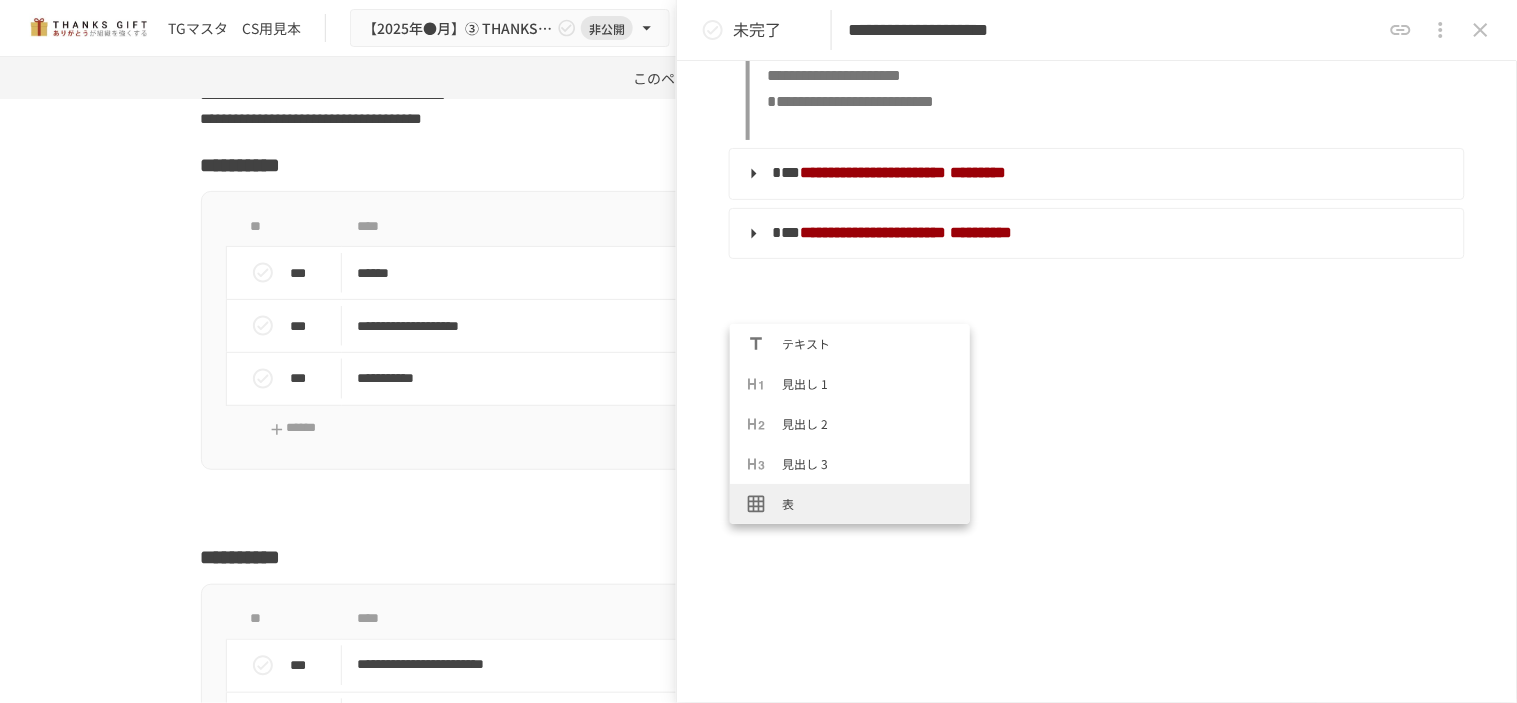 scroll, scrollTop: 924, scrollLeft: 0, axis: vertical 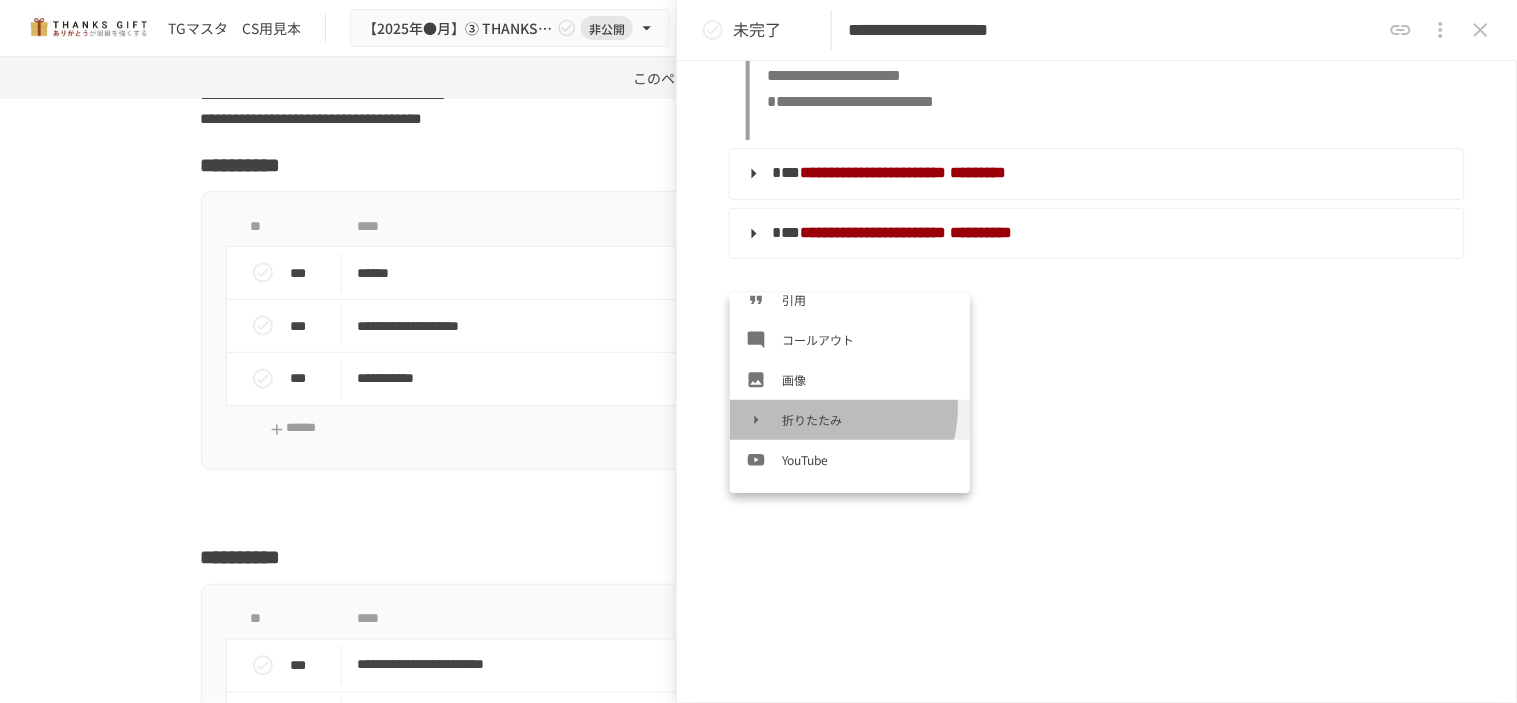 click on "折りたたみ" at bounding box center (868, 419) 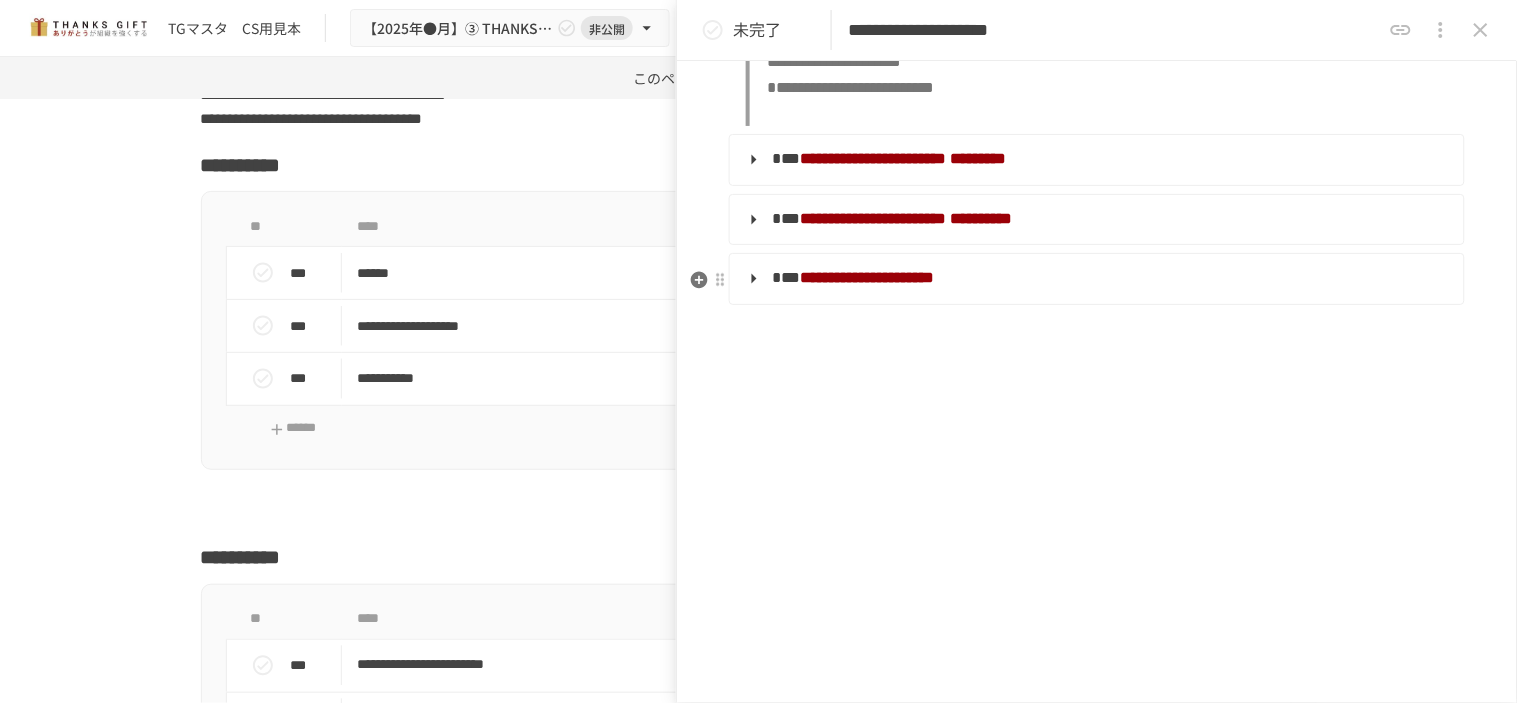 click on "**********" at bounding box center [1095, 279] 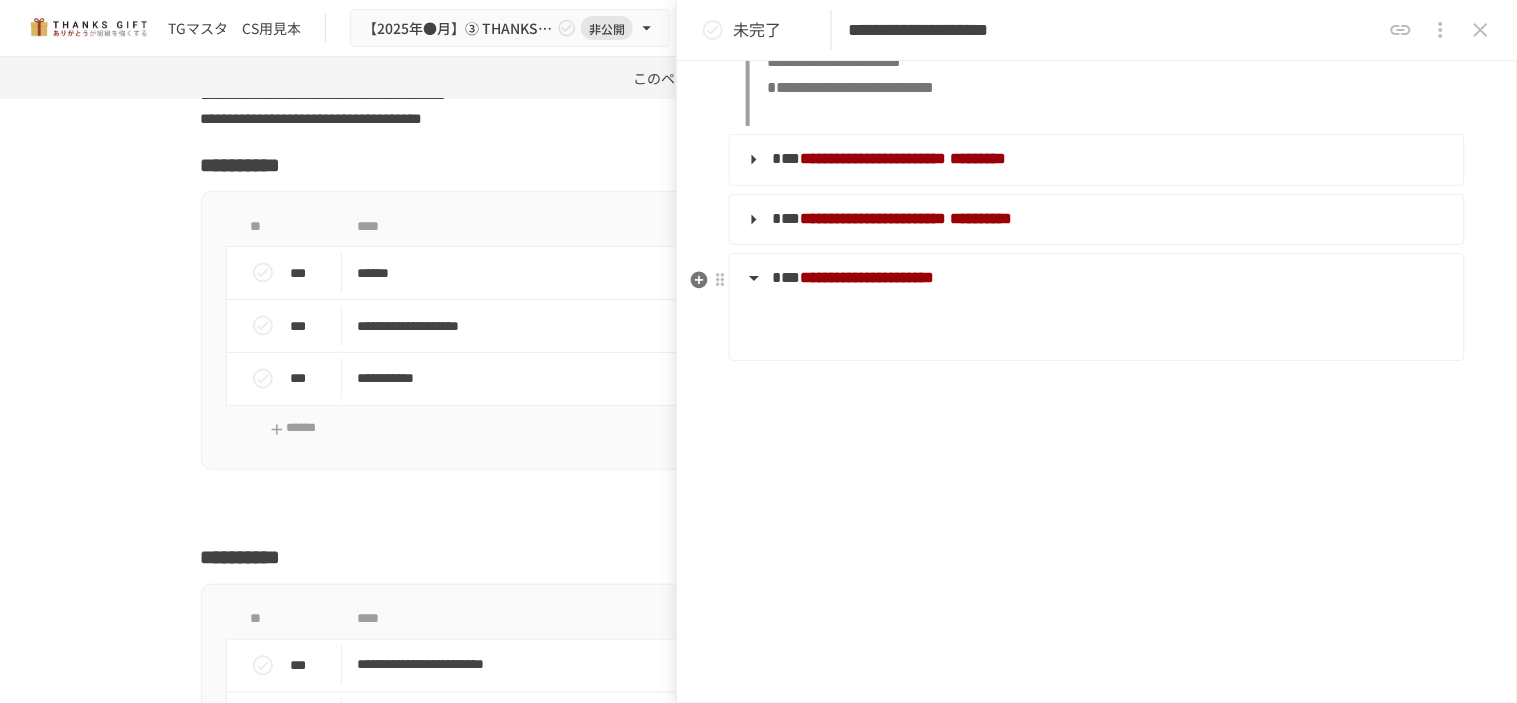click at bounding box center [1110, 326] 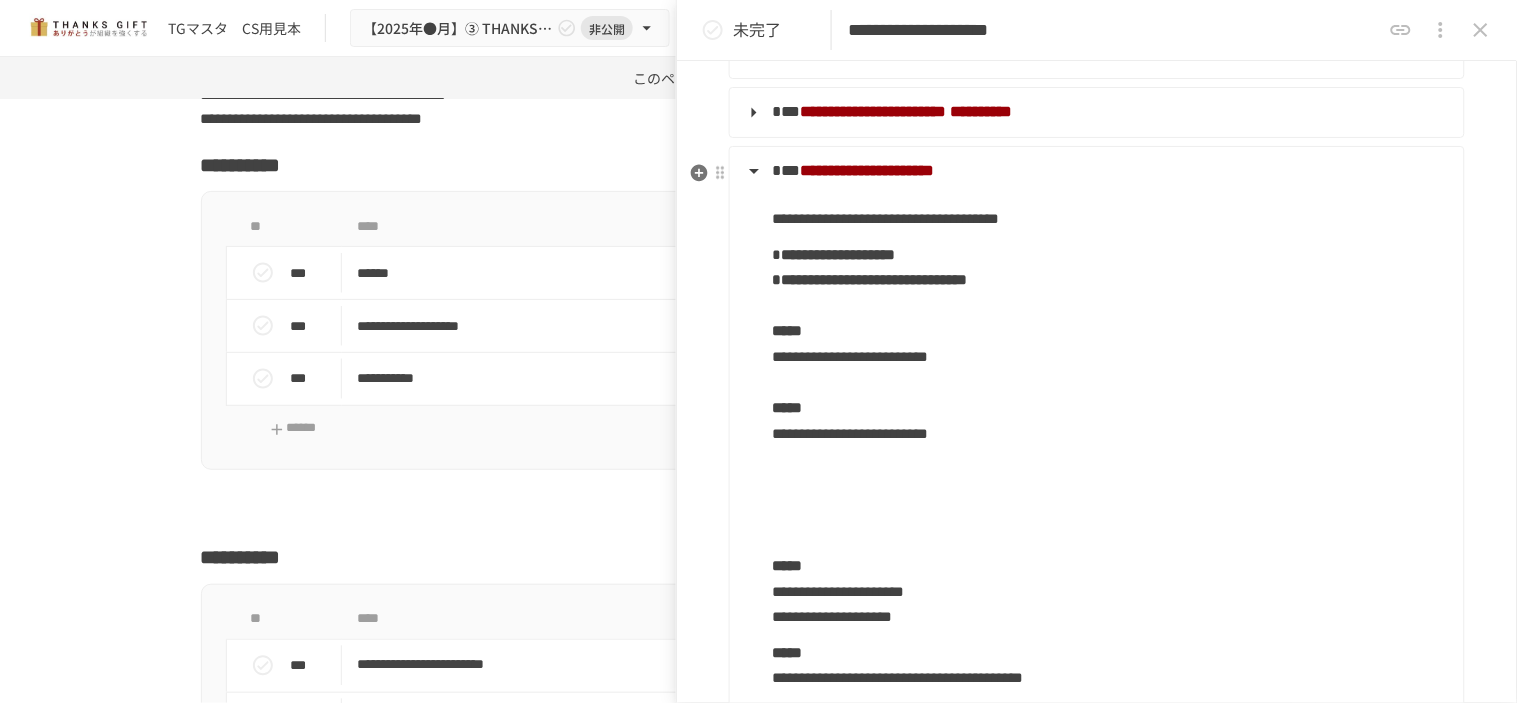 click at bounding box center (1110, 505) 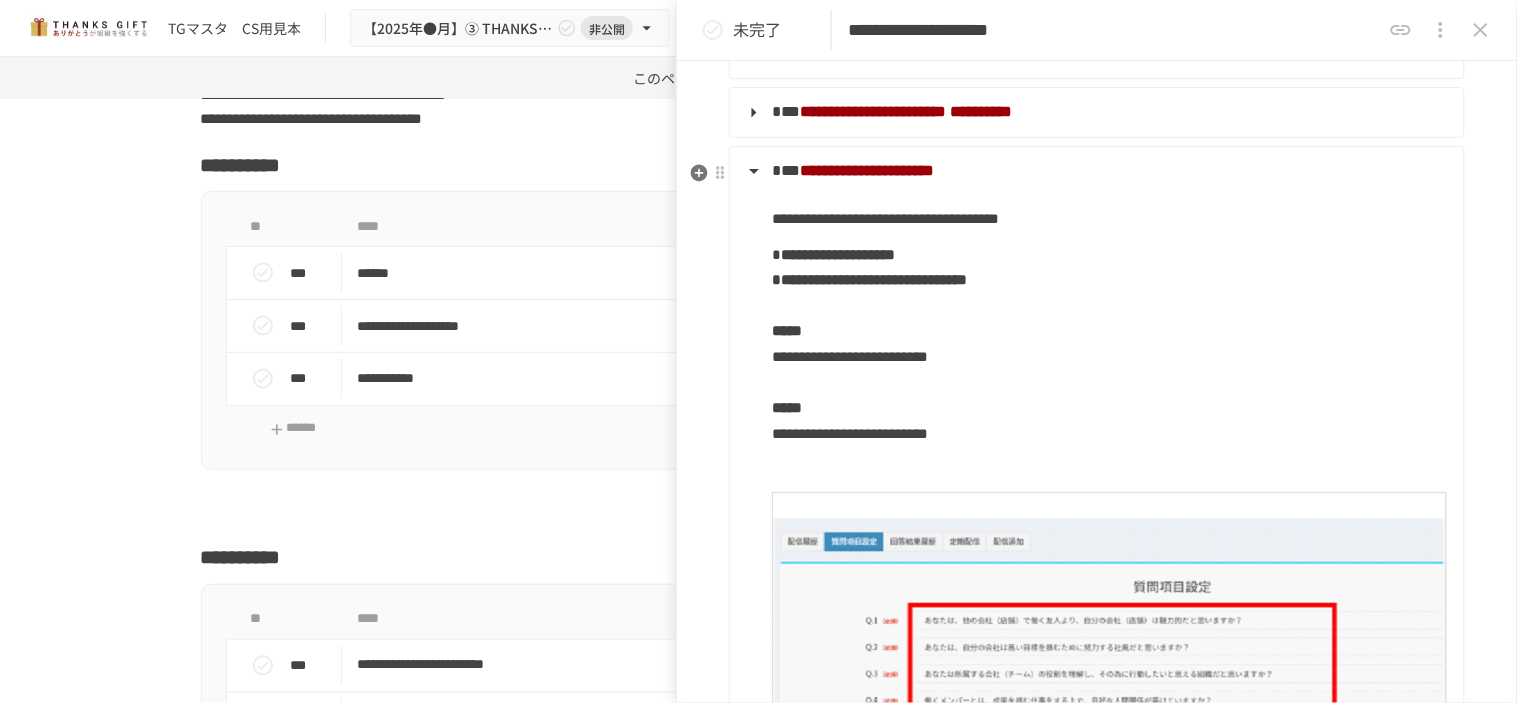 click on "**********" at bounding box center (1110, 357) 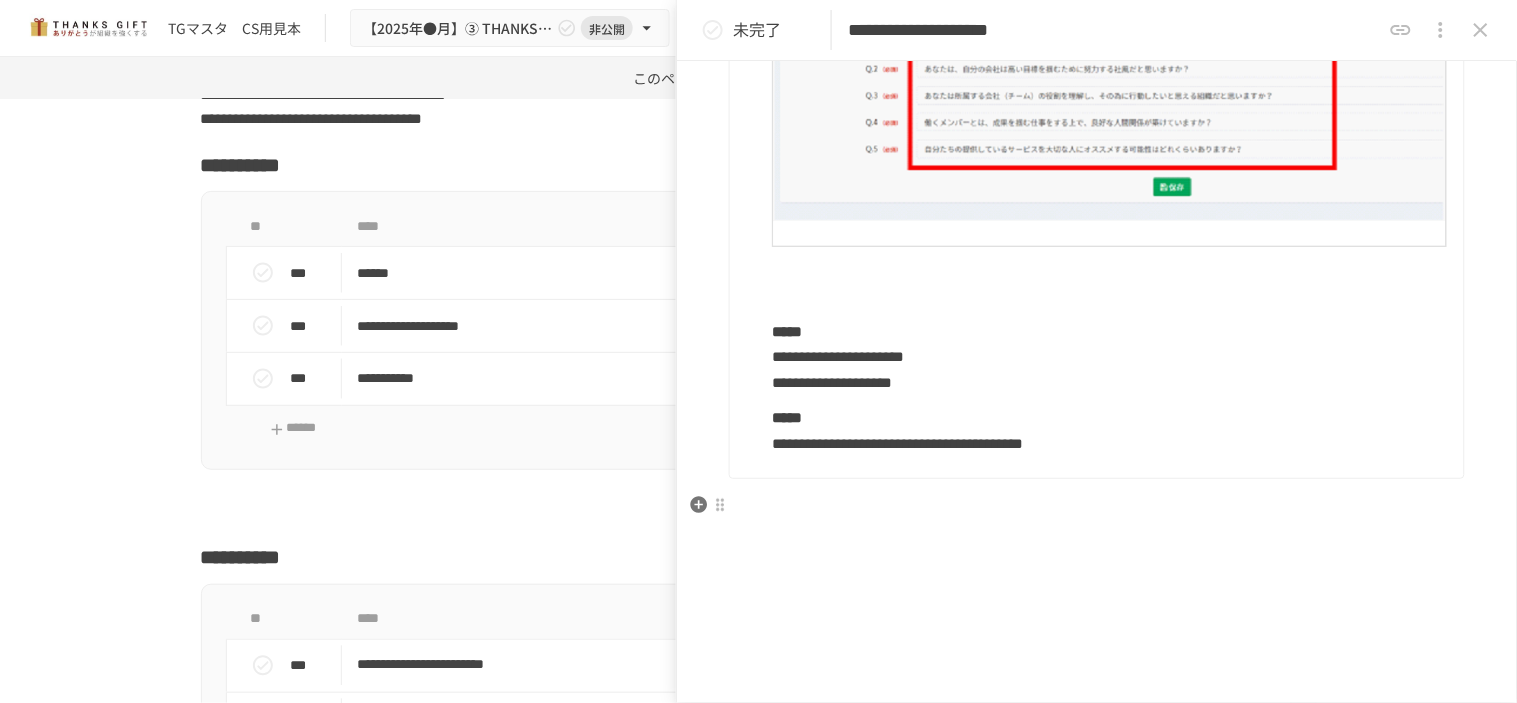 scroll, scrollTop: 1586, scrollLeft: 0, axis: vertical 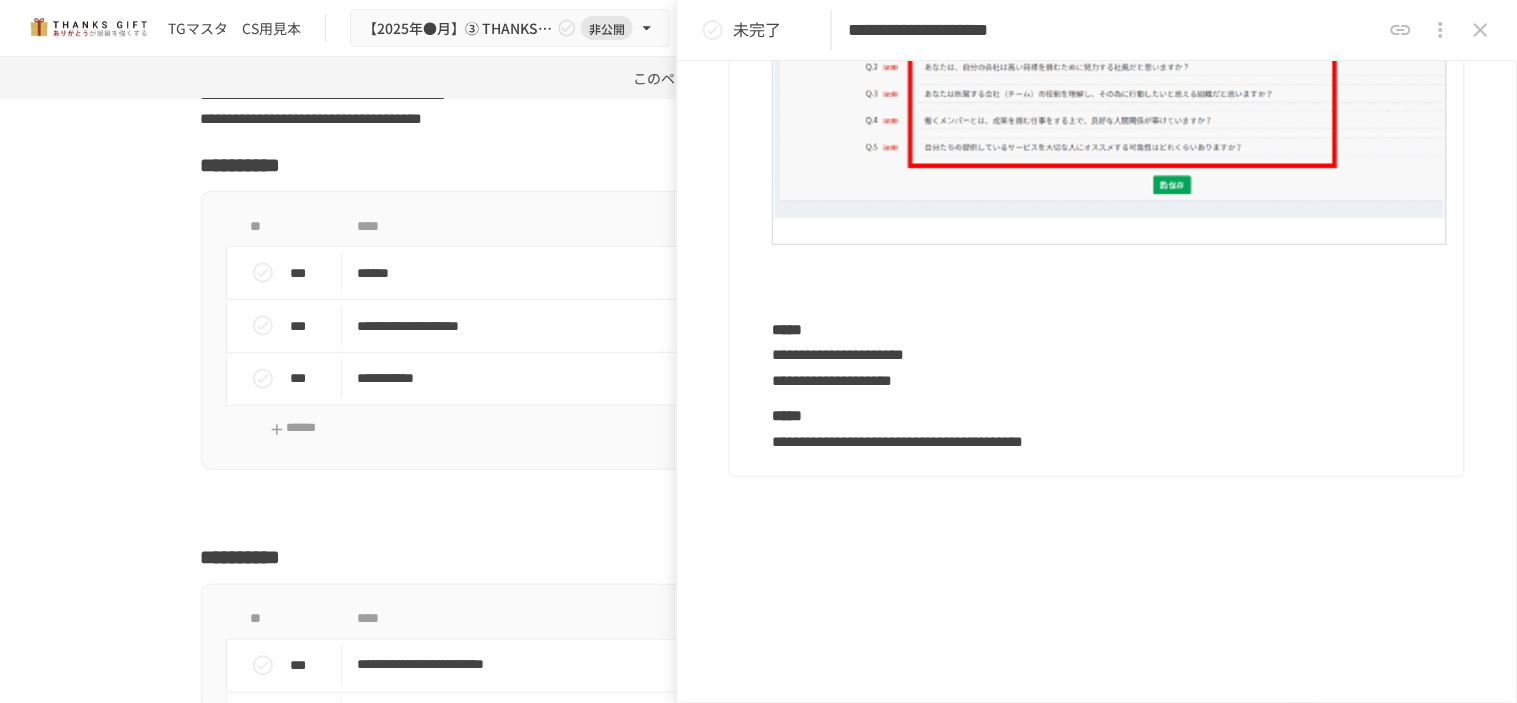 click on "**********" at bounding box center (1110, 342) 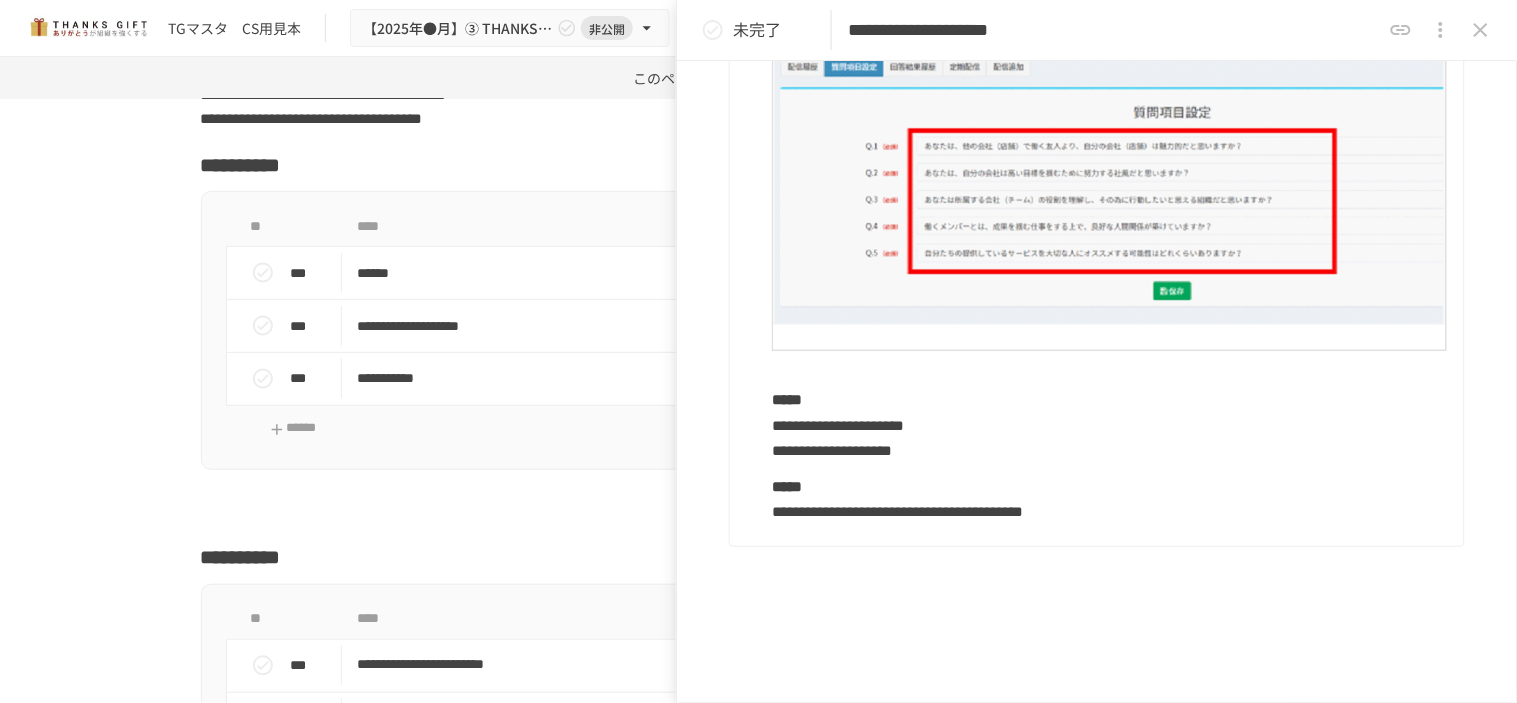 scroll, scrollTop: 1364, scrollLeft: 0, axis: vertical 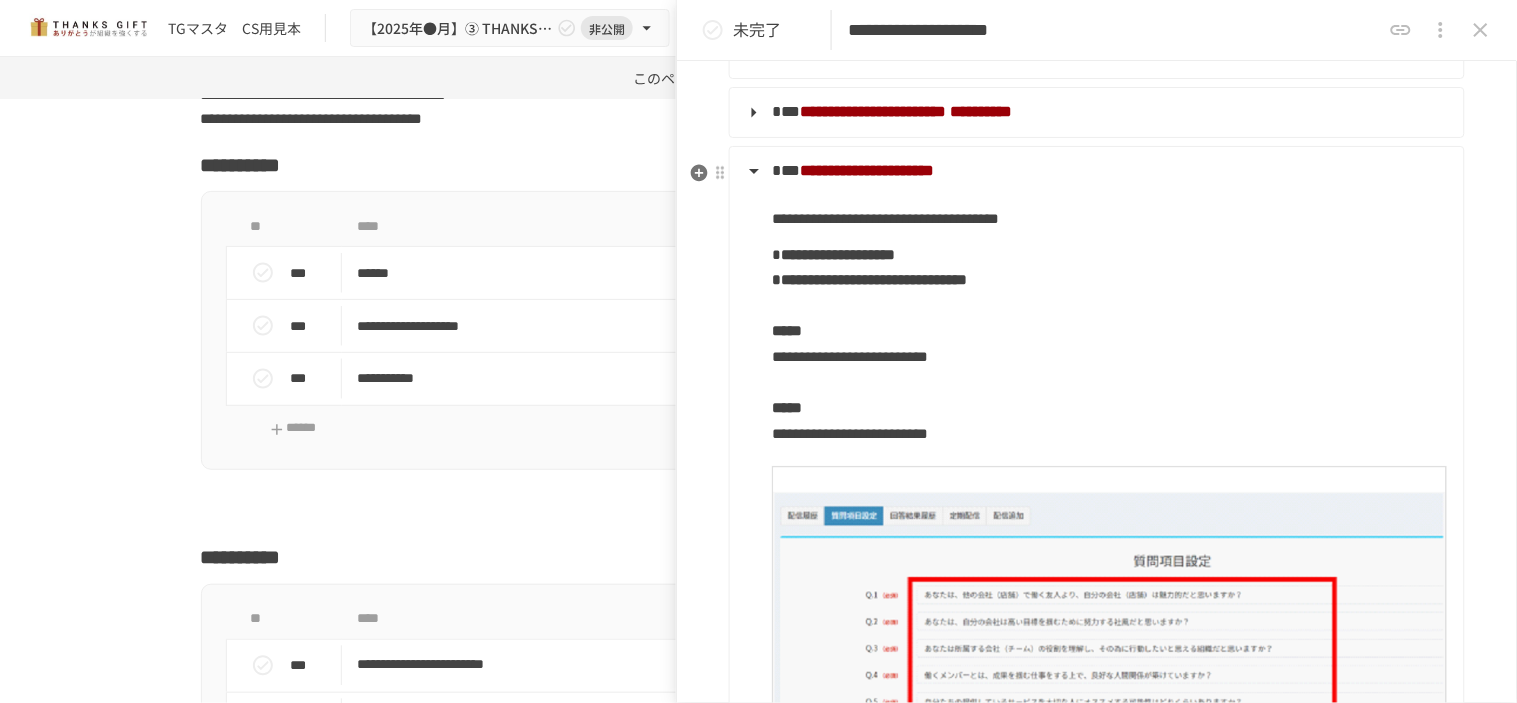 click on "**********" at bounding box center (1095, 172) 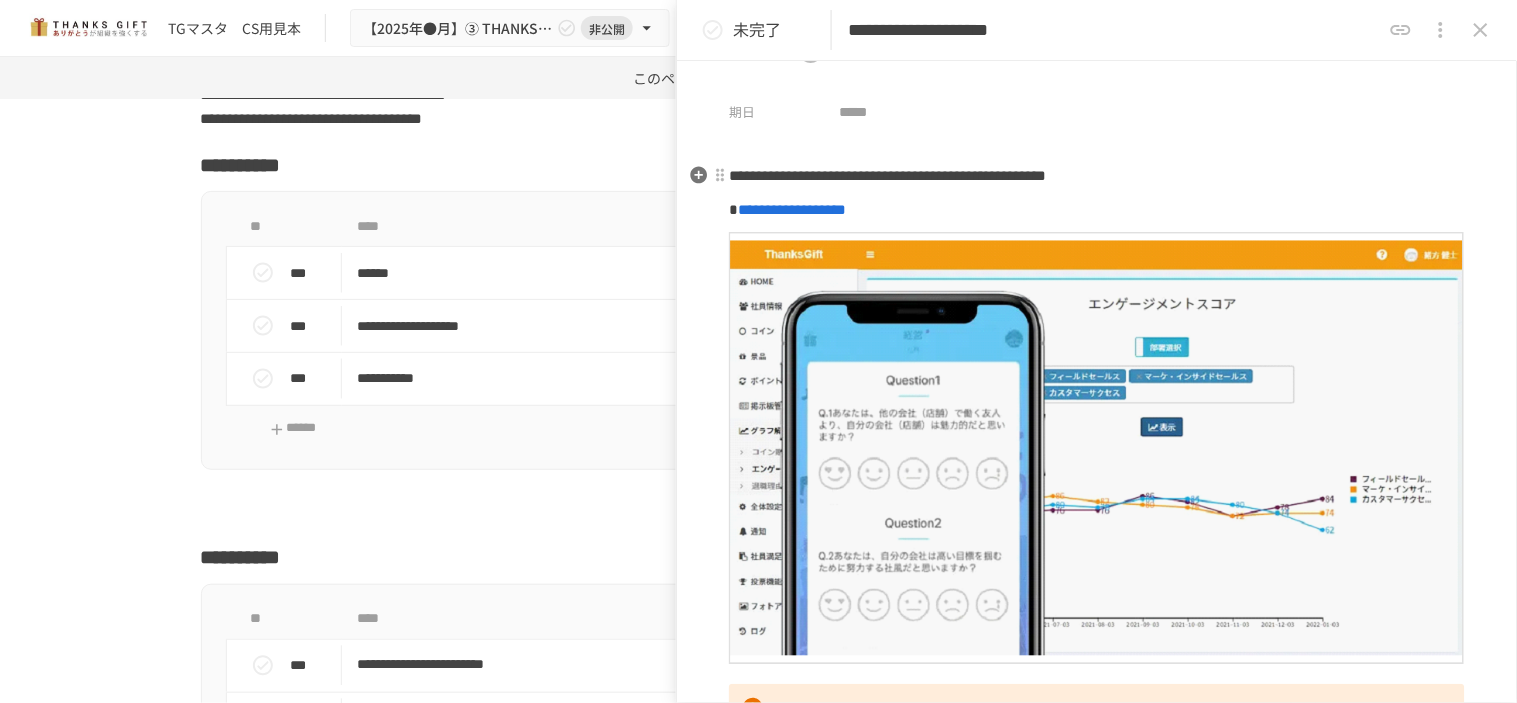 scroll, scrollTop: 0, scrollLeft: 0, axis: both 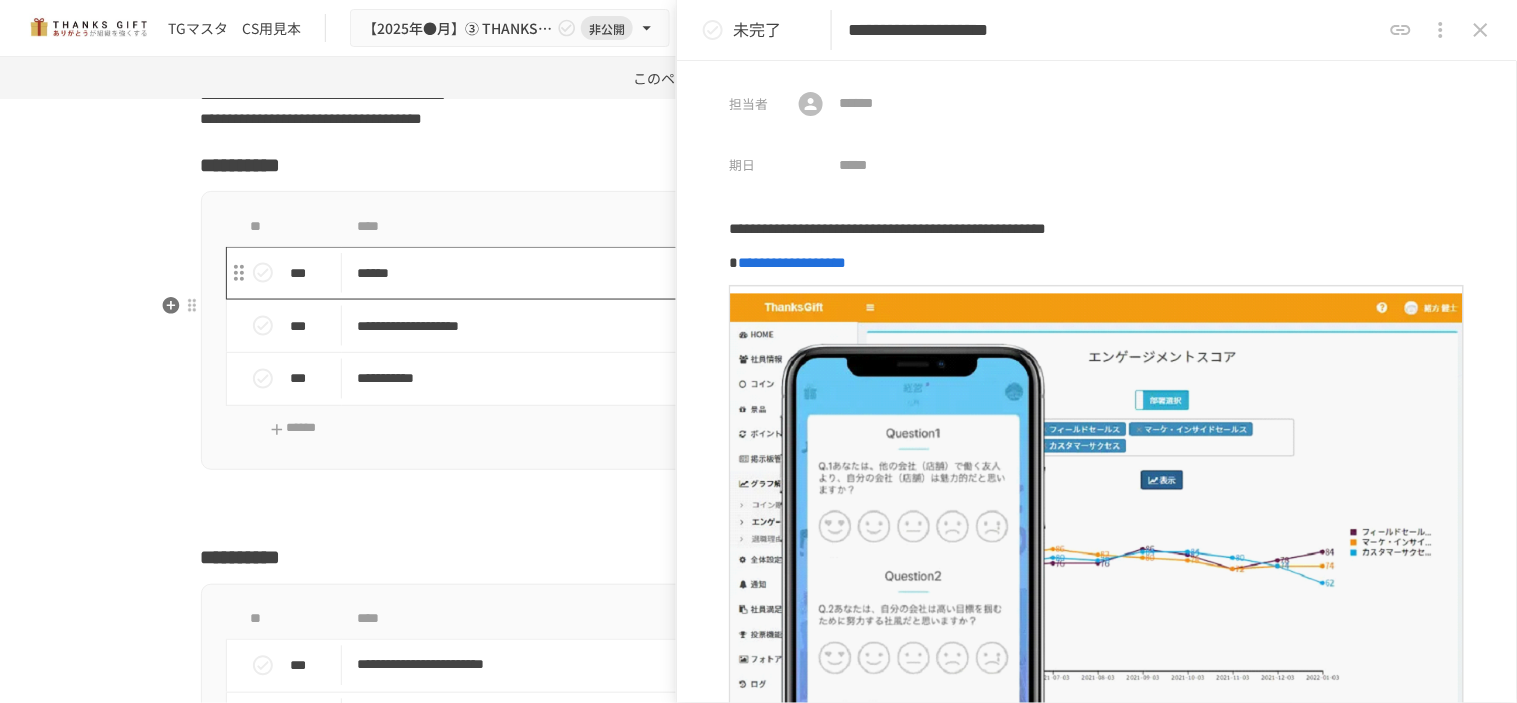 click on "******" at bounding box center [716, 273] 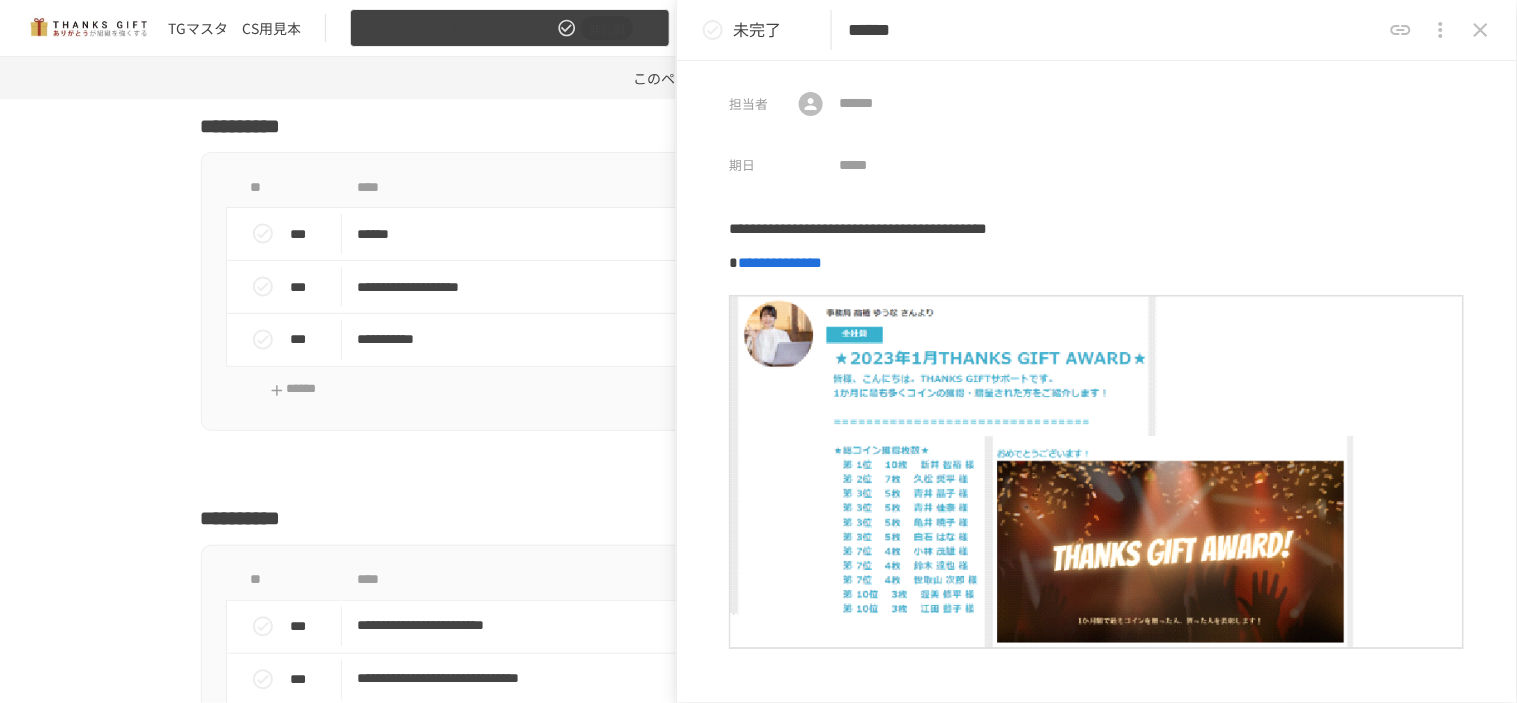 scroll, scrollTop: 20241, scrollLeft: 0, axis: vertical 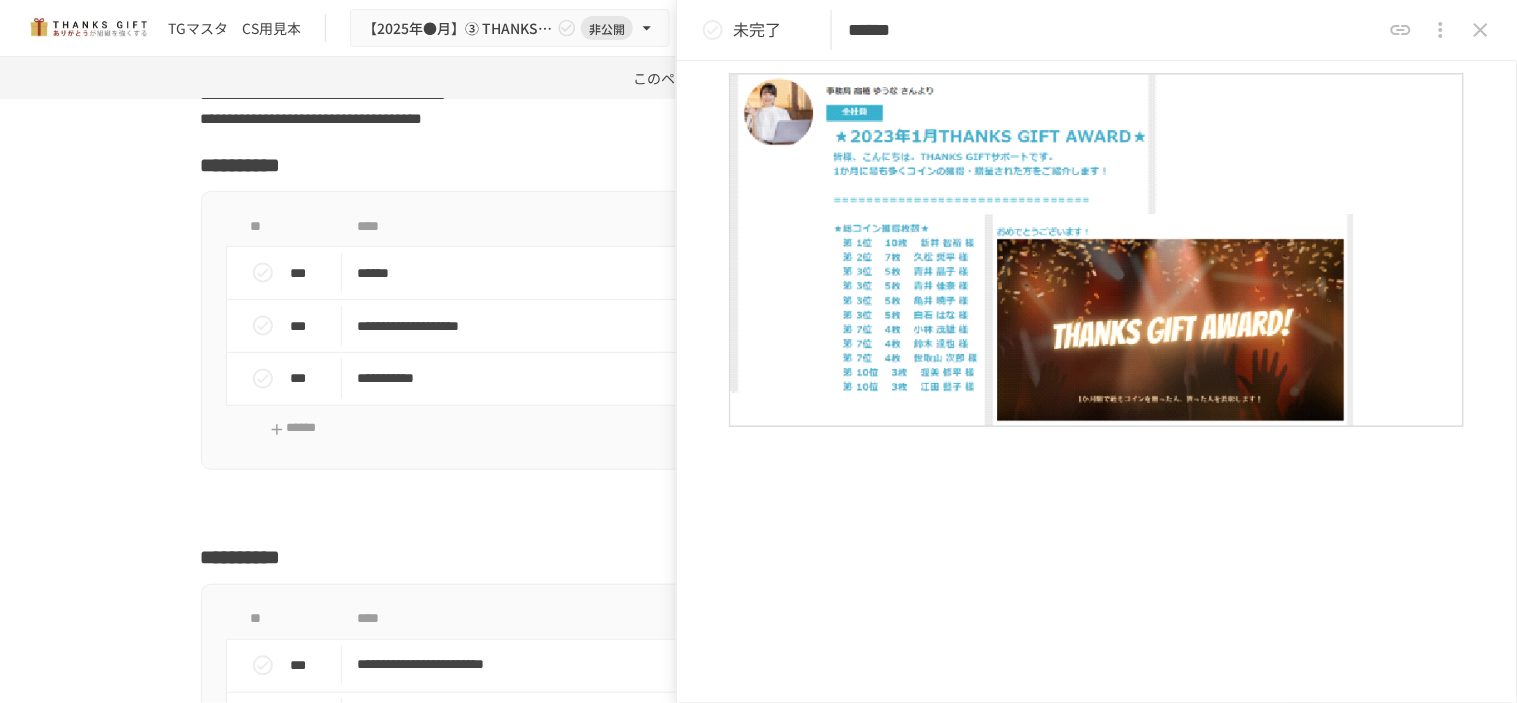 click on "**********" at bounding box center [1097, 365] 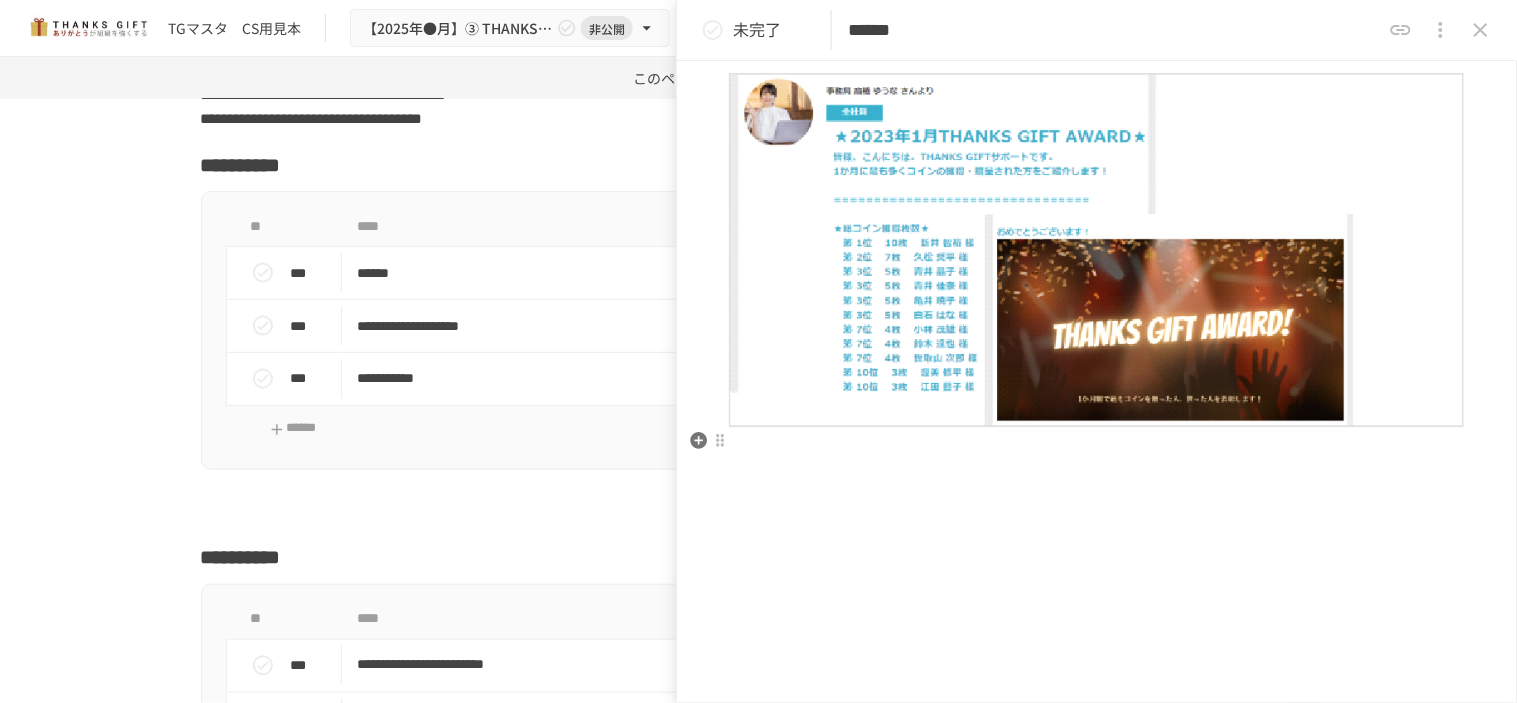 scroll, scrollTop: 473, scrollLeft: 0, axis: vertical 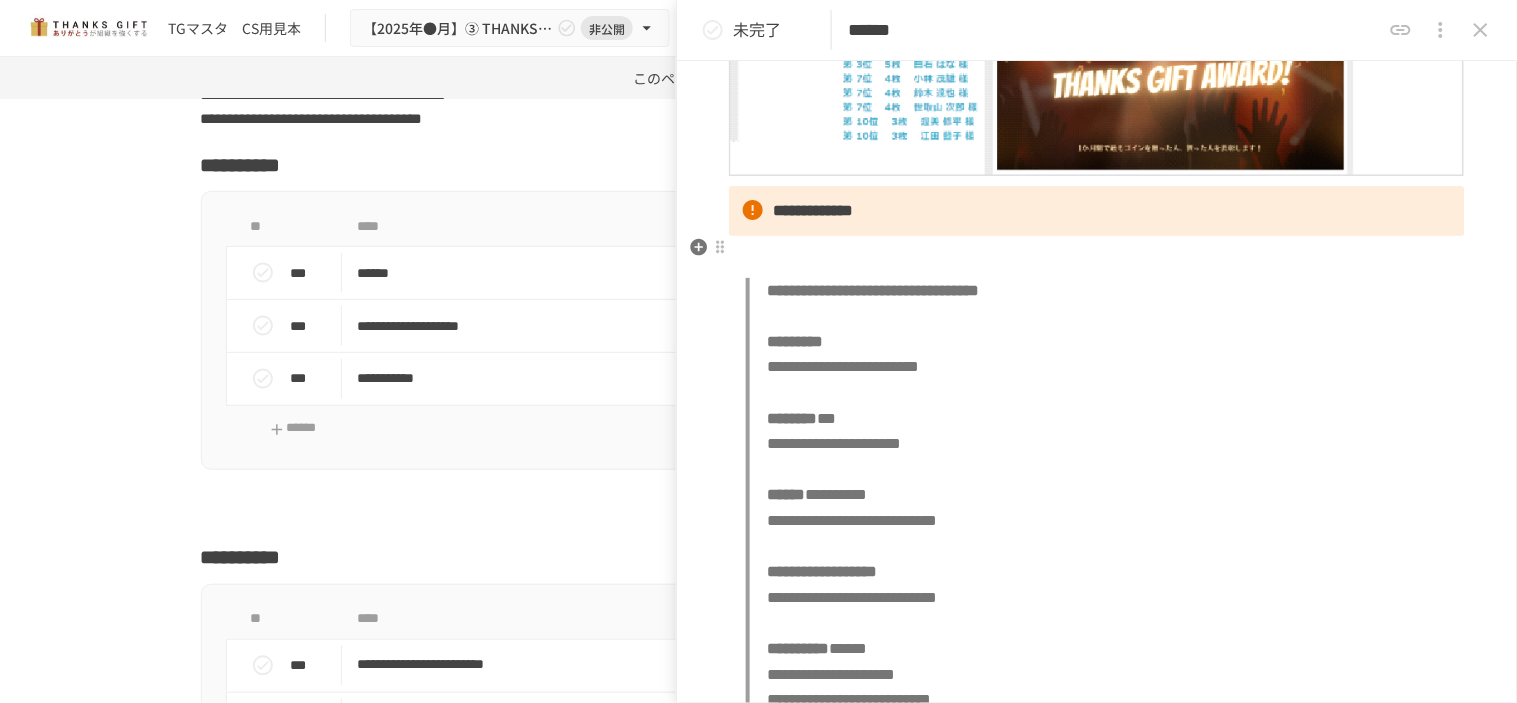 click at bounding box center [1097, 257] 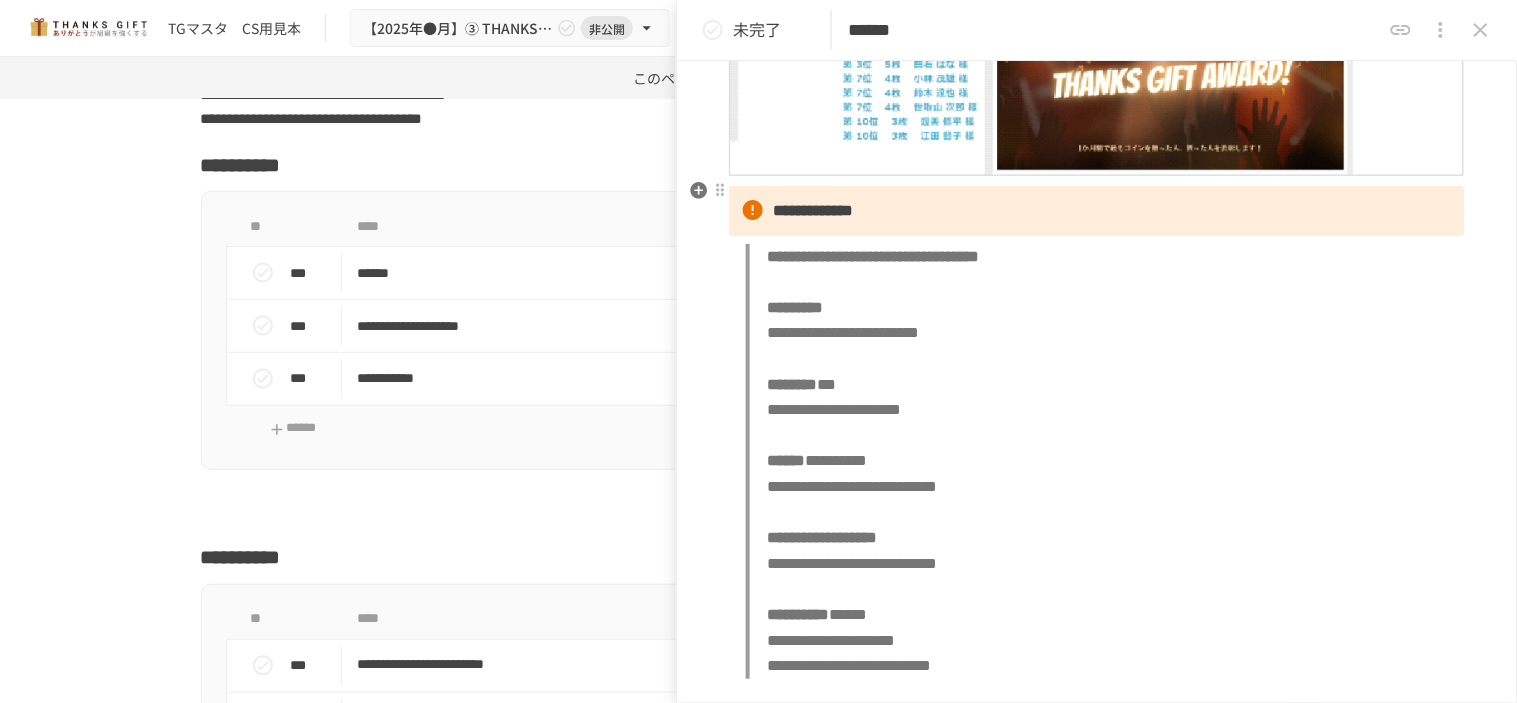 click on "**********" at bounding box center [813, 210] 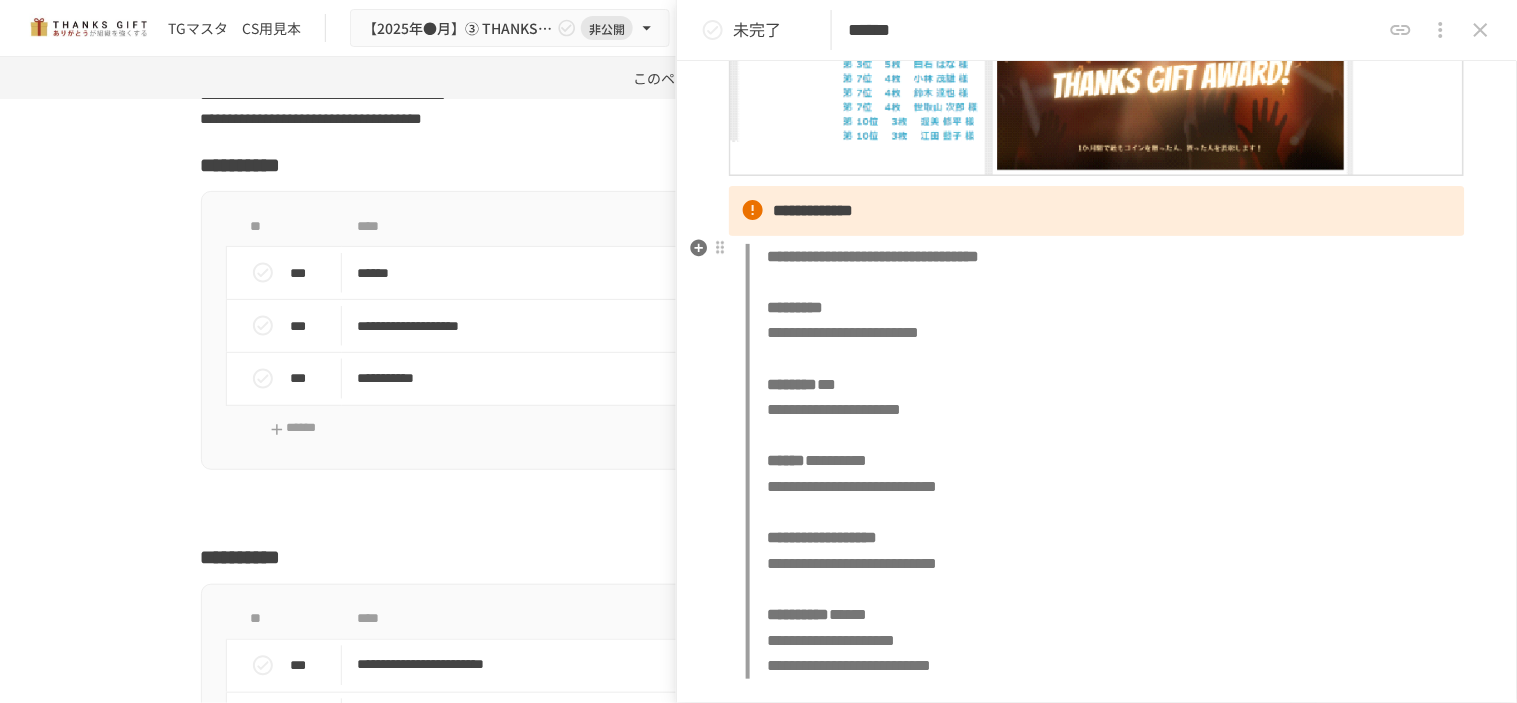 type 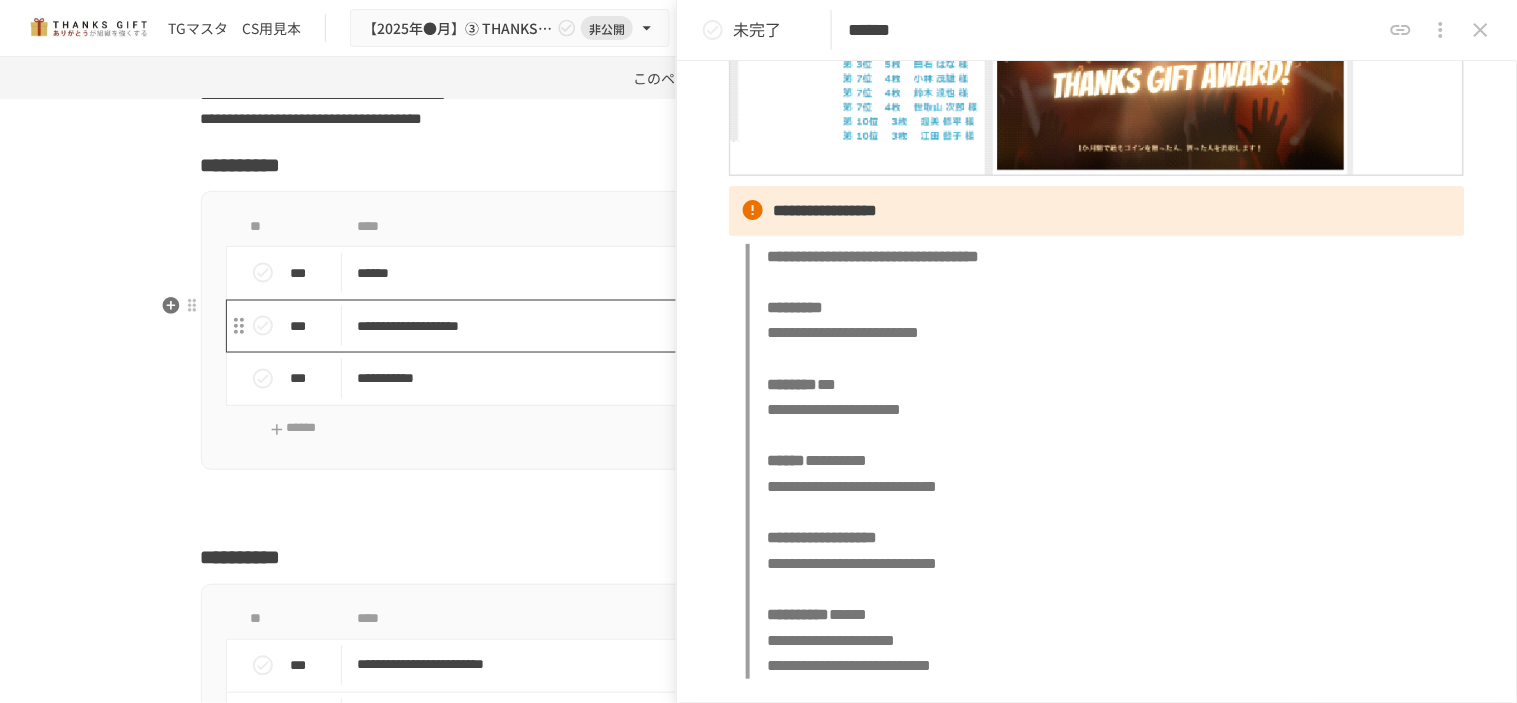 click on "**********" at bounding box center (716, 326) 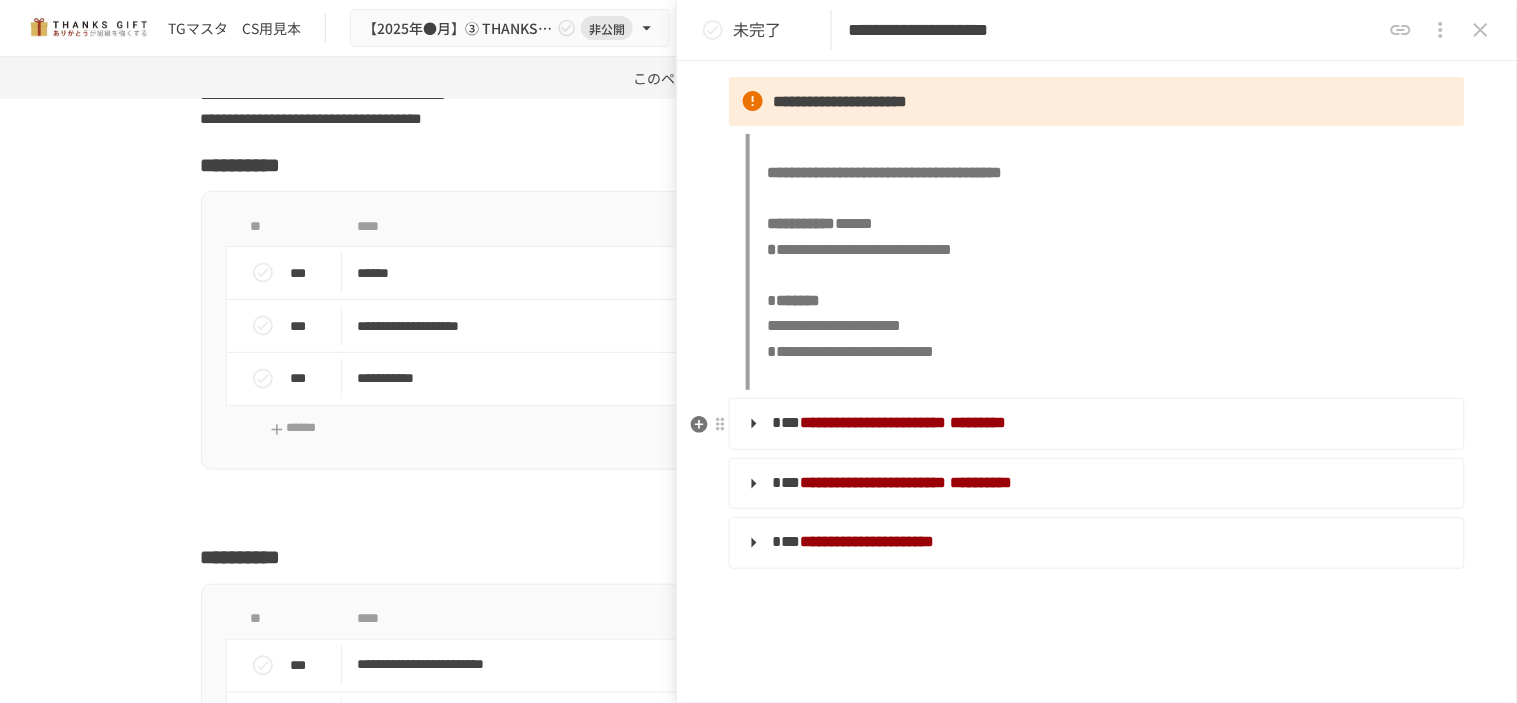 scroll, scrollTop: 666, scrollLeft: 0, axis: vertical 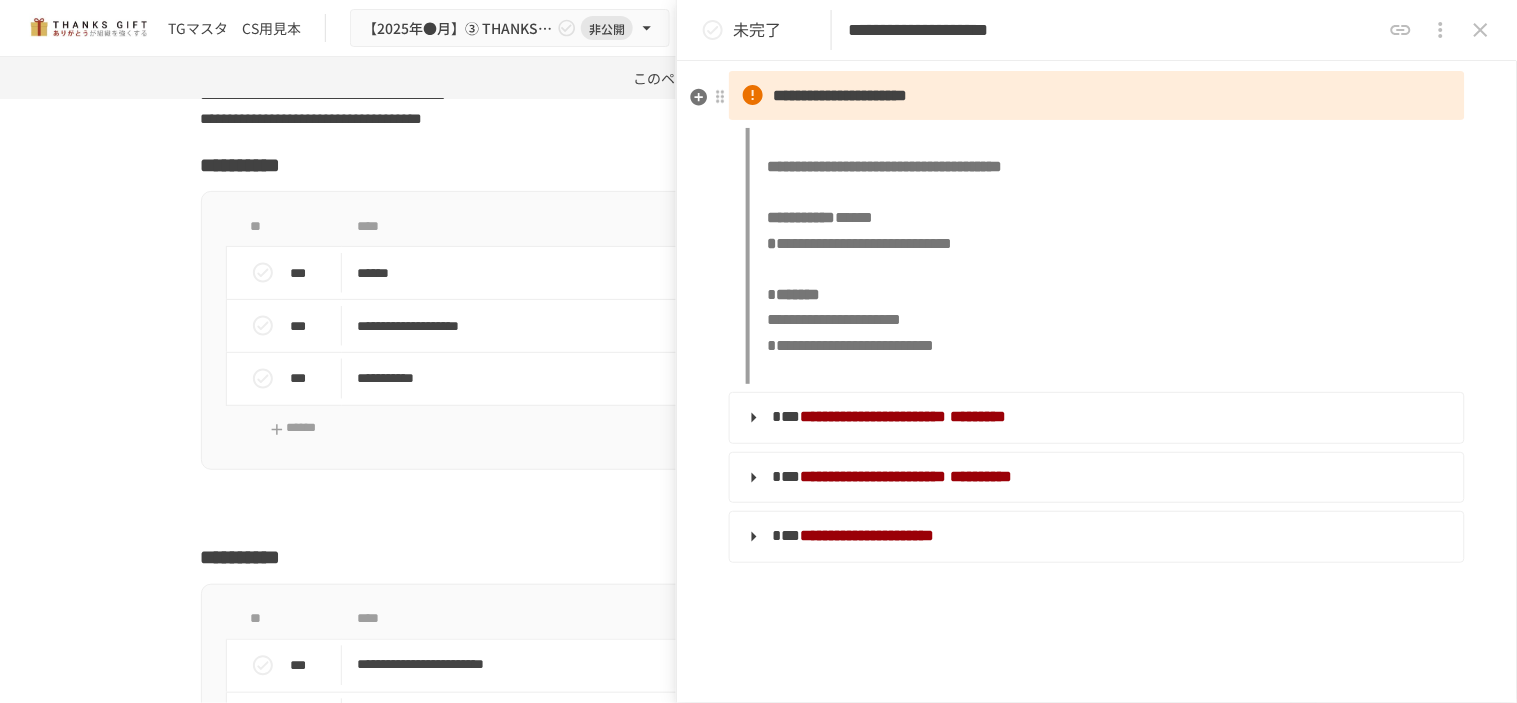 click on "**********" at bounding box center (840, 95) 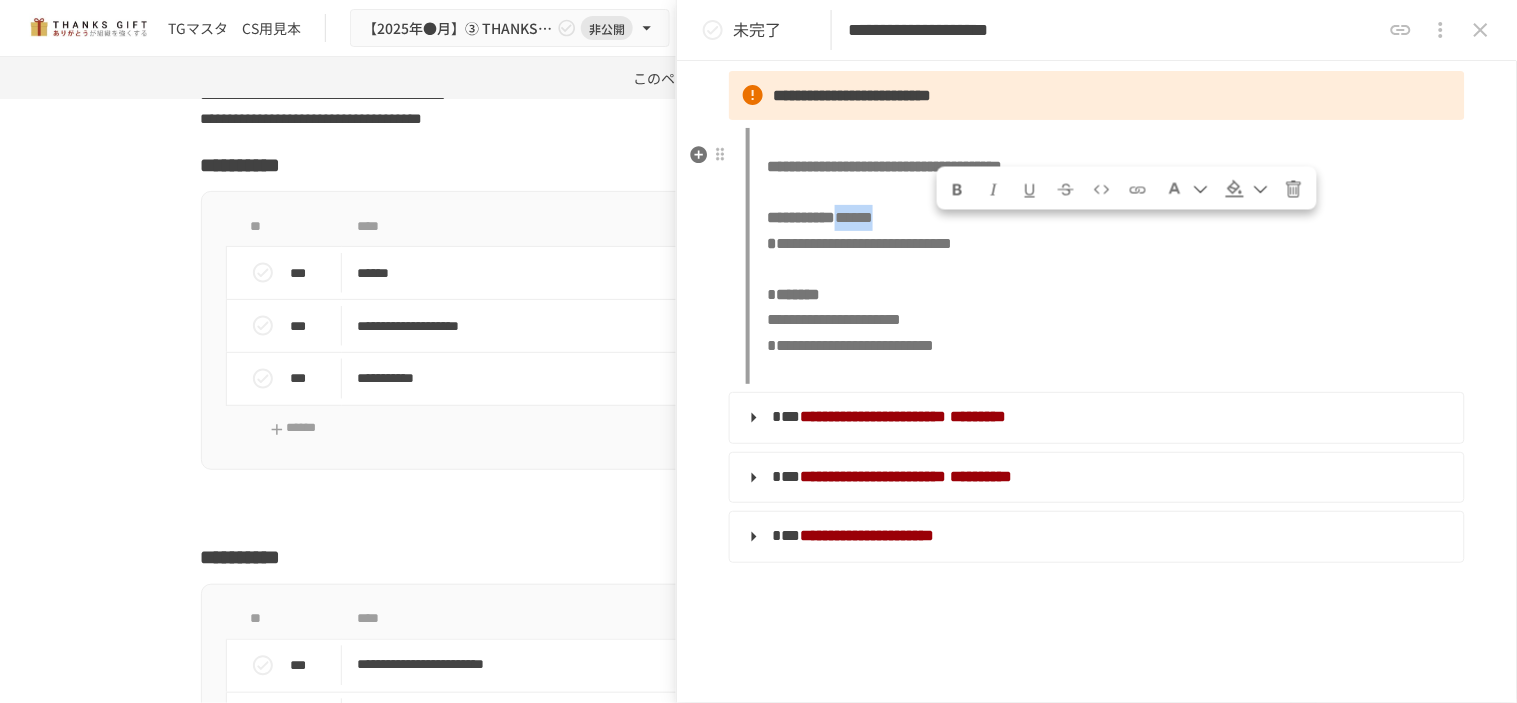 drag, startPoint x: 943, startPoint y: 234, endPoint x: 1024, endPoint y: 232, distance: 81.02469 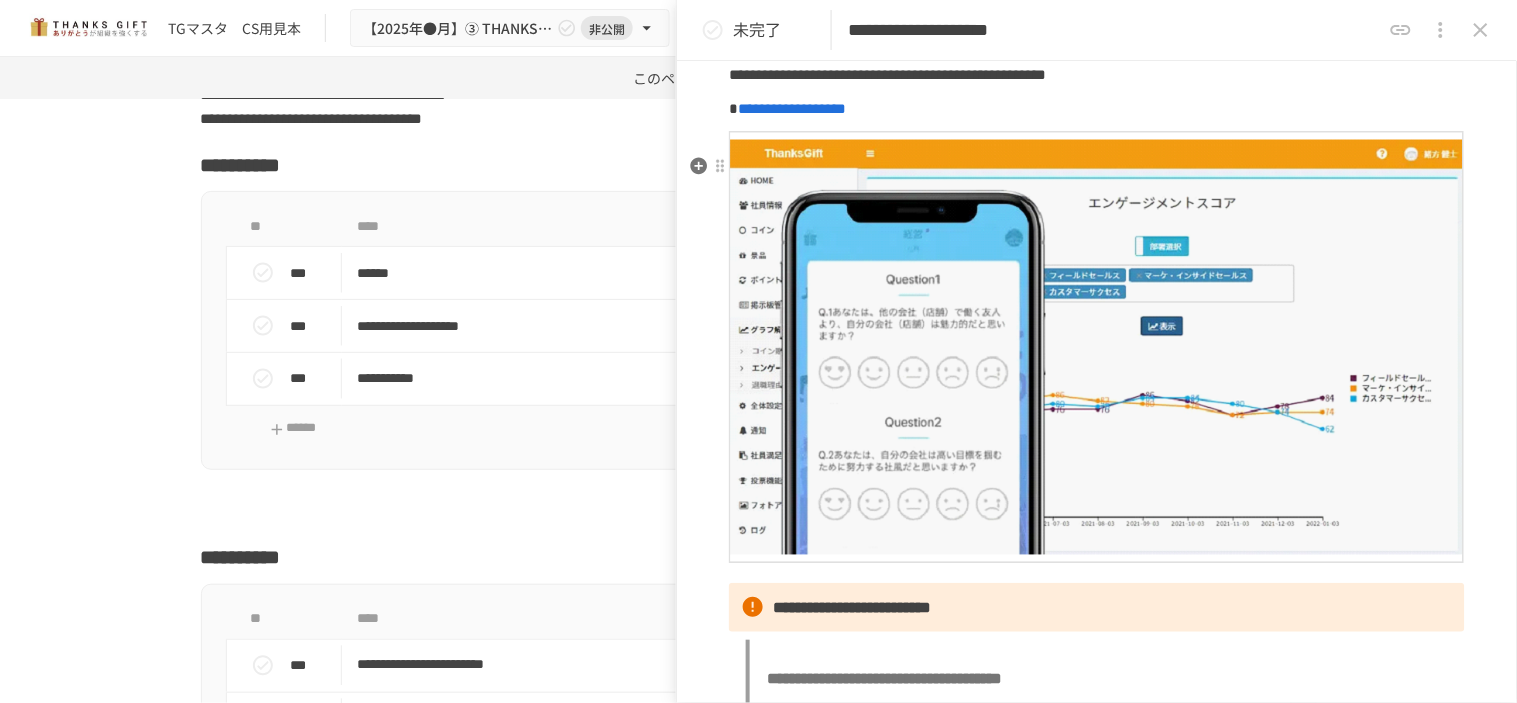 scroll, scrollTop: 0, scrollLeft: 0, axis: both 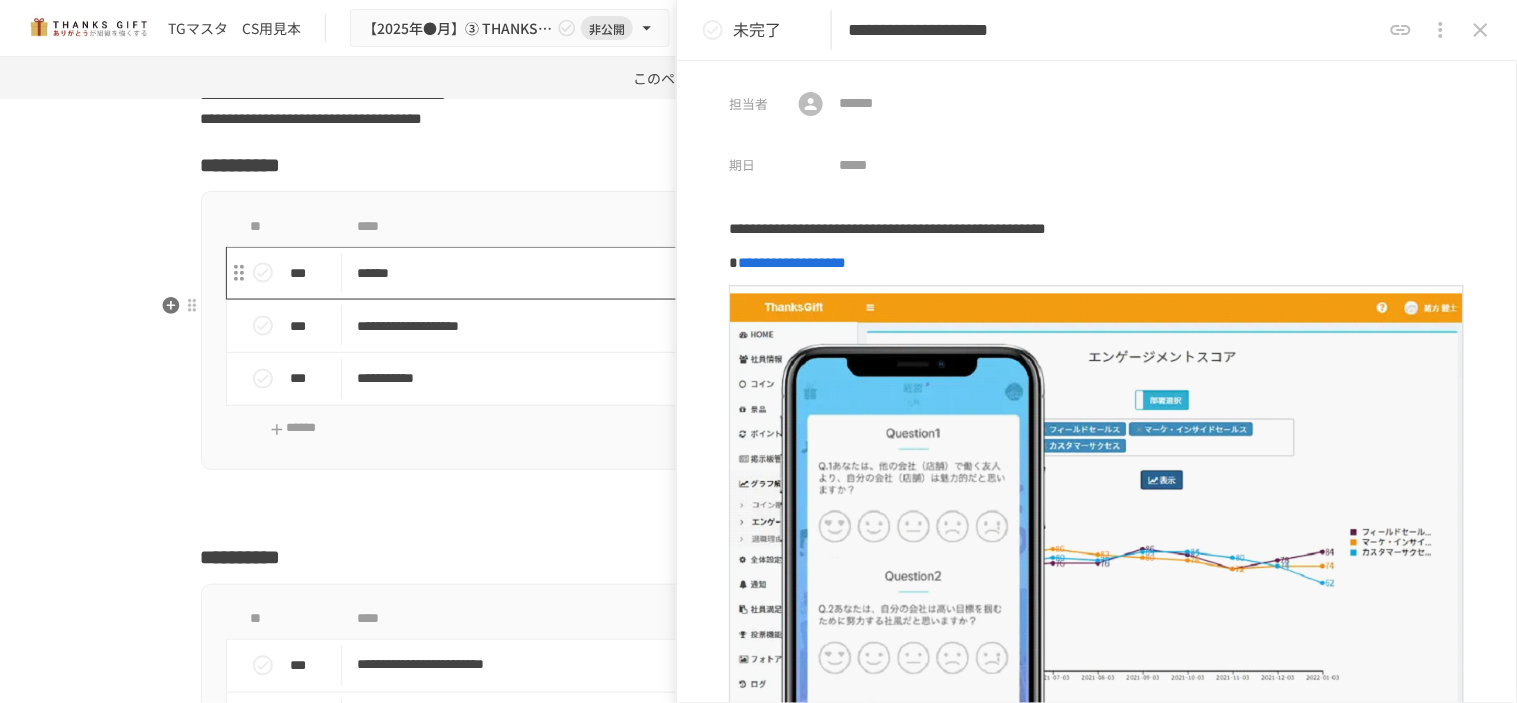 click on "******" at bounding box center (716, 273) 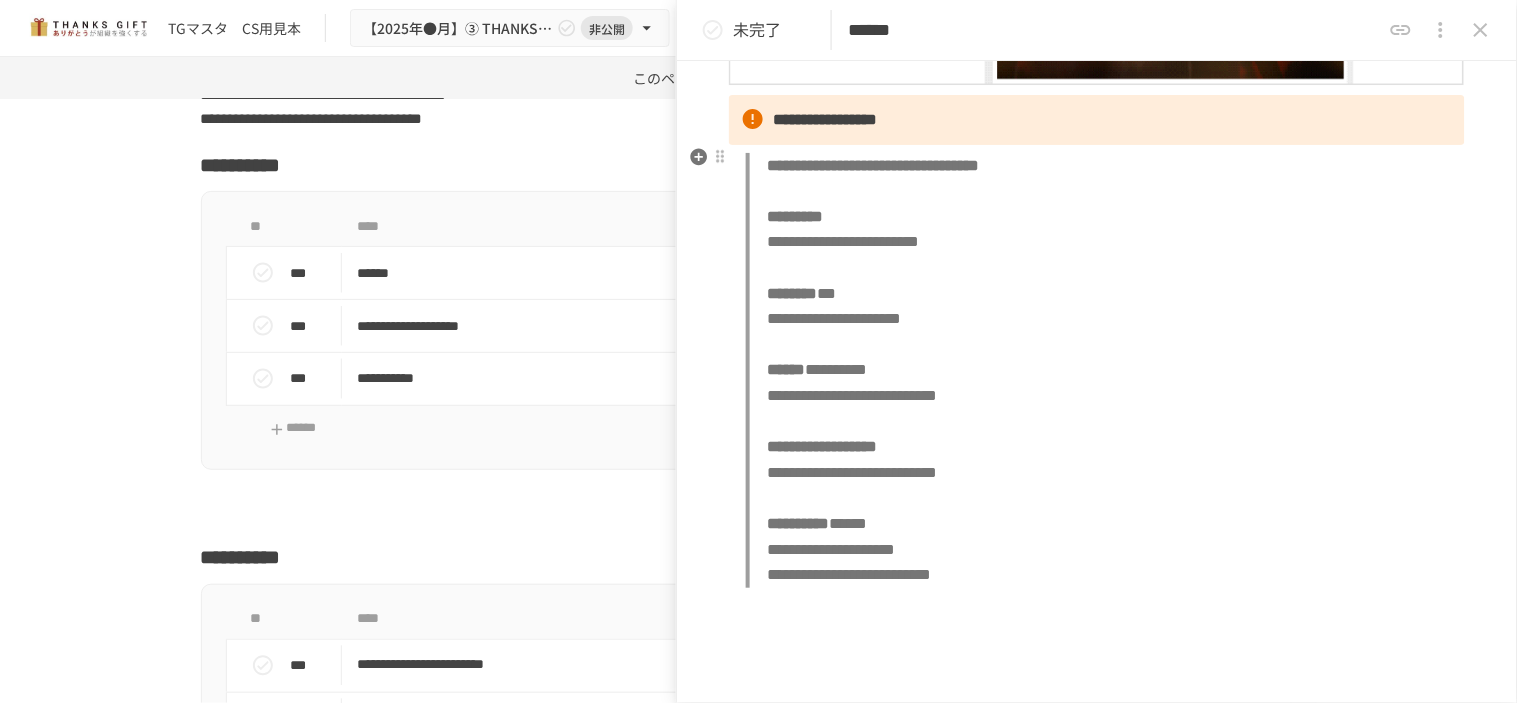 scroll, scrollTop: 444, scrollLeft: 0, axis: vertical 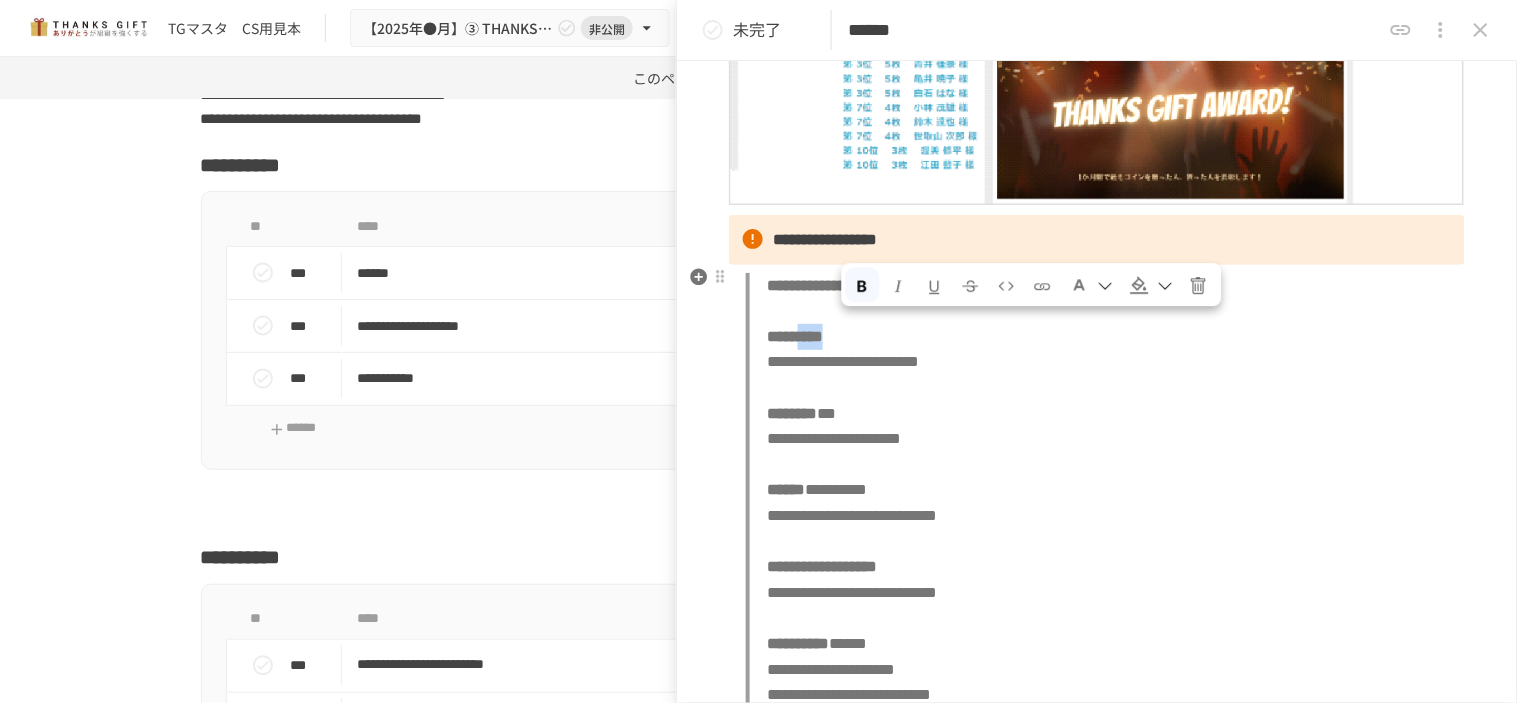 drag, startPoint x: 911, startPoint y: 323, endPoint x: 854, endPoint y: 327, distance: 57.14018 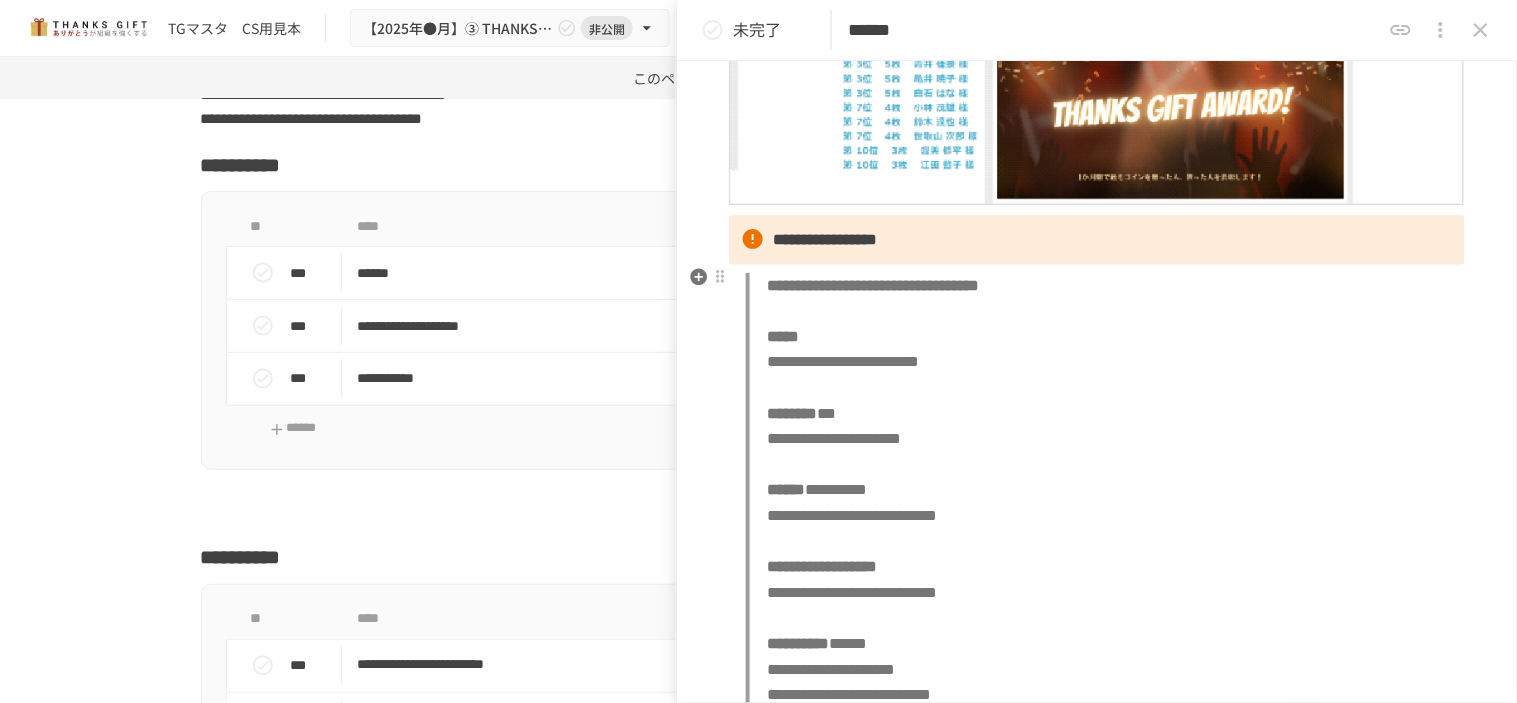 click on "**********" at bounding box center [1105, 490] 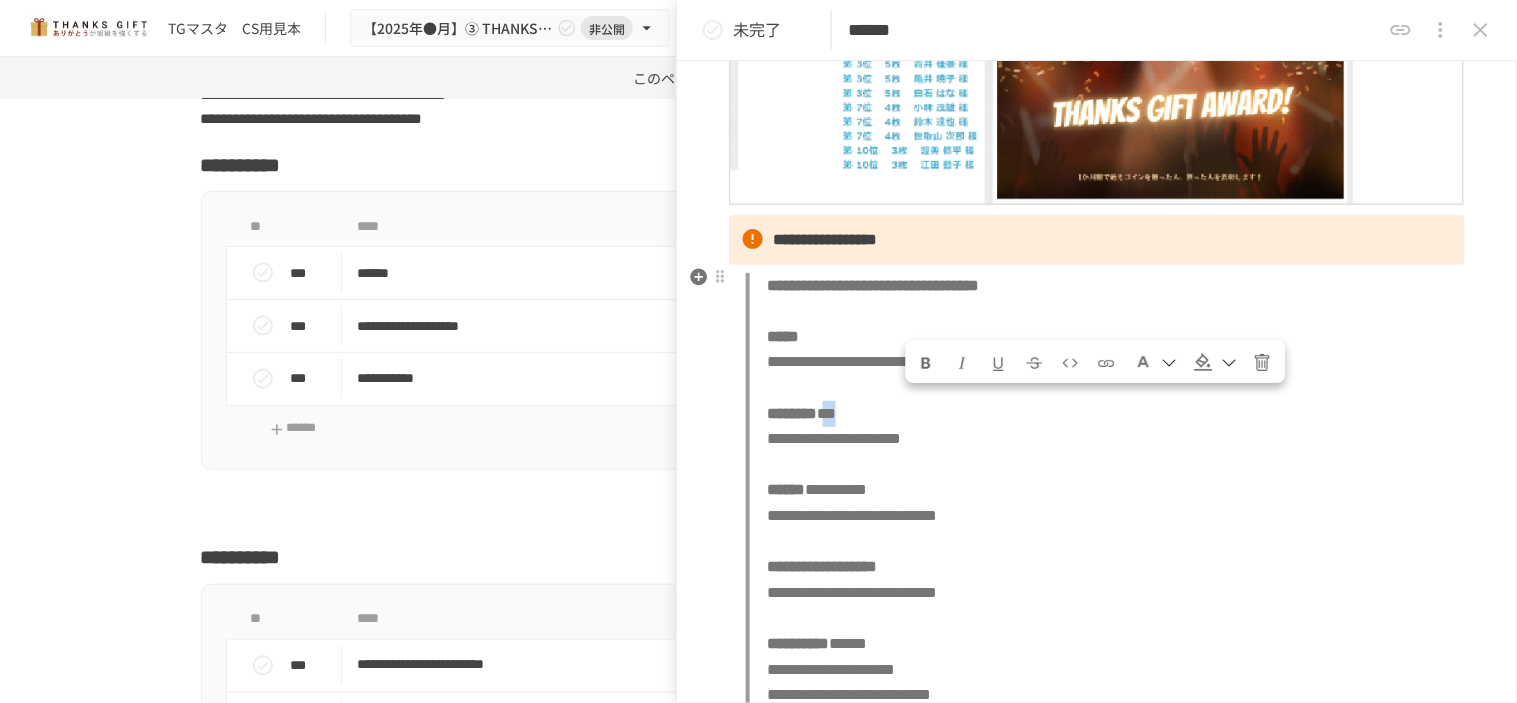 drag, startPoint x: 956, startPoint y: 408, endPoint x: 912, endPoint y: 406, distance: 44.04543 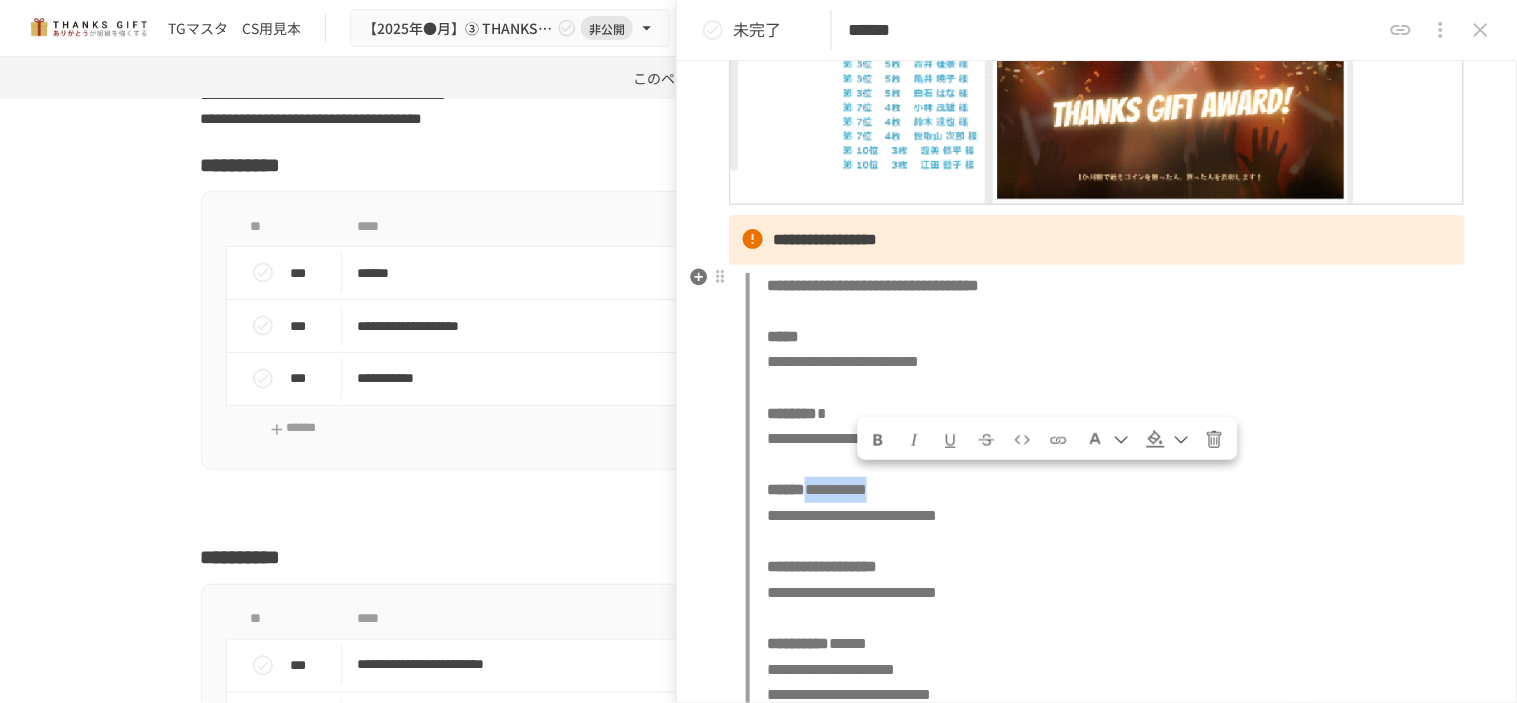 drag, startPoint x: 994, startPoint y: 482, endPoint x: 865, endPoint y: 486, distance: 129.062 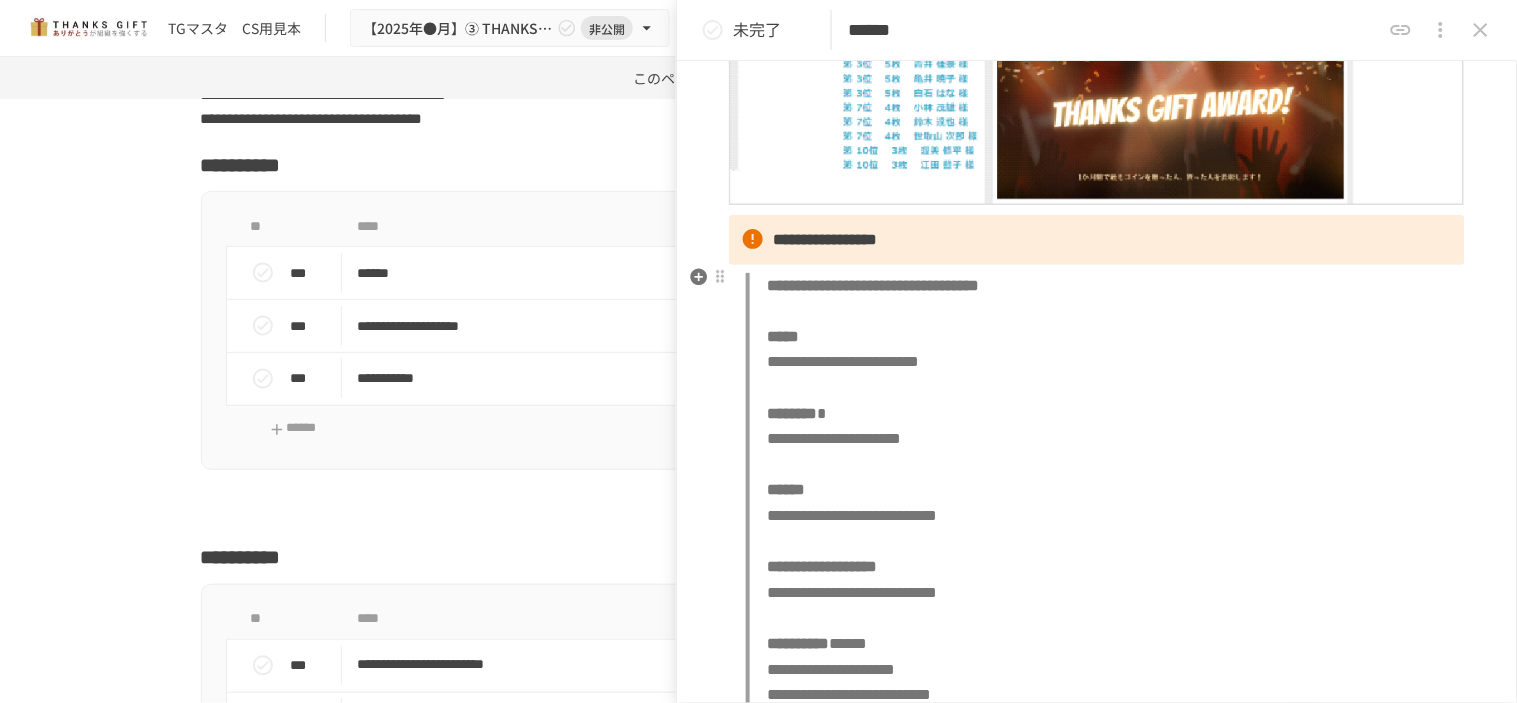 scroll, scrollTop: 551, scrollLeft: 0, axis: vertical 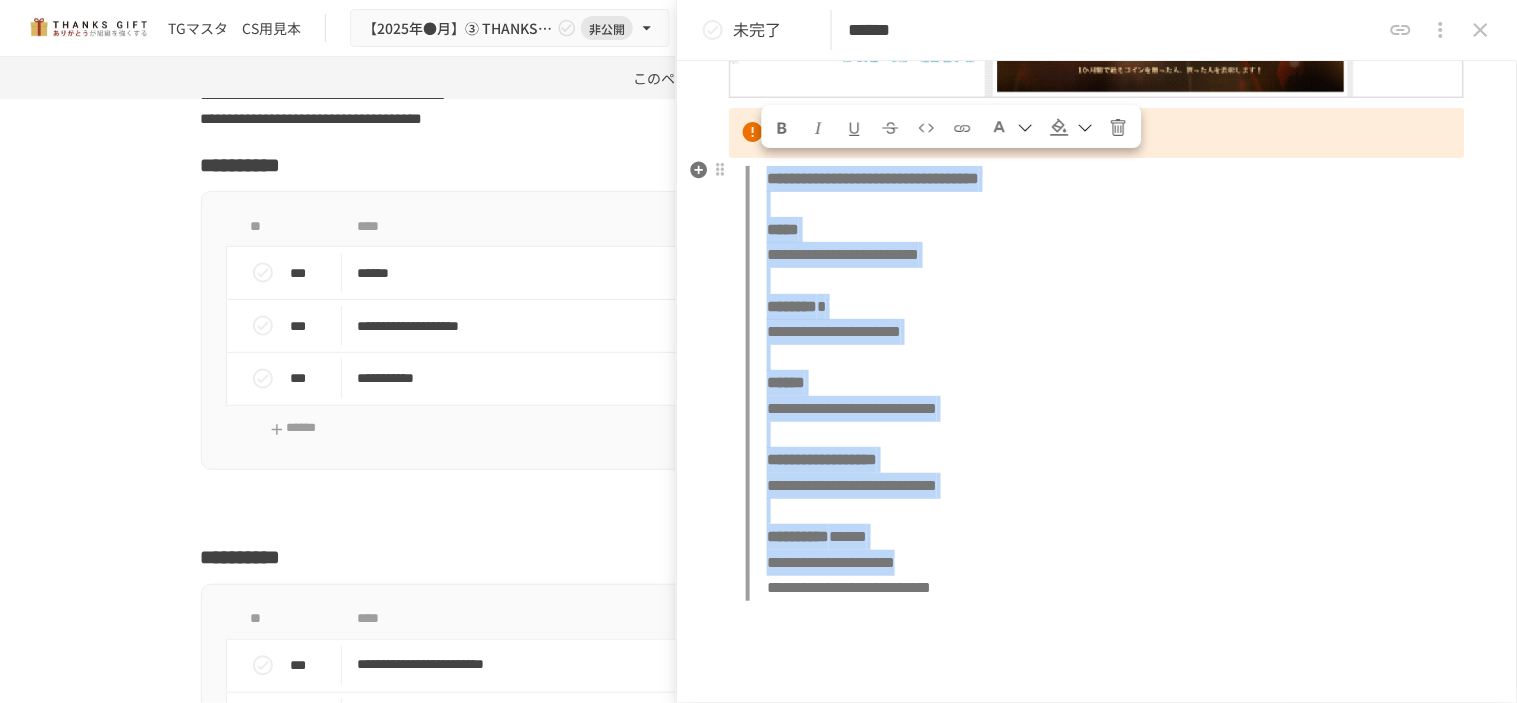 drag, startPoint x: 770, startPoint y: 173, endPoint x: 1208, endPoint y: 565, distance: 587.79926 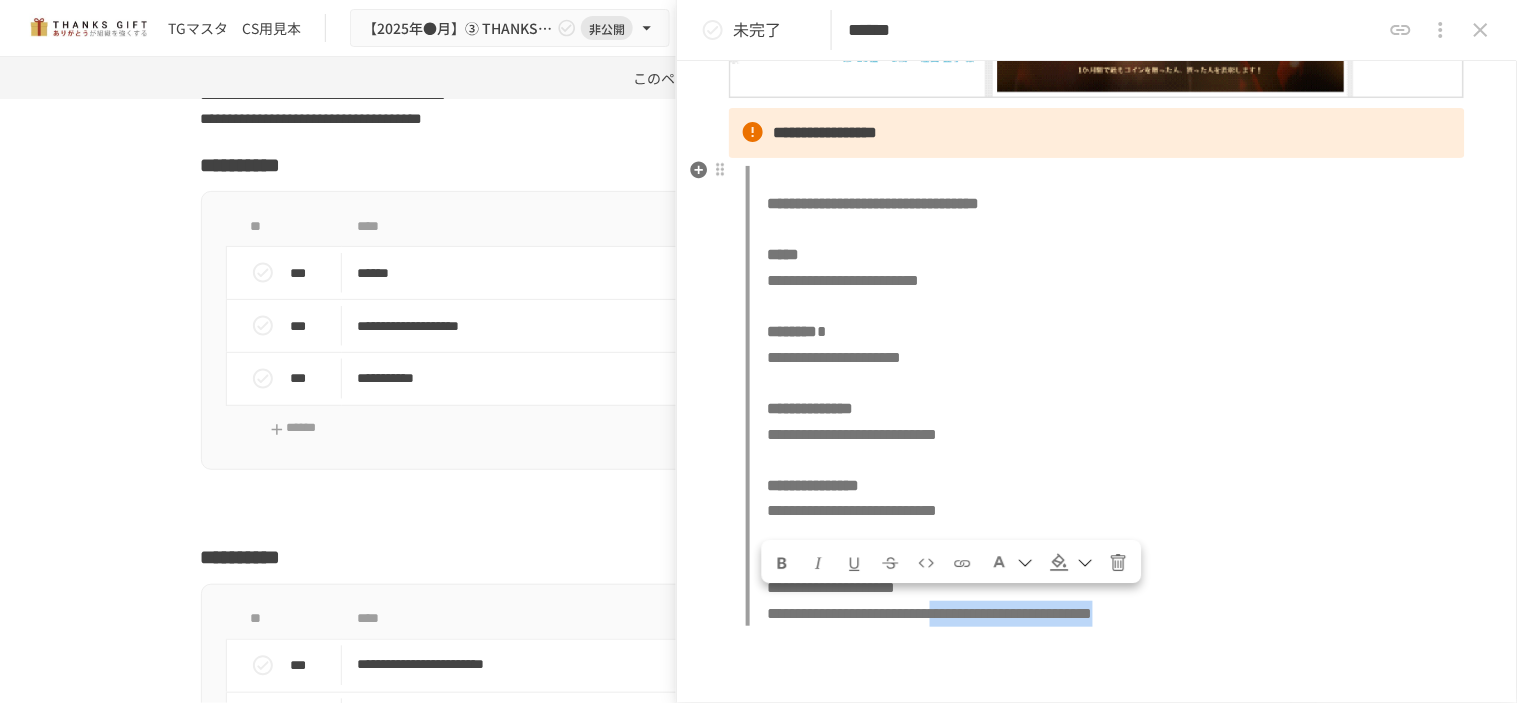 drag, startPoint x: 925, startPoint y: 634, endPoint x: 1186, endPoint y: 603, distance: 262.83453 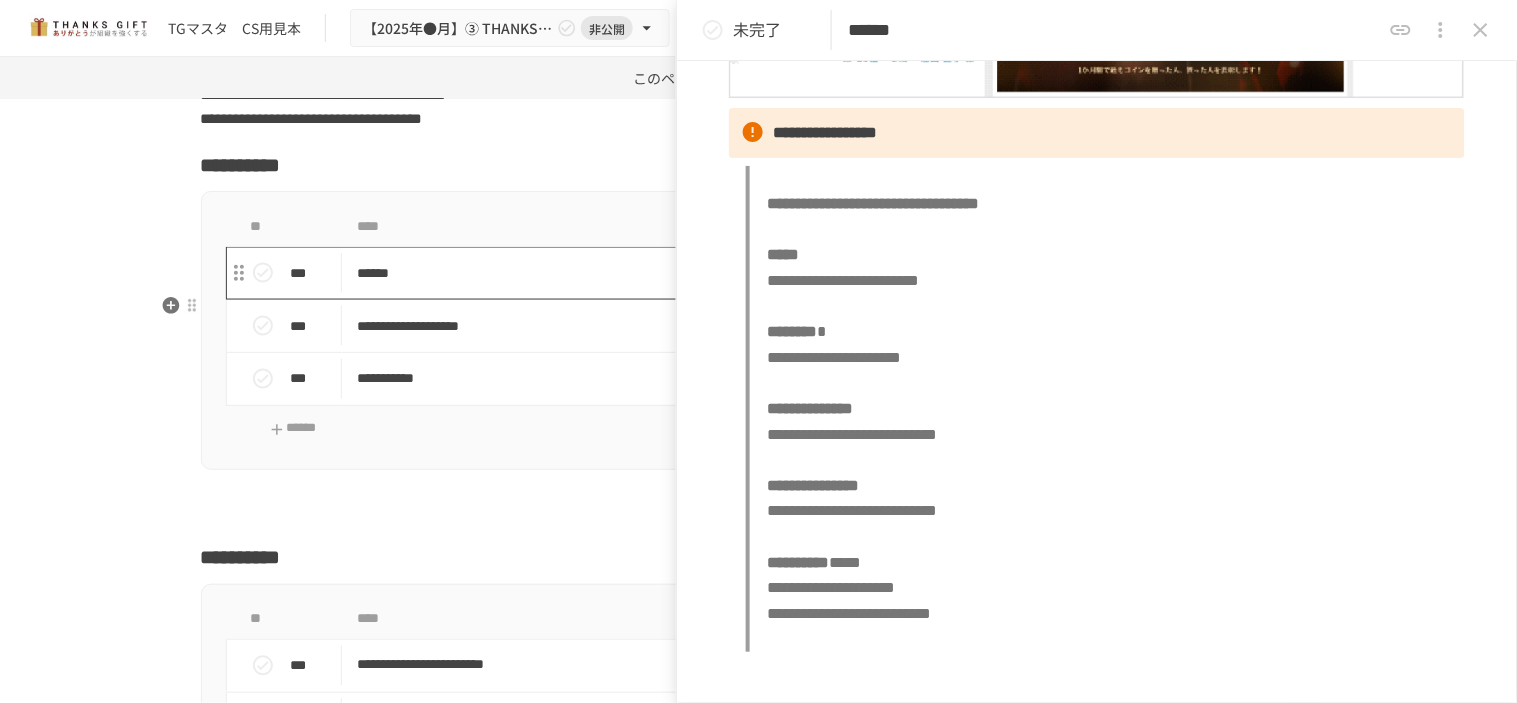 click on "******" at bounding box center (716, 273) 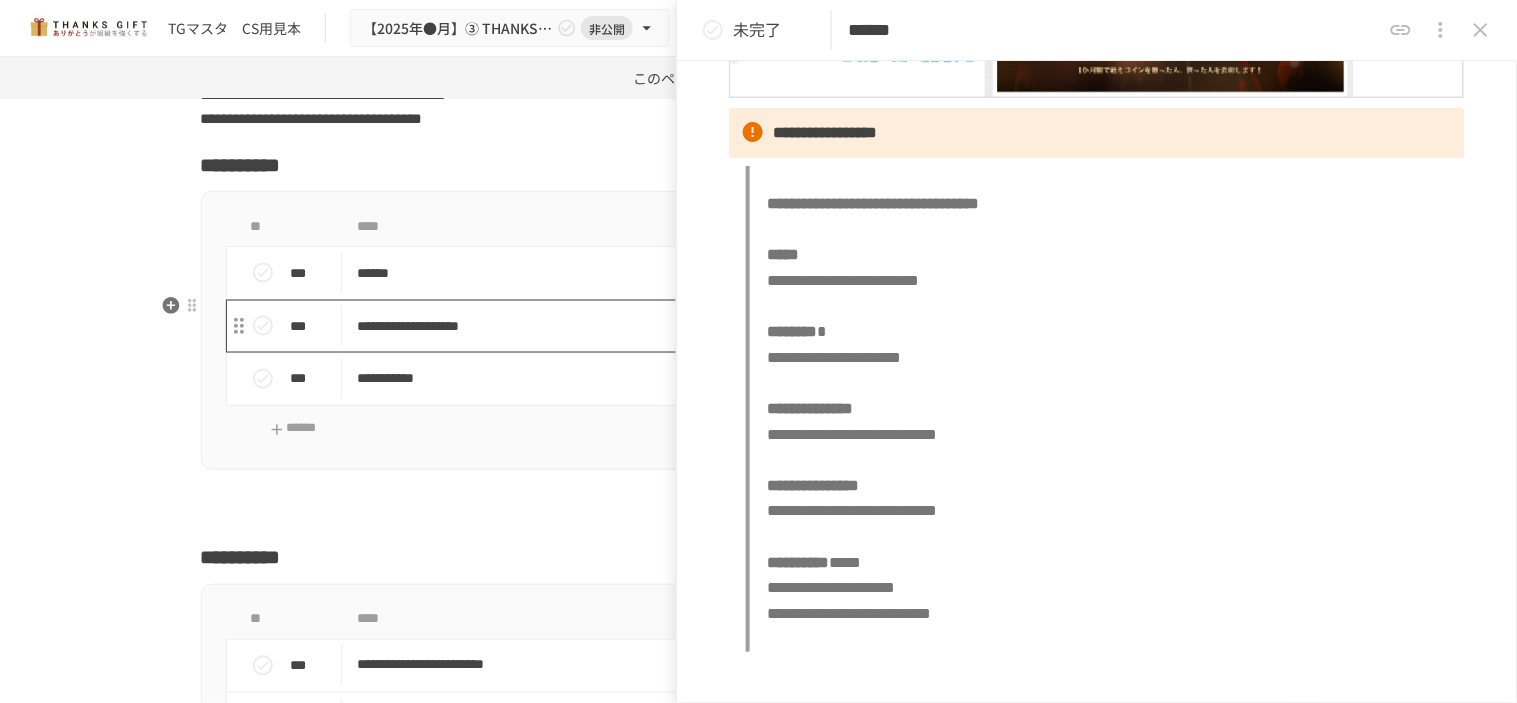 click on "**********" at bounding box center [716, 326] 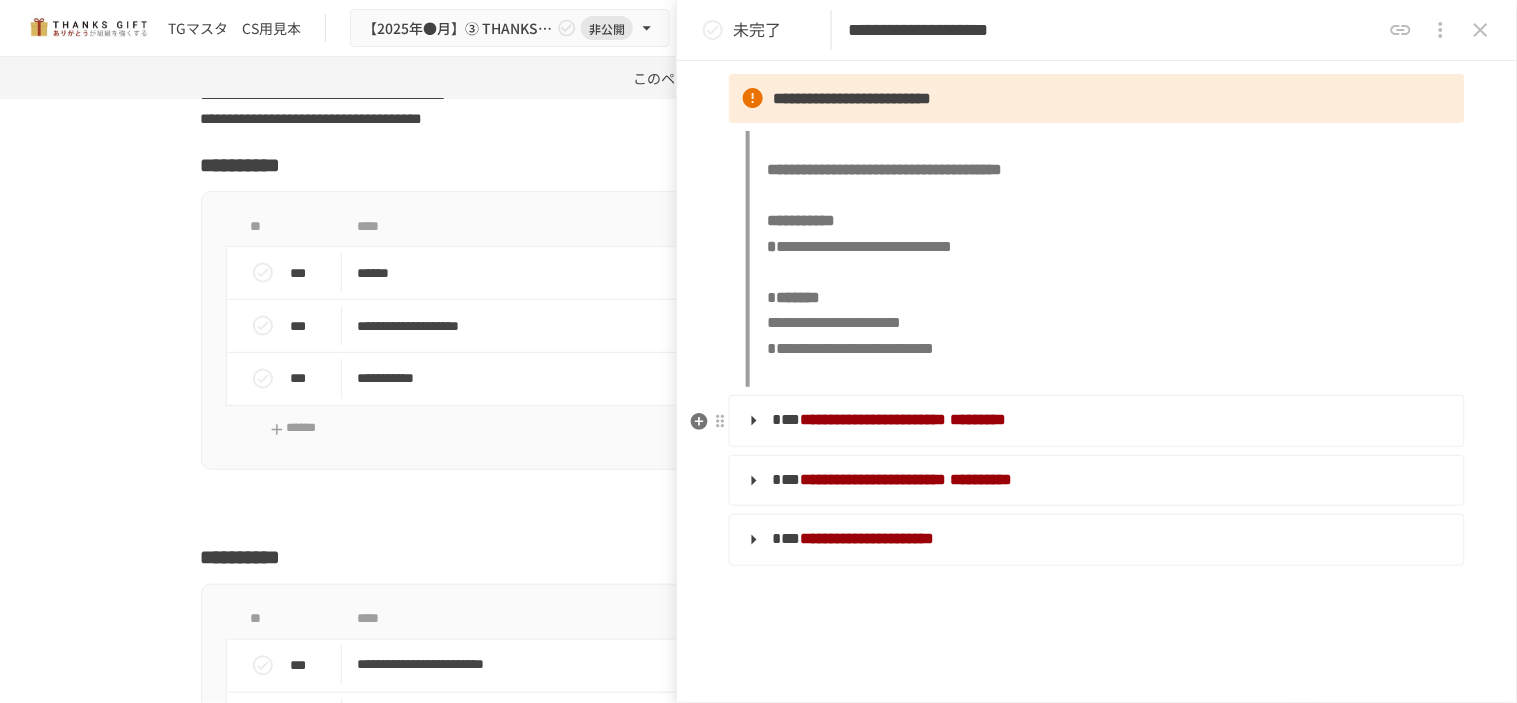 scroll, scrollTop: 666, scrollLeft: 0, axis: vertical 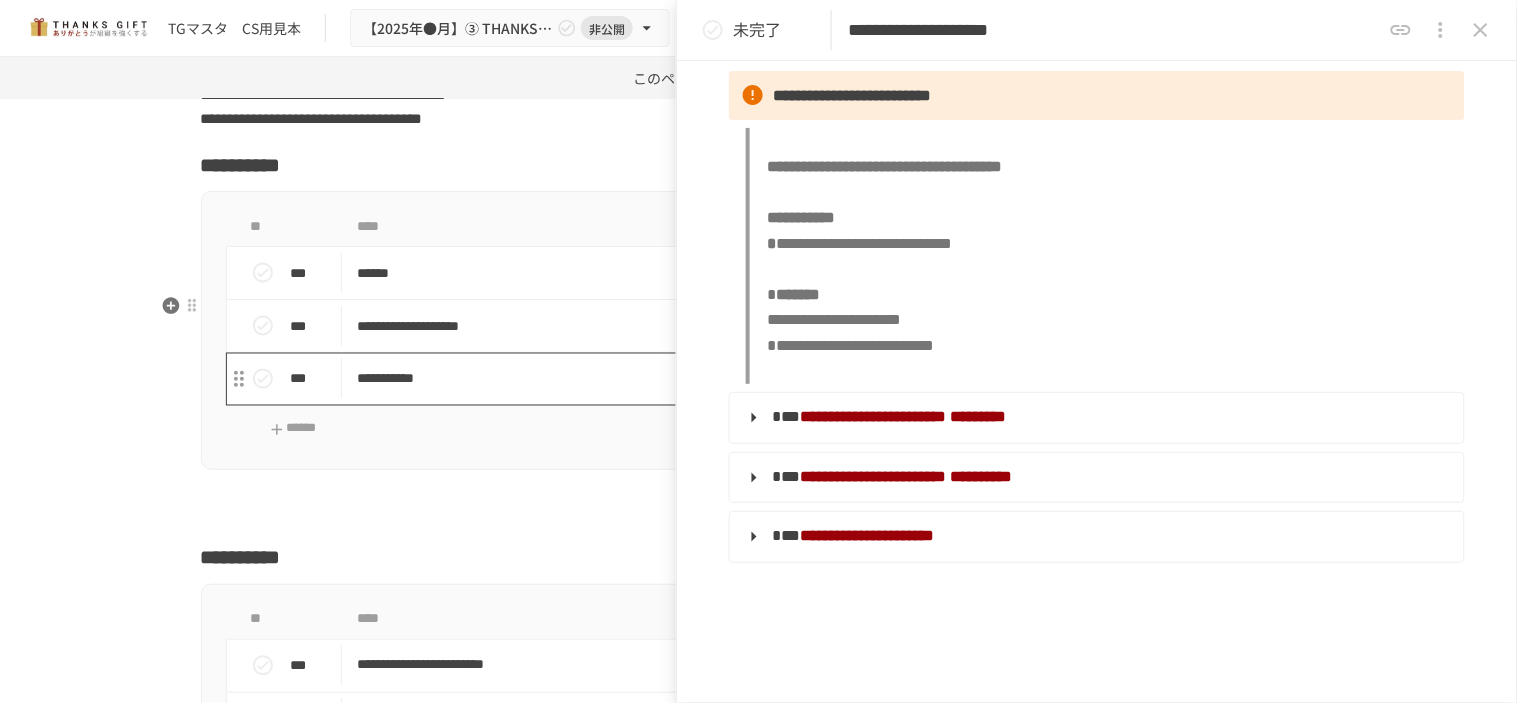 click on "**********" at bounding box center [716, 379] 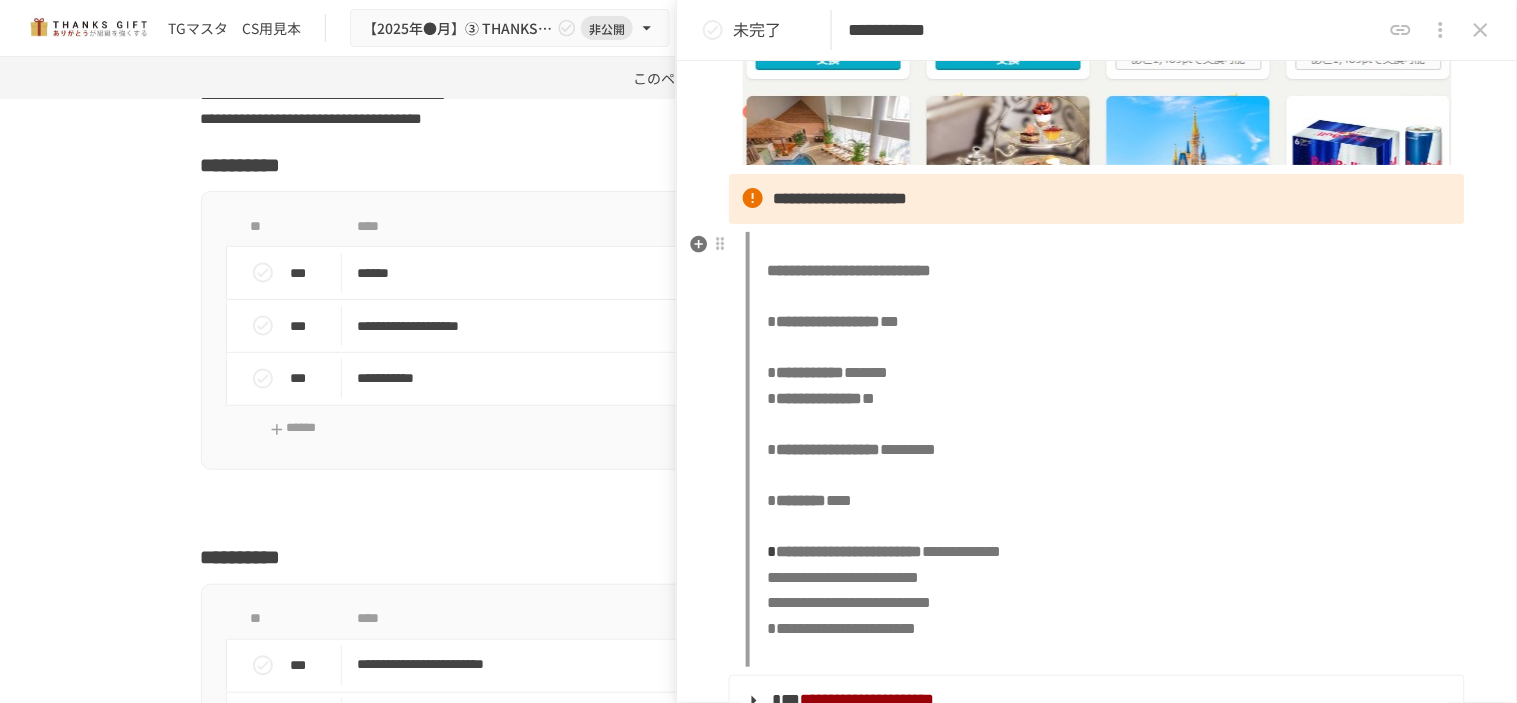 scroll, scrollTop: 666, scrollLeft: 0, axis: vertical 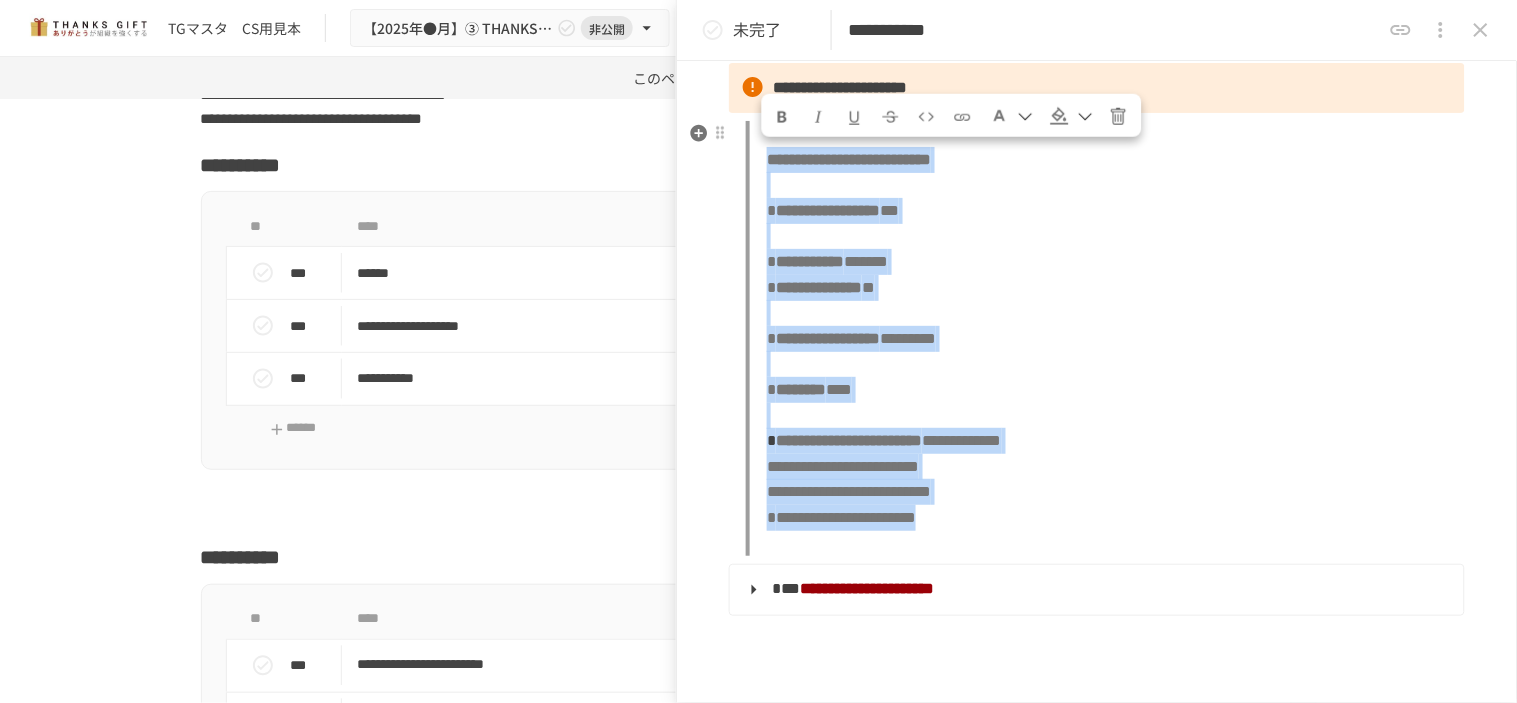 drag, startPoint x: 761, startPoint y: 165, endPoint x: 1152, endPoint y: 527, distance: 532.8461 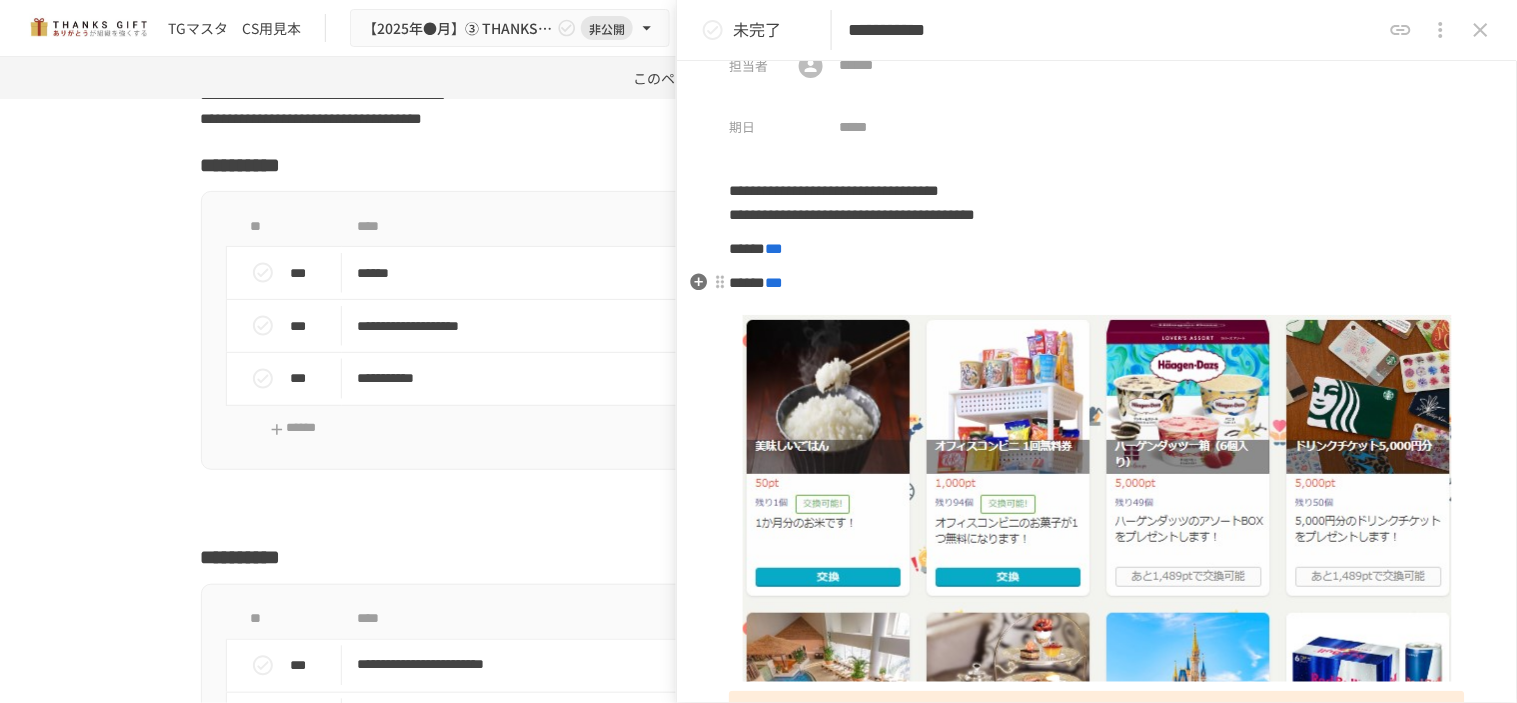 scroll, scrollTop: 0, scrollLeft: 0, axis: both 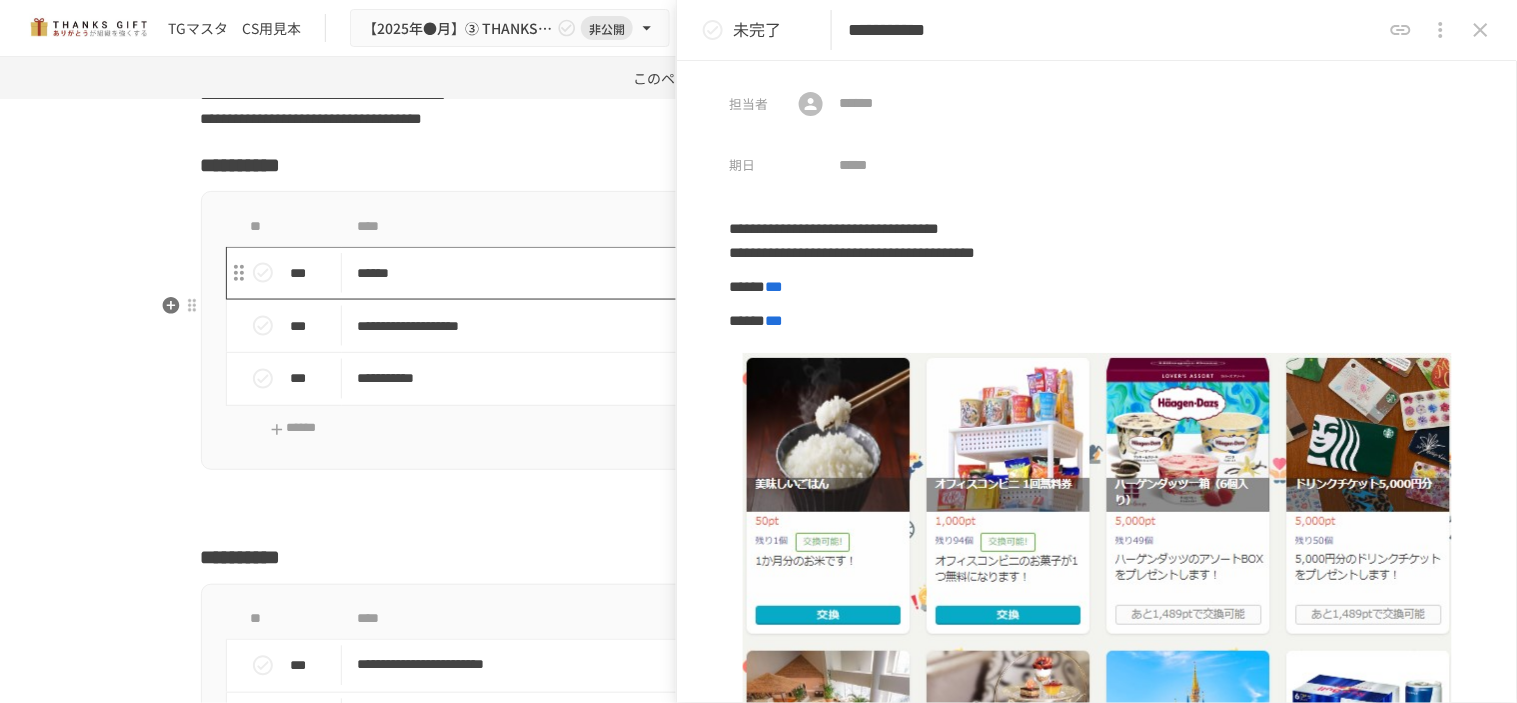 click on "******" at bounding box center (716, 273) 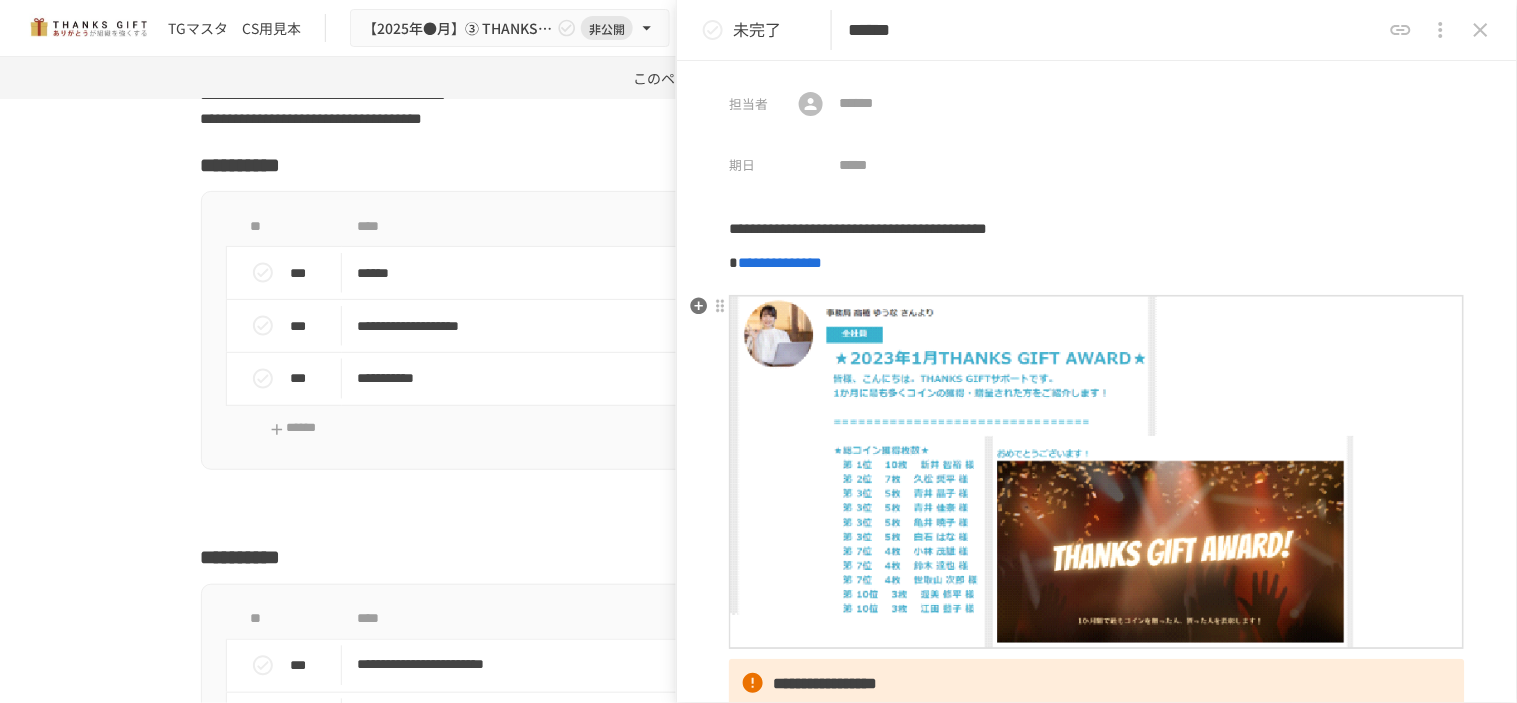 scroll, scrollTop: 666, scrollLeft: 0, axis: vertical 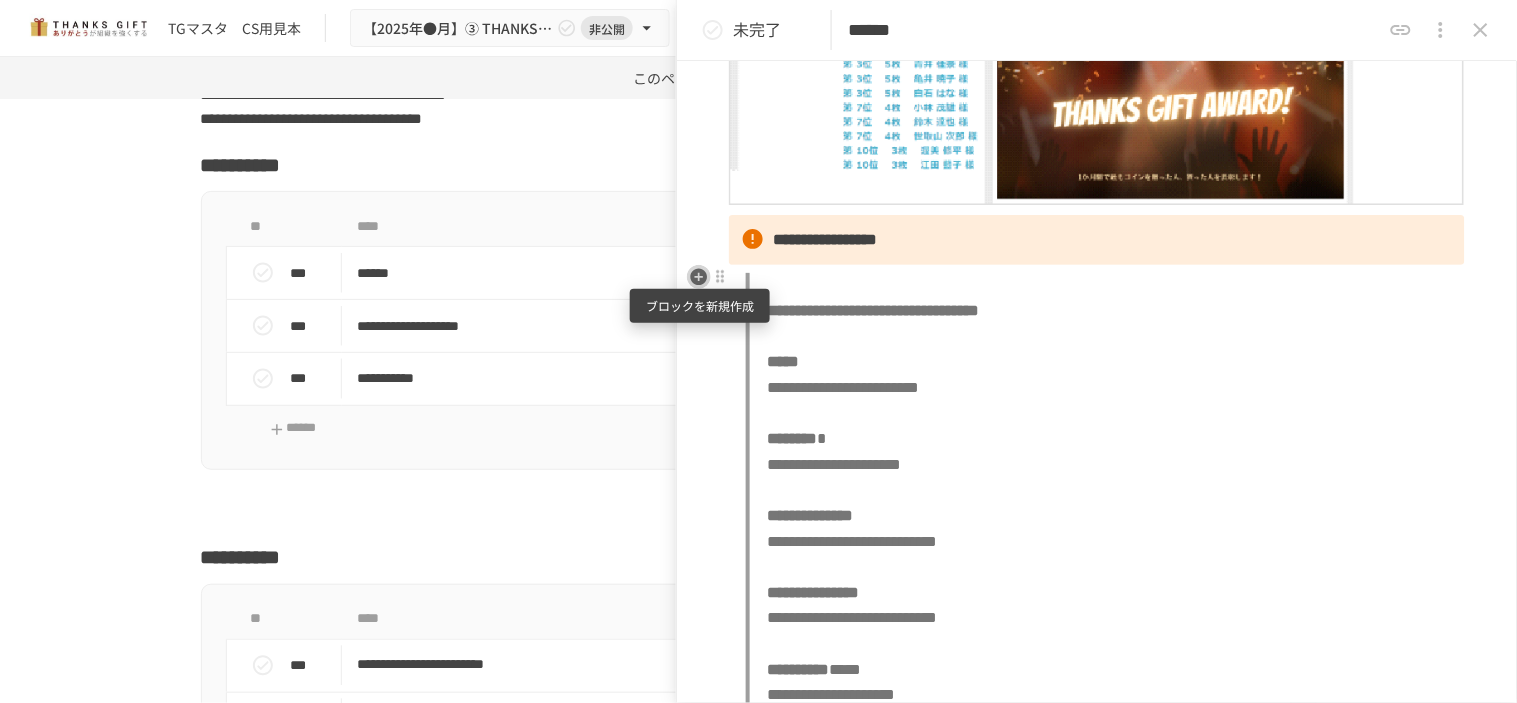 click 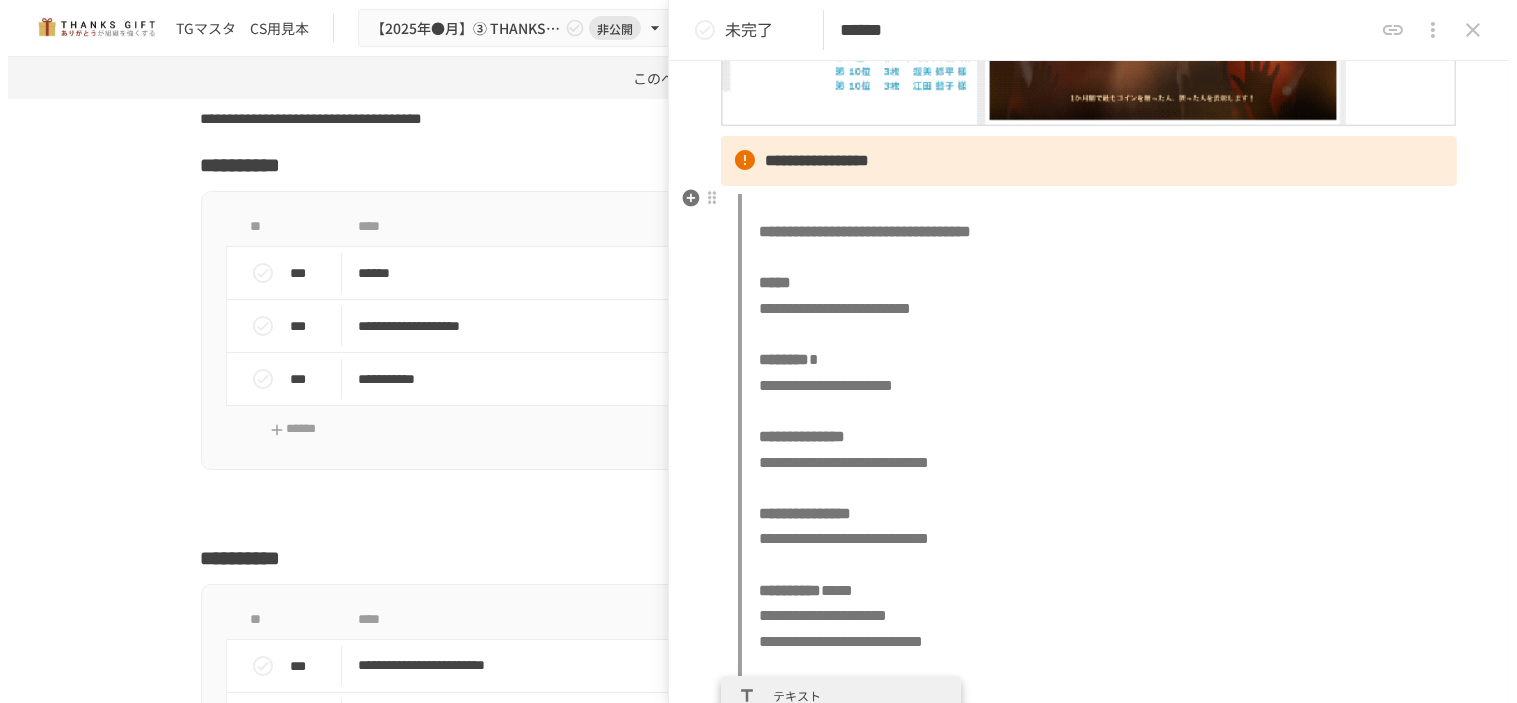 scroll, scrollTop: 745, scrollLeft: 0, axis: vertical 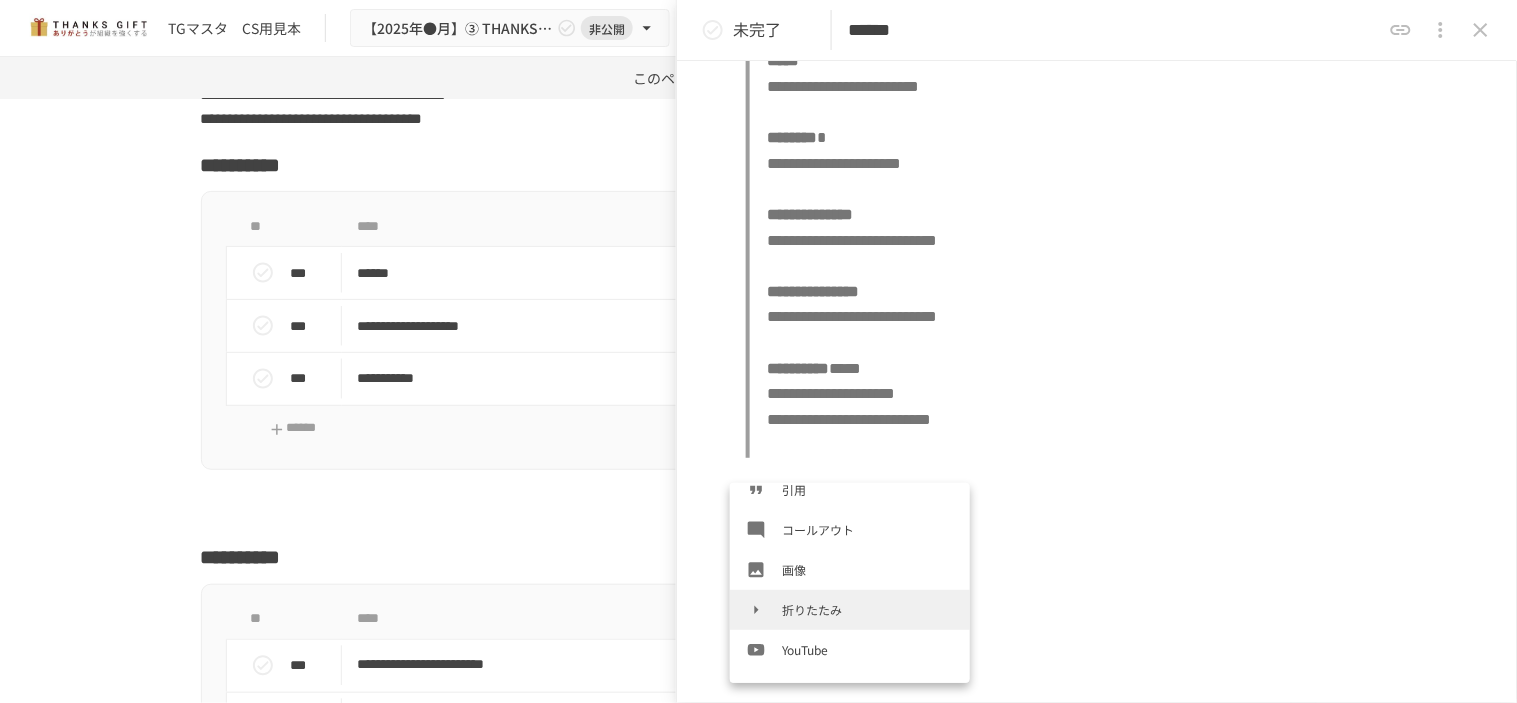 click on "折りたたみ" at bounding box center (868, 609) 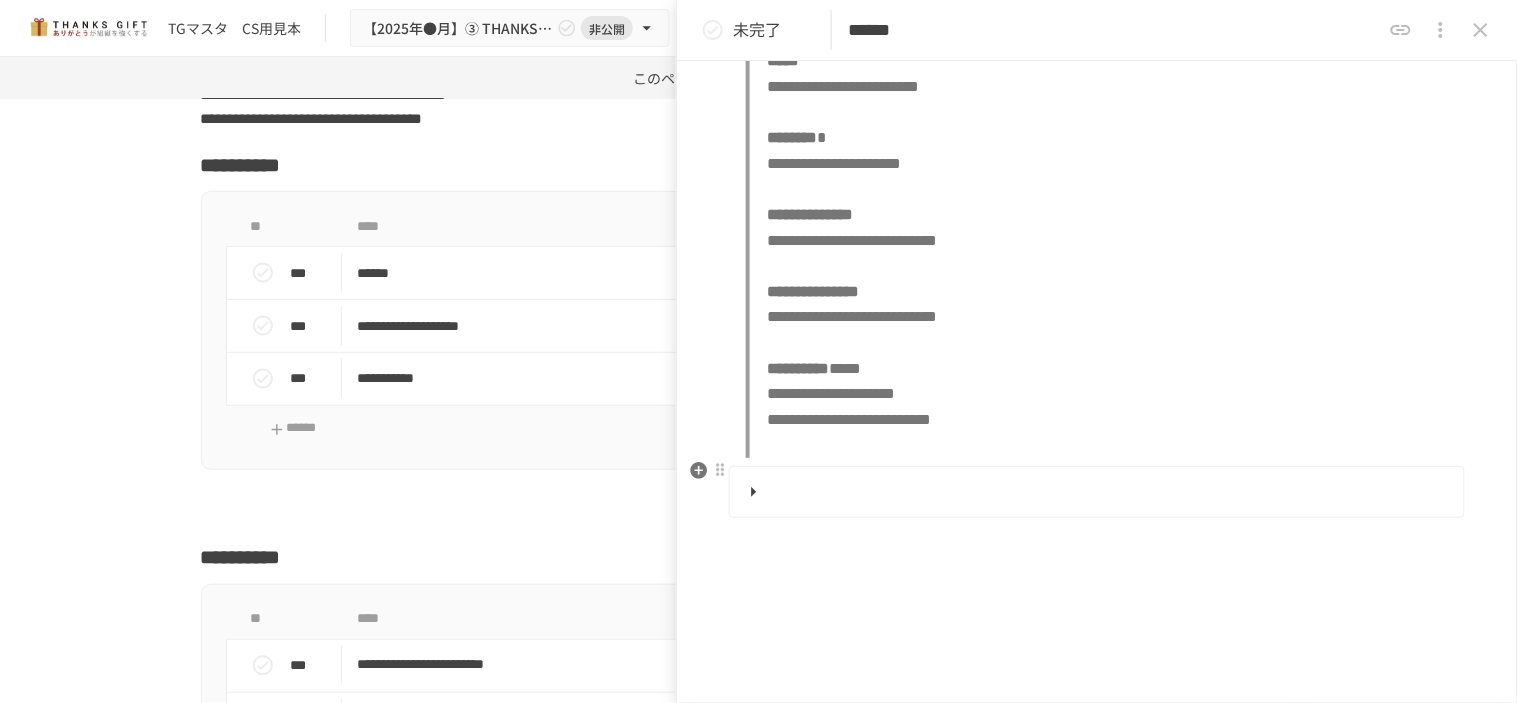 click at bounding box center (1095, 492) 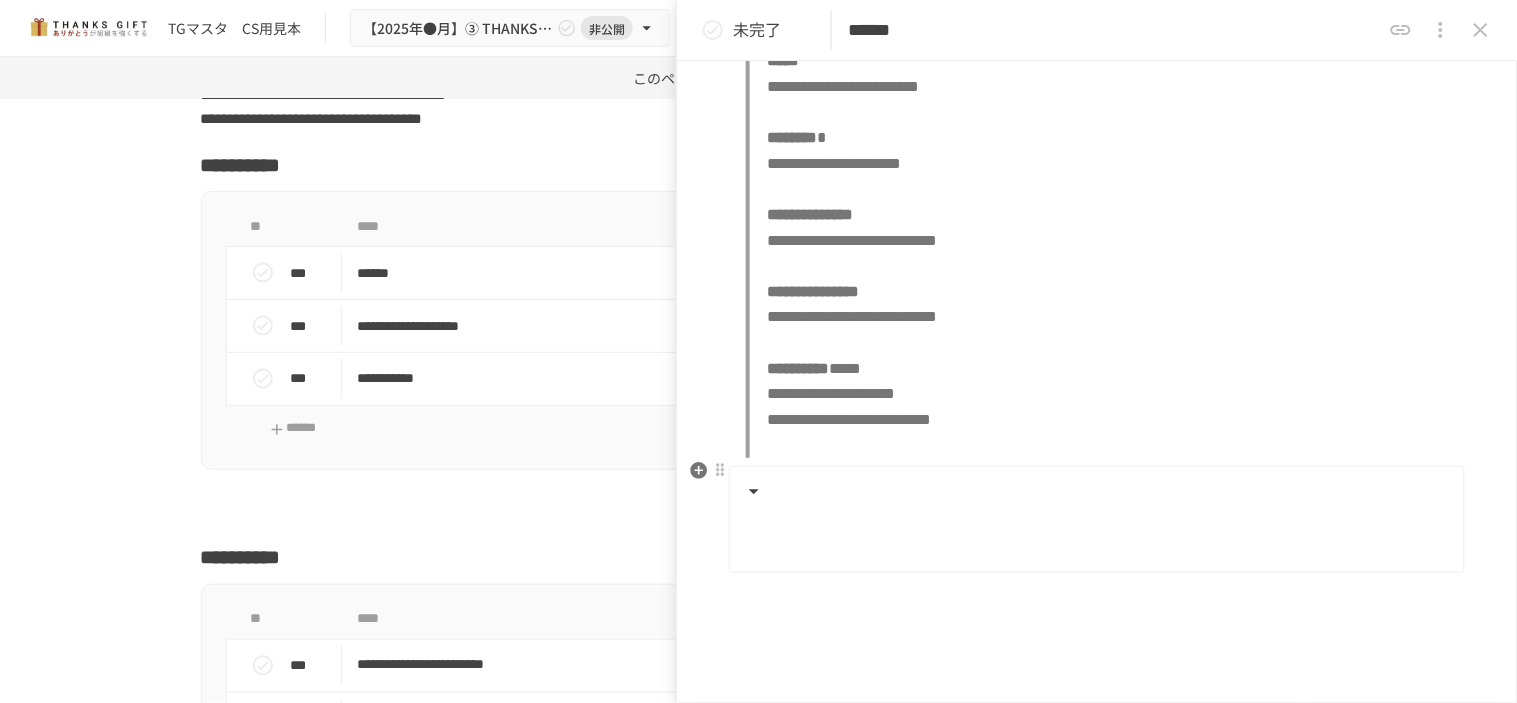 click at bounding box center (1110, 539) 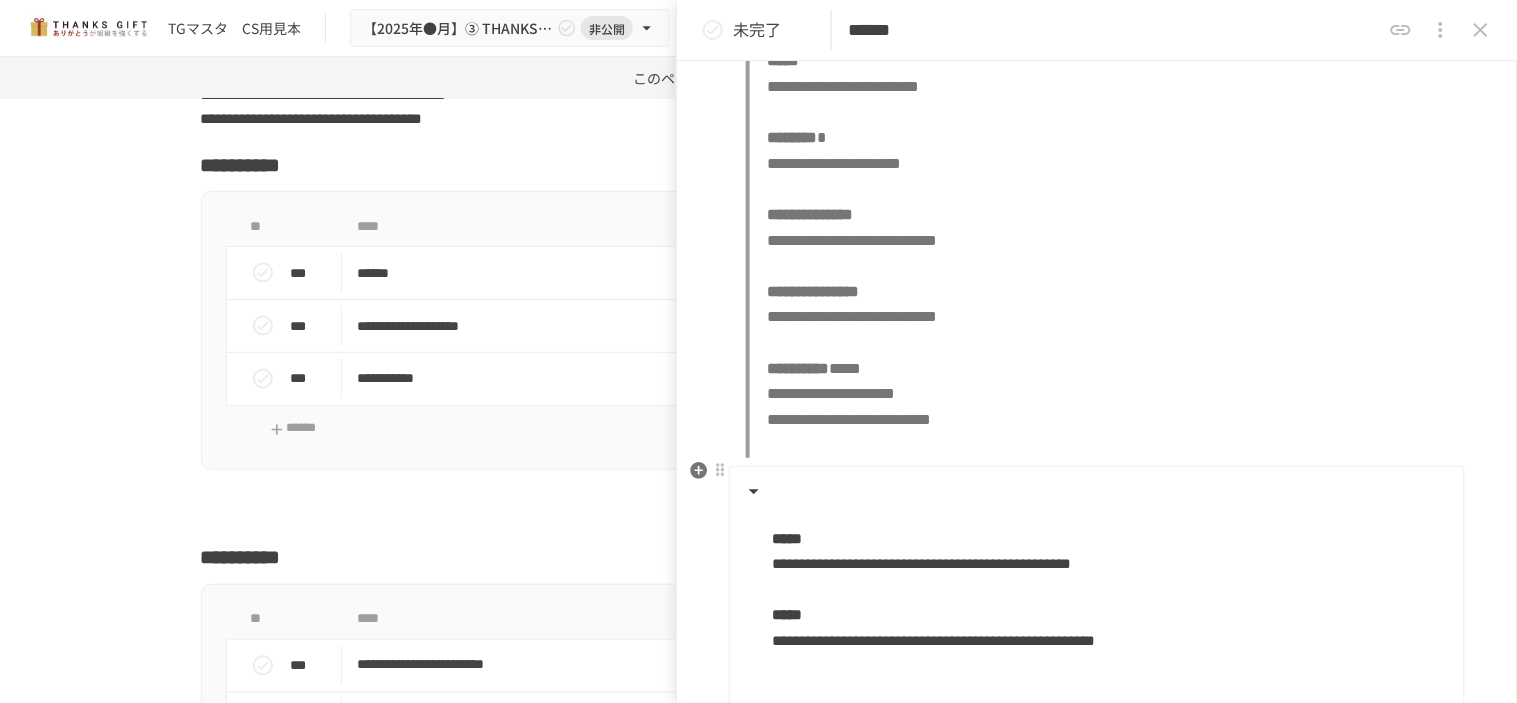 scroll, scrollTop: 904, scrollLeft: 0, axis: vertical 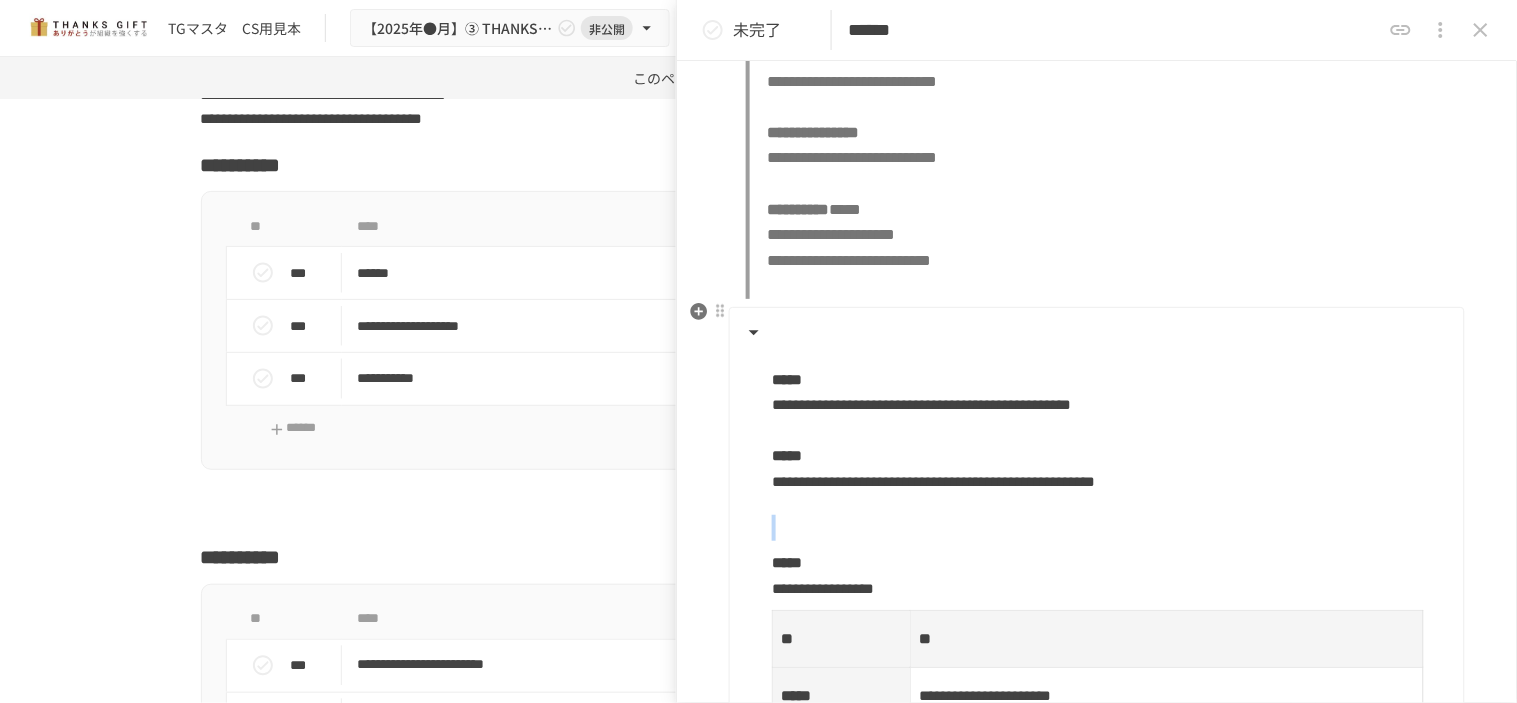 click on "**********" at bounding box center (1095, 817) 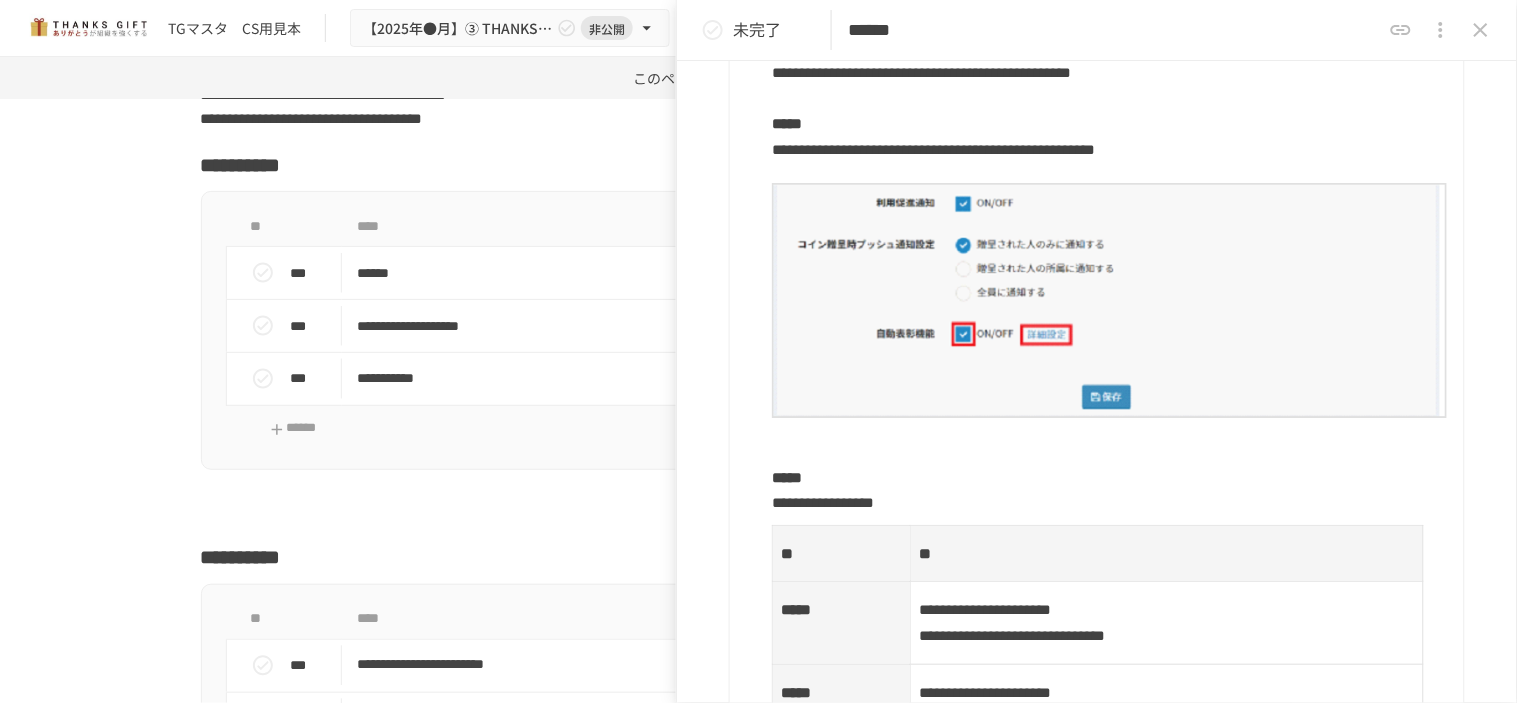 scroll, scrollTop: 1237, scrollLeft: 0, axis: vertical 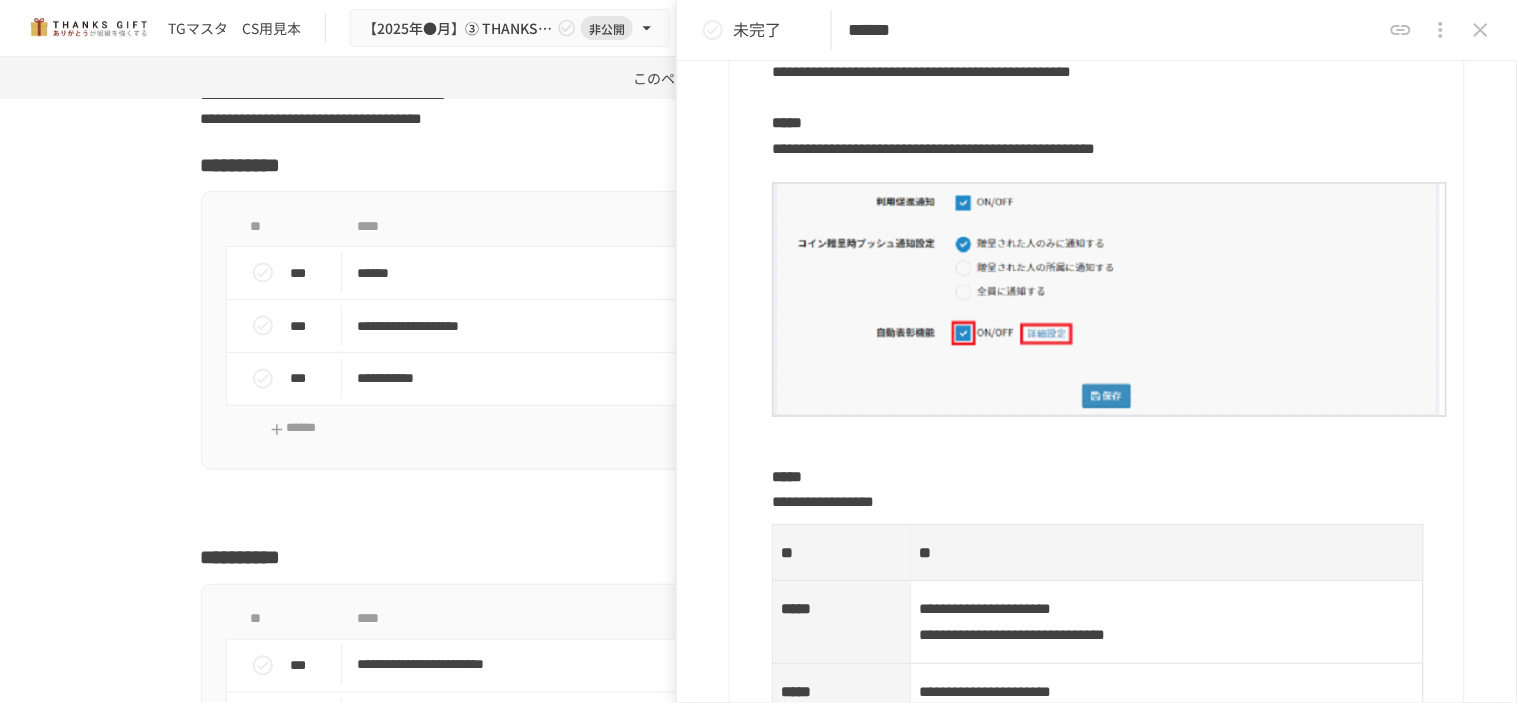 click at bounding box center (1110, 441) 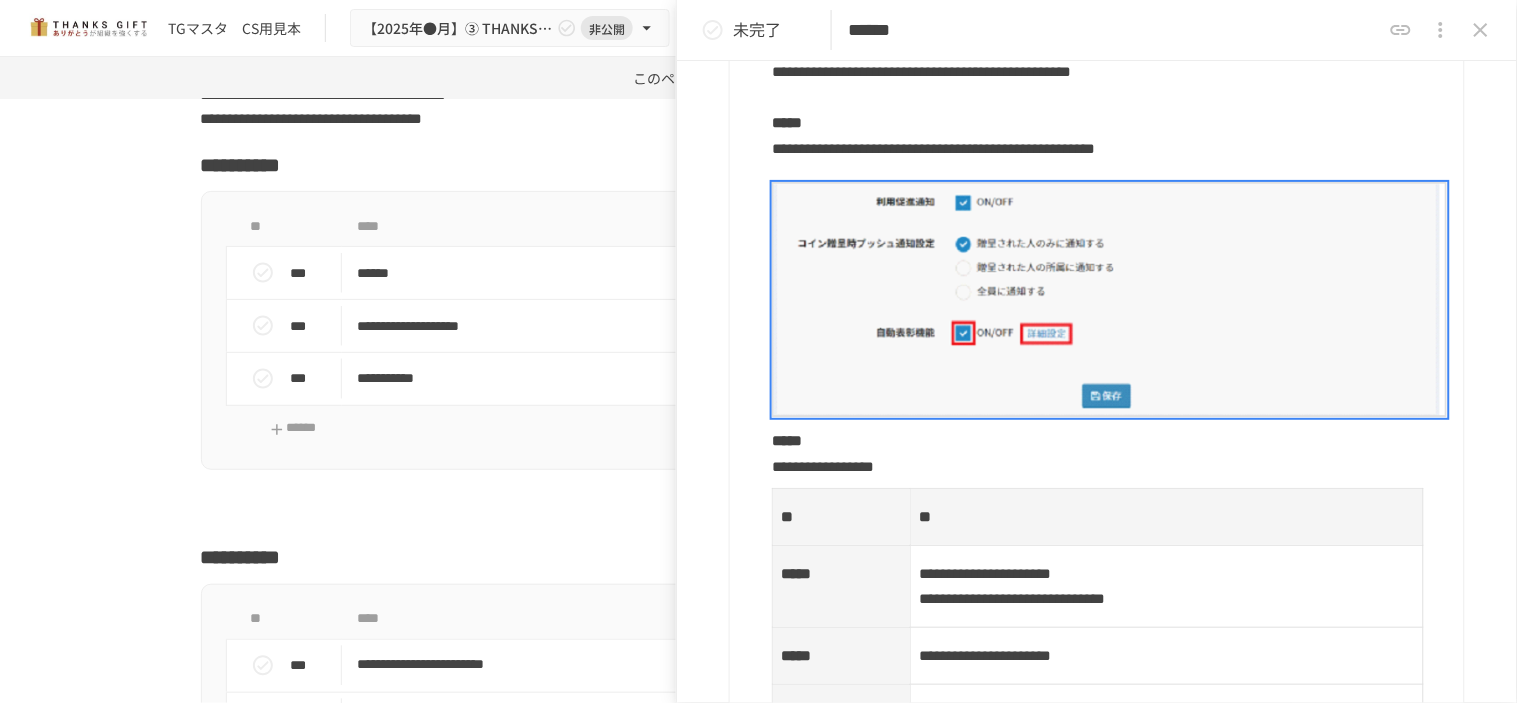 click on "**********" at bounding box center [1110, 98] 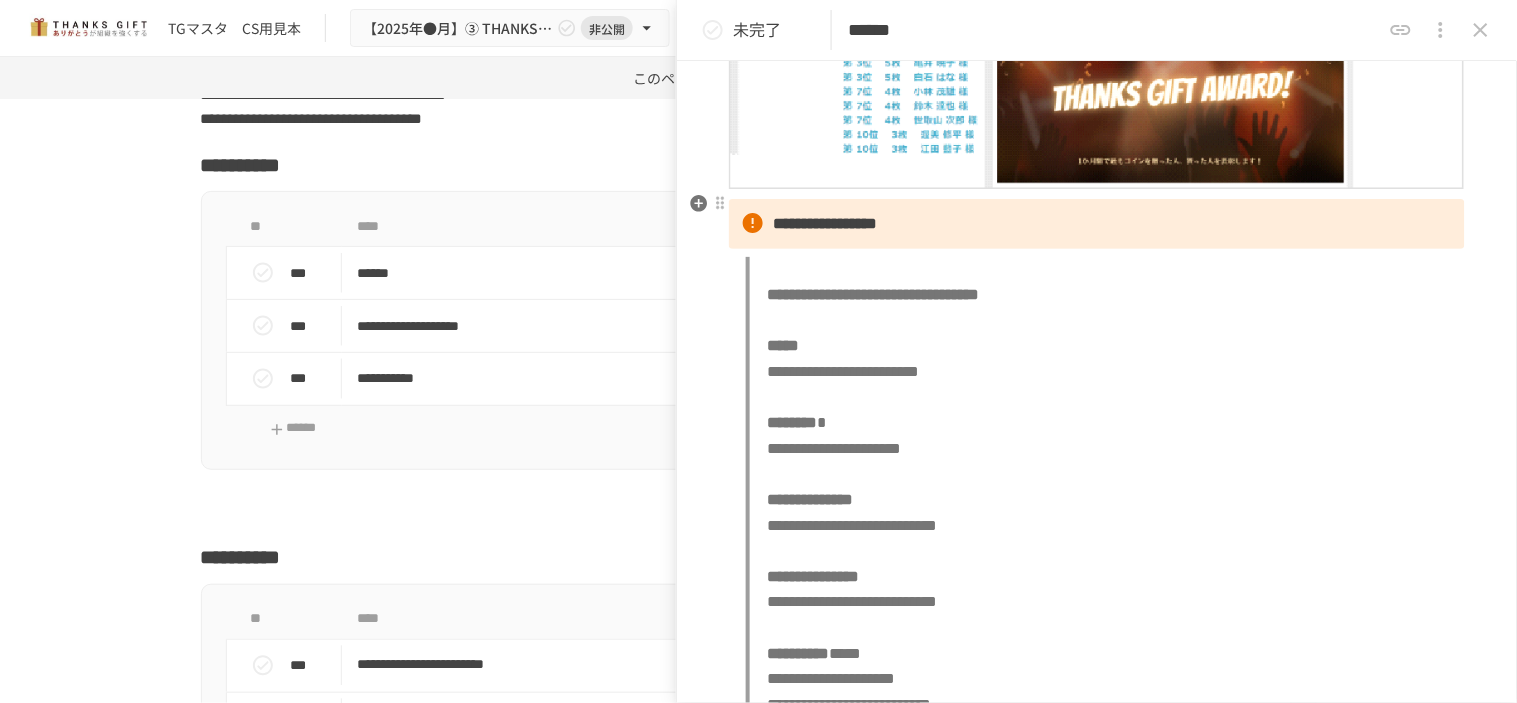scroll, scrollTop: 904, scrollLeft: 0, axis: vertical 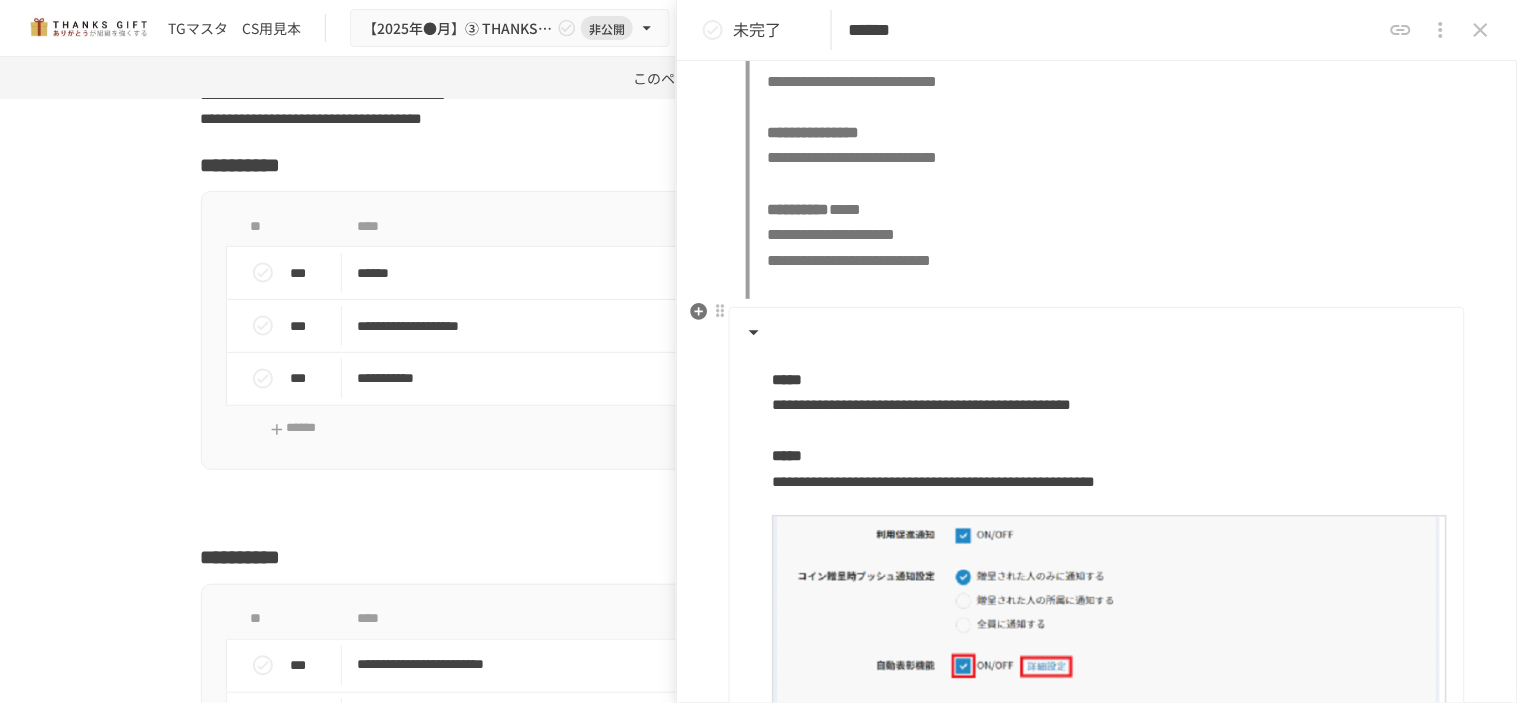 click at bounding box center (1095, 333) 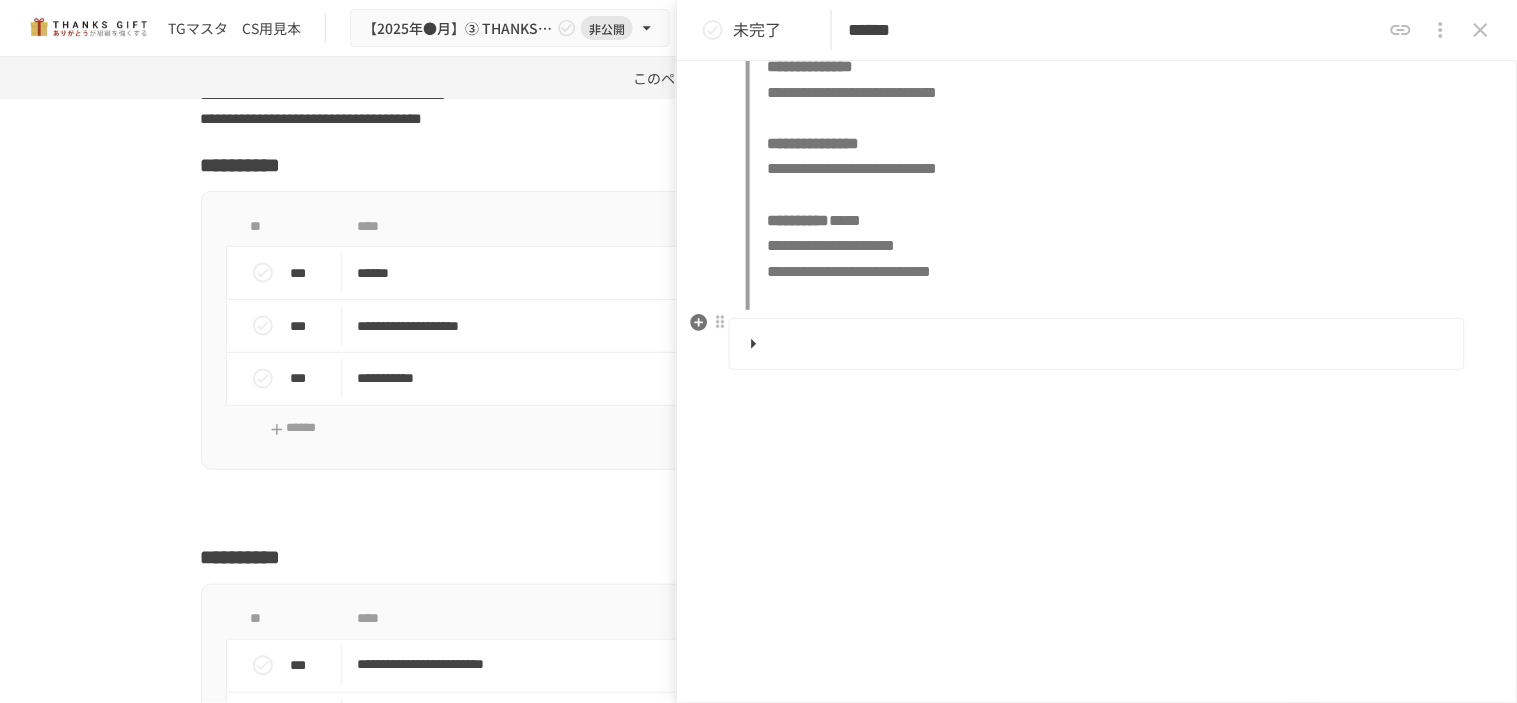 type 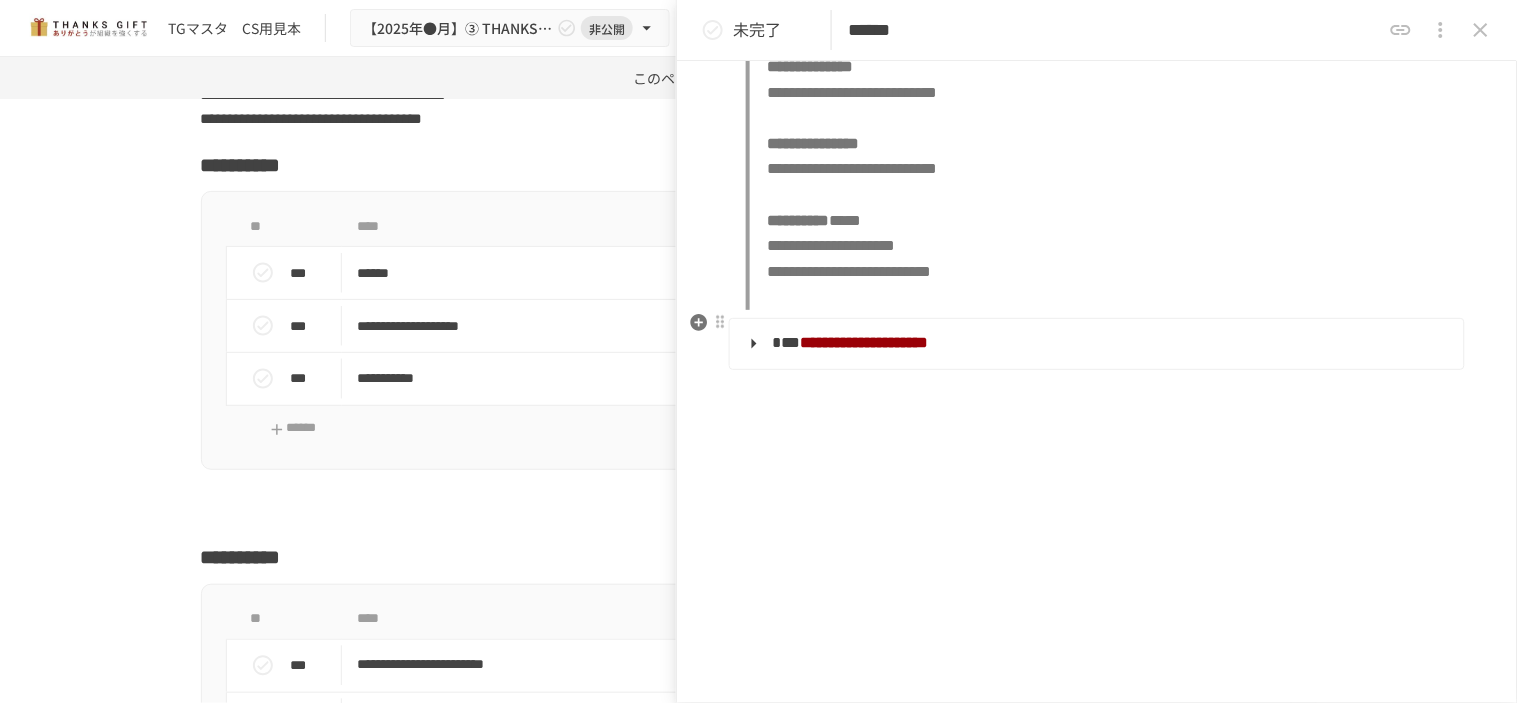 click on "**********" at bounding box center [1095, 344] 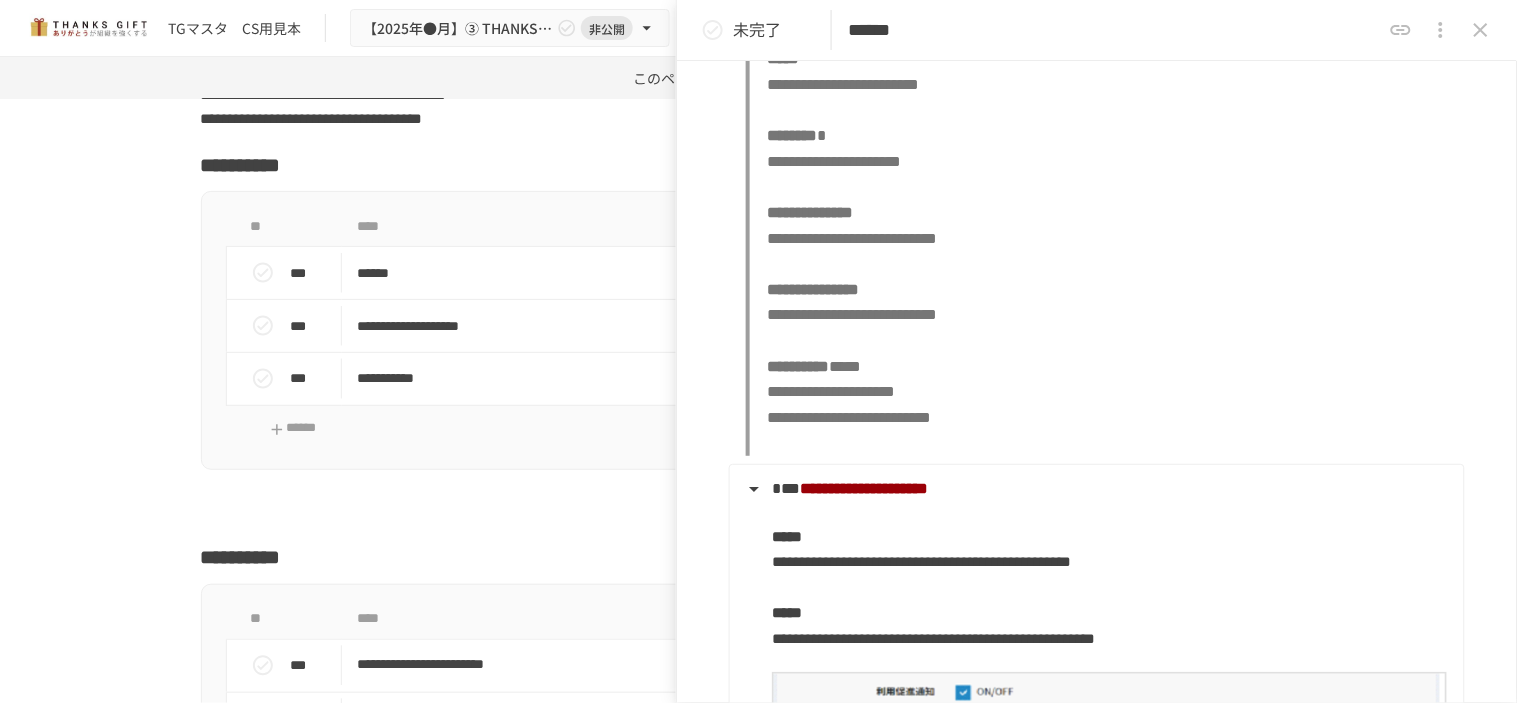 scroll, scrollTop: 707, scrollLeft: 0, axis: vertical 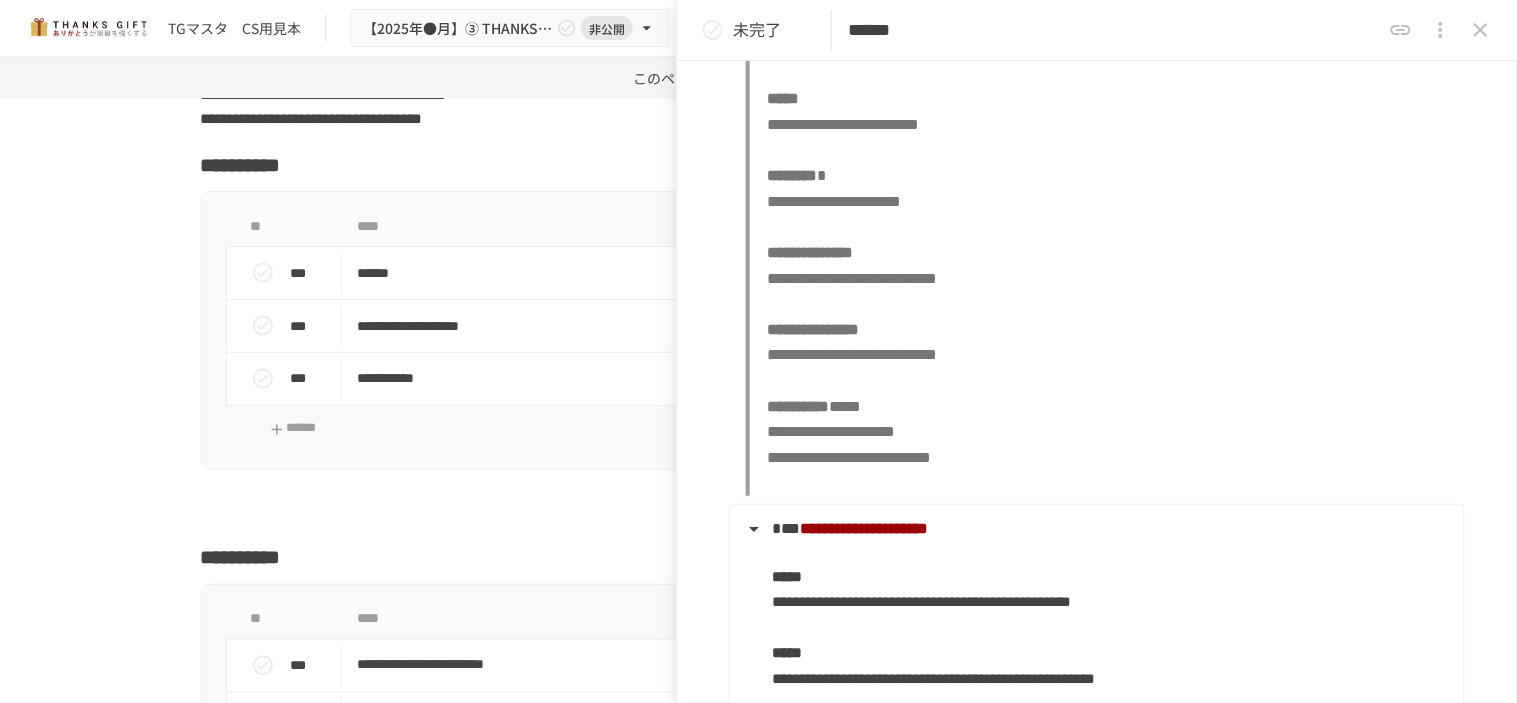 click 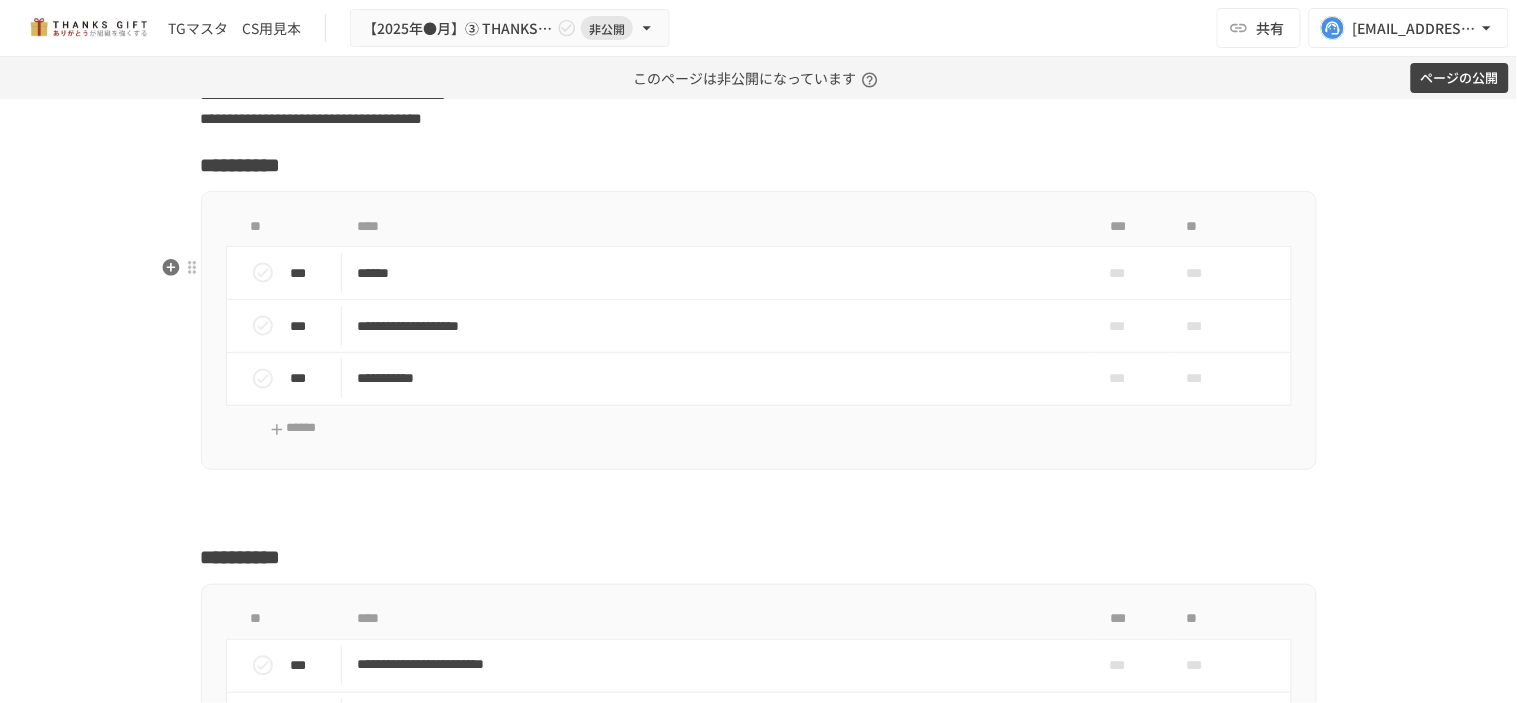 click on "**********" at bounding box center [759, 165] 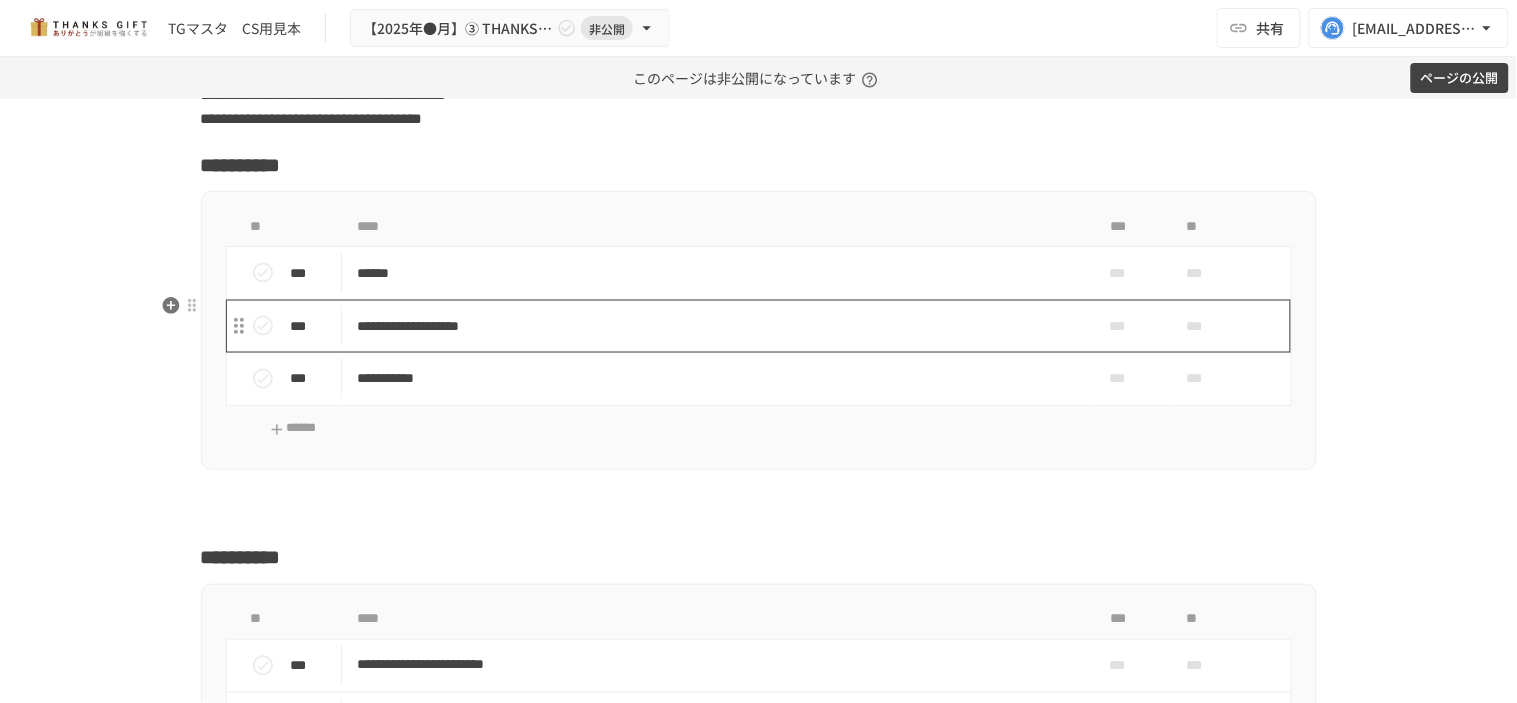 click on "**********" at bounding box center (716, 326) 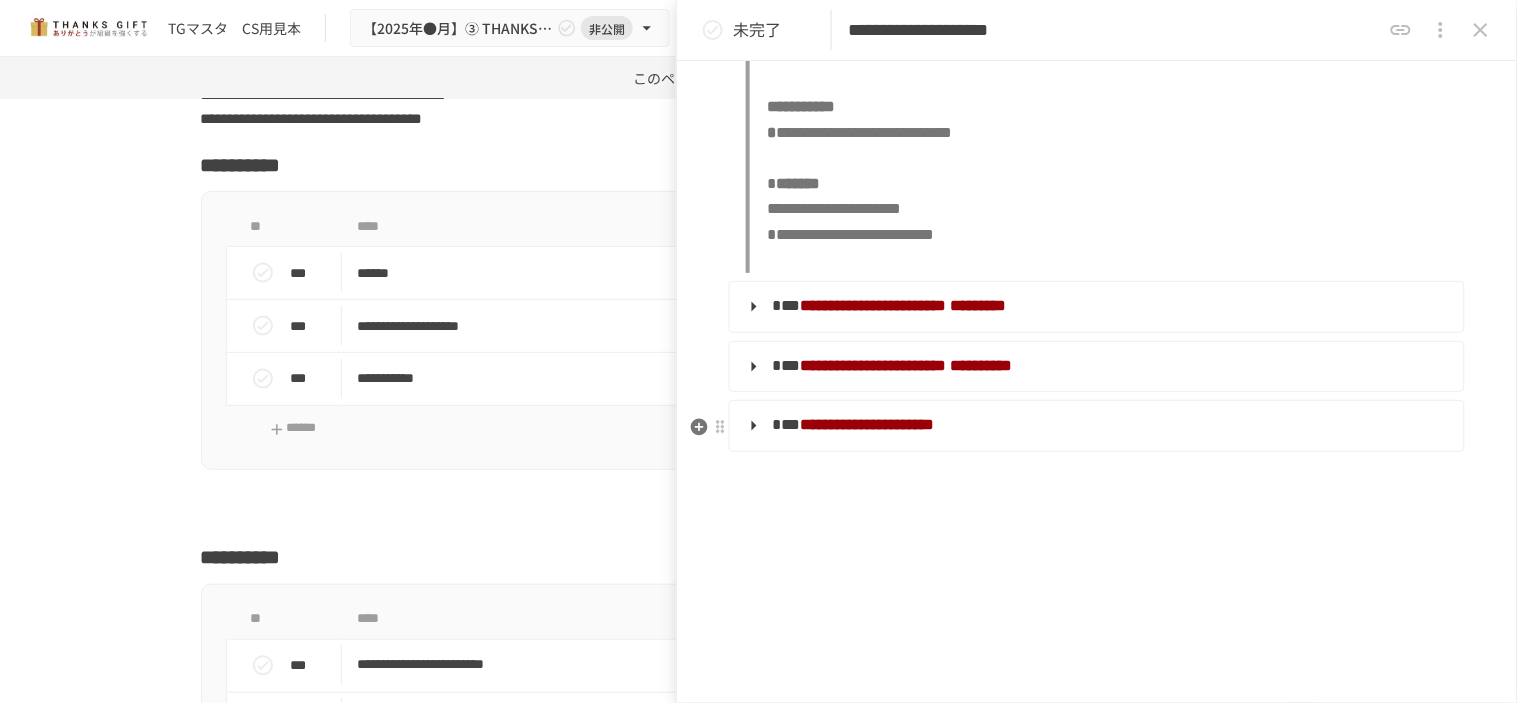 scroll, scrollTop: 984, scrollLeft: 0, axis: vertical 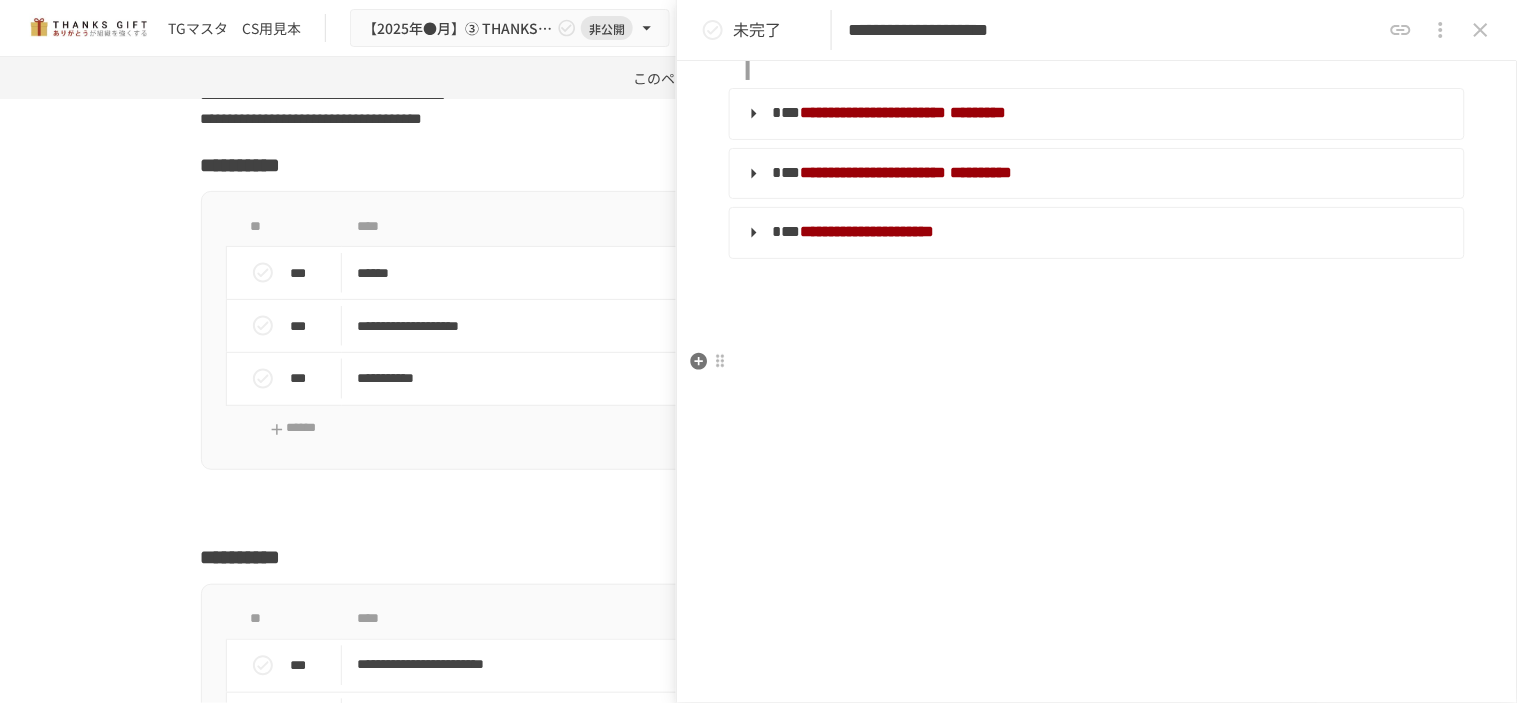 click at bounding box center (1097, 348) 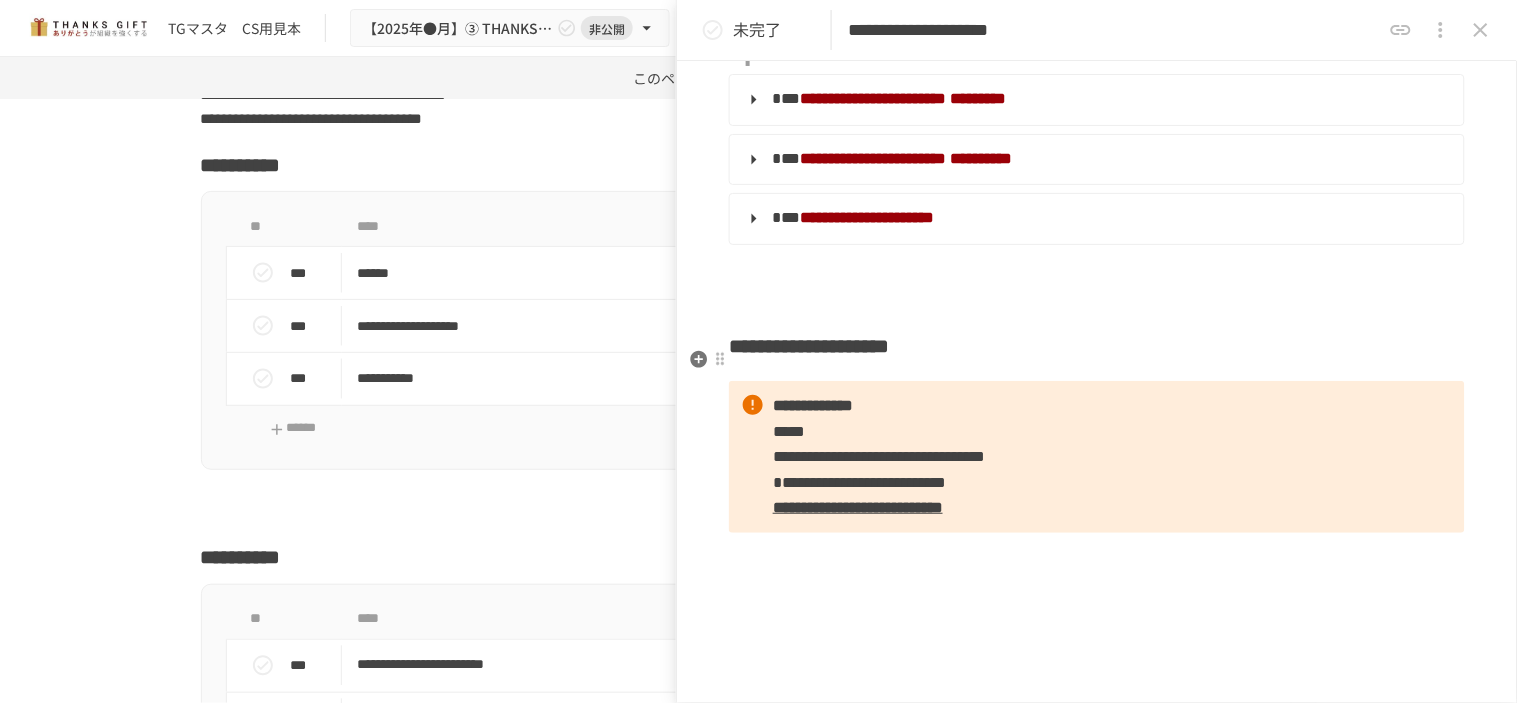 click on "**********" at bounding box center [1097, -101] 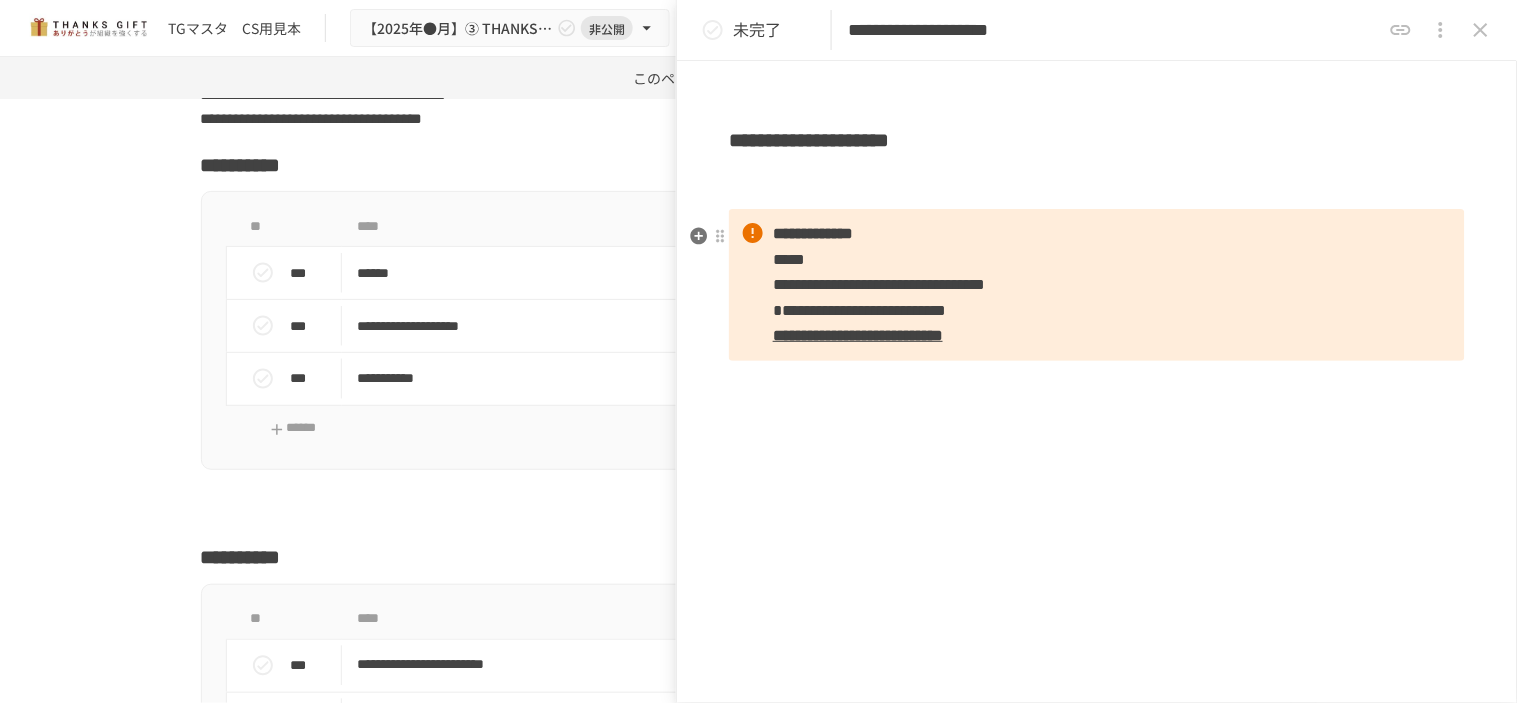 scroll, scrollTop: 1204, scrollLeft: 0, axis: vertical 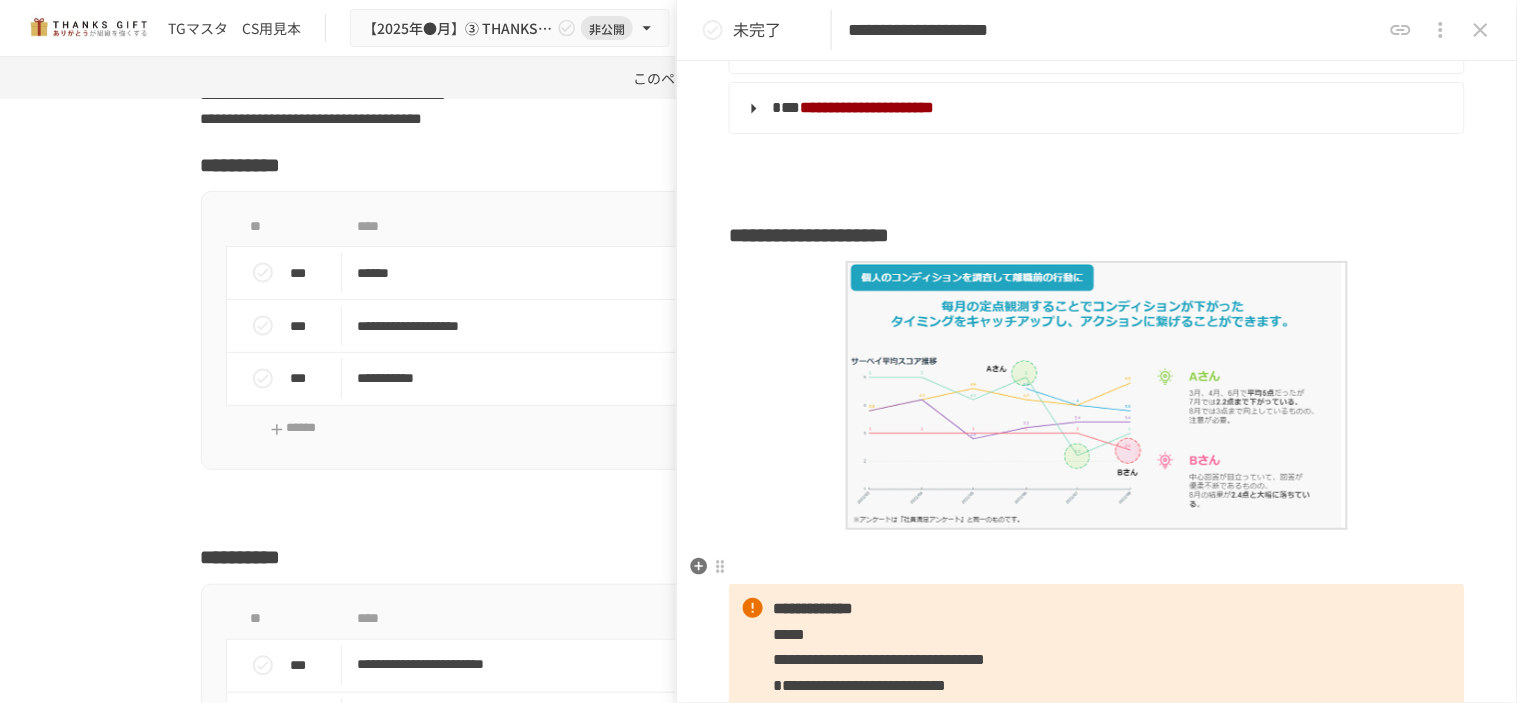 click at bounding box center (1097, 553) 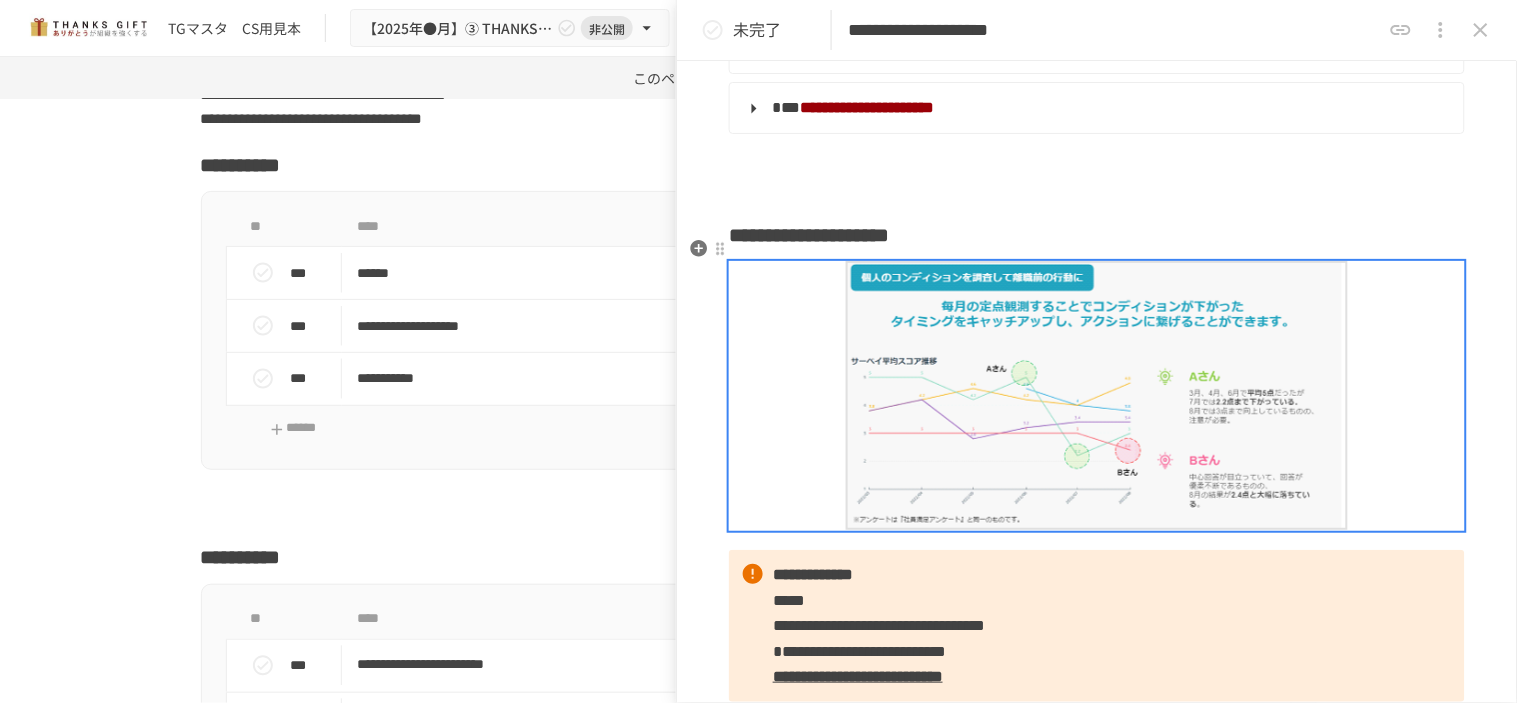 drag, startPoint x: 1138, startPoint y: 252, endPoint x: 1142, endPoint y: 263, distance: 11.7046995 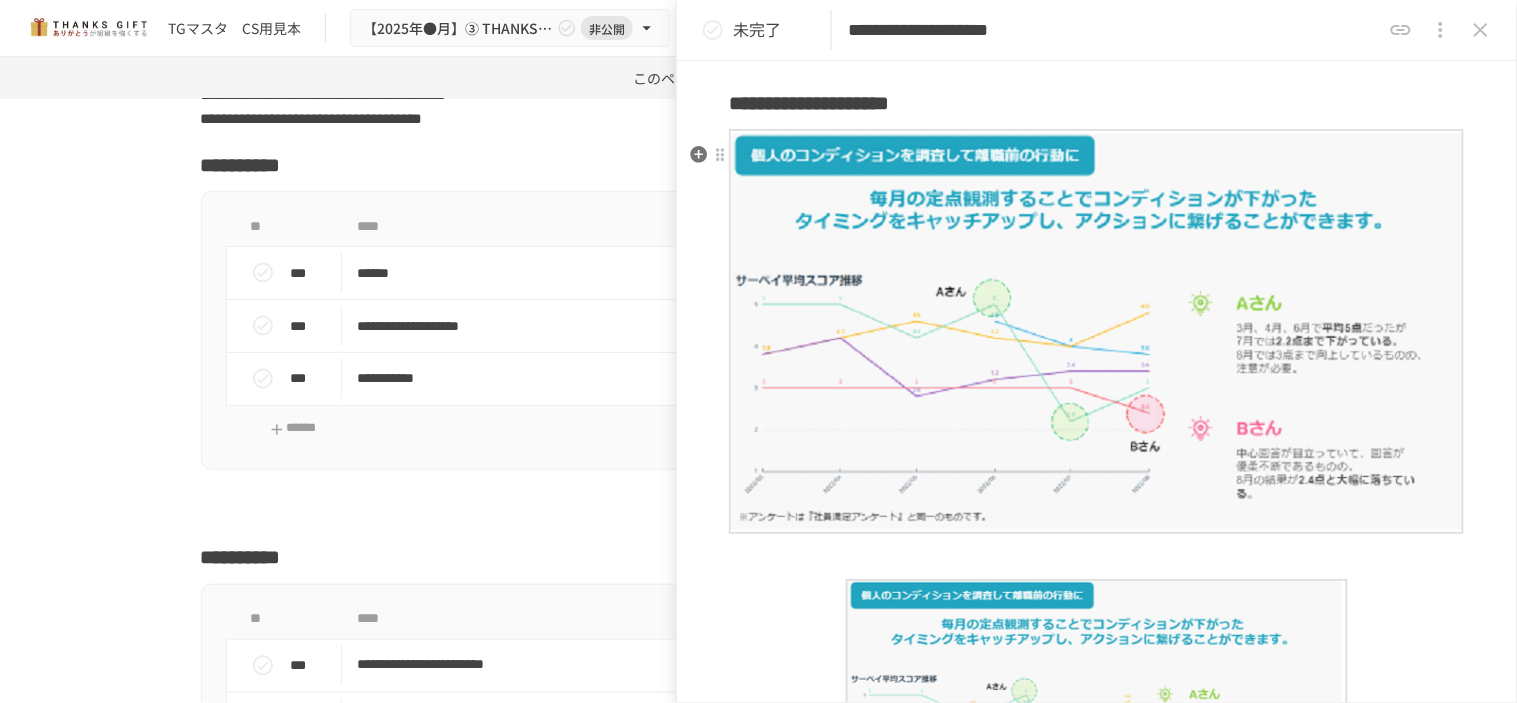 scroll, scrollTop: 1428, scrollLeft: 0, axis: vertical 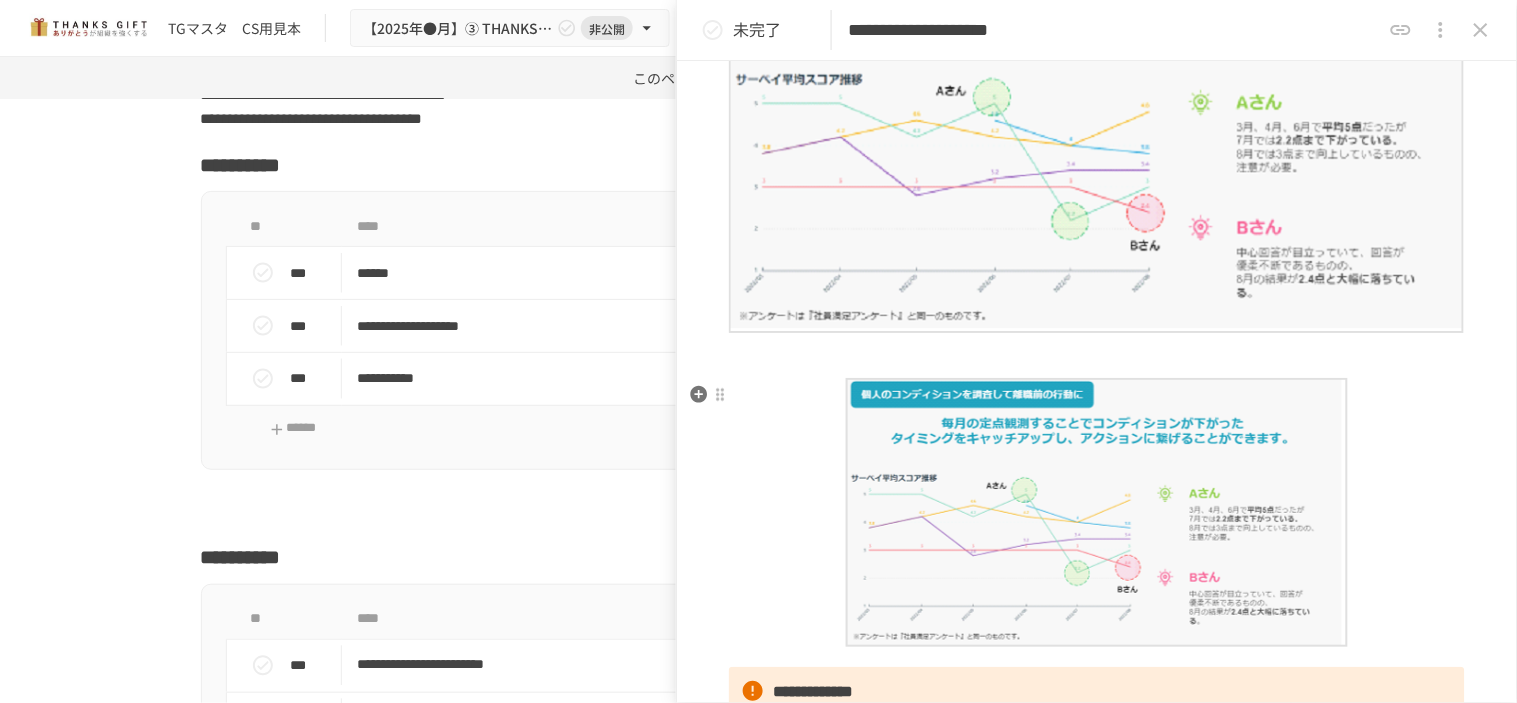 click at bounding box center [1097, 513] 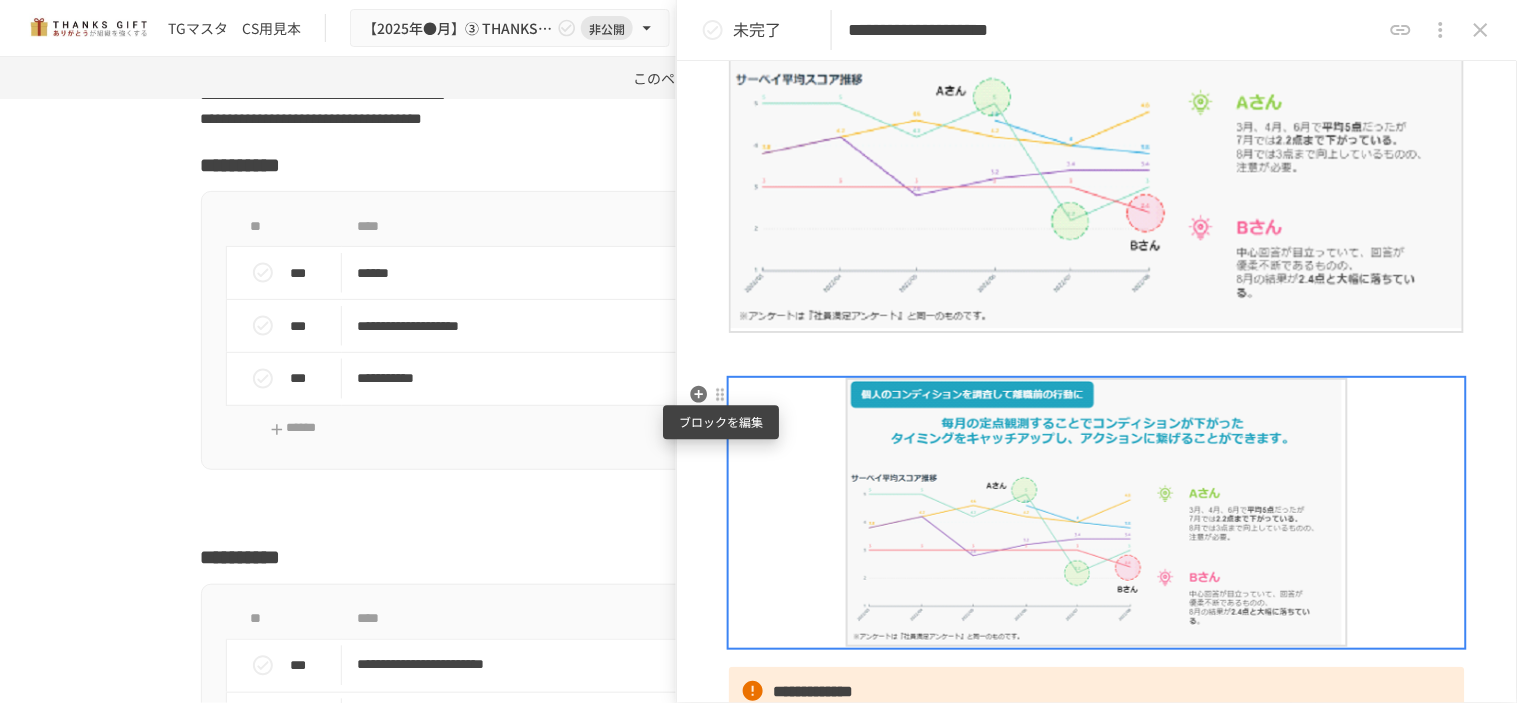 click at bounding box center [720, 395] 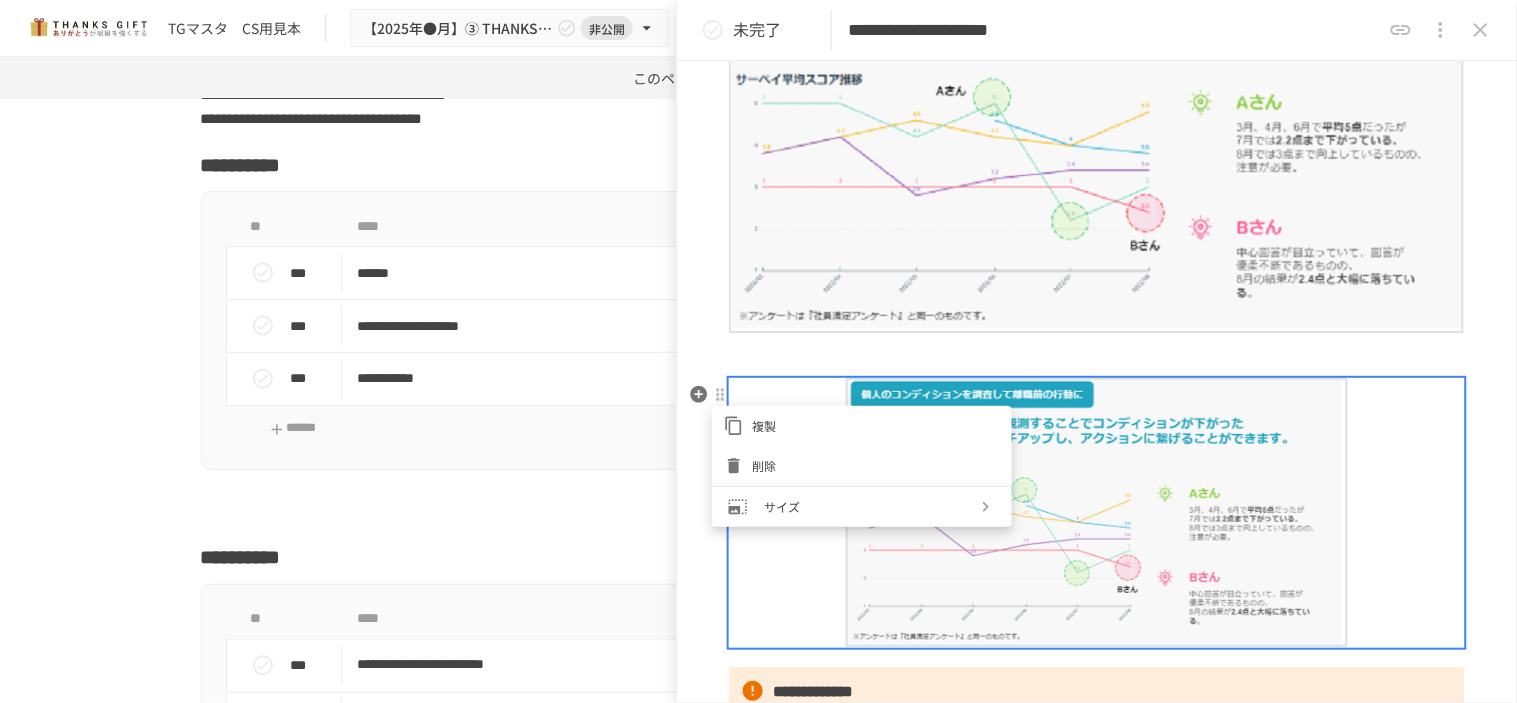 click at bounding box center [738, 466] 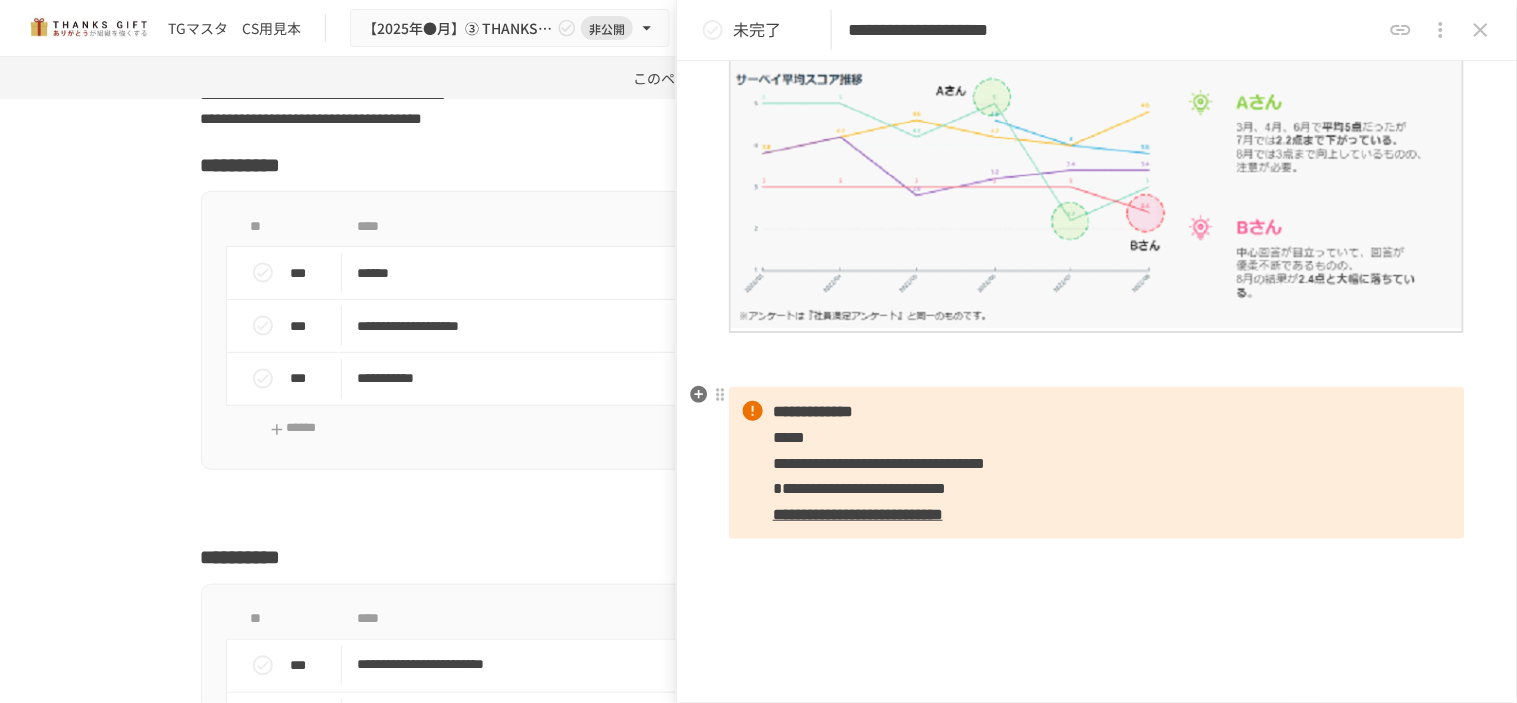 scroll, scrollTop: 1428, scrollLeft: 0, axis: vertical 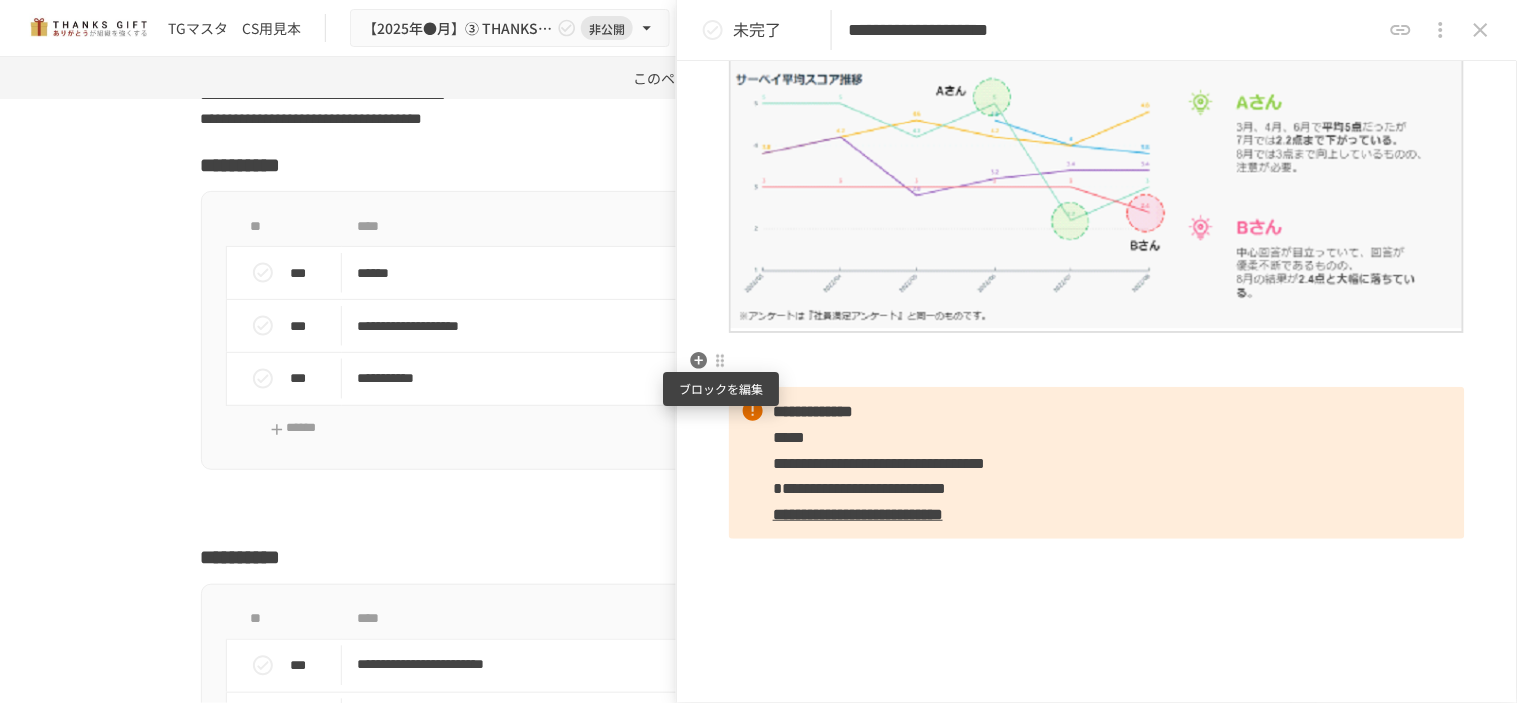 click at bounding box center (720, 361) 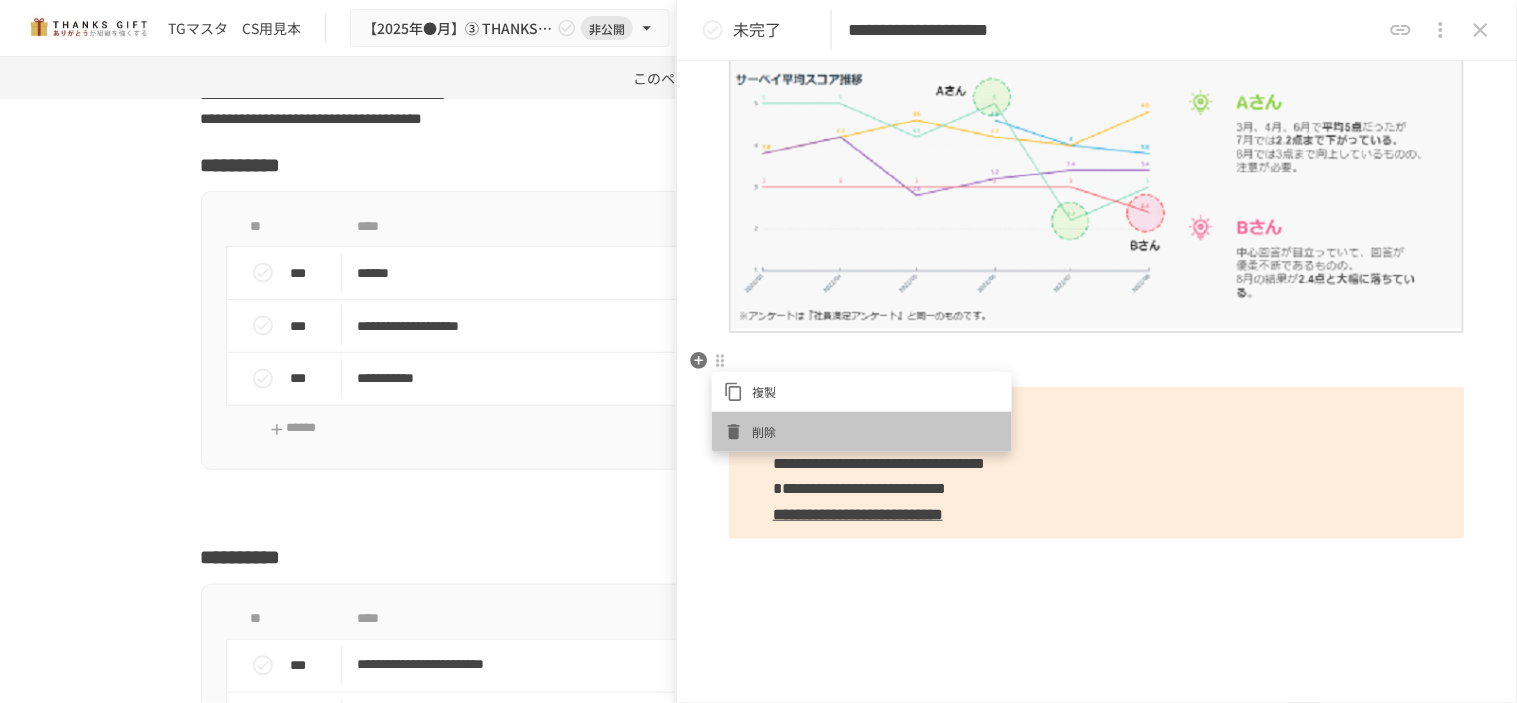 click on "削除" at bounding box center [876, 431] 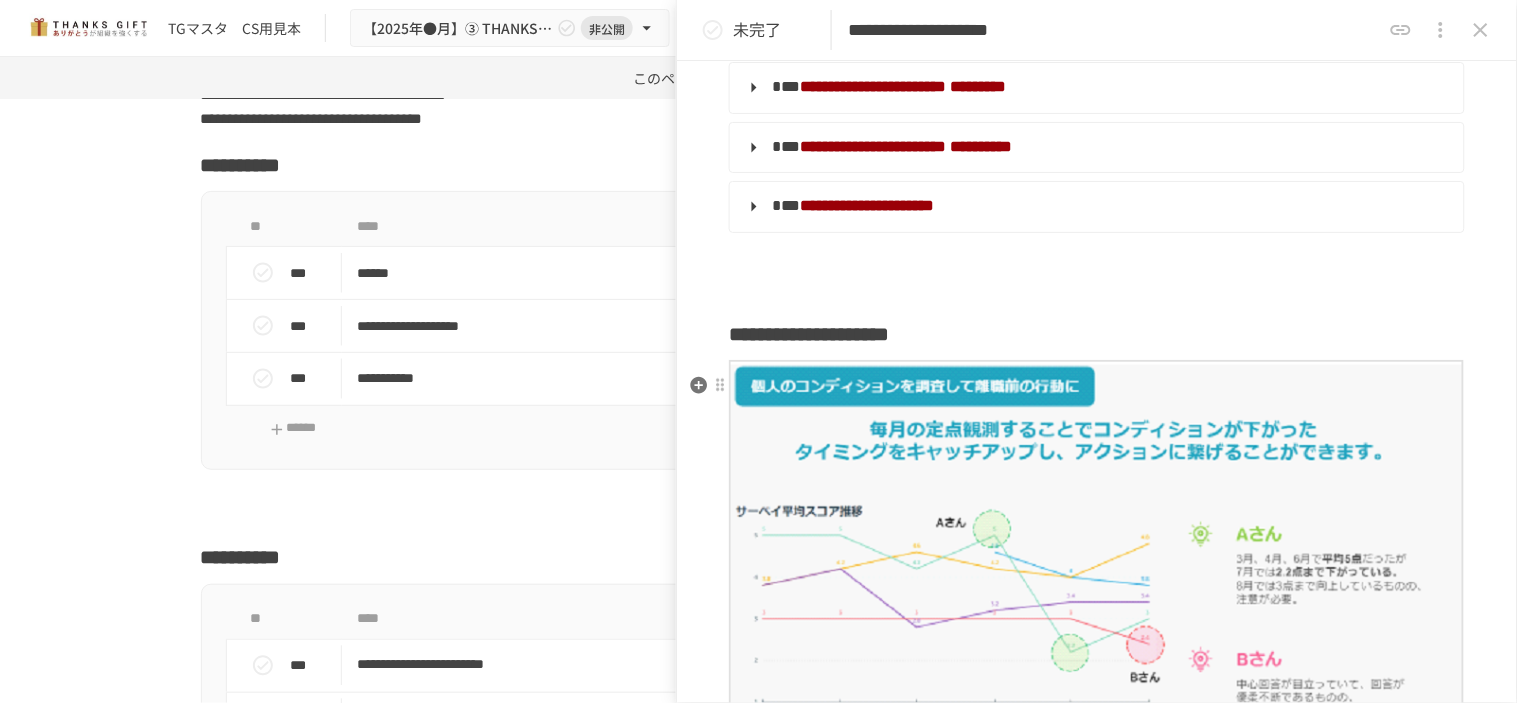scroll, scrollTop: 984, scrollLeft: 0, axis: vertical 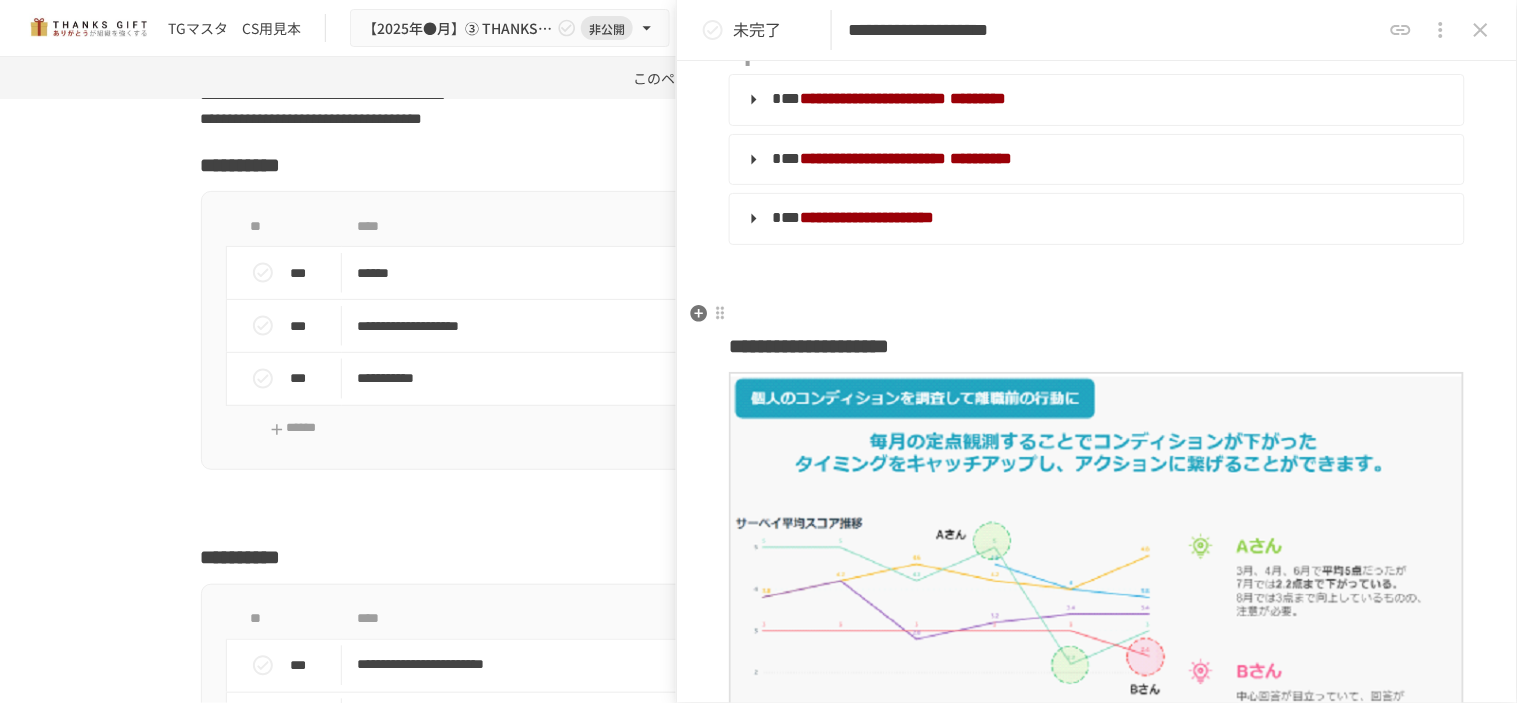 click at bounding box center [1097, 300] 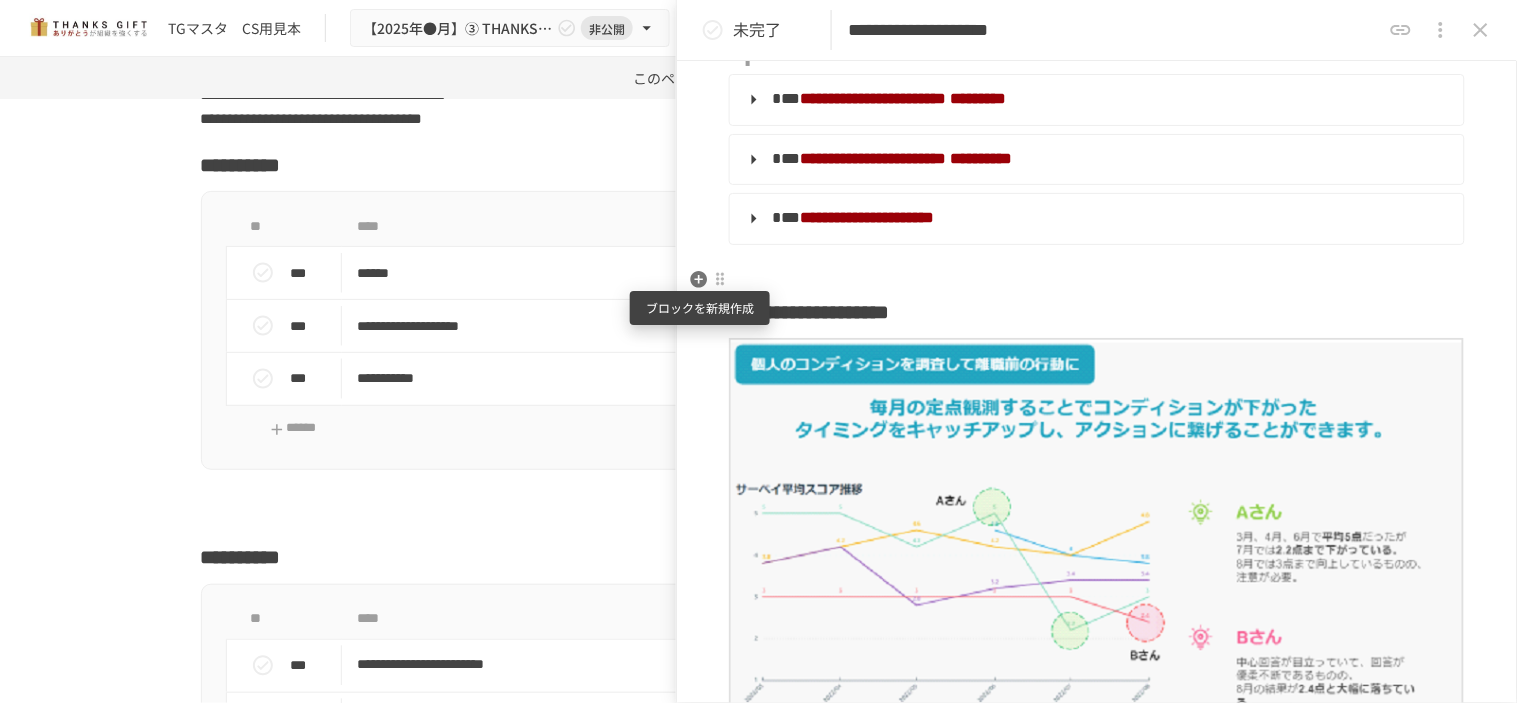 click 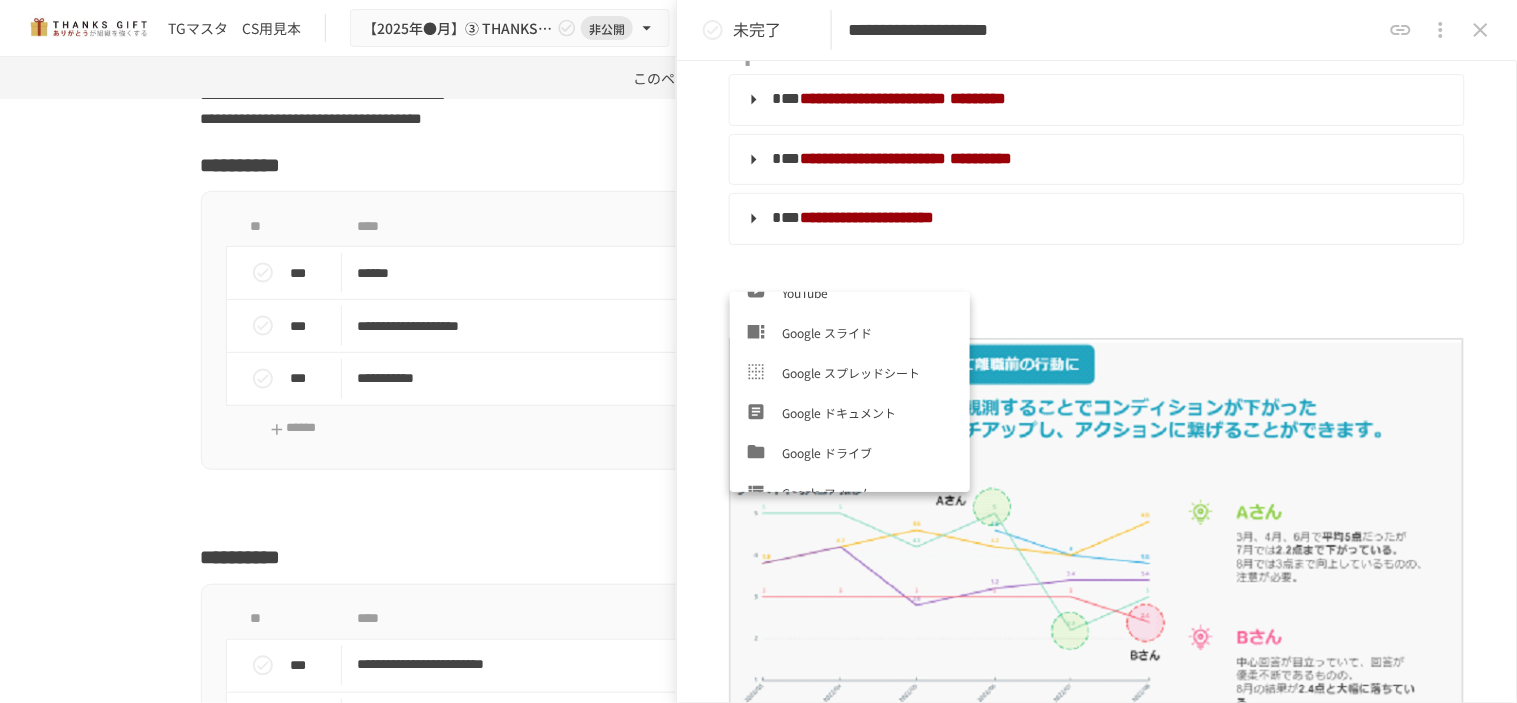 scroll, scrollTop: 640, scrollLeft: 0, axis: vertical 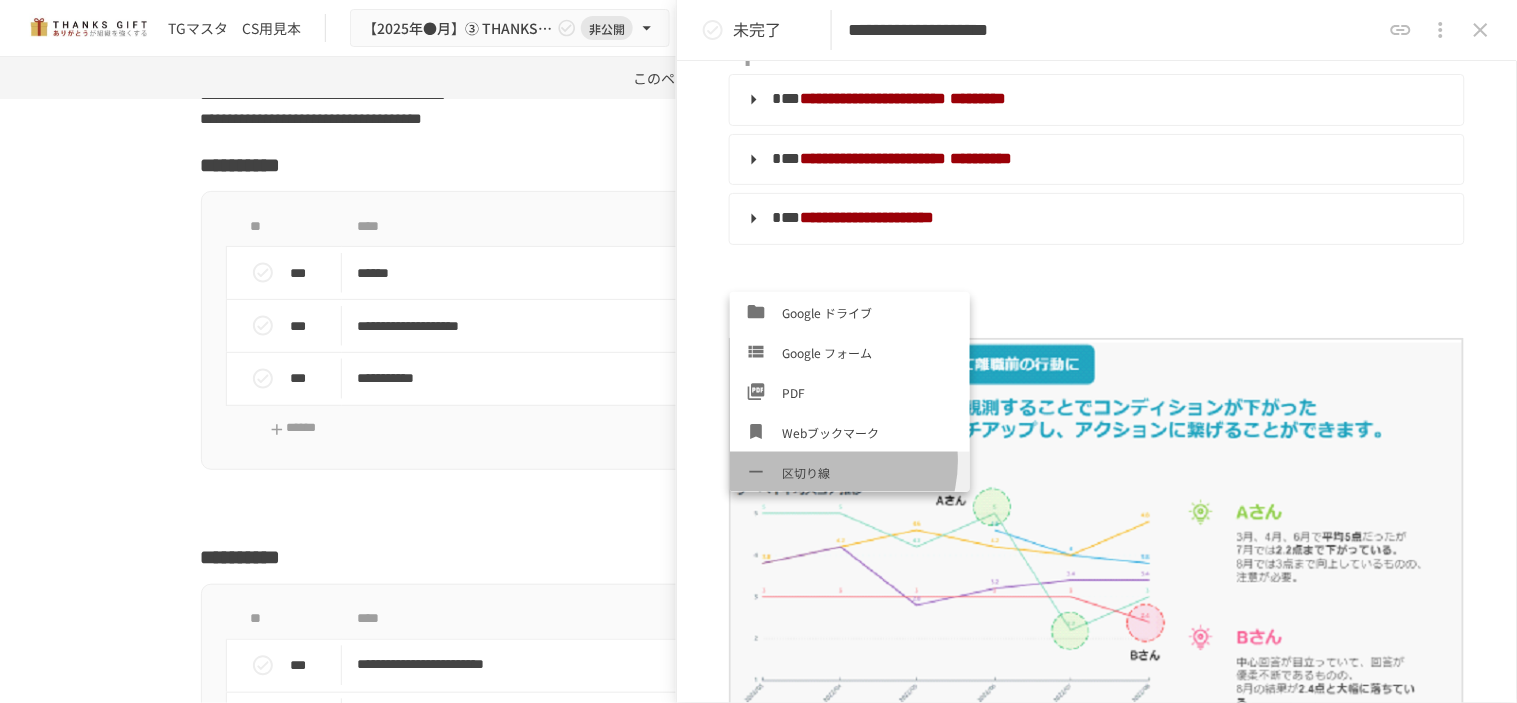 click on "区切り線" at bounding box center [850, 472] 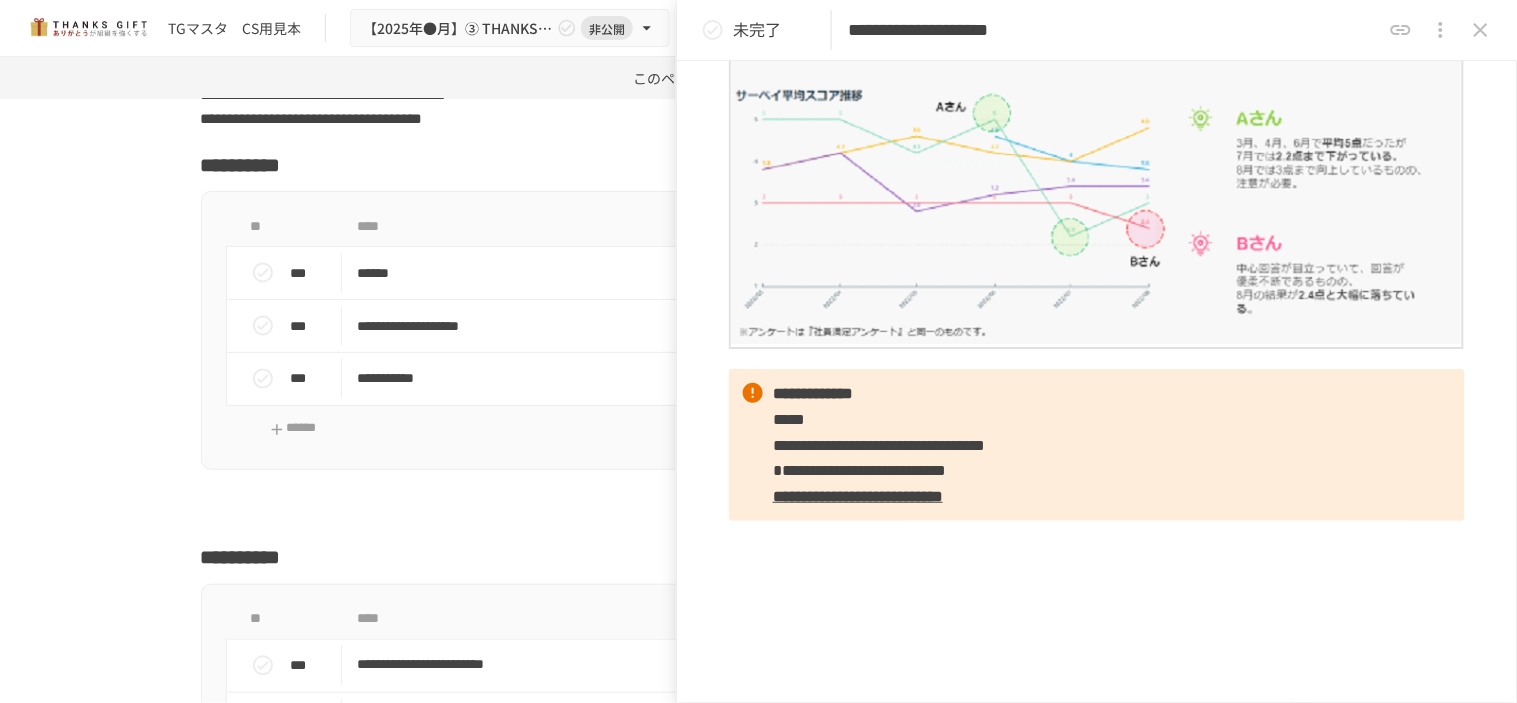 scroll, scrollTop: 1586, scrollLeft: 0, axis: vertical 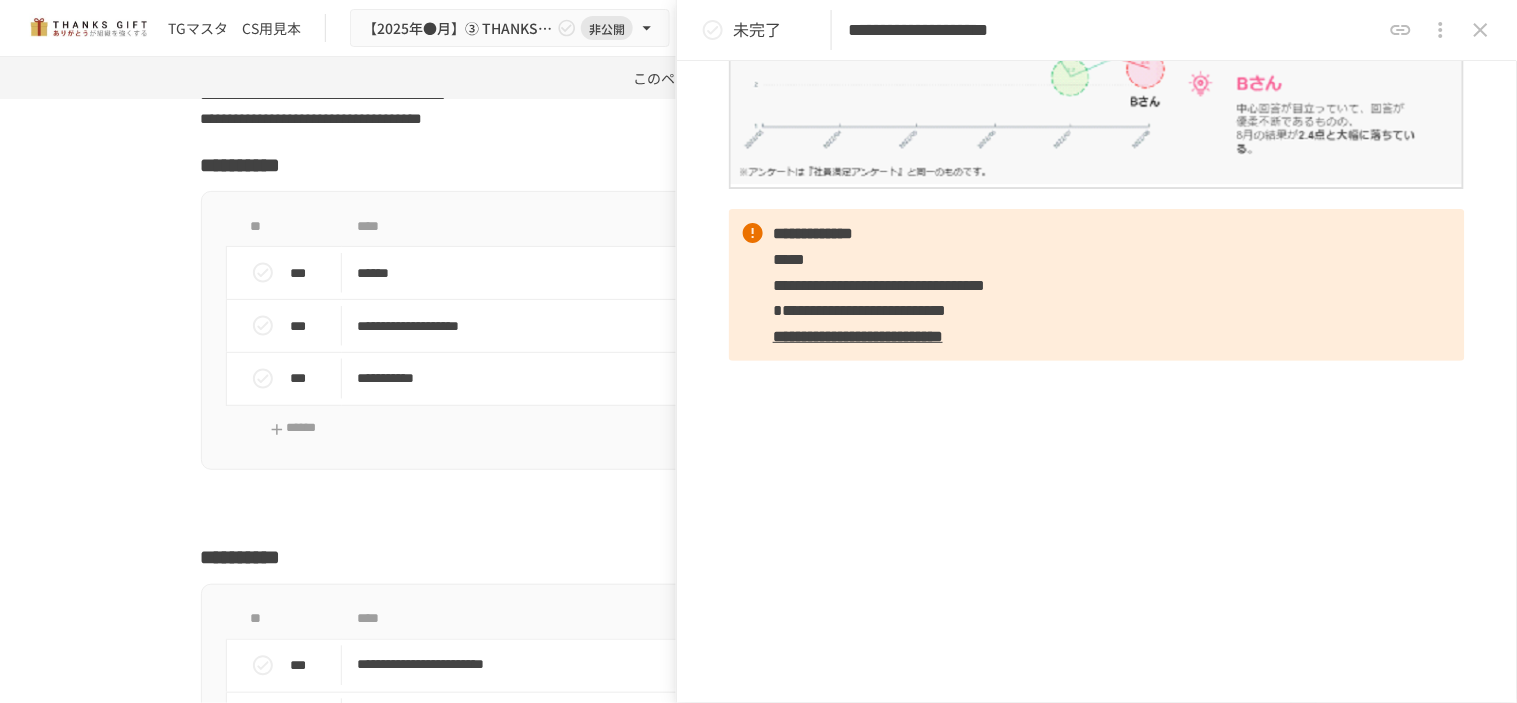 click 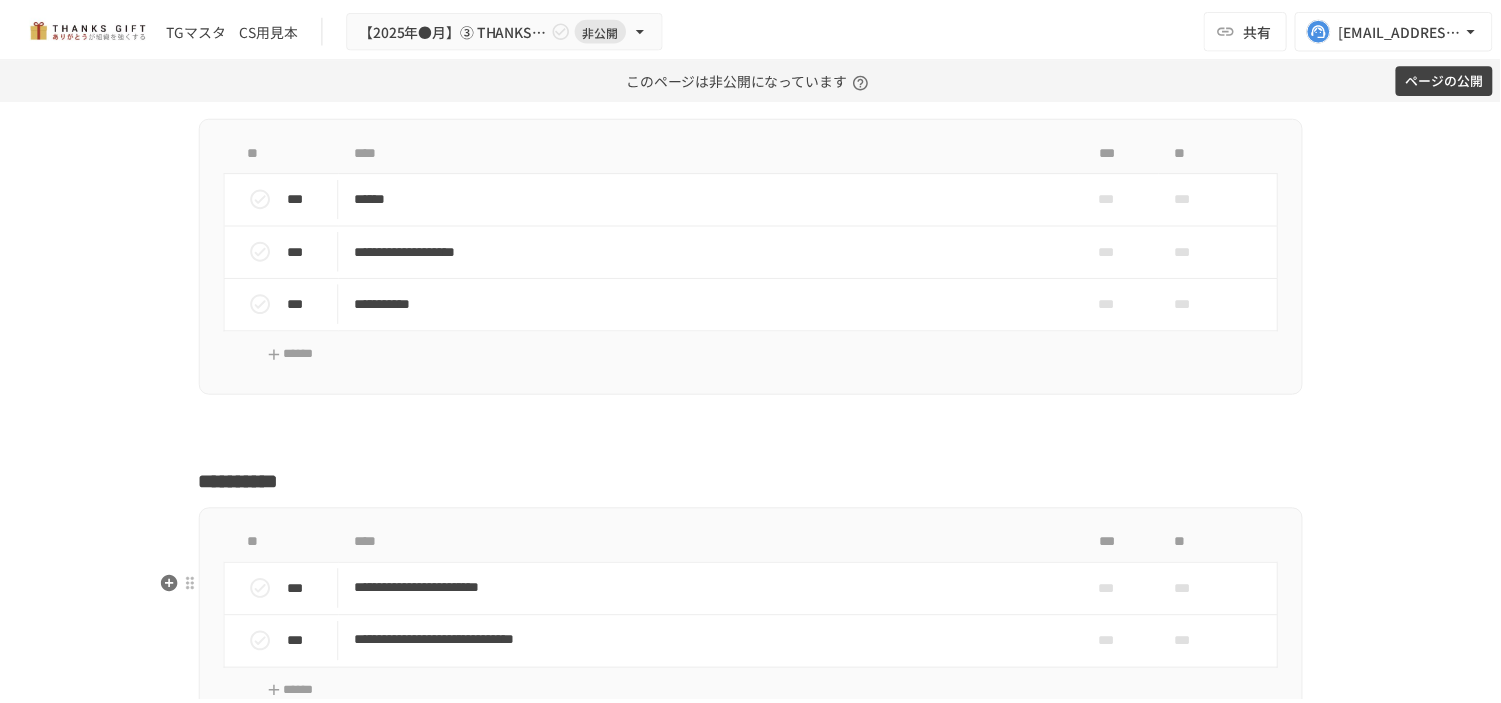 scroll, scrollTop: 20352, scrollLeft: 0, axis: vertical 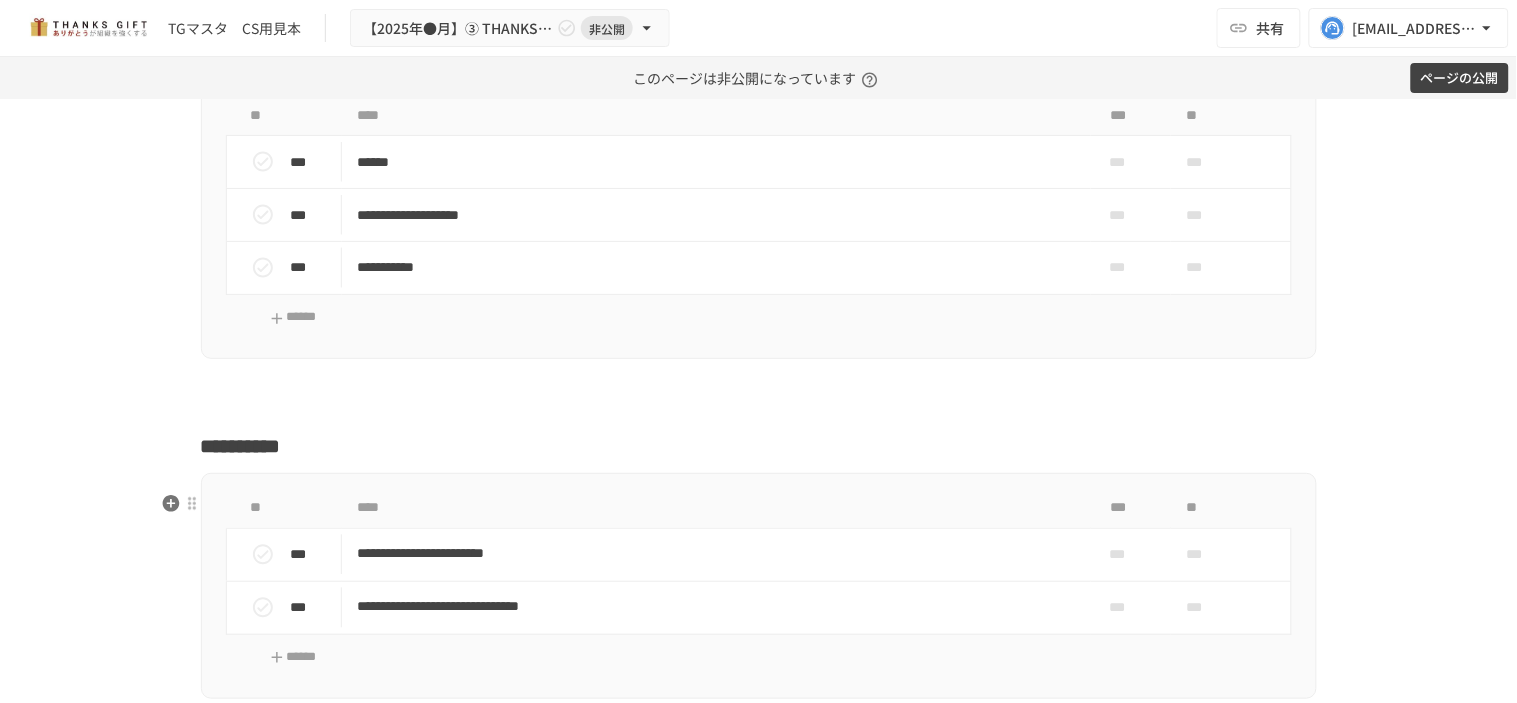 click on "**********" at bounding box center (759, -7083) 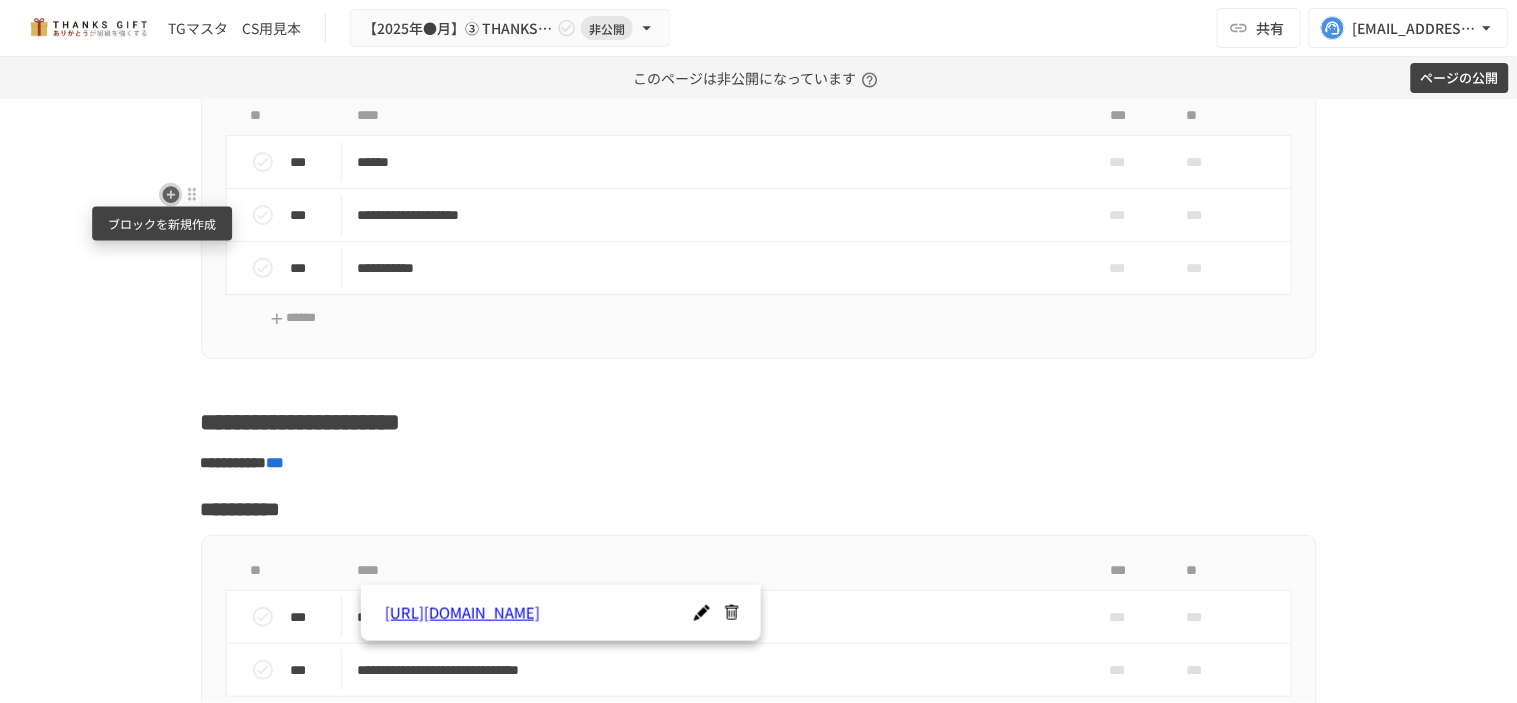 click 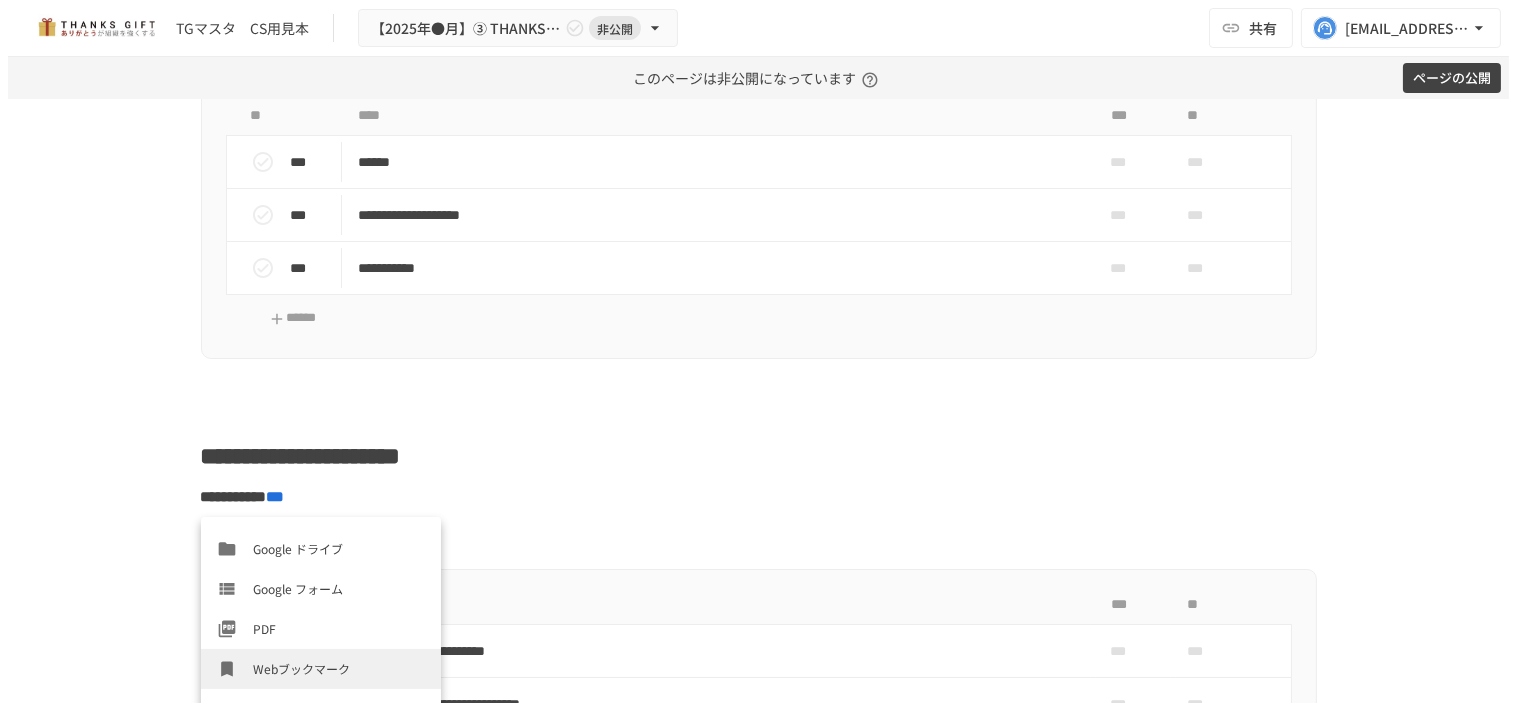 scroll, scrollTop: 680, scrollLeft: 0, axis: vertical 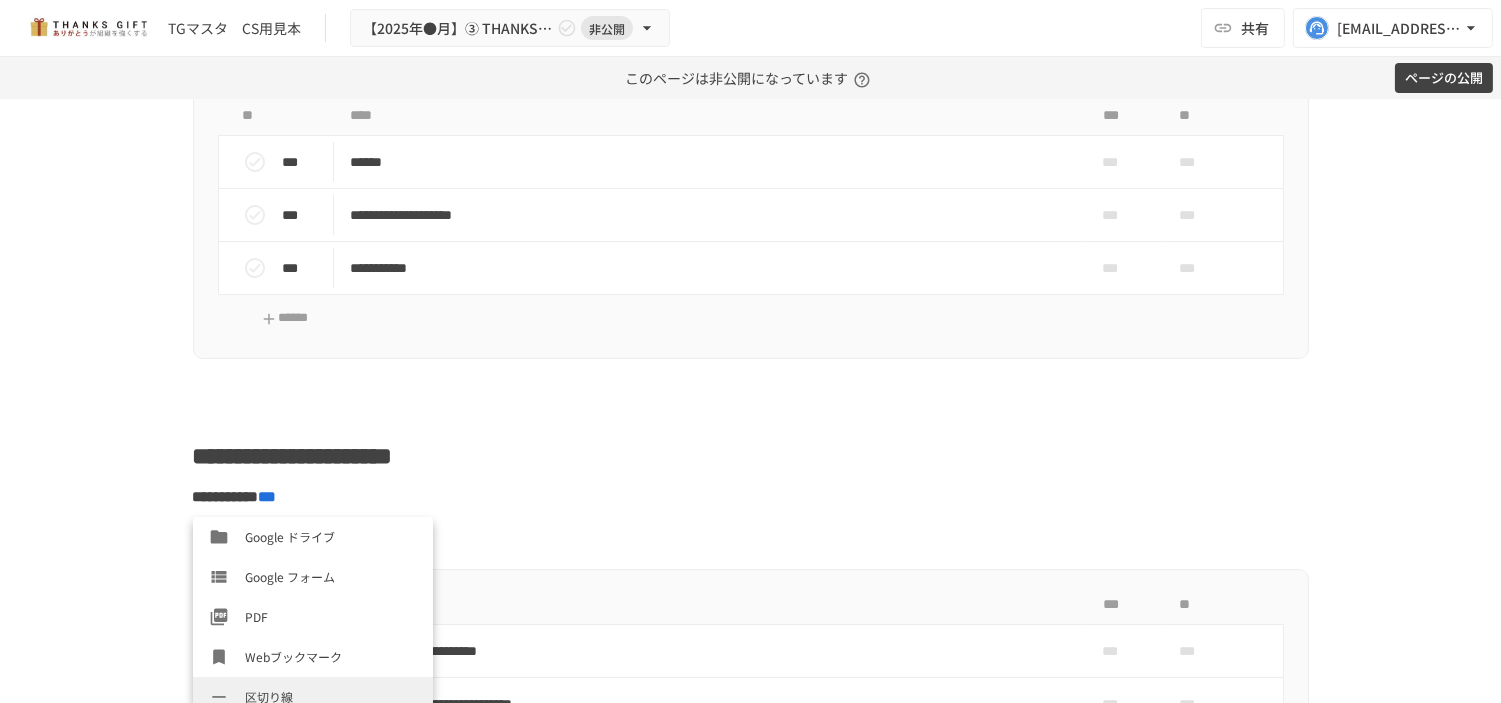 click on "区切り線" at bounding box center (331, 696) 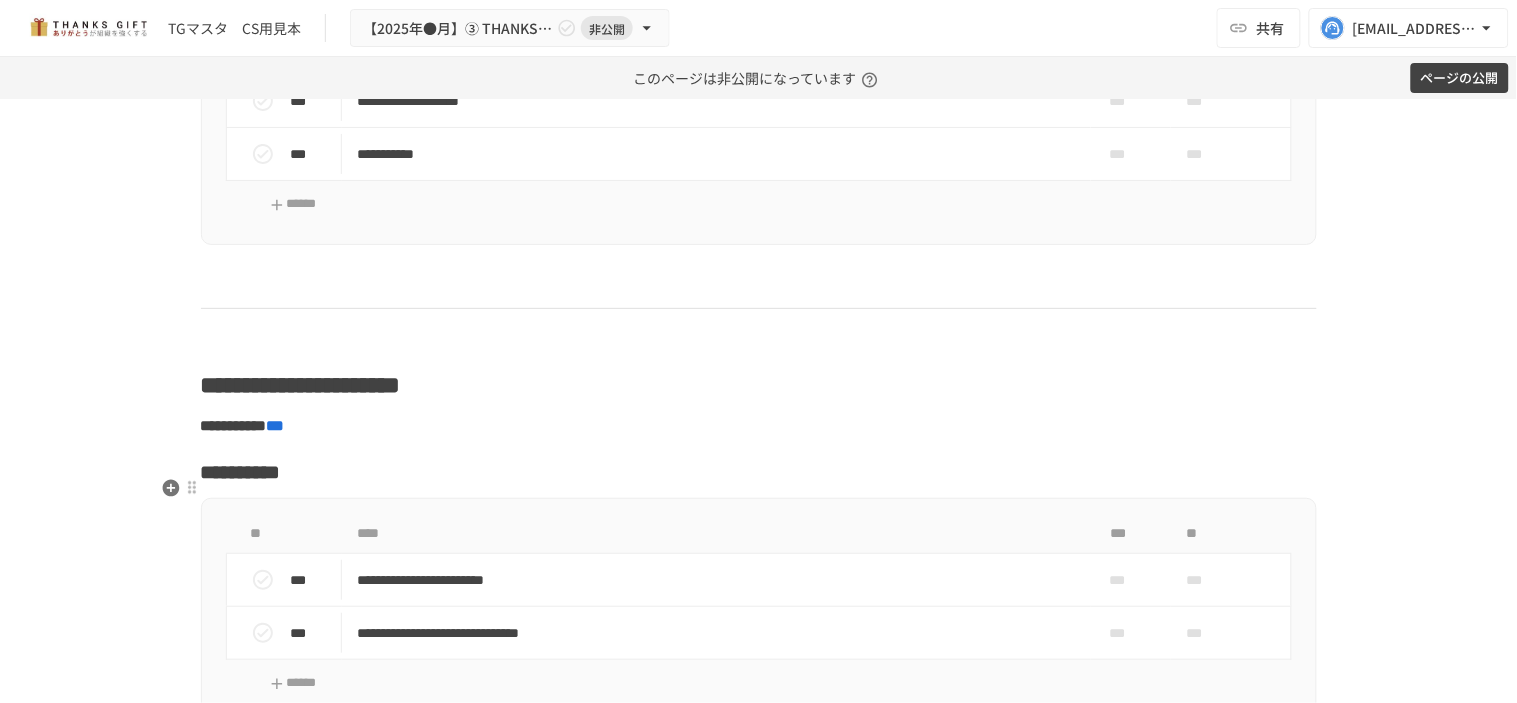 scroll, scrollTop: 20574, scrollLeft: 0, axis: vertical 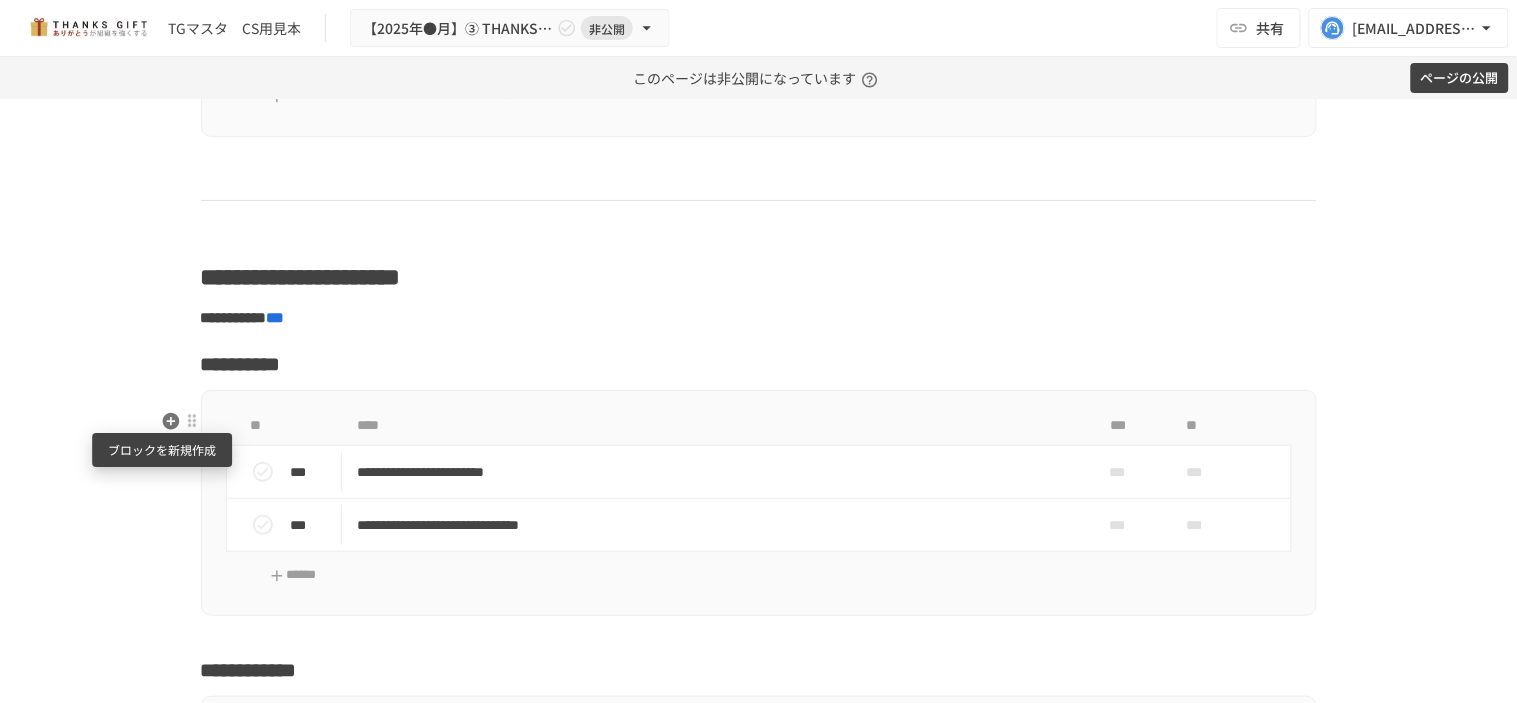 click 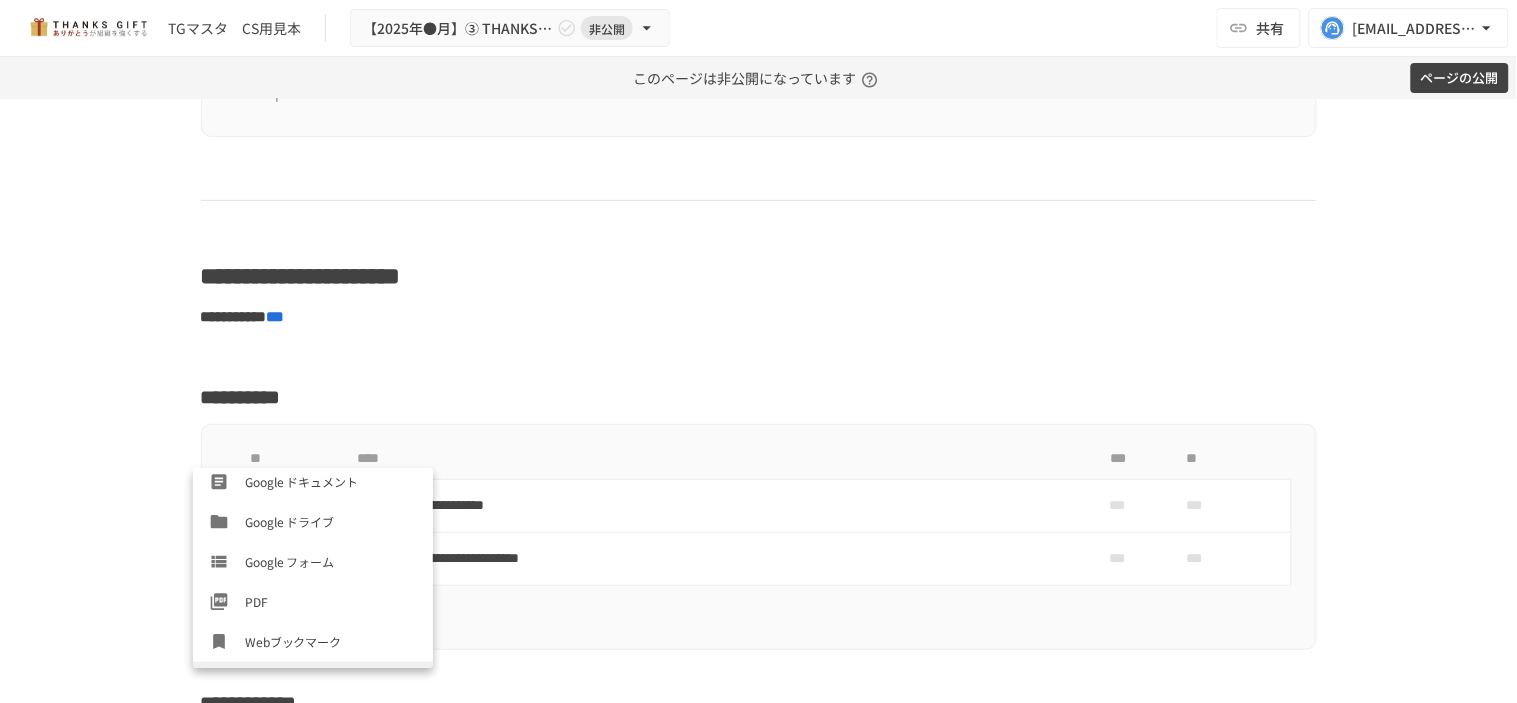 scroll, scrollTop: 680, scrollLeft: 0, axis: vertical 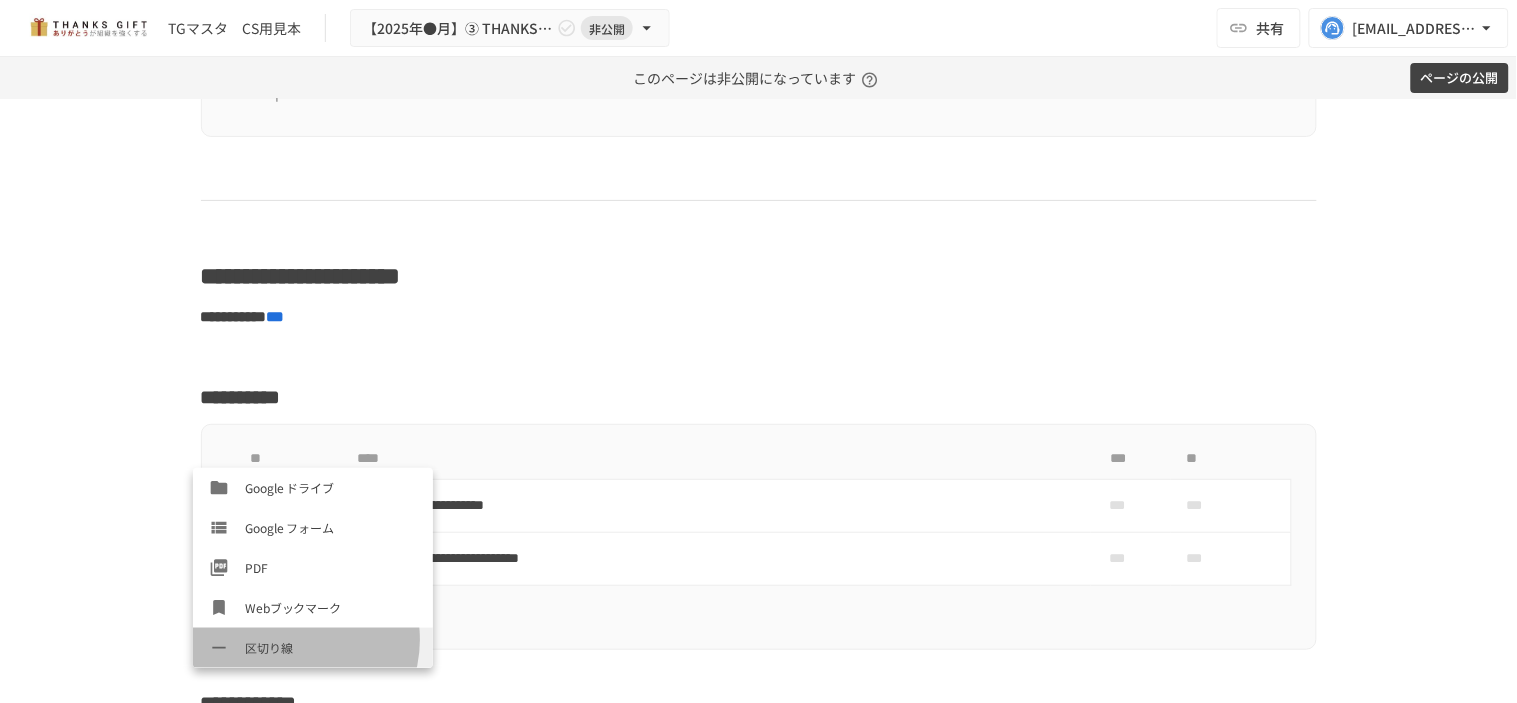 click on "区切り線" at bounding box center [331, 647] 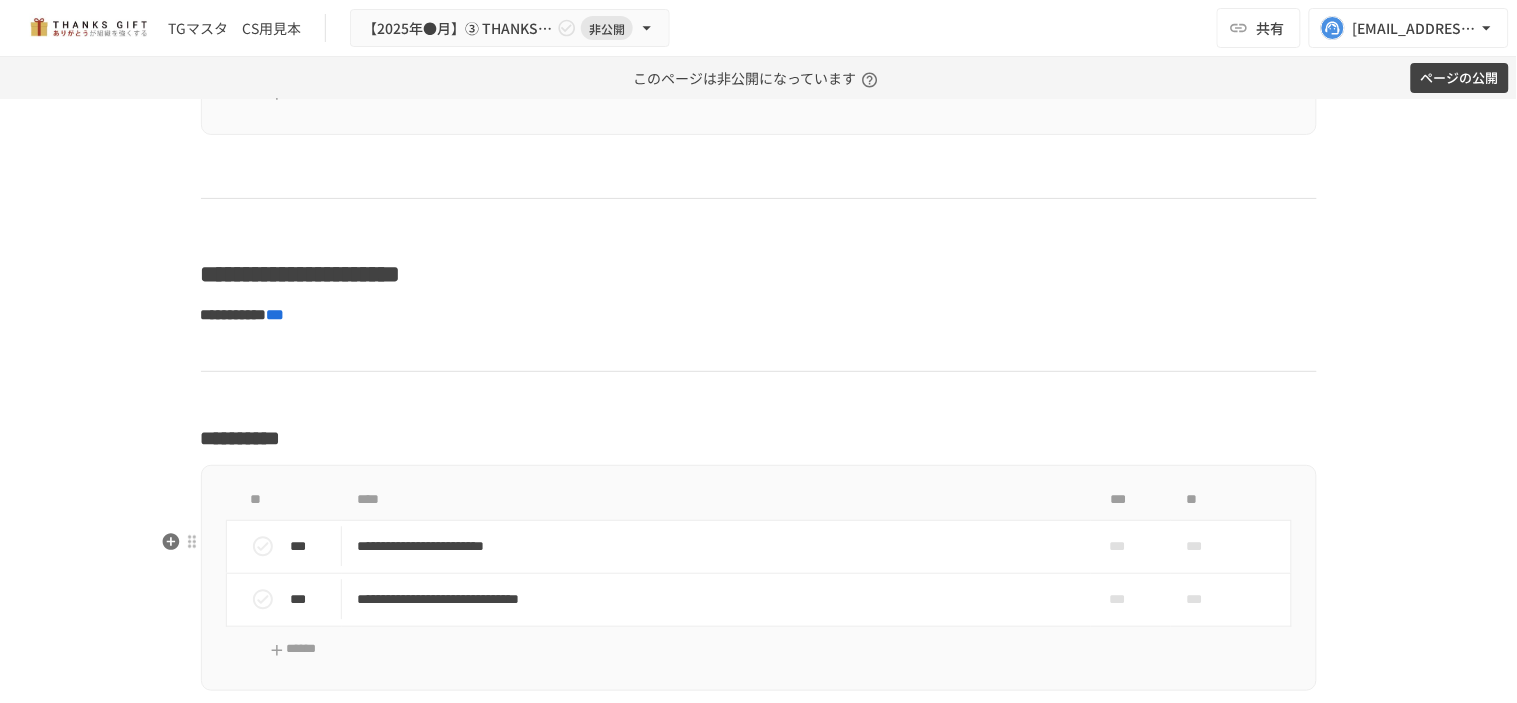 scroll, scrollTop: 20574, scrollLeft: 0, axis: vertical 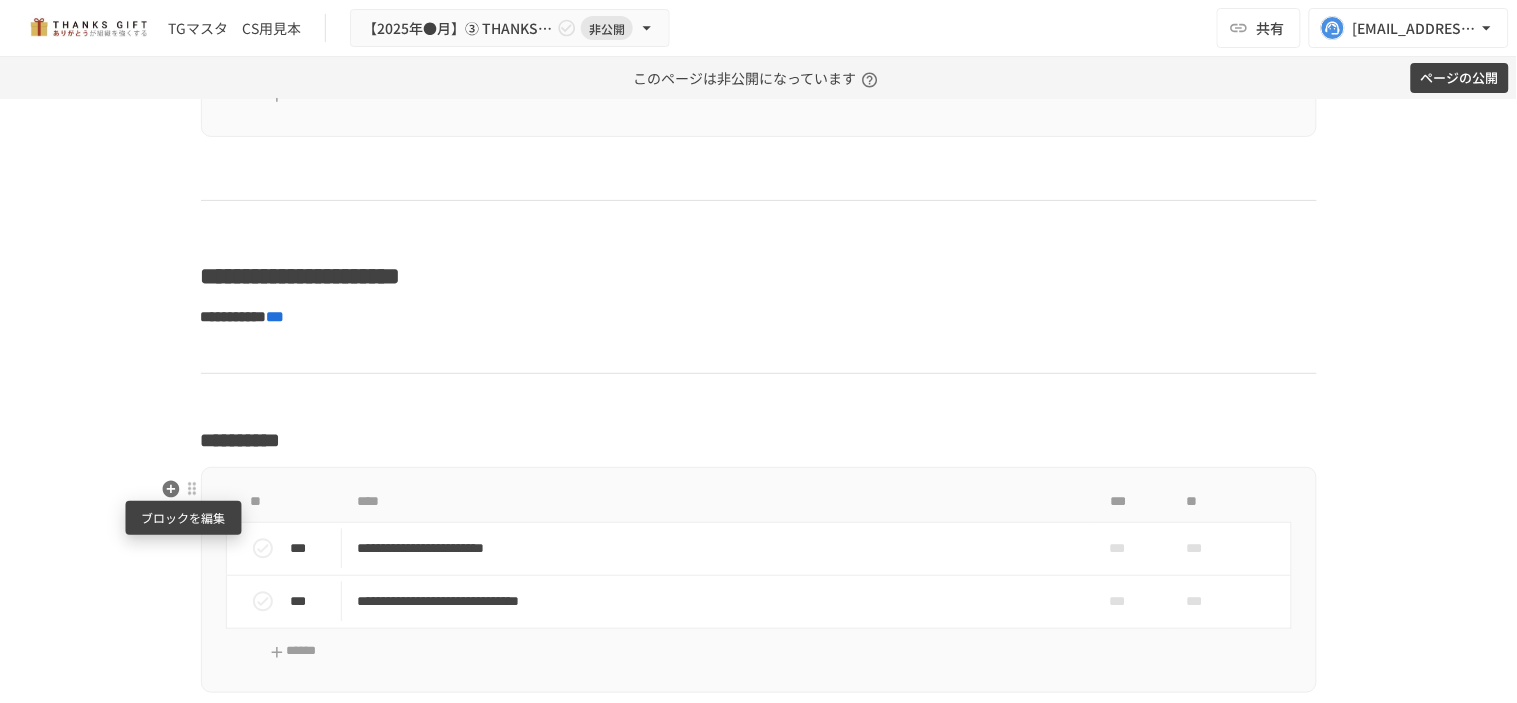 click at bounding box center (192, 489) 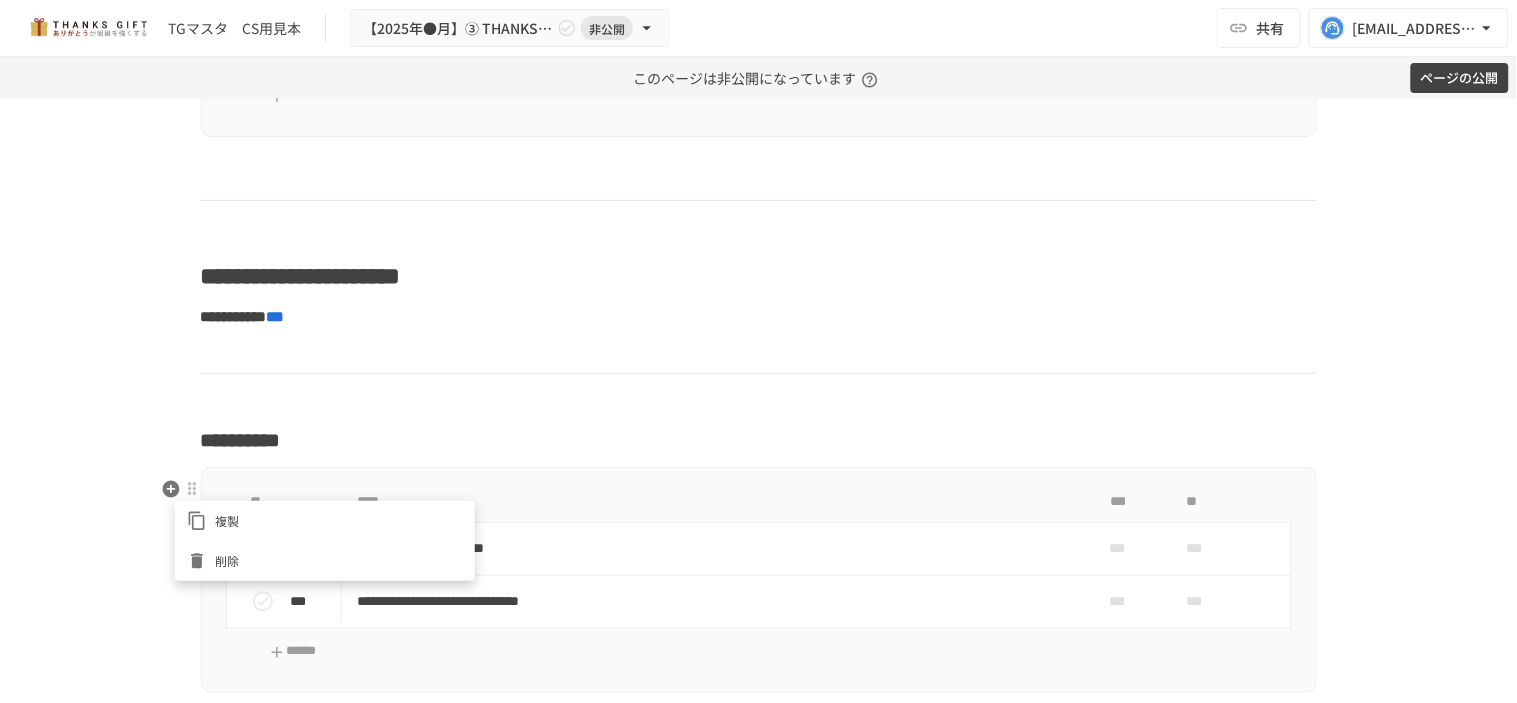 click on "削除" at bounding box center [325, 561] 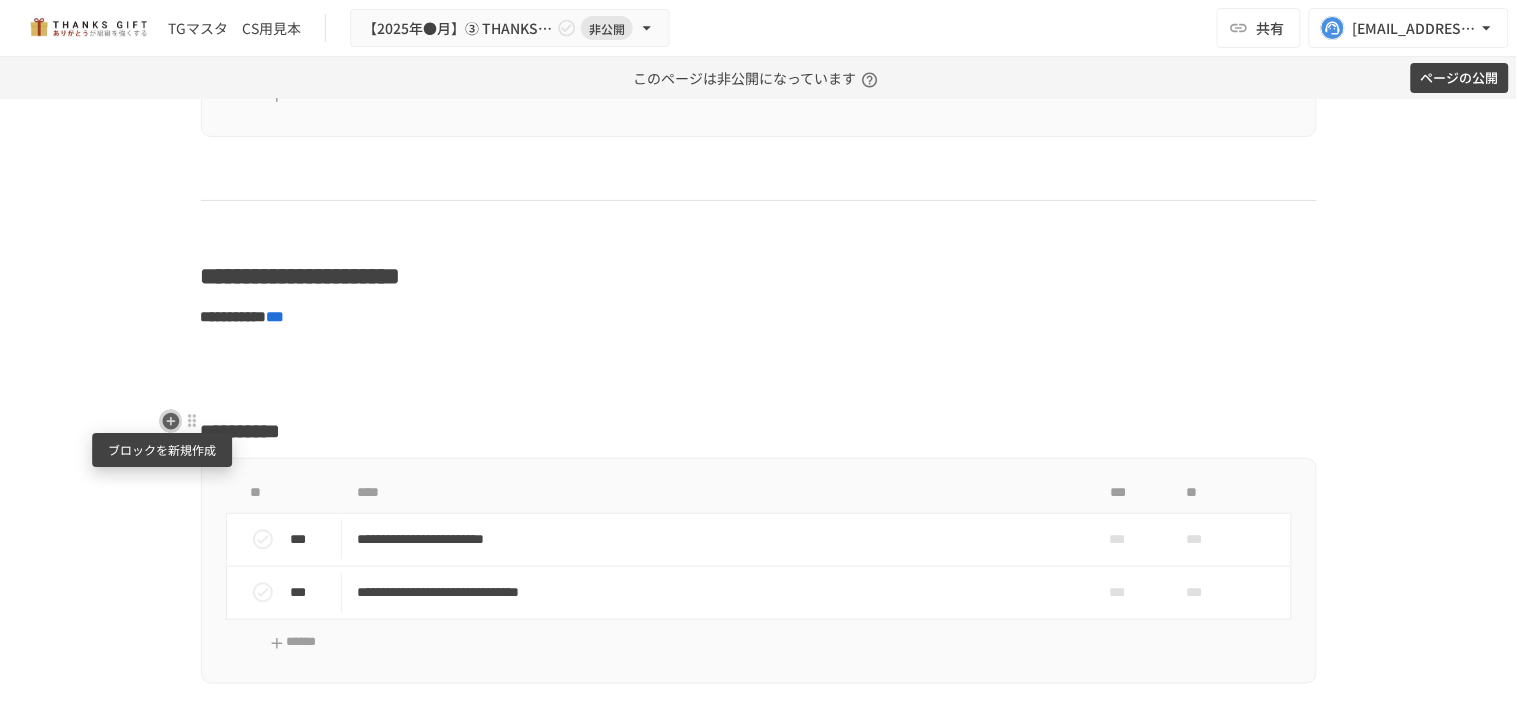 click 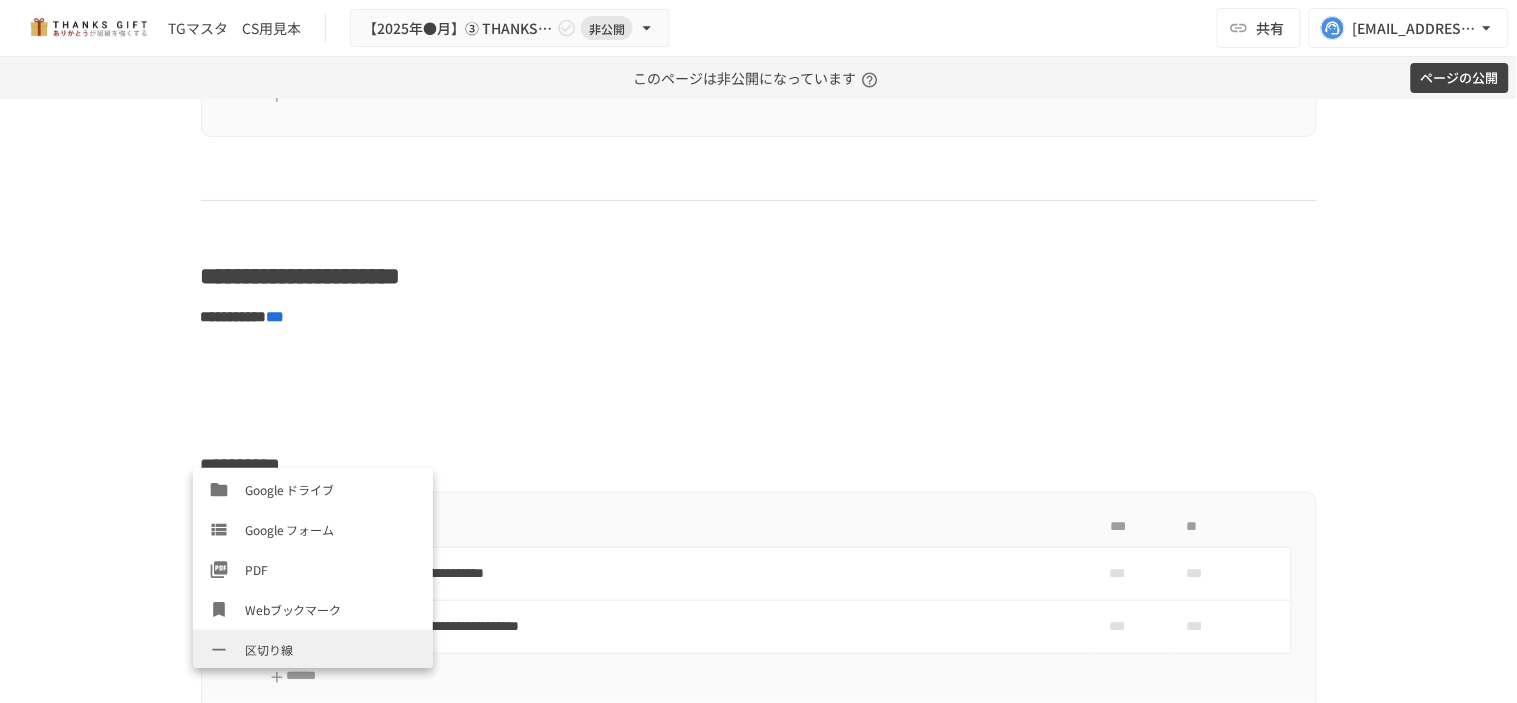 scroll, scrollTop: 680, scrollLeft: 0, axis: vertical 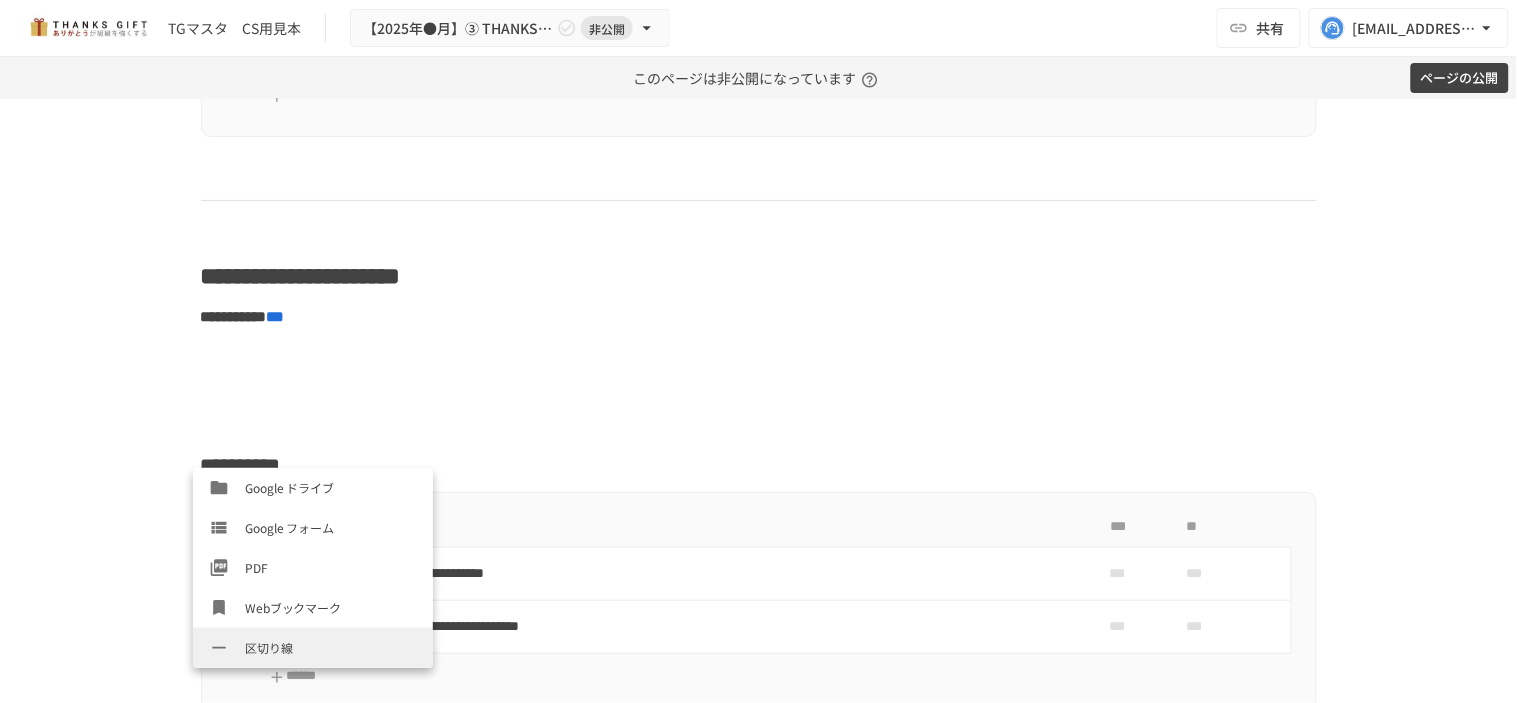 click on "区切り線" at bounding box center (313, 648) 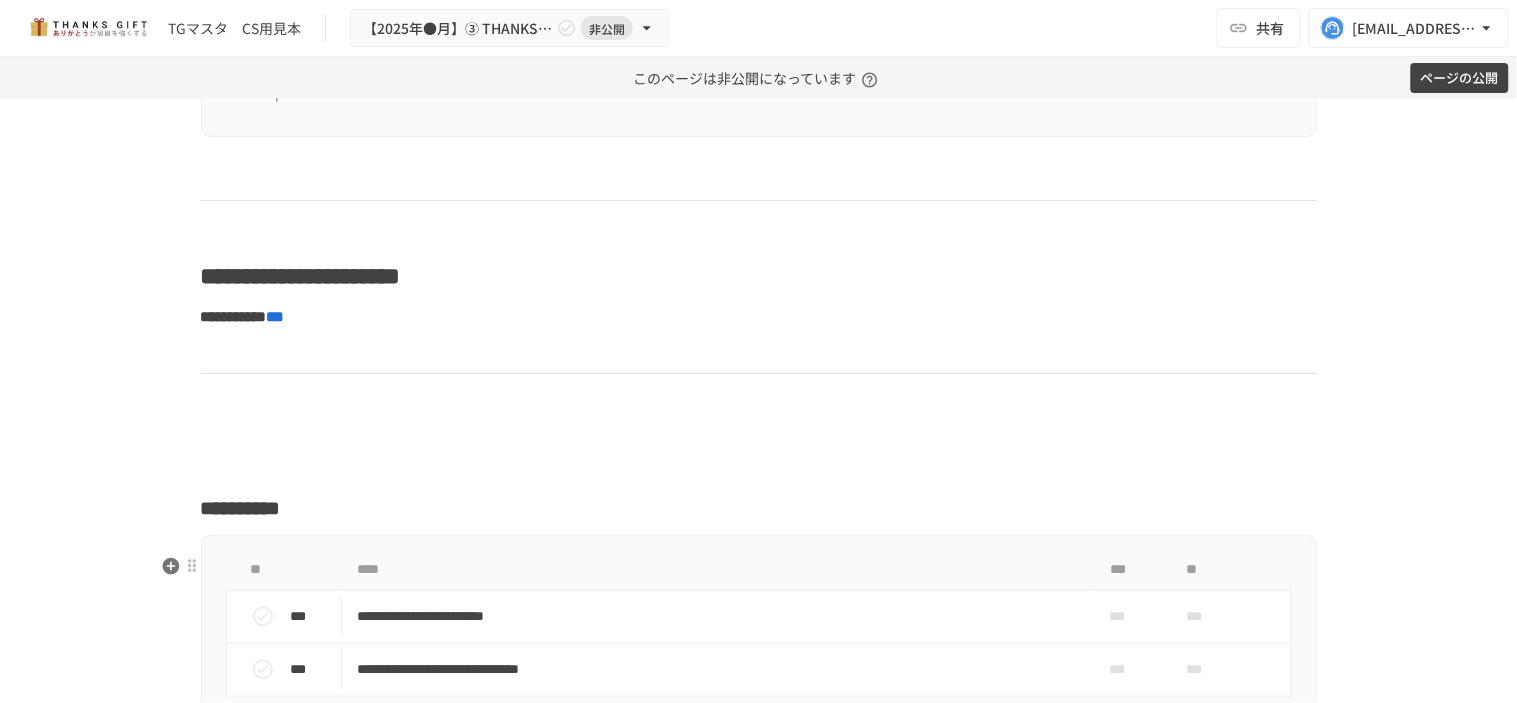 click on "**********" at bounding box center [759, -7163] 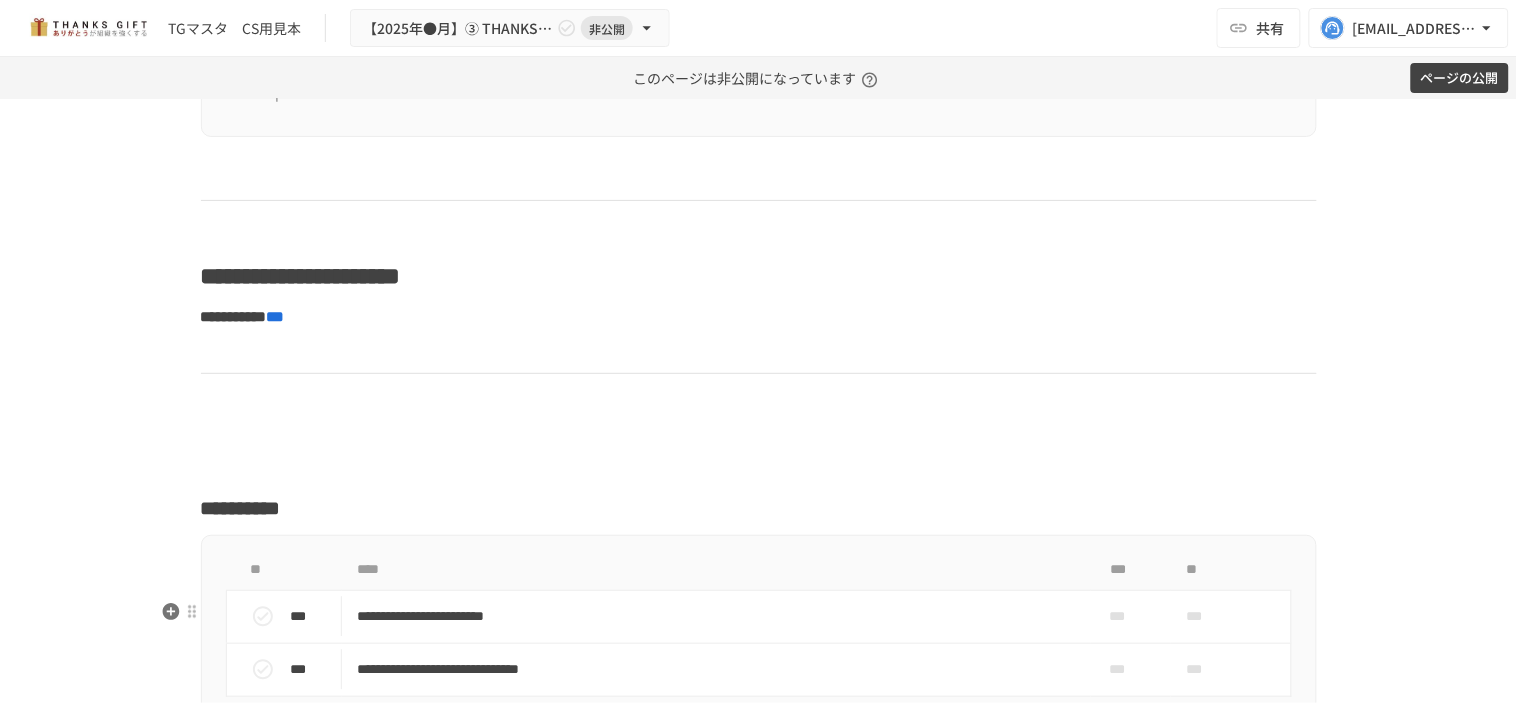 click on "**********" at bounding box center (759, -7163) 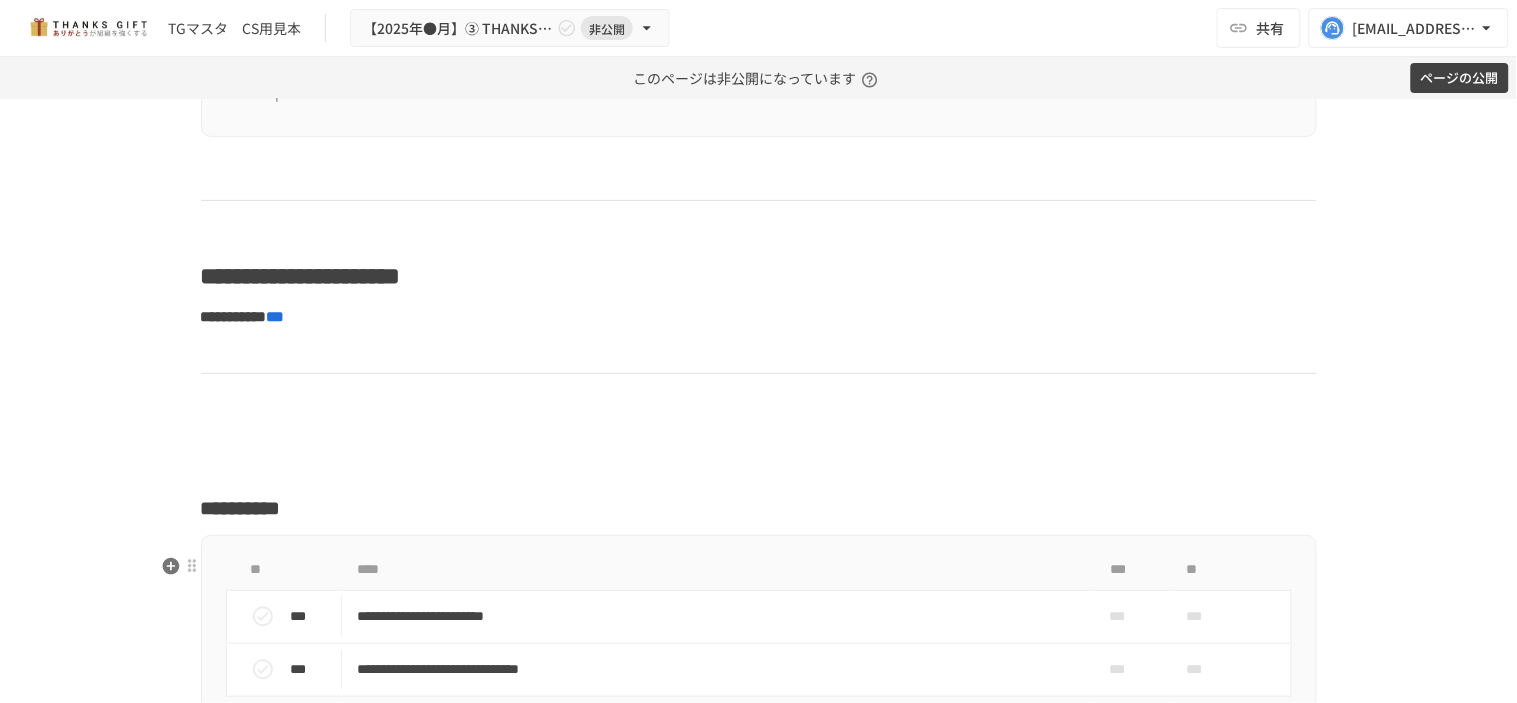 click on "**********" at bounding box center (759, -7163) 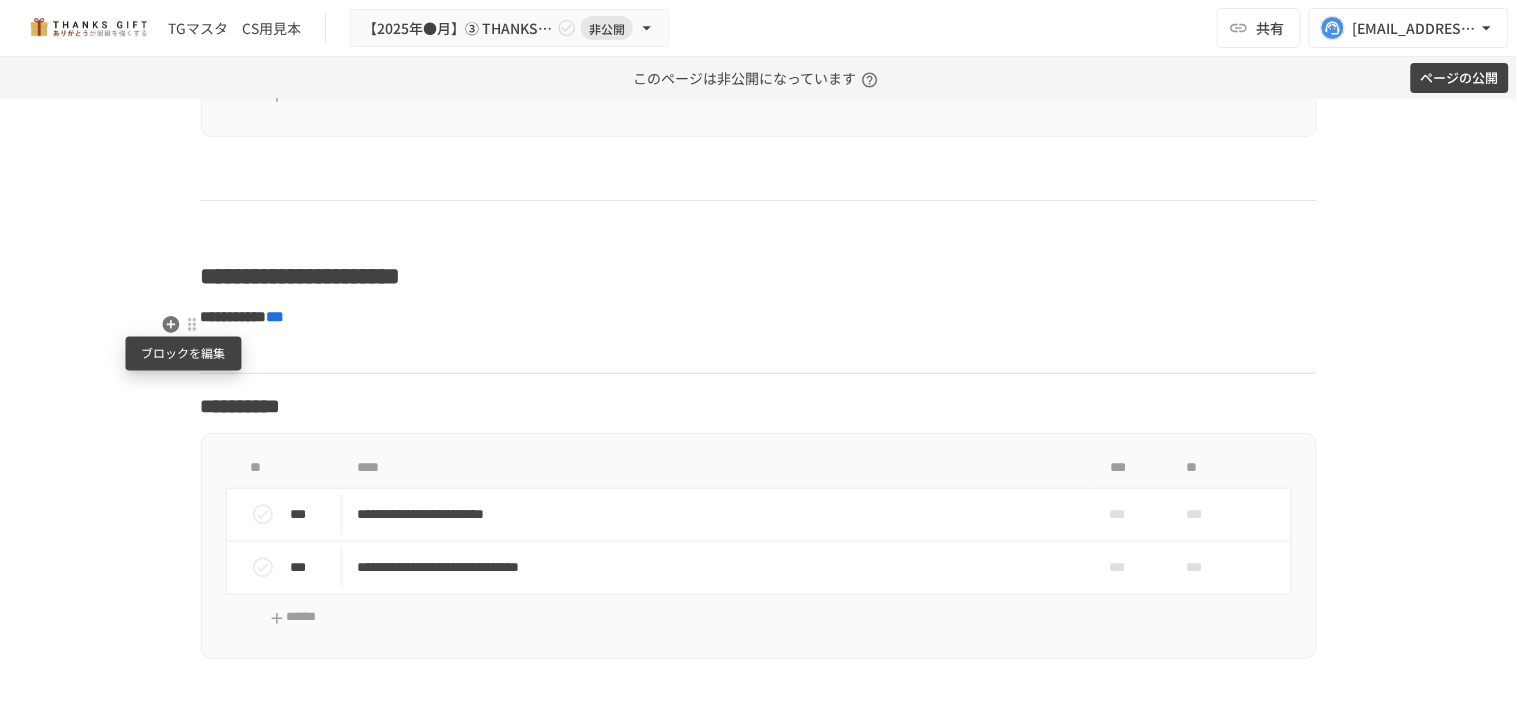 click at bounding box center (192, 325) 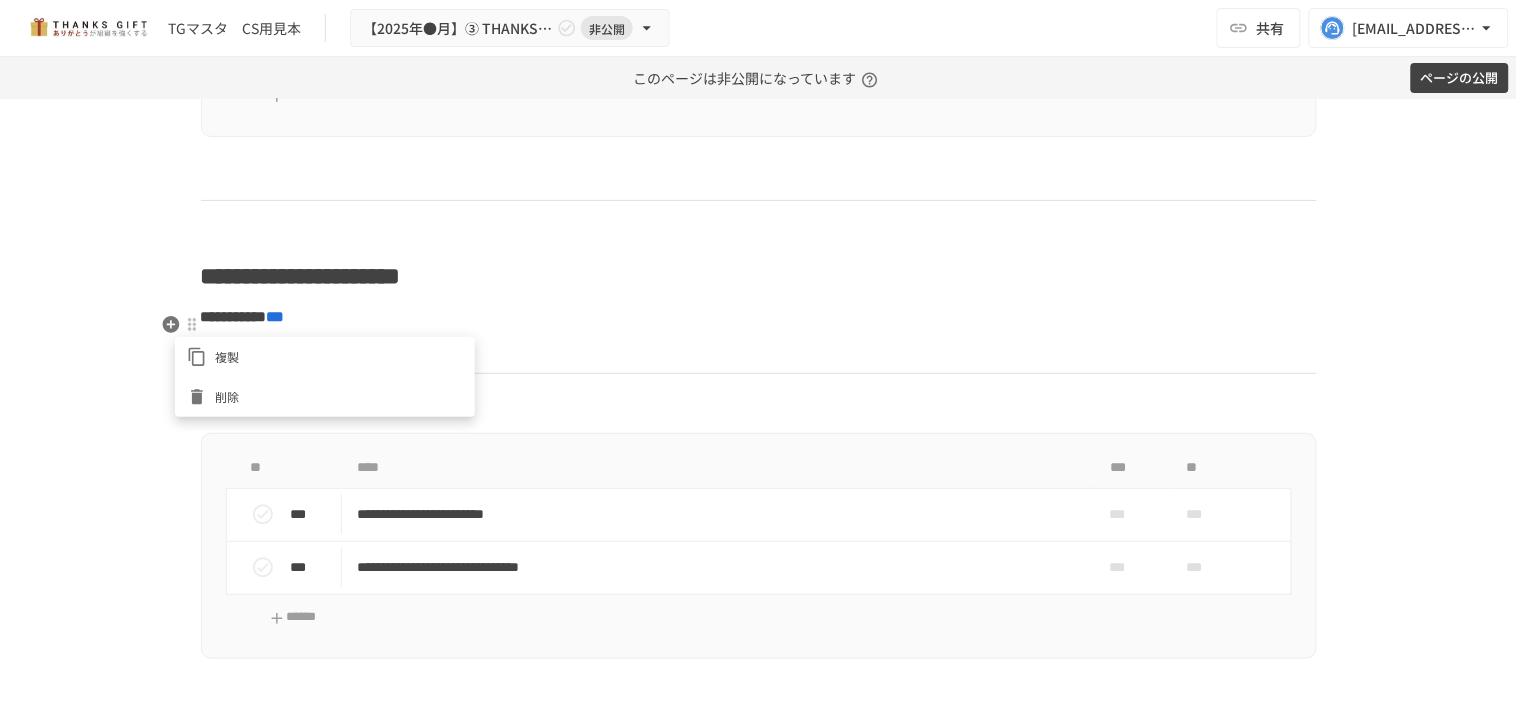 click on "削除" at bounding box center (339, 396) 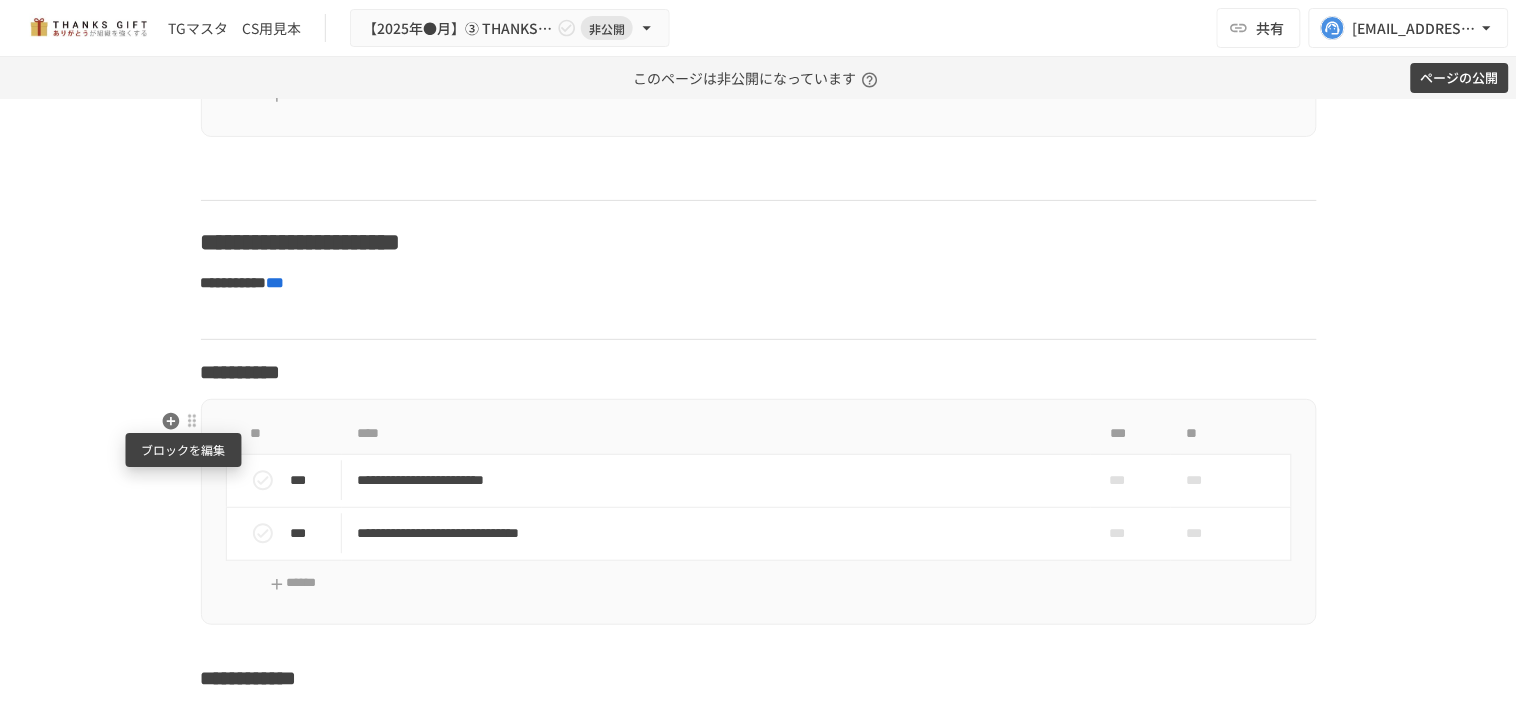 click at bounding box center (192, 421) 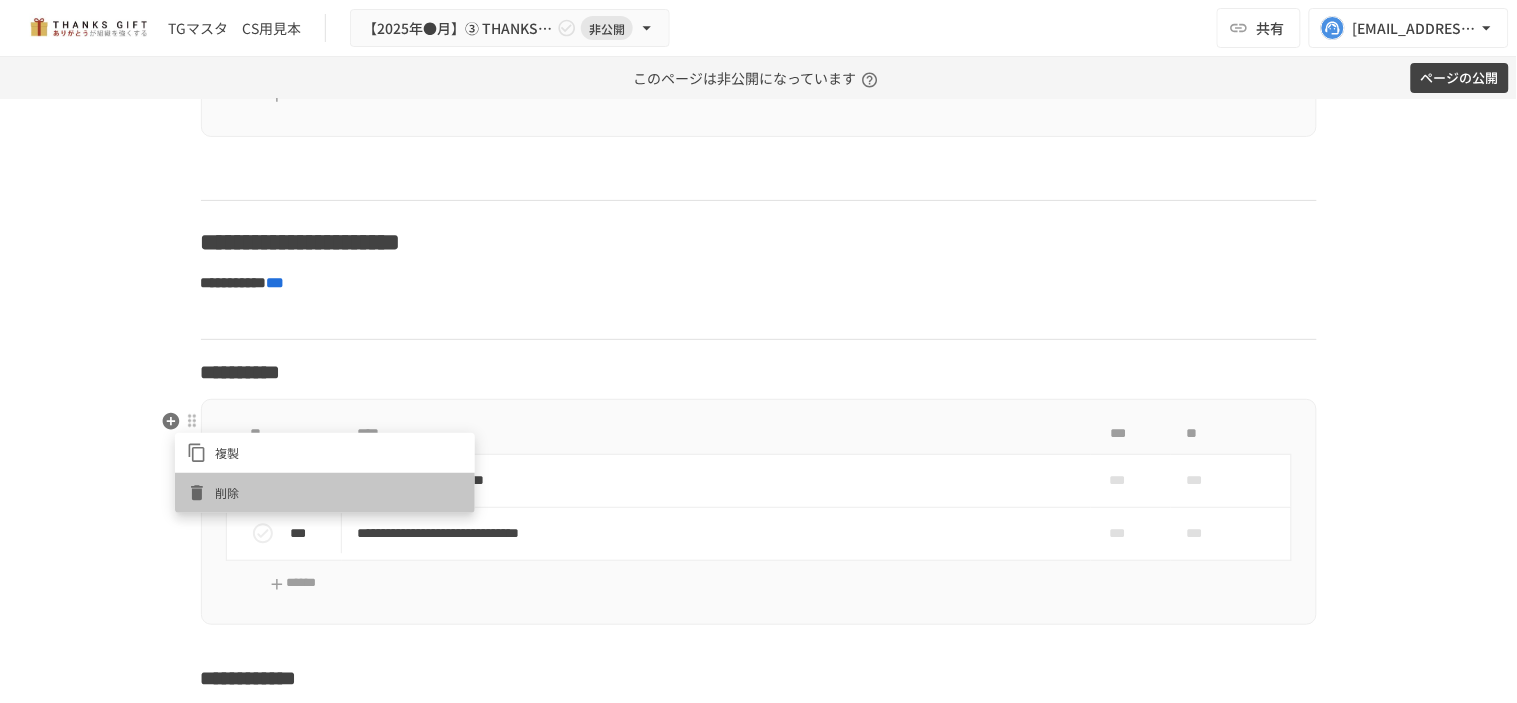 click on "削除" at bounding box center (325, 493) 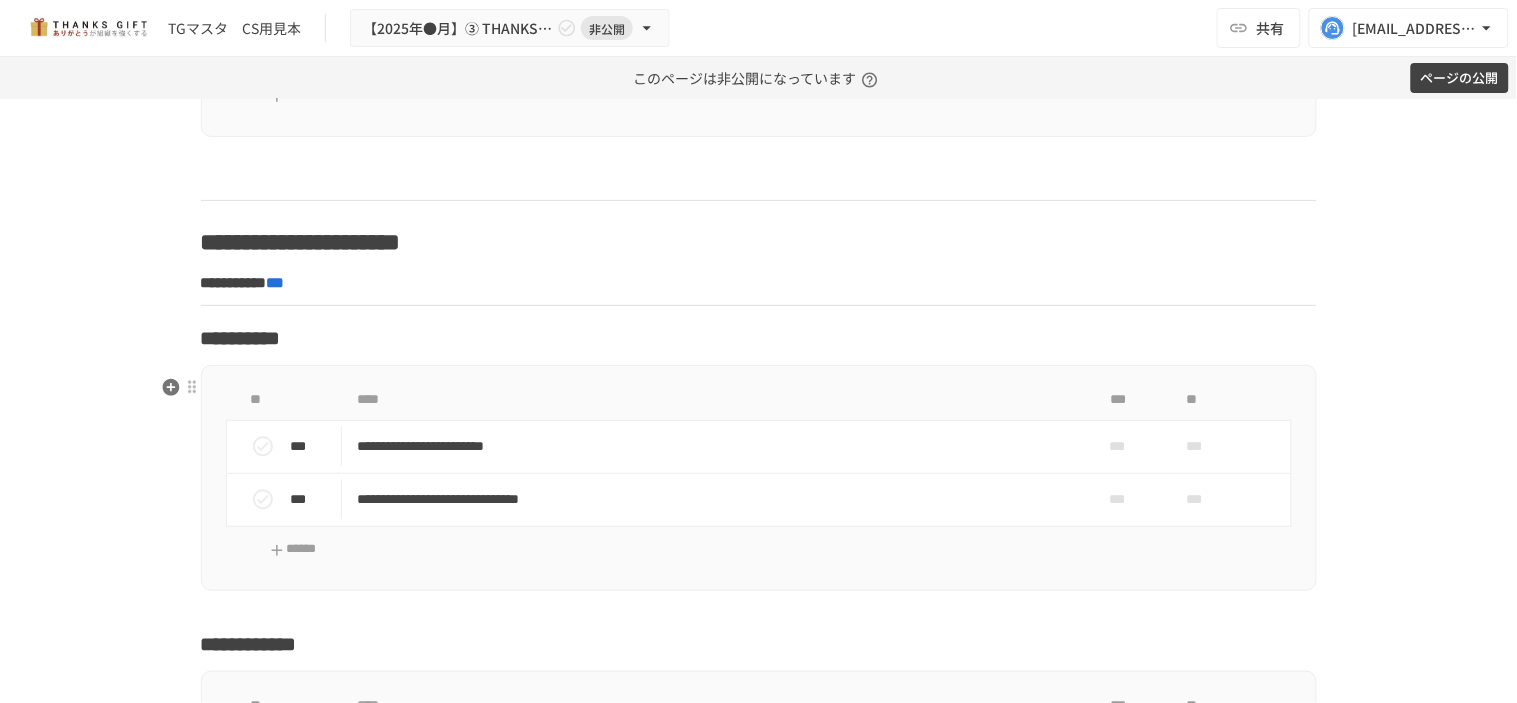 click on "**********" at bounding box center (759, 284) 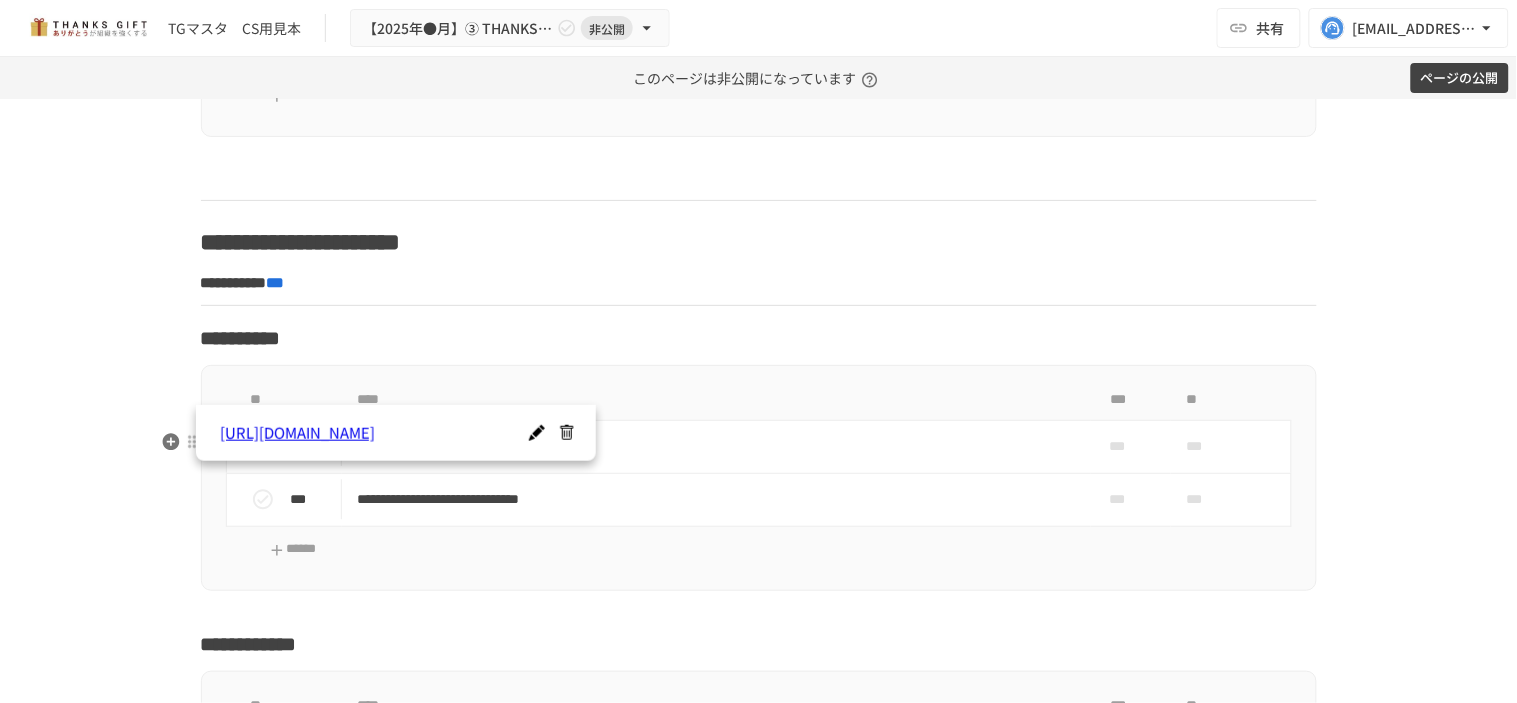 click on "**********" at bounding box center [759, 284] 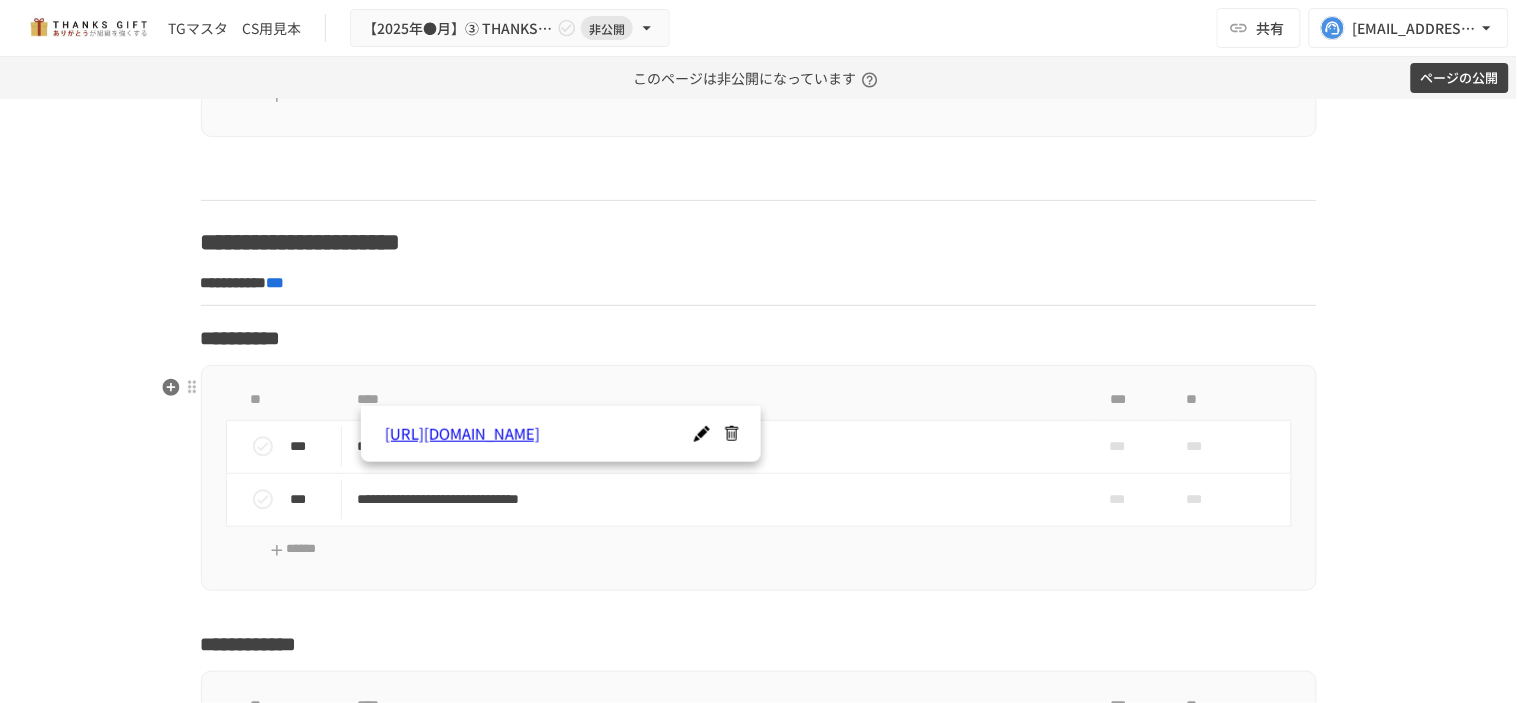 click on "**********" at bounding box center (759, 284) 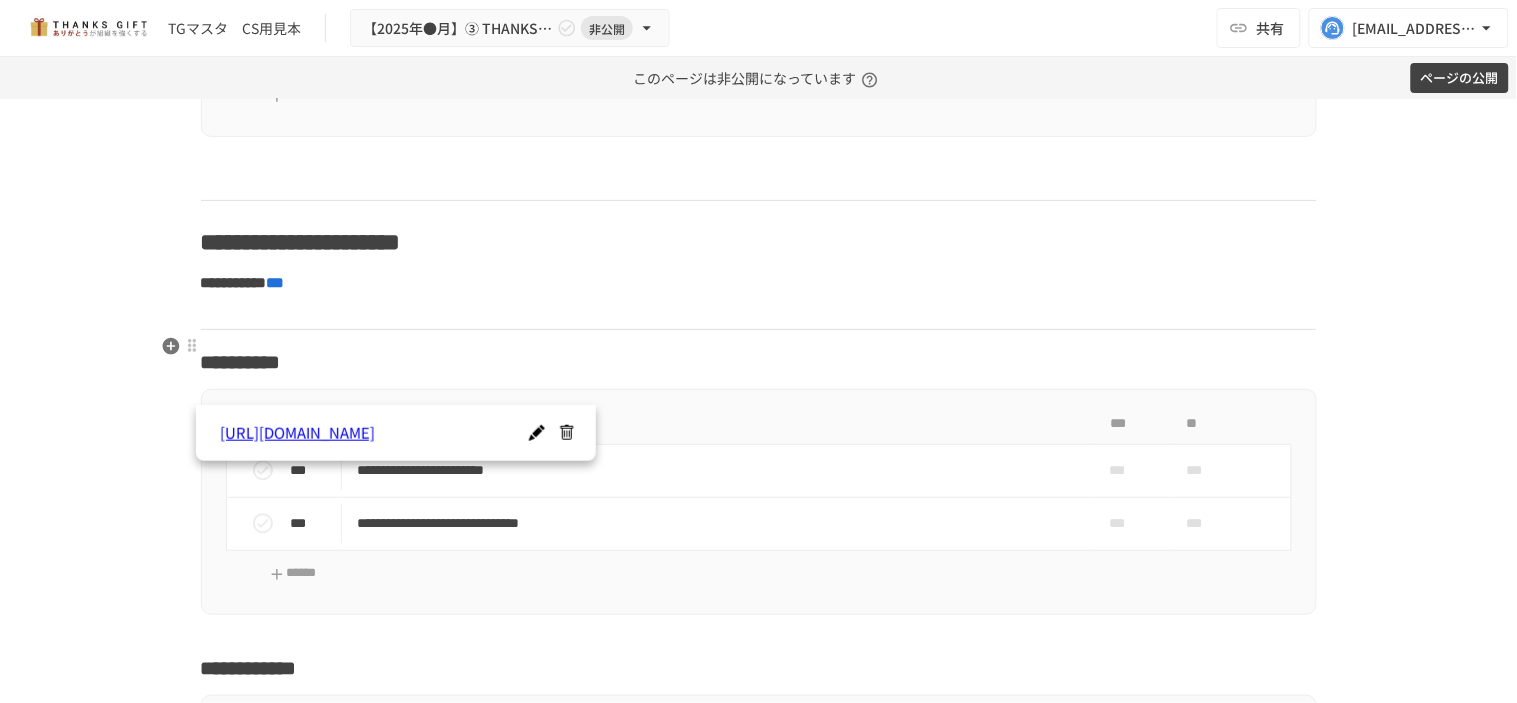 click on "**********" at bounding box center (759, -7236) 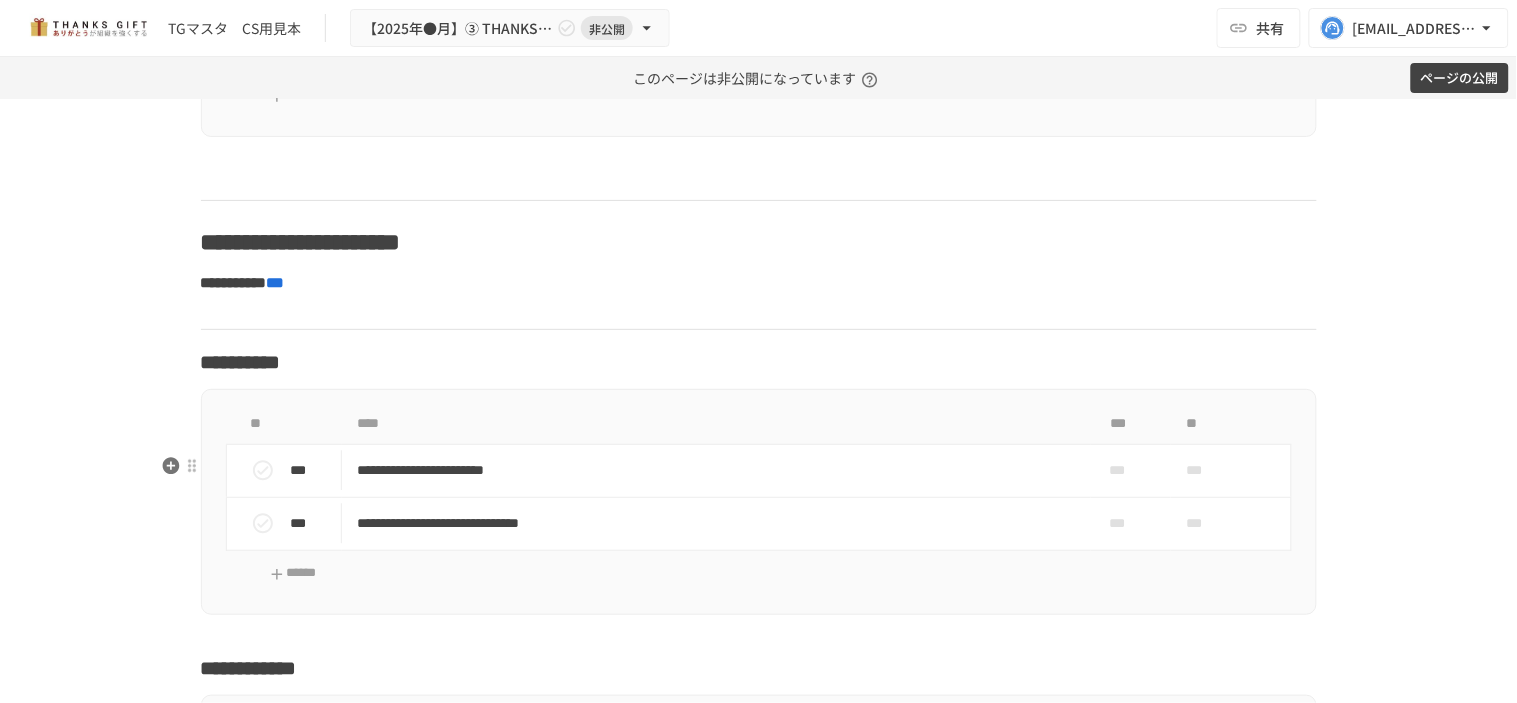 click on "**********" at bounding box center [759, 363] 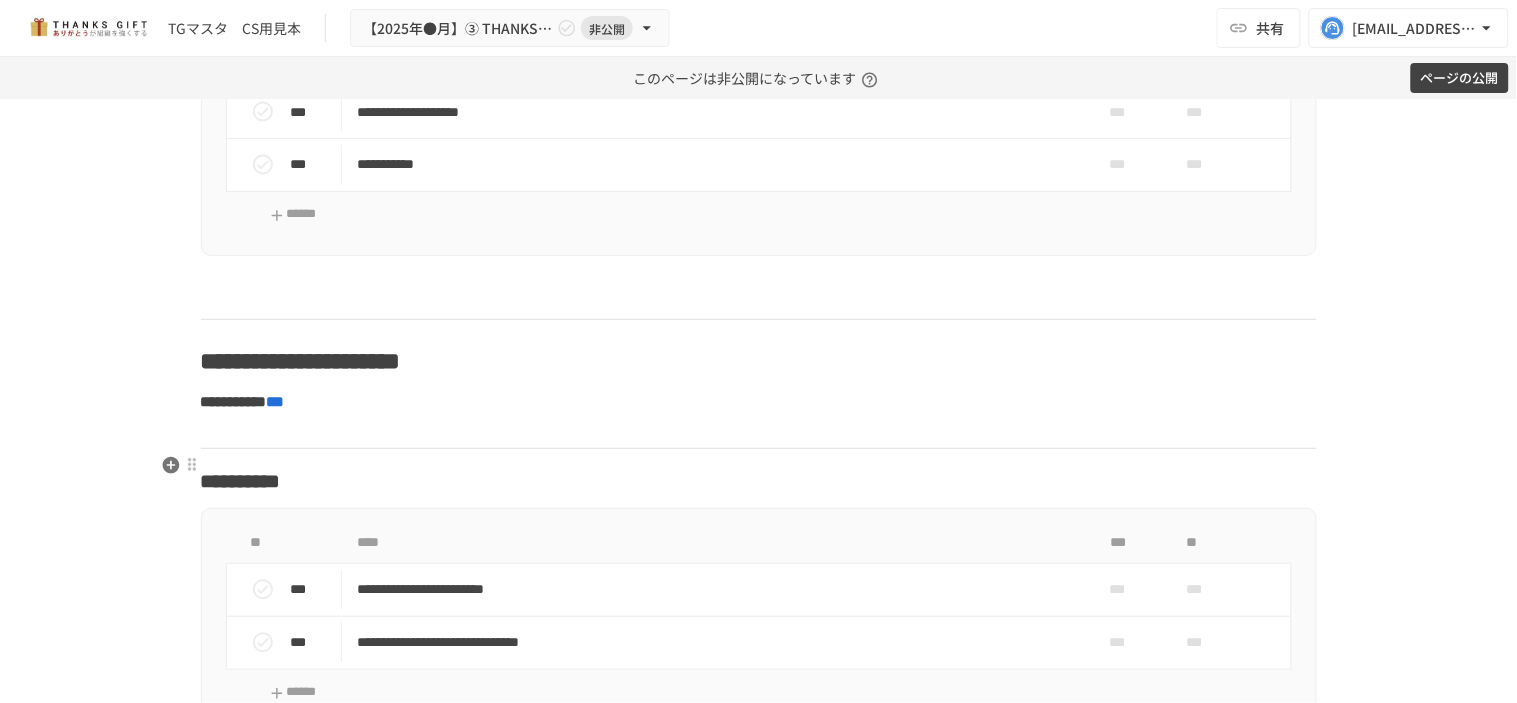 scroll, scrollTop: 20463, scrollLeft: 0, axis: vertical 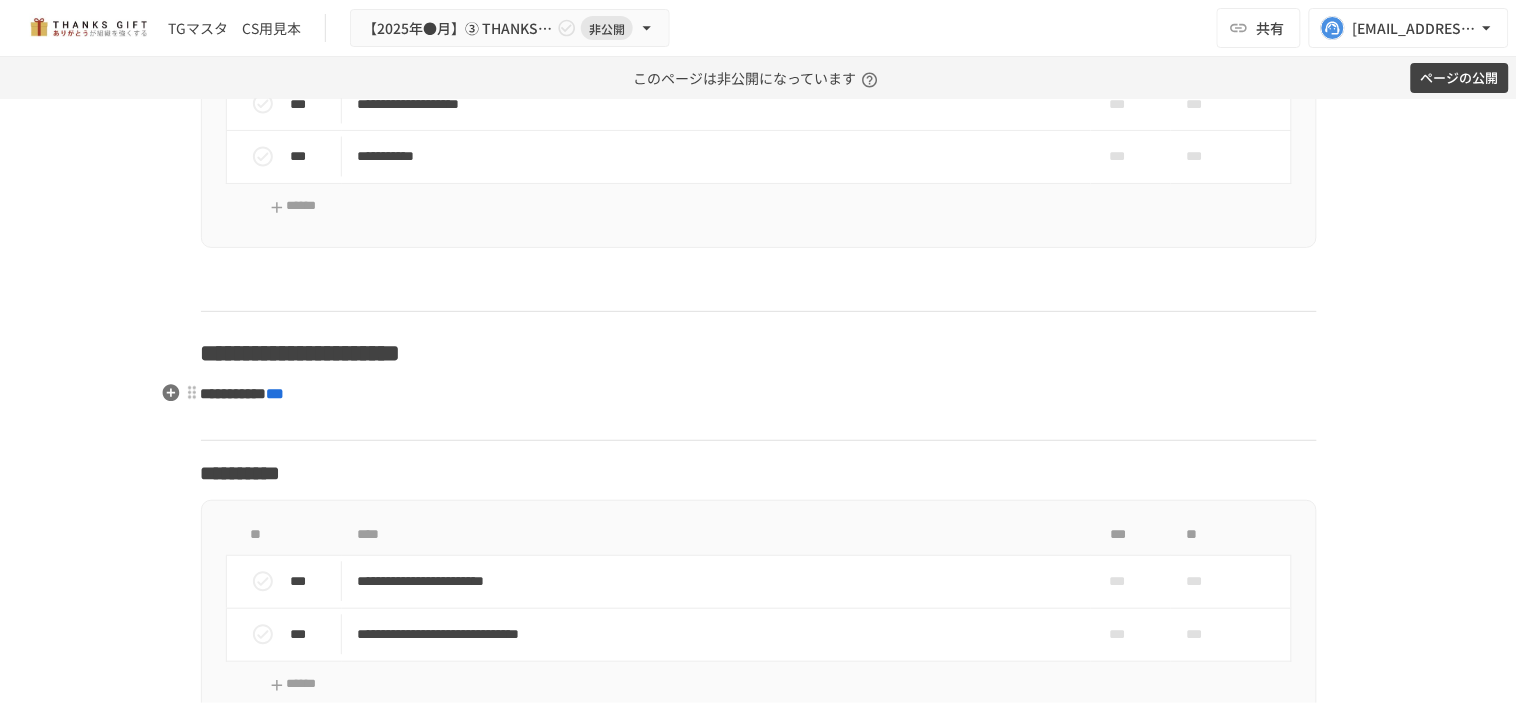 click at bounding box center [759, 290] 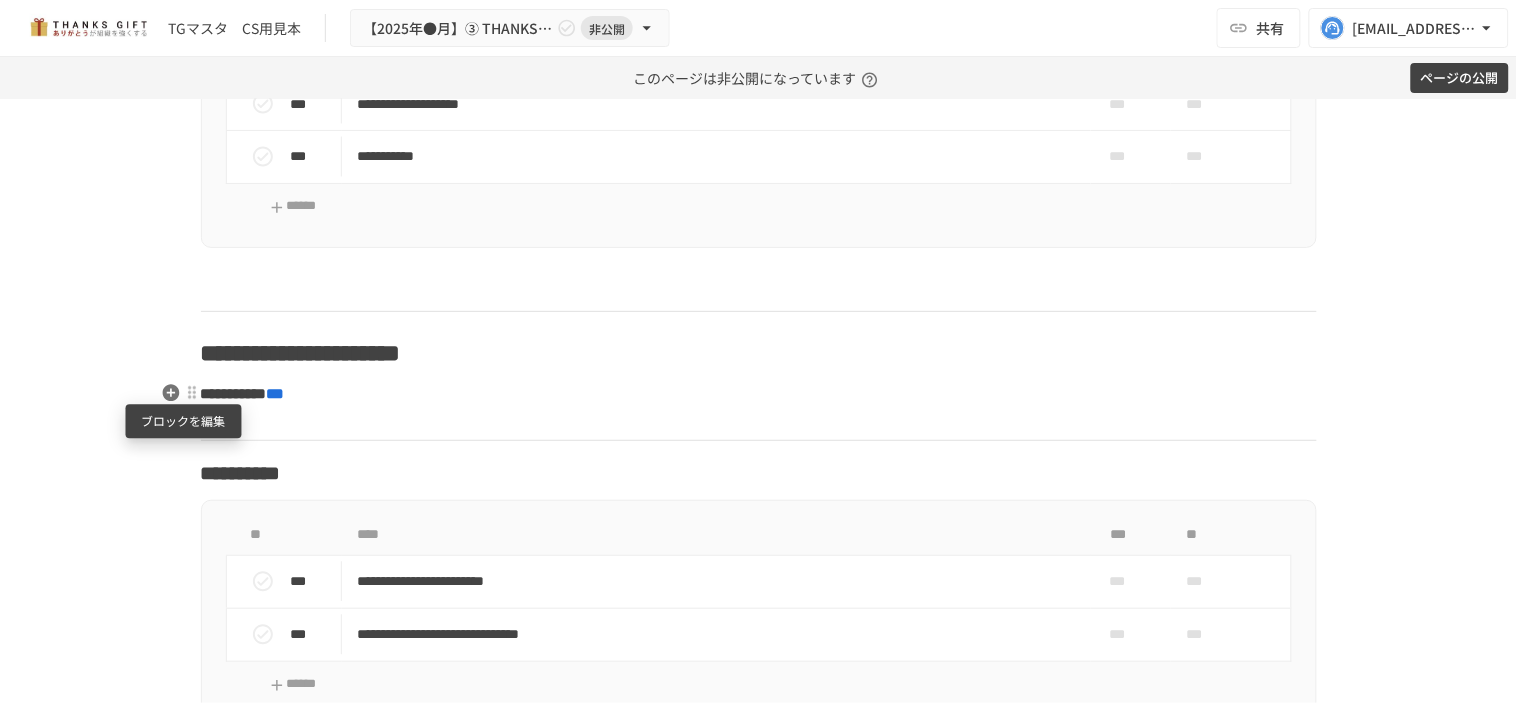 click at bounding box center (192, 393) 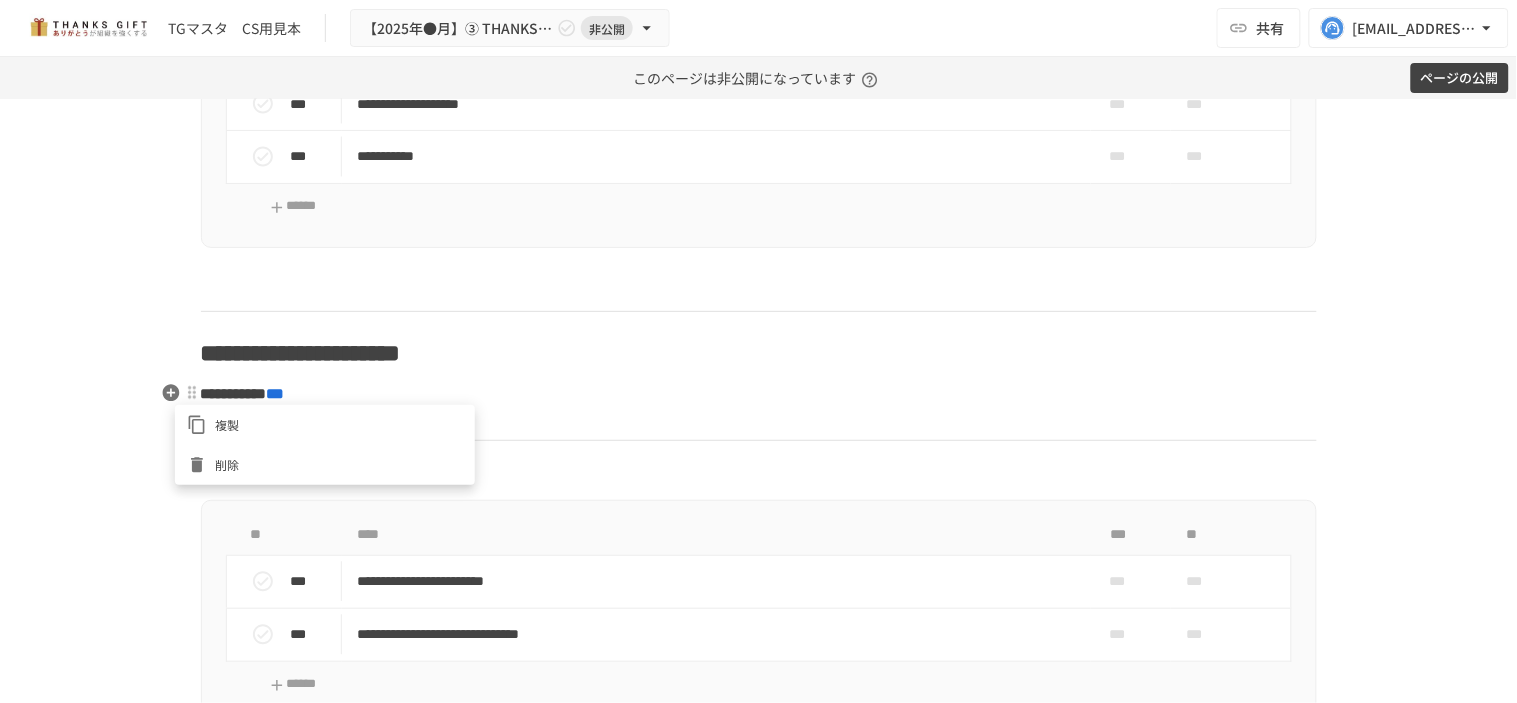 click on "削除" at bounding box center [325, 465] 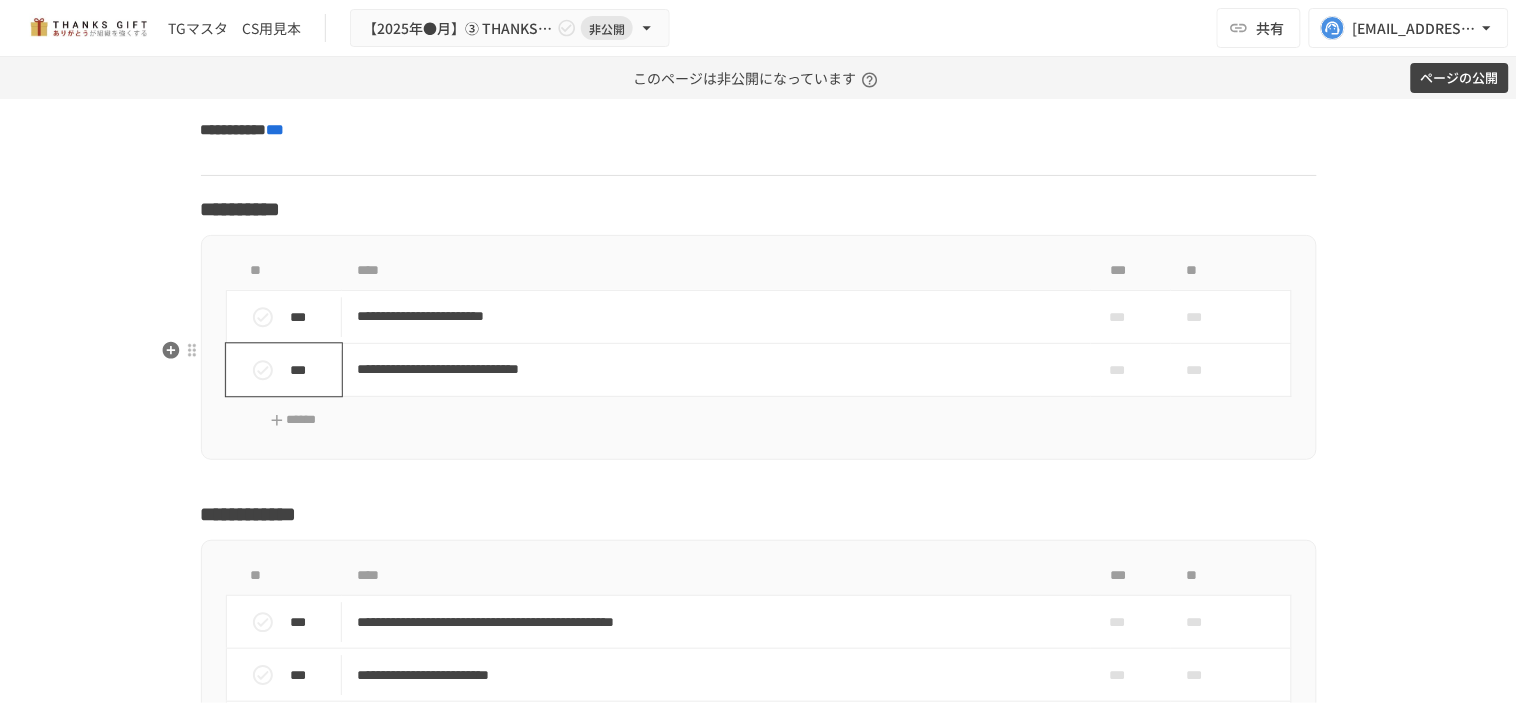 scroll, scrollTop: 20685, scrollLeft: 0, axis: vertical 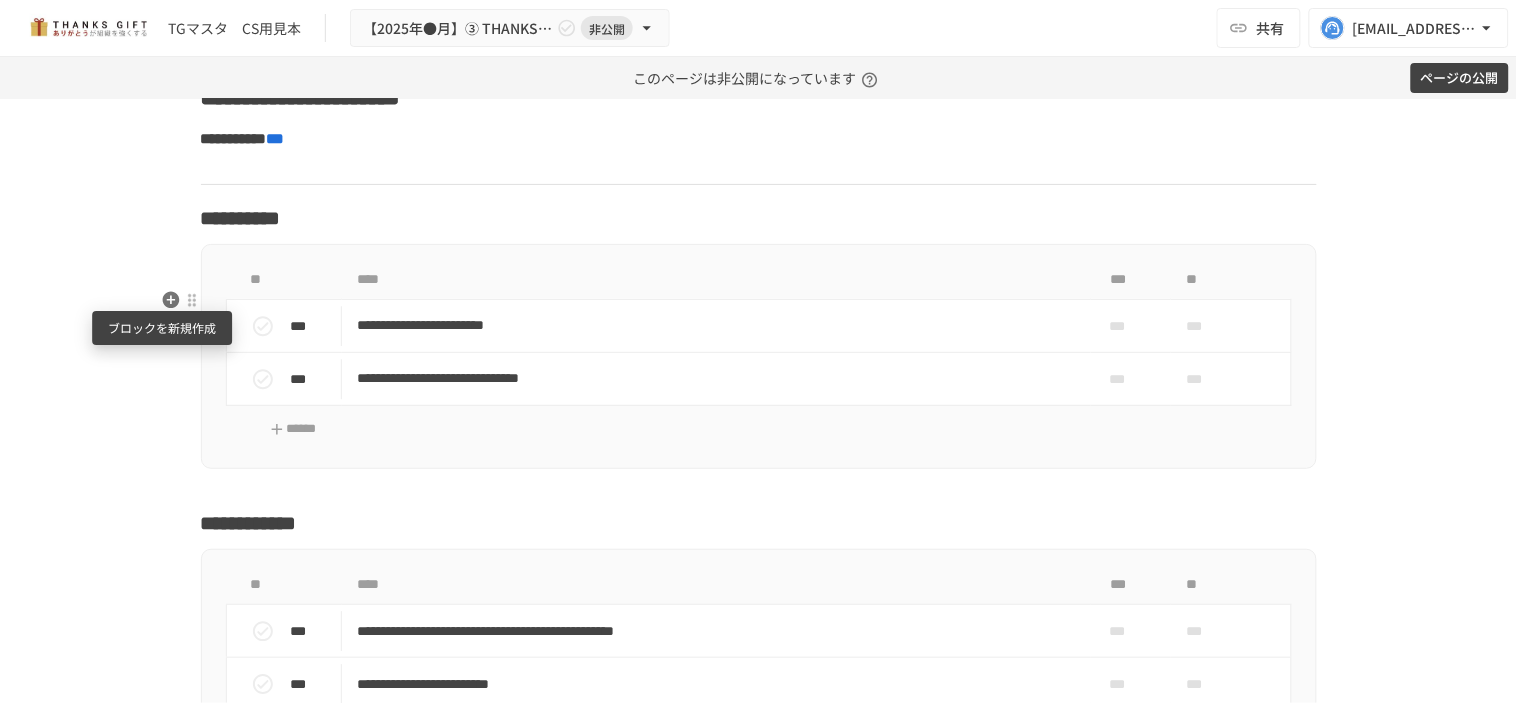 click 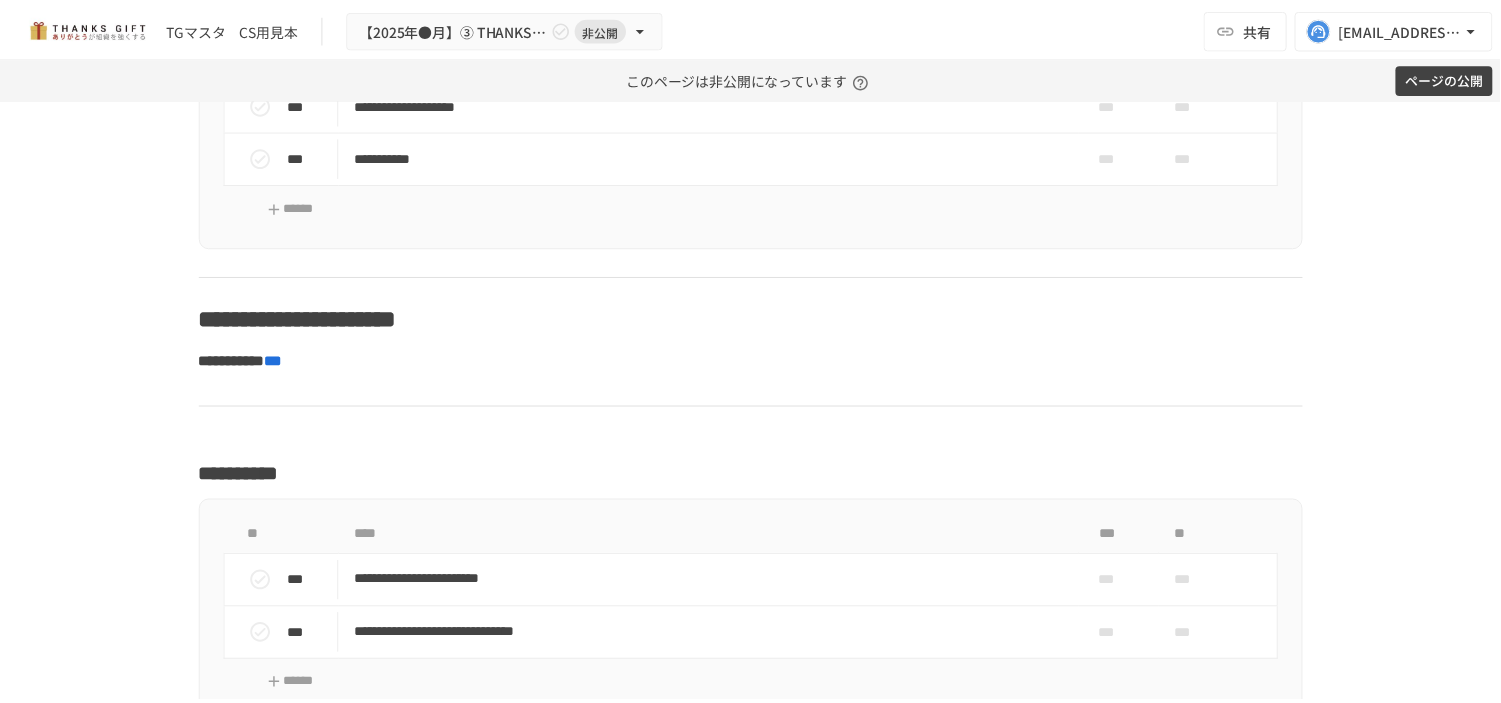 scroll, scrollTop: 20352, scrollLeft: 0, axis: vertical 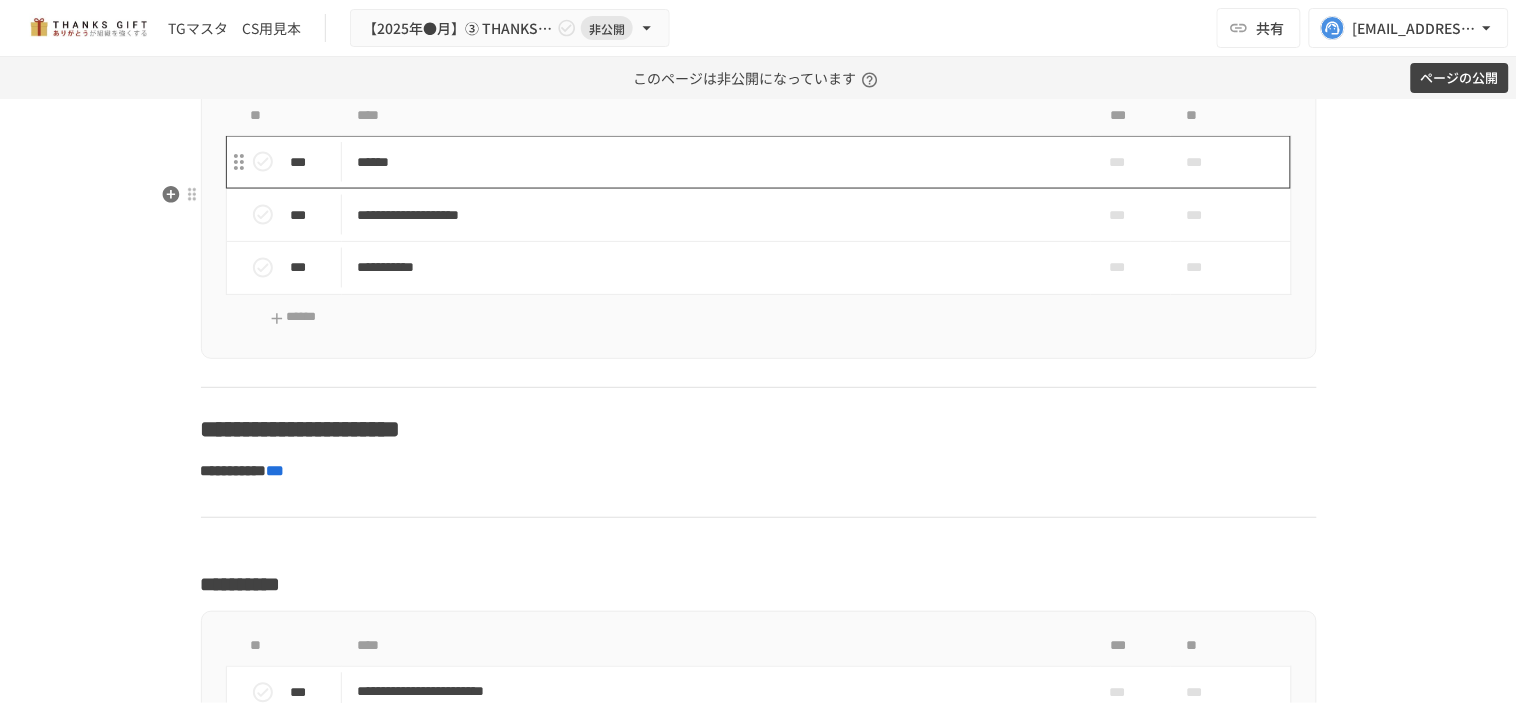 click on "******" at bounding box center (716, 162) 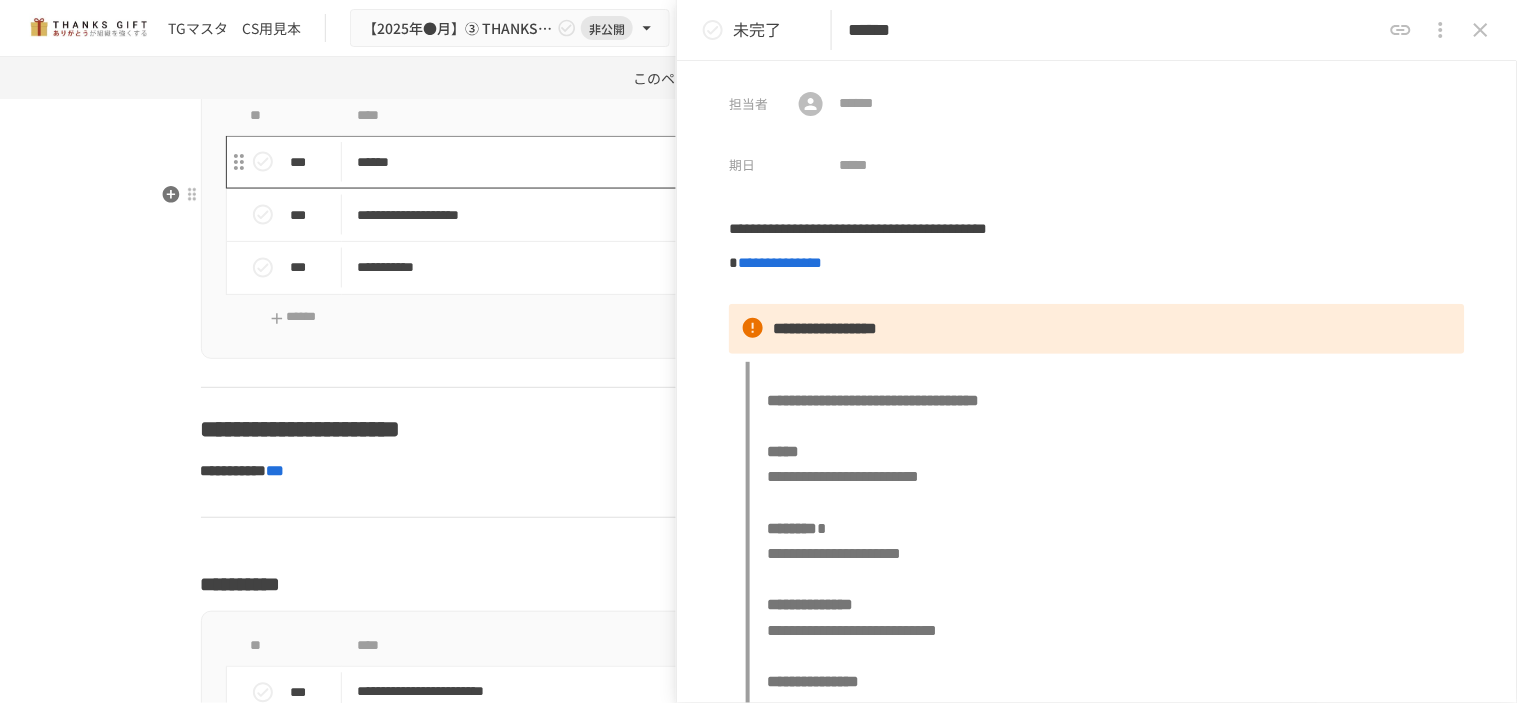 click on "******" at bounding box center (716, 162) 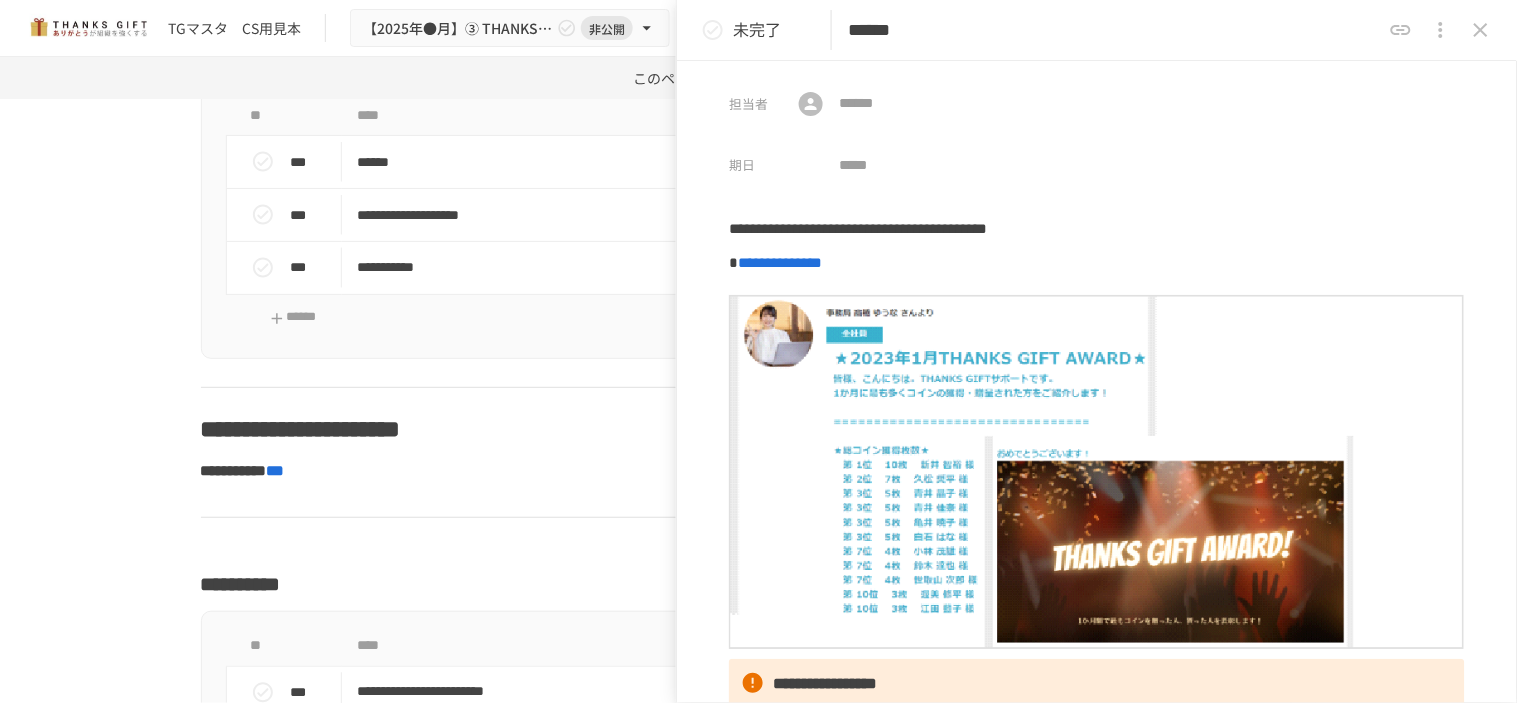 click on "******" at bounding box center (1114, 30) 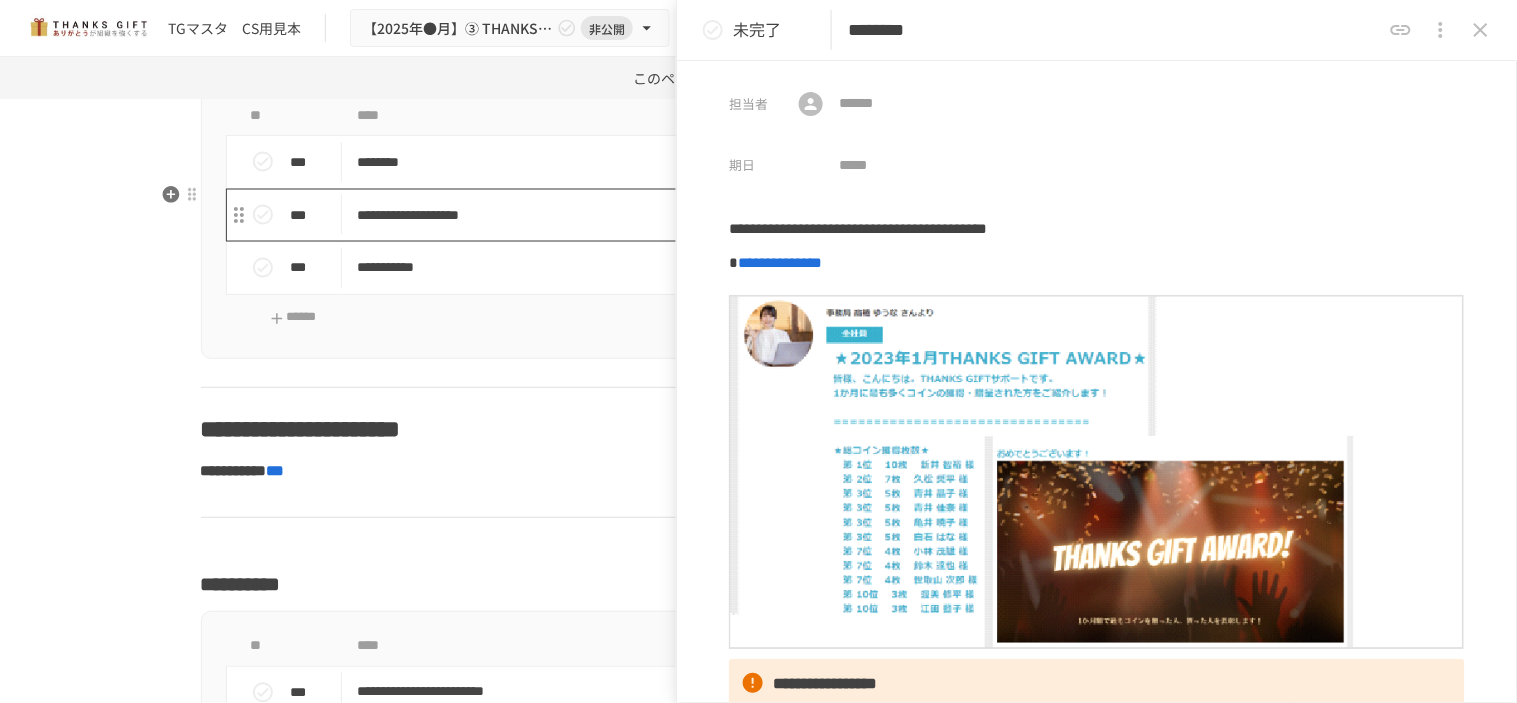 type on "********" 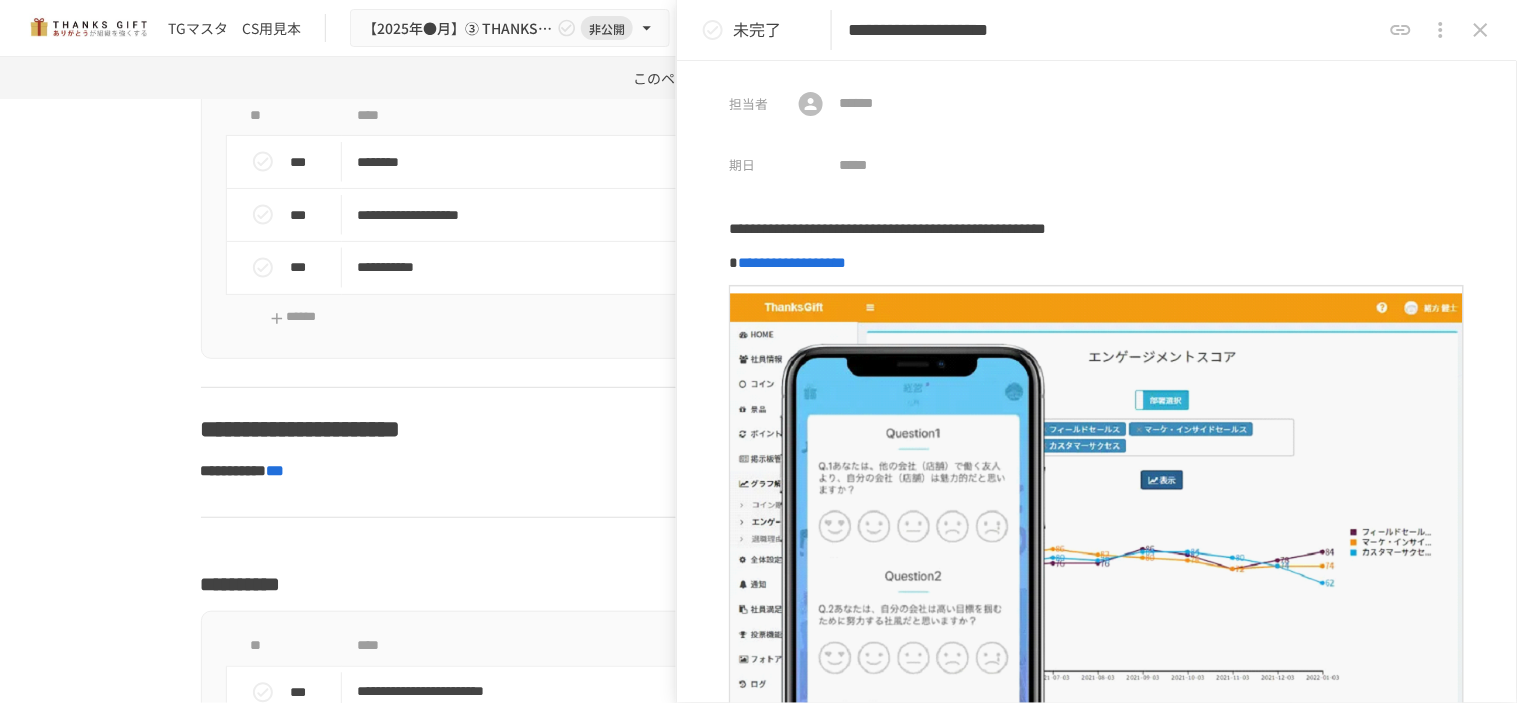 click on "**********" at bounding box center [1114, 30] 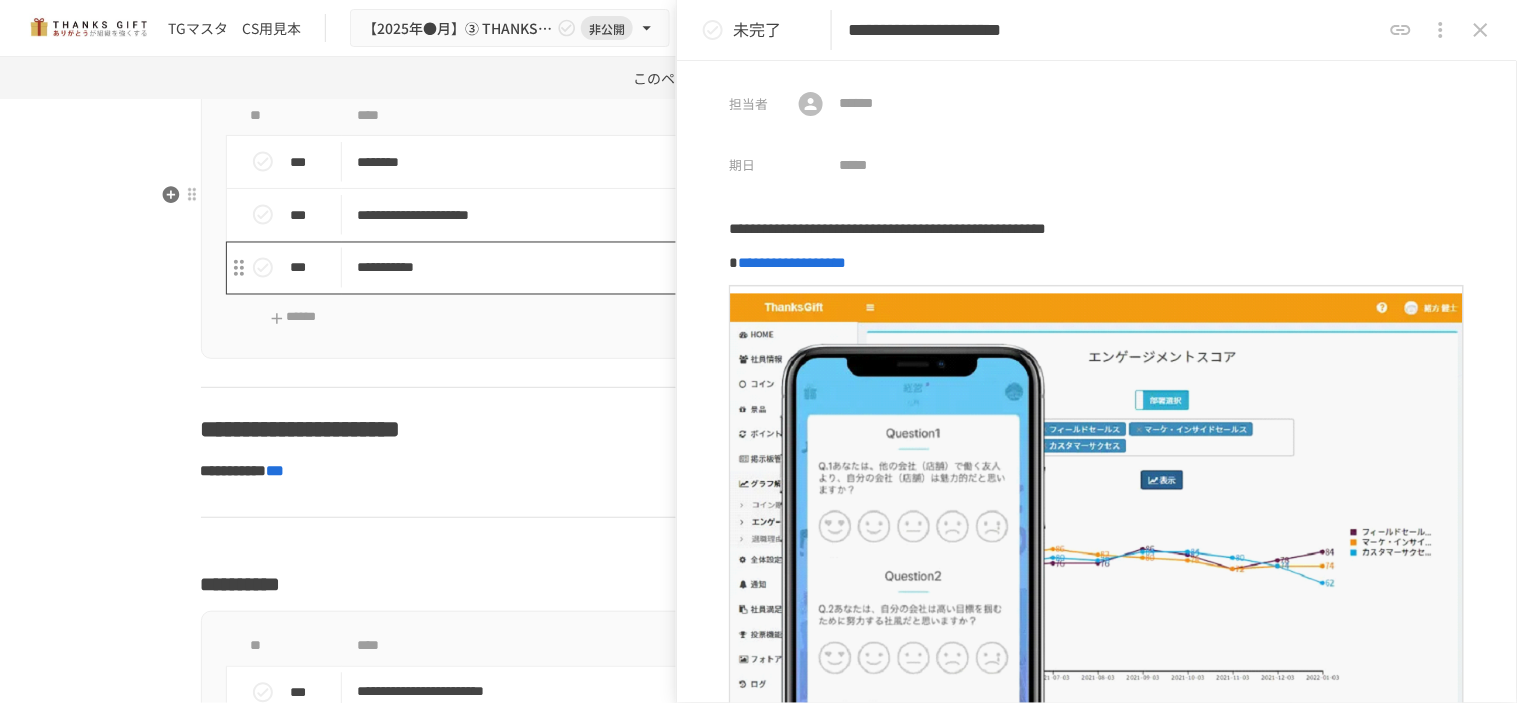 type on "**********" 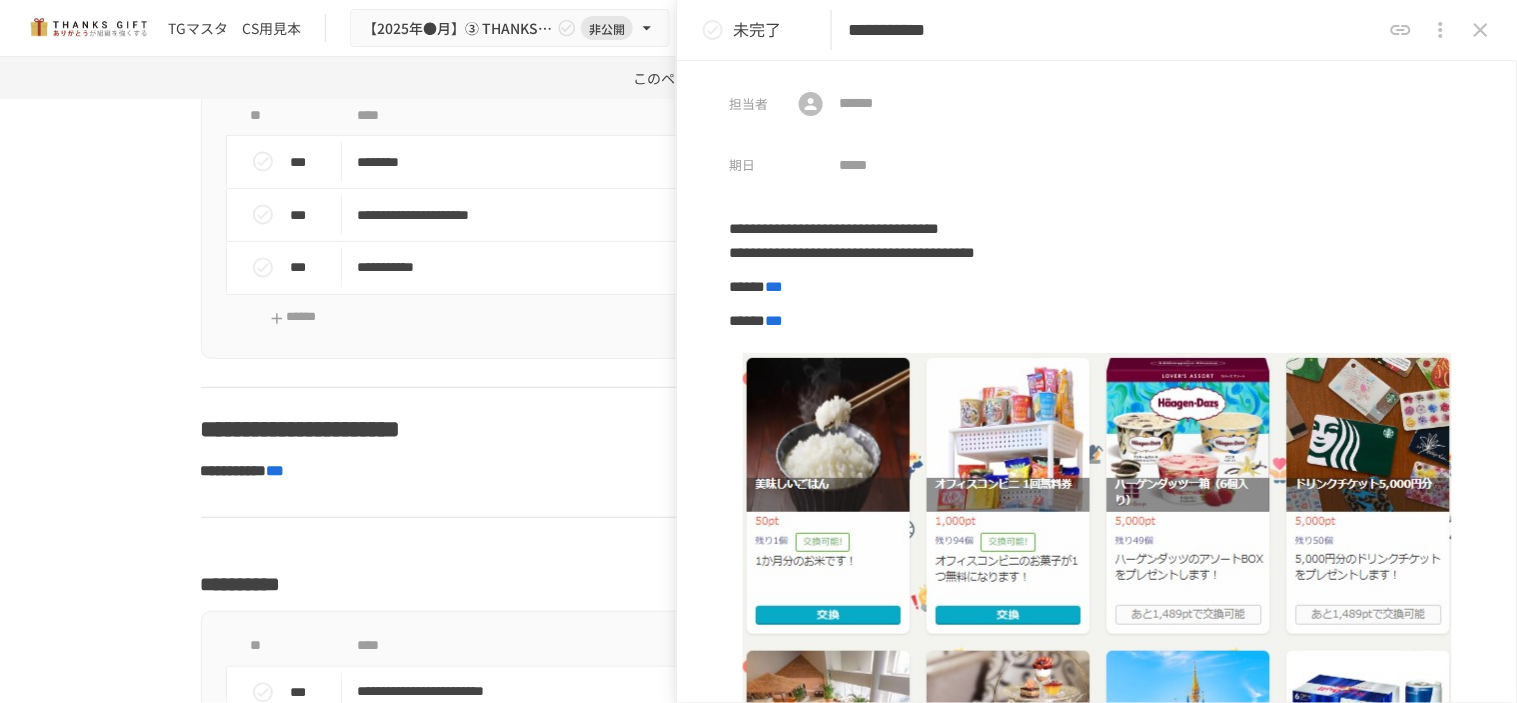 click on "**********" at bounding box center (1114, 30) 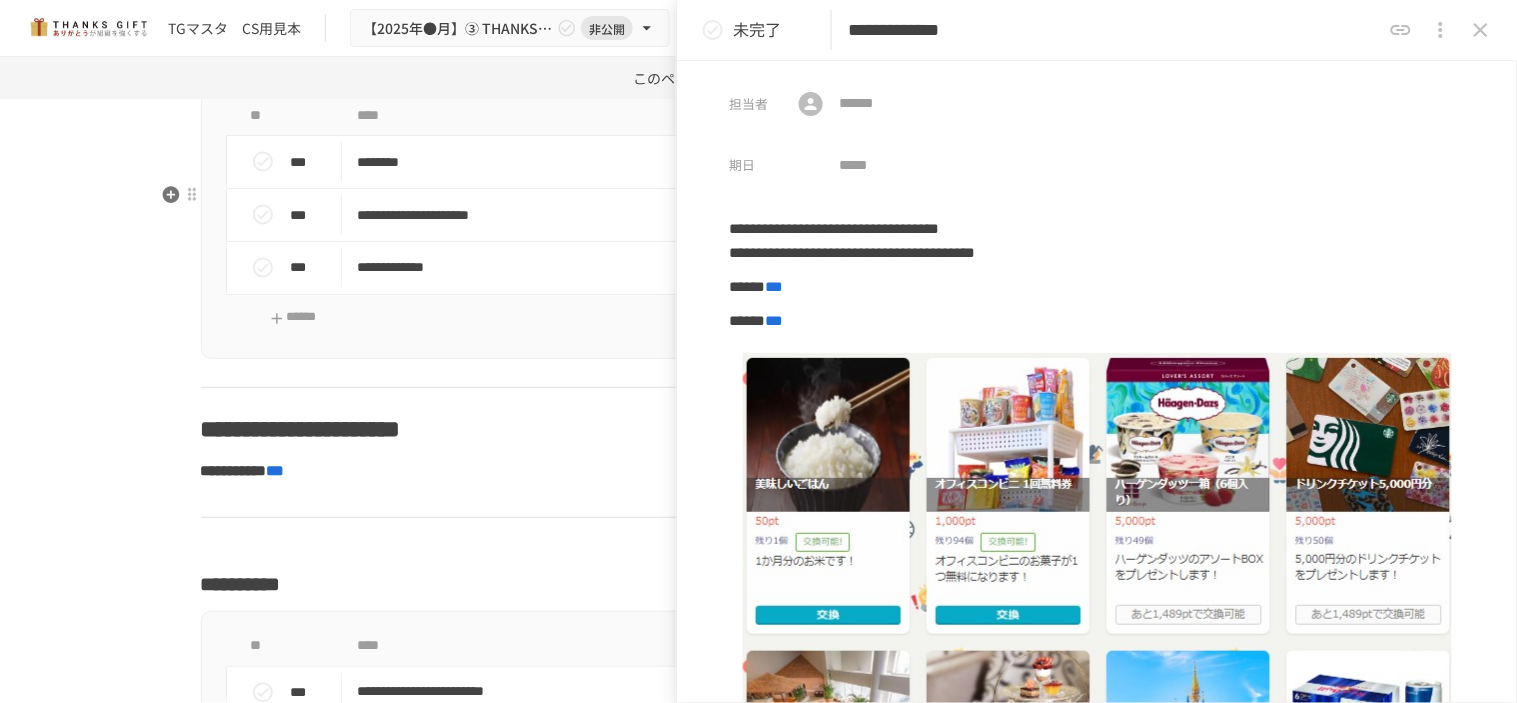 type on "**********" 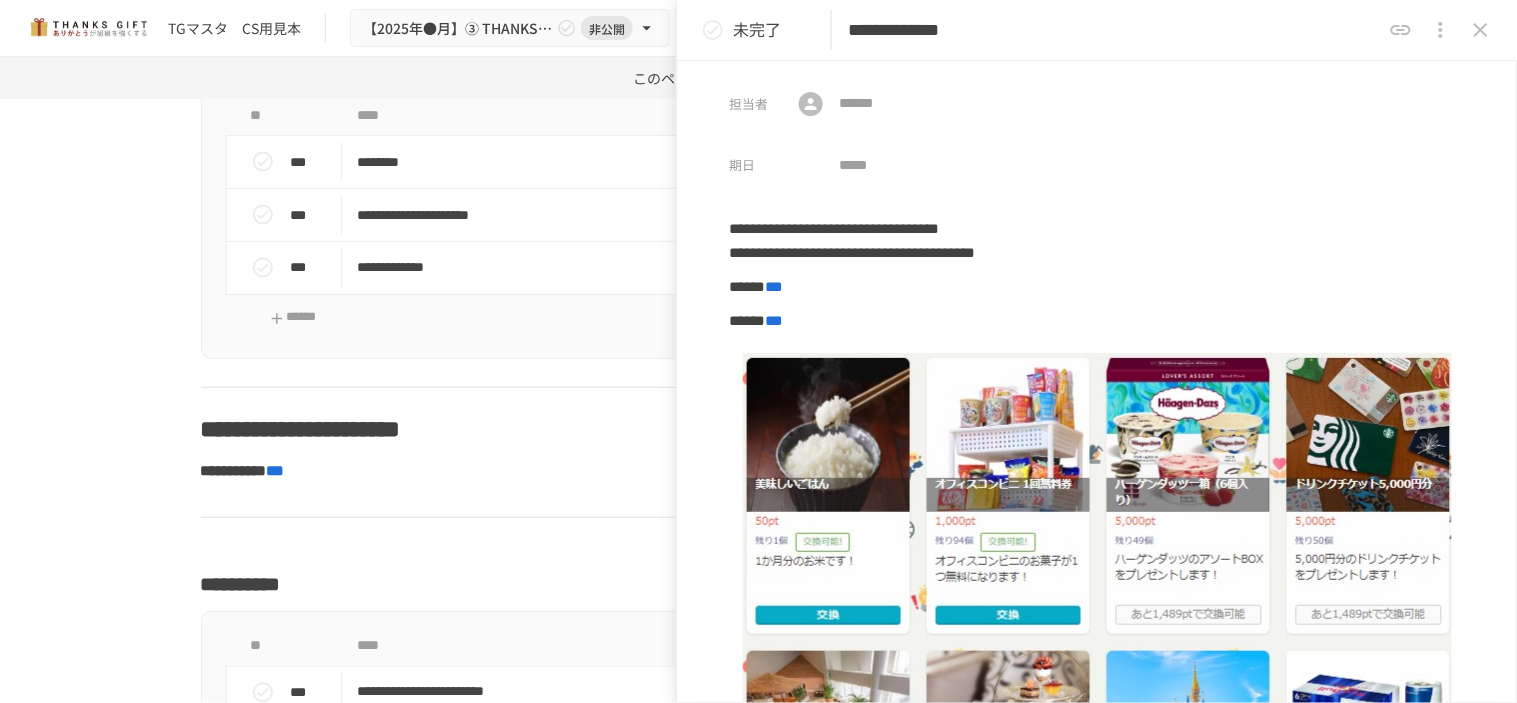 click 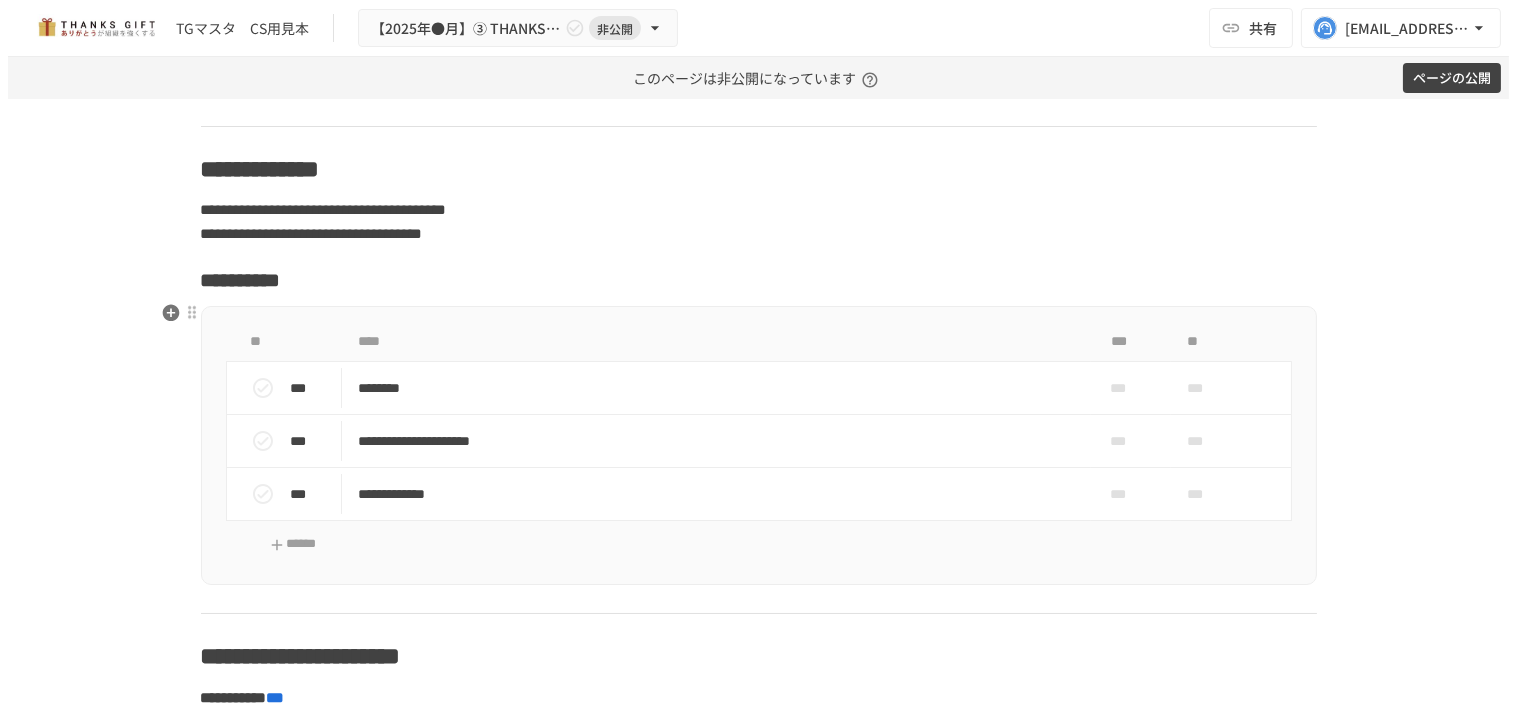 scroll, scrollTop: 20018, scrollLeft: 0, axis: vertical 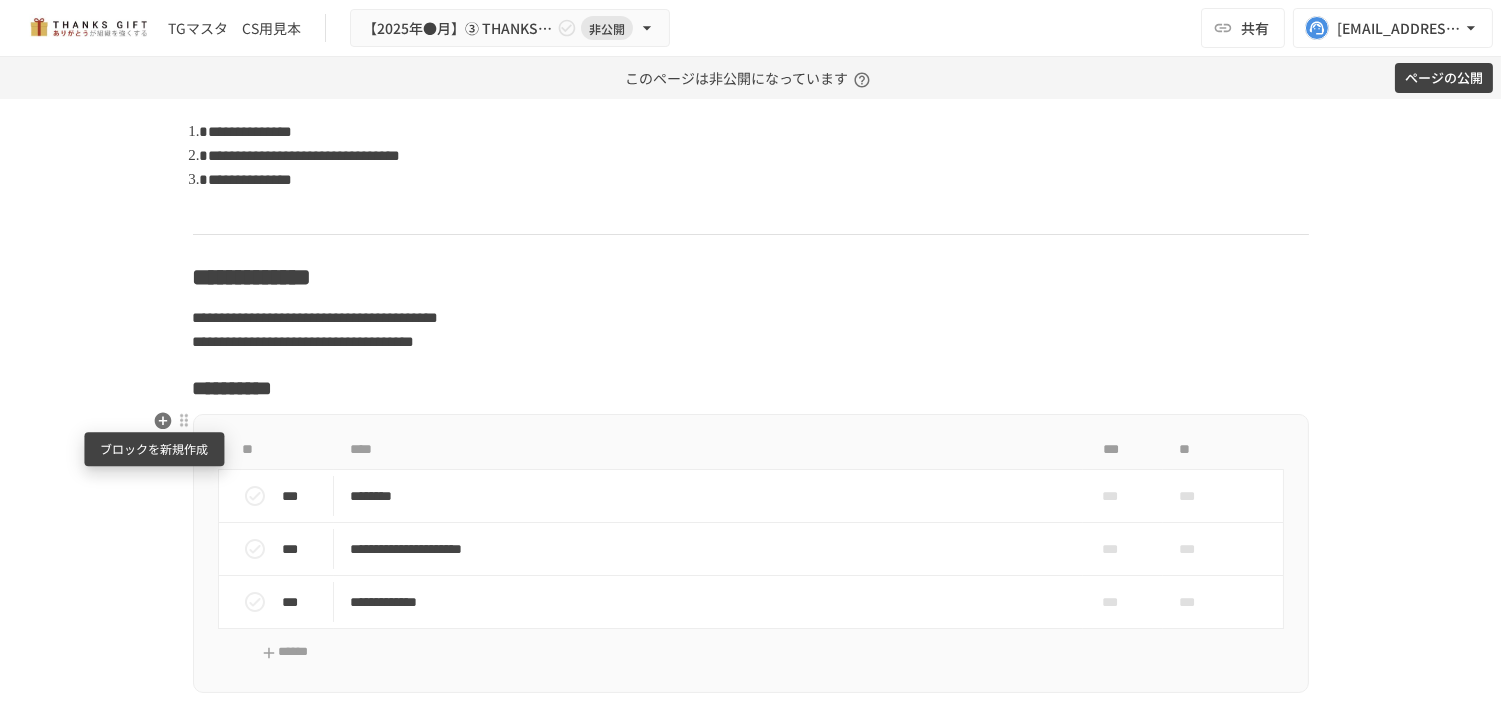 click 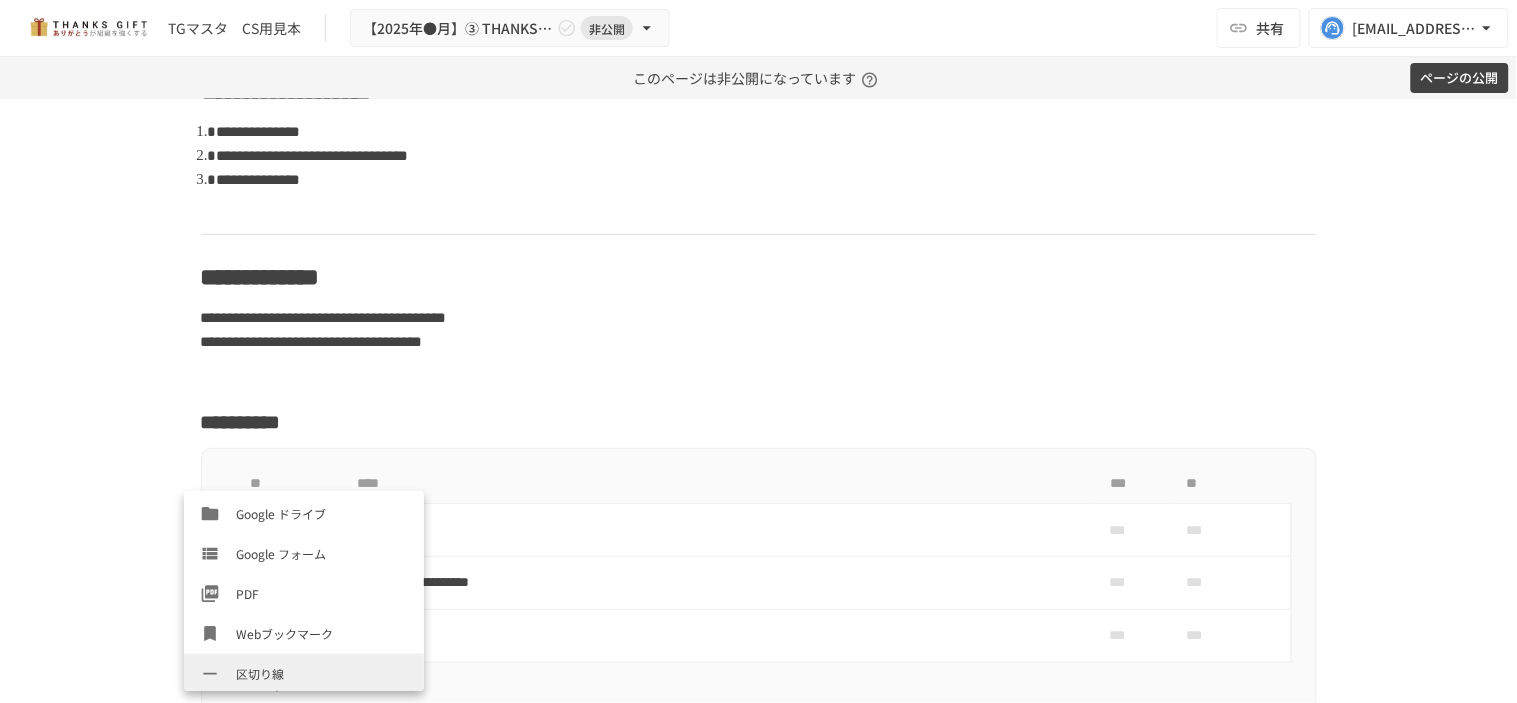 scroll, scrollTop: 680, scrollLeft: 0, axis: vertical 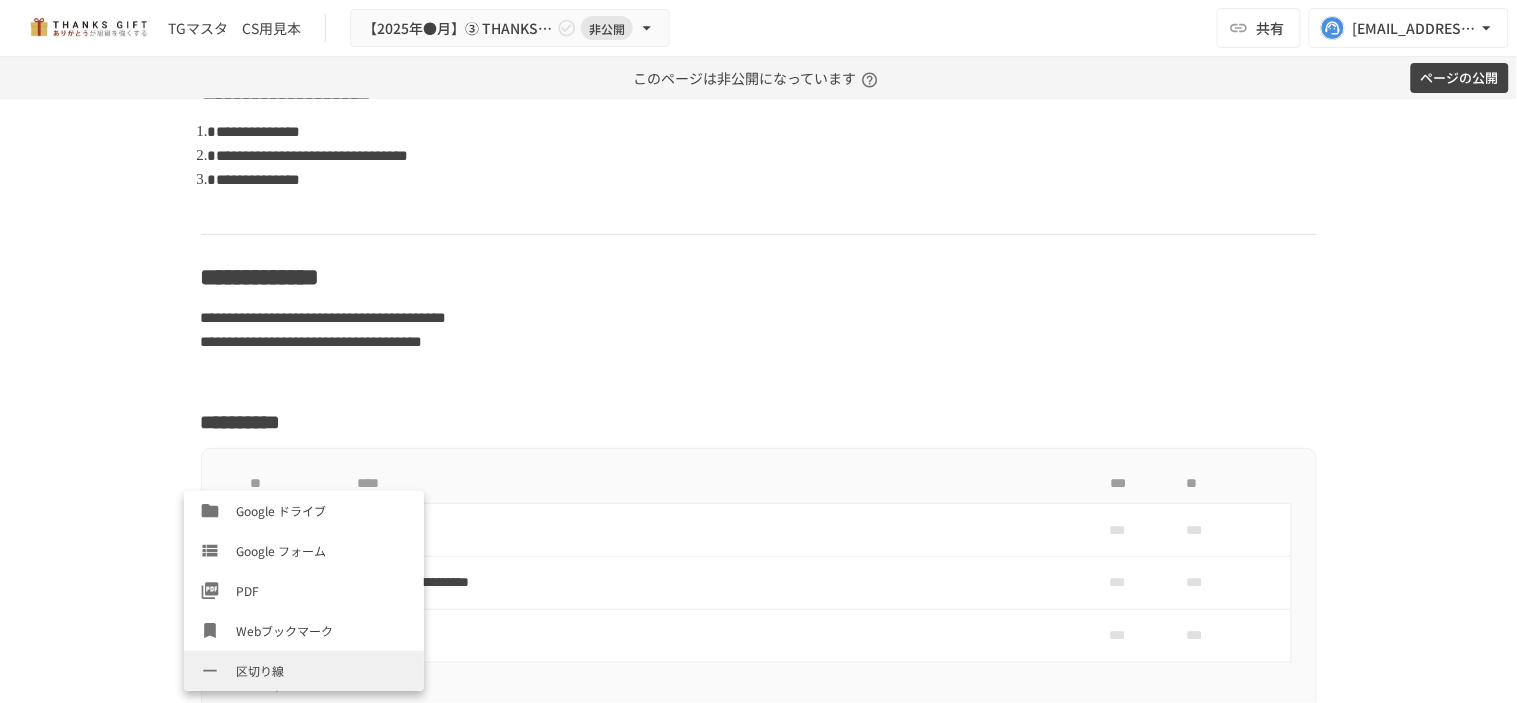 drag, startPoint x: 271, startPoint y: 661, endPoint x: 318, endPoint y: 625, distance: 59.20304 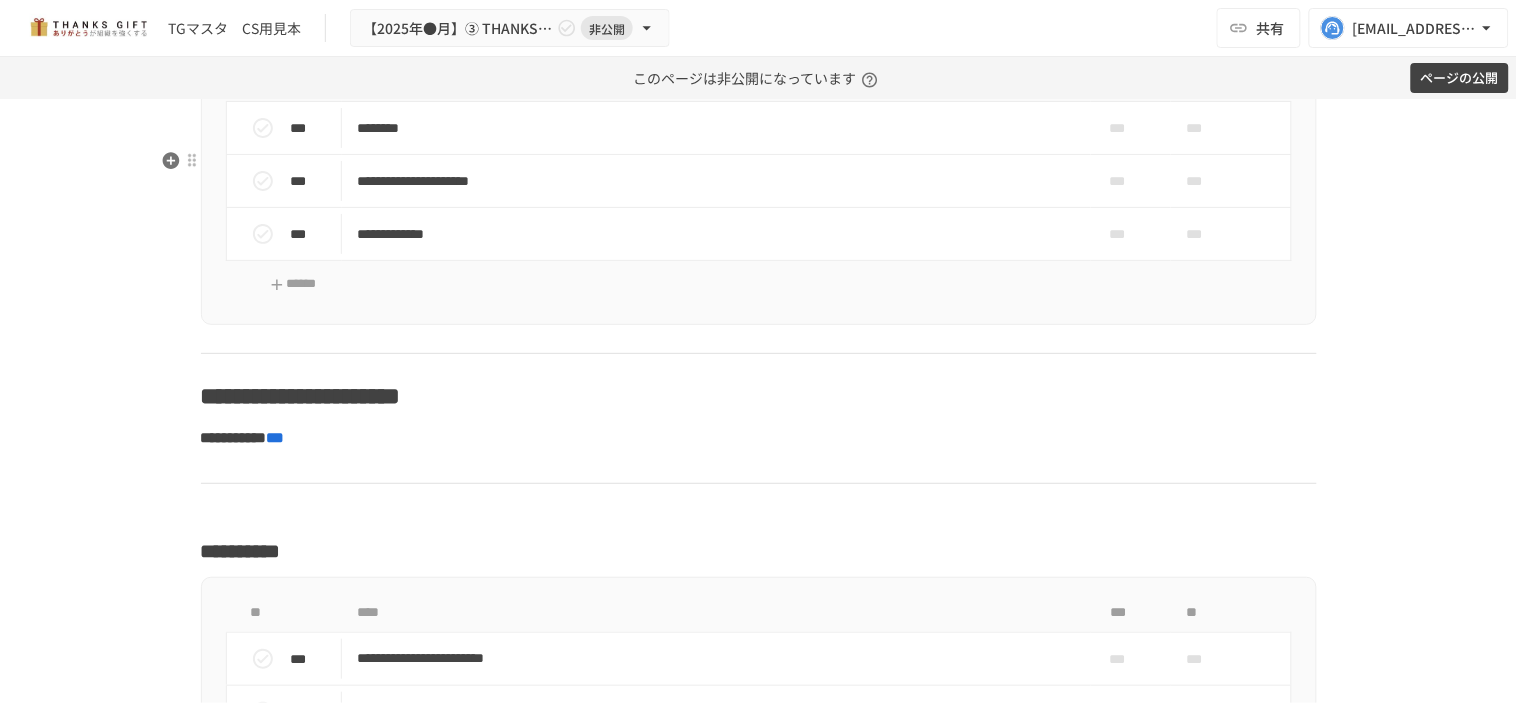 scroll, scrollTop: 20130, scrollLeft: 0, axis: vertical 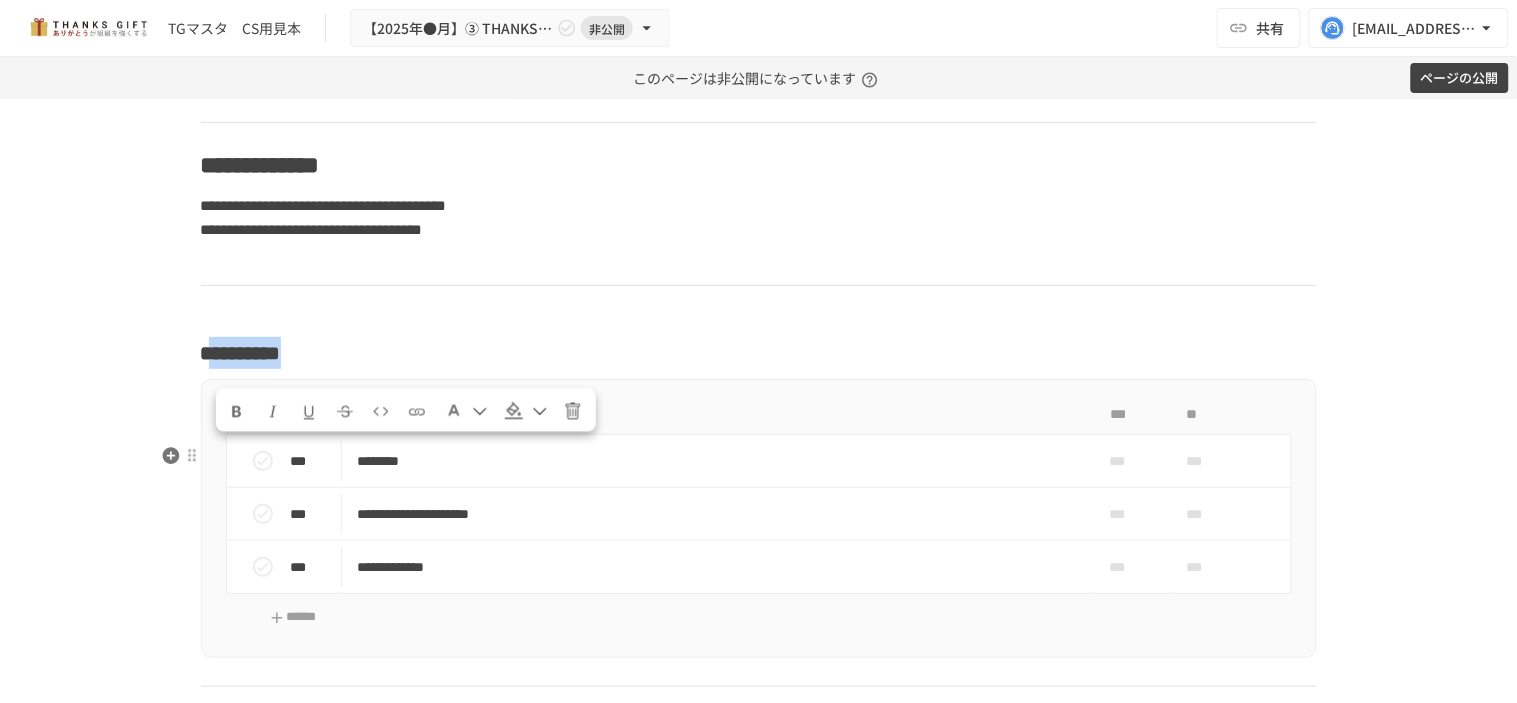 drag, startPoint x: 414, startPoint y: 461, endPoint x: 206, endPoint y: 452, distance: 208.19463 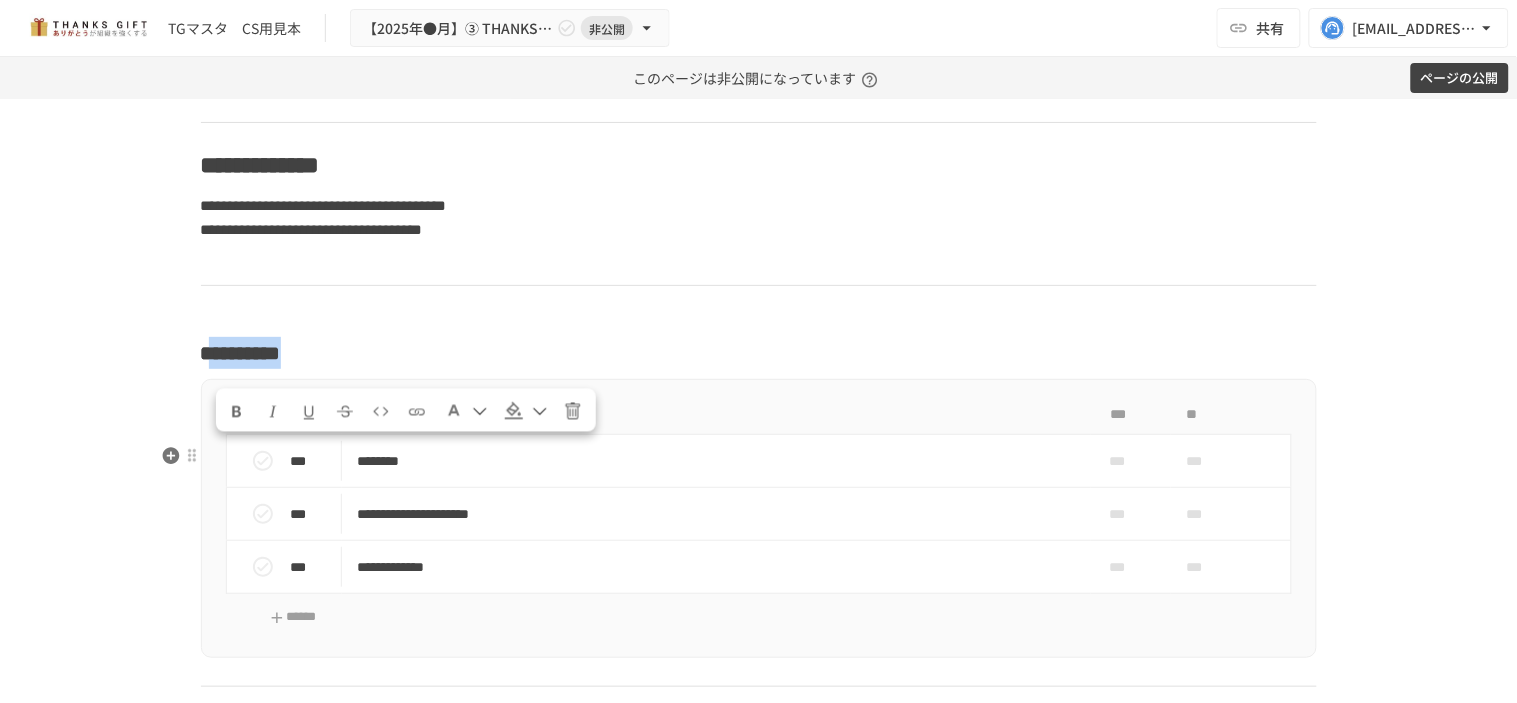 click on "**********" at bounding box center [759, 353] 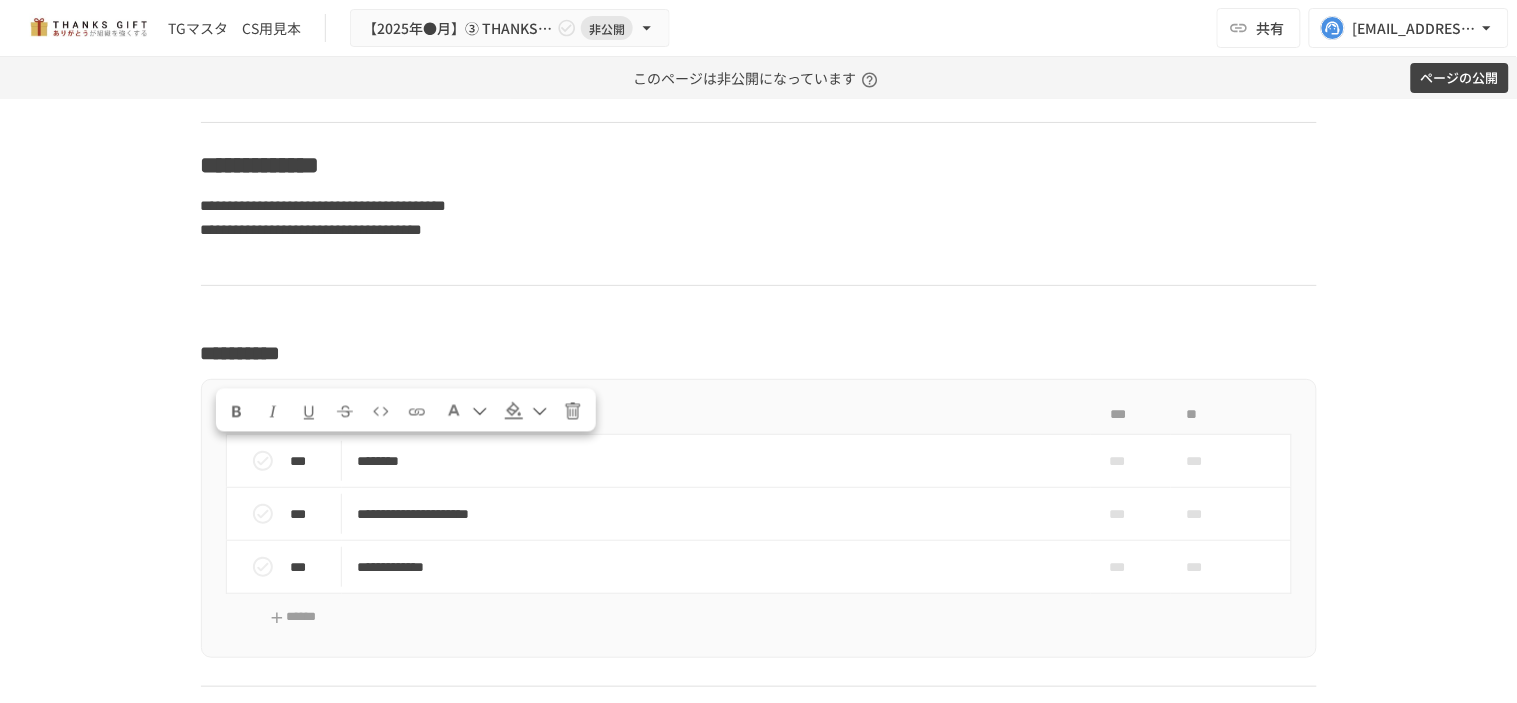 click at bounding box center [742, 368] 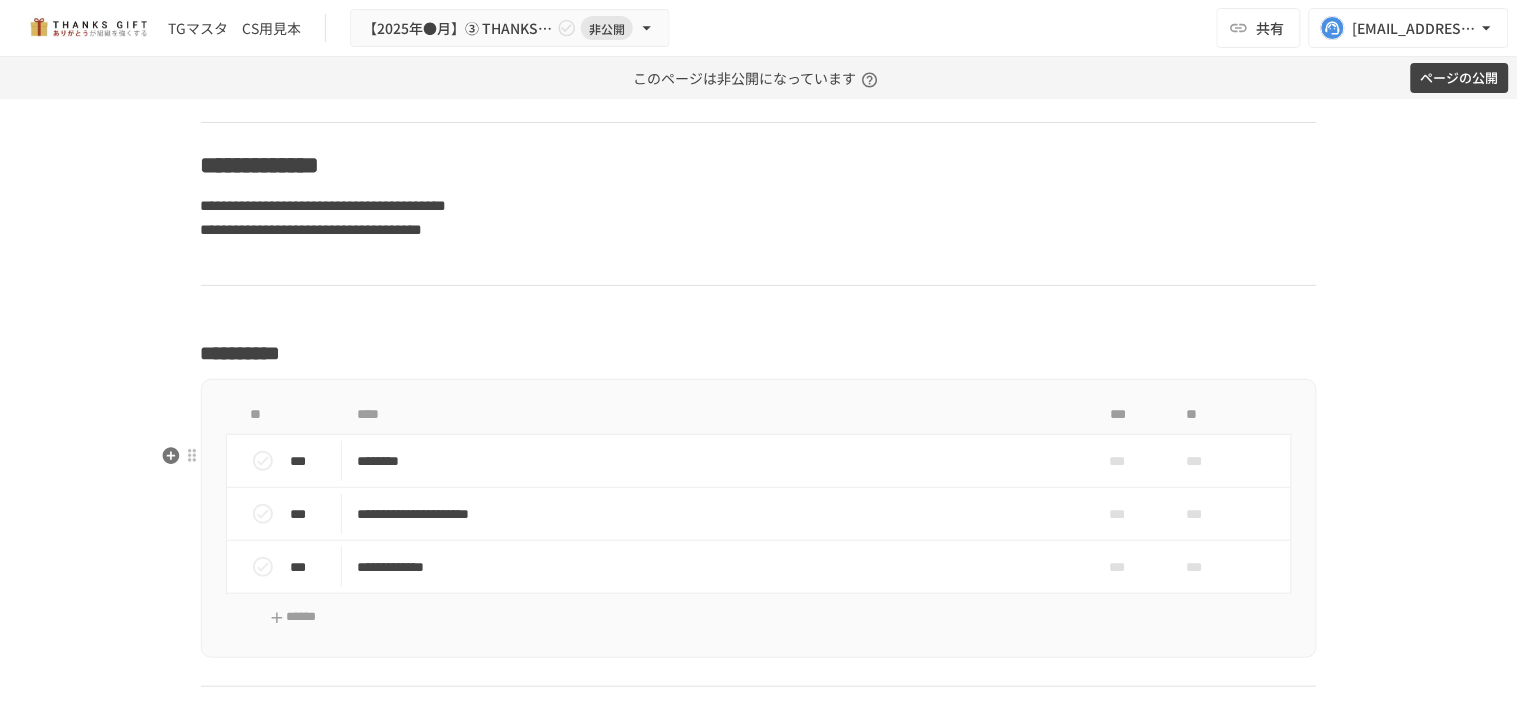 click on "**********" at bounding box center [759, -6754] 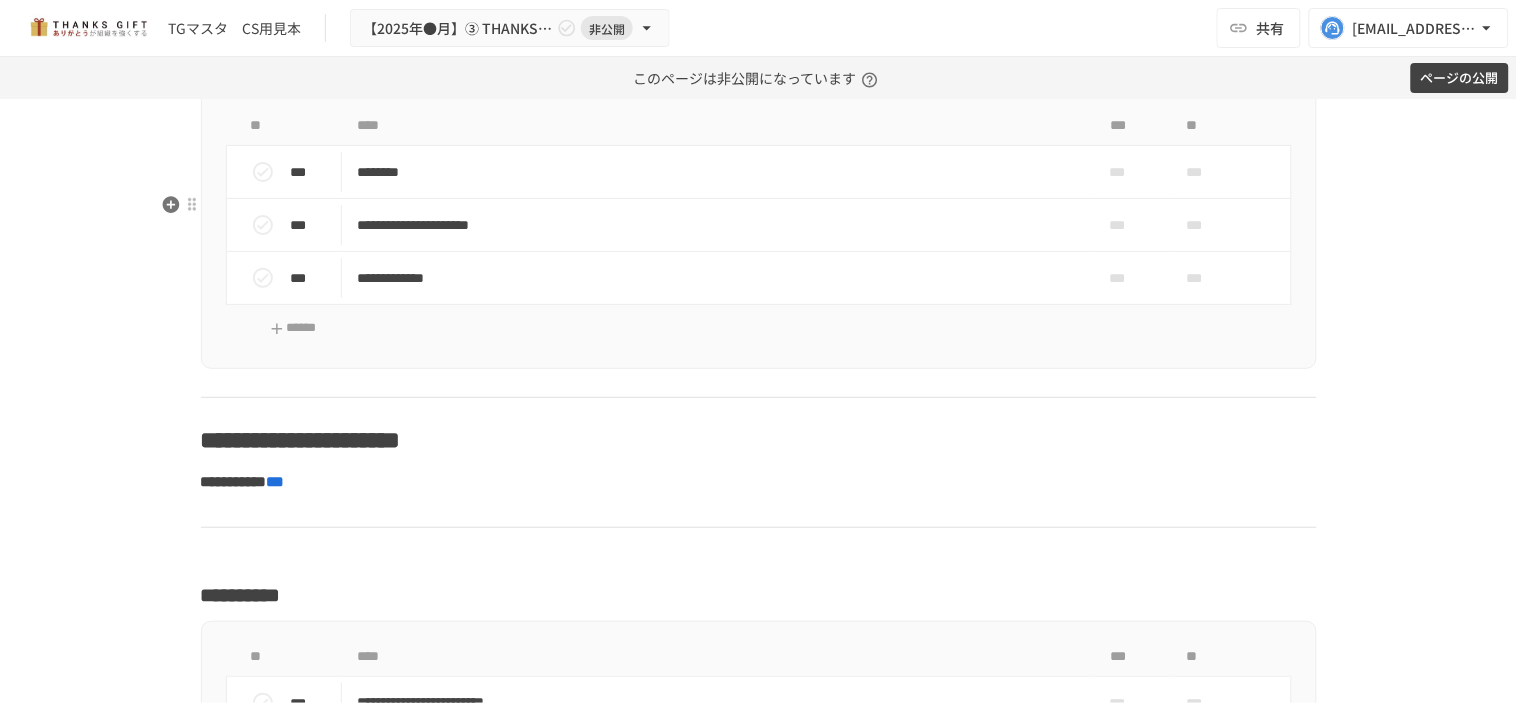 scroll, scrollTop: 20302, scrollLeft: 0, axis: vertical 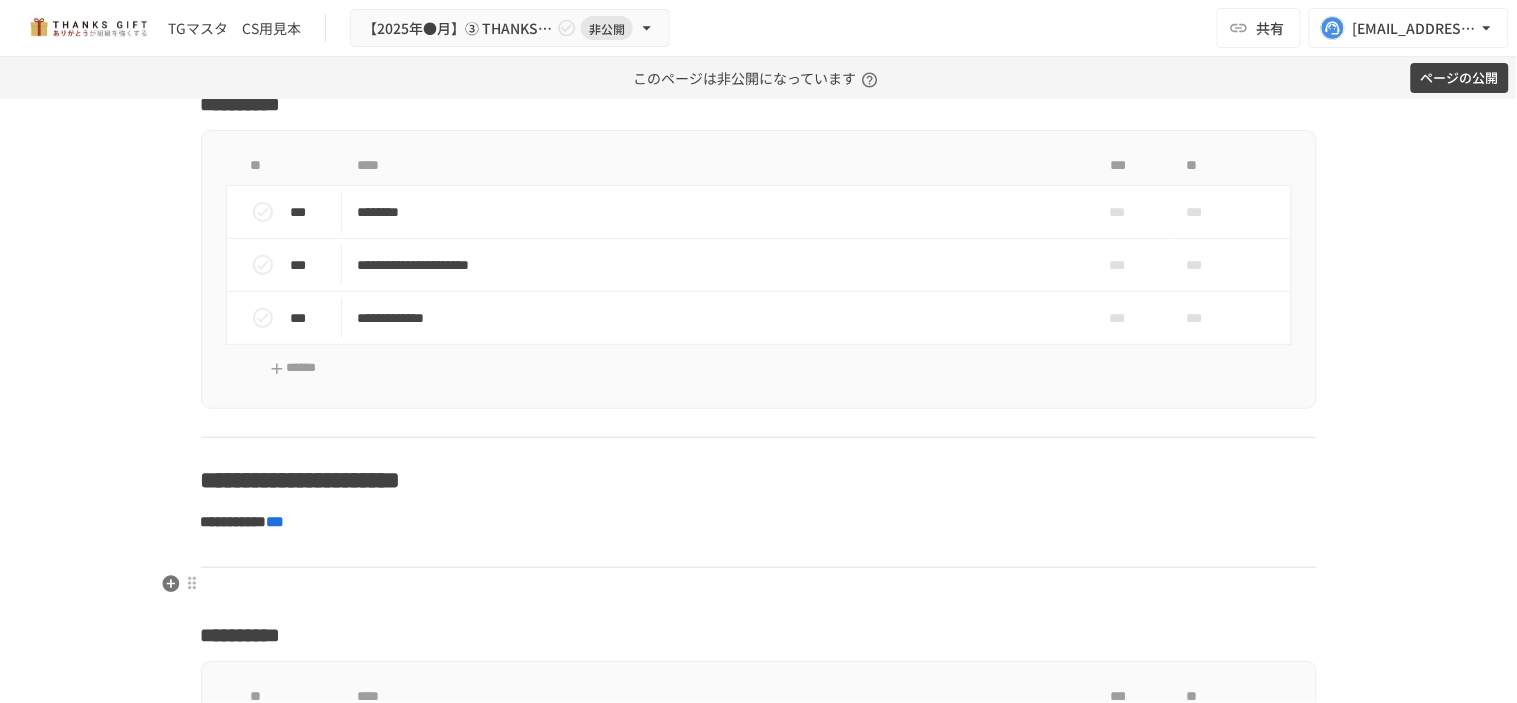 click on "**********" at bounding box center [759, -6965] 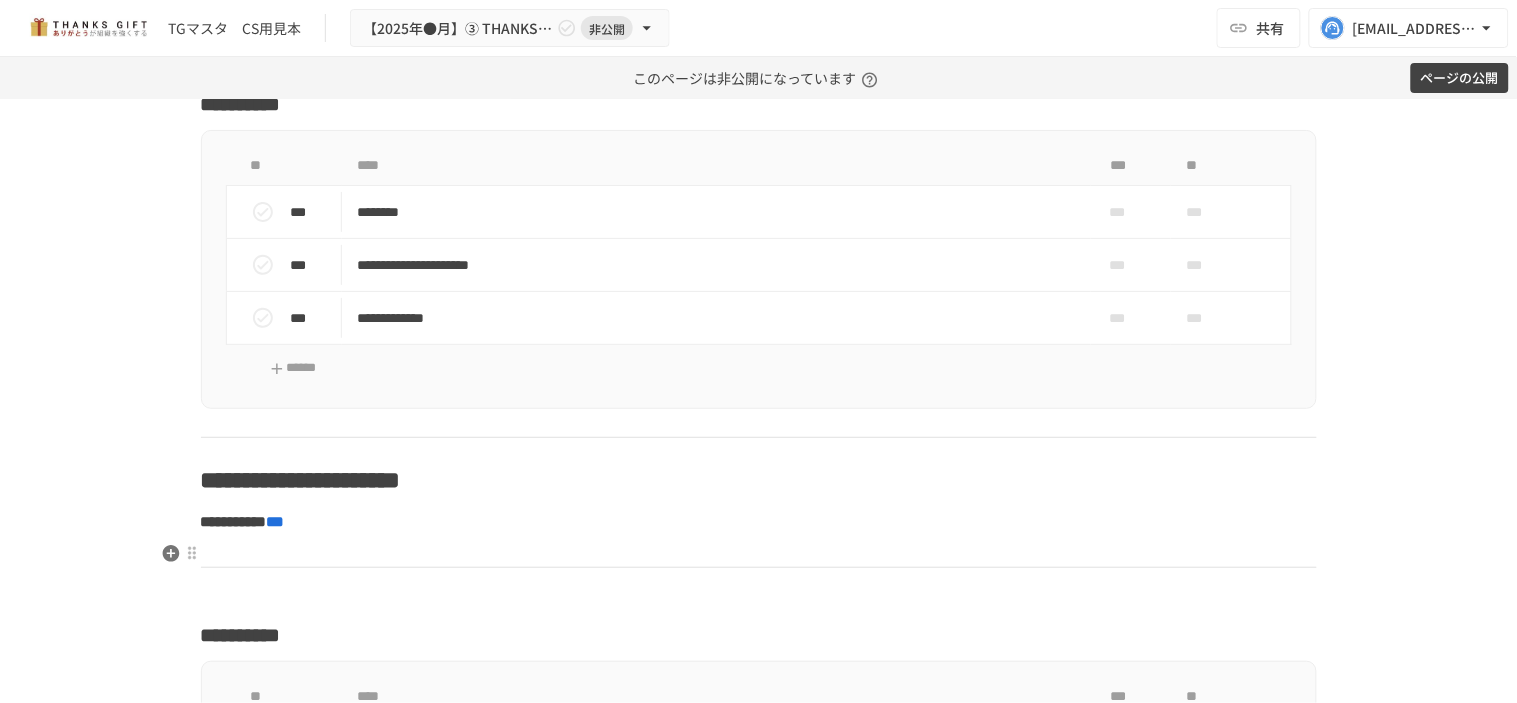 click on "**********" at bounding box center (759, -6965) 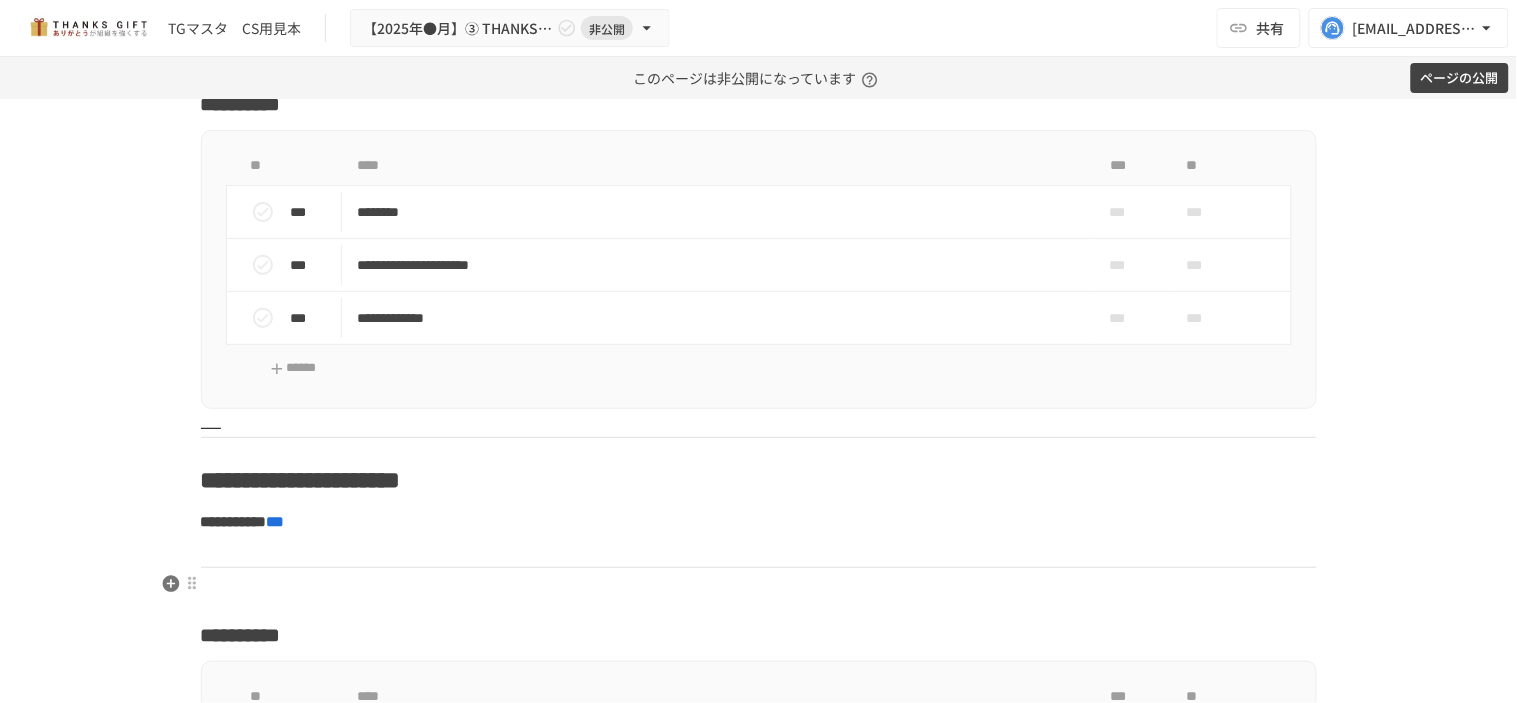 click on "**********" at bounding box center (759, -6965) 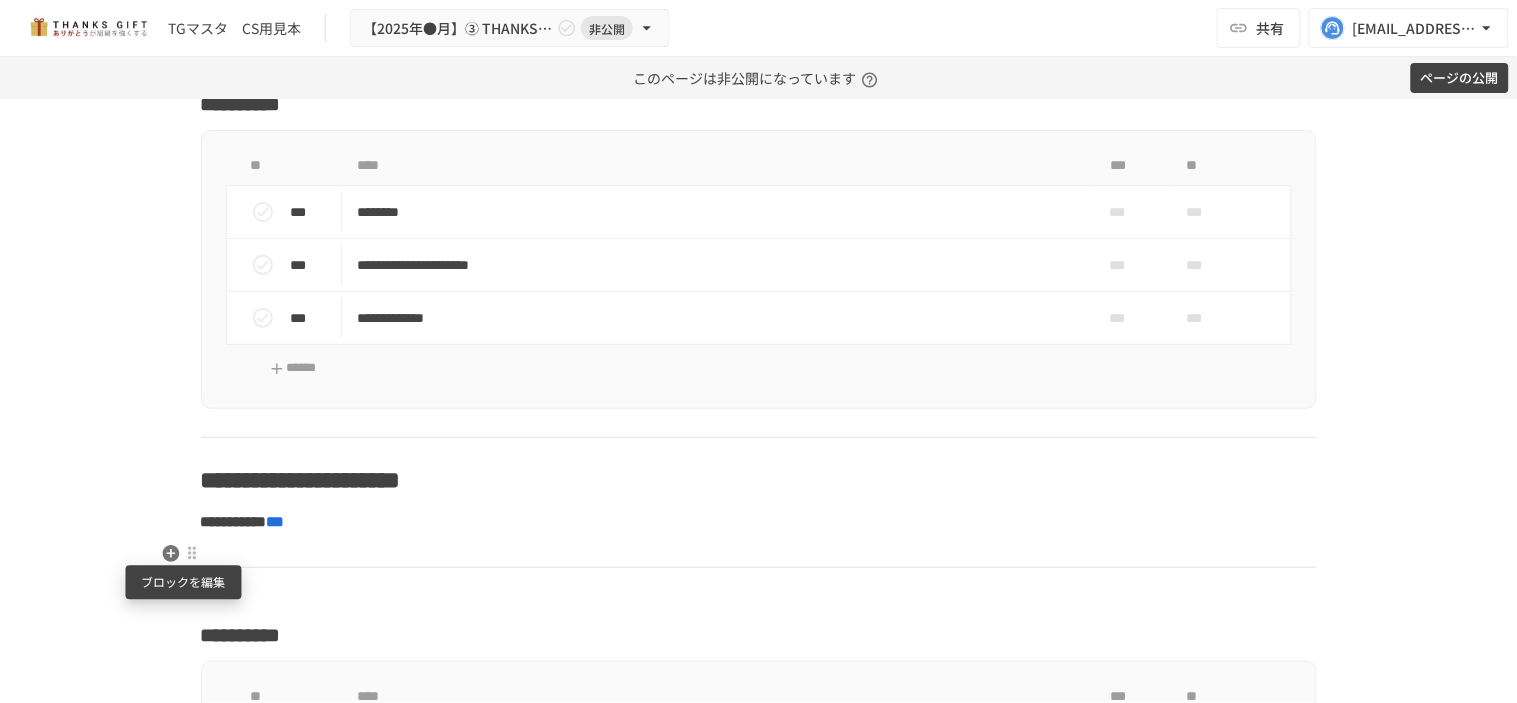 click at bounding box center [192, 554] 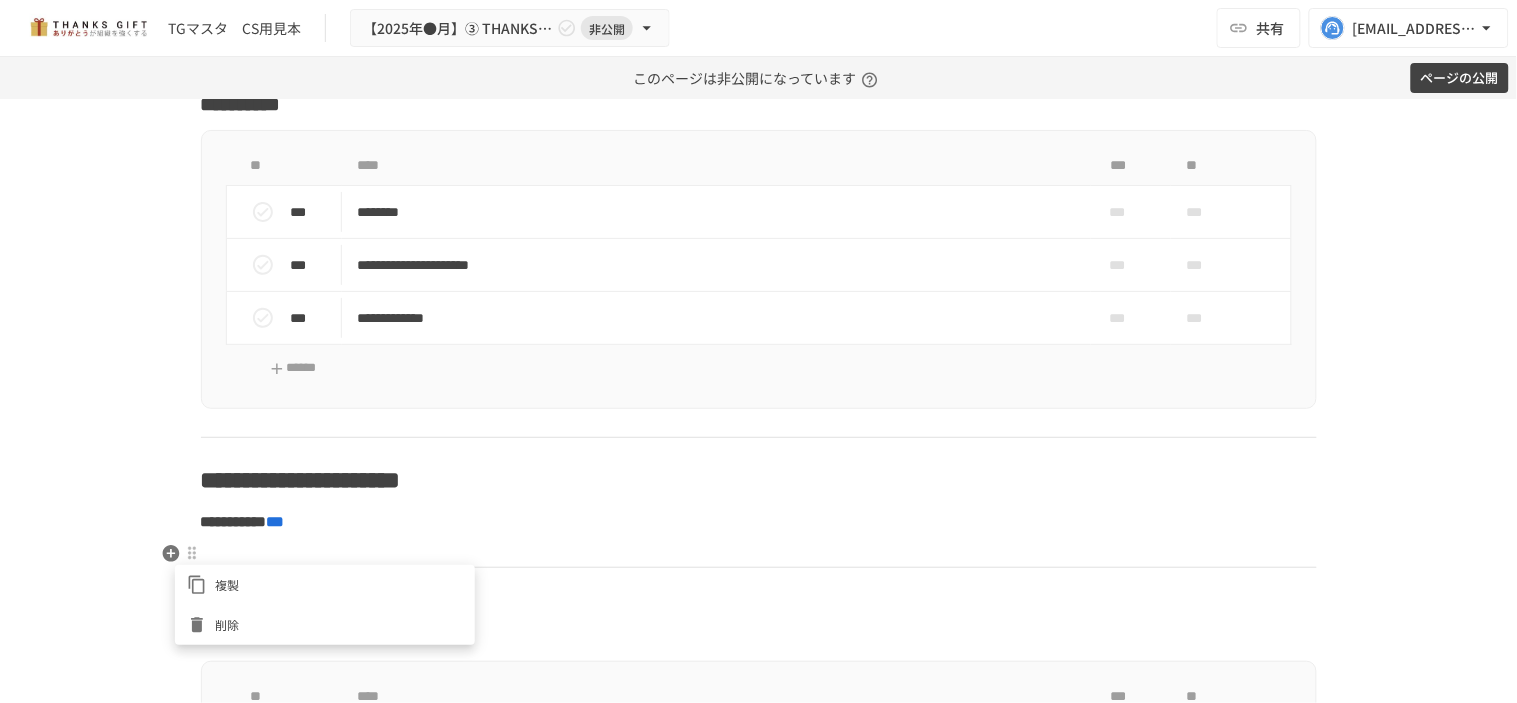 click on "削除" at bounding box center (339, 624) 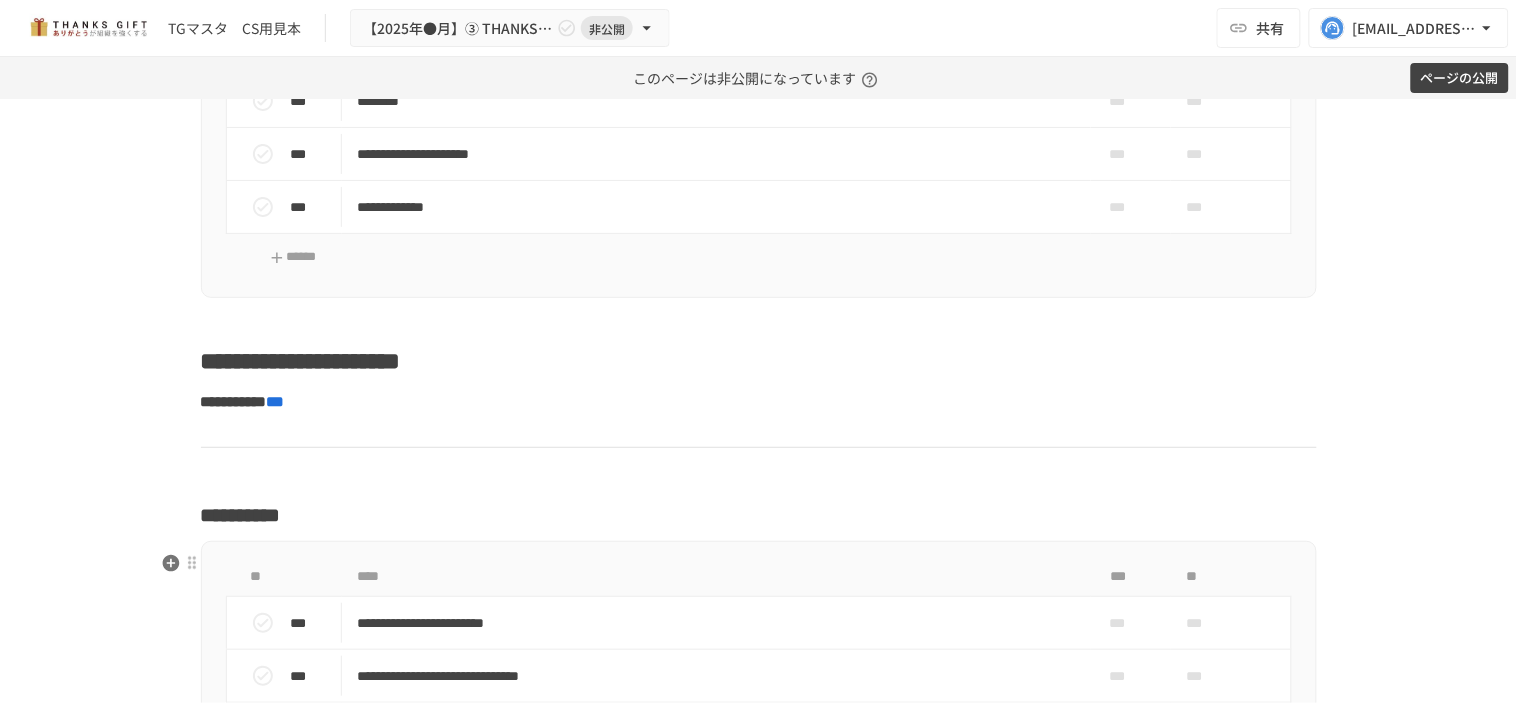 scroll, scrollTop: 20364, scrollLeft: 0, axis: vertical 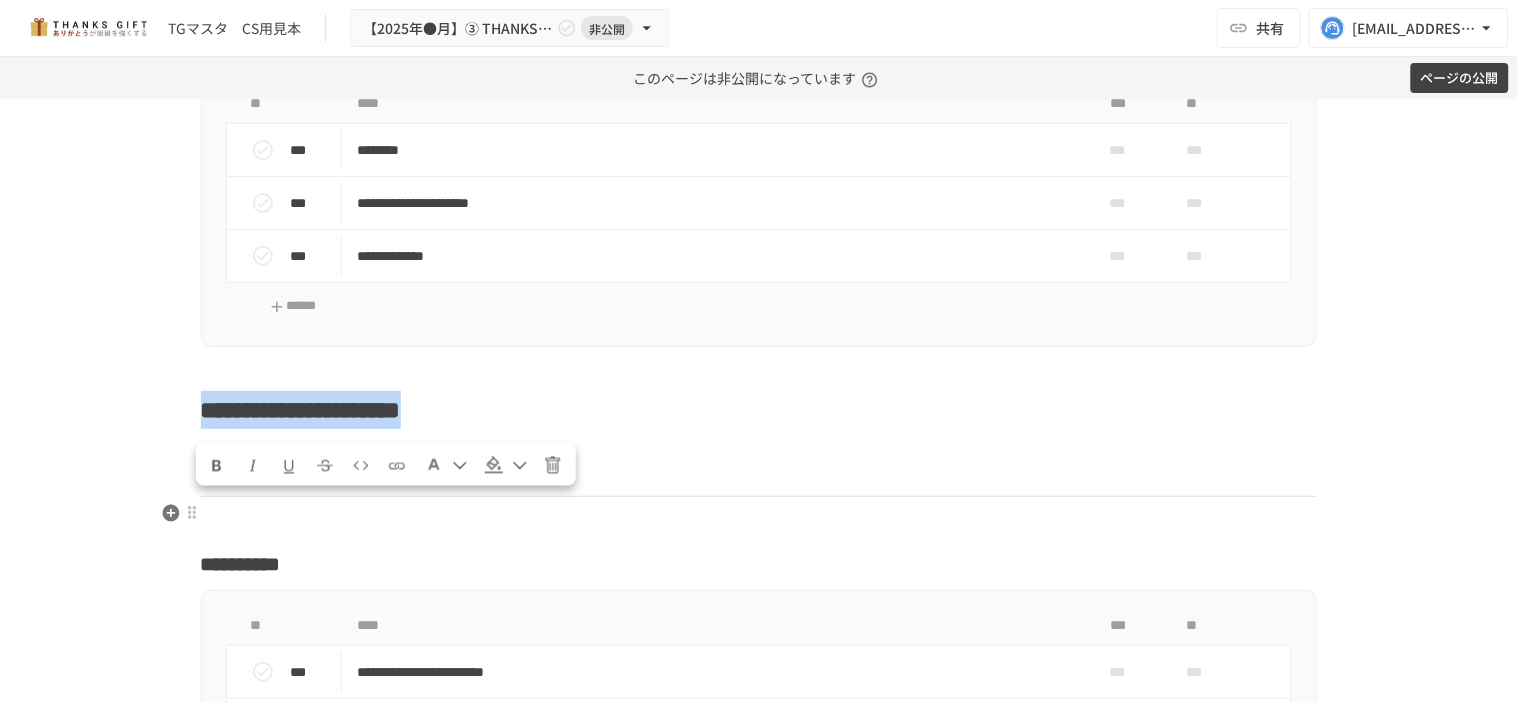 drag, startPoint x: 557, startPoint y: 518, endPoint x: 201, endPoint y: 532, distance: 356.27518 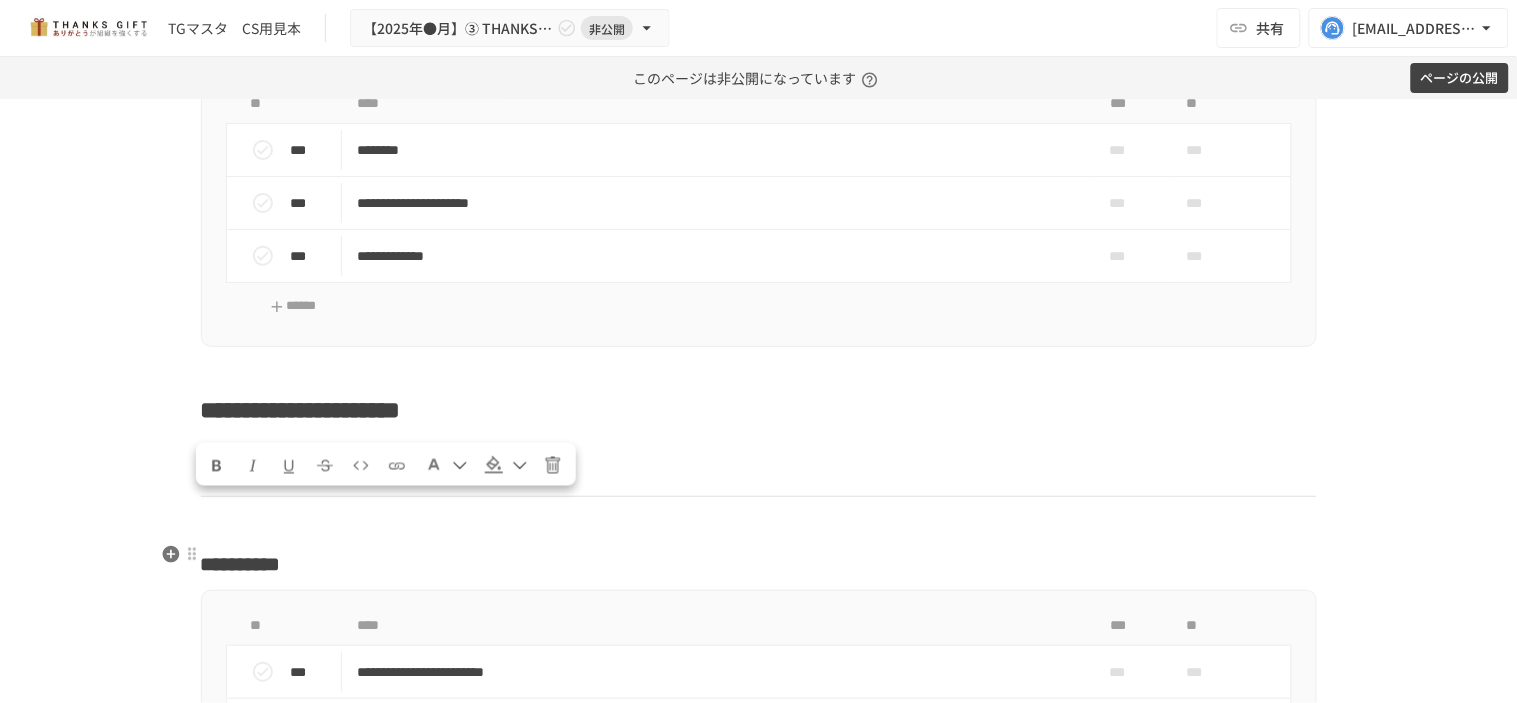 click on "**********" at bounding box center (759, 463) 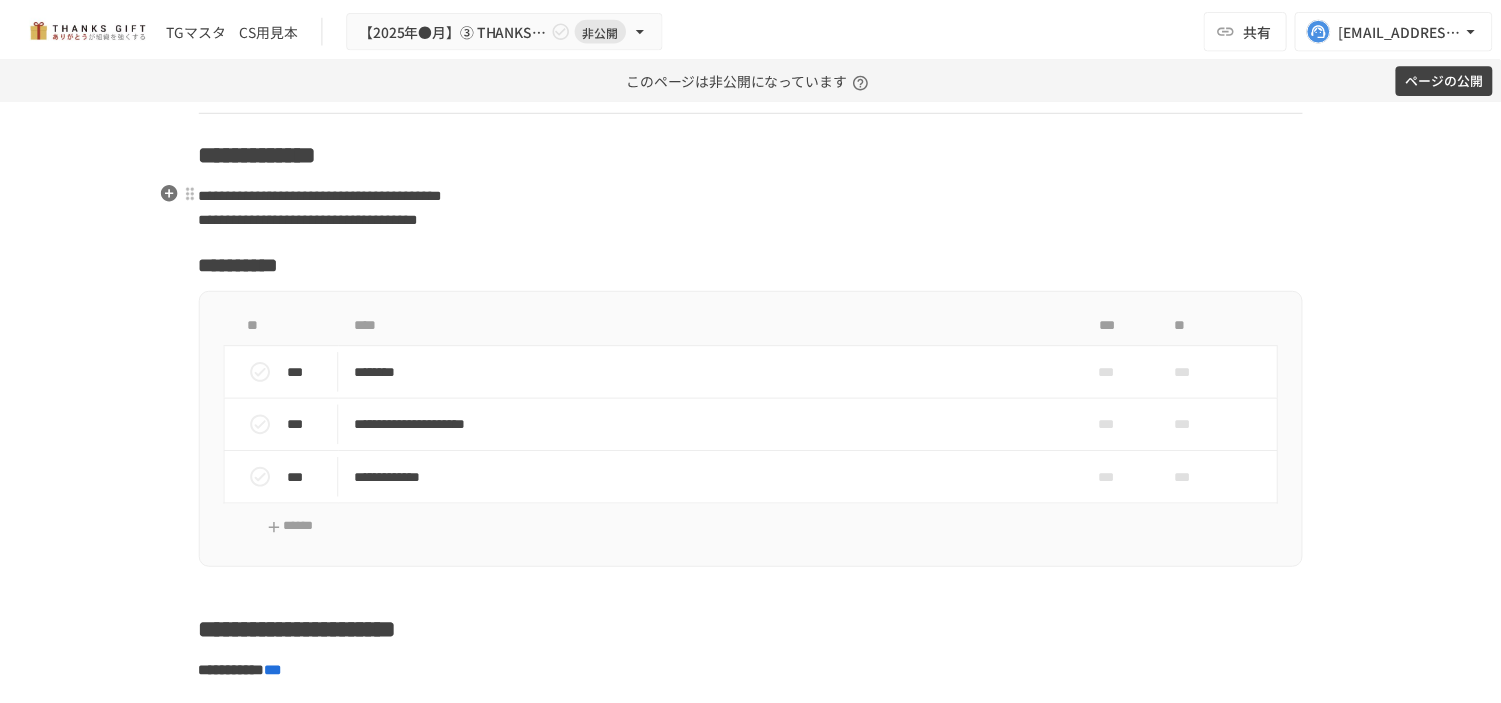 scroll, scrollTop: 20364, scrollLeft: 0, axis: vertical 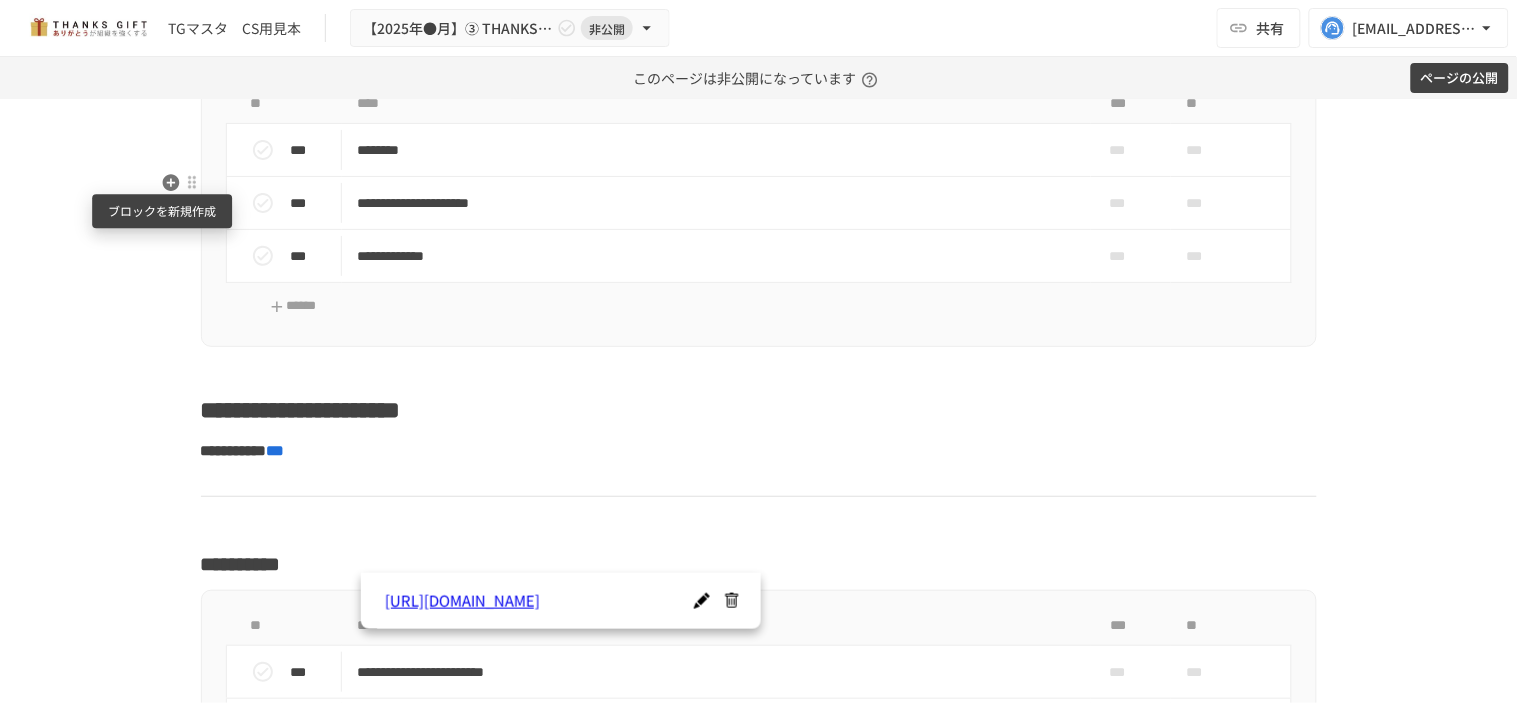 click 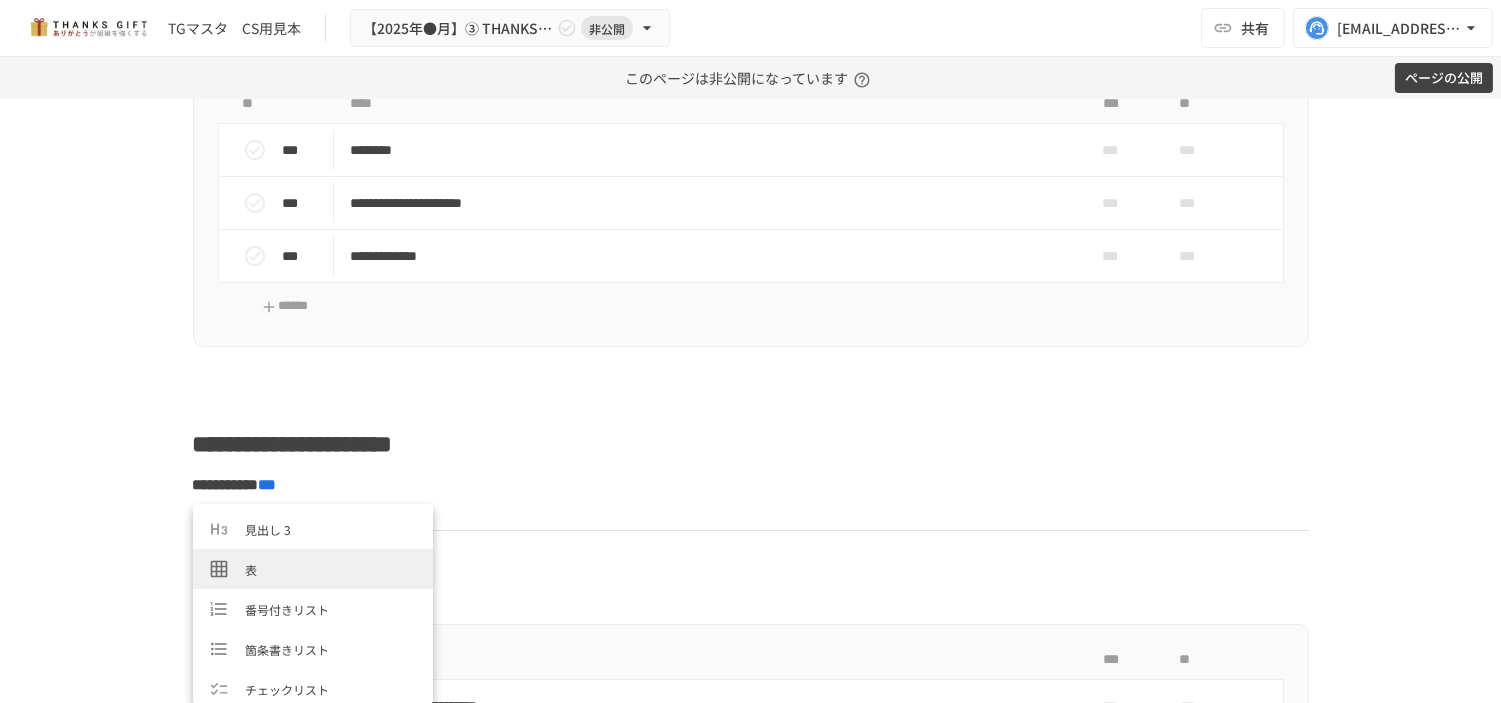 scroll, scrollTop: 0, scrollLeft: 0, axis: both 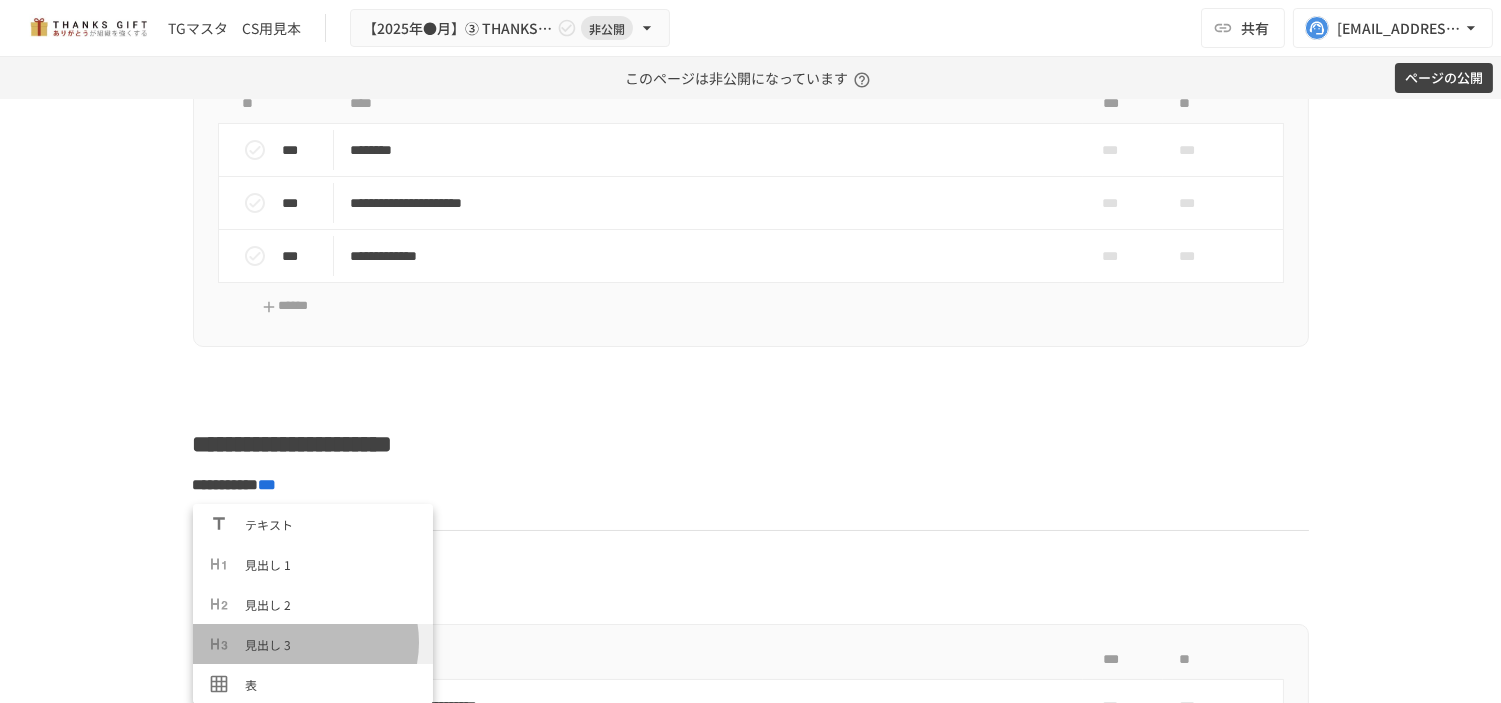 click on "見出し 3" at bounding box center [331, 644] 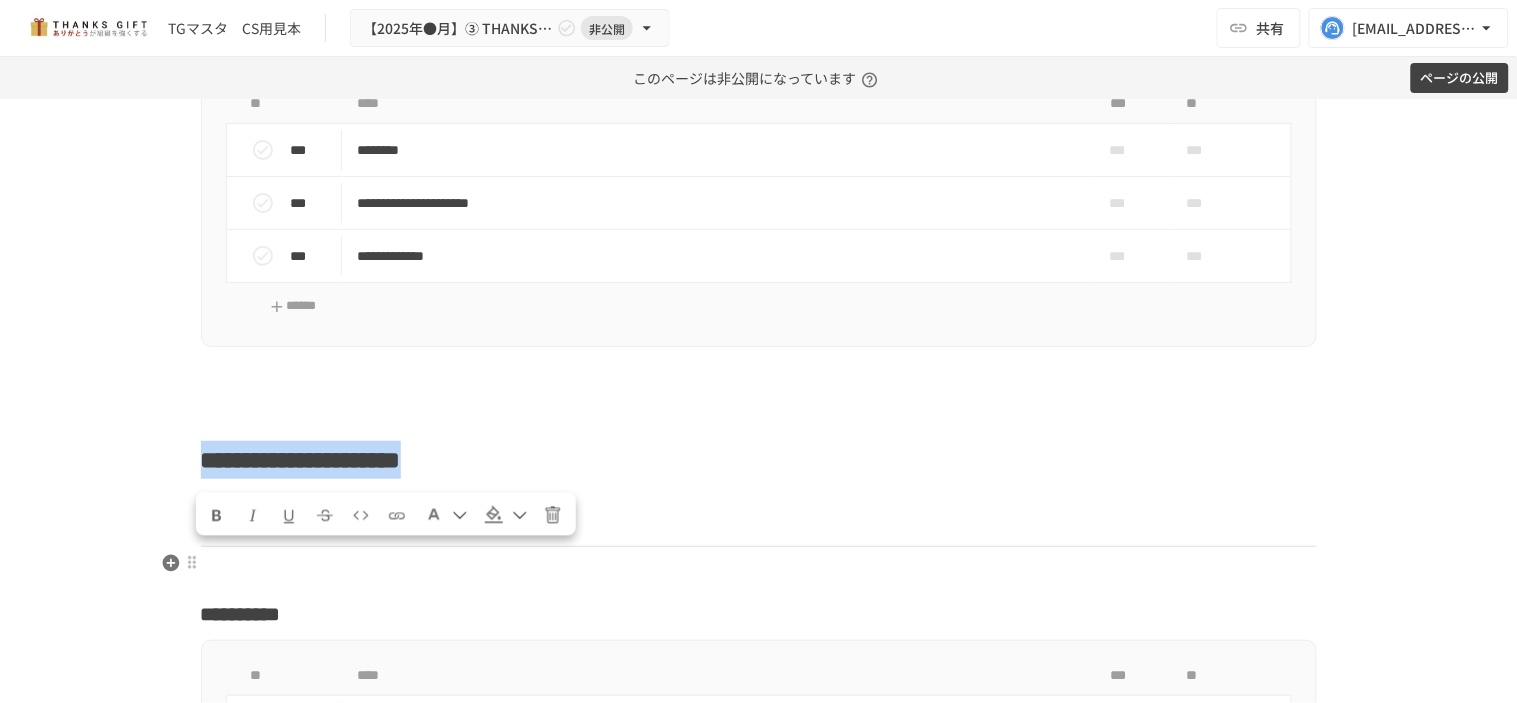 drag, startPoint x: 560, startPoint y: 567, endPoint x: 200, endPoint y: 567, distance: 360 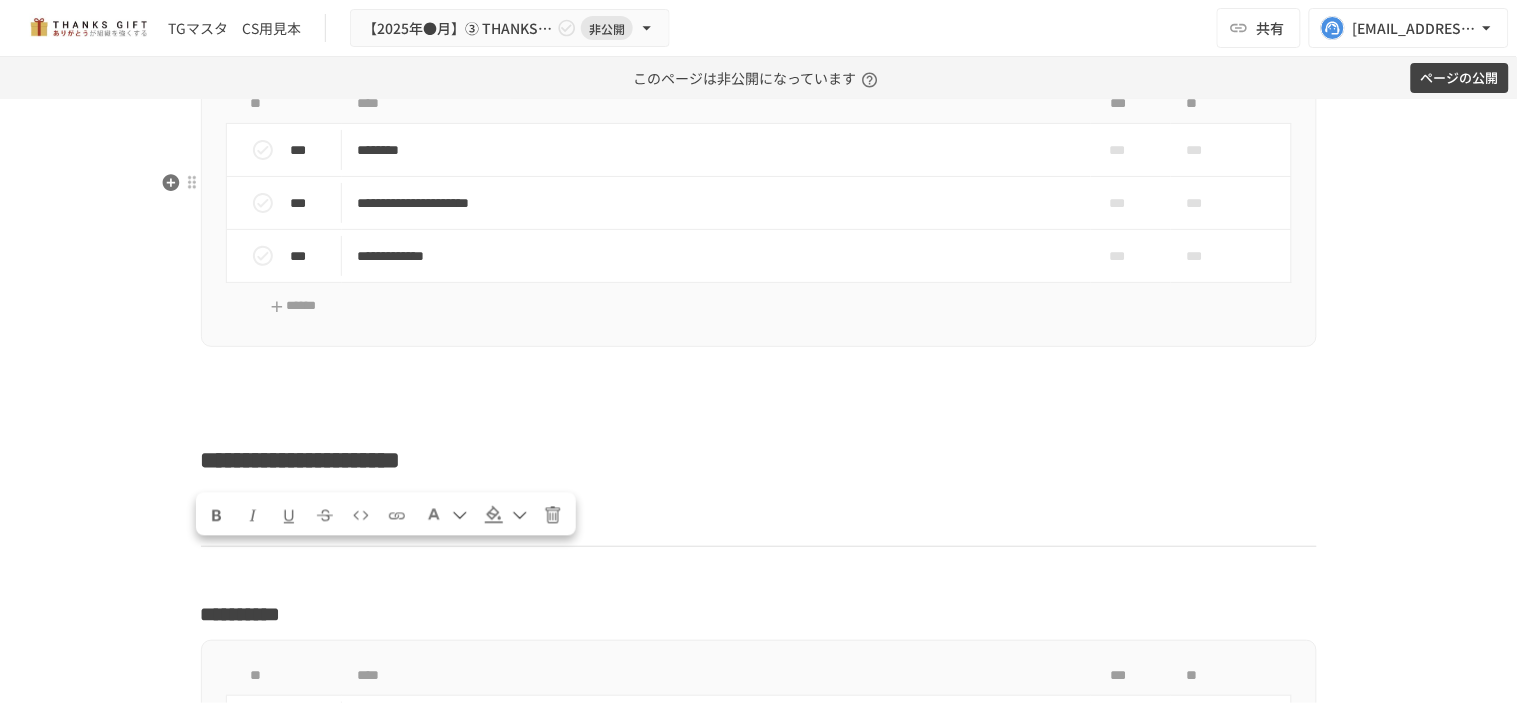 click on "**********" at bounding box center (759, 217) 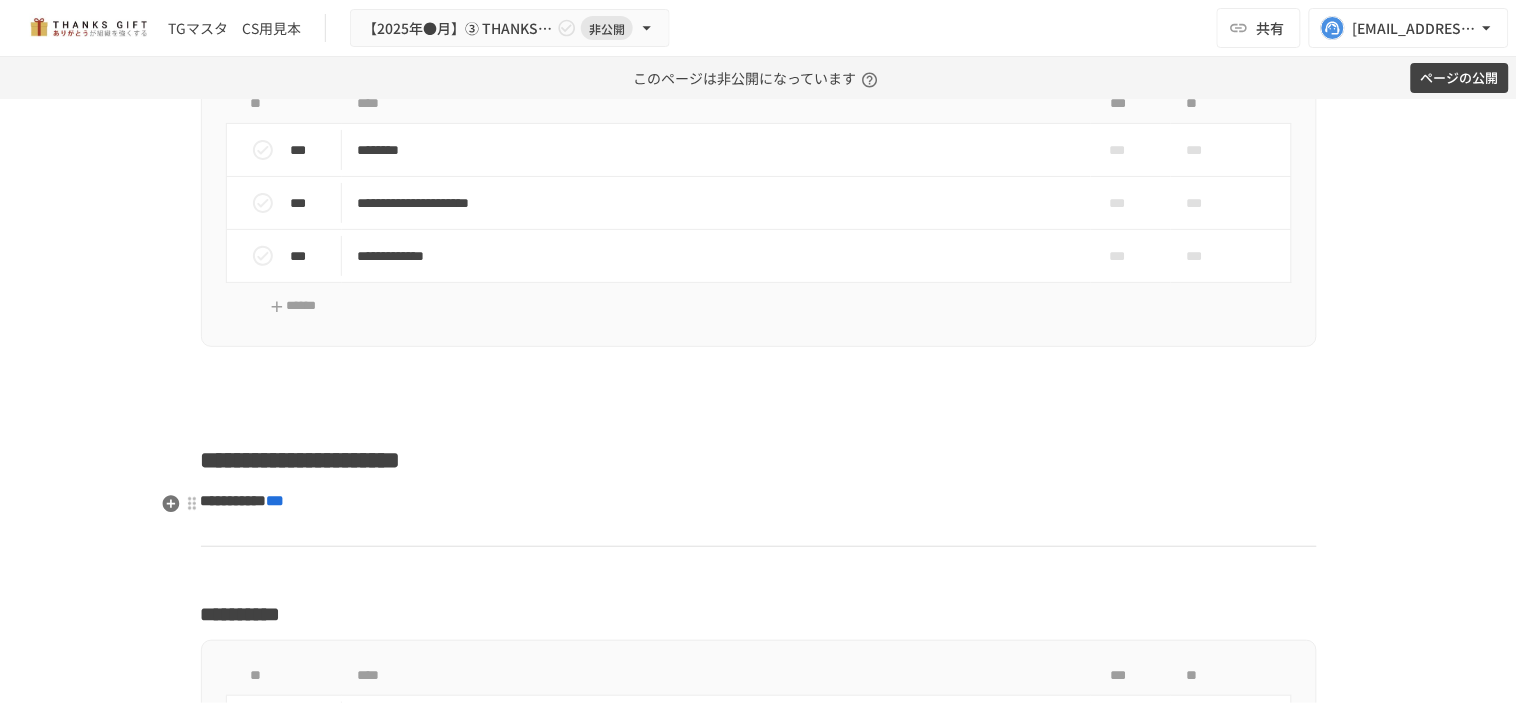 click on "**********" at bounding box center (759, -7006) 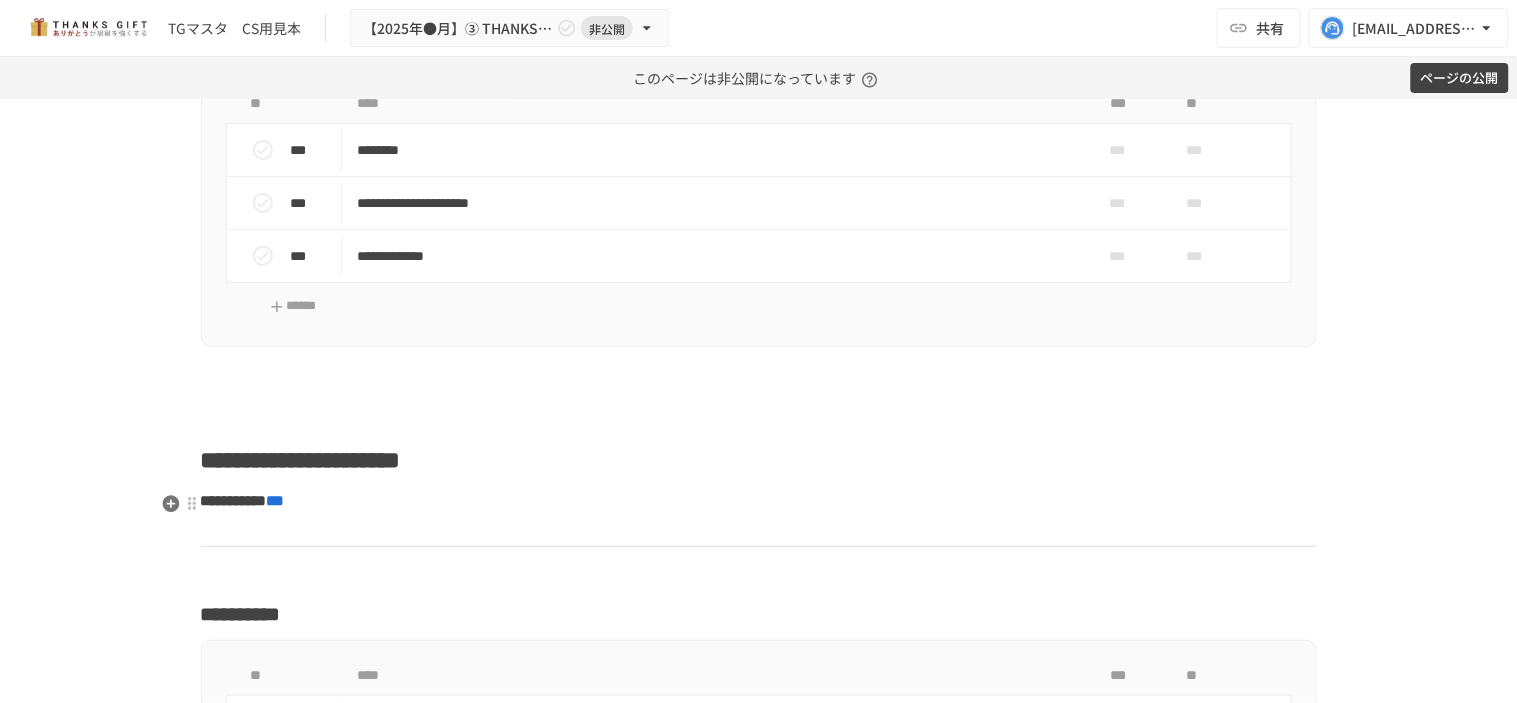 click at bounding box center [759, 401] 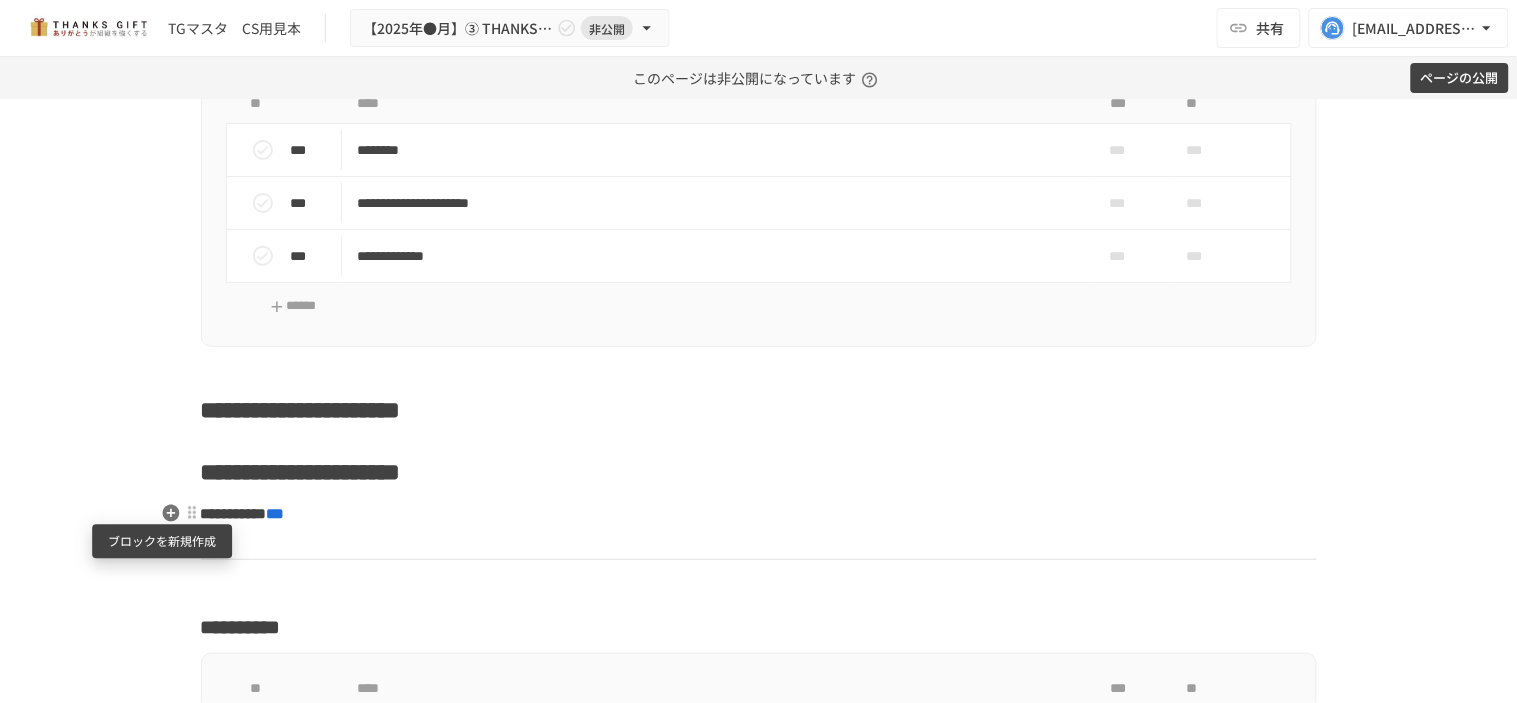click 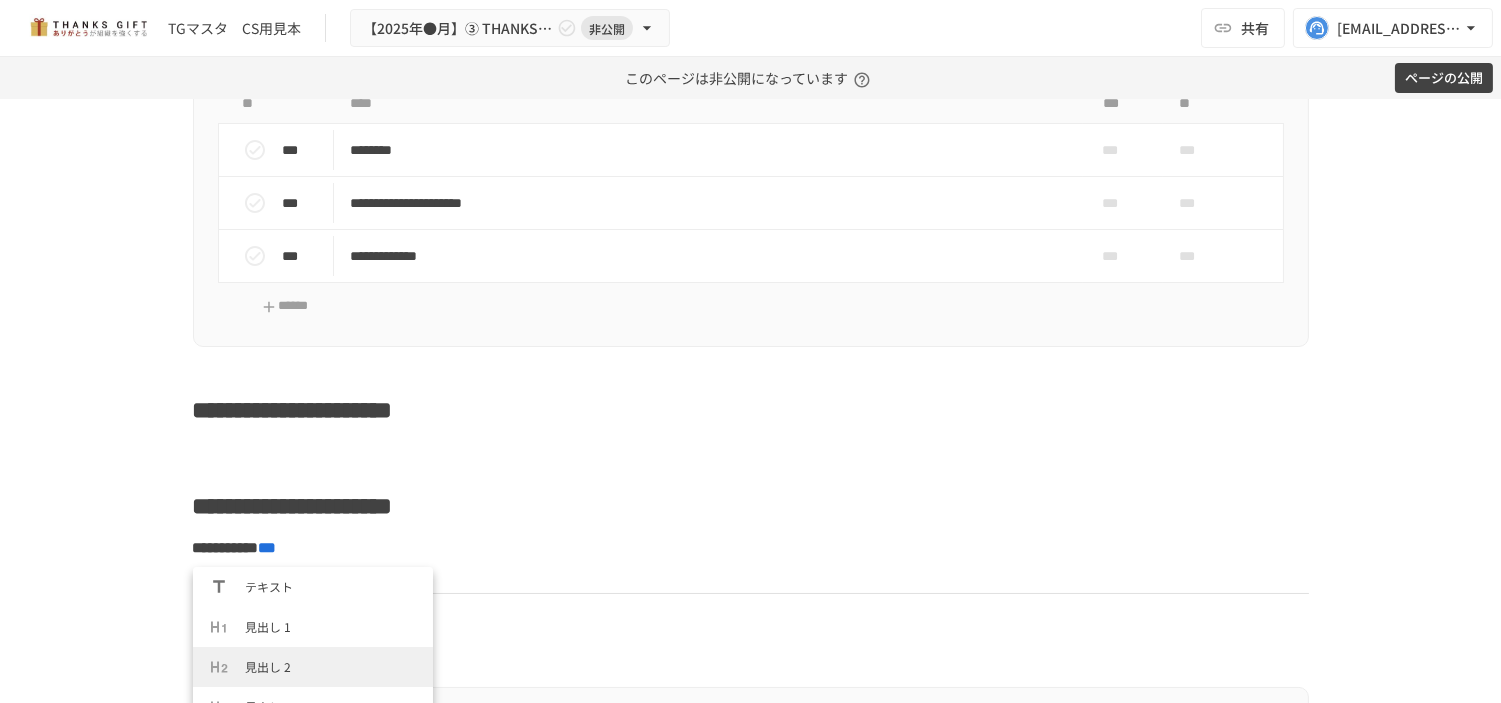 scroll, scrollTop: 111, scrollLeft: 0, axis: vertical 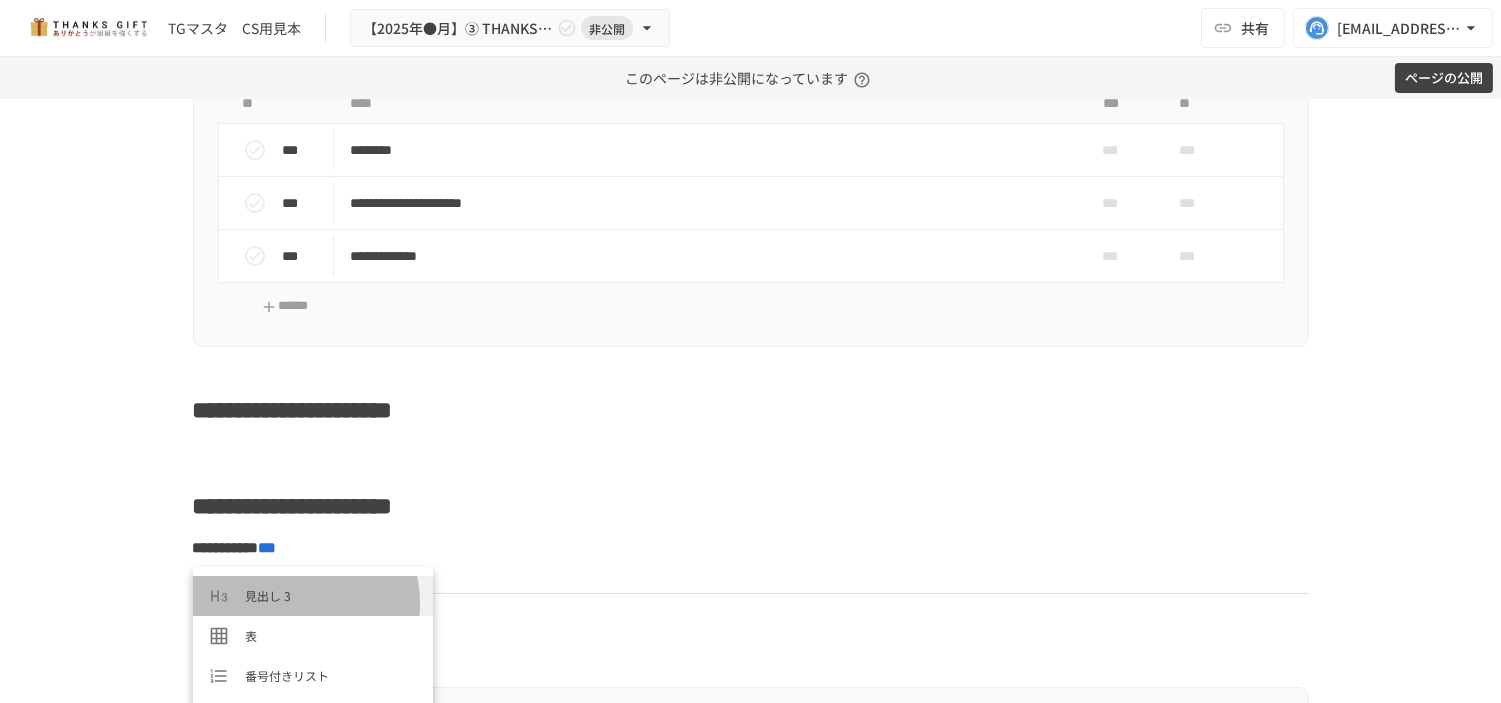 click on "見出し 3" at bounding box center [331, 595] 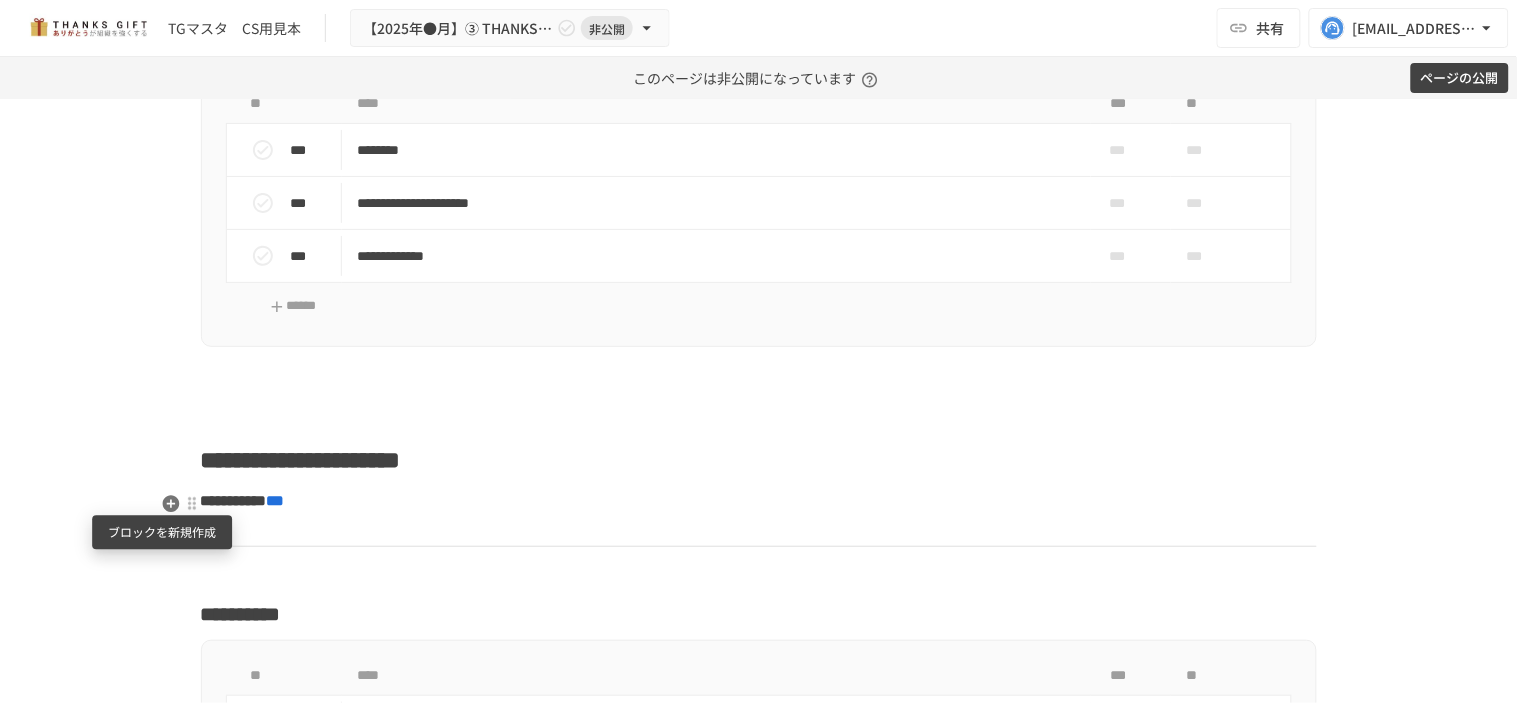 click at bounding box center [171, 504] 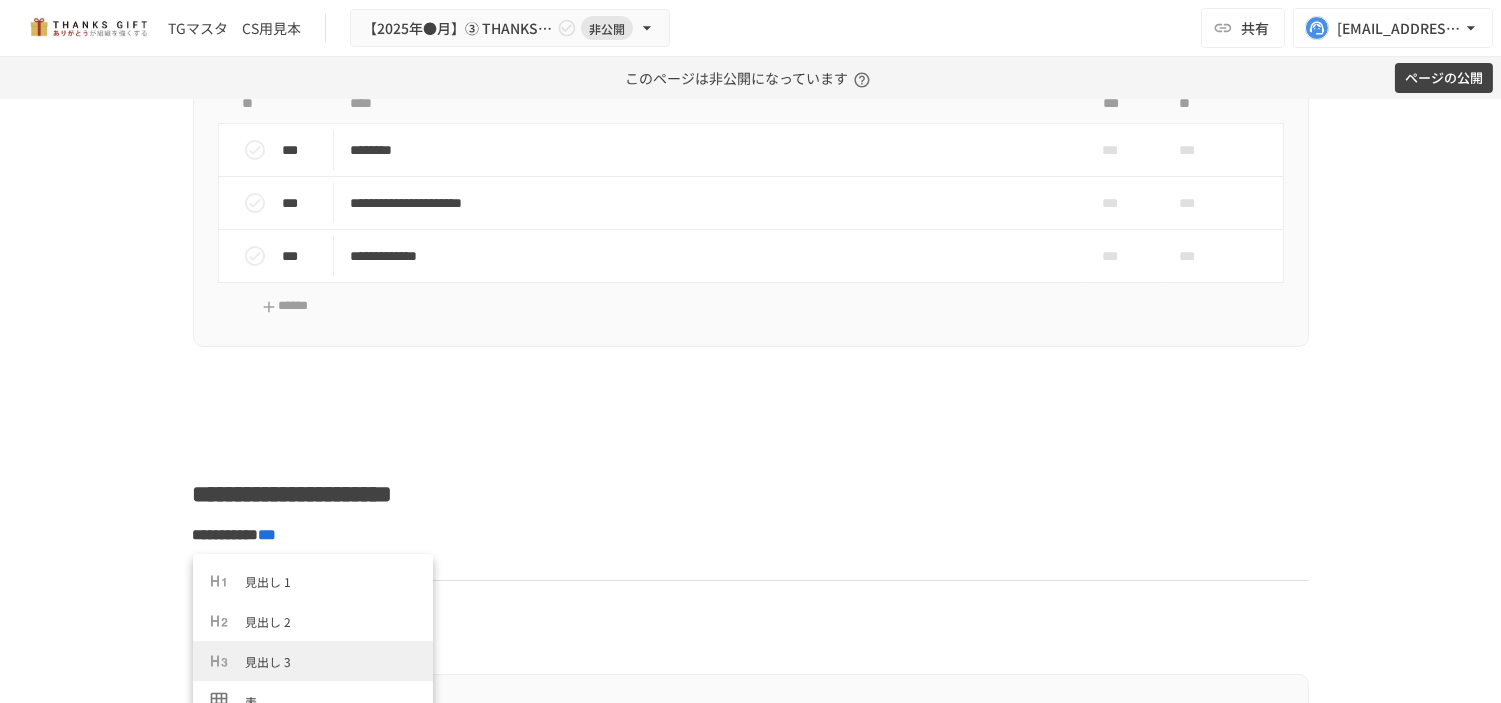 scroll, scrollTop: 0, scrollLeft: 0, axis: both 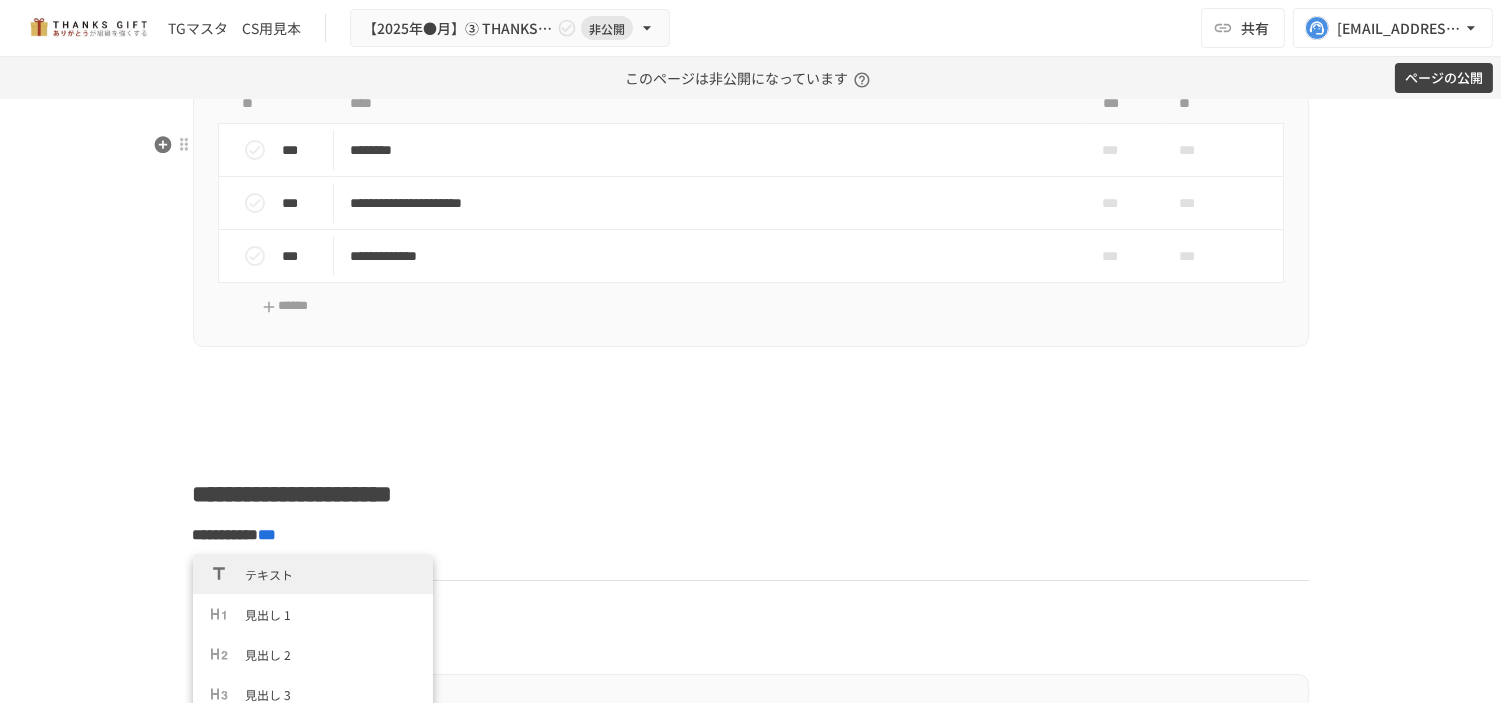 click on "**********" at bounding box center [233, 42] 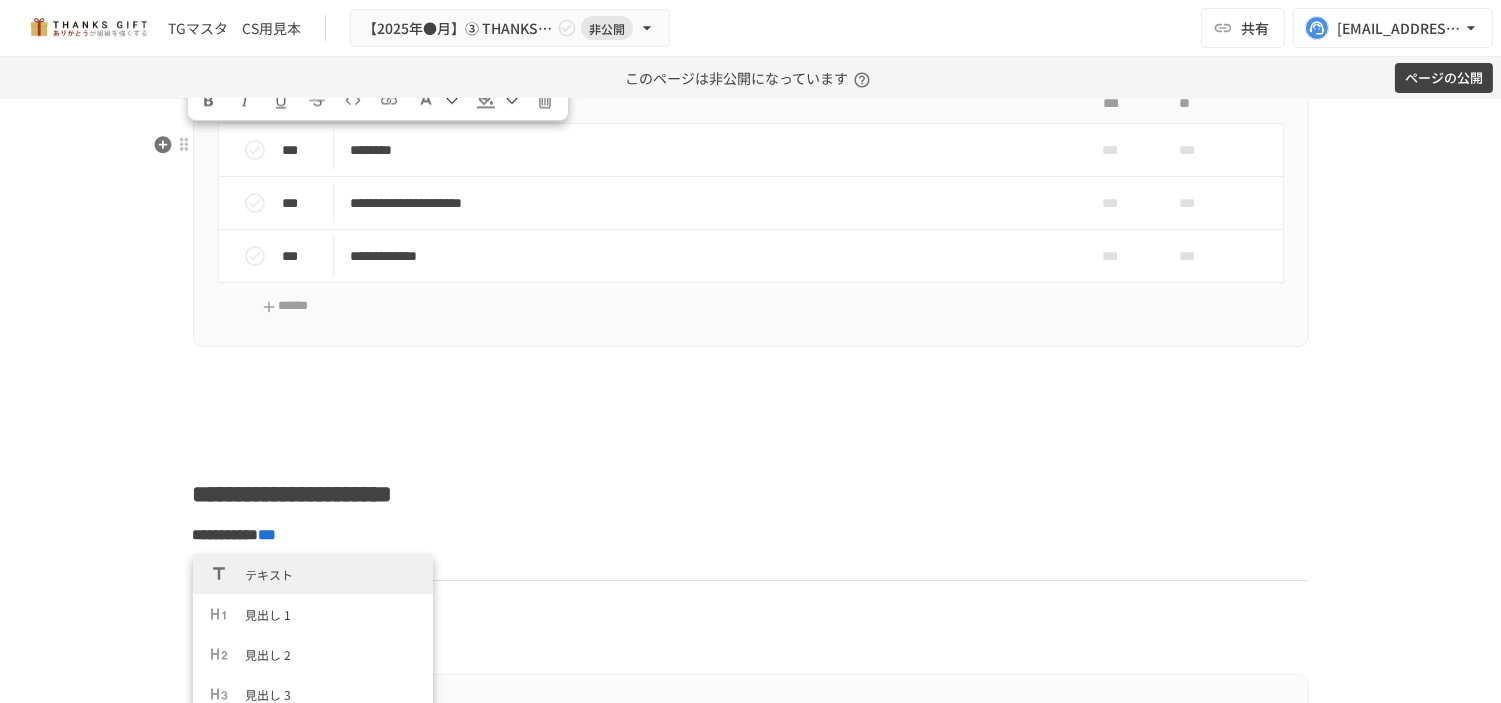 drag, startPoint x: 394, startPoint y: 142, endPoint x: 186, endPoint y: 125, distance: 208.69356 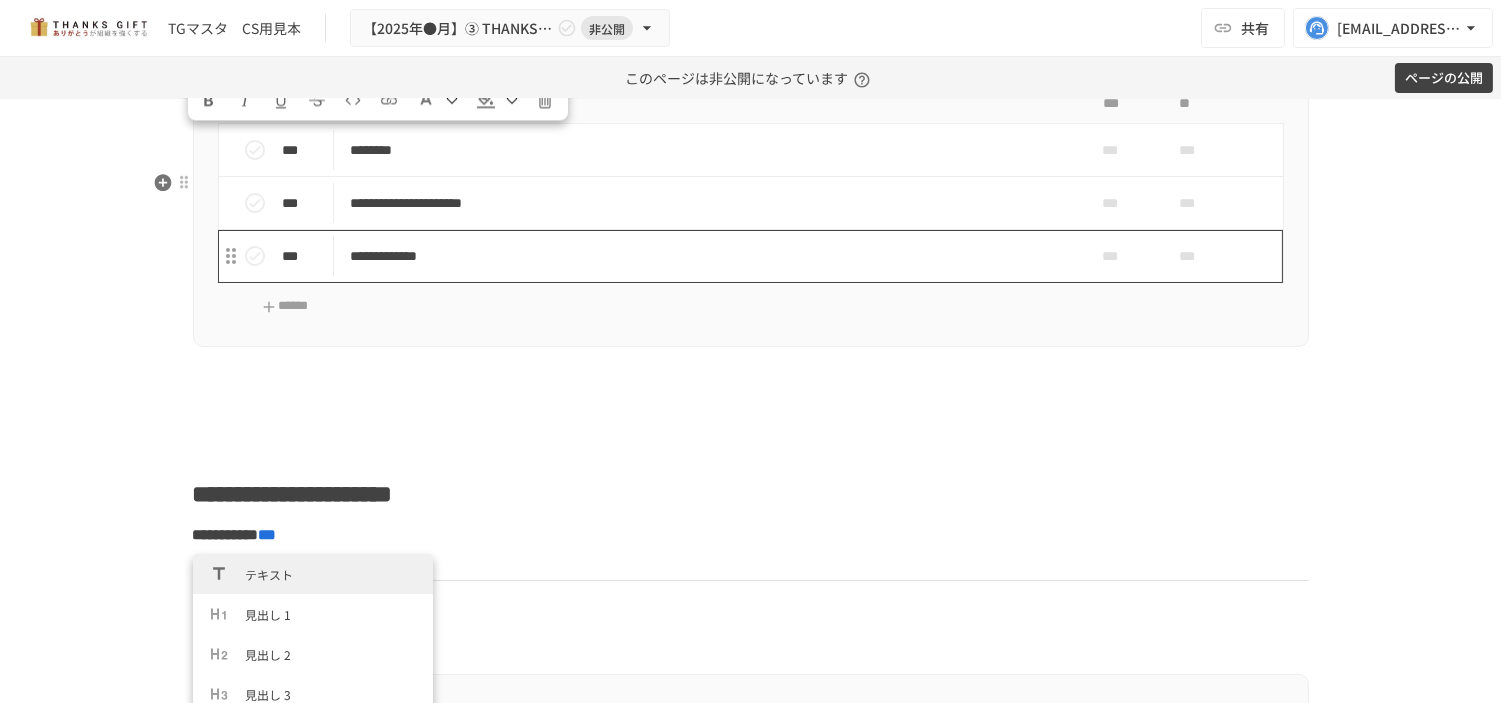 copy on "**********" 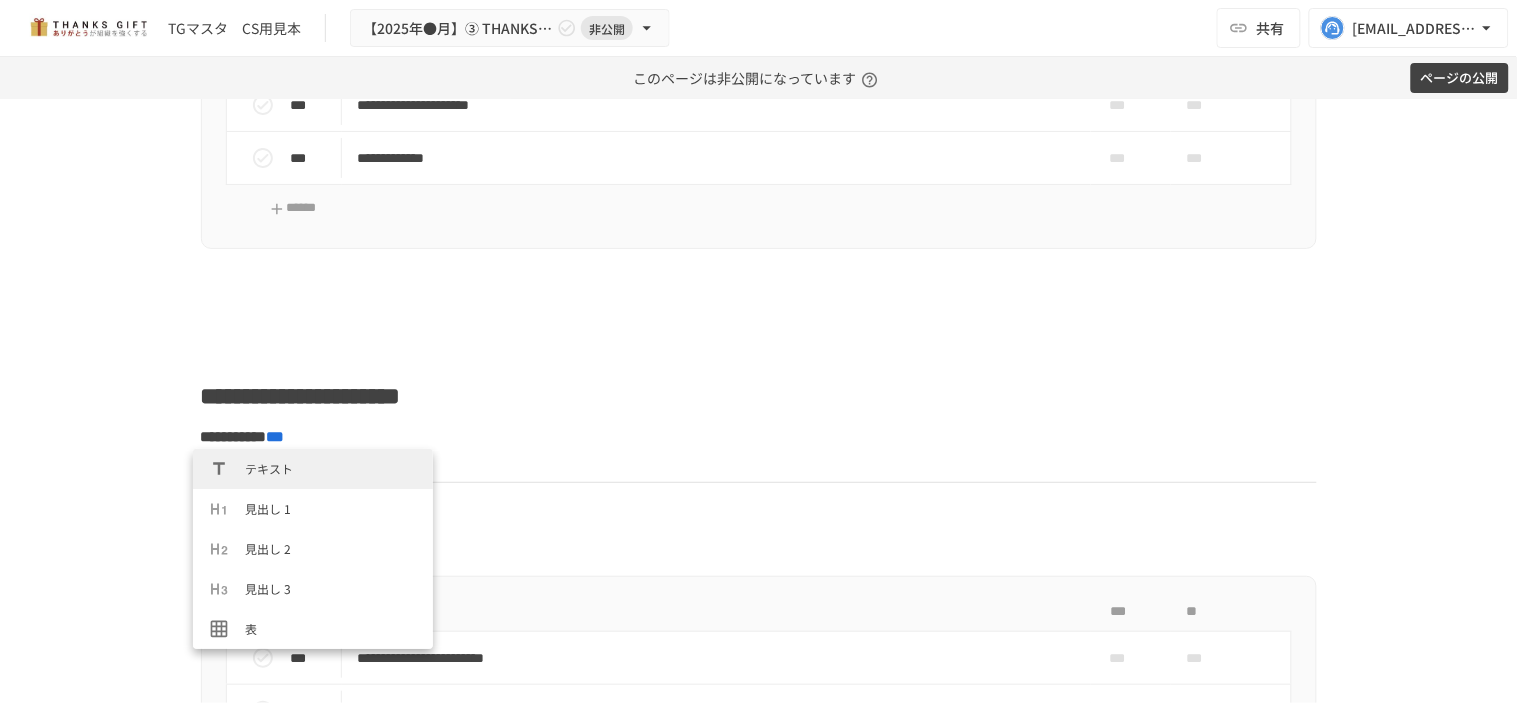 scroll, scrollTop: 20475, scrollLeft: 0, axis: vertical 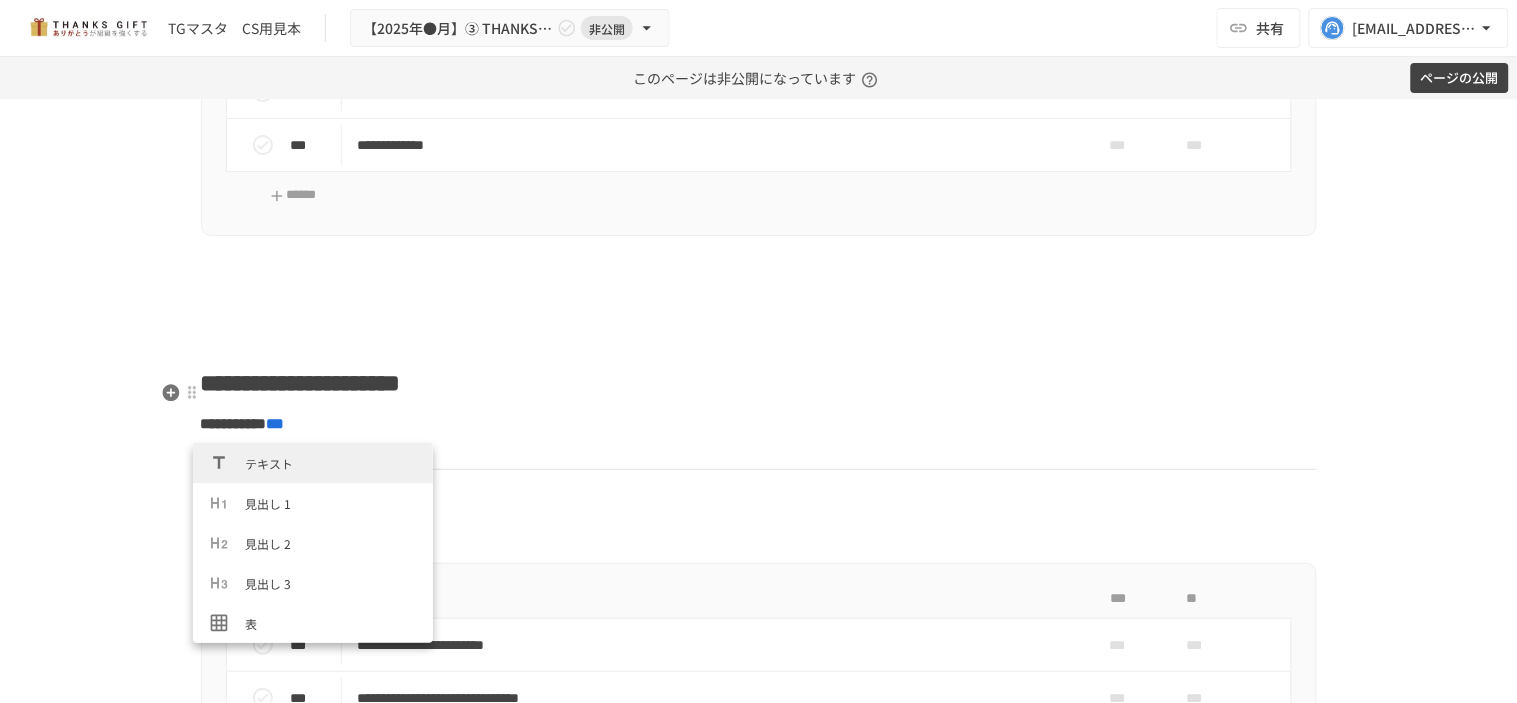 click at bounding box center (759, 290) 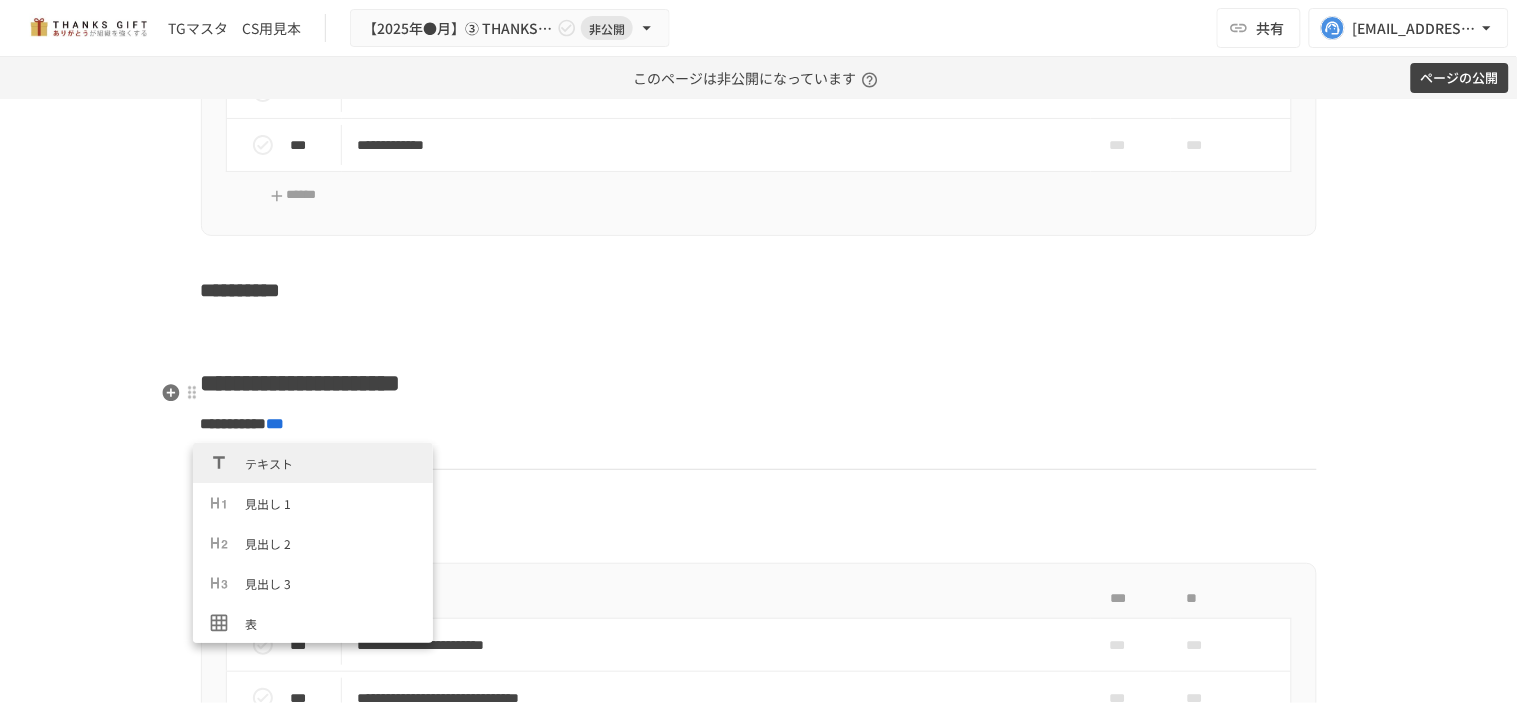 click on "**********" at bounding box center (759, 290) 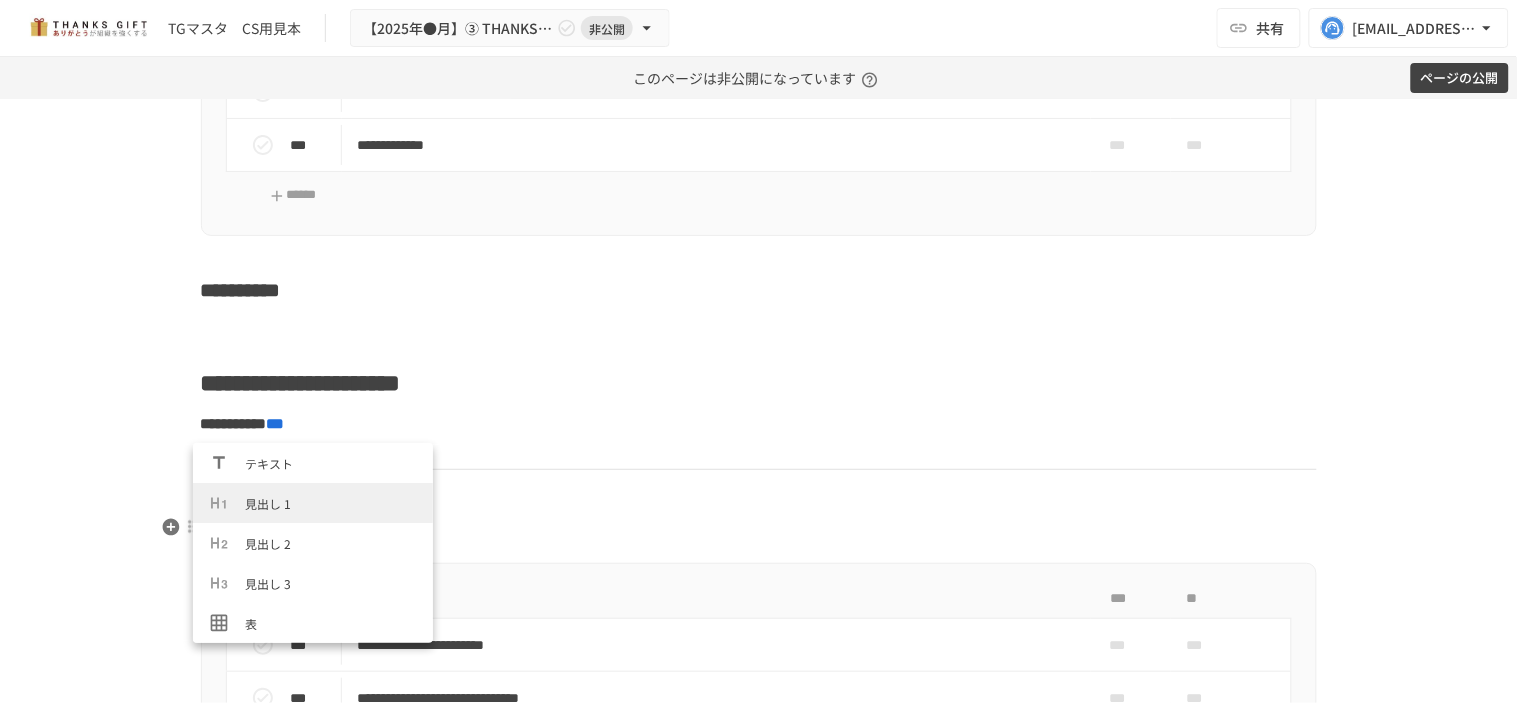 click on "**********" at bounding box center [759, -7100] 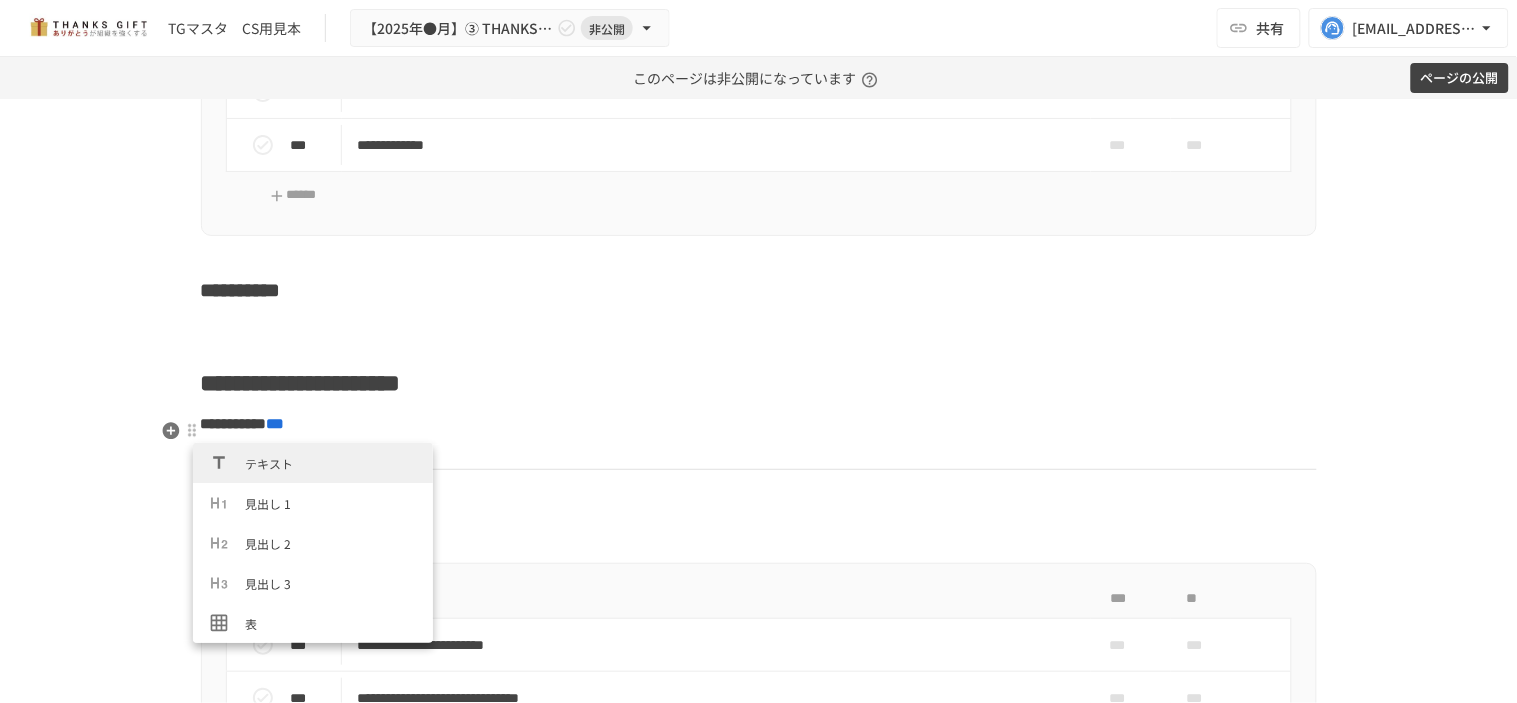 click on "**********" at bounding box center (759, -7100) 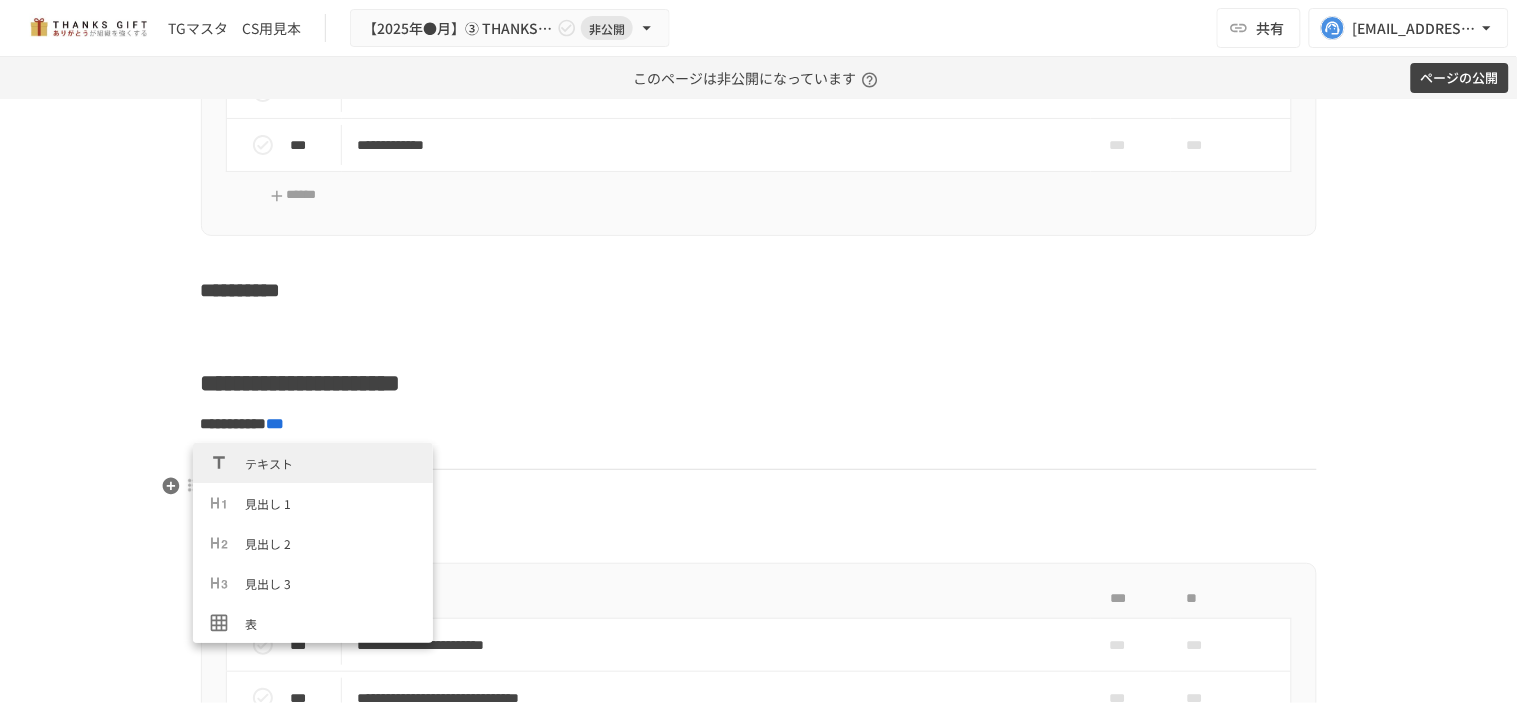 click on "**********" at bounding box center (301, 383) 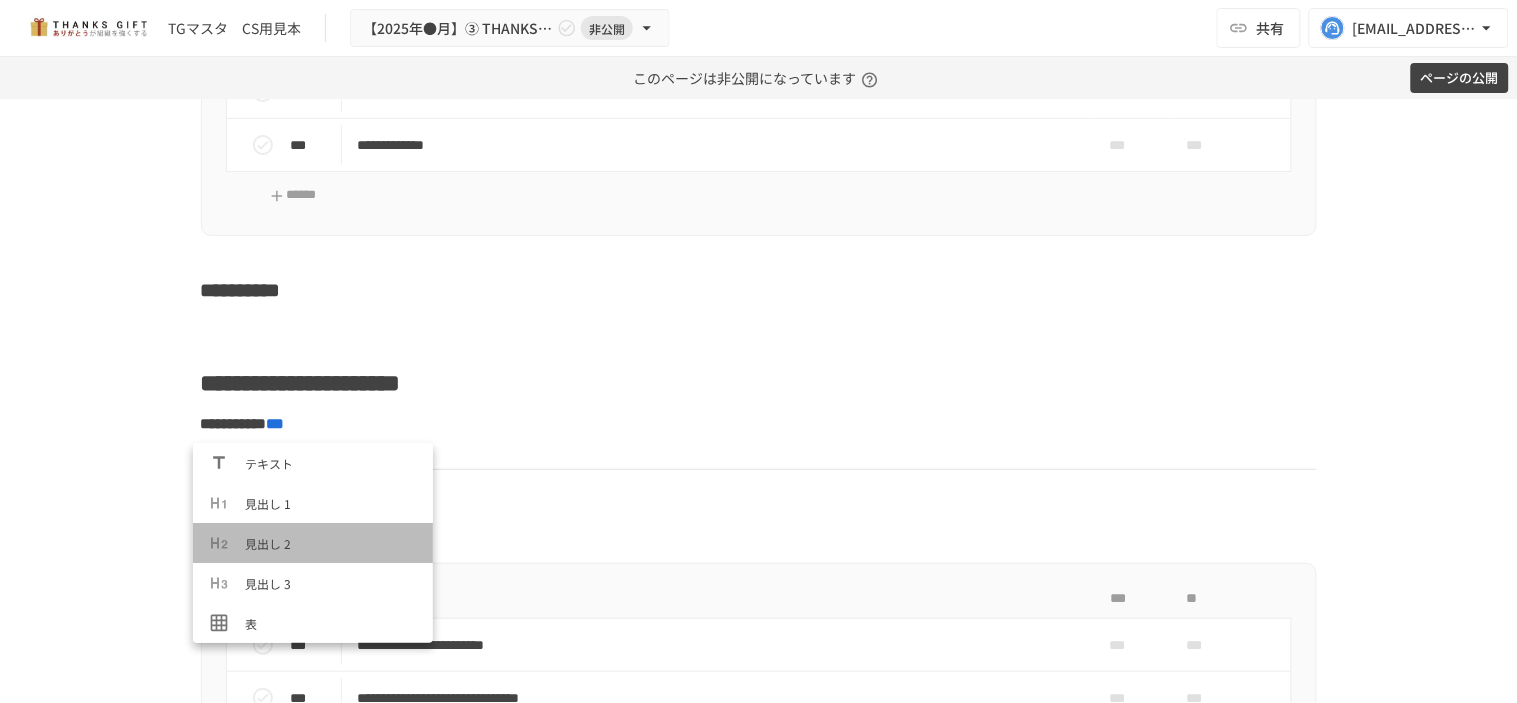 click on "見出し 2" at bounding box center (313, 543) 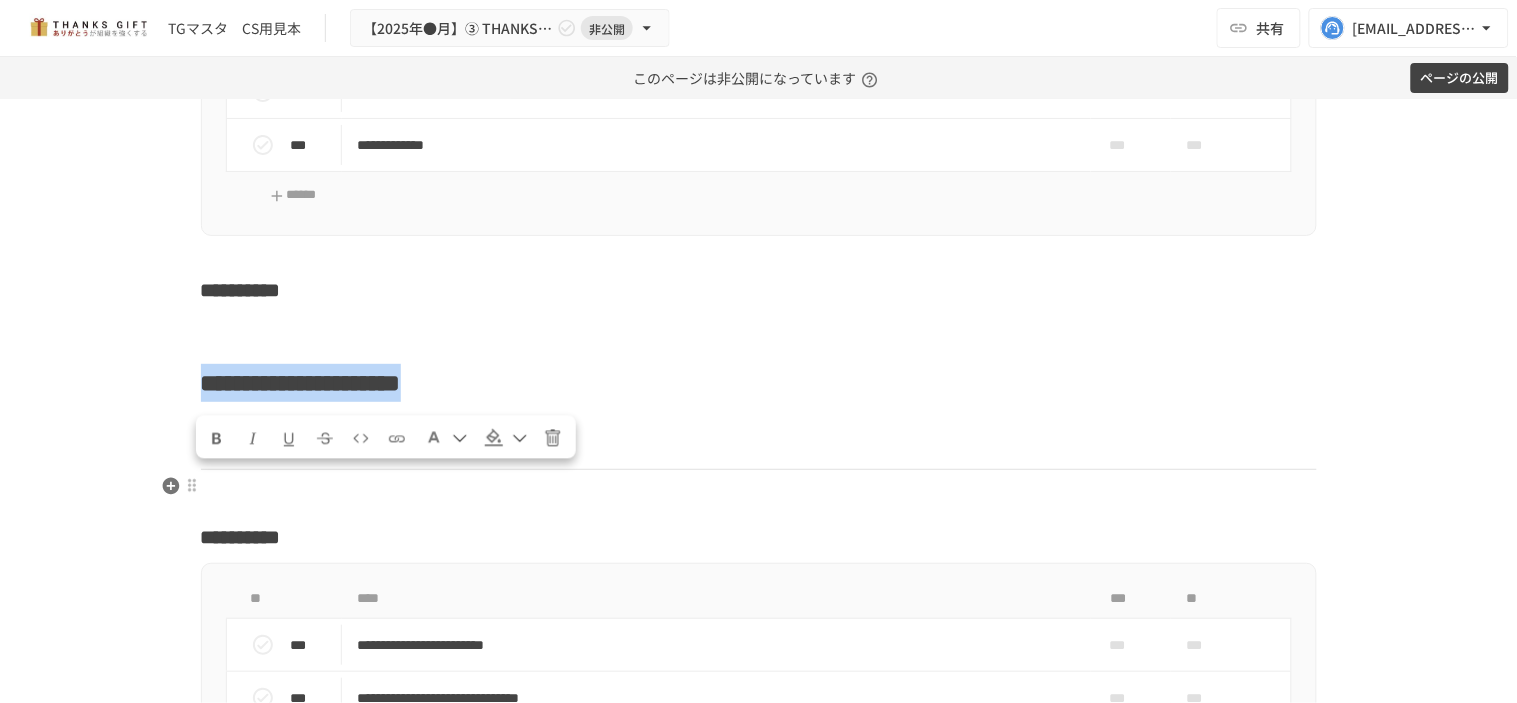 drag, startPoint x: 554, startPoint y: 492, endPoint x: 194, endPoint y: 480, distance: 360.19995 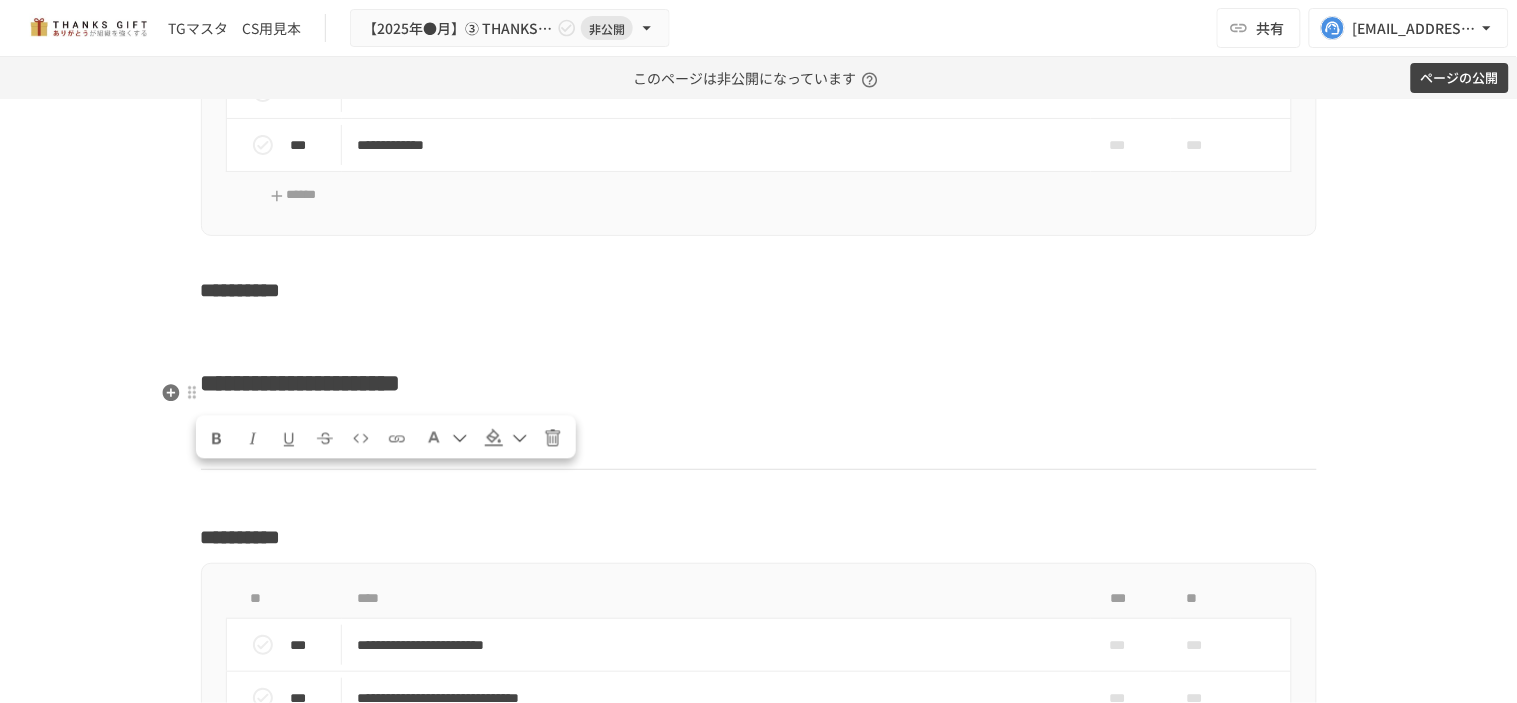 click on "**********" at bounding box center (241, 290) 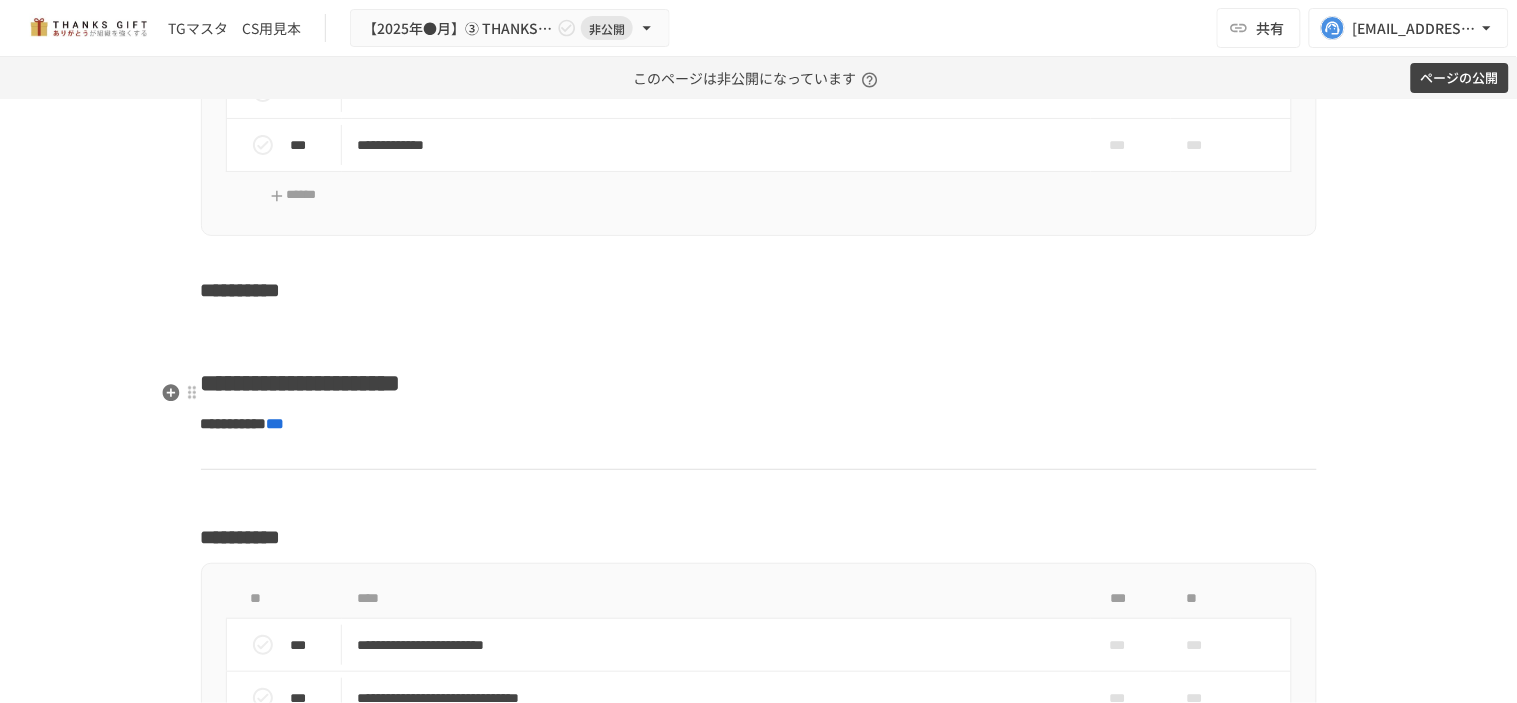 click on "**********" at bounding box center [759, 290] 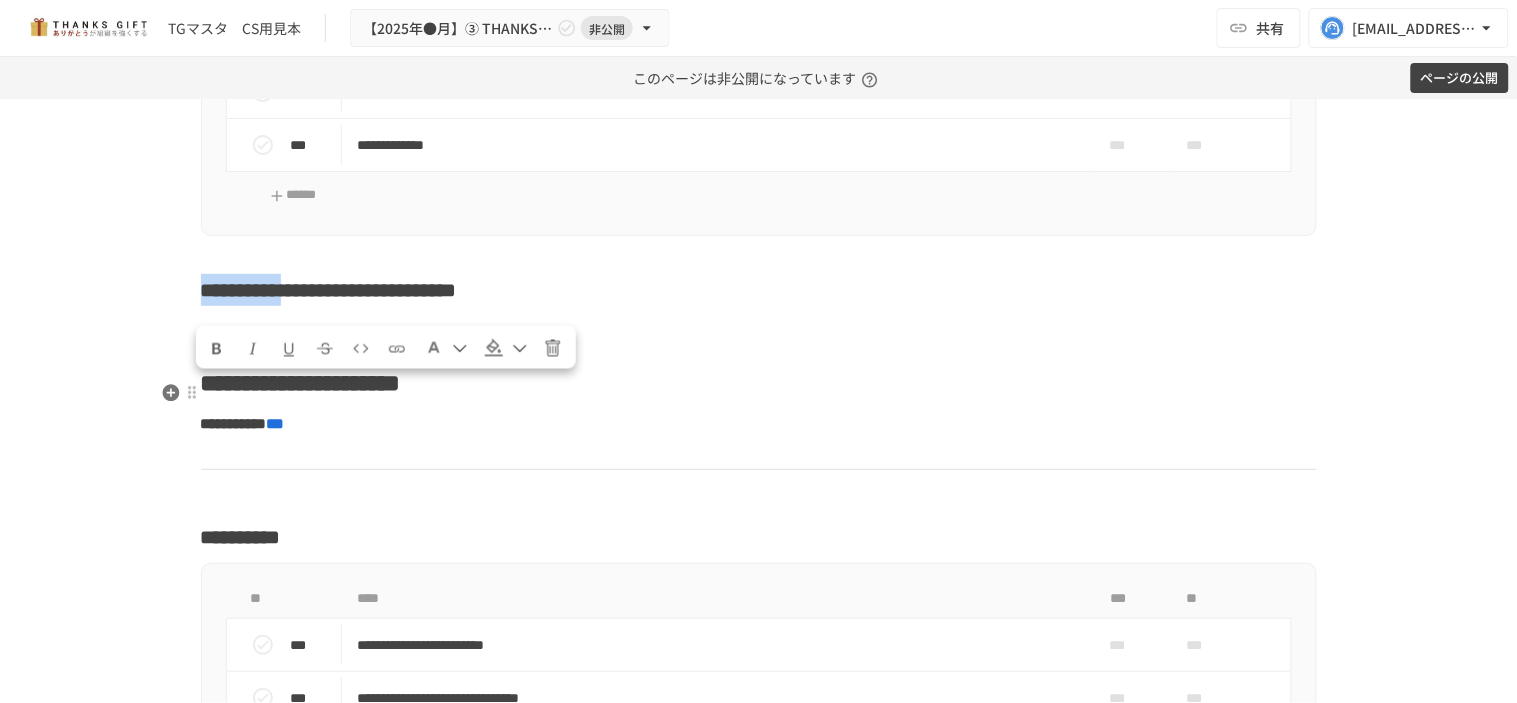drag, startPoint x: 386, startPoint y: 394, endPoint x: 194, endPoint y: 397, distance: 192.02344 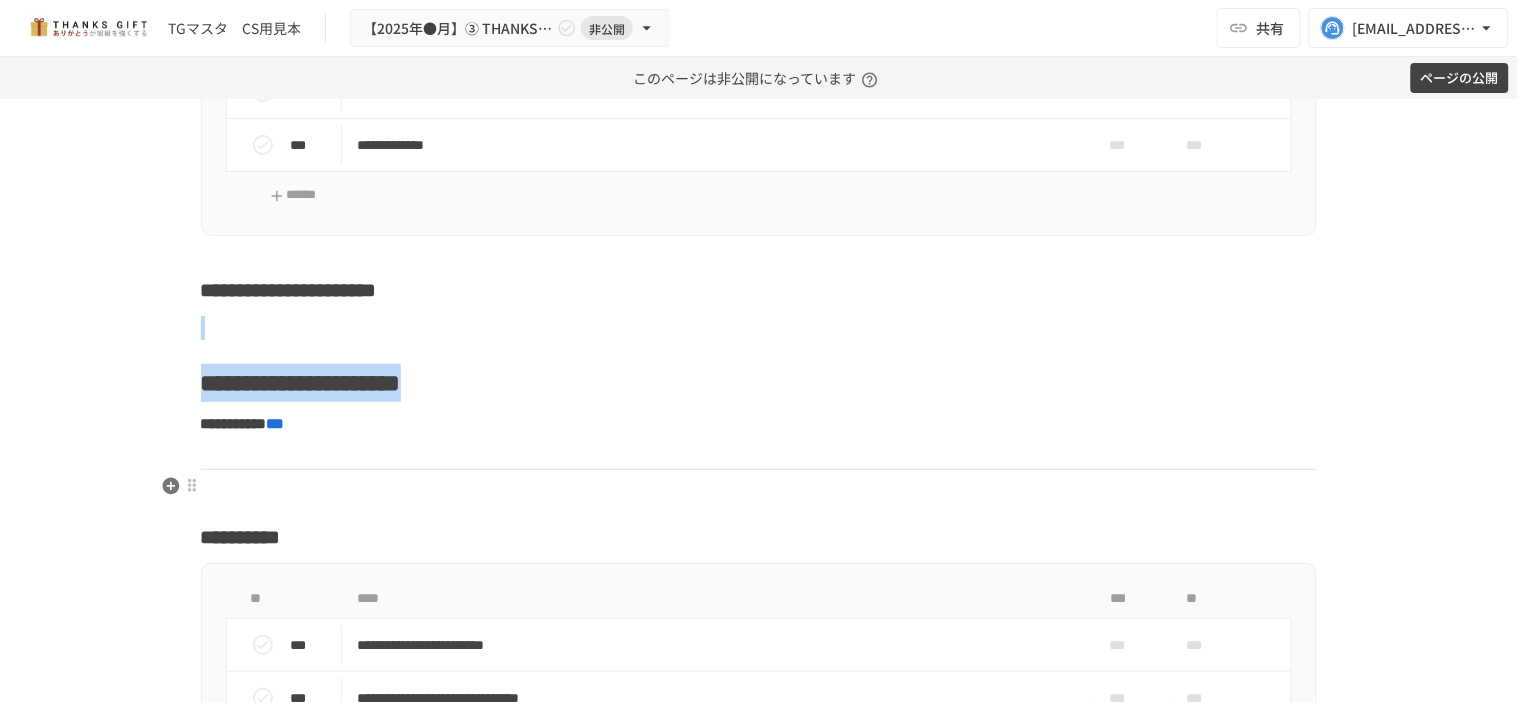 drag, startPoint x: 197, startPoint y: 426, endPoint x: 587, endPoint y: 484, distance: 394.28925 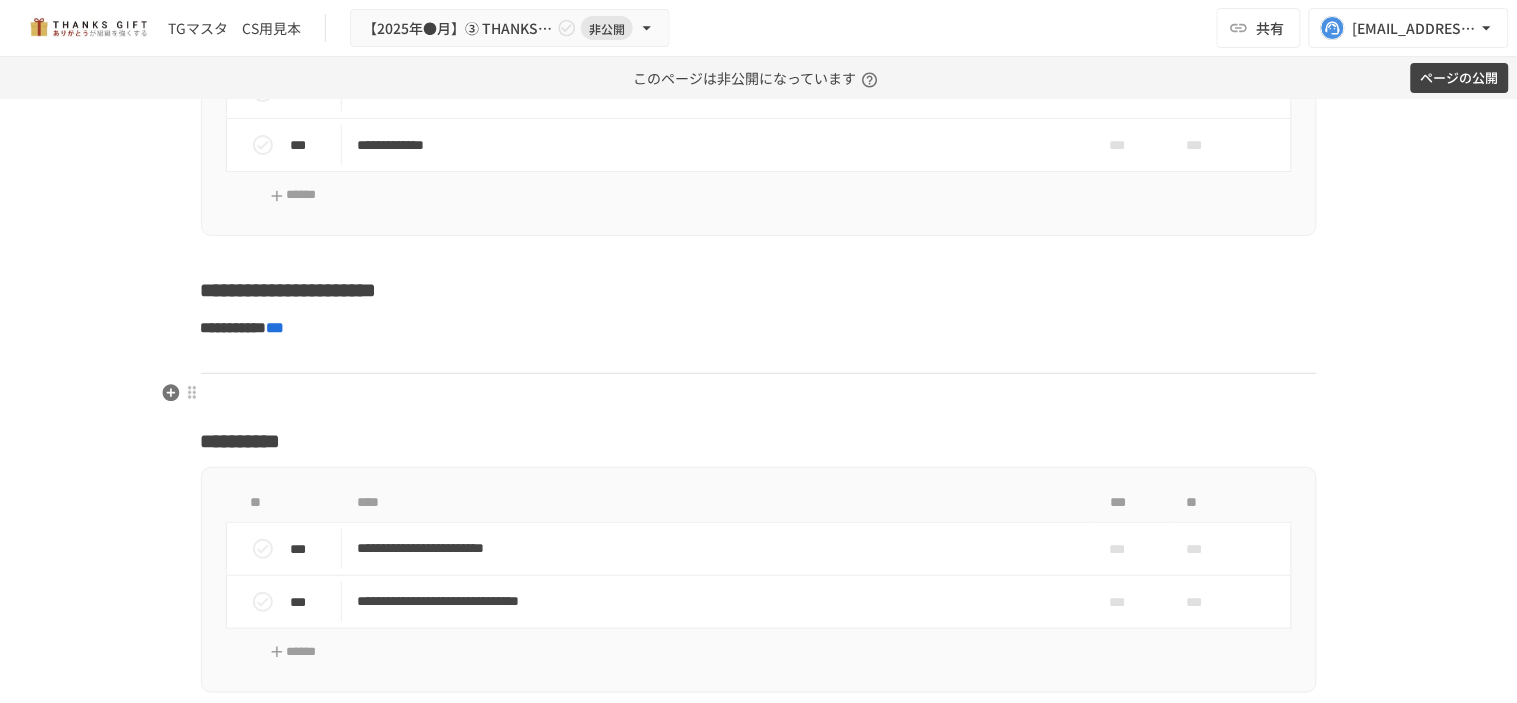 click on "**********" at bounding box center [759, -7148] 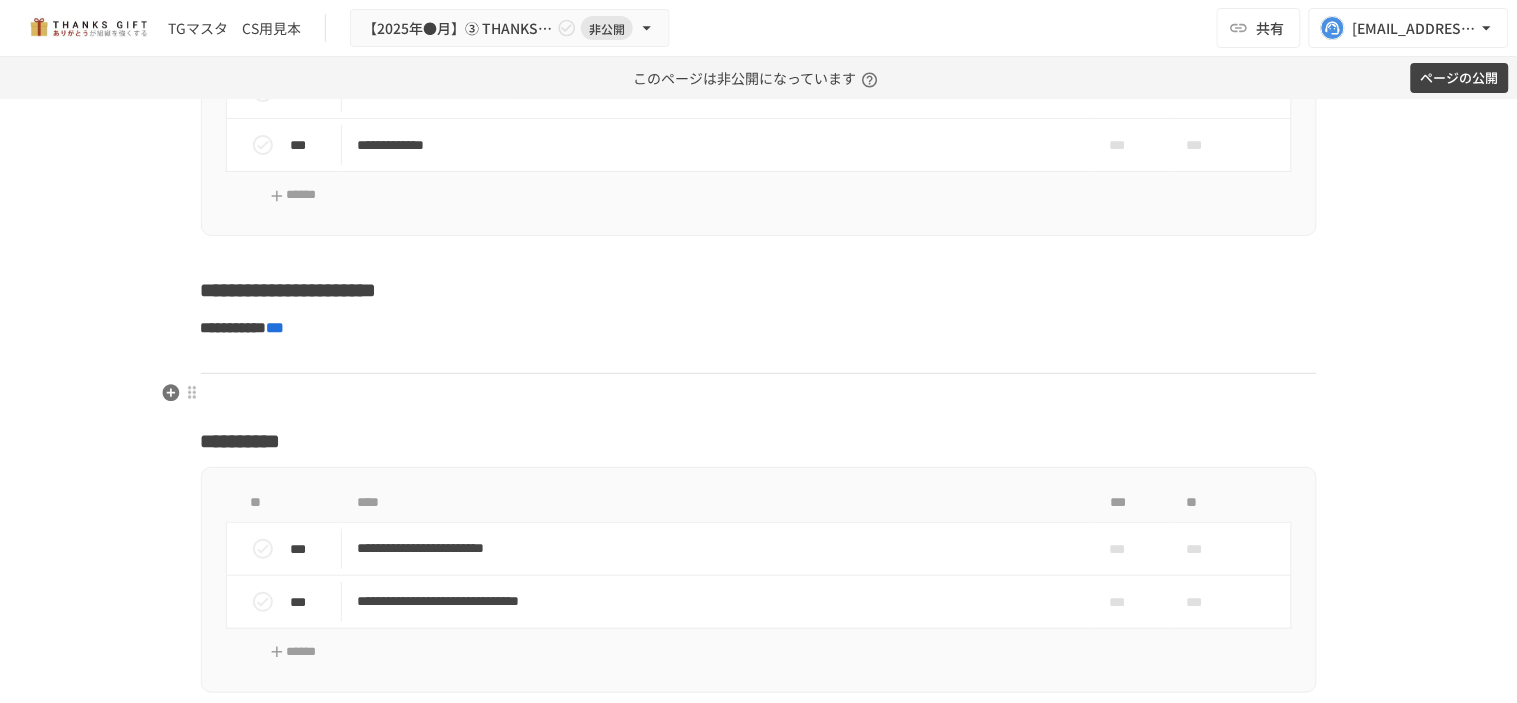 click on "**********" at bounding box center (759, -7148) 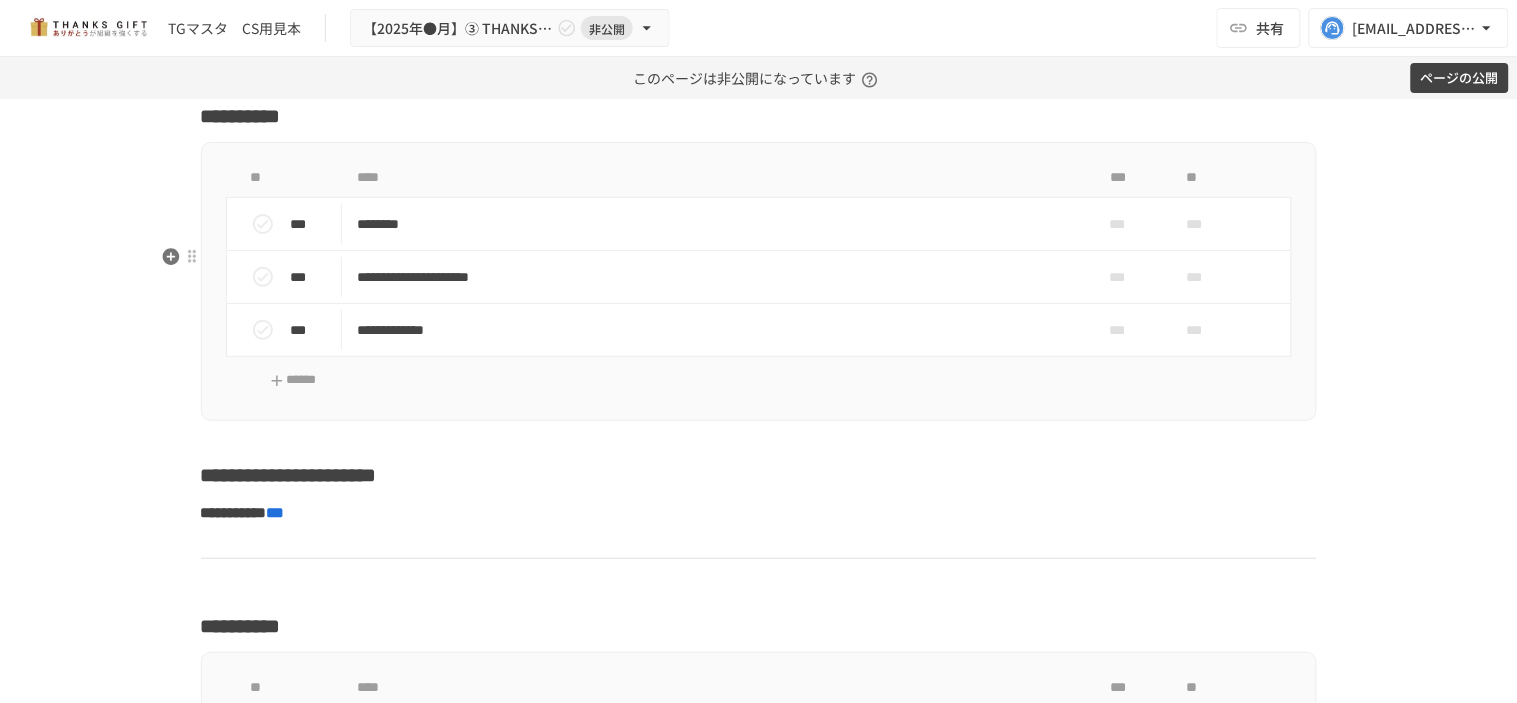 scroll, scrollTop: 20253, scrollLeft: 0, axis: vertical 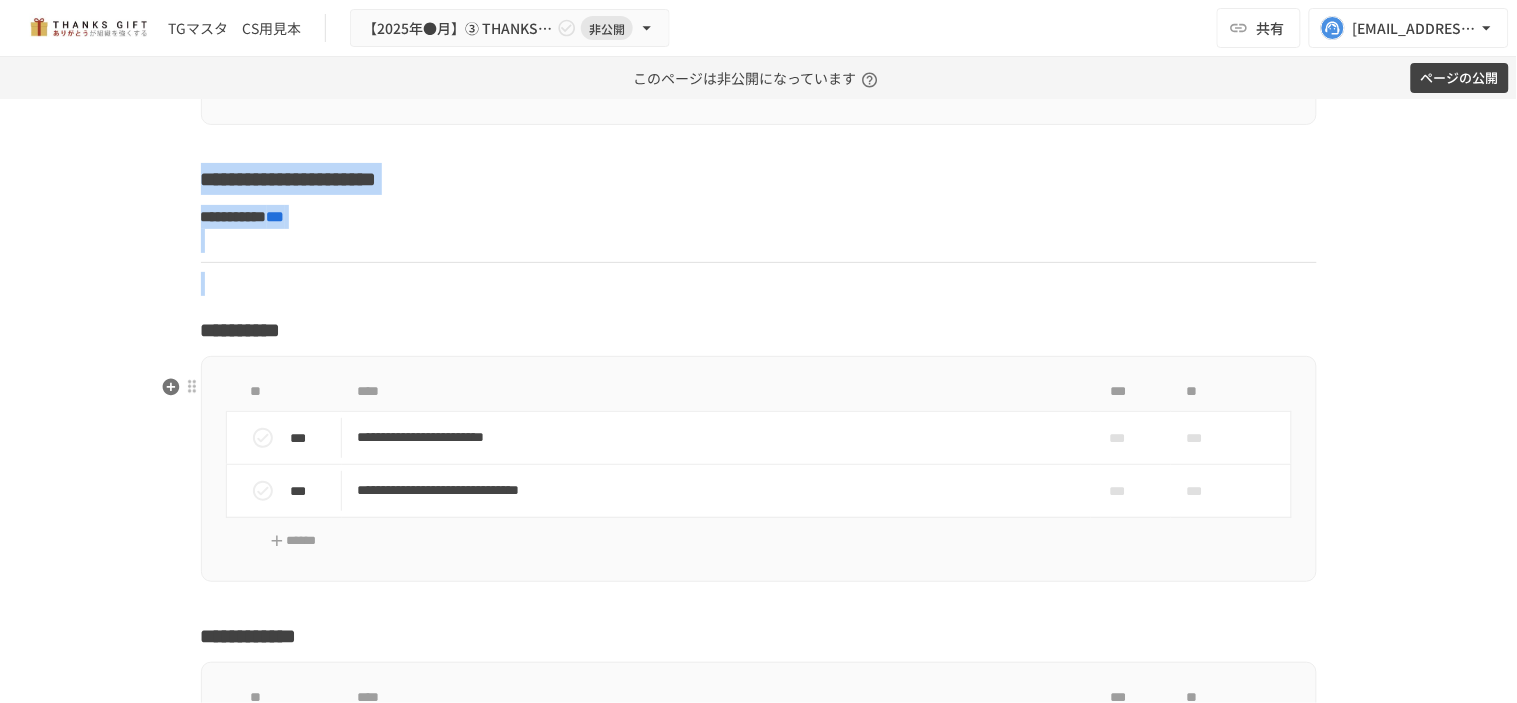 drag, startPoint x: 194, startPoint y: 243, endPoint x: 1316, endPoint y: 376, distance: 1129.8553 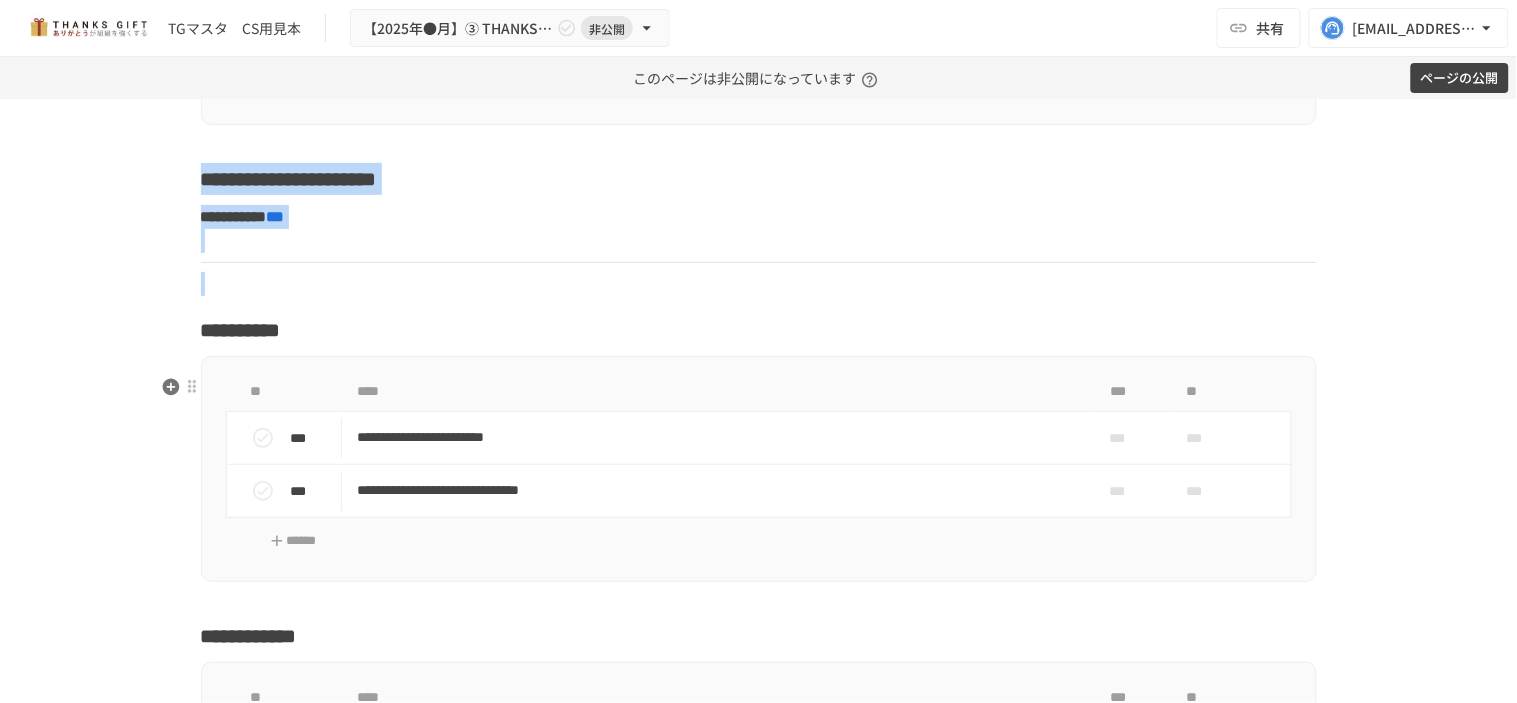 click on "**********" at bounding box center (759, -7259) 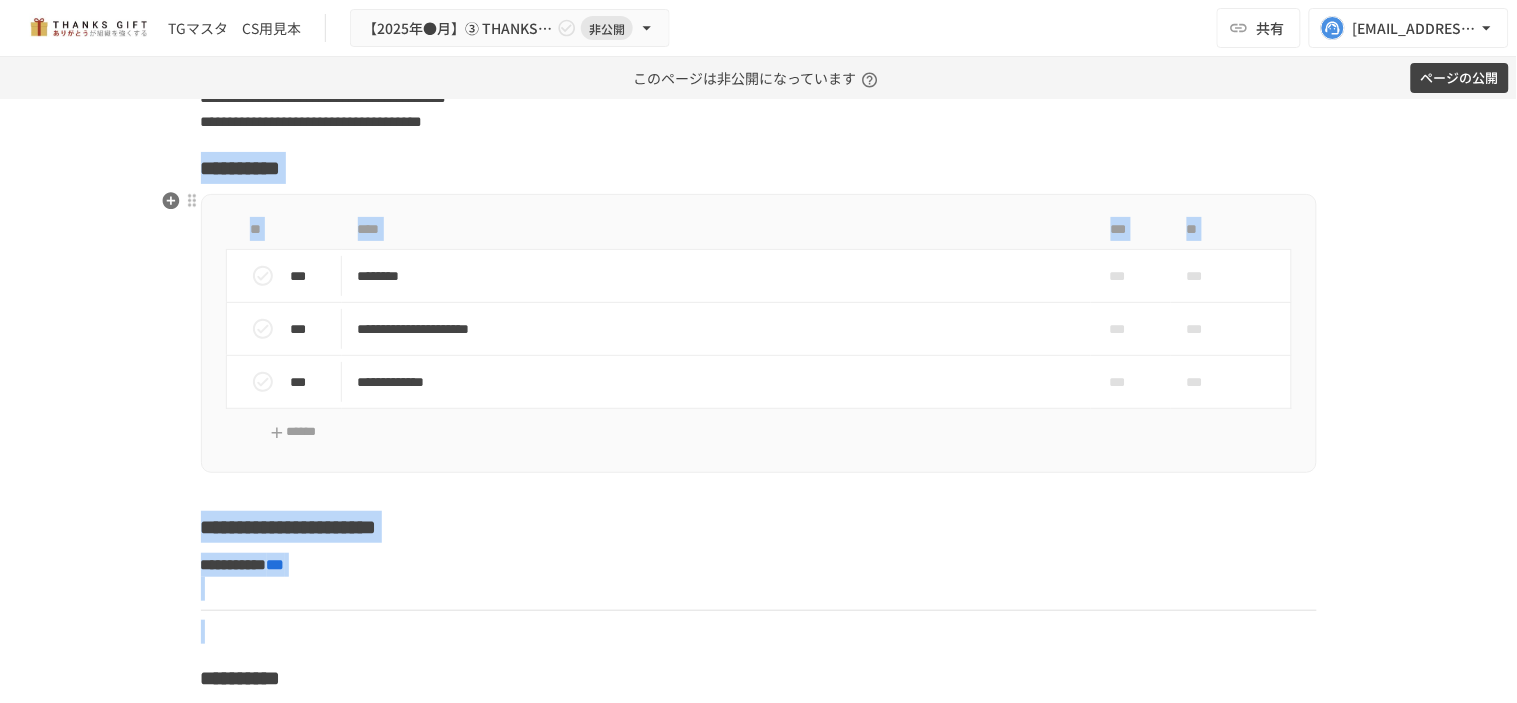 scroll, scrollTop: 20142, scrollLeft: 0, axis: vertical 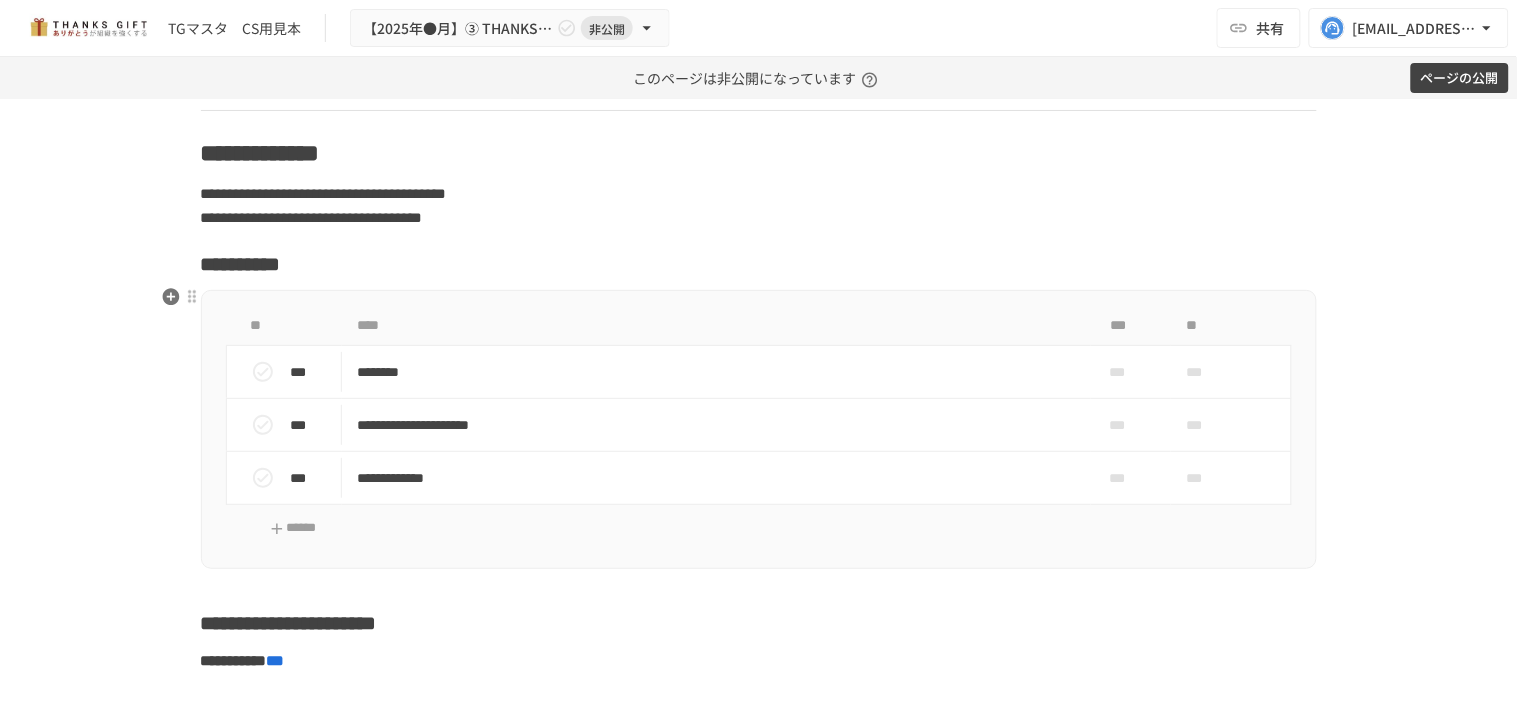 click on "**********" at bounding box center (312, 217) 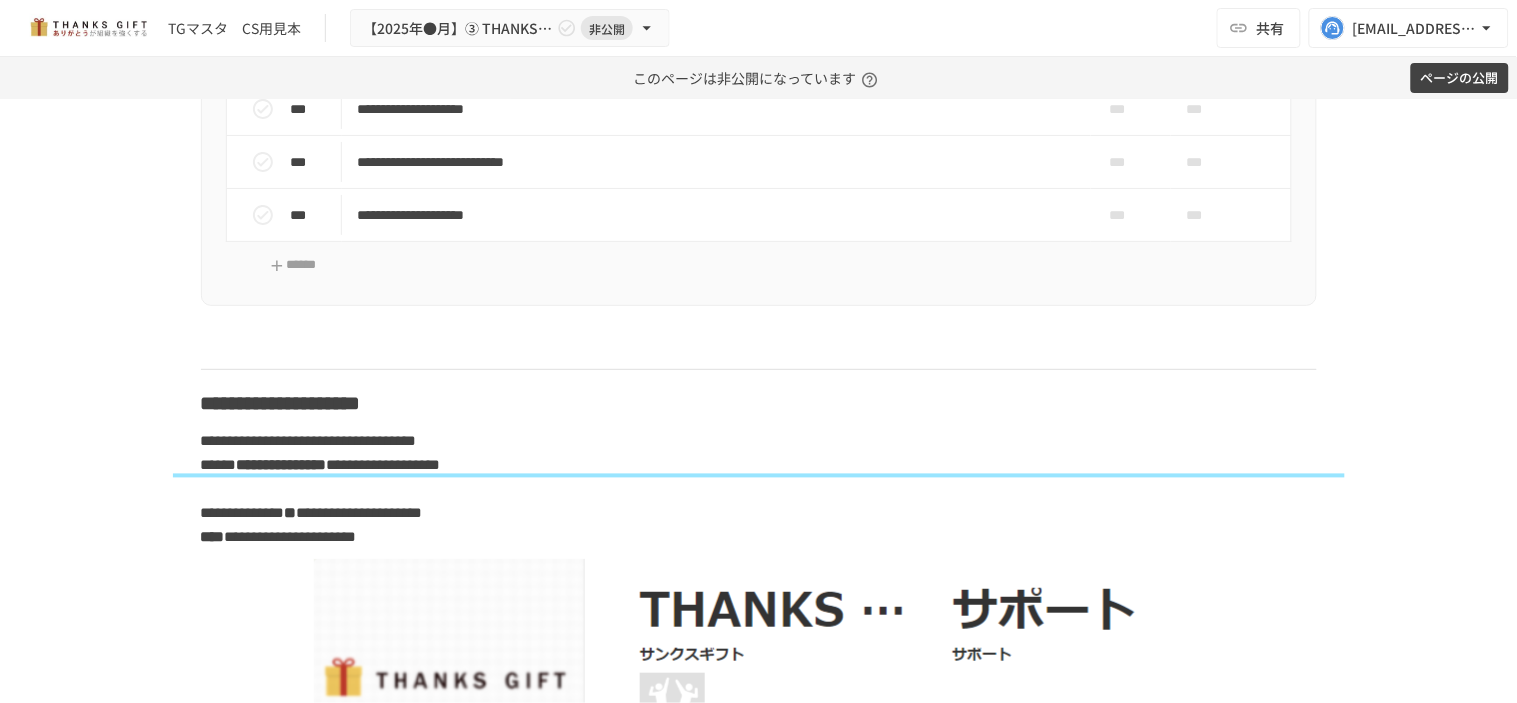 scroll, scrollTop: 21686, scrollLeft: 0, axis: vertical 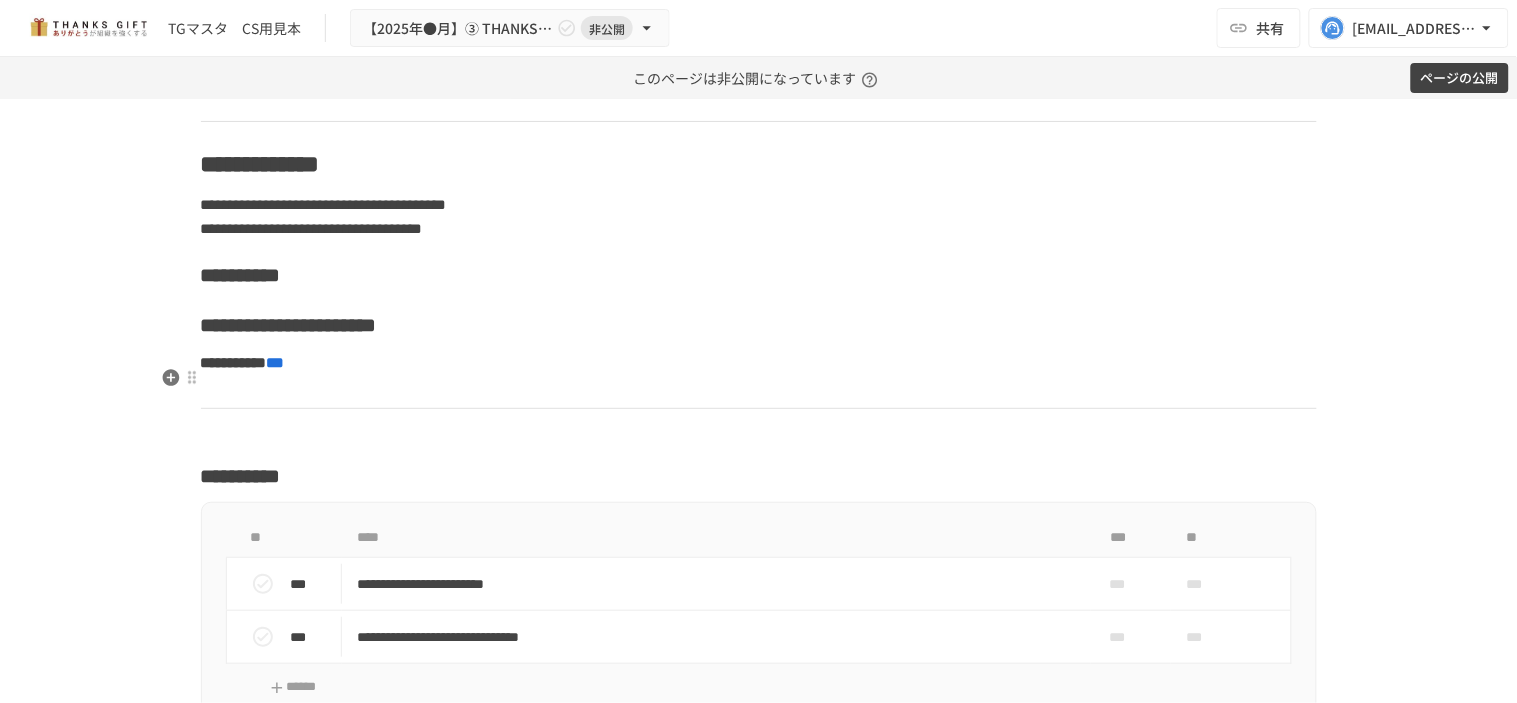 click on "**********" at bounding box center (759, 275) 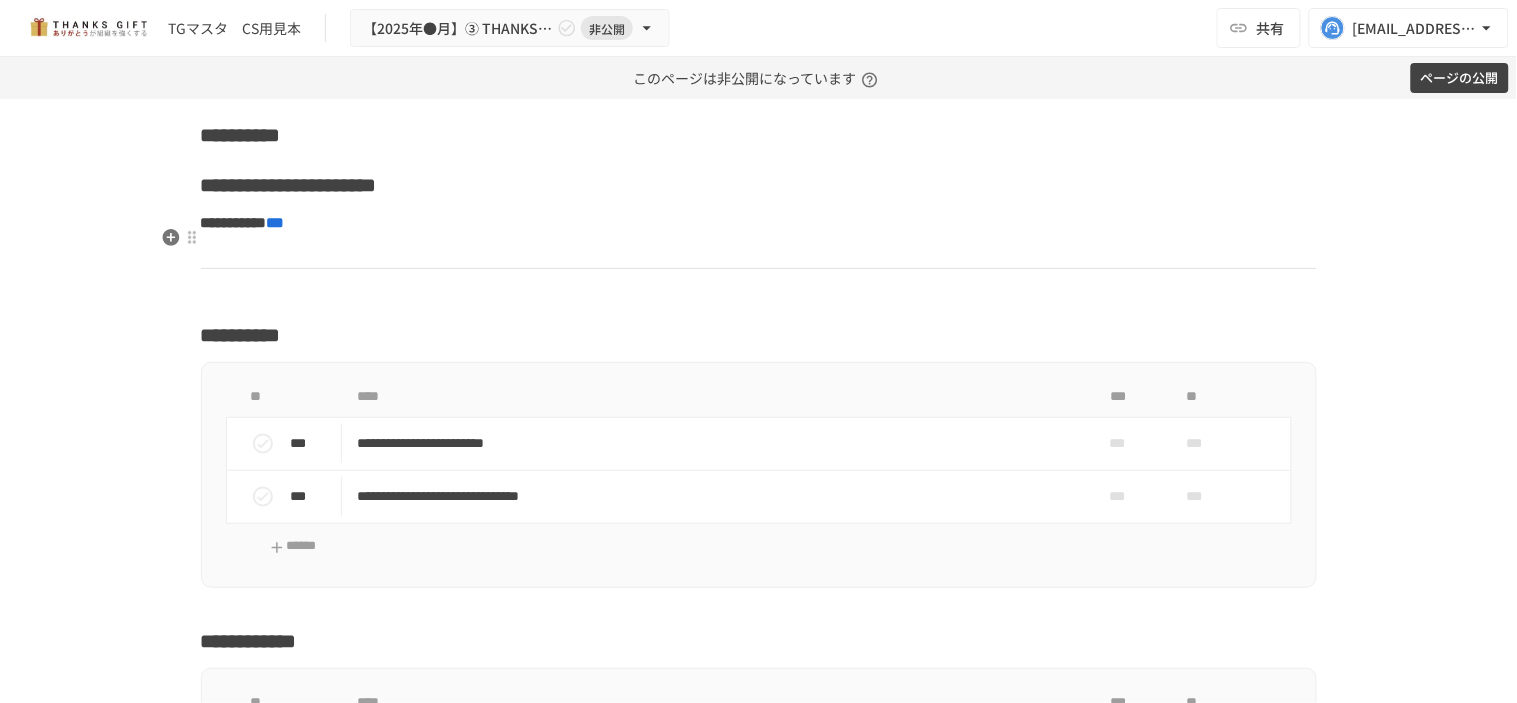 scroll, scrollTop: 20131, scrollLeft: 0, axis: vertical 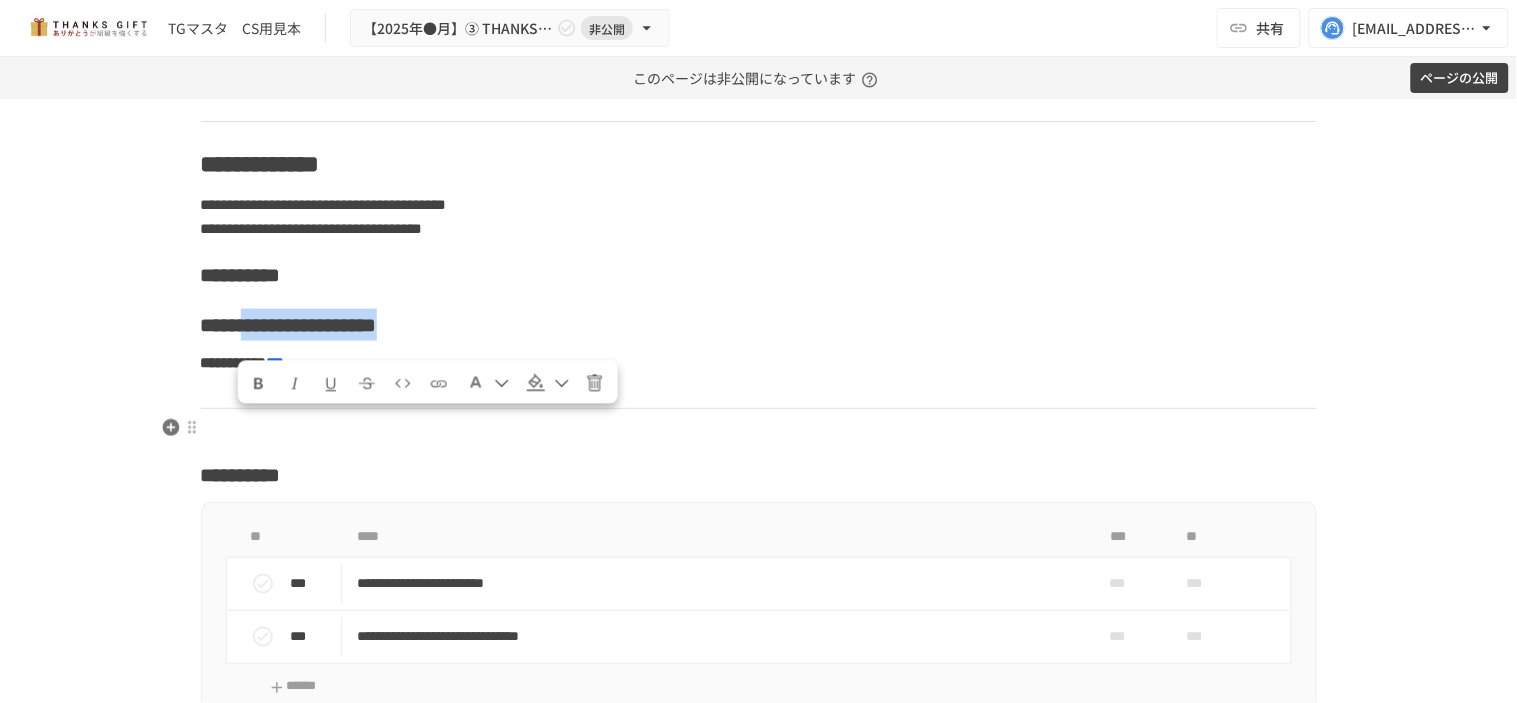 drag, startPoint x: 494, startPoint y: 434, endPoint x: 231, endPoint y: 430, distance: 263.03043 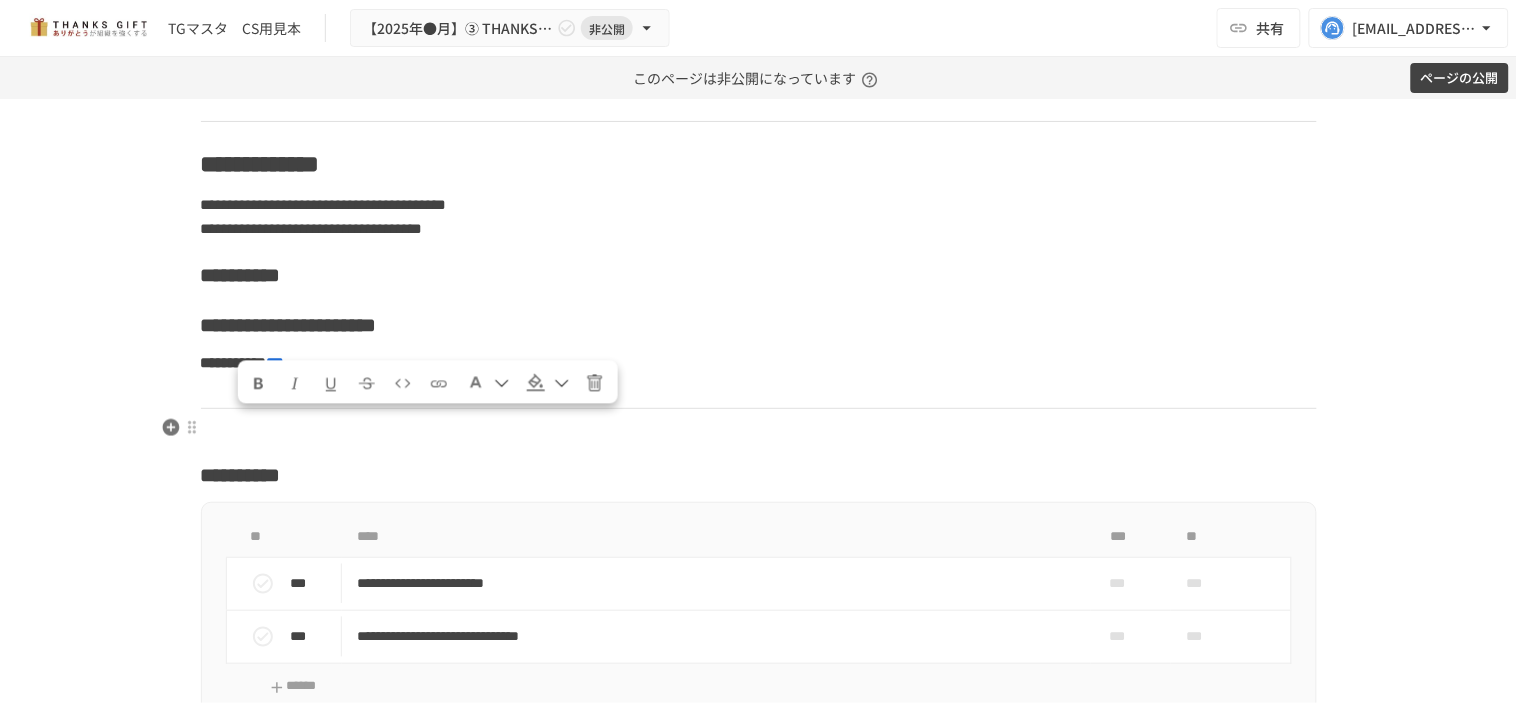 click on "**********" at bounding box center (289, 325) 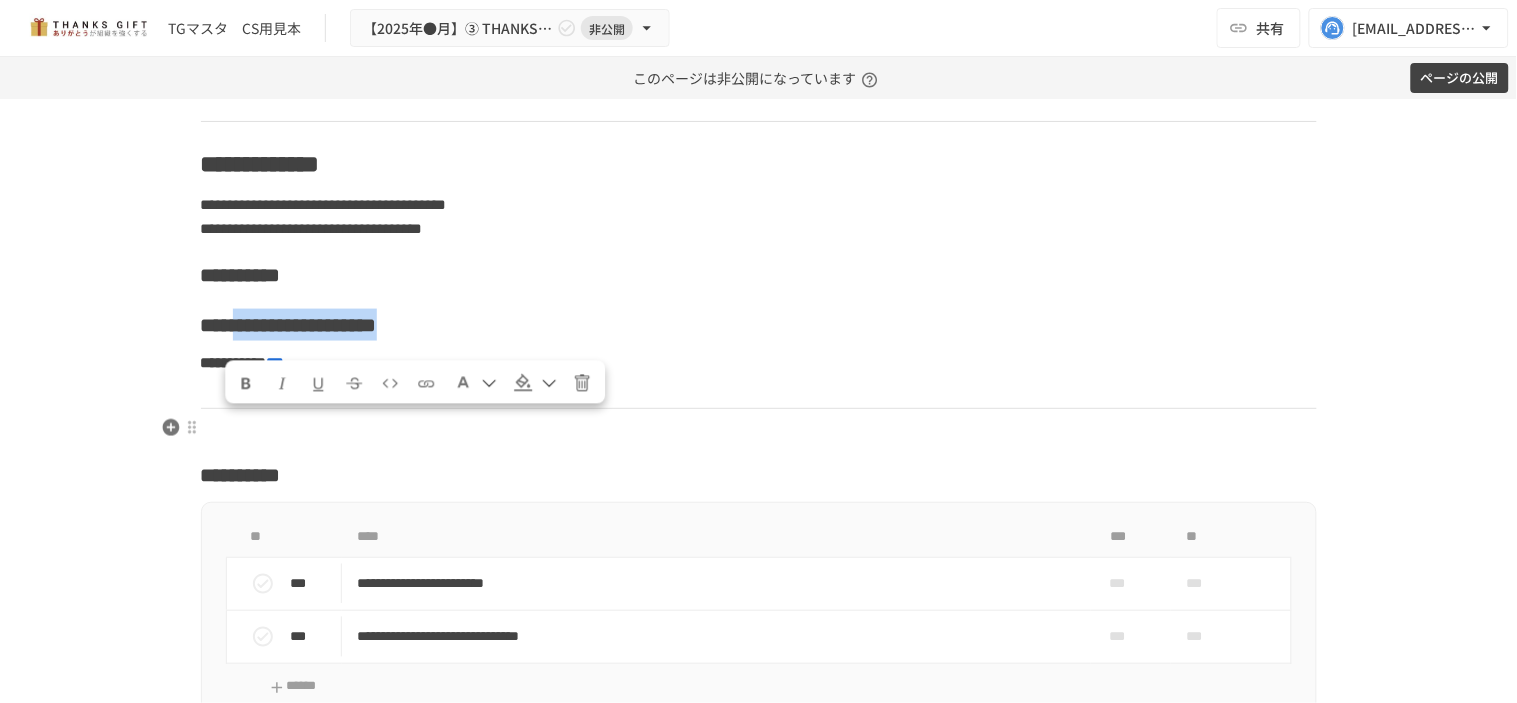 drag, startPoint x: 222, startPoint y: 428, endPoint x: 494, endPoint y: 434, distance: 272.06616 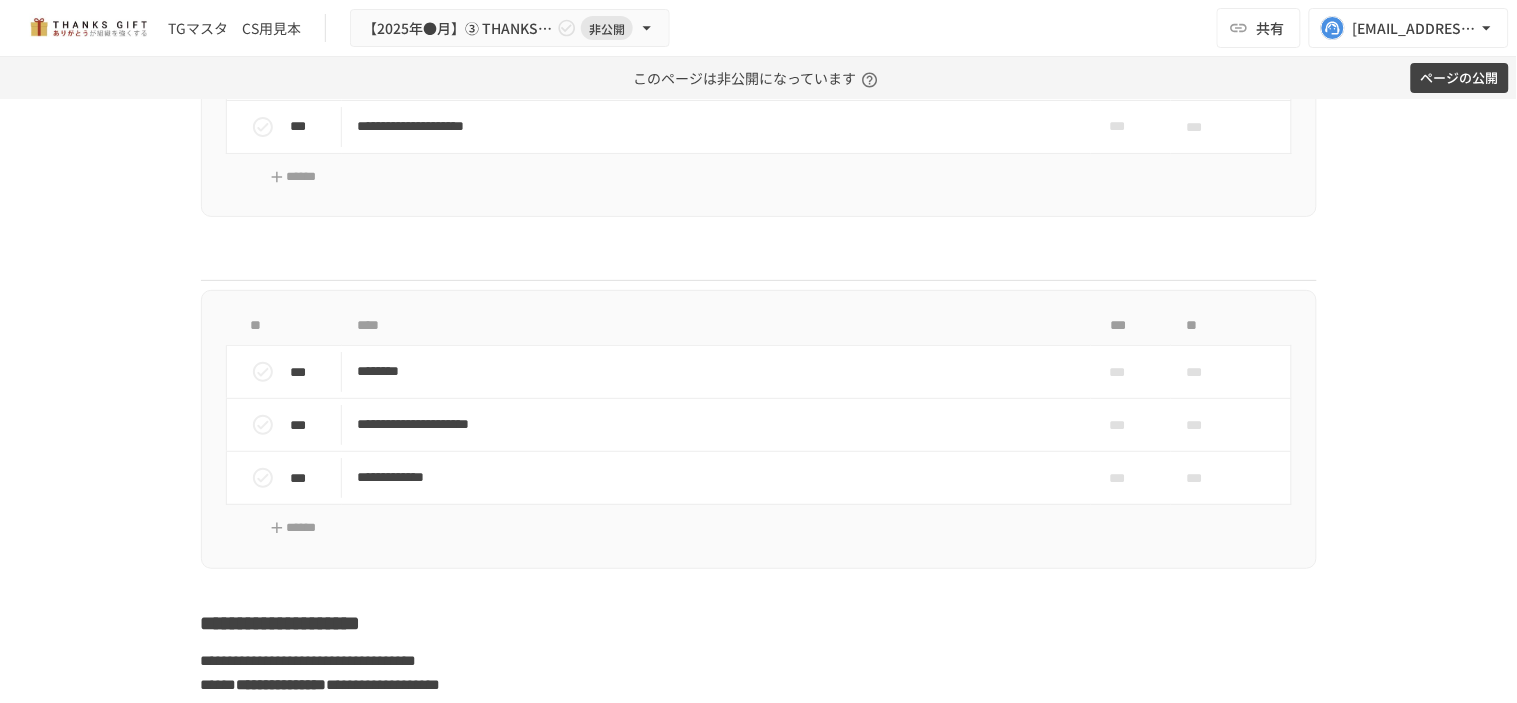 scroll, scrollTop: 21686, scrollLeft: 0, axis: vertical 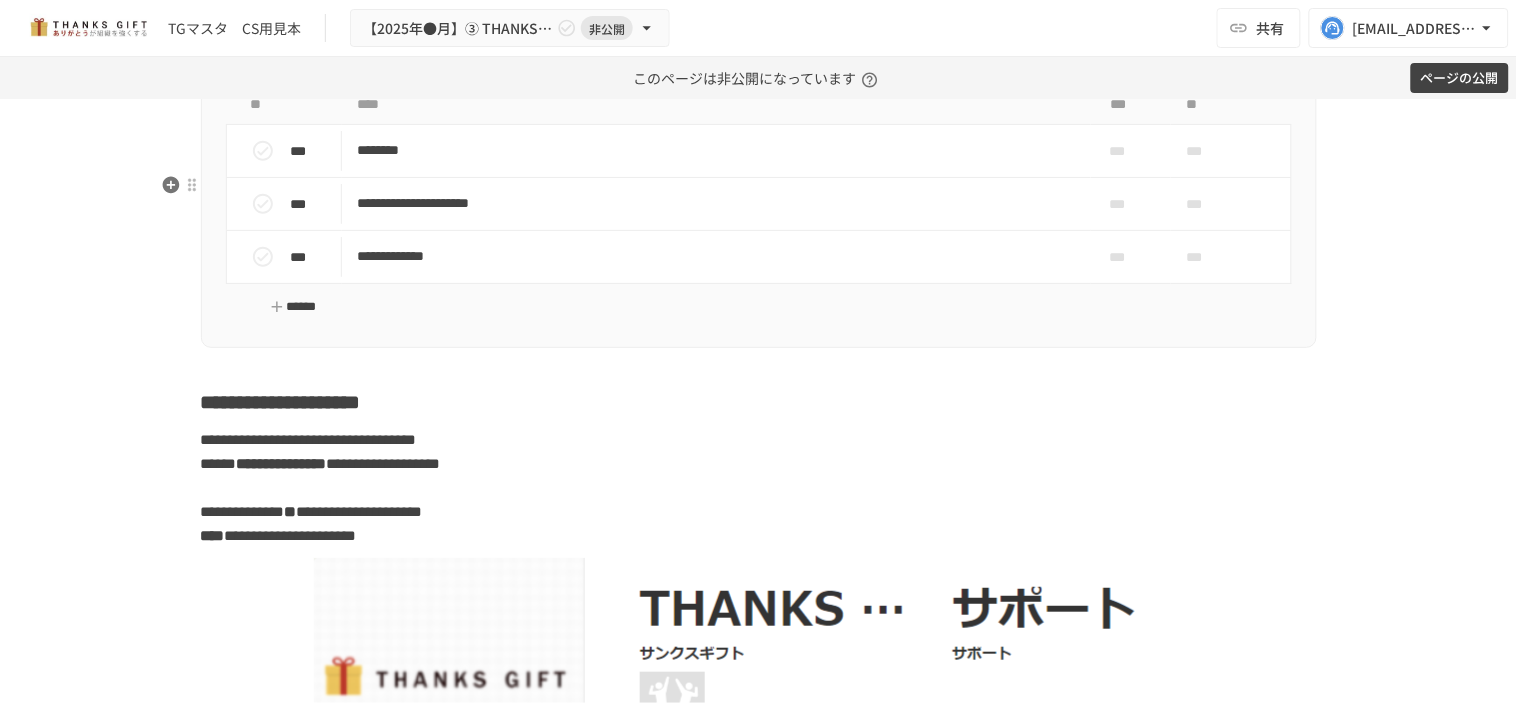 click on "******" at bounding box center [294, 307] 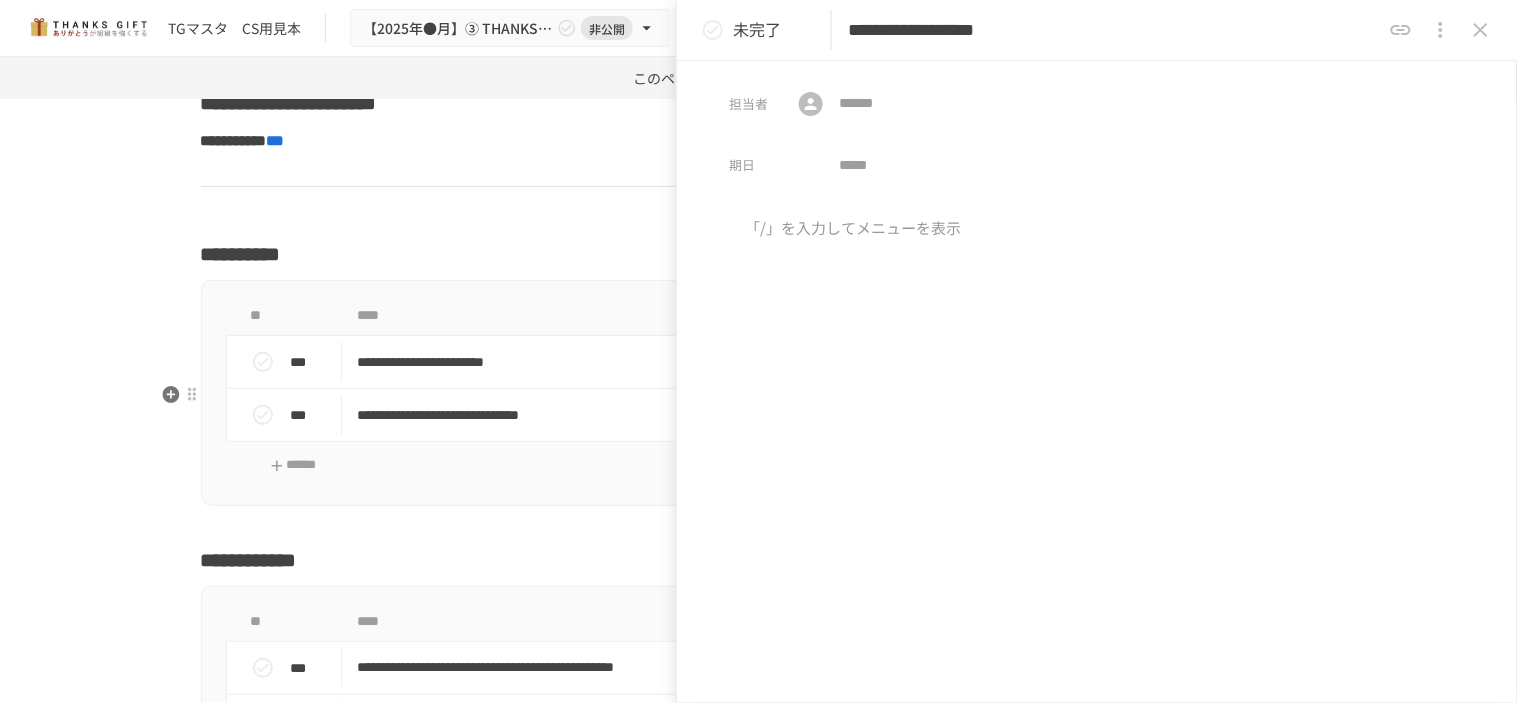 scroll, scrollTop: 20242, scrollLeft: 0, axis: vertical 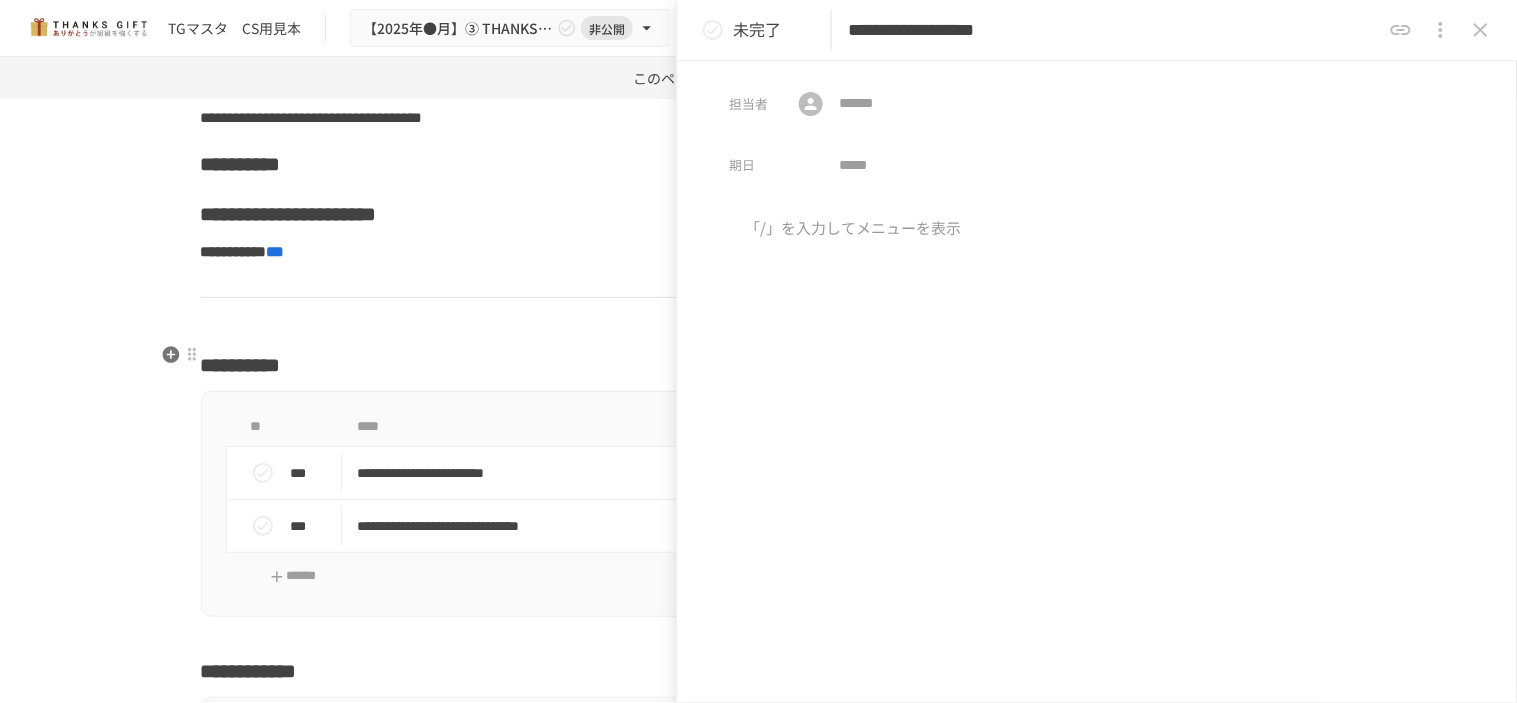 type on "**********" 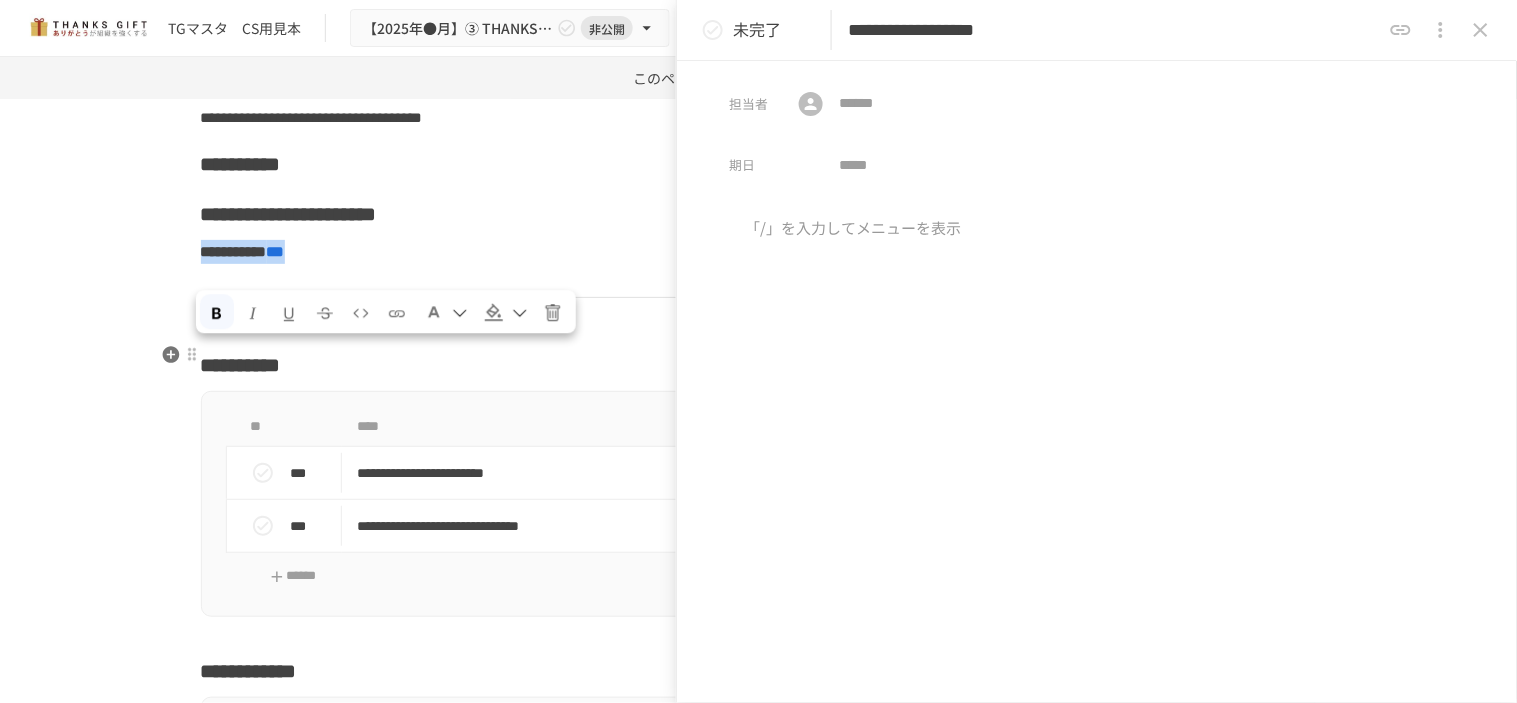 drag, startPoint x: 412, startPoint y: 352, endPoint x: 194, endPoint y: 350, distance: 218.00917 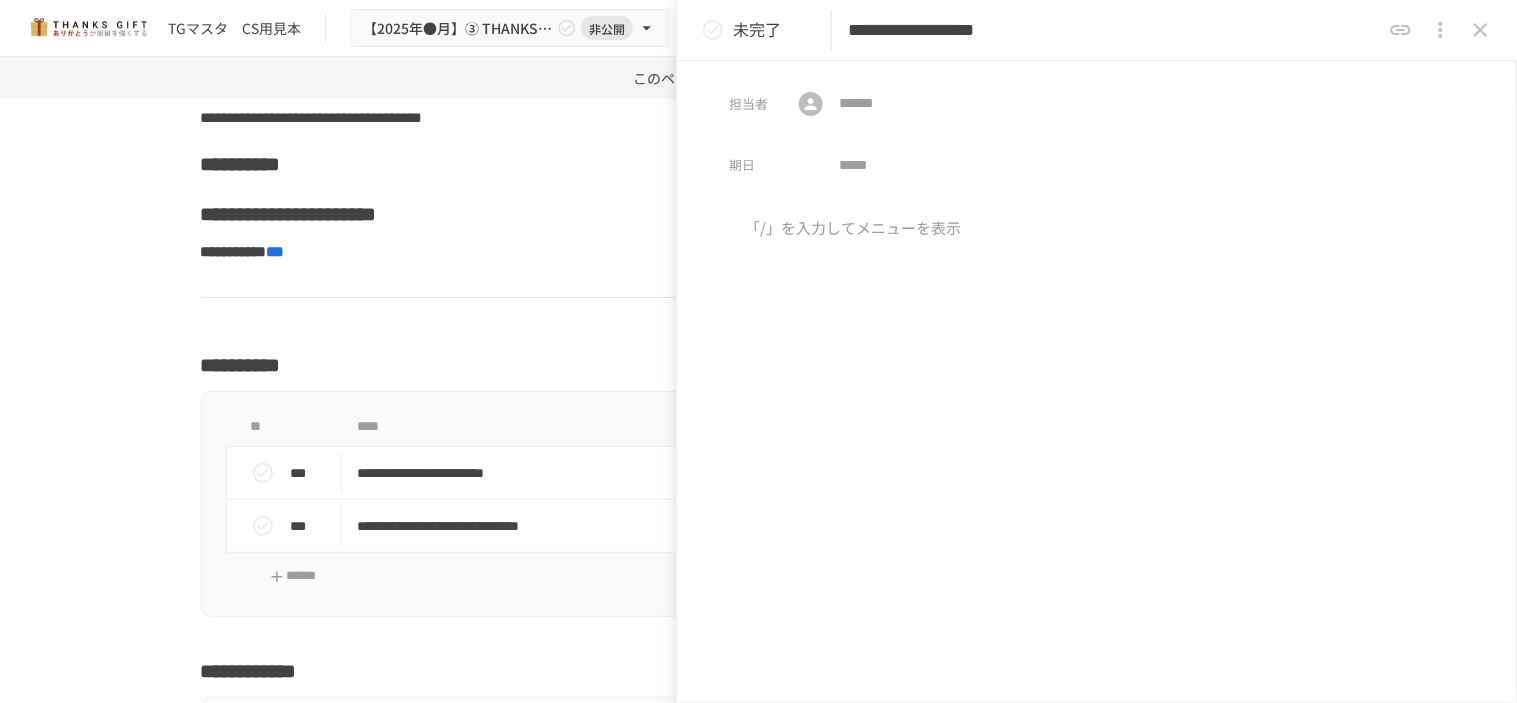click at bounding box center [1097, 383] 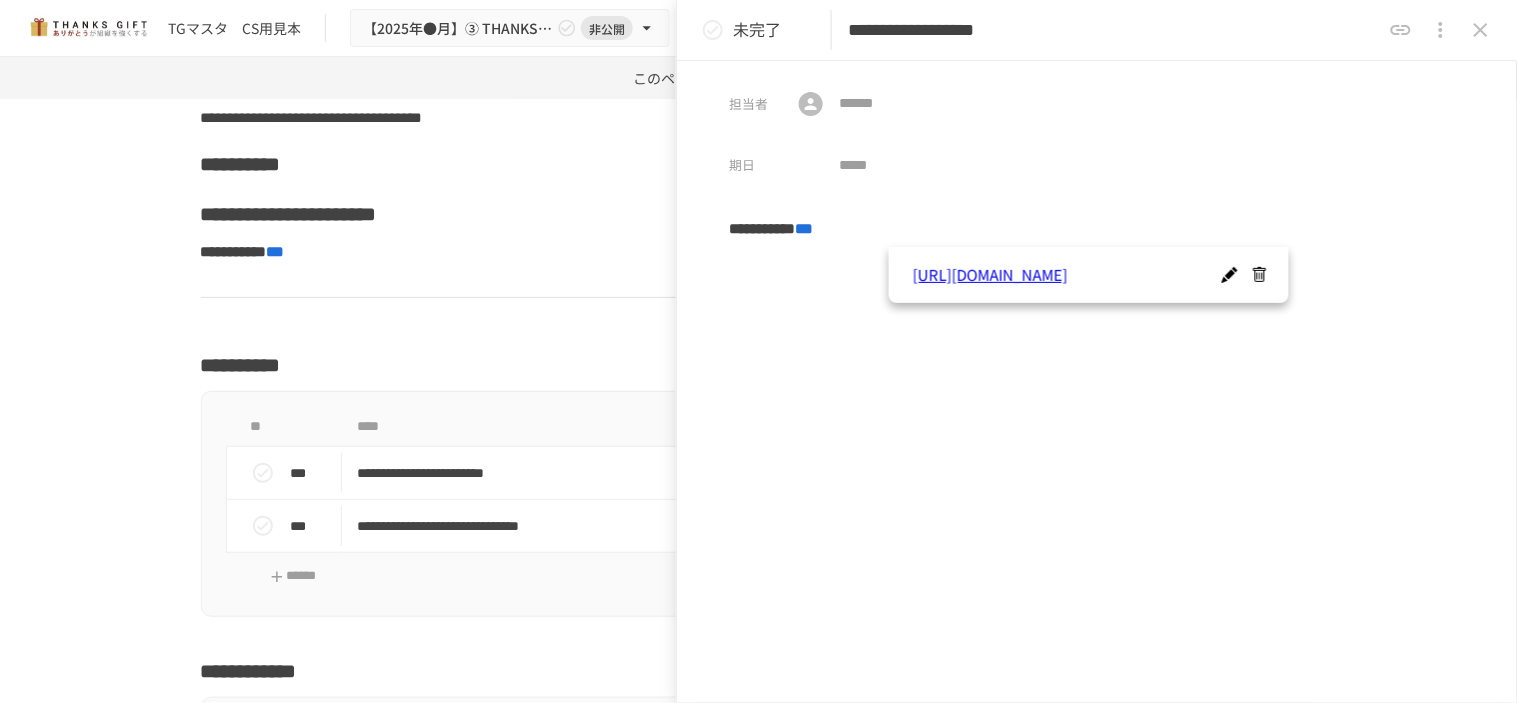 click on "https://drive.google.com/file/d/1d3IW7_PfuK1FnYUtknWZw5hTnSVNgC7A/view?usp=sharing" at bounding box center (1072, 275) 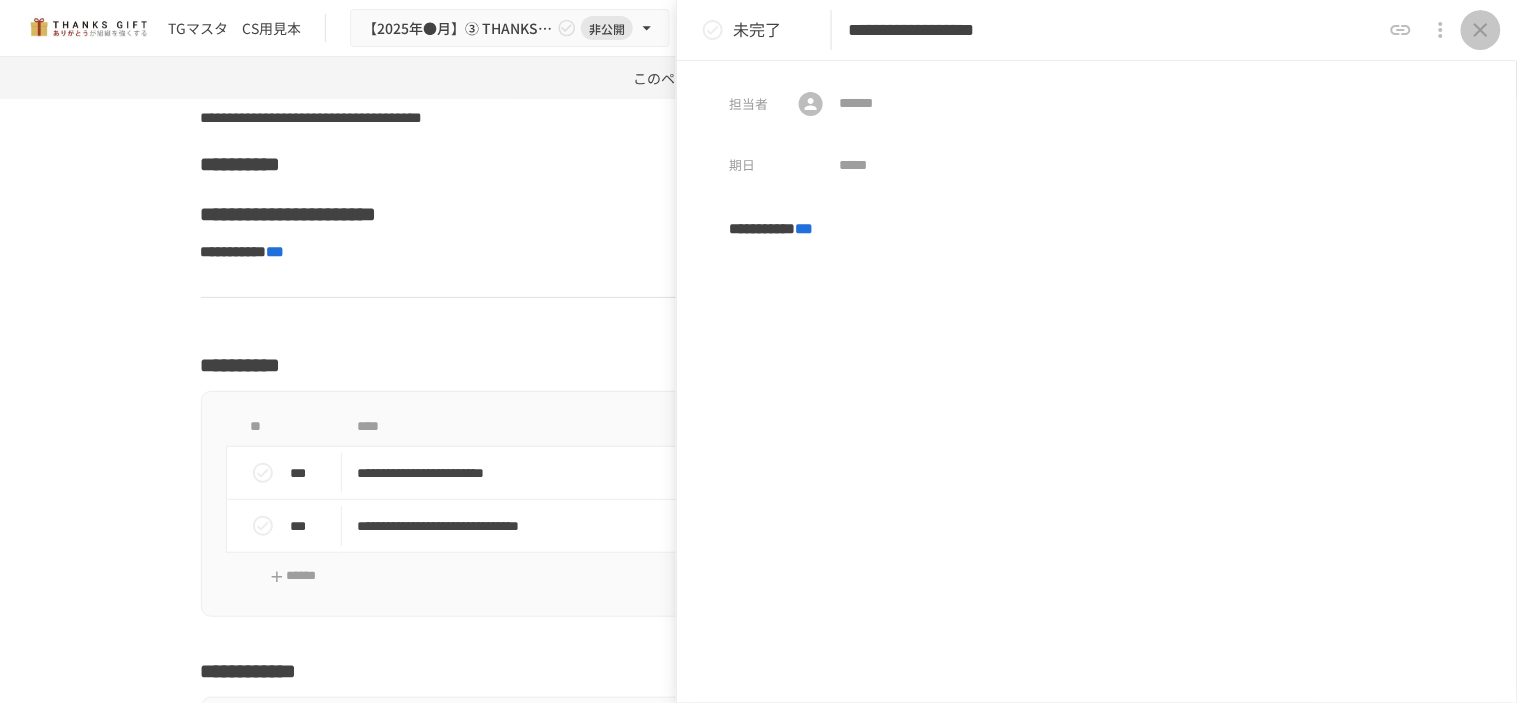 click 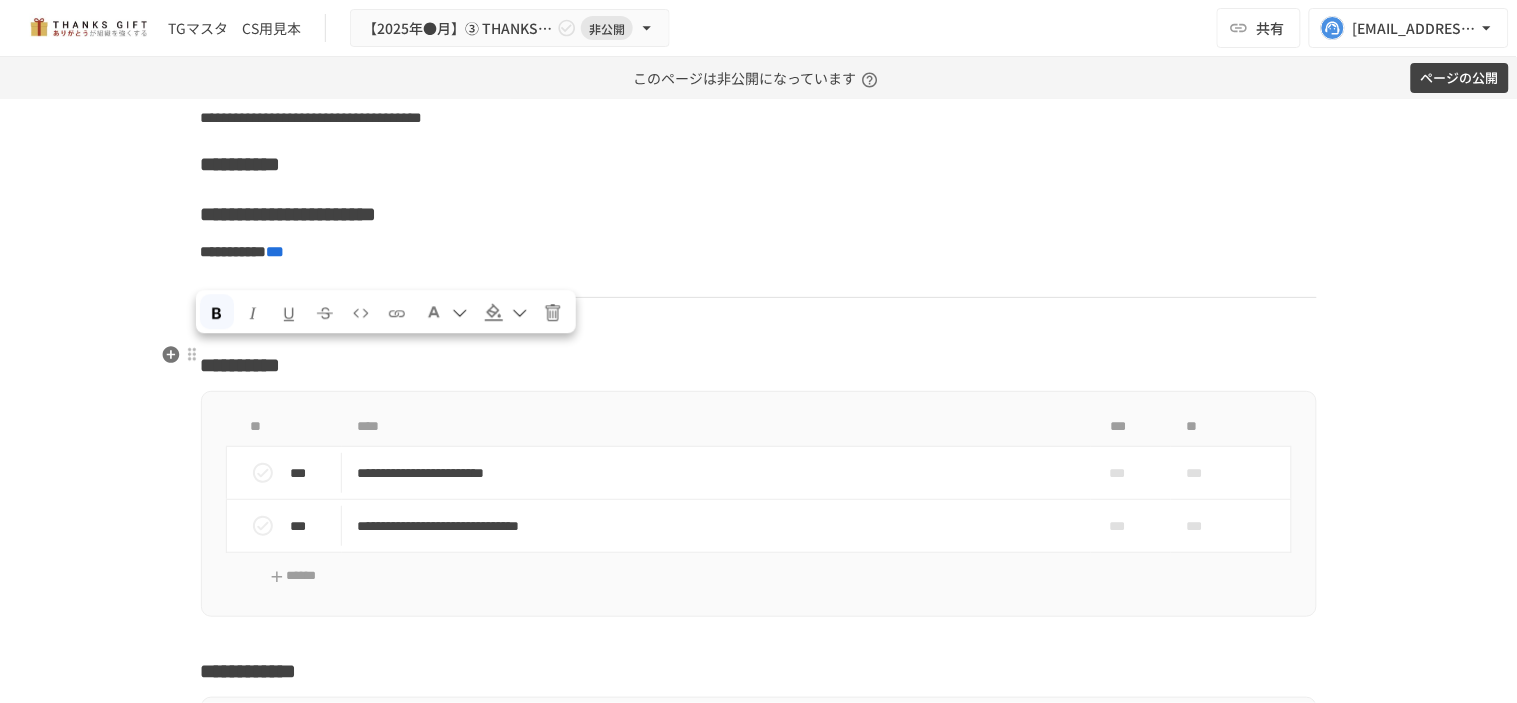 click on "**********" at bounding box center (759, 264) 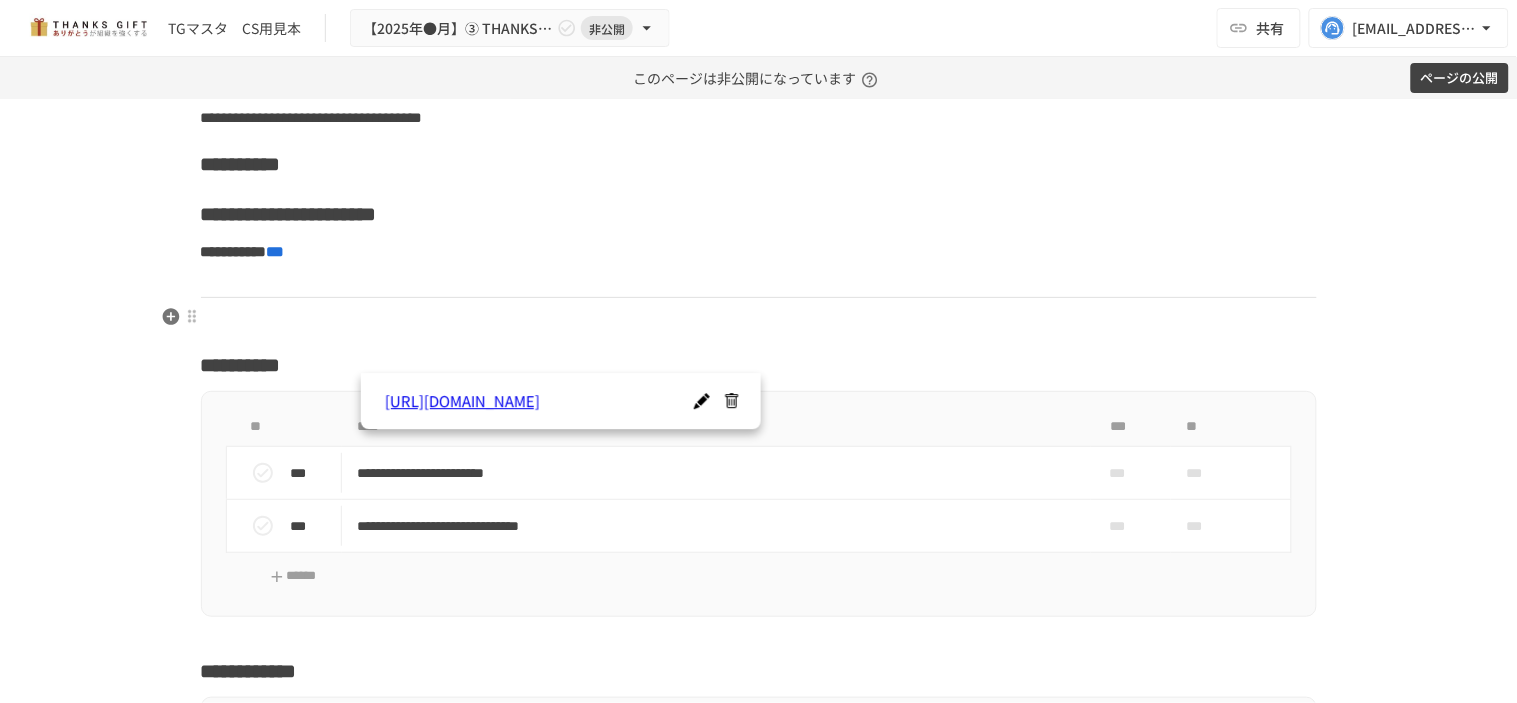 click on "**********" at bounding box center (759, -6766) 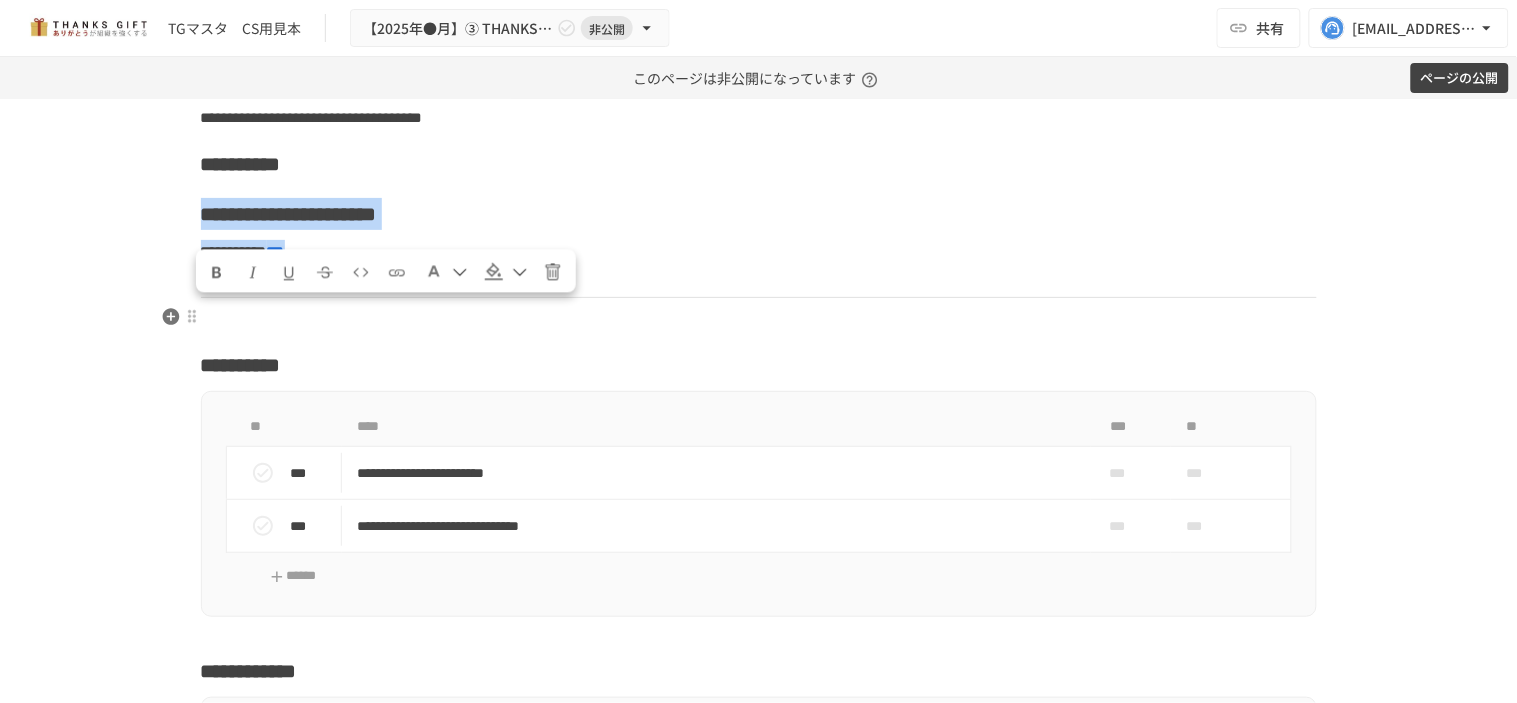 drag, startPoint x: 421, startPoint y: 357, endPoint x: 203, endPoint y: 303, distance: 224.58852 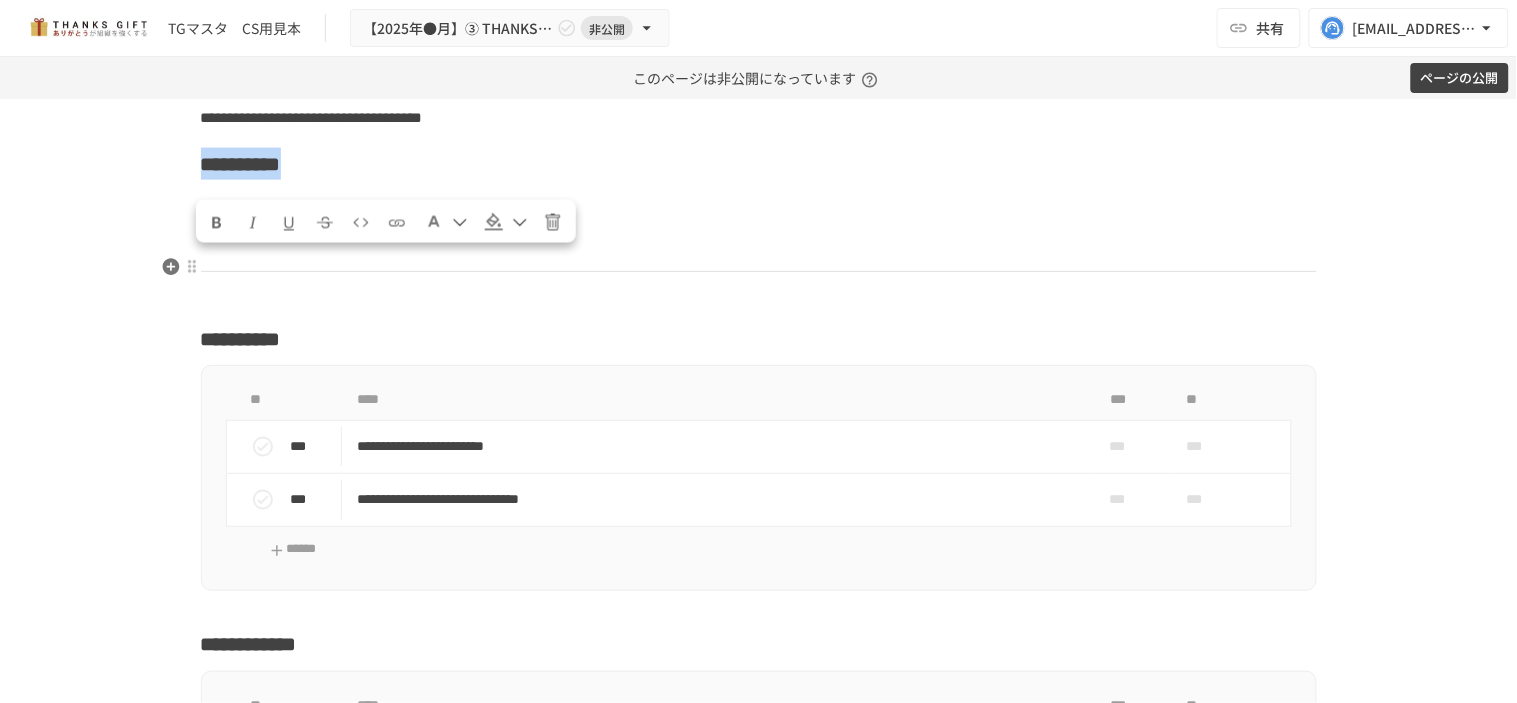 drag, startPoint x: 432, startPoint y: 268, endPoint x: 195, endPoint y: 283, distance: 237.47421 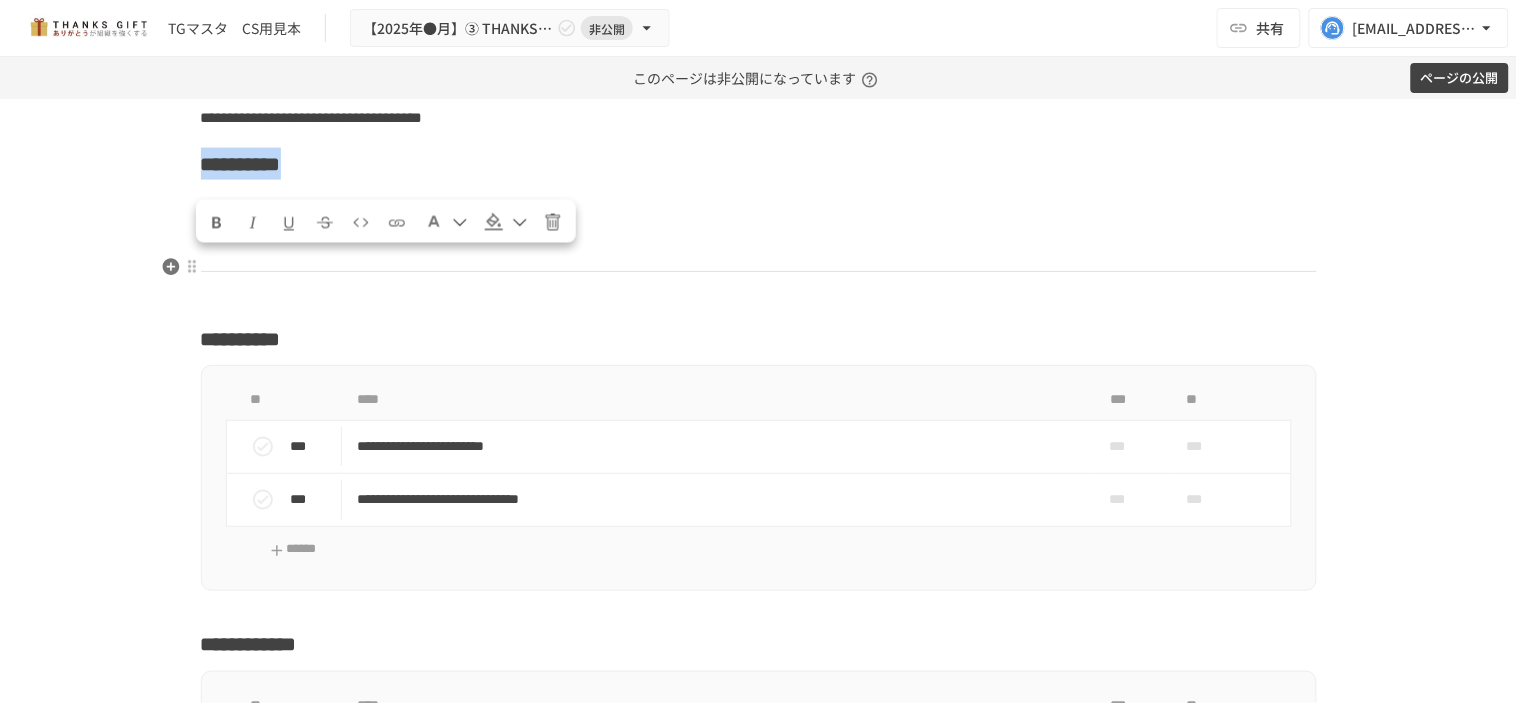 copy on "**********" 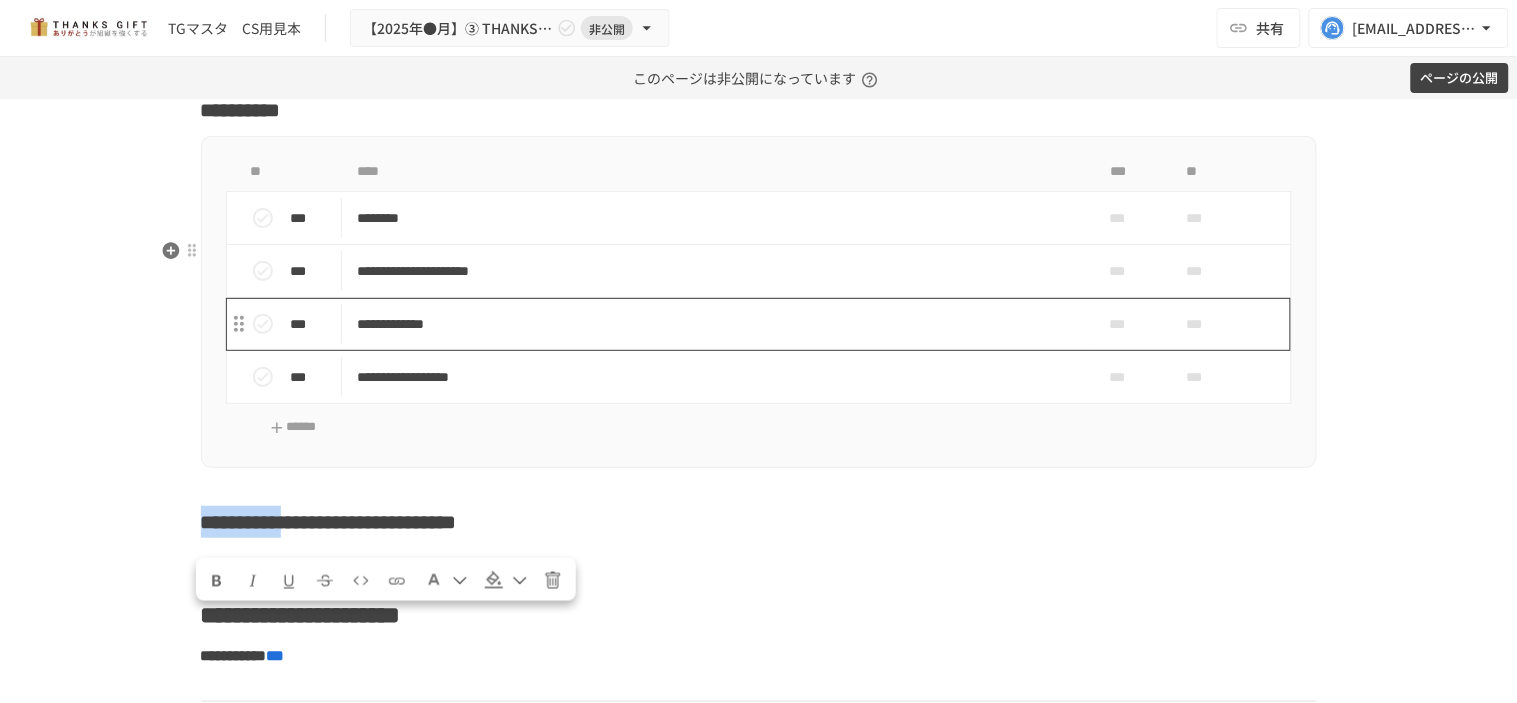 scroll, scrollTop: 20488, scrollLeft: 0, axis: vertical 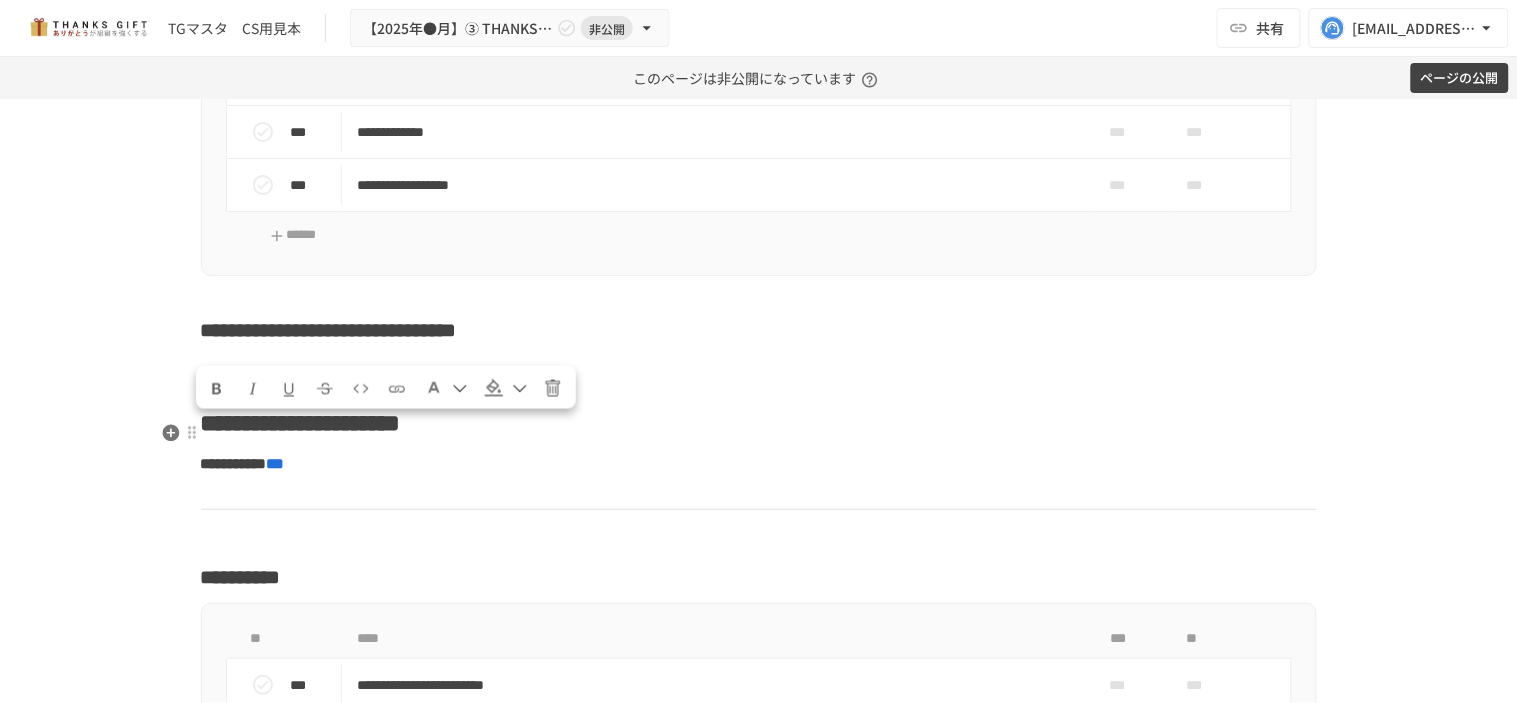click at bounding box center [759, 368] 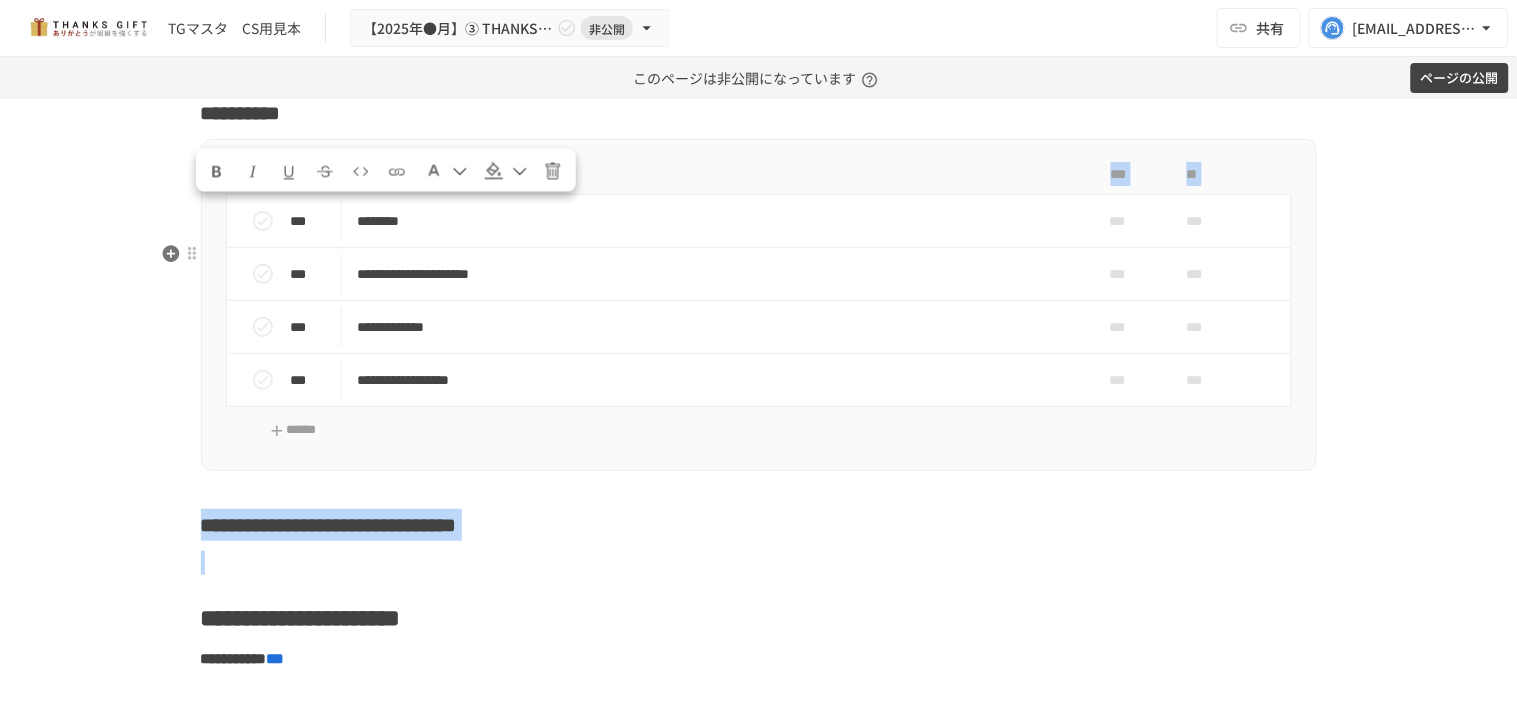 scroll, scrollTop: 20266, scrollLeft: 0, axis: vertical 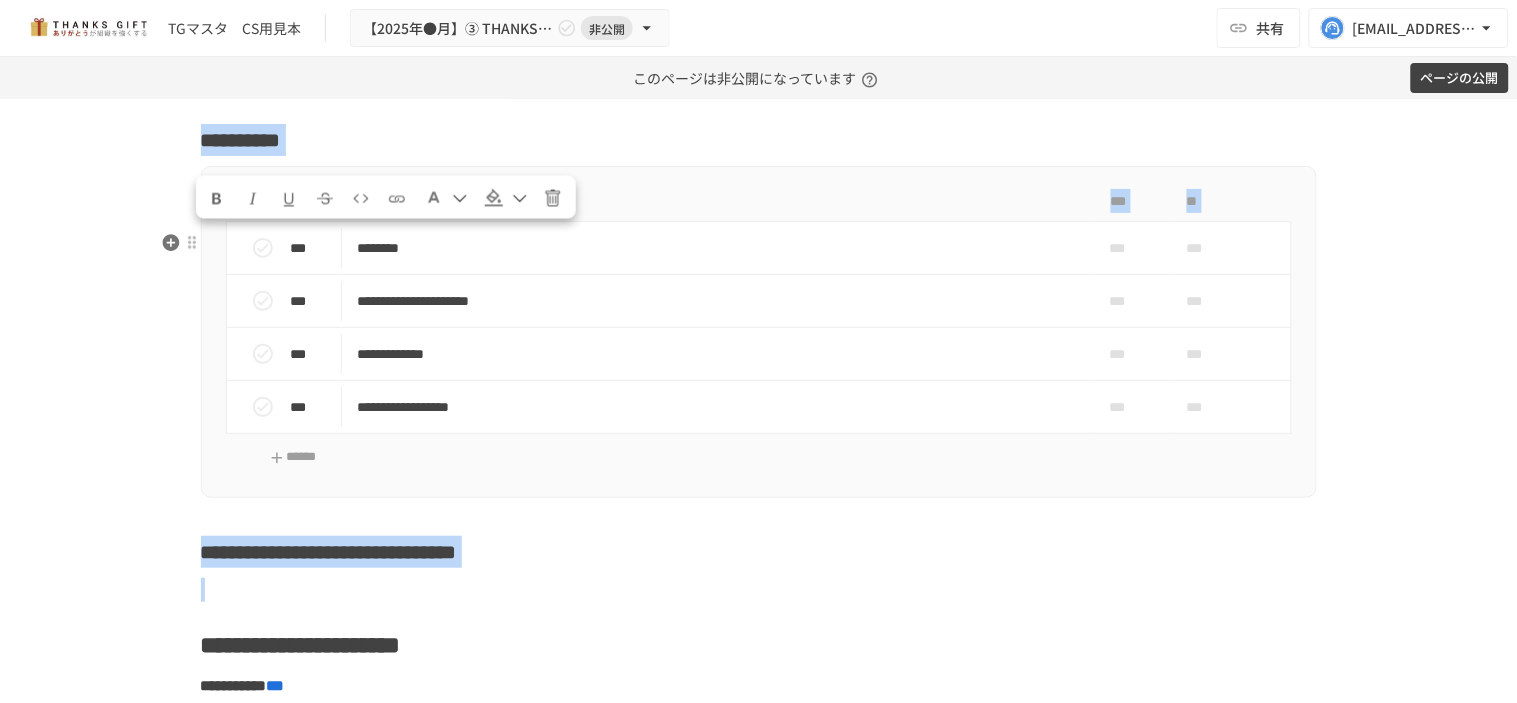 drag, startPoint x: 206, startPoint y: 486, endPoint x: 193, endPoint y: 243, distance: 243.34749 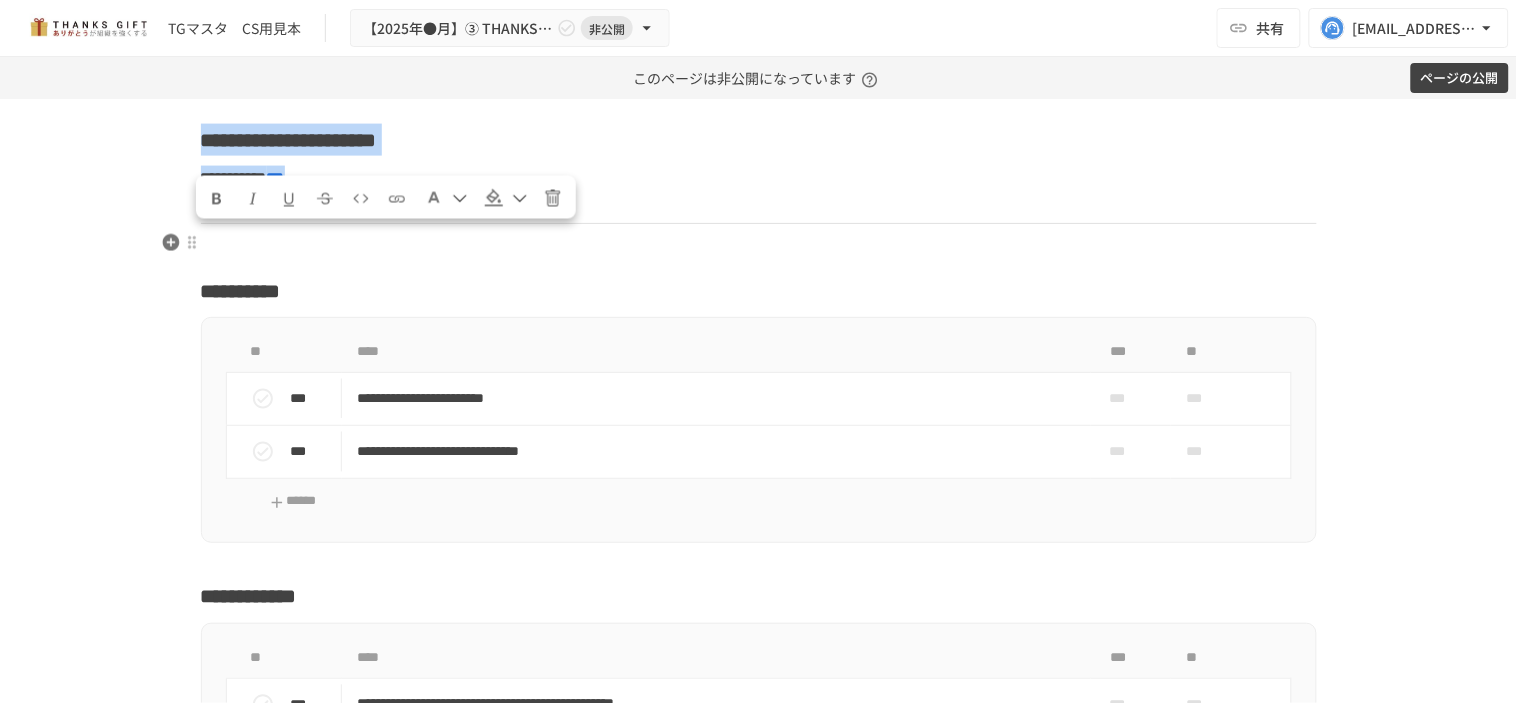 drag, startPoint x: 390, startPoint y: 285, endPoint x: 194, endPoint y: 246, distance: 199.84244 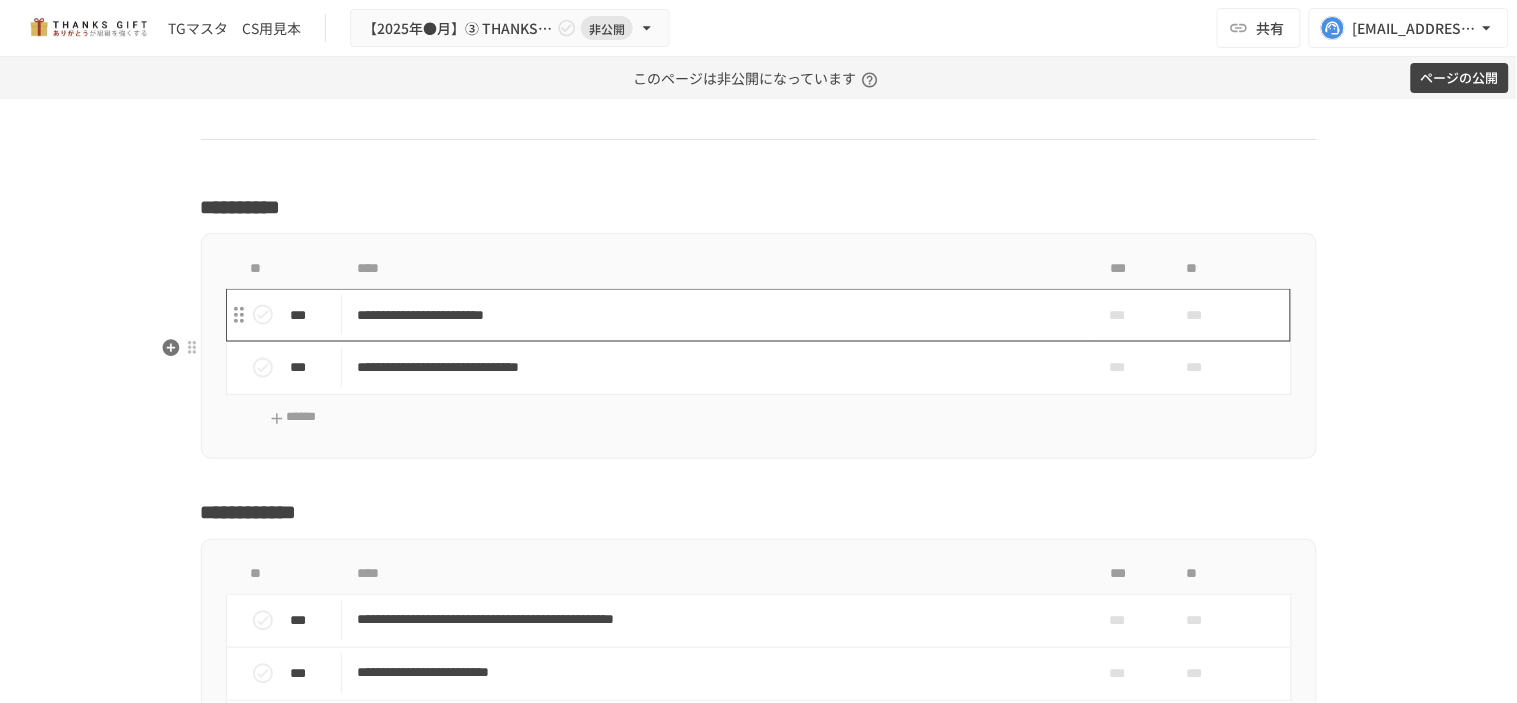 scroll, scrollTop: 20155, scrollLeft: 0, axis: vertical 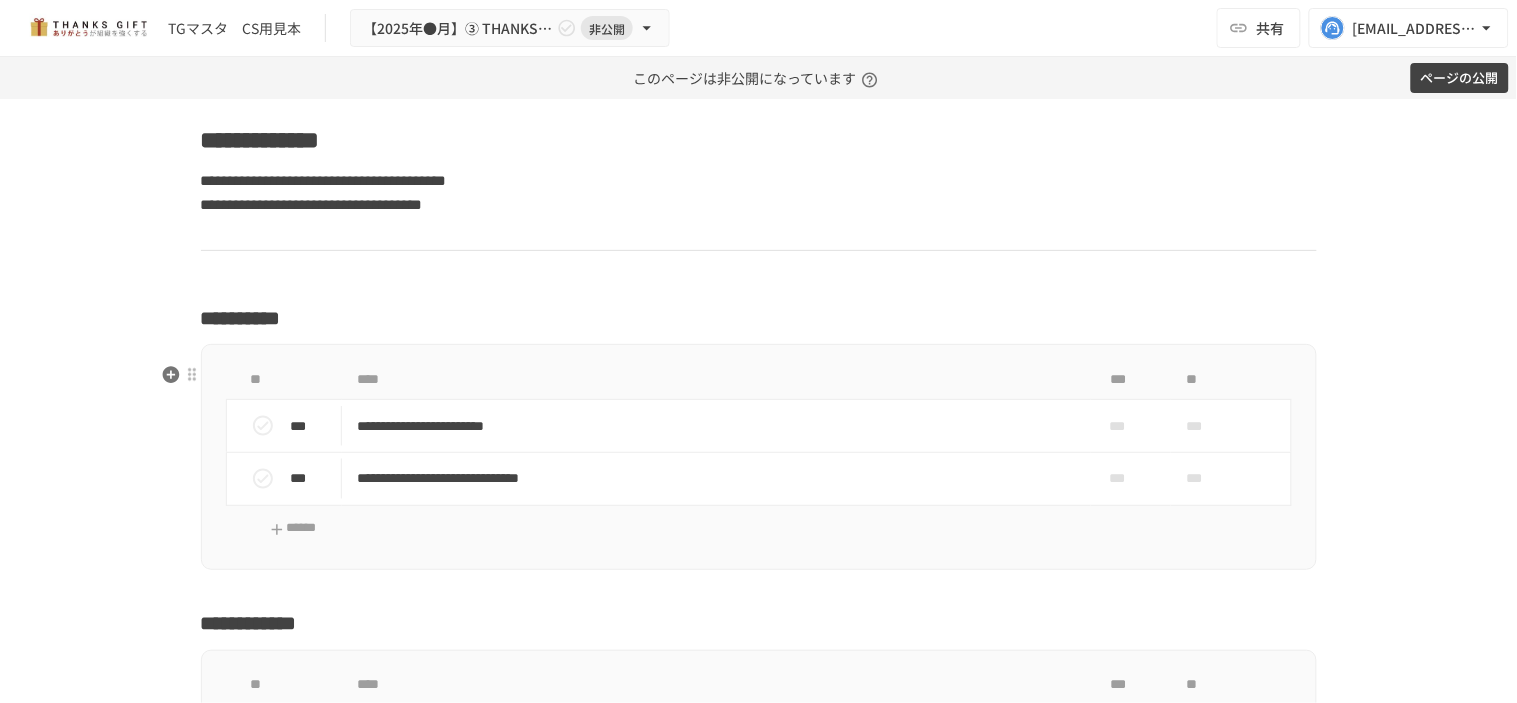 click at bounding box center (759, 272) 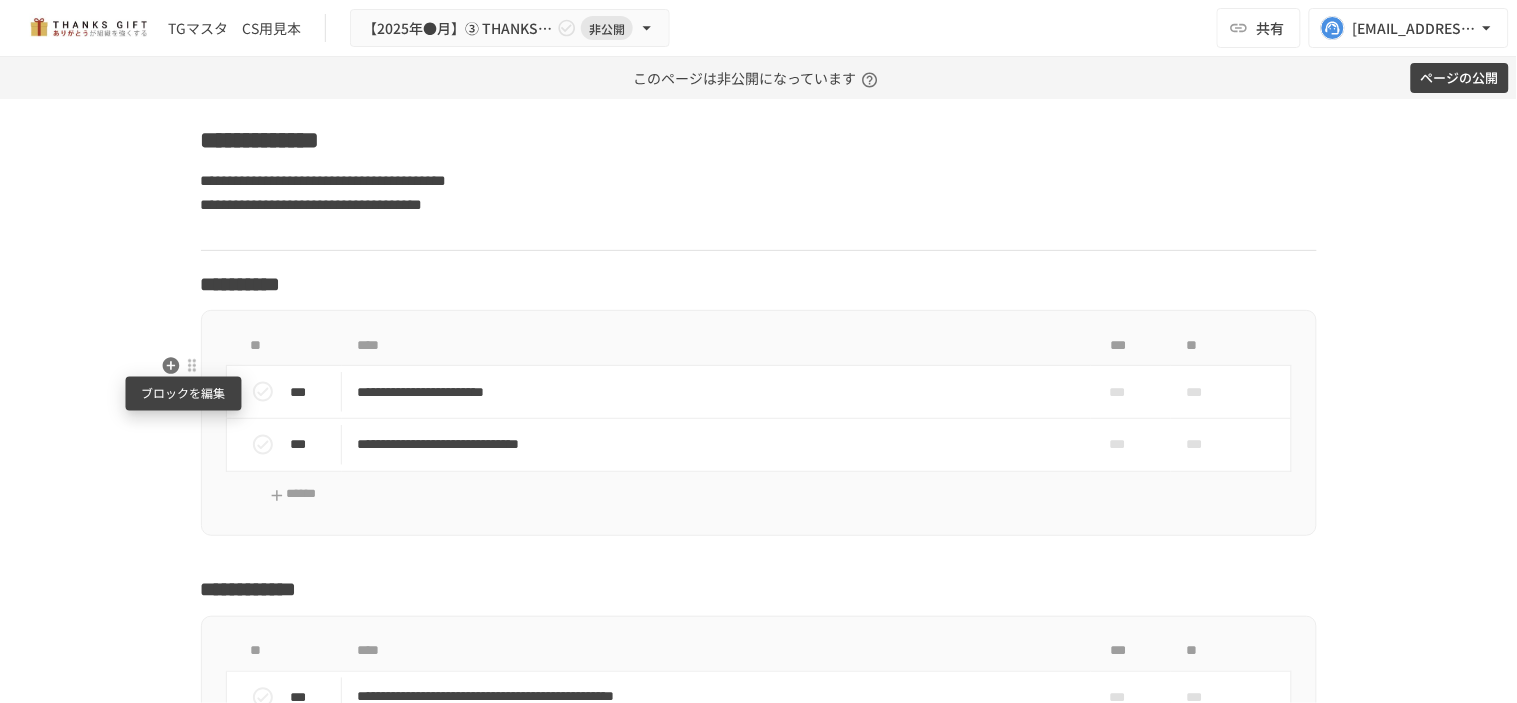 click at bounding box center [192, 366] 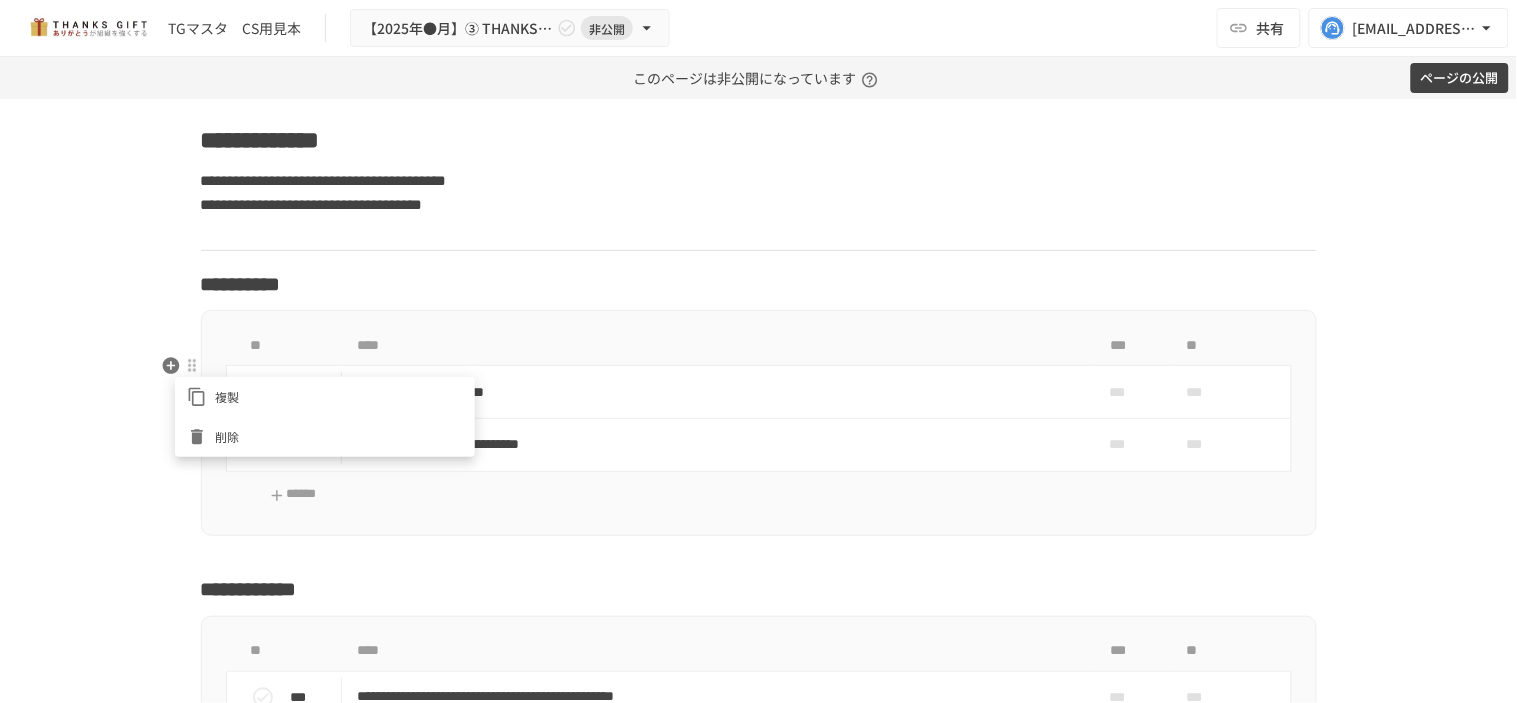 click on "削除" at bounding box center [325, 437] 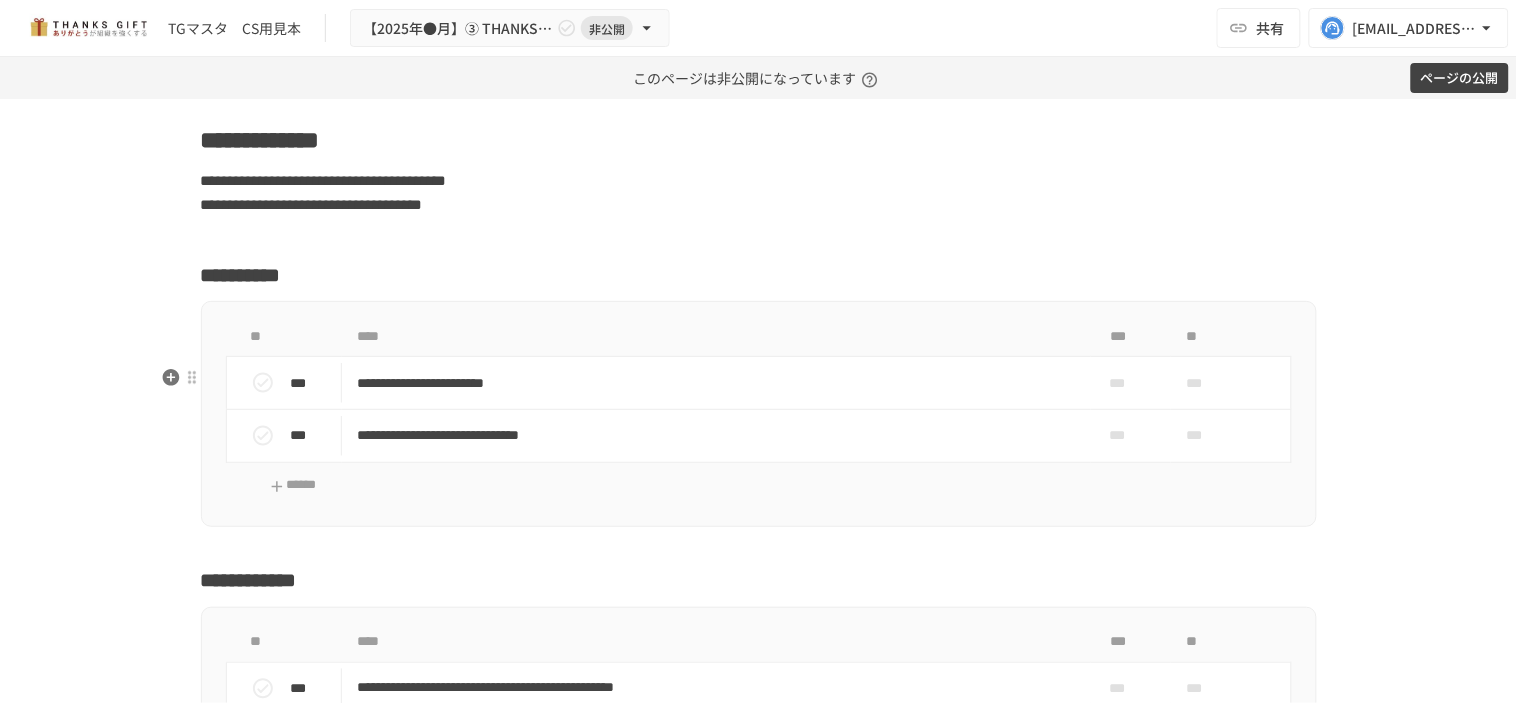 click on "**********" at bounding box center [759, -6948] 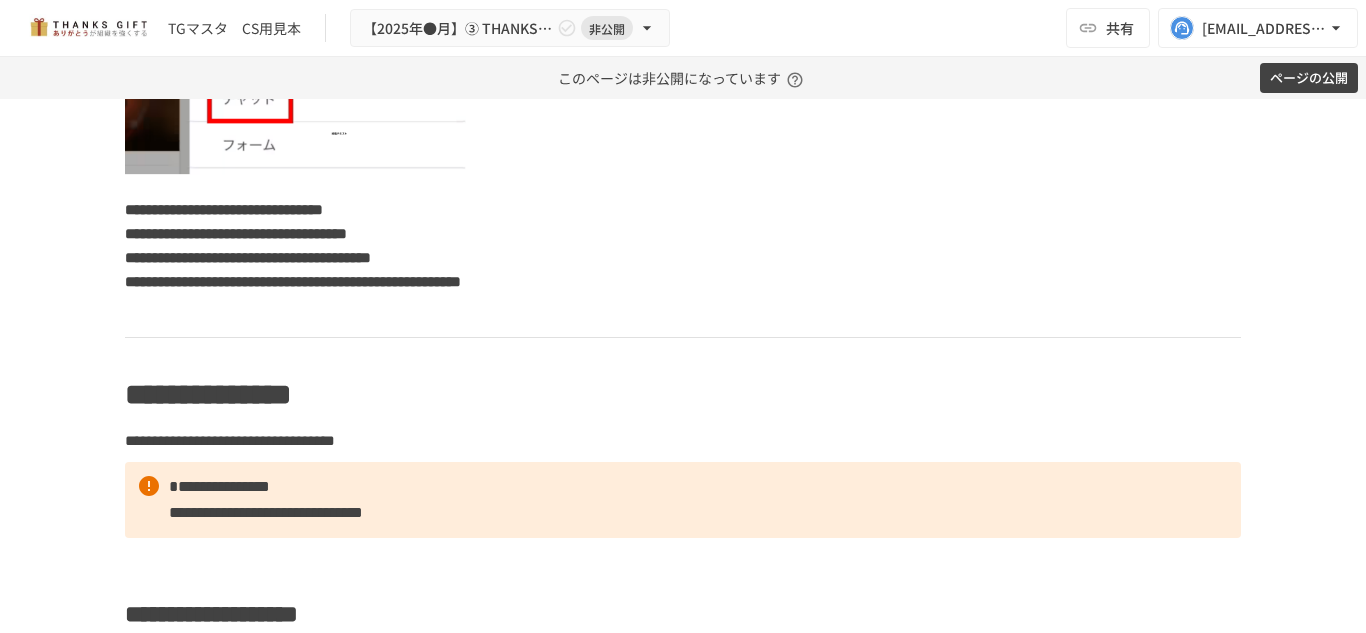 scroll, scrollTop: 19496, scrollLeft: 0, axis: vertical 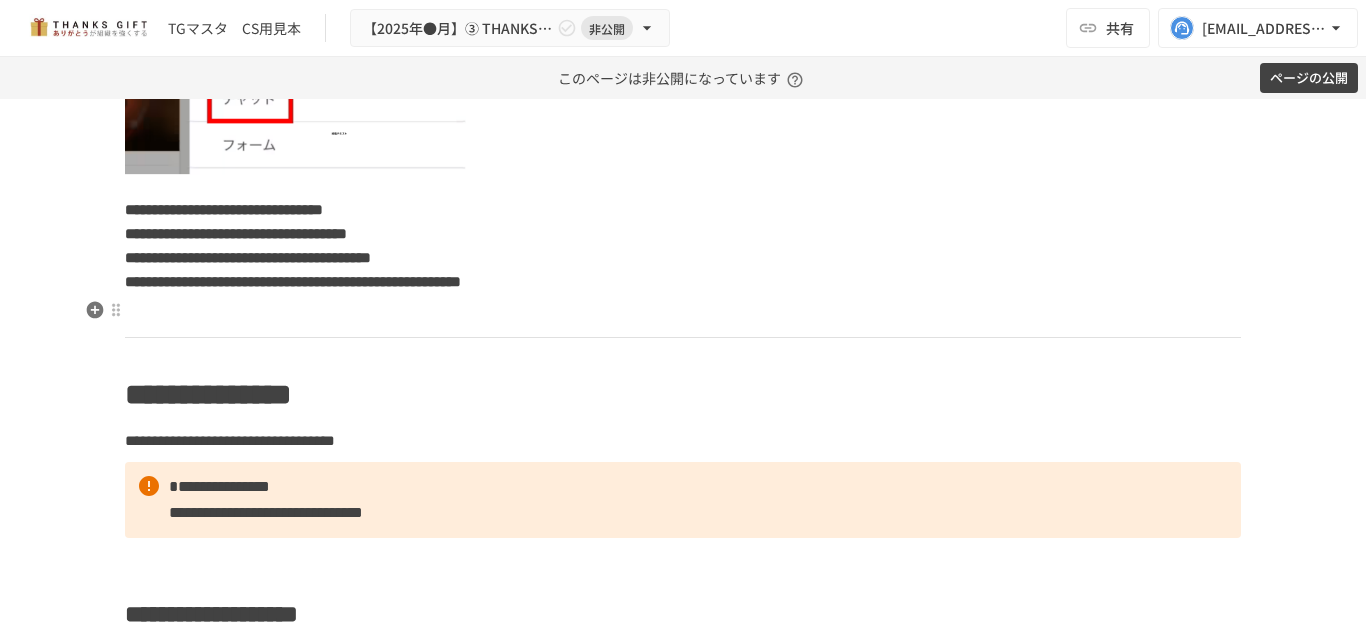 click on "**********" at bounding box center (293, 281) 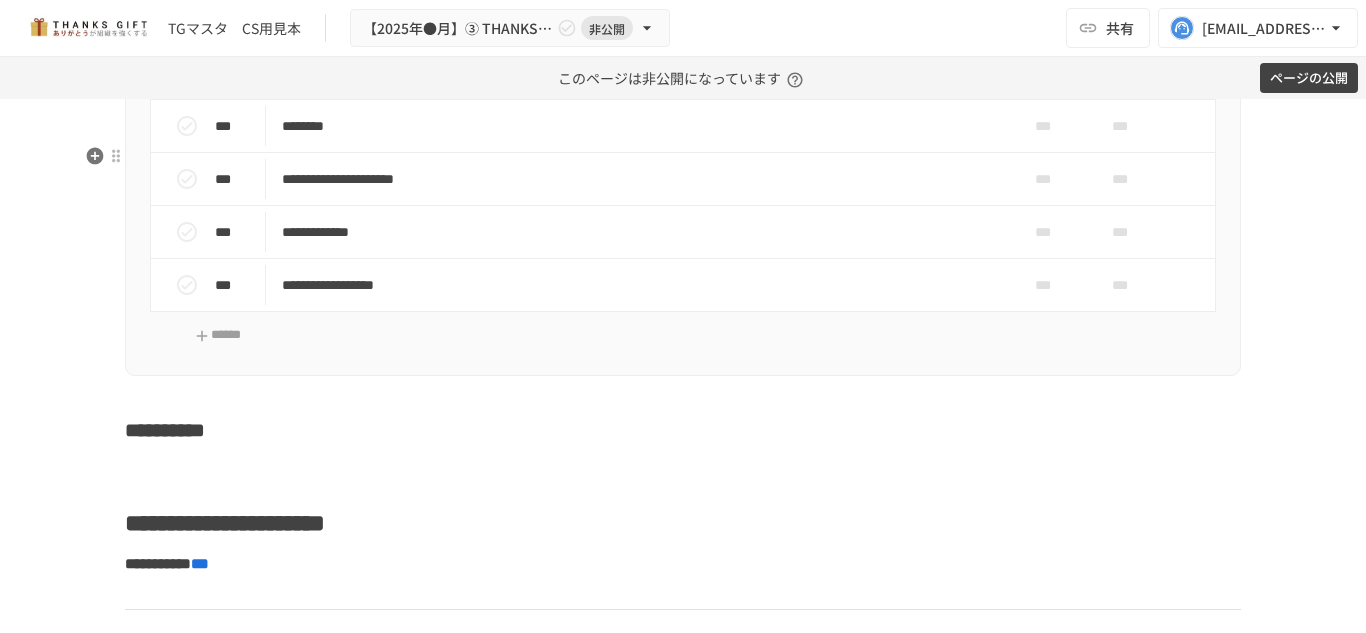 scroll, scrollTop: 20296, scrollLeft: 0, axis: vertical 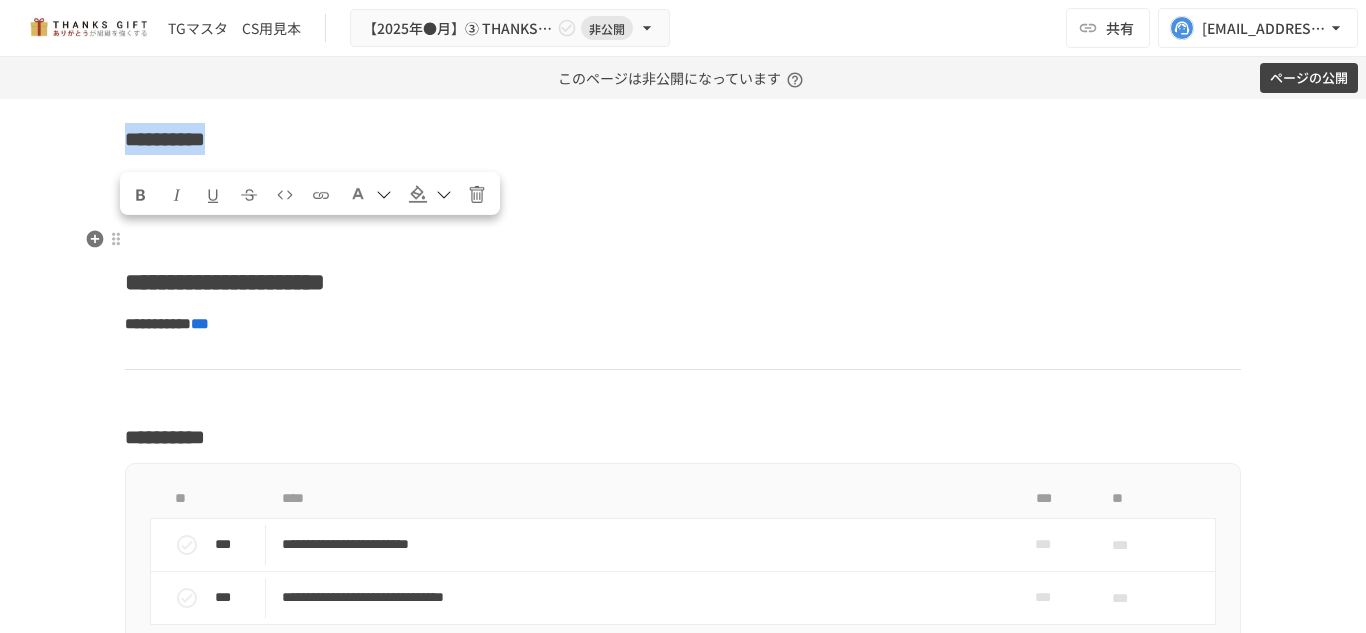 drag, startPoint x: 317, startPoint y: 244, endPoint x: 118, endPoint y: 254, distance: 199.2511 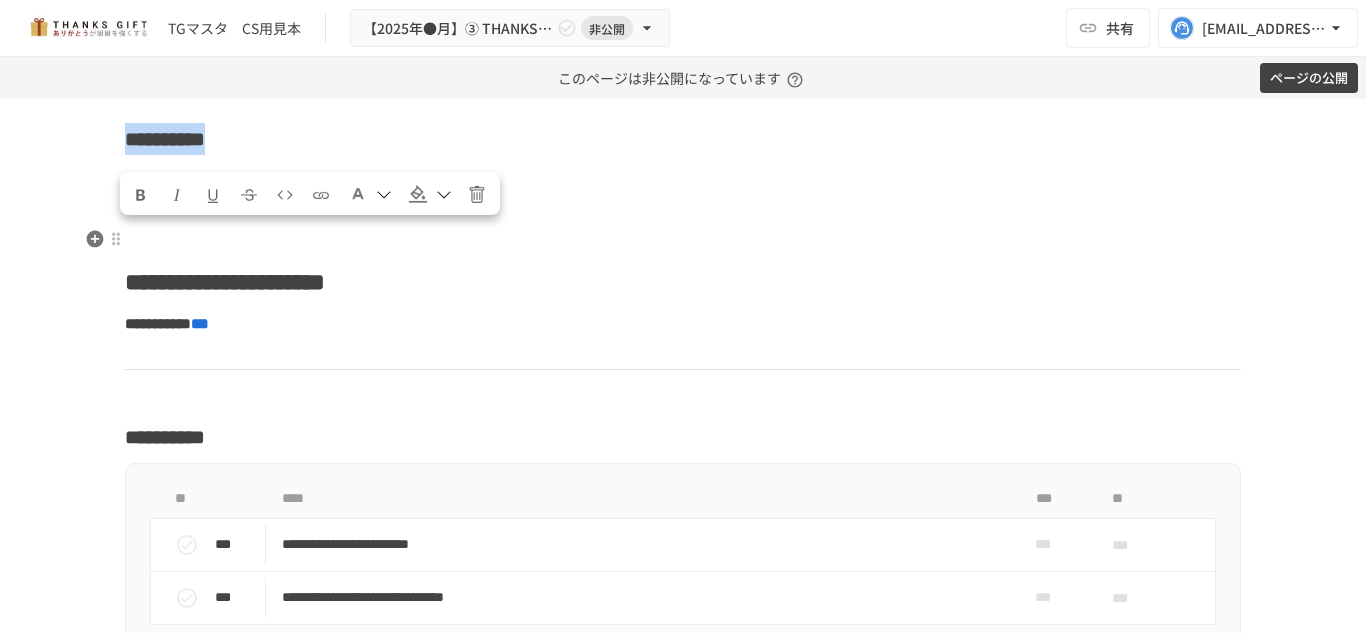 click on "**********" at bounding box center (683, 139) 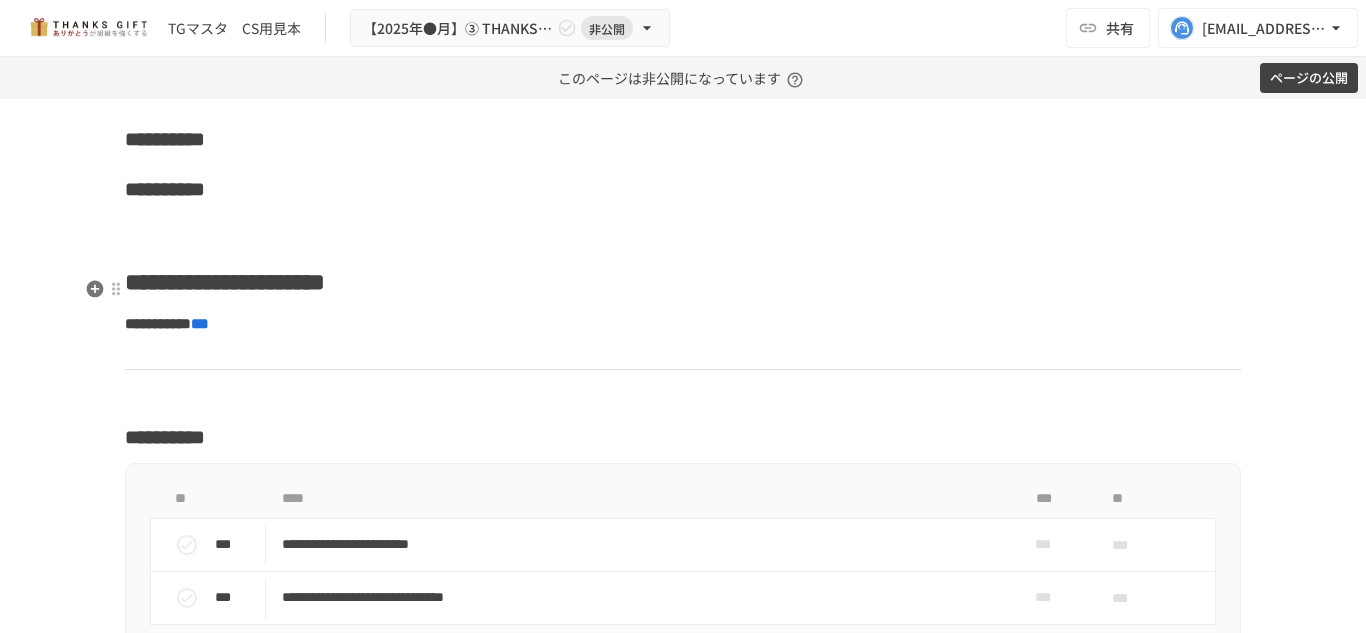 click on "**********" at bounding box center [683, 189] 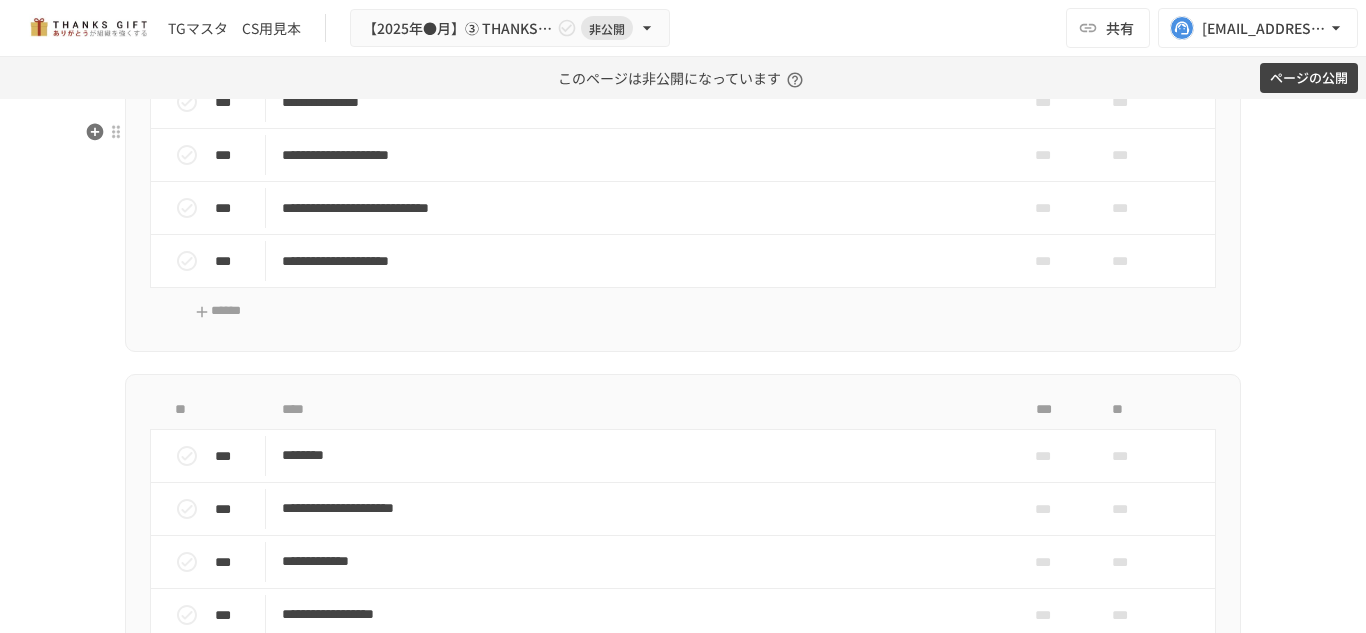 scroll, scrollTop: 21267, scrollLeft: 0, axis: vertical 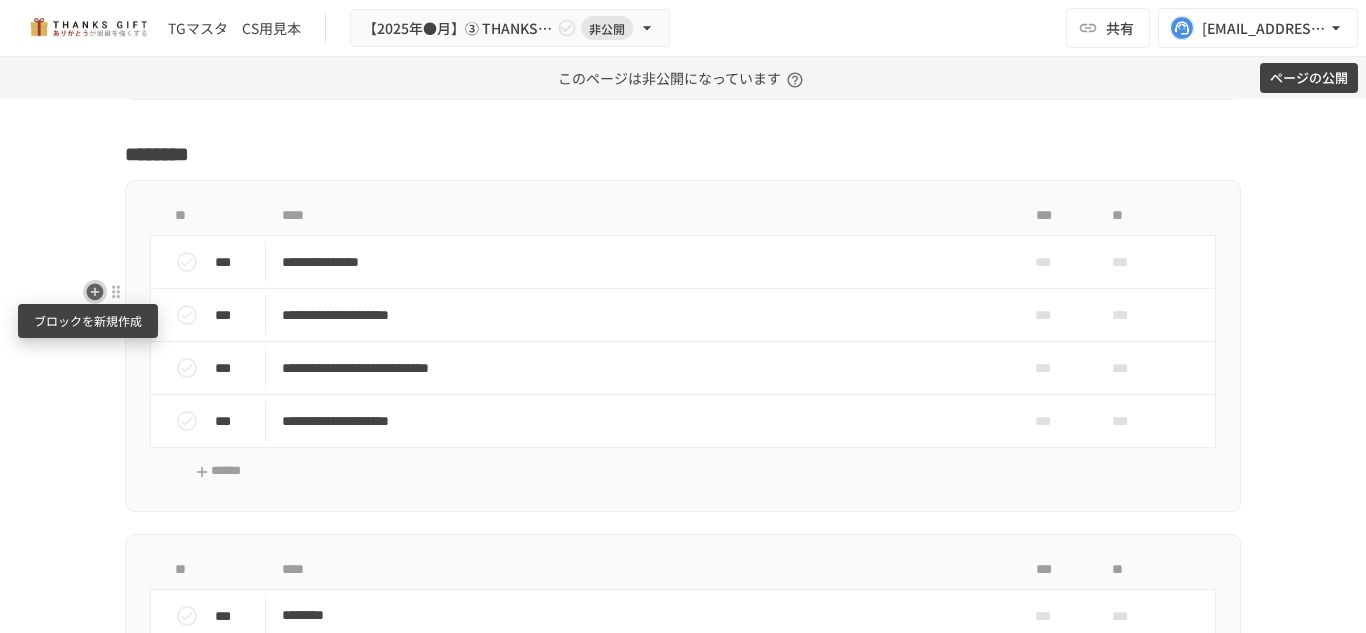 click 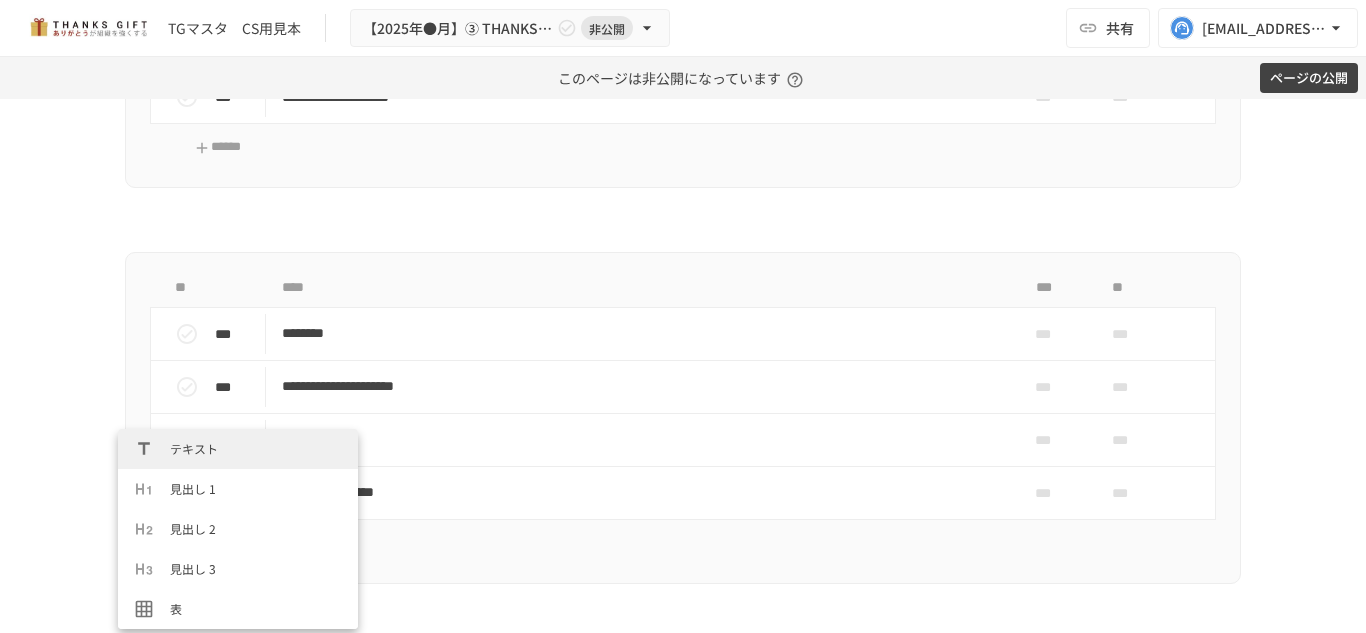 scroll, scrollTop: 21599, scrollLeft: 0, axis: vertical 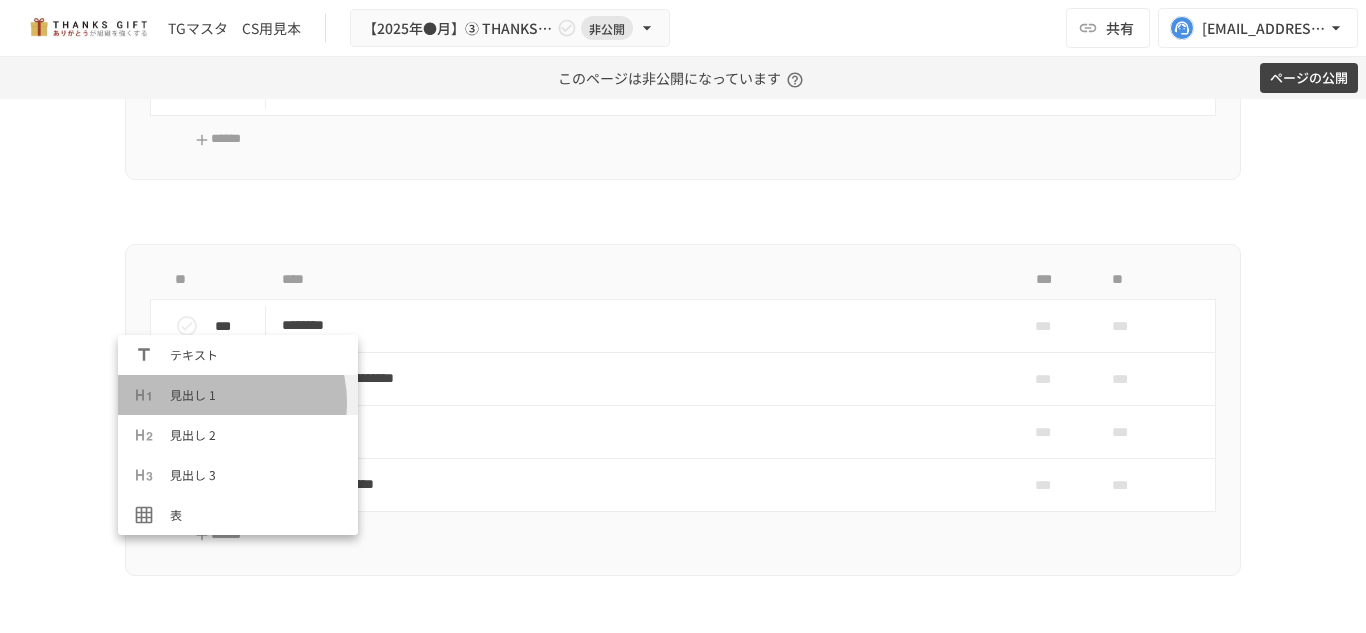 click on "見出し 1" at bounding box center [256, 394] 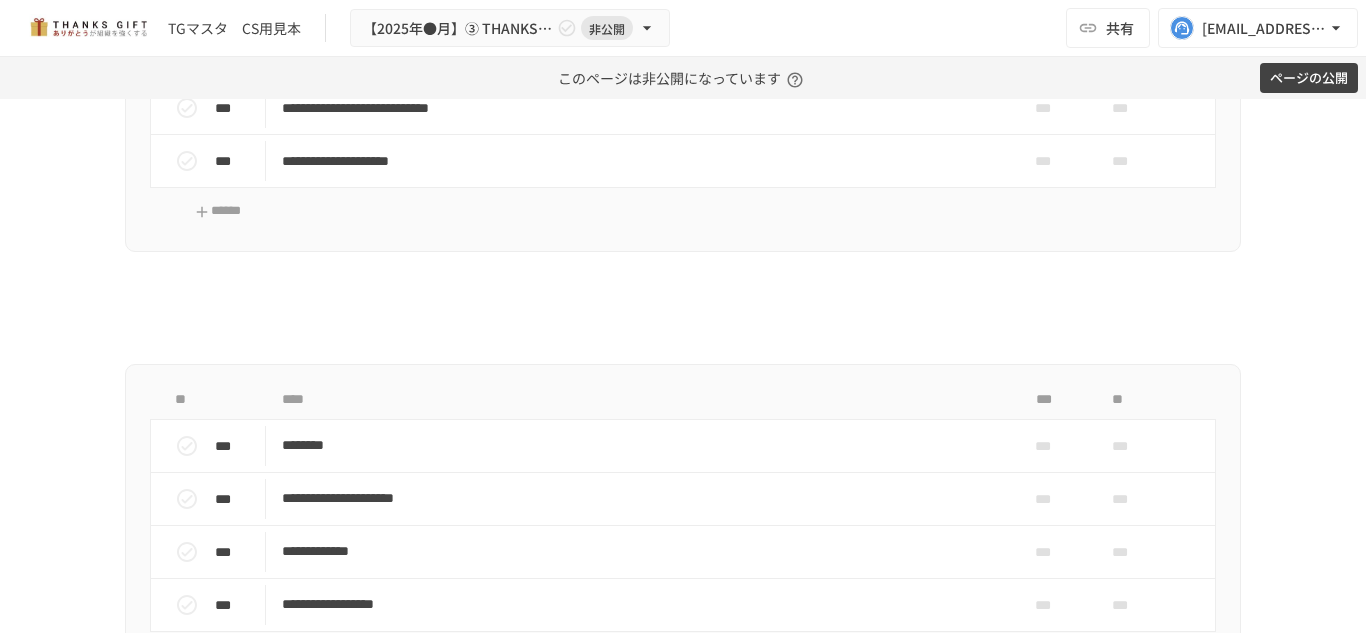 scroll, scrollTop: 21747, scrollLeft: 0, axis: vertical 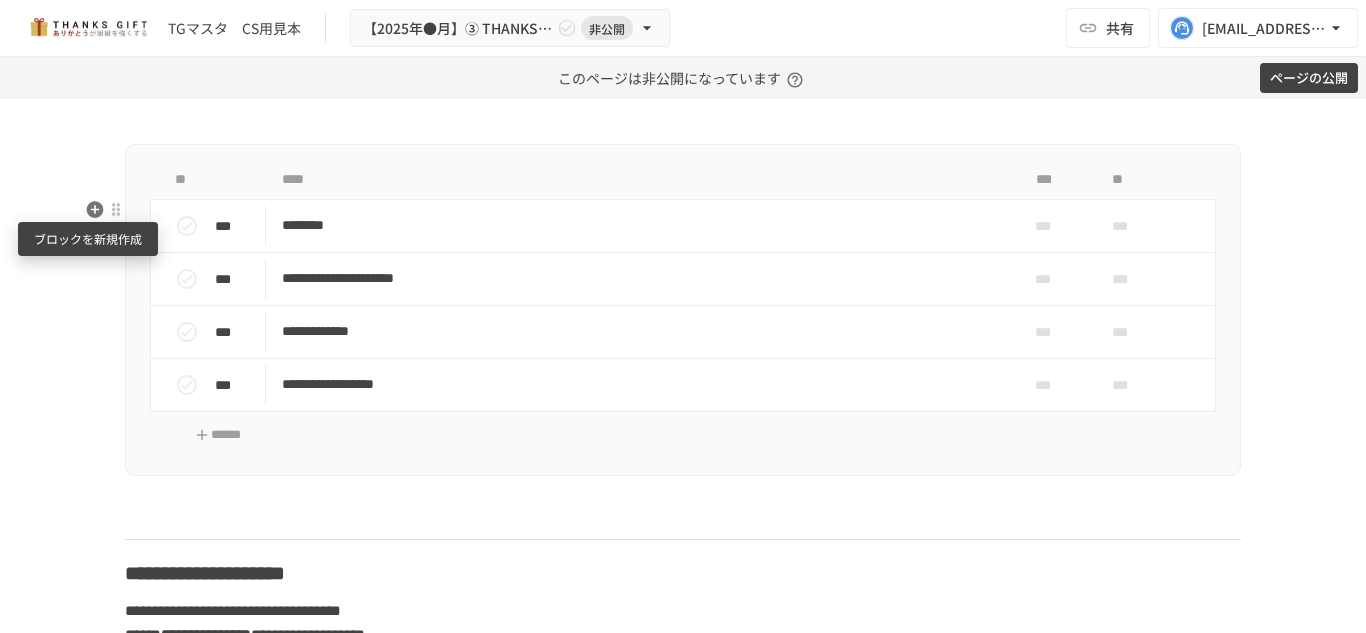 click 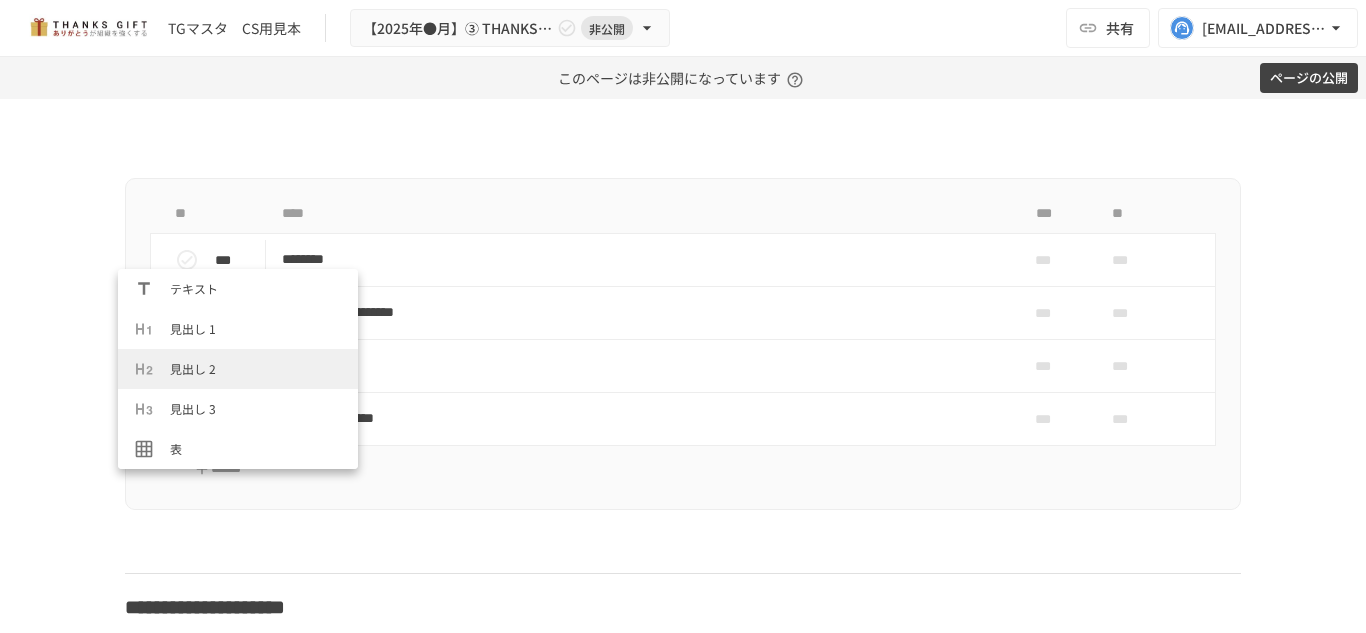 click on "見出し 2" at bounding box center (256, 368) 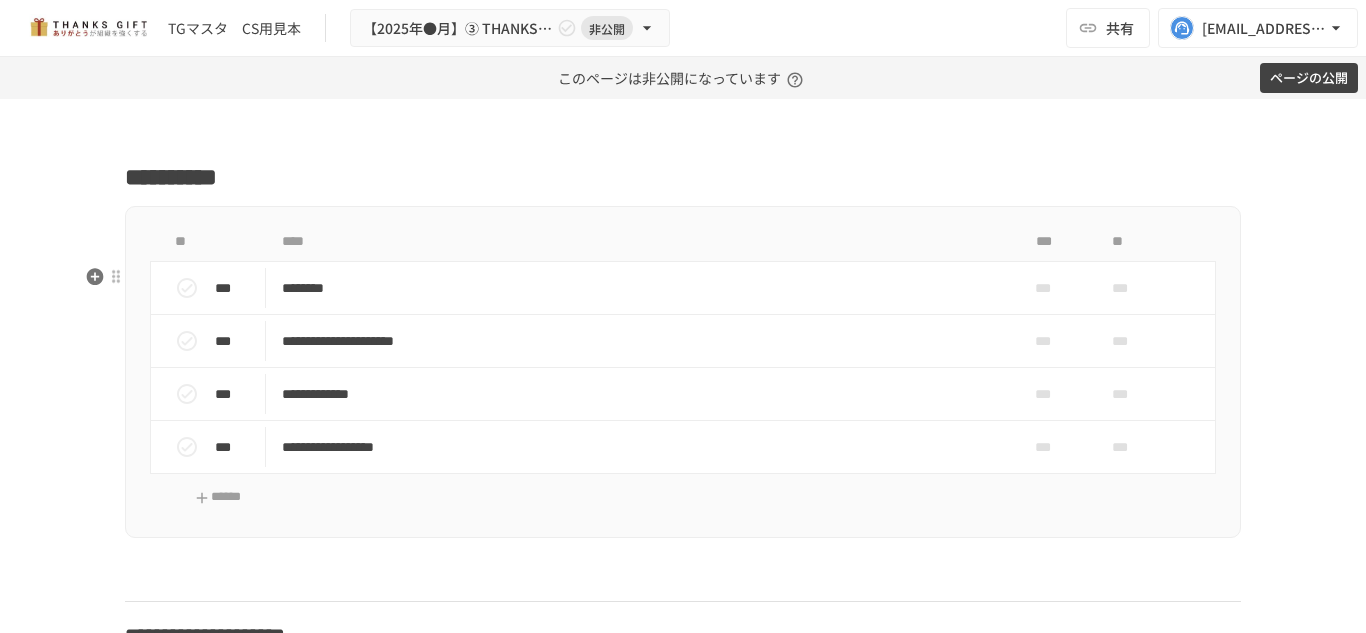 click on "**********" at bounding box center (171, 177) 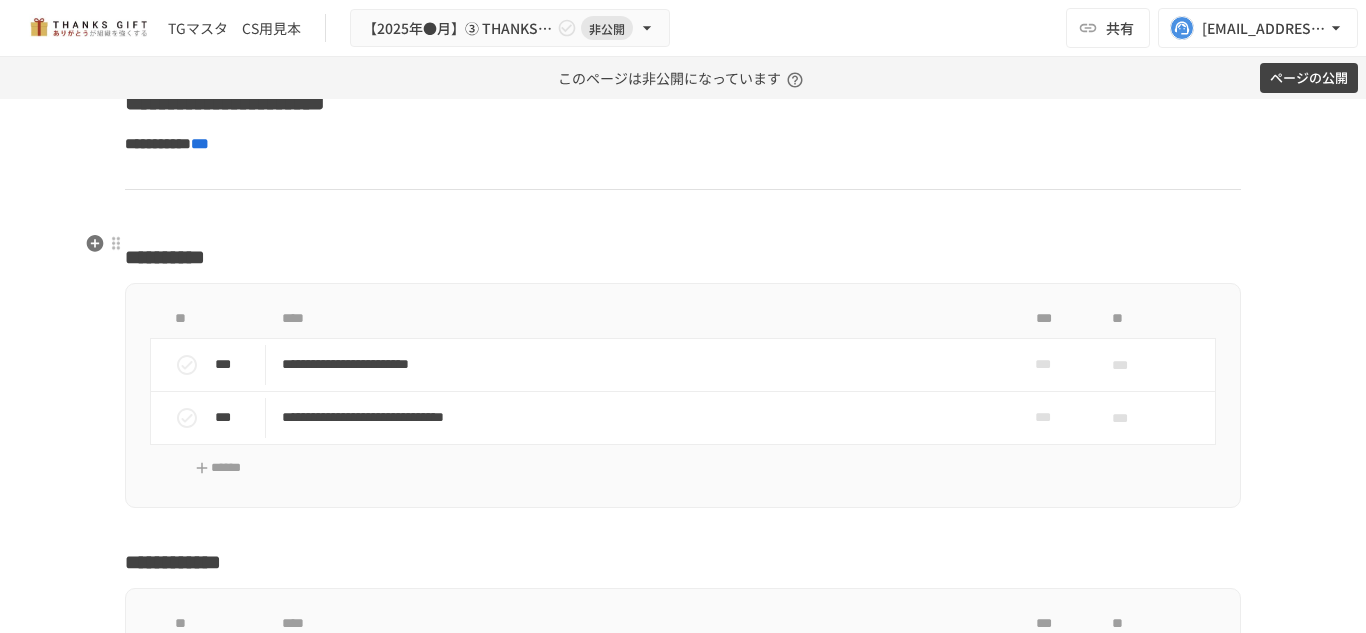 scroll, scrollTop: 20347, scrollLeft: 0, axis: vertical 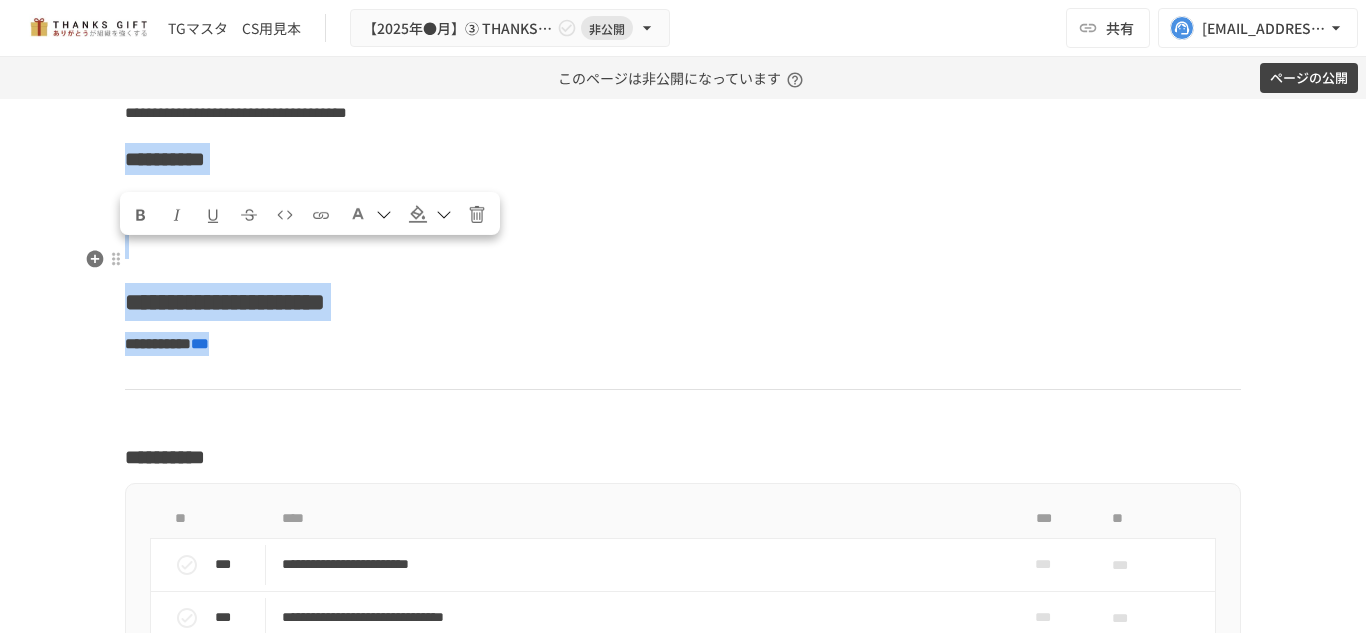 drag, startPoint x: 356, startPoint y: 351, endPoint x: 123, endPoint y: 274, distance: 245.39355 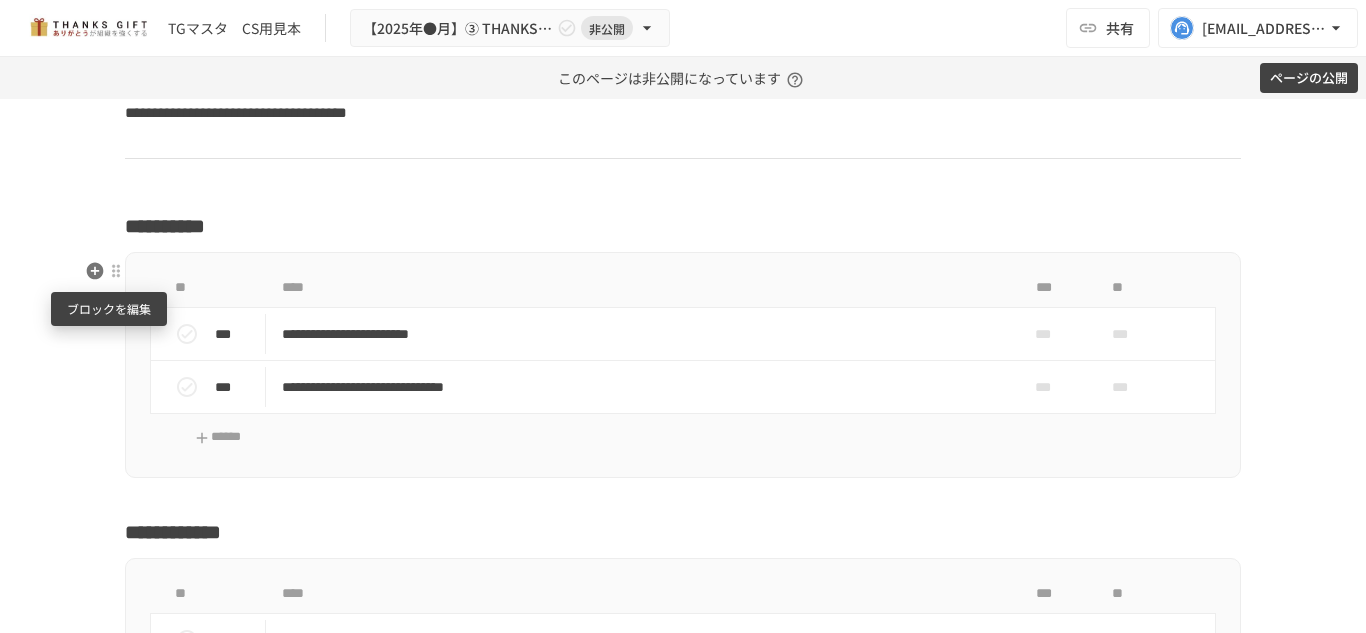 click at bounding box center (116, 271) 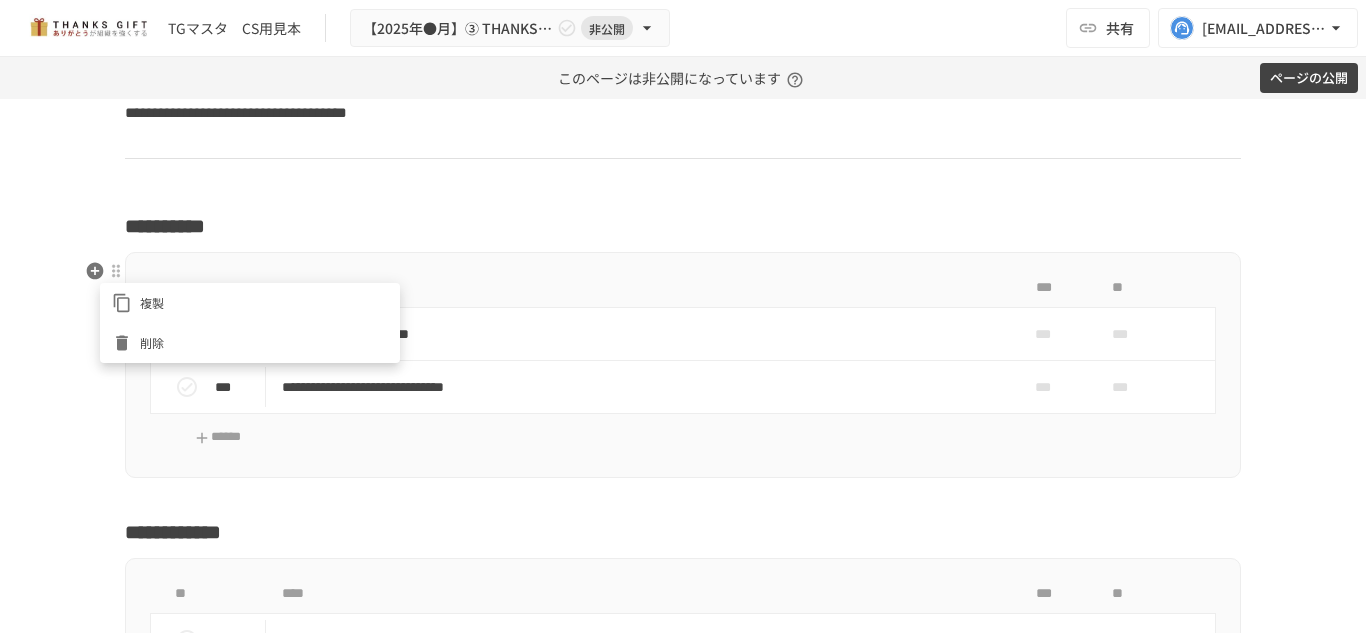 click on "削除" at bounding box center [264, 342] 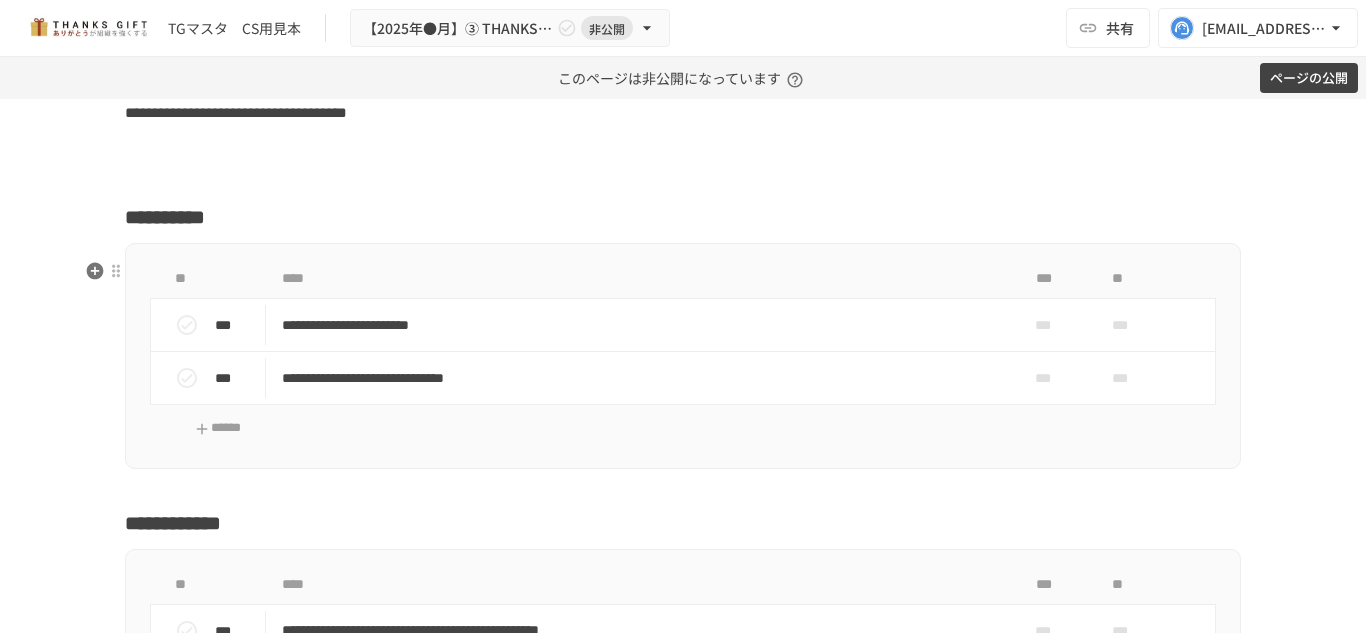 click at bounding box center (683, 171) 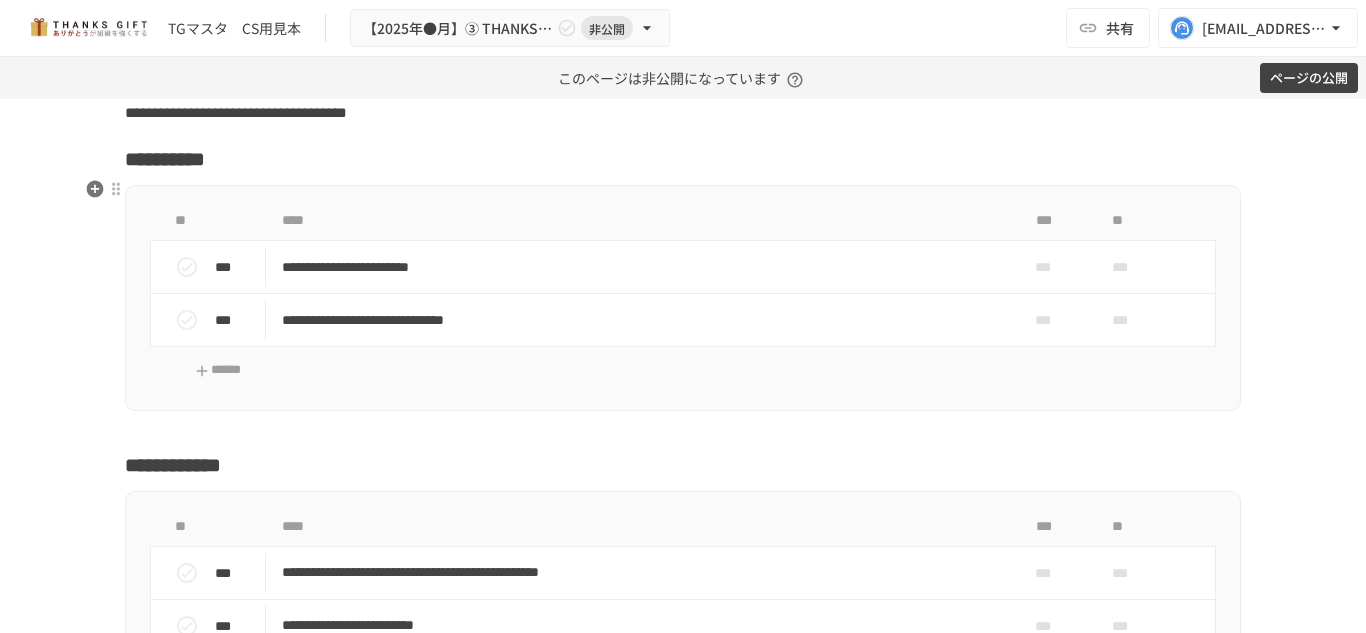 click on "**********" at bounding box center (236, 112) 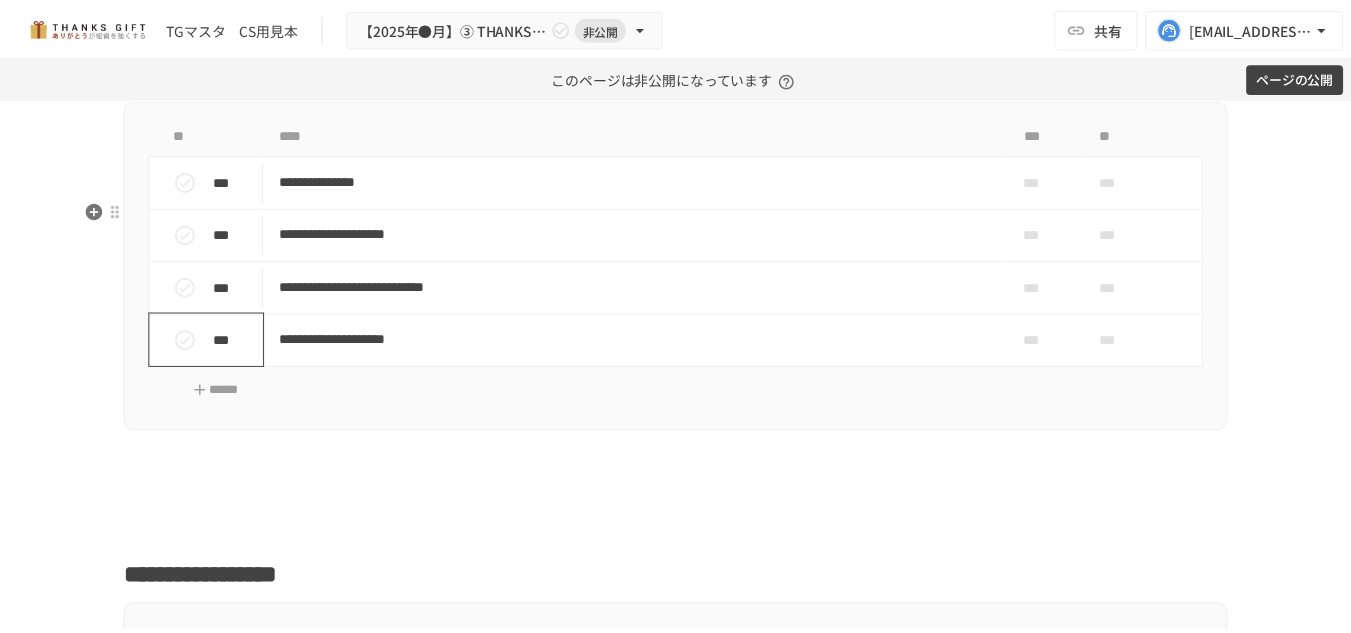 scroll, scrollTop: 21147, scrollLeft: 0, axis: vertical 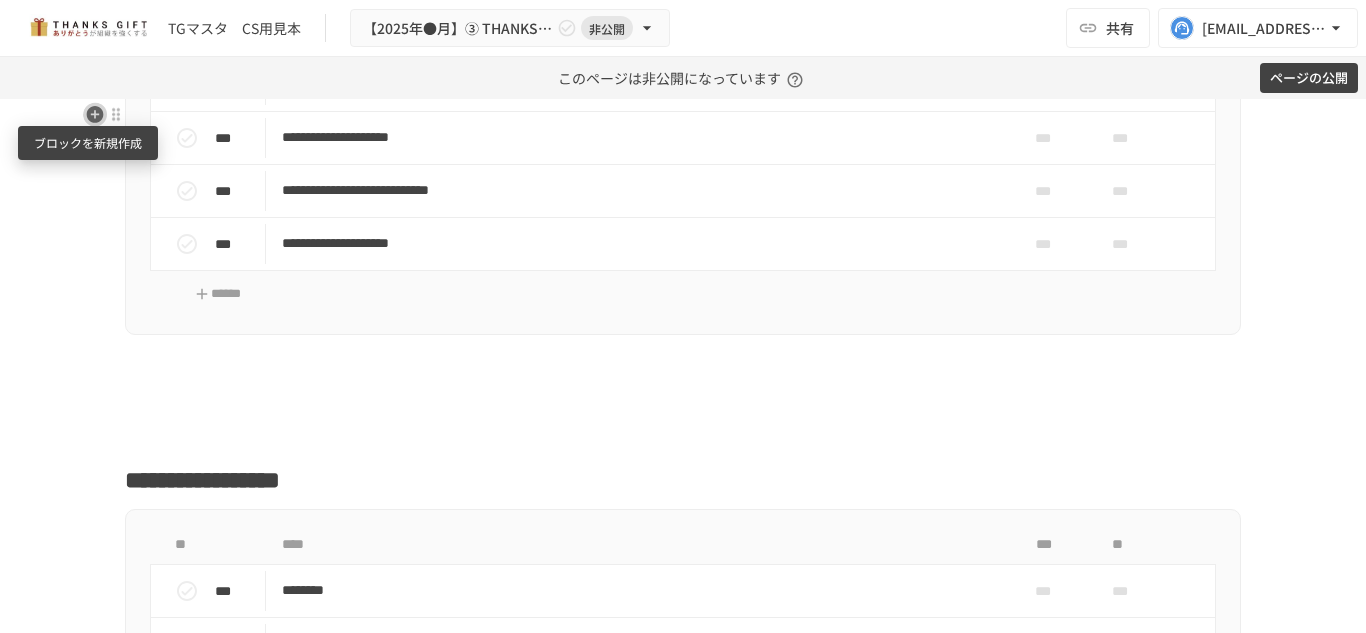 click 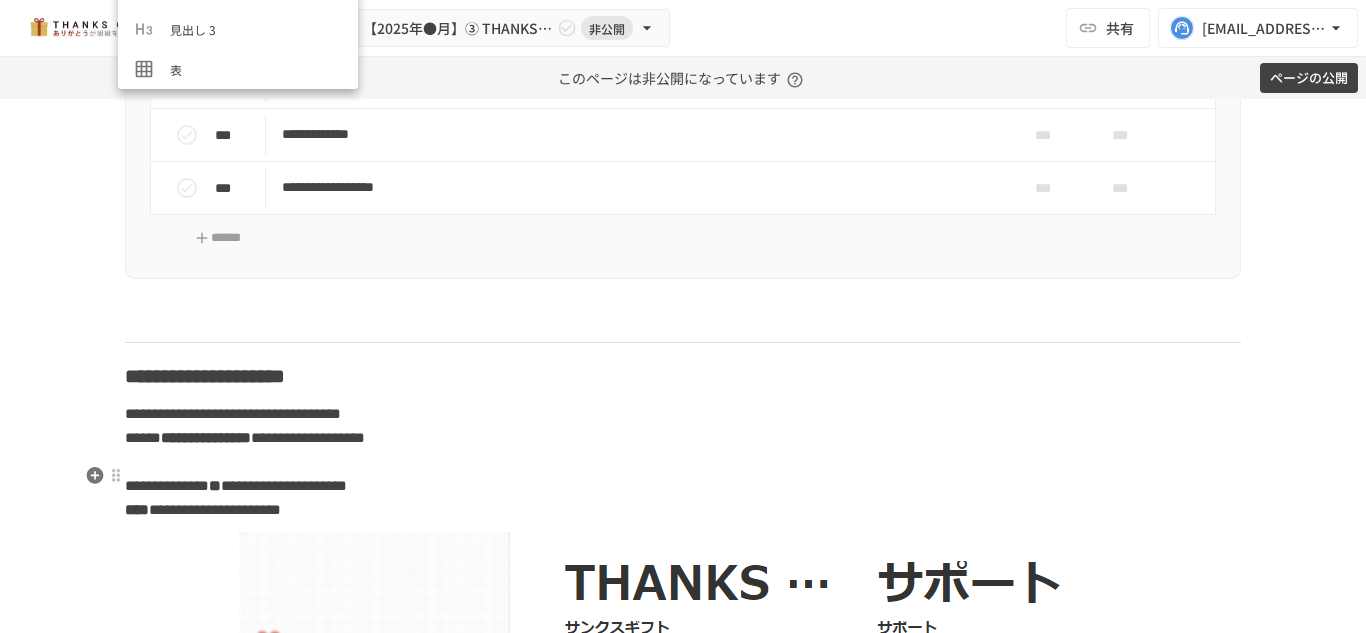 scroll, scrollTop: 21747, scrollLeft: 0, axis: vertical 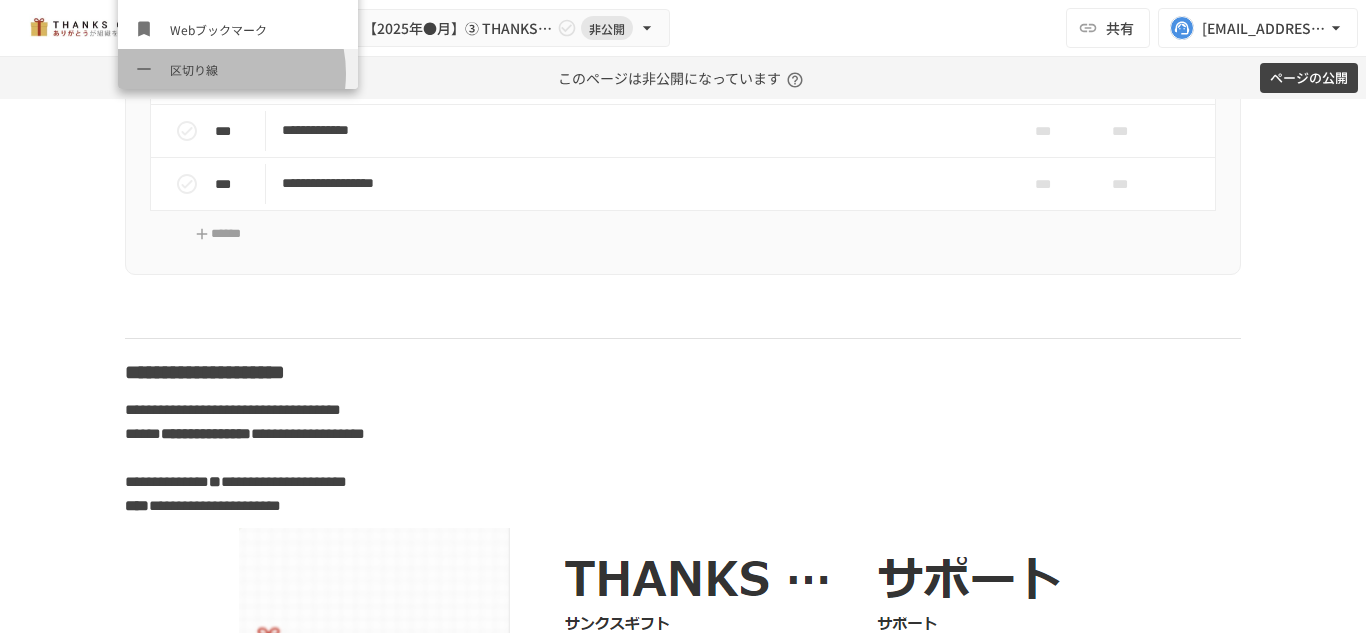 click on "区切り線" at bounding box center [256, 69] 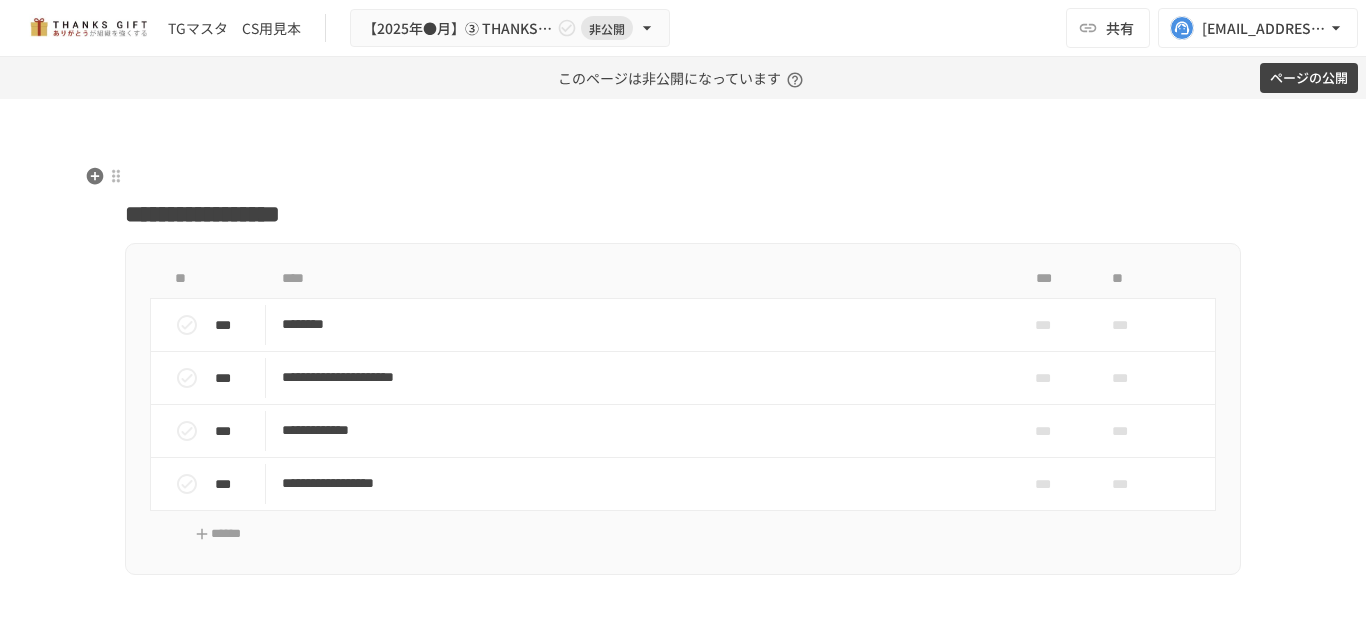 scroll, scrollTop: 21457, scrollLeft: 0, axis: vertical 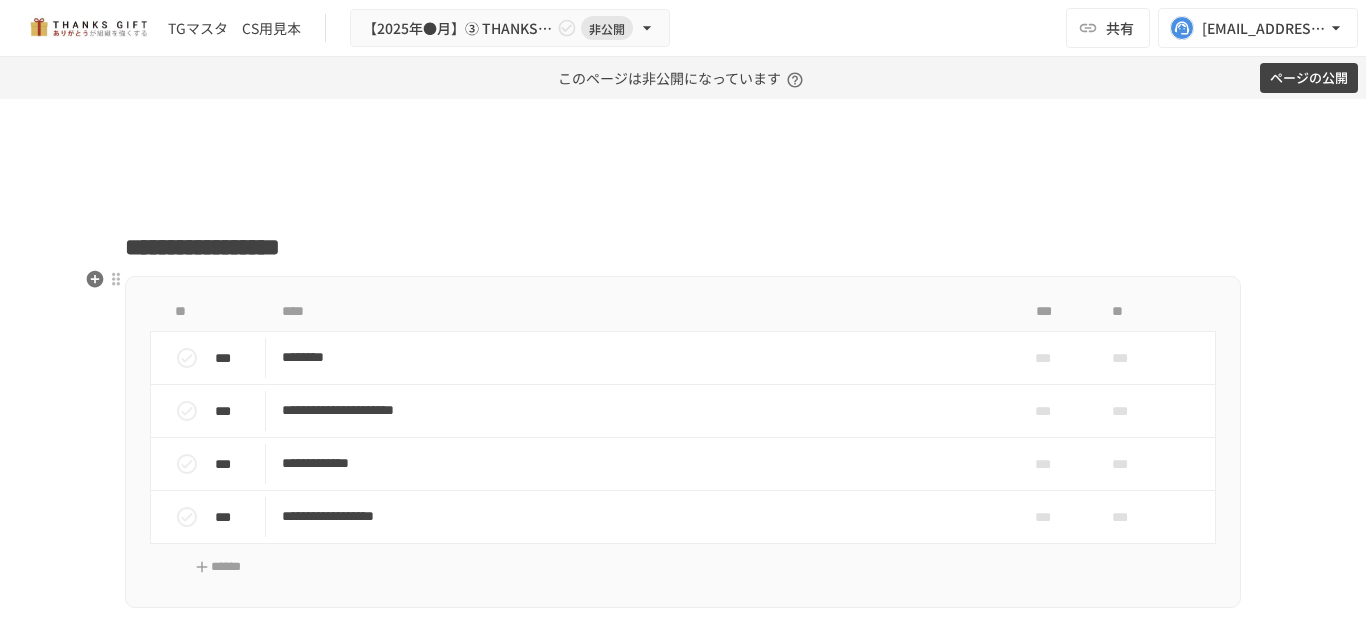 click at bounding box center (683, 180) 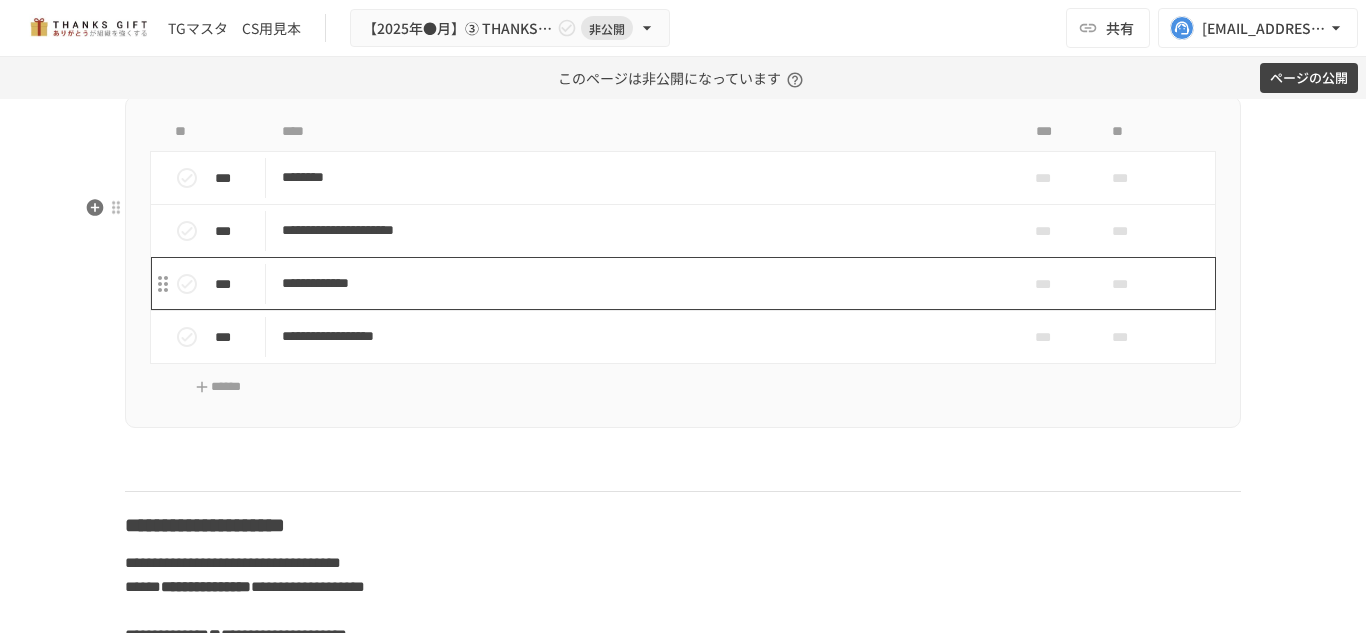 scroll, scrollTop: 21557, scrollLeft: 0, axis: vertical 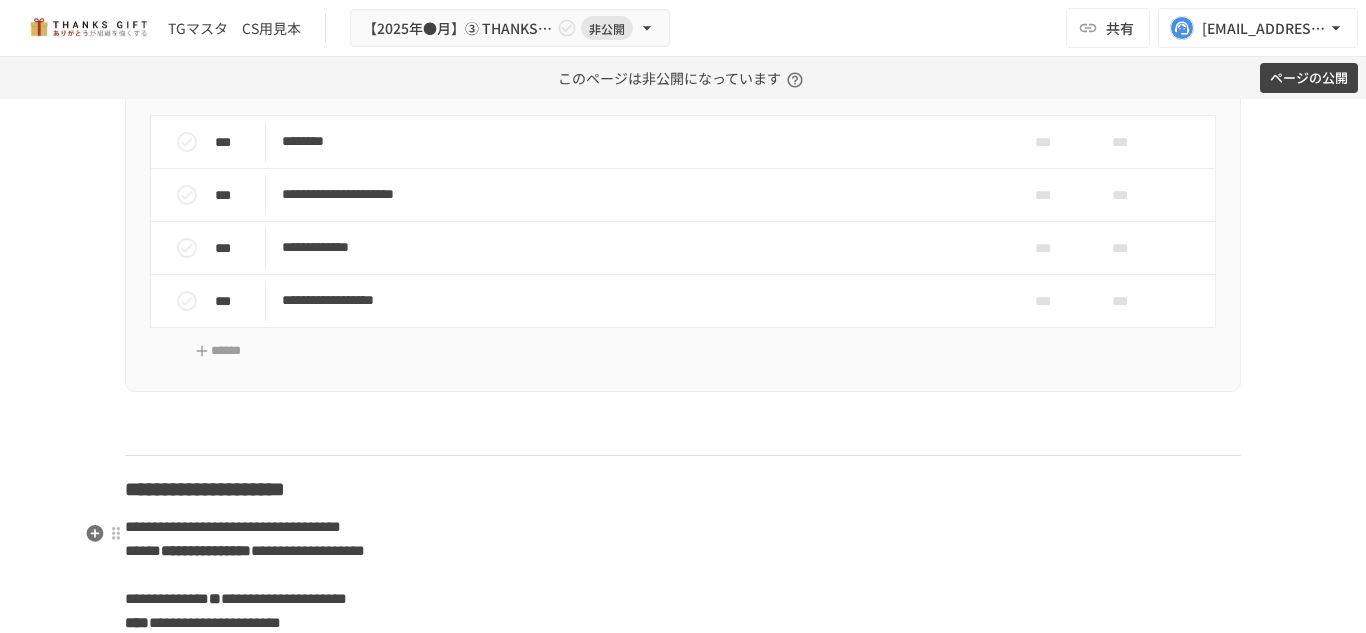 click at bounding box center [683, 434] 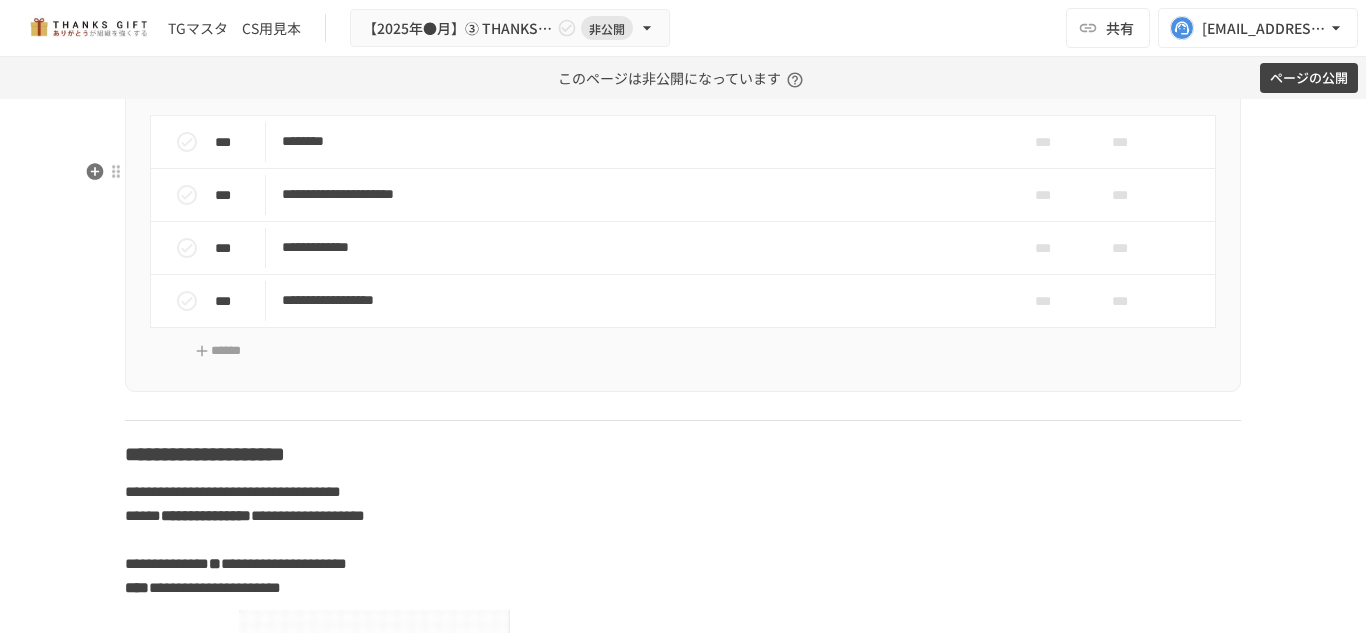 scroll, scrollTop: 21457, scrollLeft: 0, axis: vertical 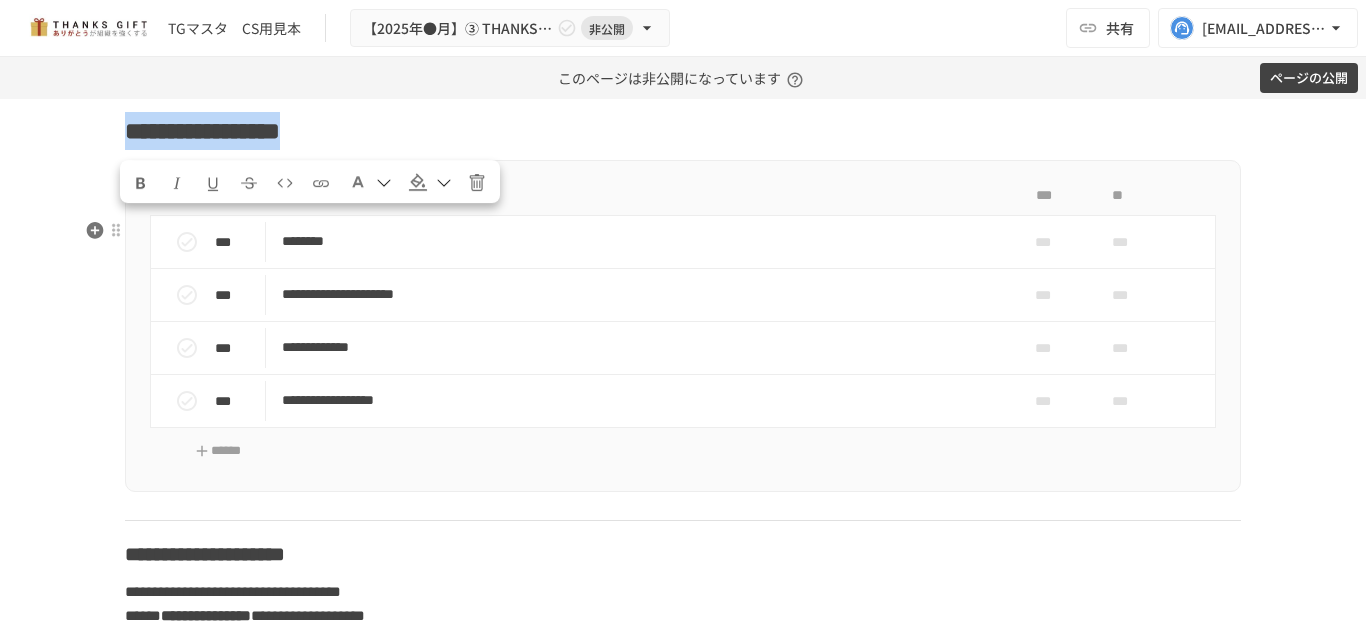 drag, startPoint x: 387, startPoint y: 241, endPoint x: 118, endPoint y: 237, distance: 269.02972 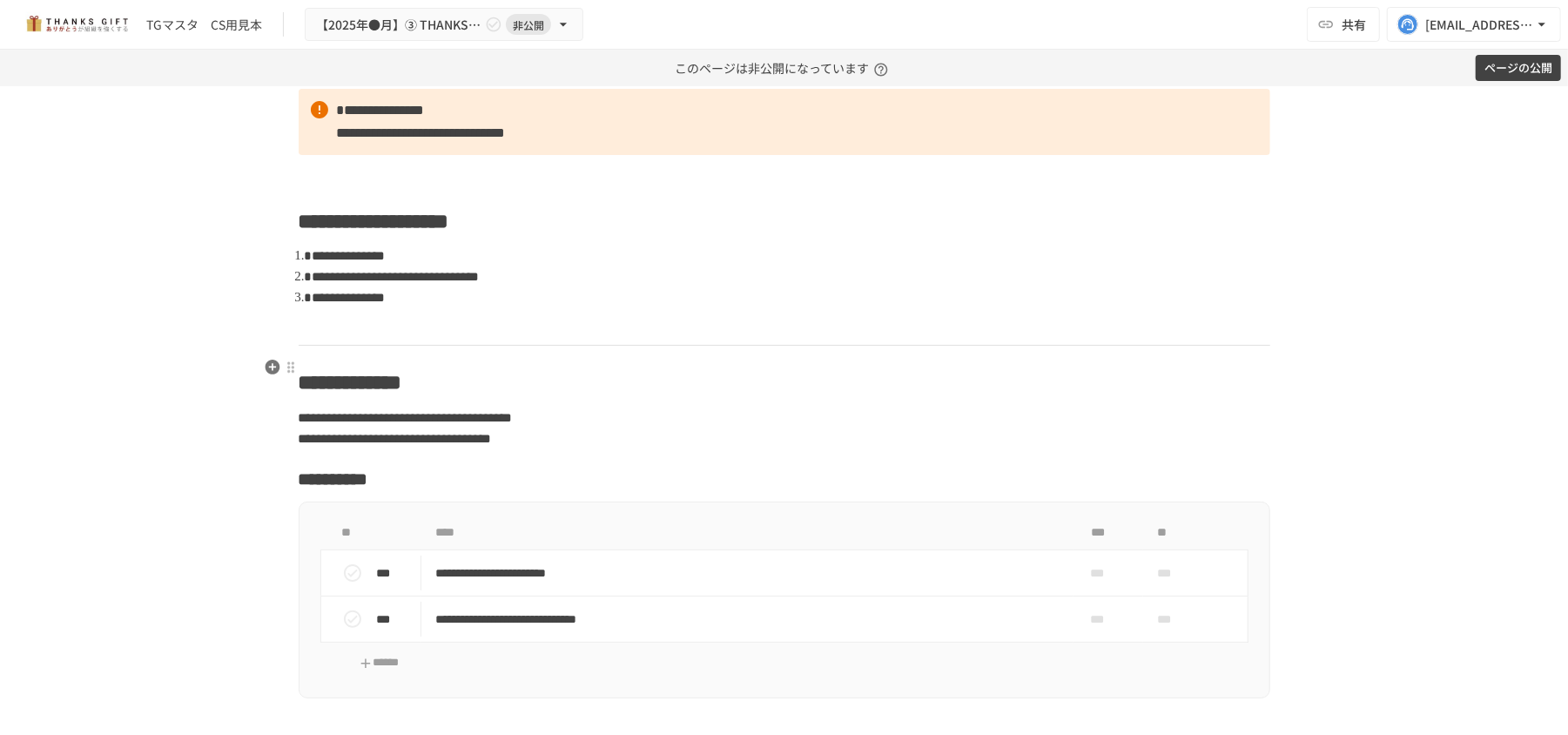 scroll, scrollTop: 17407, scrollLeft: 0, axis: vertical 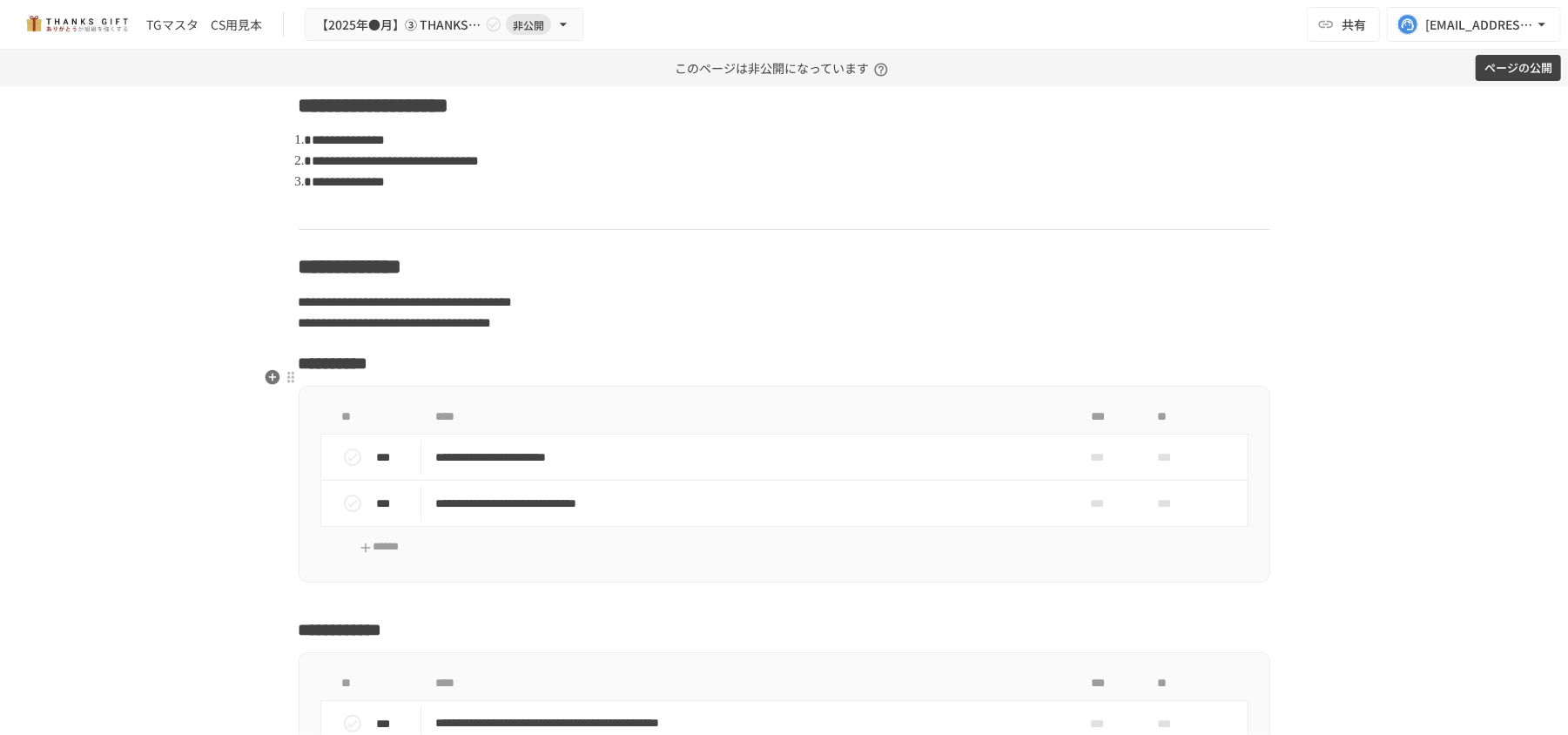 click on "**********" at bounding box center [784, 266] 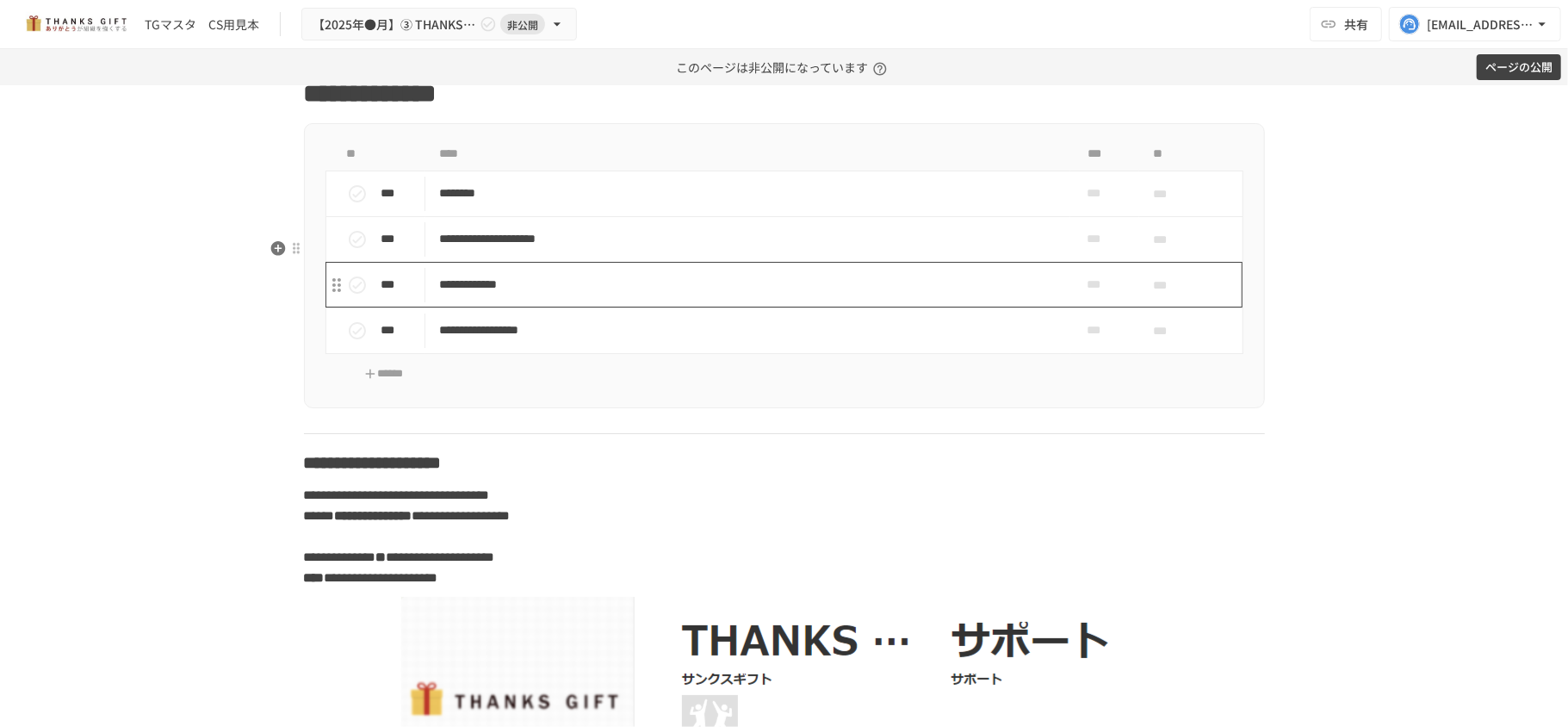 scroll, scrollTop: 18482, scrollLeft: 0, axis: vertical 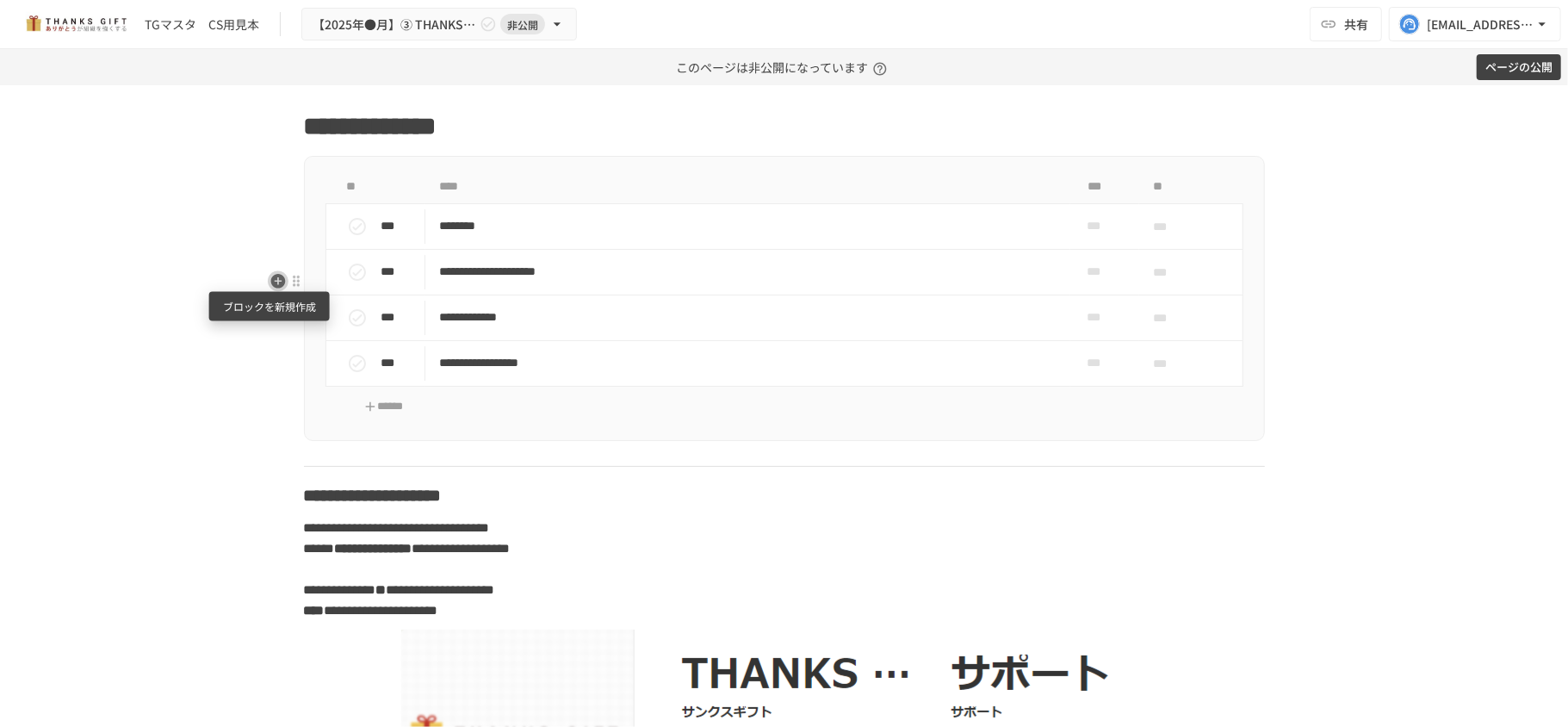 click 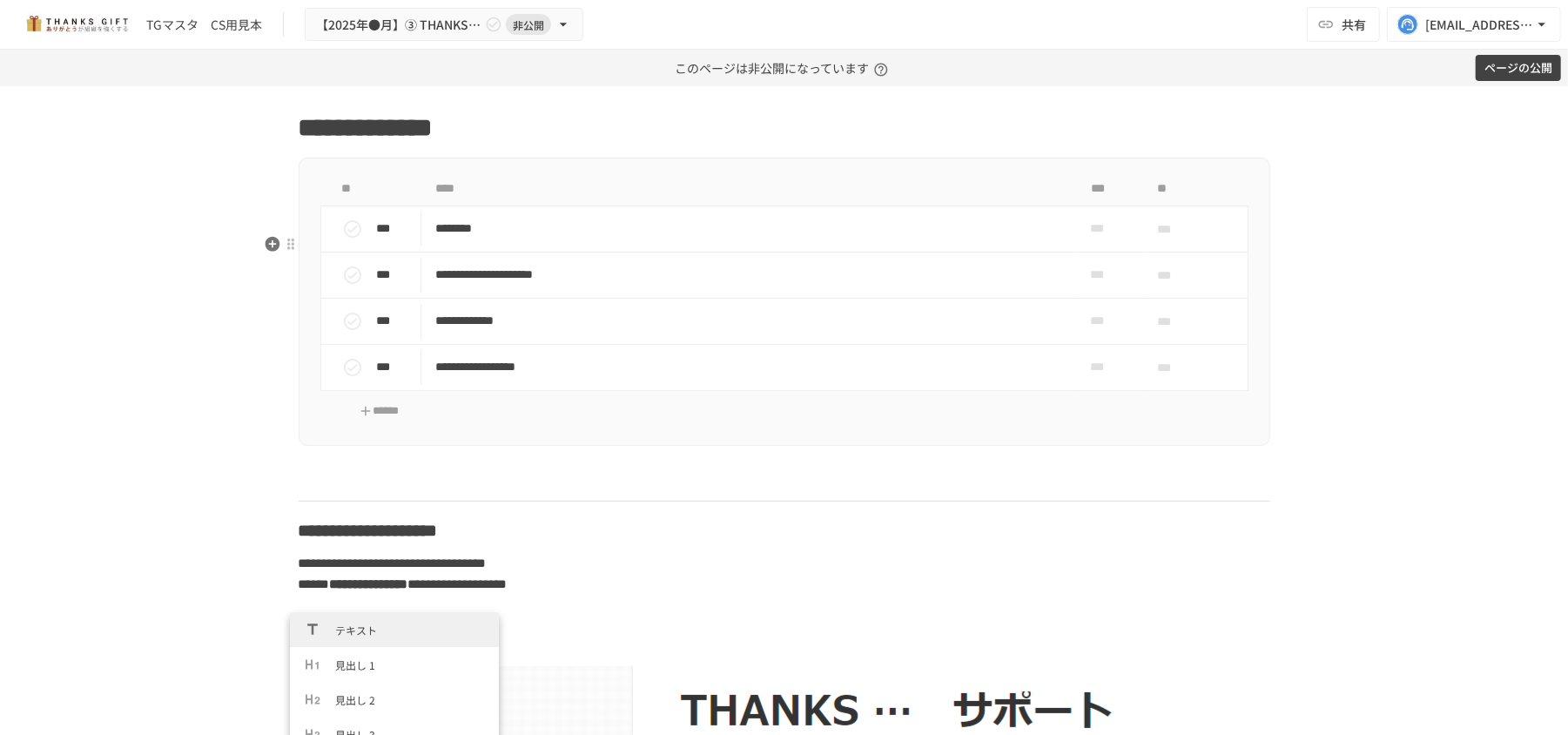 click on "**********" at bounding box center [784, 128] 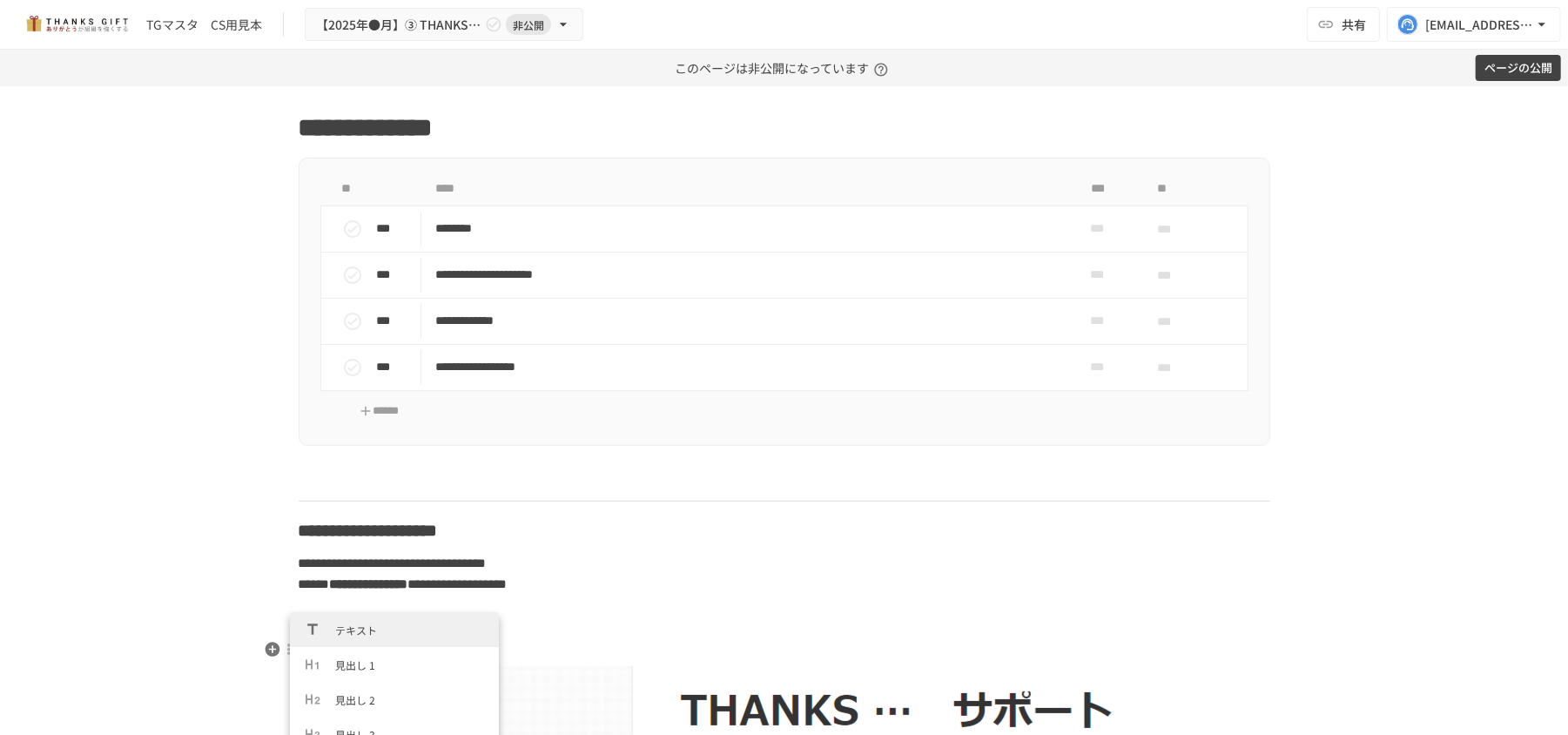 click on "**********" at bounding box center (784, -6982) 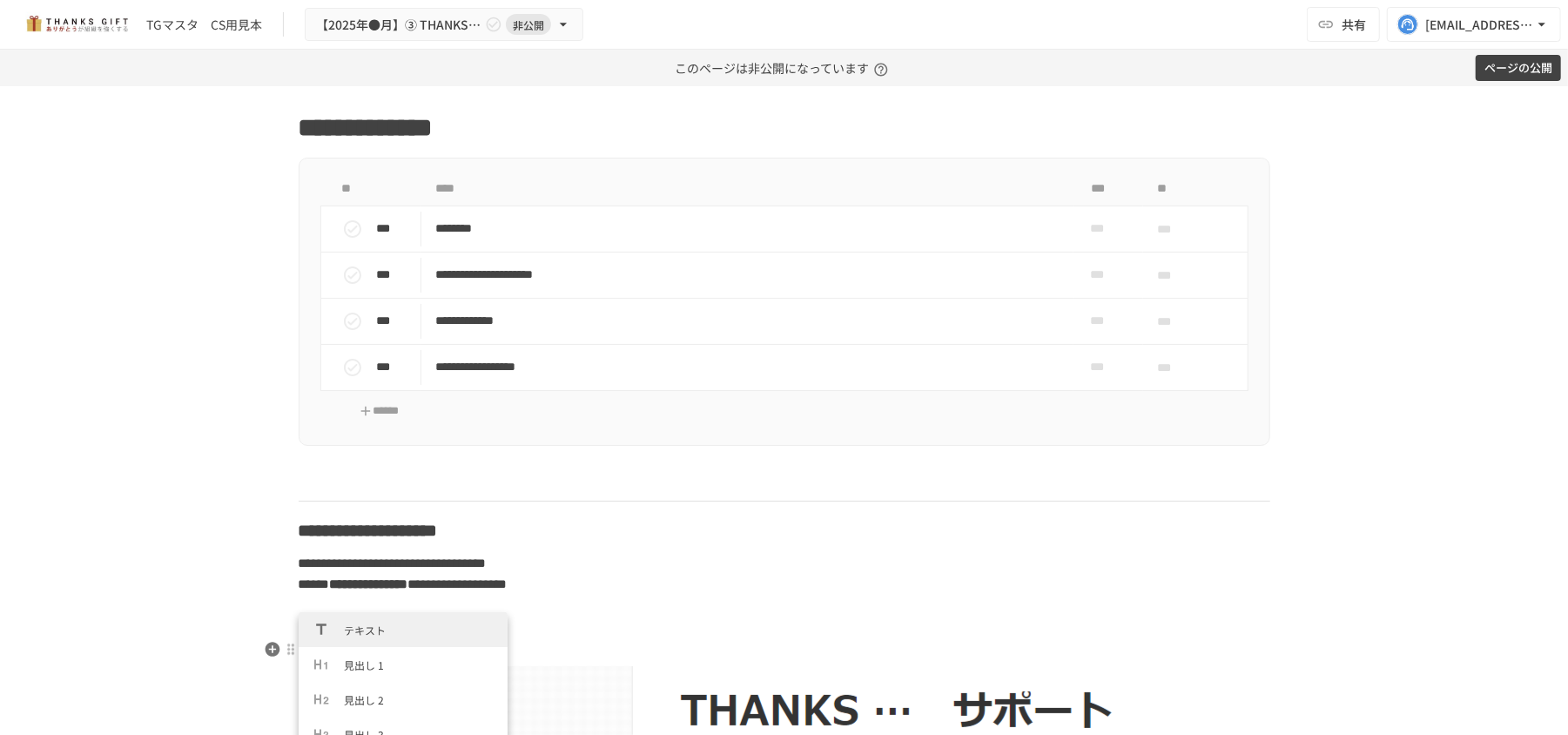 click on "**********" at bounding box center (784, 530) 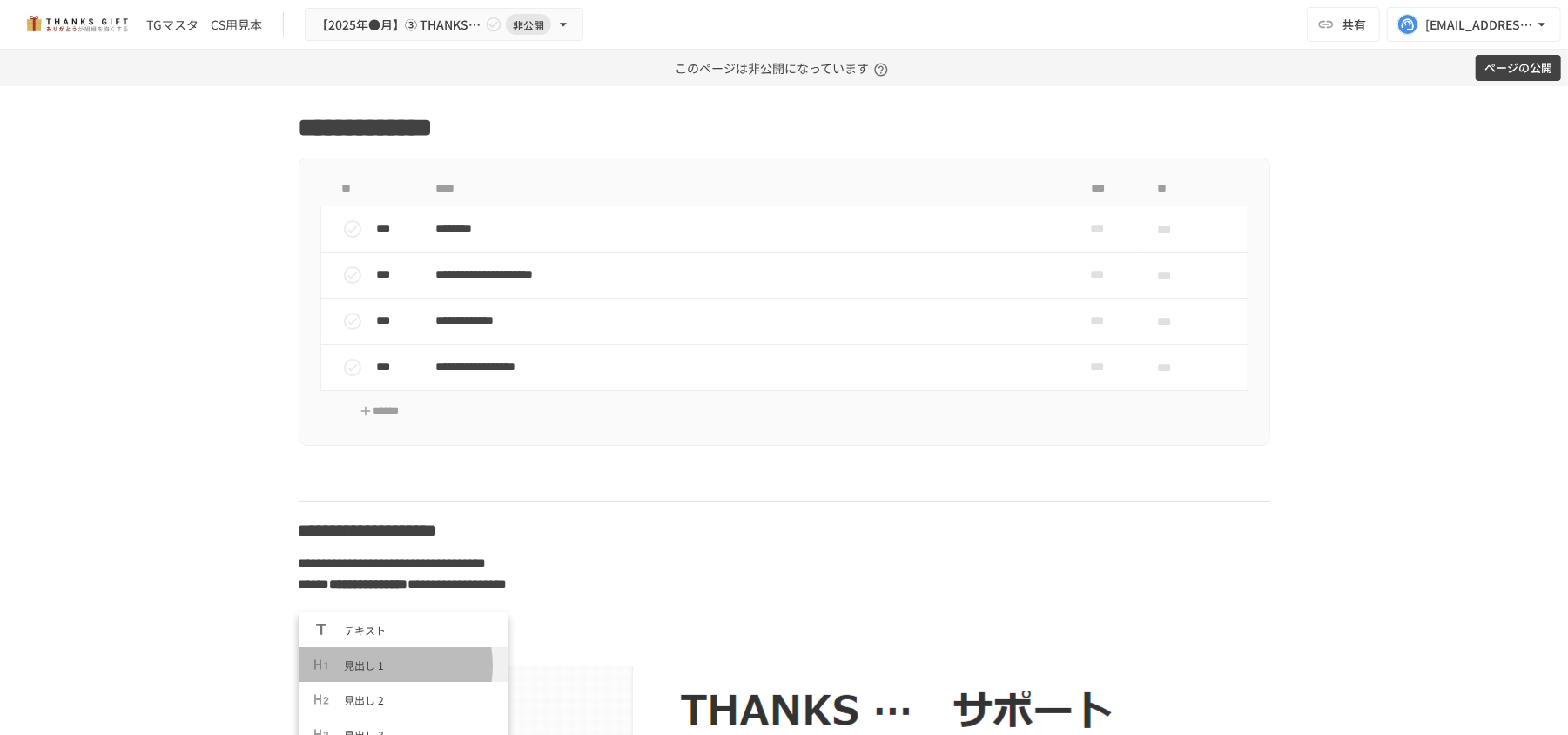 click on "見出し 1" at bounding box center [419, 664] 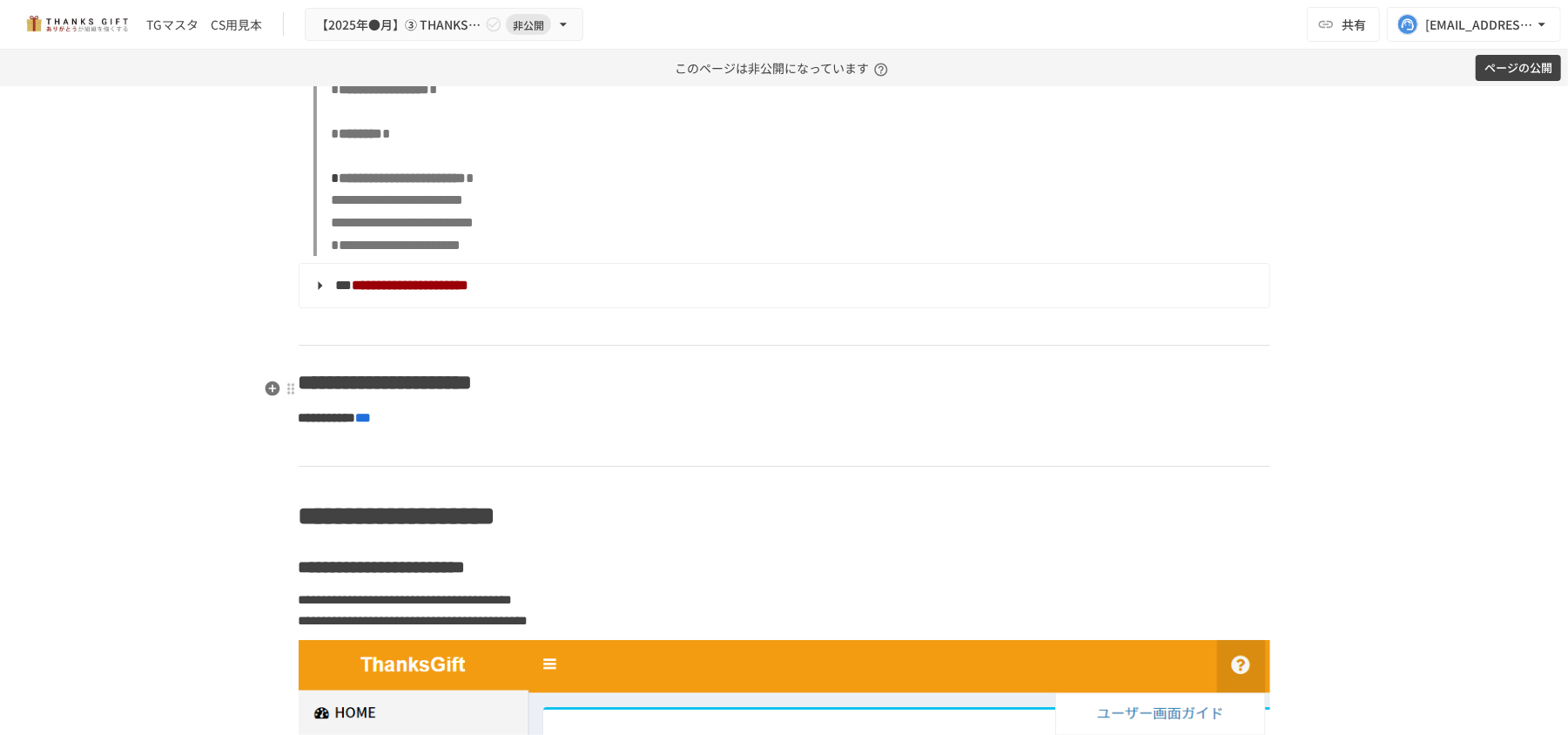 scroll, scrollTop: 12067, scrollLeft: 0, axis: vertical 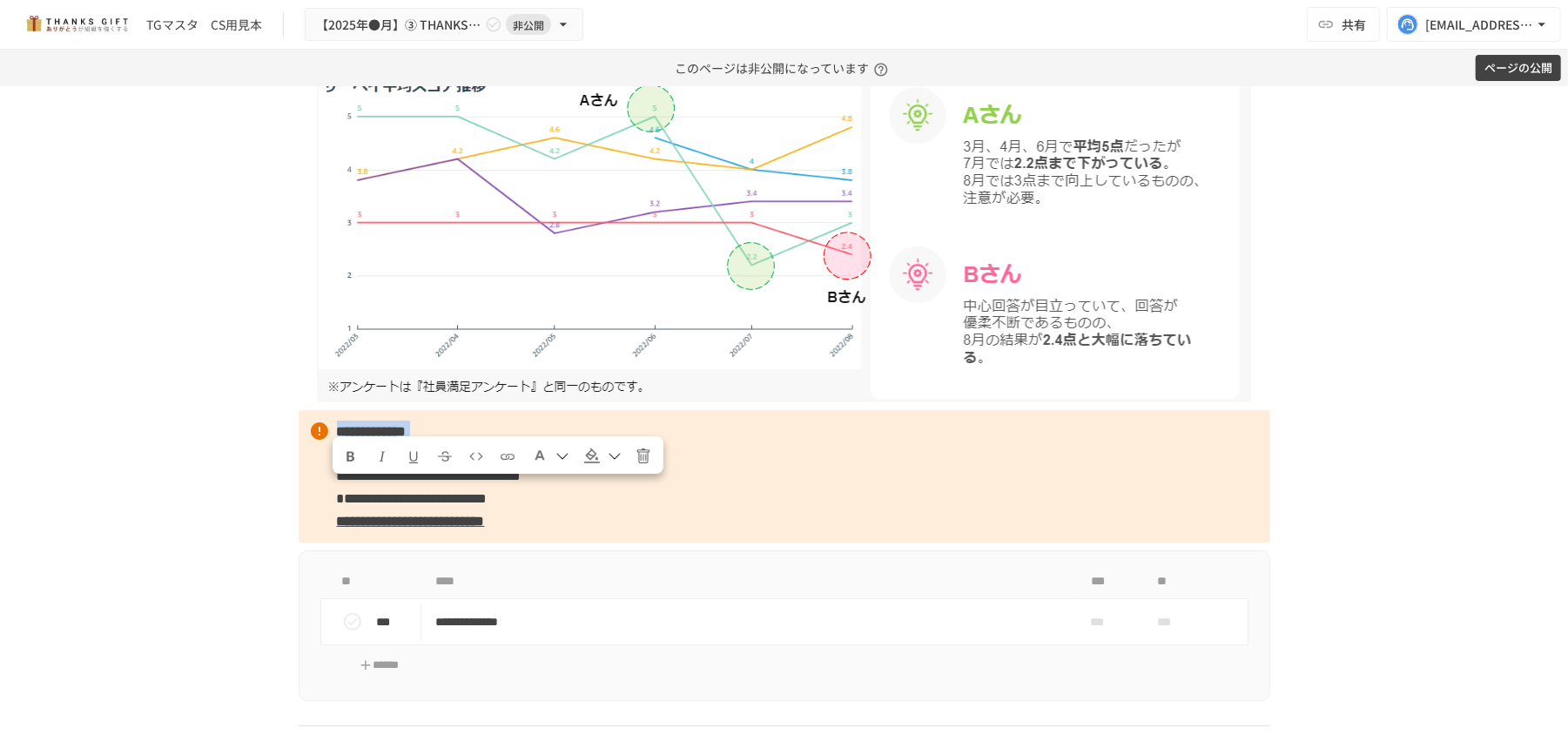 drag, startPoint x: 488, startPoint y: 509, endPoint x: 308, endPoint y: 543, distance: 183.18297 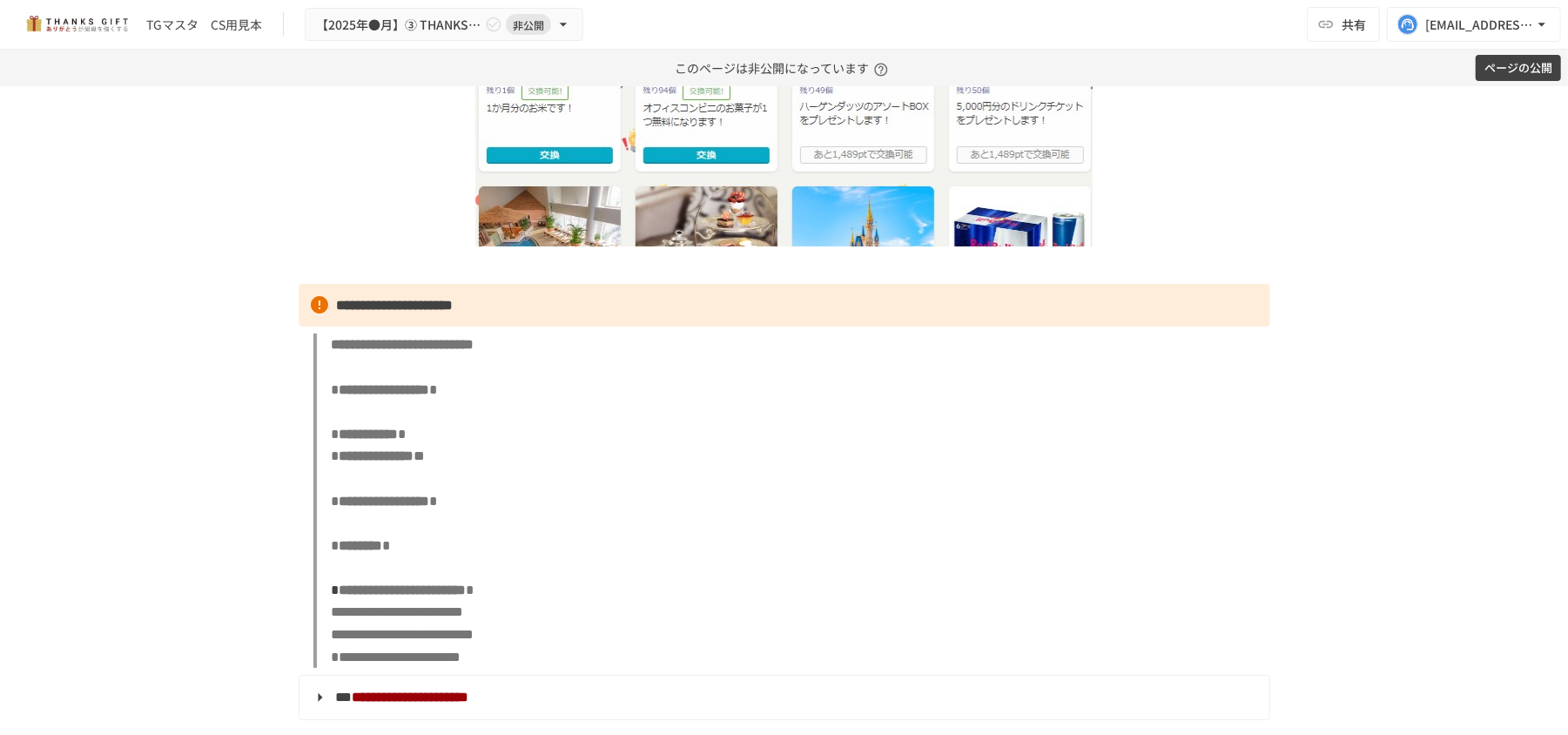 scroll, scrollTop: 12088, scrollLeft: 0, axis: vertical 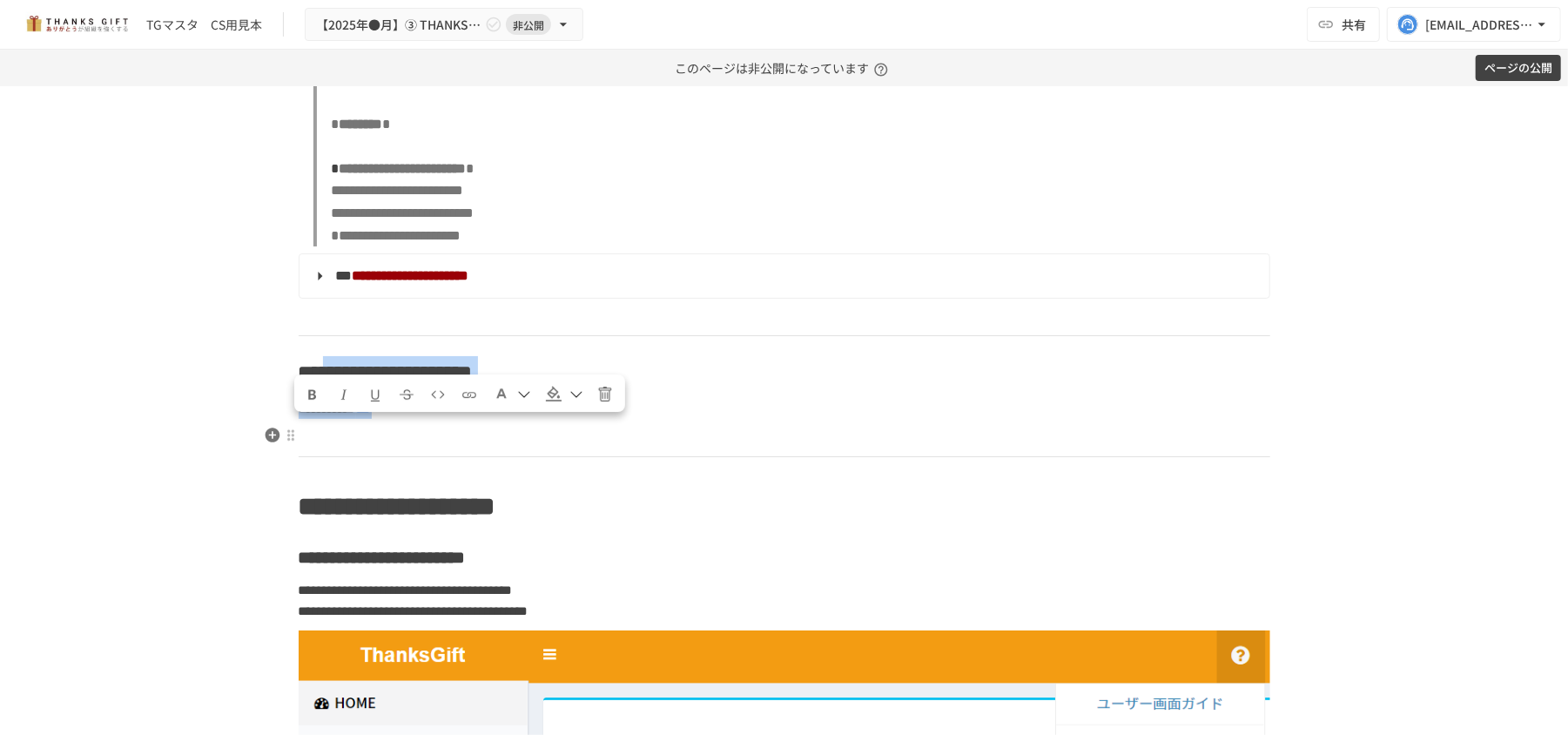 drag, startPoint x: 493, startPoint y: 481, endPoint x: 303, endPoint y: 402, distance: 205.76929 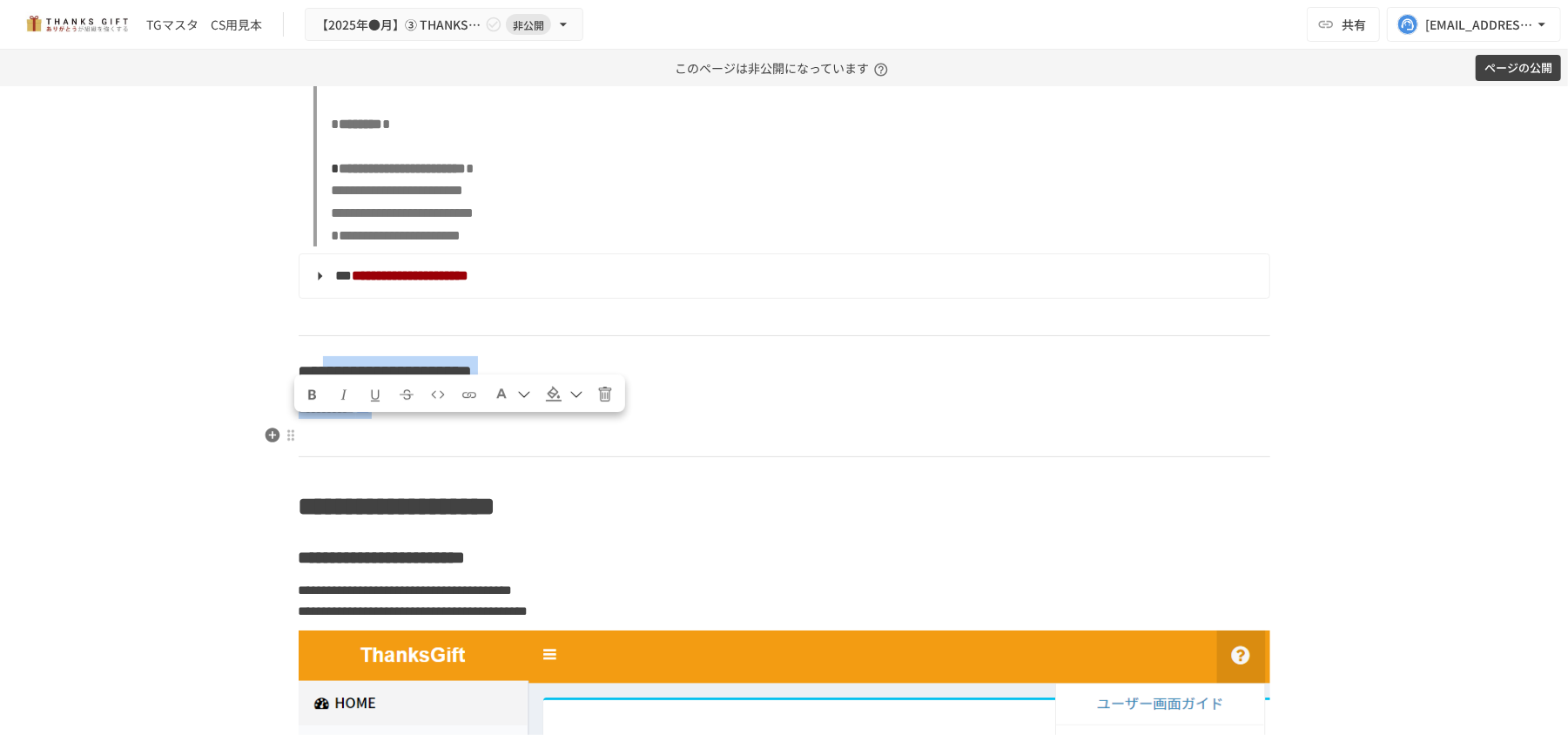 click on "**********" at bounding box center [784, -372] 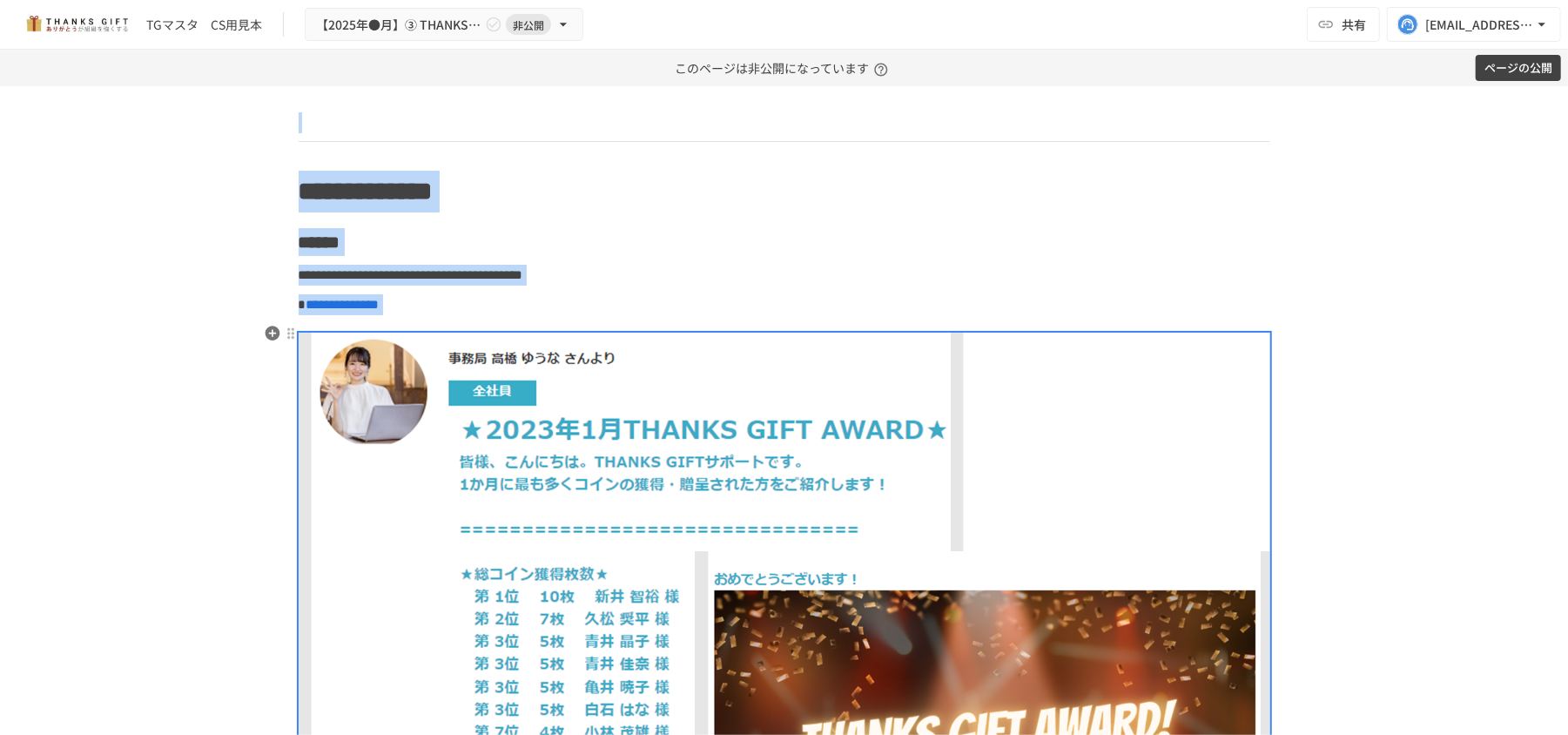 scroll, scrollTop: 7792, scrollLeft: 0, axis: vertical 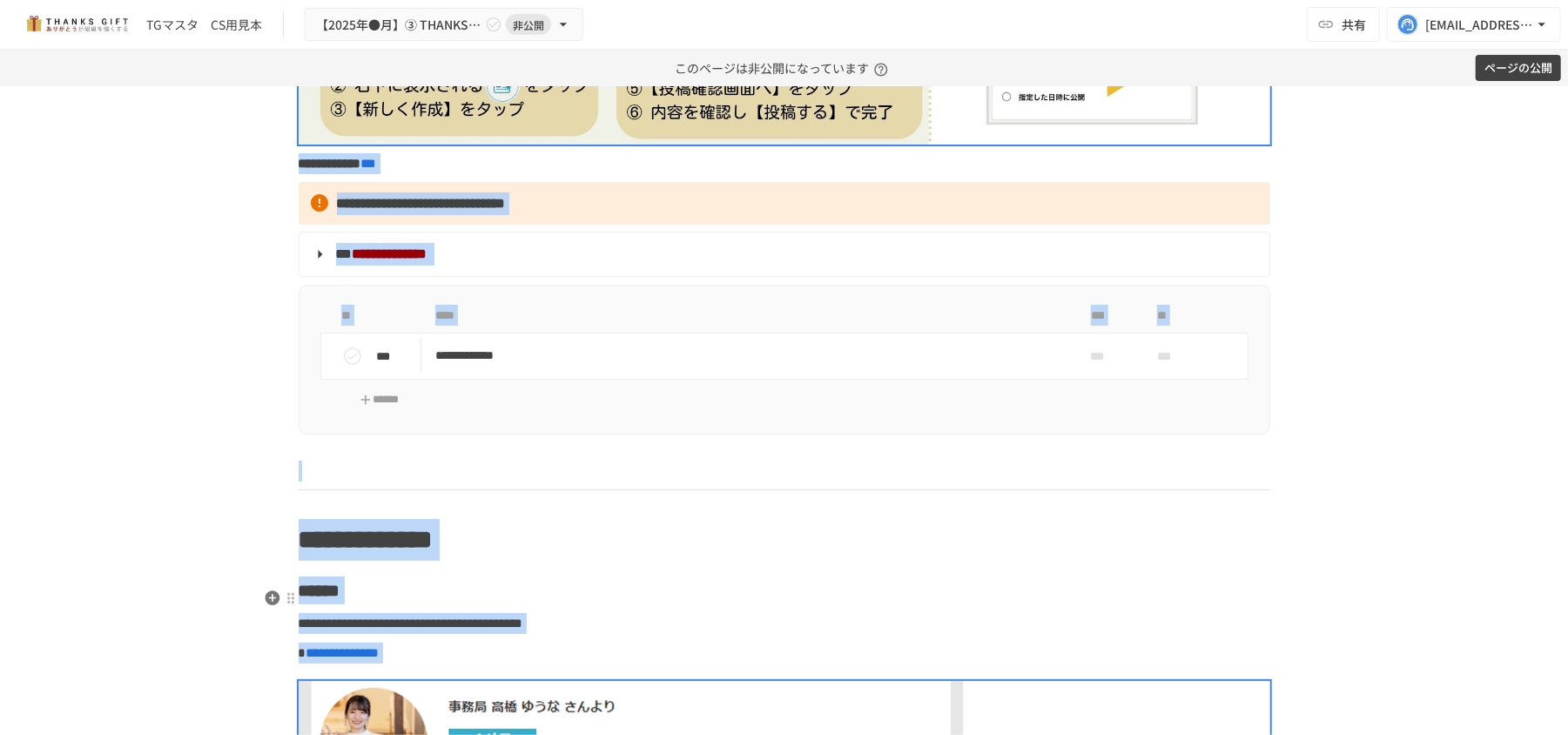 click on "**********" at bounding box center [366, 539] 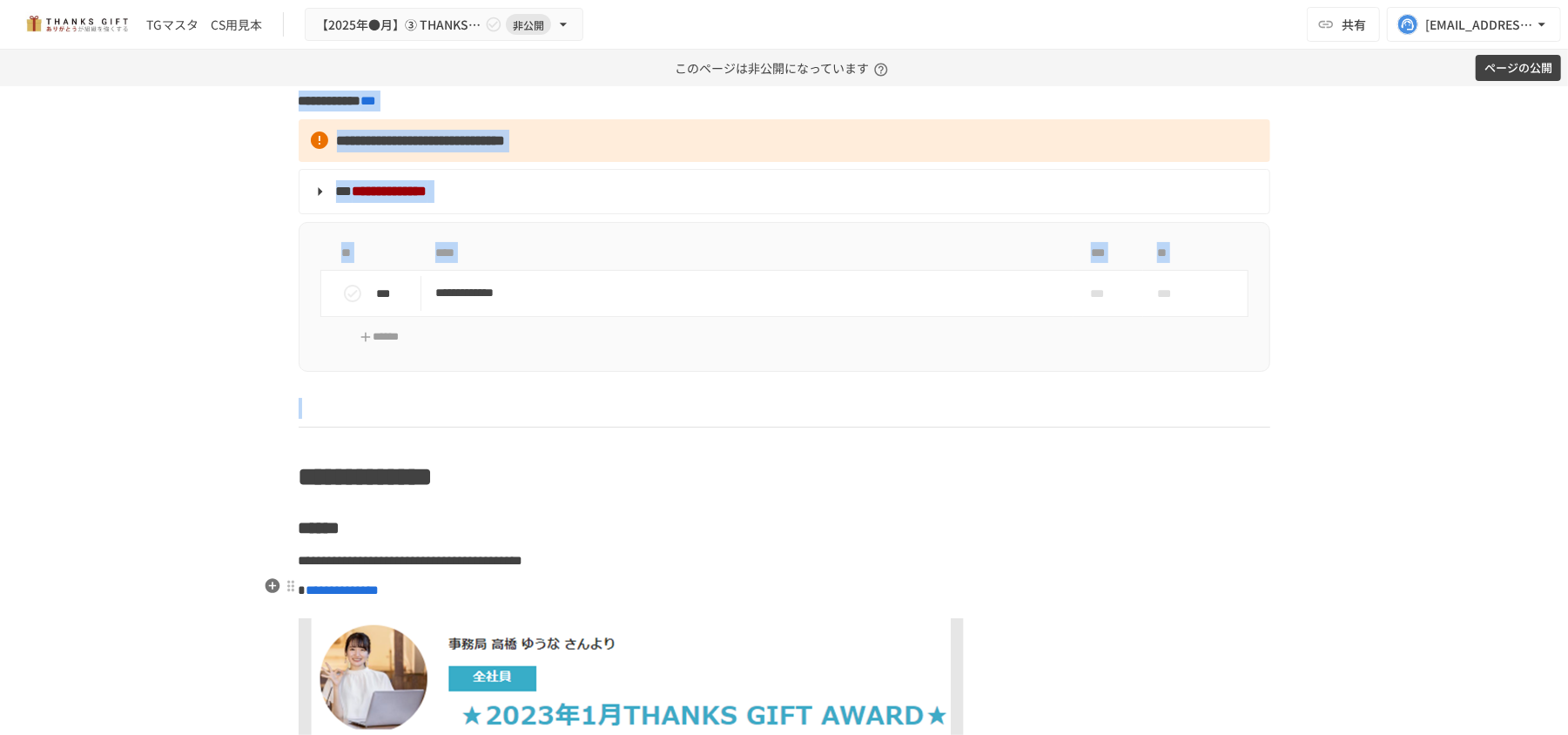 scroll, scrollTop: 7908, scrollLeft: 0, axis: vertical 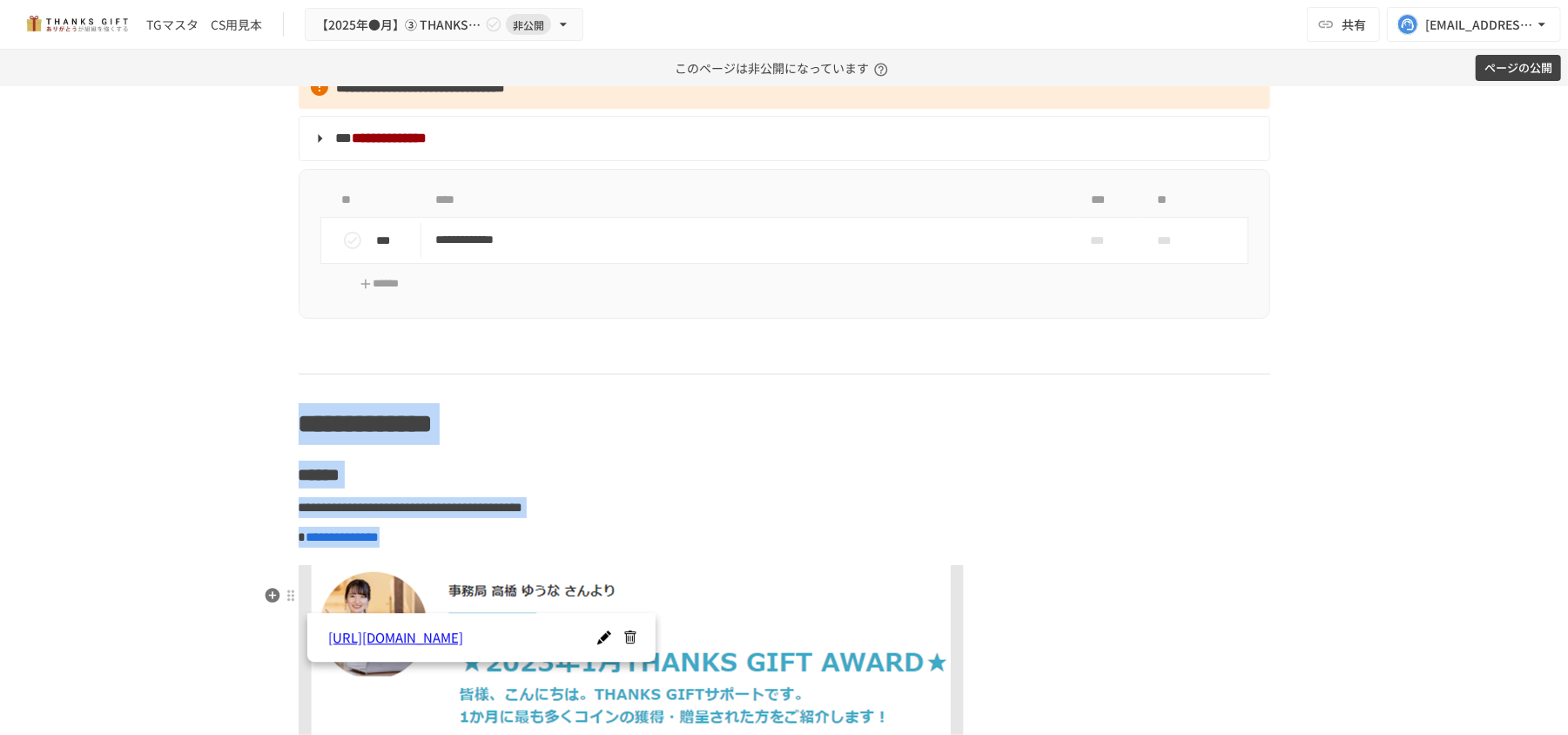 drag, startPoint x: 291, startPoint y: 549, endPoint x: 583, endPoint y: 589, distance: 294.727 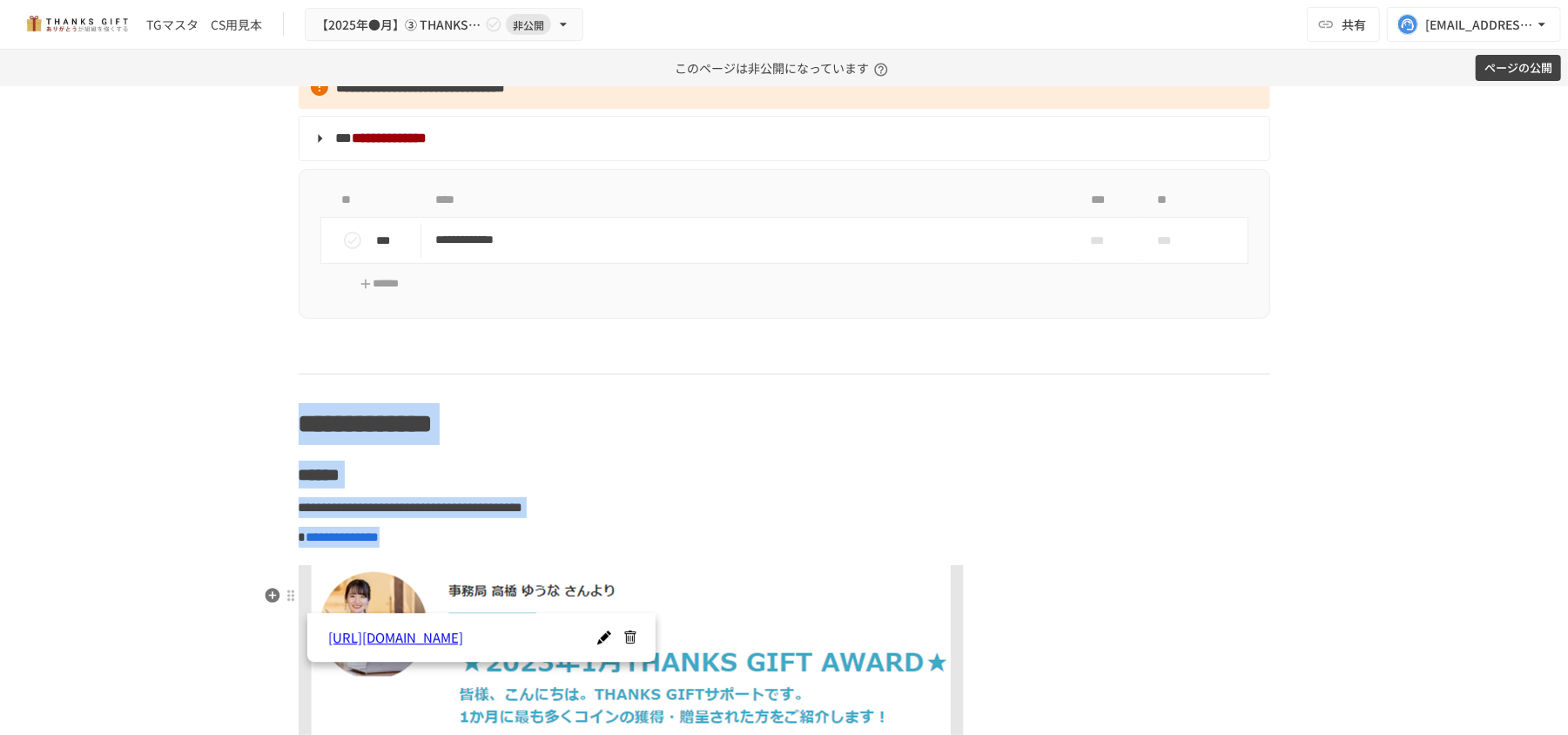 click on "**********" at bounding box center [784, 3808] 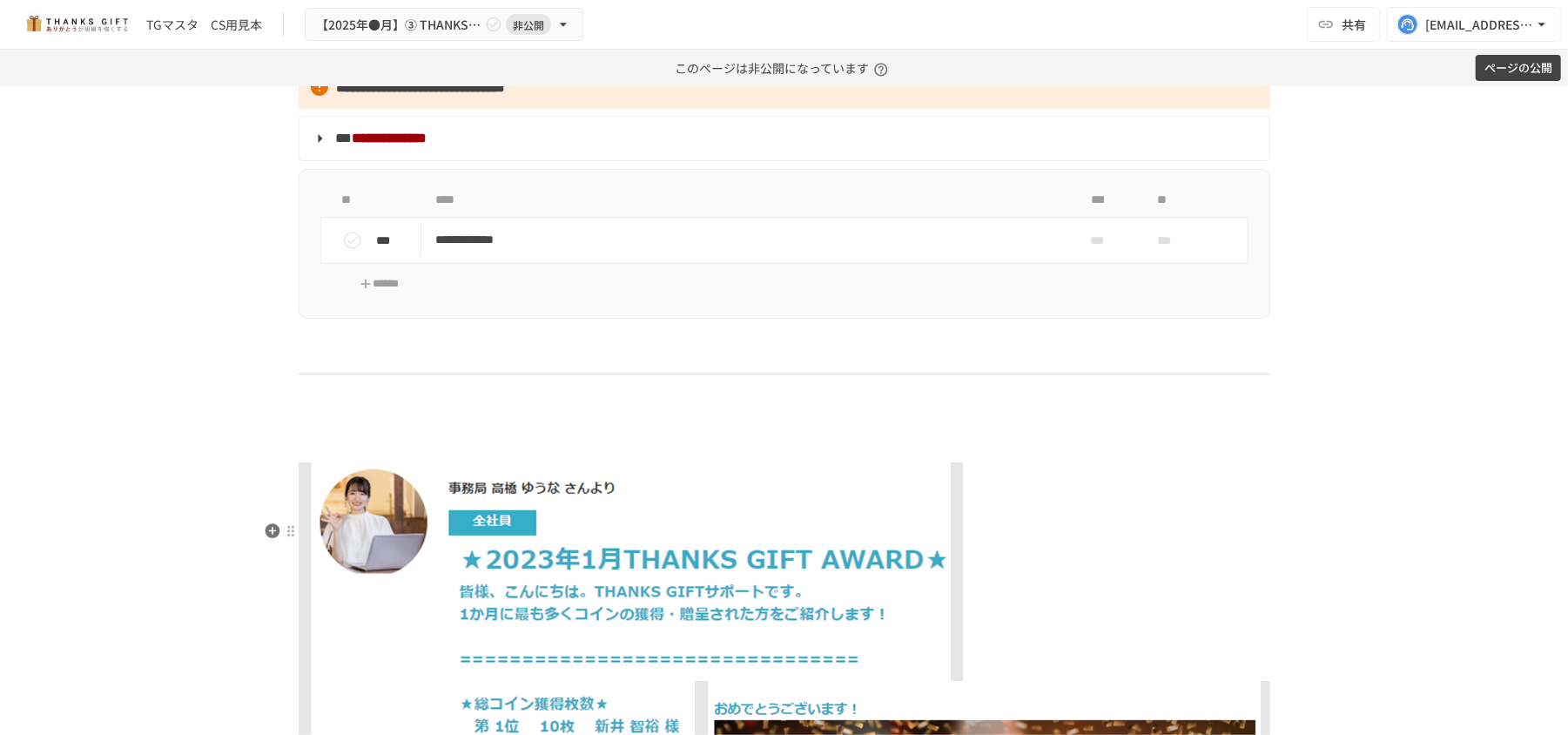 click at bounding box center (784, 737) 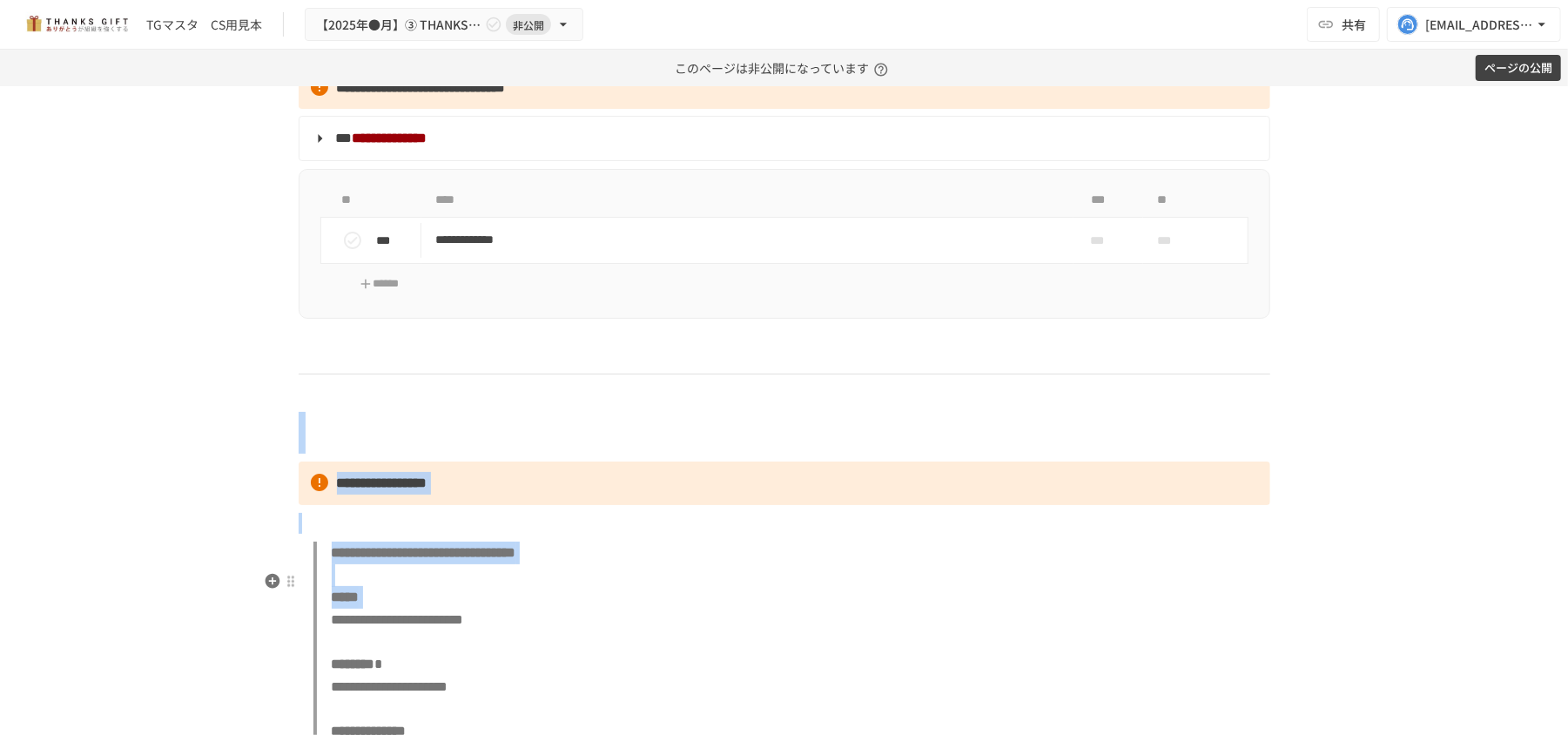 drag, startPoint x: 321, startPoint y: 496, endPoint x: 314, endPoint y: 678, distance: 182.13457 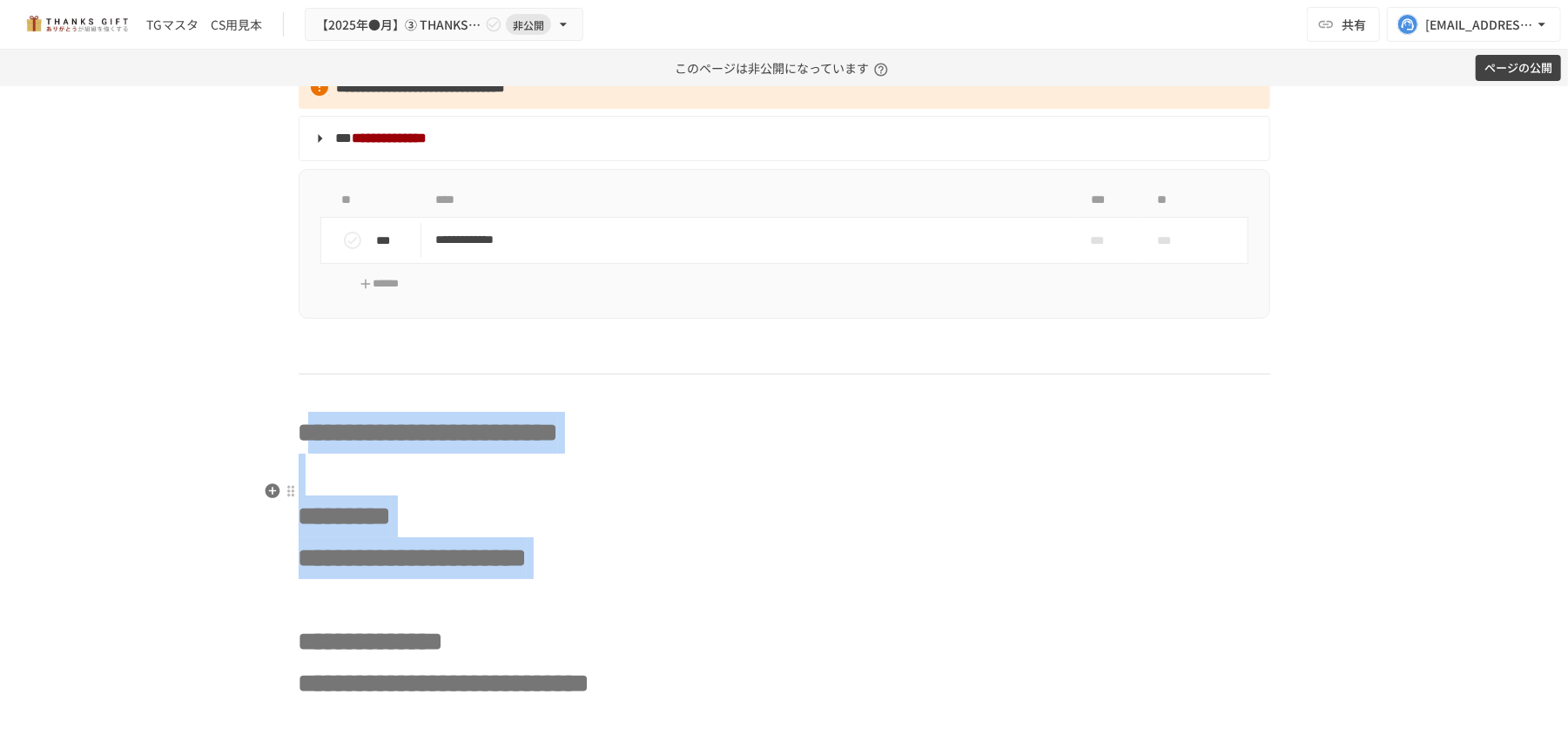 drag, startPoint x: 306, startPoint y: 465, endPoint x: 305, endPoint y: 650, distance: 185.0027 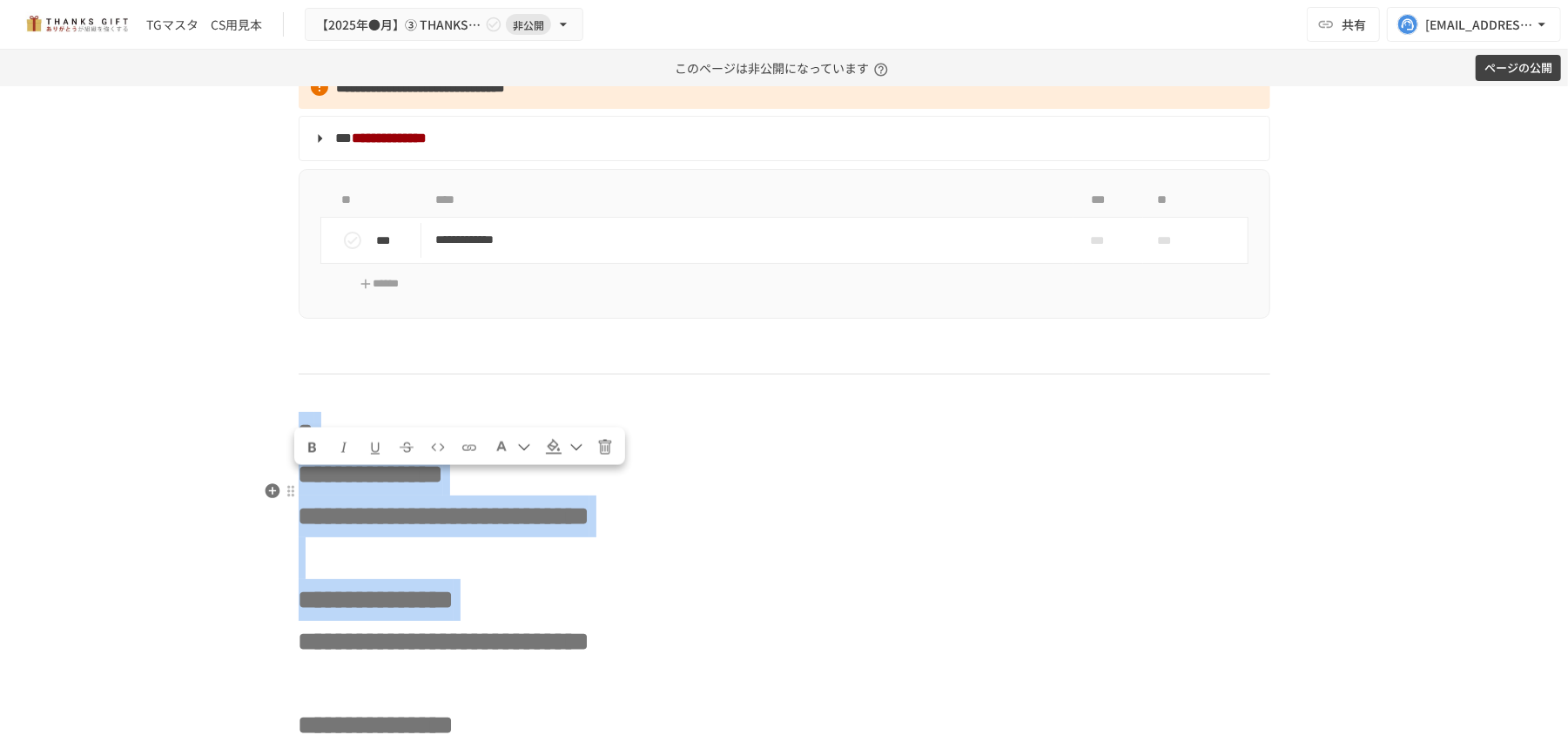 drag, startPoint x: 289, startPoint y: 472, endPoint x: 286, endPoint y: 726, distance: 254.0177 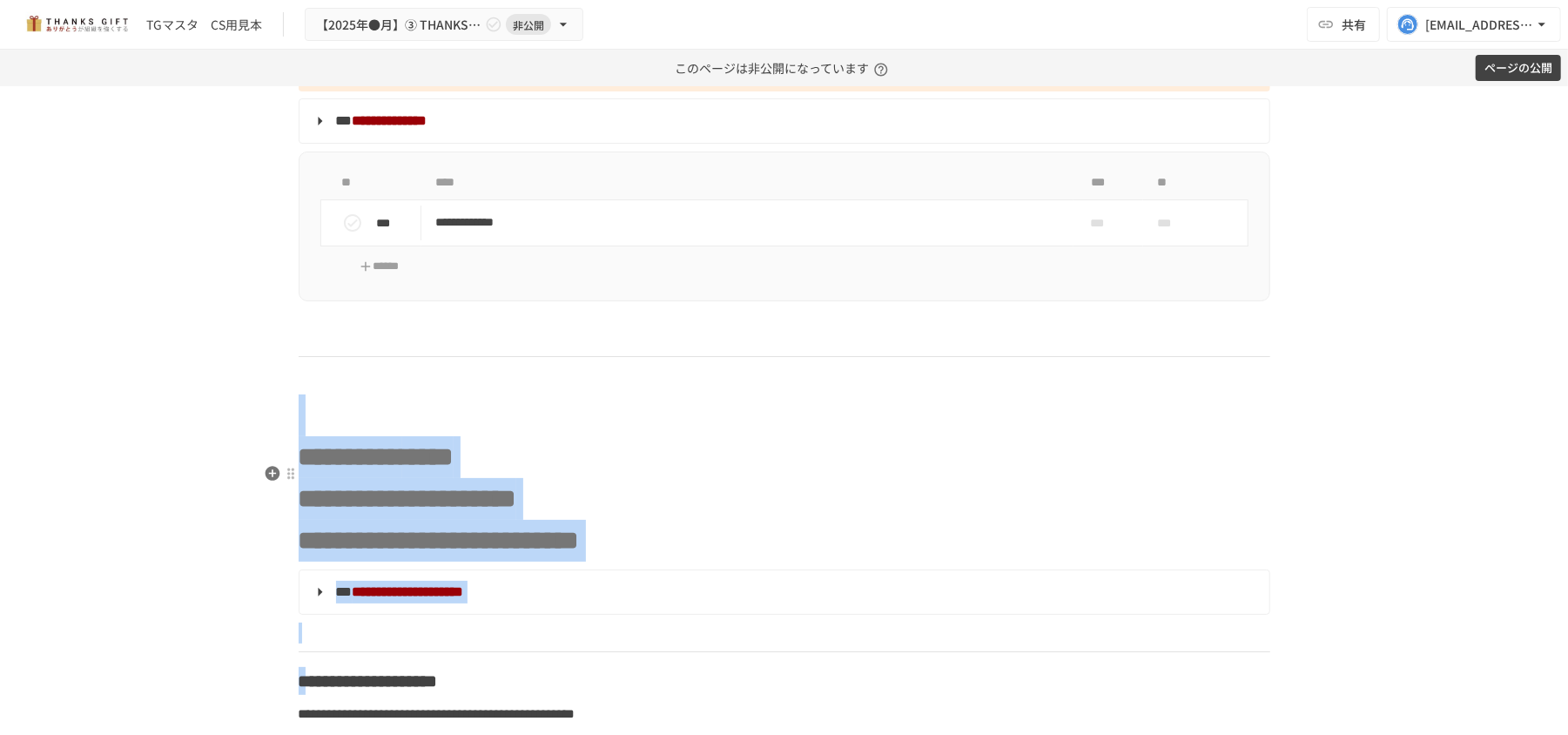 drag, startPoint x: 293, startPoint y: 479, endPoint x: 305, endPoint y: 712, distance: 233.30881 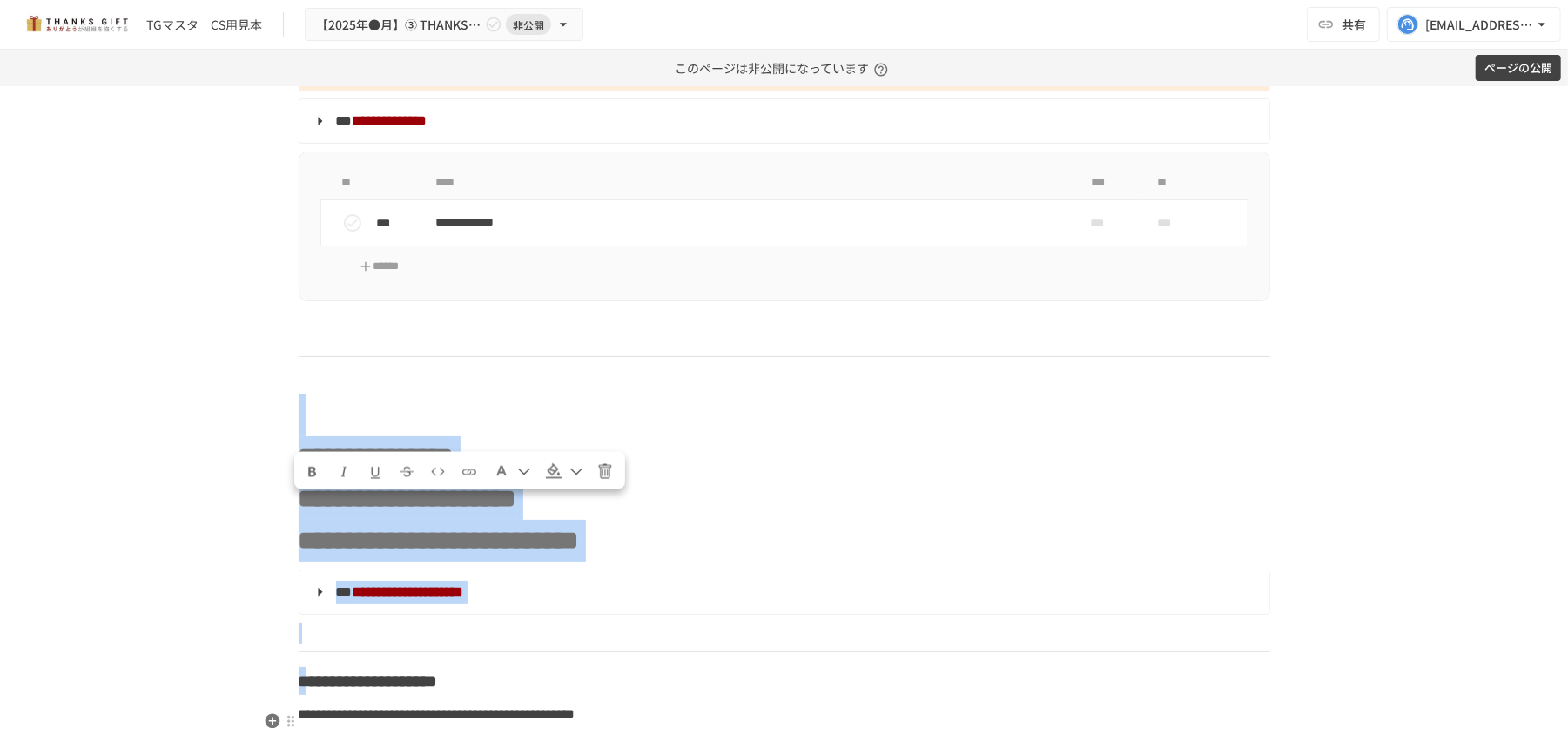 scroll, scrollTop: 7933, scrollLeft: 0, axis: vertical 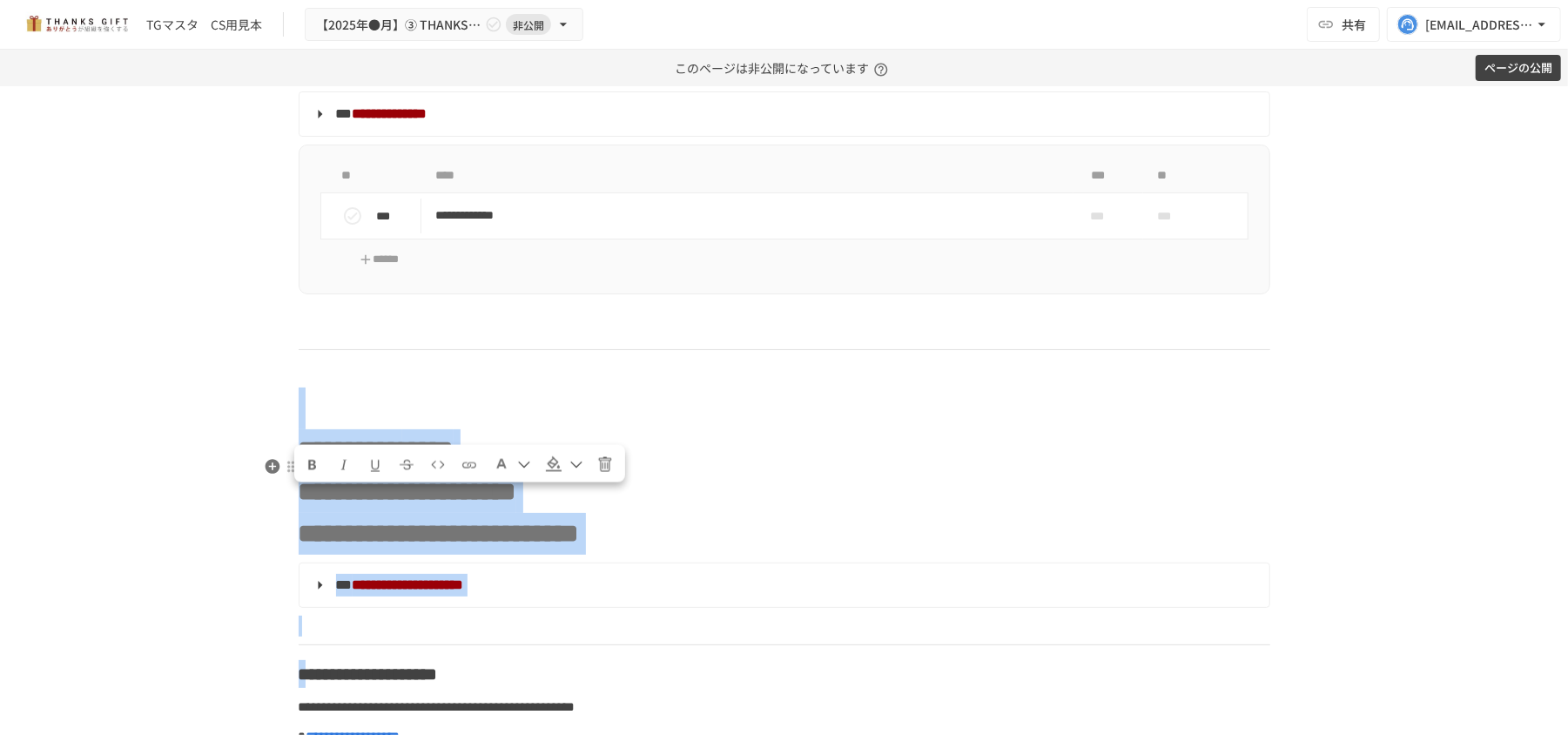 click on "**********" at bounding box center (784, 585) 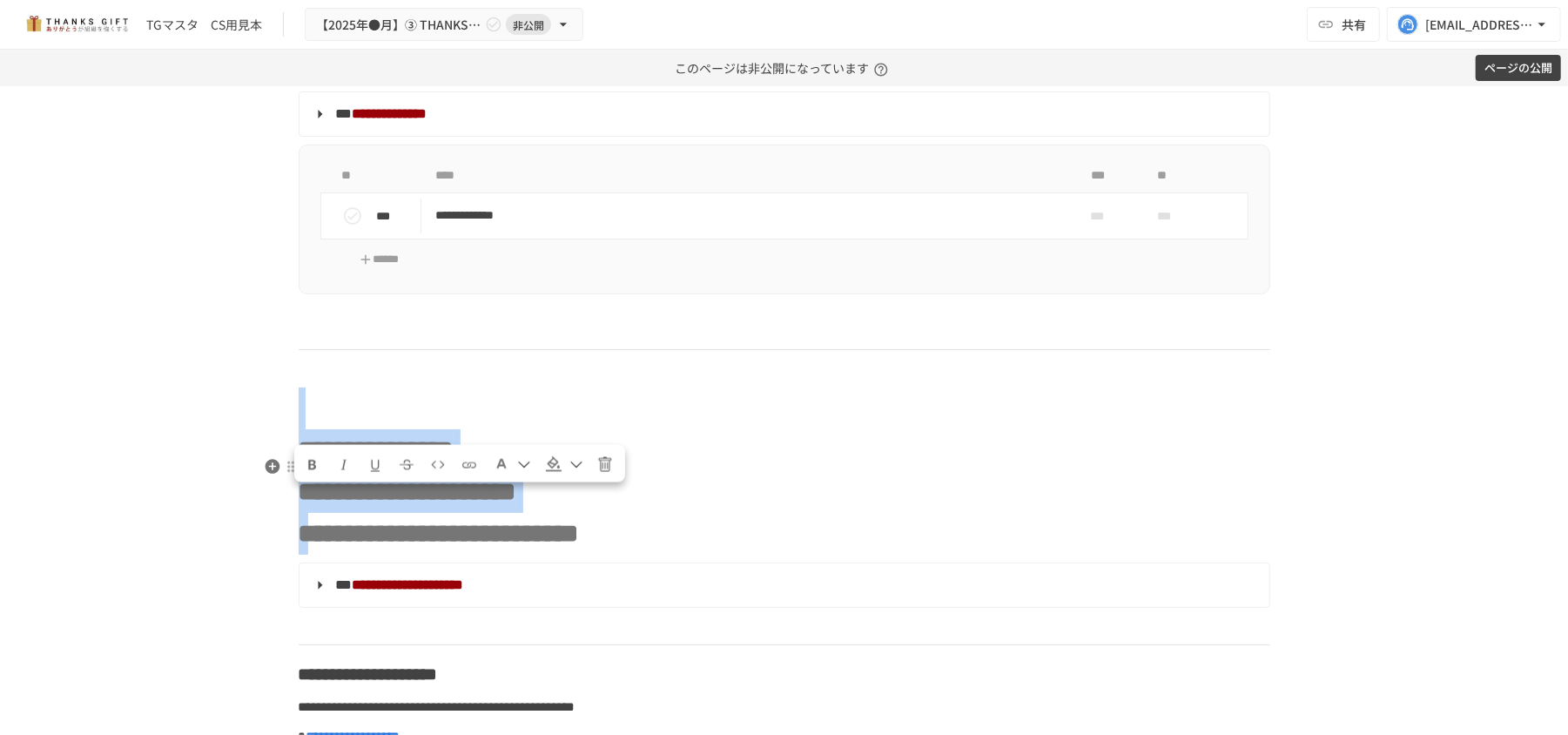 drag, startPoint x: 313, startPoint y: 500, endPoint x: 314, endPoint y: 611, distance: 111.0045 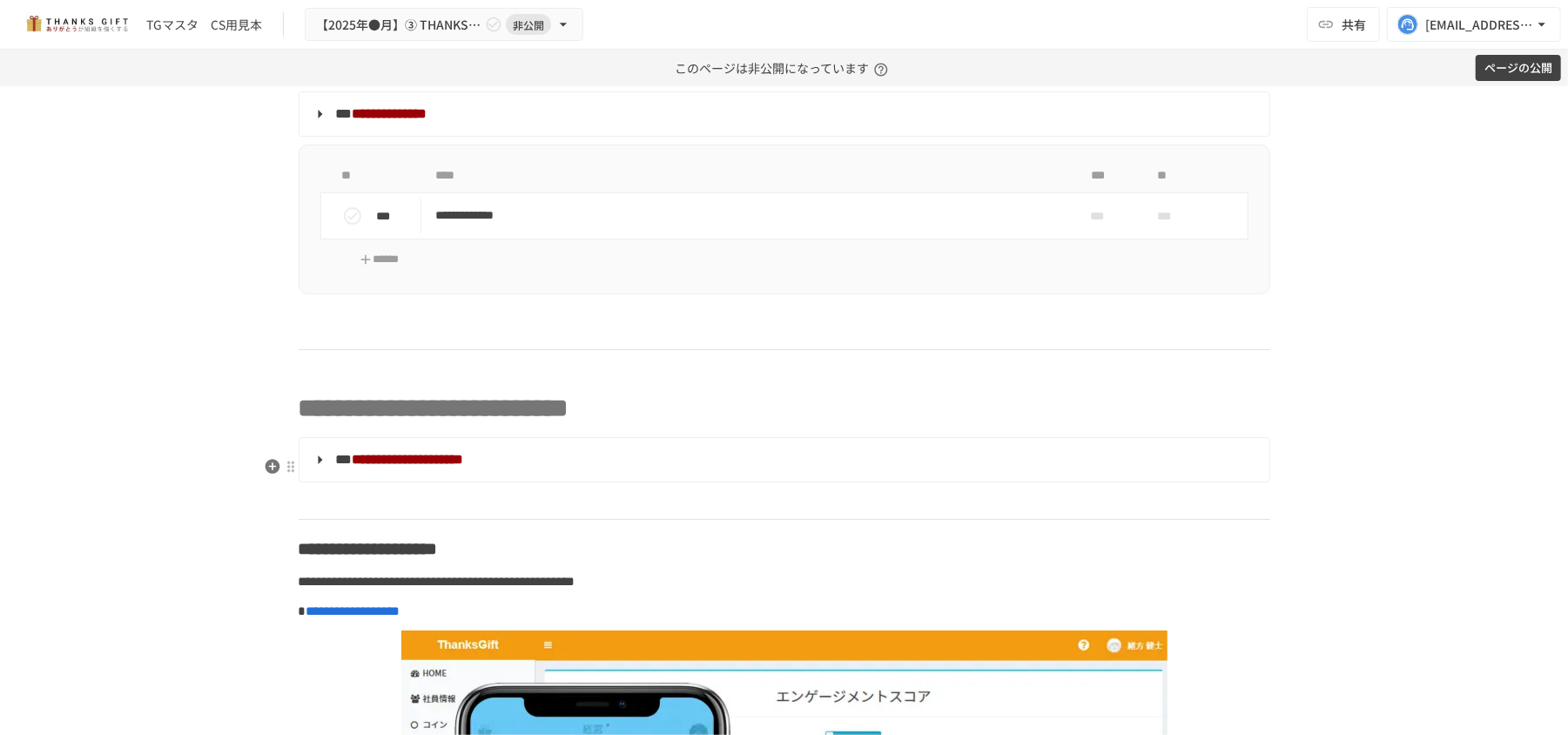 drag, startPoint x: 304, startPoint y: 435, endPoint x: 326, endPoint y: 531, distance: 98.488578 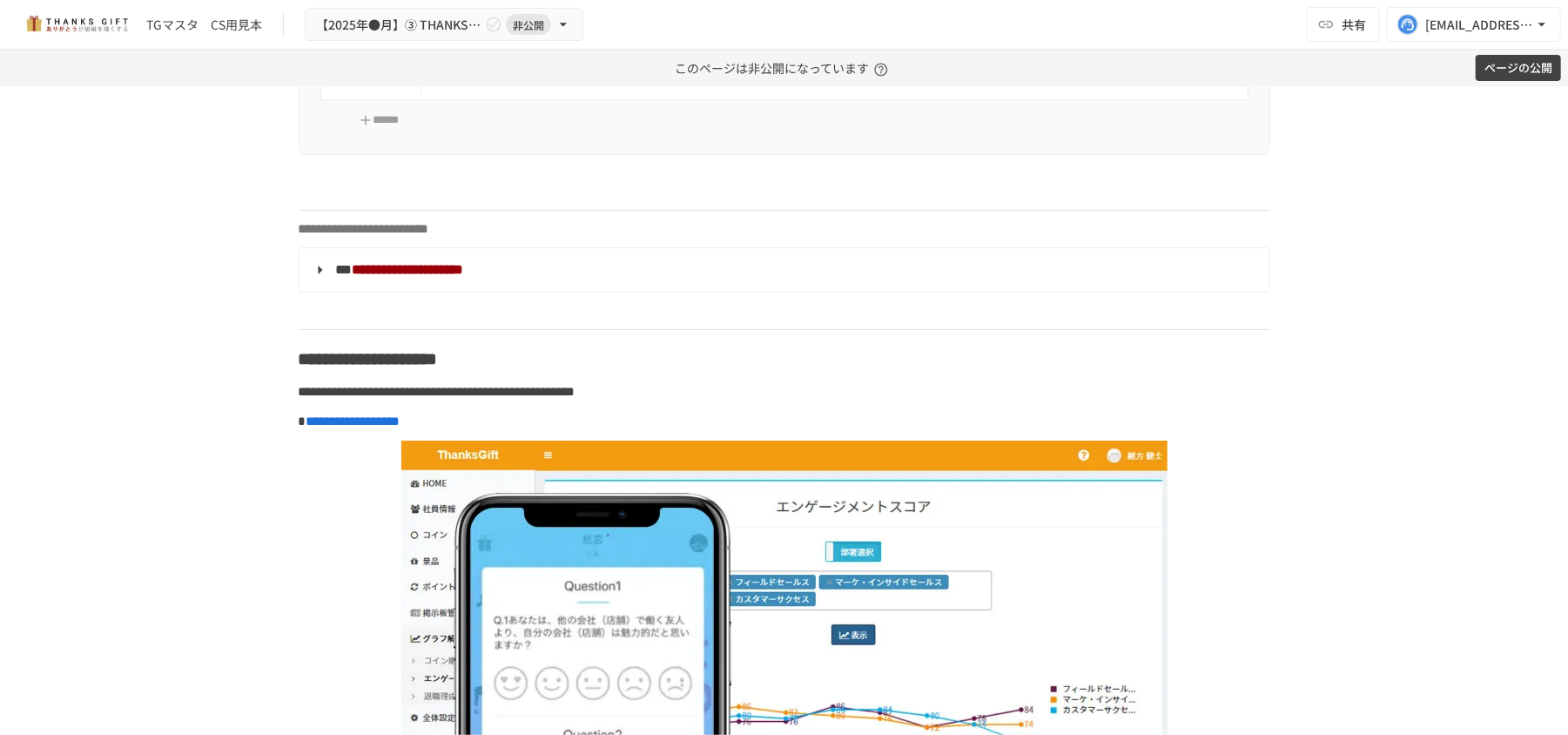 scroll, scrollTop: 8090, scrollLeft: 0, axis: vertical 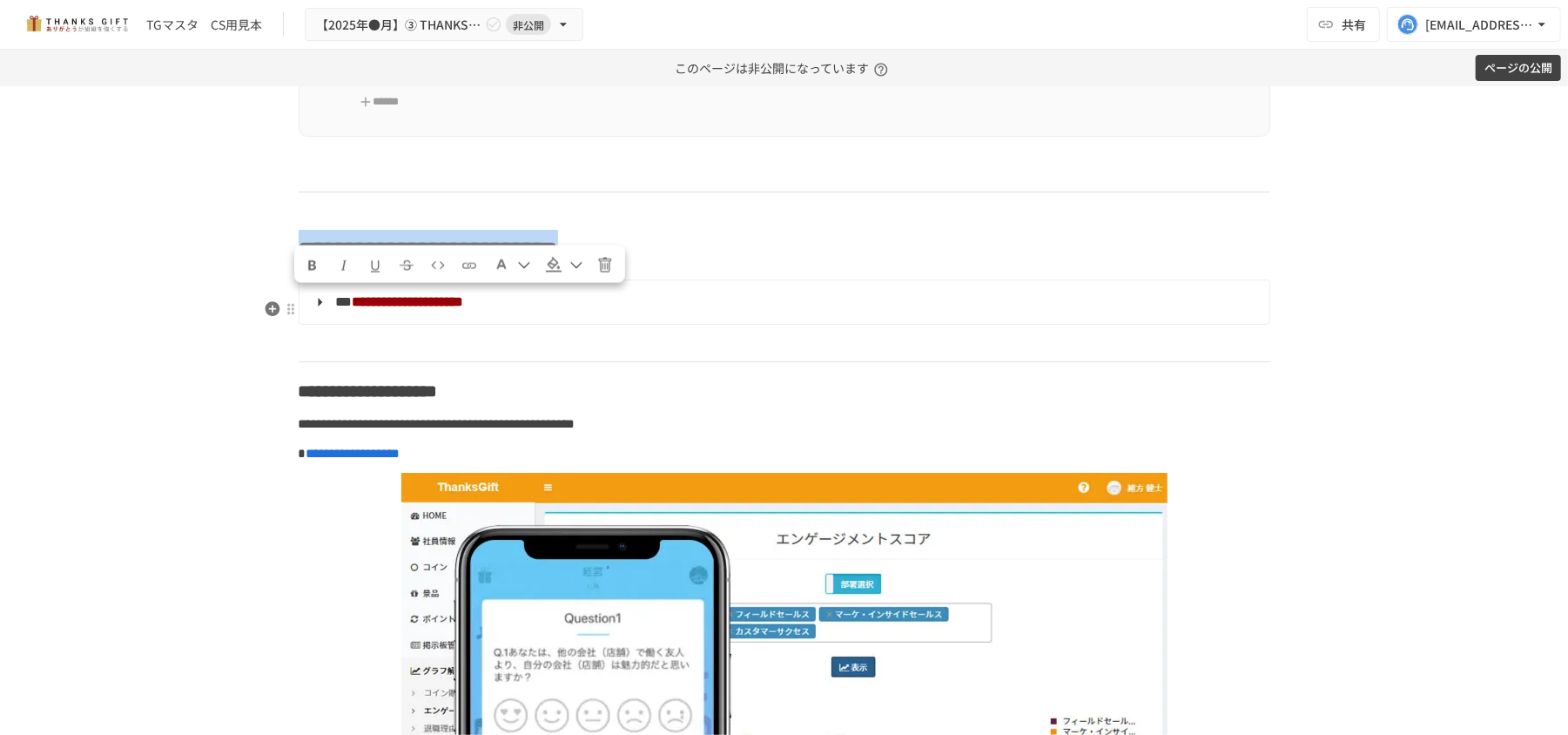drag, startPoint x: 290, startPoint y: 307, endPoint x: 913, endPoint y: 280, distance: 623.5848 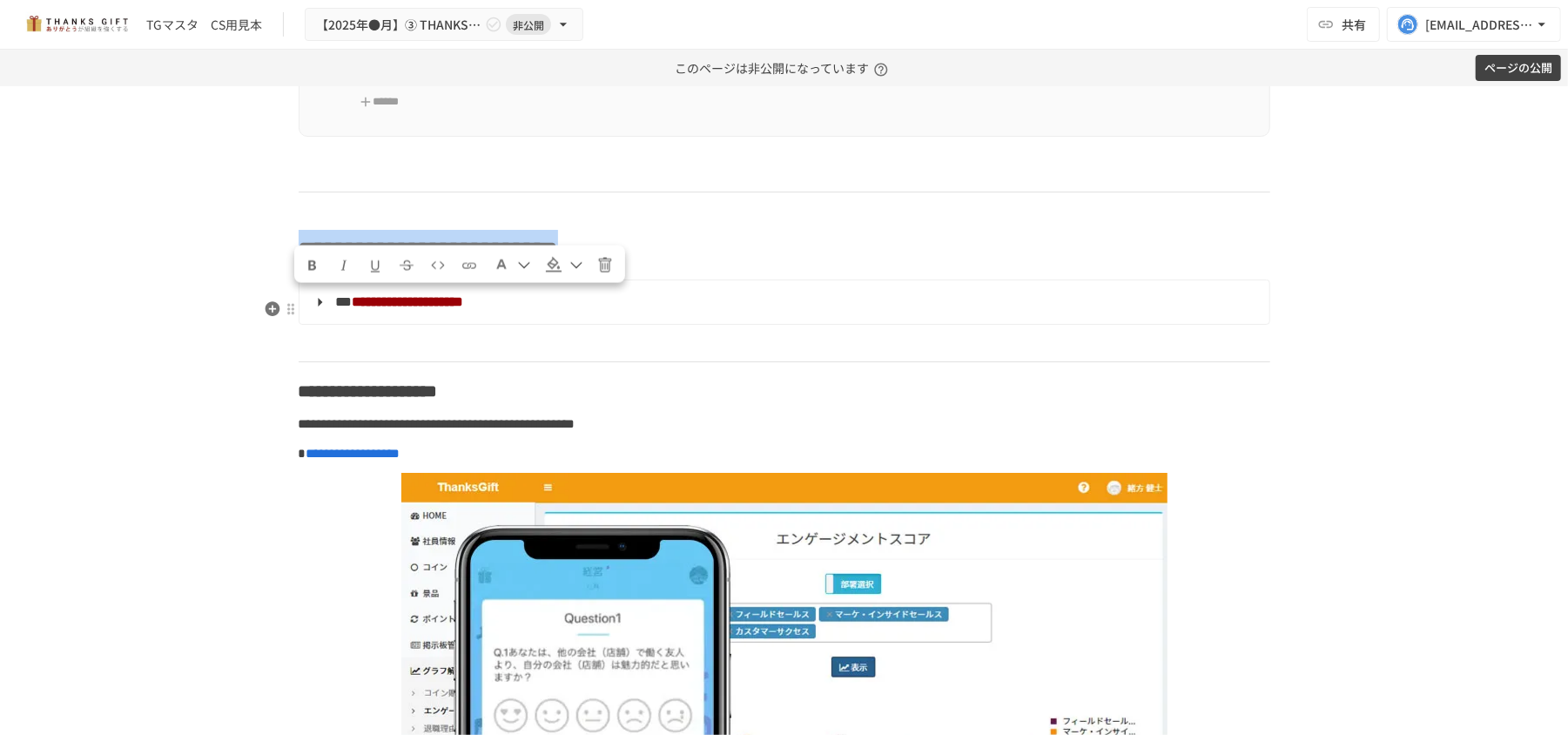 click on "**********" at bounding box center (784, 2957) 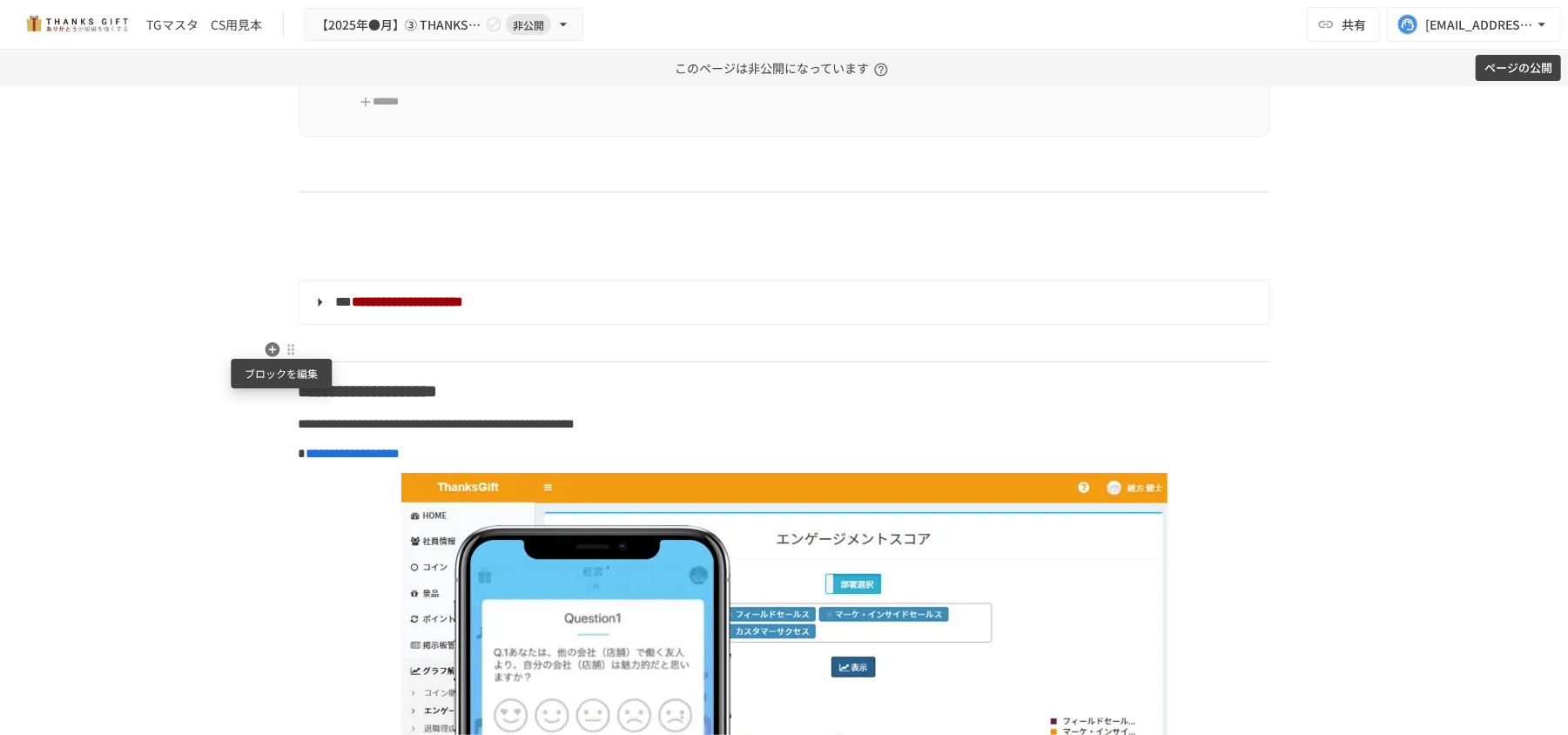 click at bounding box center (291, 349) 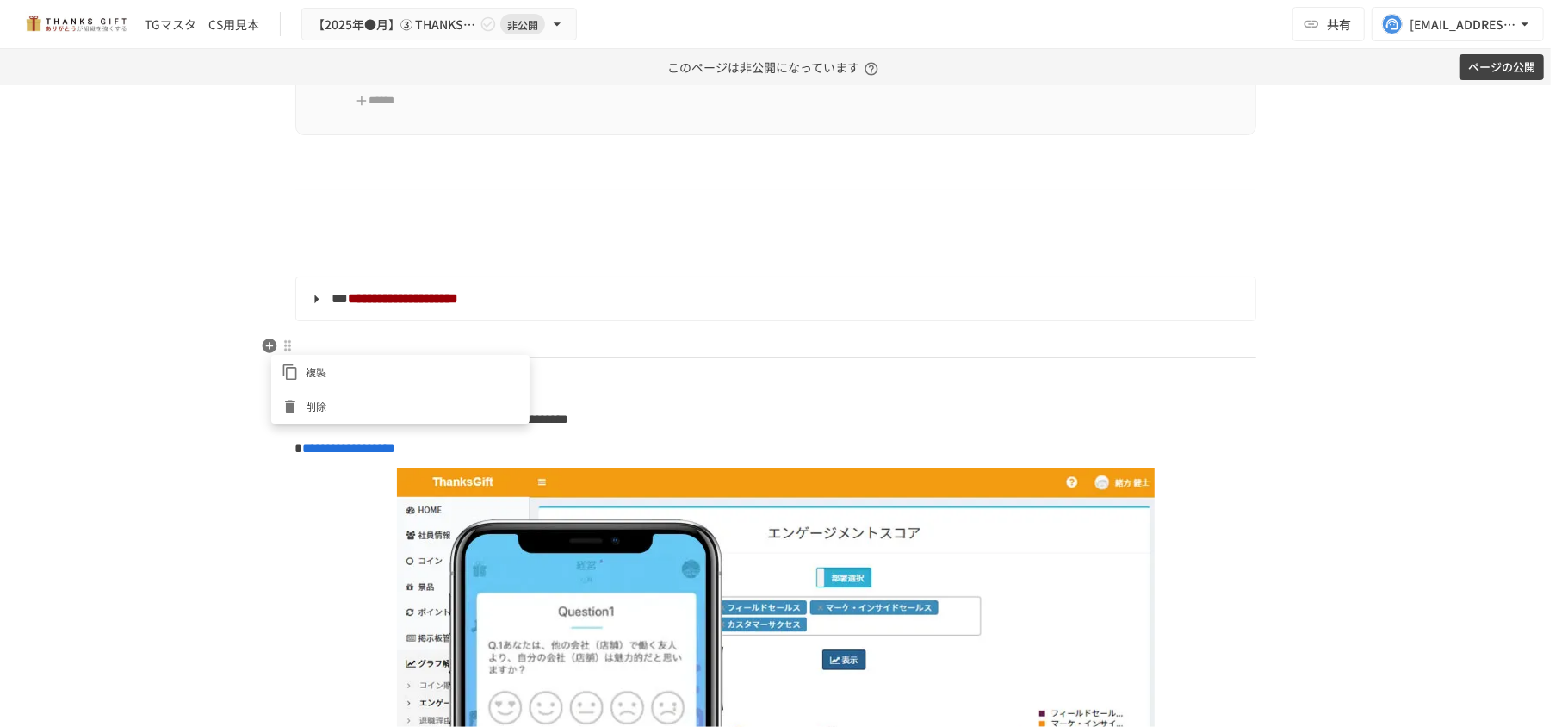 click on "削除" at bounding box center (412, 406) 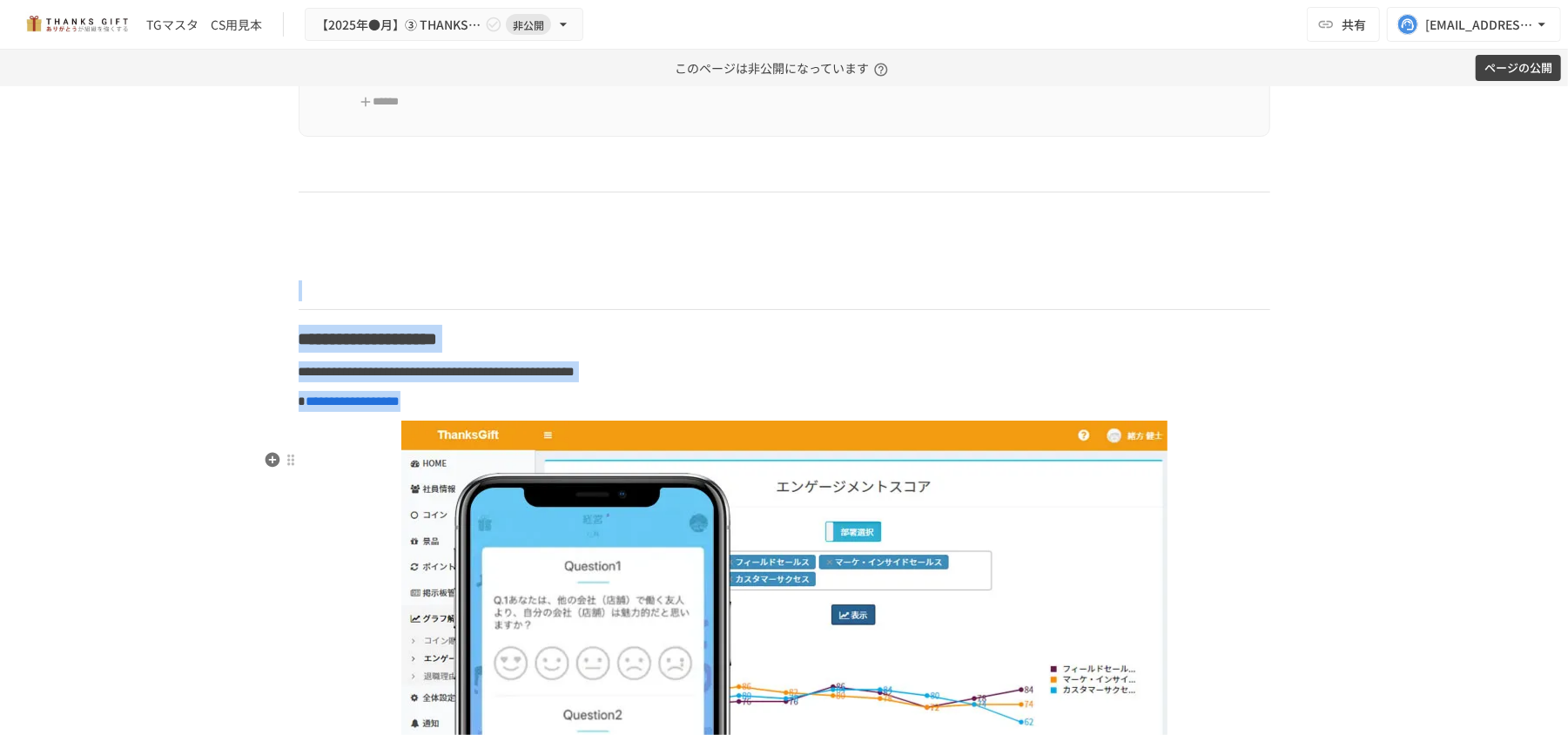 drag, startPoint x: 301, startPoint y: 345, endPoint x: 548, endPoint y: 467, distance: 275.48684 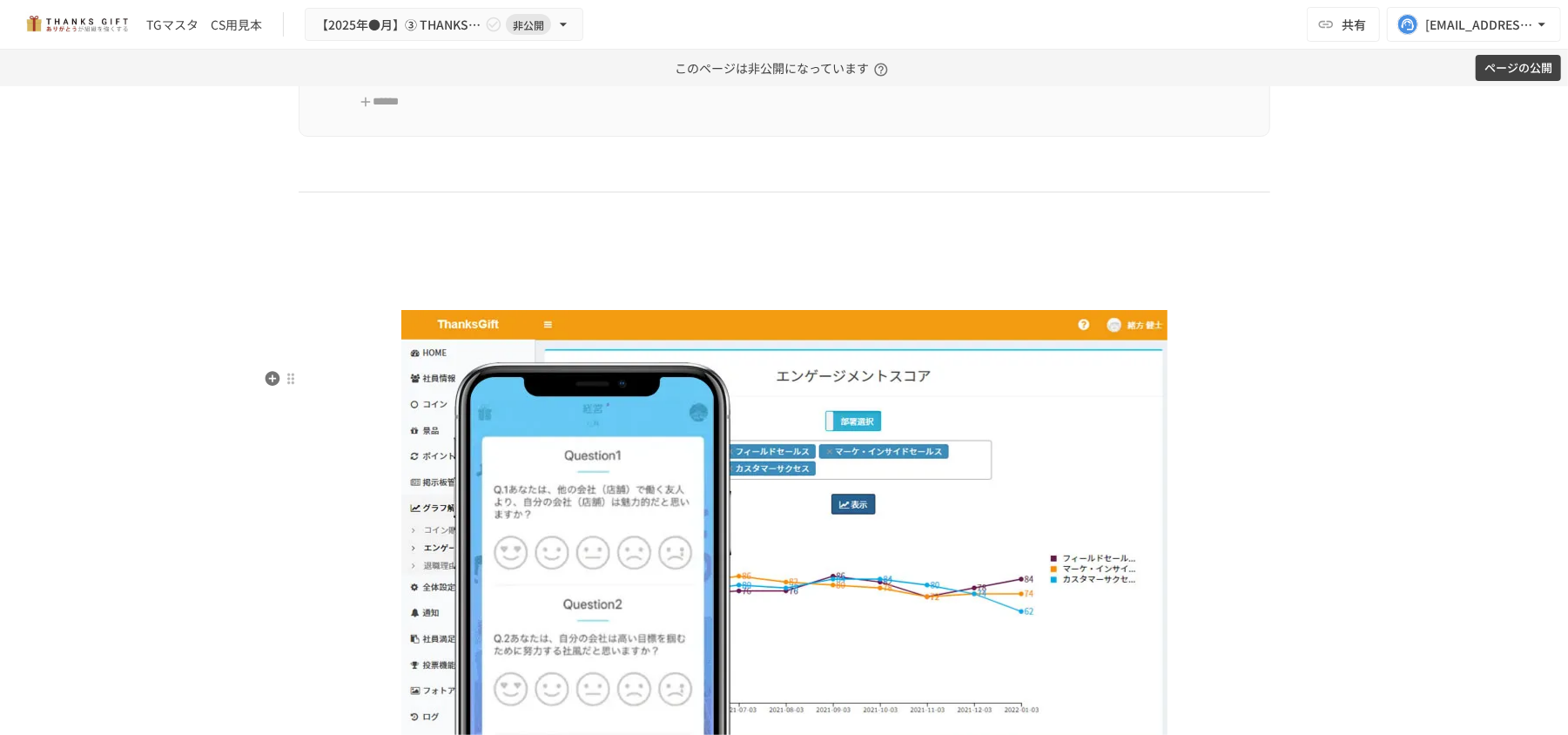 click at bounding box center [784, 526] 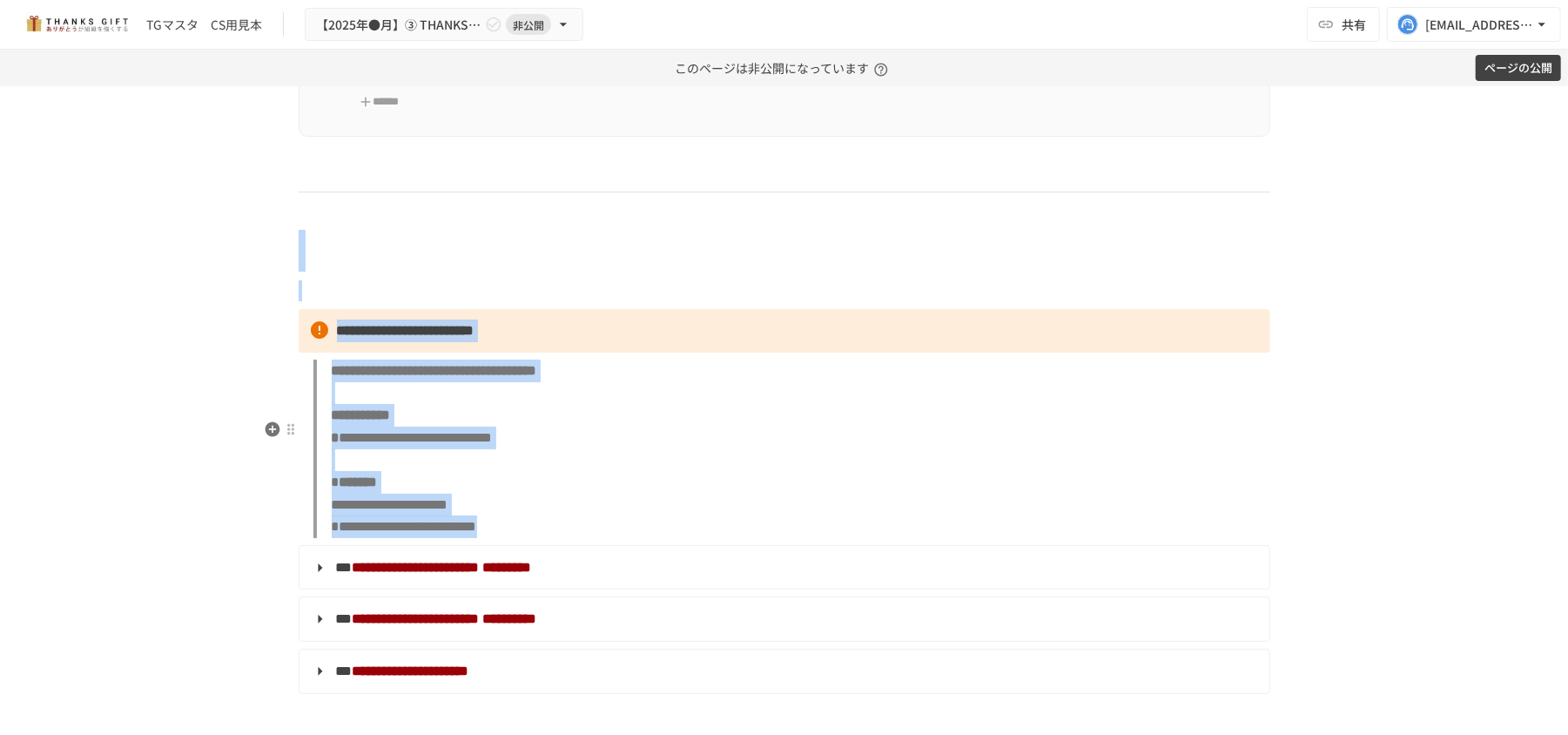 drag, startPoint x: 324, startPoint y: 294, endPoint x: 757, endPoint y: 594, distance: 526.77225 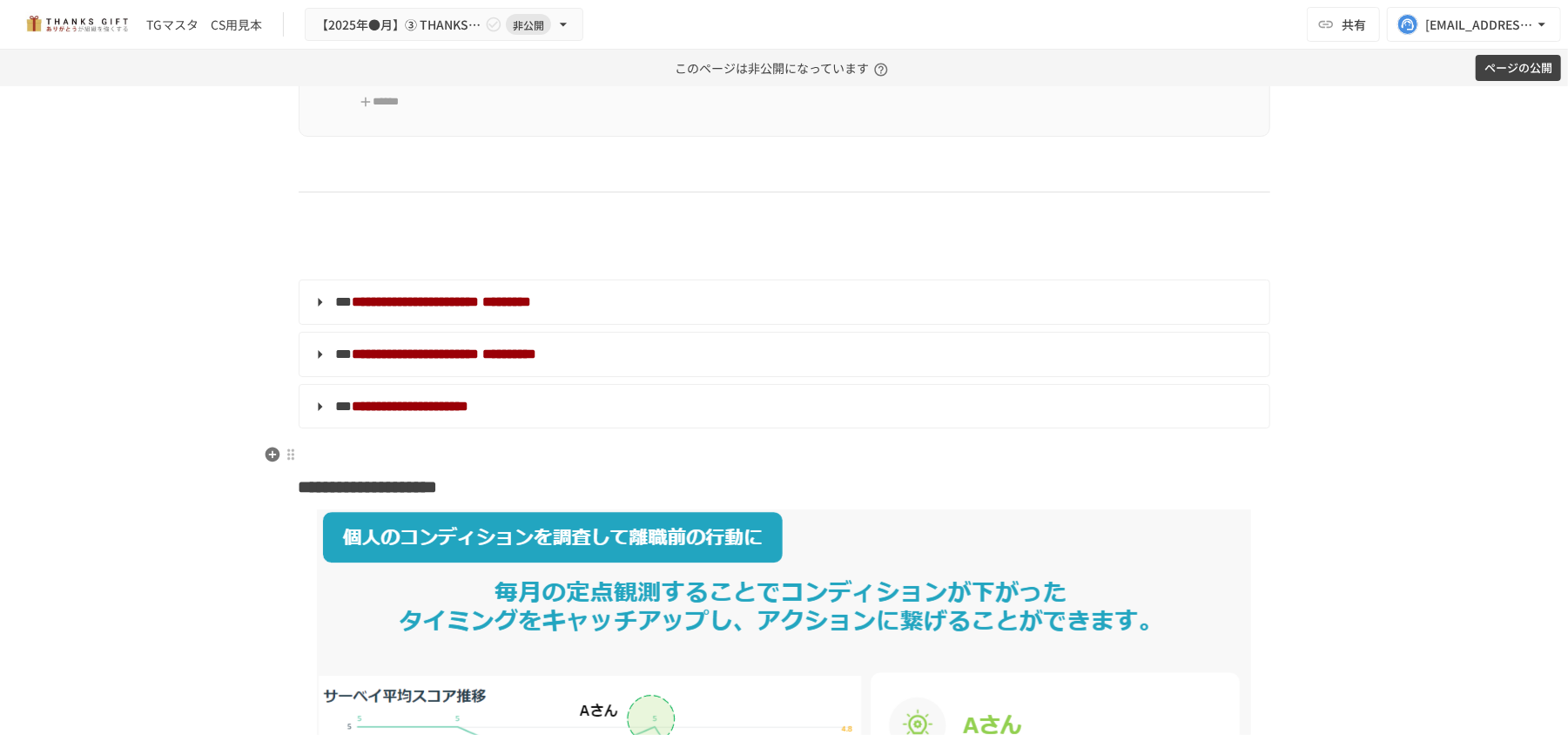 drag, startPoint x: 317, startPoint y: 300, endPoint x: 348, endPoint y: 484, distance: 186.59314 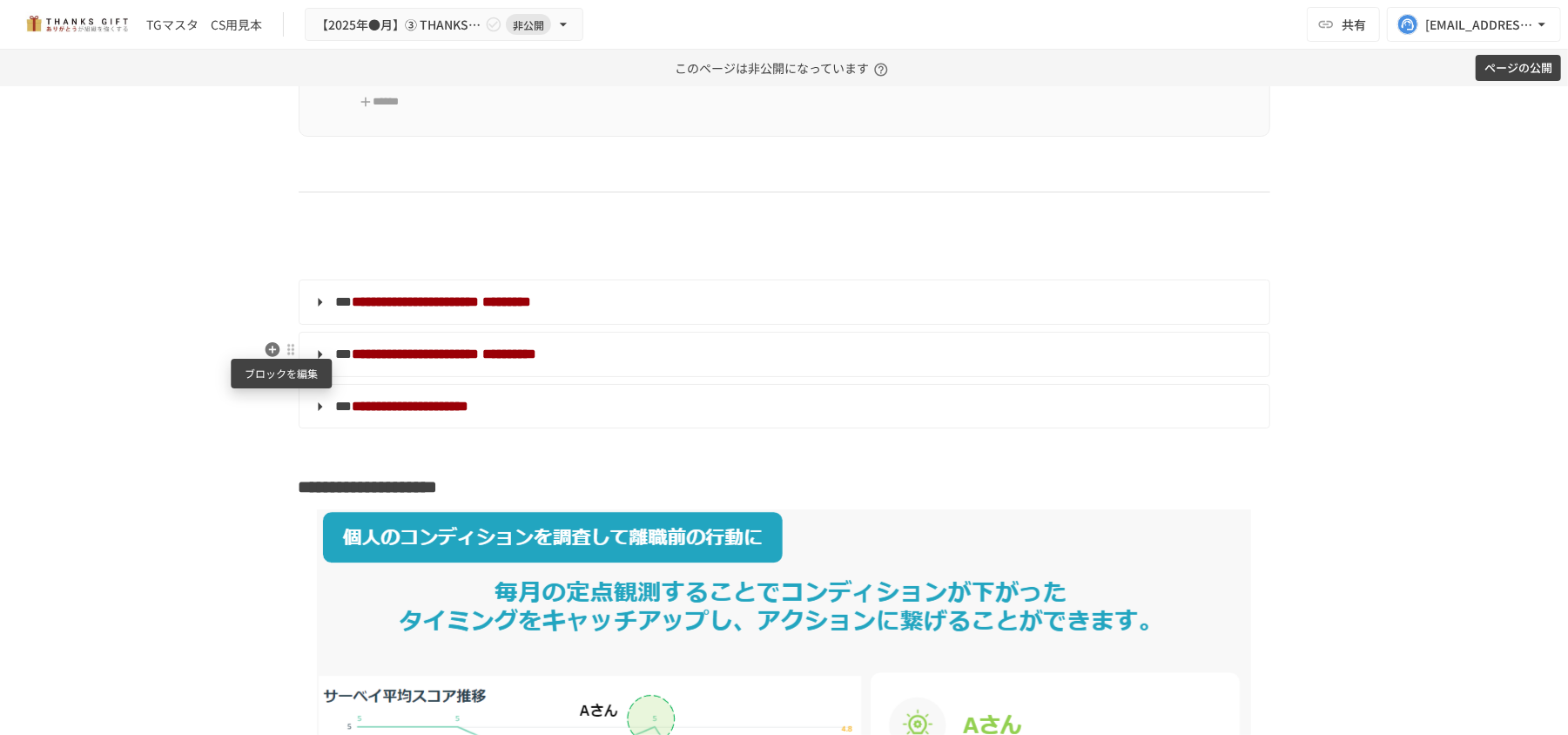 click at bounding box center (291, 349) 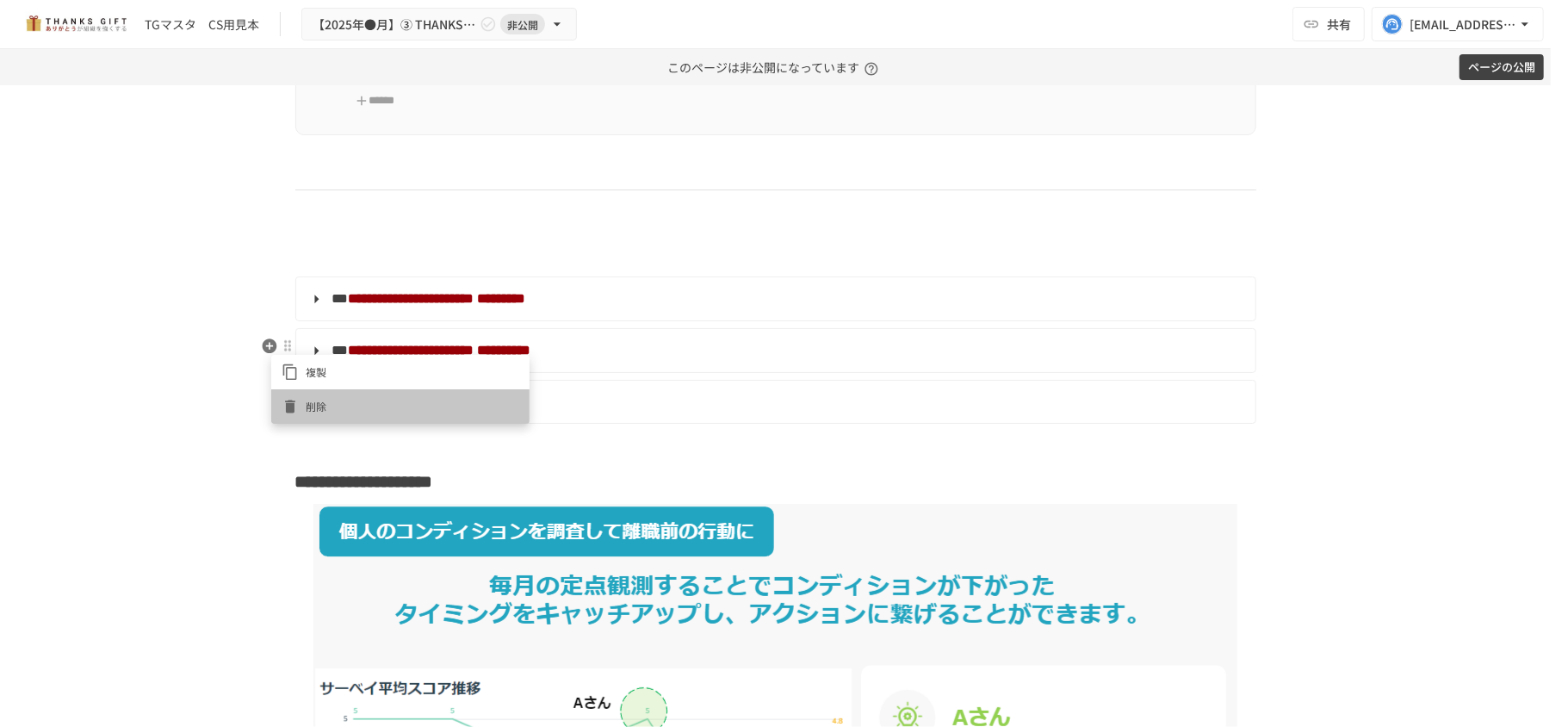 drag, startPoint x: 331, startPoint y: 401, endPoint x: 294, endPoint y: 381, distance: 42.059482 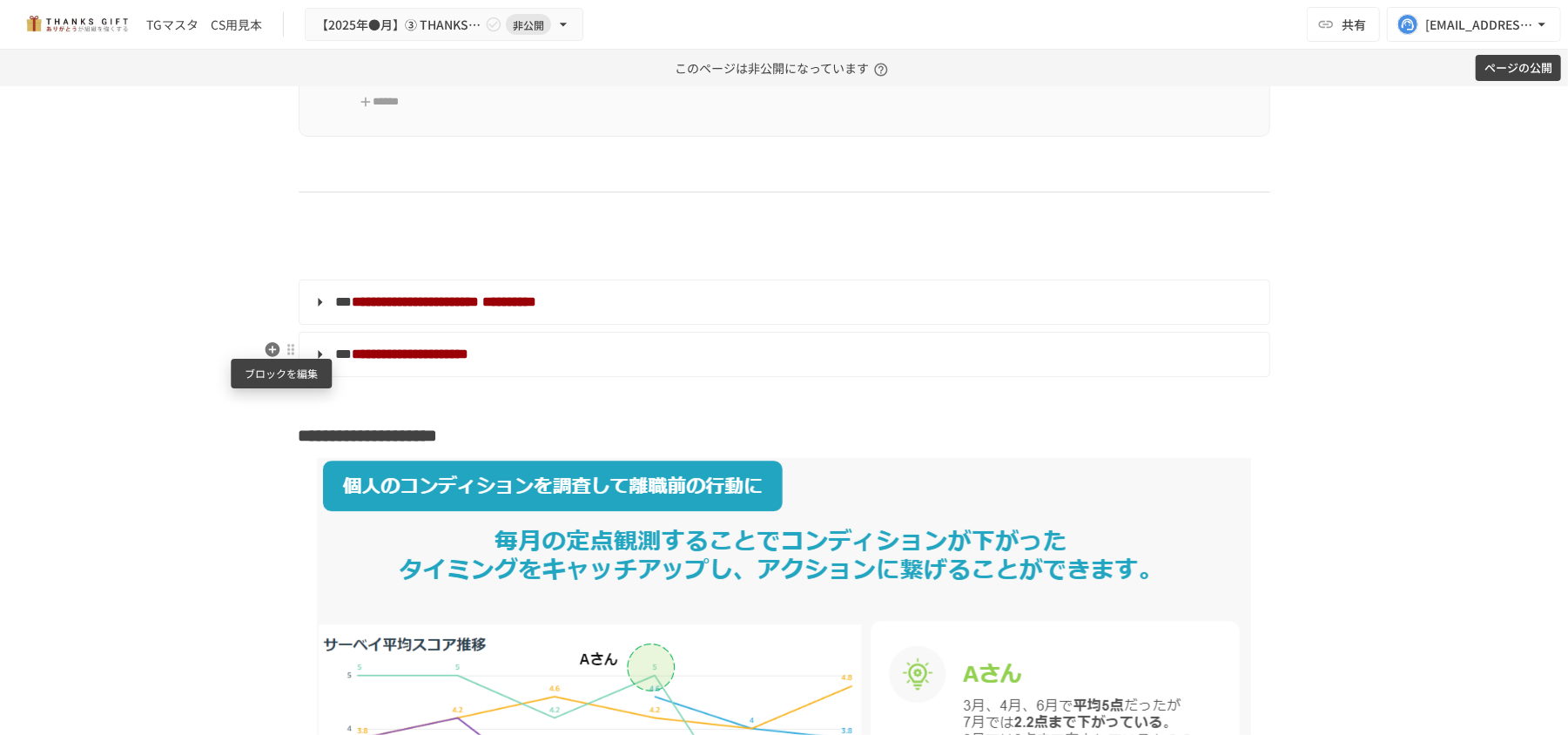 click at bounding box center (291, 349) 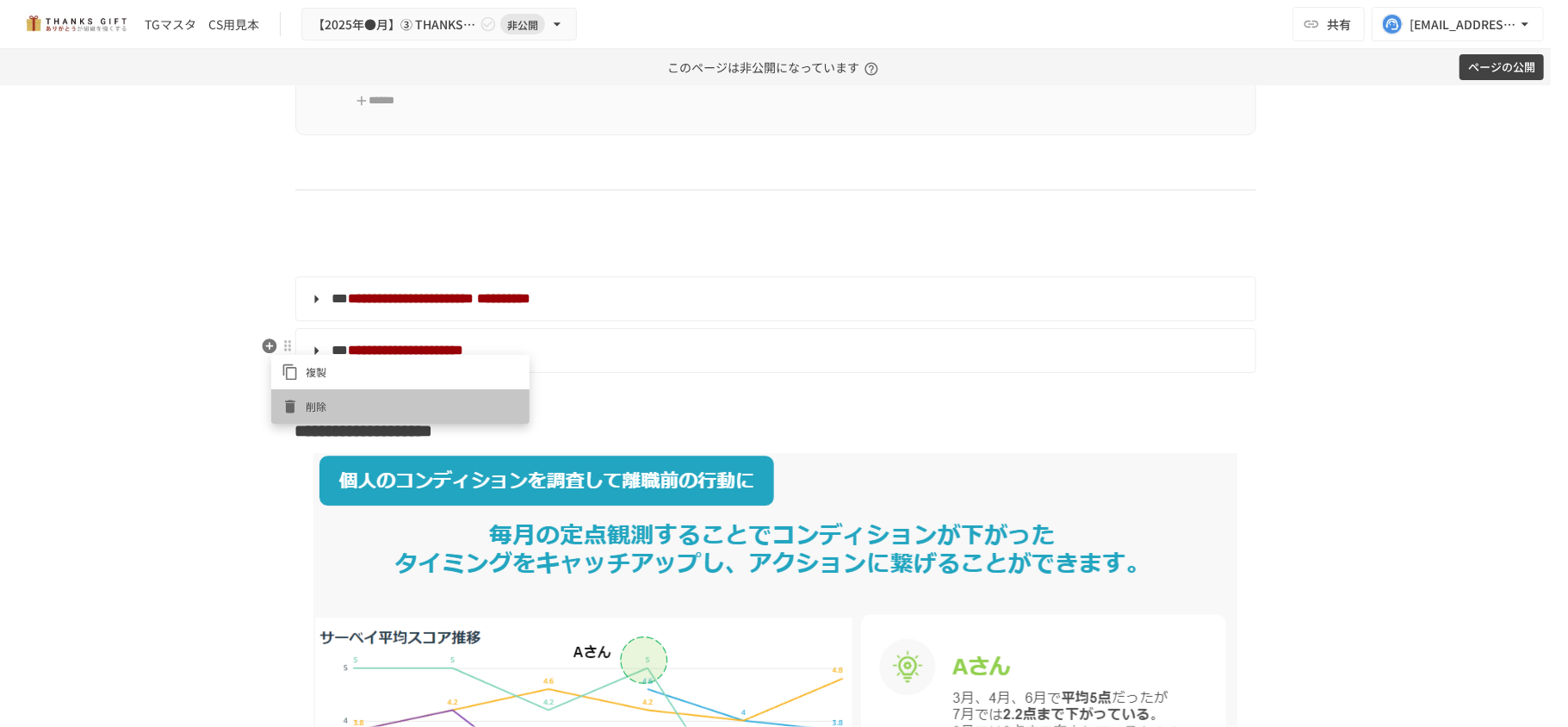 drag, startPoint x: 314, startPoint y: 401, endPoint x: 301, endPoint y: 370, distance: 33.615473 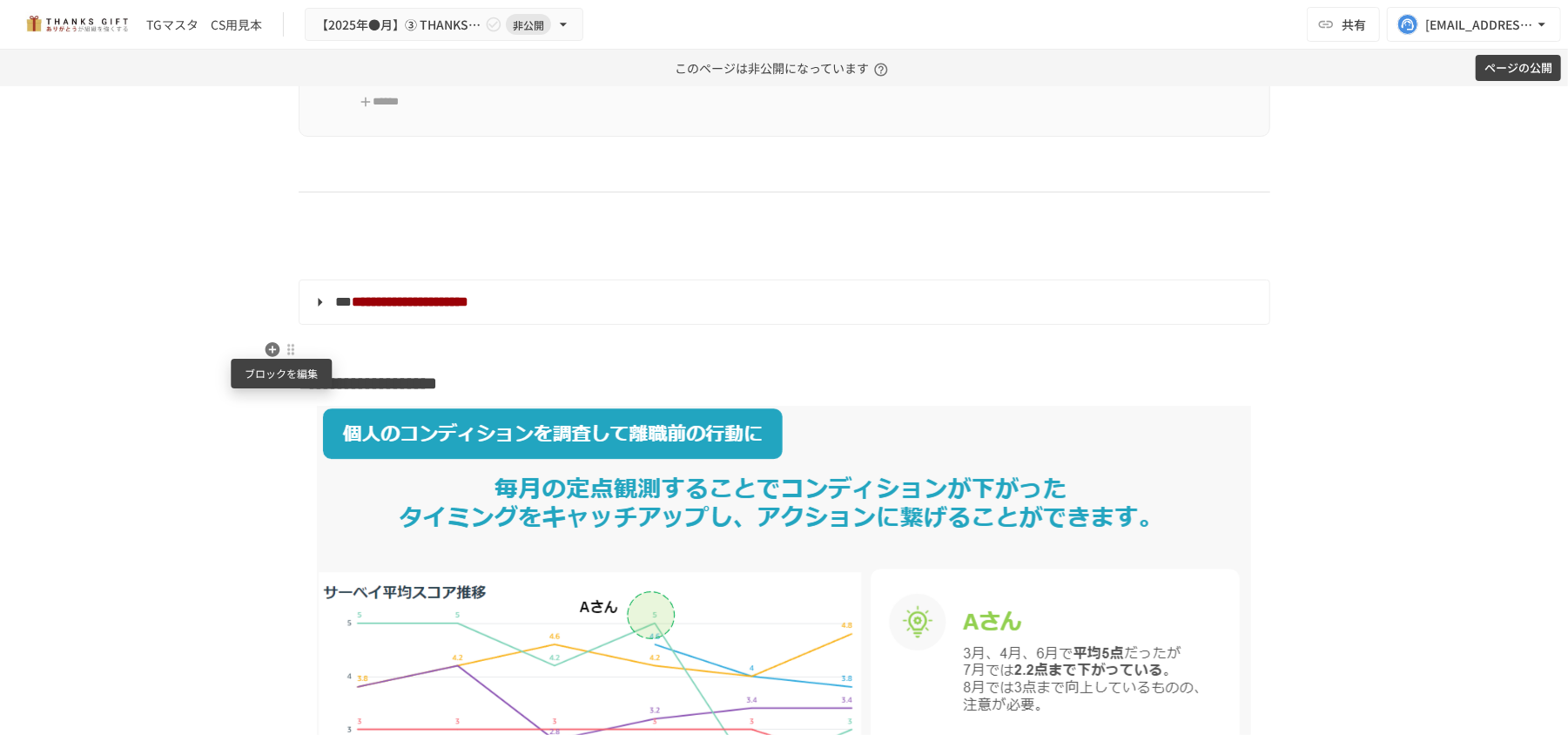 click at bounding box center [291, 349] 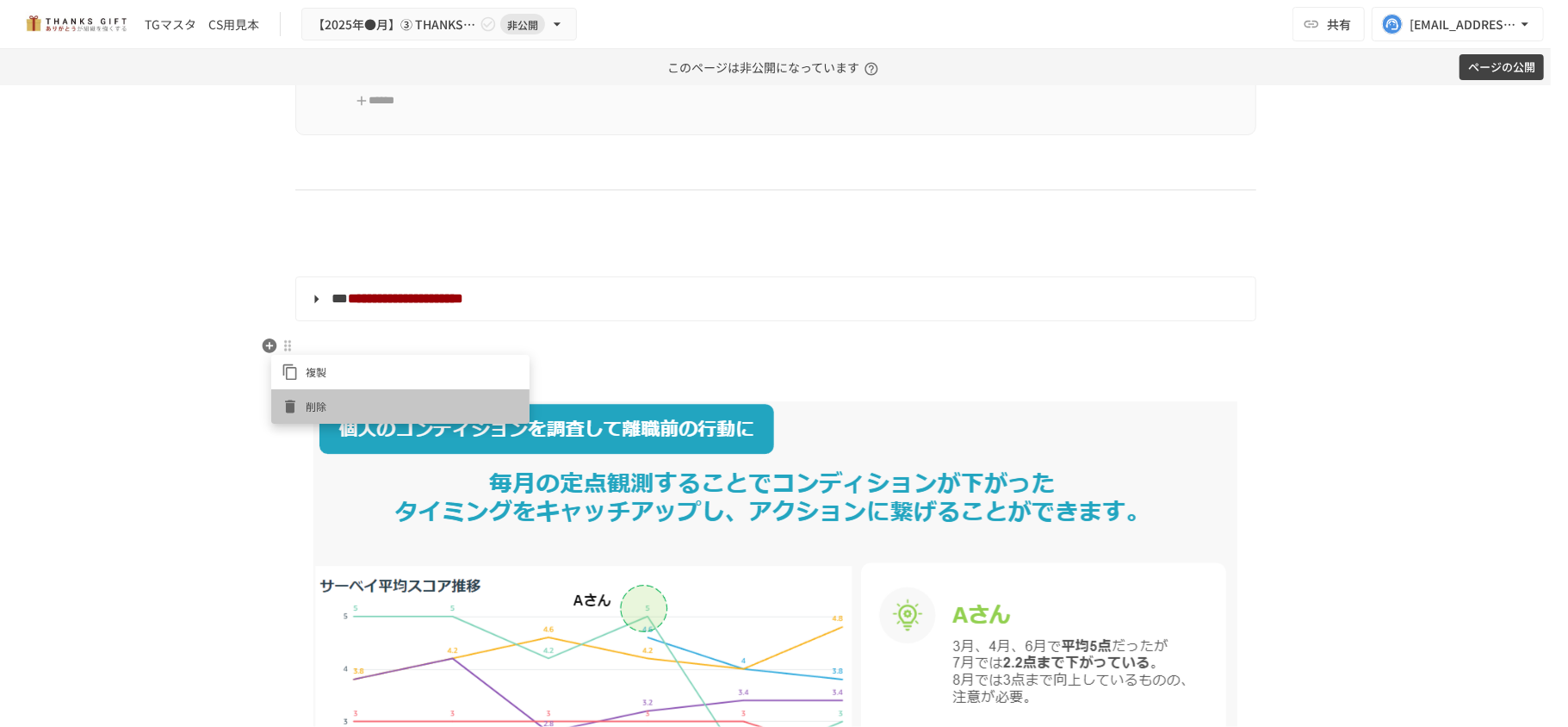 click on "削除" at bounding box center [412, 406] 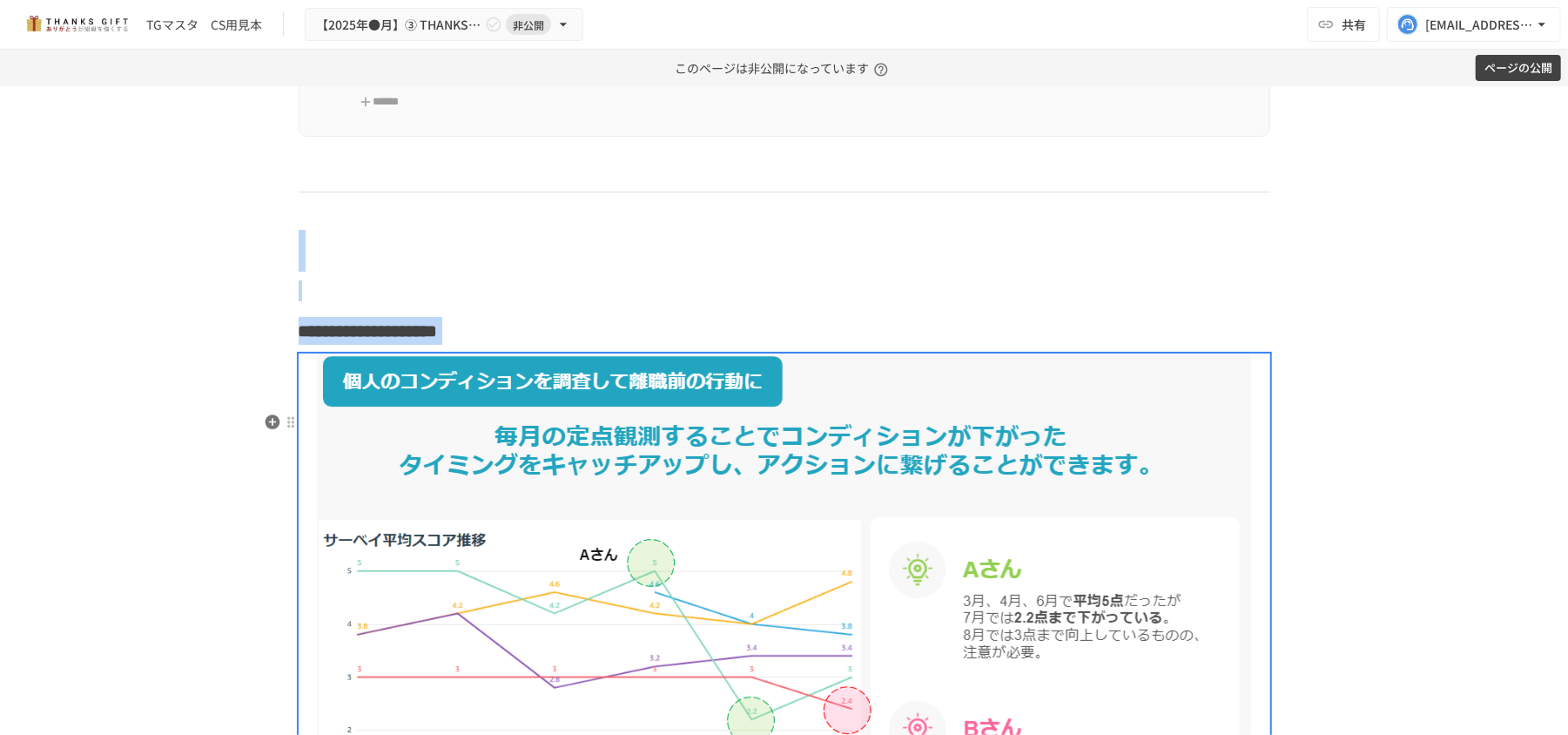drag, startPoint x: 301, startPoint y: 296, endPoint x: 335, endPoint y: 502, distance: 208.78697 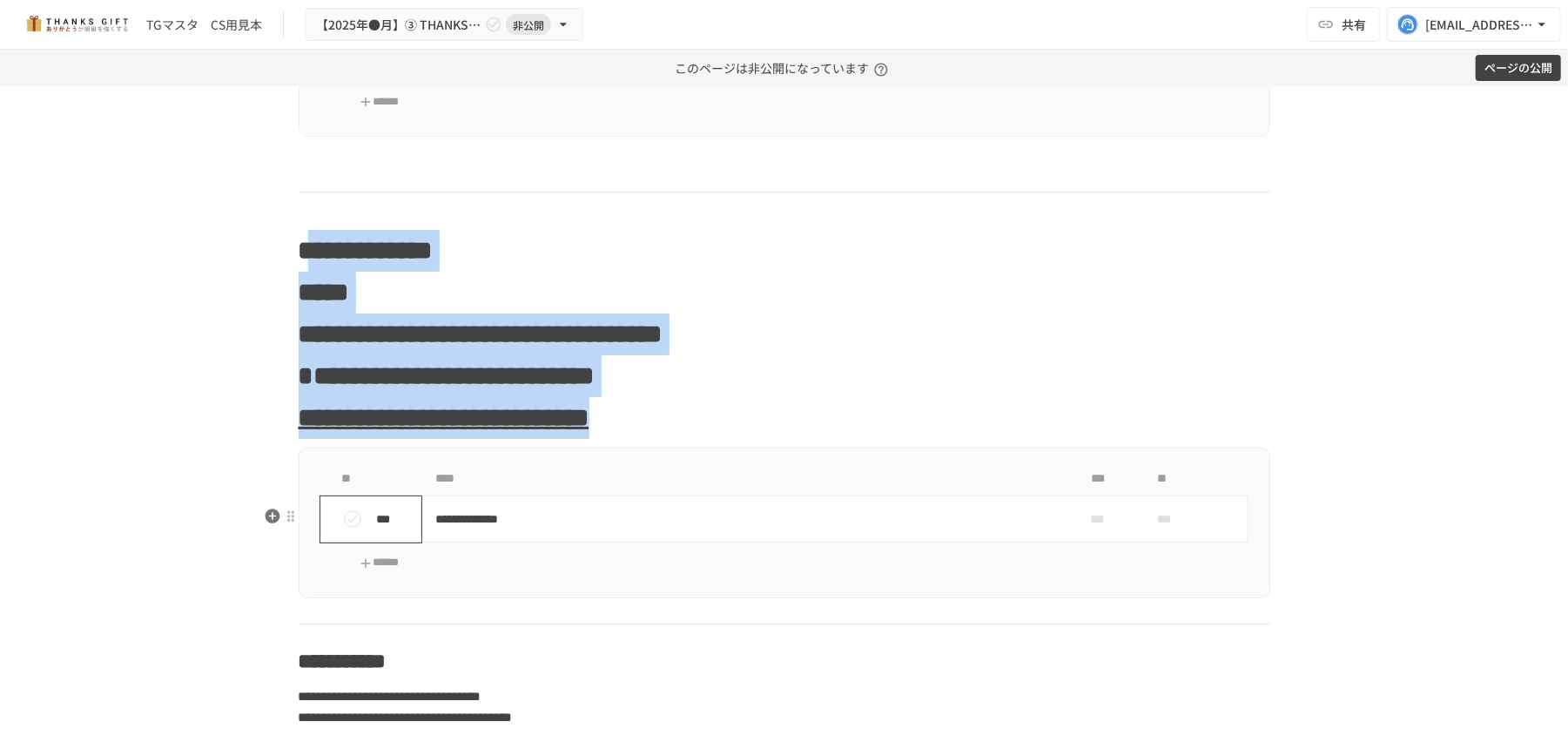 drag, startPoint x: 303, startPoint y: 280, endPoint x: 357, endPoint y: 571, distance: 295.968 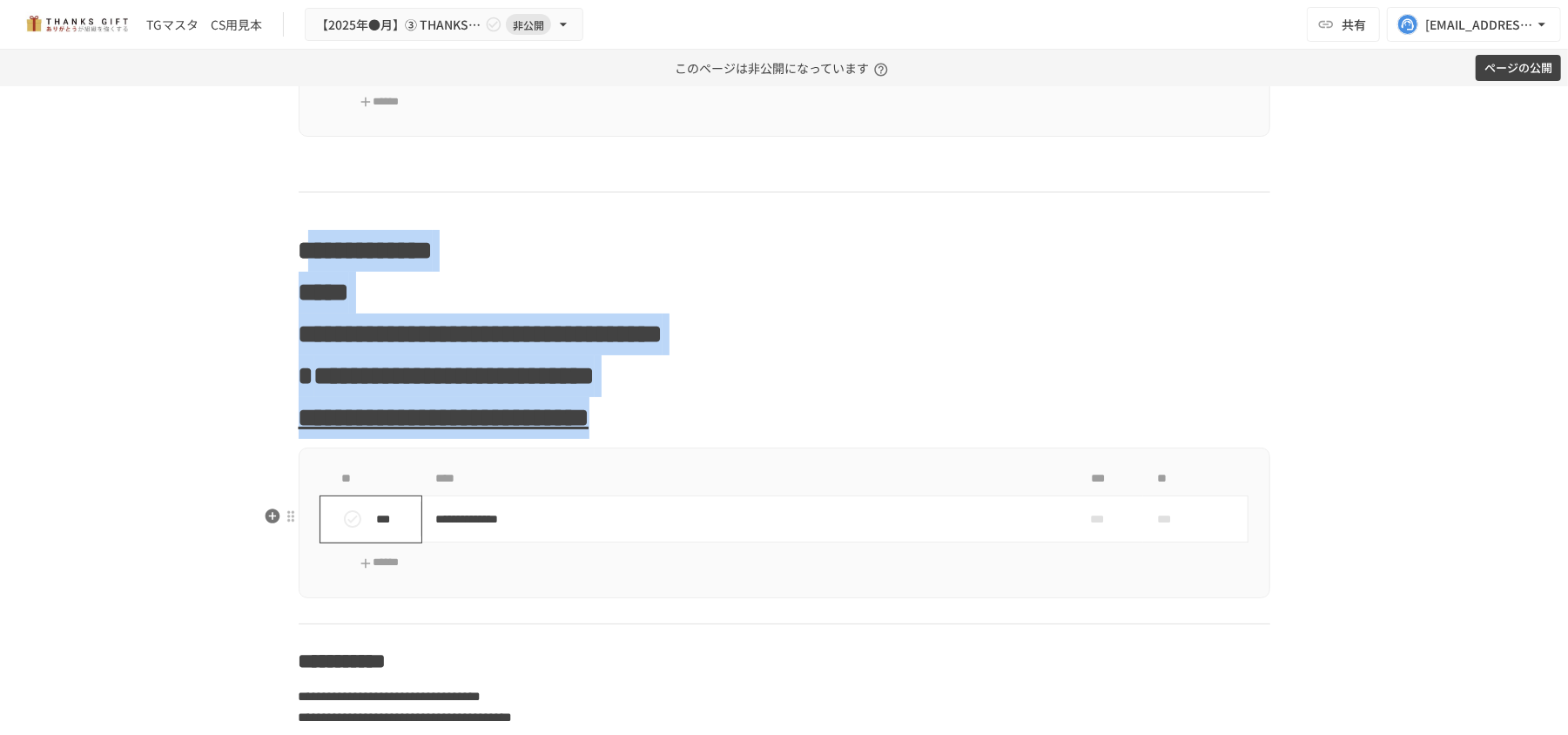 click on "**********" at bounding box center (784, 2166) 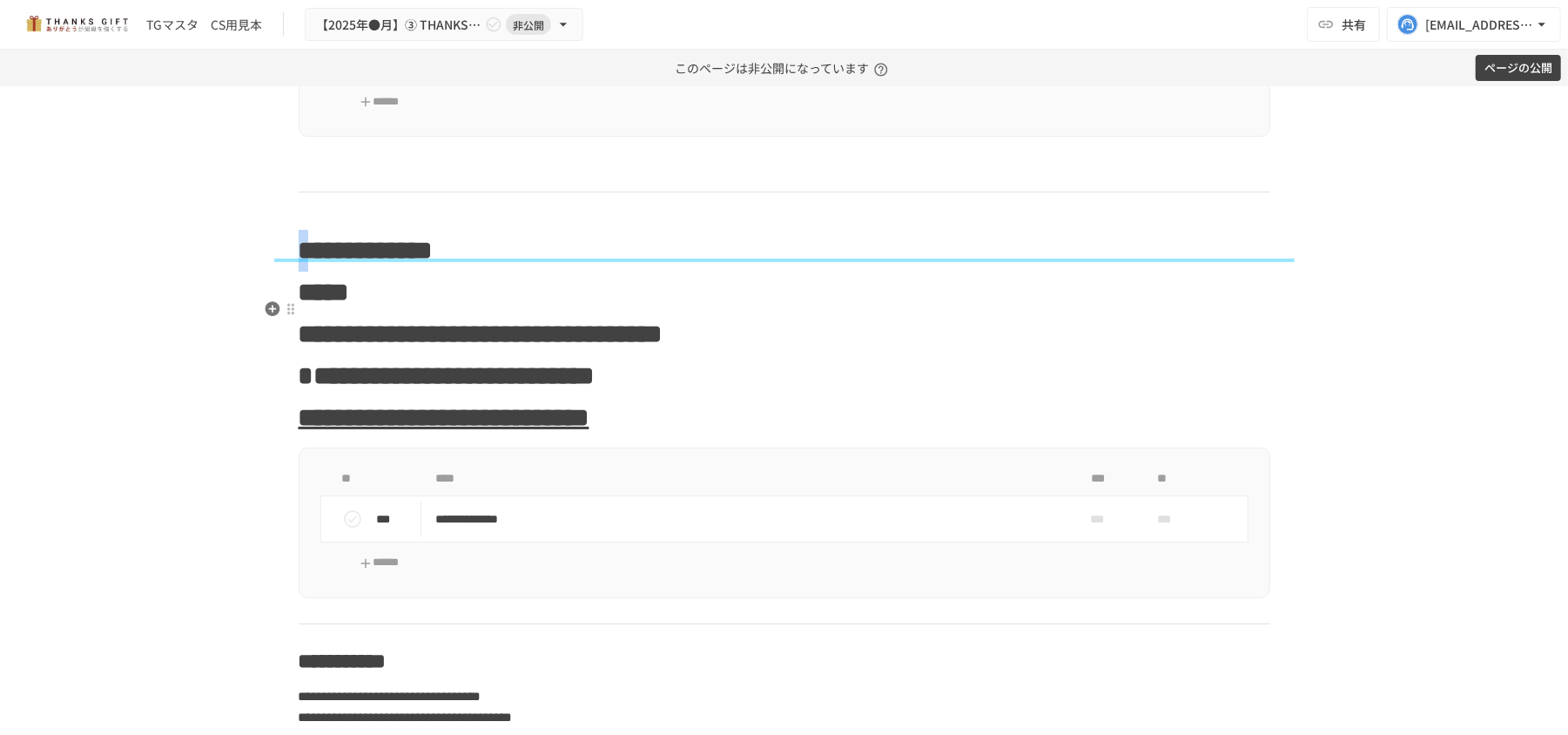 click on "**********" at bounding box center [481, 334] 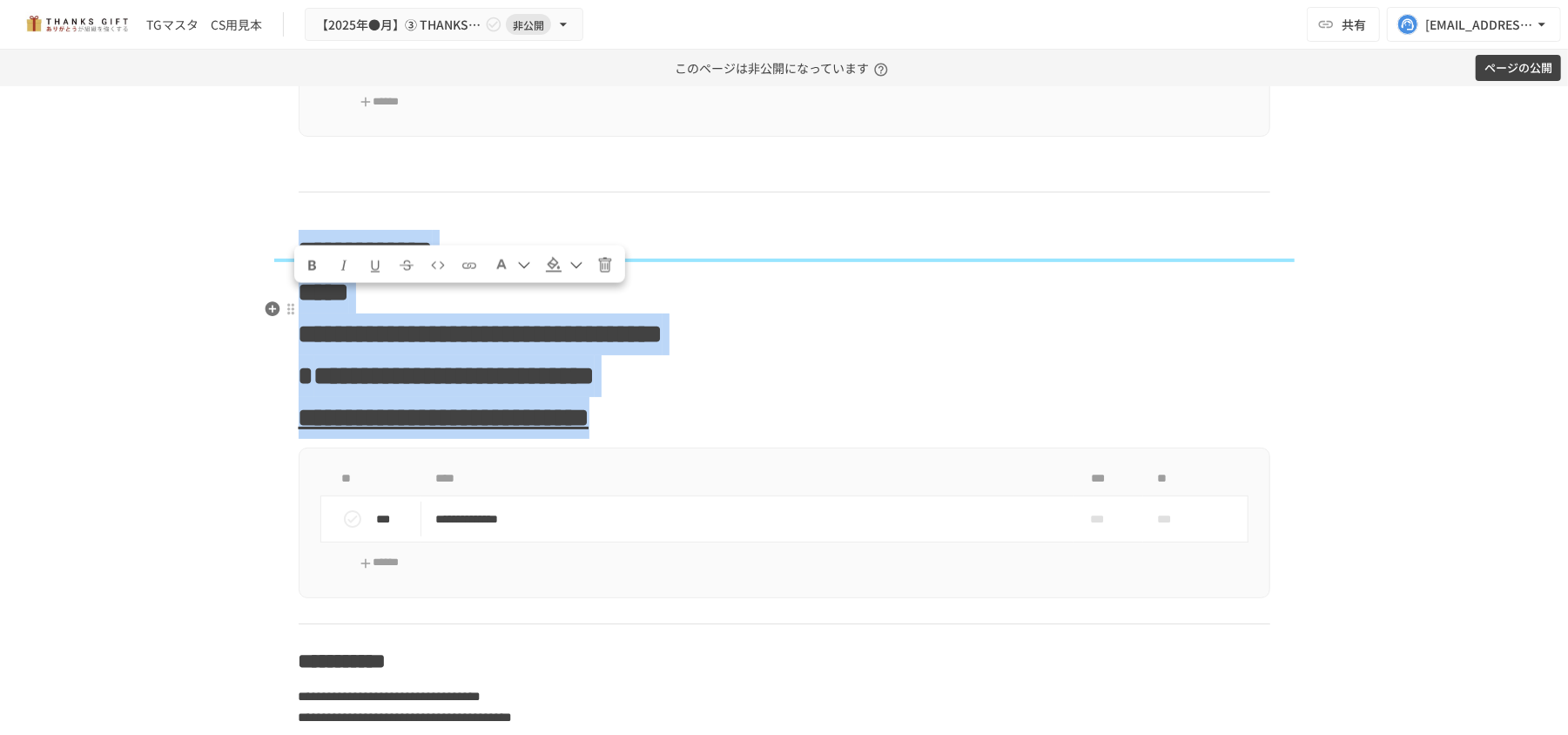 drag, startPoint x: 300, startPoint y: 318, endPoint x: 1020, endPoint y: 475, distance: 736.91858 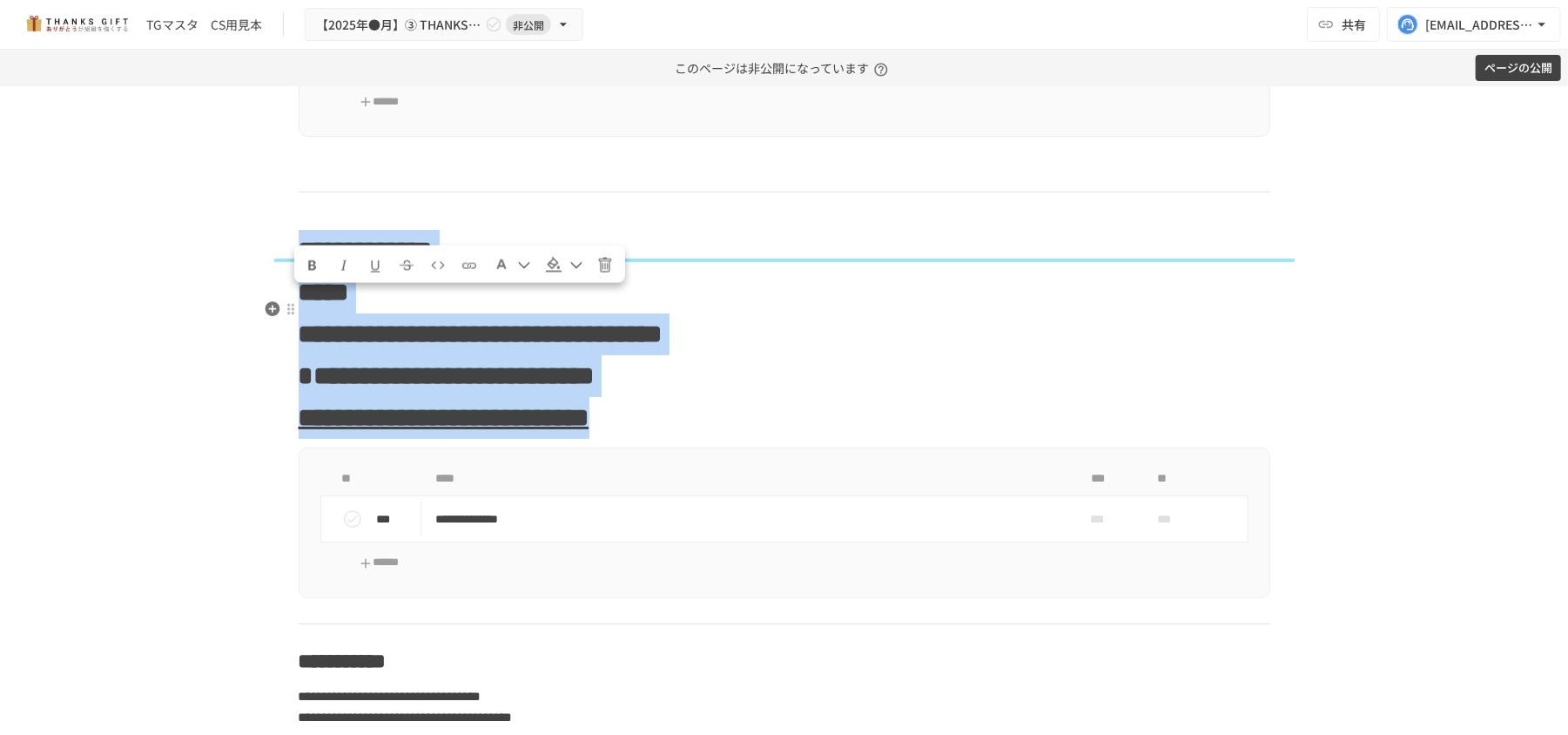 click on "**********" at bounding box center (784, 334) 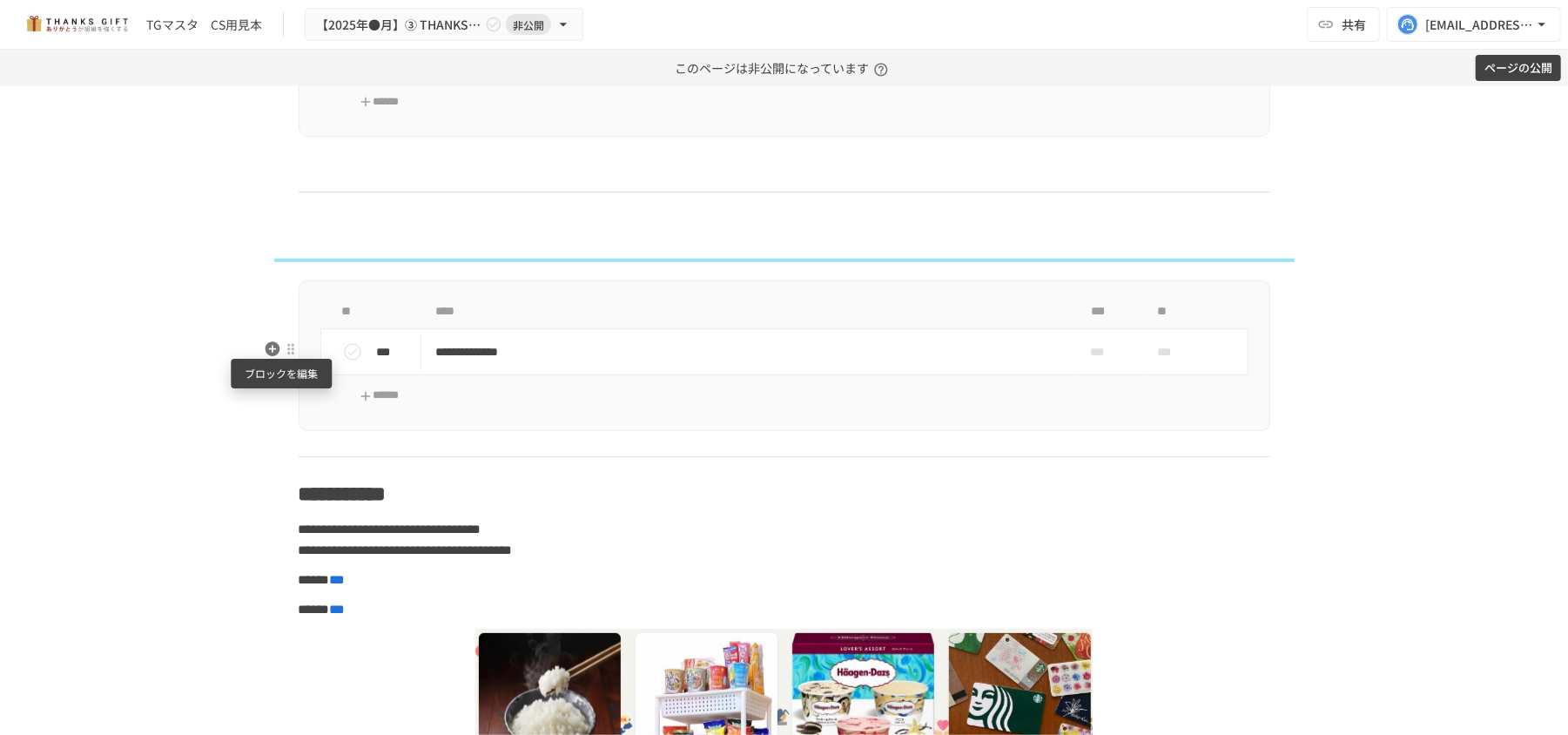 click at bounding box center [291, 349] 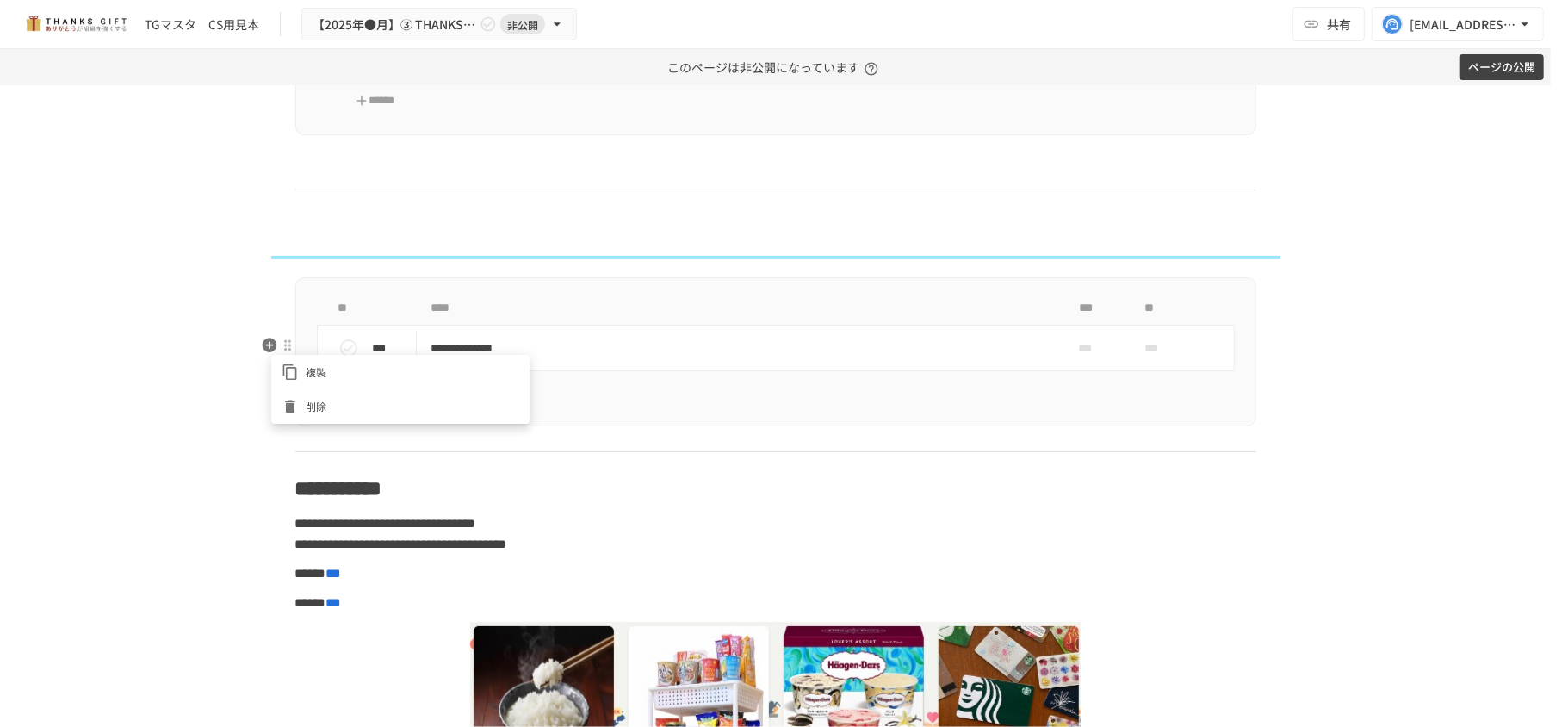 click on "削除" at bounding box center [412, 406] 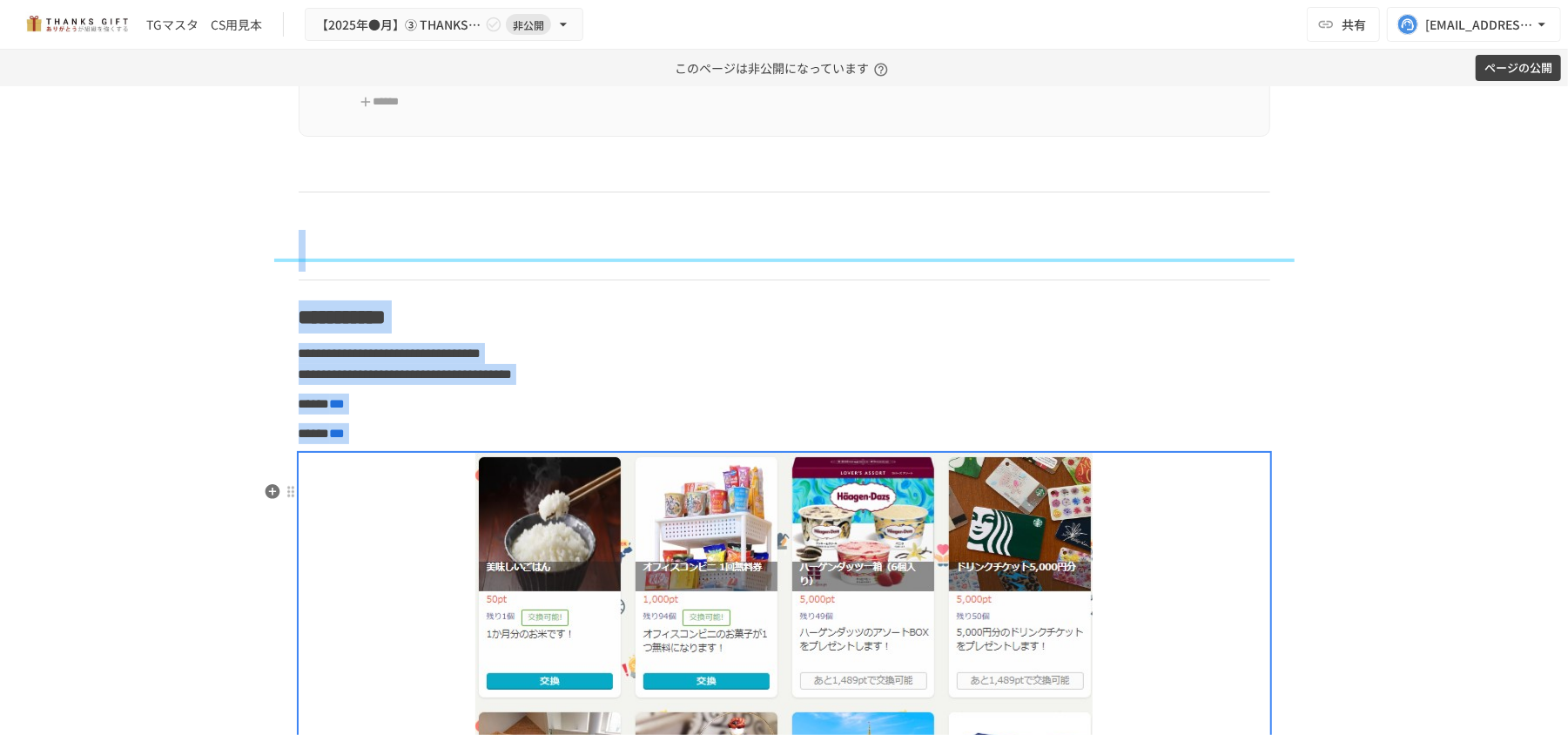 drag, startPoint x: 315, startPoint y: 294, endPoint x: 328, endPoint y: 509, distance: 215.3927 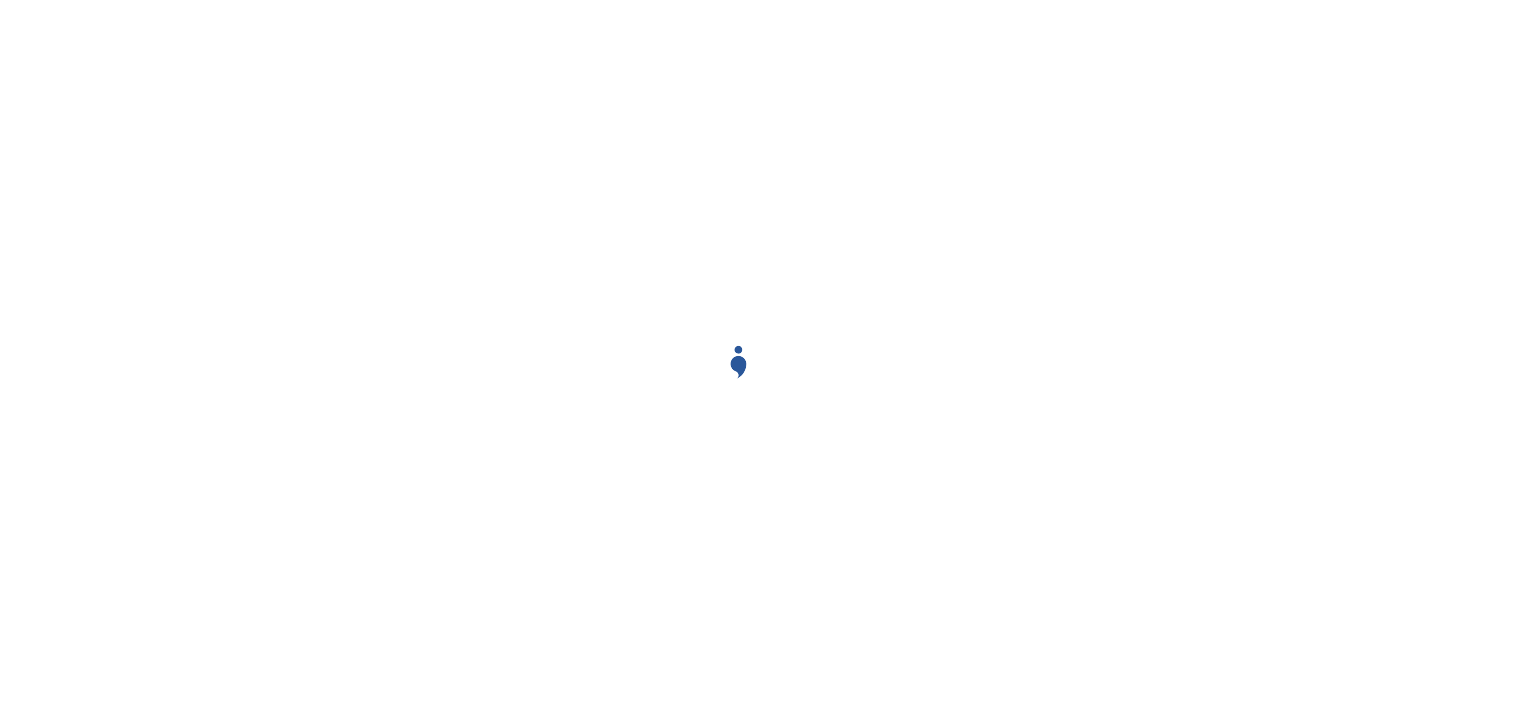 scroll, scrollTop: 0, scrollLeft: 0, axis: both 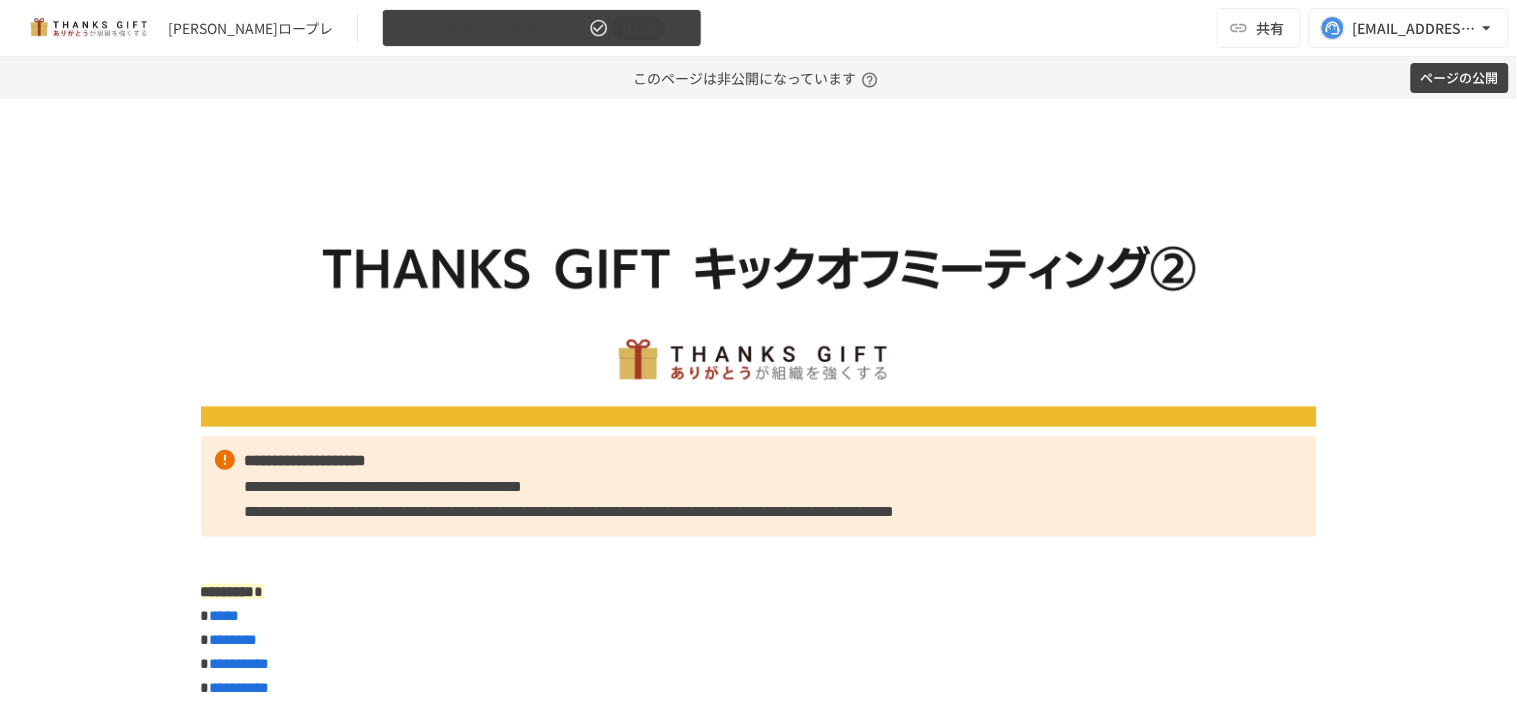 click 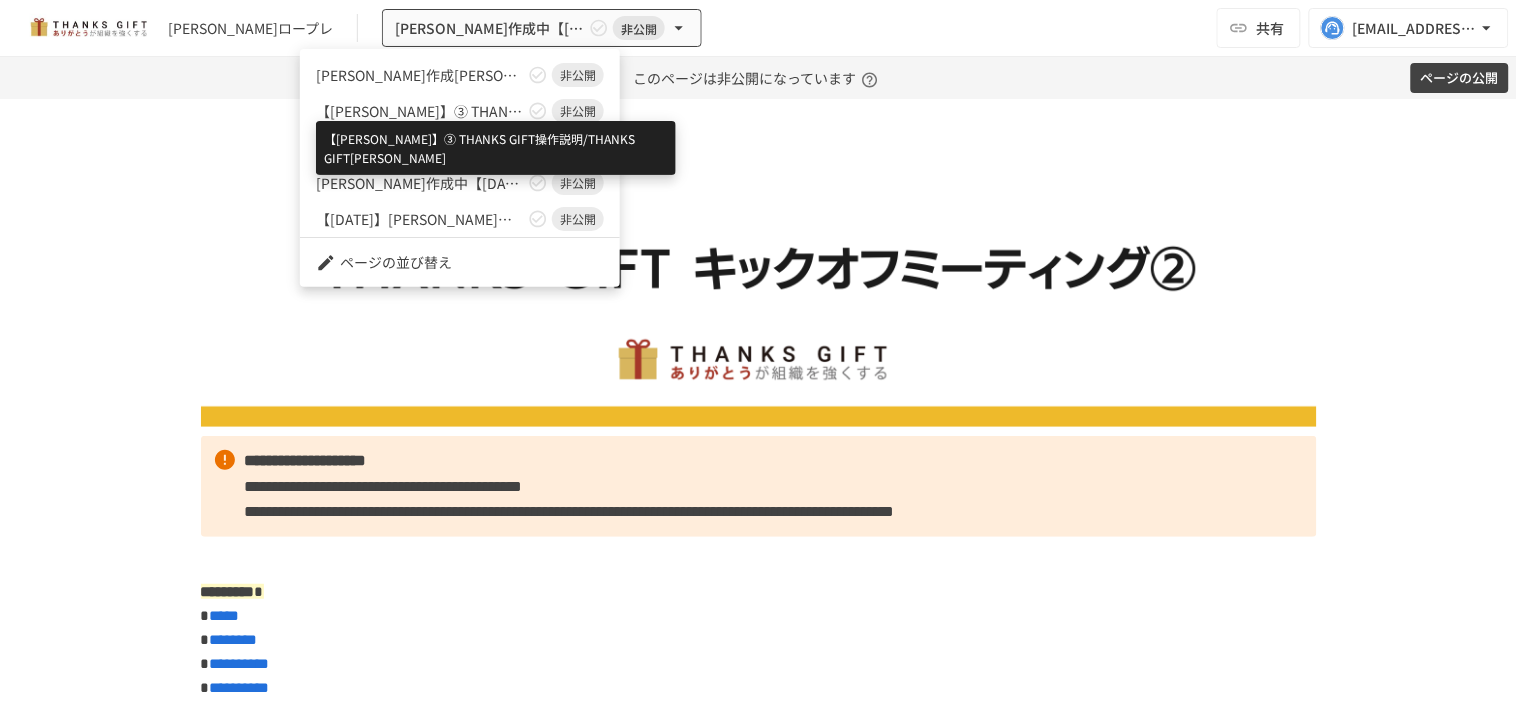 click on "【[PERSON_NAME]】➂ THANKS GIFT操作説明/THANKS GIFT[PERSON_NAME]" at bounding box center [420, 111] 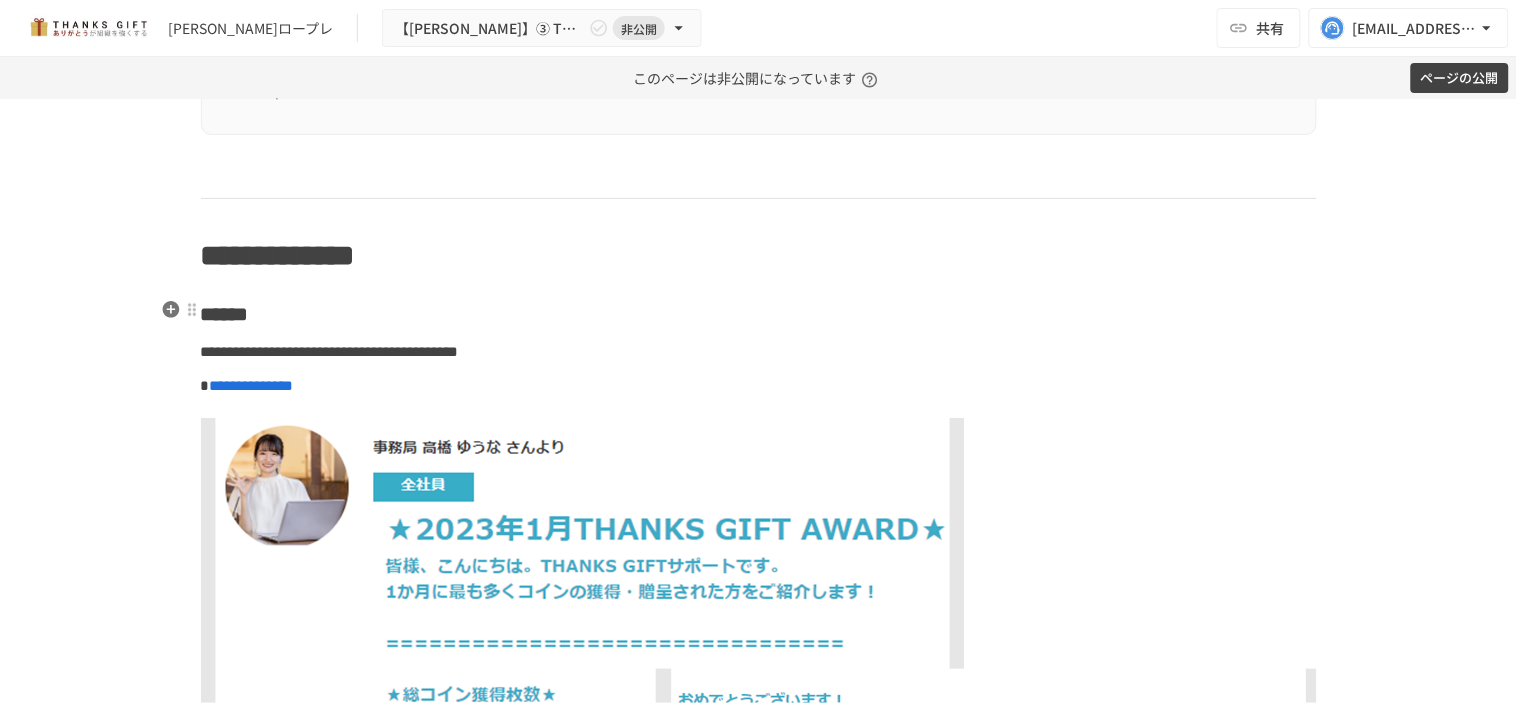 scroll, scrollTop: 9278, scrollLeft: 0, axis: vertical 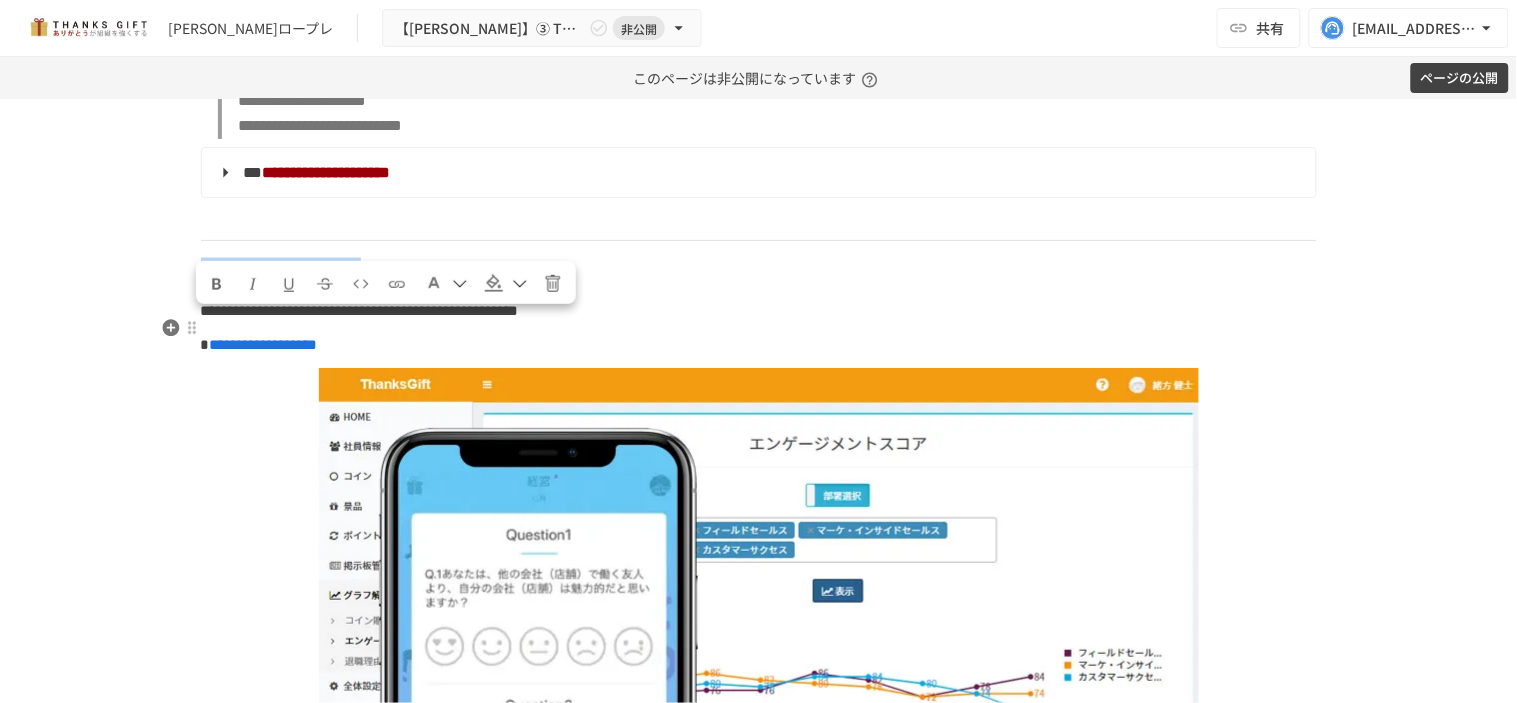 drag, startPoint x: 194, startPoint y: 337, endPoint x: 591, endPoint y: 328, distance: 397.102 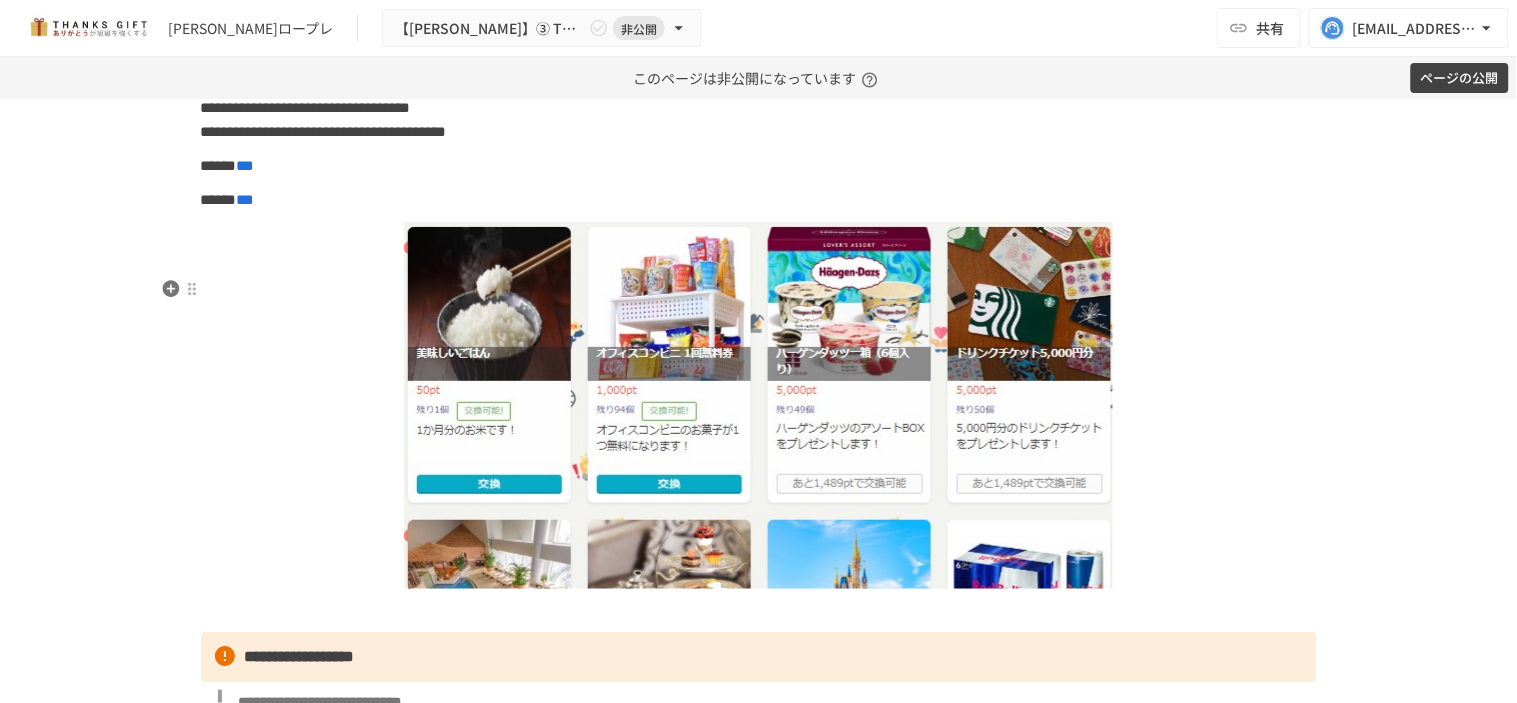 scroll, scrollTop: 12723, scrollLeft: 0, axis: vertical 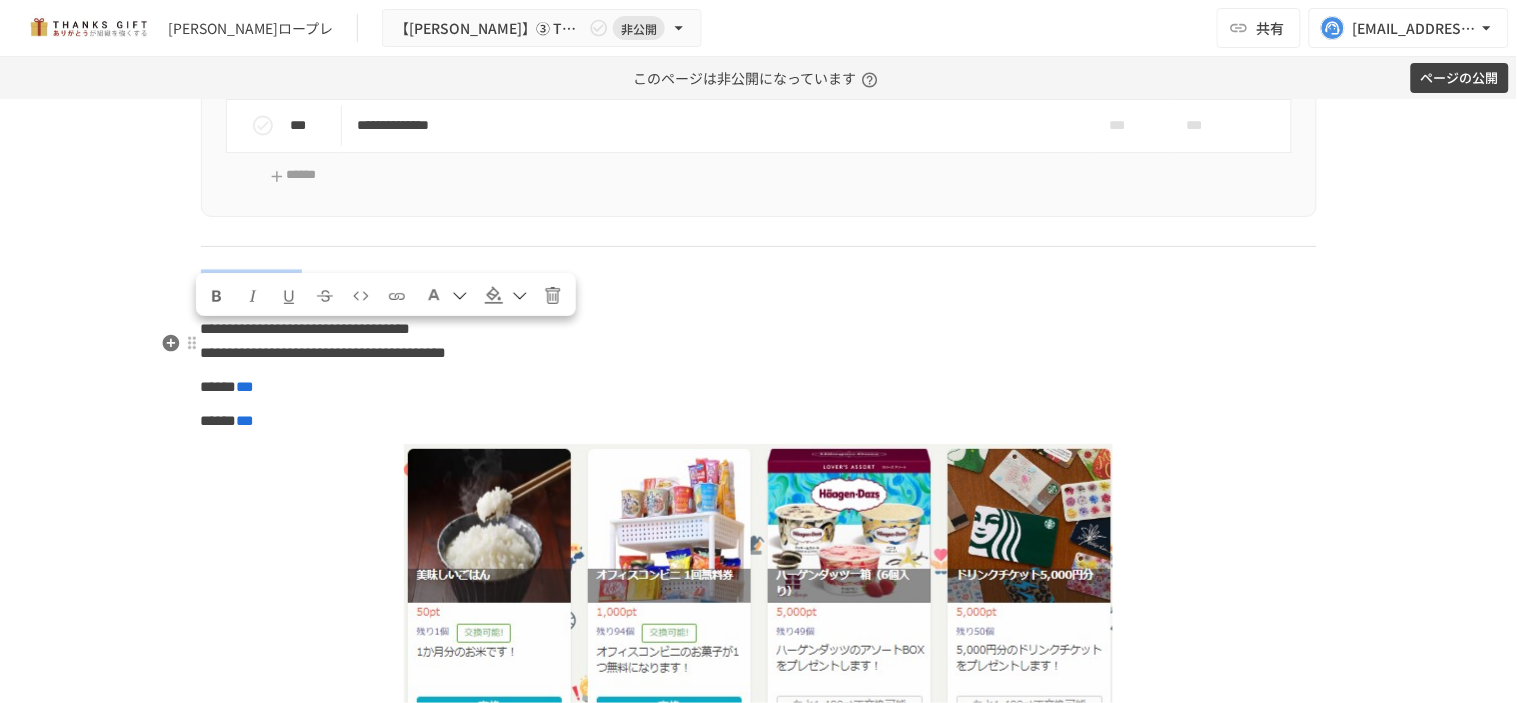drag, startPoint x: 453, startPoint y: 336, endPoint x: 201, endPoint y: 342, distance: 252.07141 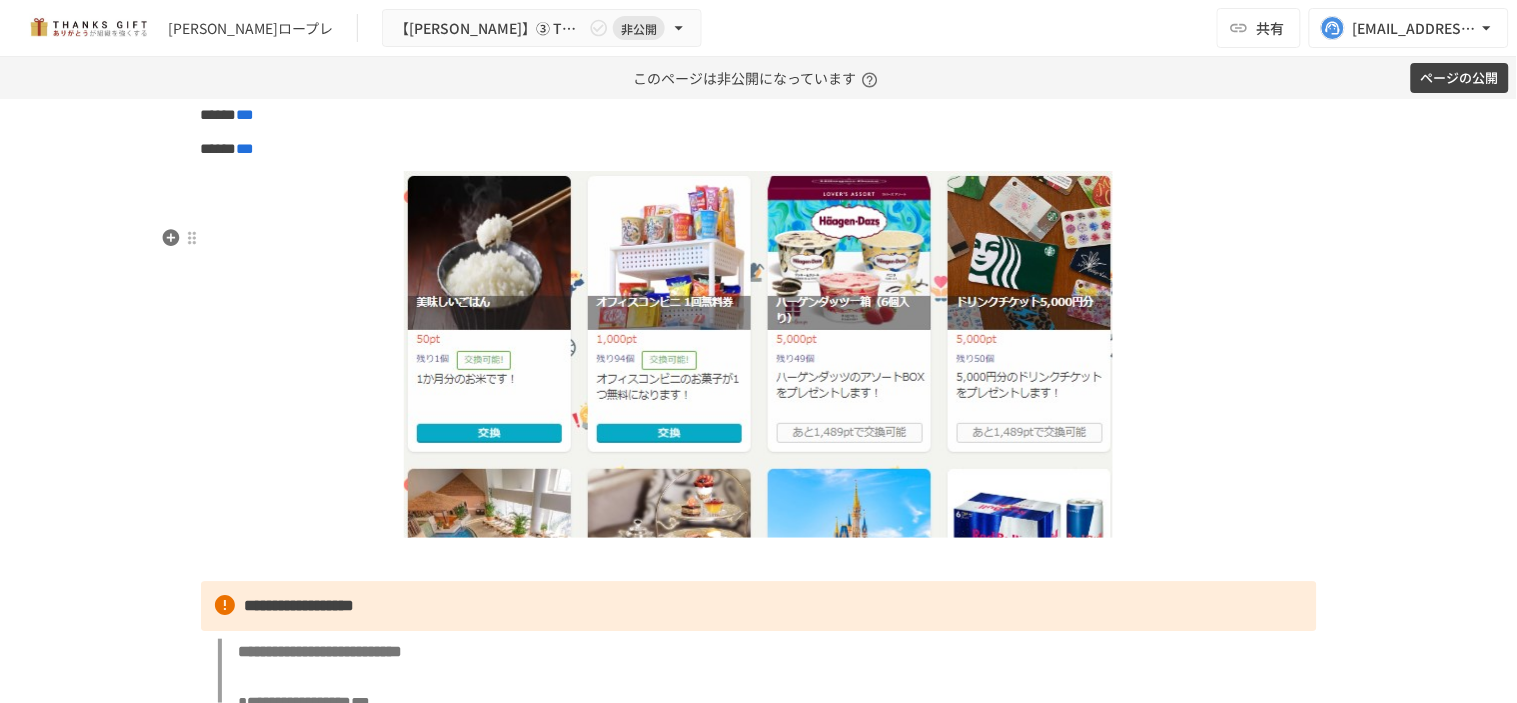 scroll, scrollTop: 12945, scrollLeft: 0, axis: vertical 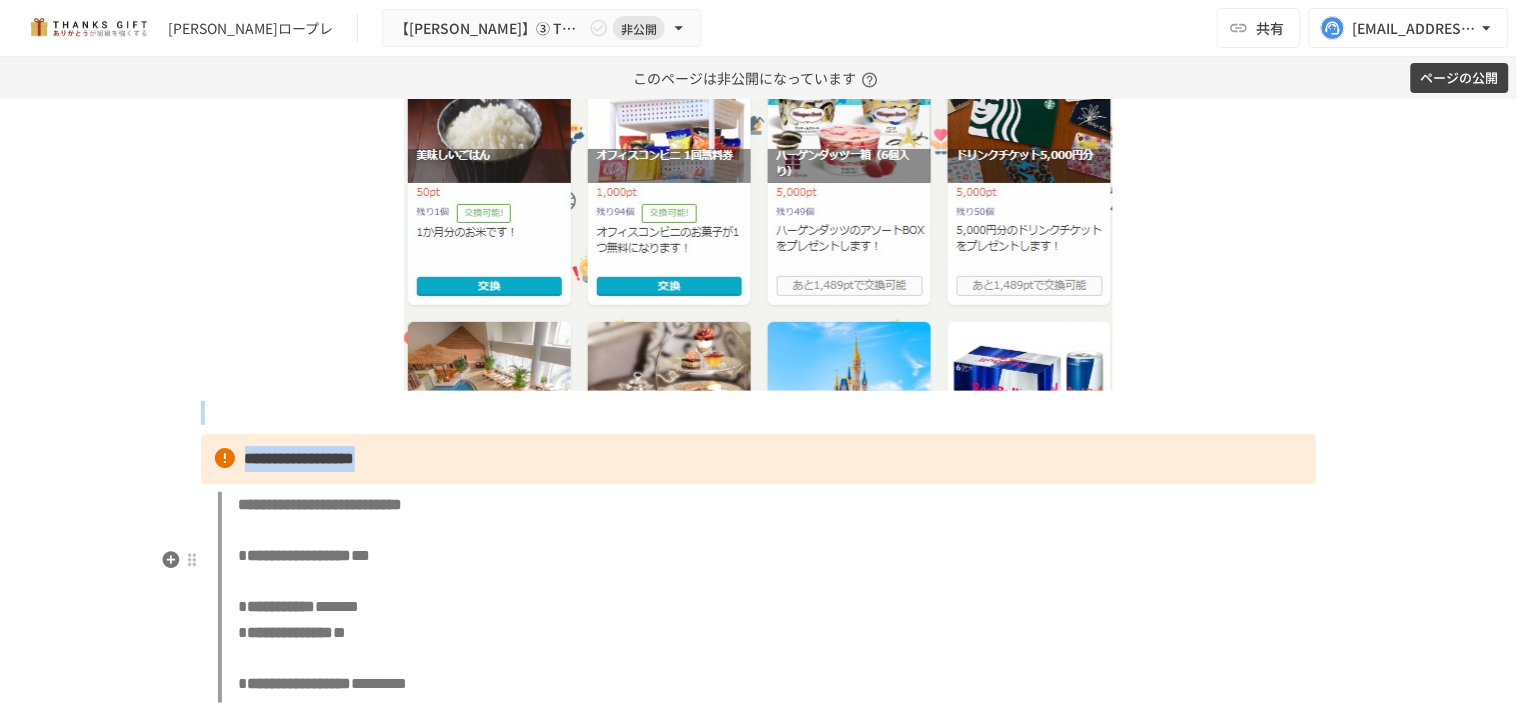 drag, startPoint x: 195, startPoint y: 156, endPoint x: 554, endPoint y: 504, distance: 499.985 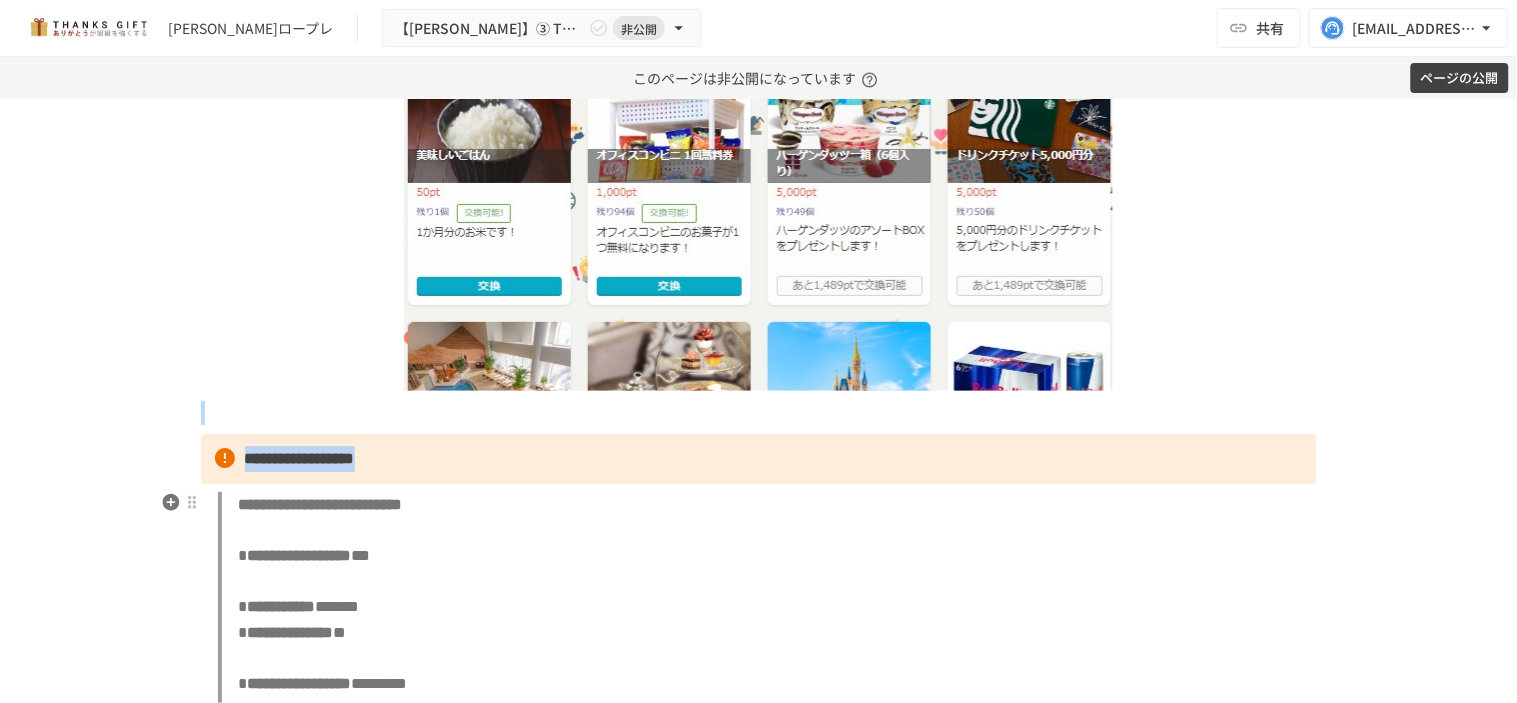 copy on "**********" 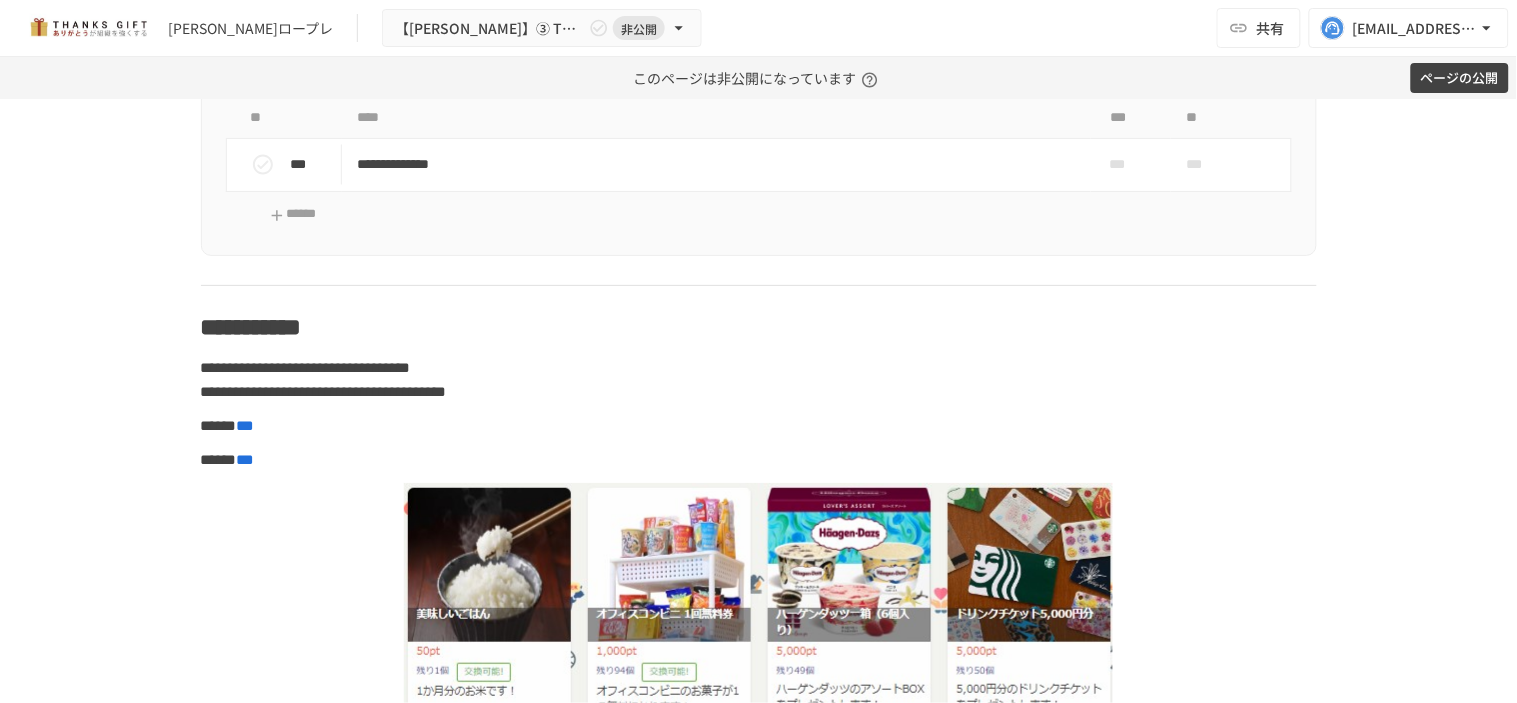 scroll, scrollTop: 12698, scrollLeft: 0, axis: vertical 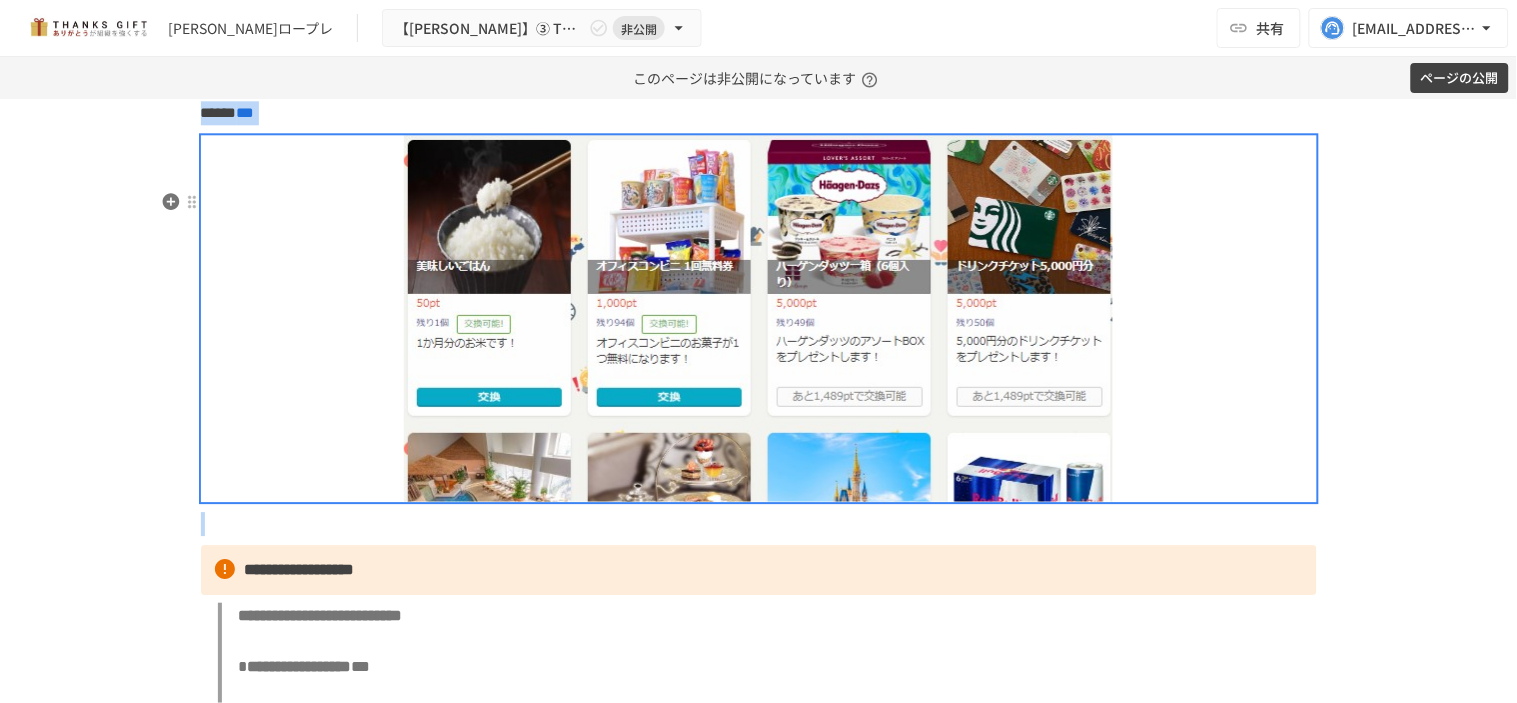 drag, startPoint x: 195, startPoint y: 414, endPoint x: 441, endPoint y: 440, distance: 247.37016 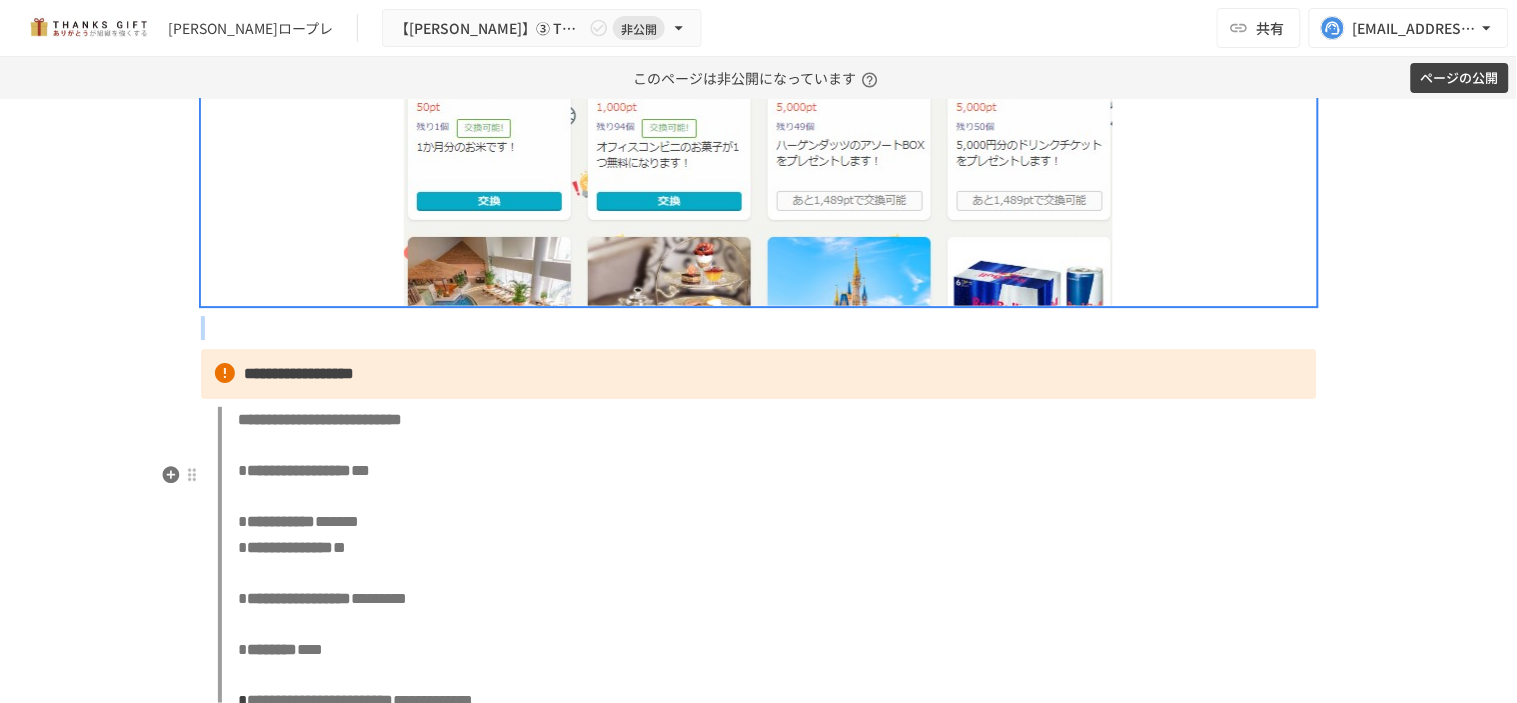 scroll, scrollTop: 13254, scrollLeft: 0, axis: vertical 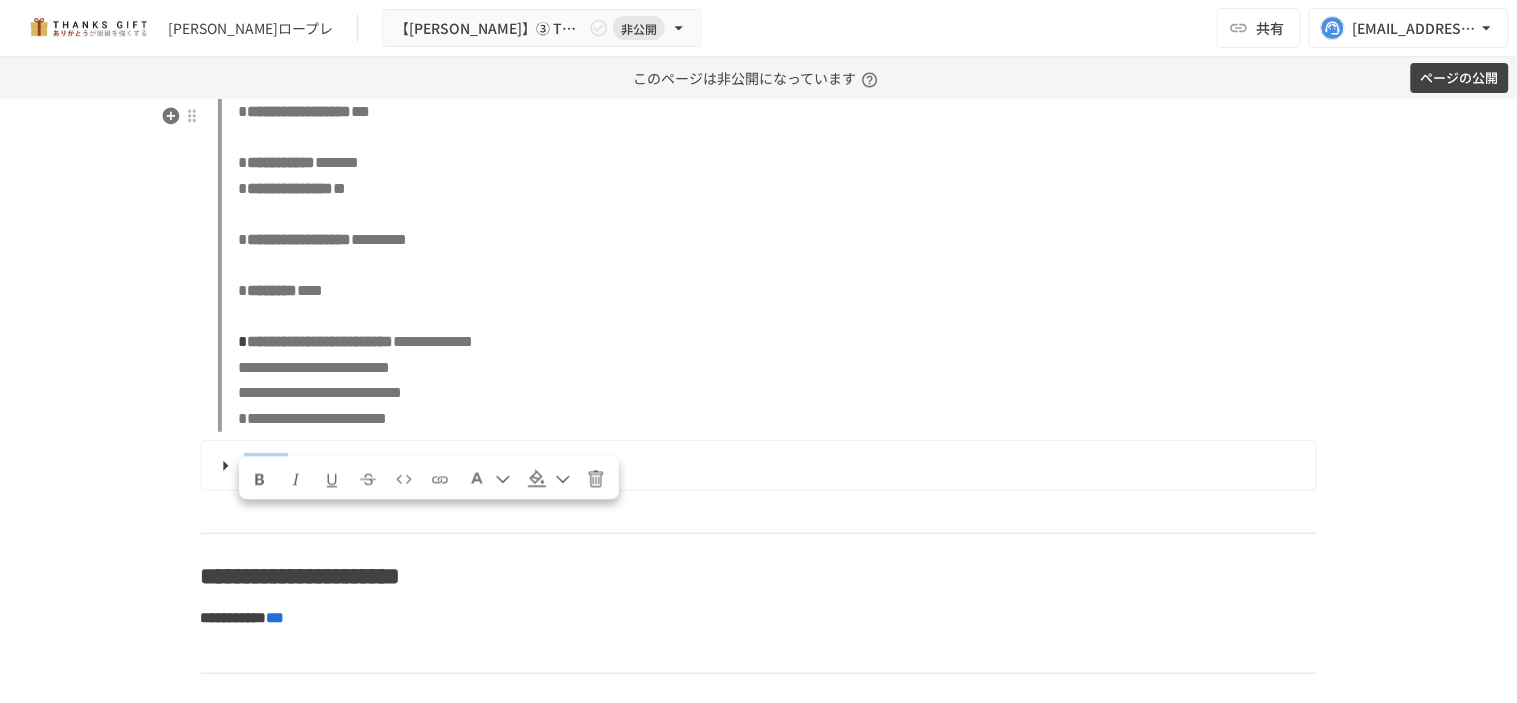 drag, startPoint x: 232, startPoint y: 443, endPoint x: 621, endPoint y: 372, distance: 395.42636 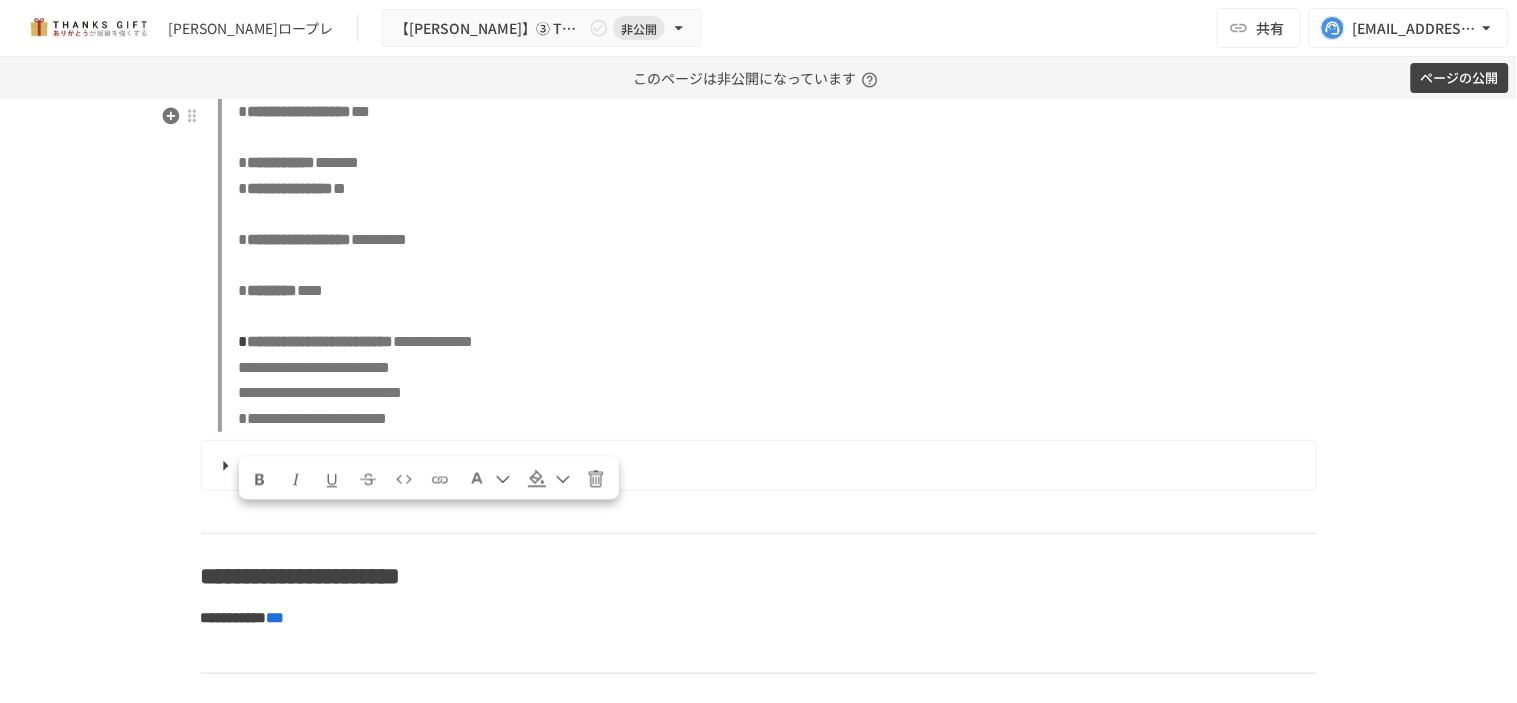 click on "**********" at bounding box center [767, 240] 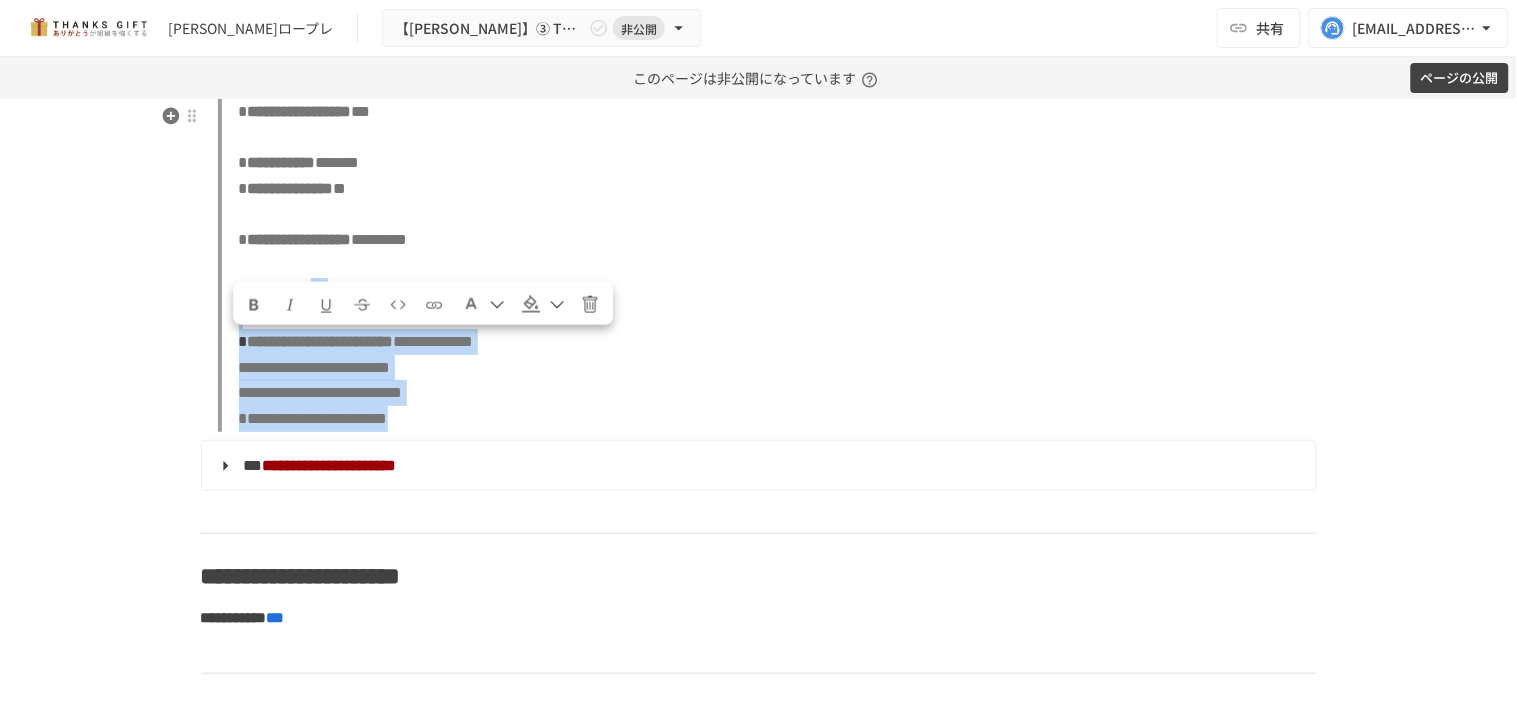 scroll, scrollTop: 13476, scrollLeft: 0, axis: vertical 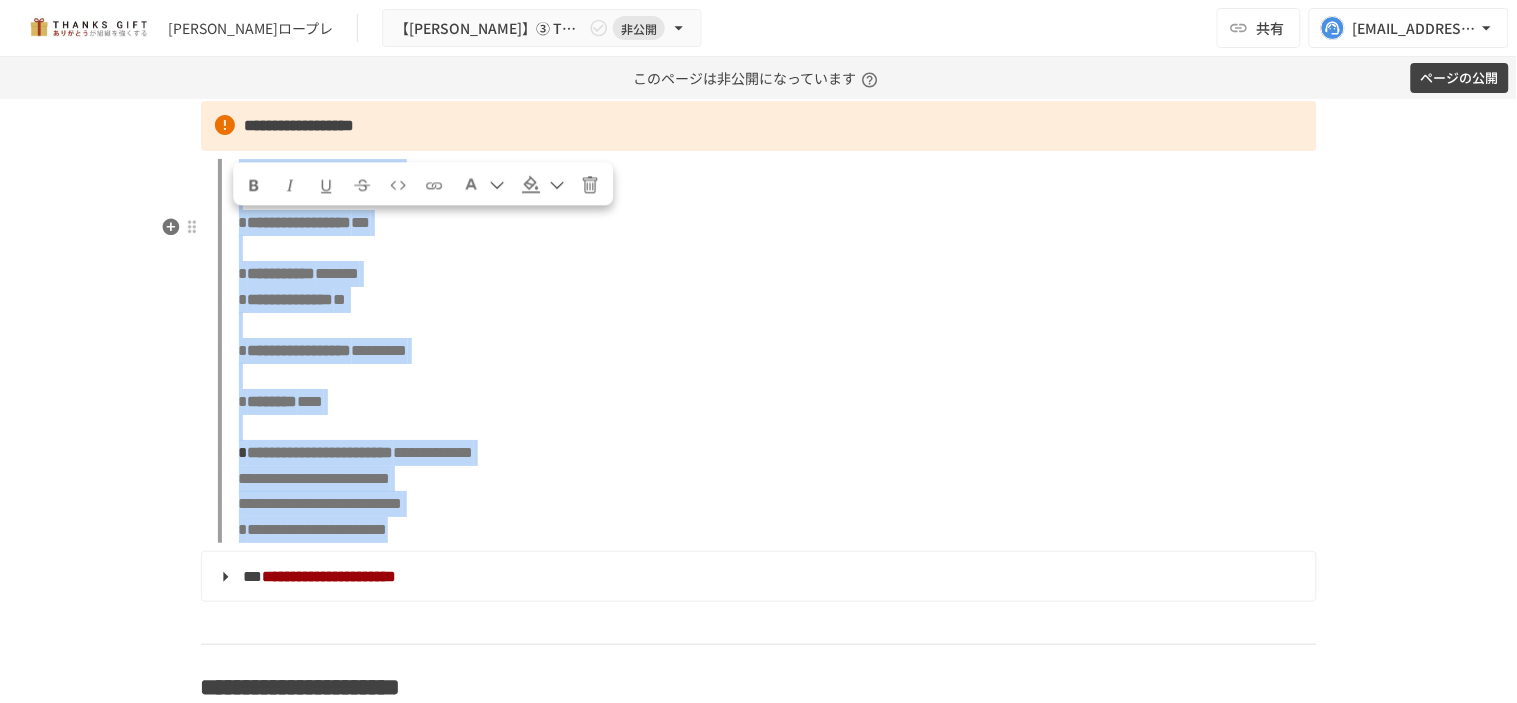 drag, startPoint x: 611, startPoint y: 466, endPoint x: 224, endPoint y: 226, distance: 455.37787 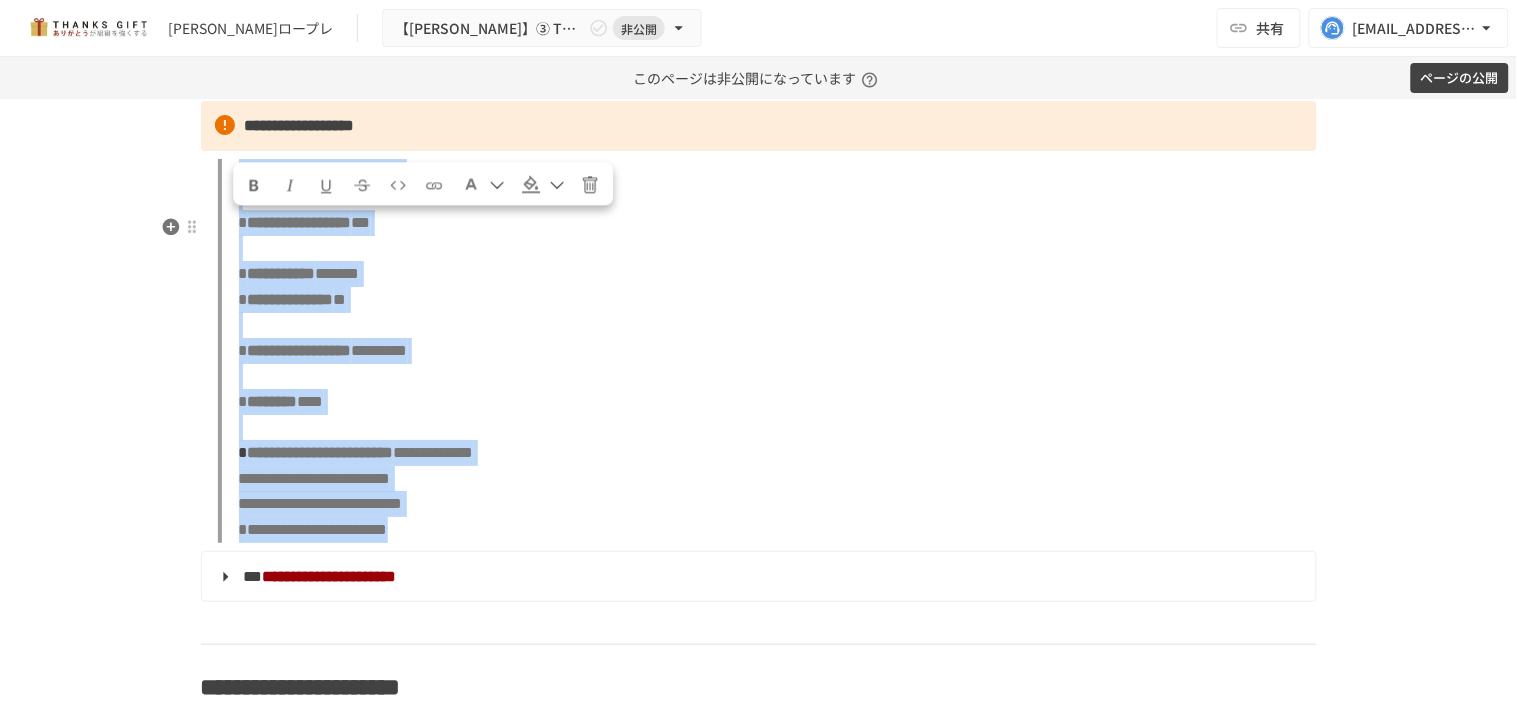 scroll, scrollTop: 13810, scrollLeft: 0, axis: vertical 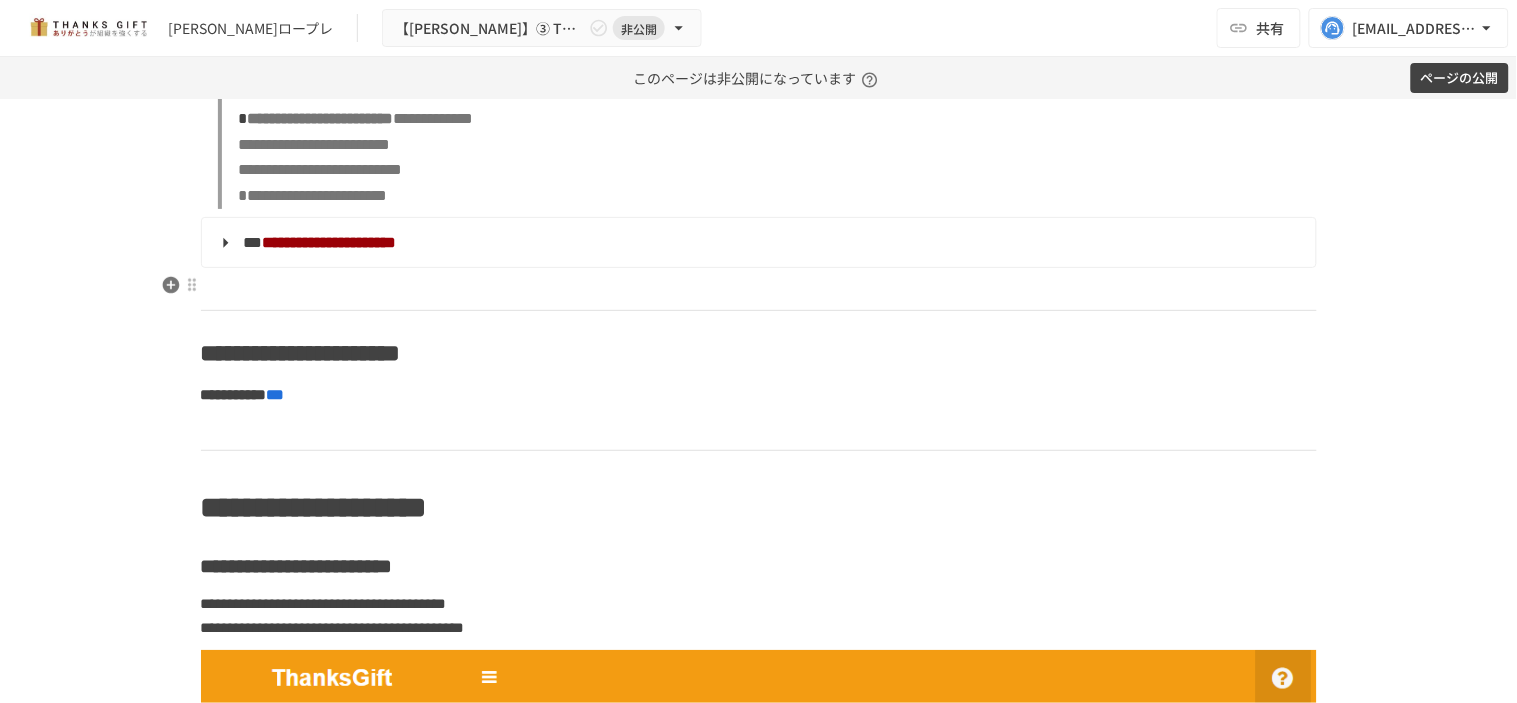 click on "**********" at bounding box center (757, 243) 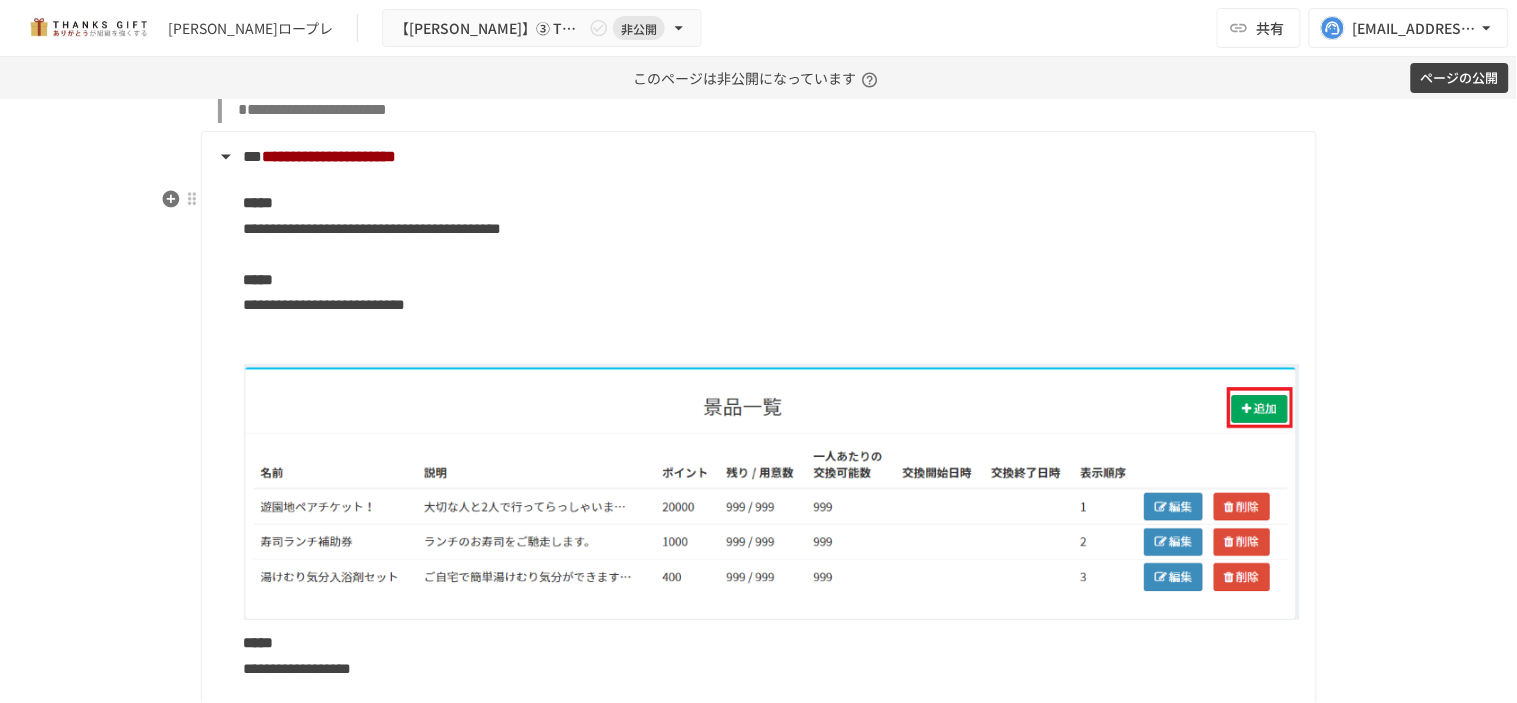 scroll, scrollTop: 13921, scrollLeft: 0, axis: vertical 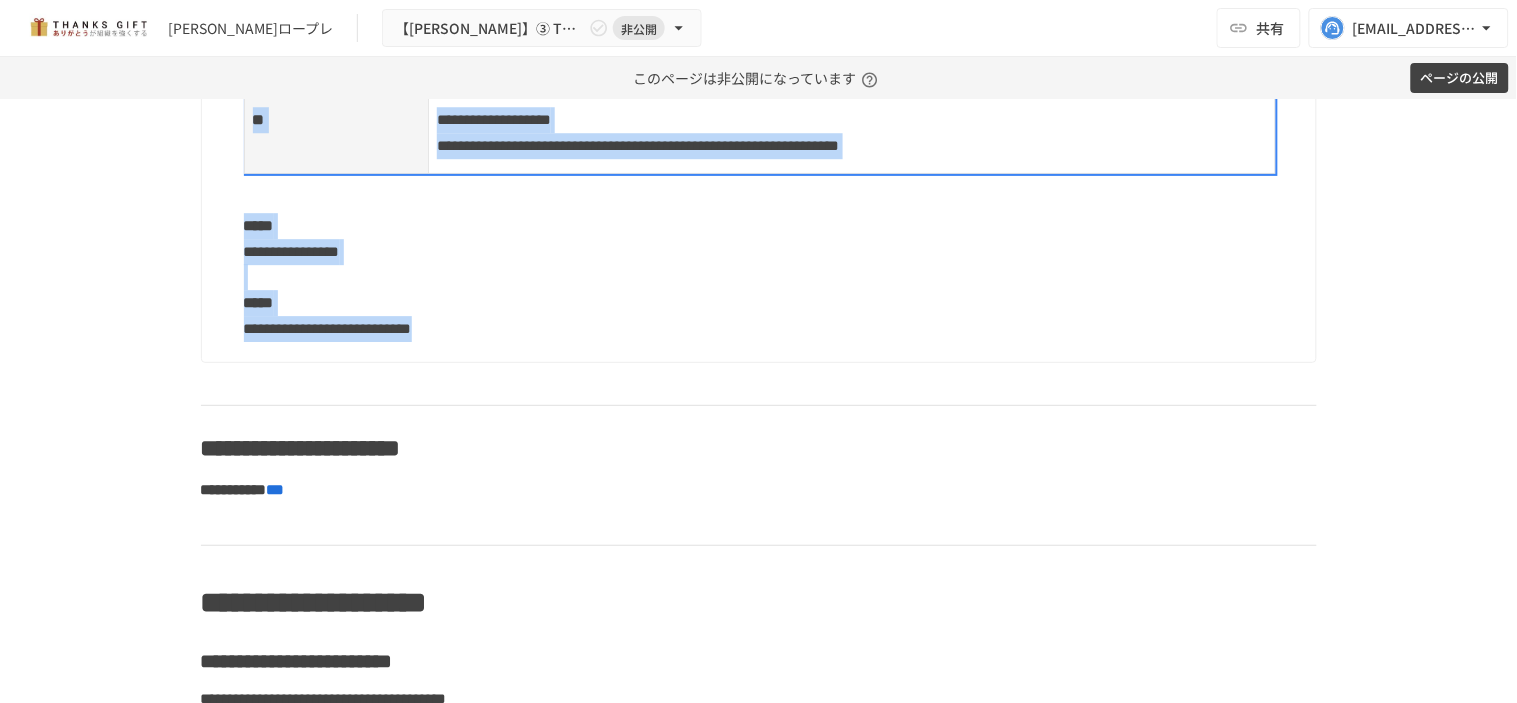 drag, startPoint x: 235, startPoint y: 227, endPoint x: 655, endPoint y: 414, distance: 459.74884 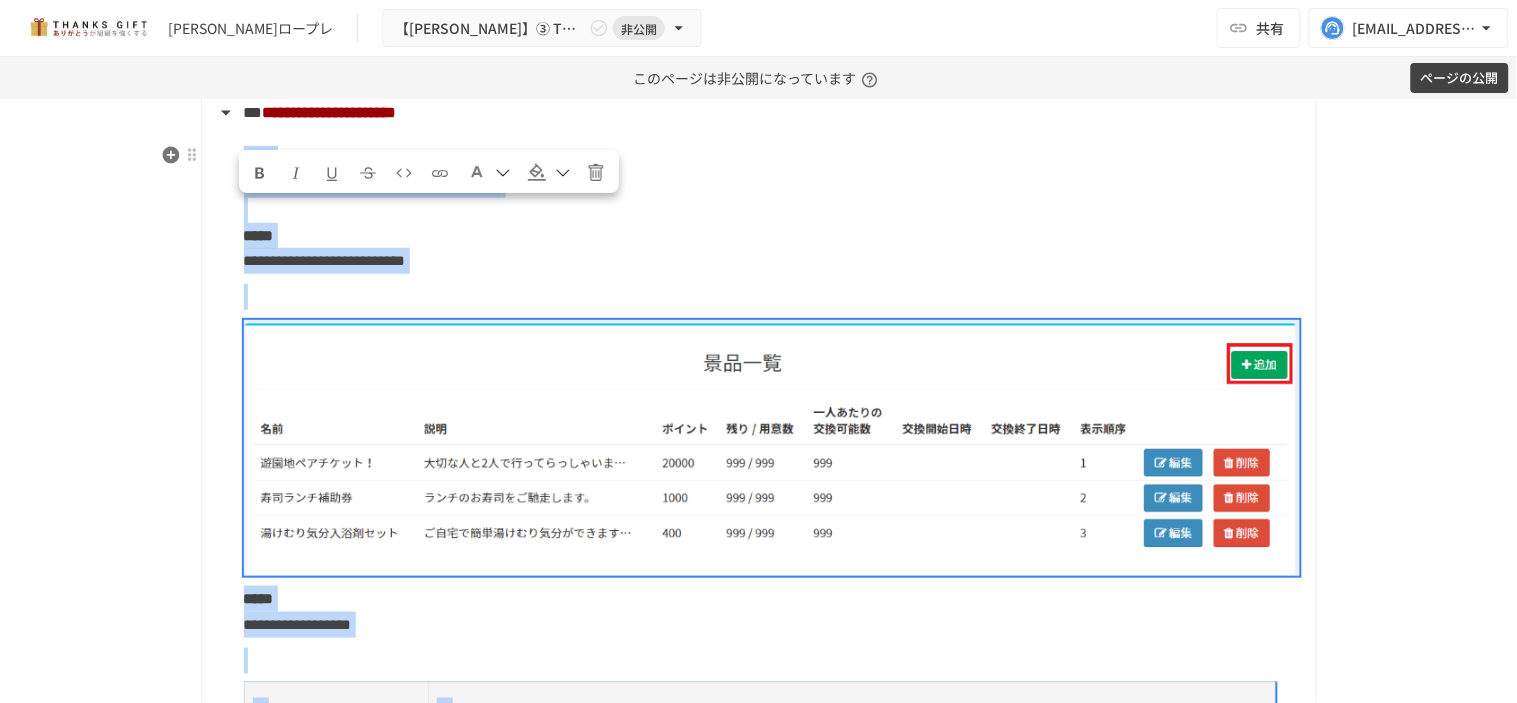 scroll, scrollTop: 13698, scrollLeft: 0, axis: vertical 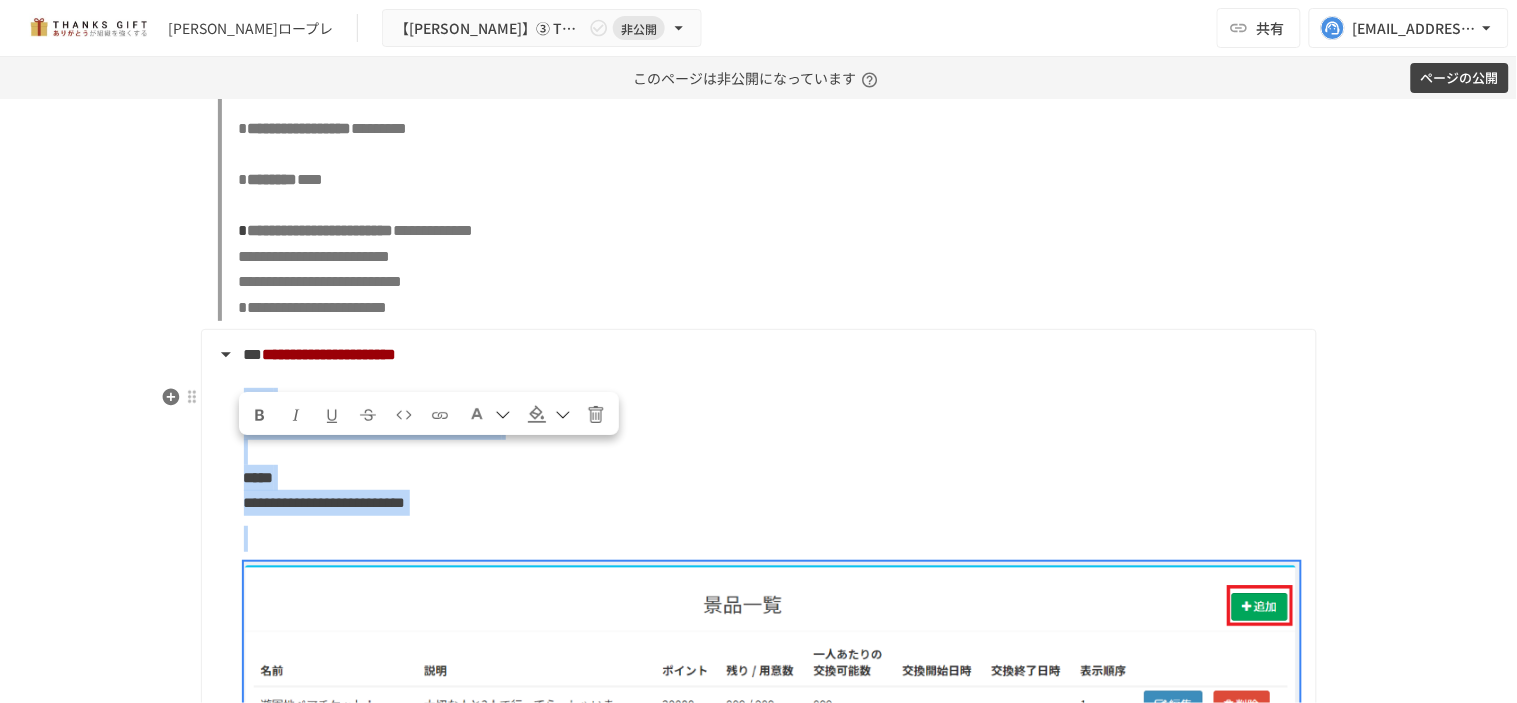 click on "**********" at bounding box center [373, 426] 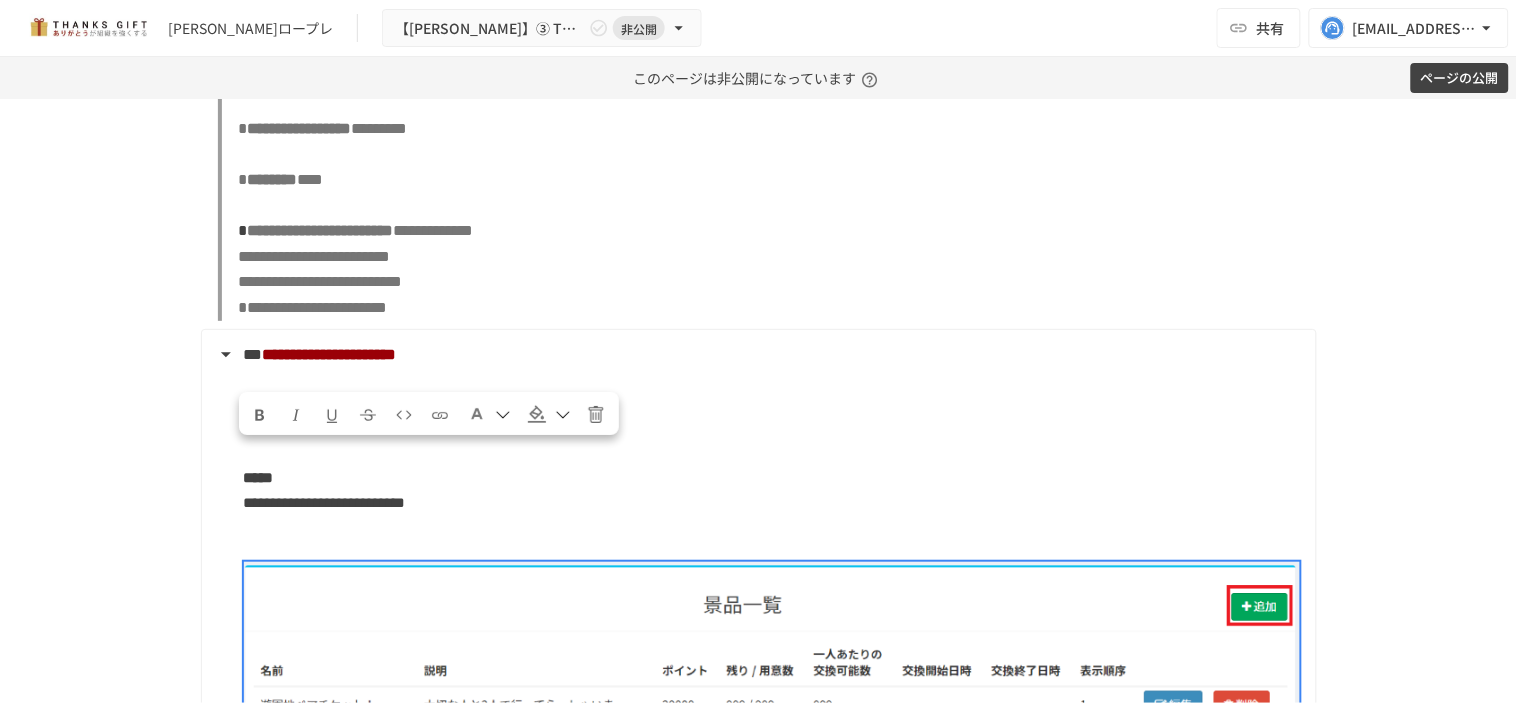 click on "**********" at bounding box center [758, 401] 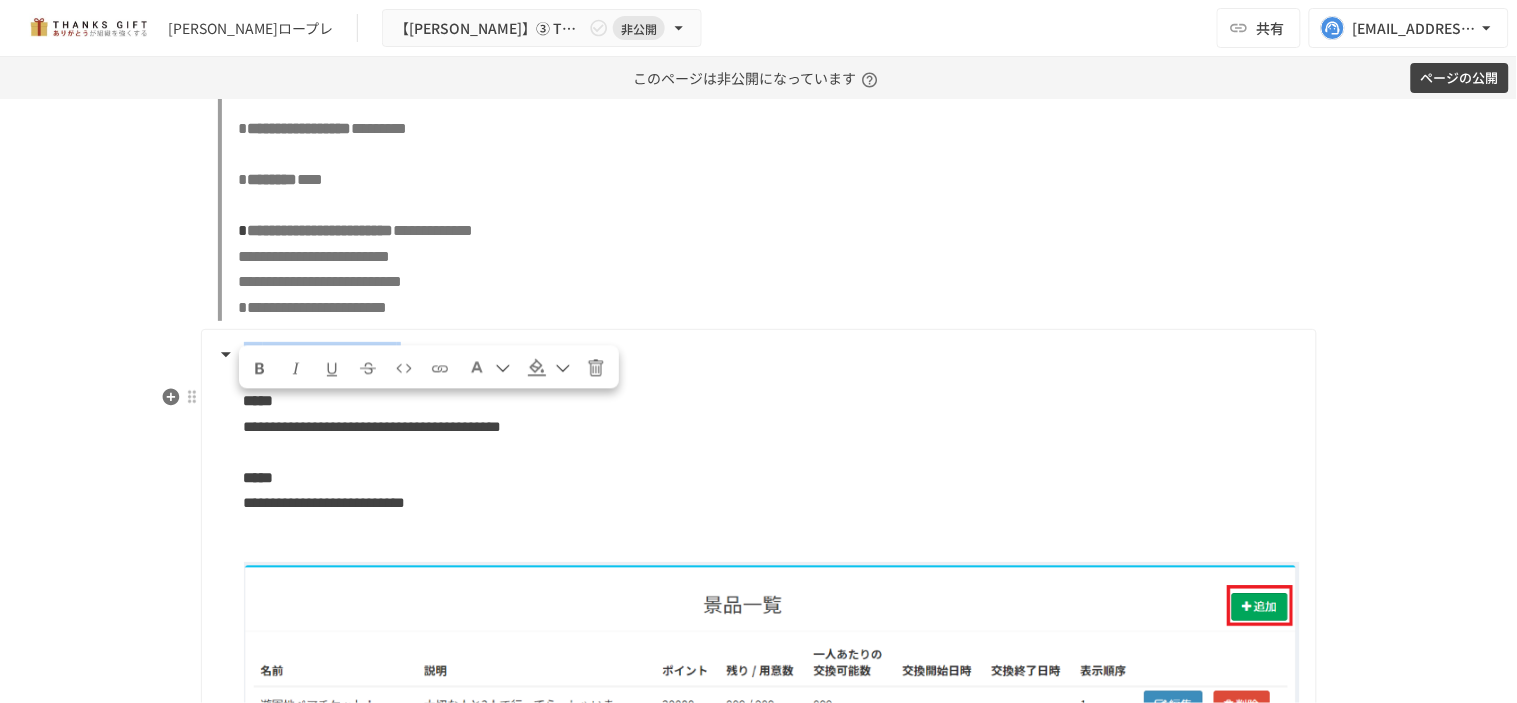 drag, startPoint x: 593, startPoint y: 404, endPoint x: 241, endPoint y: 403, distance: 352.00143 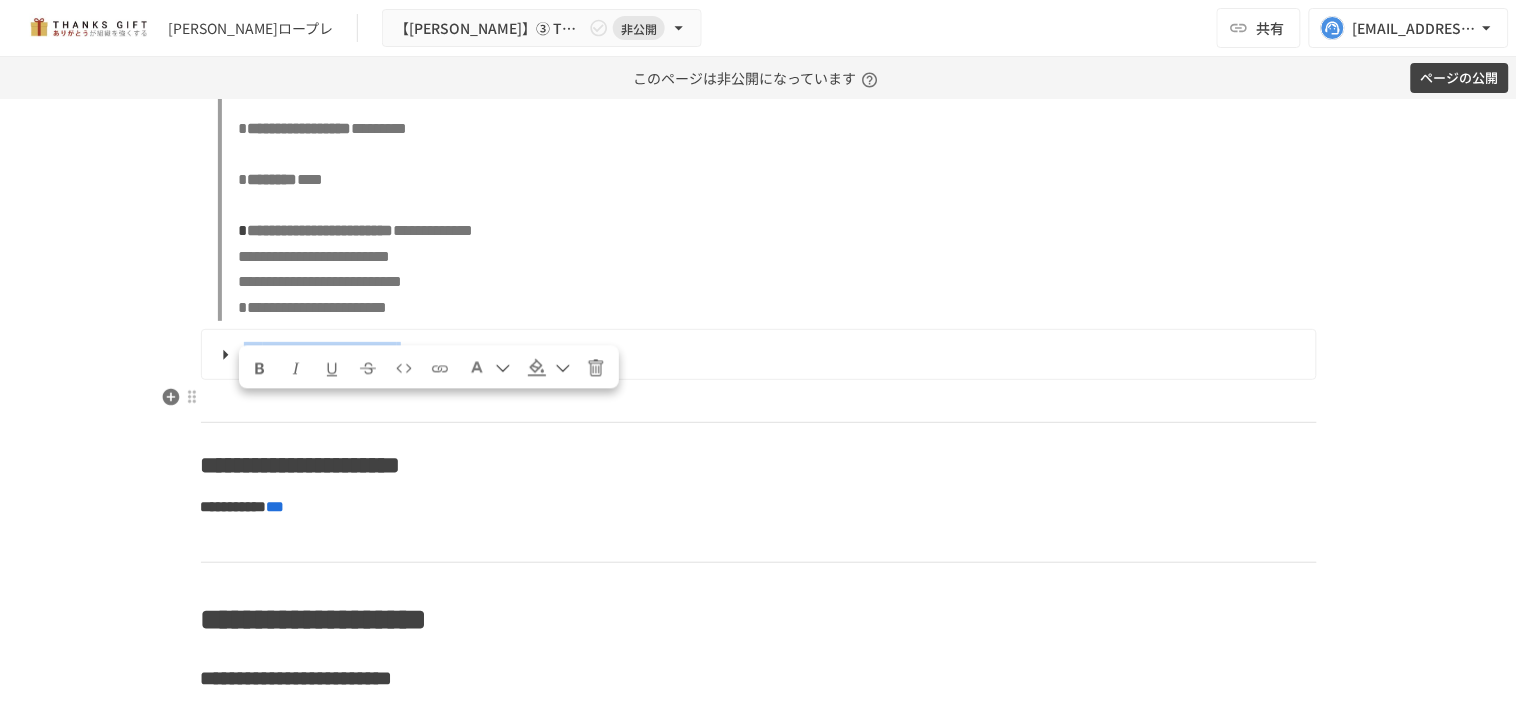 copy on "**********" 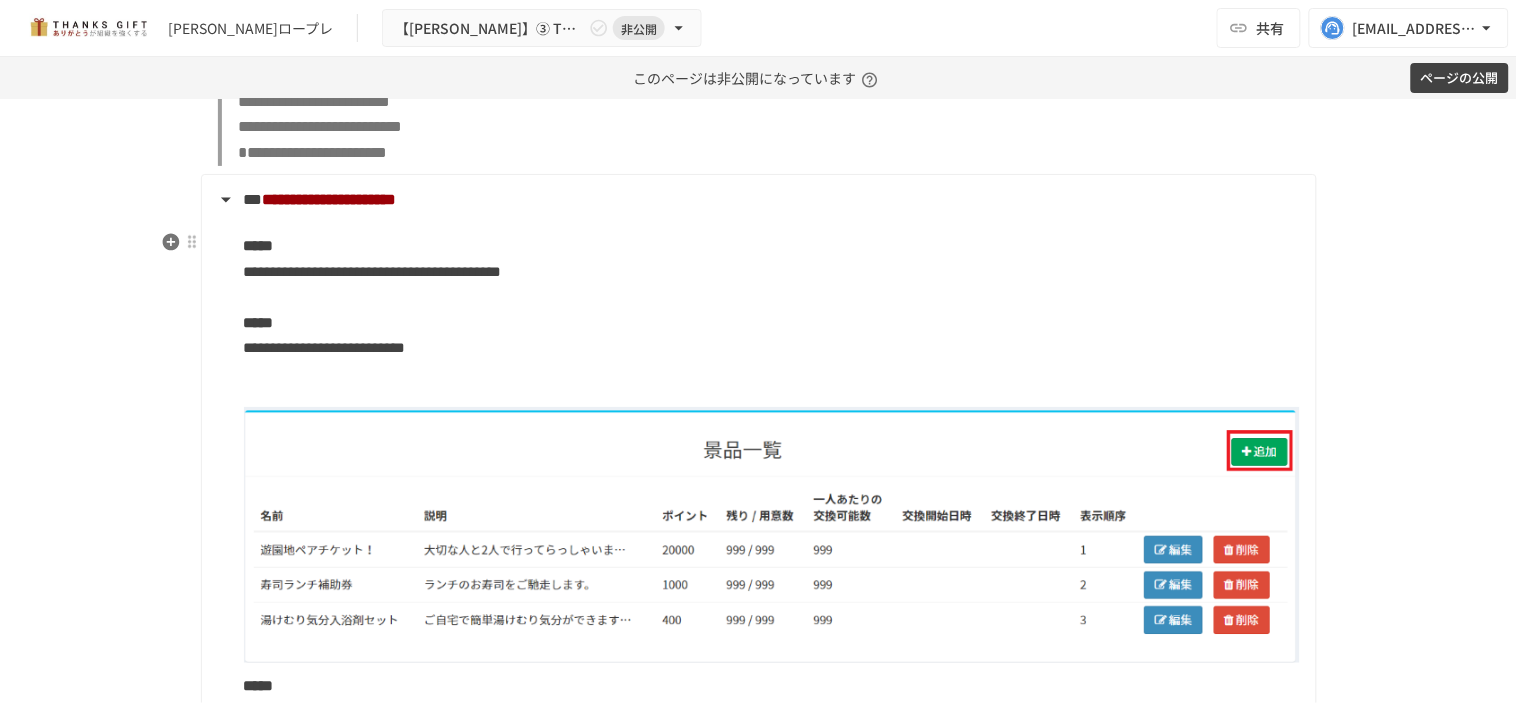scroll, scrollTop: 14032, scrollLeft: 0, axis: vertical 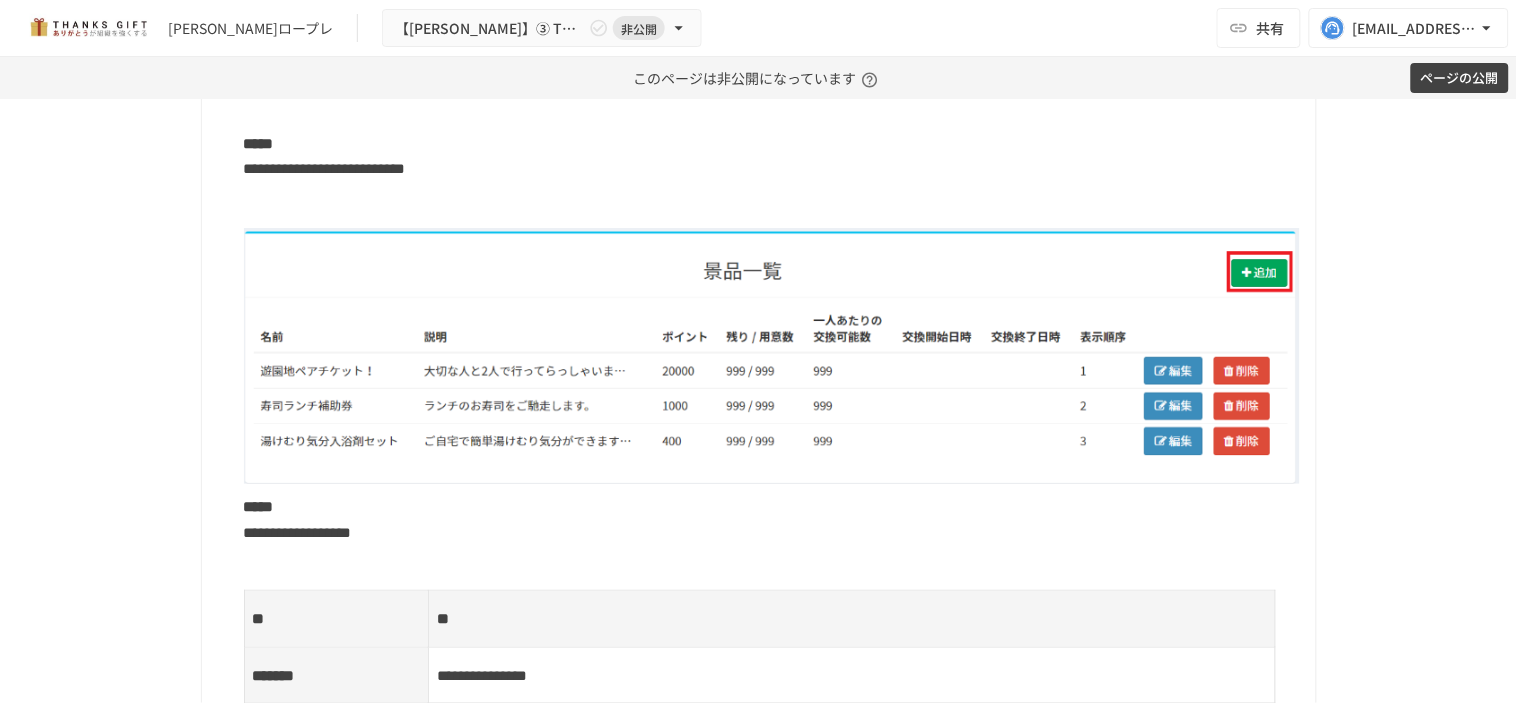 click at bounding box center (772, 356) 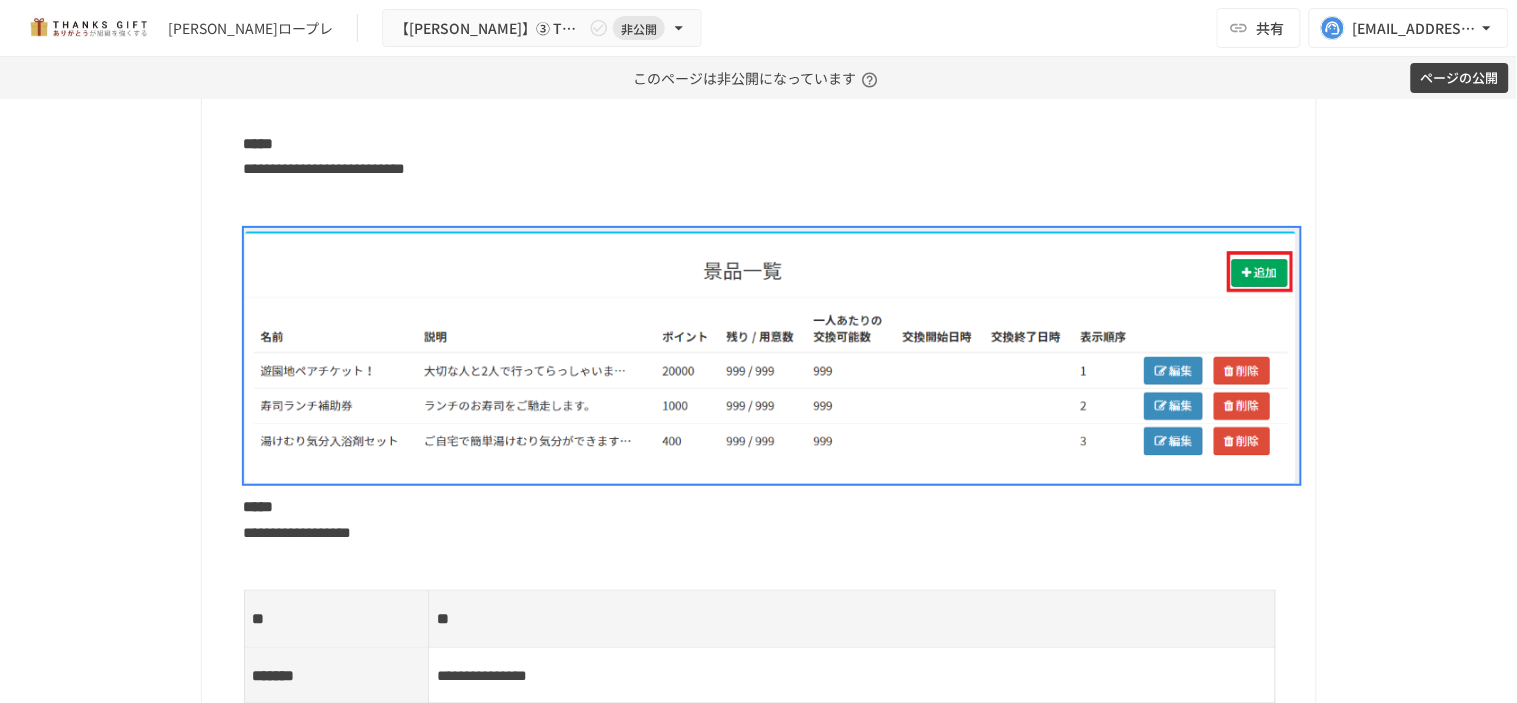 click at bounding box center (772, 356) 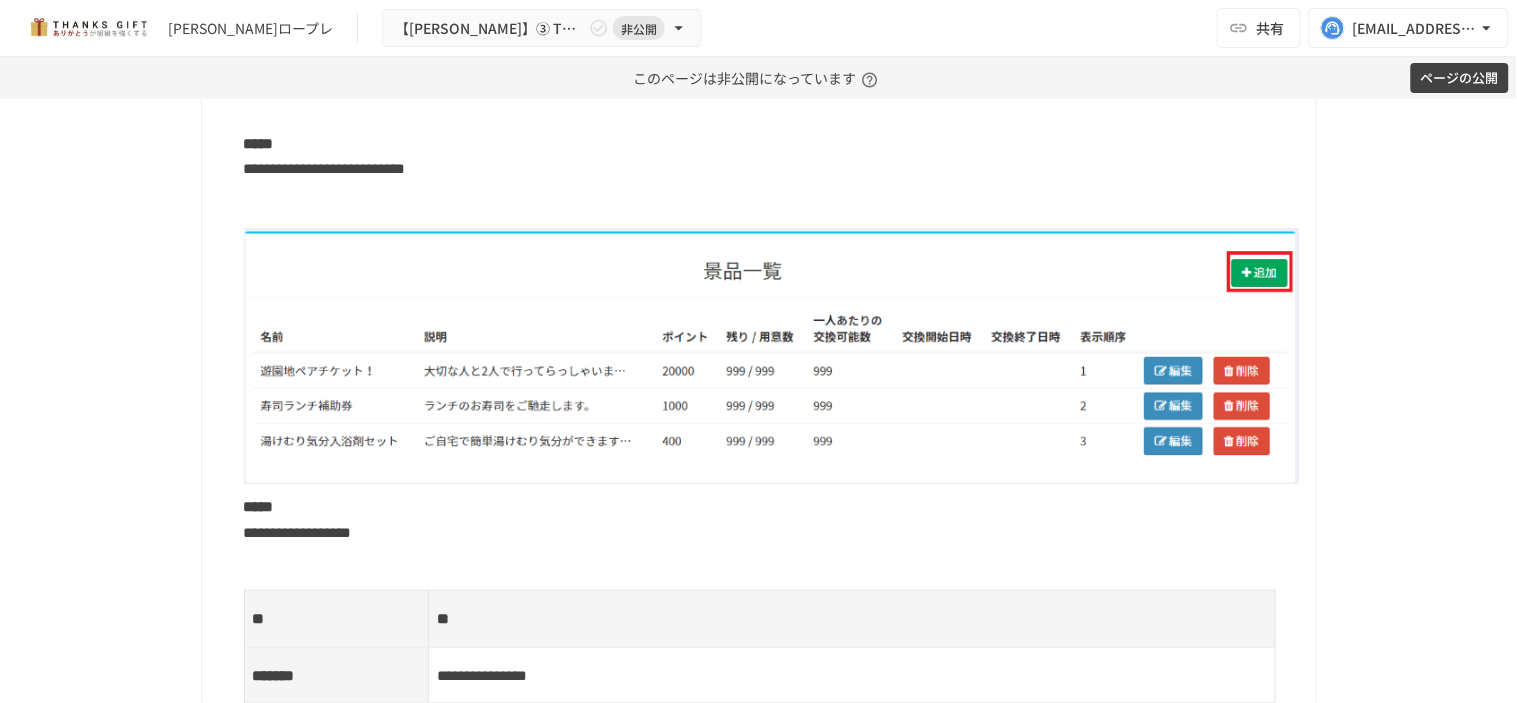 click at bounding box center (772, 356) 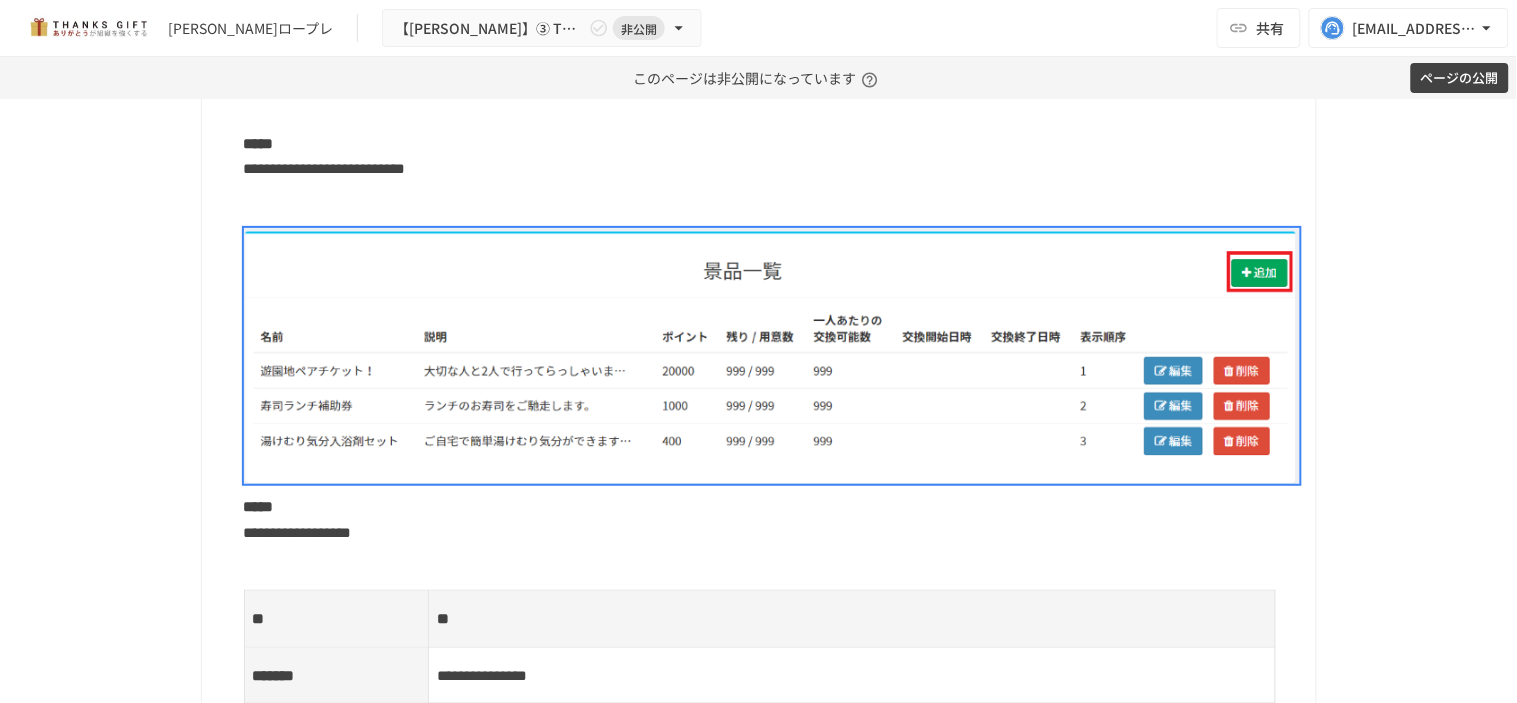 click at bounding box center [772, 356] 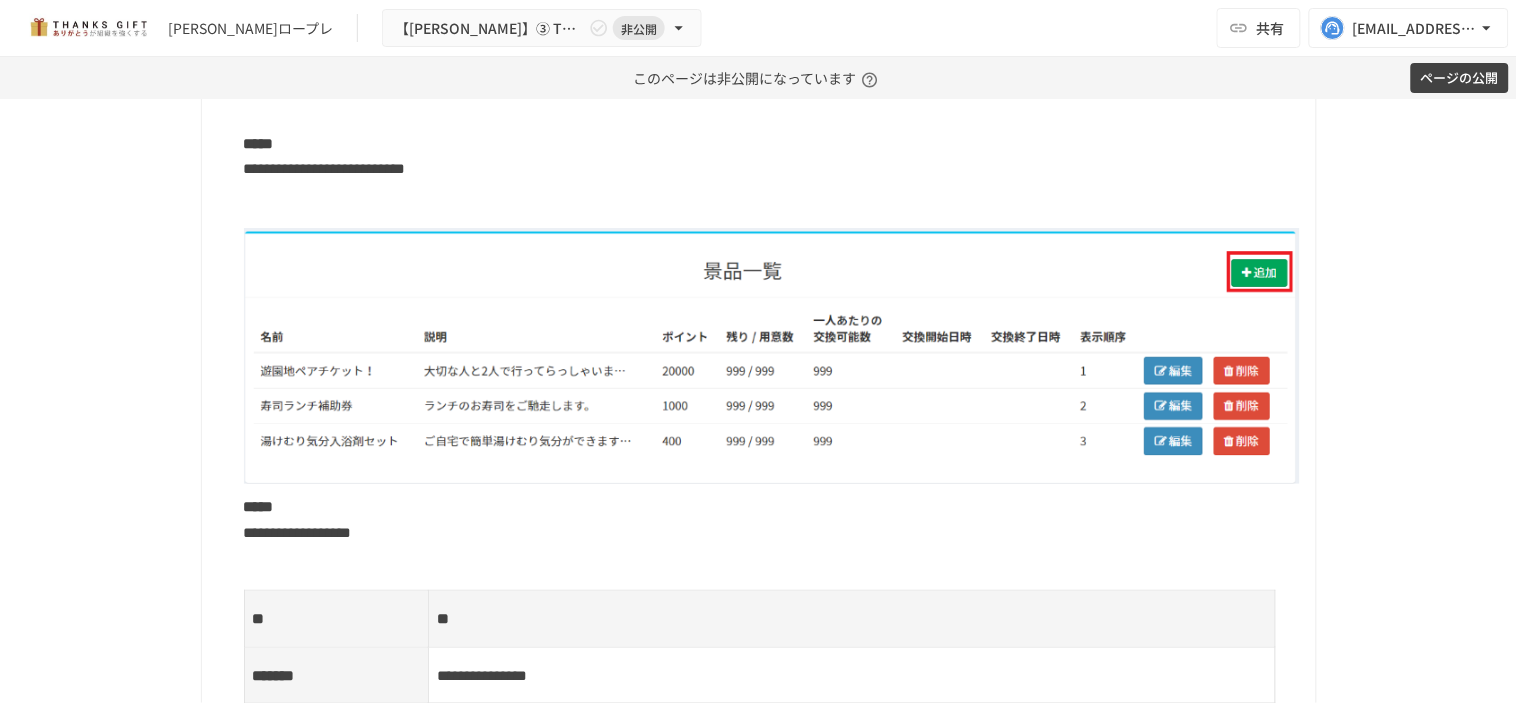 click at bounding box center (772, 356) 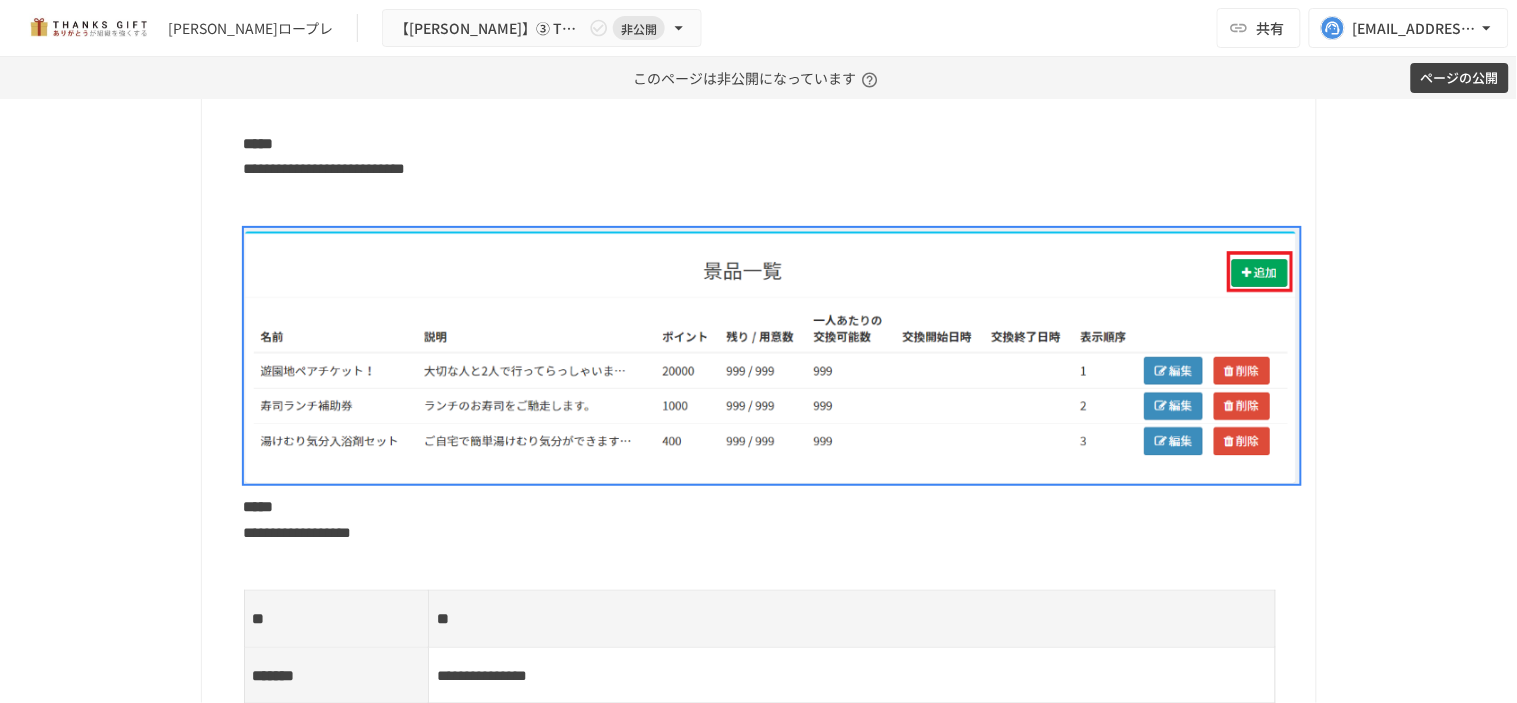 click at bounding box center [772, 356] 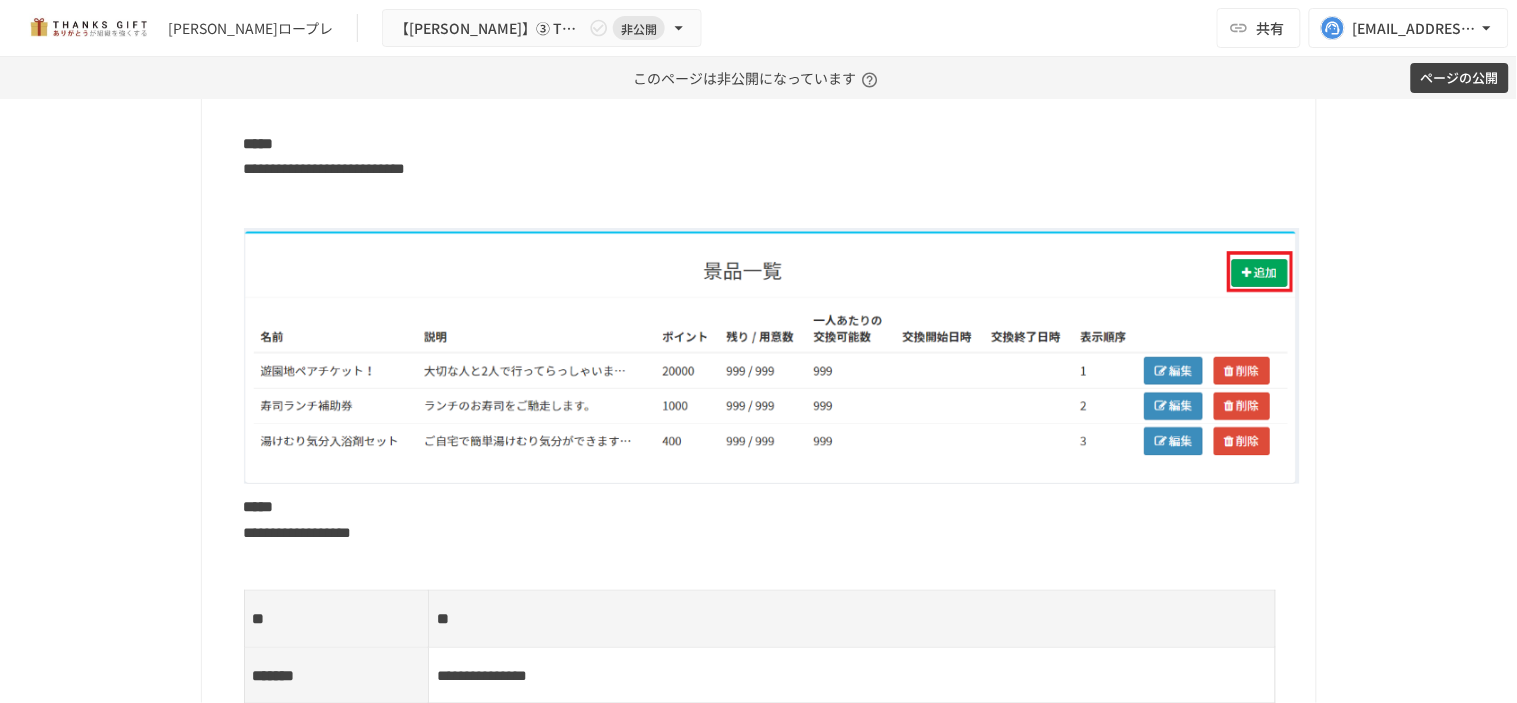 click at bounding box center (772, 356) 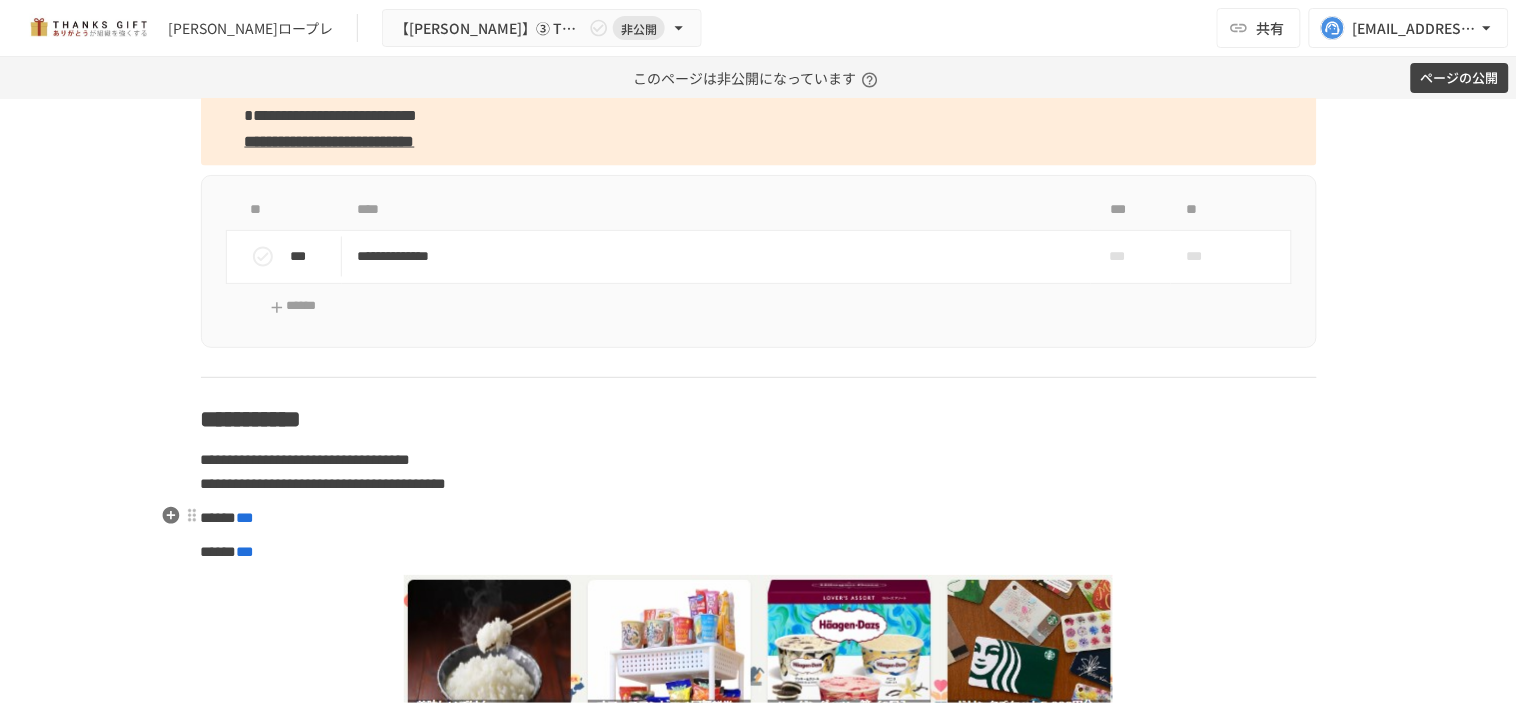 scroll, scrollTop: 12476, scrollLeft: 0, axis: vertical 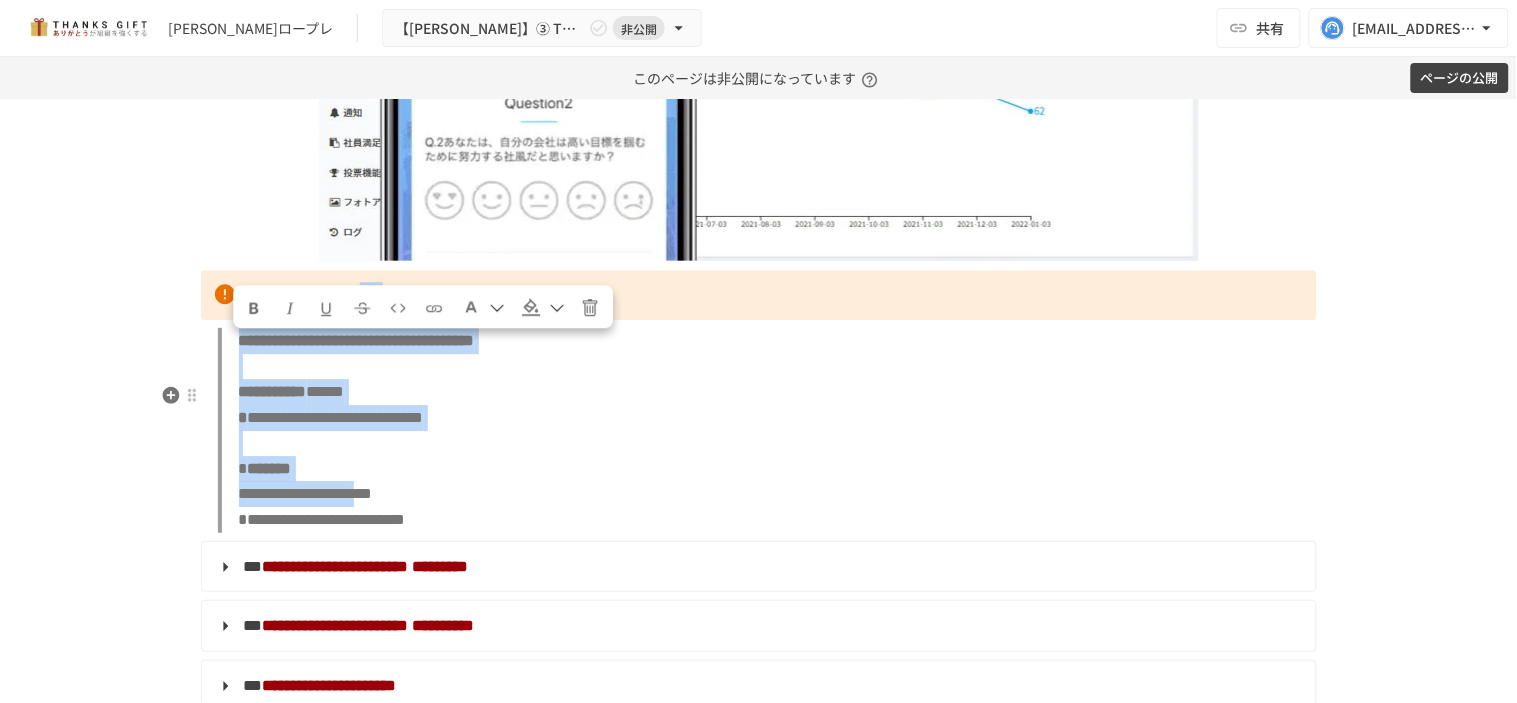 drag, startPoint x: 198, startPoint y: 275, endPoint x: 538, endPoint y: 557, distance: 441.72842 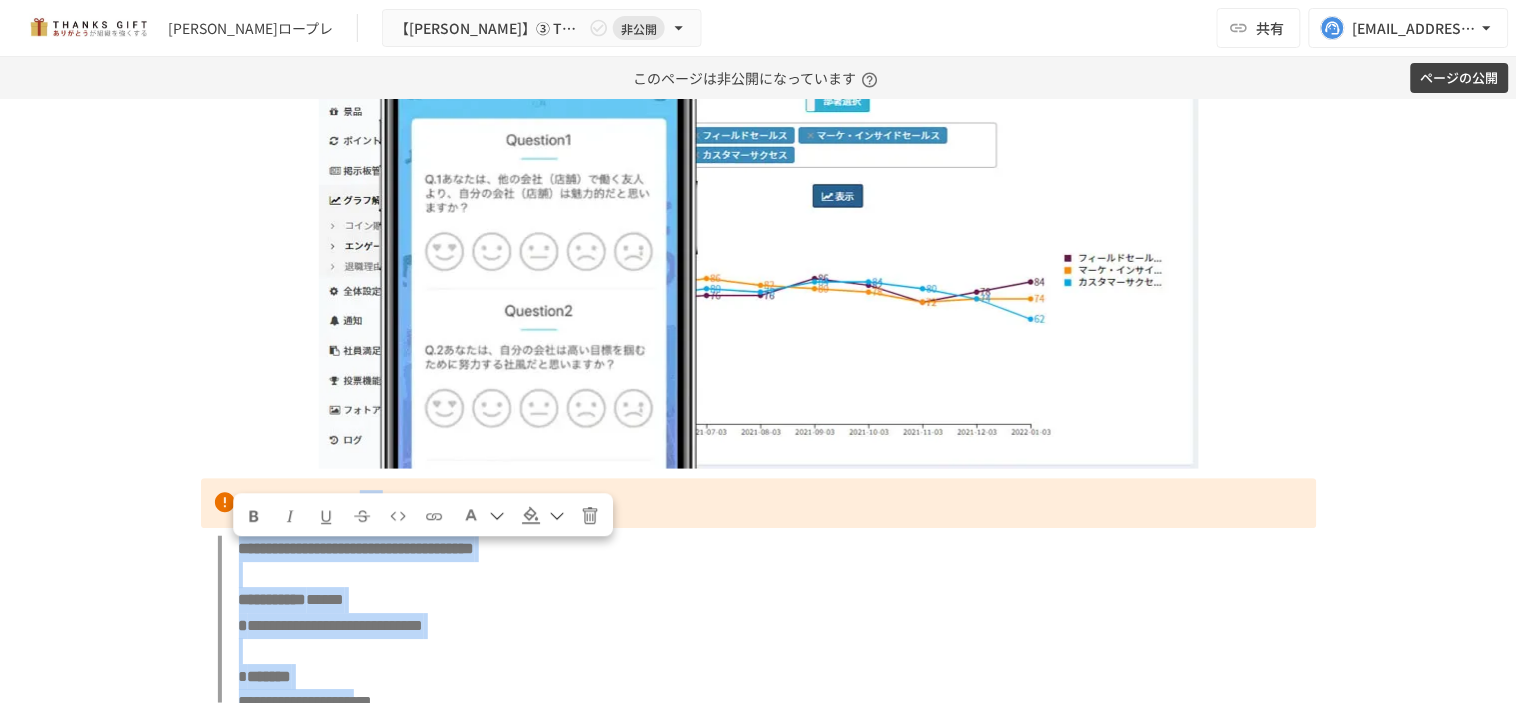 scroll, scrollTop: 10771, scrollLeft: 0, axis: vertical 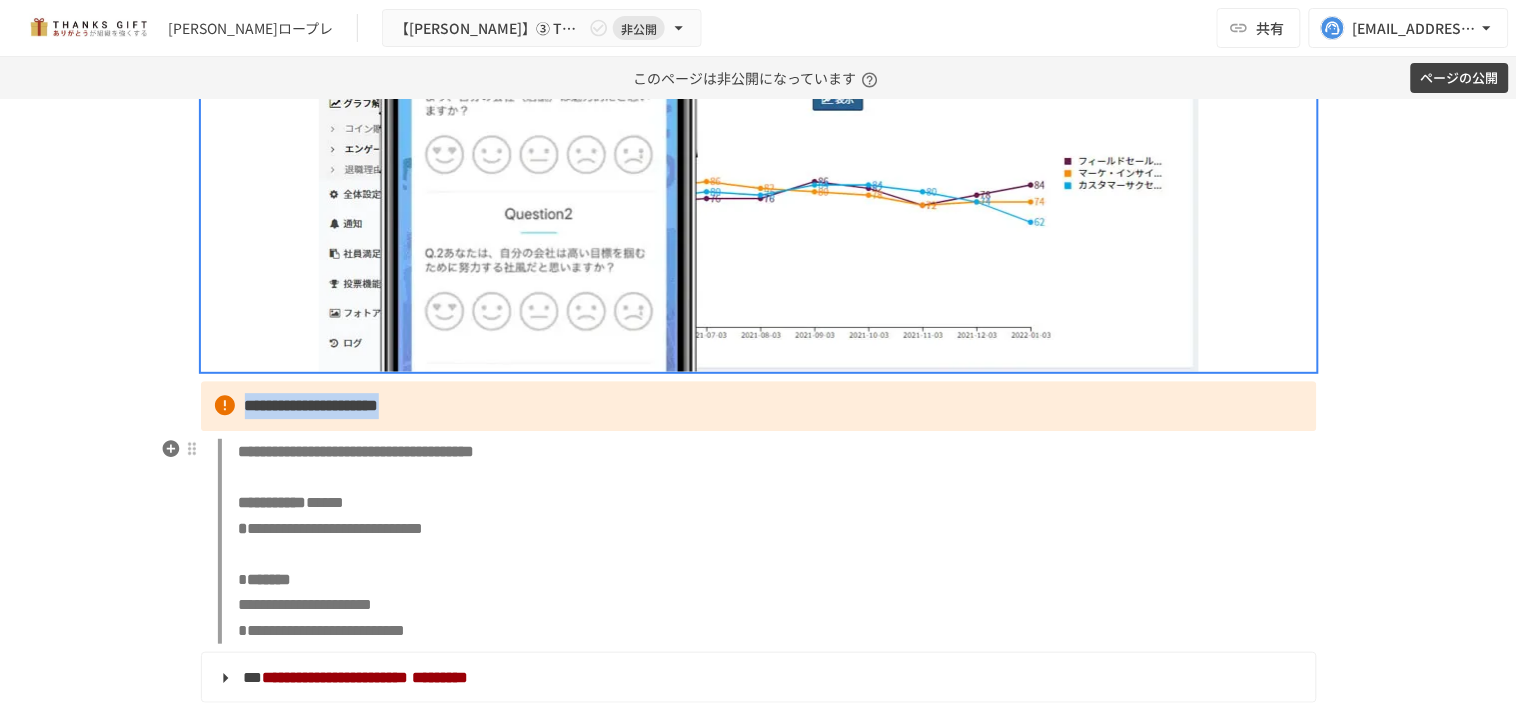 drag, startPoint x: 198, startPoint y: 207, endPoint x: 634, endPoint y: 465, distance: 506.6162 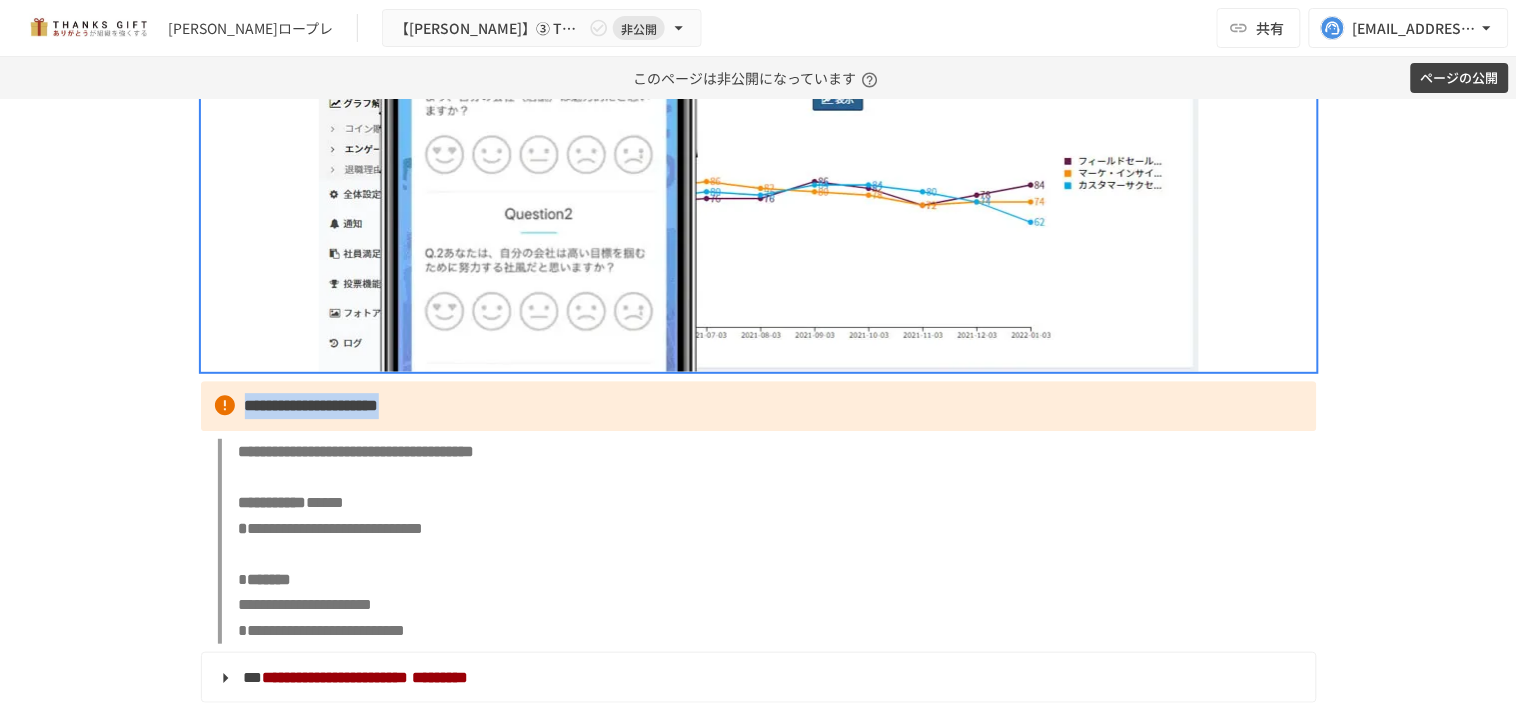 copy on "**********" 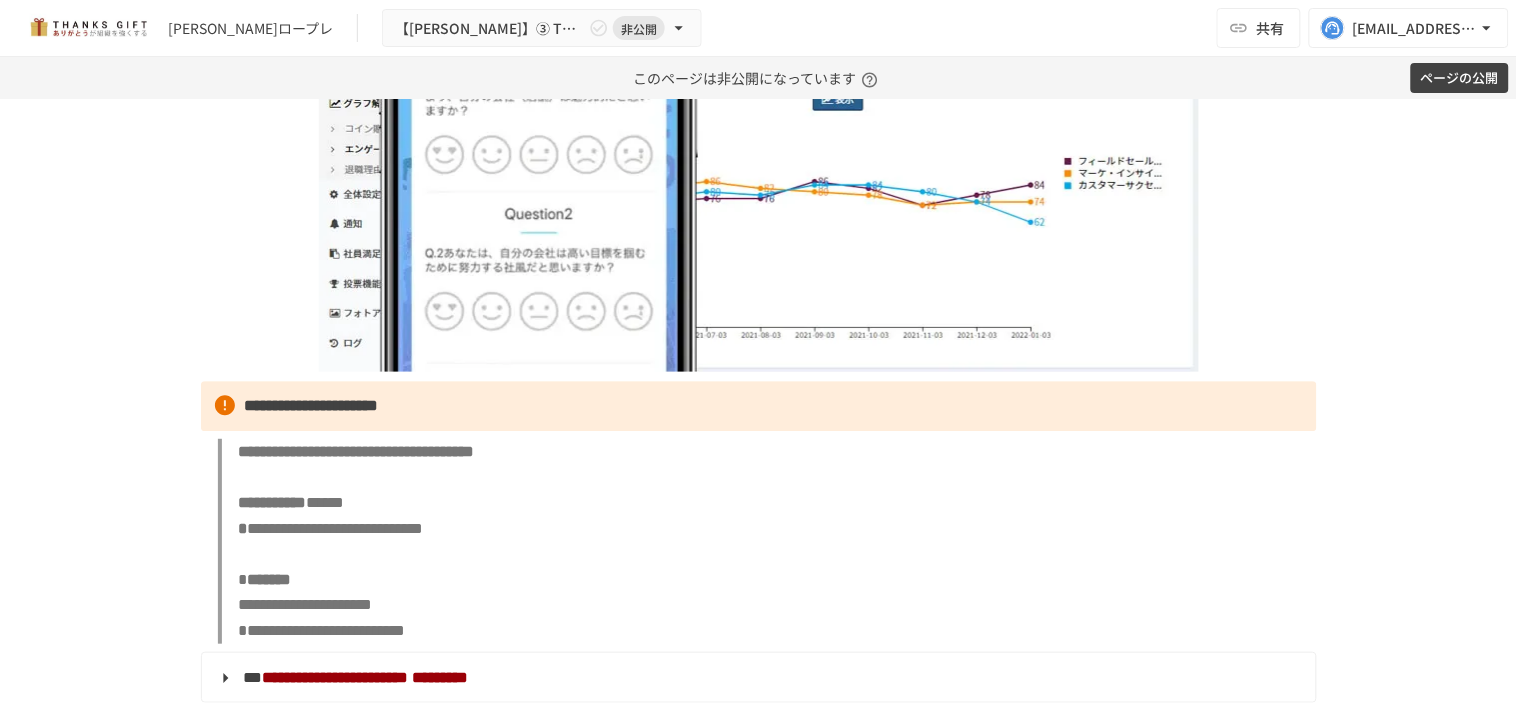 click at bounding box center [759, 124] 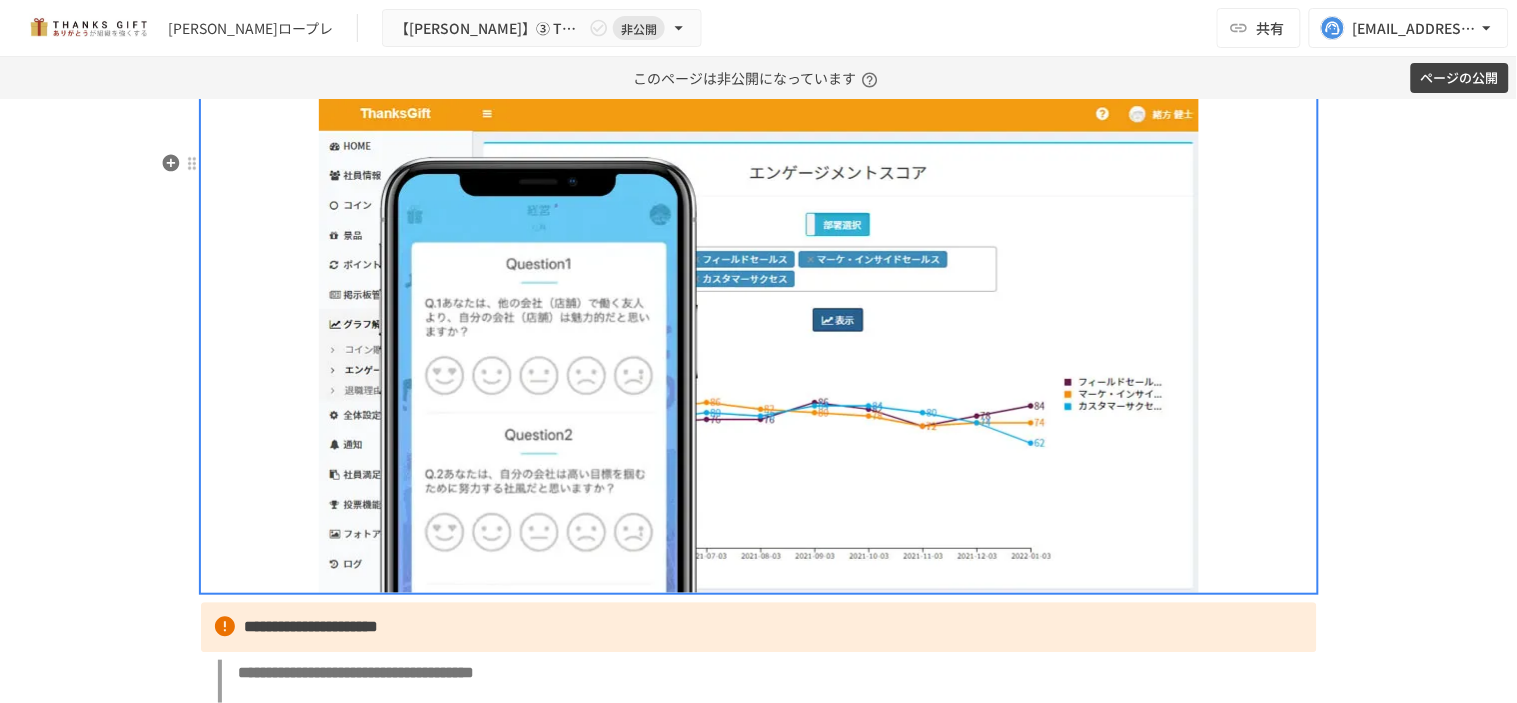 scroll, scrollTop: 10882, scrollLeft: 0, axis: vertical 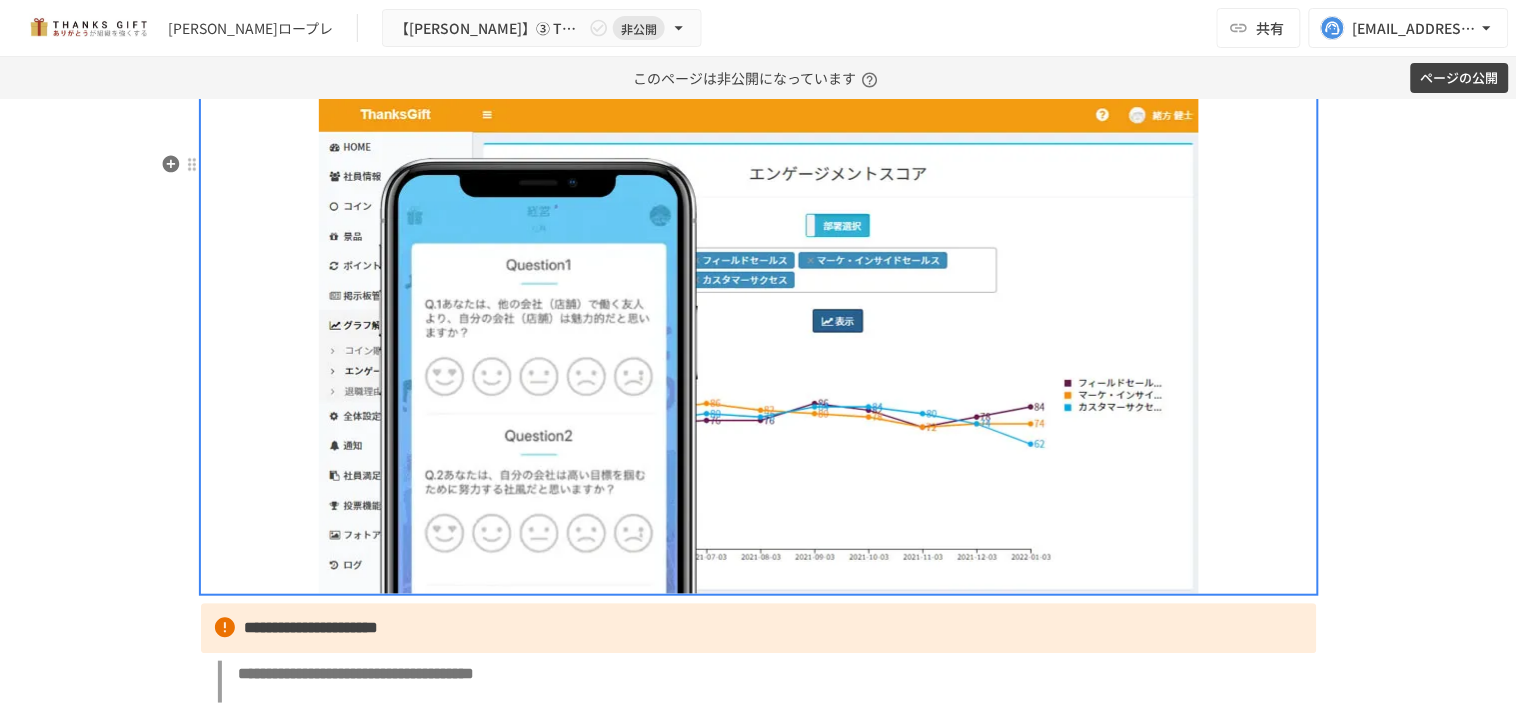 click at bounding box center [759, 346] 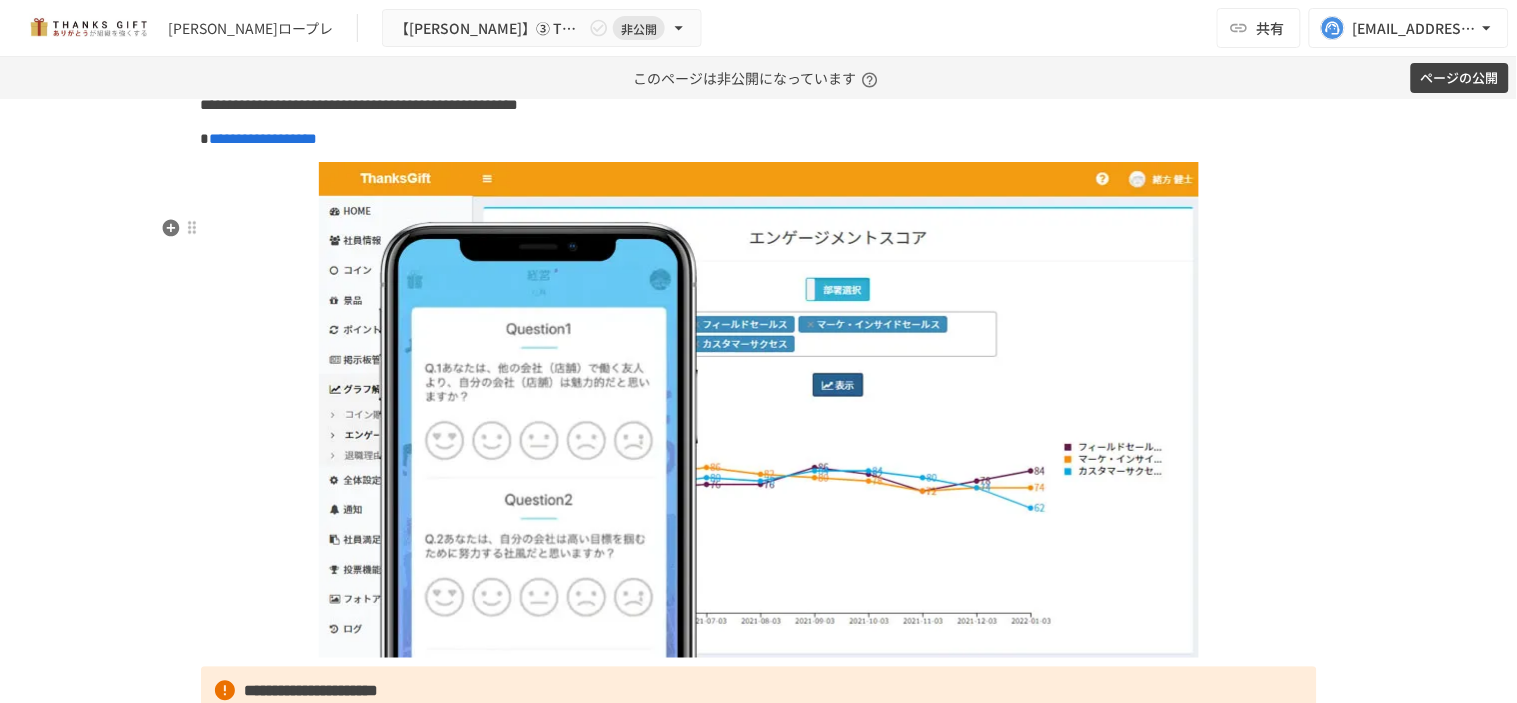 scroll, scrollTop: 10771, scrollLeft: 0, axis: vertical 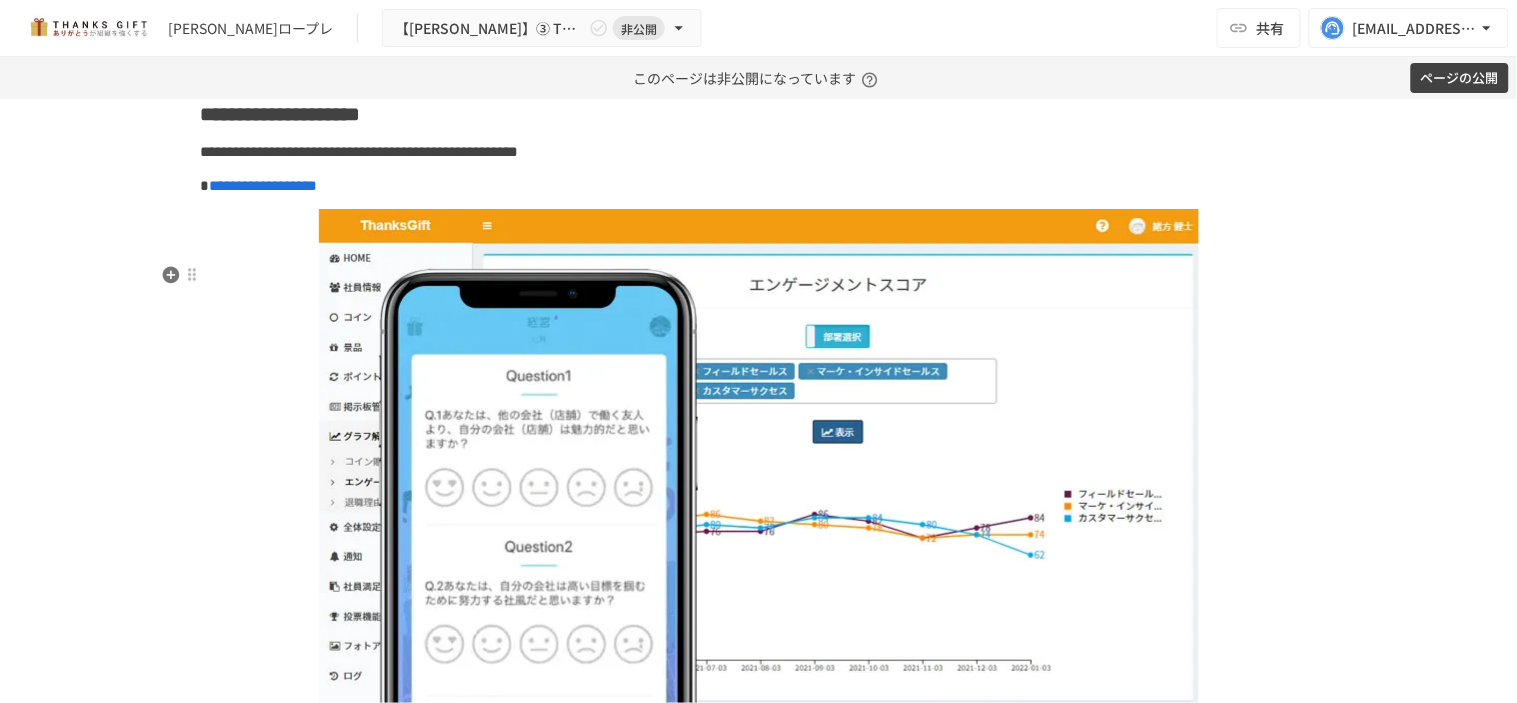 click at bounding box center [759, 457] 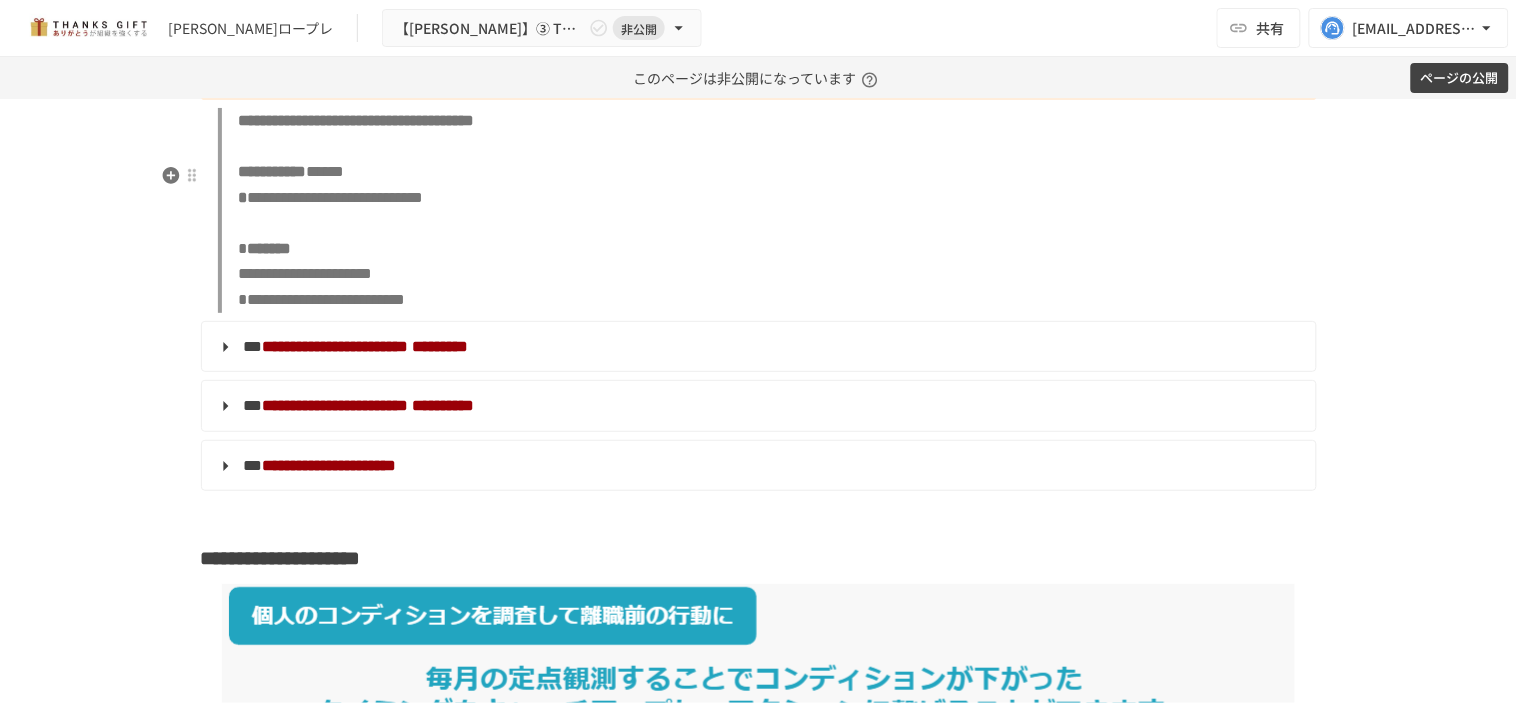 scroll, scrollTop: 11437, scrollLeft: 0, axis: vertical 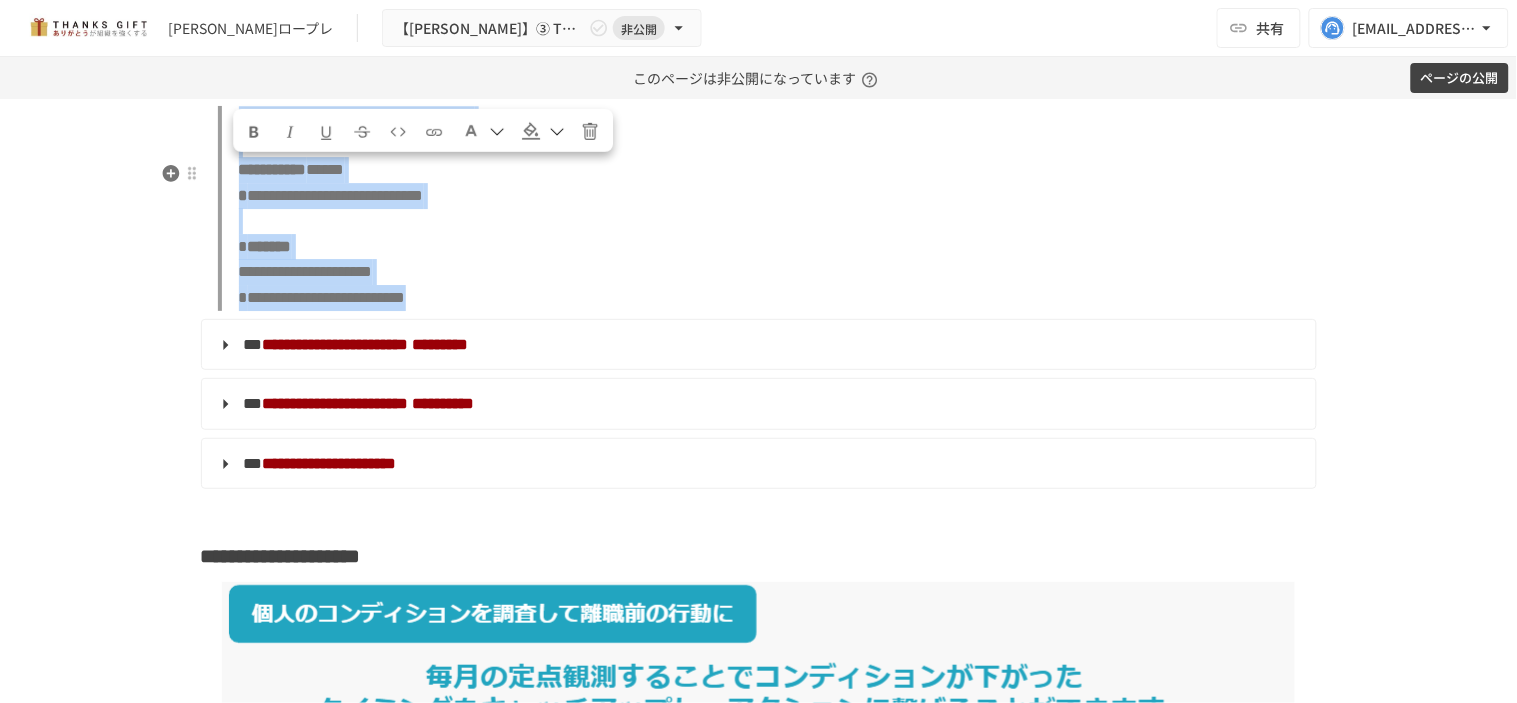 drag, startPoint x: 205, startPoint y: 170, endPoint x: 697, endPoint y: 345, distance: 522.19635 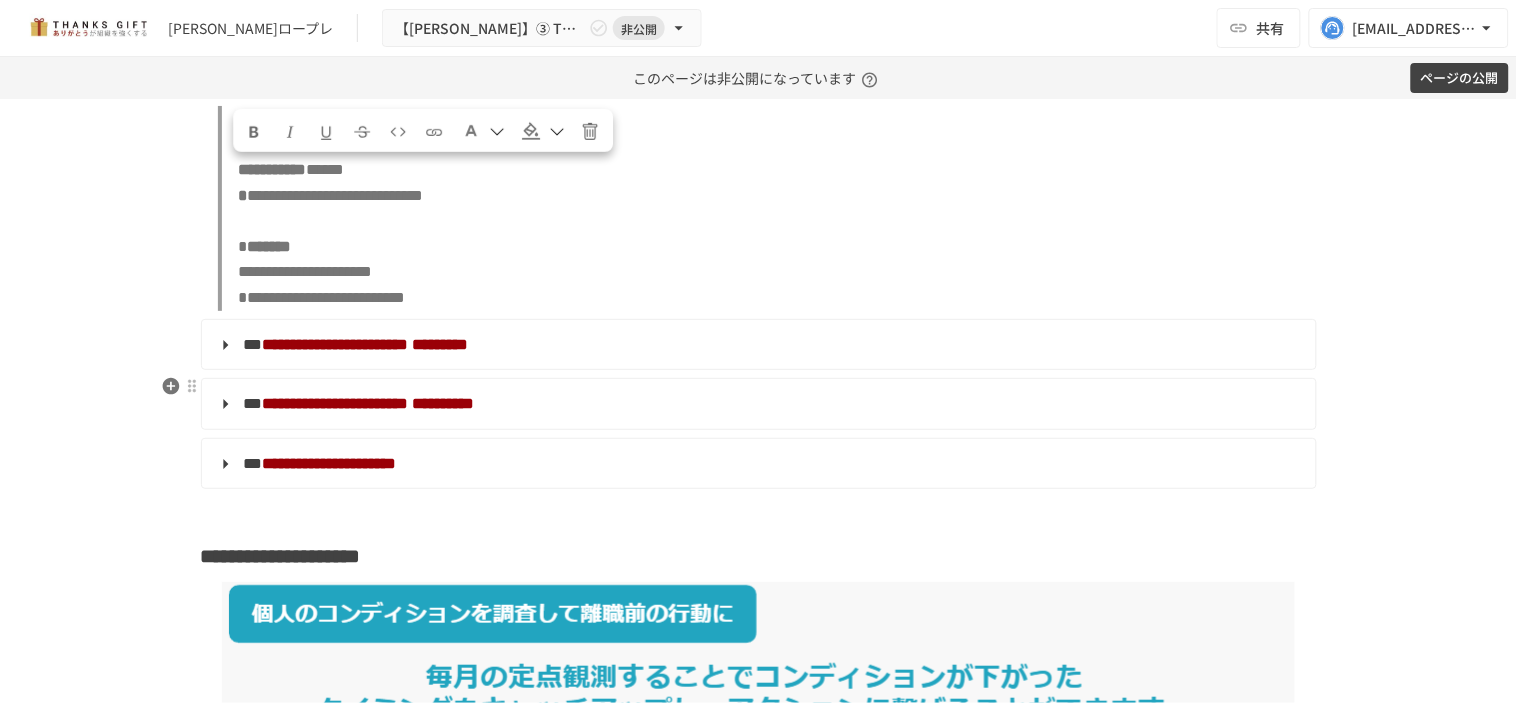 click on "**********" at bounding box center (757, 345) 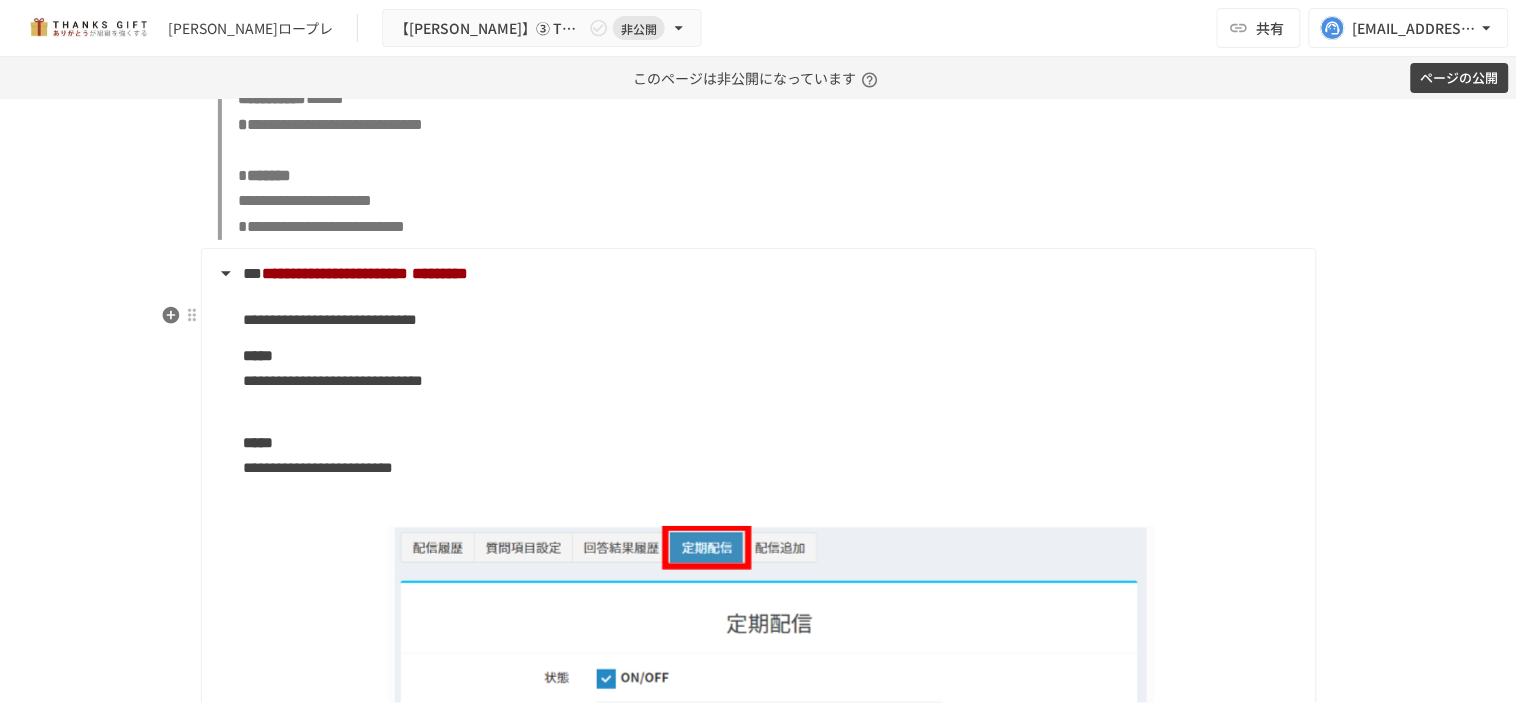 scroll, scrollTop: 11660, scrollLeft: 0, axis: vertical 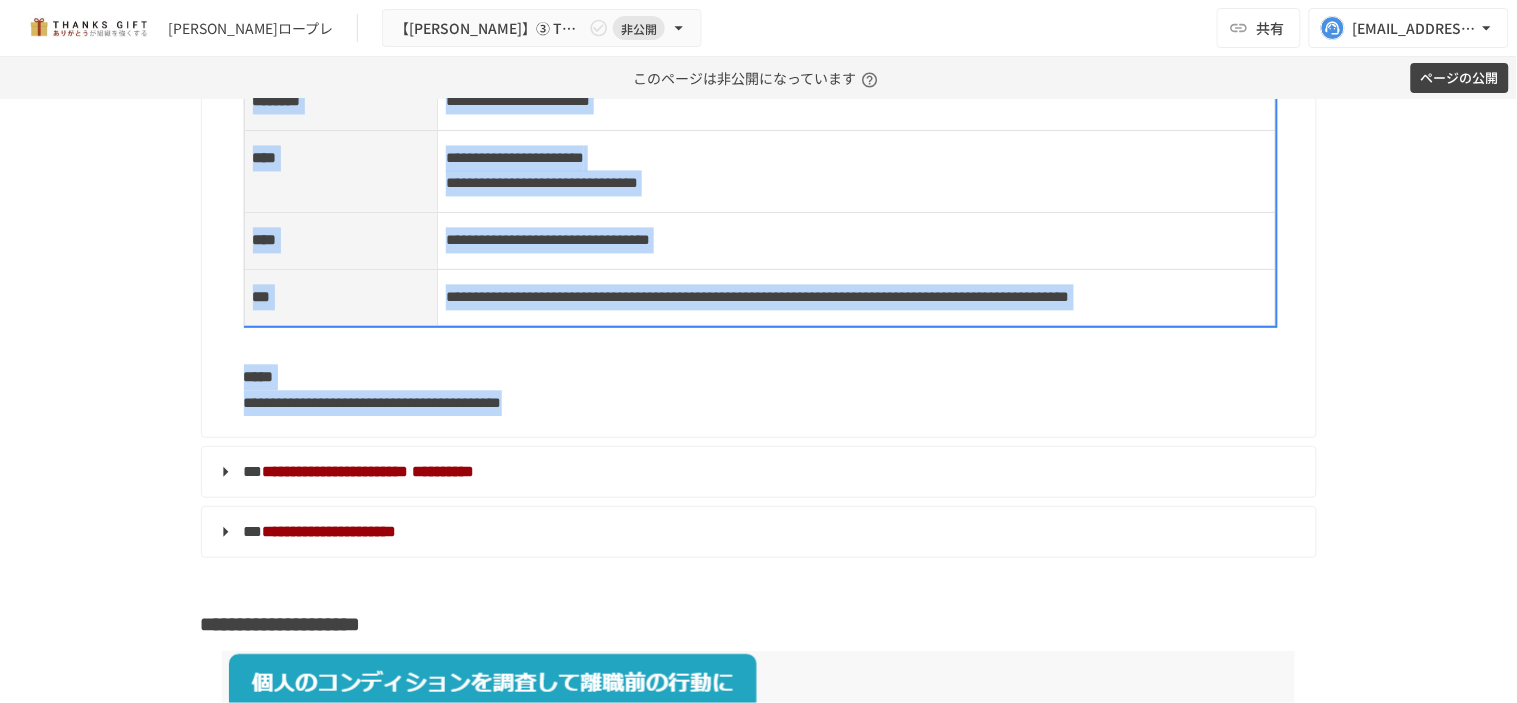 drag, startPoint x: 233, startPoint y: 224, endPoint x: 914, endPoint y: 494, distance: 732.5715 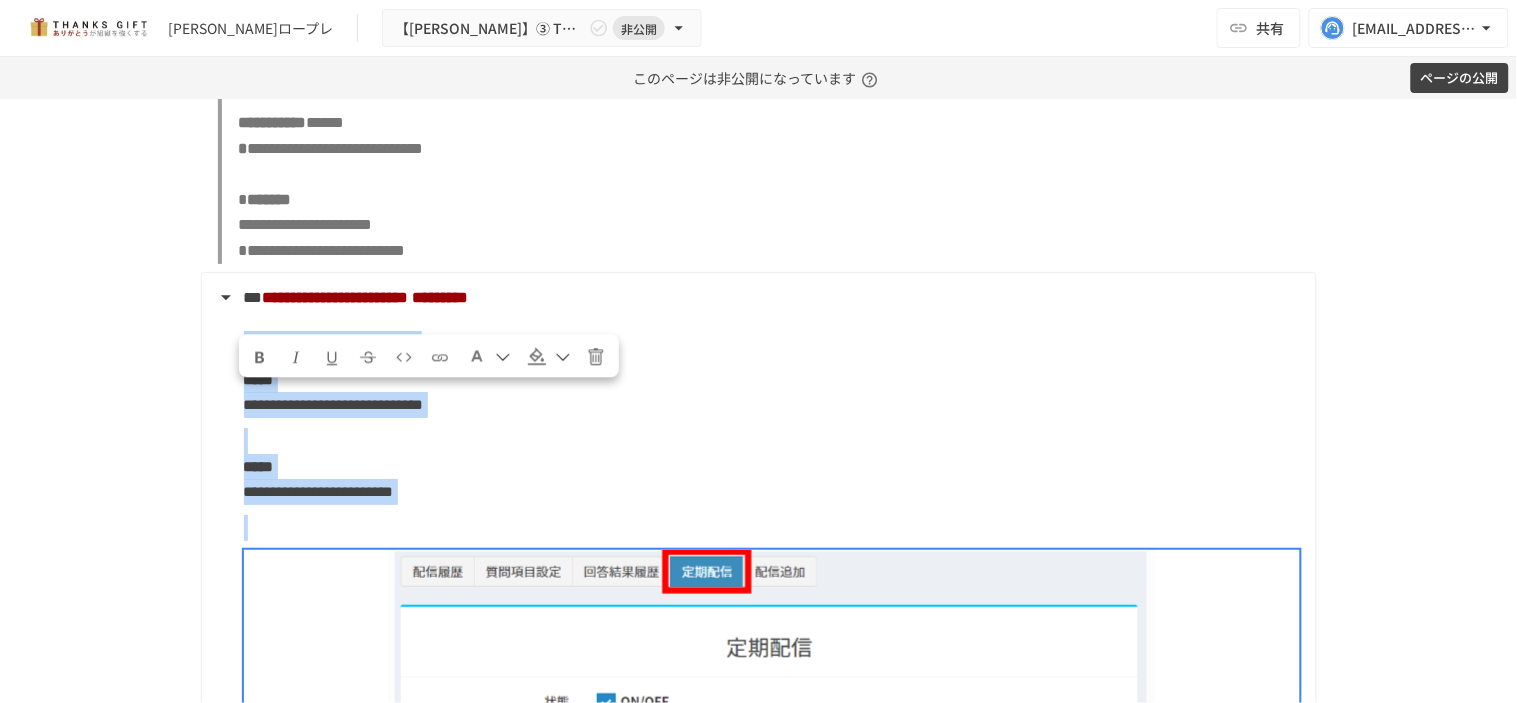 scroll, scrollTop: 11771, scrollLeft: 0, axis: vertical 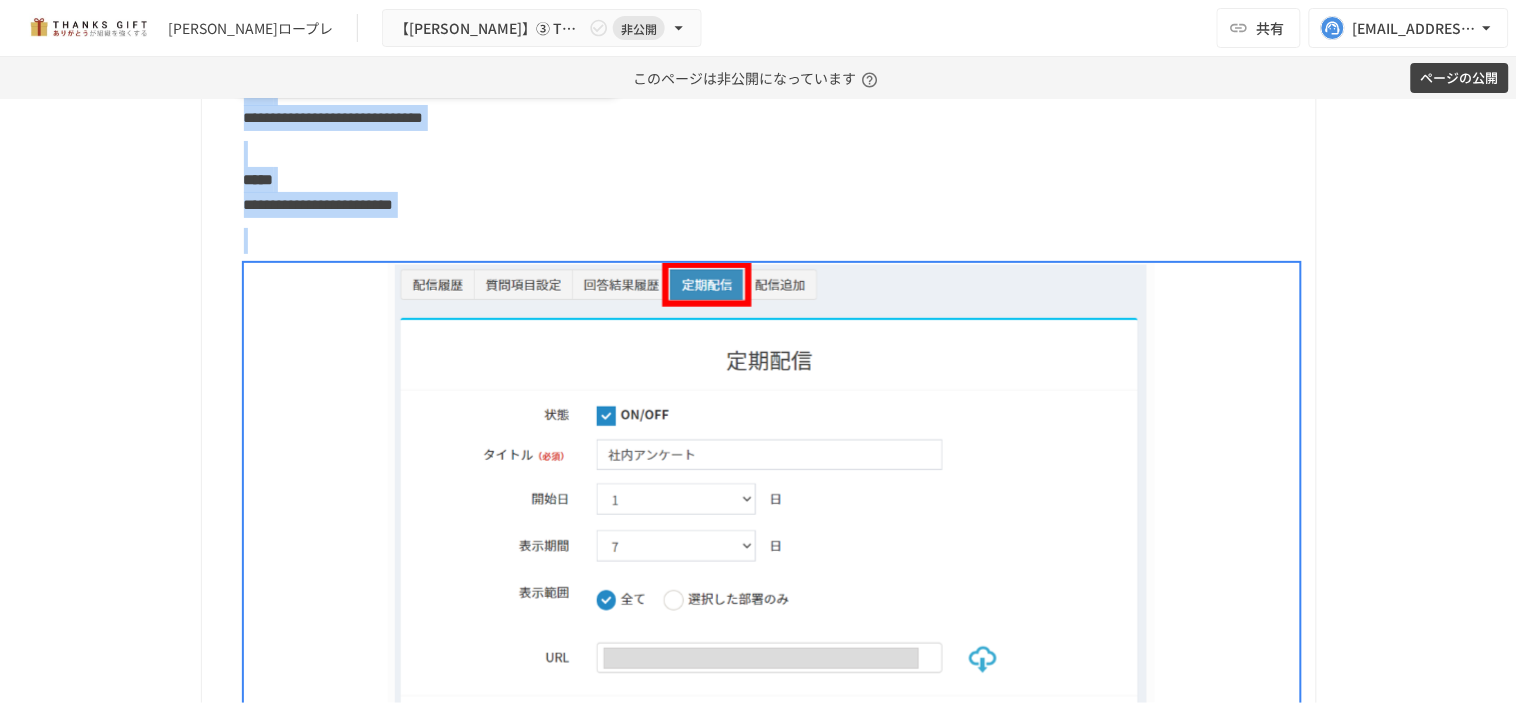 click on "**********" at bounding box center [772, 179] 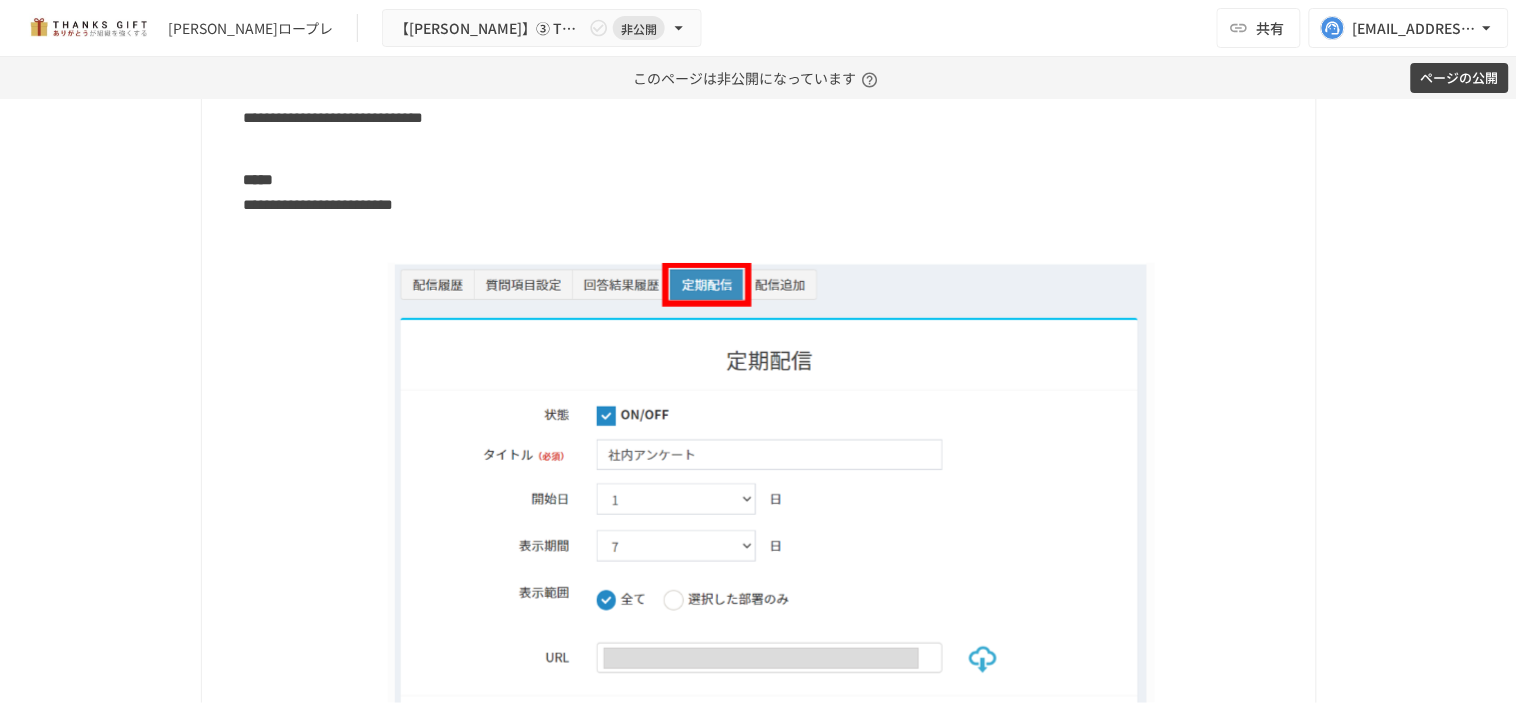 click at bounding box center [771, 504] 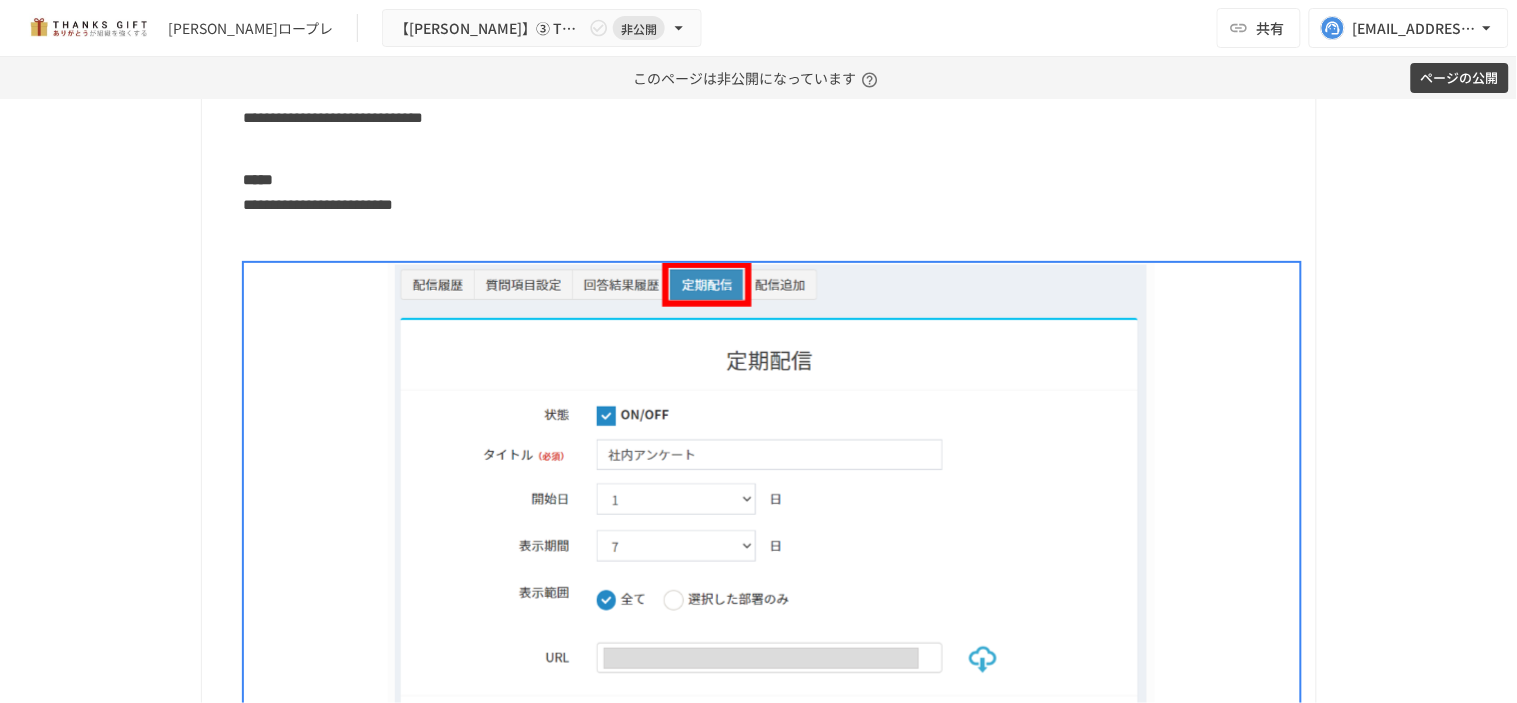 click at bounding box center [771, 504] 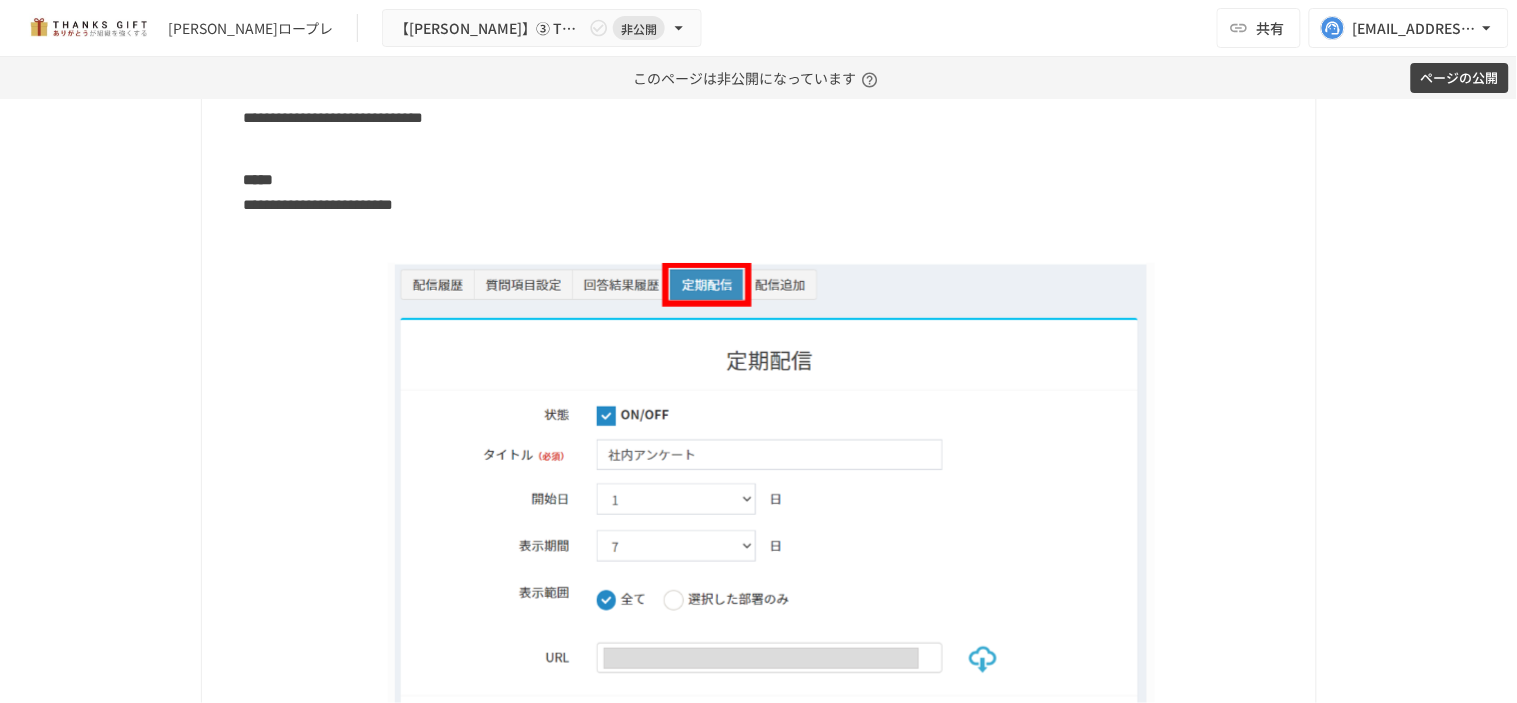 click at bounding box center (771, 504) 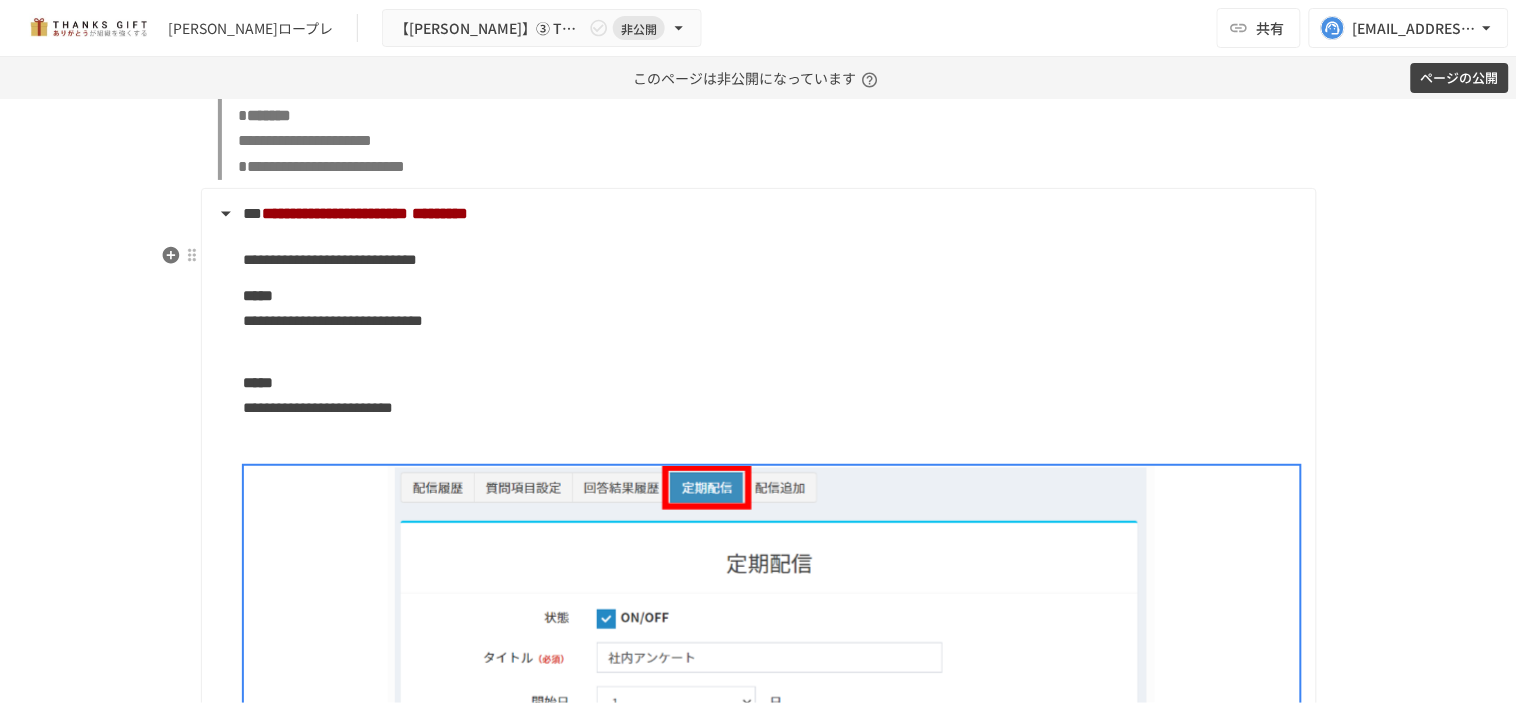 scroll, scrollTop: 11437, scrollLeft: 0, axis: vertical 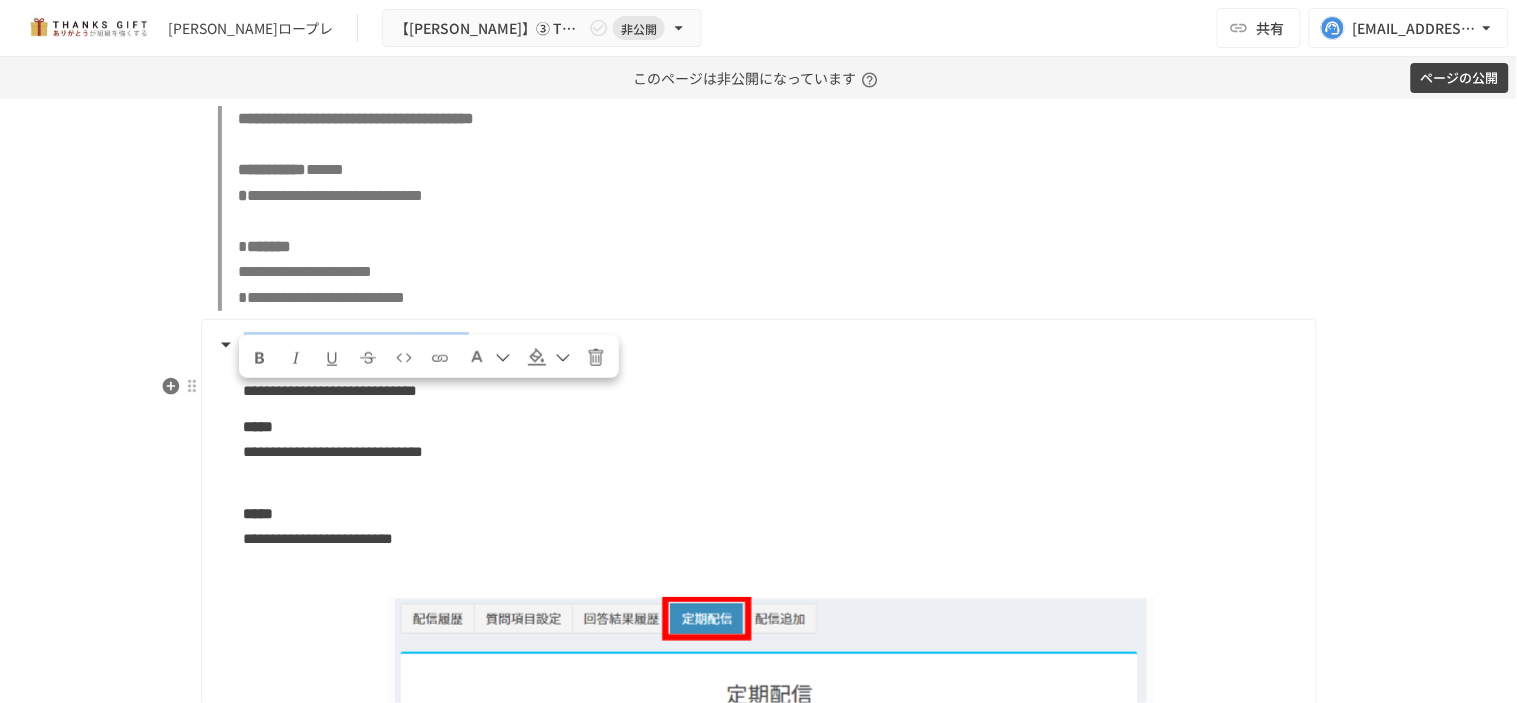 drag, startPoint x: 773, startPoint y: 400, endPoint x: 243, endPoint y: 397, distance: 530.0085 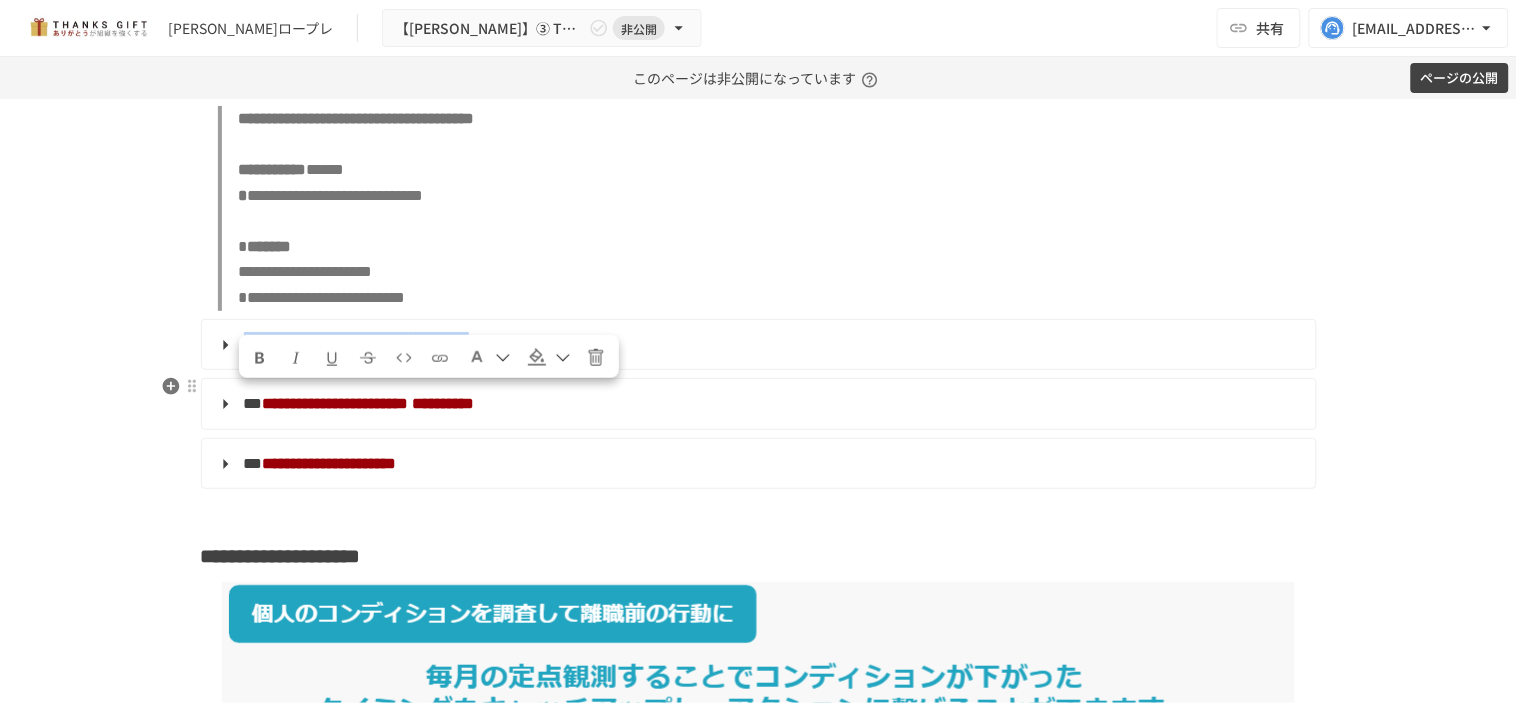 copy on "**********" 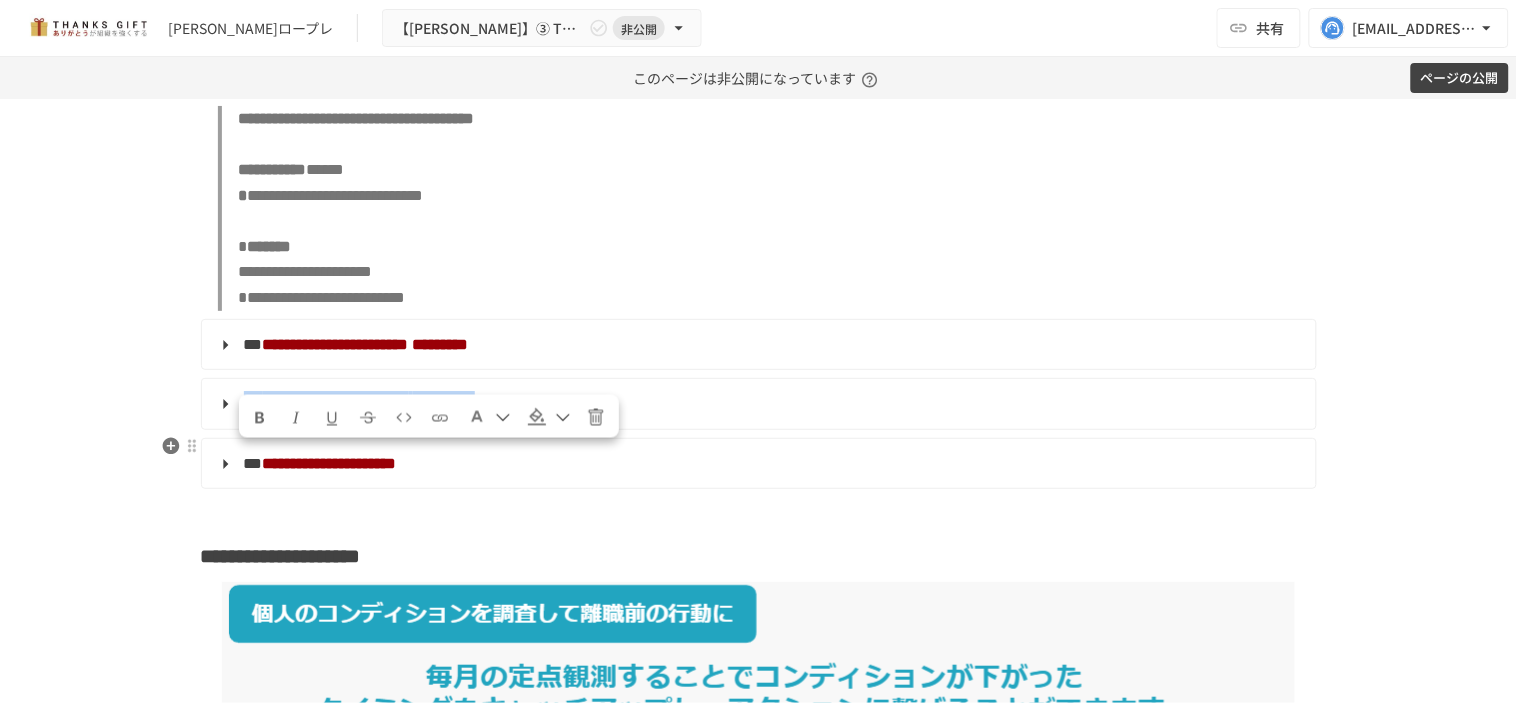 drag, startPoint x: 244, startPoint y: 450, endPoint x: 774, endPoint y: 455, distance: 530.02356 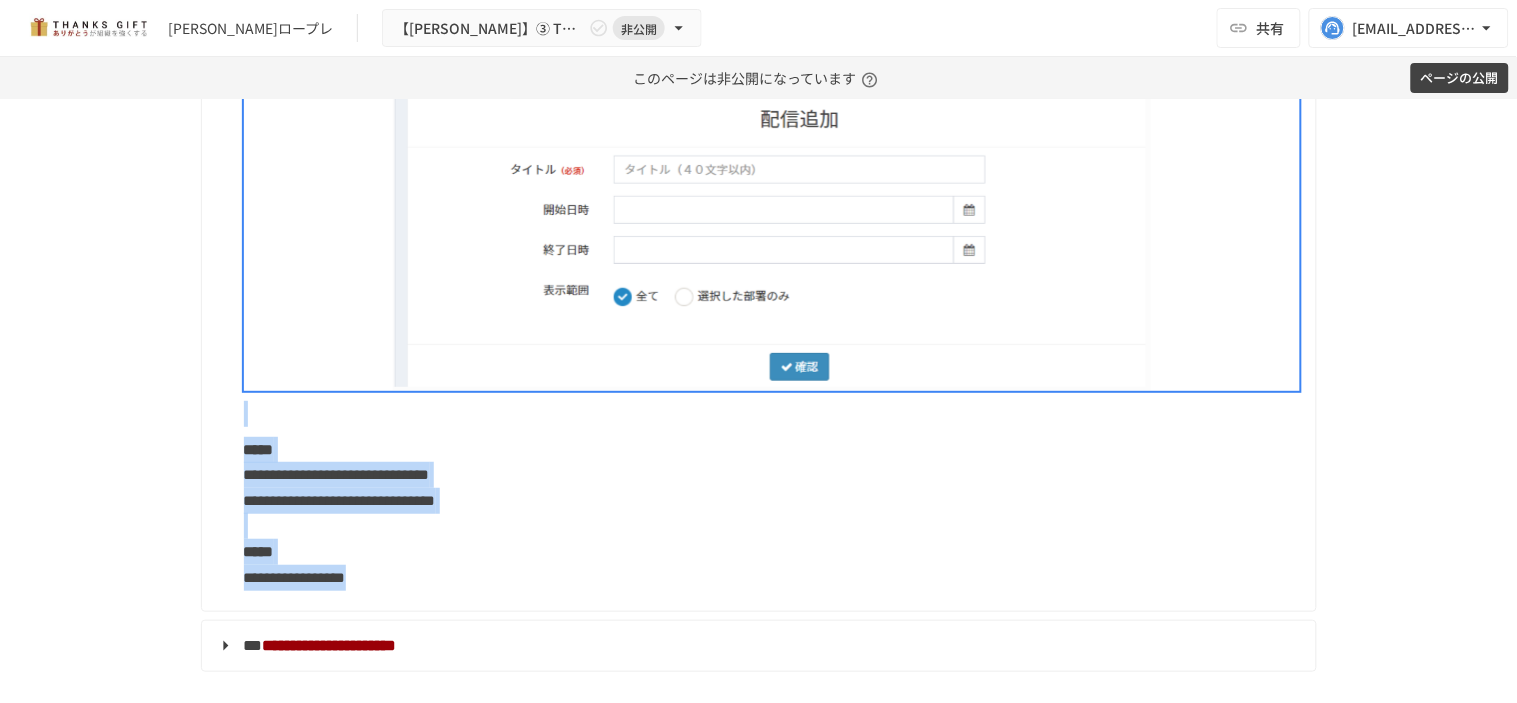 scroll, scrollTop: 12215, scrollLeft: 0, axis: vertical 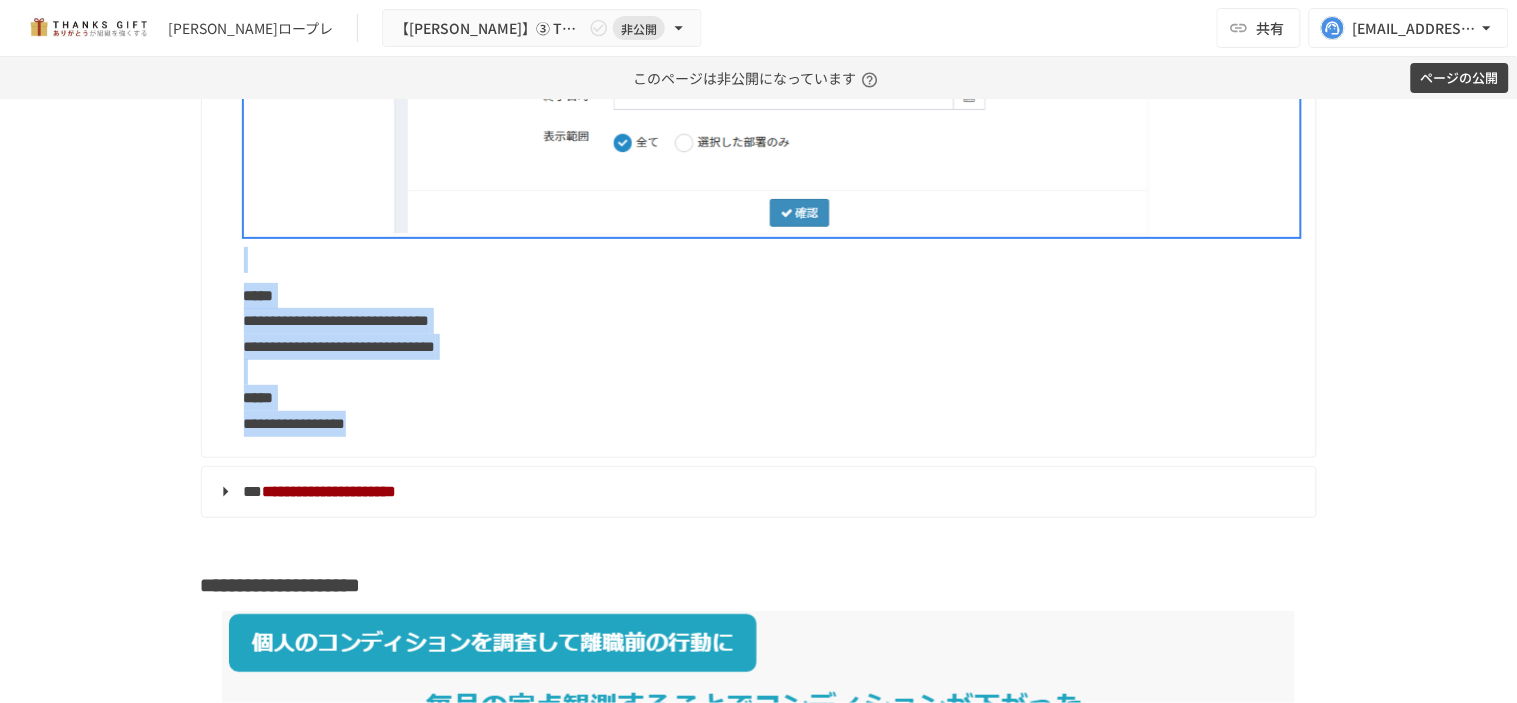 drag, startPoint x: 236, startPoint y: 502, endPoint x: 546, endPoint y: 496, distance: 310.05804 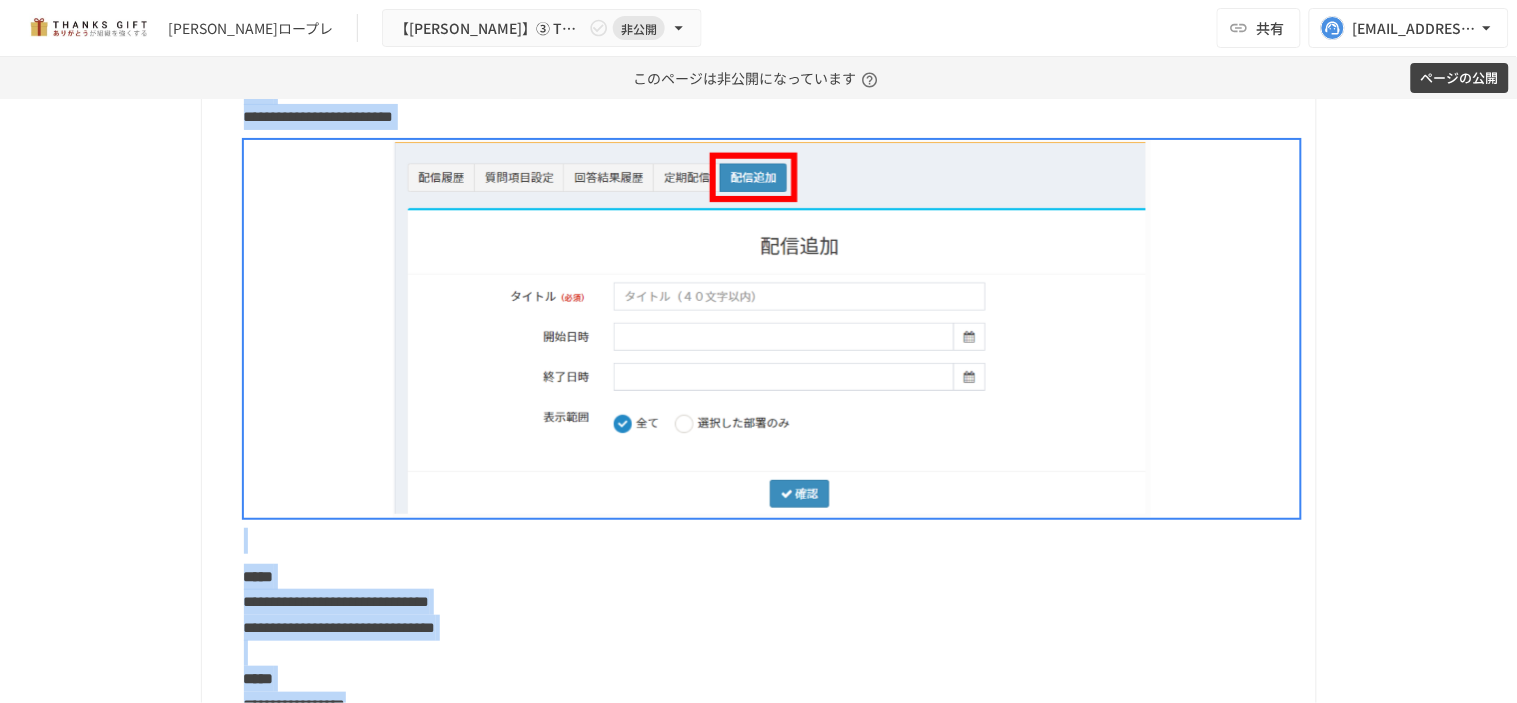 scroll, scrollTop: 11882, scrollLeft: 0, axis: vertical 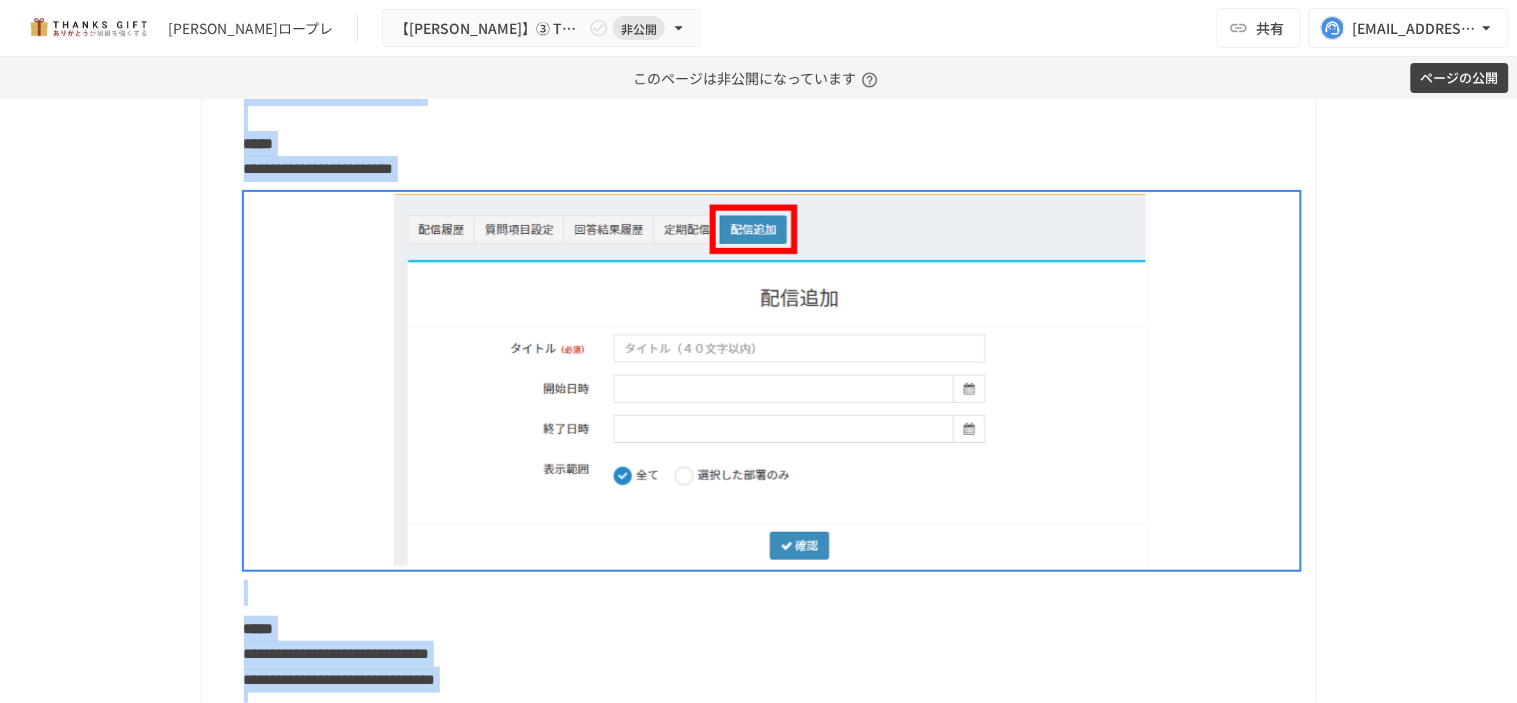 click at bounding box center [772, 381] 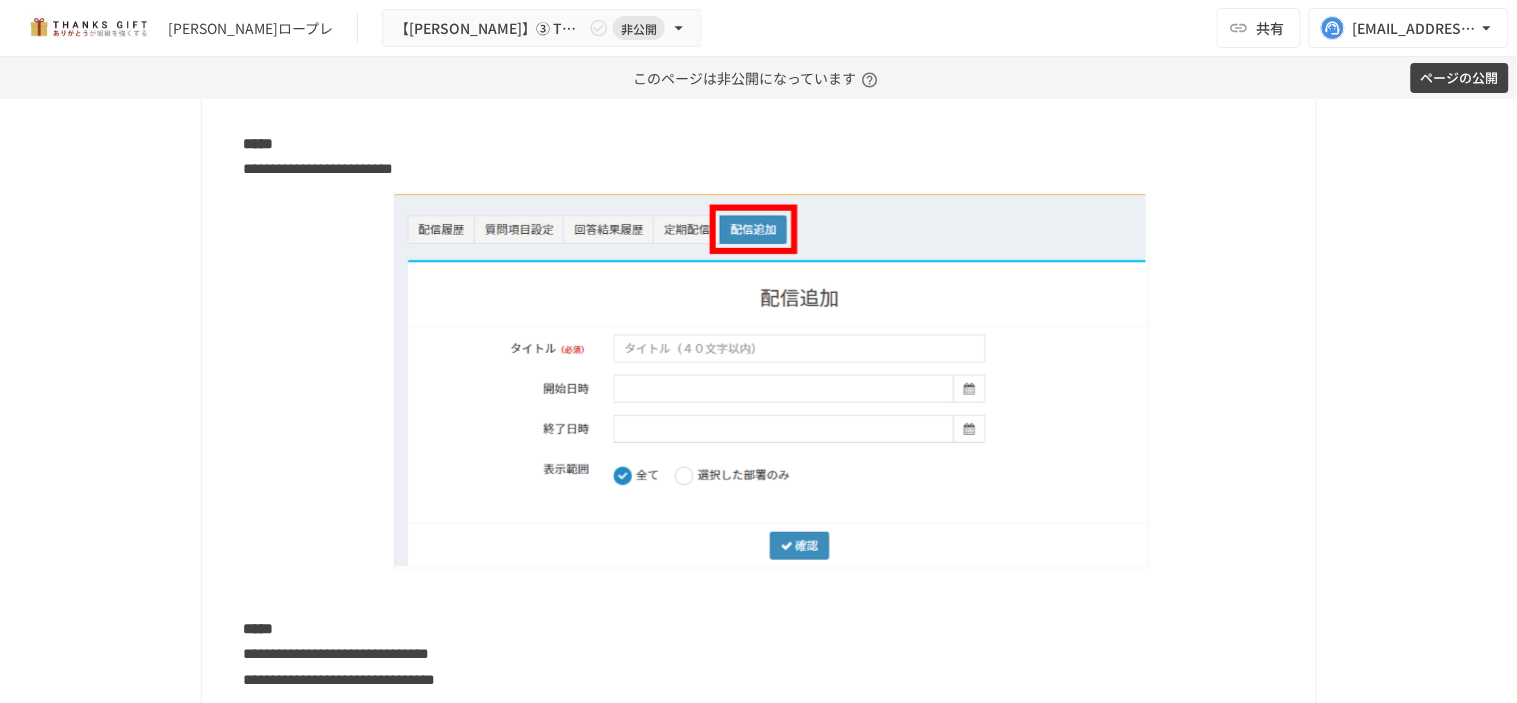 click at bounding box center (772, 381) 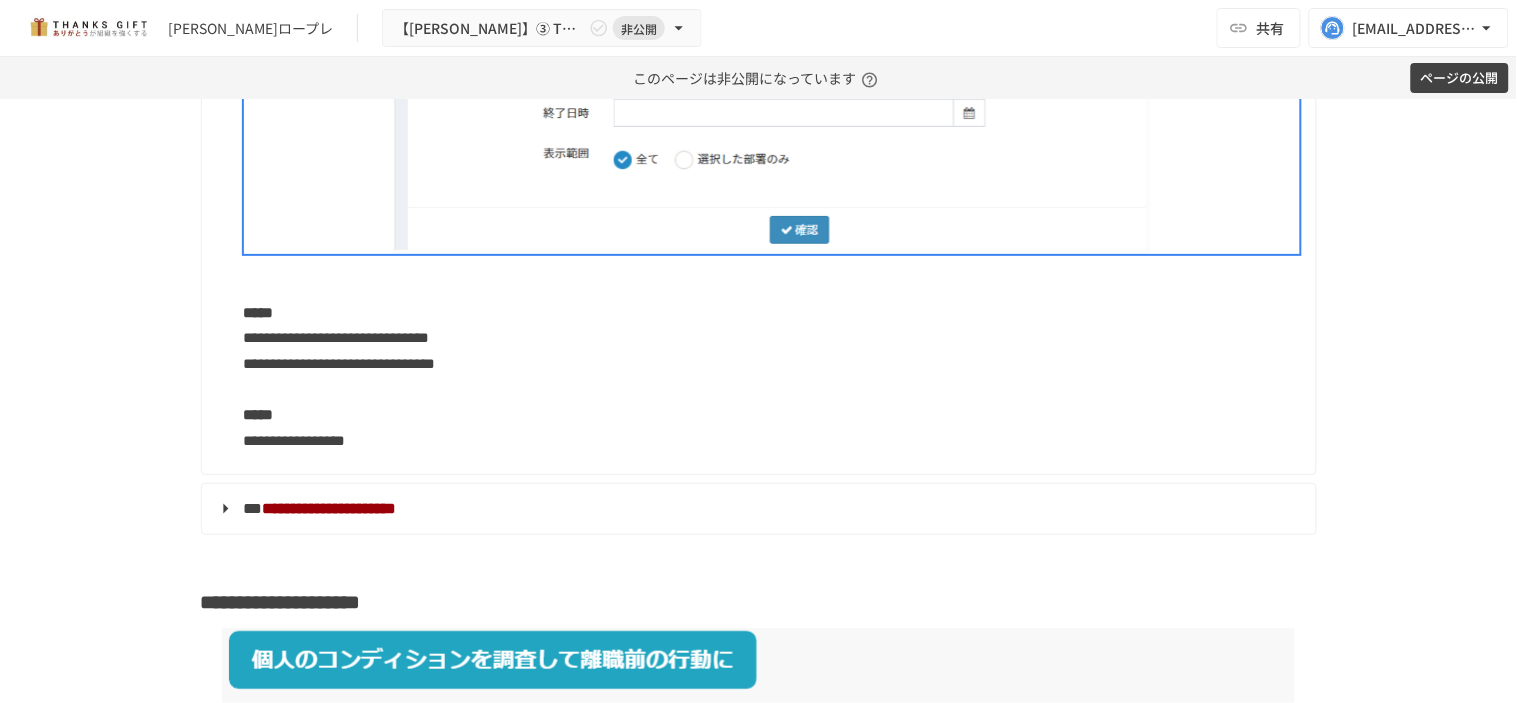 scroll, scrollTop: 12326, scrollLeft: 0, axis: vertical 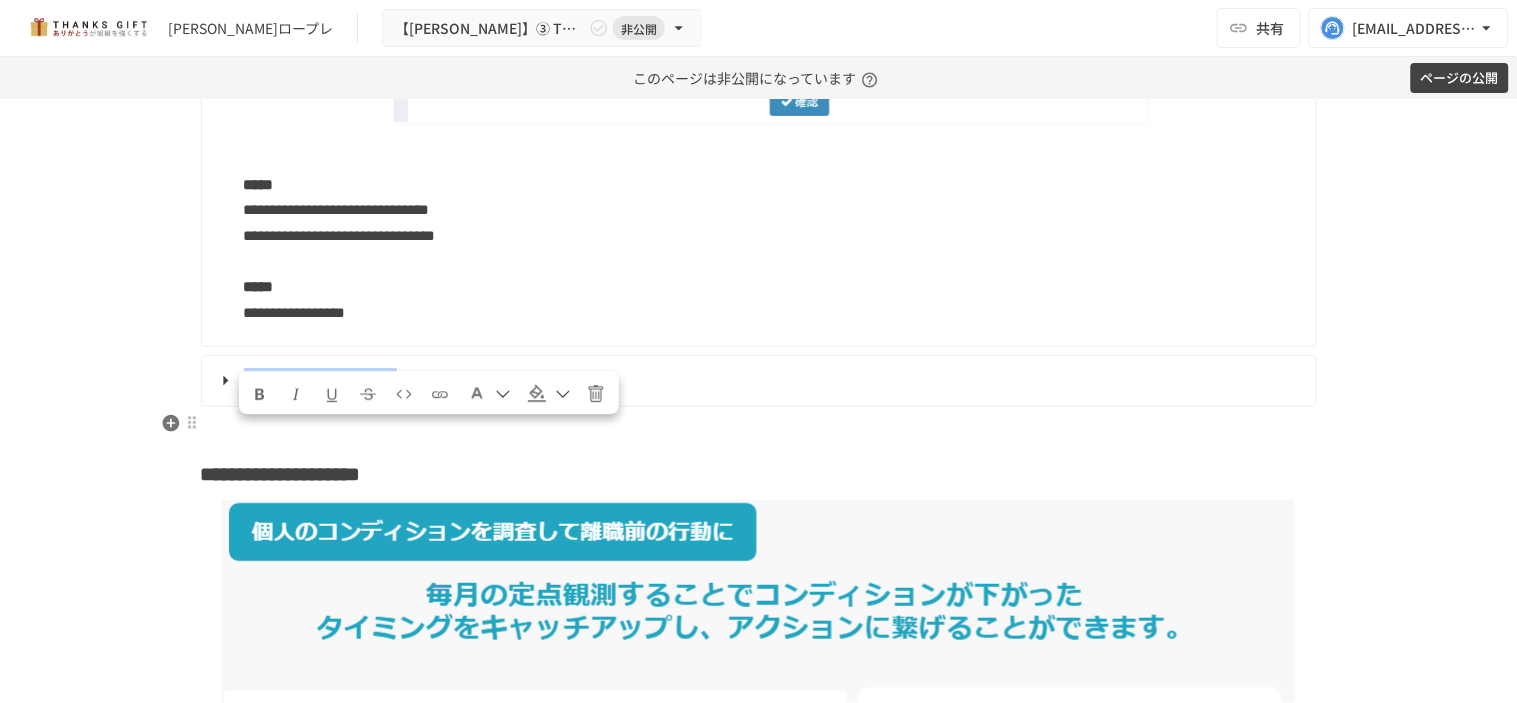 drag, startPoint x: 582, startPoint y: 431, endPoint x: 241, endPoint y: 428, distance: 341.01318 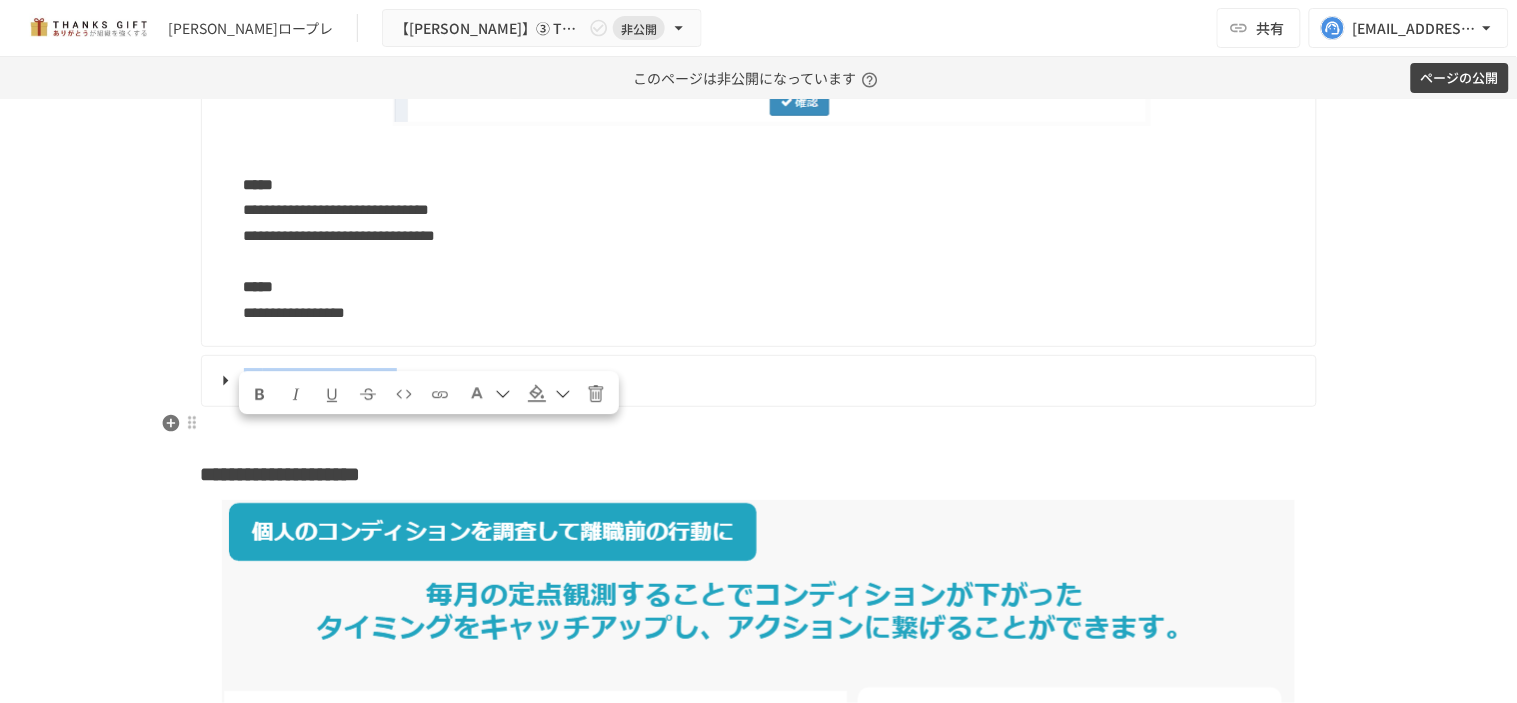 click on "**********" at bounding box center [757, 381] 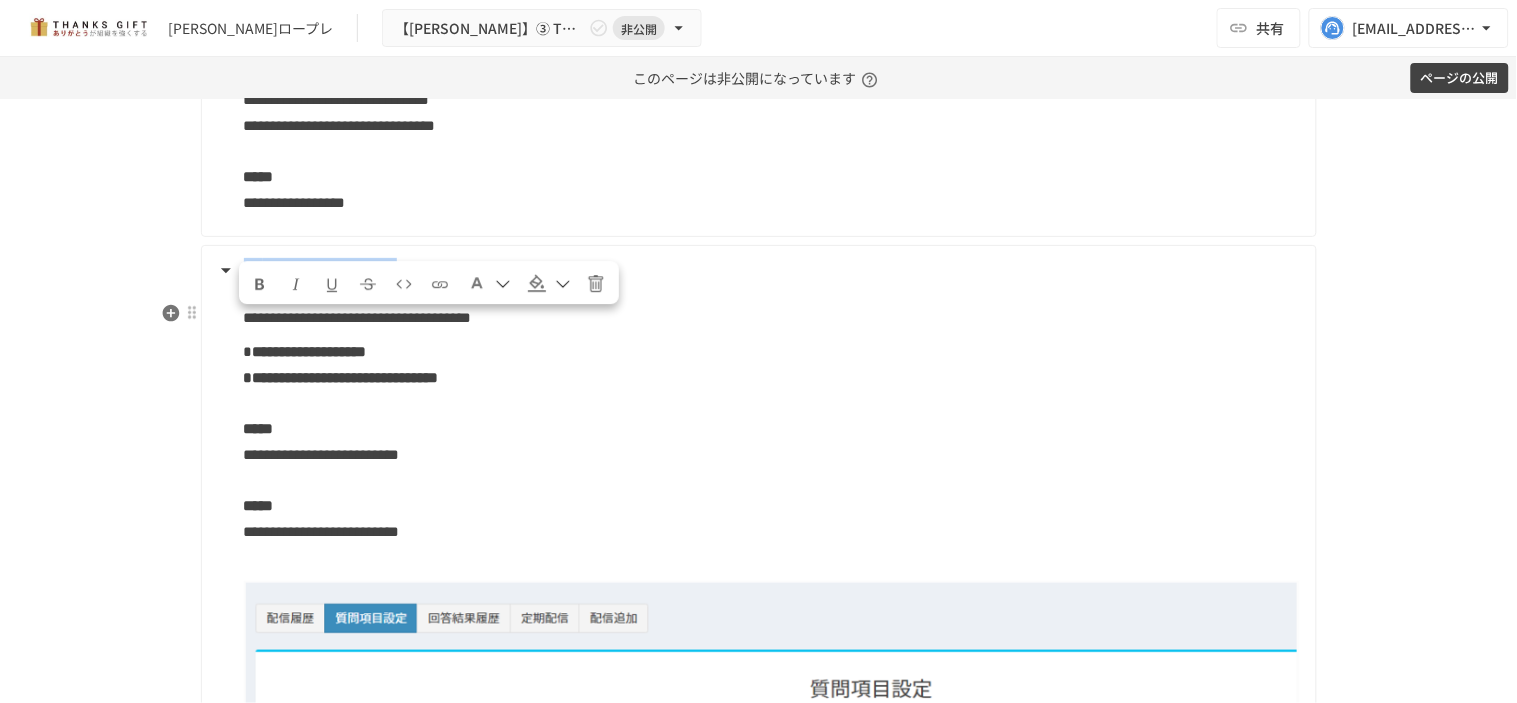 scroll, scrollTop: 12437, scrollLeft: 0, axis: vertical 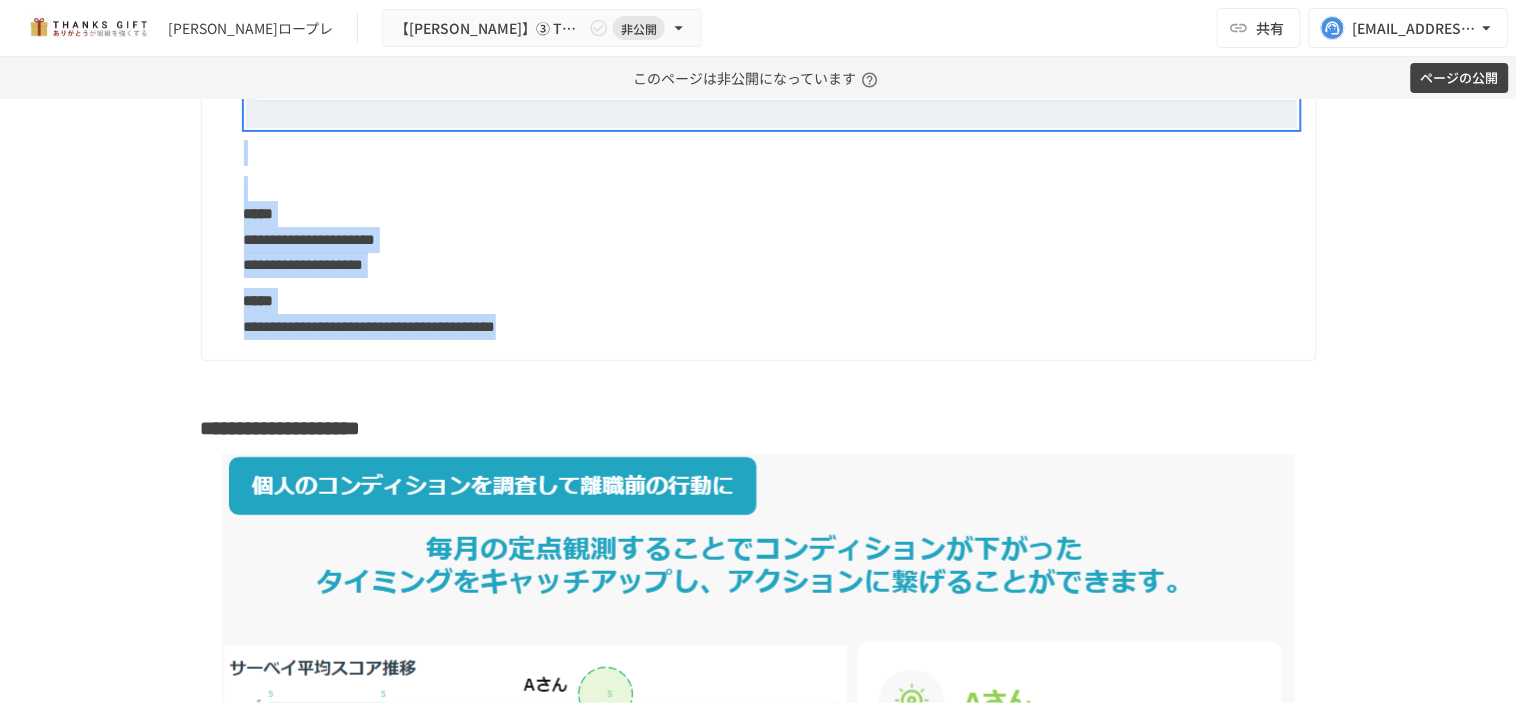 drag, startPoint x: 236, startPoint y: 373, endPoint x: 863, endPoint y: 383, distance: 627.0797 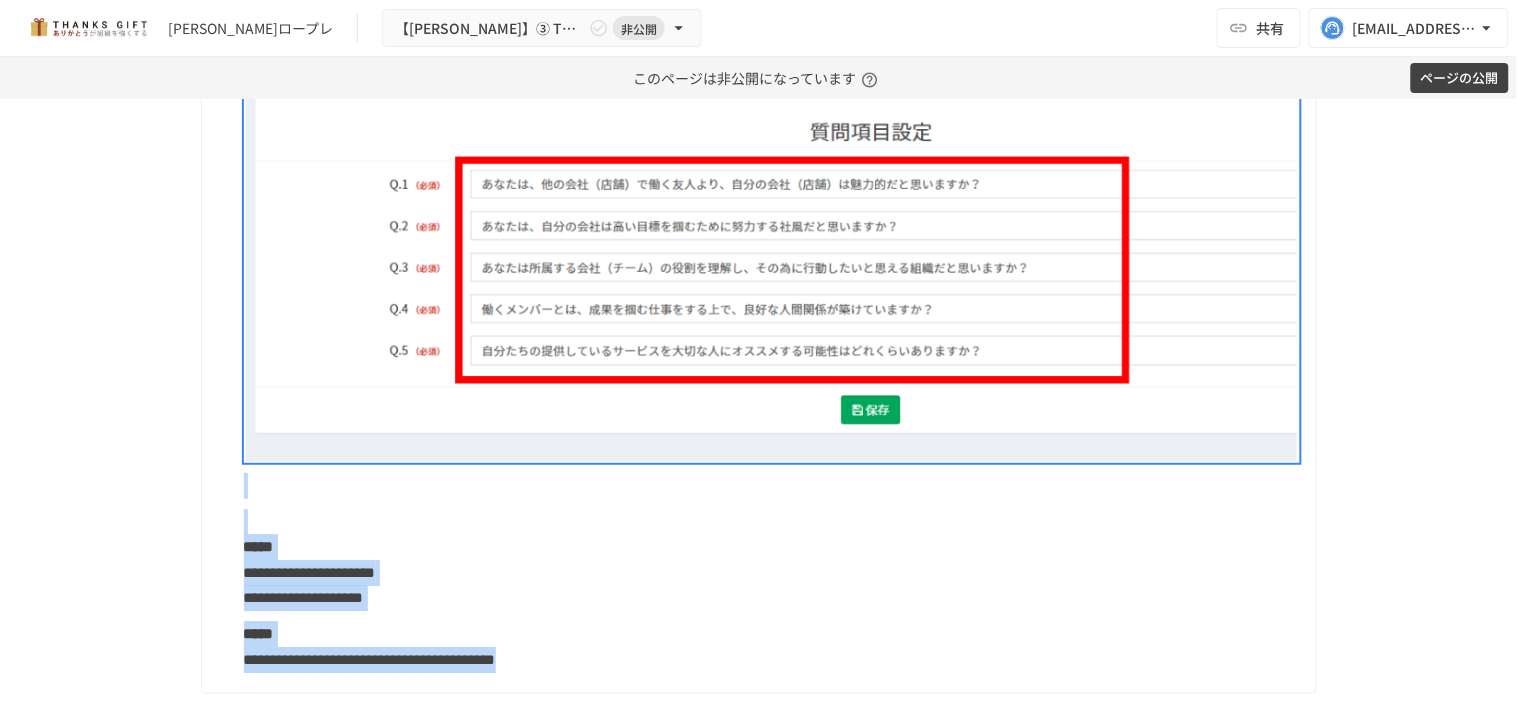 click at bounding box center [772, 243] 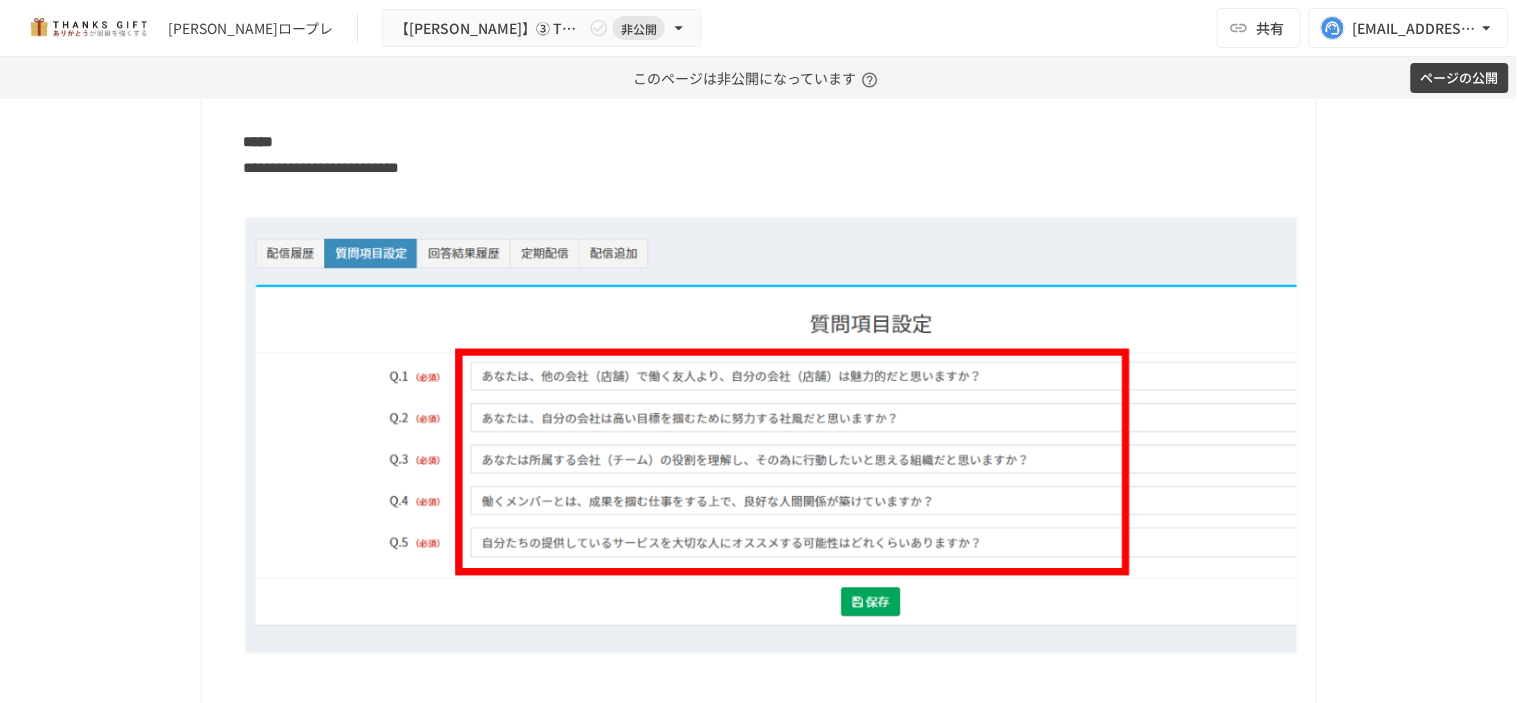 scroll, scrollTop: 12771, scrollLeft: 0, axis: vertical 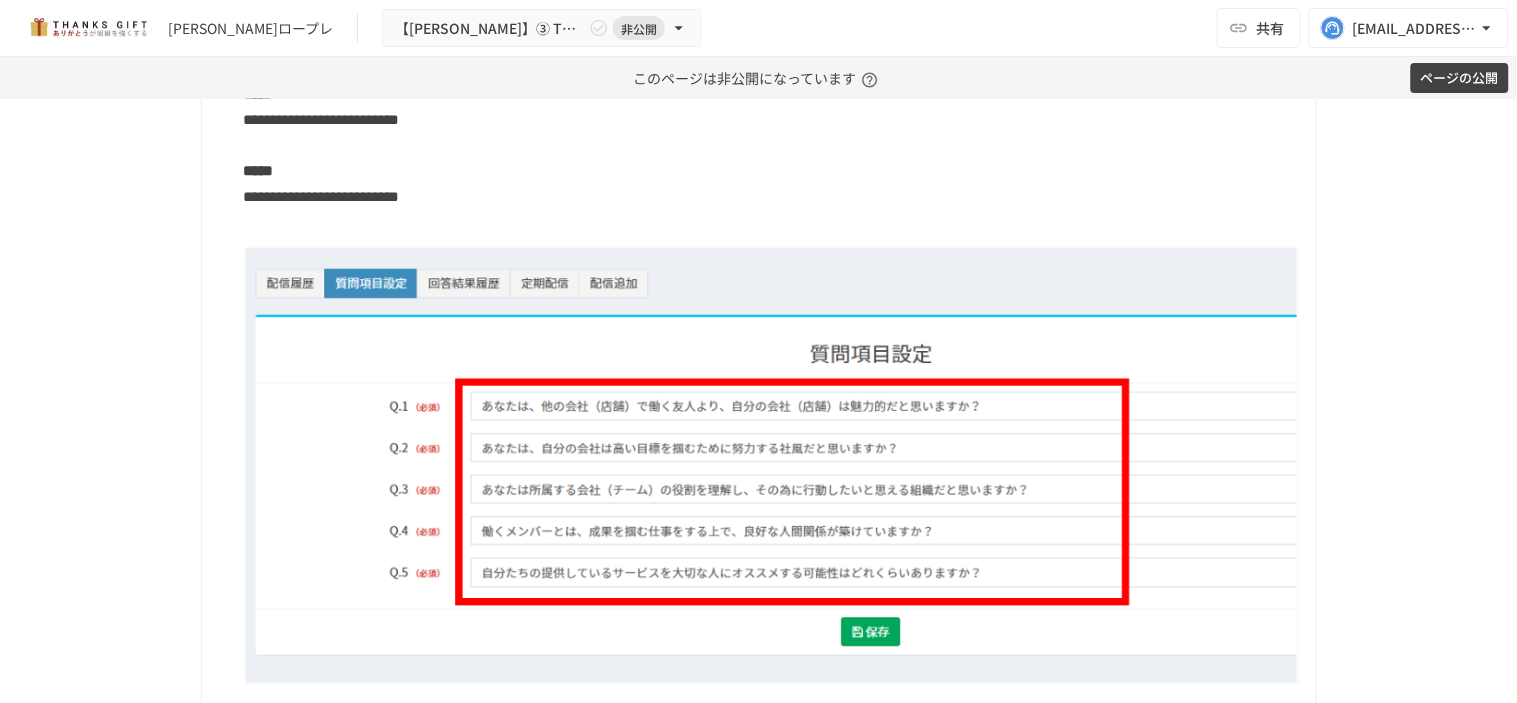 click at bounding box center [772, 465] 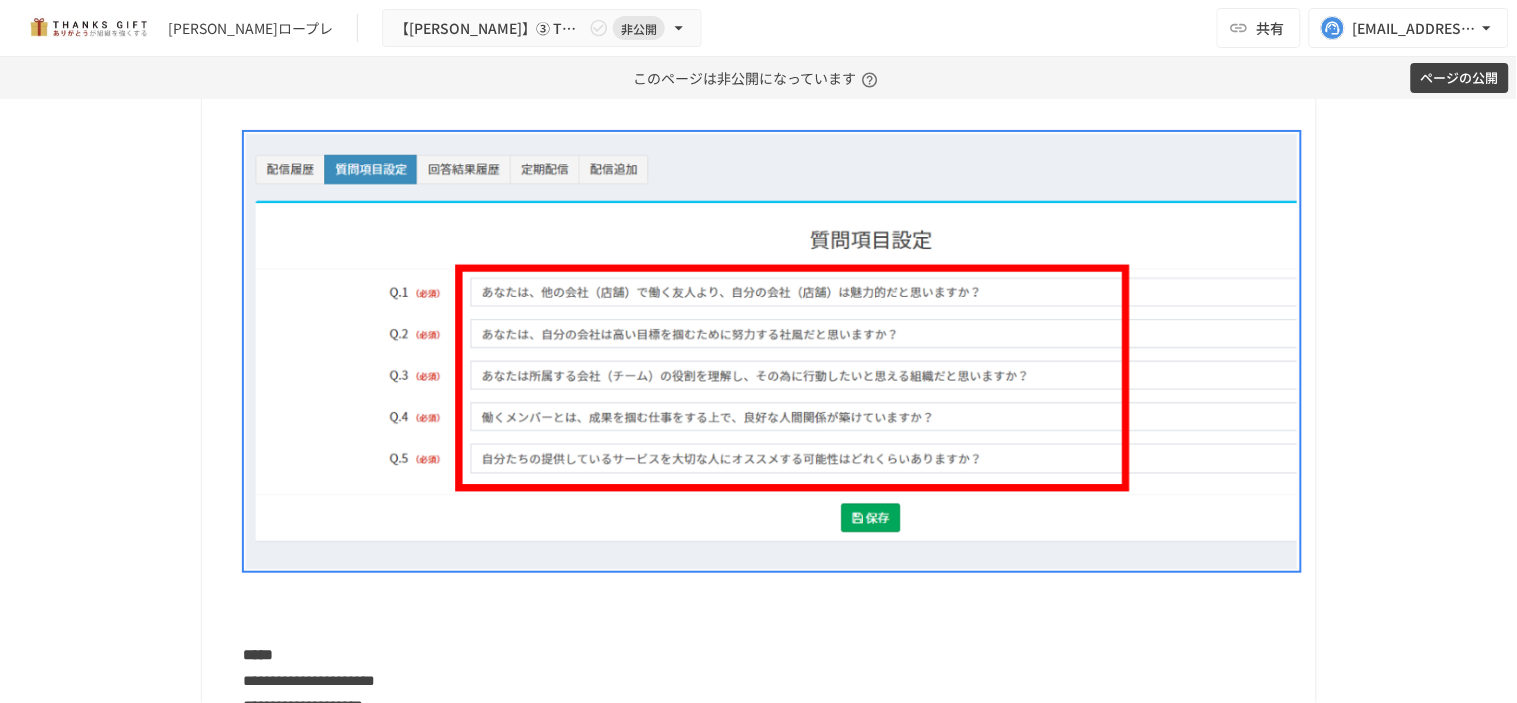 scroll, scrollTop: 12882, scrollLeft: 0, axis: vertical 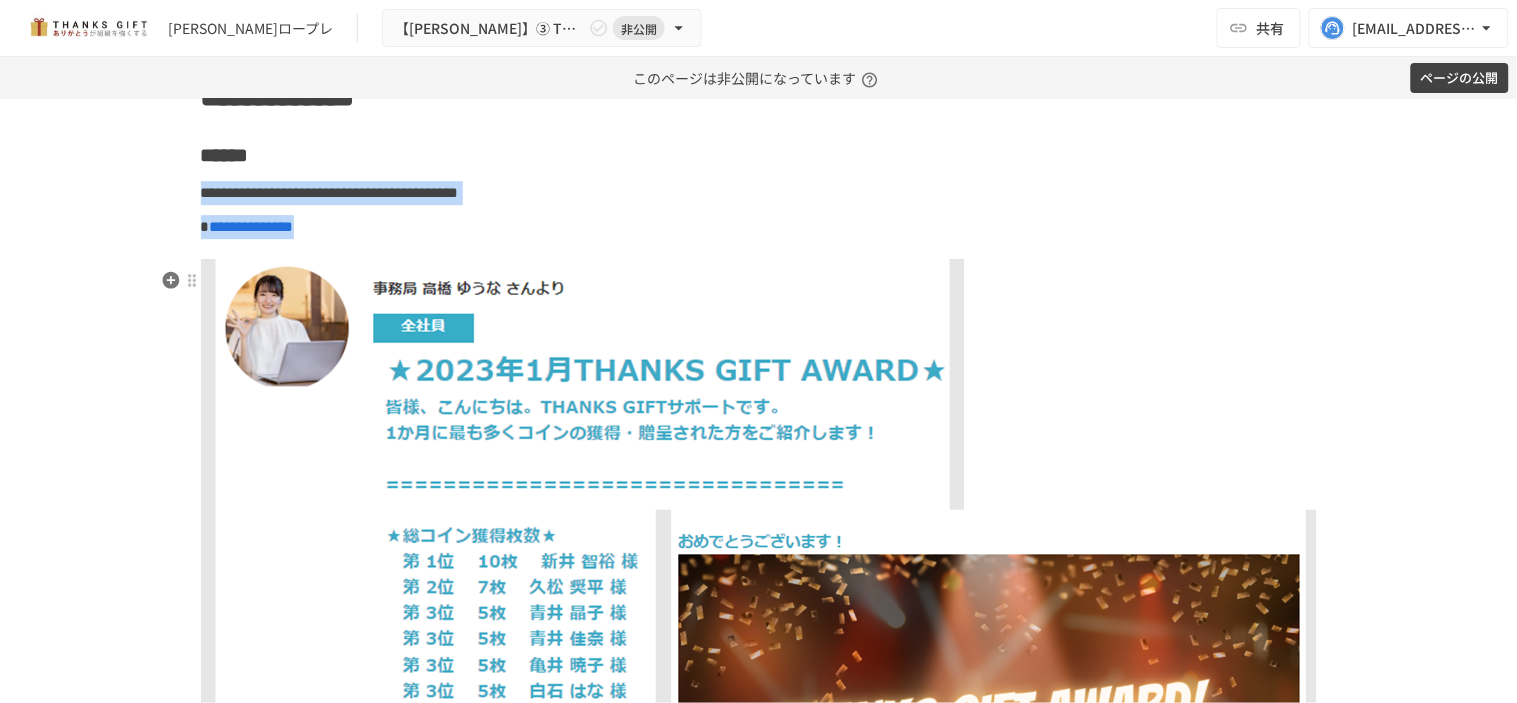 drag, startPoint x: 194, startPoint y: 248, endPoint x: 427, endPoint y: 295, distance: 237.69308 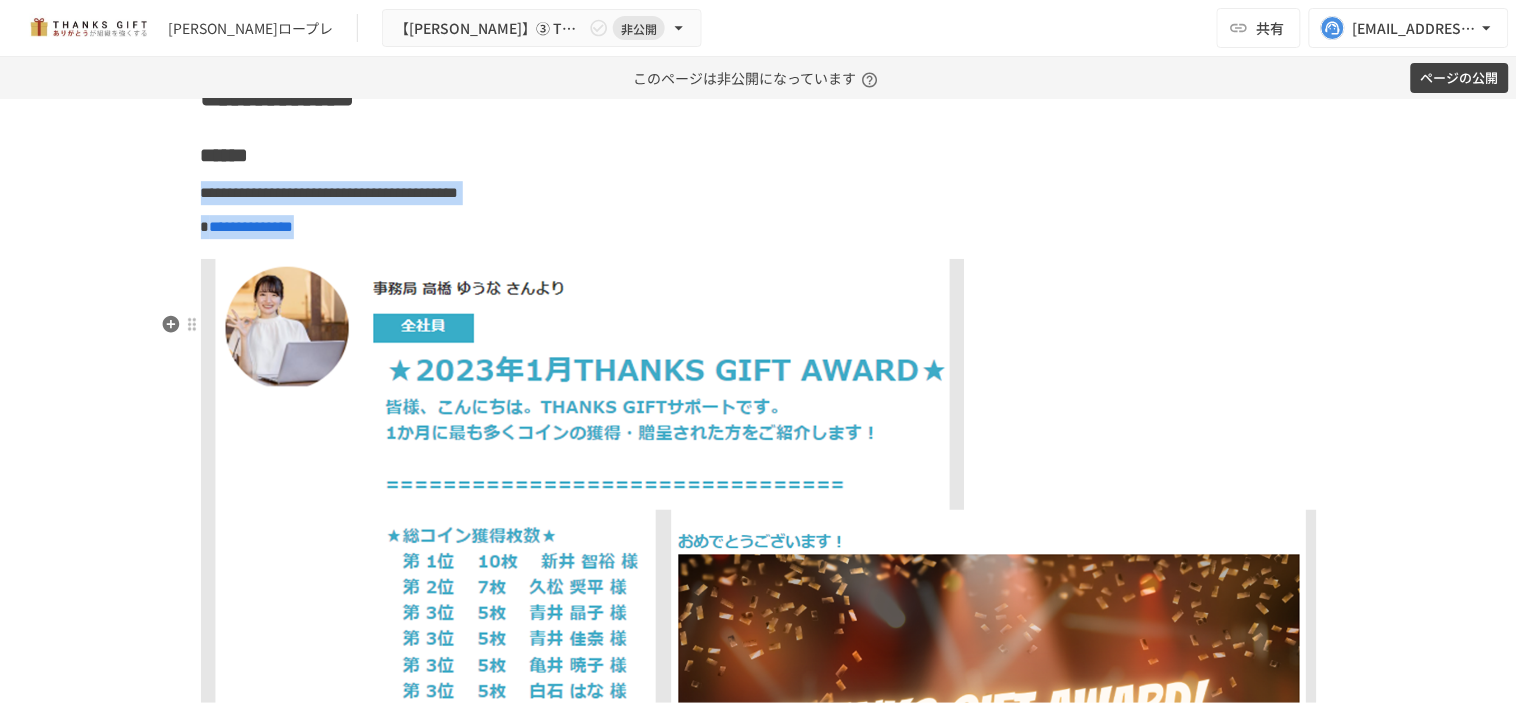 click at bounding box center [759, 574] 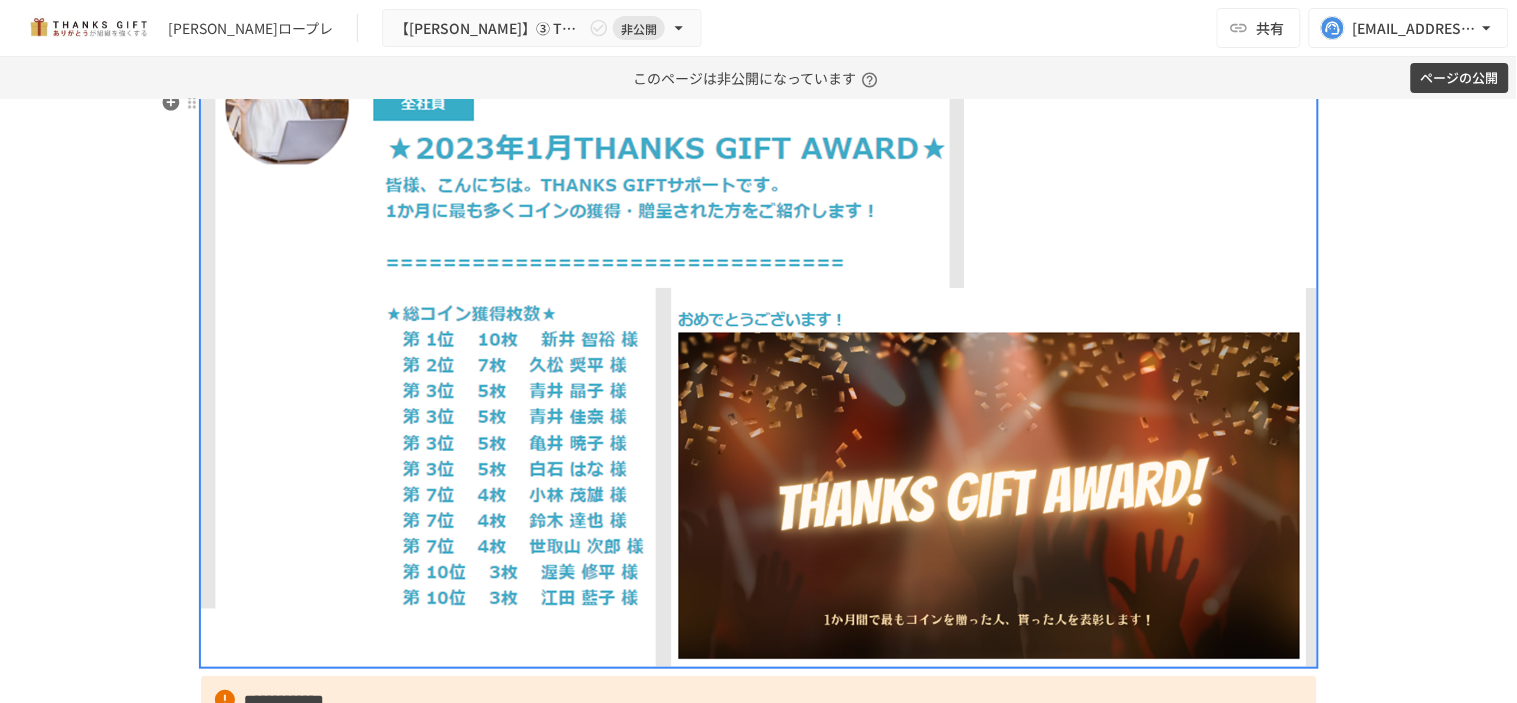 scroll, scrollTop: 9660, scrollLeft: 0, axis: vertical 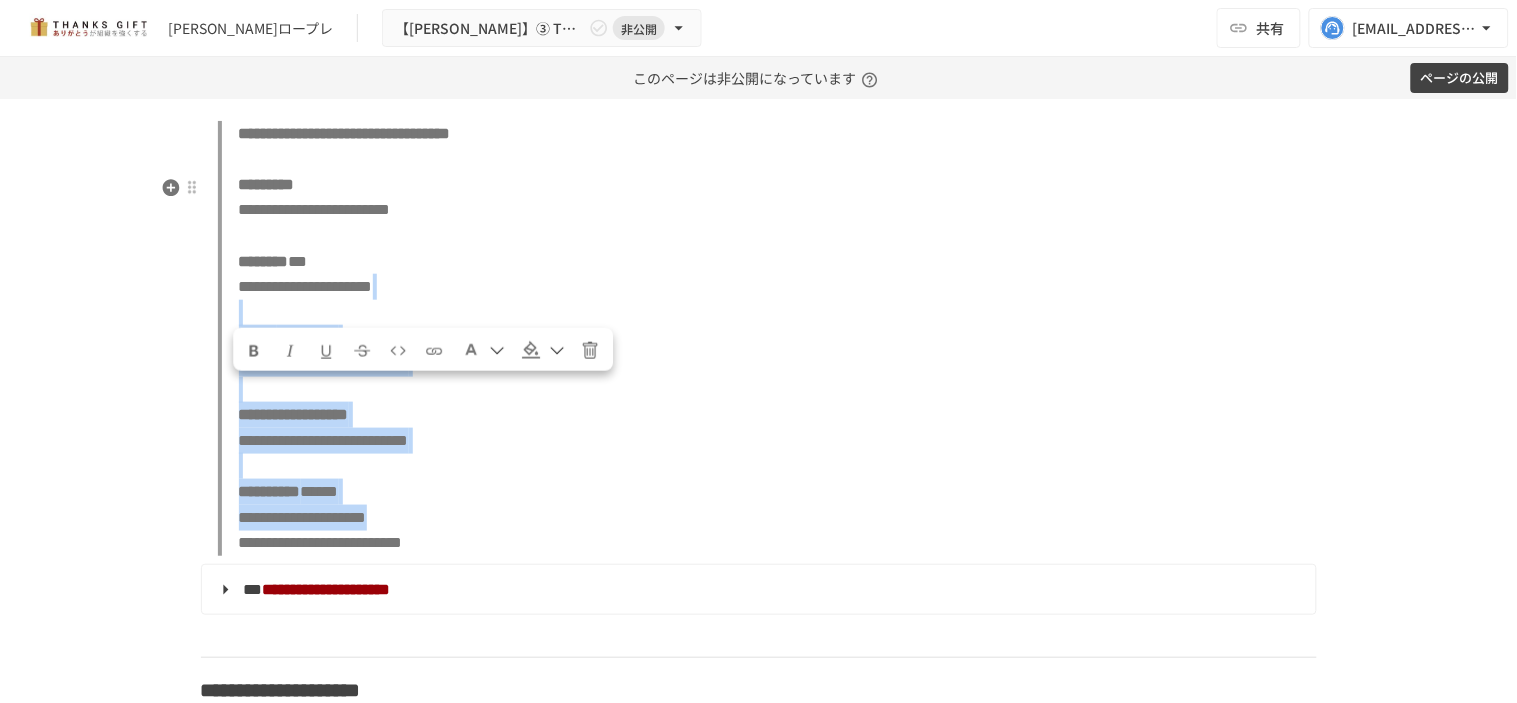 drag, startPoint x: 205, startPoint y: 301, endPoint x: 645, endPoint y: 528, distance: 495.10504 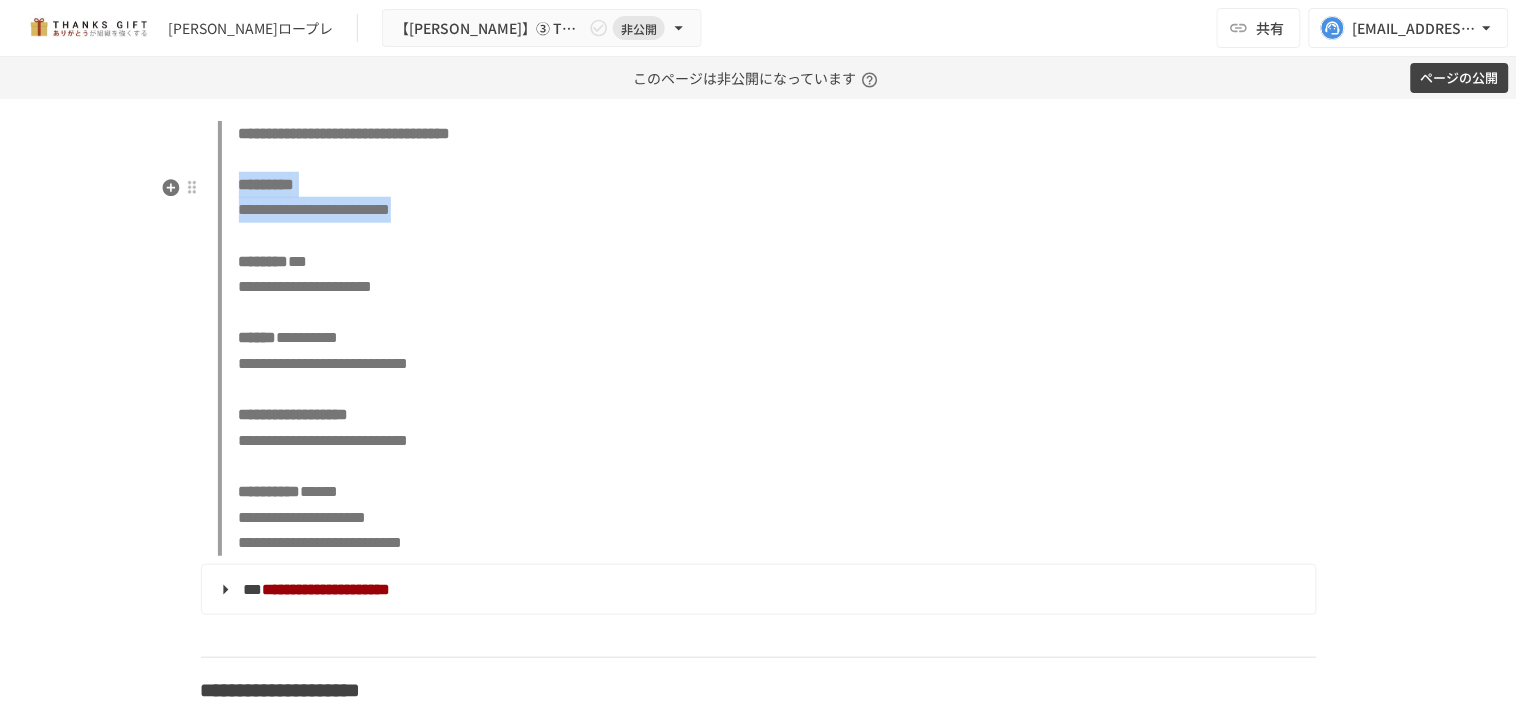 drag, startPoint x: 627, startPoint y: 252, endPoint x: 527, endPoint y: 208, distance: 109.252 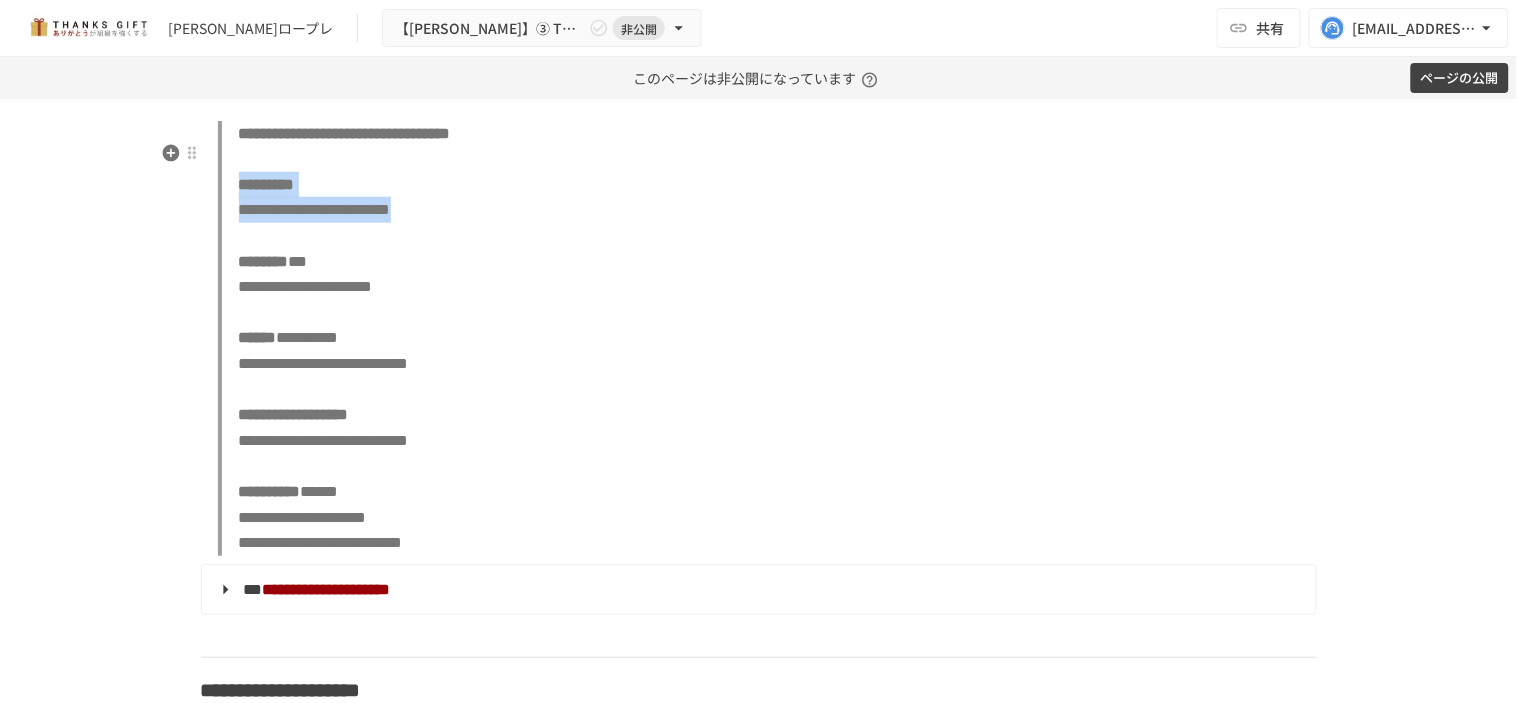scroll, scrollTop: 10084, scrollLeft: 0, axis: vertical 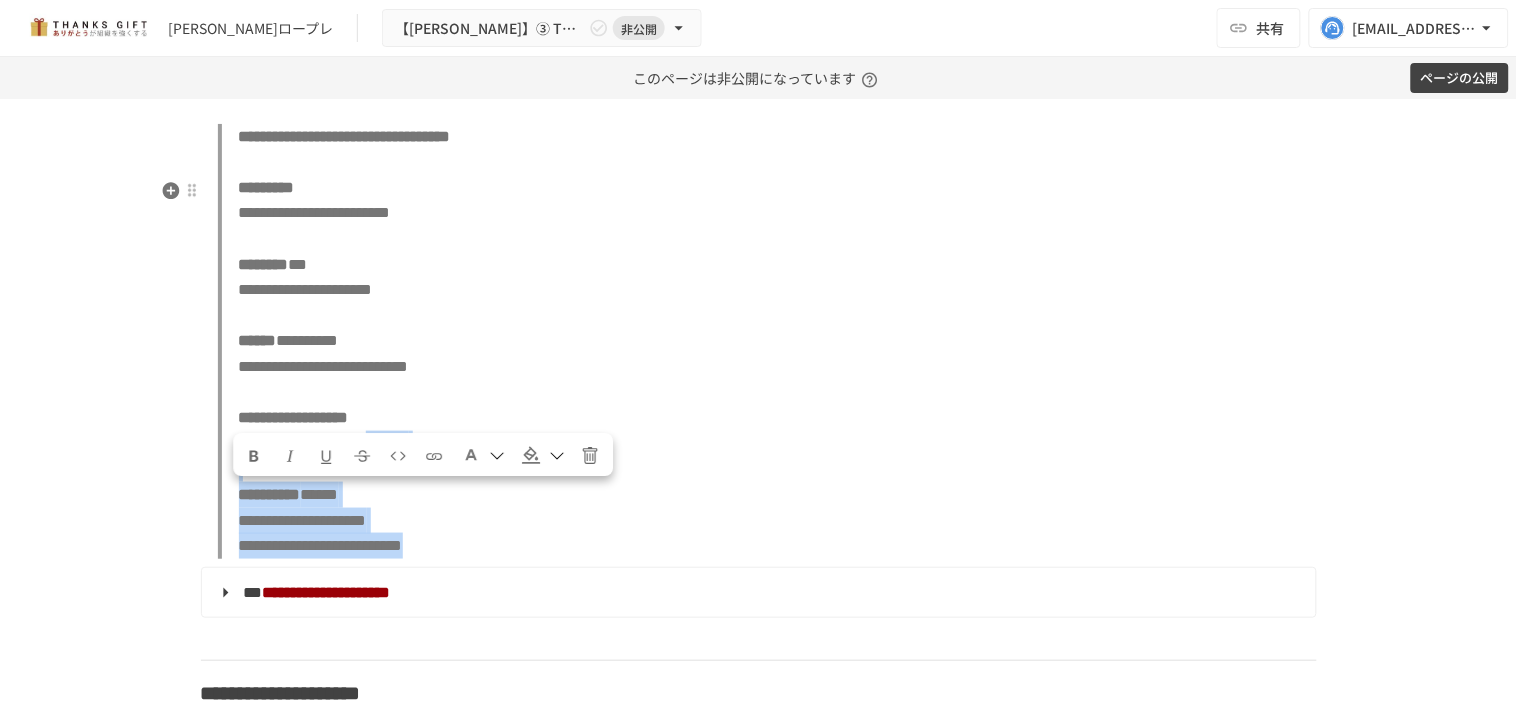 drag, startPoint x: 211, startPoint y: 206, endPoint x: 687, endPoint y: 600, distance: 617.90936 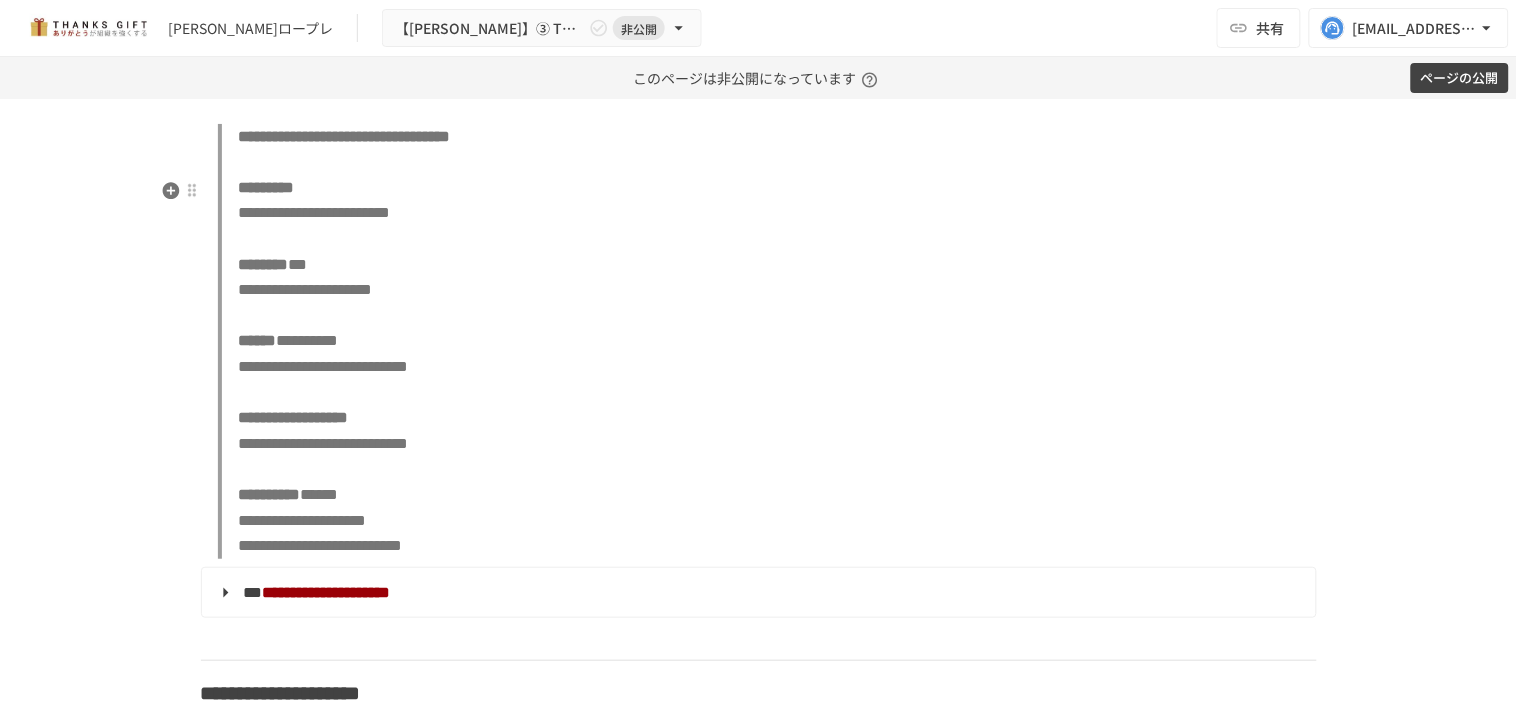 click on "**********" at bounding box center [767, 341] 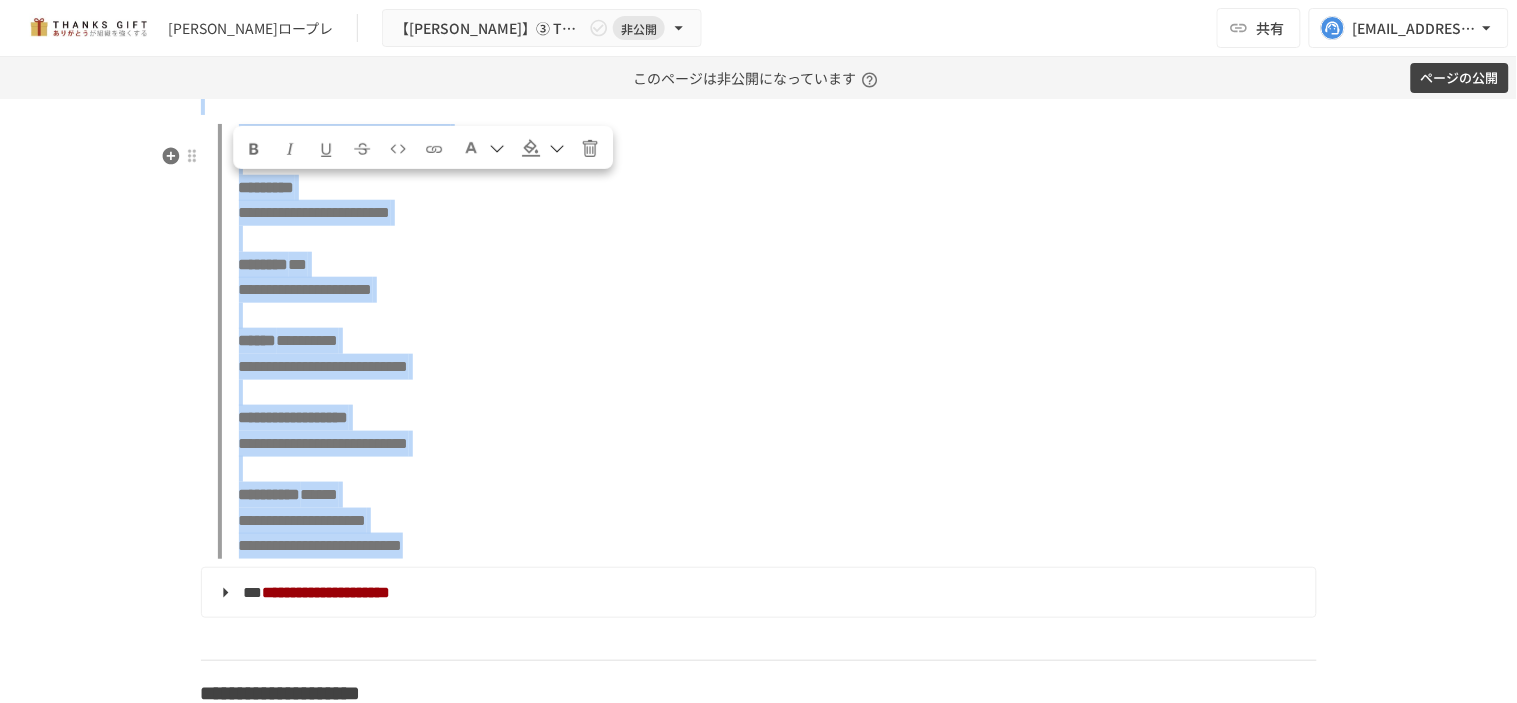 scroll, scrollTop: 10081, scrollLeft: 0, axis: vertical 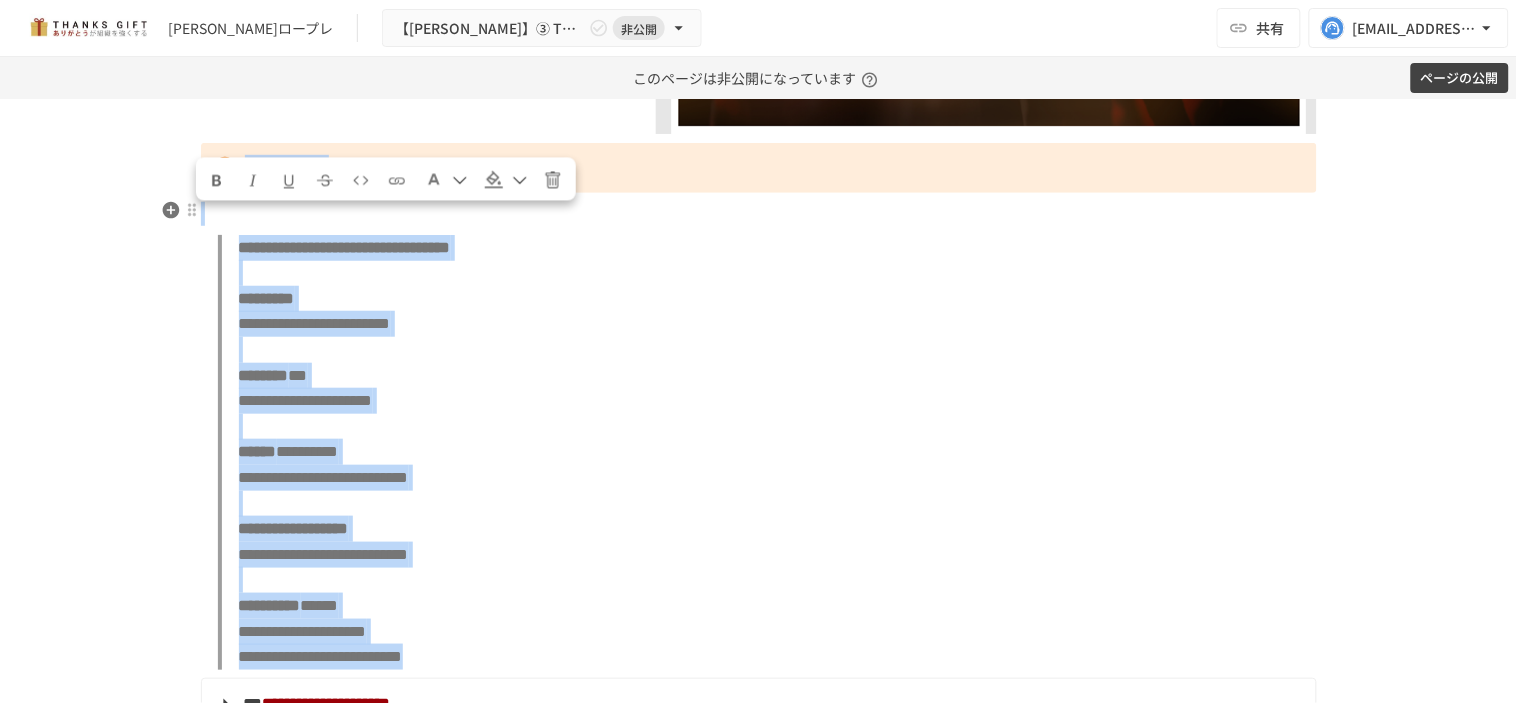 drag, startPoint x: 646, startPoint y: 607, endPoint x: 232, endPoint y: 215, distance: 570.1403 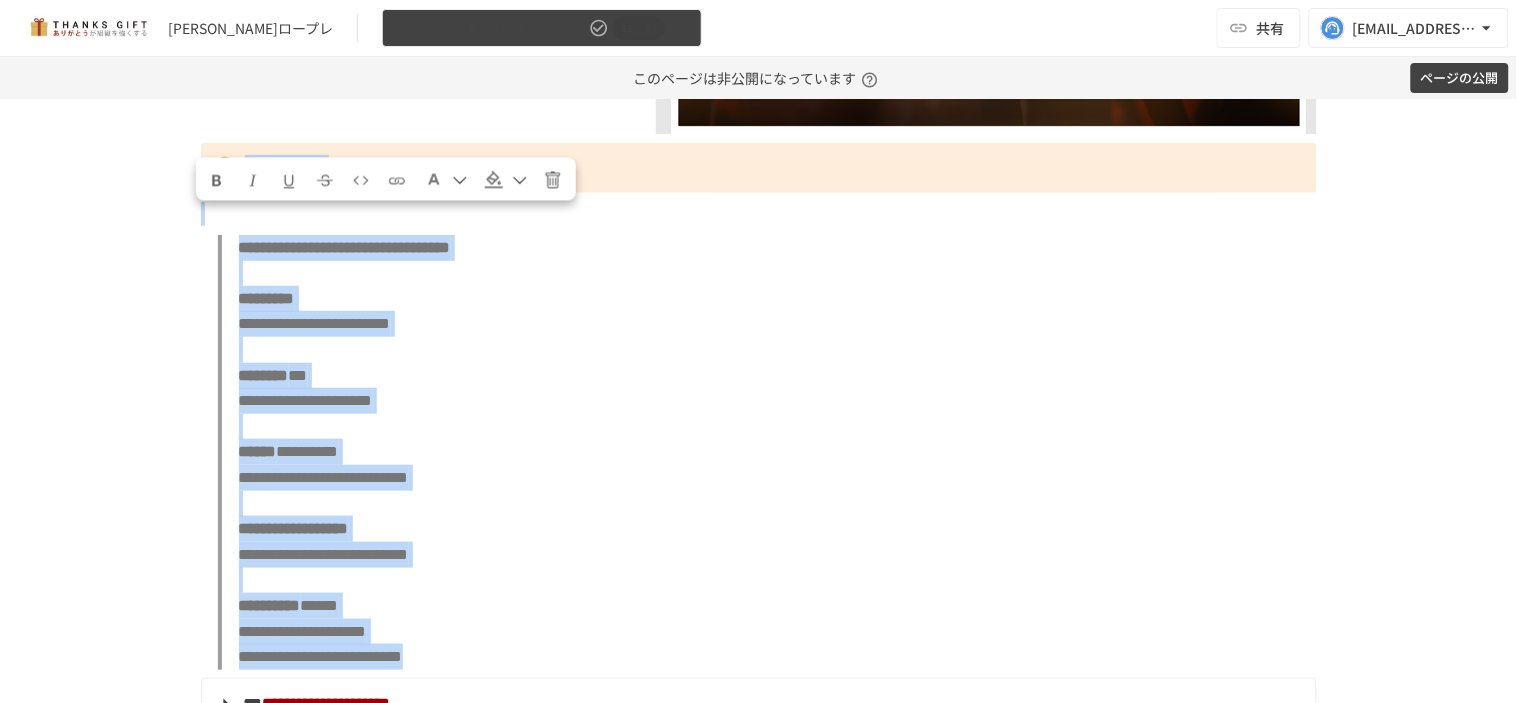 click 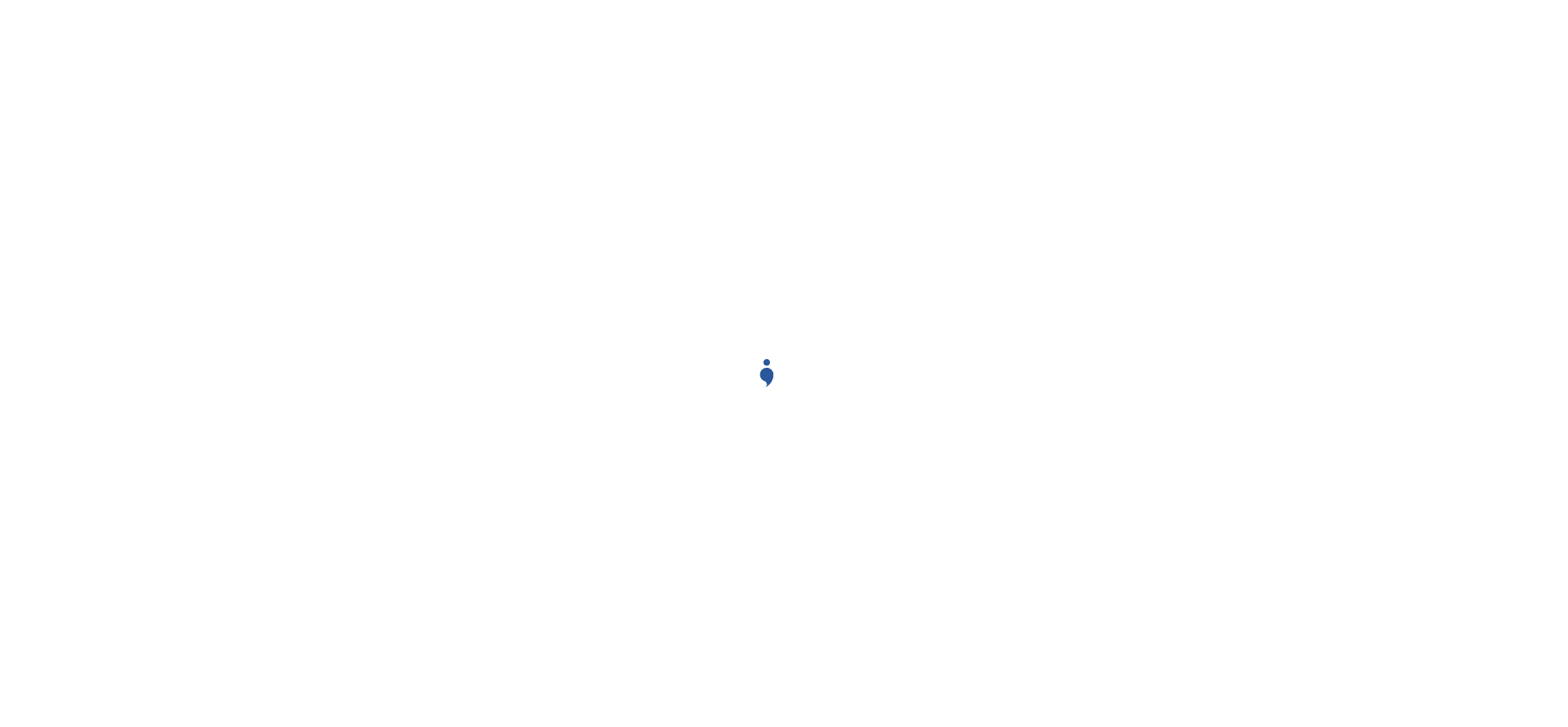 scroll, scrollTop: 0, scrollLeft: 0, axis: both 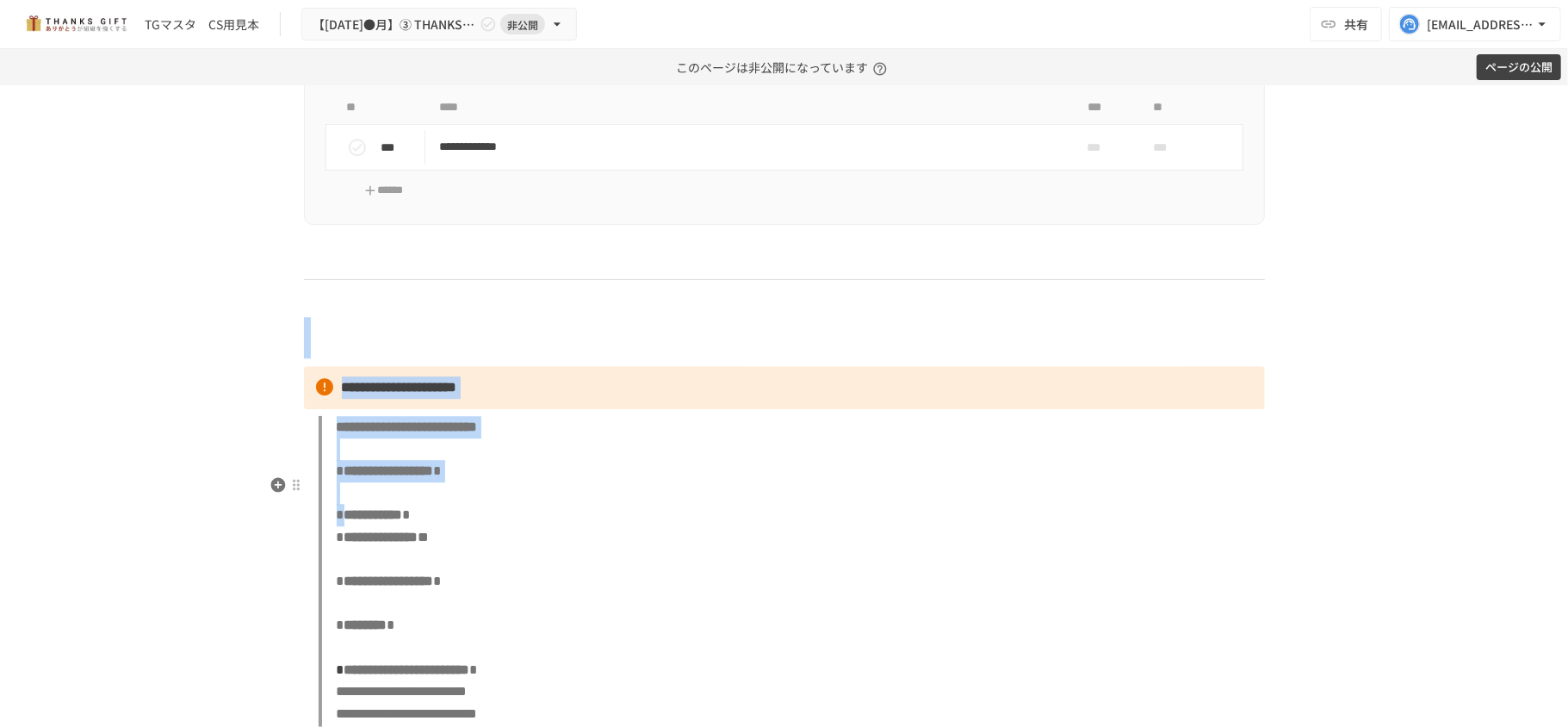 drag, startPoint x: 332, startPoint y: 359, endPoint x: 343, endPoint y: 580, distance: 221.27359 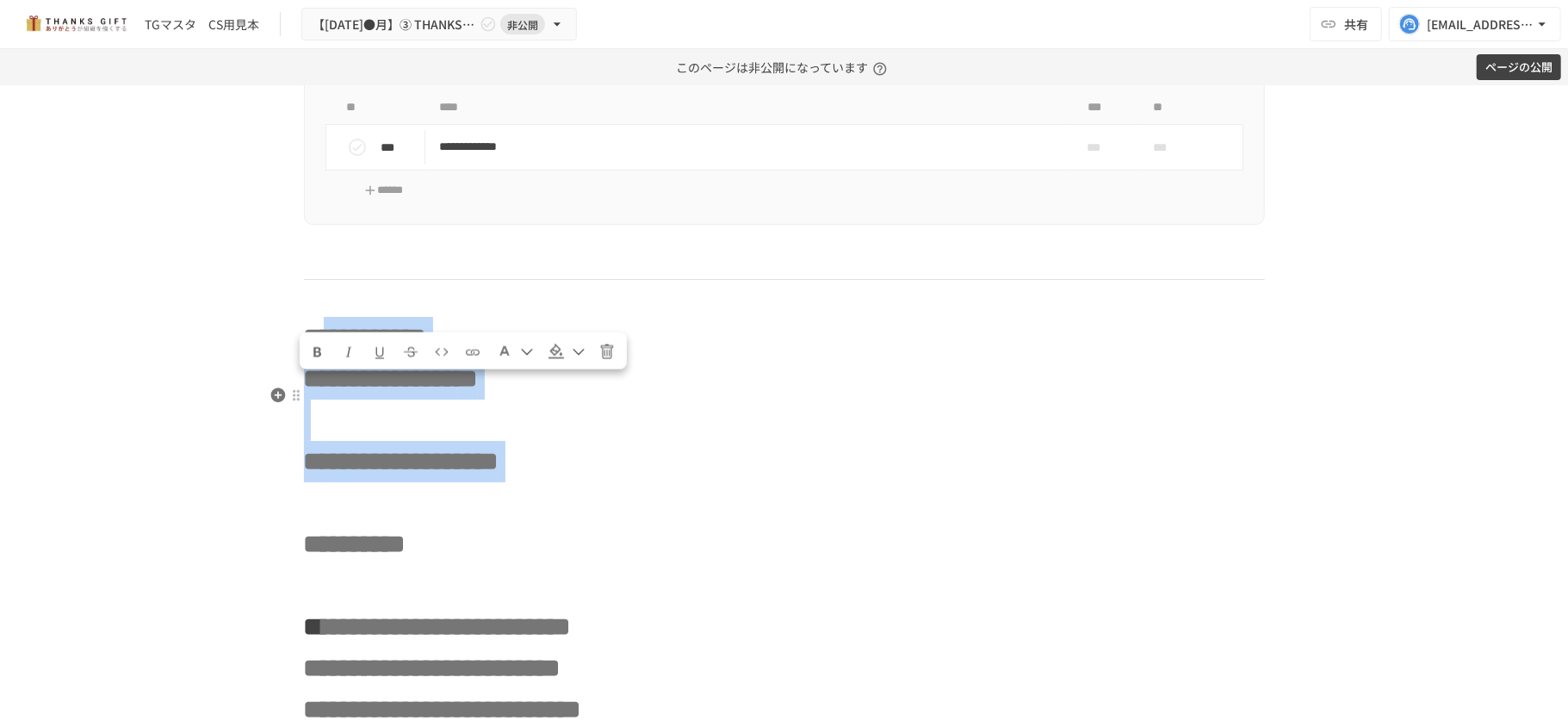 drag, startPoint x: 338, startPoint y: 359, endPoint x: 373, endPoint y: 558, distance: 202.05445 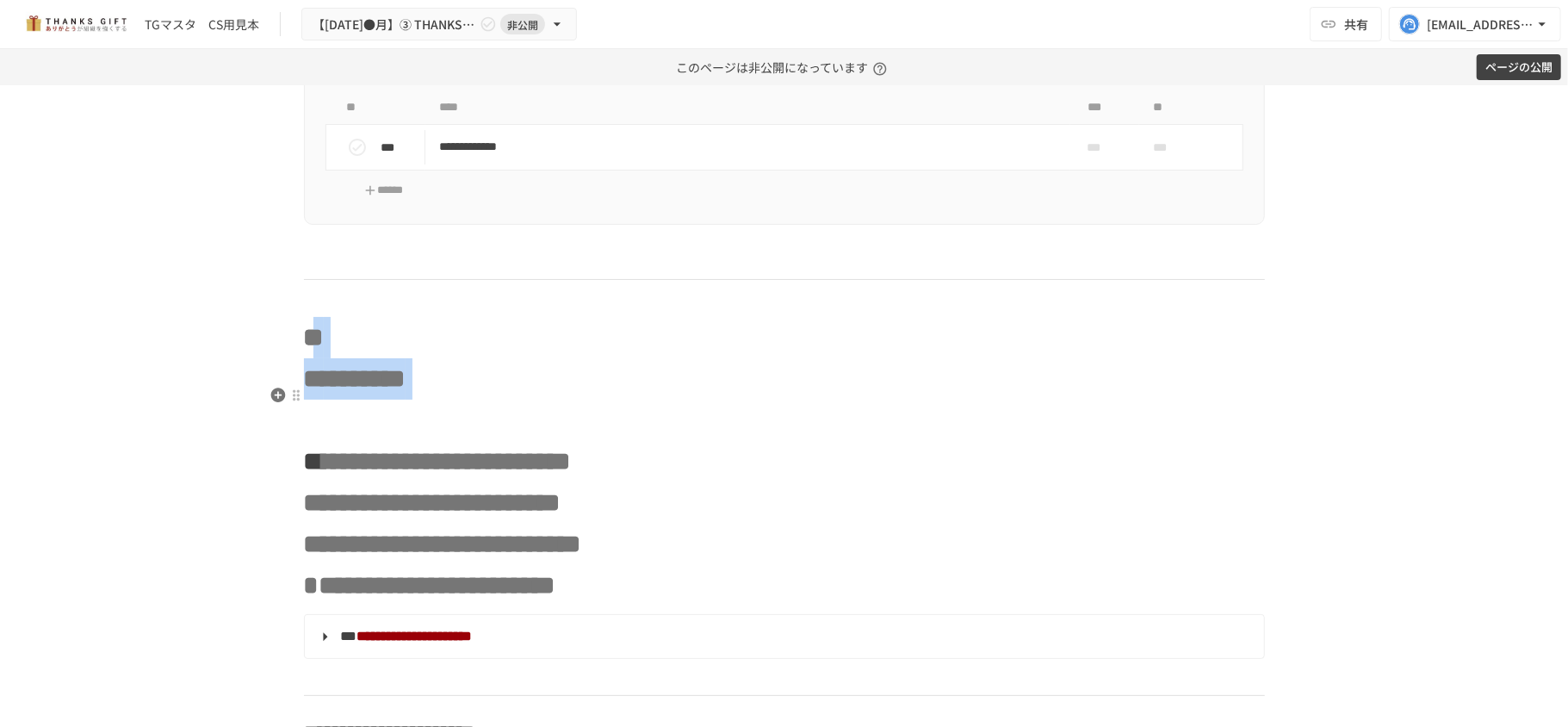 drag, startPoint x: 318, startPoint y: 374, endPoint x: 503, endPoint y: 480, distance: 213.2159 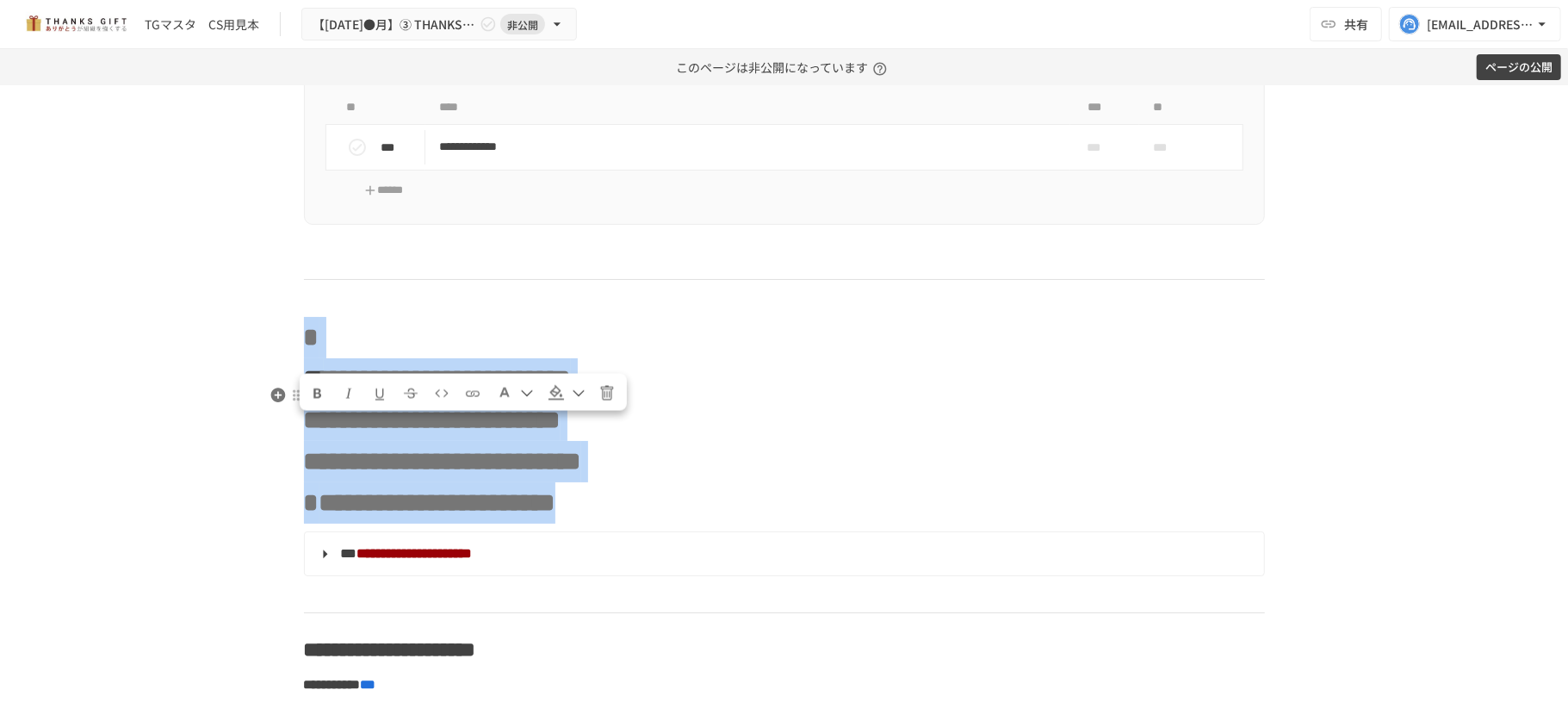 drag, startPoint x: 311, startPoint y: 373, endPoint x: 913, endPoint y: 579, distance: 636.27 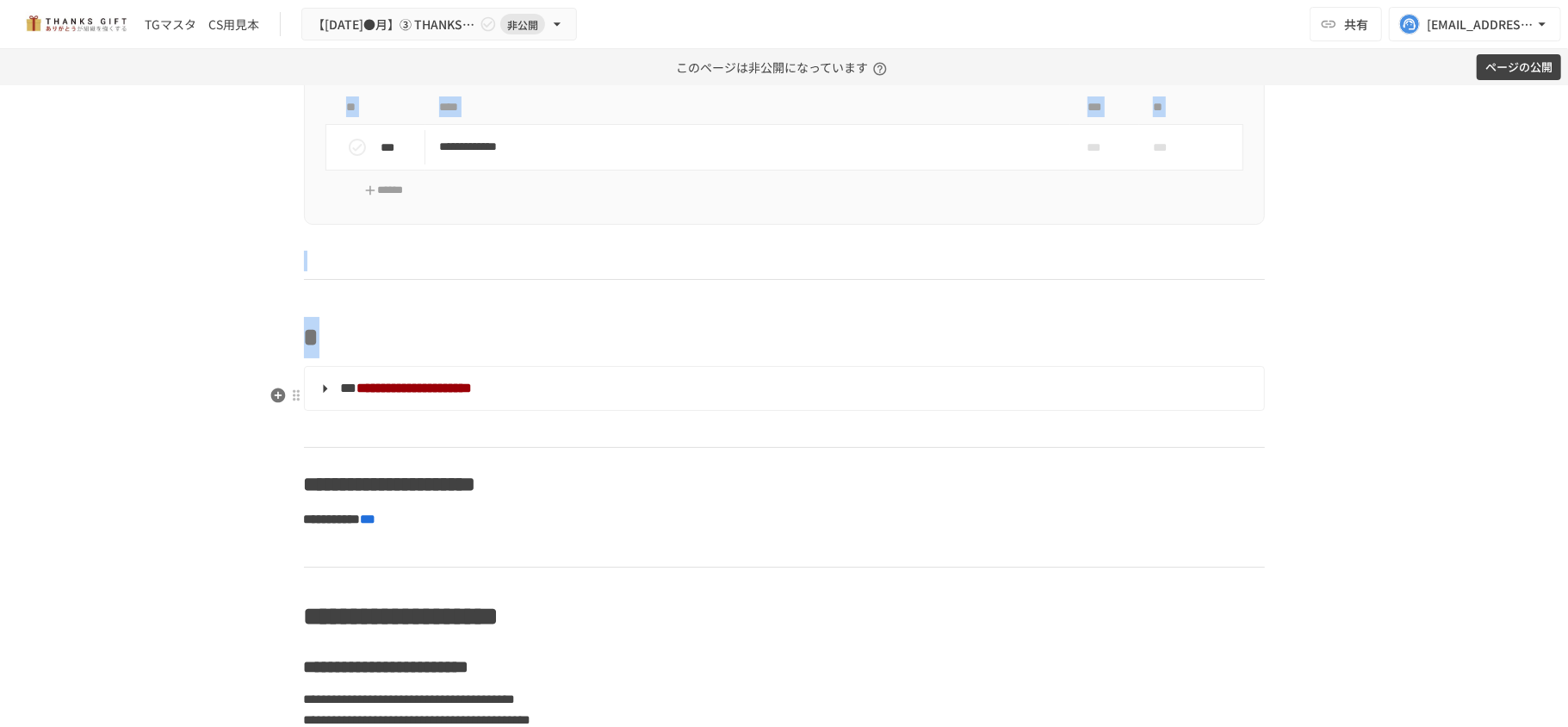 drag, startPoint x: 332, startPoint y: 401, endPoint x: 270, endPoint y: 401, distance: 62 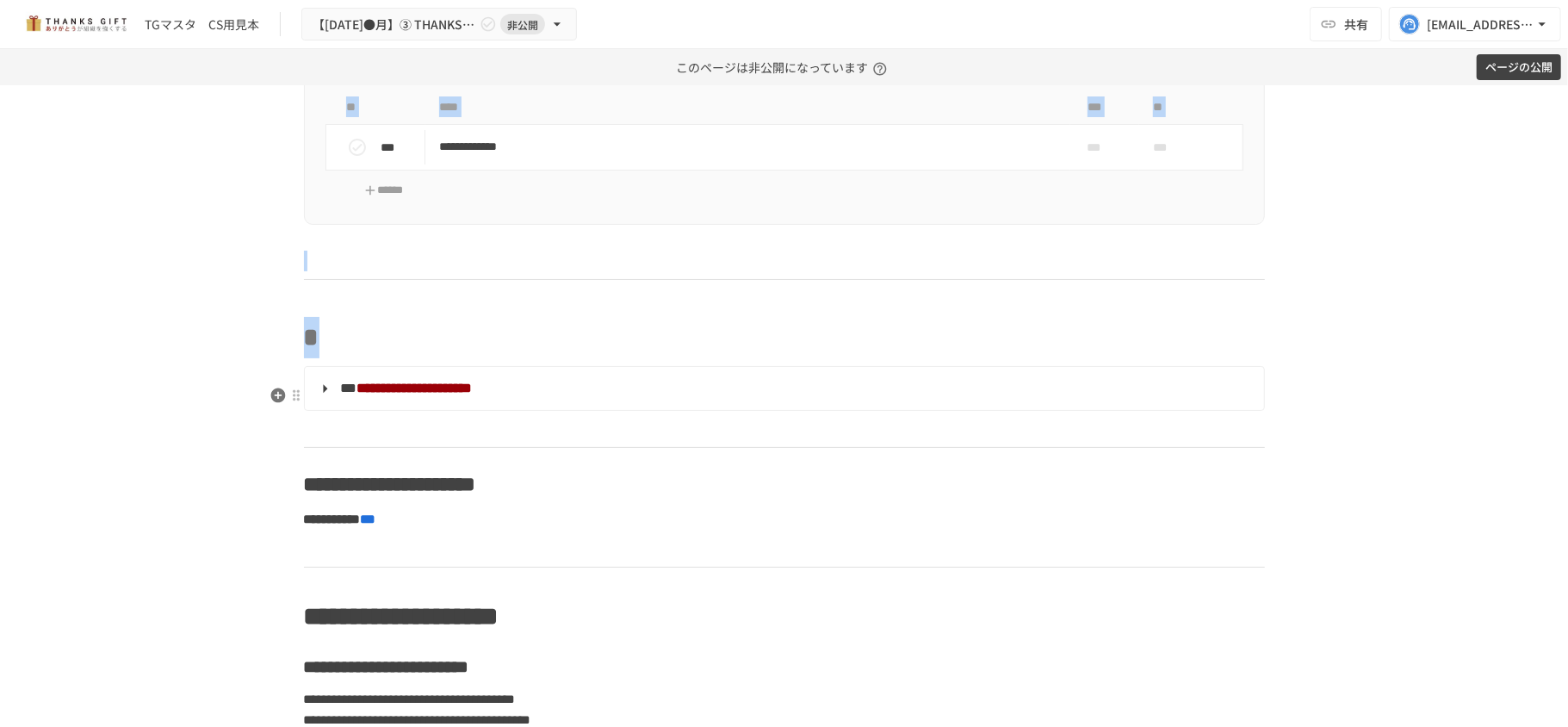 click on "*" at bounding box center (784, 338) 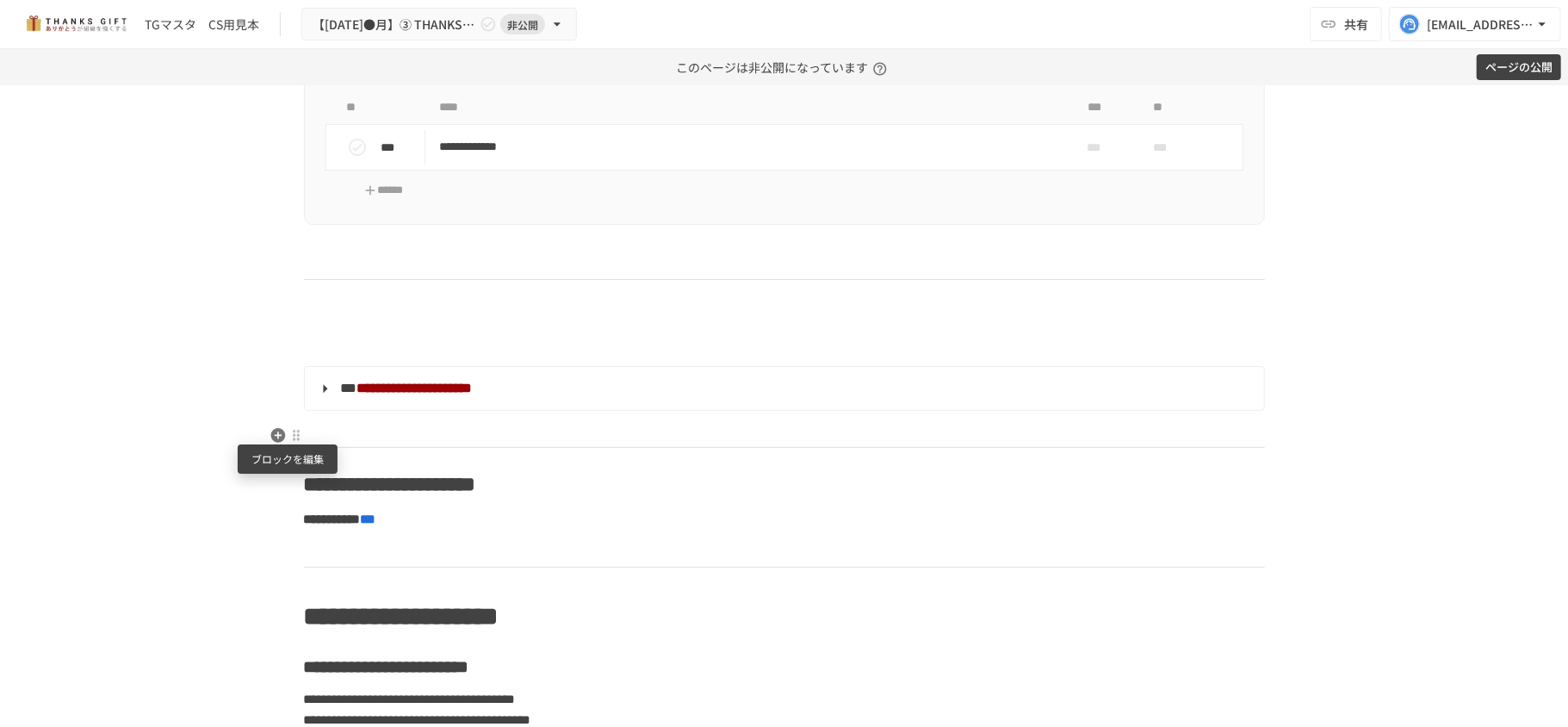 click at bounding box center (296, 435) 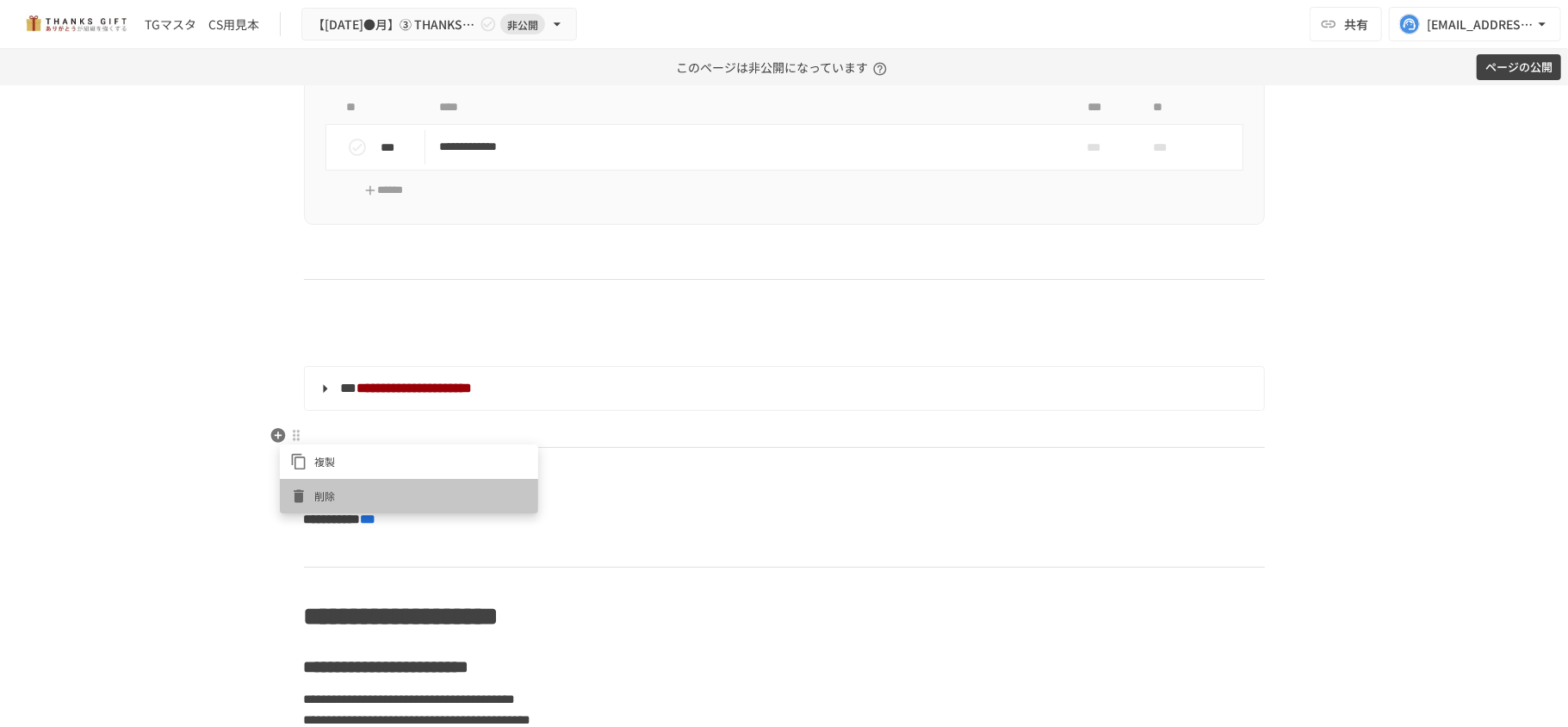 click on "削除" at bounding box center [421, 495] 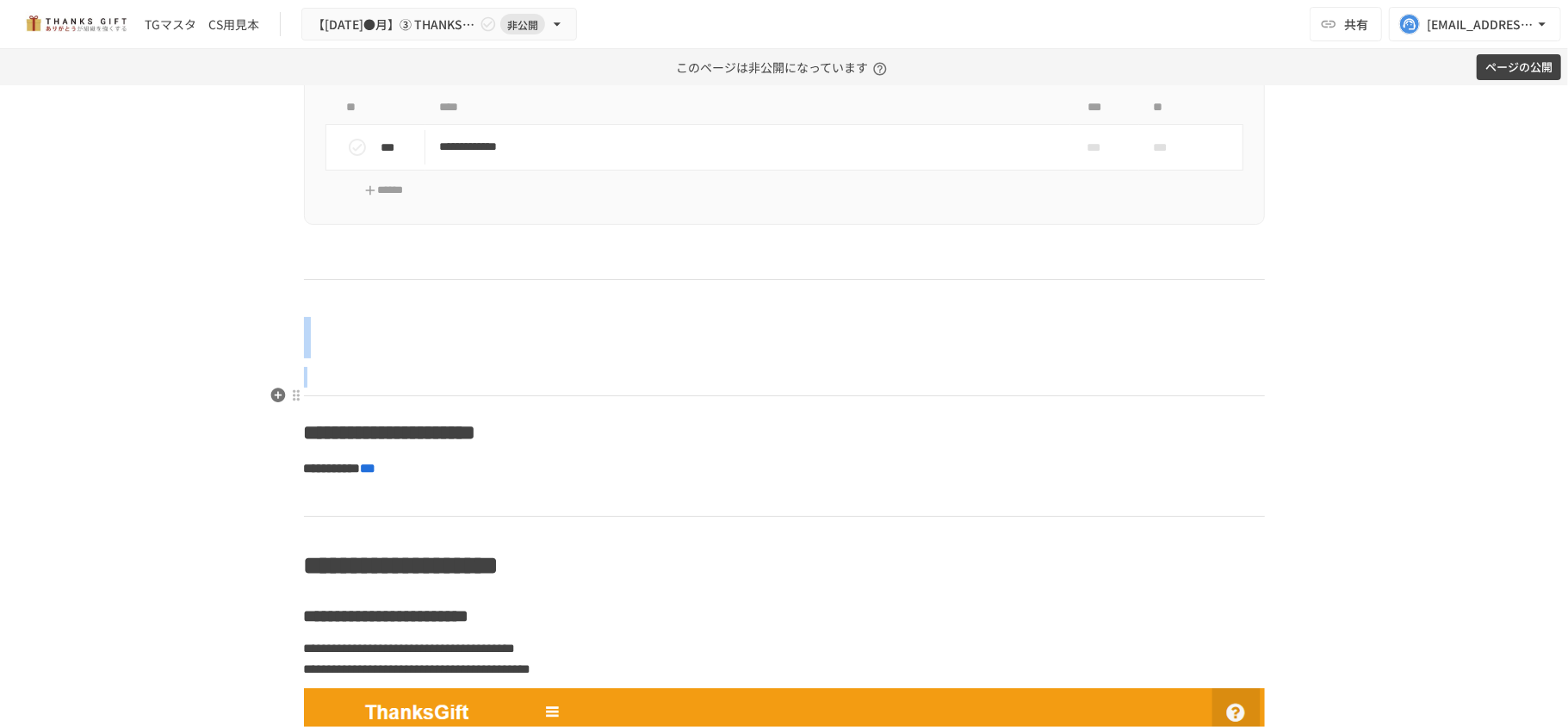 drag, startPoint x: 325, startPoint y: 431, endPoint x: 310, endPoint y: 360, distance: 72.56721 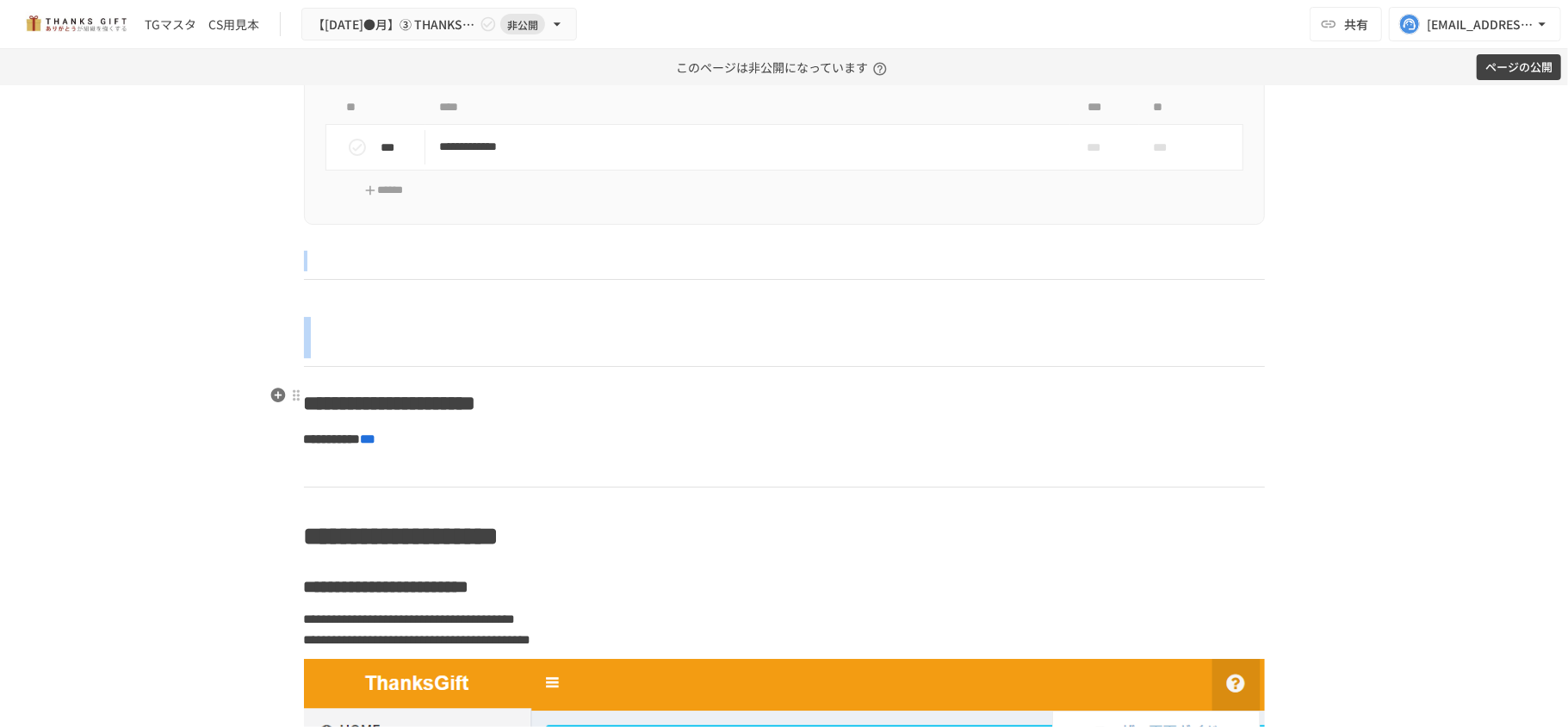 drag, startPoint x: 311, startPoint y: 332, endPoint x: 313, endPoint y: 370, distance: 38.052595 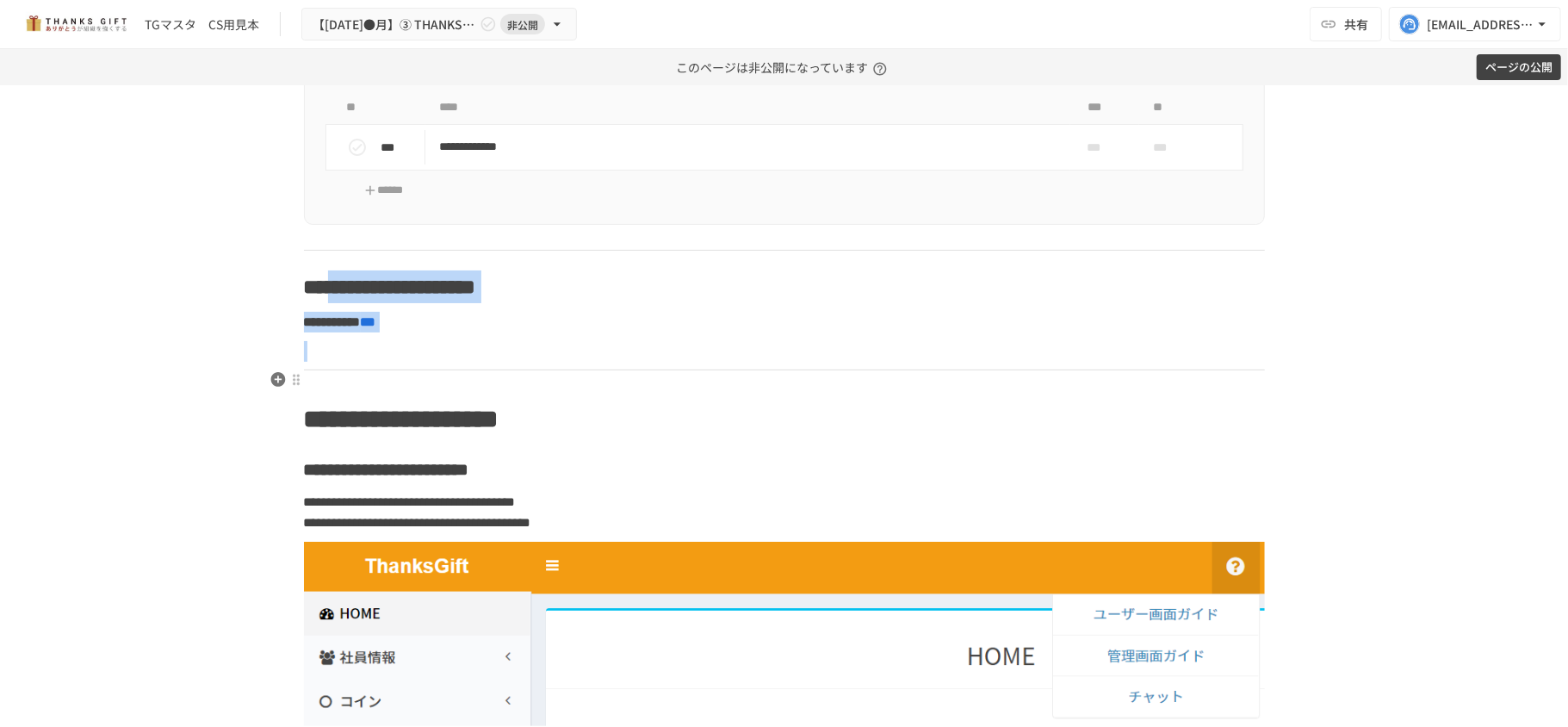 drag, startPoint x: 322, startPoint y: 321, endPoint x: 356, endPoint y: 397, distance: 83.25863 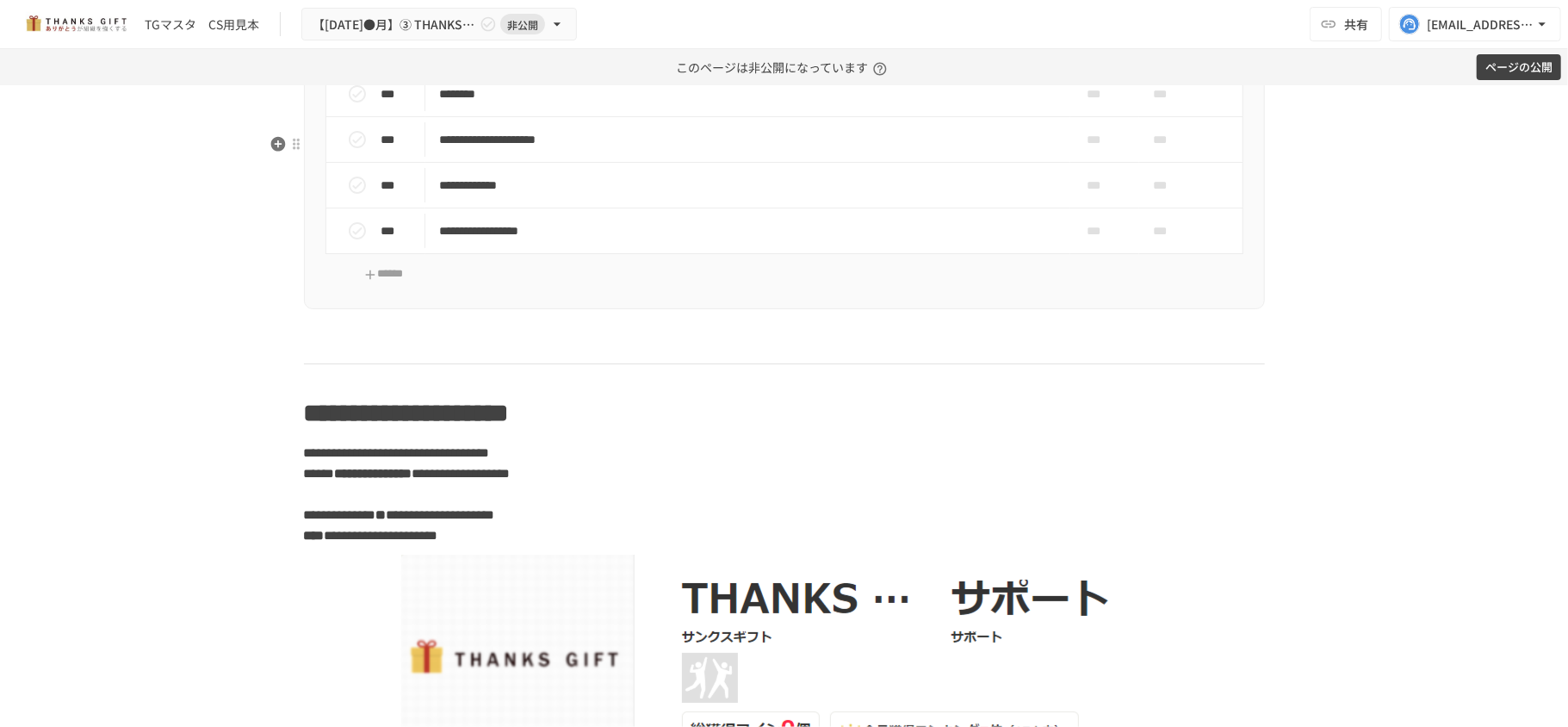 scroll, scrollTop: 14230, scrollLeft: 0, axis: vertical 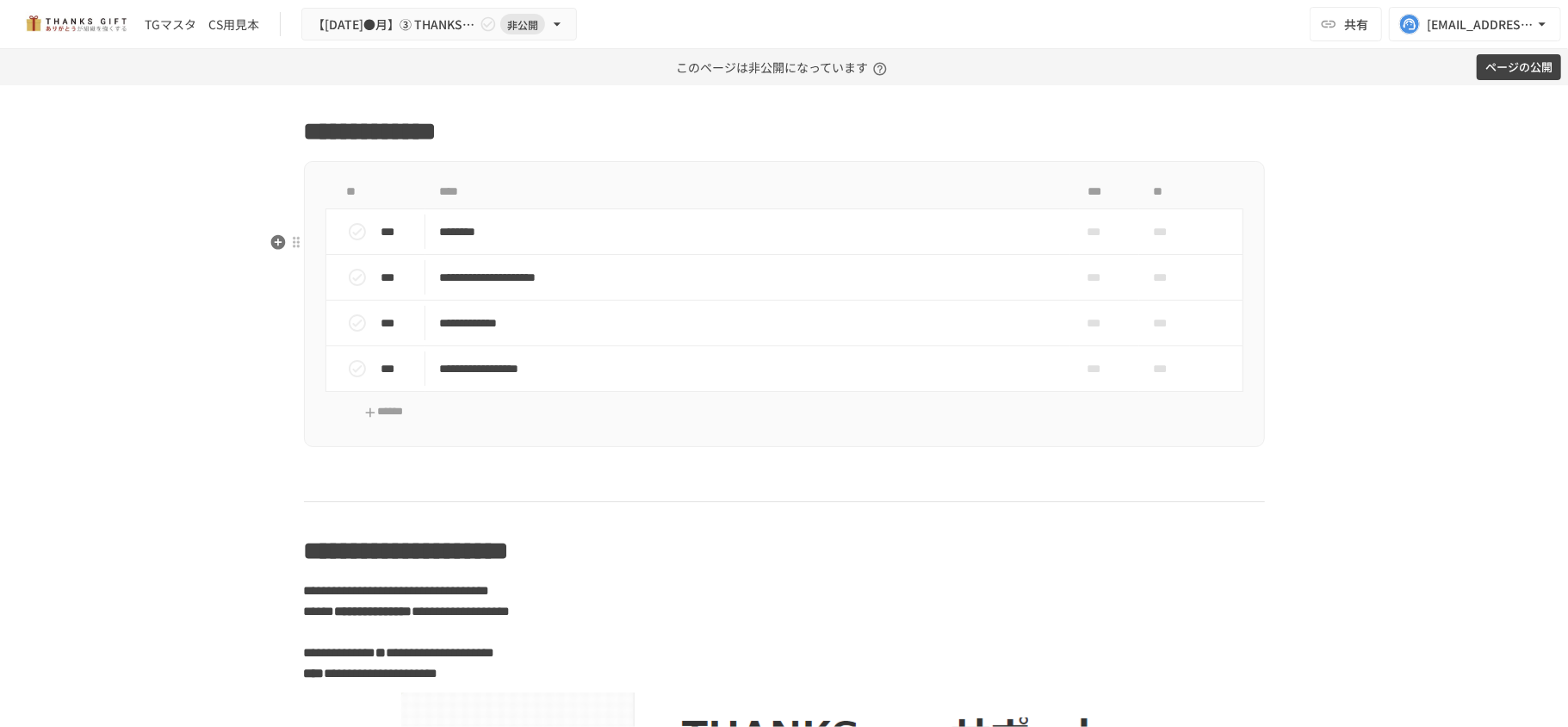 click on "**********" at bounding box center [784, 132] 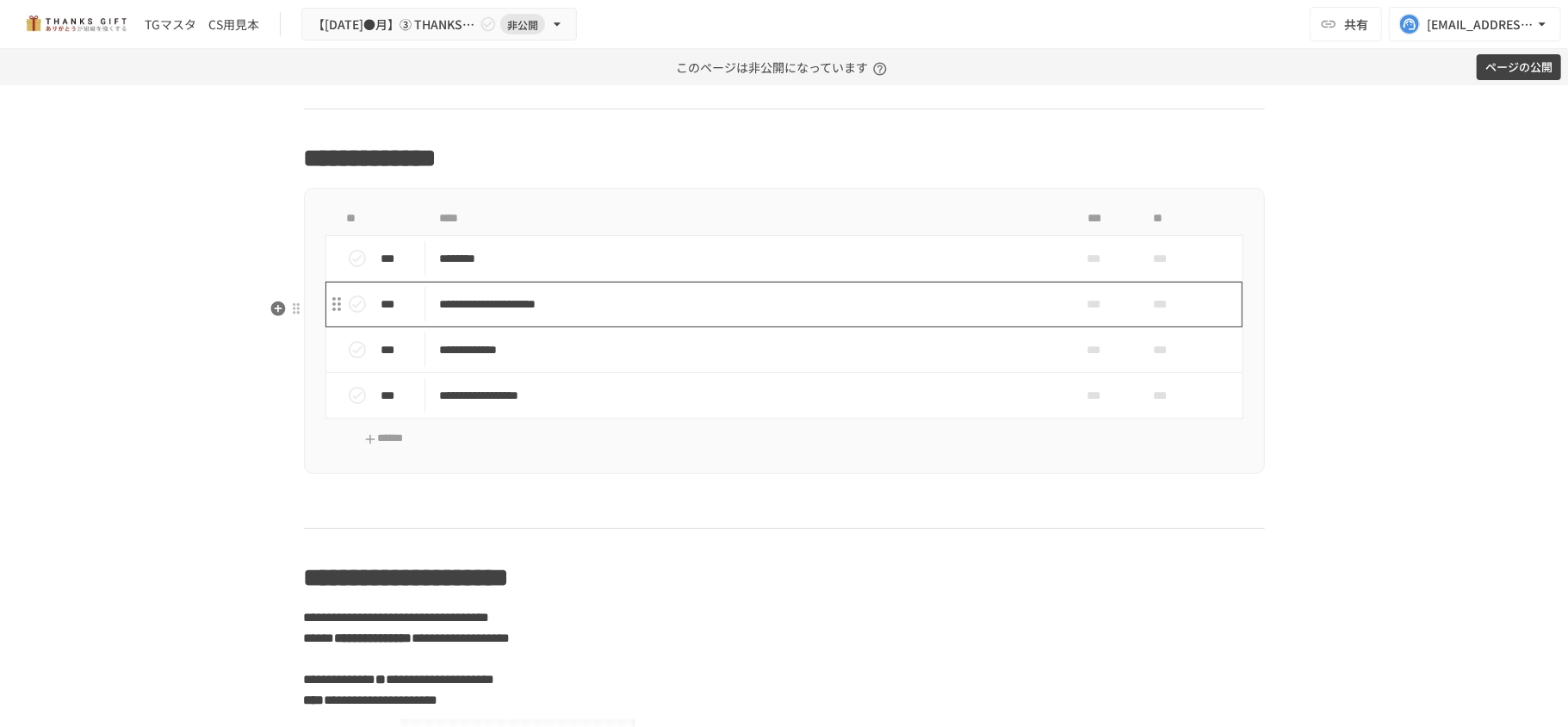 scroll, scrollTop: 14230, scrollLeft: 0, axis: vertical 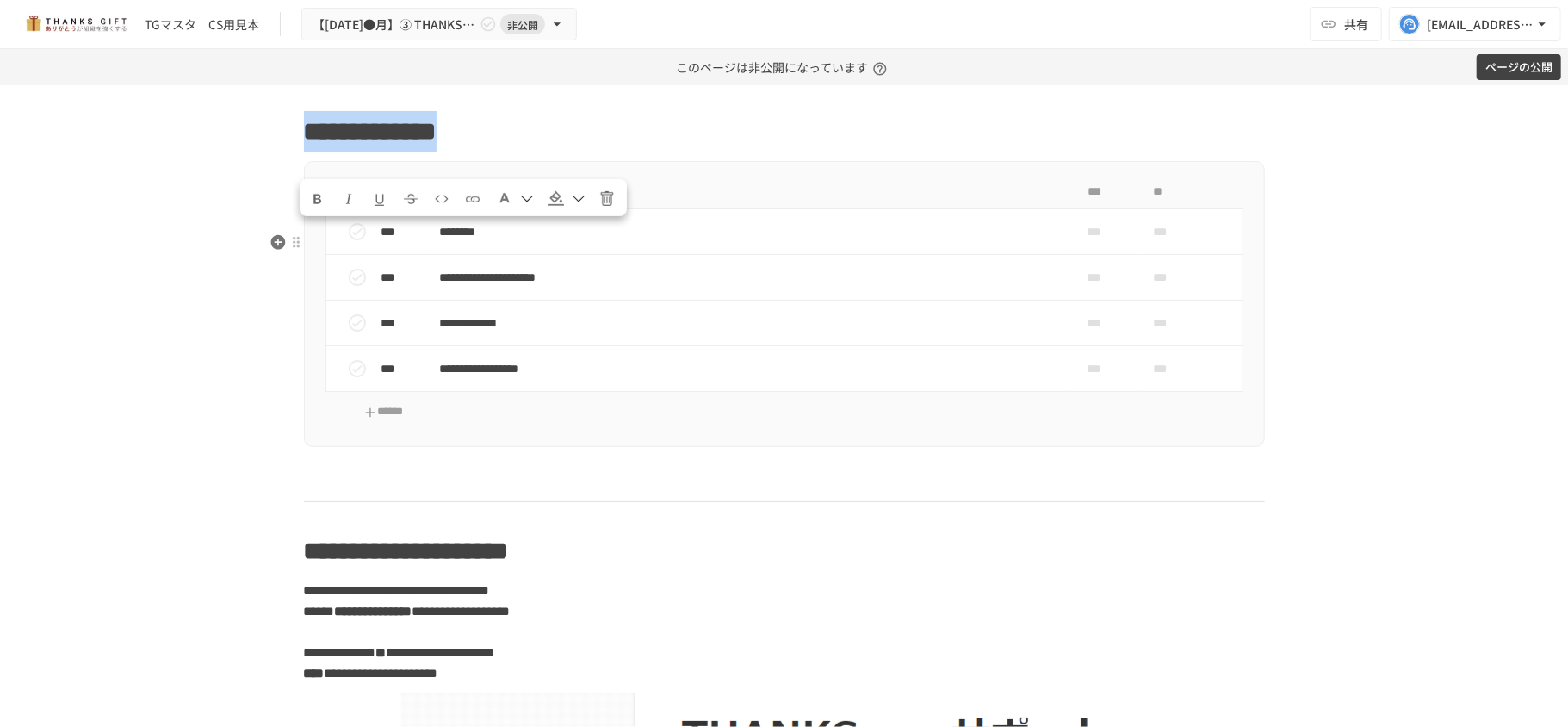 drag, startPoint x: 584, startPoint y: 245, endPoint x: 307, endPoint y: 245, distance: 277 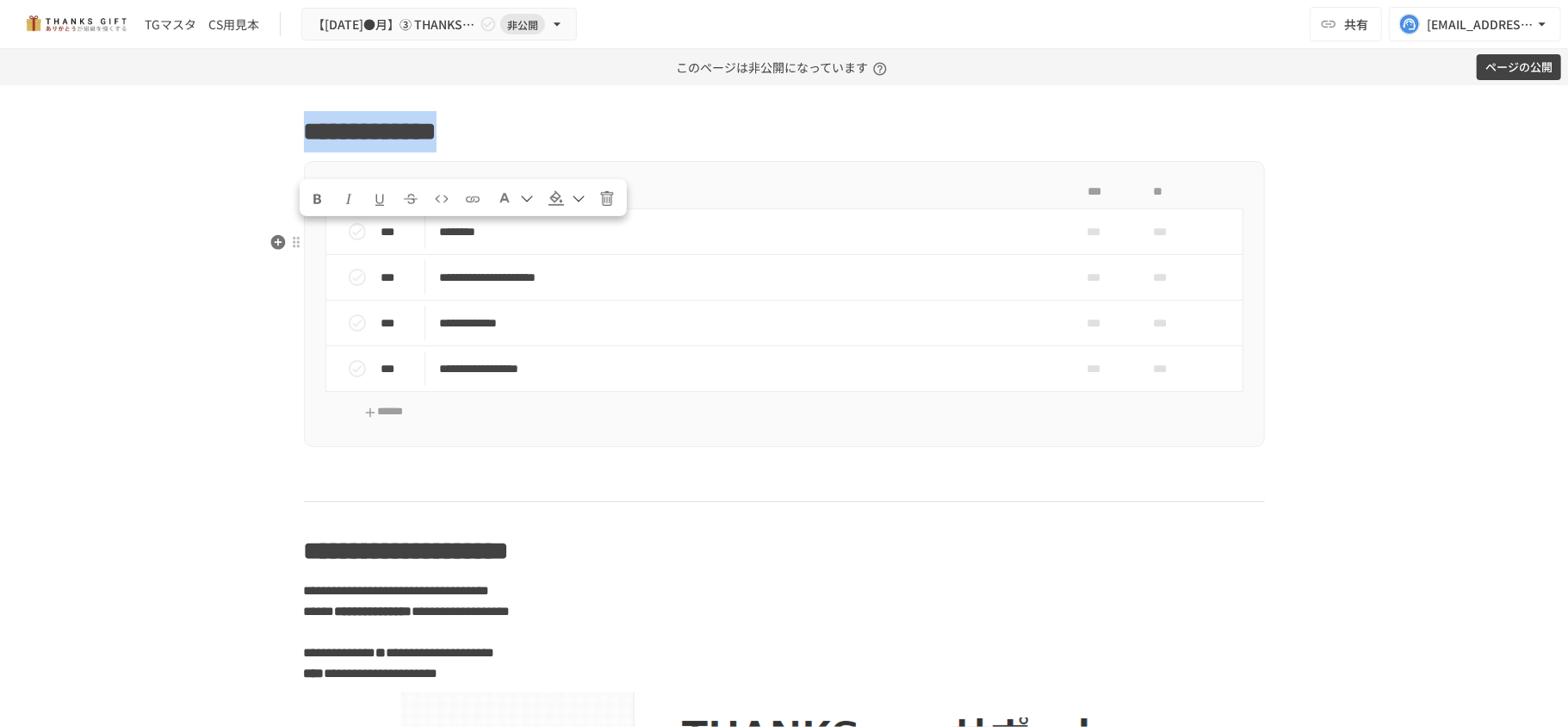 click on "**********" at bounding box center [370, 131] 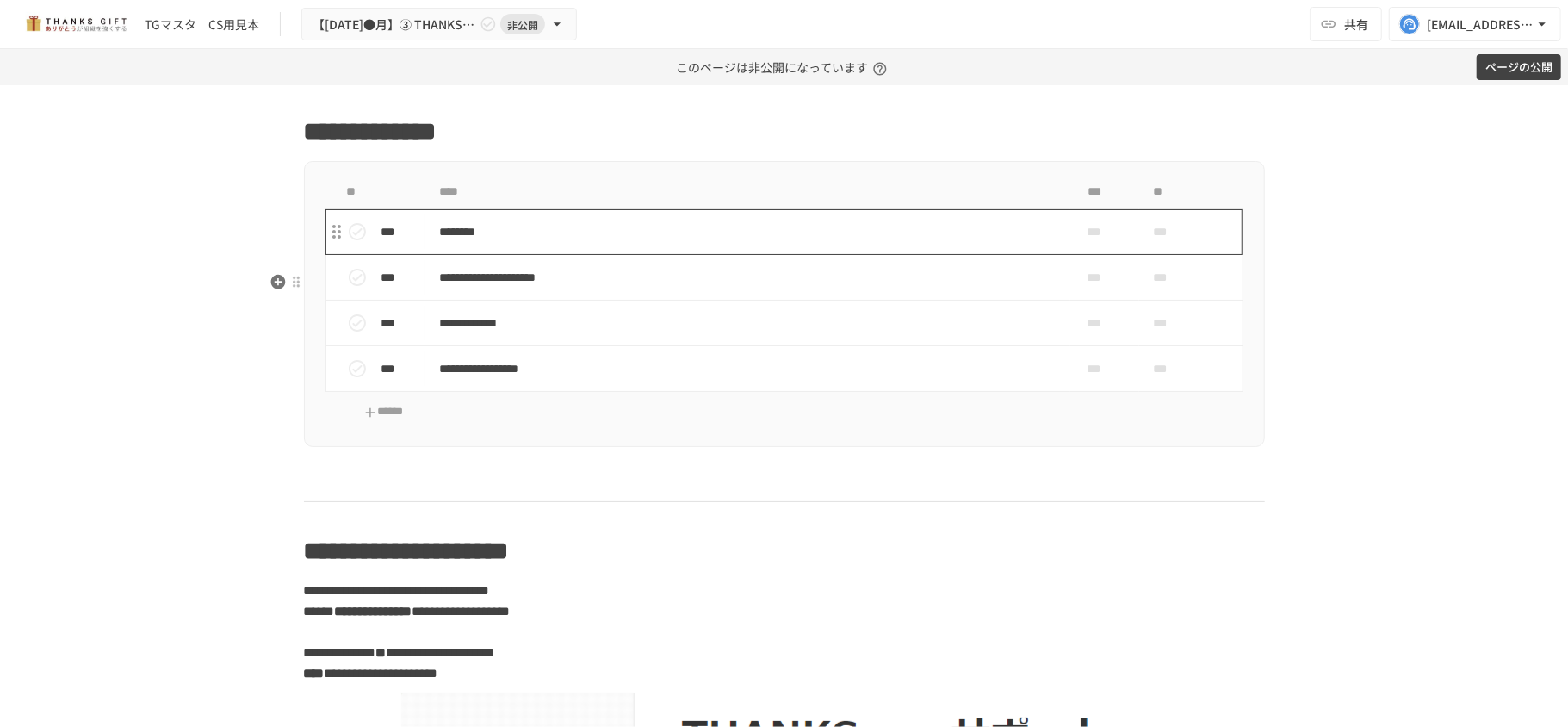click on "********" at bounding box center [747, 232] 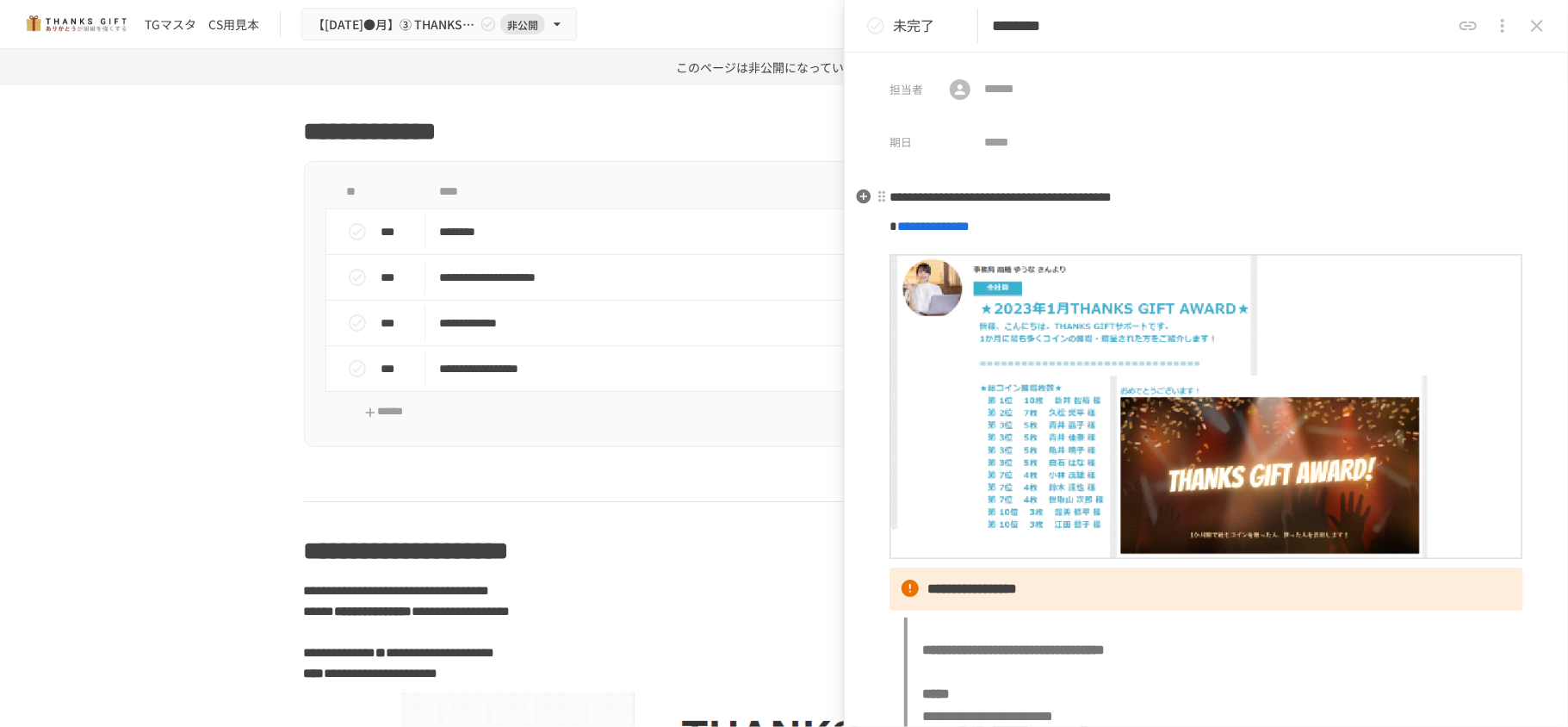 click on "**********" at bounding box center (1001, 196) 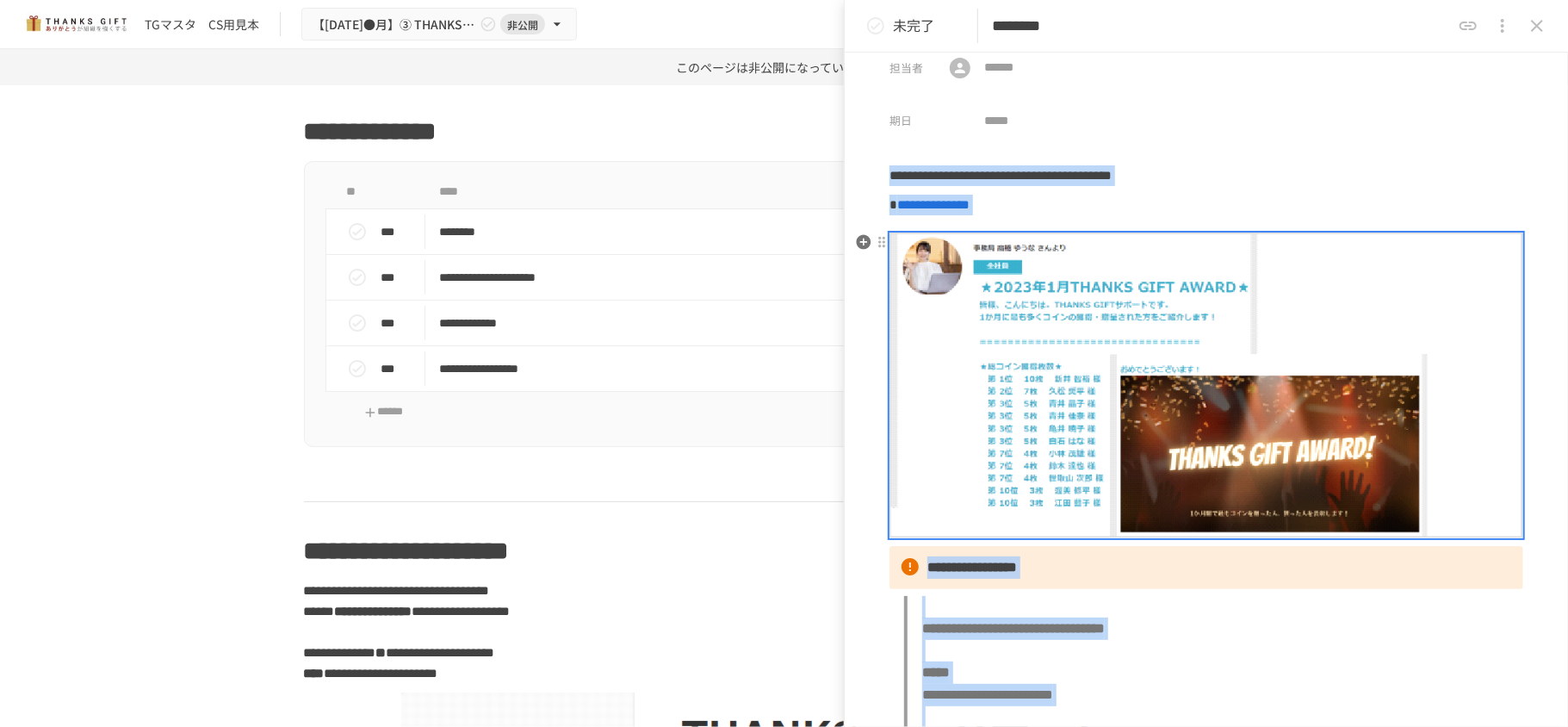 scroll, scrollTop: 0, scrollLeft: 0, axis: both 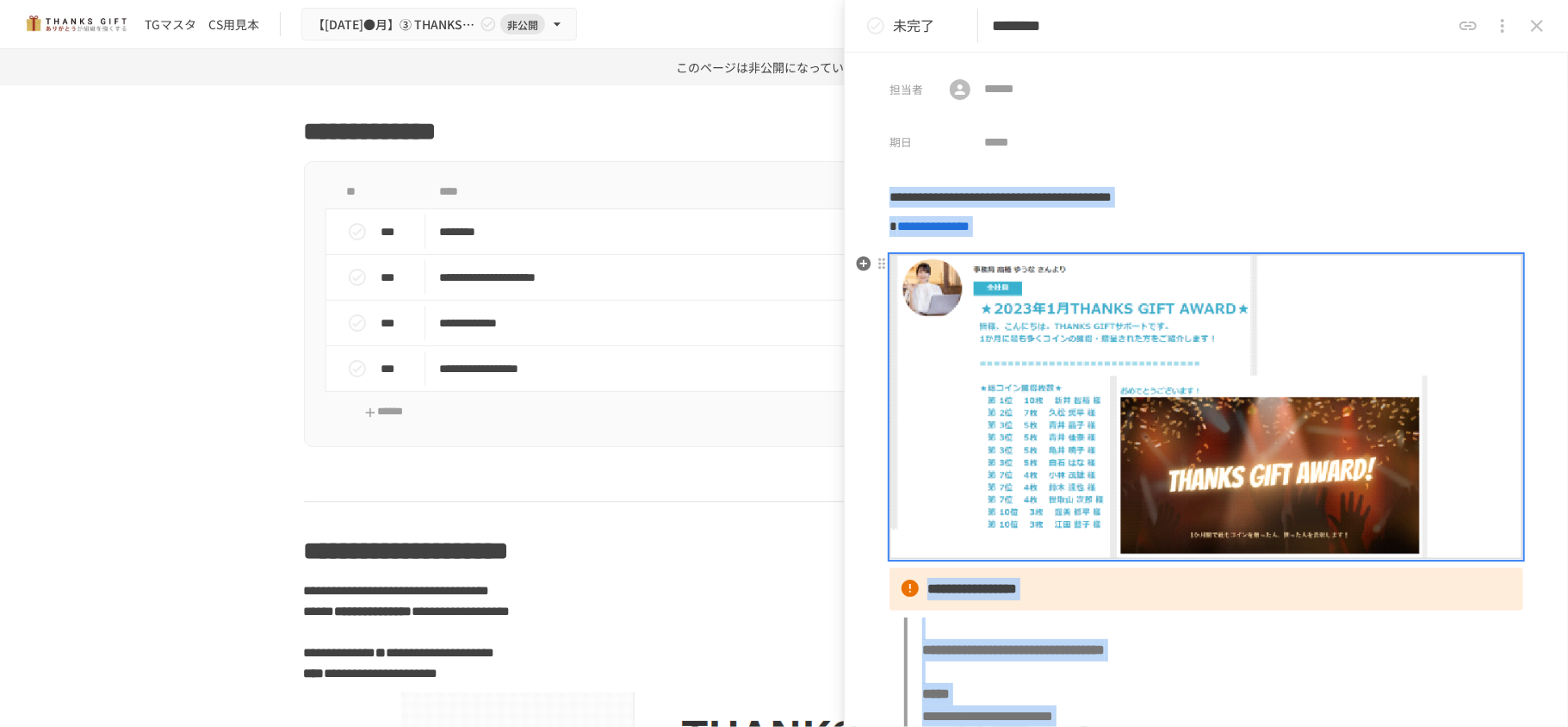 type 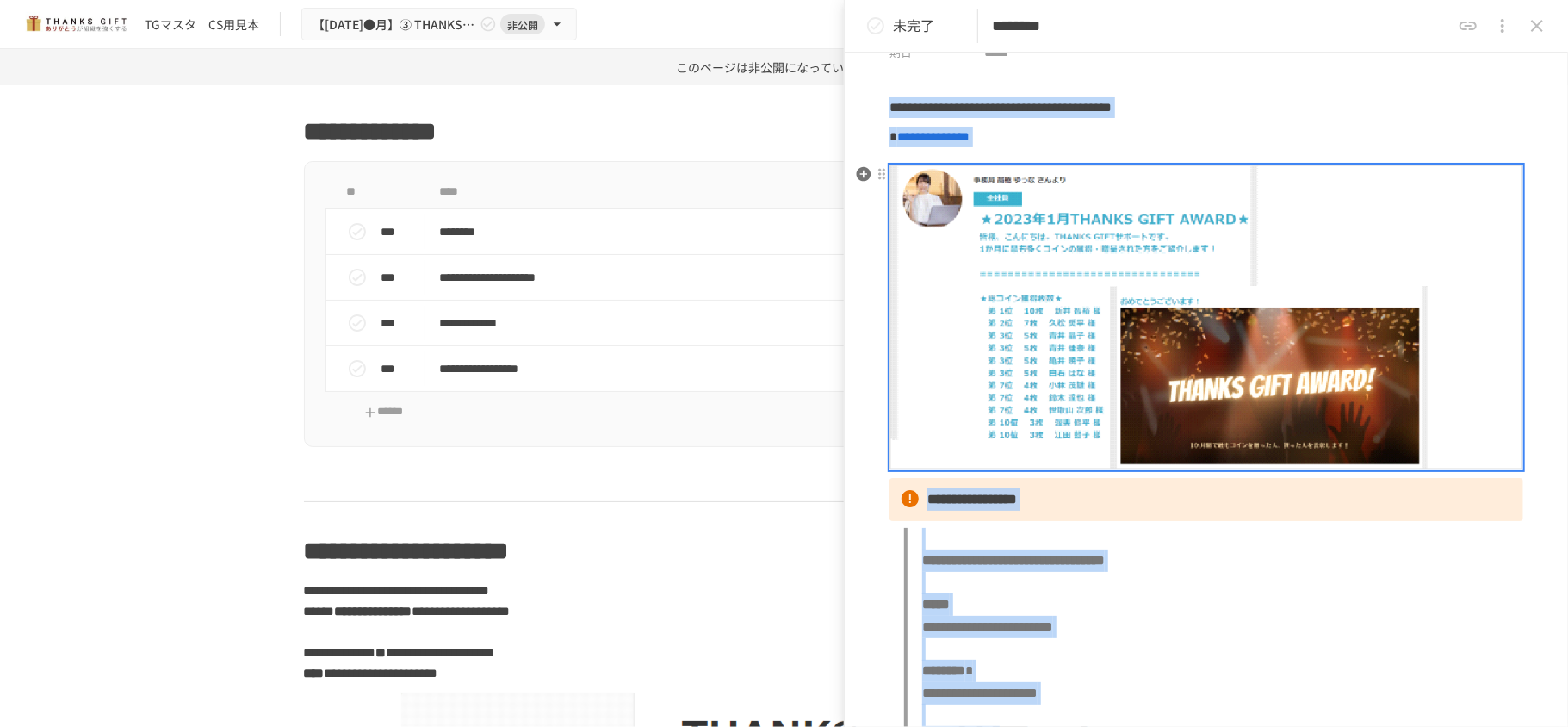 scroll, scrollTop: 115, scrollLeft: 0, axis: vertical 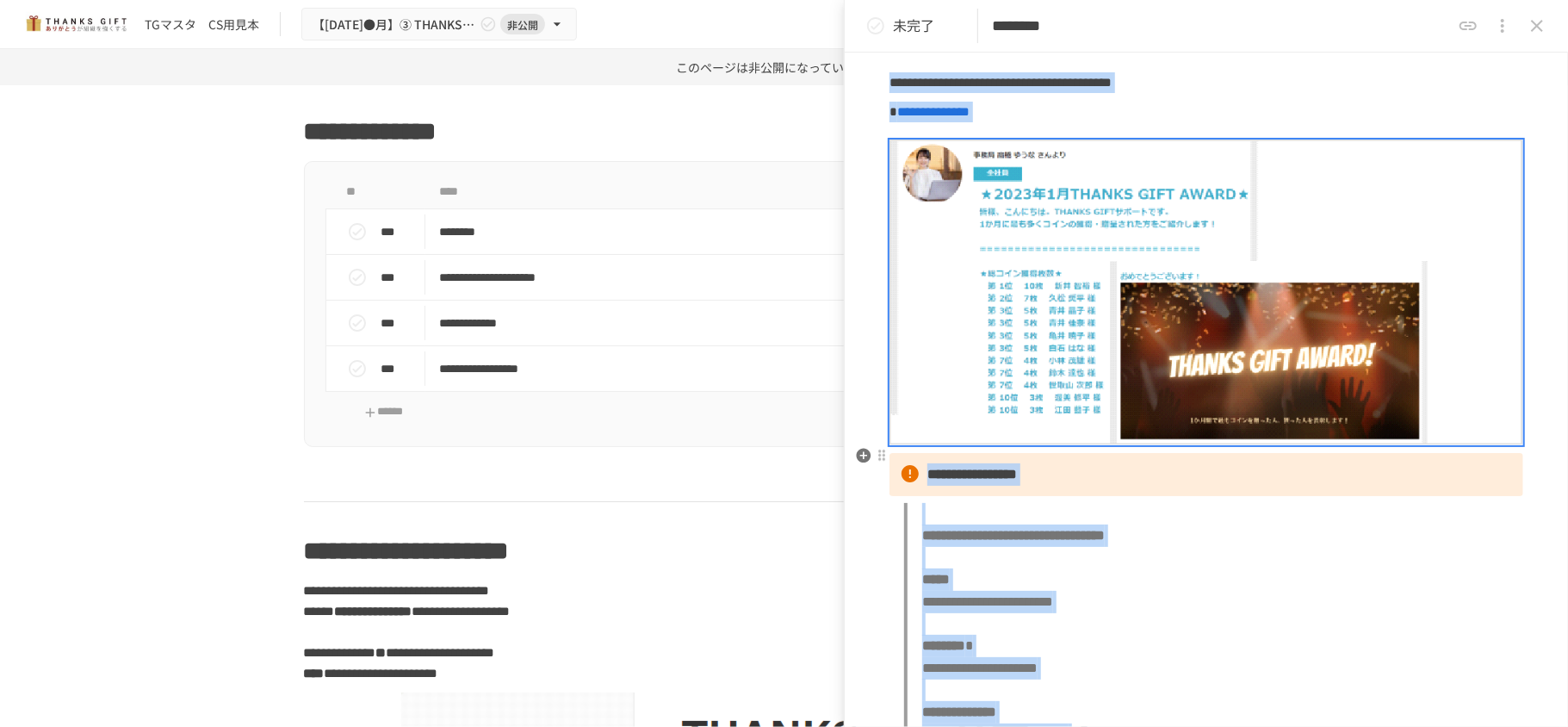 click on "**********" at bounding box center (1206, 537) 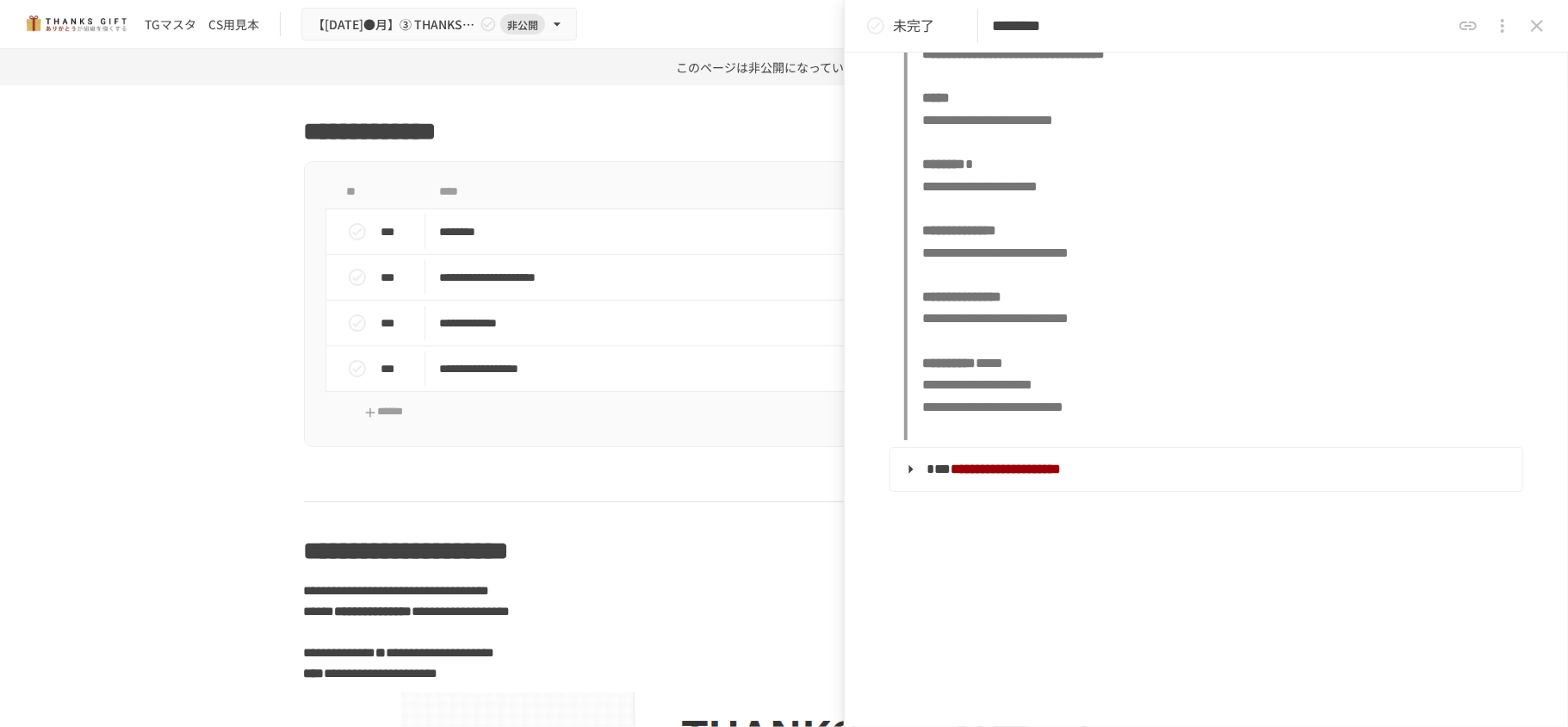 scroll, scrollTop: 648, scrollLeft: 0, axis: vertical 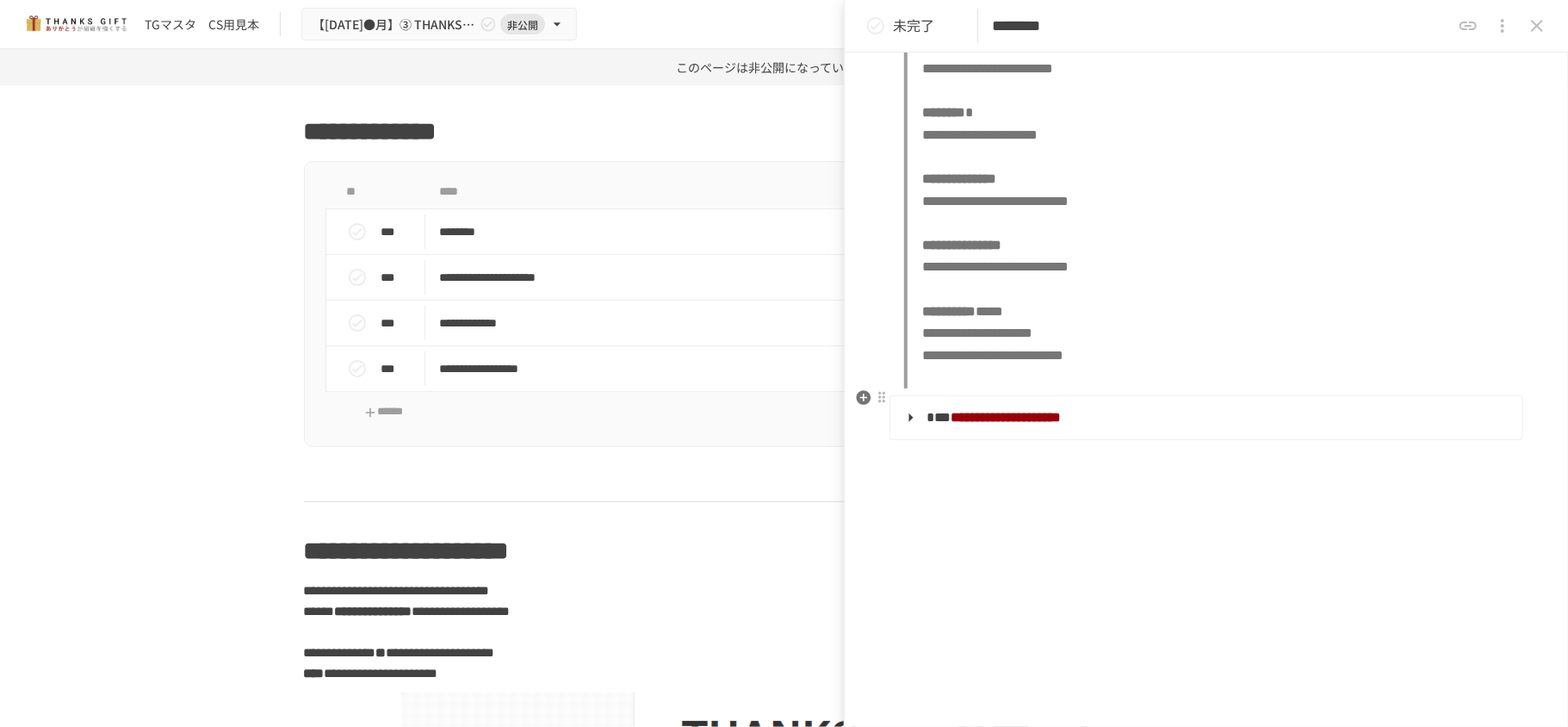 click on "**********" at bounding box center [1205, 418] 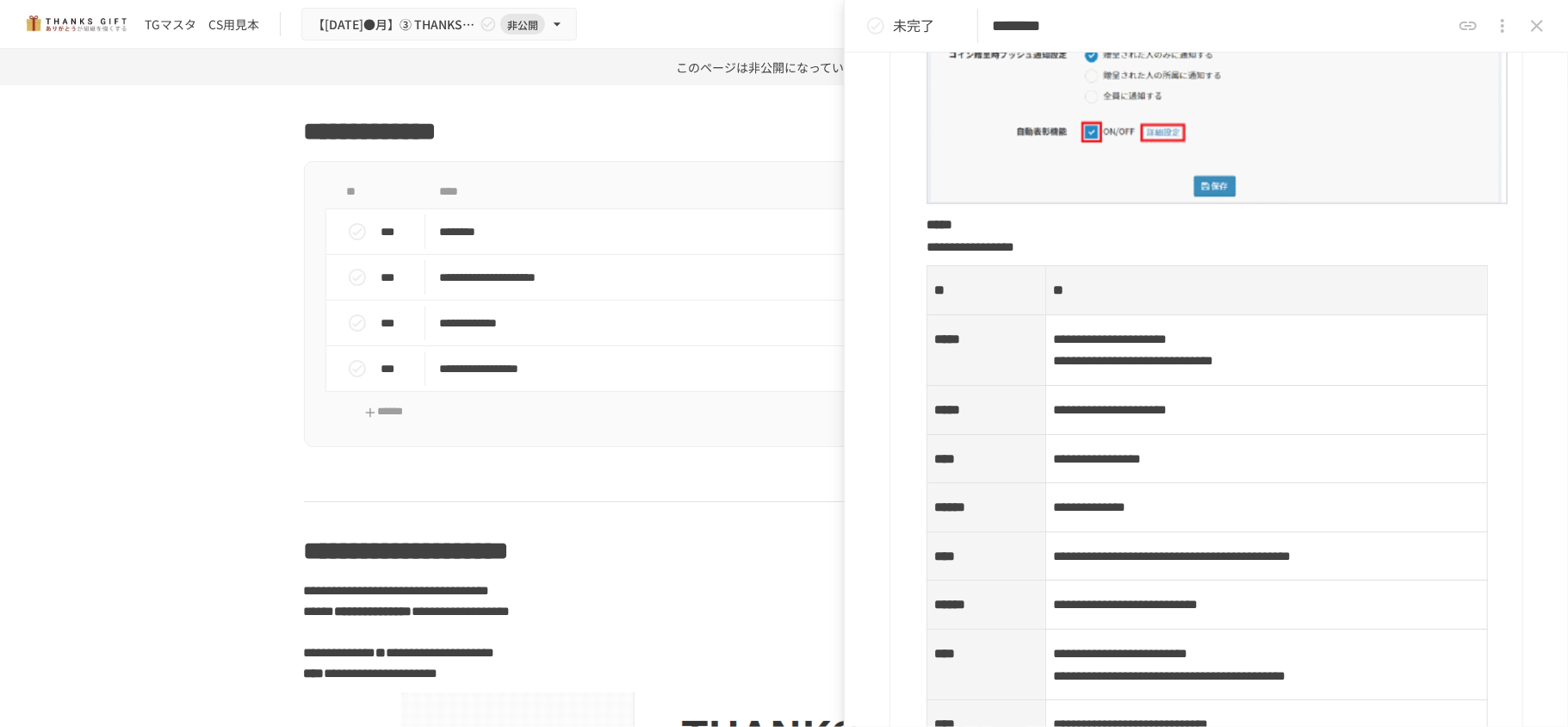 scroll, scrollTop: 1221, scrollLeft: 0, axis: vertical 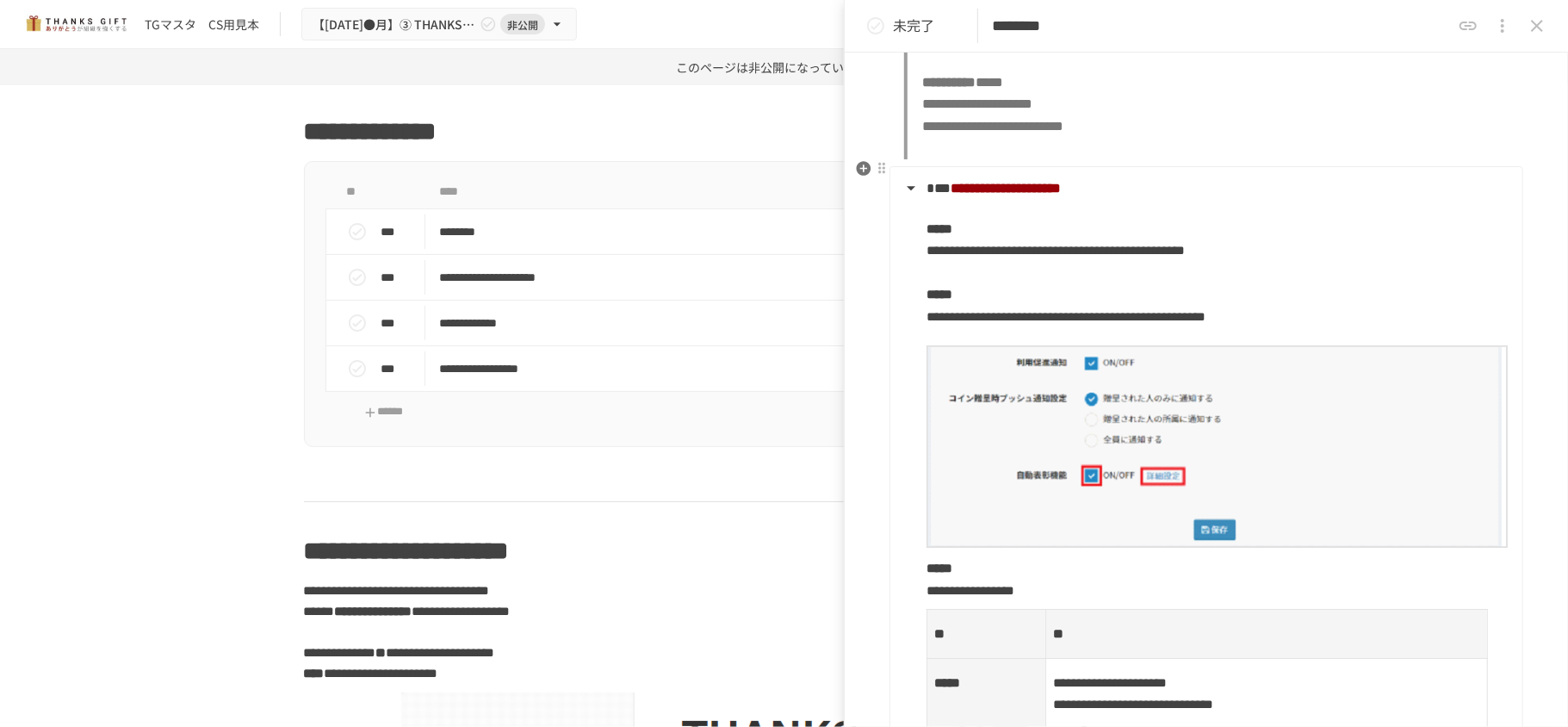 click at bounding box center (1218, 447) 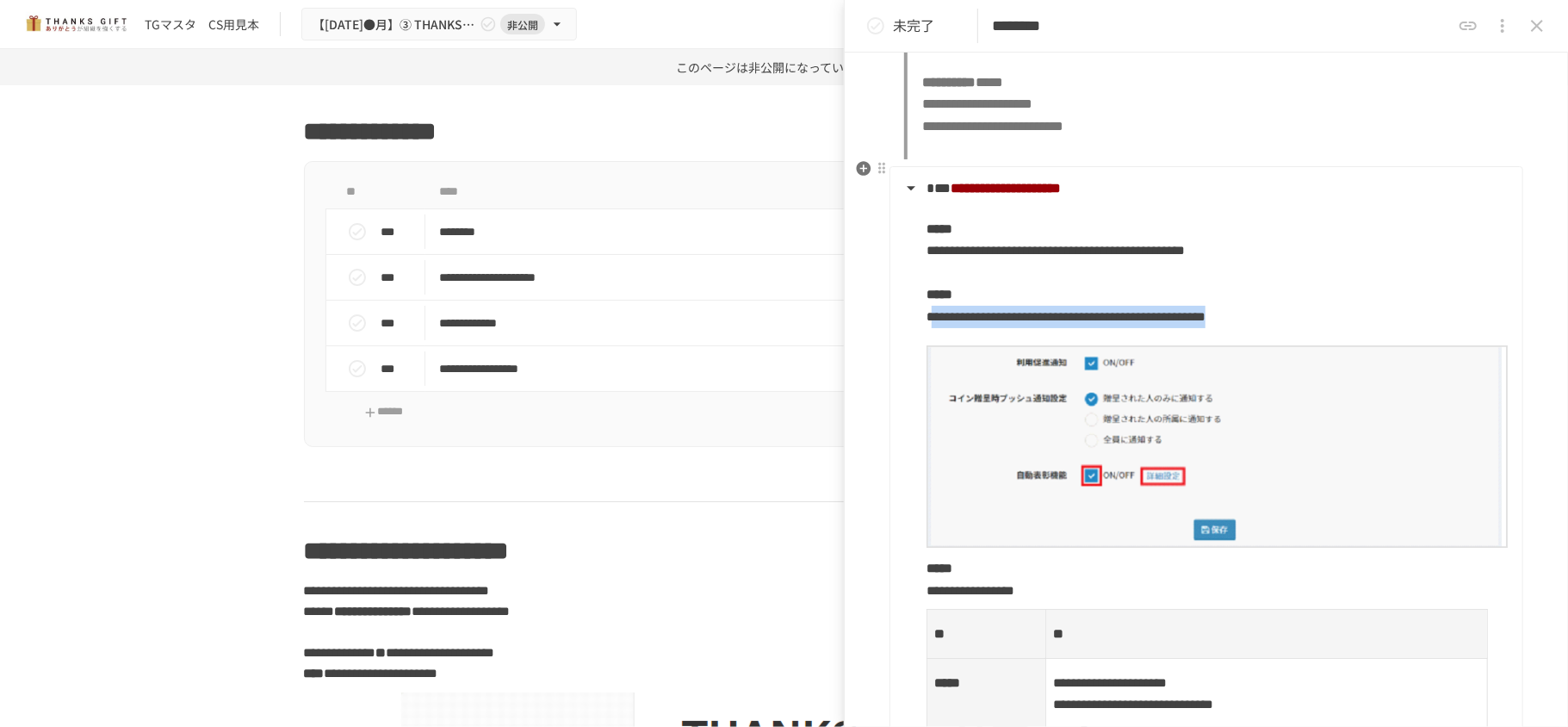 drag, startPoint x: 934, startPoint y: 328, endPoint x: 934, endPoint y: 513, distance: 185 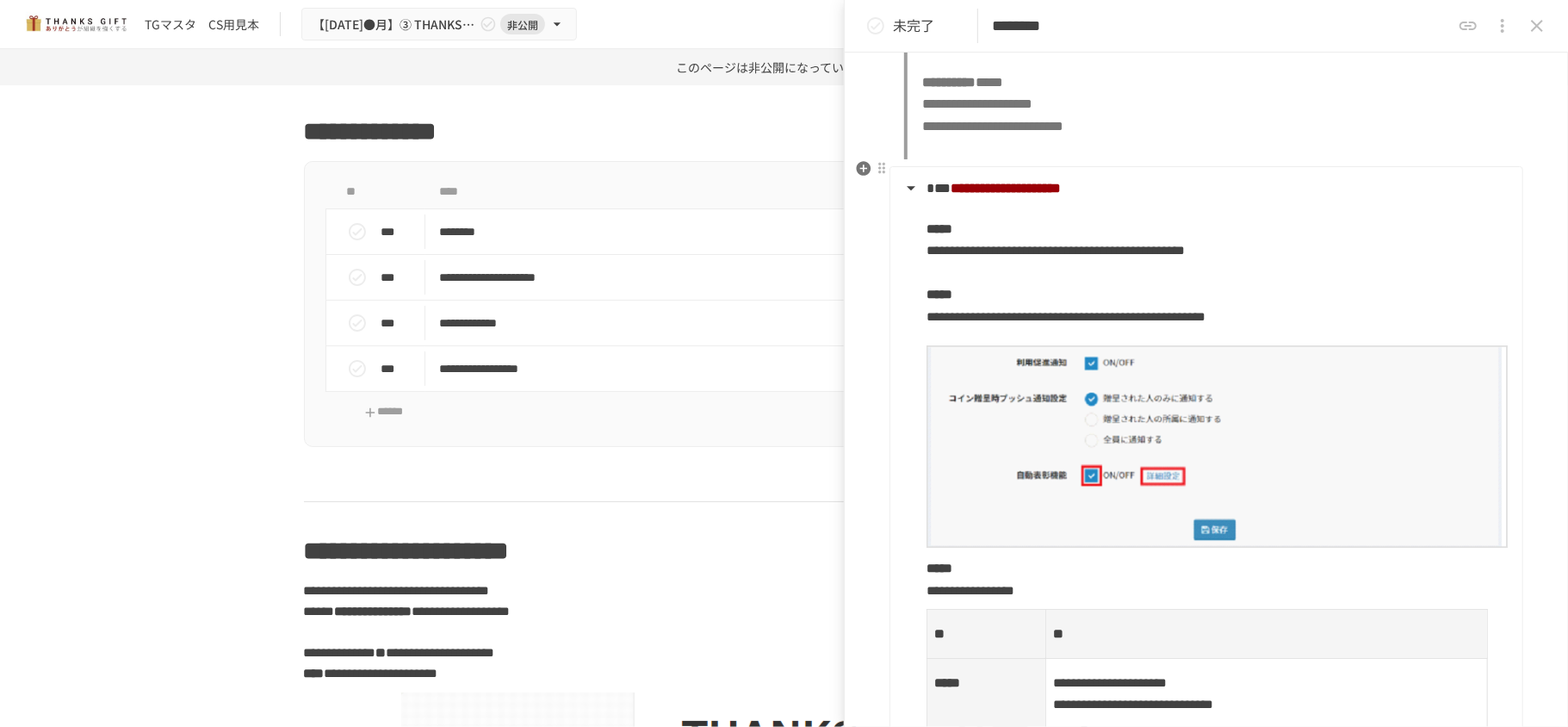 click on "**********" at bounding box center (1205, 697) 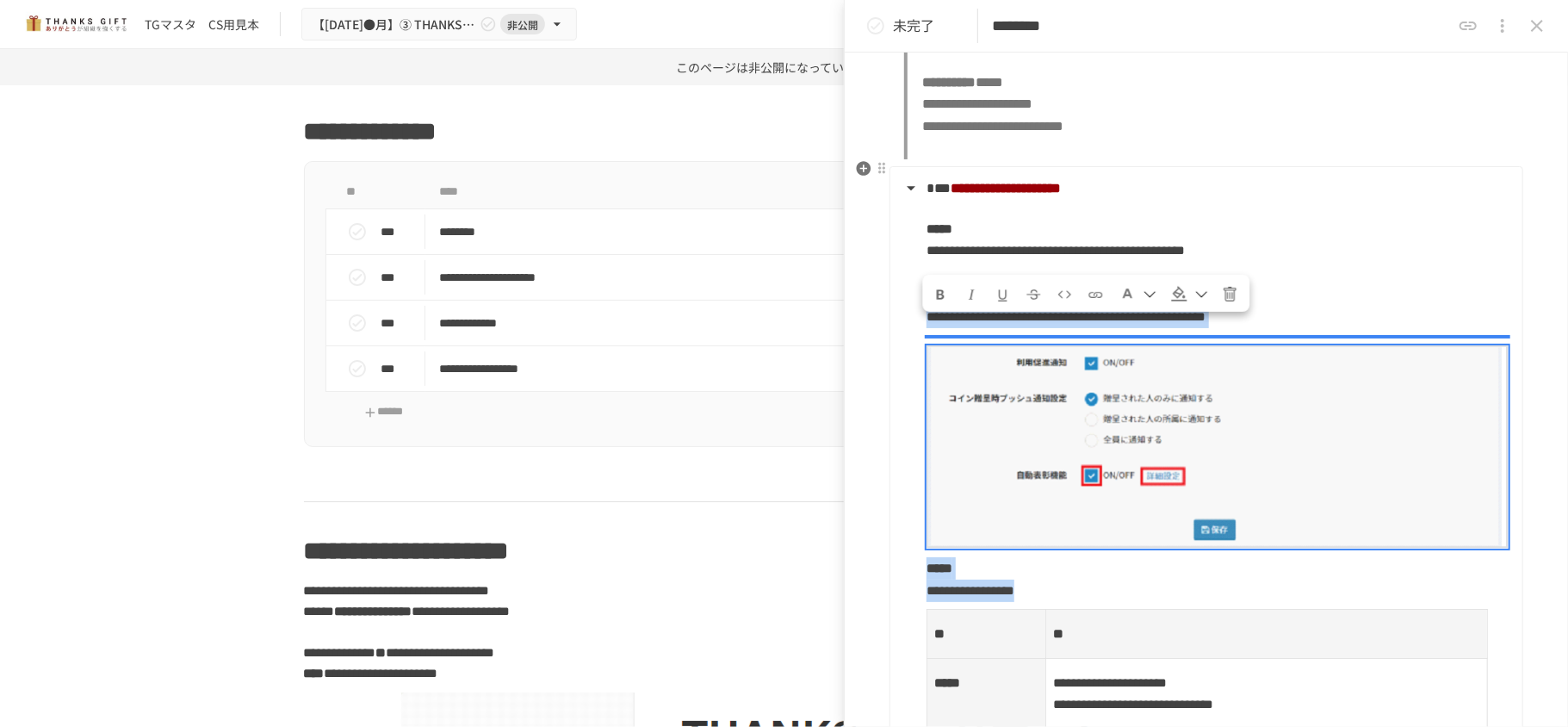 drag, startPoint x: 927, startPoint y: 332, endPoint x: 1151, endPoint y: 628, distance: 371.20345 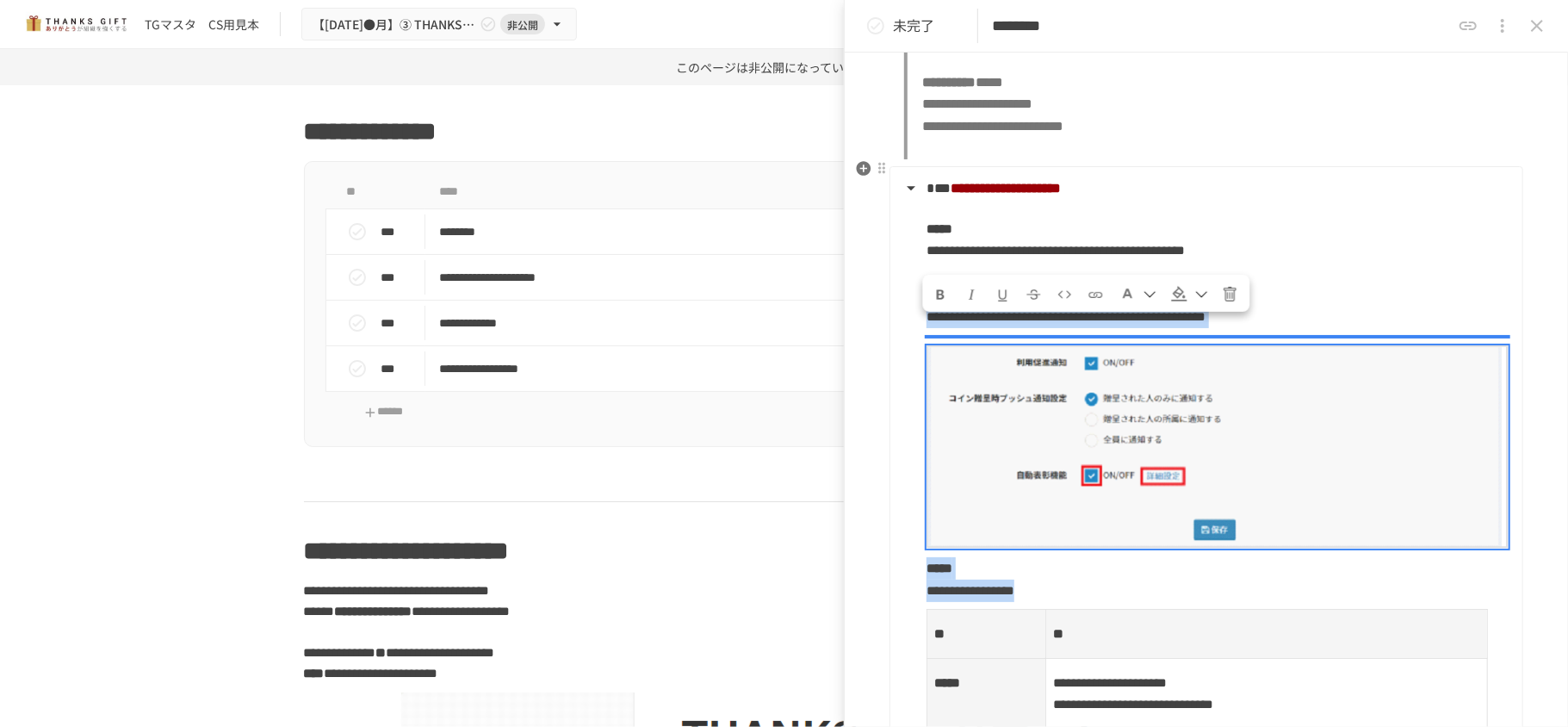 click on "**********" at bounding box center [1205, 697] 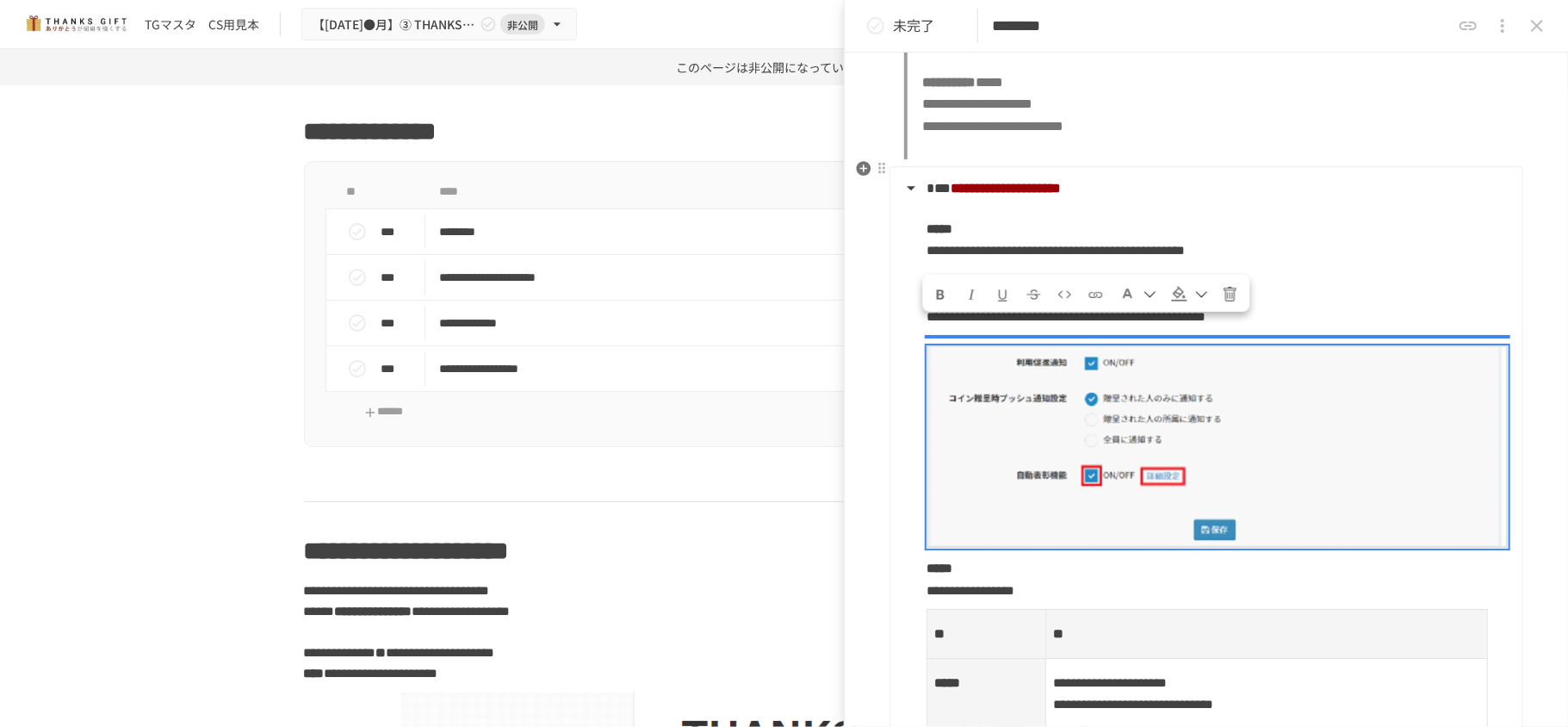 click on "**********" at bounding box center [1218, 273] 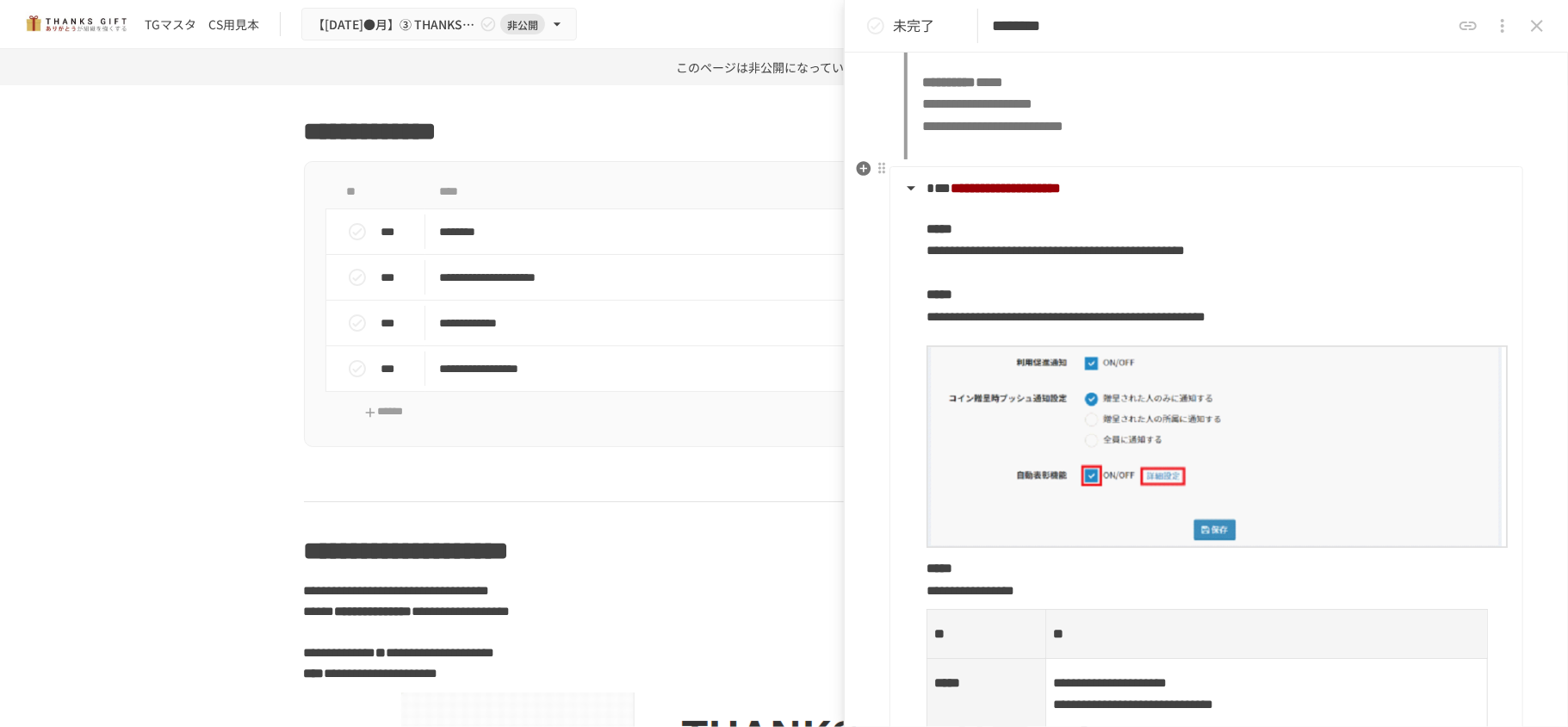 click at bounding box center [1218, 447] 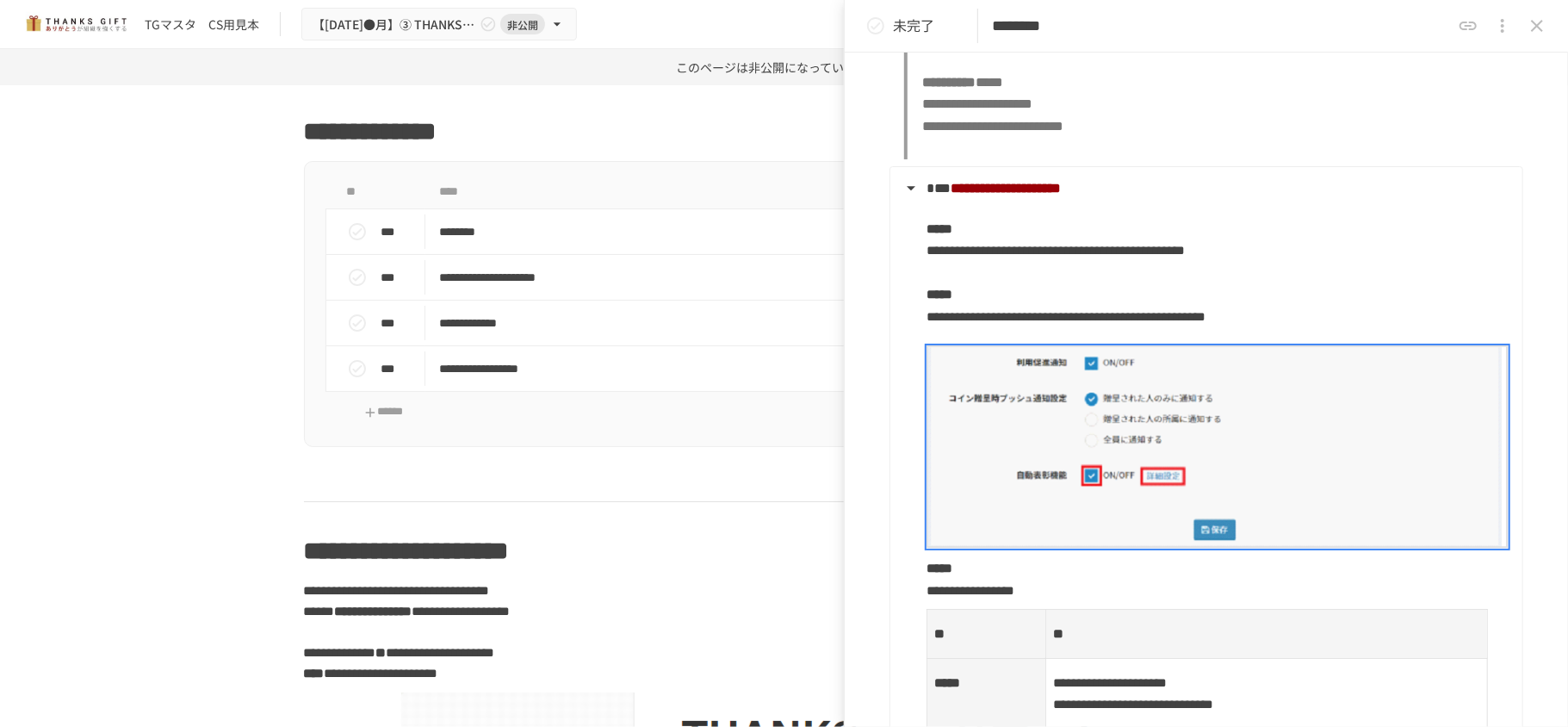 drag, startPoint x: 1117, startPoint y: 26, endPoint x: 979, endPoint y: 28, distance: 138.01449 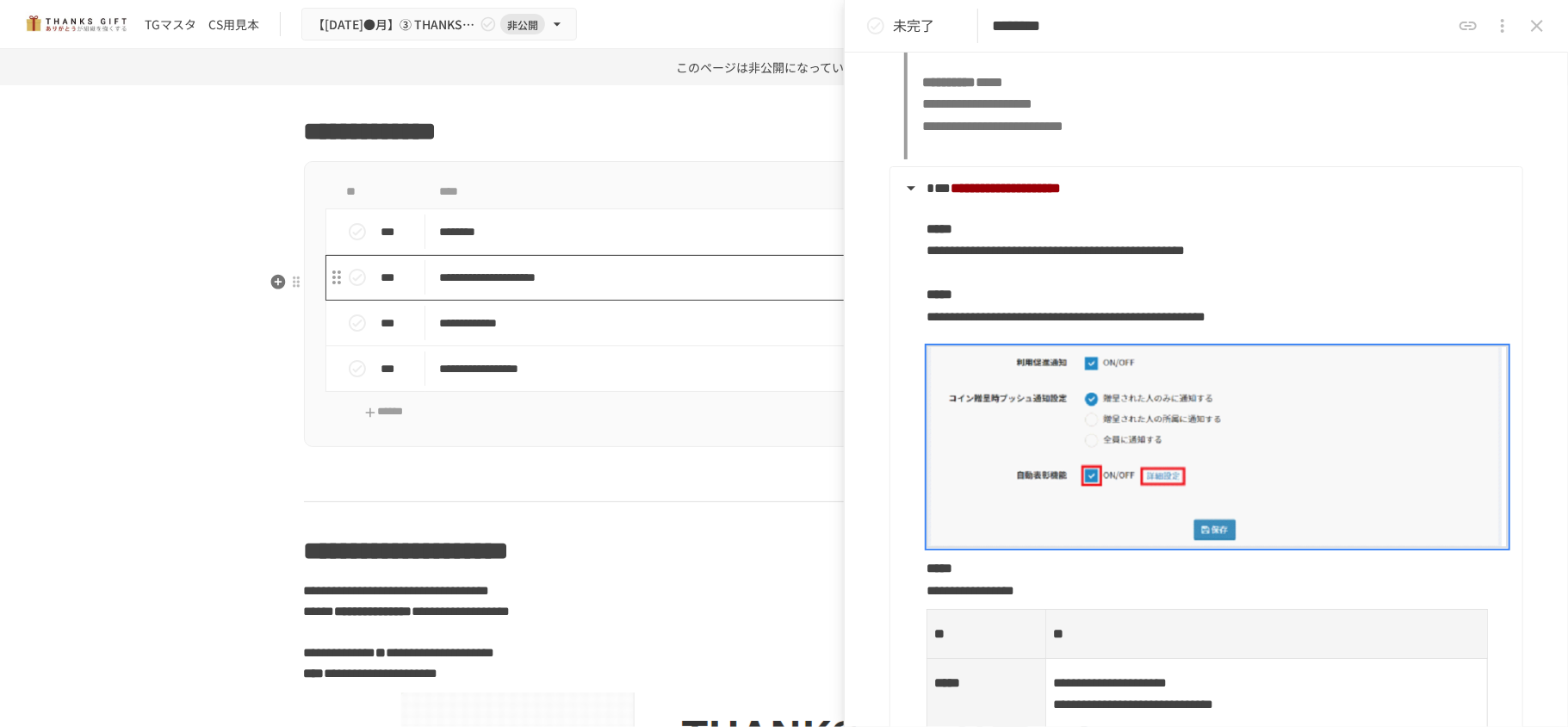 click on "**********" at bounding box center [747, 277] 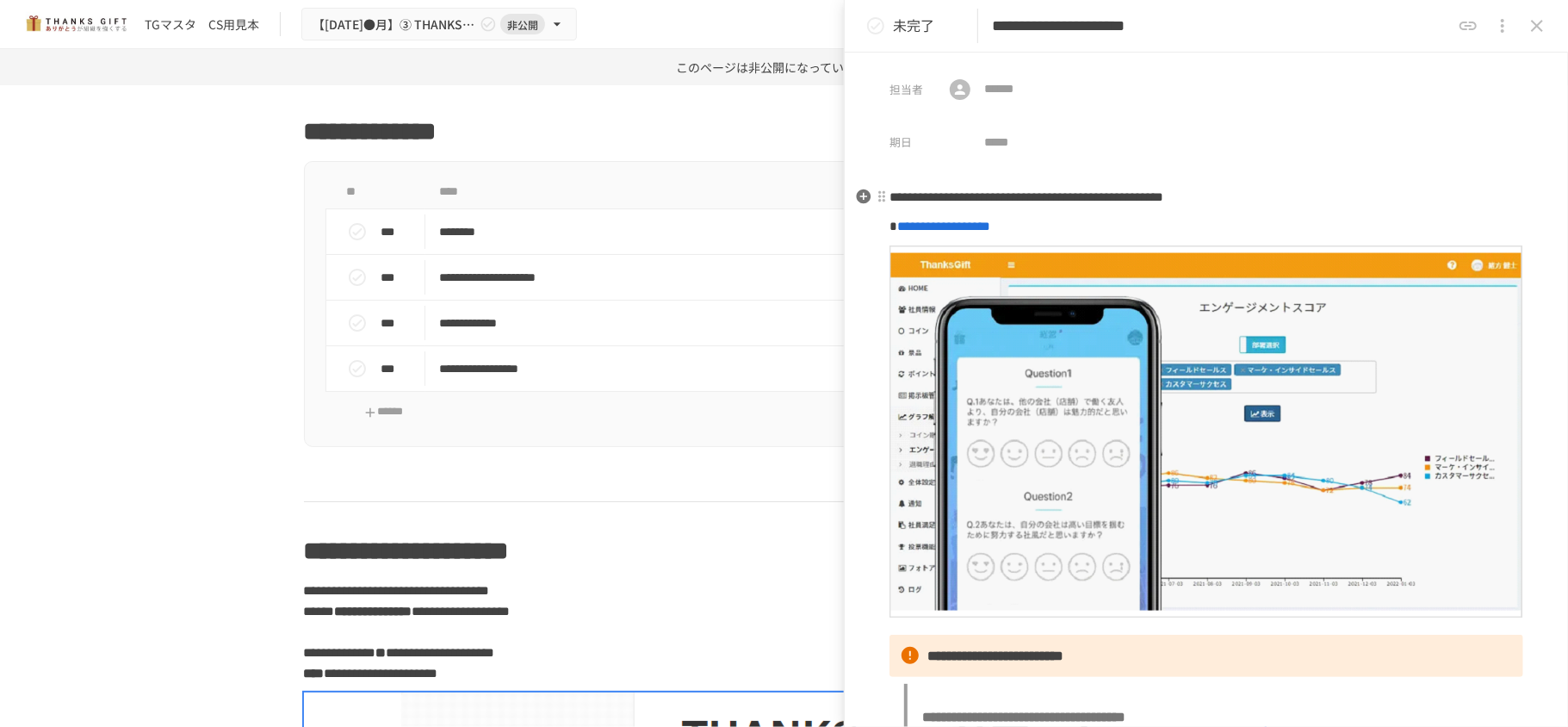 click on "**********" at bounding box center [1206, 197] 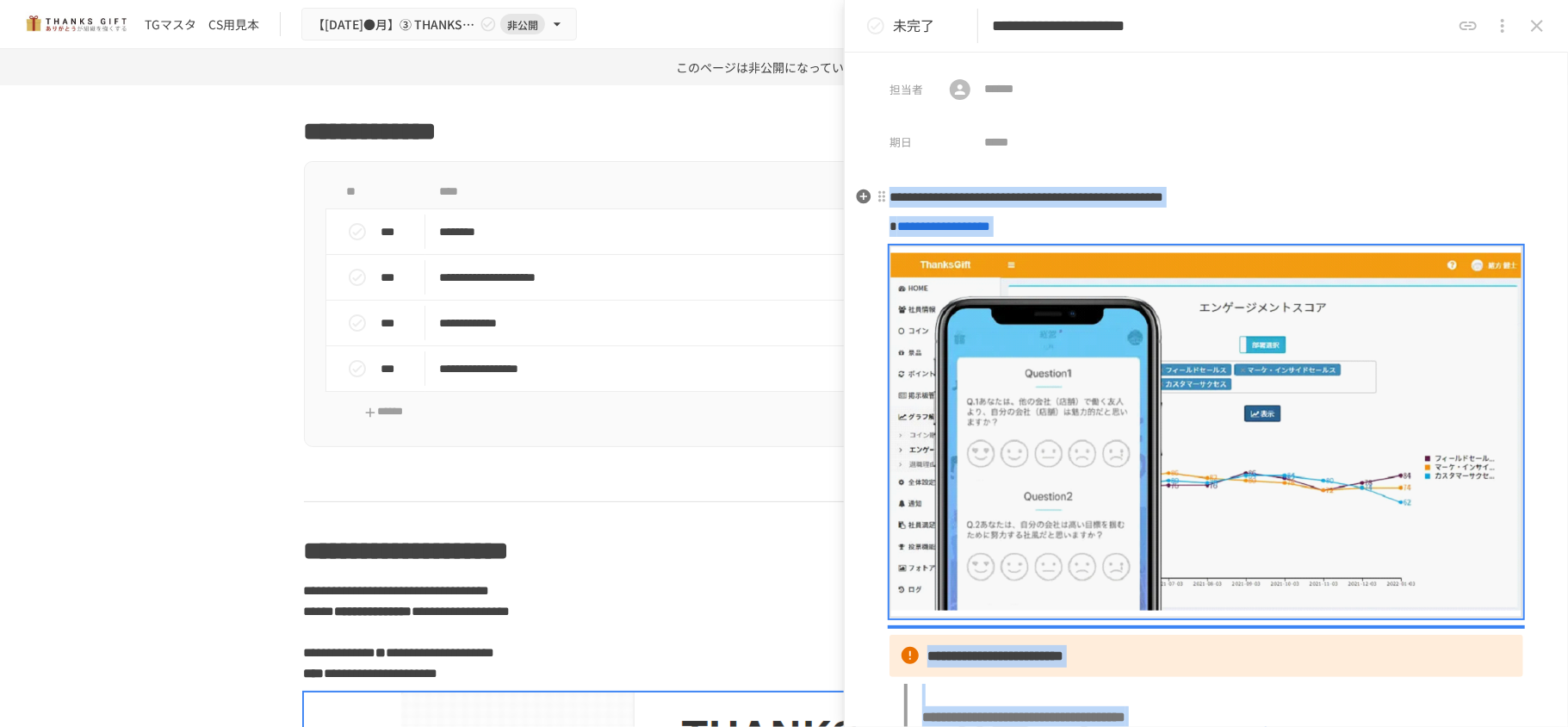 copy on "**********" 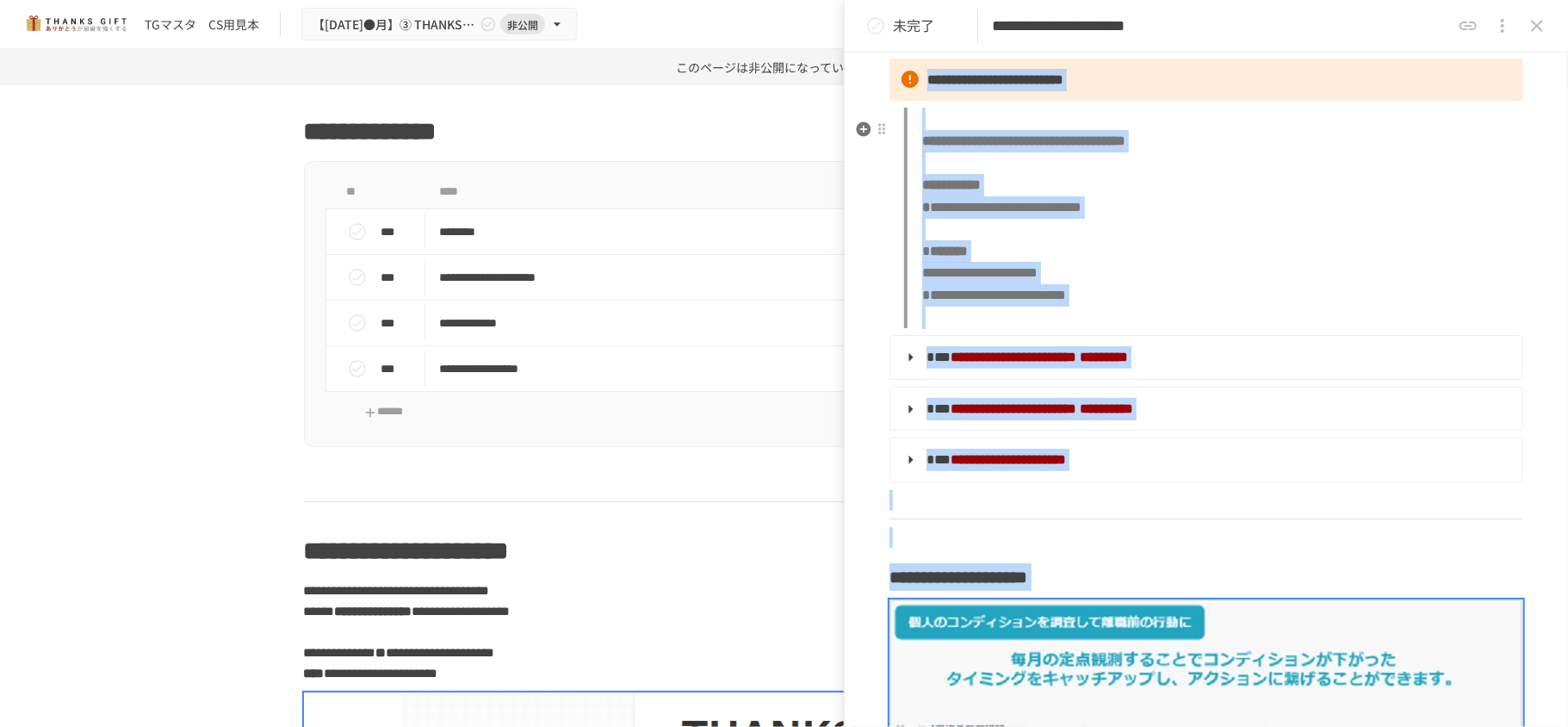 scroll, scrollTop: 574, scrollLeft: 0, axis: vertical 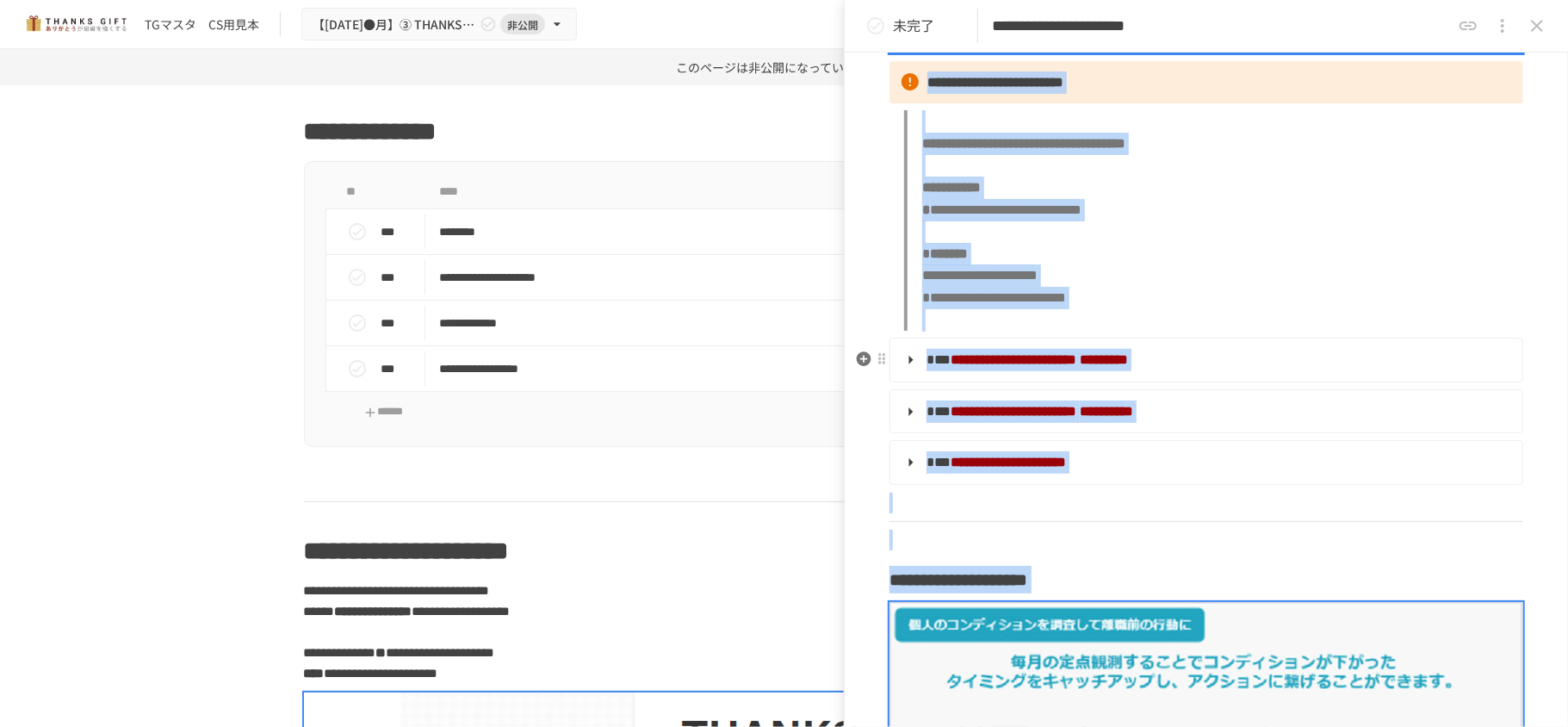 click on "**********" at bounding box center [1205, 360] 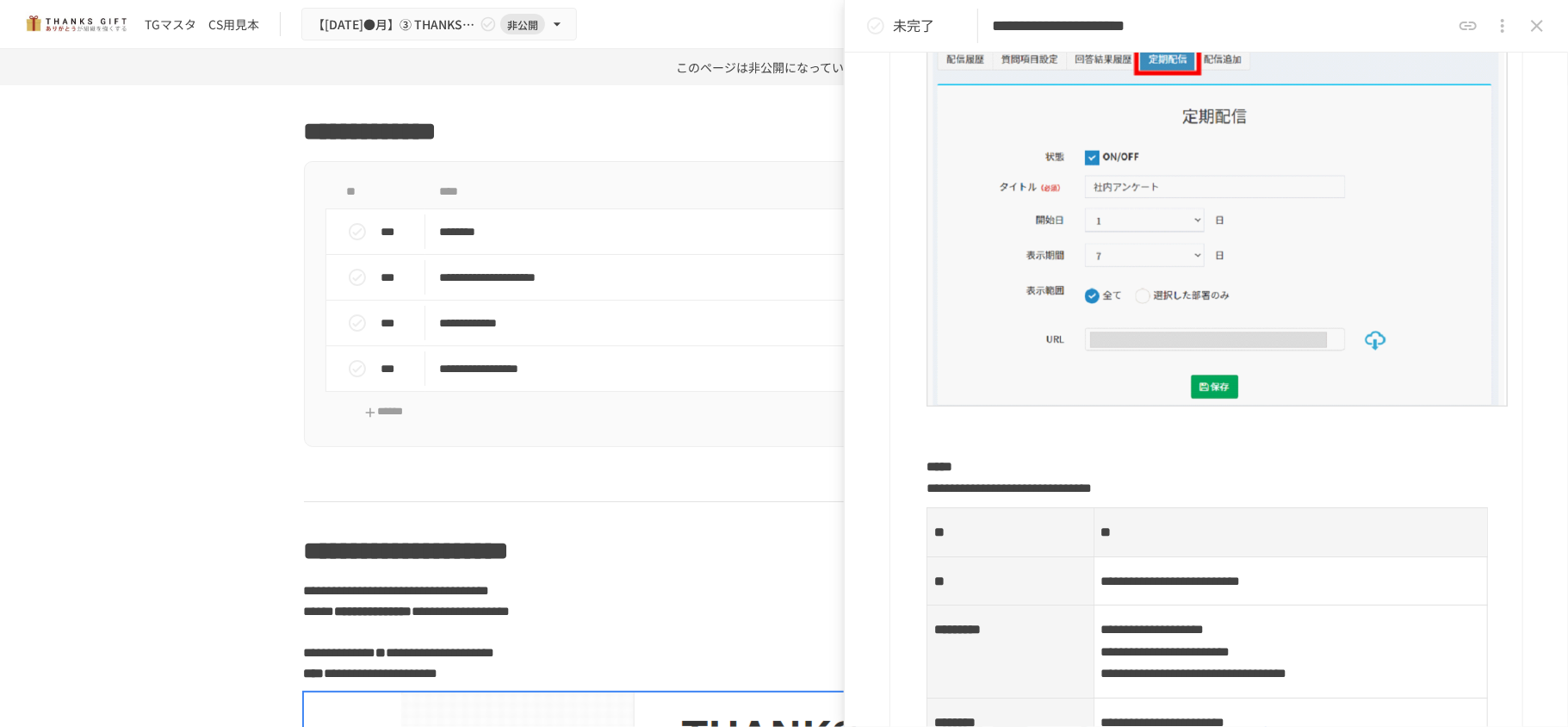 scroll, scrollTop: 918, scrollLeft: 0, axis: vertical 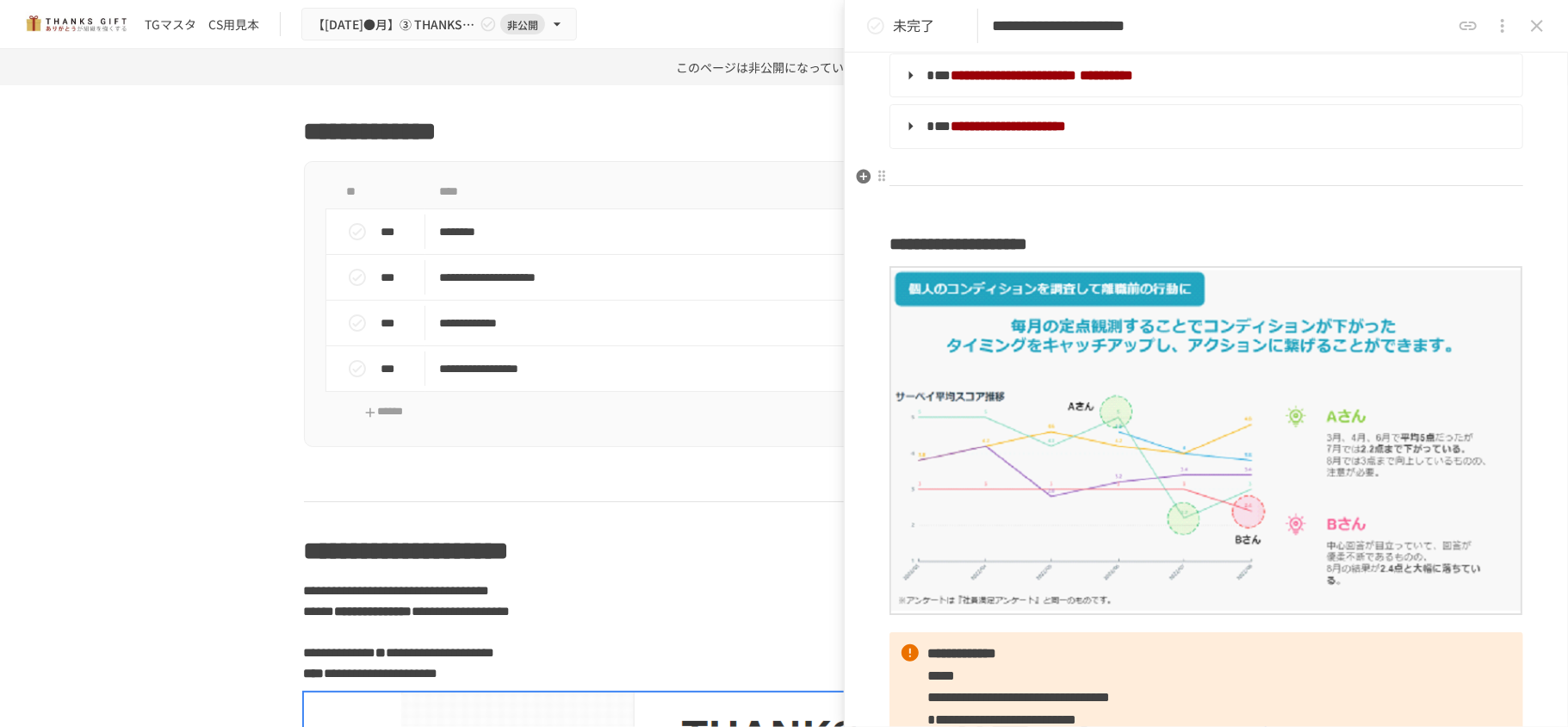 click on "**********" at bounding box center (1205, 76) 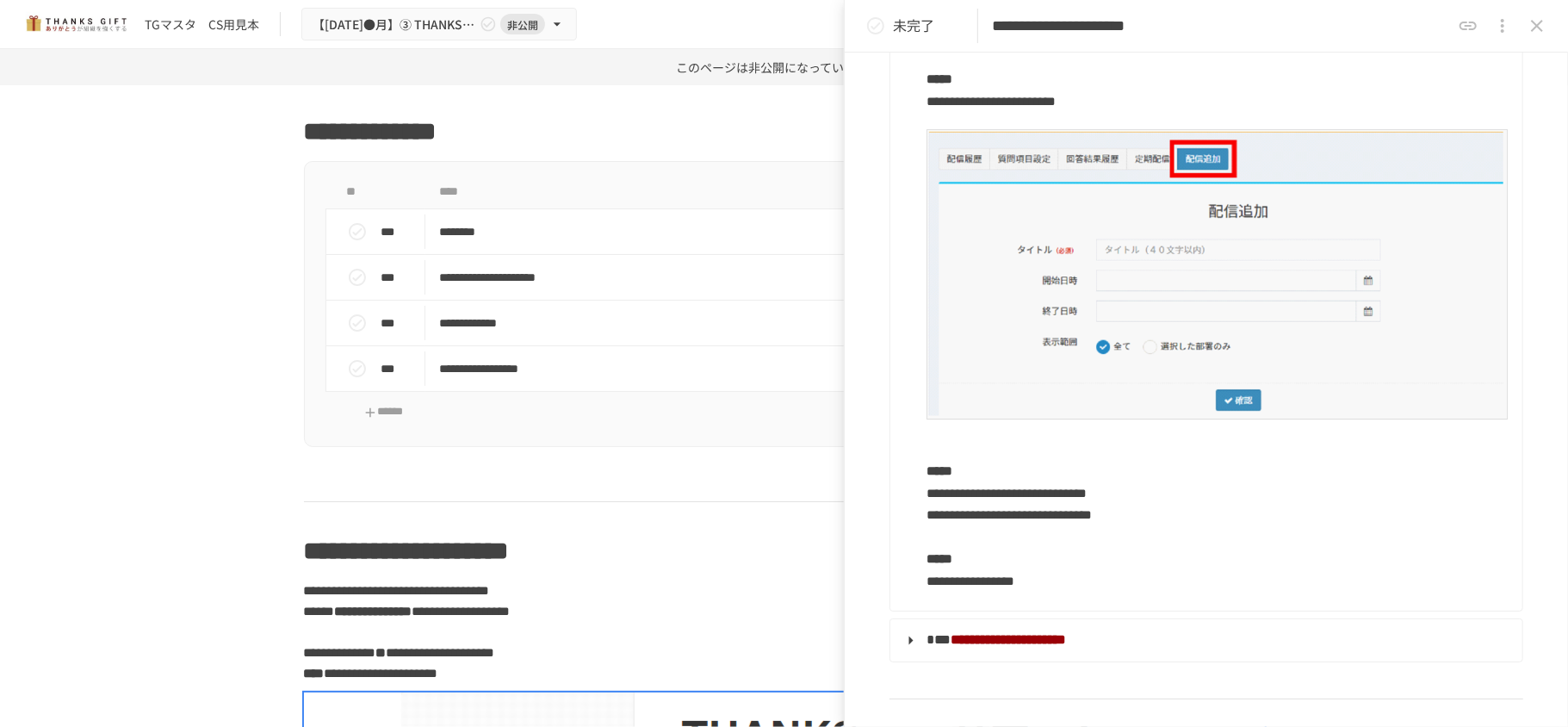 scroll, scrollTop: 2182, scrollLeft: 0, axis: vertical 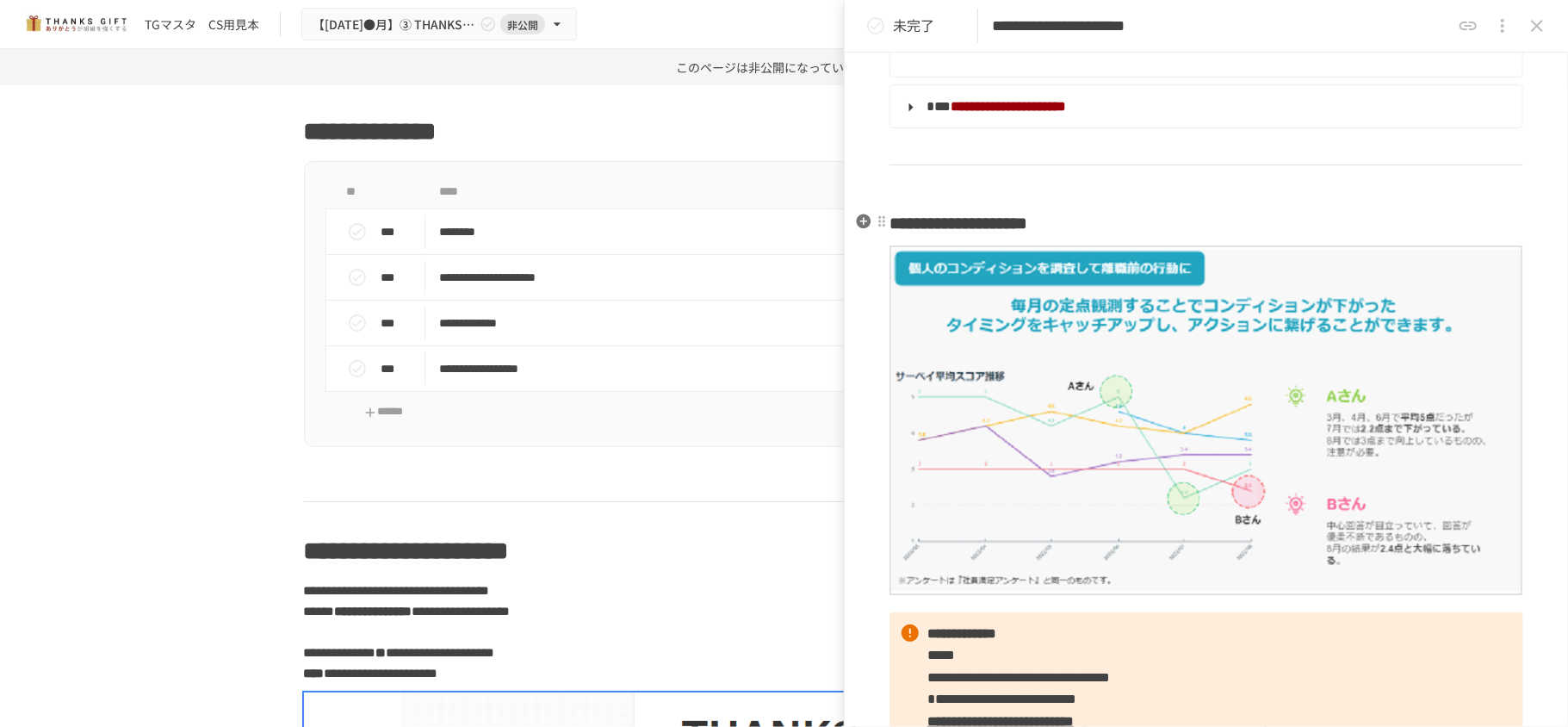 drag, startPoint x: 920, startPoint y: 232, endPoint x: 934, endPoint y: 265, distance: 35.846897 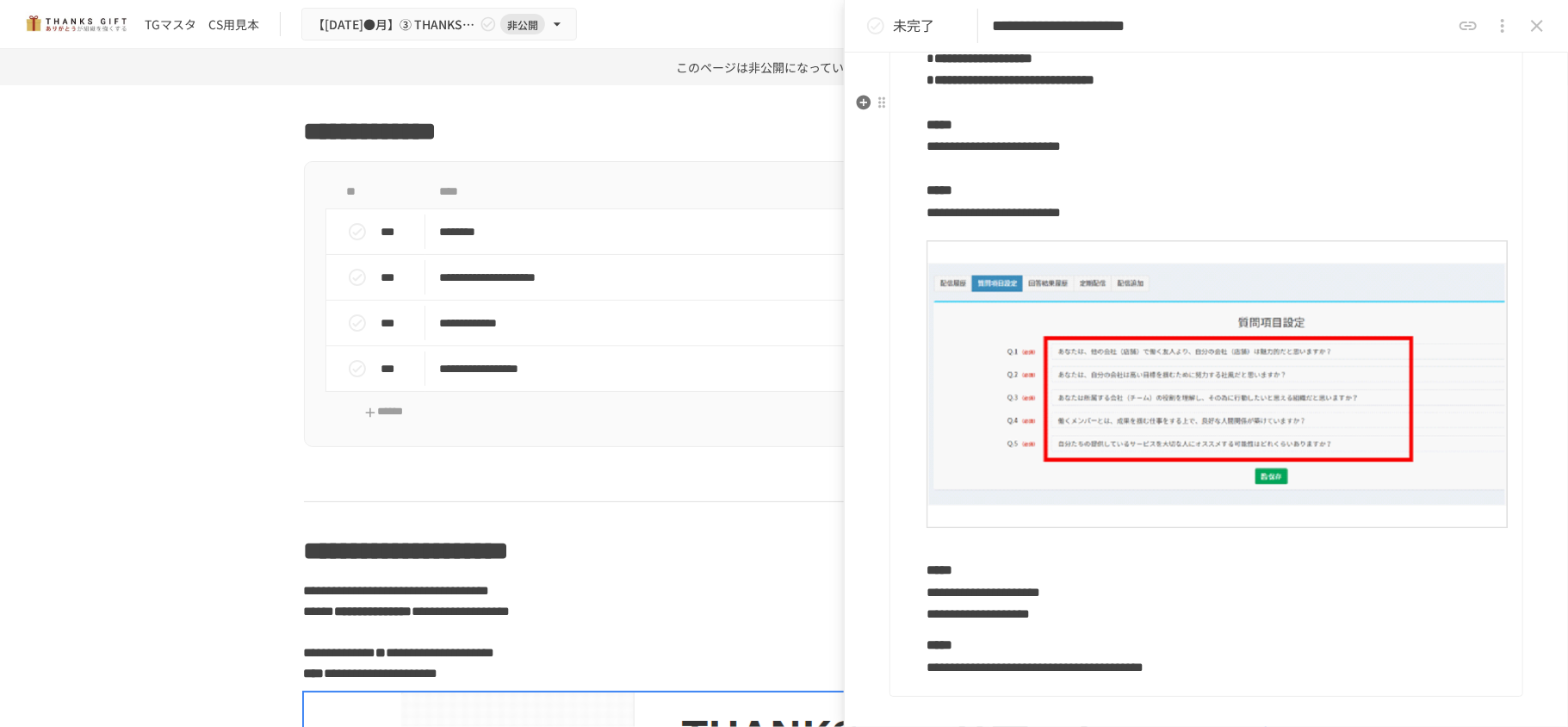 scroll, scrollTop: 2986, scrollLeft: 0, axis: vertical 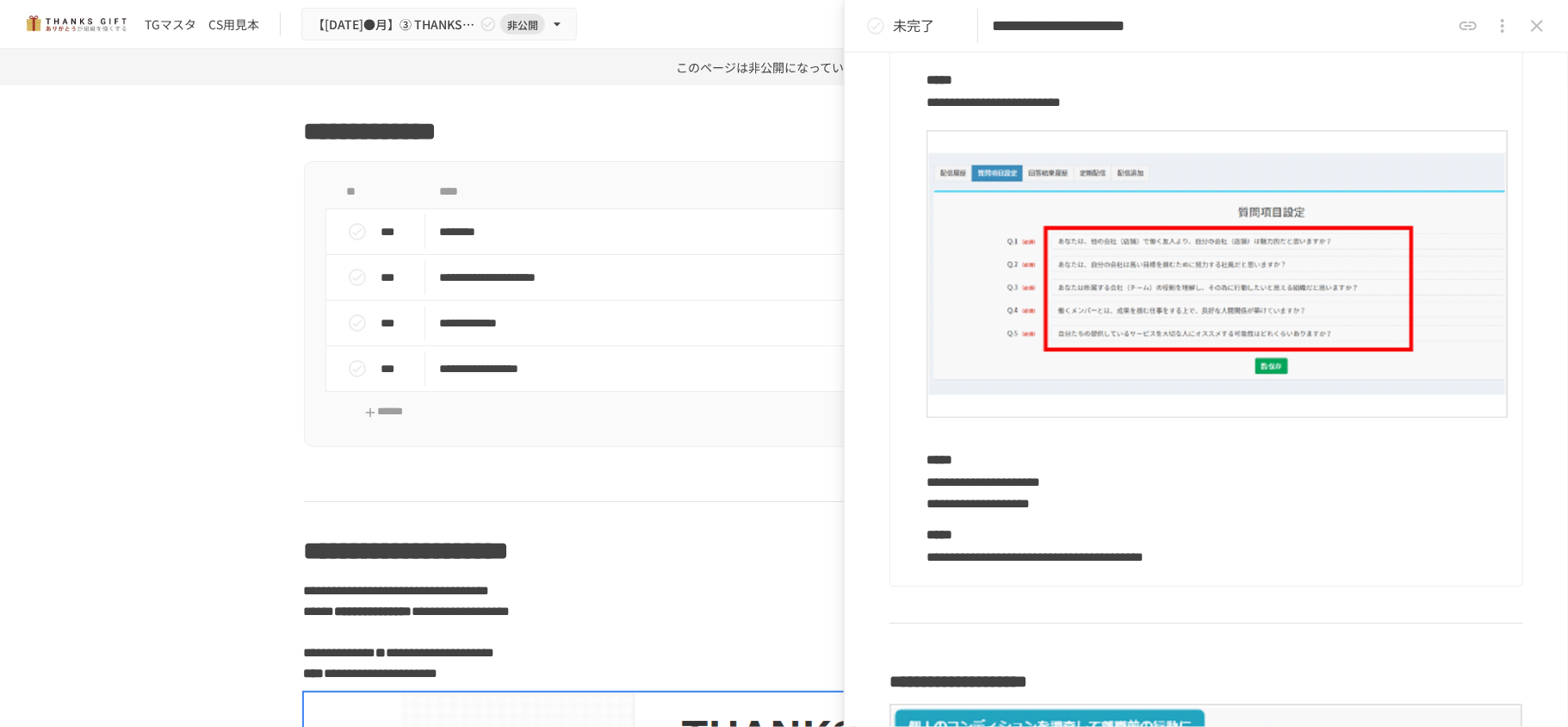 drag, startPoint x: 996, startPoint y: 26, endPoint x: 1345, endPoint y: 29, distance: 349.01289 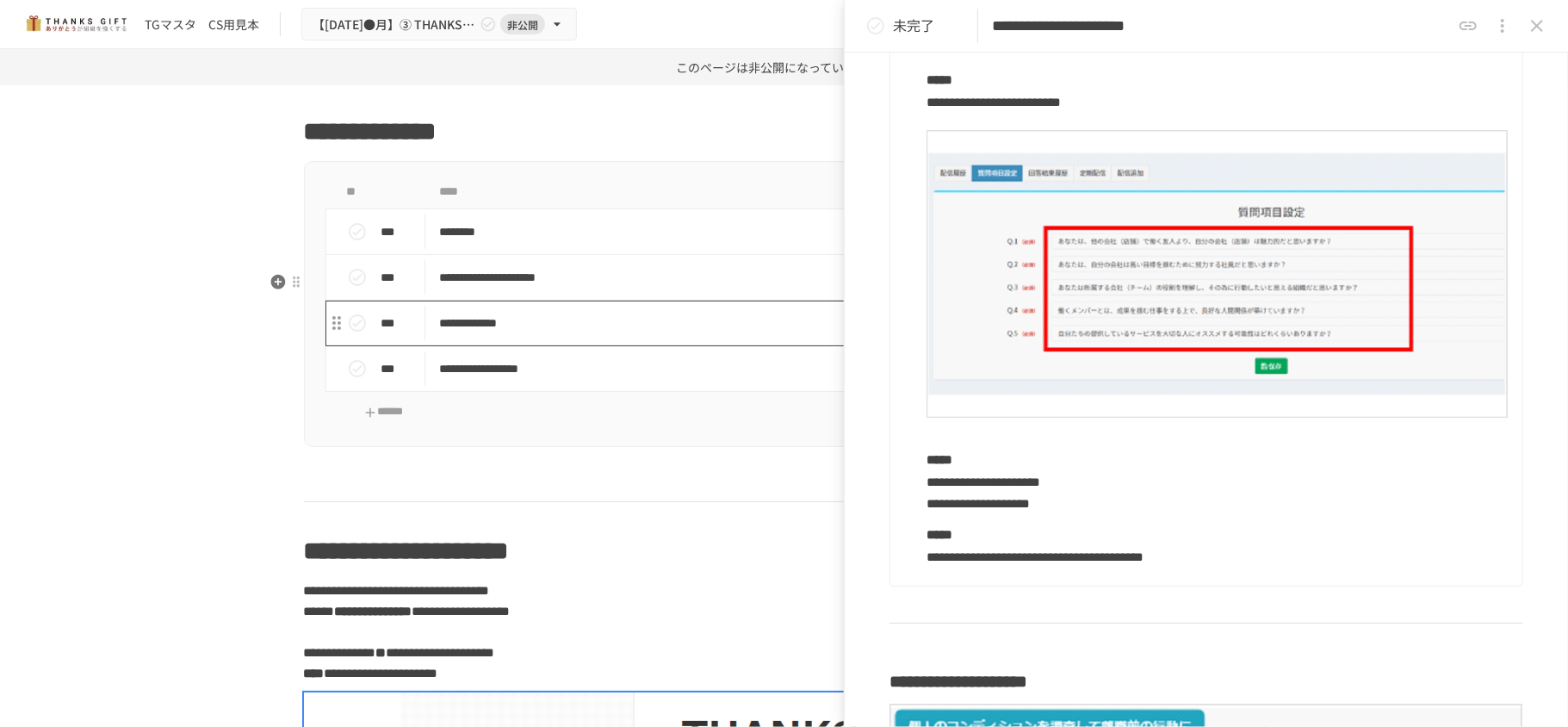 click on "**********" at bounding box center (747, 323) 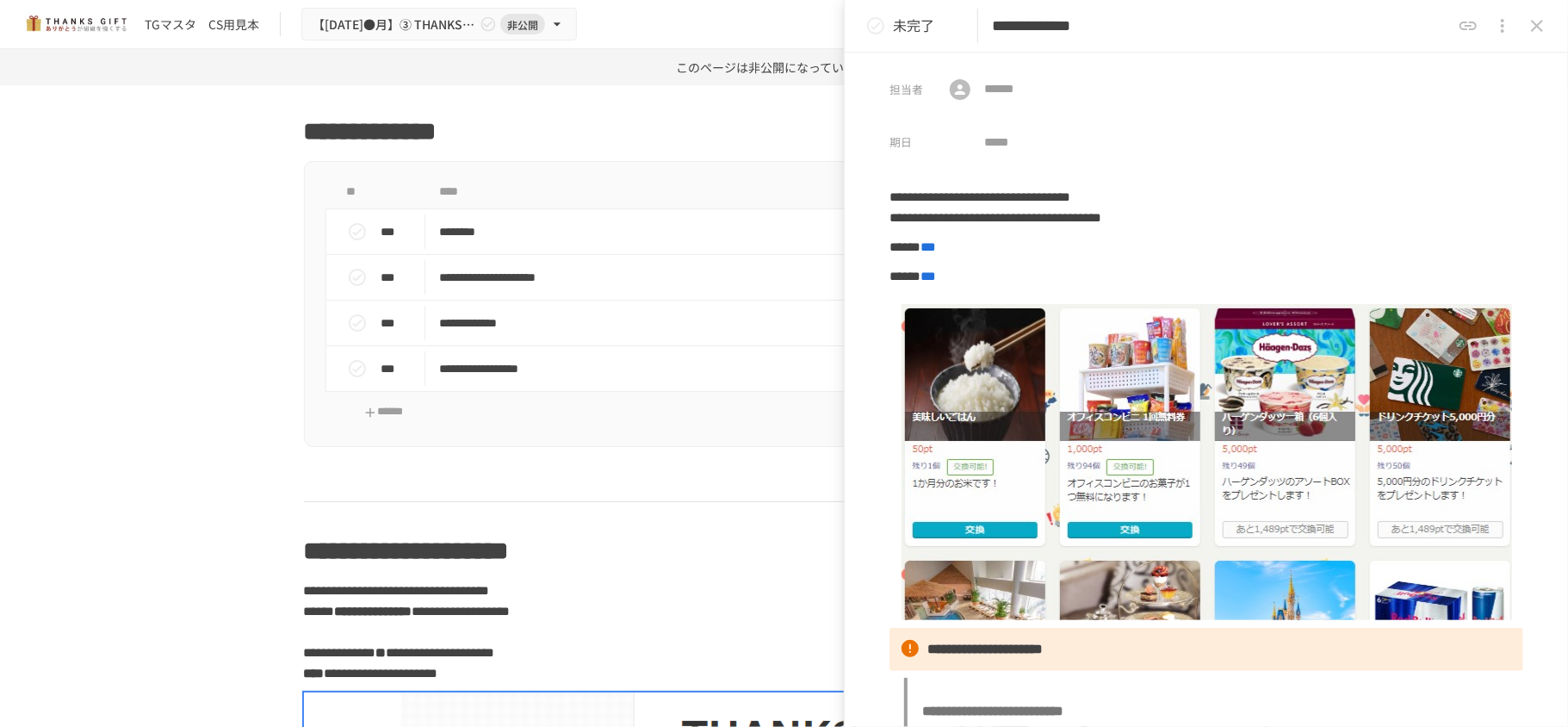 drag, startPoint x: 1211, startPoint y: 16, endPoint x: 994, endPoint y: 26, distance: 217.23029 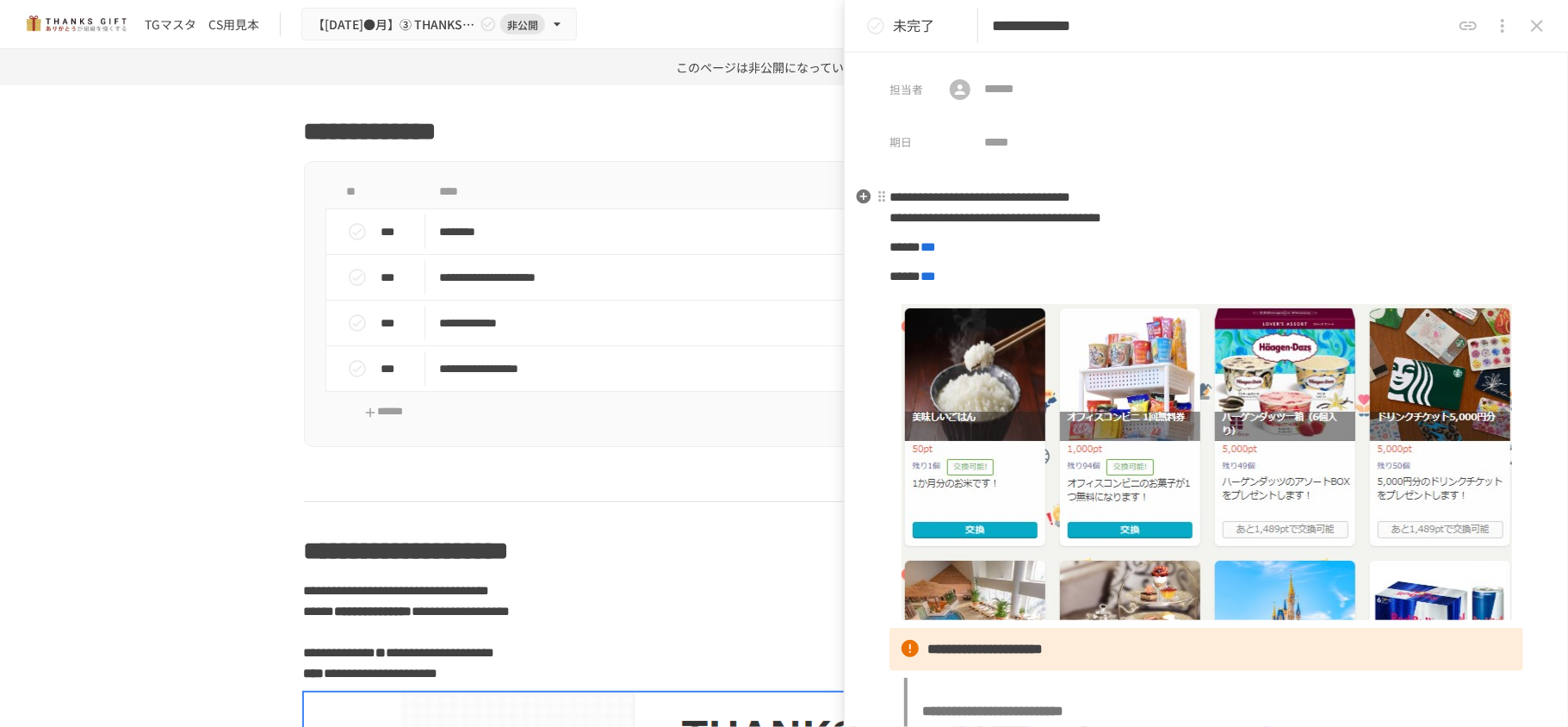 click on "**********" at bounding box center [995, 217] 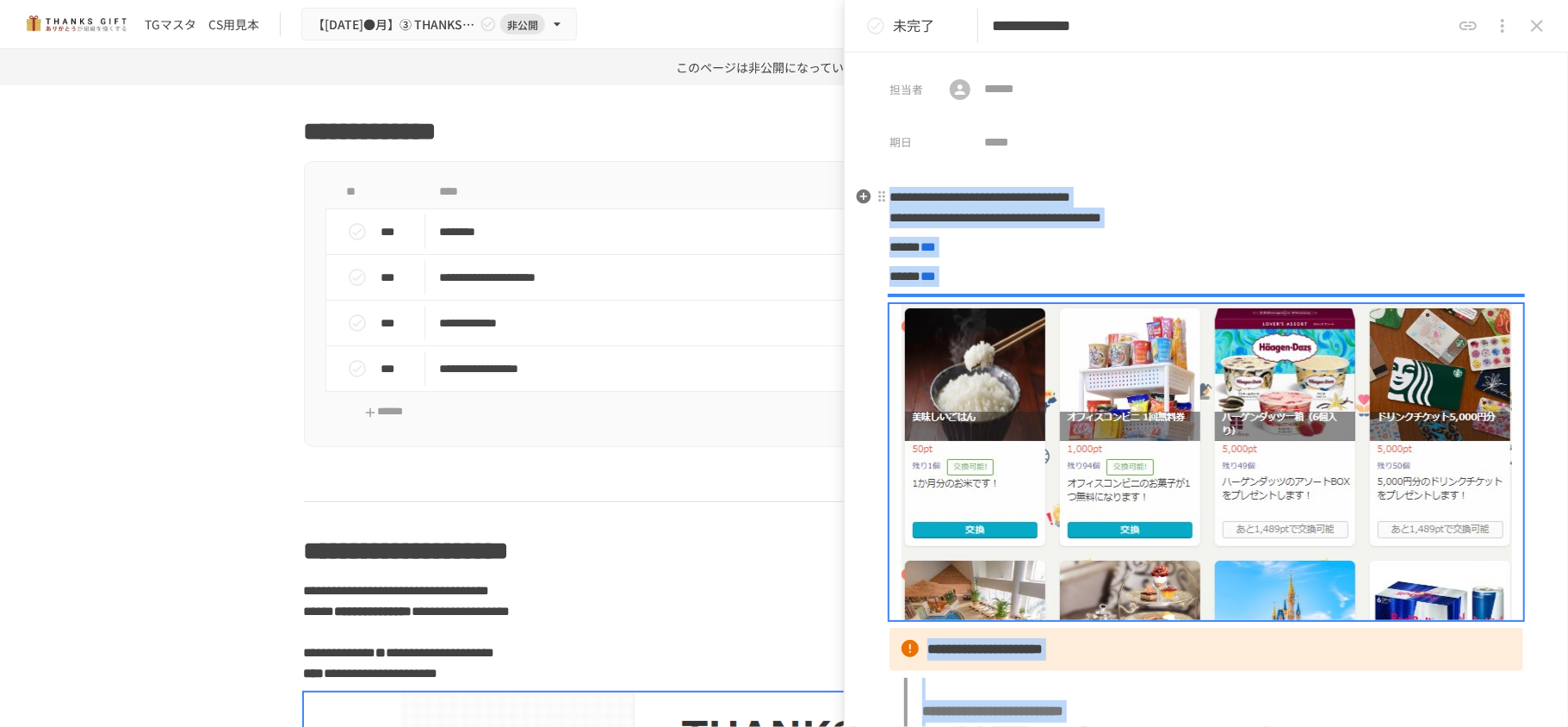 copy on "**********" 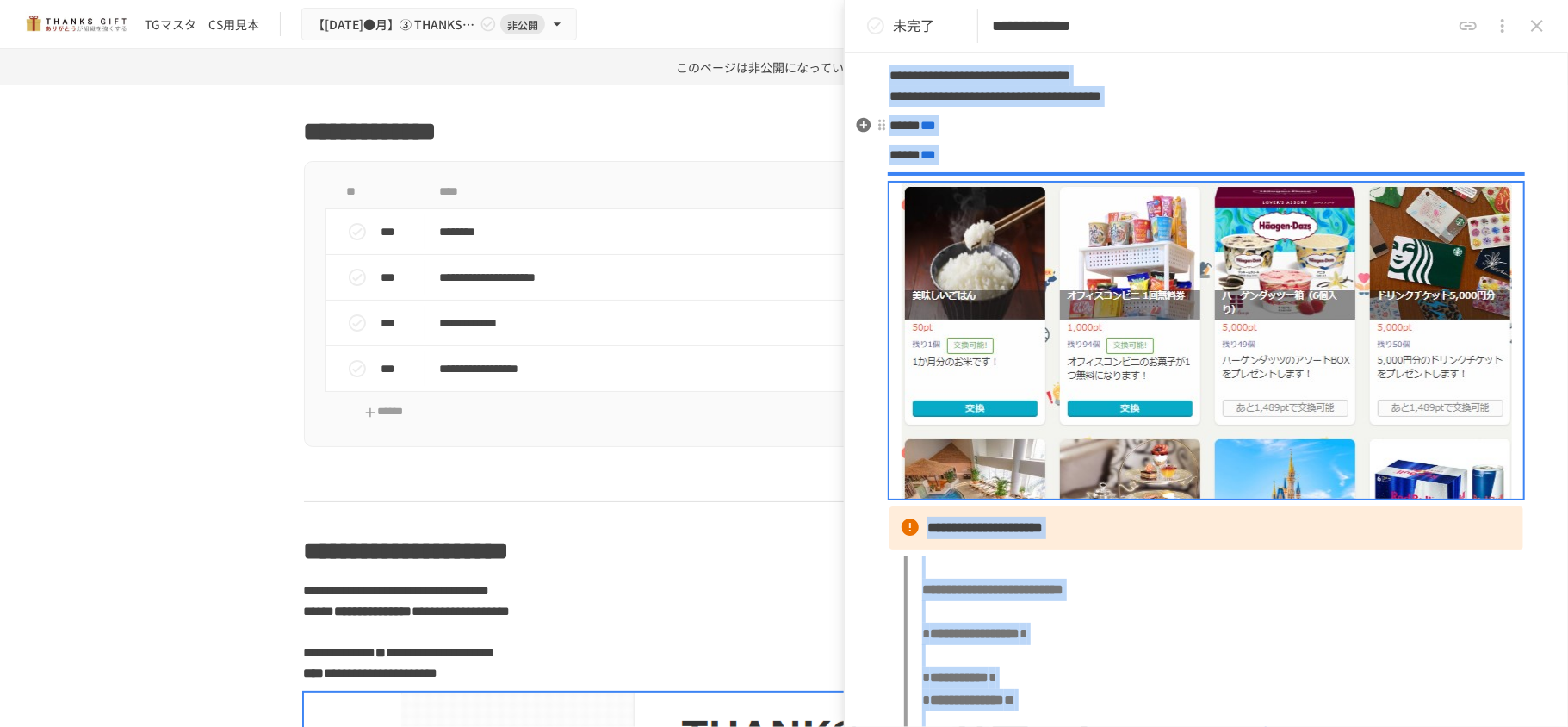 scroll, scrollTop: 0, scrollLeft: 0, axis: both 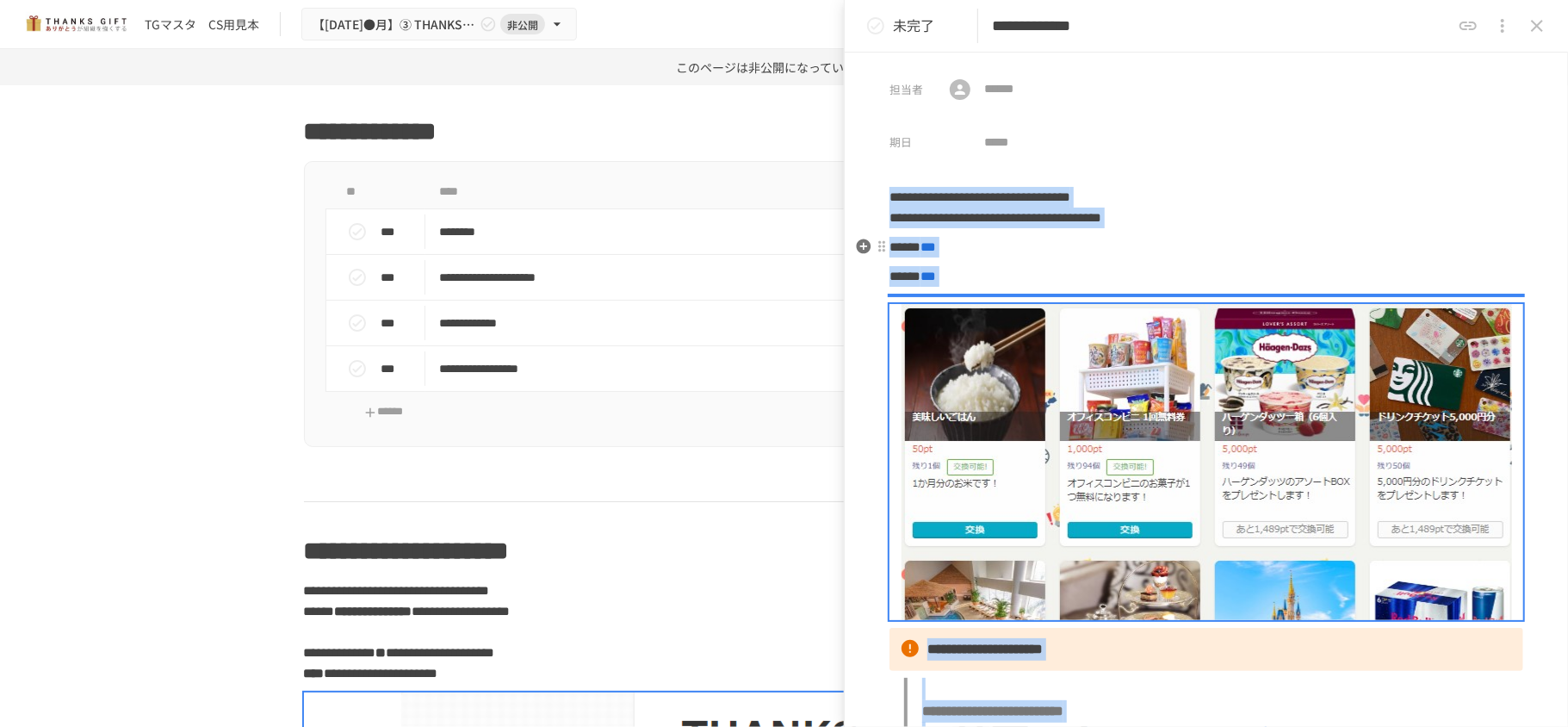 click on "**********" at bounding box center [1206, 659] 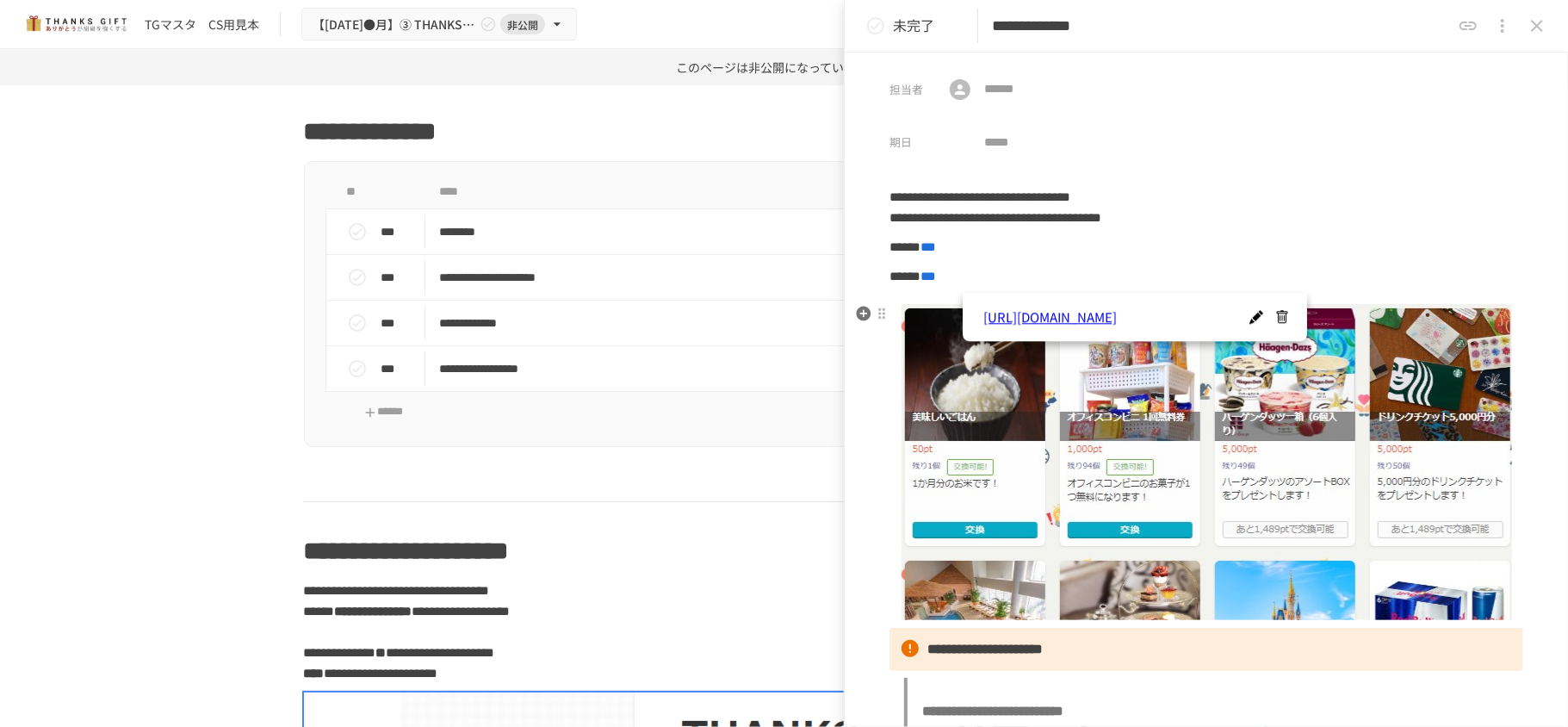 click at bounding box center [1206, 462] 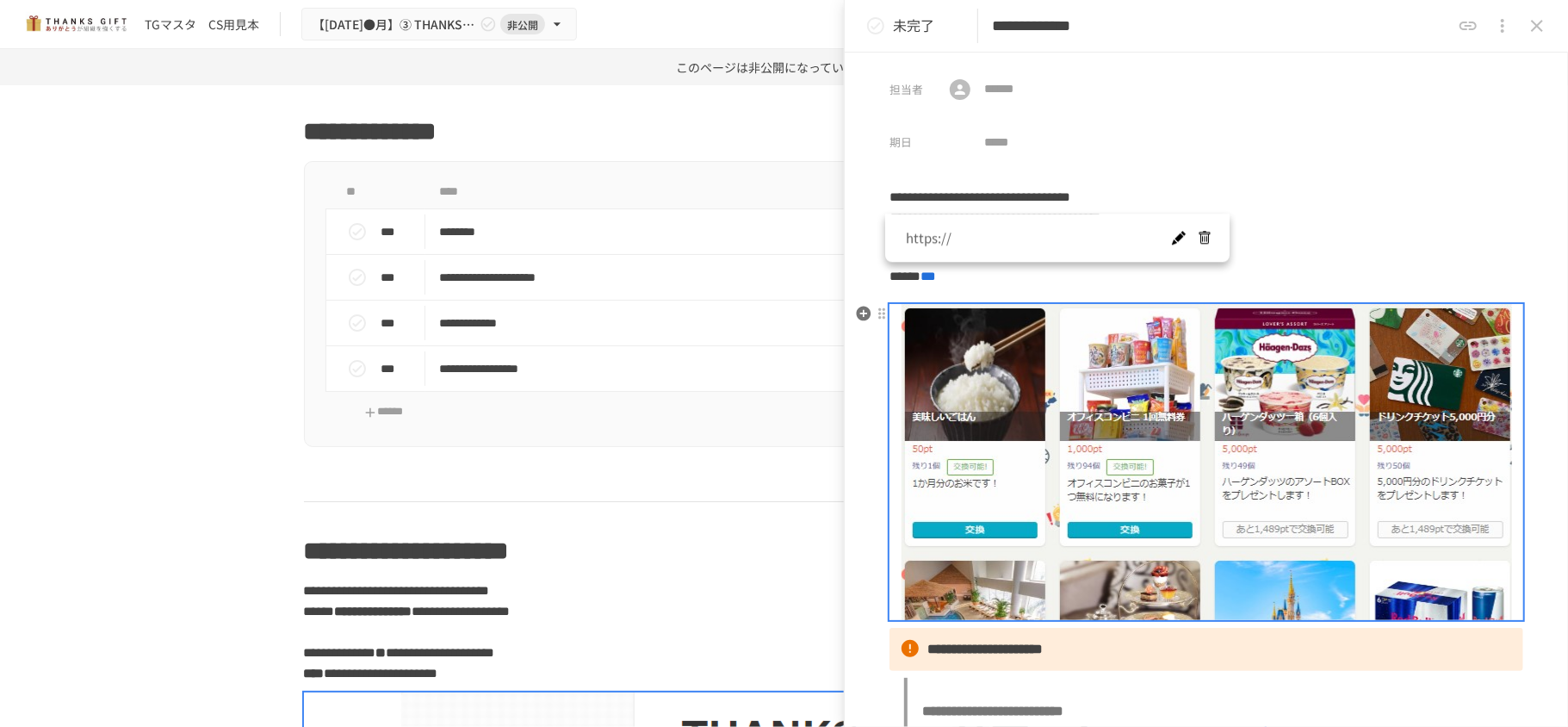 click at bounding box center [1206, 462] 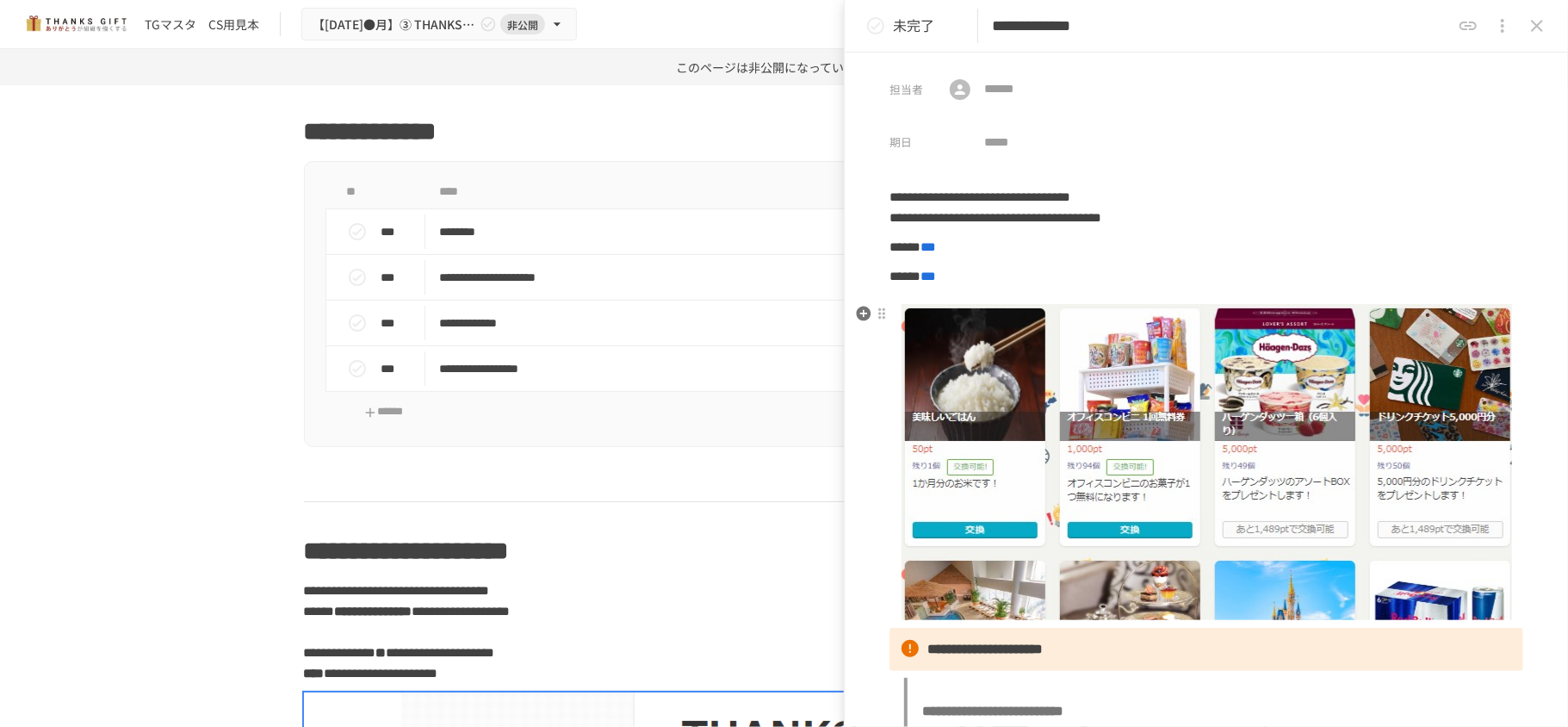 click at bounding box center (1206, 462) 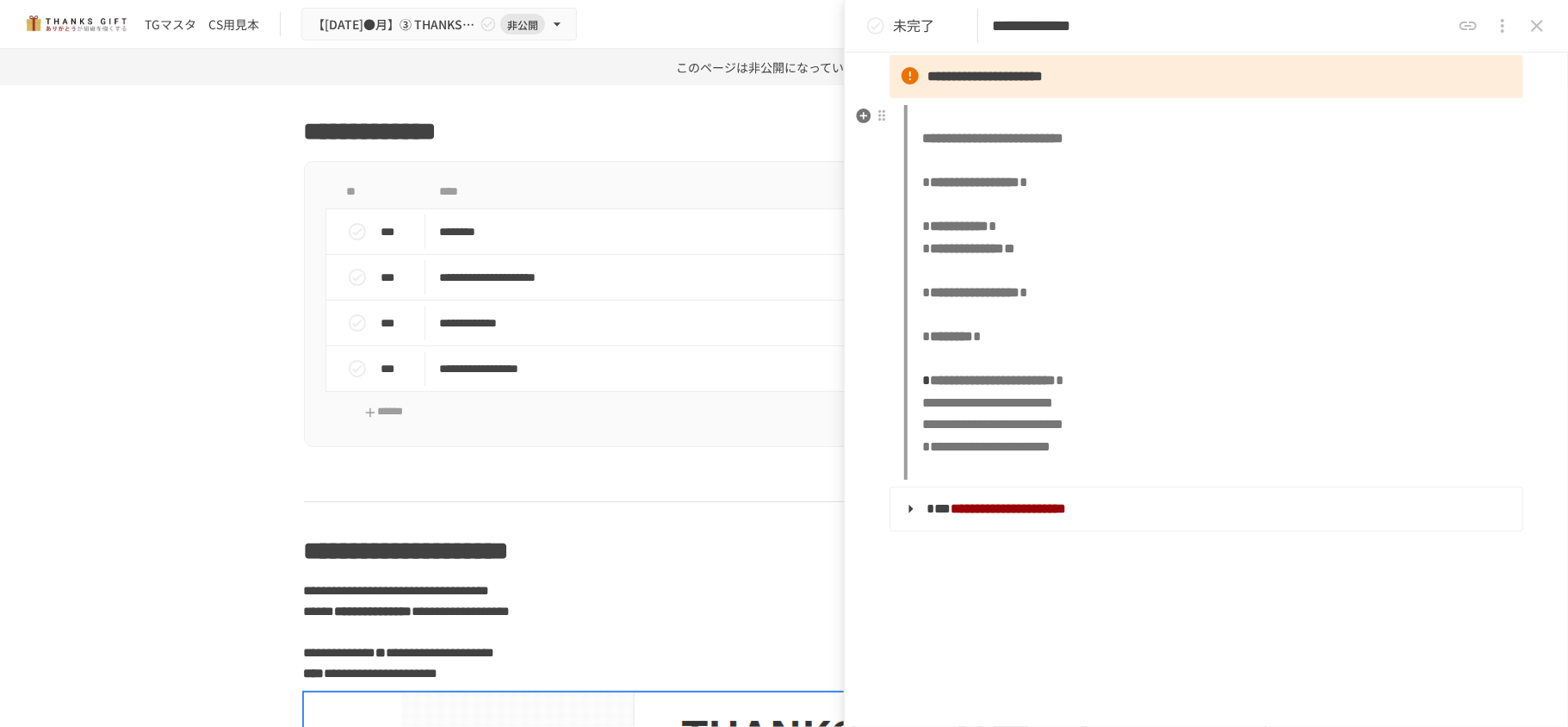 scroll, scrollTop: 574, scrollLeft: 0, axis: vertical 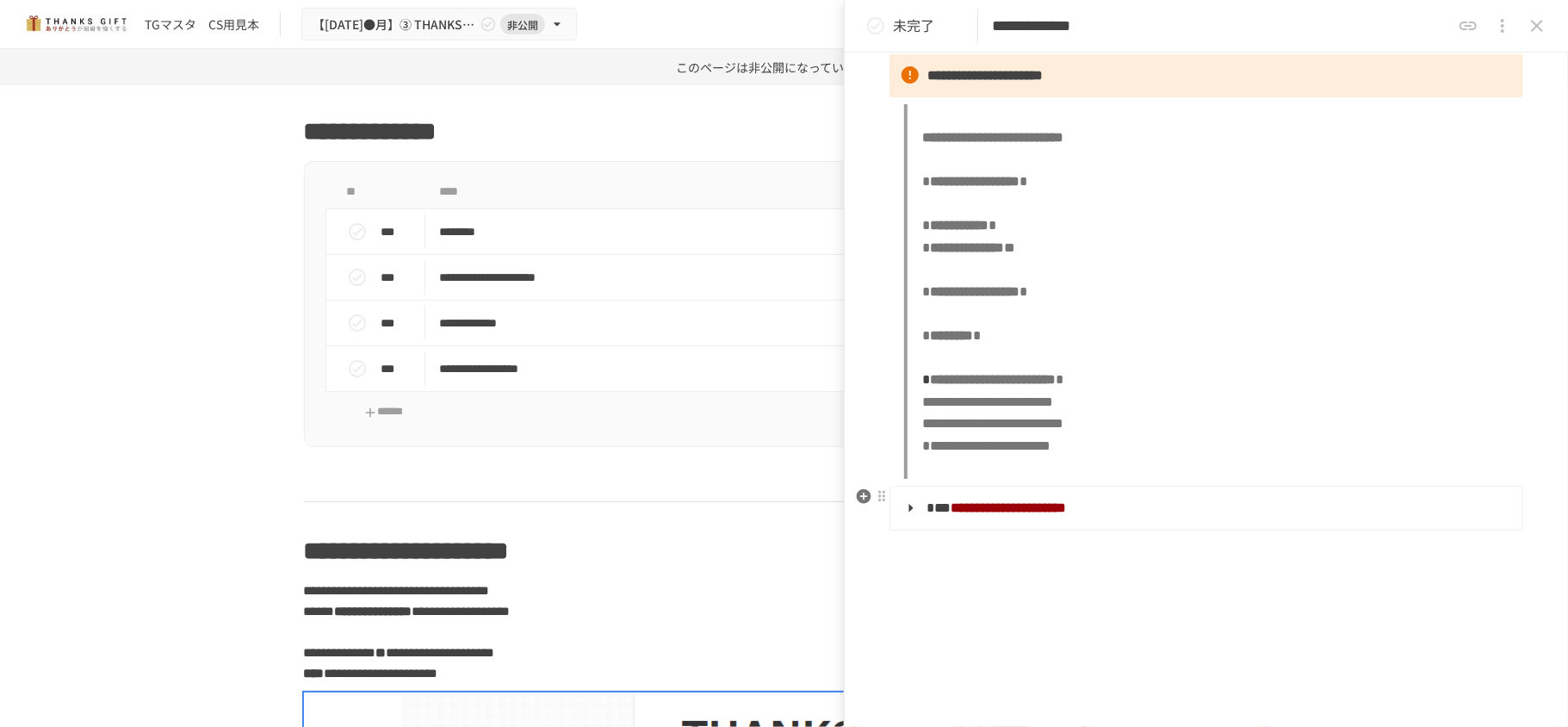 click on "**********" at bounding box center (1205, 508) 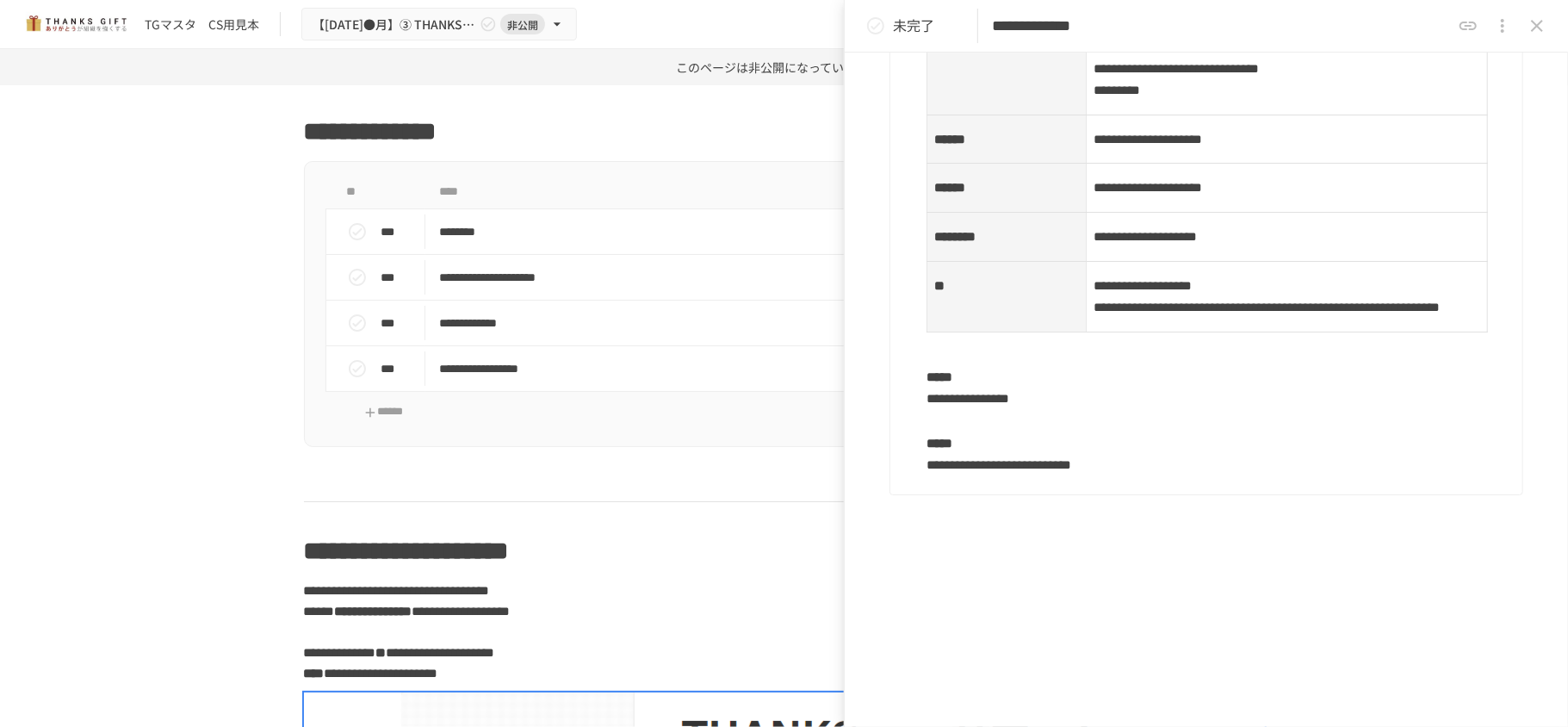 scroll, scrollTop: 1244, scrollLeft: 0, axis: vertical 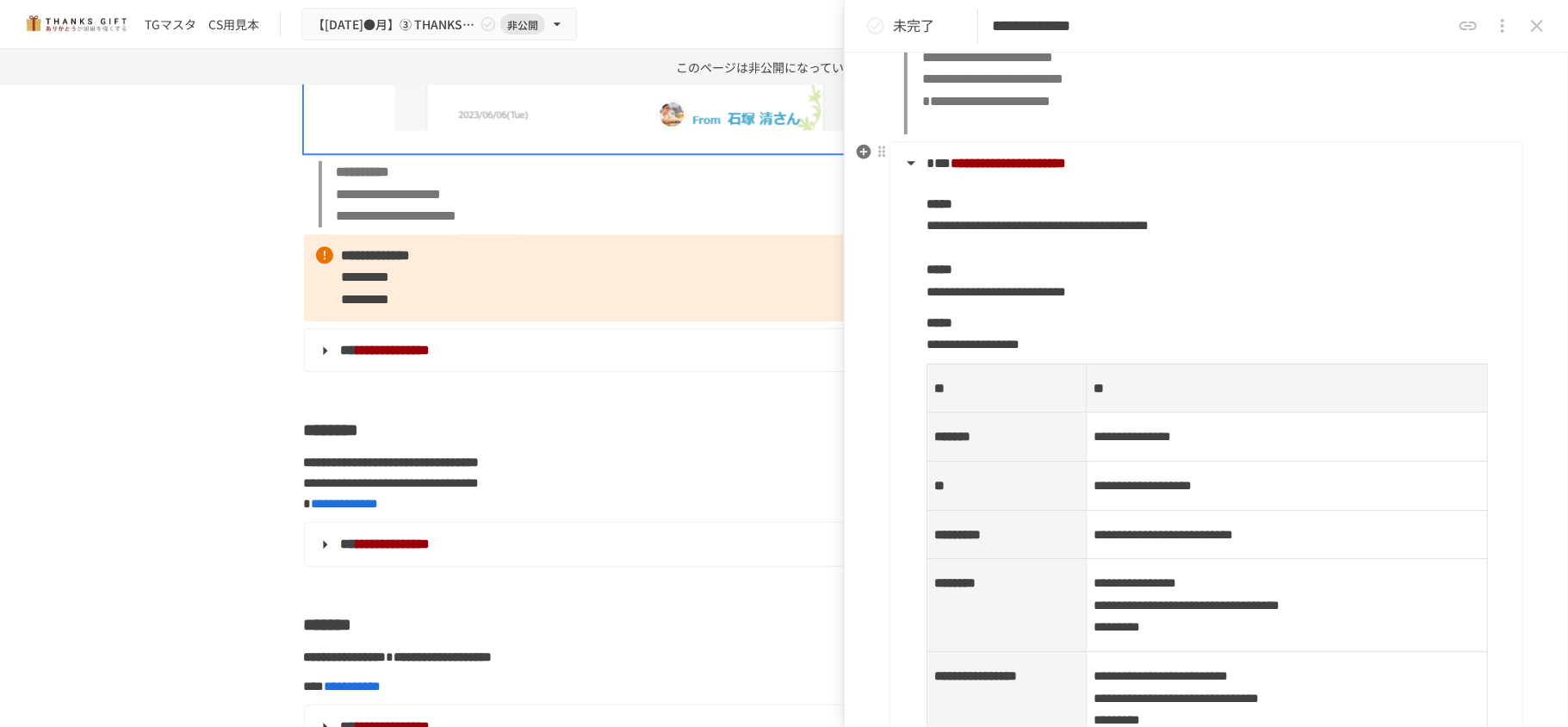 click on "**********" at bounding box center (1218, 248) 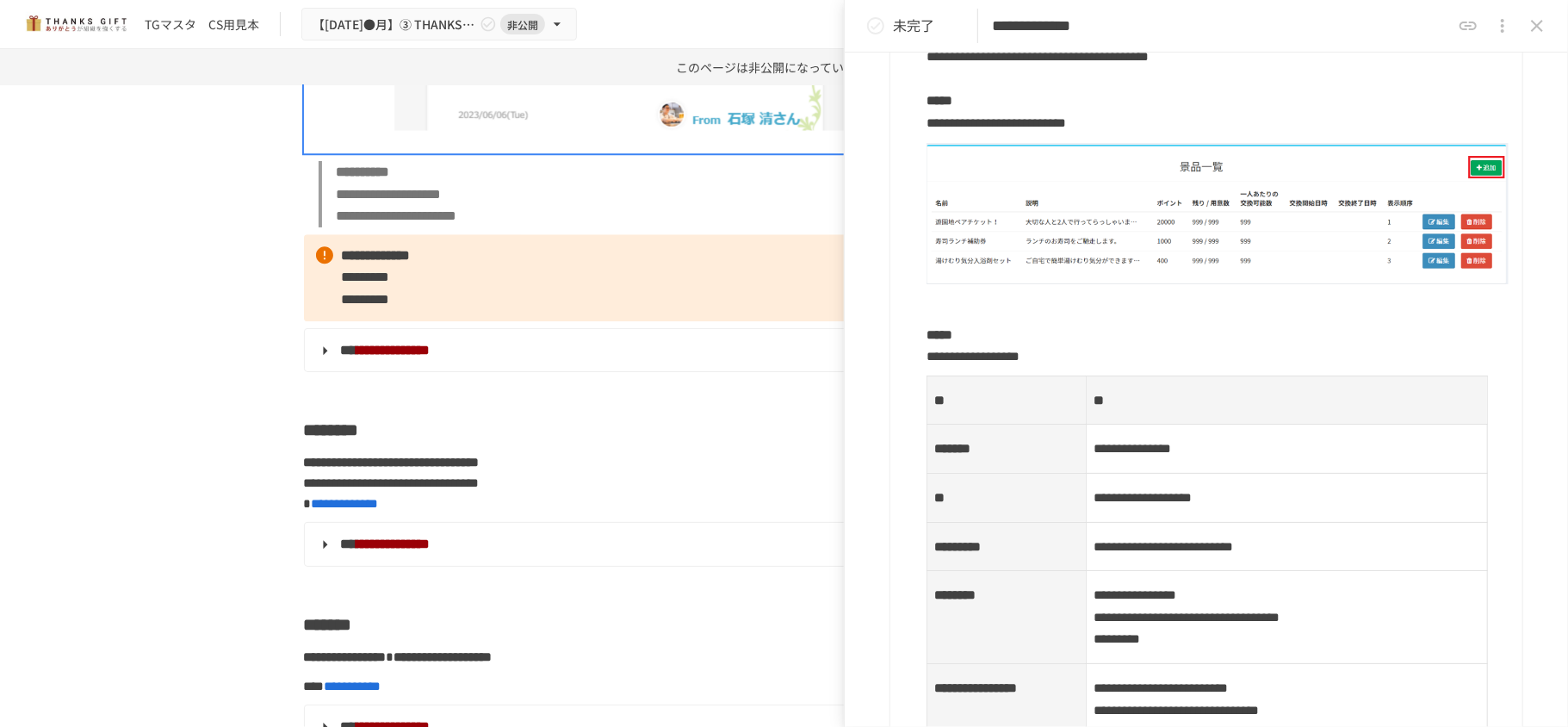 scroll, scrollTop: 1263, scrollLeft: 0, axis: vertical 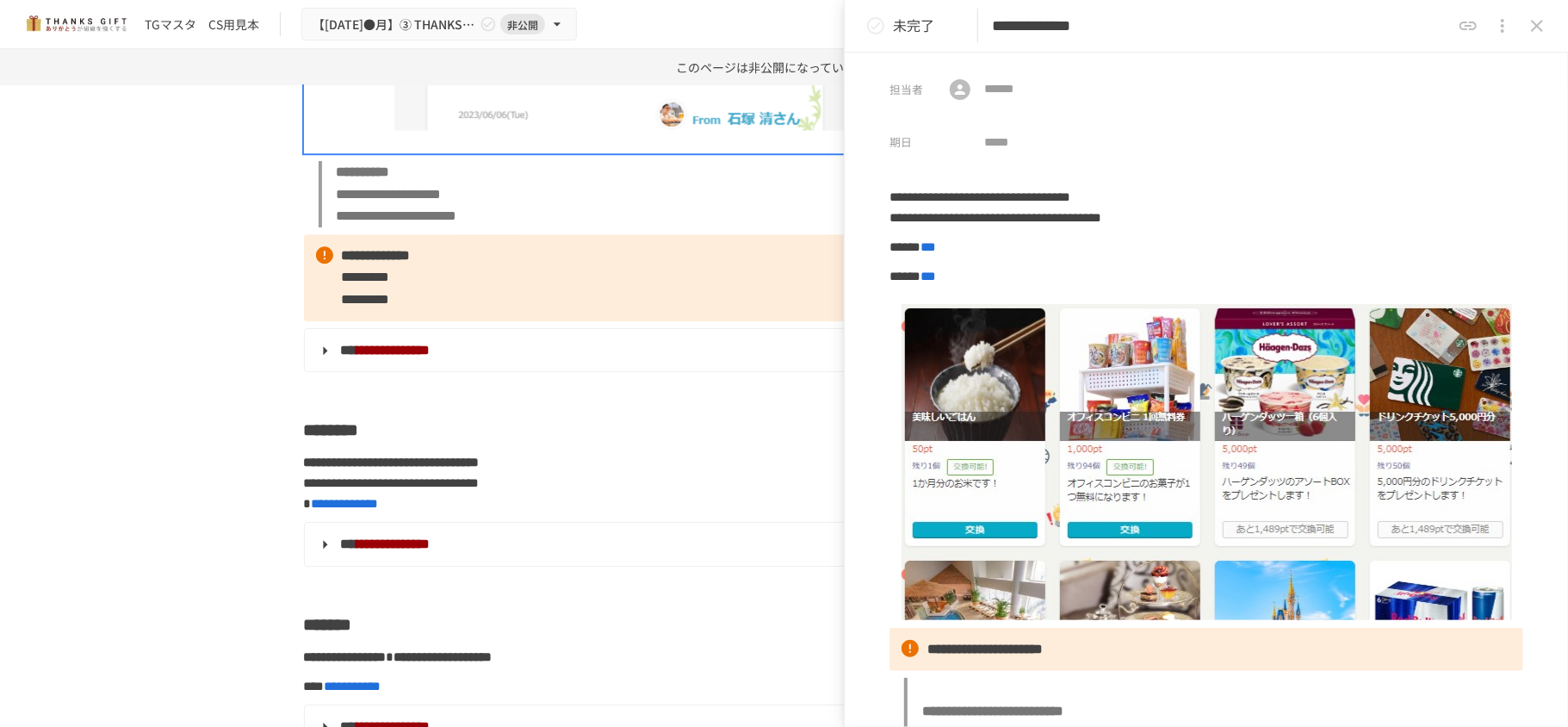 click on "**********" at bounding box center (1206, 26) 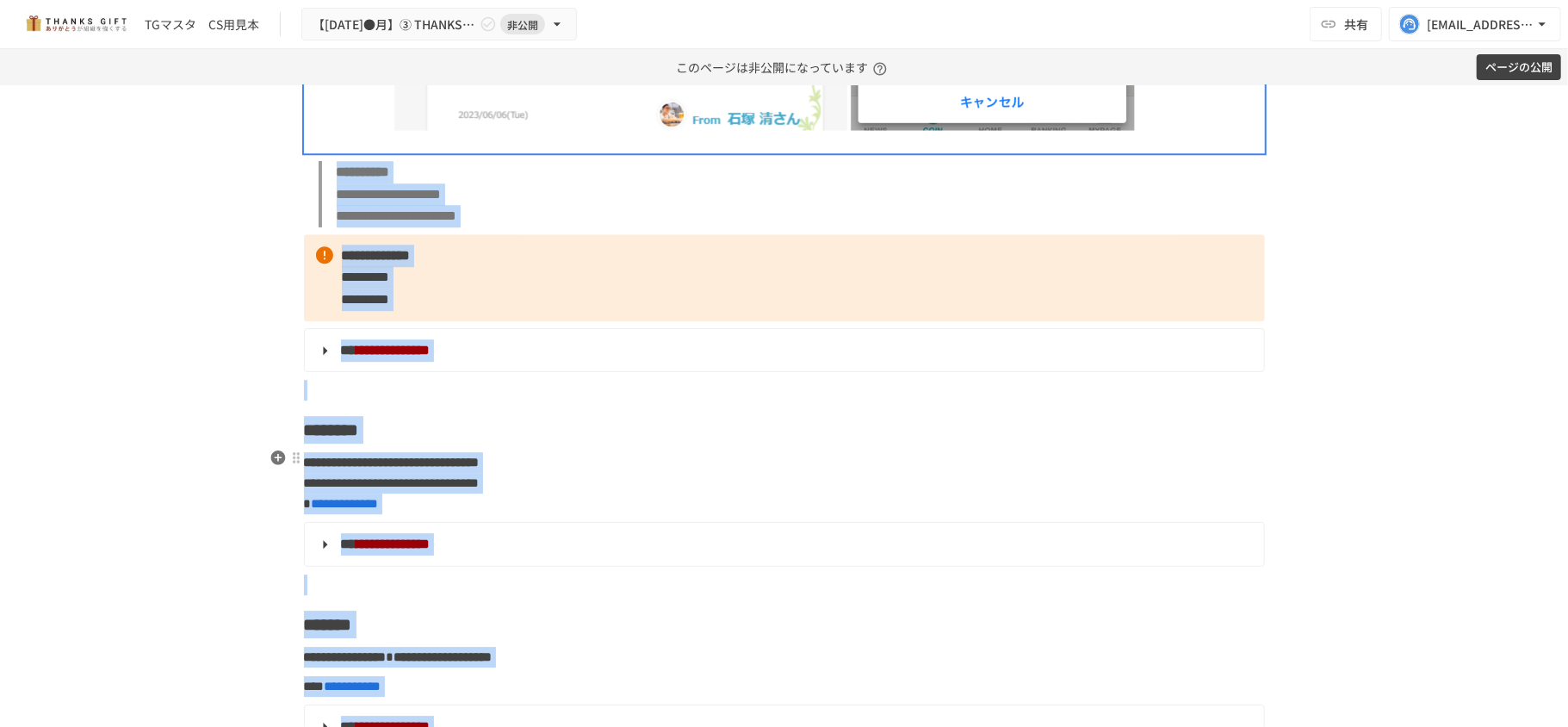 click on "**********" at bounding box center [784, 5812] 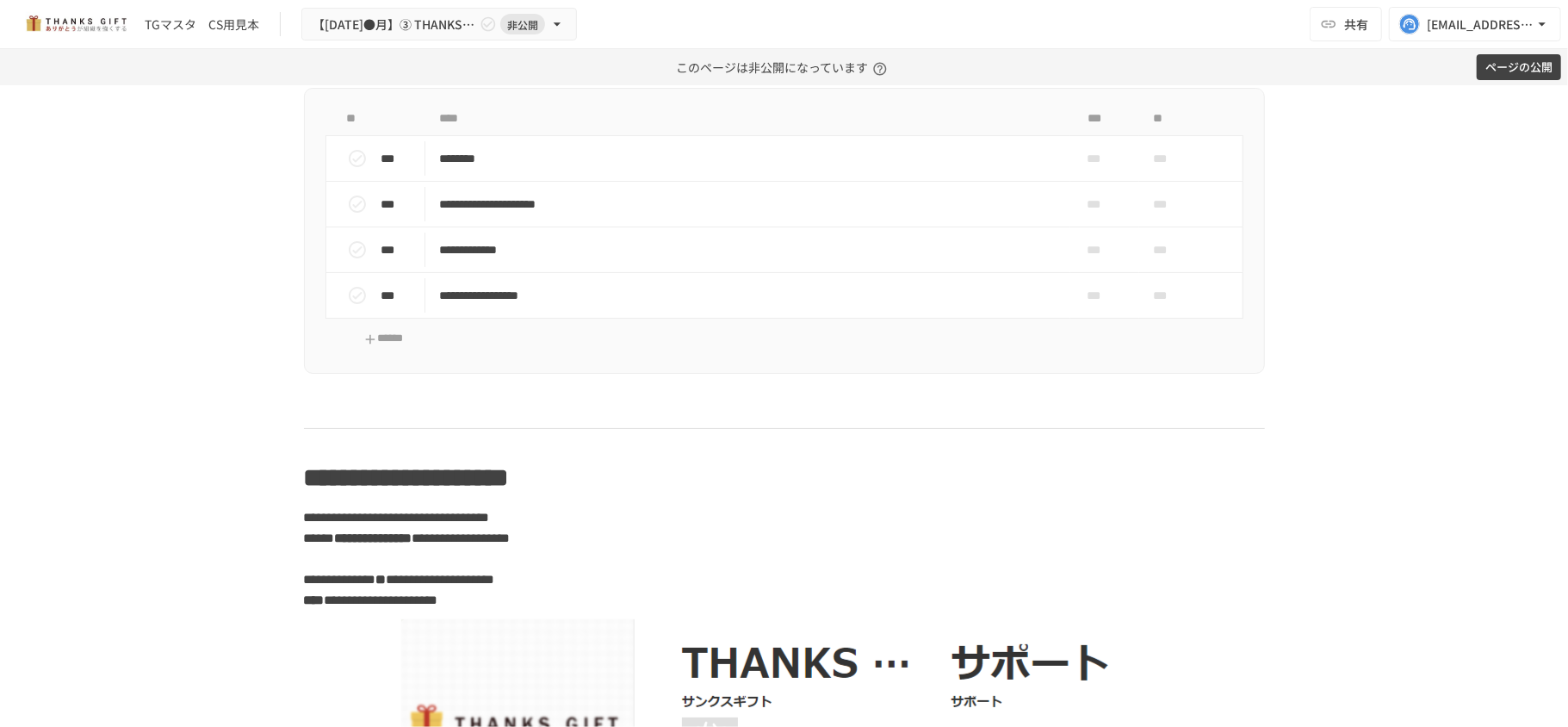 scroll, scrollTop: 14344, scrollLeft: 0, axis: vertical 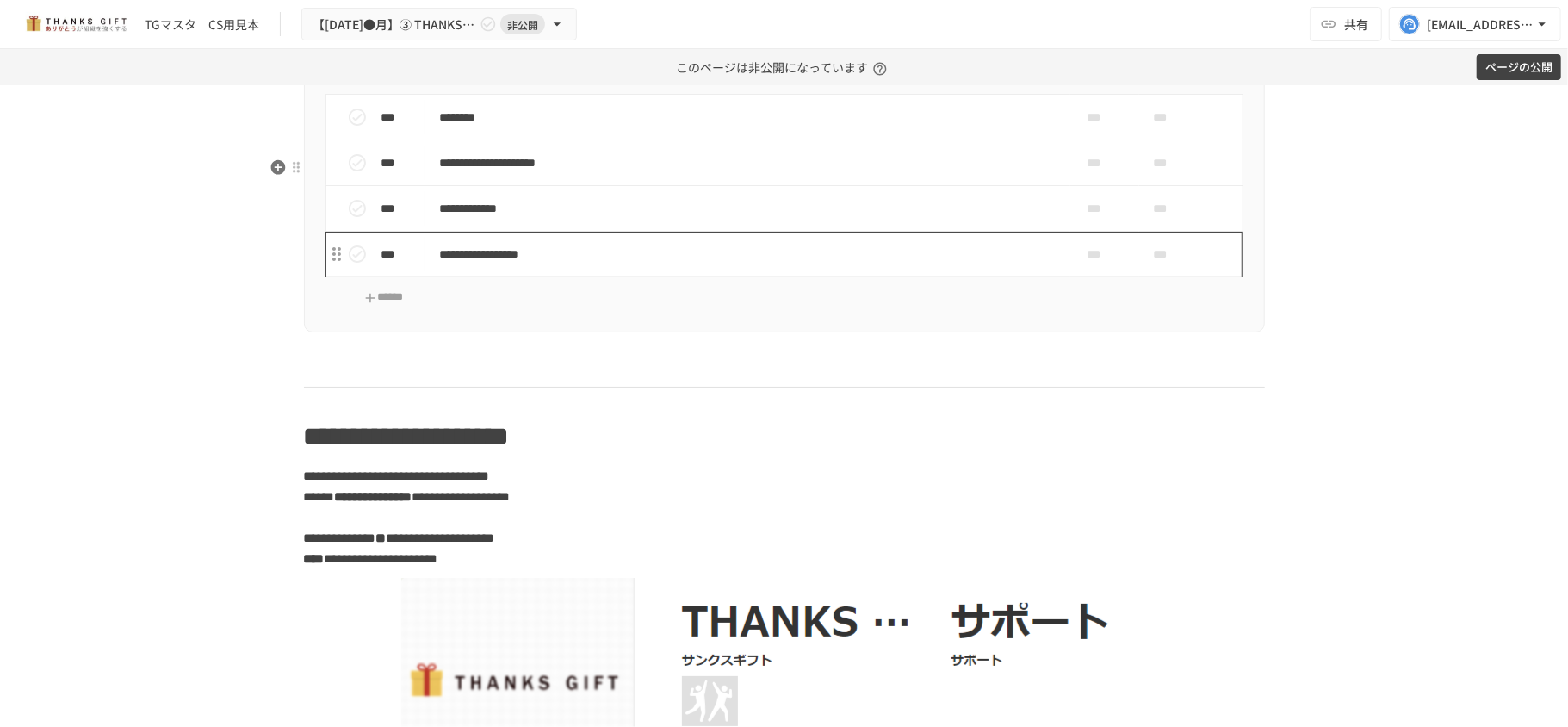 click on "**********" at bounding box center (747, 254) 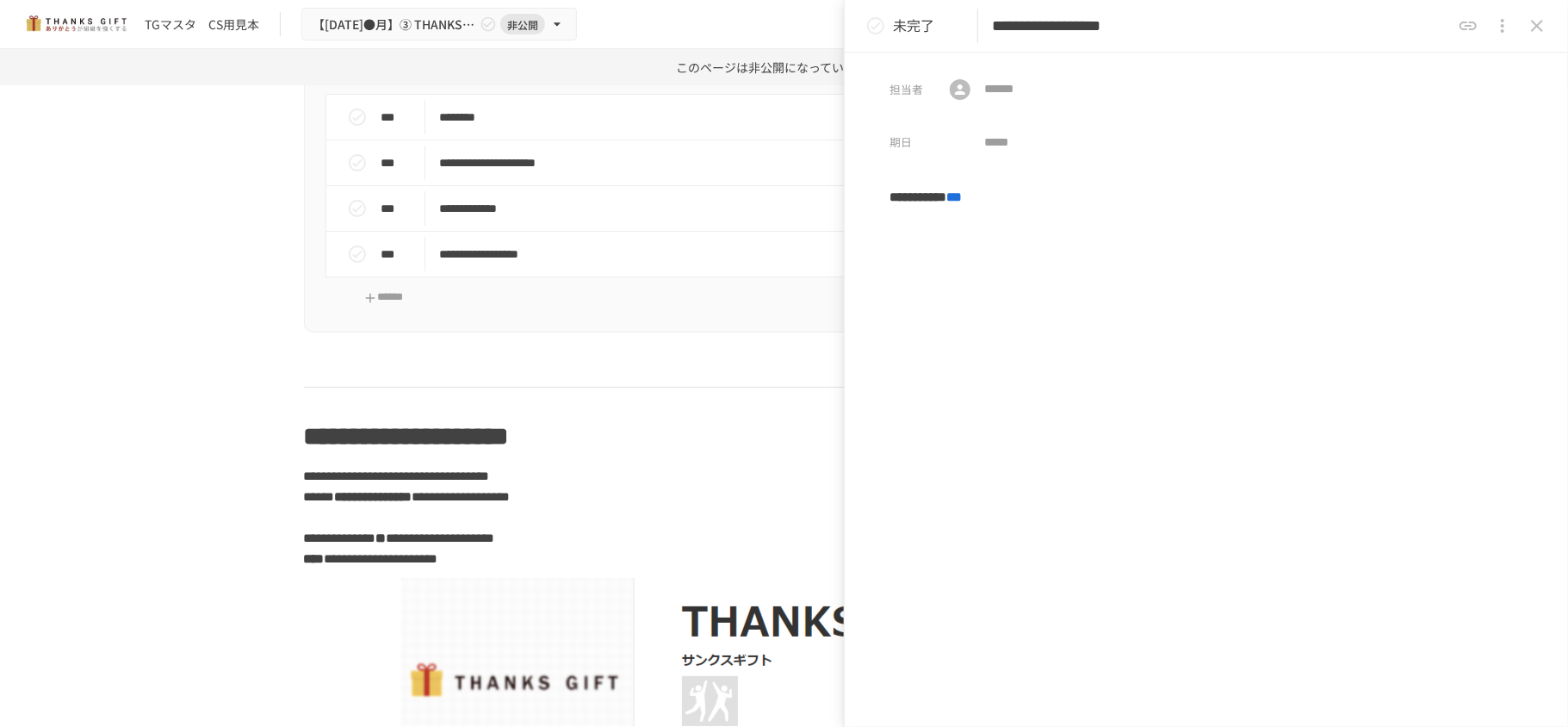 drag, startPoint x: 1202, startPoint y: 22, endPoint x: 978, endPoint y: 29, distance: 224.10935 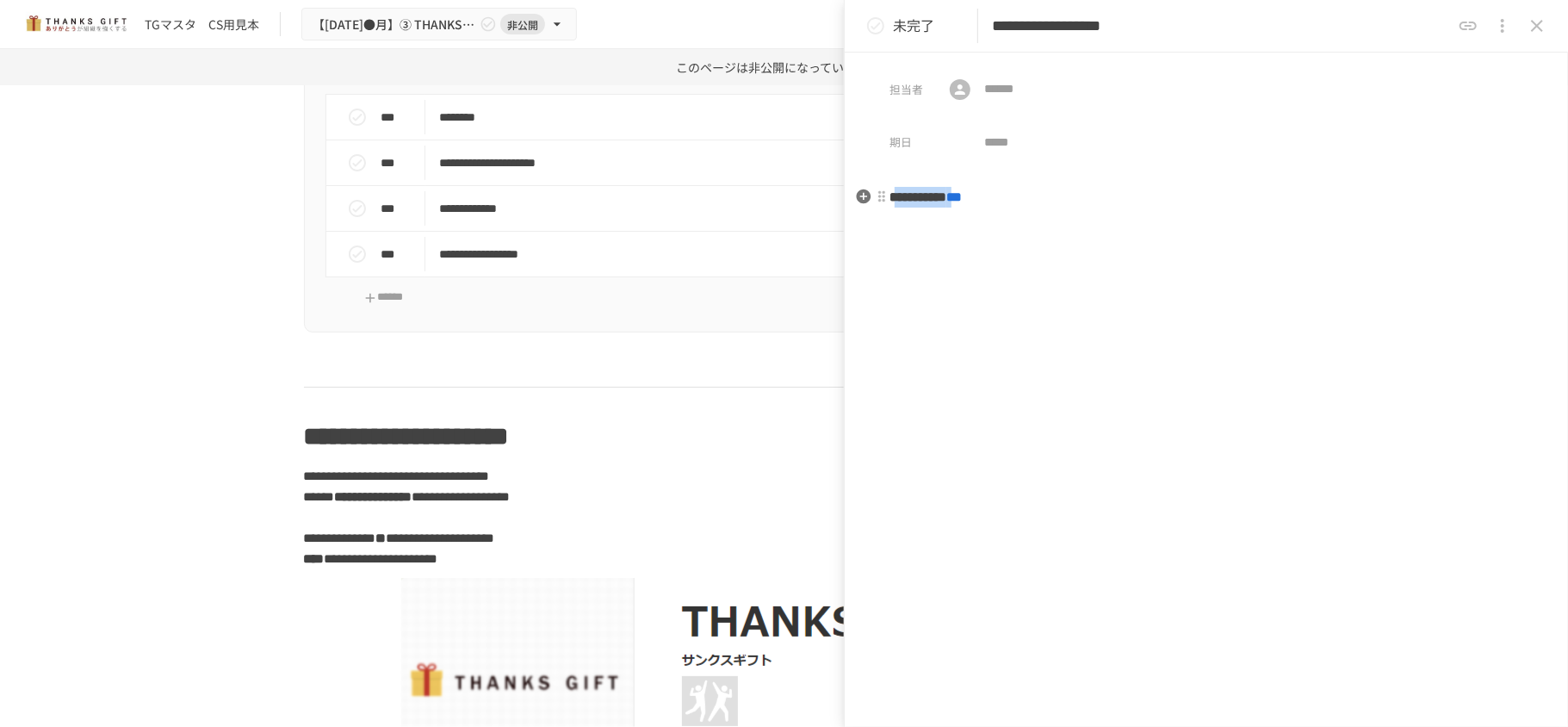 drag, startPoint x: 1017, startPoint y: 208, endPoint x: 896, endPoint y: 208, distance: 121 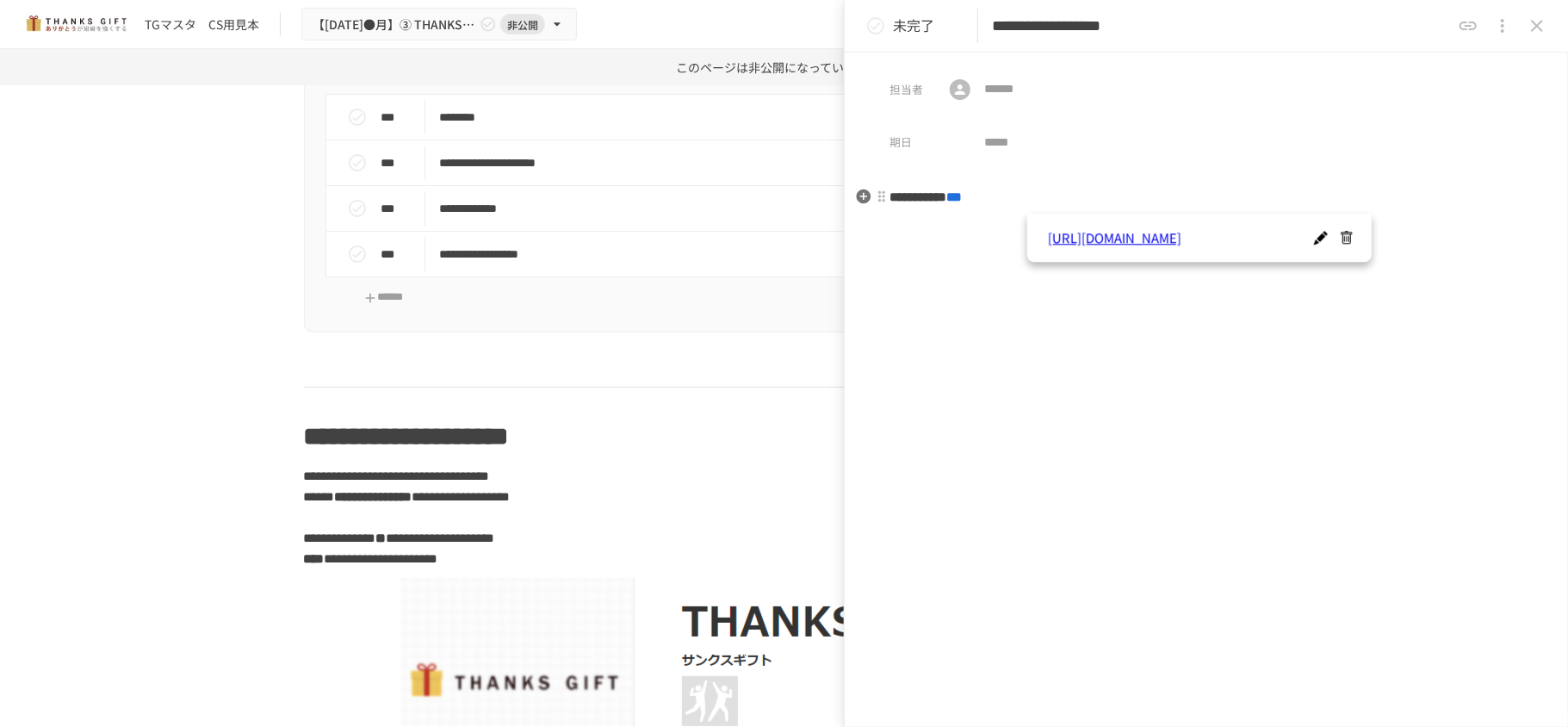 click on "**********" at bounding box center (1206, 197) 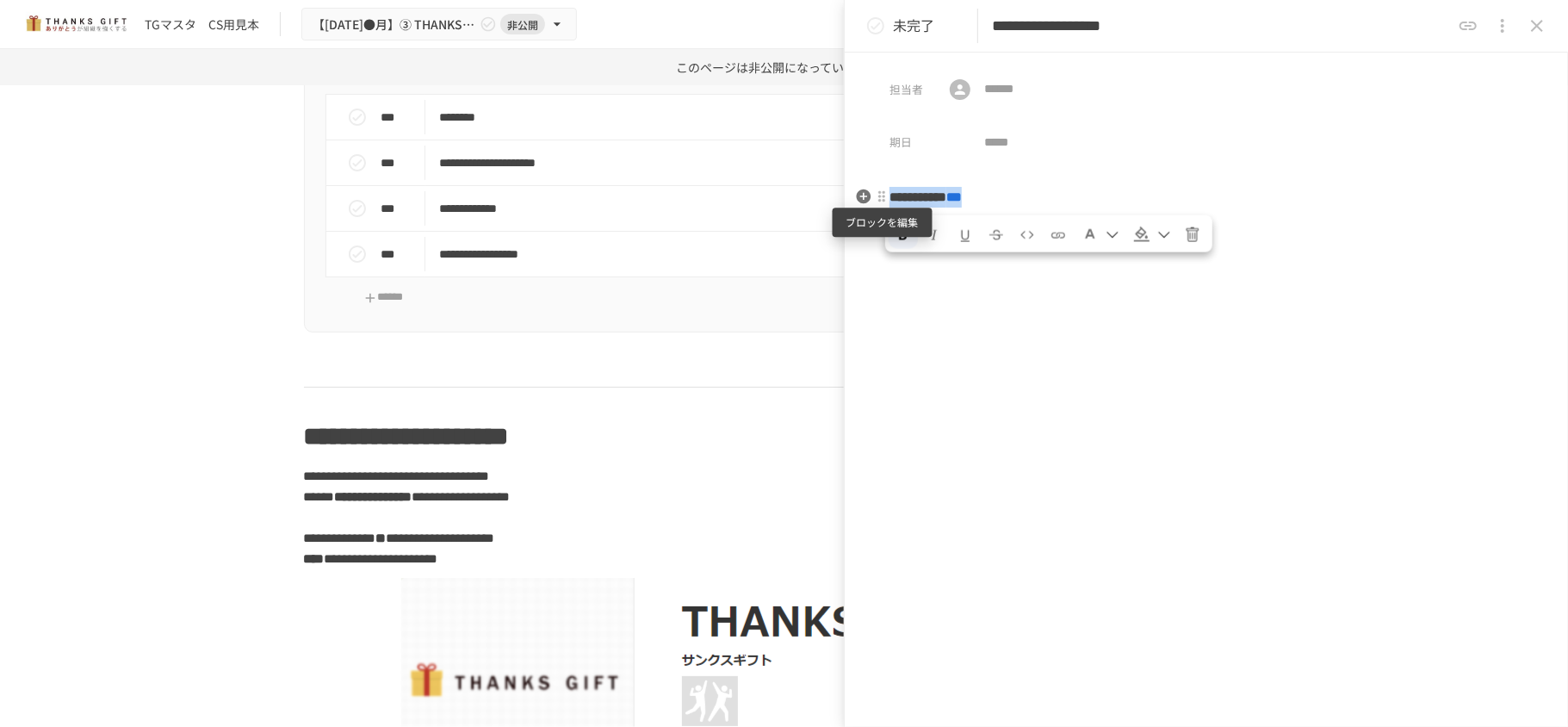 drag, startPoint x: 1116, startPoint y: 195, endPoint x: 886, endPoint y: 204, distance: 230.176 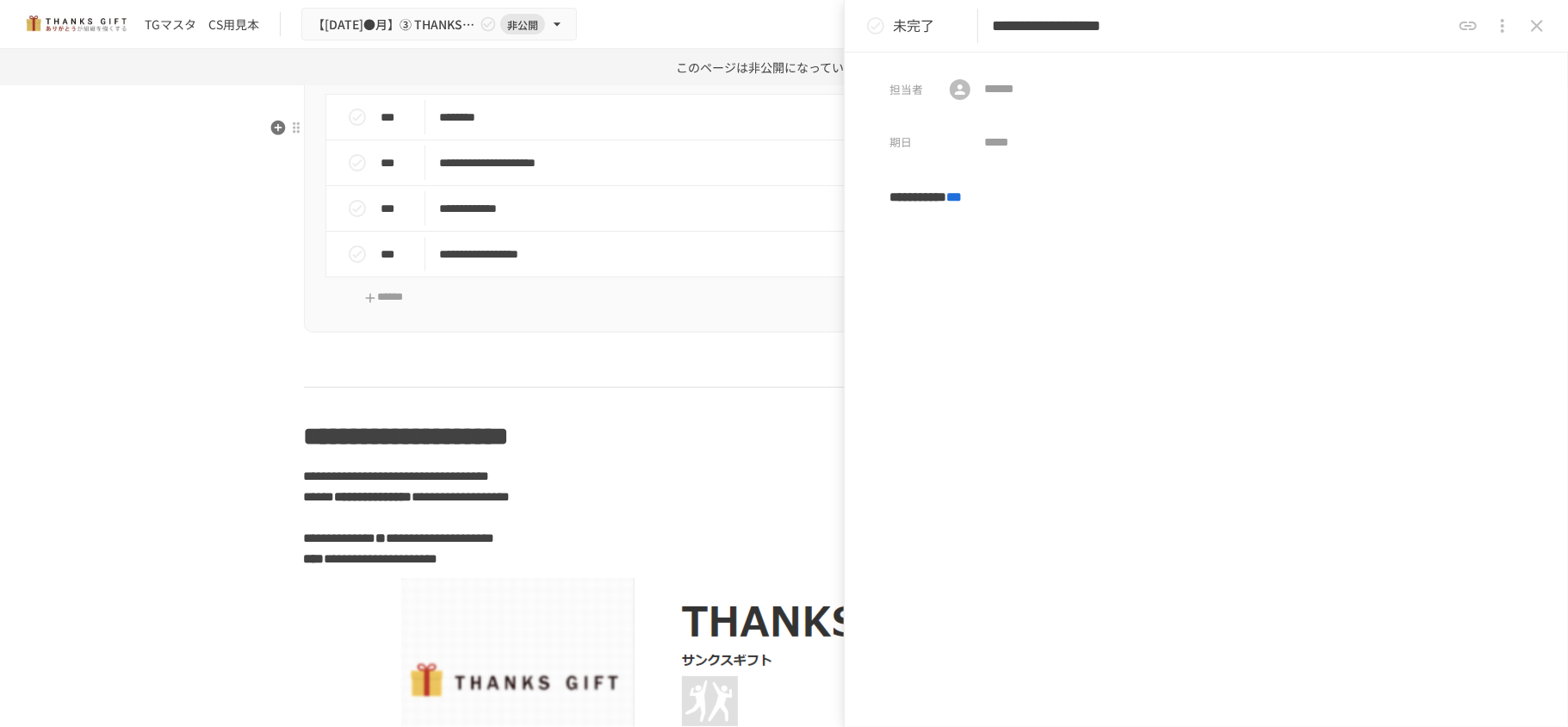 drag, startPoint x: 744, startPoint y: 121, endPoint x: 938, endPoint y: 57, distance: 204.28412 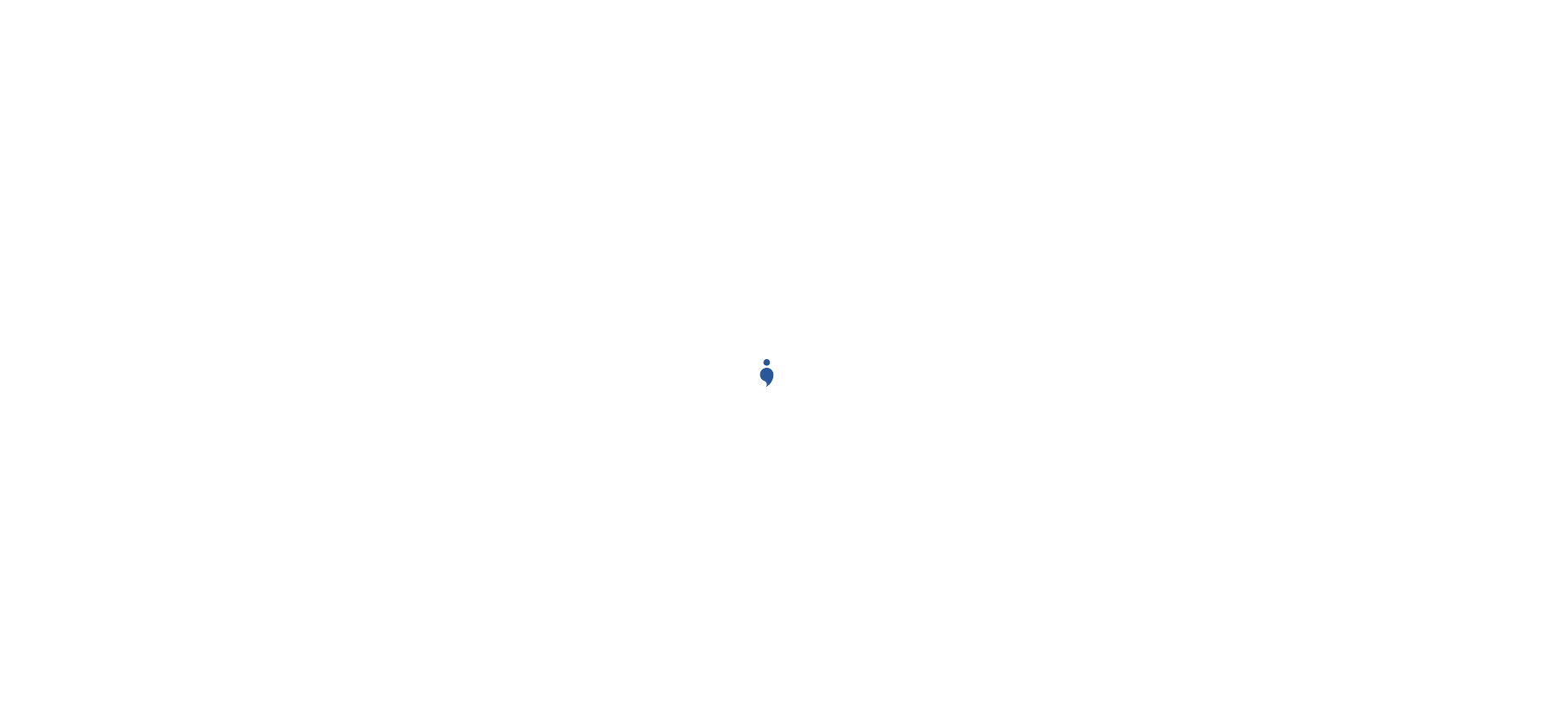 scroll, scrollTop: 0, scrollLeft: 0, axis: both 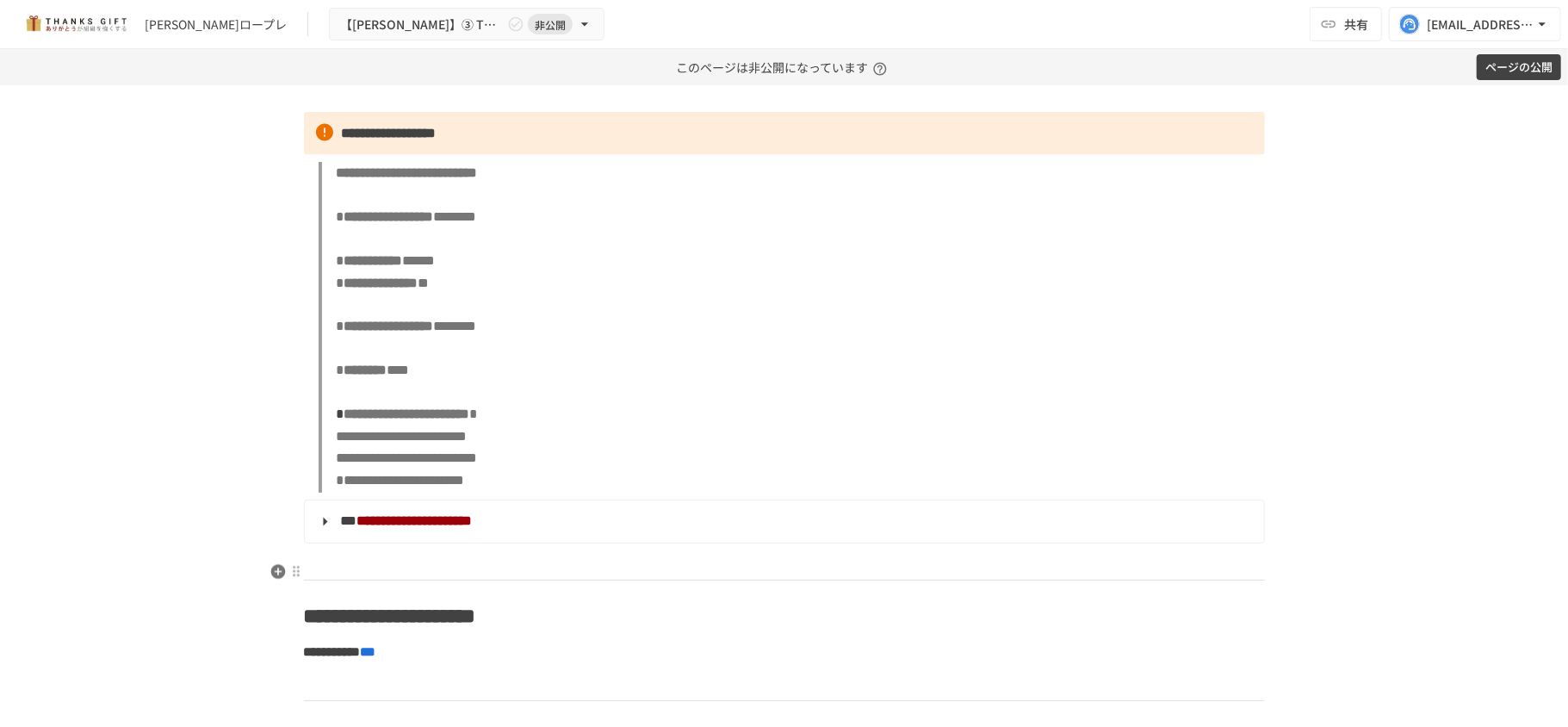 click on "**********" at bounding box center [783, 522] 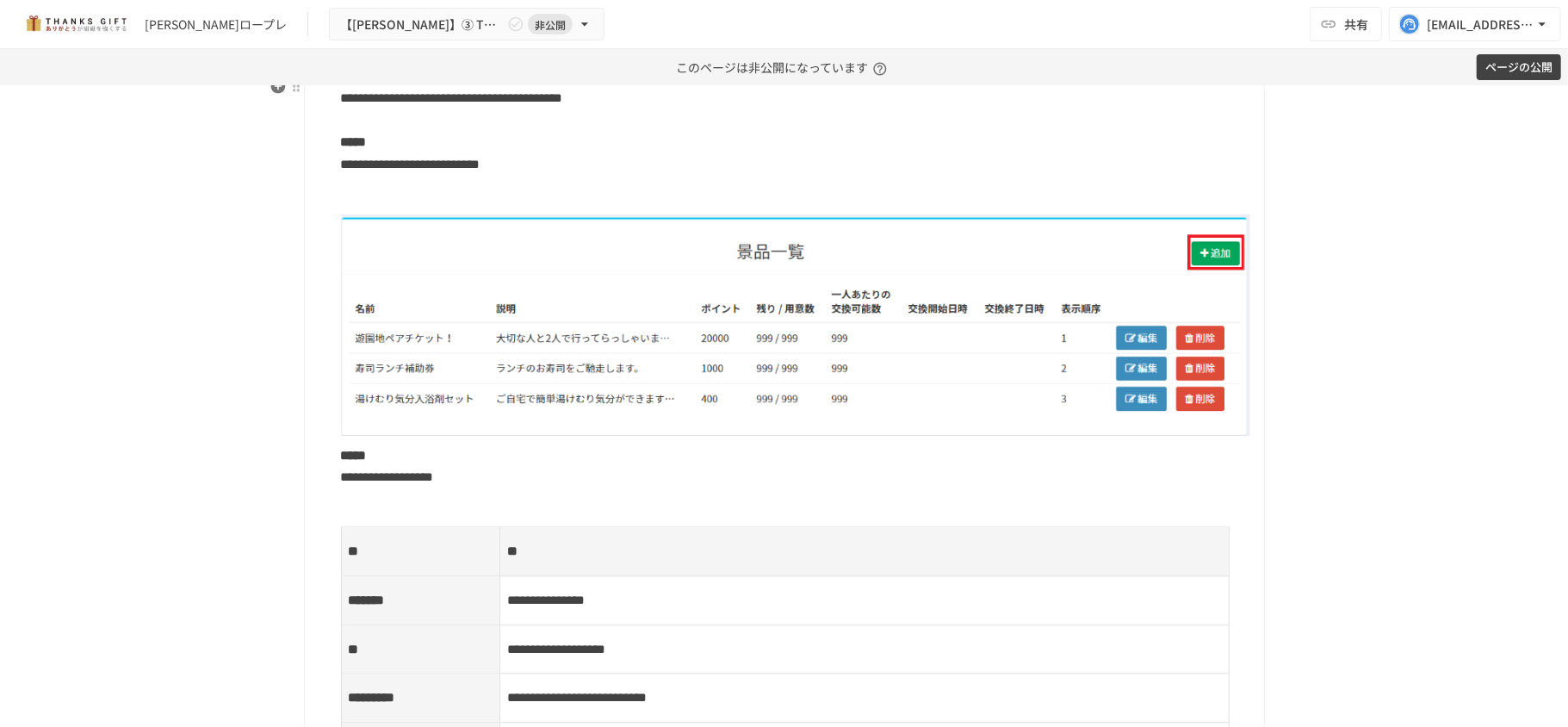 scroll, scrollTop: 12013, scrollLeft: 0, axis: vertical 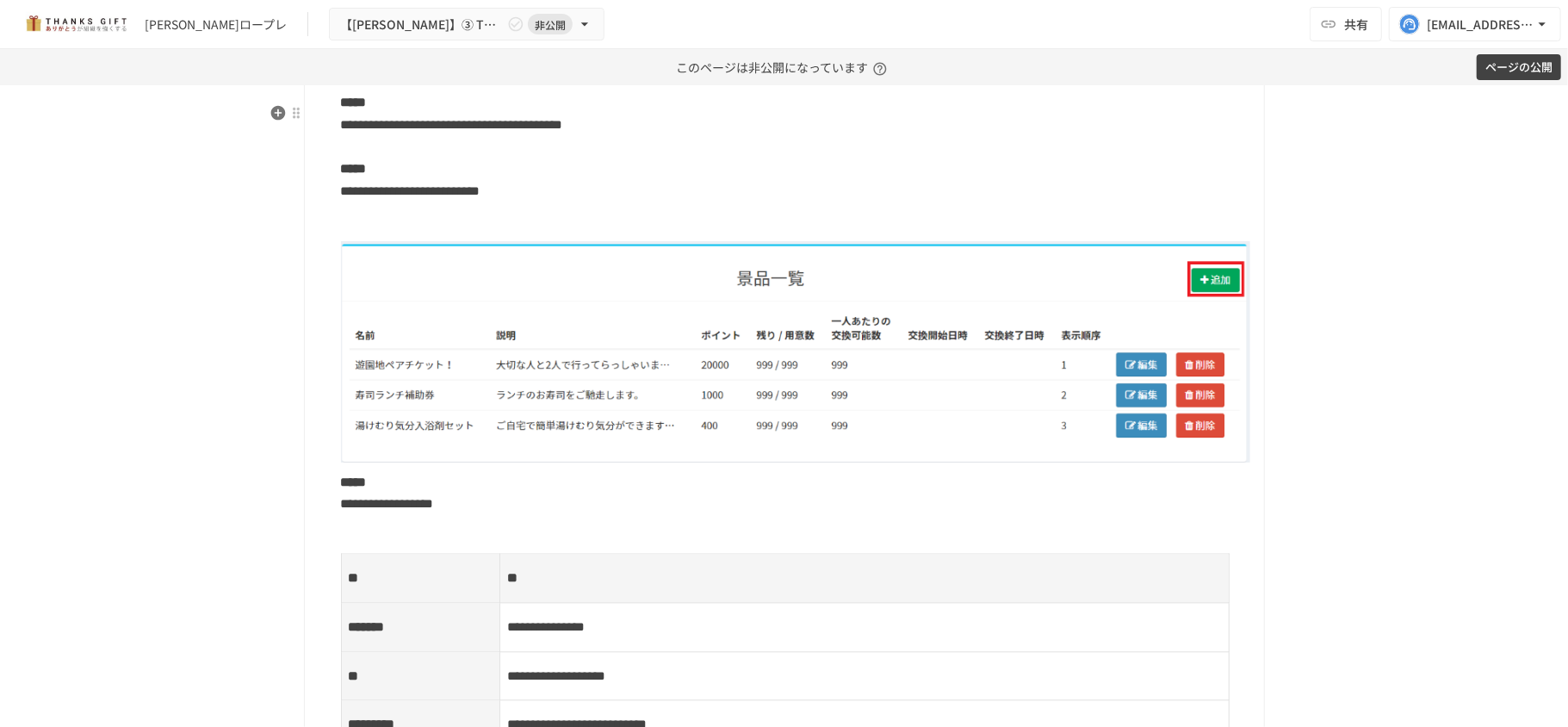 click at bounding box center (796, 351) 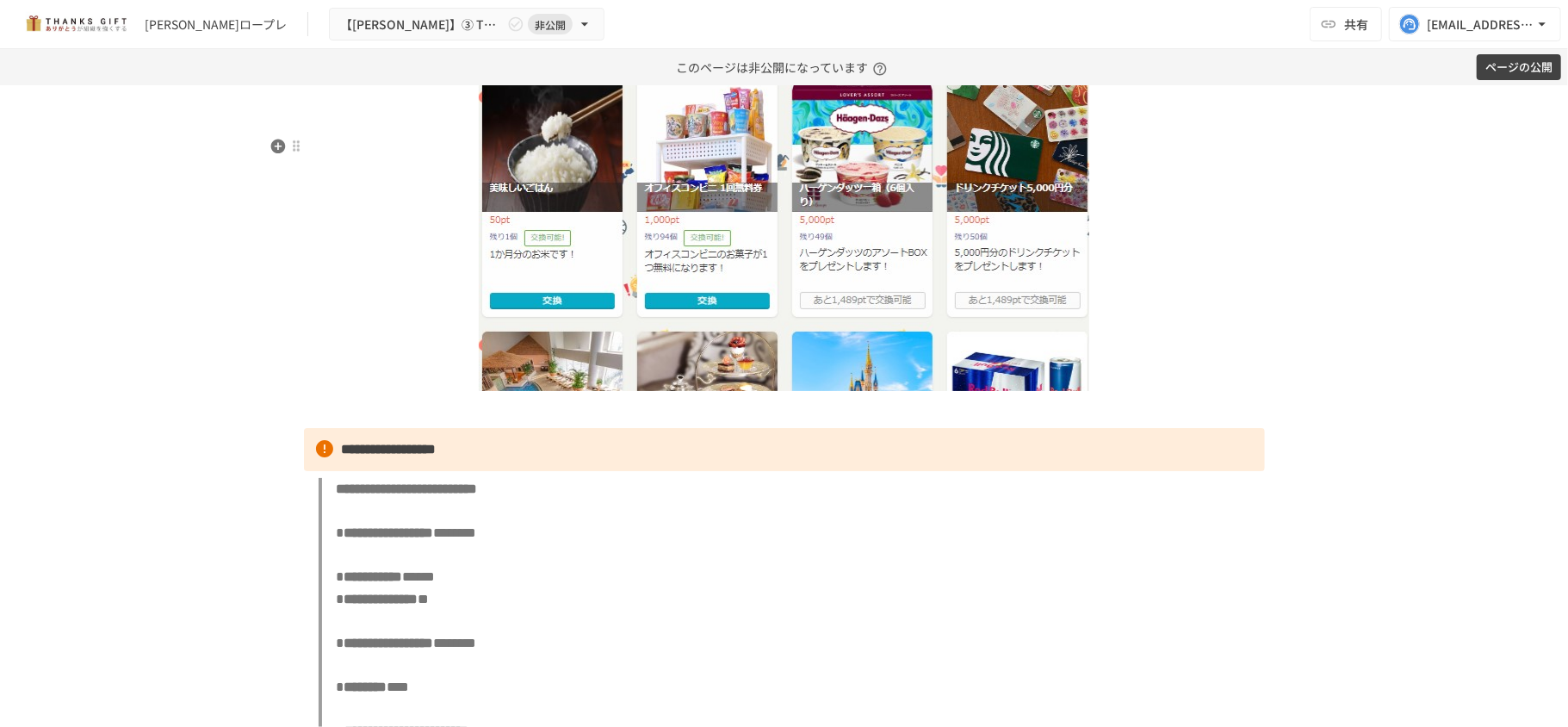 scroll, scrollTop: 10979, scrollLeft: 0, axis: vertical 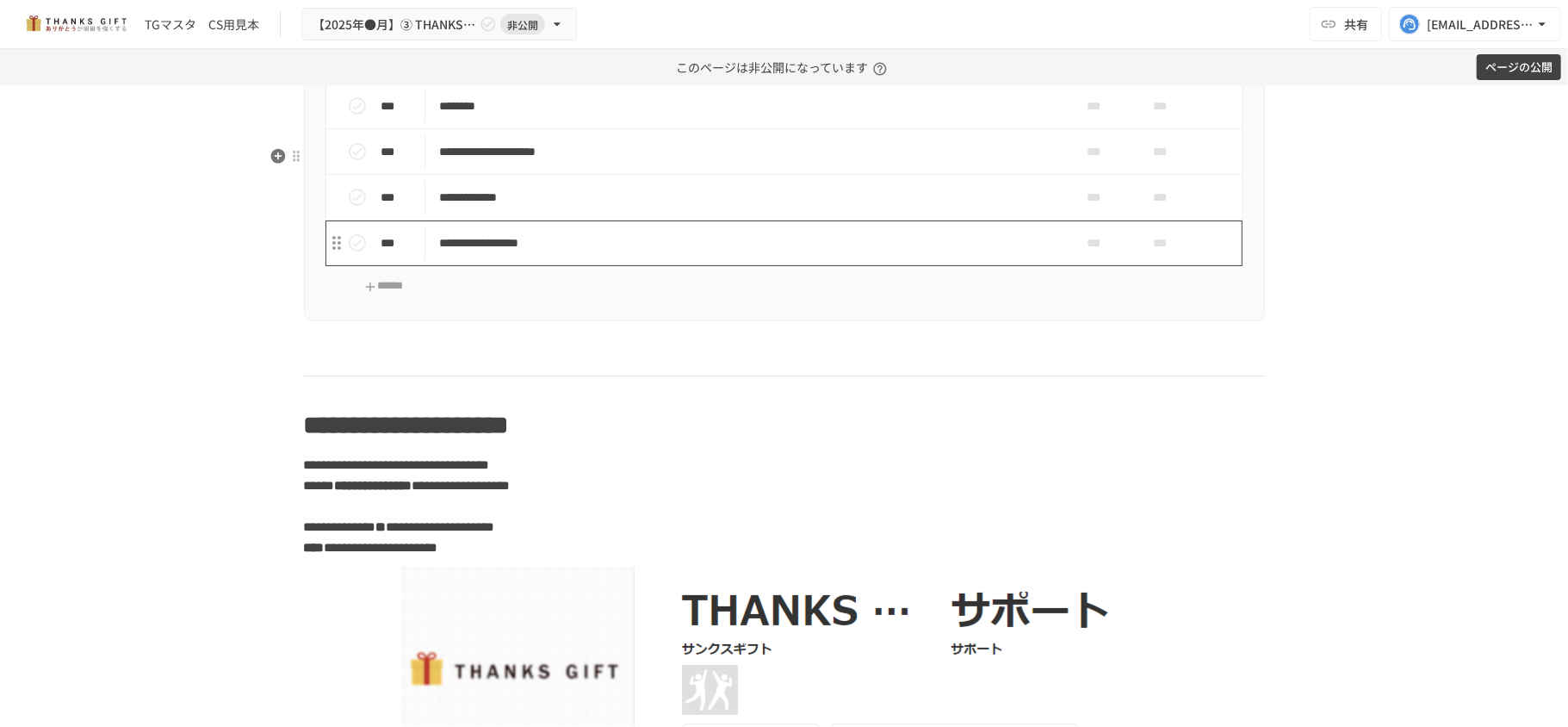 click on "**********" at bounding box center [747, 243] 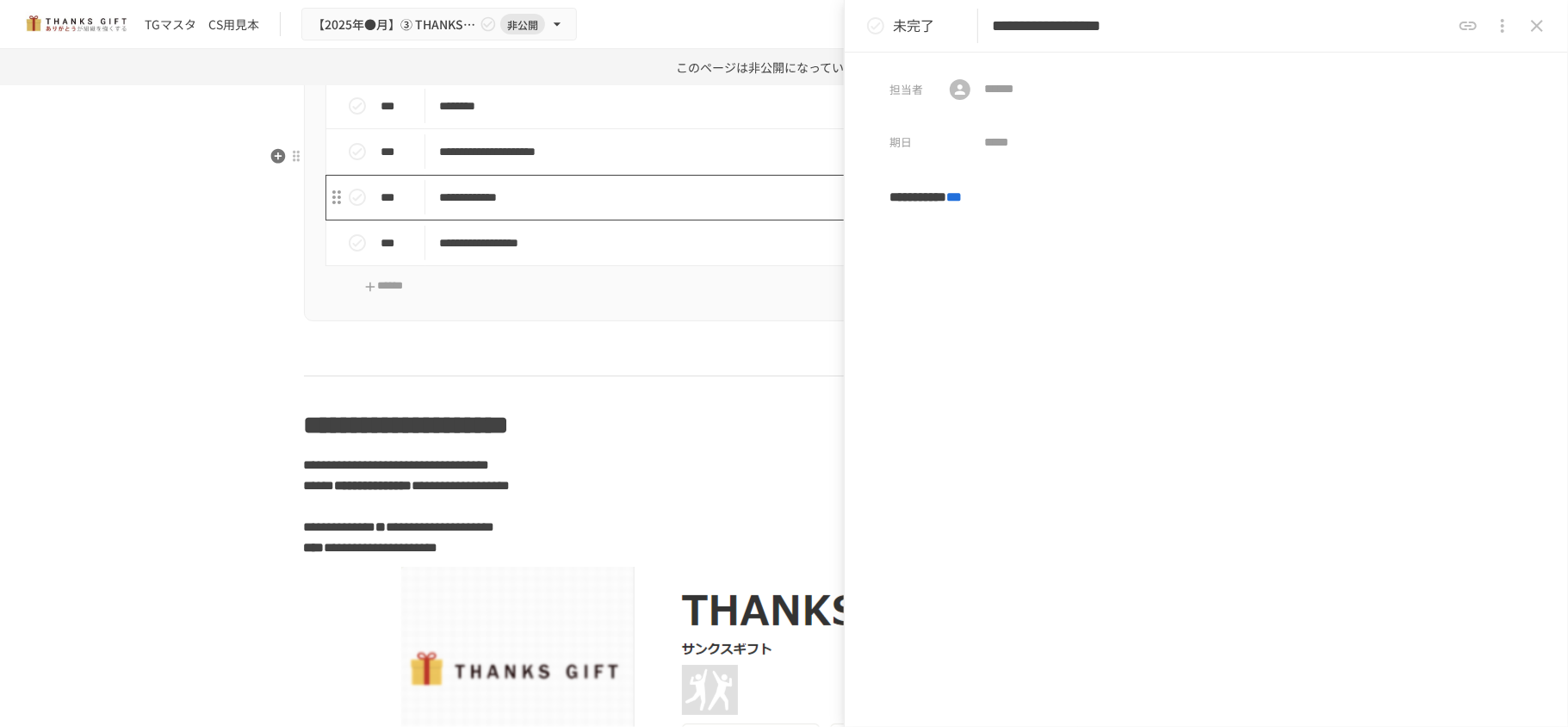 click on "**********" at bounding box center [747, 197] 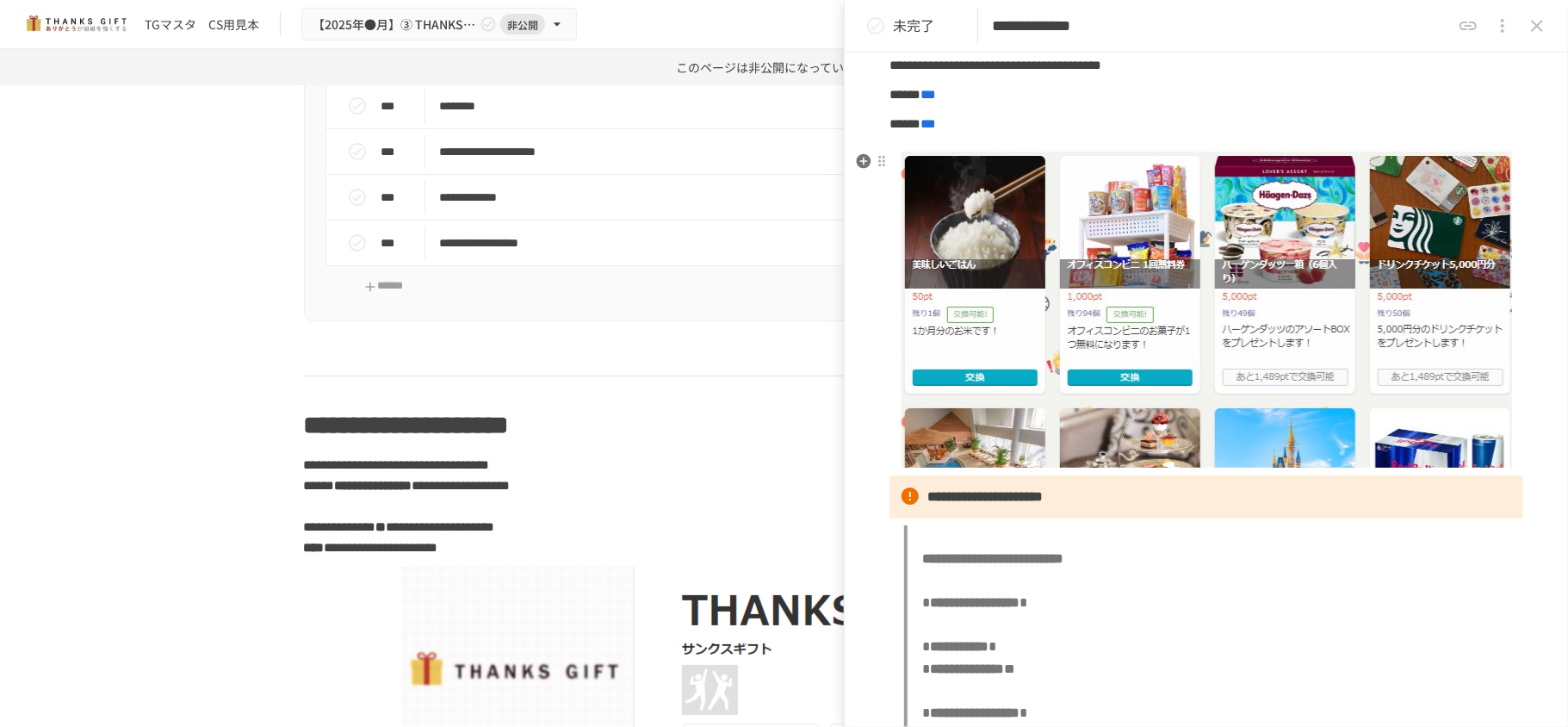 scroll, scrollTop: 574, scrollLeft: 0, axis: vertical 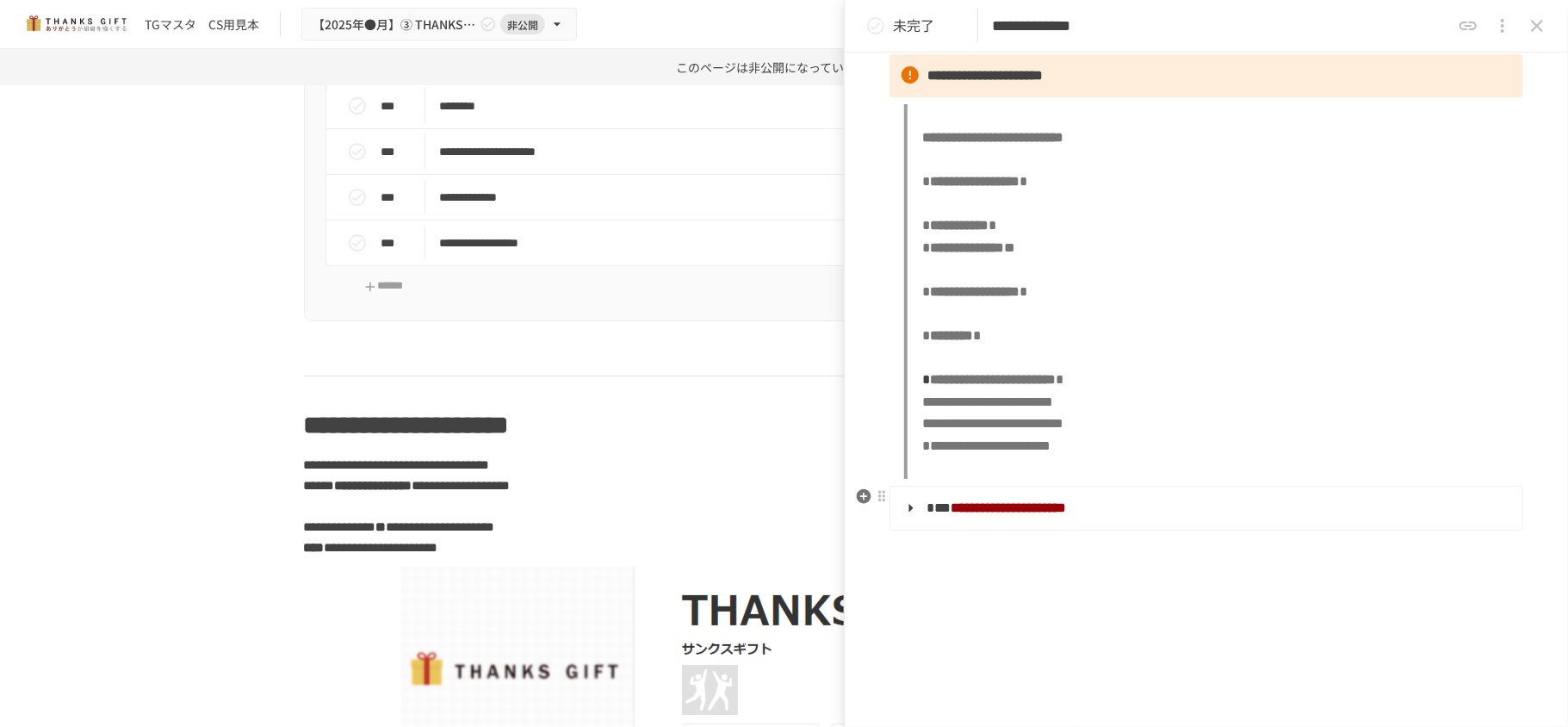click on "**********" at bounding box center (1205, 508) 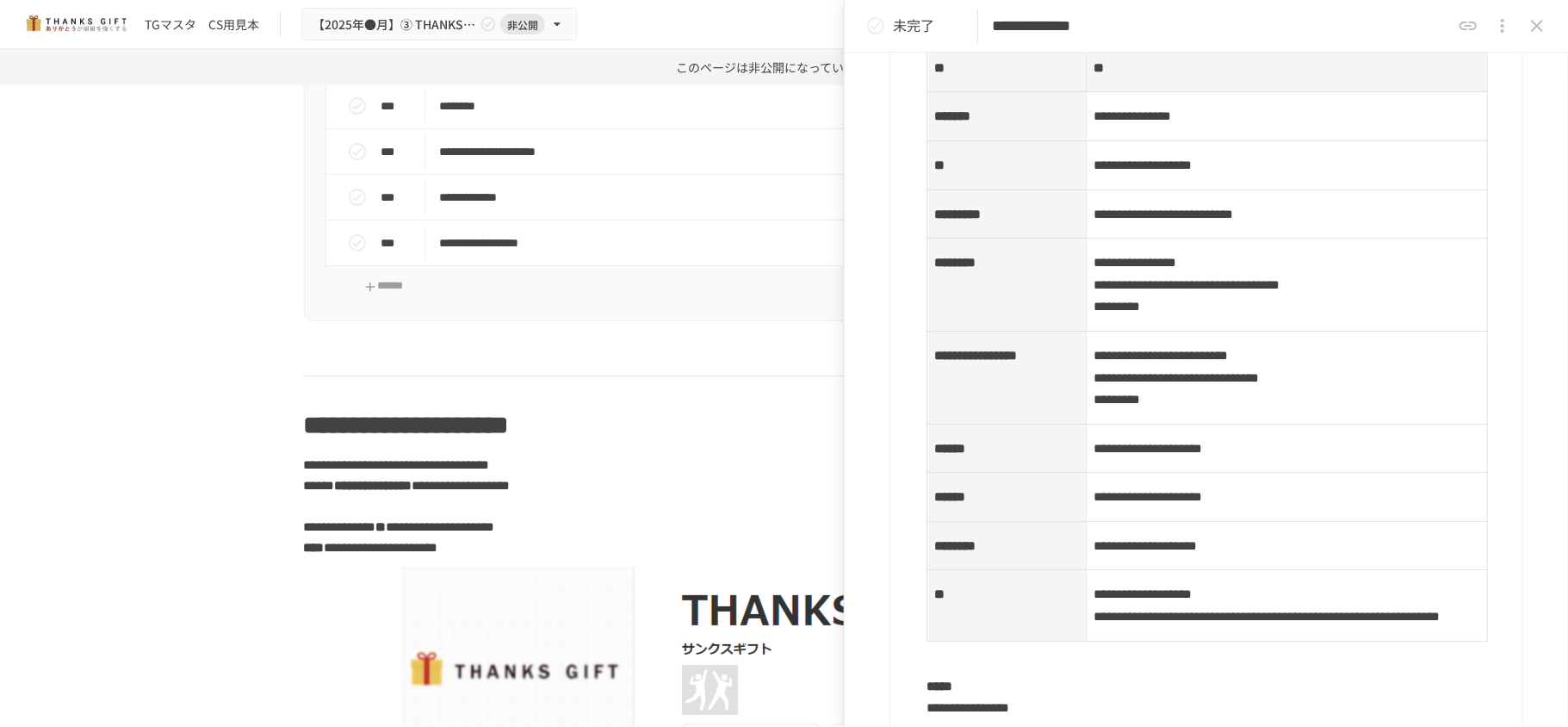 scroll, scrollTop: 960, scrollLeft: 0, axis: vertical 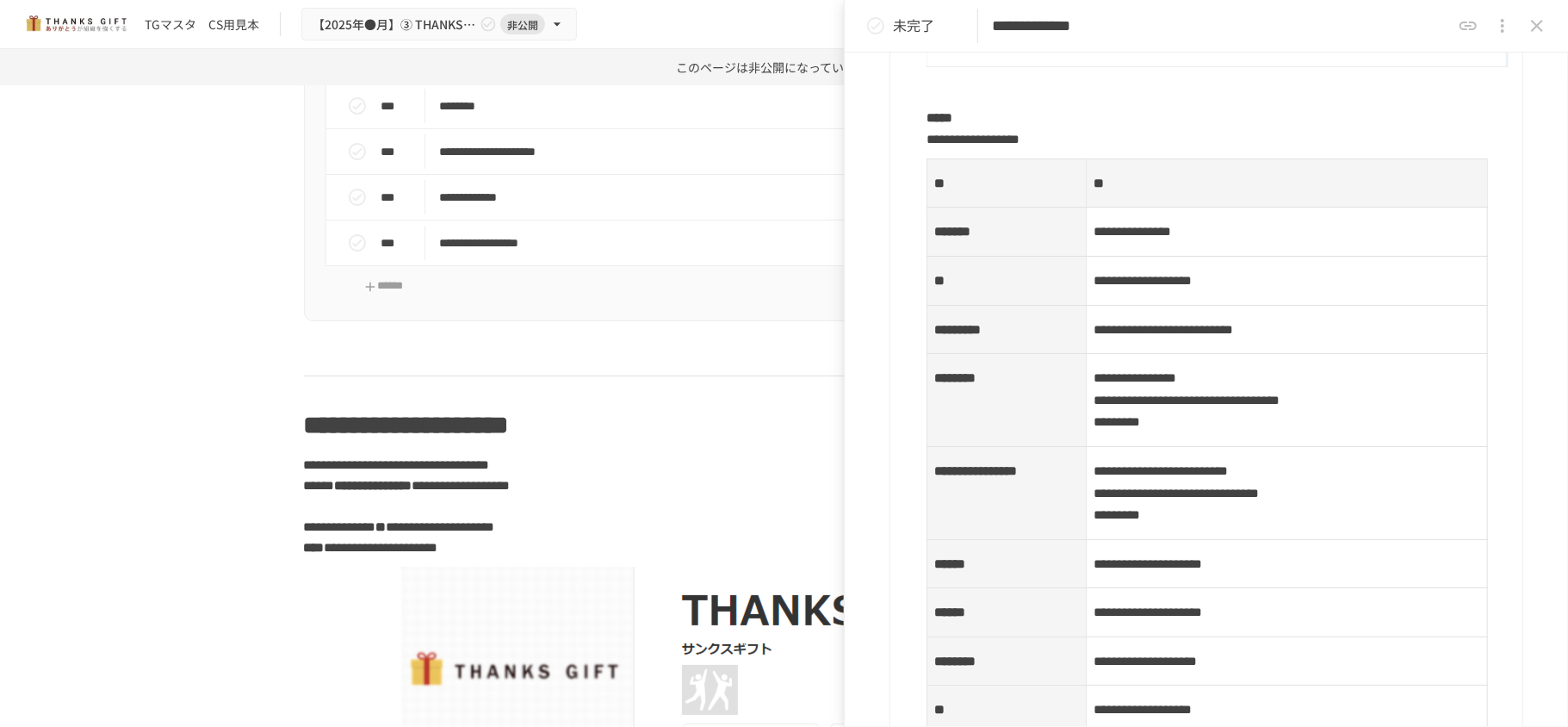 drag, startPoint x: 937, startPoint y: 117, endPoint x: 1178, endPoint y: 332, distance: 322.9644 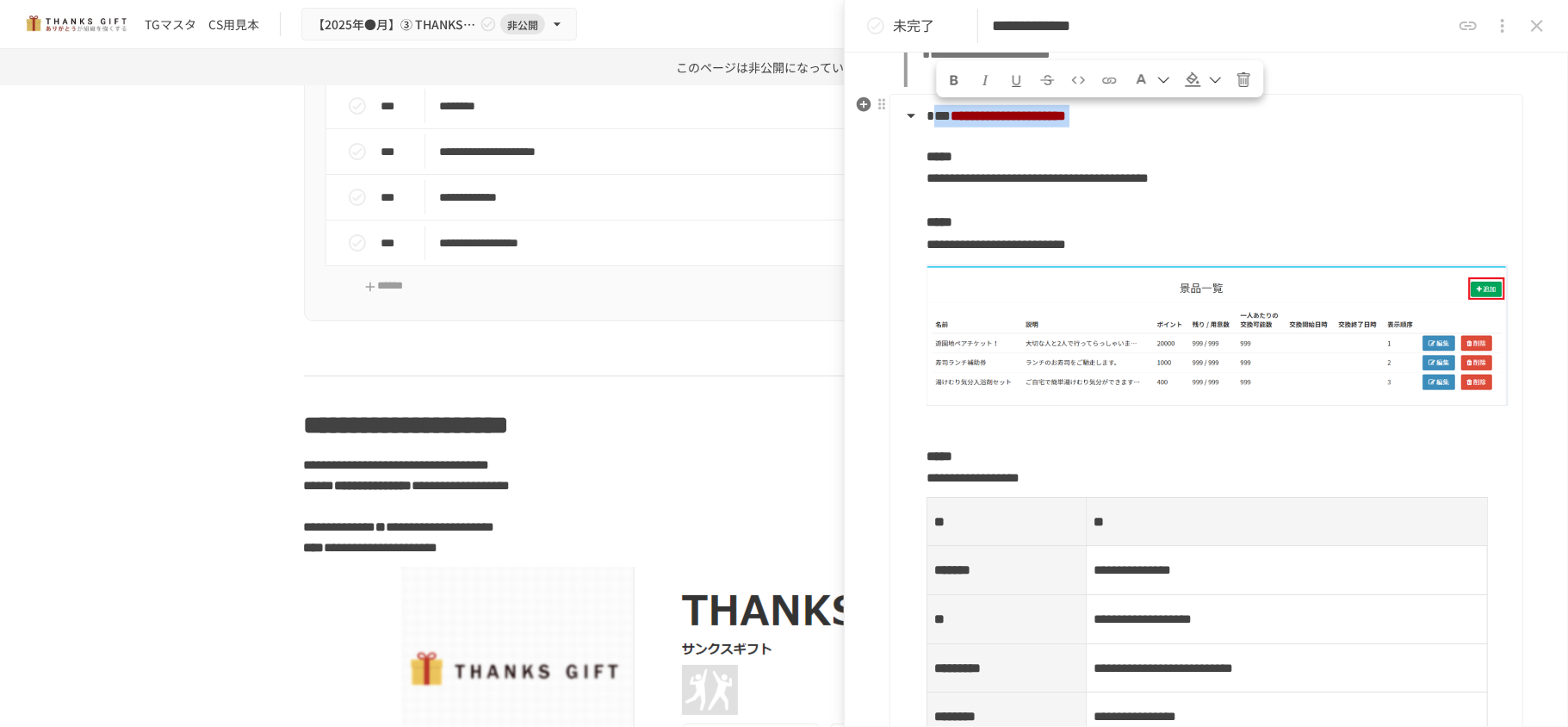 scroll, scrollTop: 845, scrollLeft: 0, axis: vertical 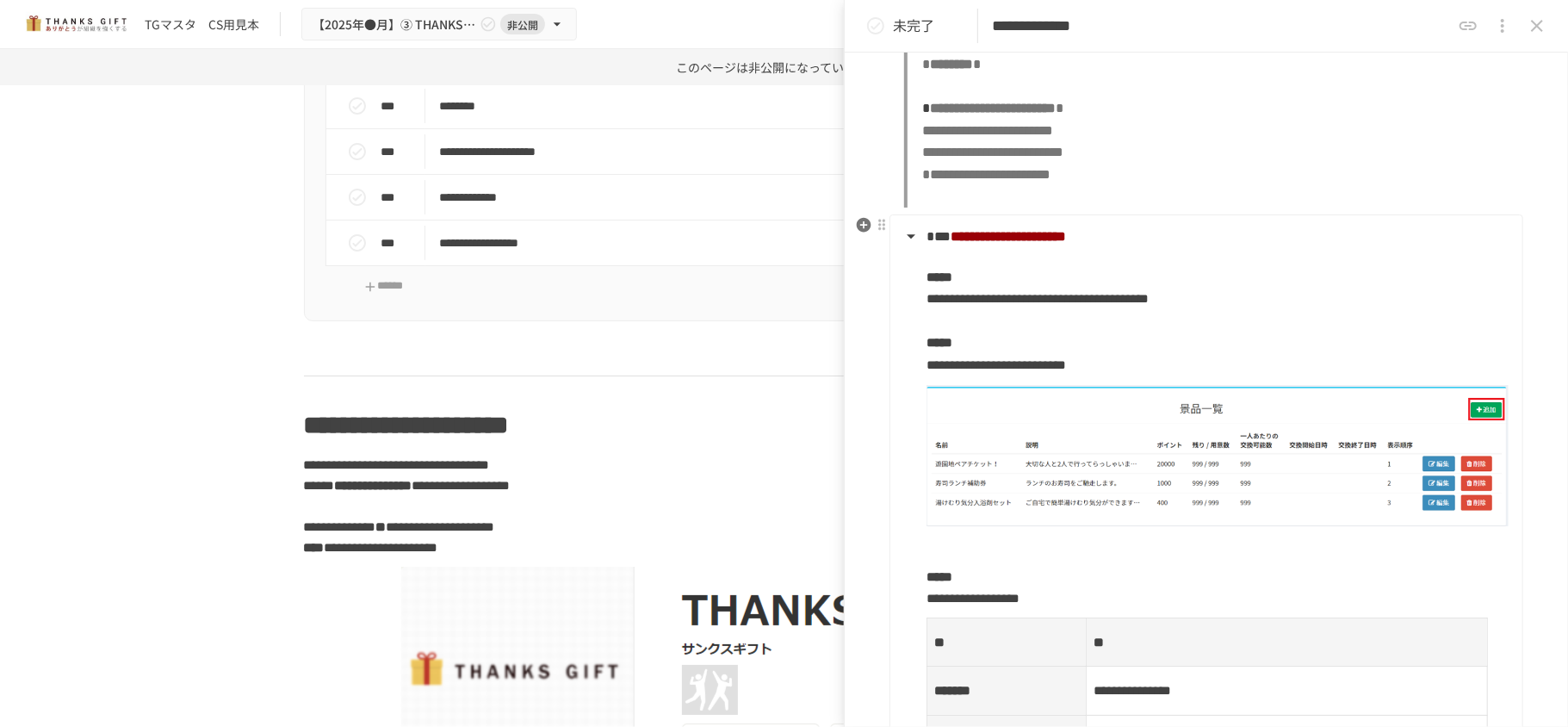 click on "**********" at bounding box center [1205, 805] 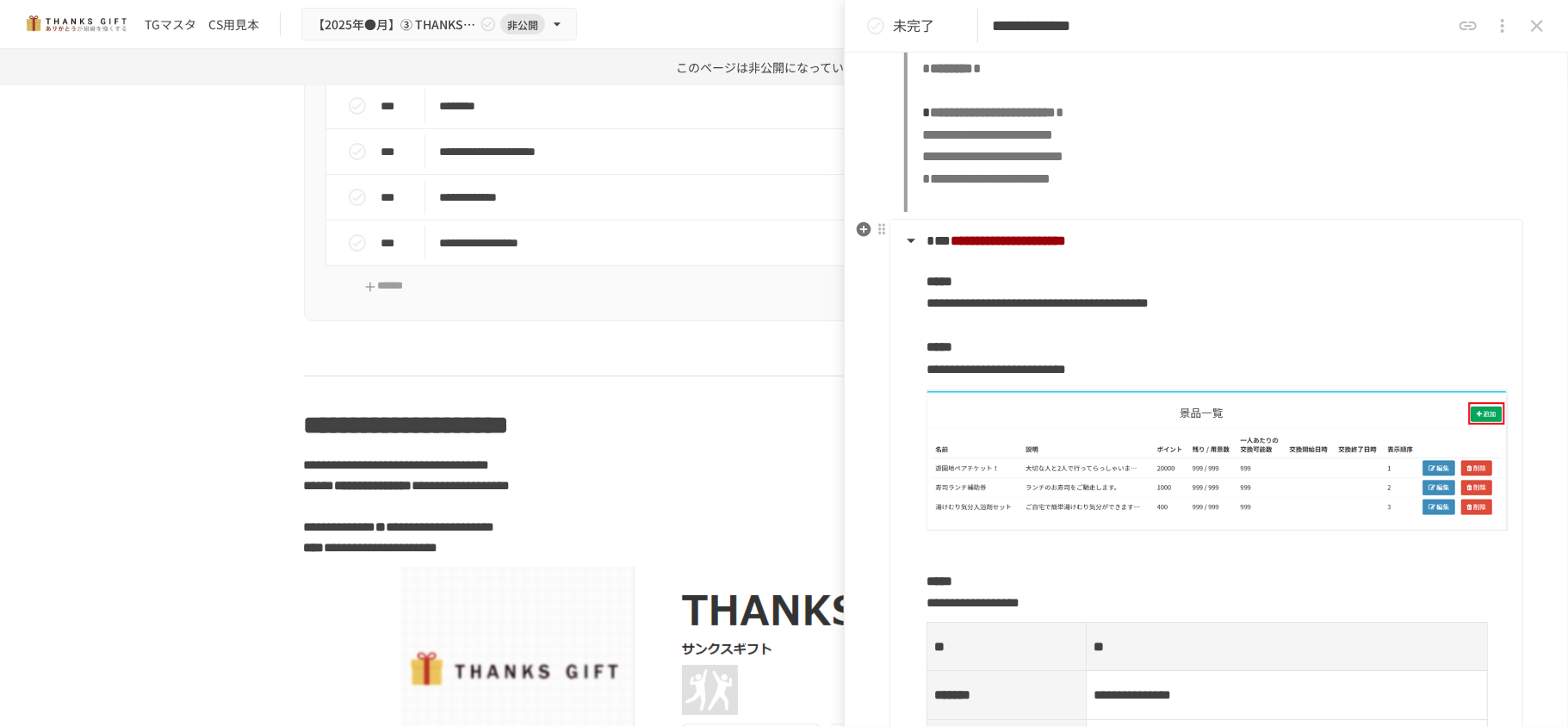 scroll, scrollTop: 804, scrollLeft: 0, axis: vertical 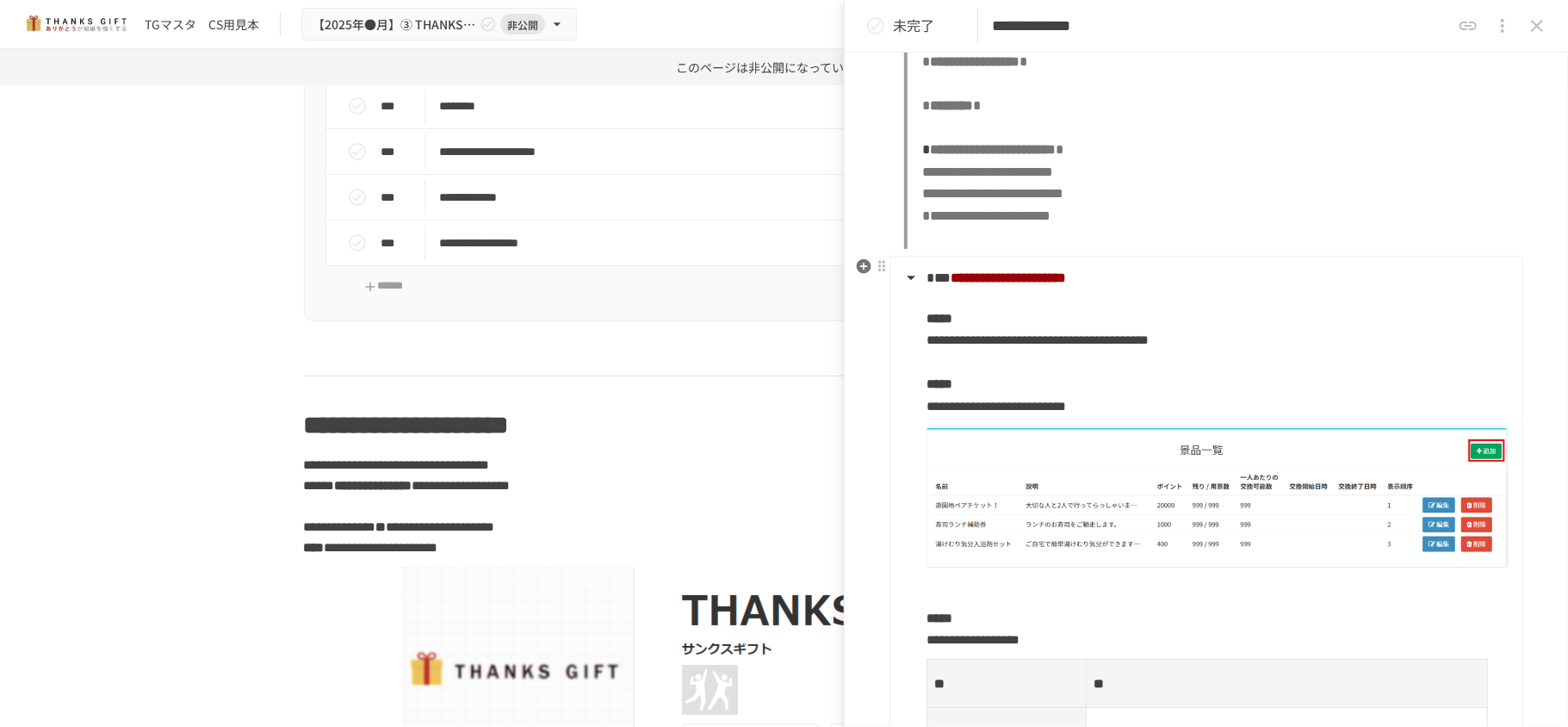 click on "**********" at bounding box center [1205, 278] 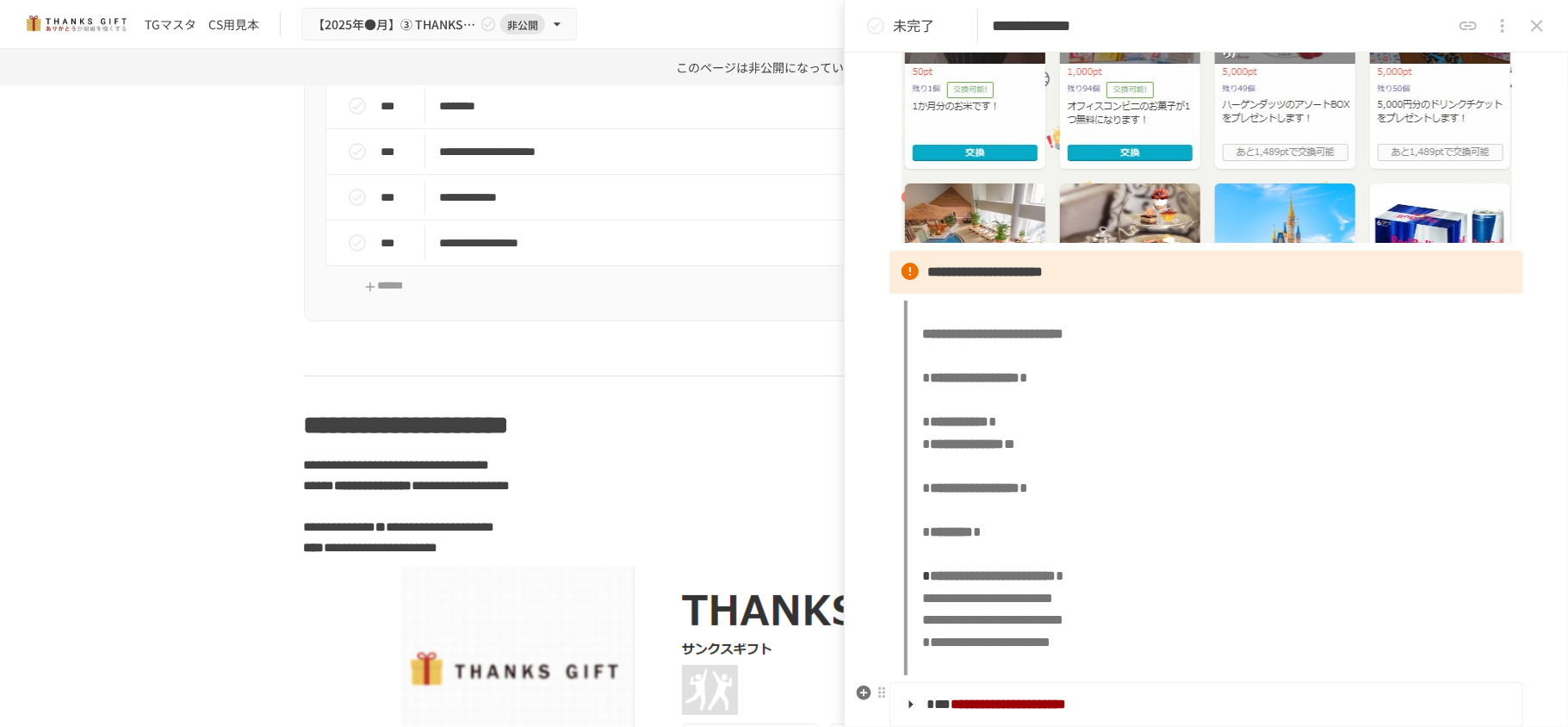 scroll, scrollTop: 327, scrollLeft: 0, axis: vertical 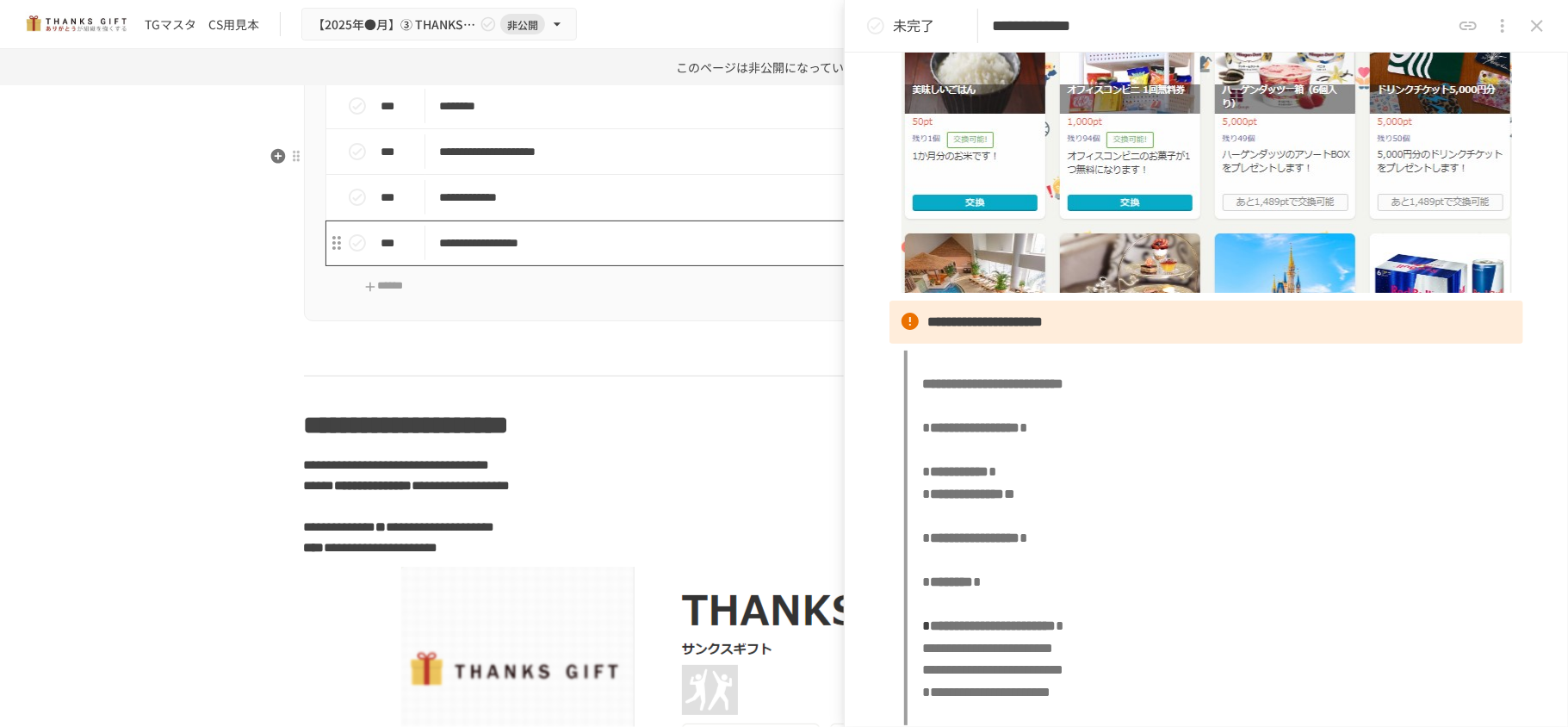 click on "**********" at bounding box center [747, 243] 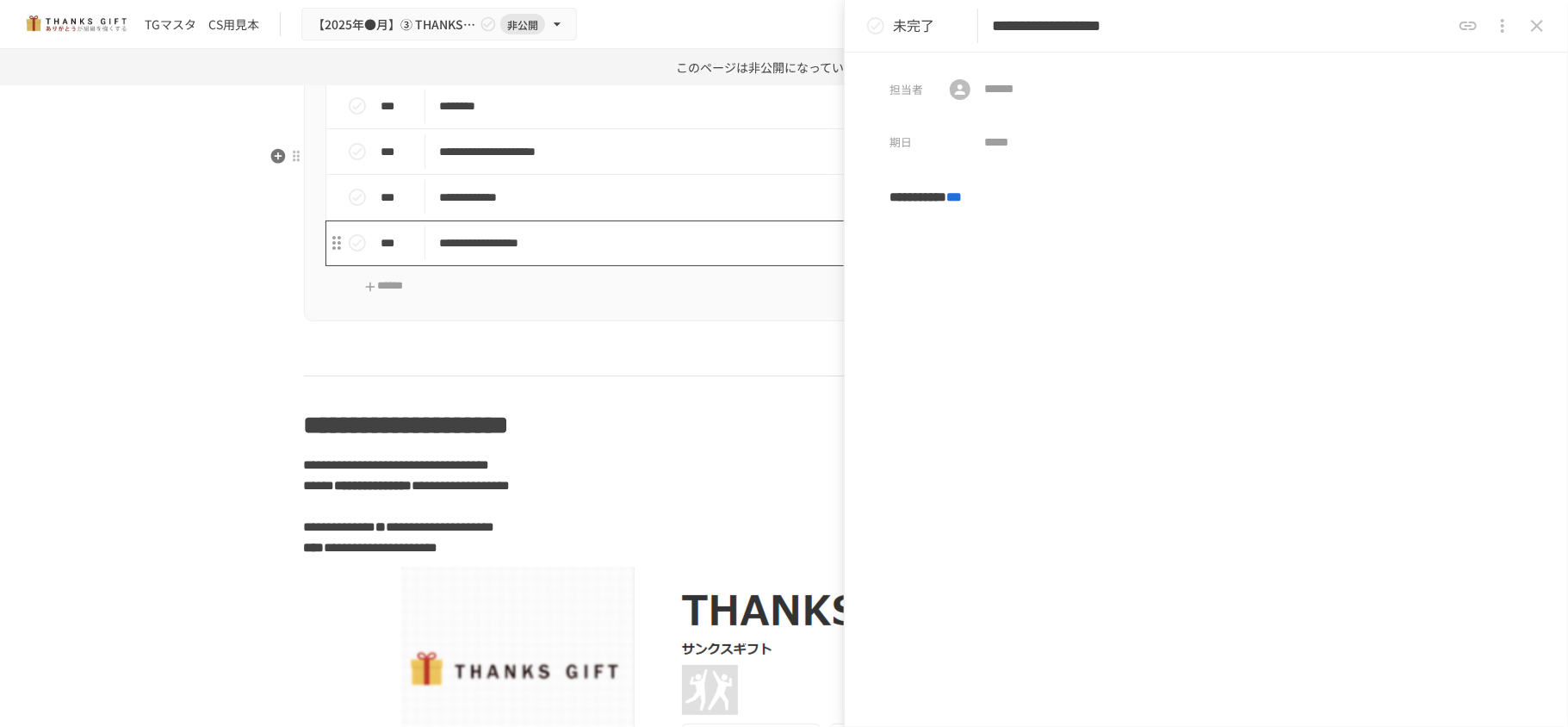 scroll, scrollTop: 0, scrollLeft: 0, axis: both 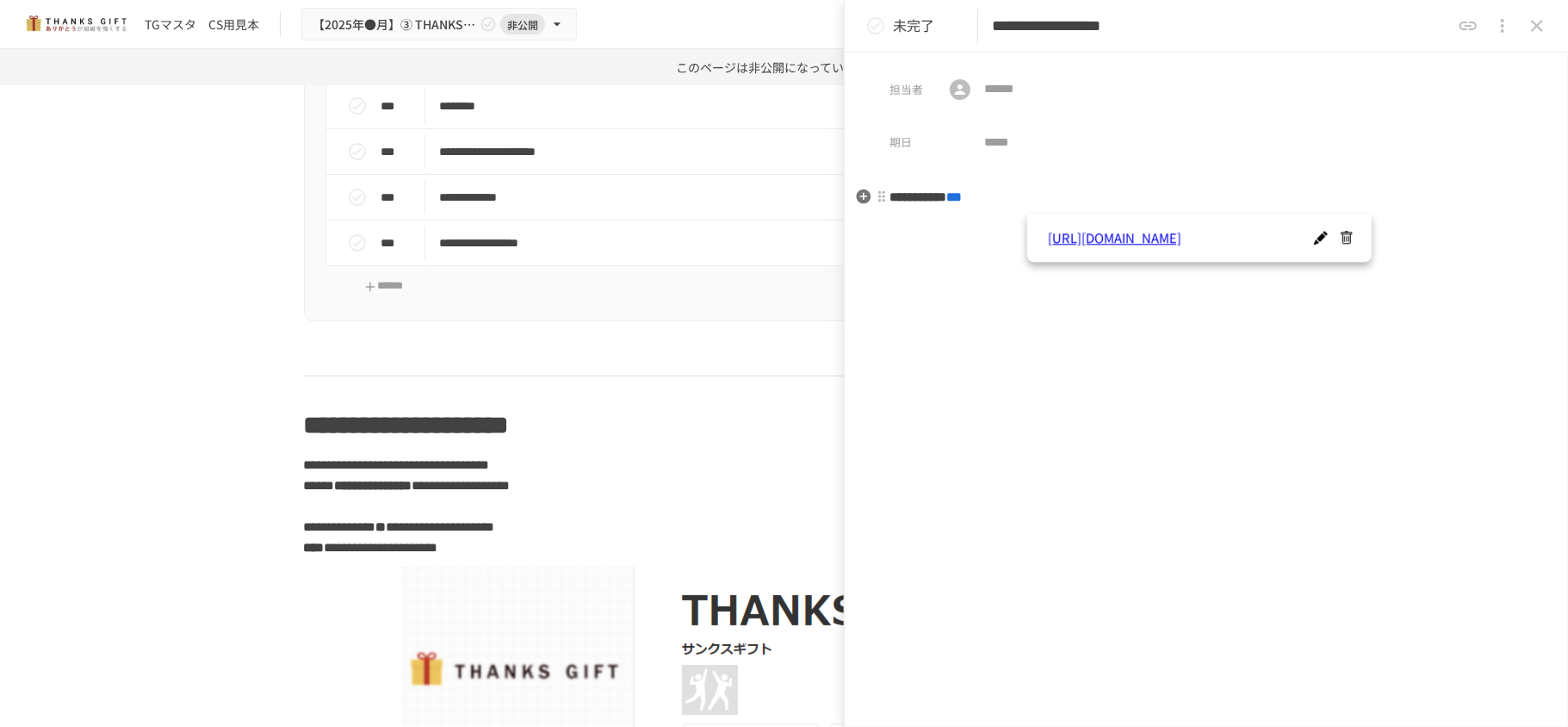 click on "***" at bounding box center [954, 196] 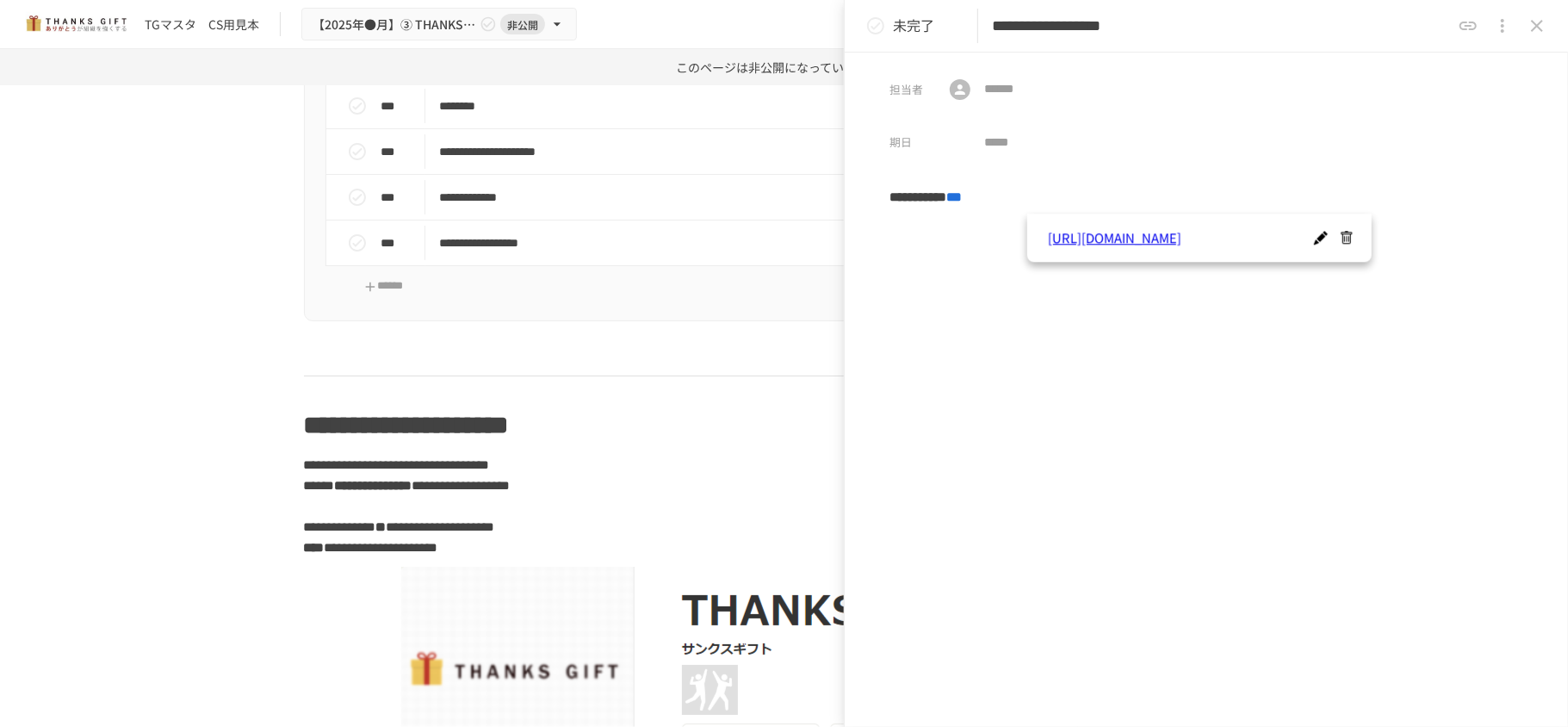 click on "**********" at bounding box center (1206, 345) 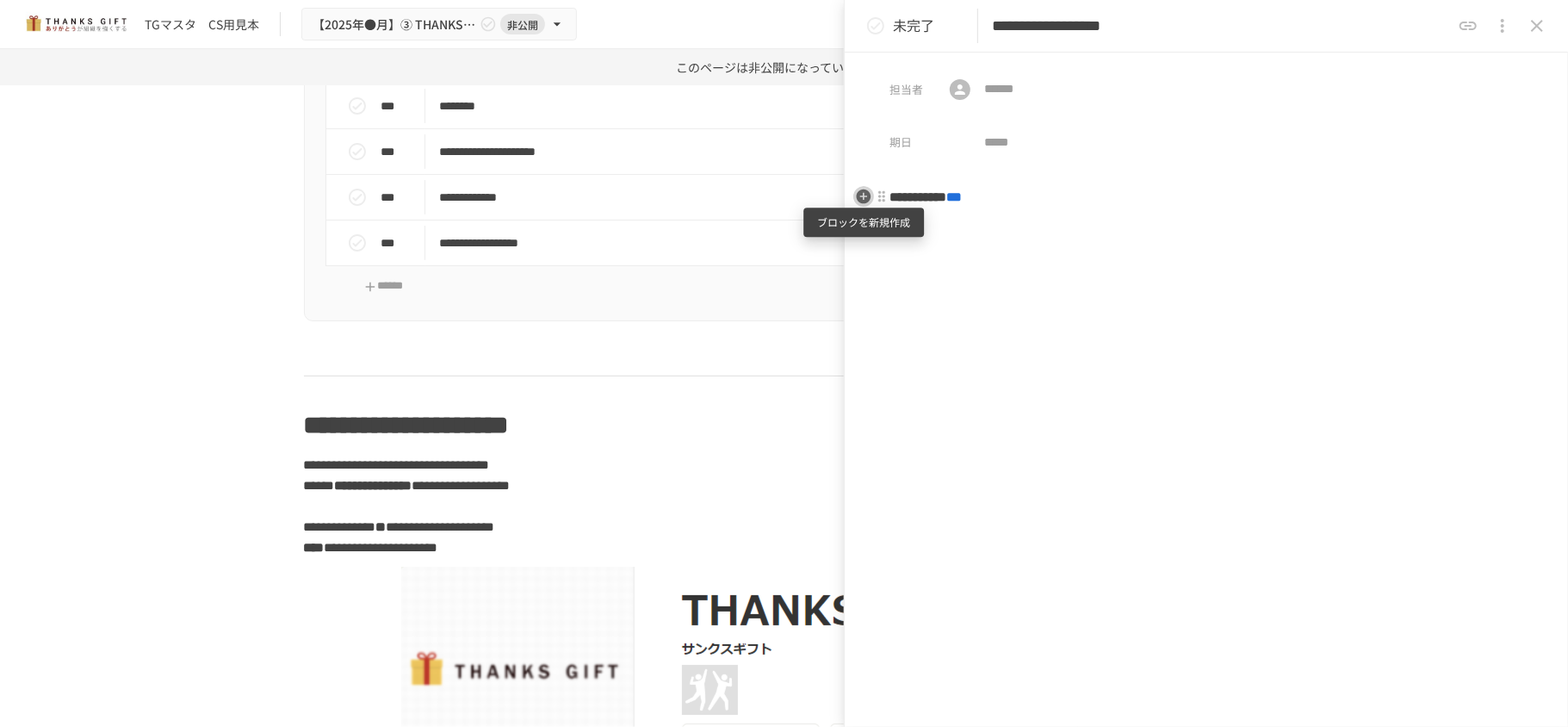 click at bounding box center [864, 196] 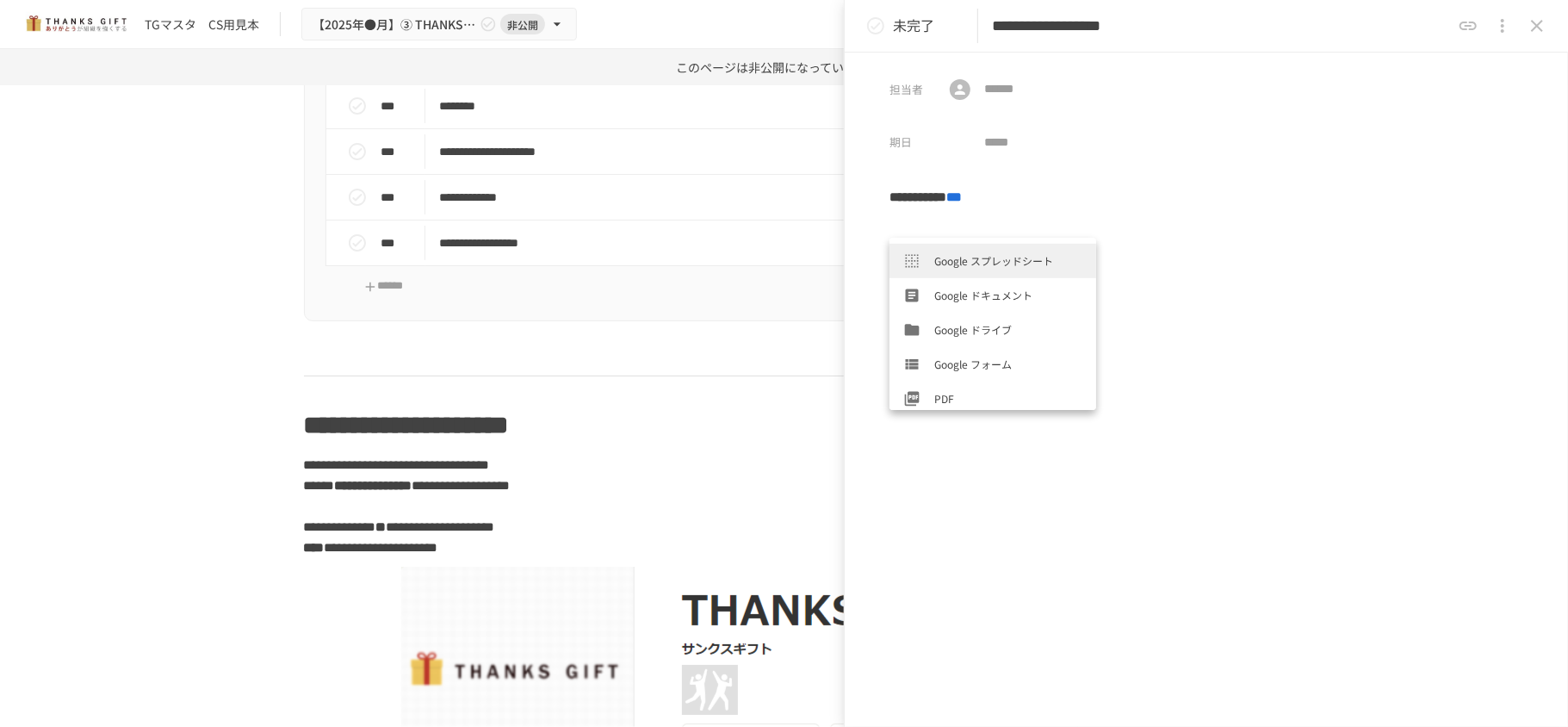 scroll, scrollTop: 436, scrollLeft: 0, axis: vertical 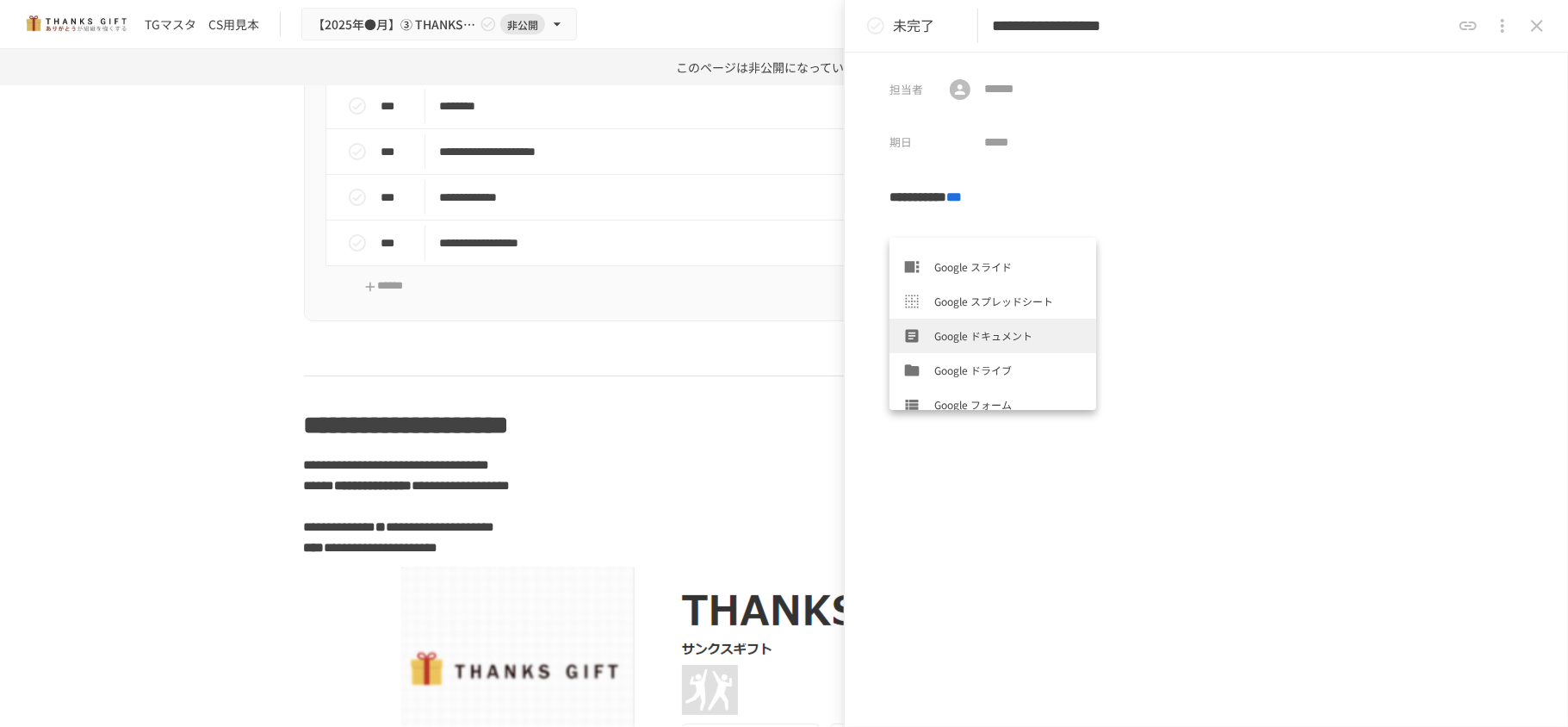 click on "Google ドキュメント" at bounding box center [993, 336] 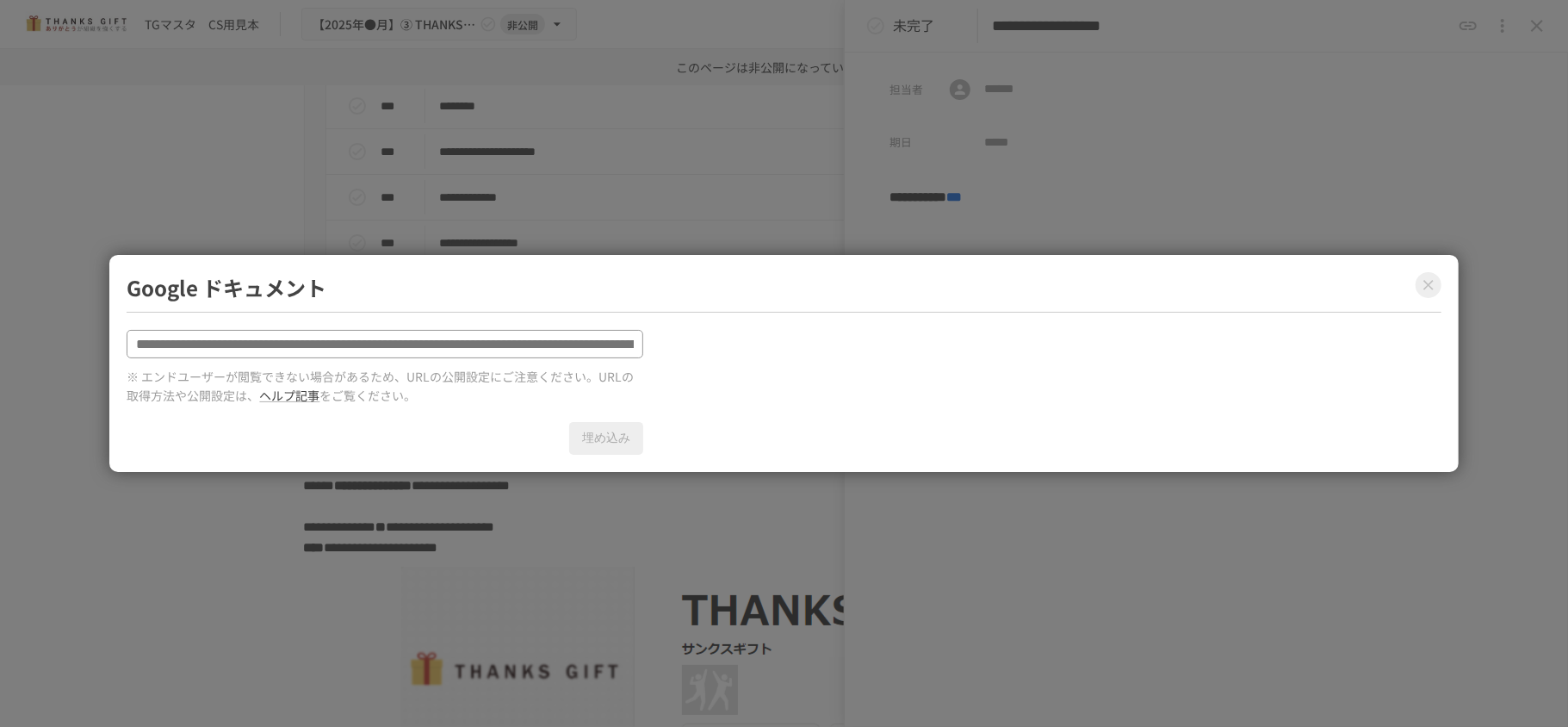 click at bounding box center [385, 344] 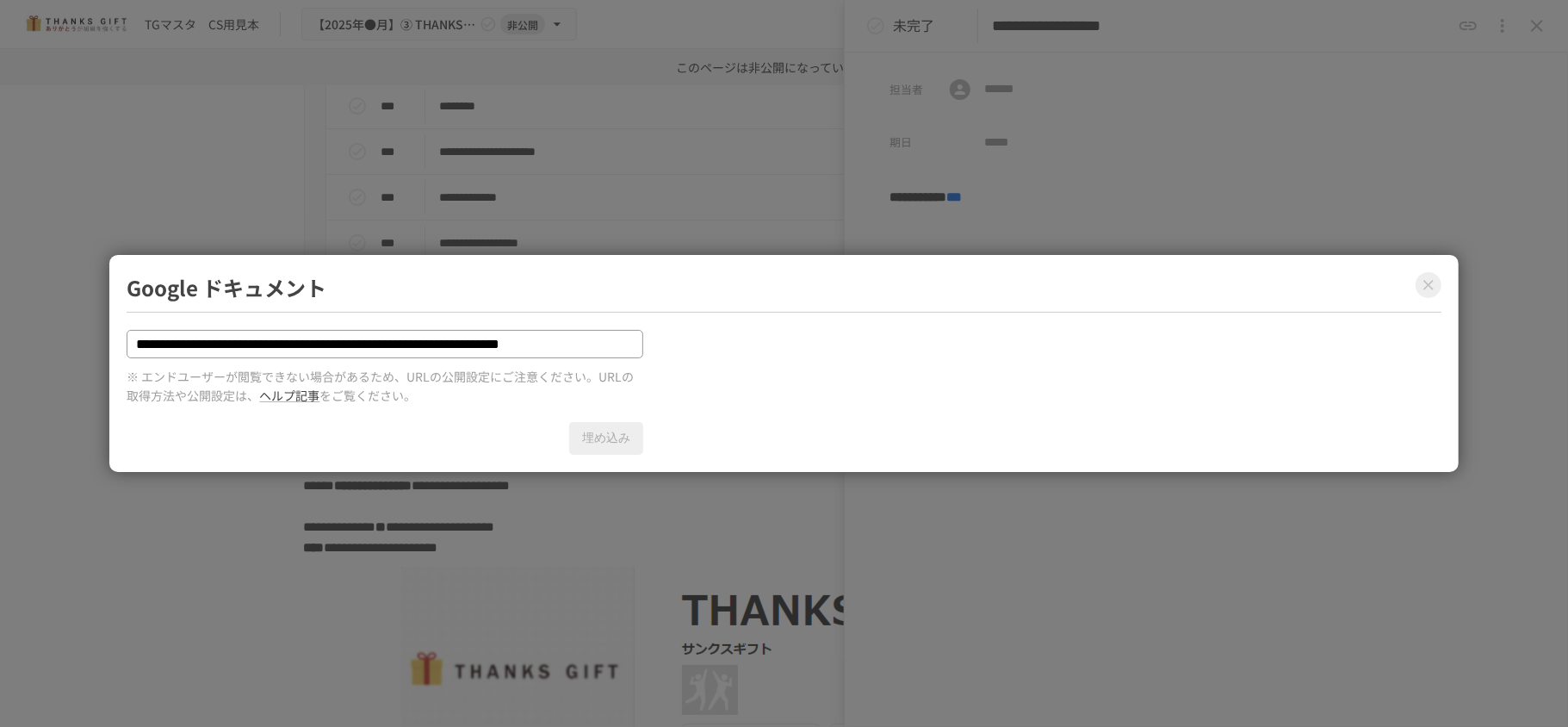 type on "**********" 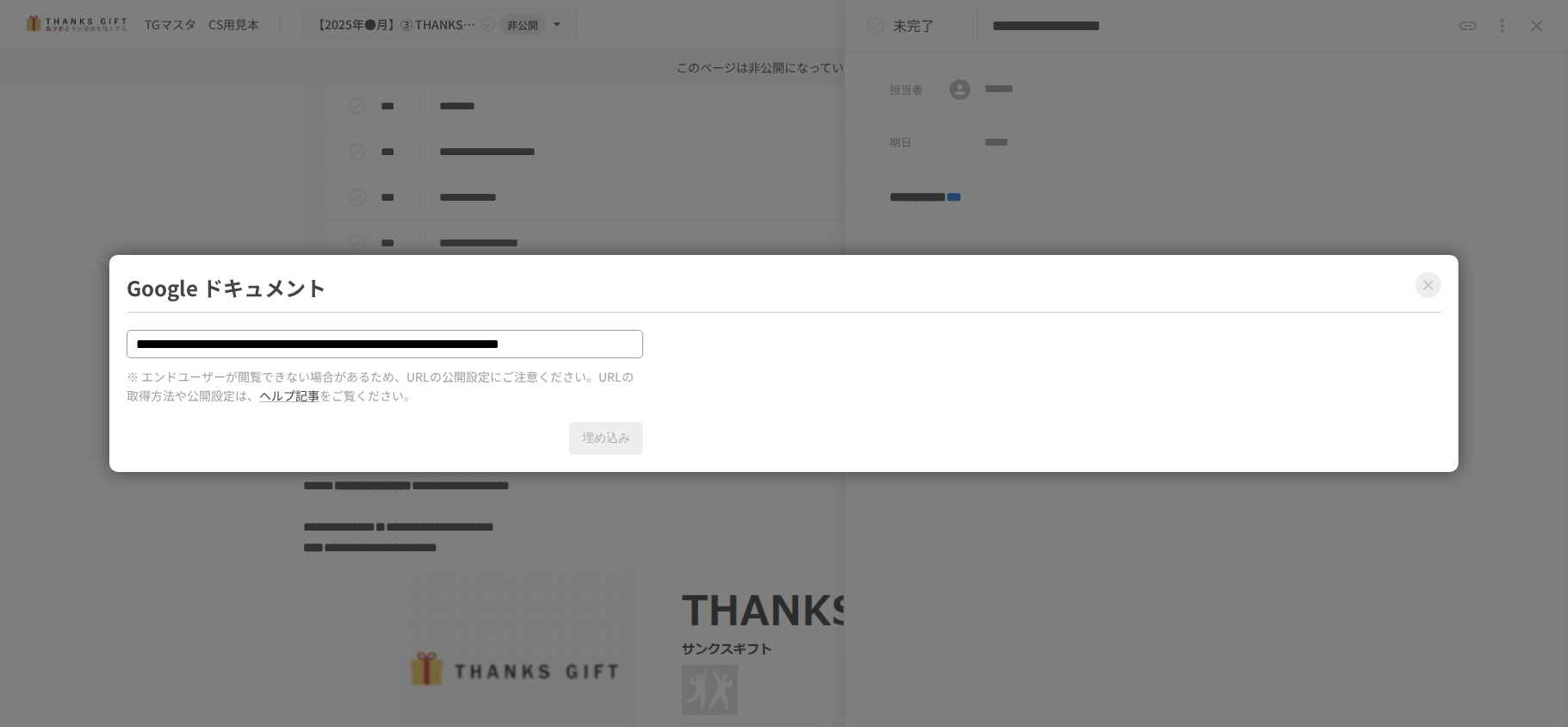 click 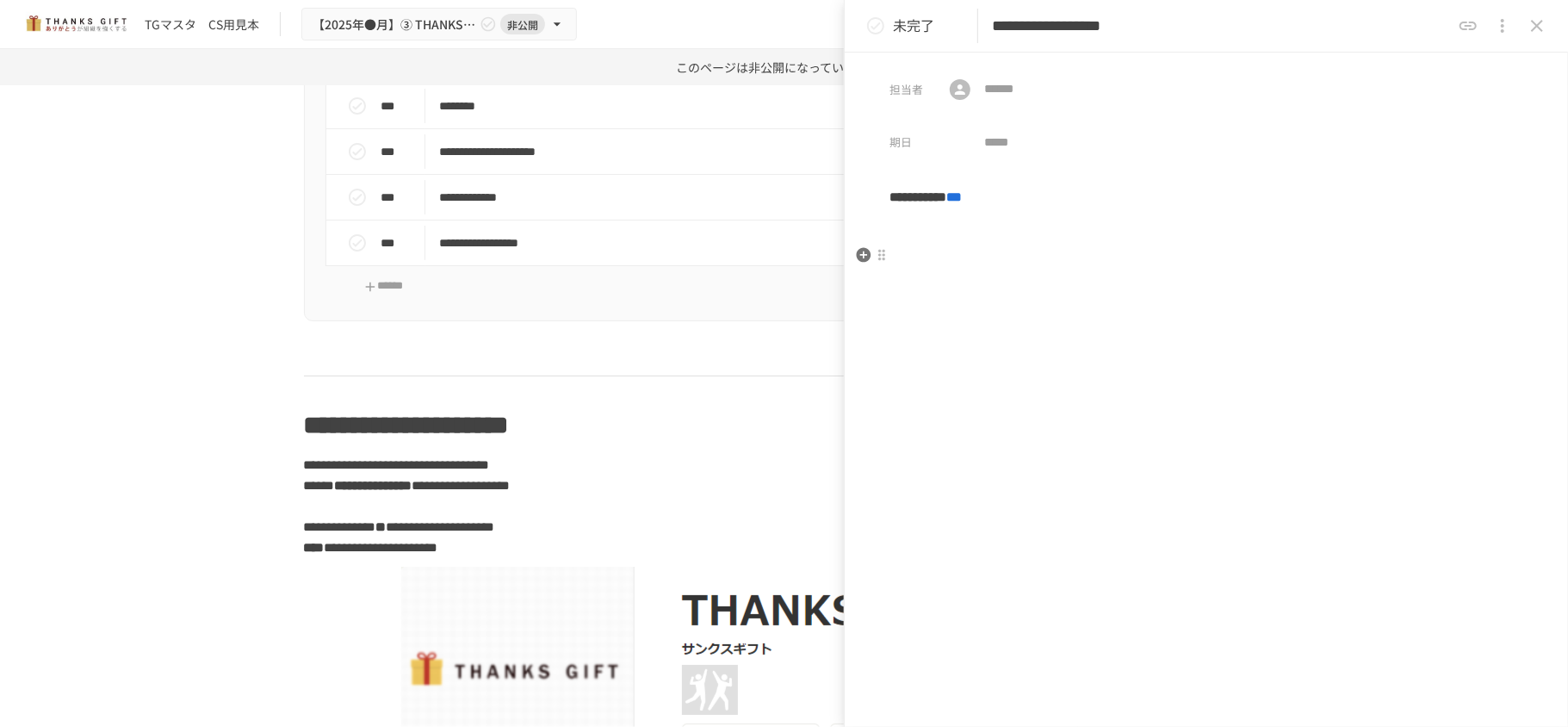 click on "**********" at bounding box center (1206, 227) 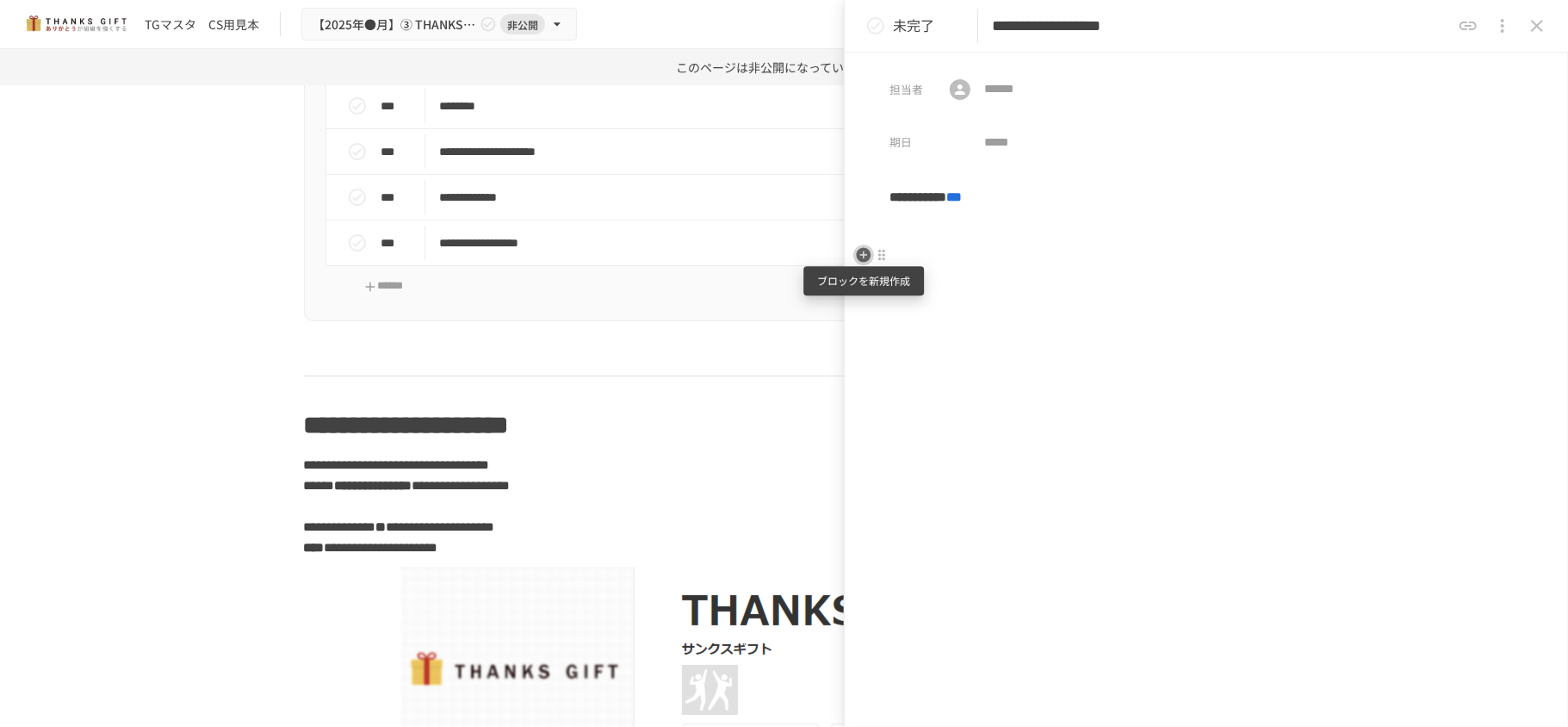 click 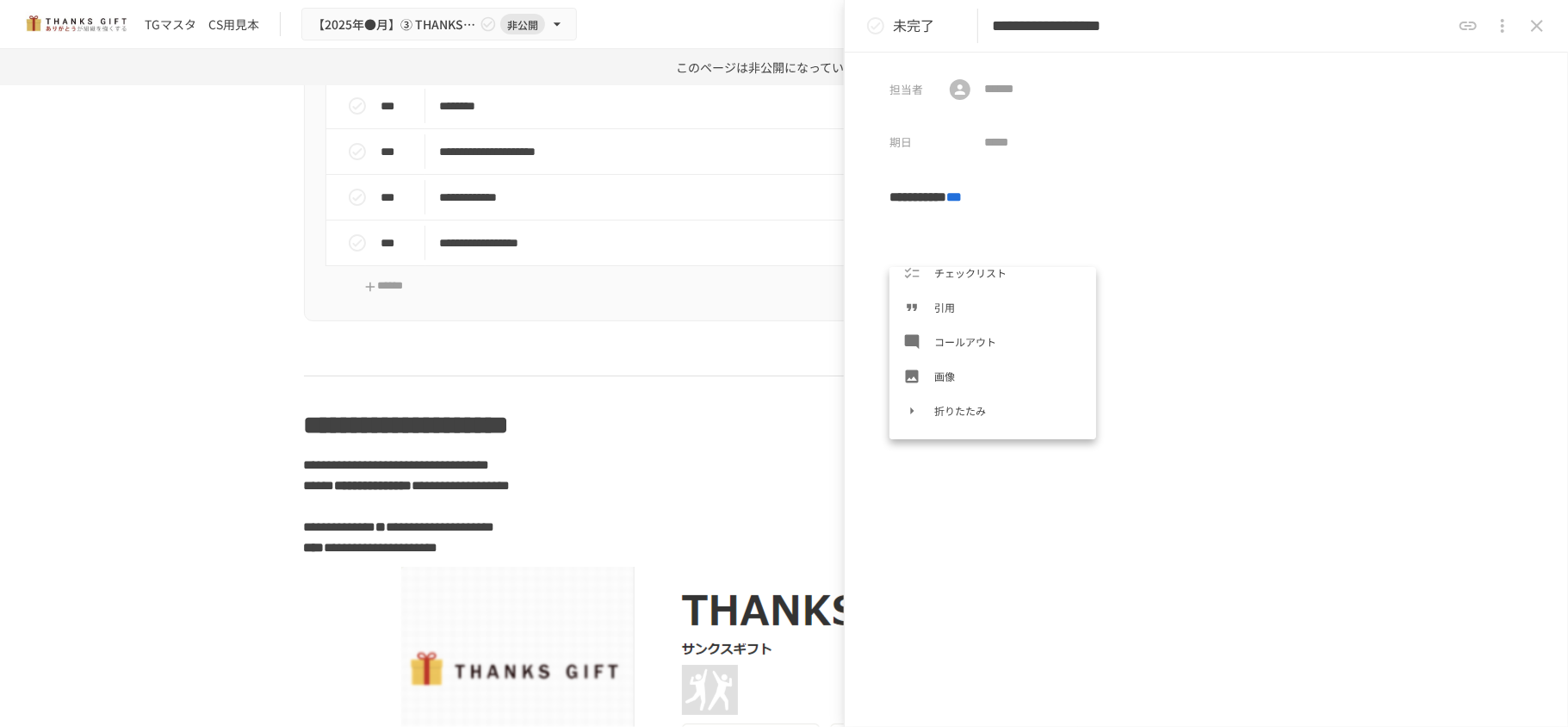 scroll, scrollTop: 551, scrollLeft: 0, axis: vertical 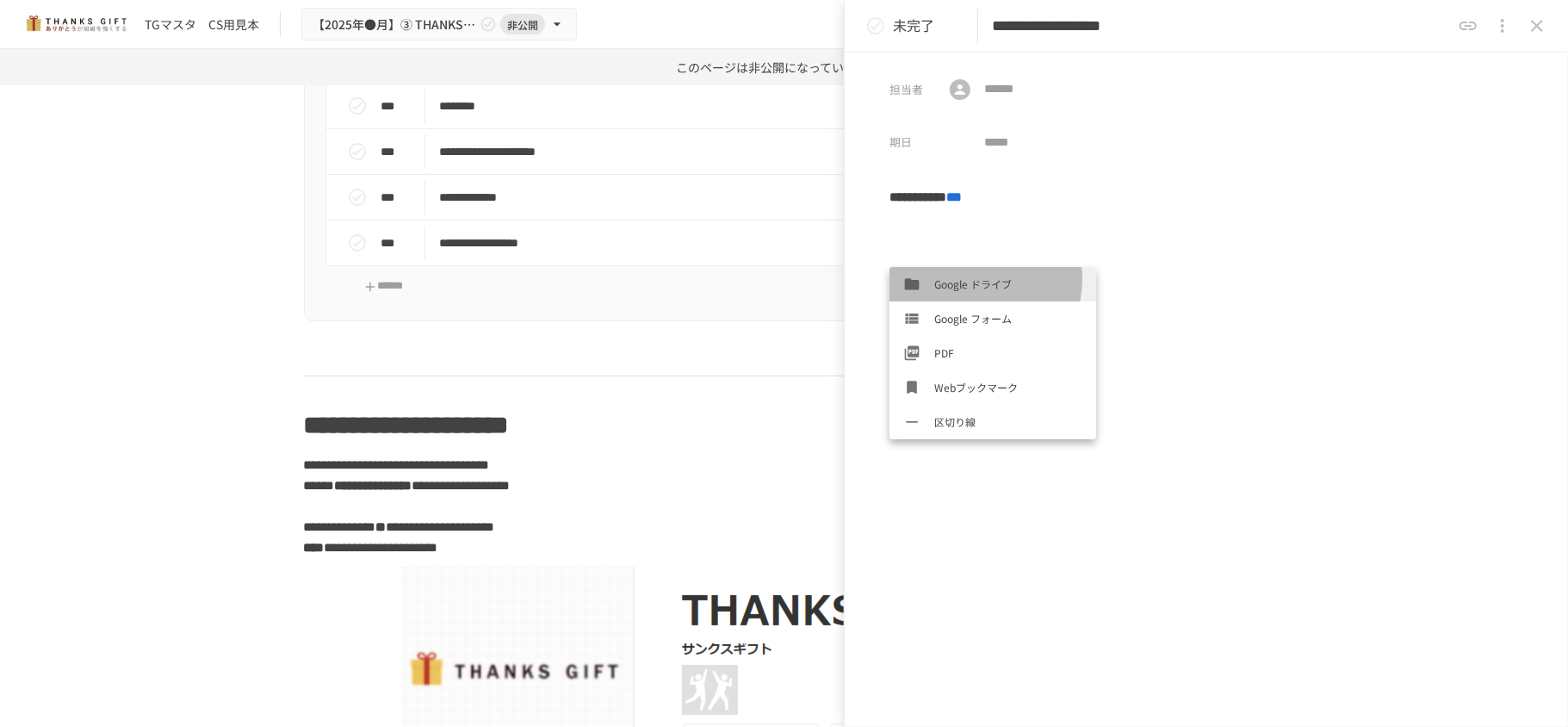 click on "Google ドライブ" at bounding box center (1008, 283) 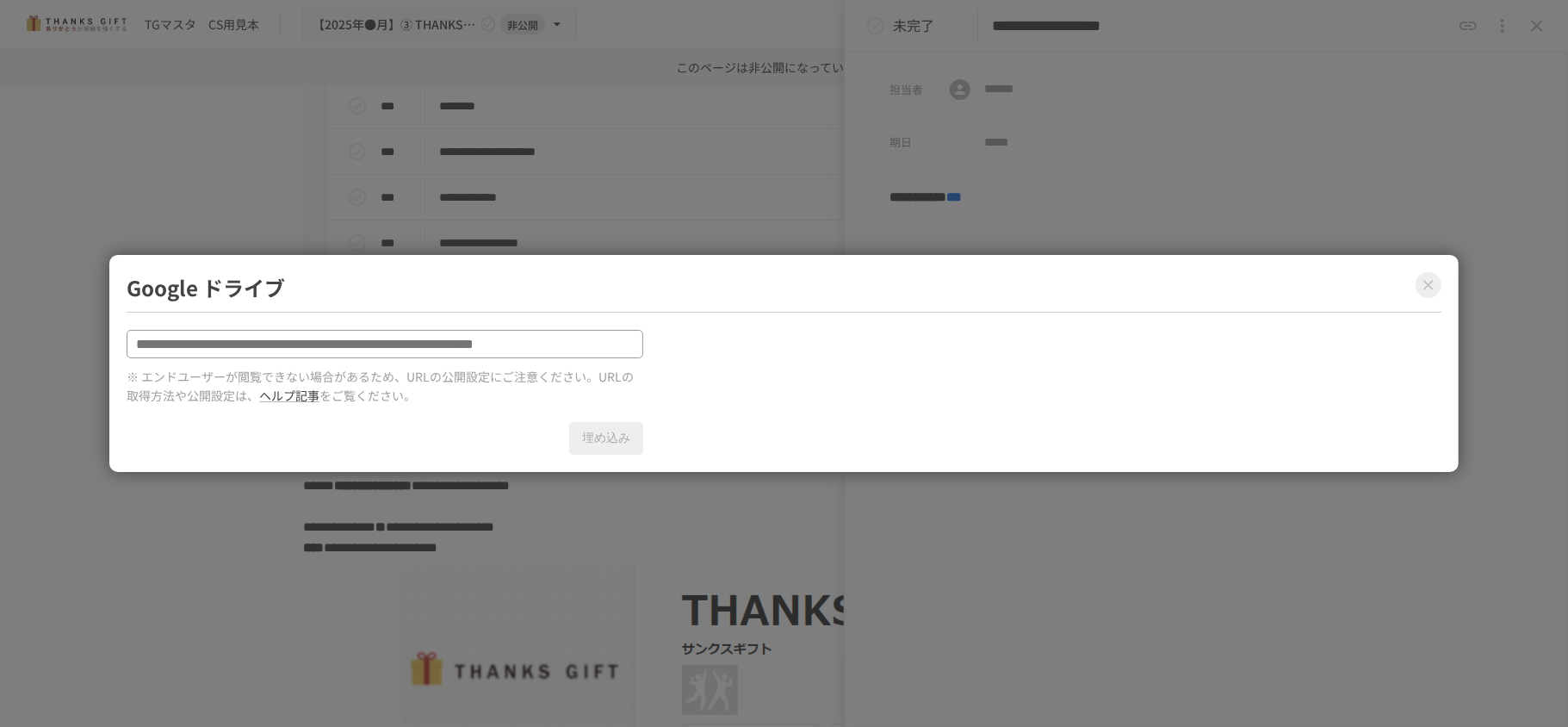 click at bounding box center [385, 344] 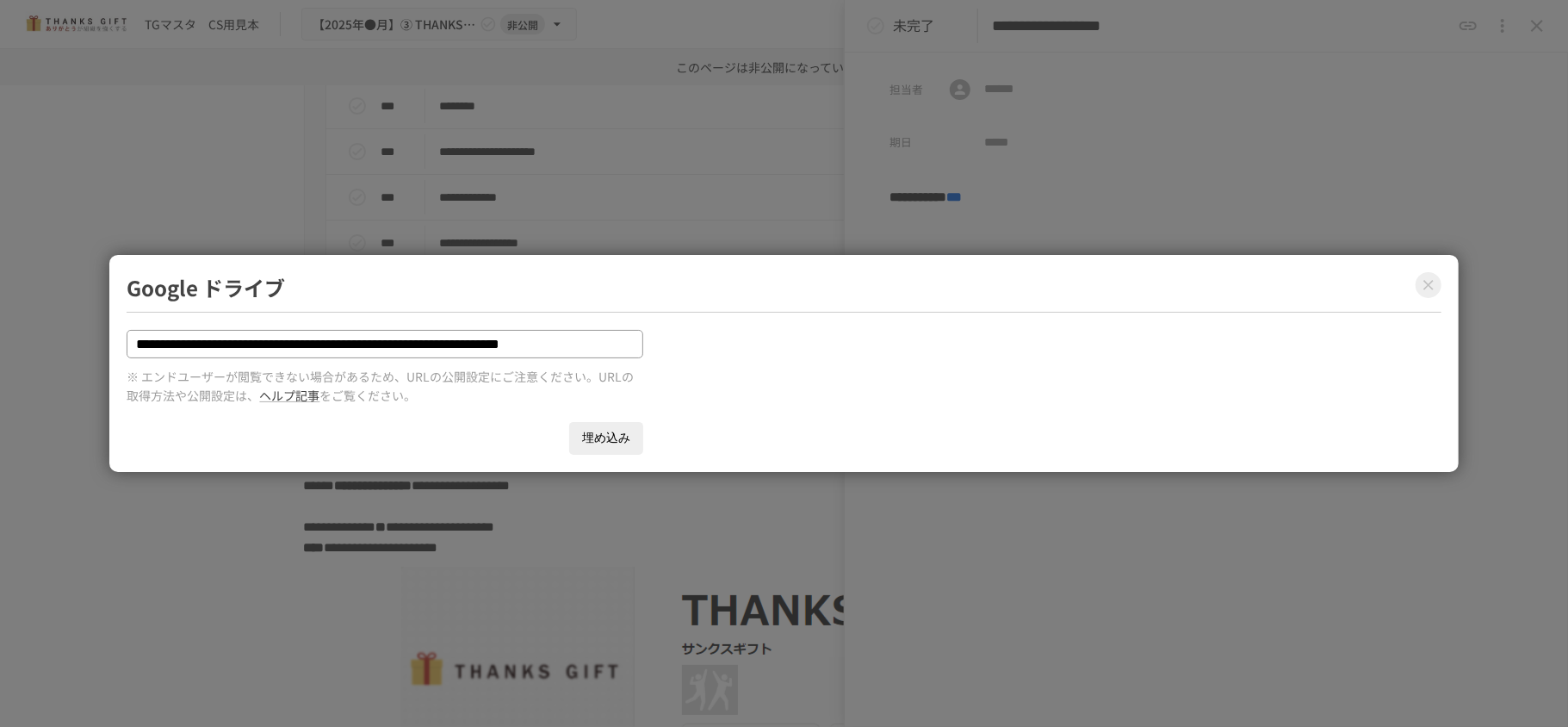 type on "**********" 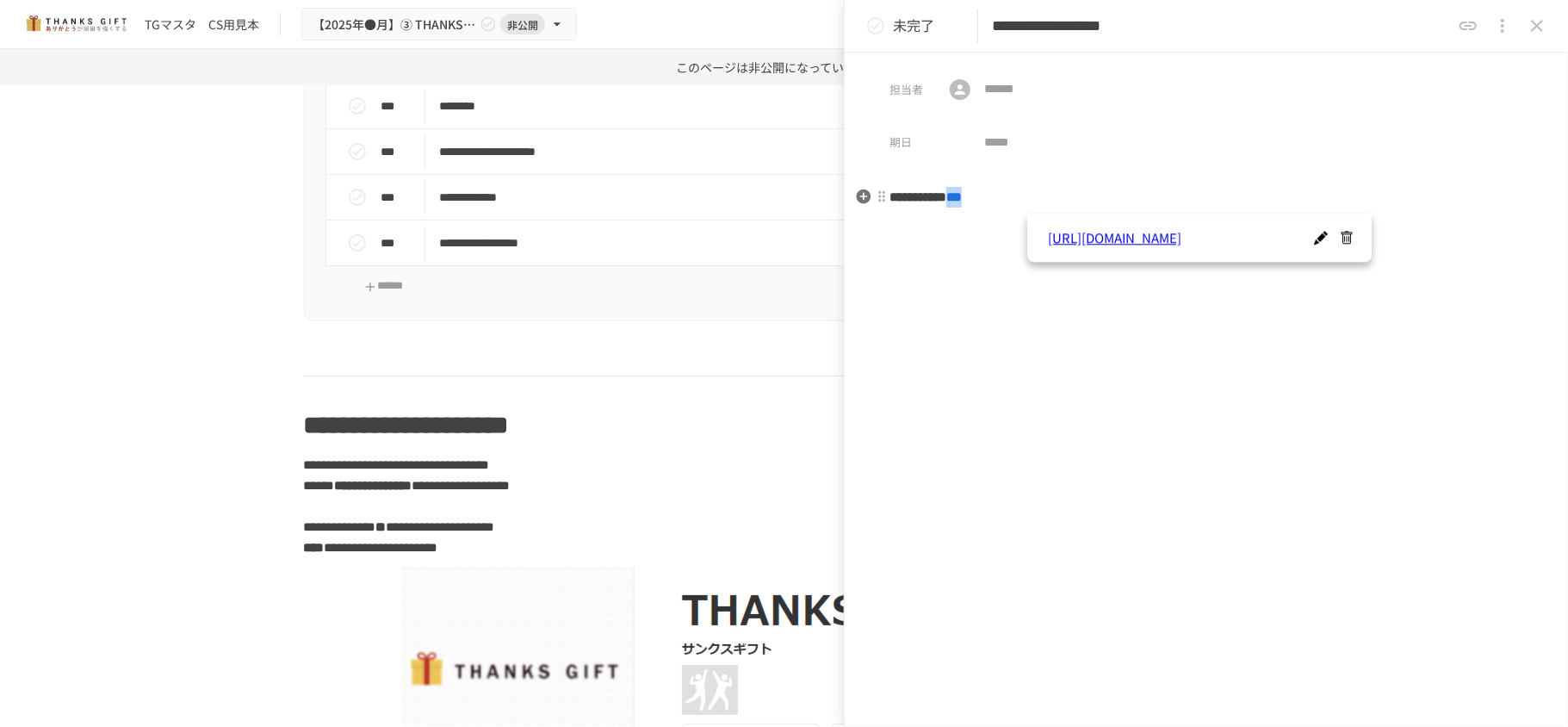 drag, startPoint x: 1088, startPoint y: 203, endPoint x: 1031, endPoint y: 190, distance: 58.46366 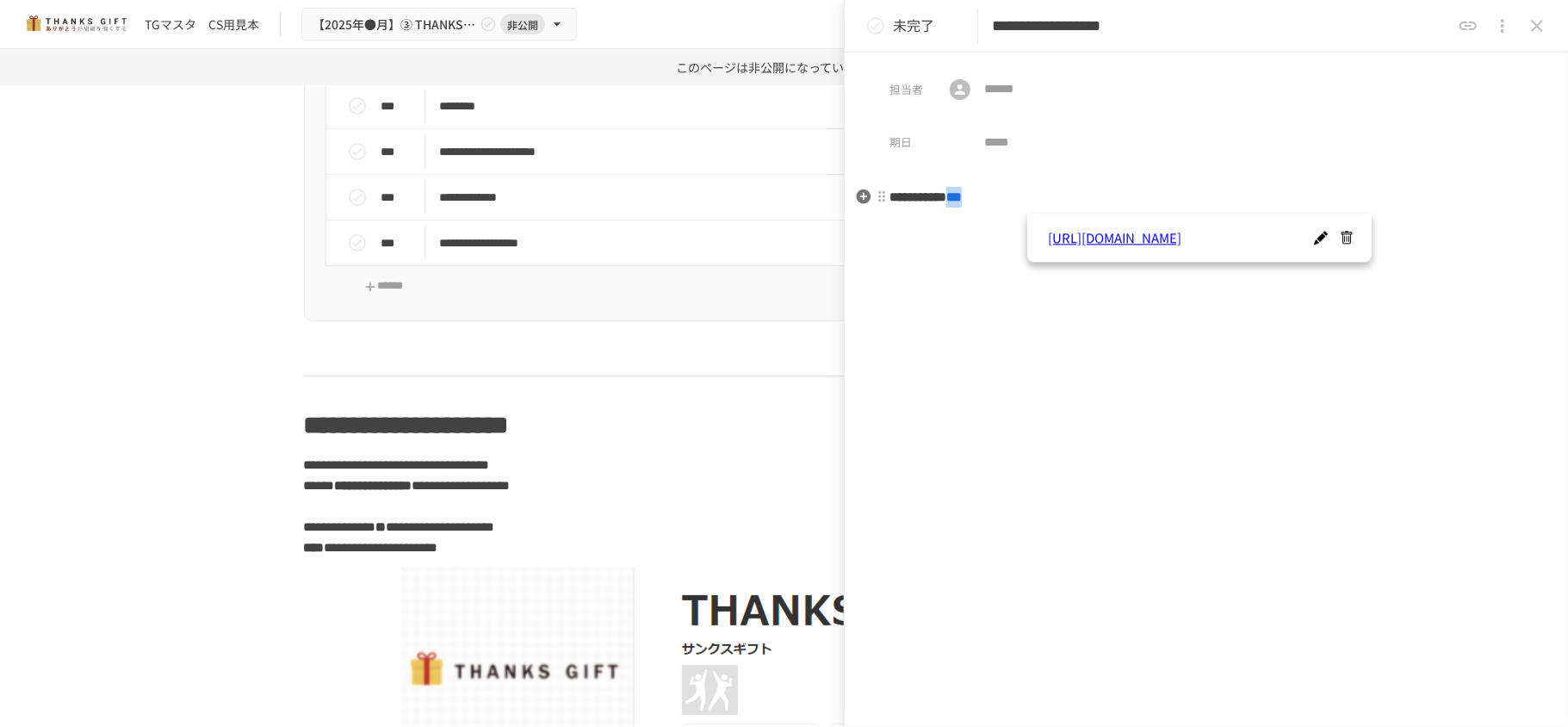 click on "**********" at bounding box center [1206, 197] 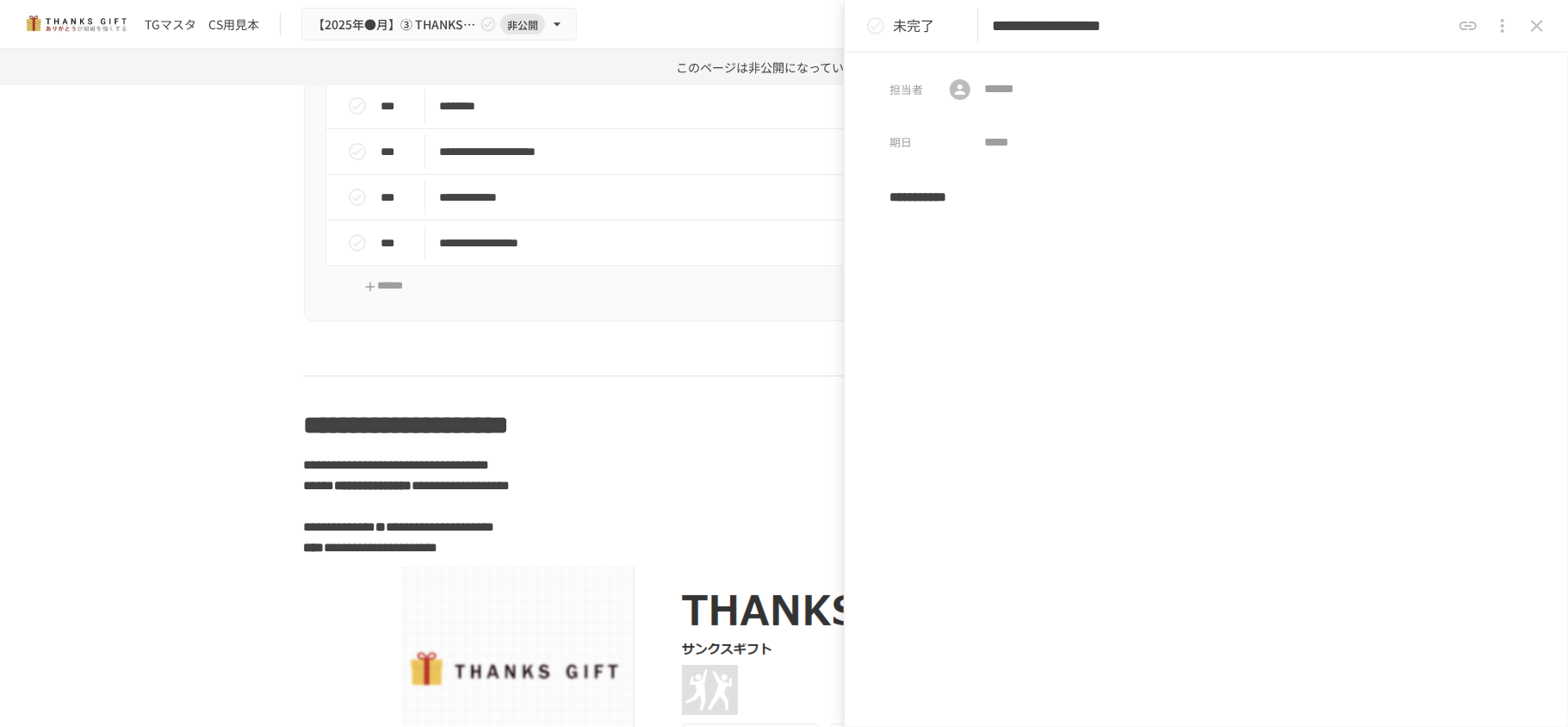 type 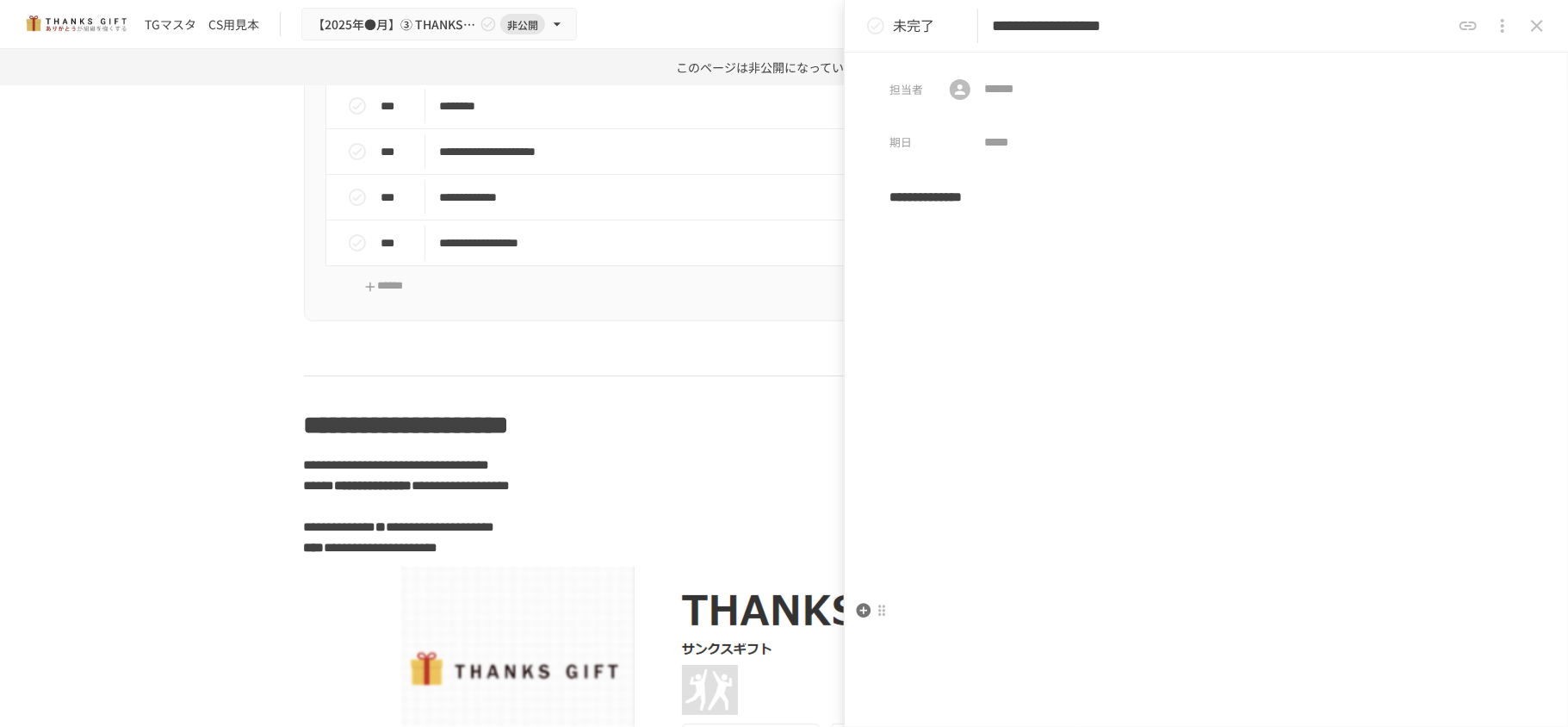 click on "**********" at bounding box center [1206, 537] 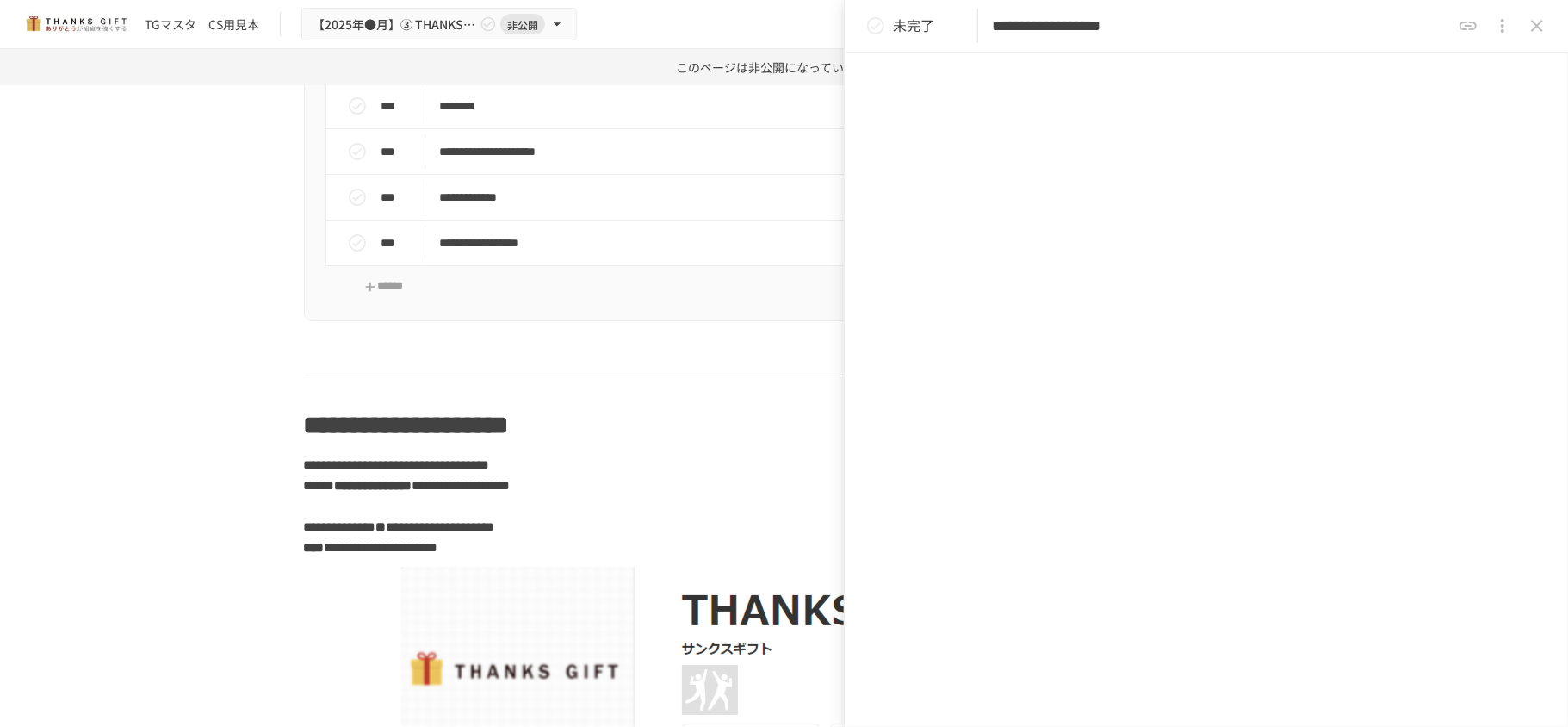 click on "**********" at bounding box center [1206, 376] 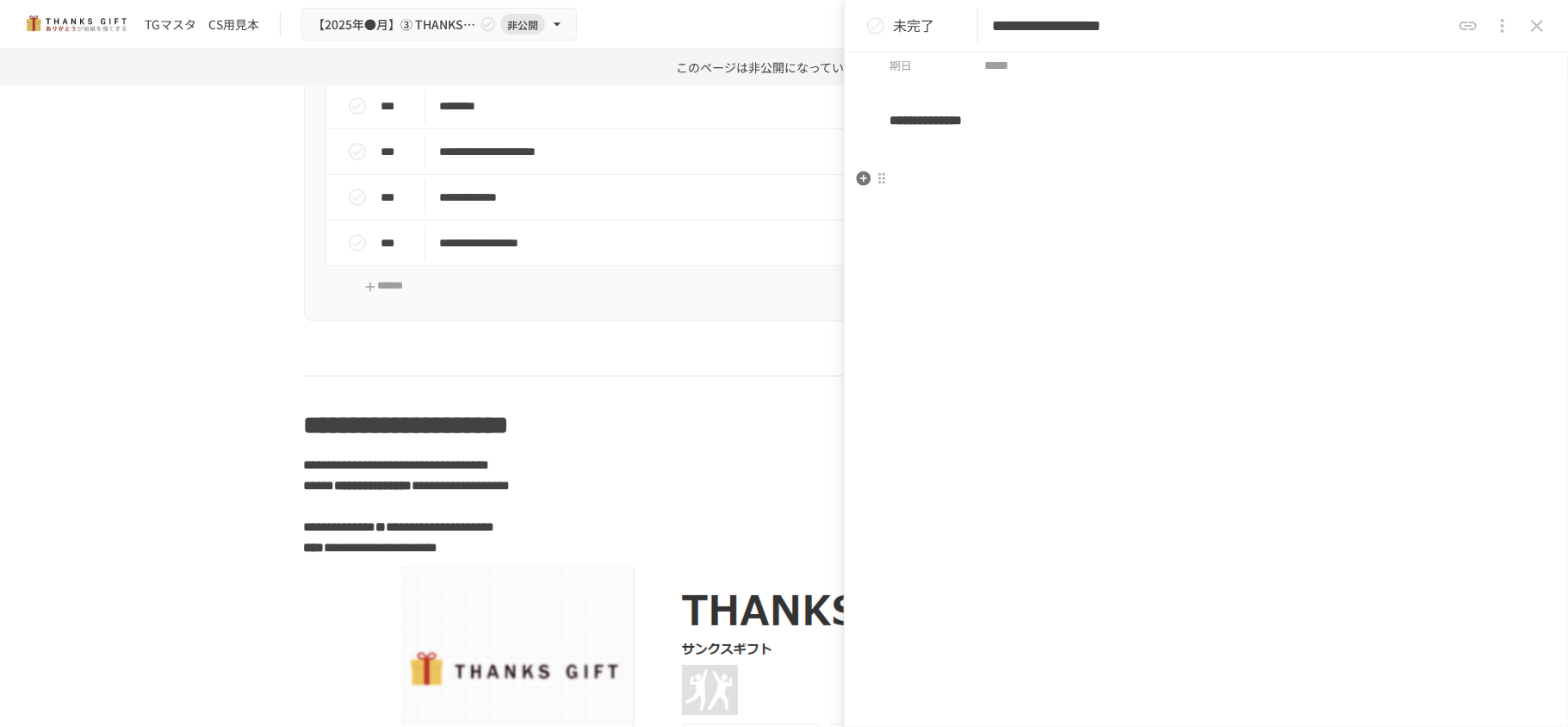 scroll, scrollTop: 0, scrollLeft: 0, axis: both 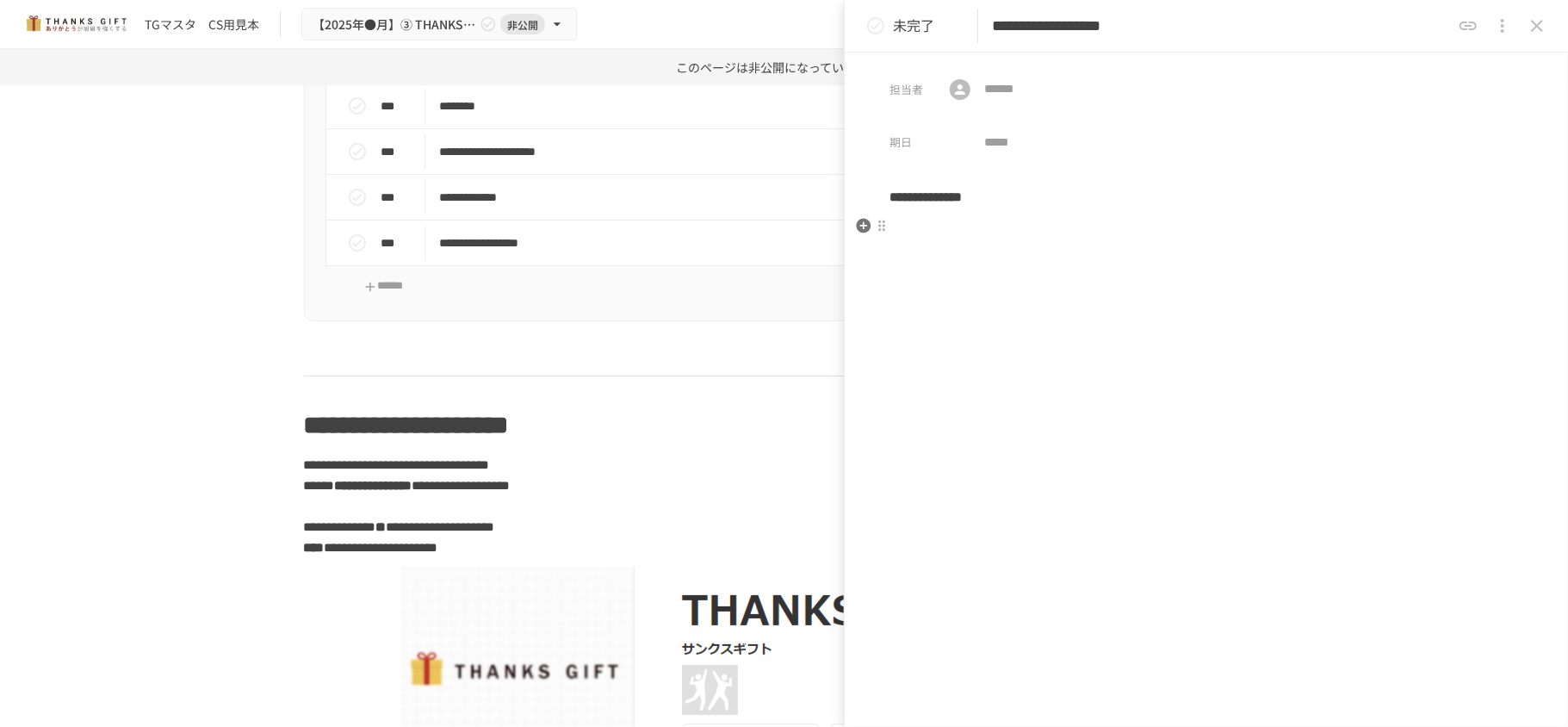 click at bounding box center (1206, 227) 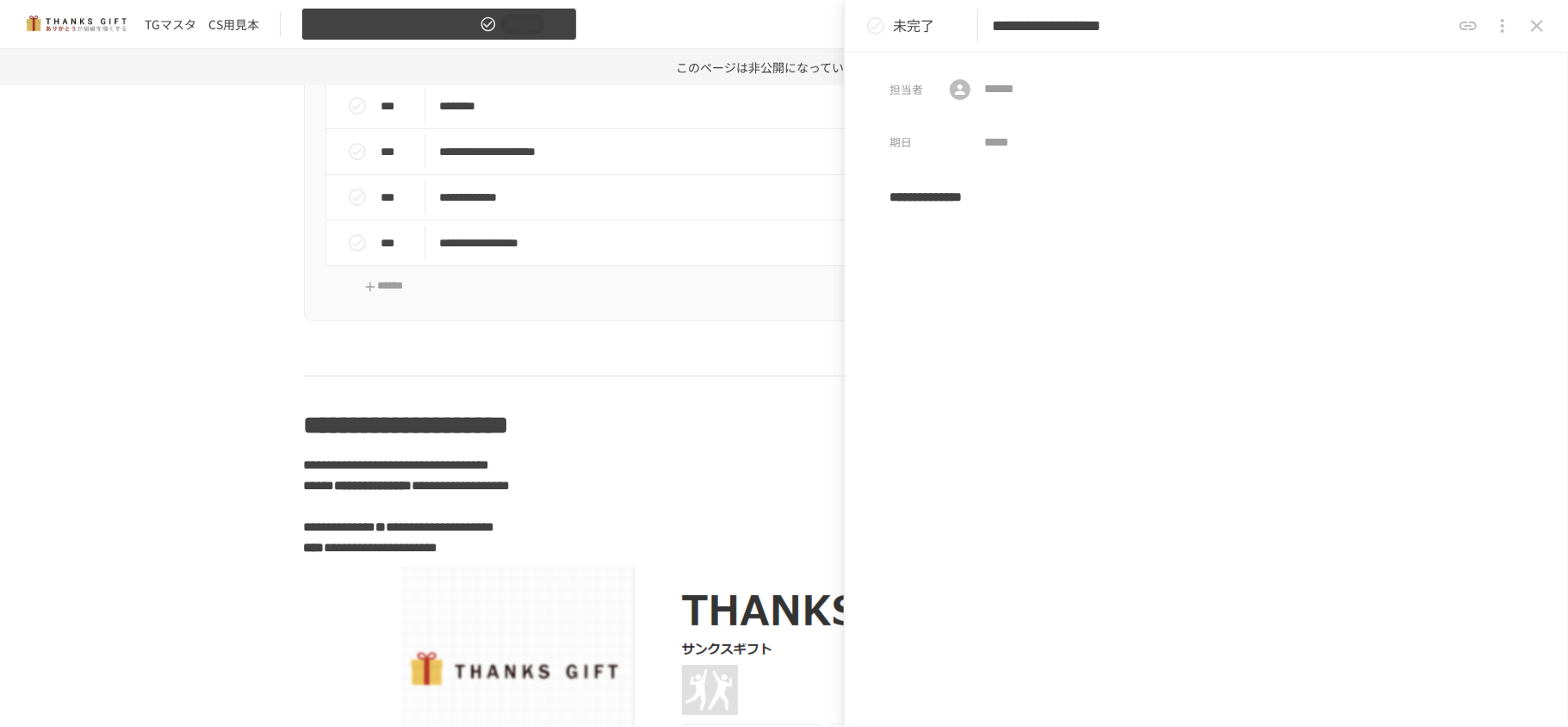 click 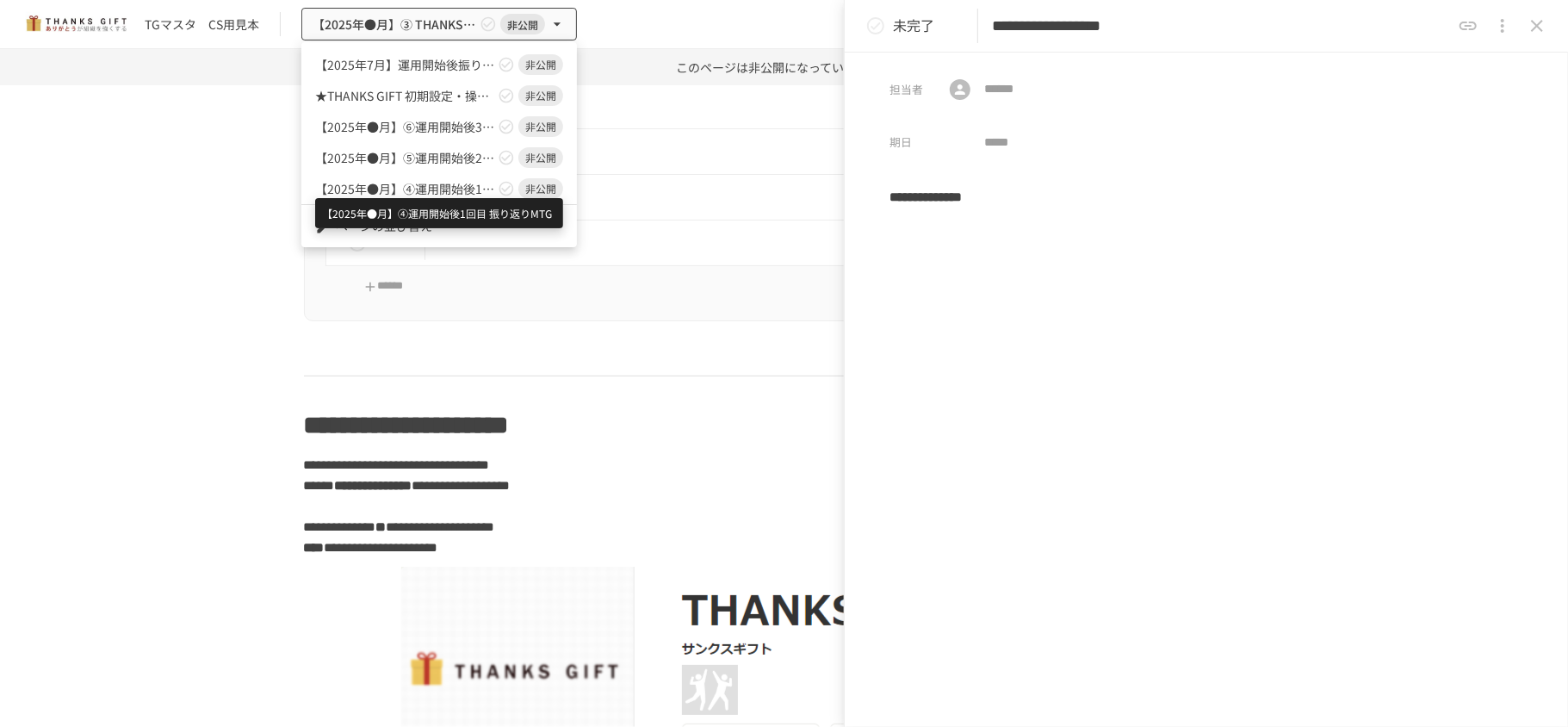 click on "【2025年●月】④運用開始後1回目 振り返りMTG" at bounding box center [405, 189] 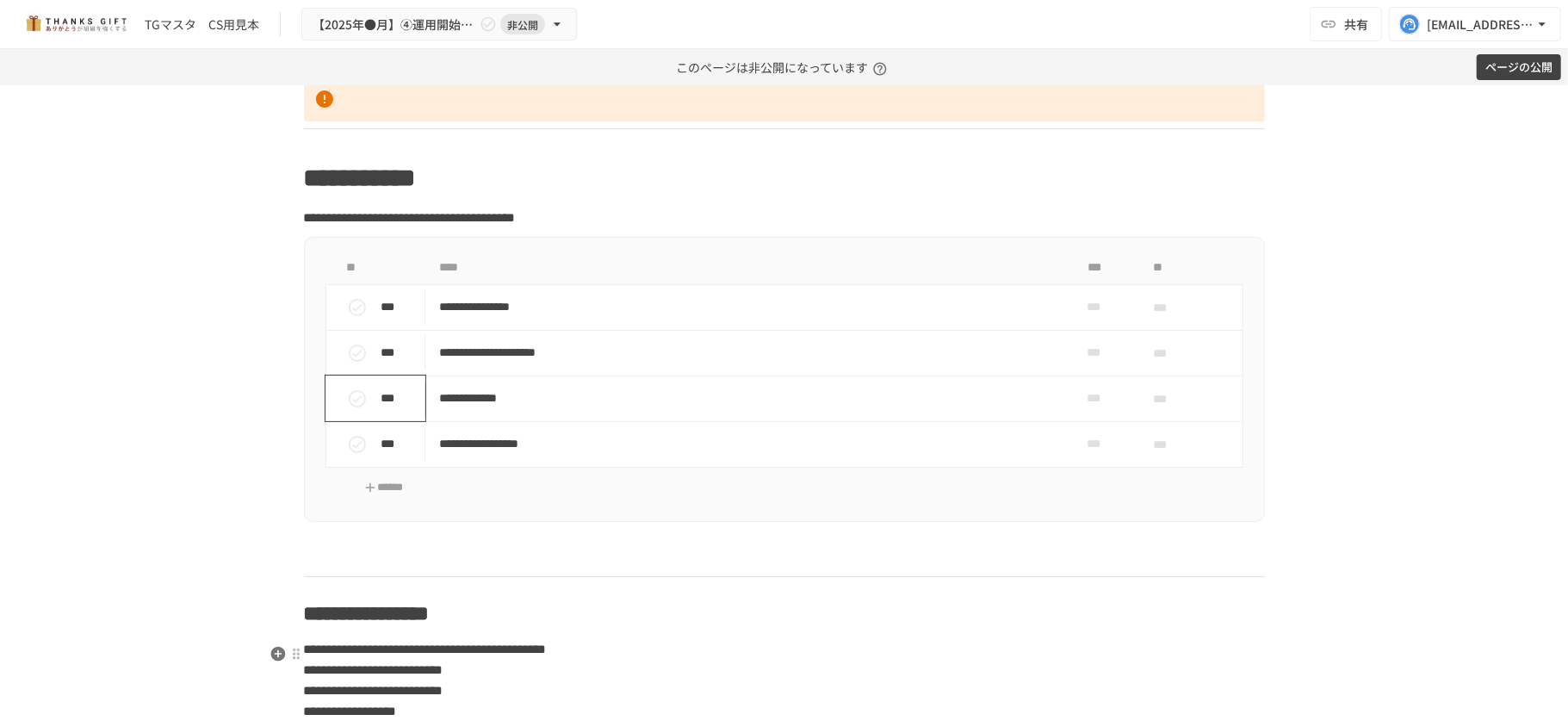 scroll, scrollTop: 4255, scrollLeft: 0, axis: vertical 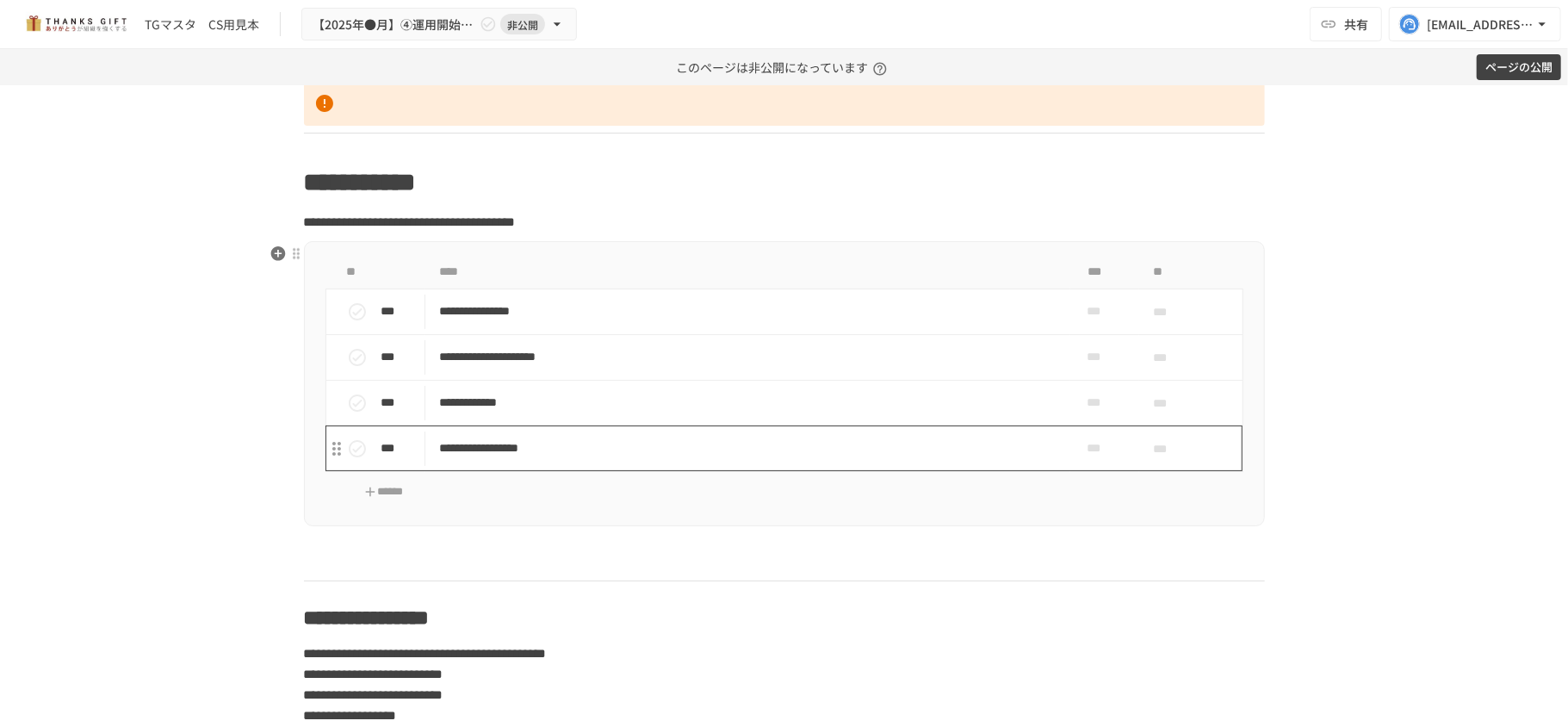 click on "**********" at bounding box center (747, 448) 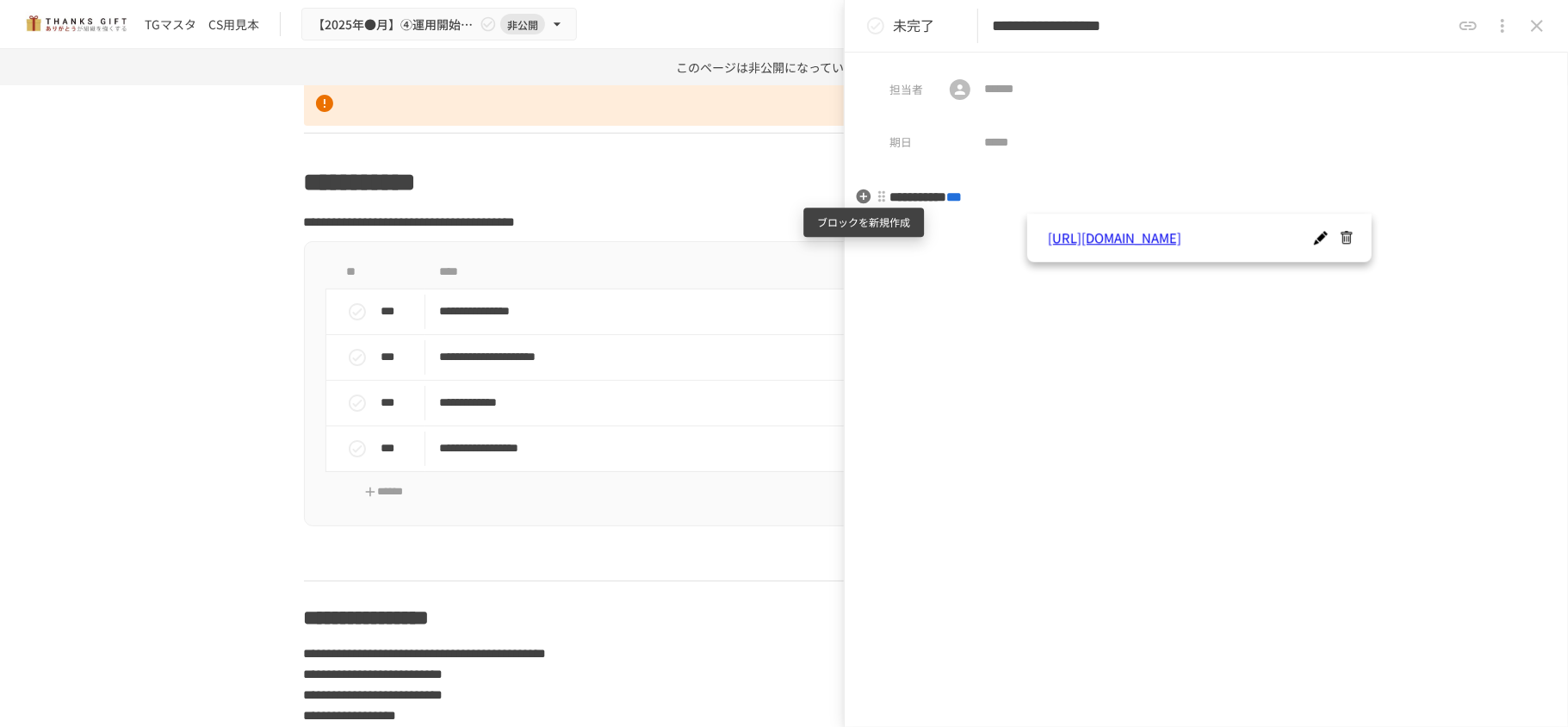 click 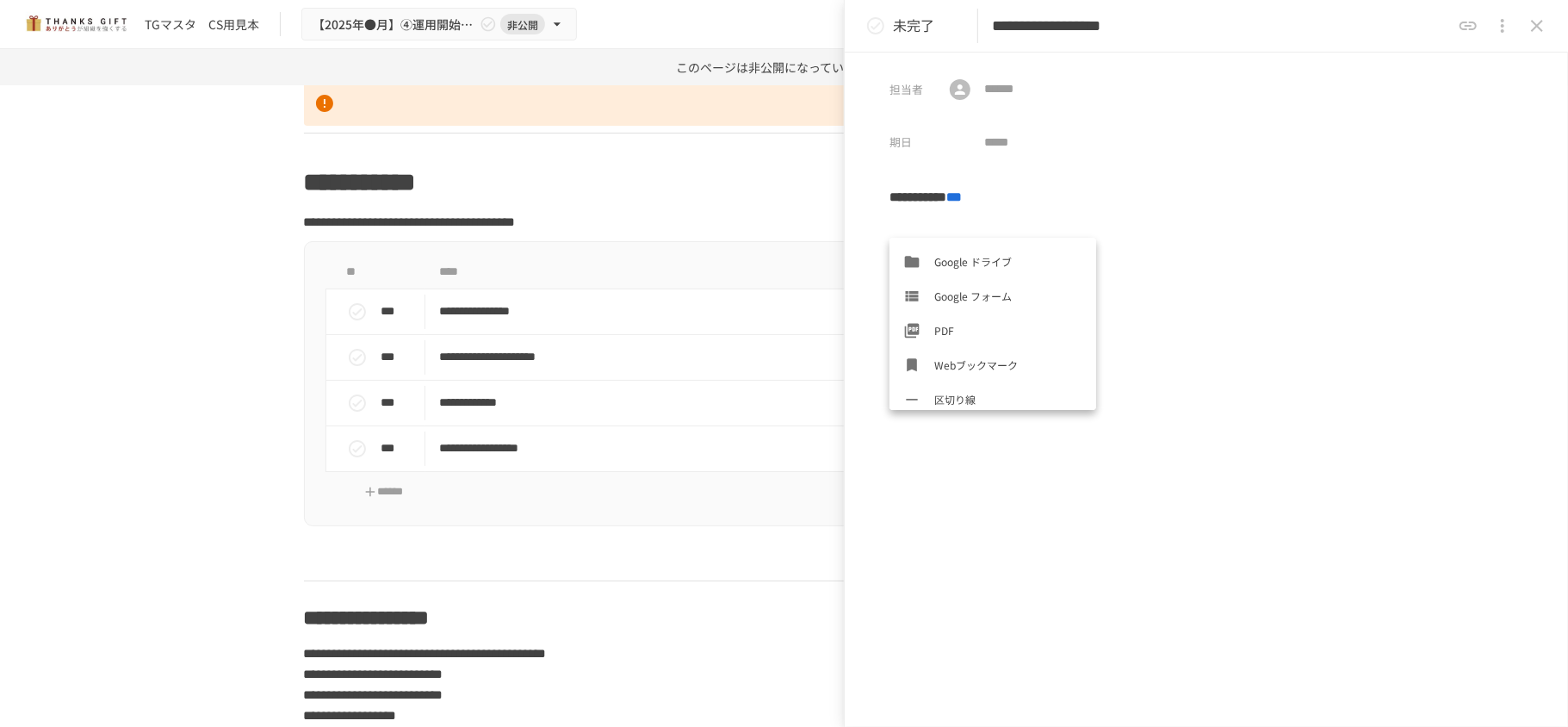 scroll, scrollTop: 551, scrollLeft: 0, axis: vertical 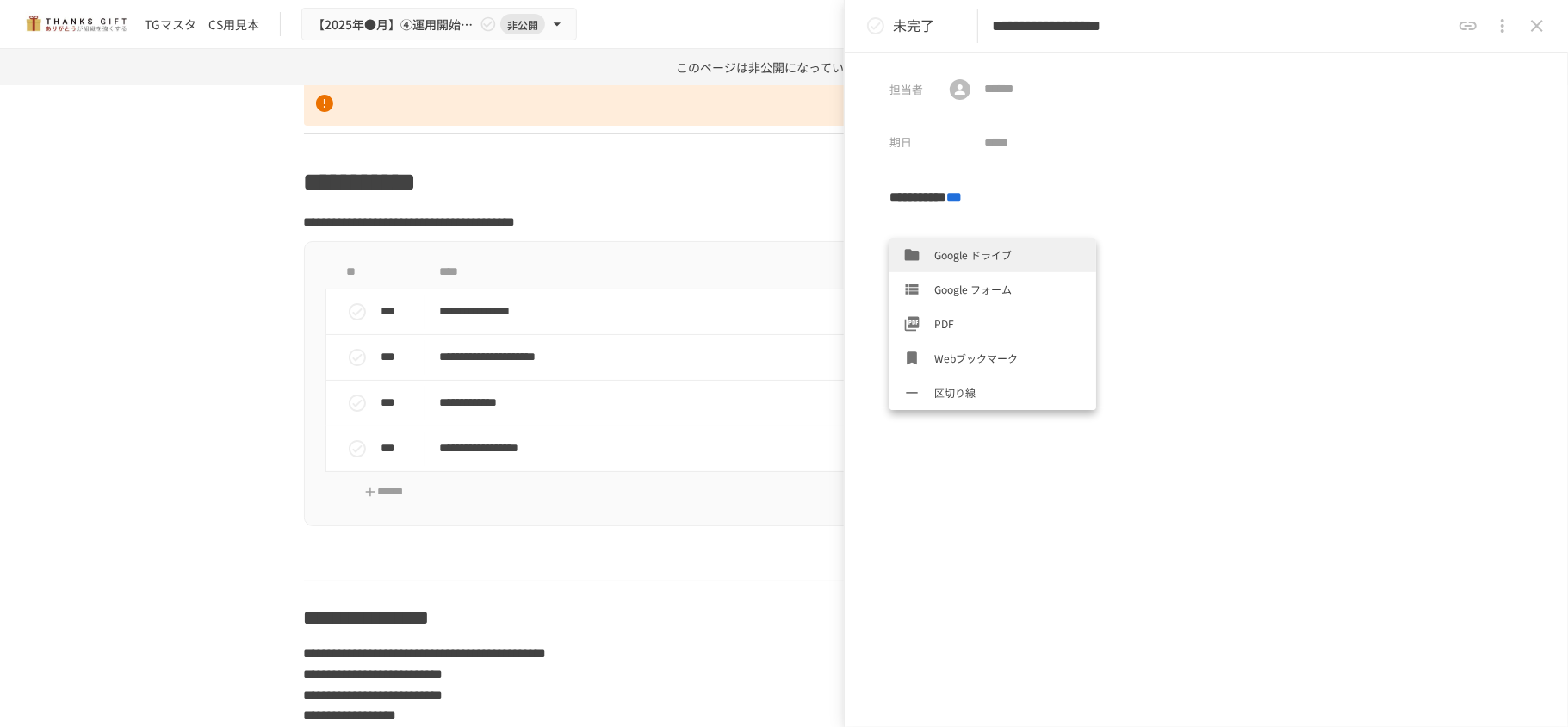 click on "Google ドライブ" at bounding box center [1008, 254] 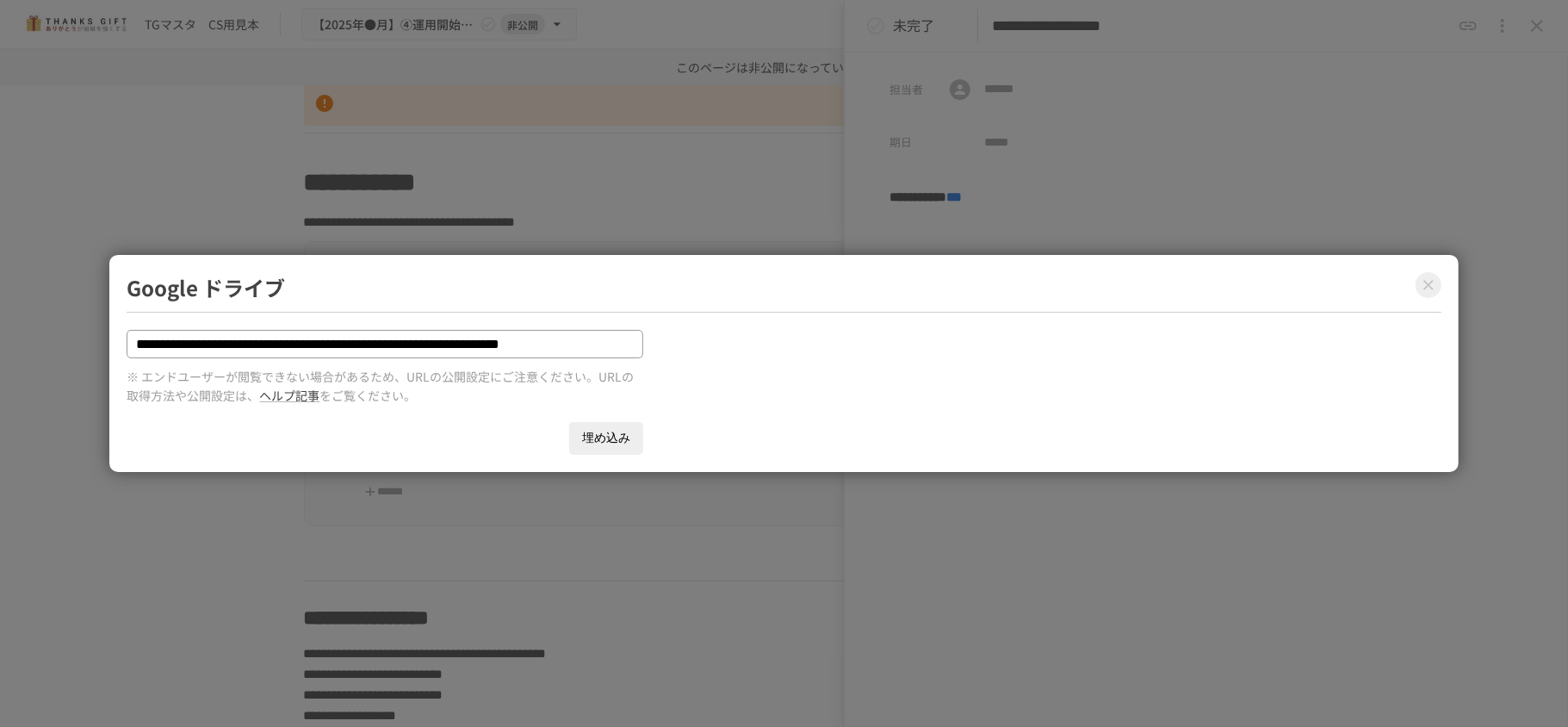 type on "**********" 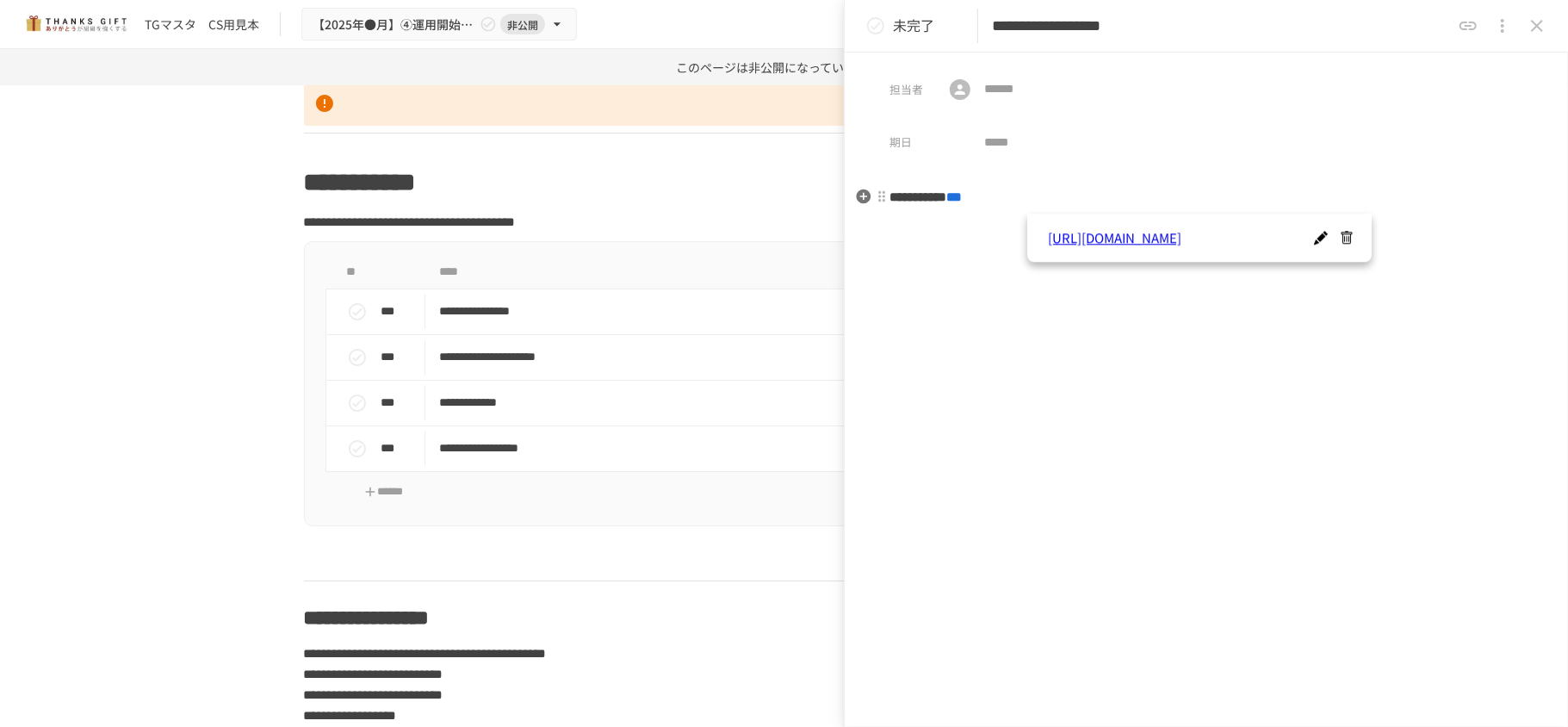 click on "**********" at bounding box center [1206, 197] 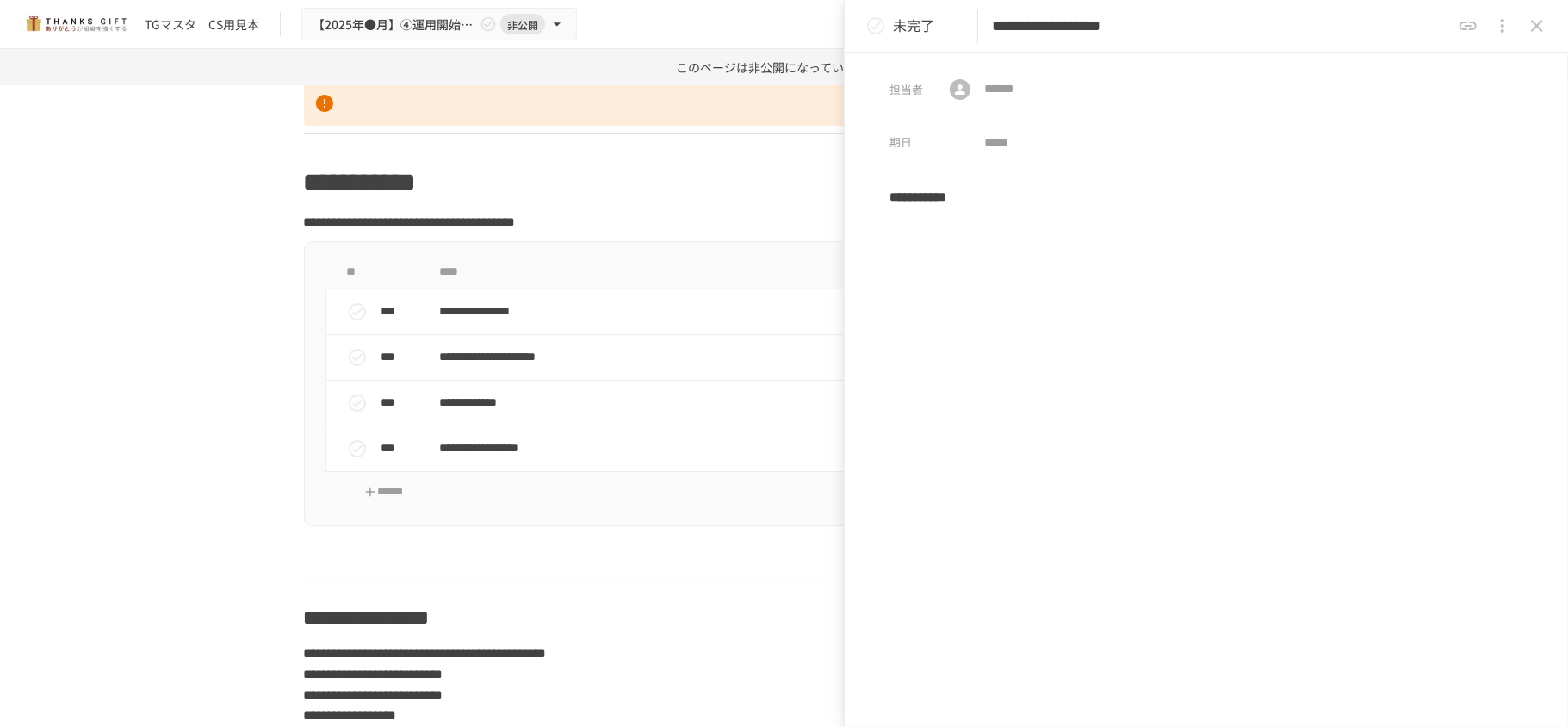 type 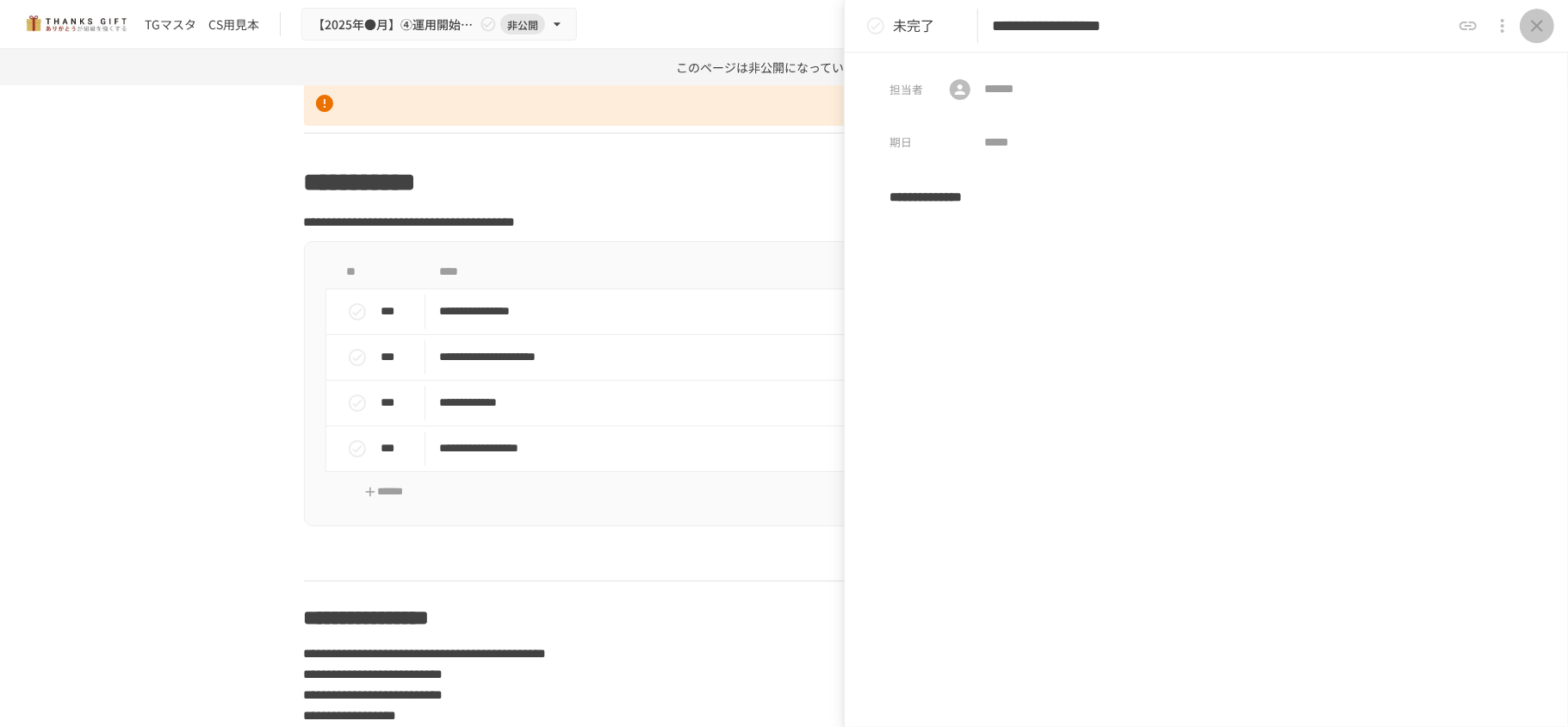 click 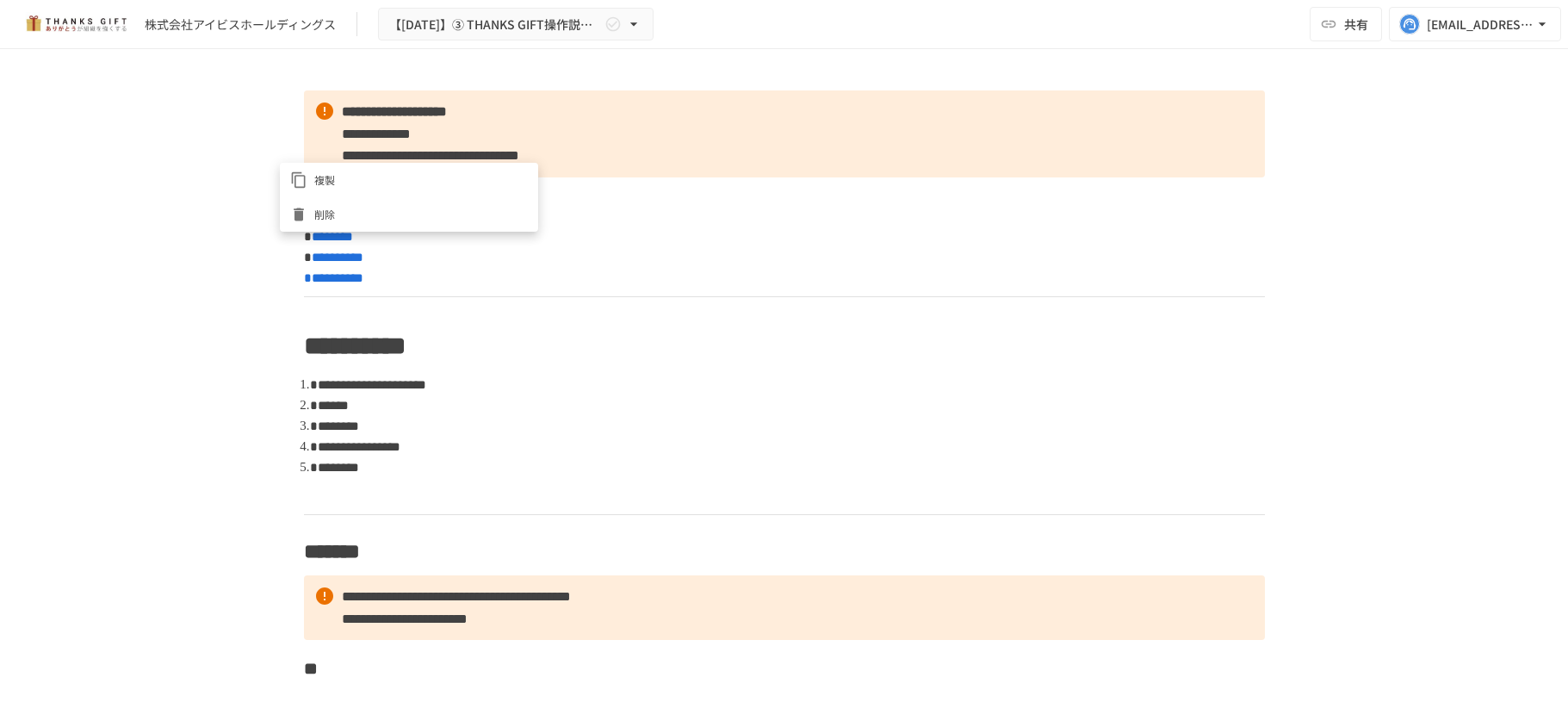 scroll, scrollTop: 0, scrollLeft: 0, axis: both 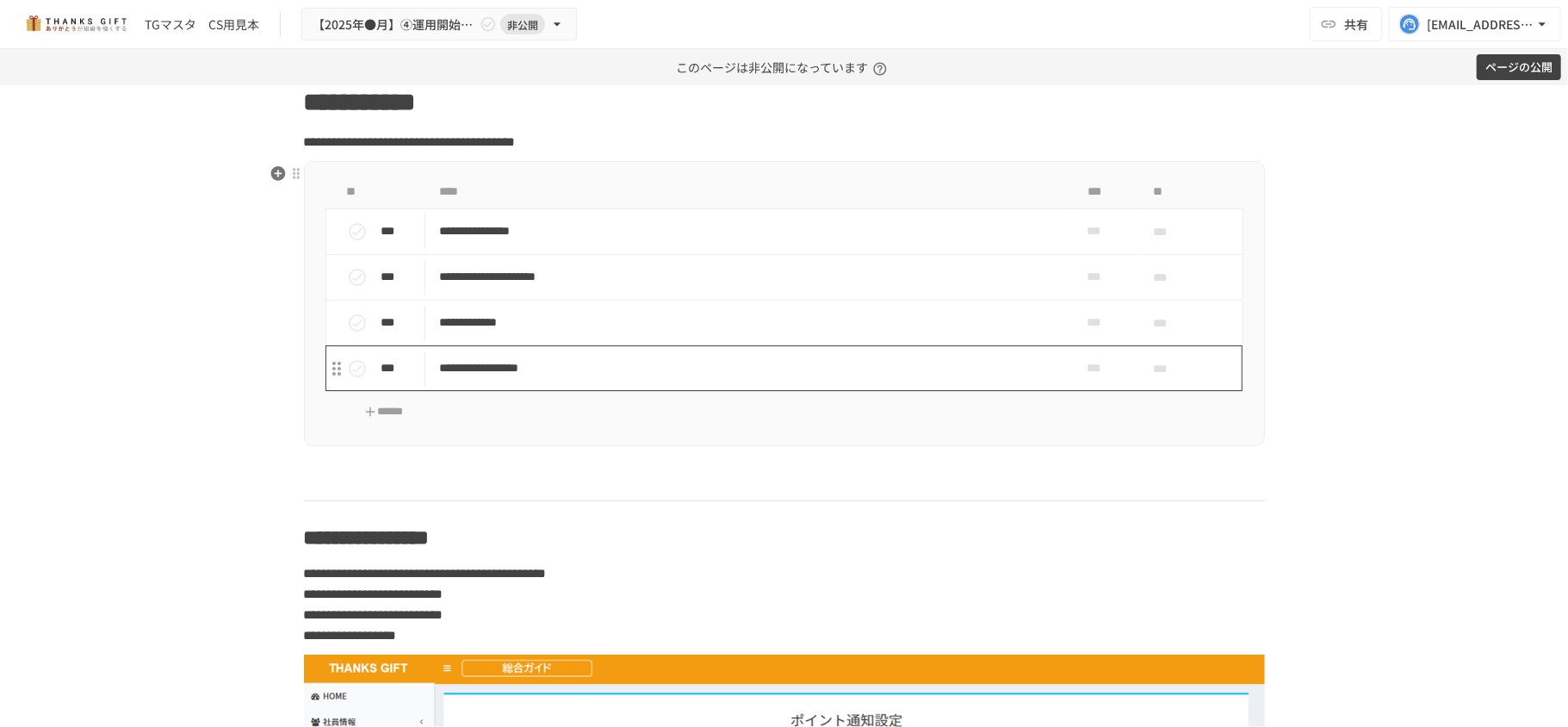 click on "**********" at bounding box center [747, 368] 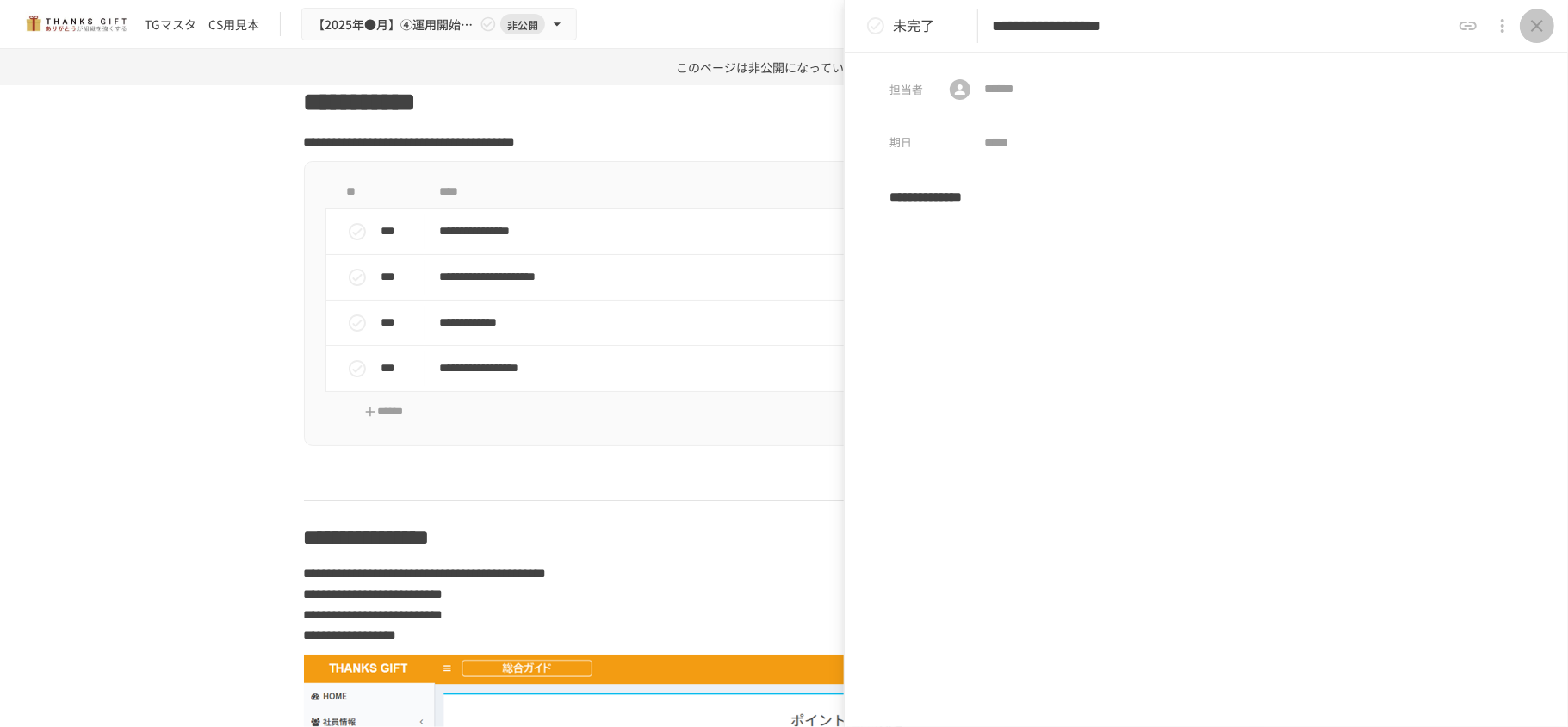 click 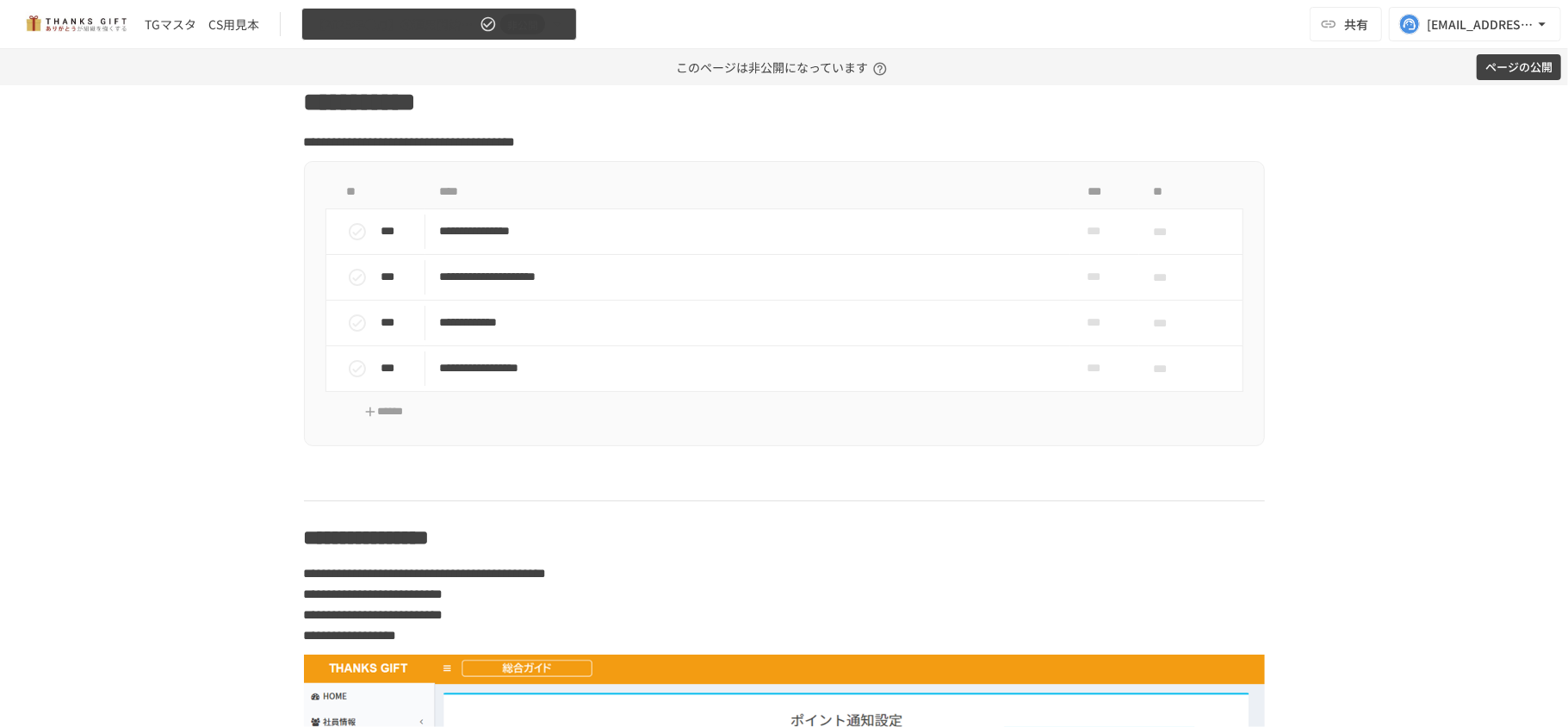 click 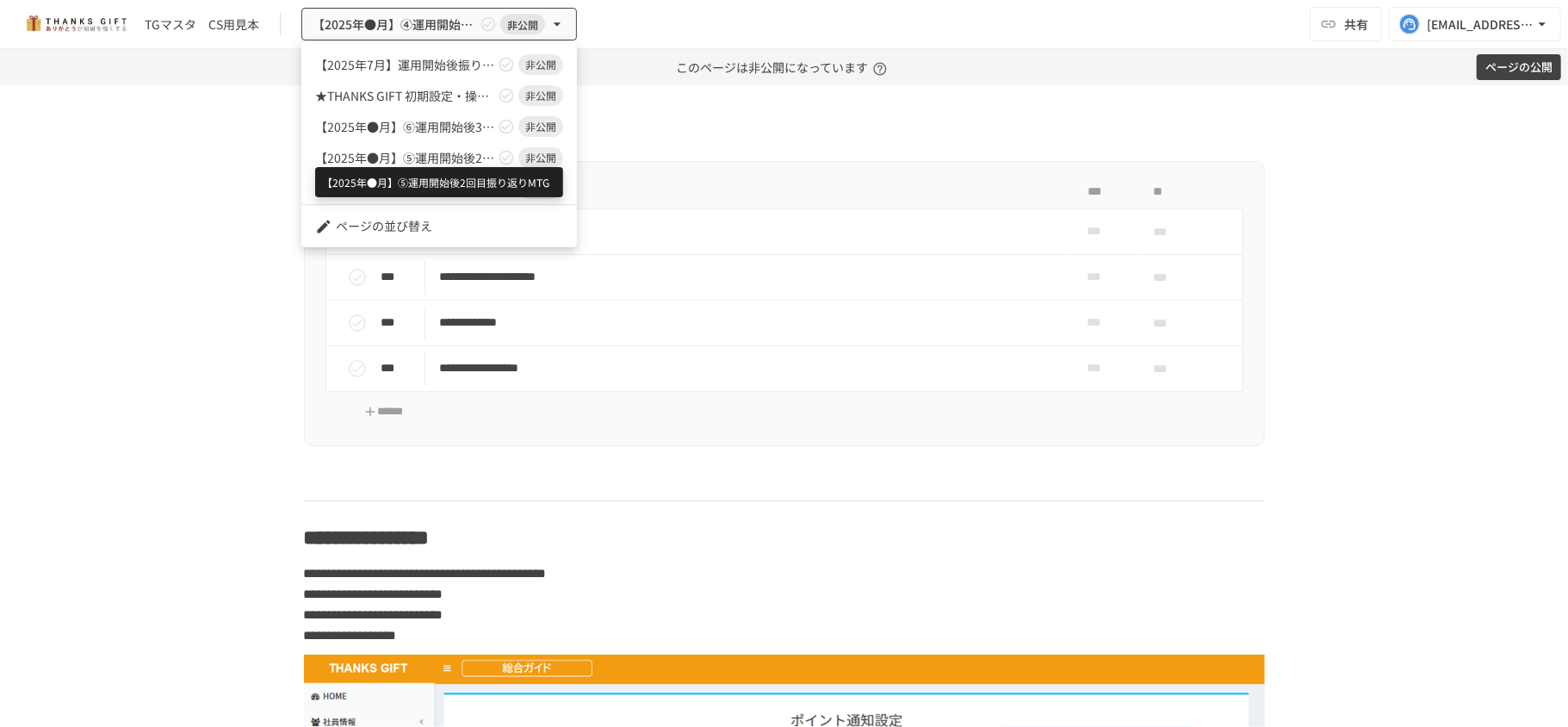 scroll, scrollTop: 115, scrollLeft: 0, axis: vertical 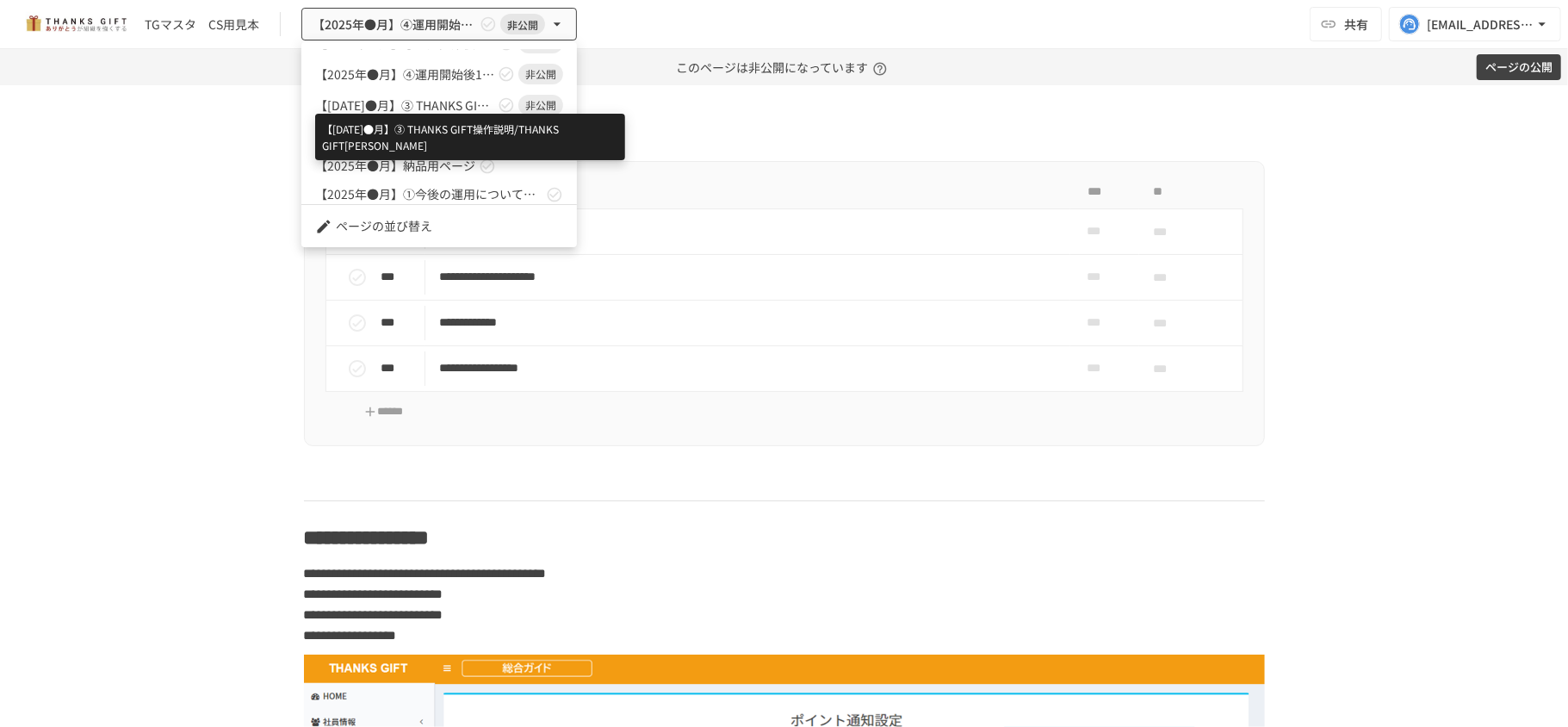 click on "【[DATE]●月】➂ THANKS GIFT操作説明/THANKS GIFT[PERSON_NAME]" at bounding box center [405, 105] 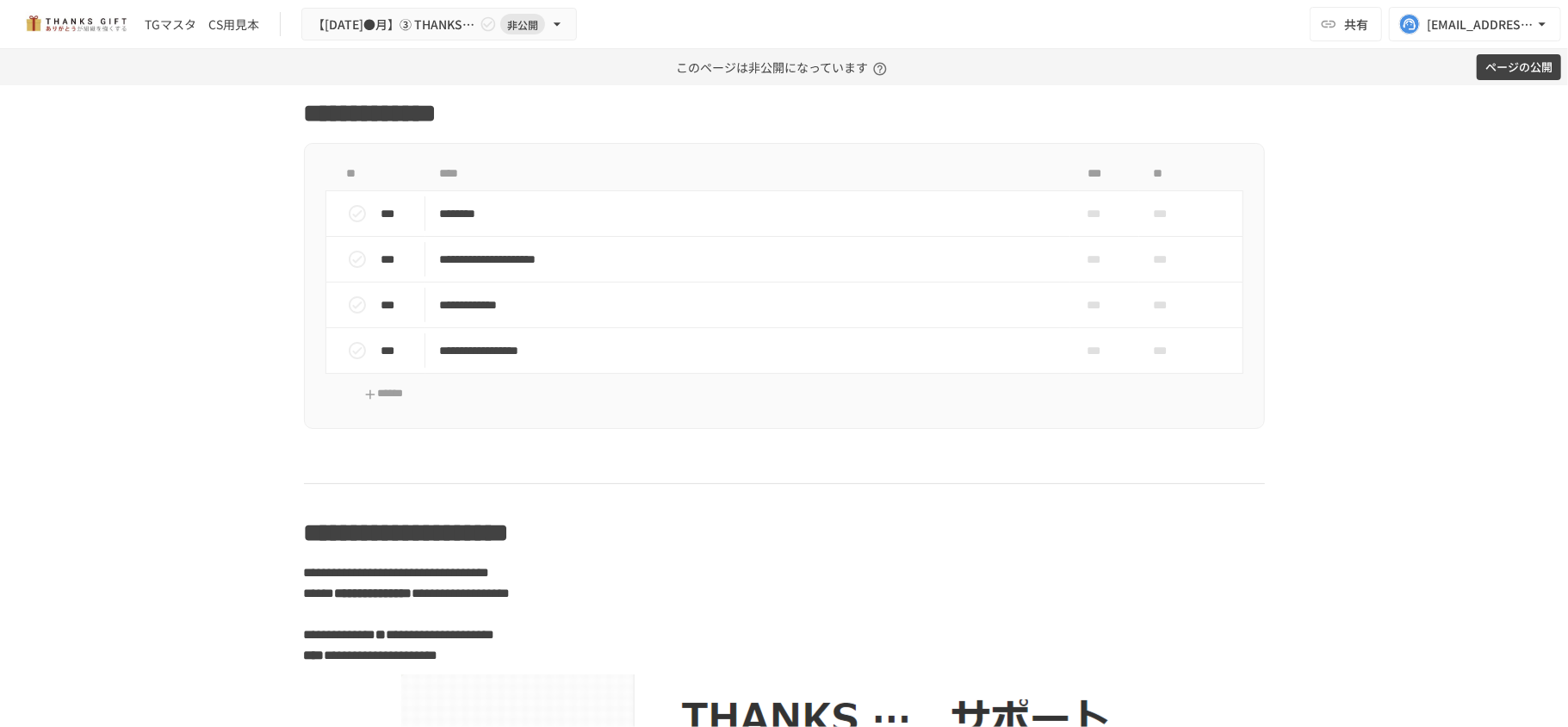scroll, scrollTop: 14249, scrollLeft: 0, axis: vertical 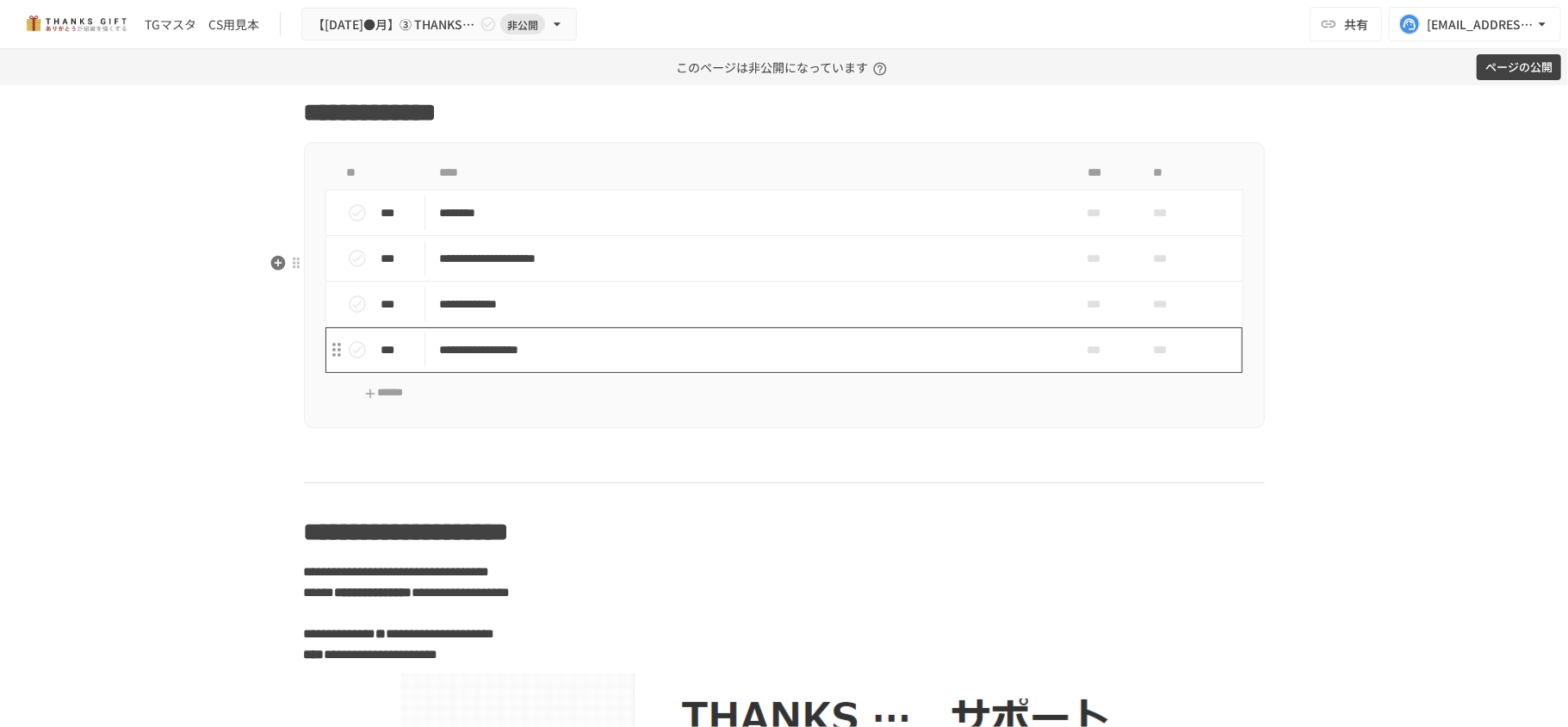 click on "**********" at bounding box center [747, 350] 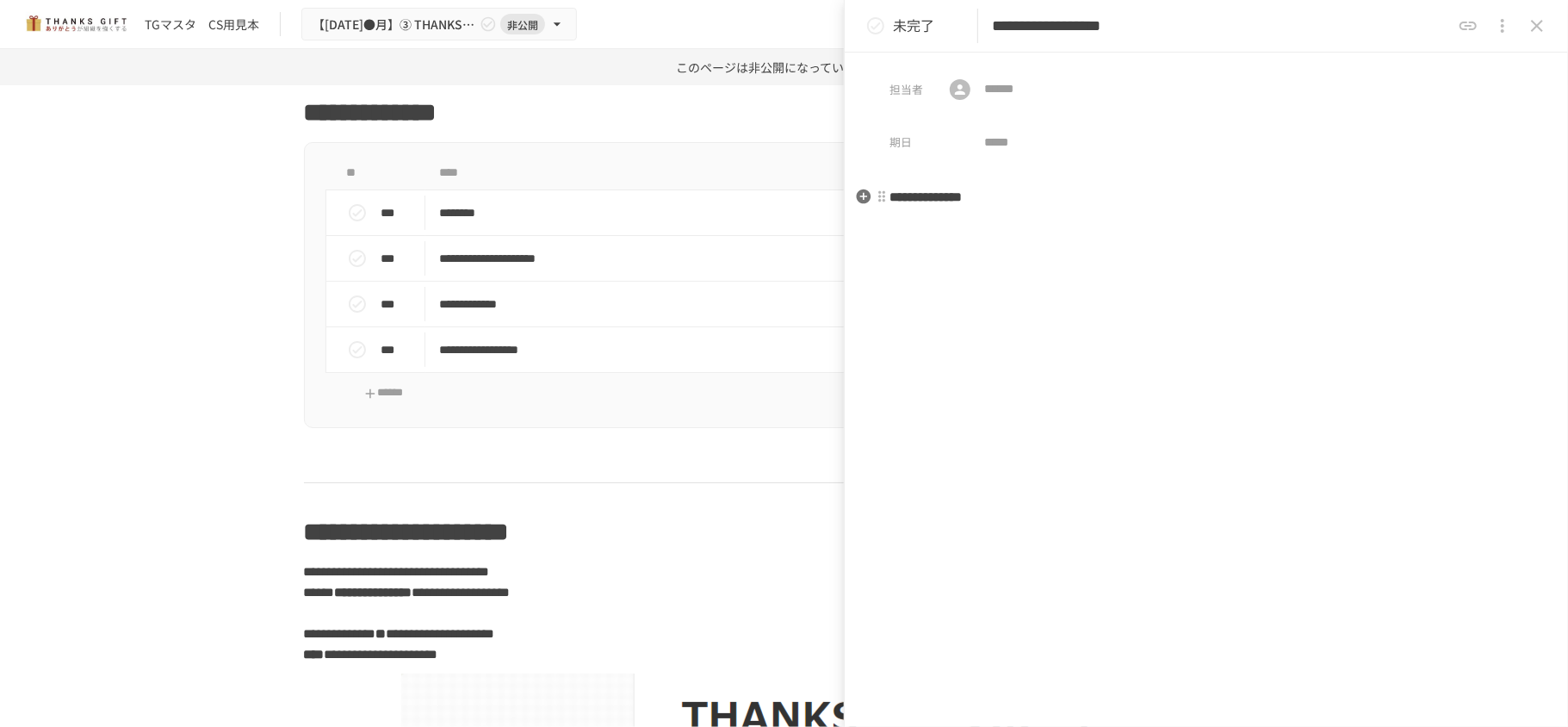 scroll, scrollTop: 132, scrollLeft: 0, axis: vertical 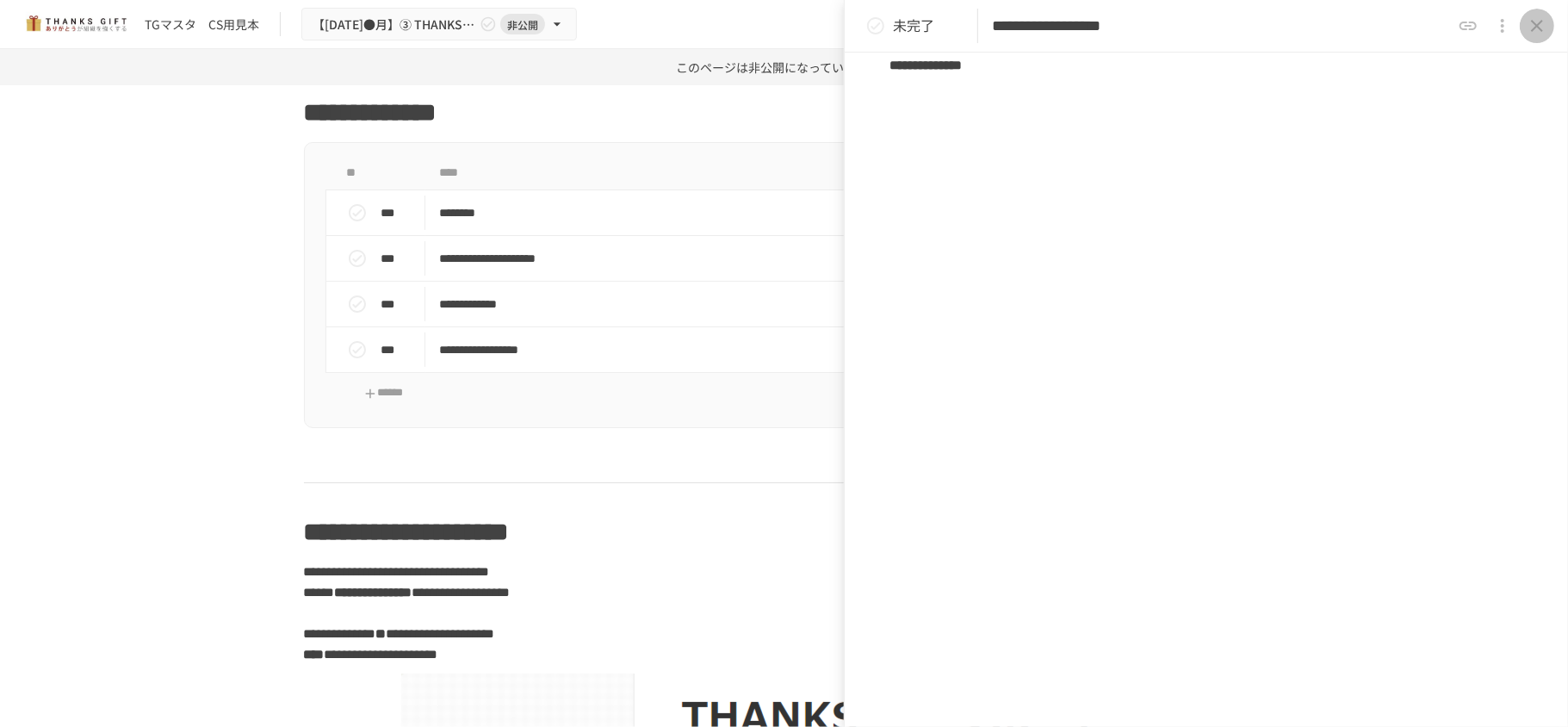 drag, startPoint x: 1543, startPoint y: 16, endPoint x: 1540, endPoint y: 2, distance: 14.317821 